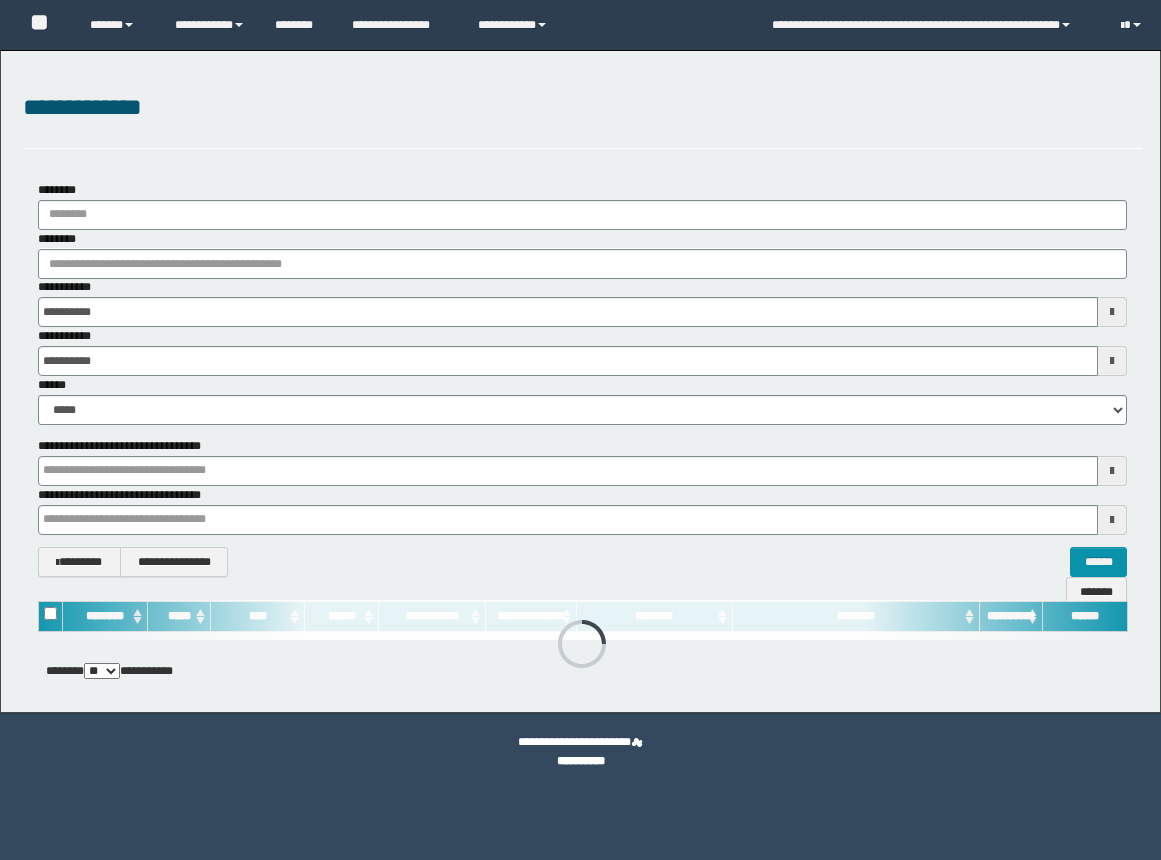 scroll, scrollTop: 0, scrollLeft: 0, axis: both 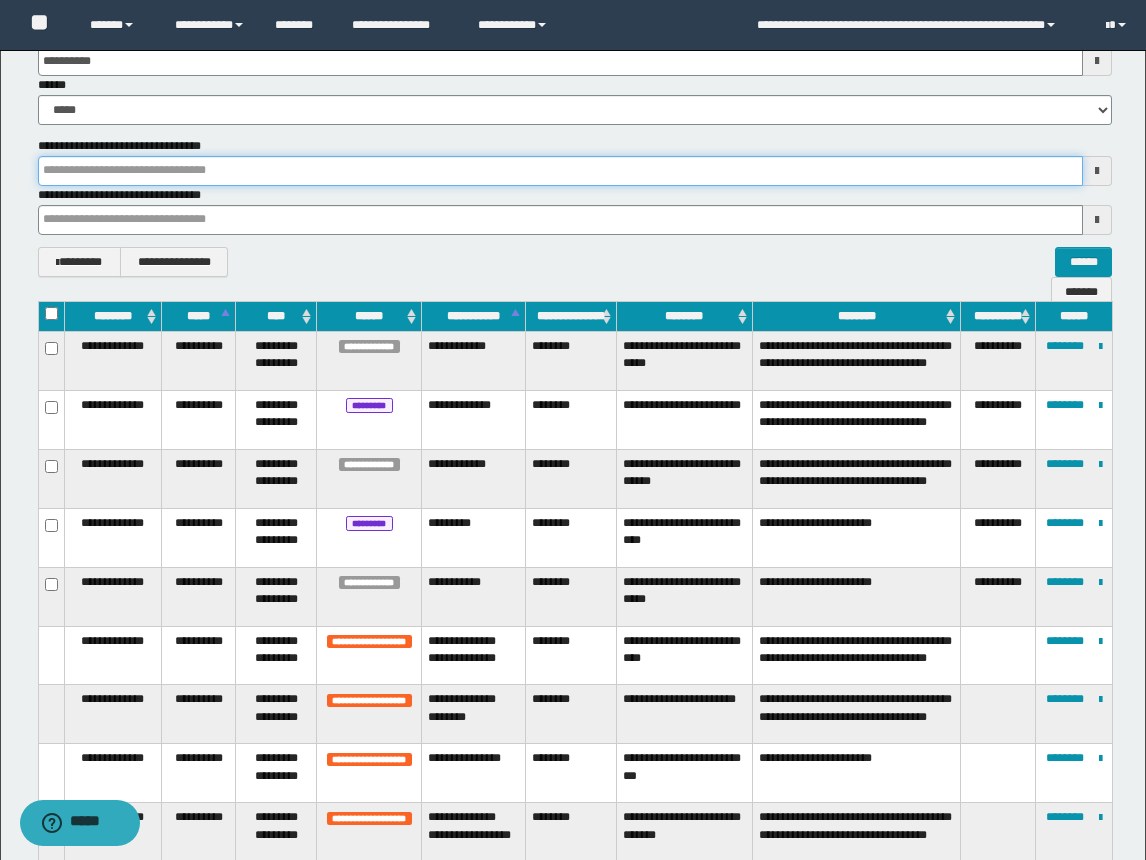 click at bounding box center (560, 171) 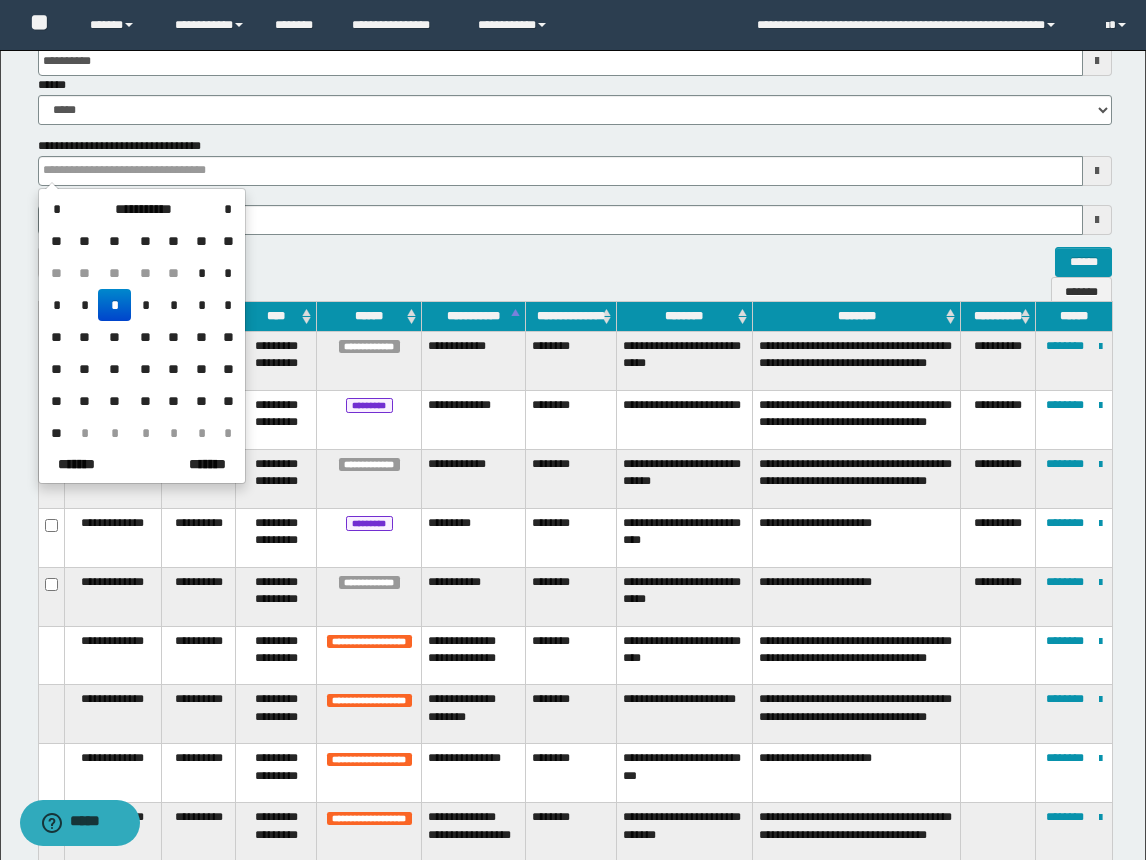 click on "*" at bounding box center [114, 305] 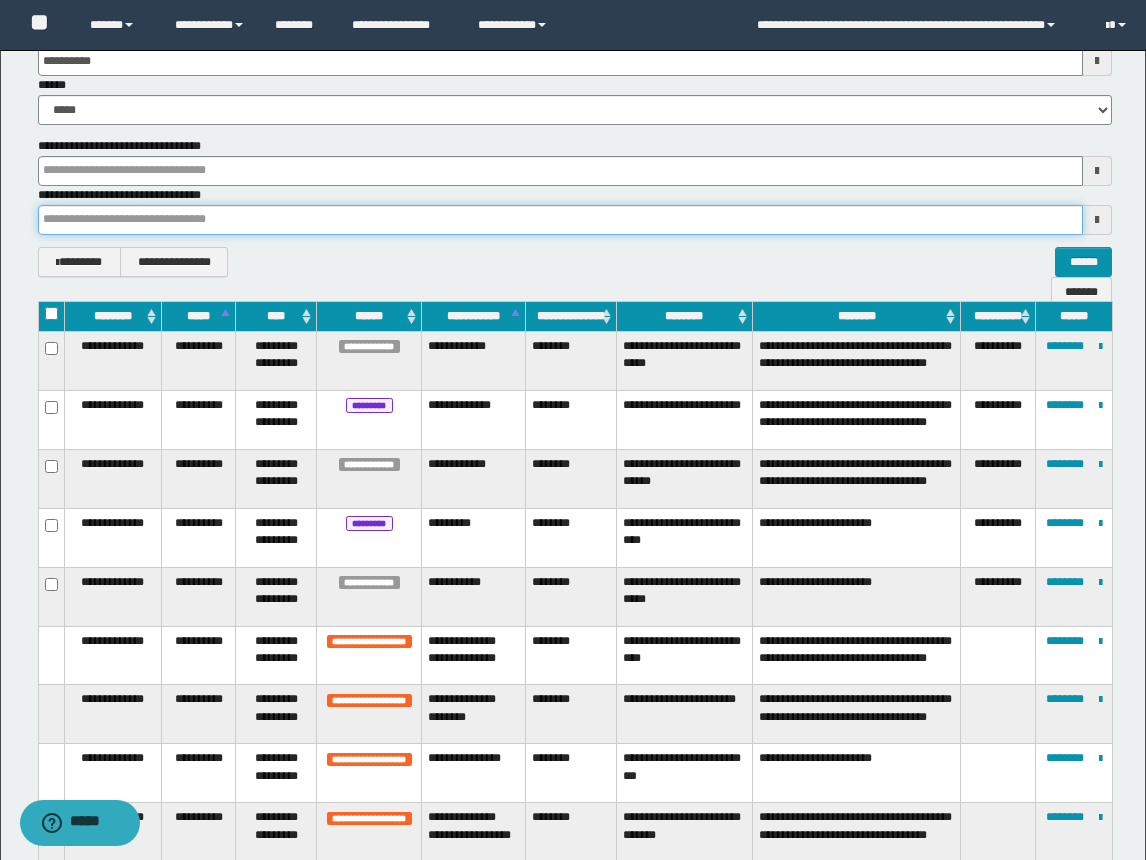 click at bounding box center (560, 220) 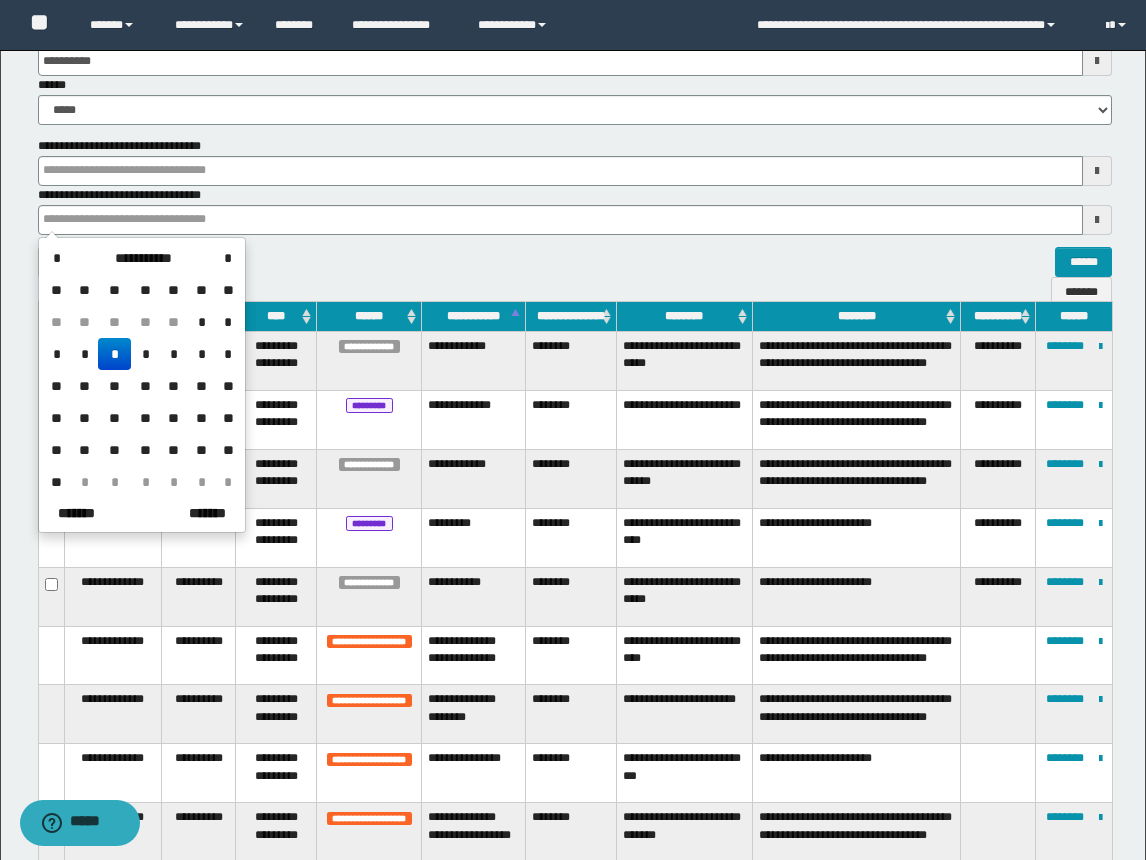 drag, startPoint x: 123, startPoint y: 358, endPoint x: 817, endPoint y: 348, distance: 694.072 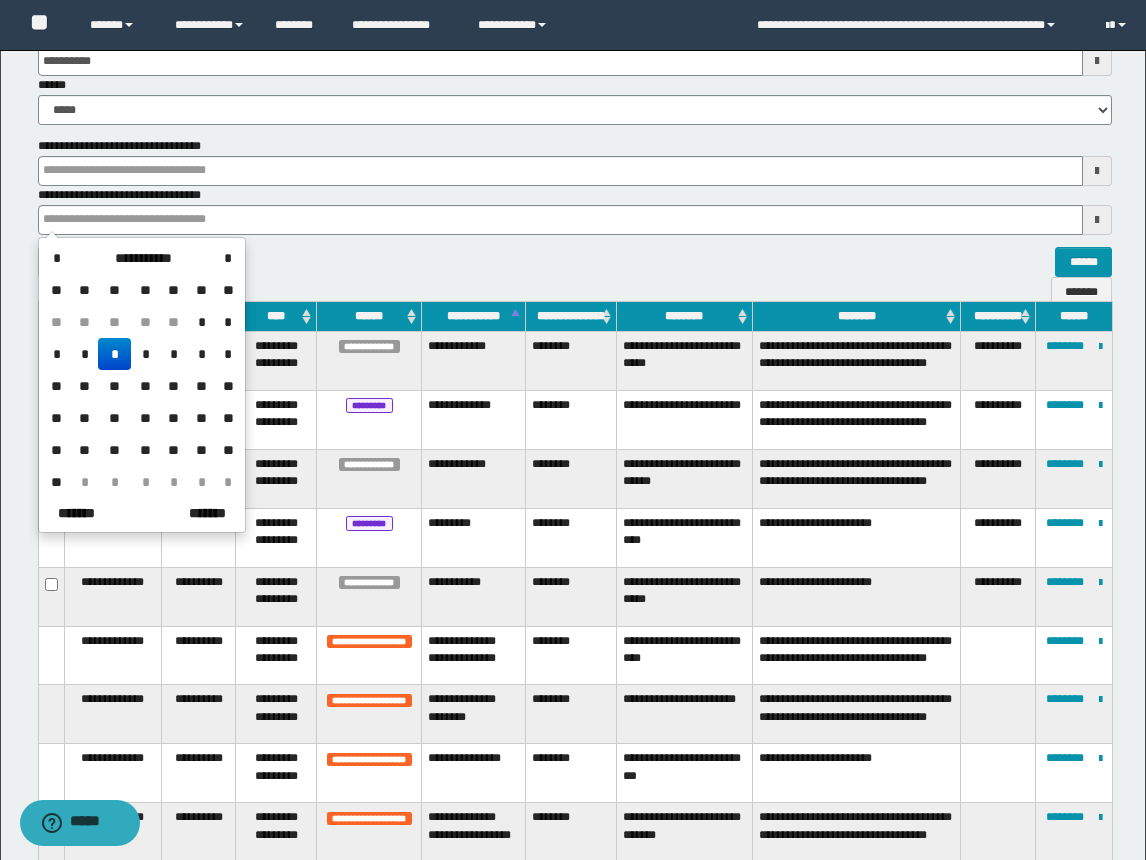 click on "*" at bounding box center (114, 354) 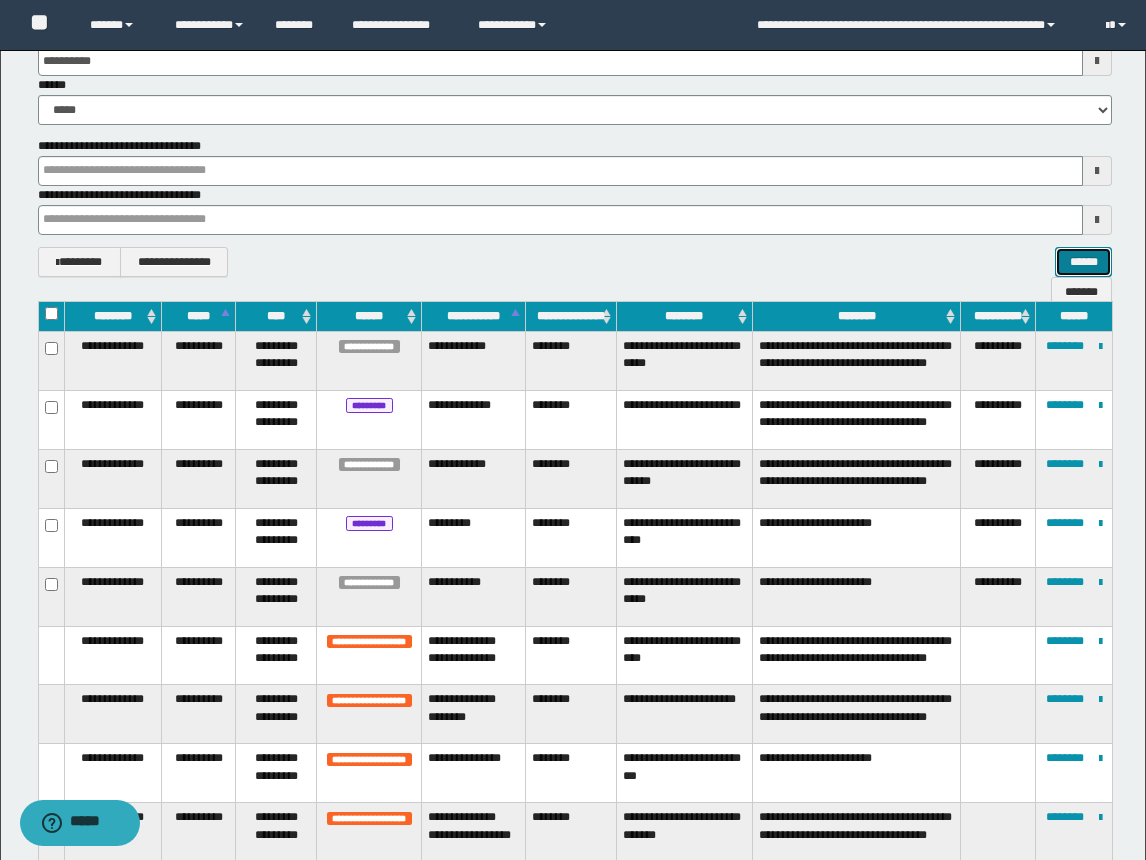 click on "******" at bounding box center [1083, 262] 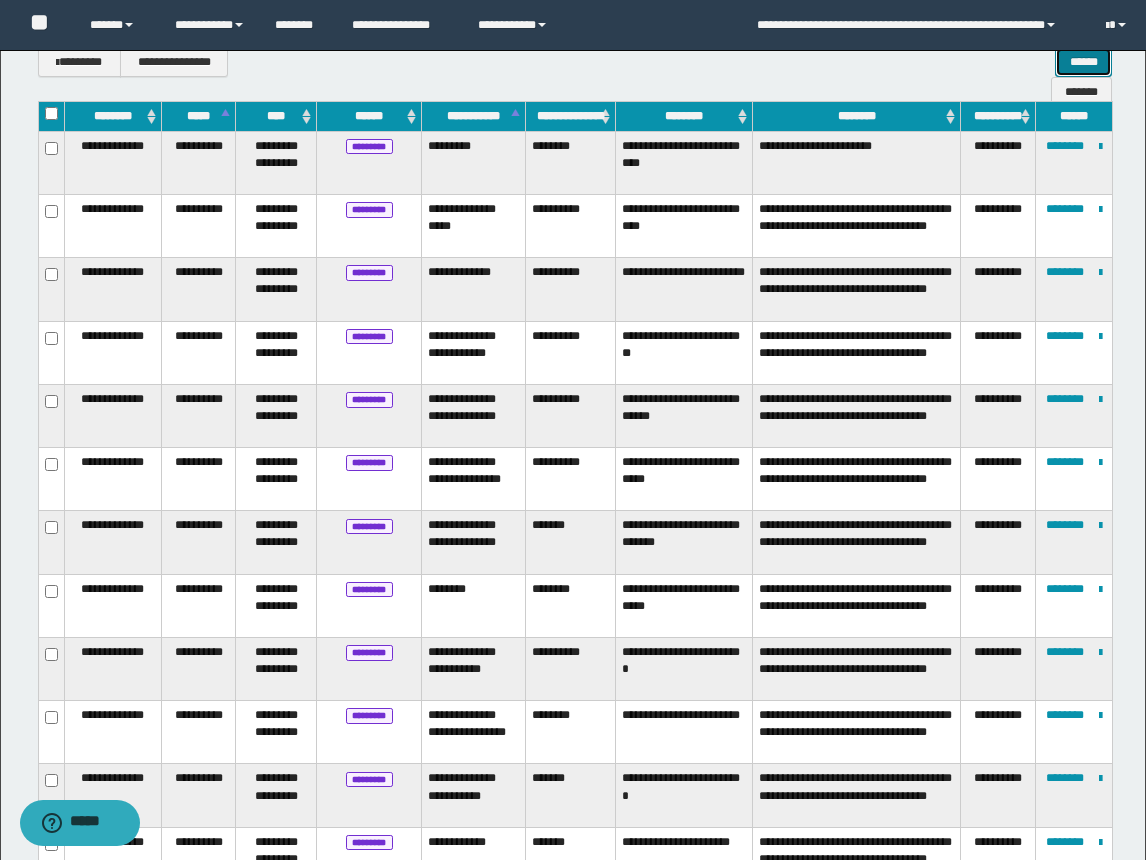 scroll, scrollTop: 400, scrollLeft: 0, axis: vertical 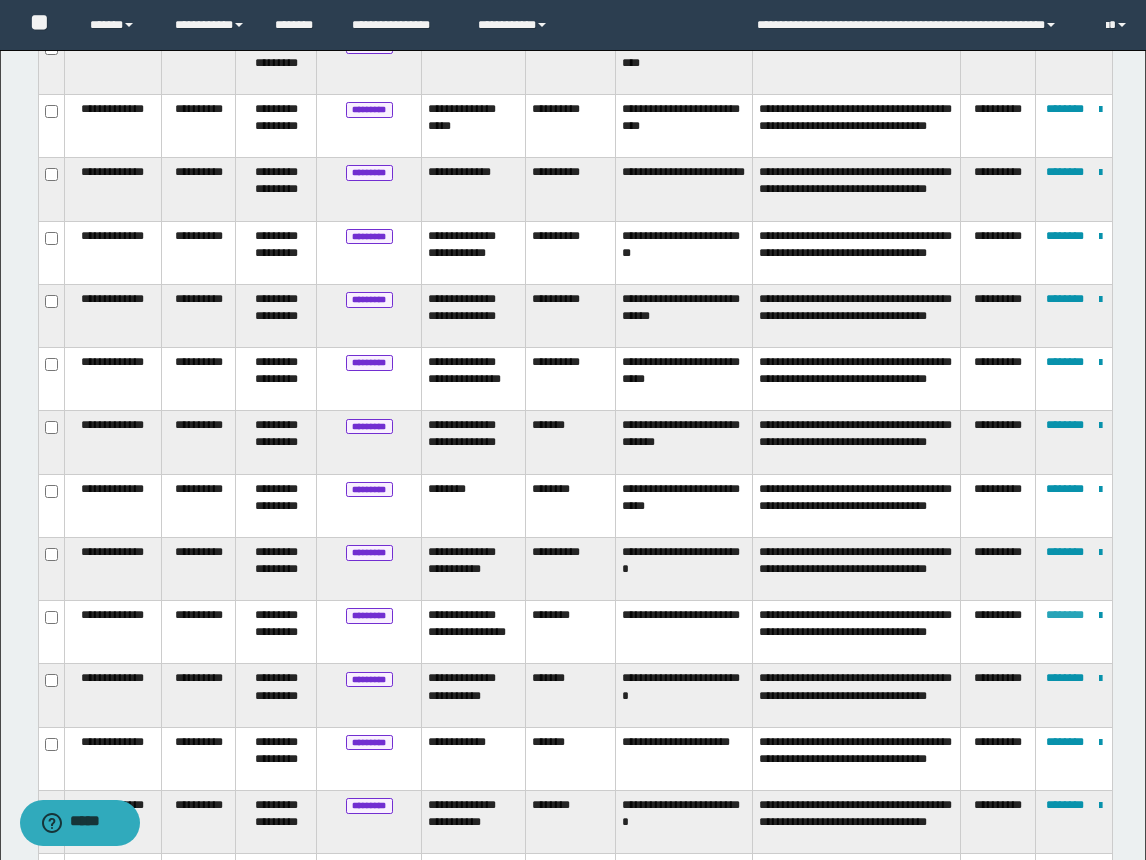 drag, startPoint x: 1083, startPoint y: 617, endPoint x: 1060, endPoint y: 610, distance: 24.04163 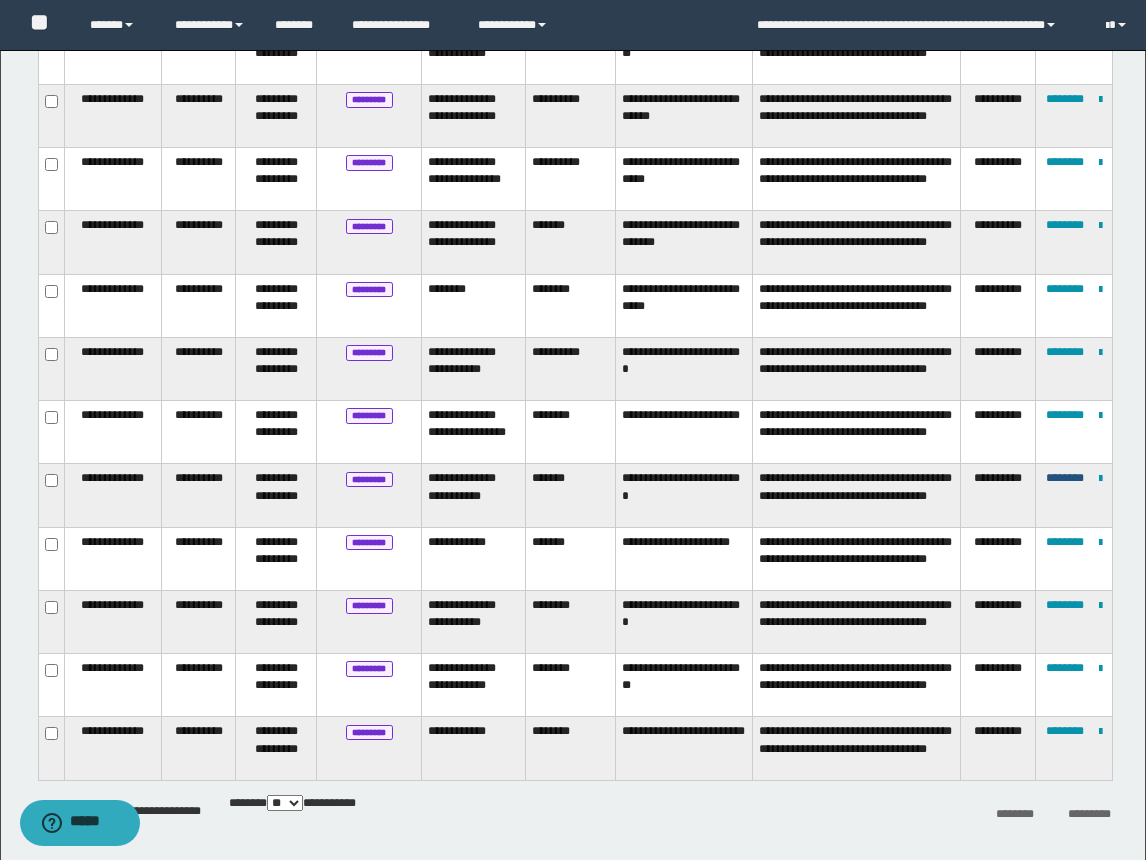 scroll, scrollTop: 879, scrollLeft: 0, axis: vertical 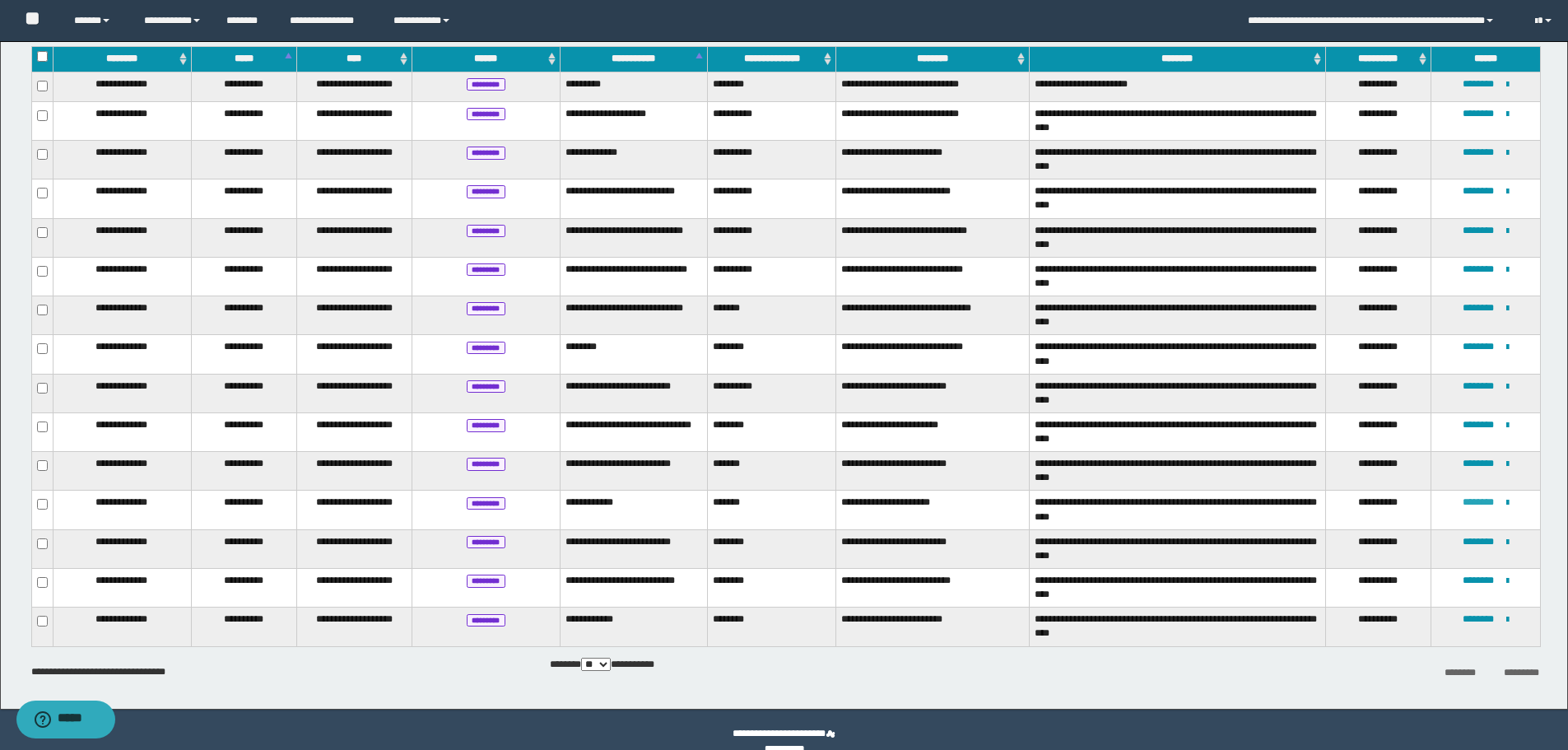 click on "********" at bounding box center (1478, 502) 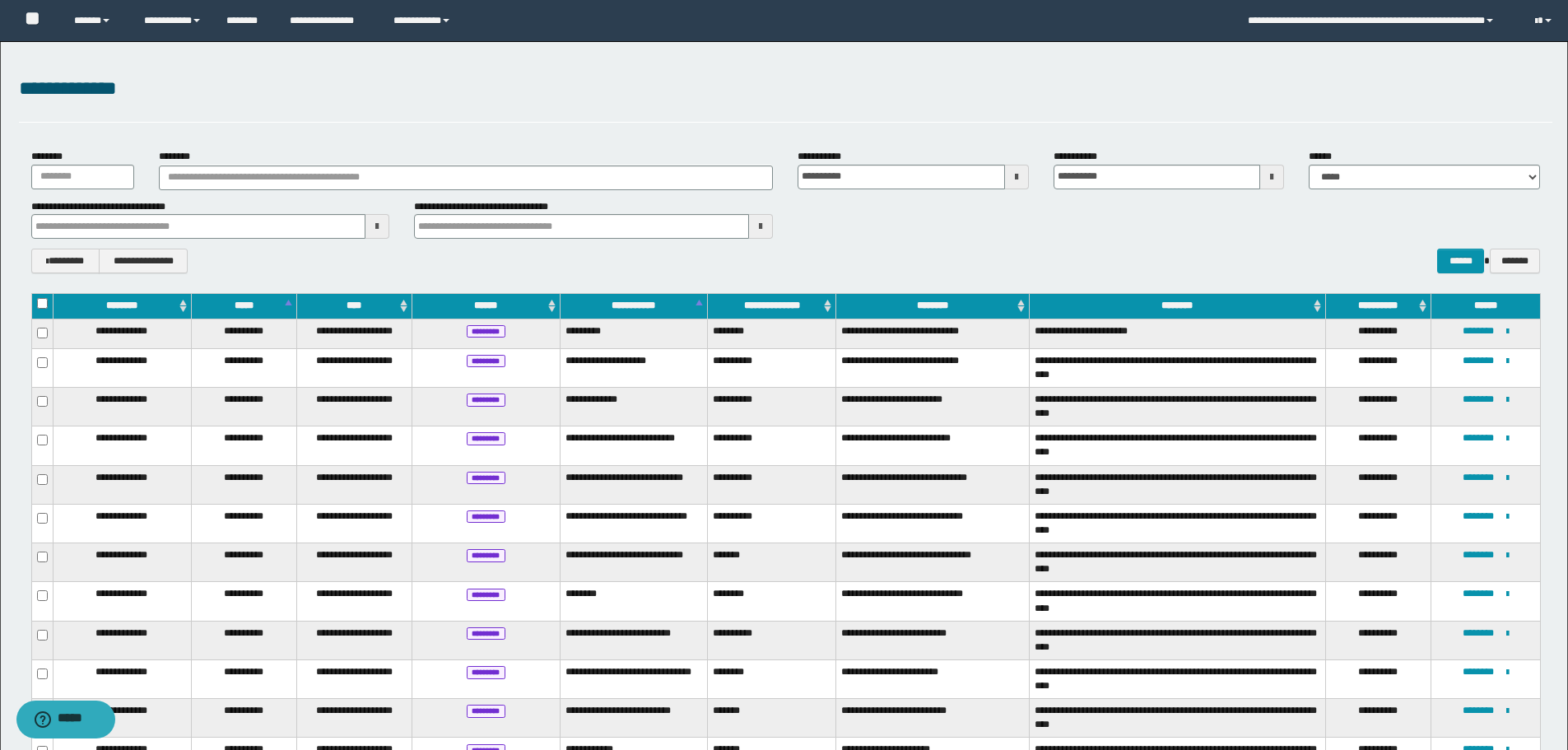 scroll, scrollTop: 271, scrollLeft: 0, axis: vertical 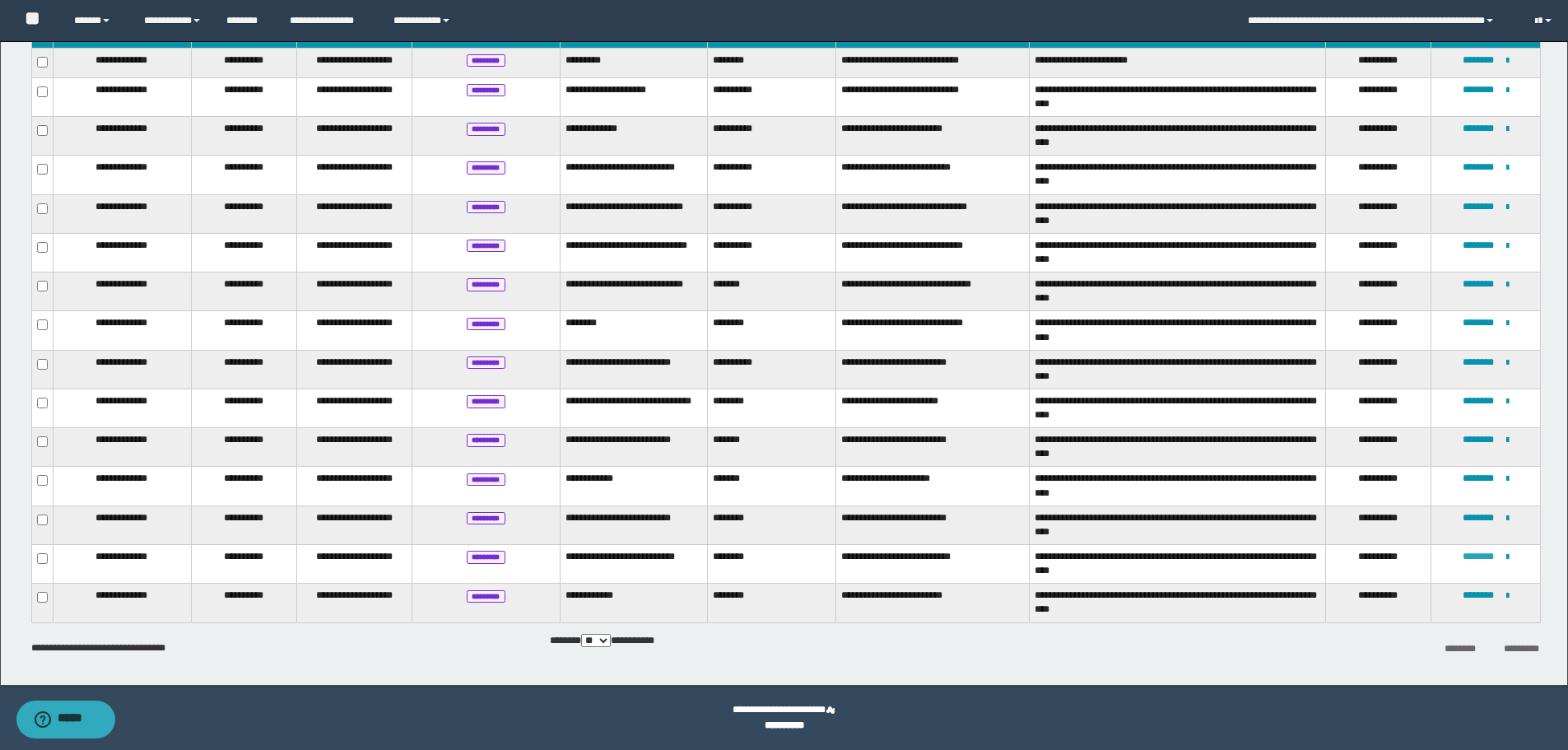 click on "********" at bounding box center [1478, 557] 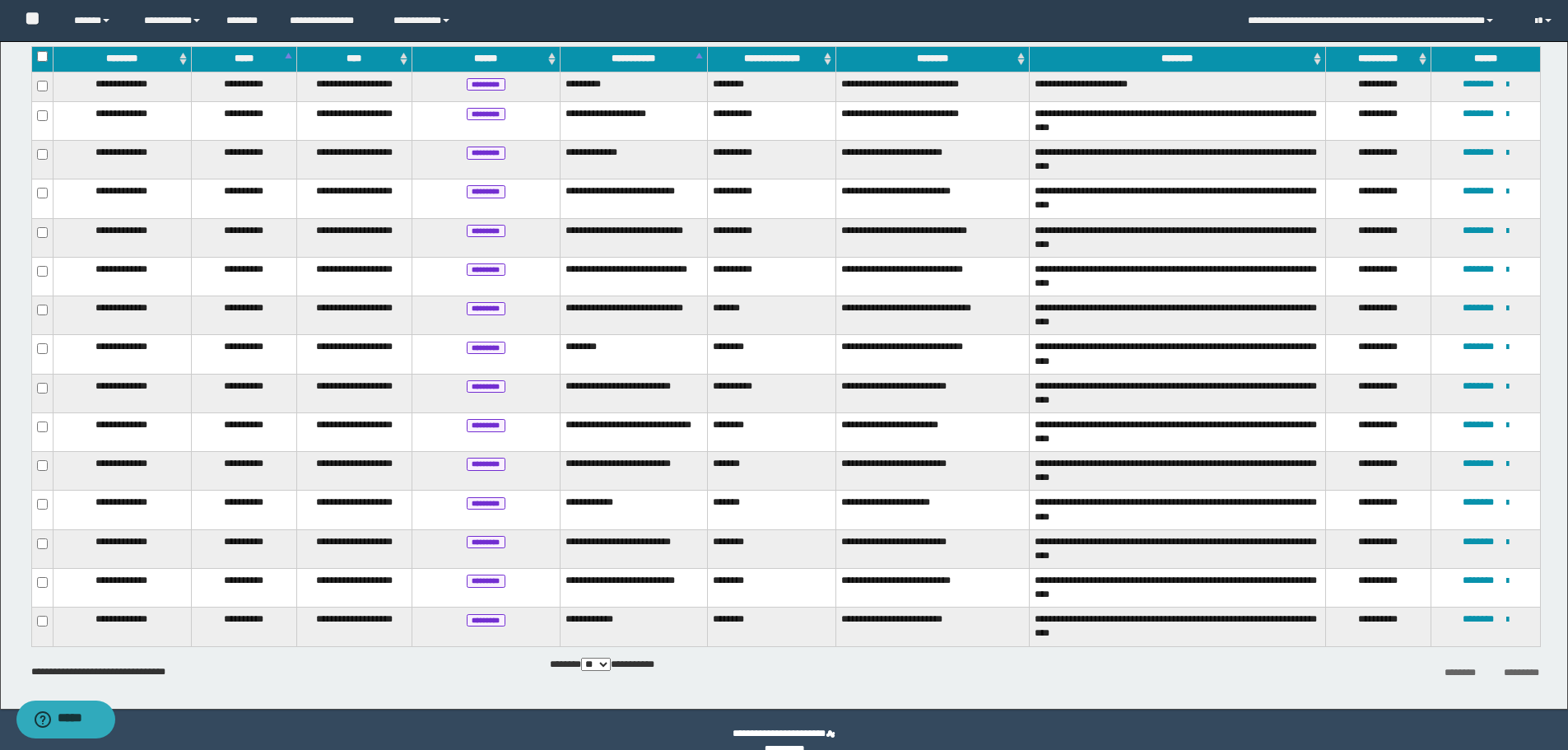 scroll, scrollTop: 271, scrollLeft: 0, axis: vertical 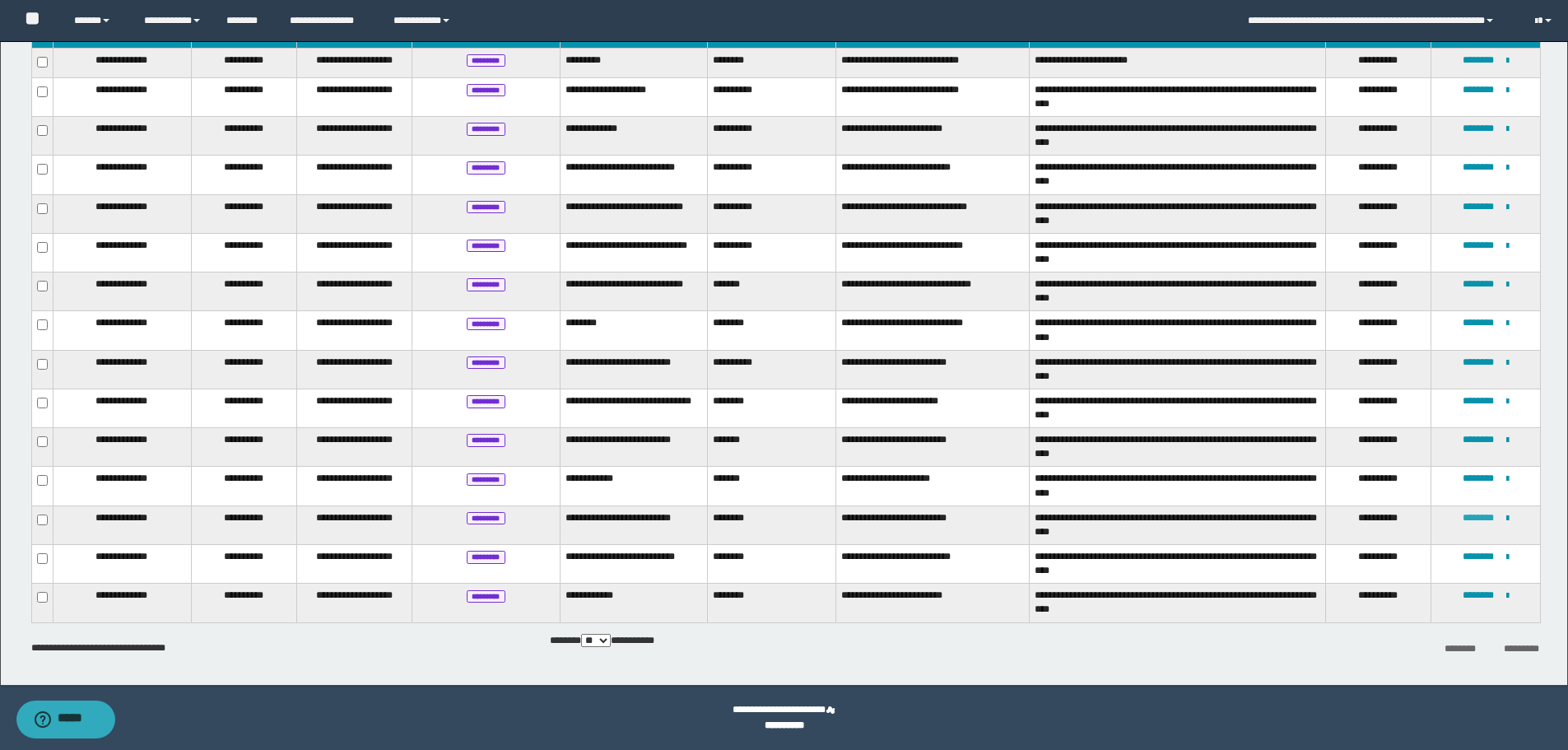 click on "********" at bounding box center [1478, 518] 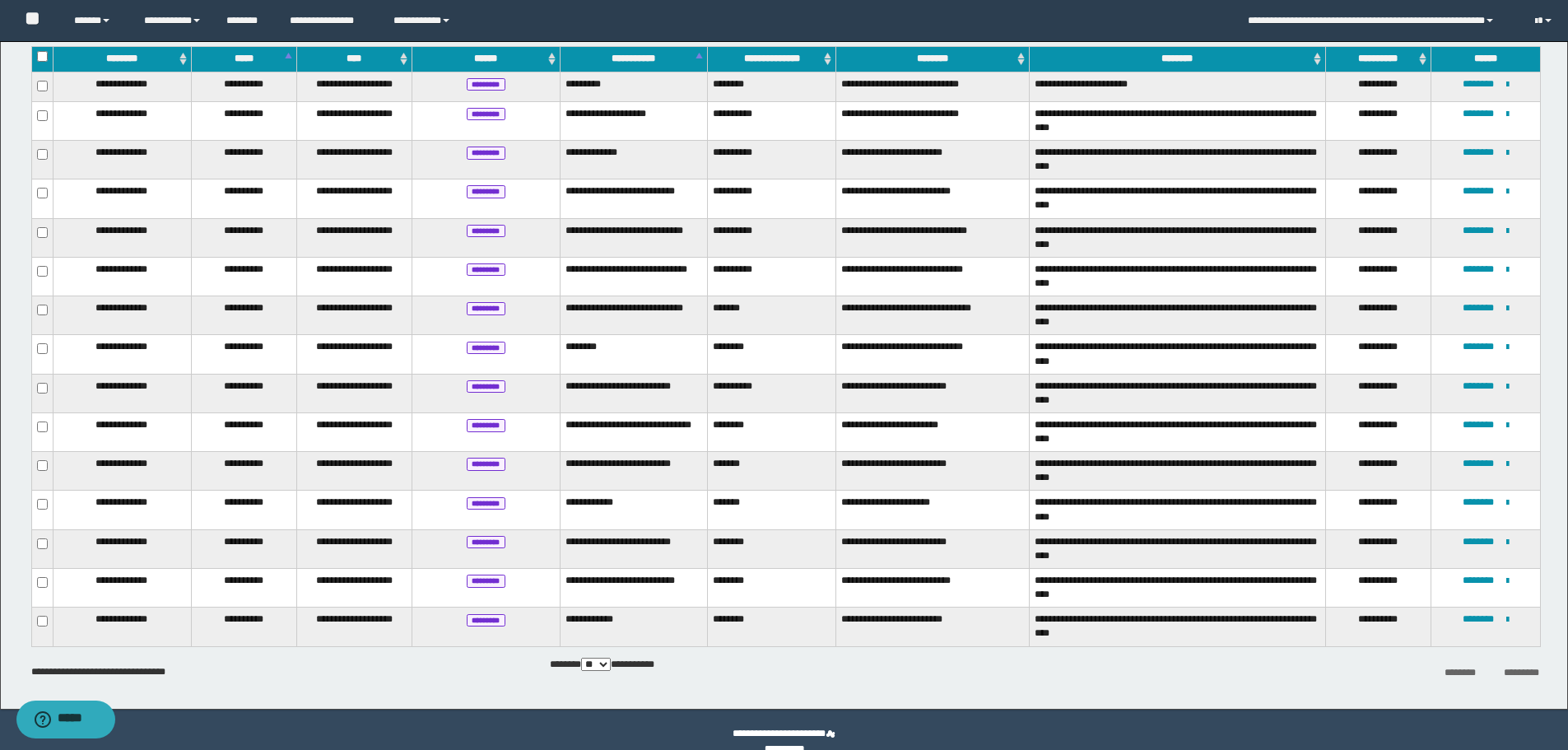 scroll, scrollTop: 271, scrollLeft: 0, axis: vertical 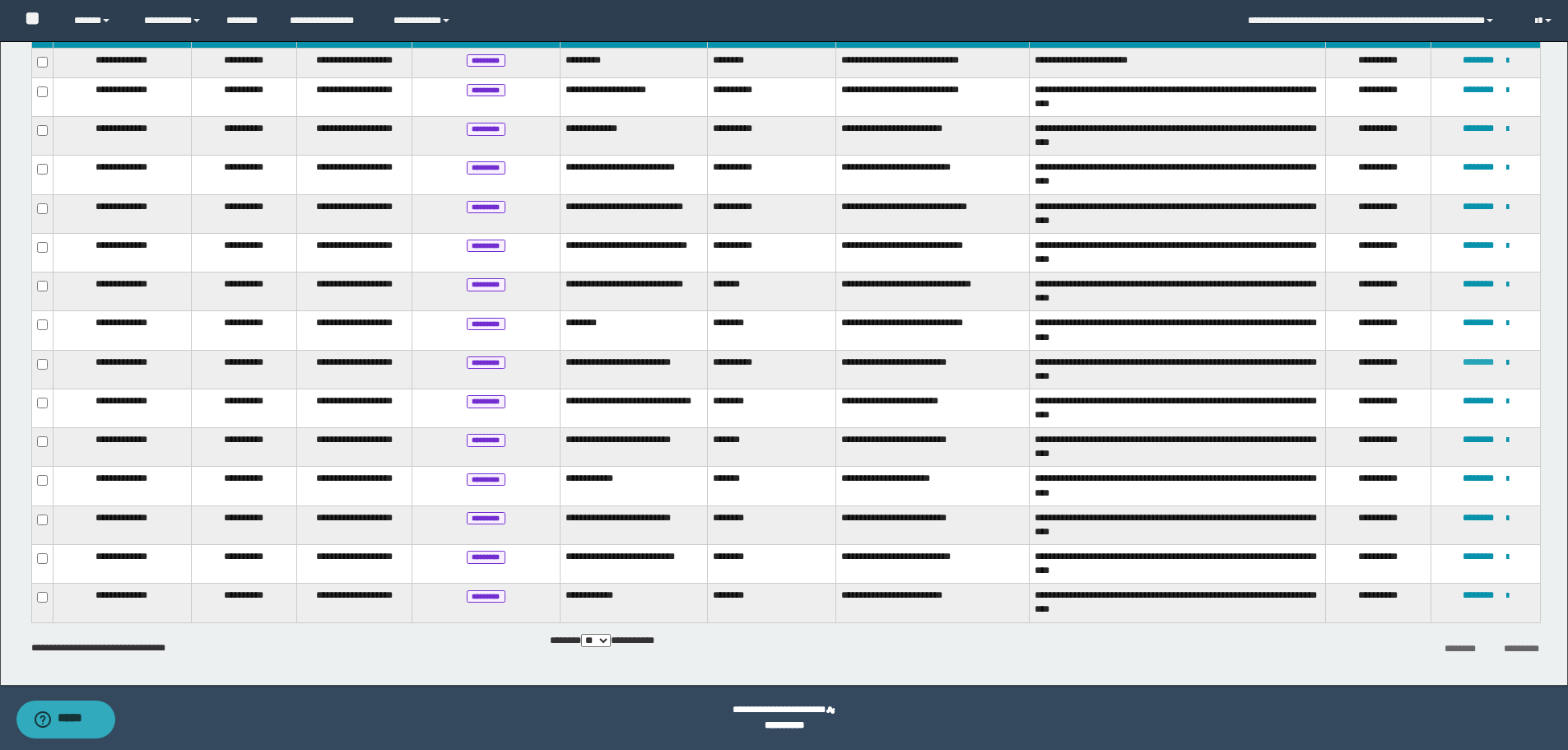 click on "********" at bounding box center [1478, 362] 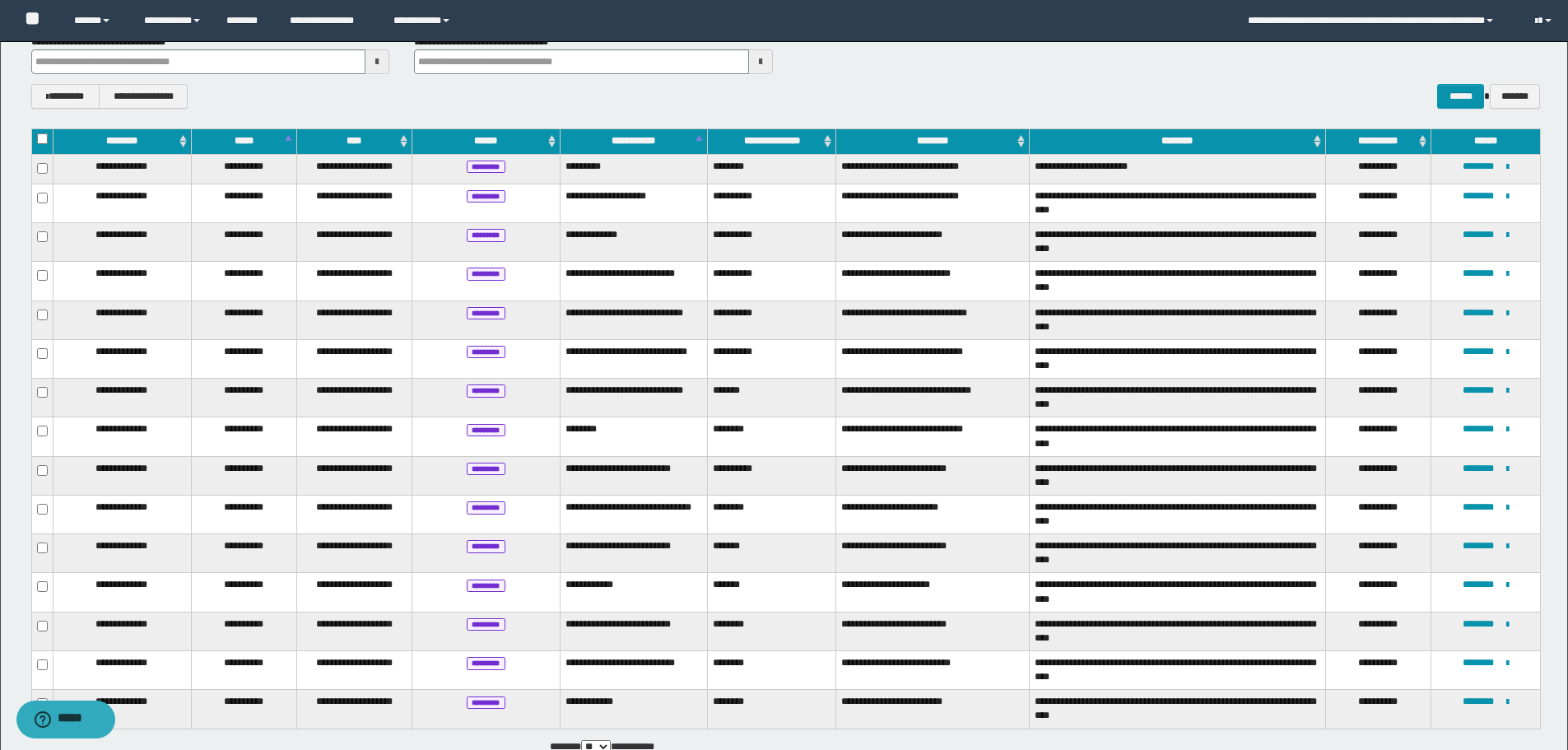 scroll, scrollTop: 247, scrollLeft: 0, axis: vertical 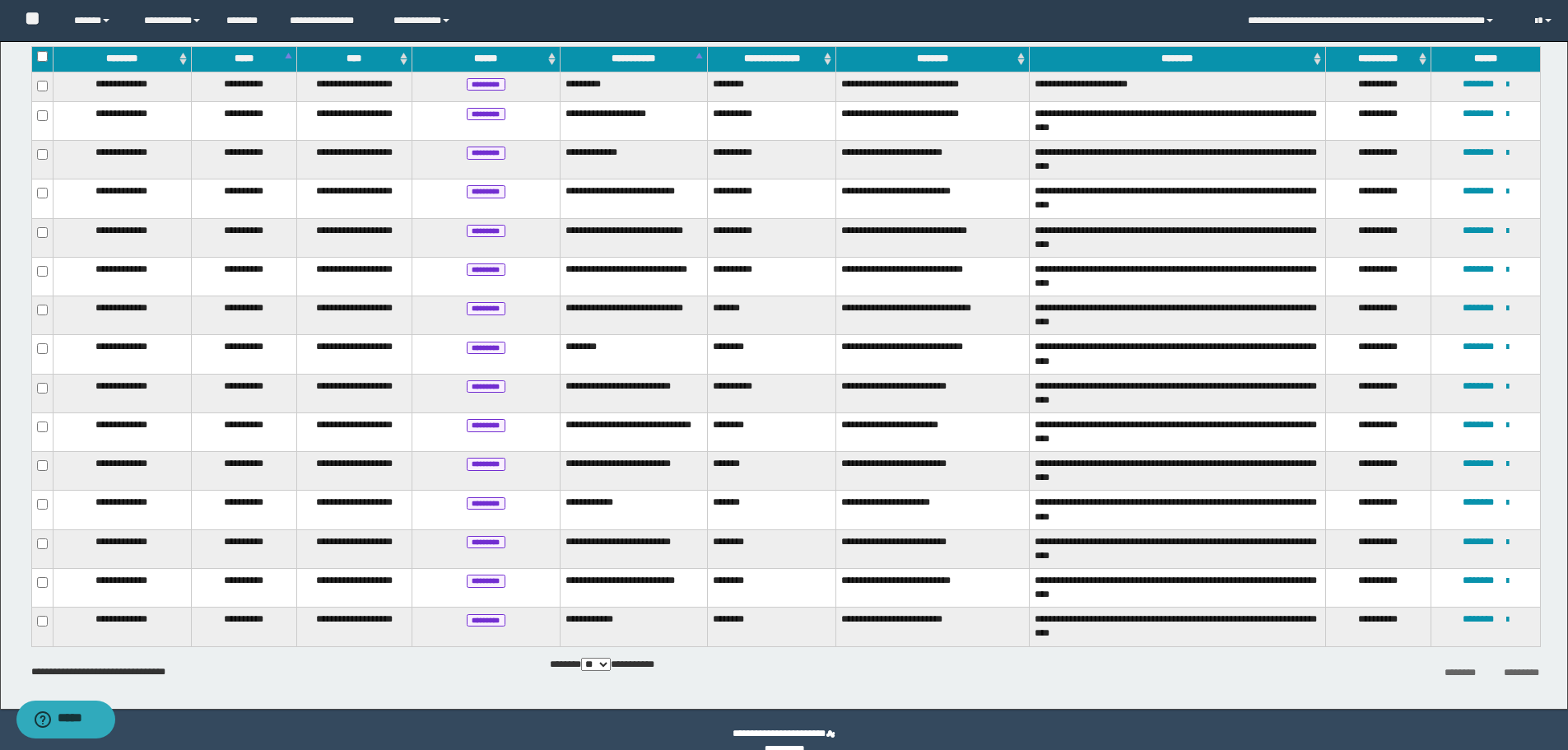 drag, startPoint x: 1003, startPoint y: 691, endPoint x: 1005, endPoint y: 673, distance: 18.11077 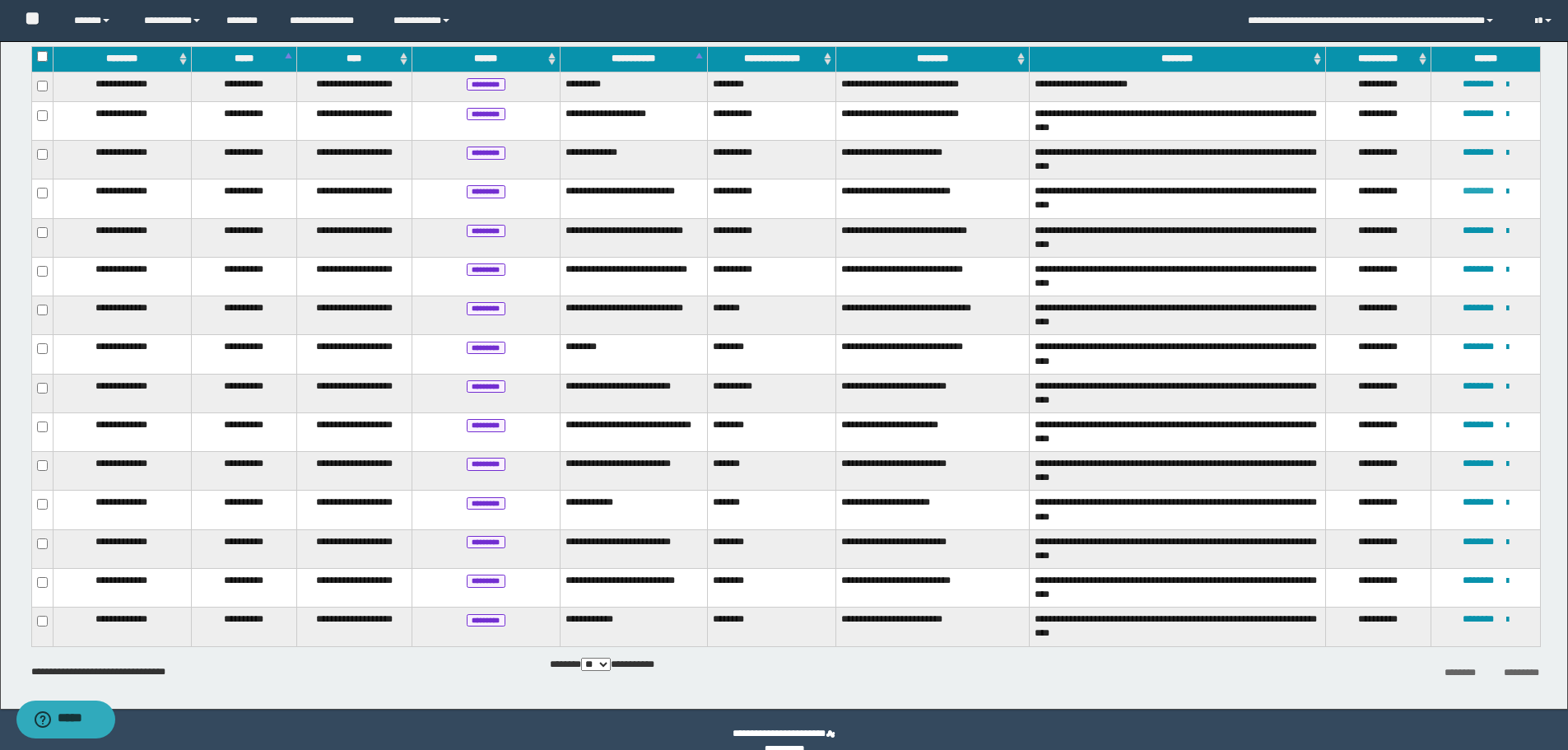 click on "********" at bounding box center [1478, 191] 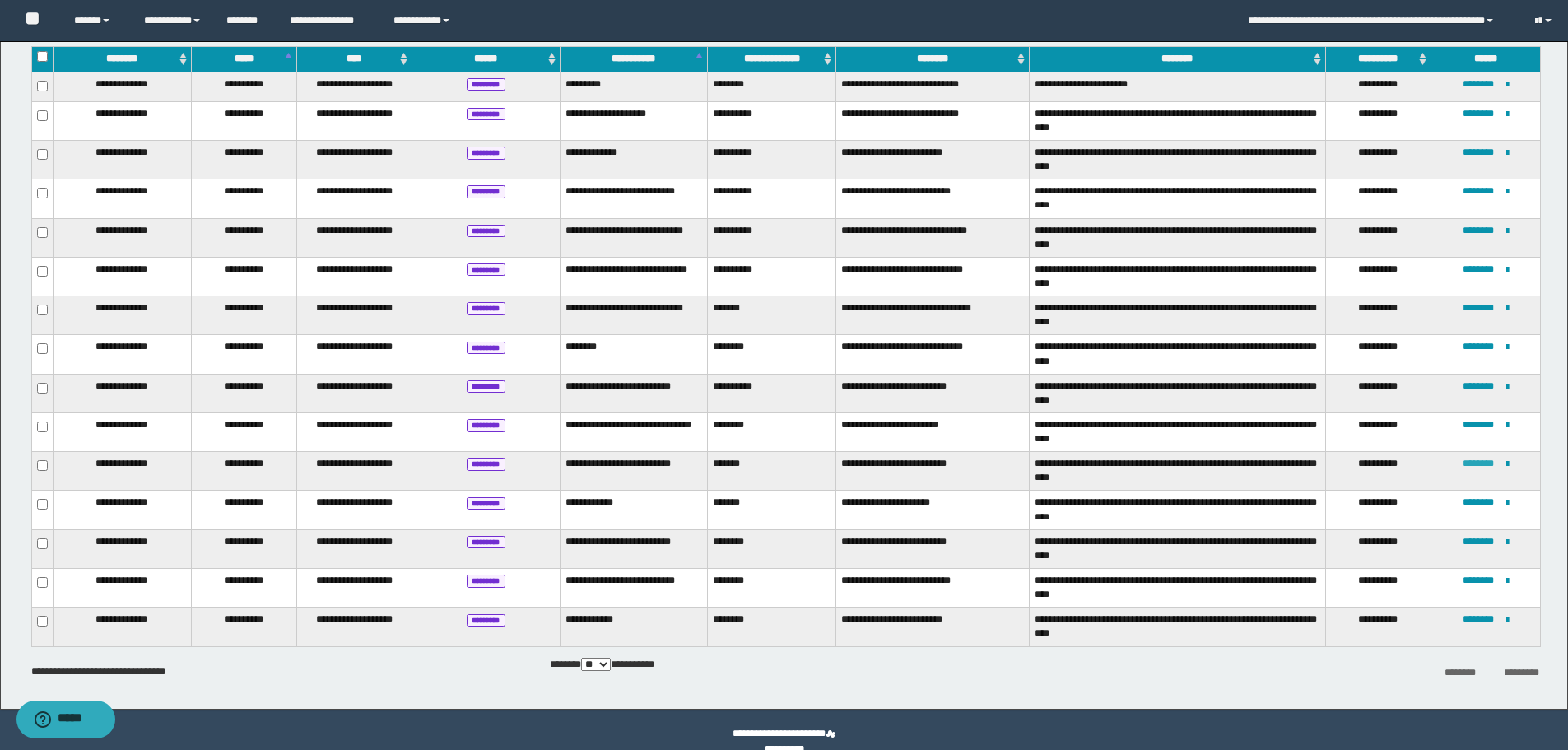 click on "********" at bounding box center [1478, 464] 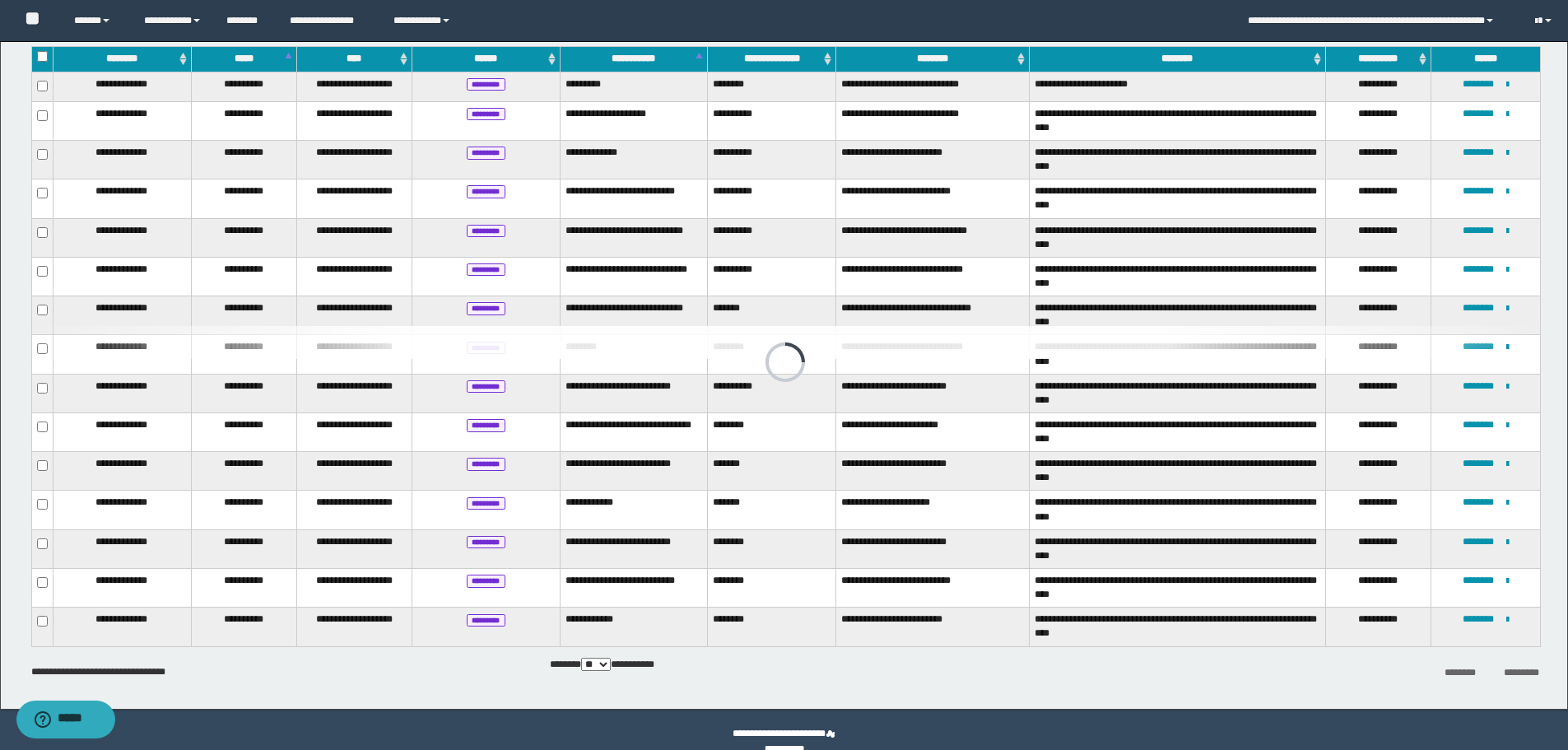 scroll, scrollTop: 0, scrollLeft: 0, axis: both 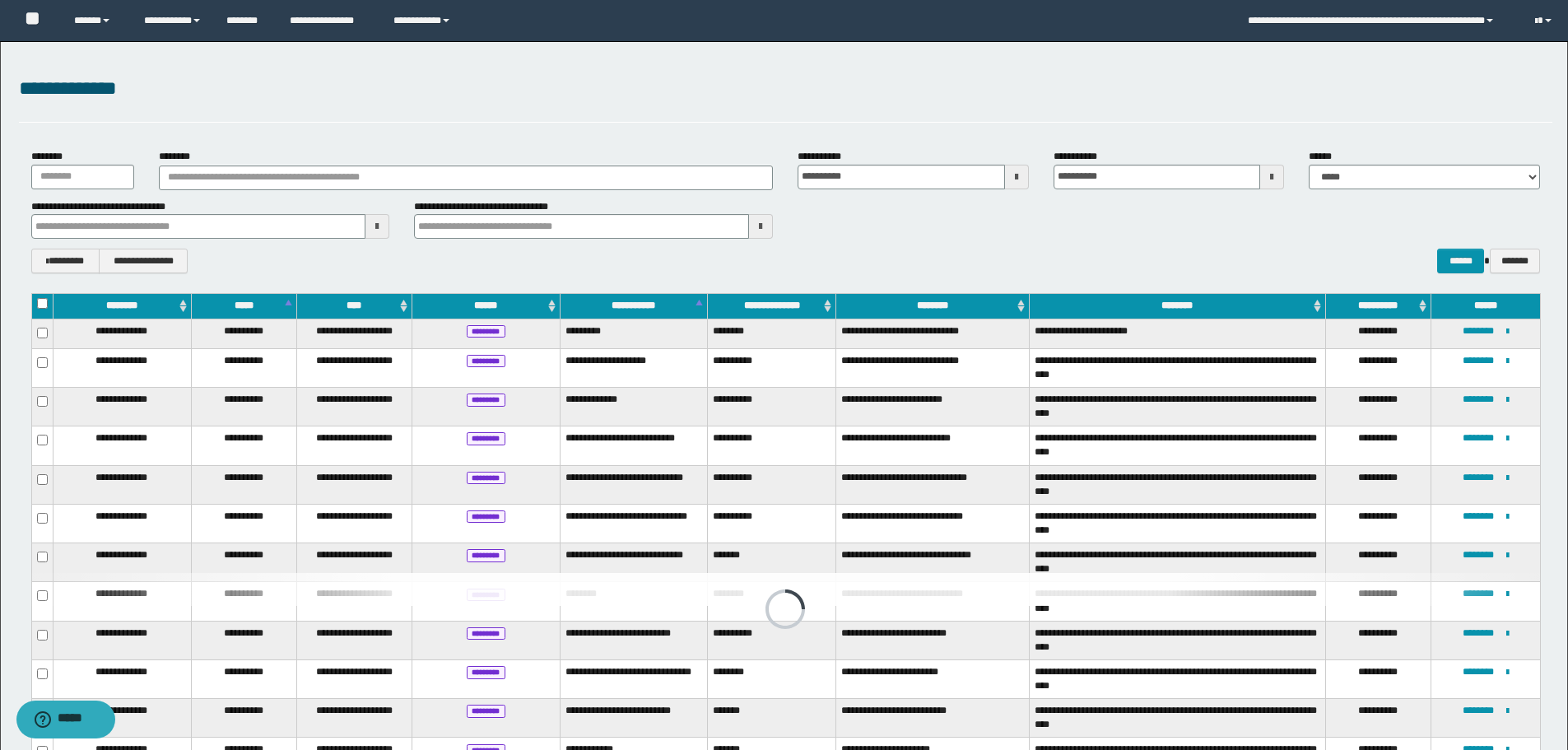 click on "**********" at bounding box center (784, 499) 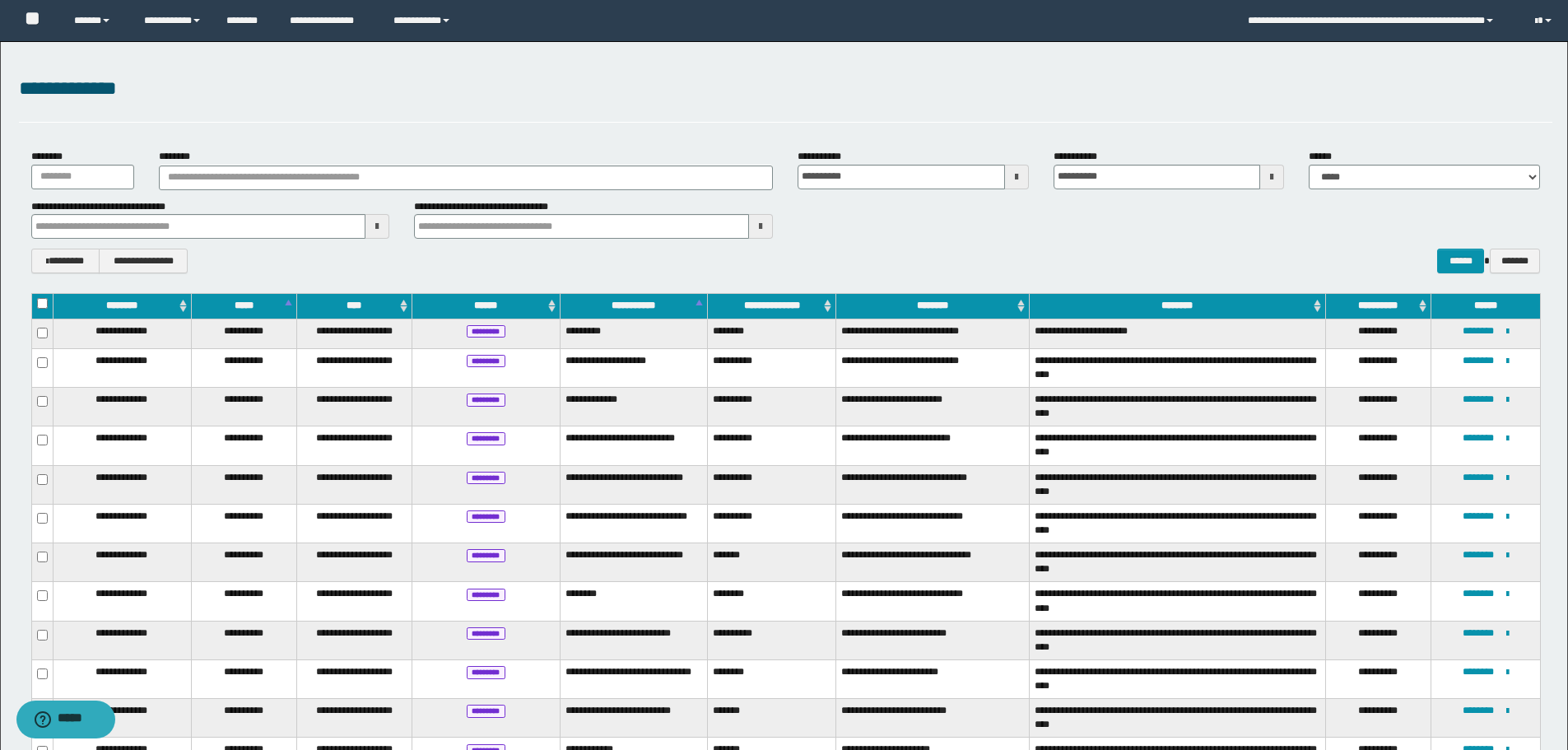scroll, scrollTop: 165, scrollLeft: 0, axis: vertical 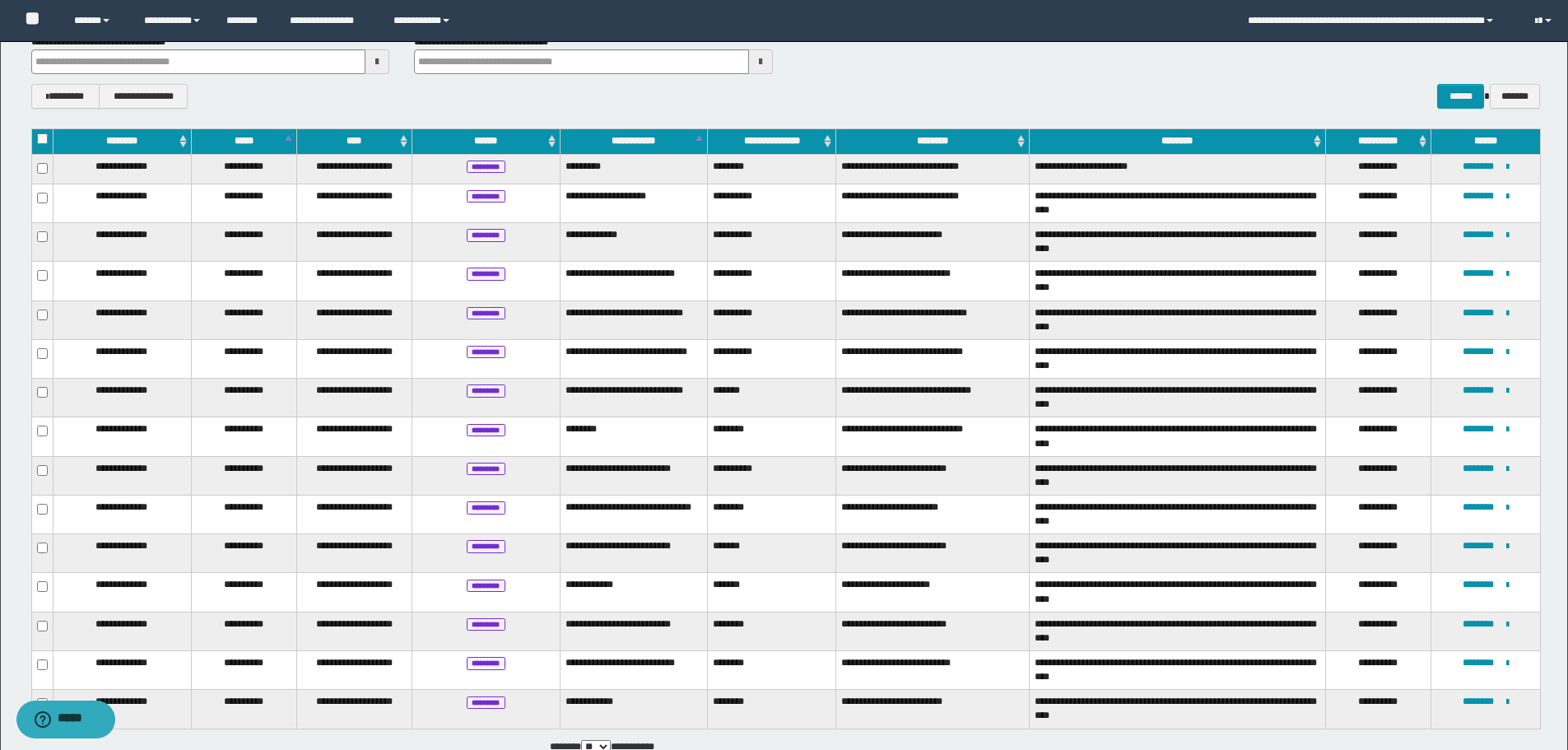 click on "**********" at bounding box center [785, 47] 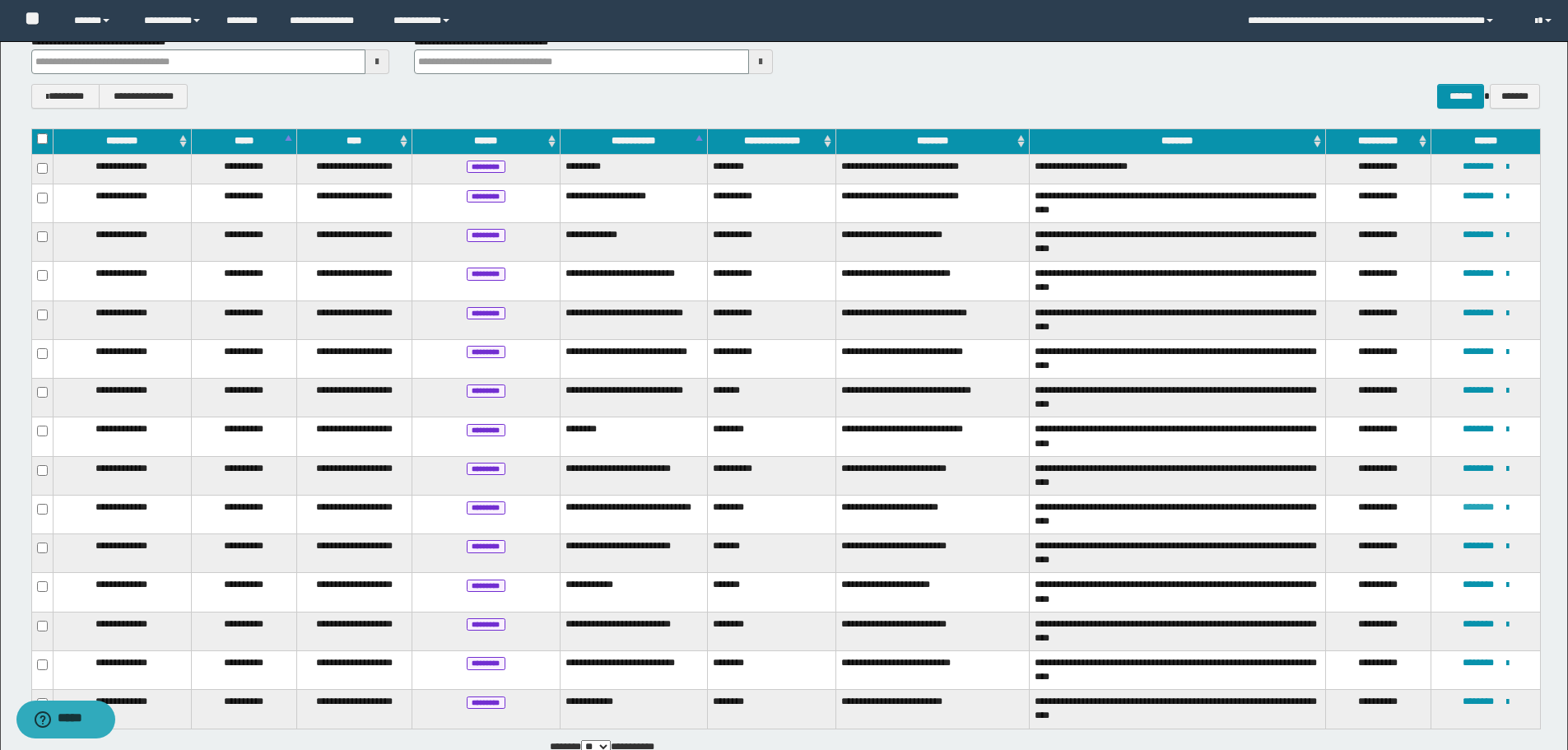 drag, startPoint x: 1472, startPoint y: 508, endPoint x: 1462, endPoint y: 509, distance: 10.0498756 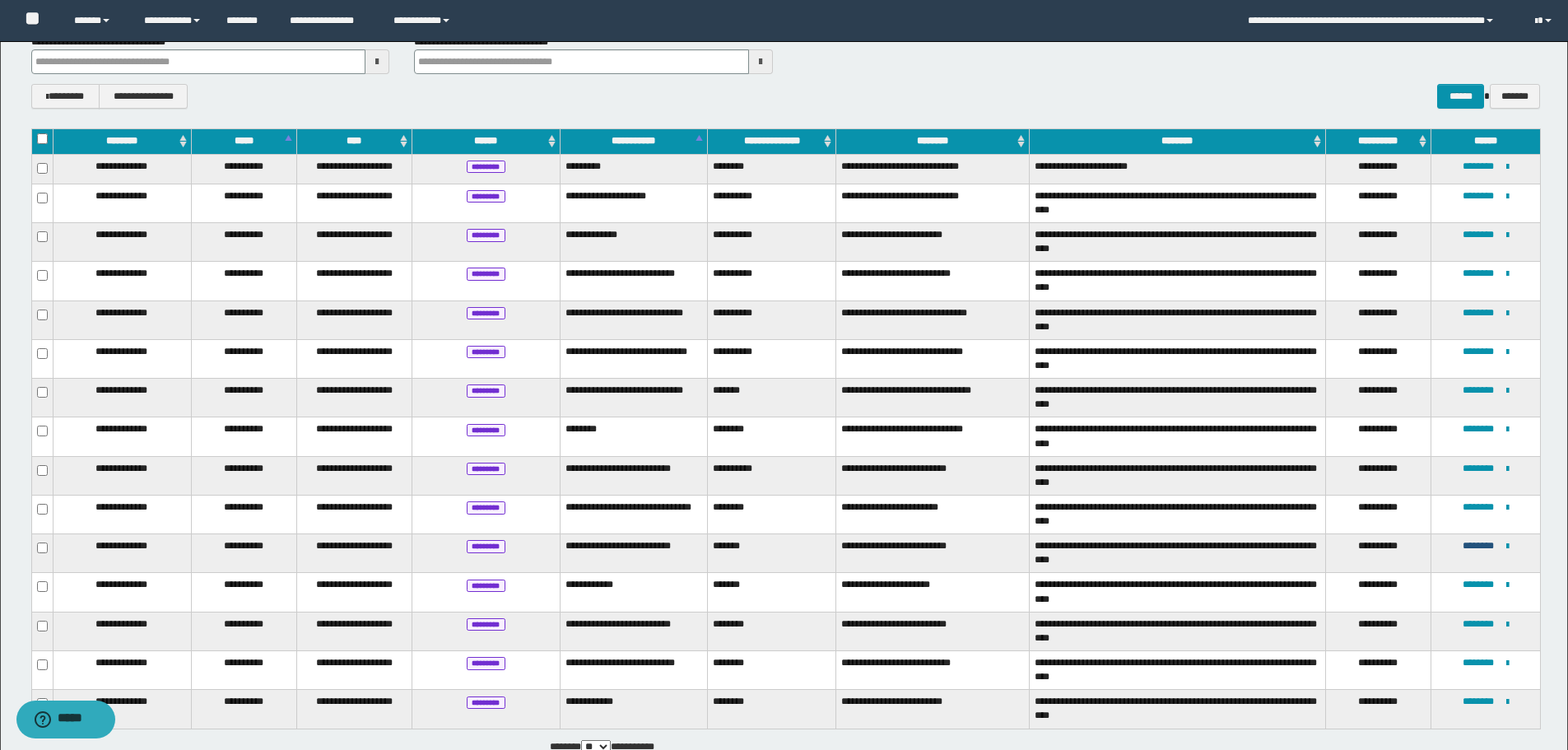scroll, scrollTop: 271, scrollLeft: 0, axis: vertical 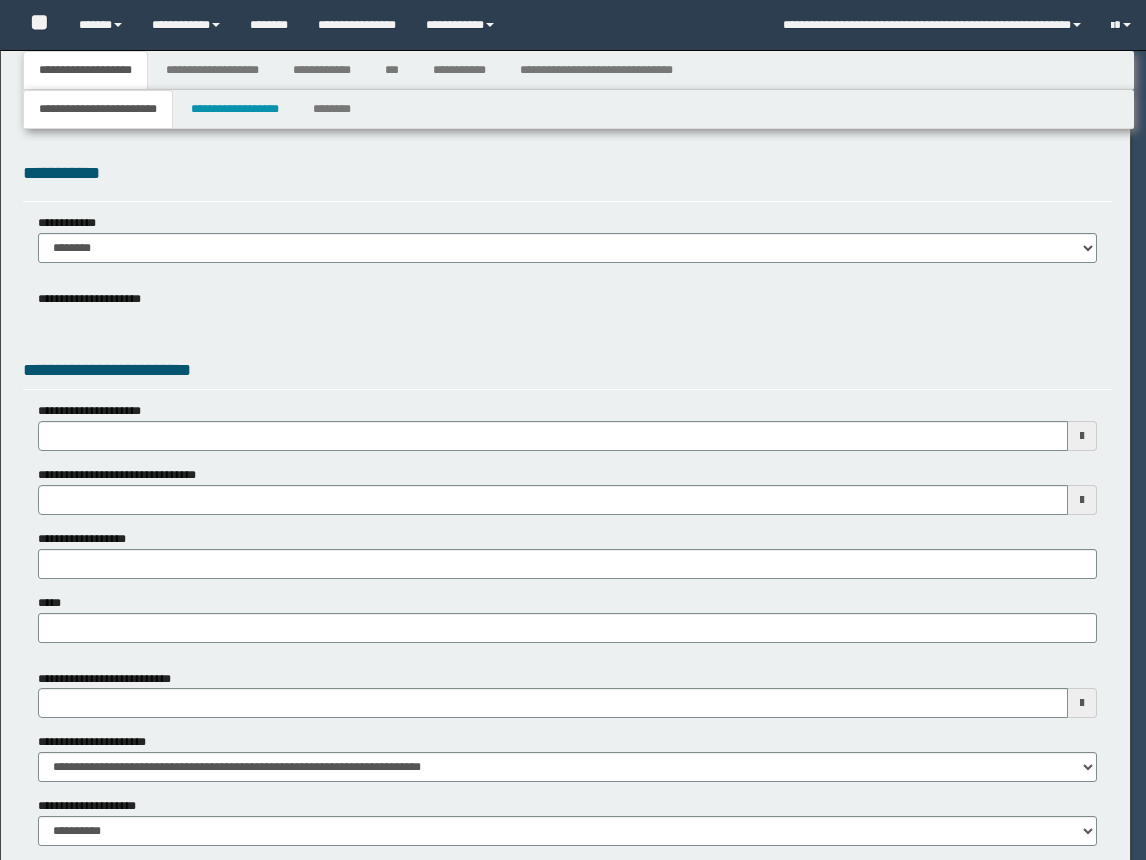 select on "*" 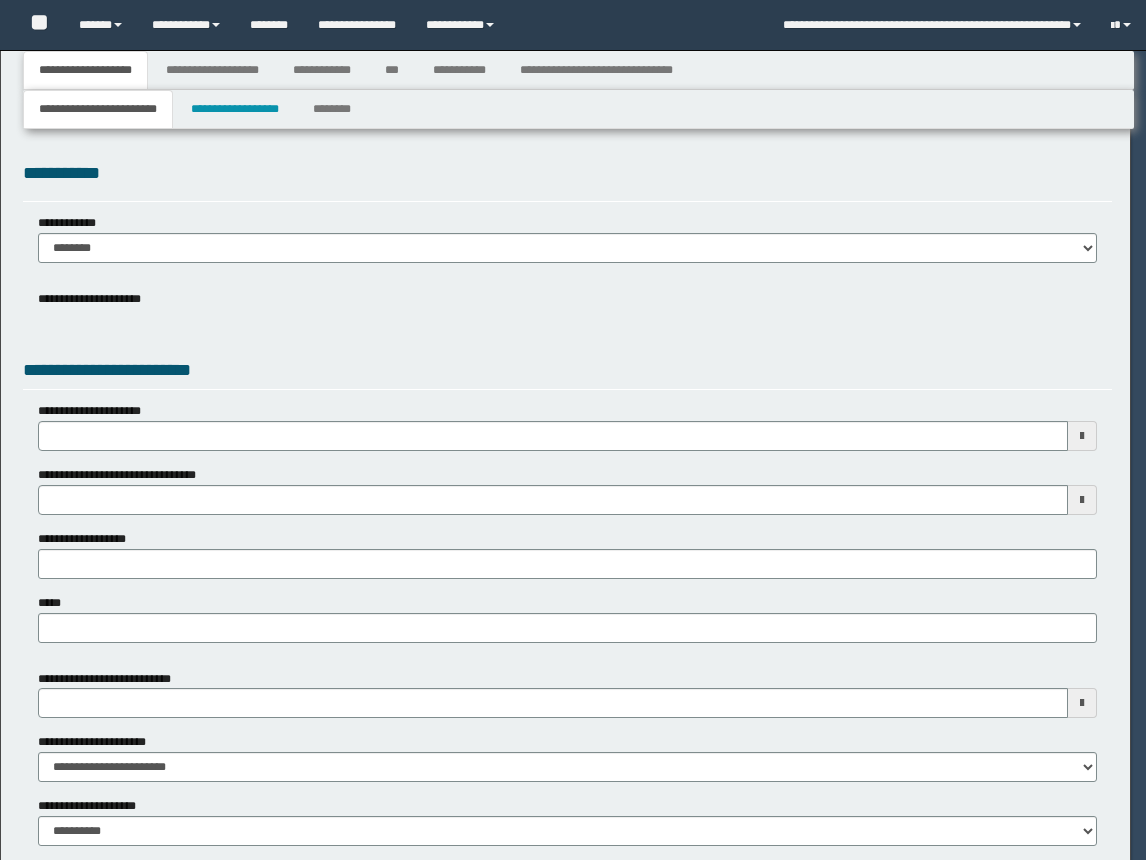 select on "*" 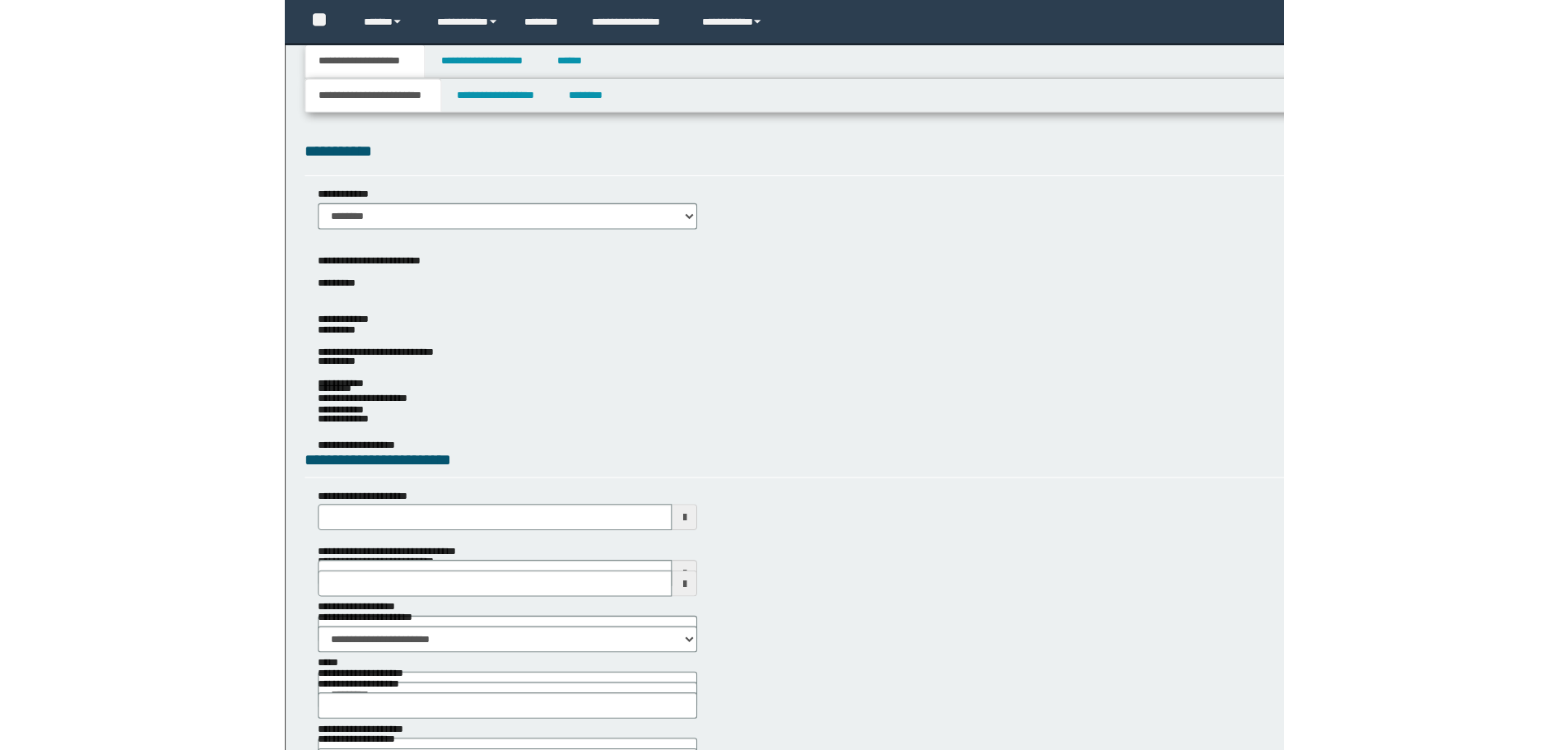scroll, scrollTop: 0, scrollLeft: 0, axis: both 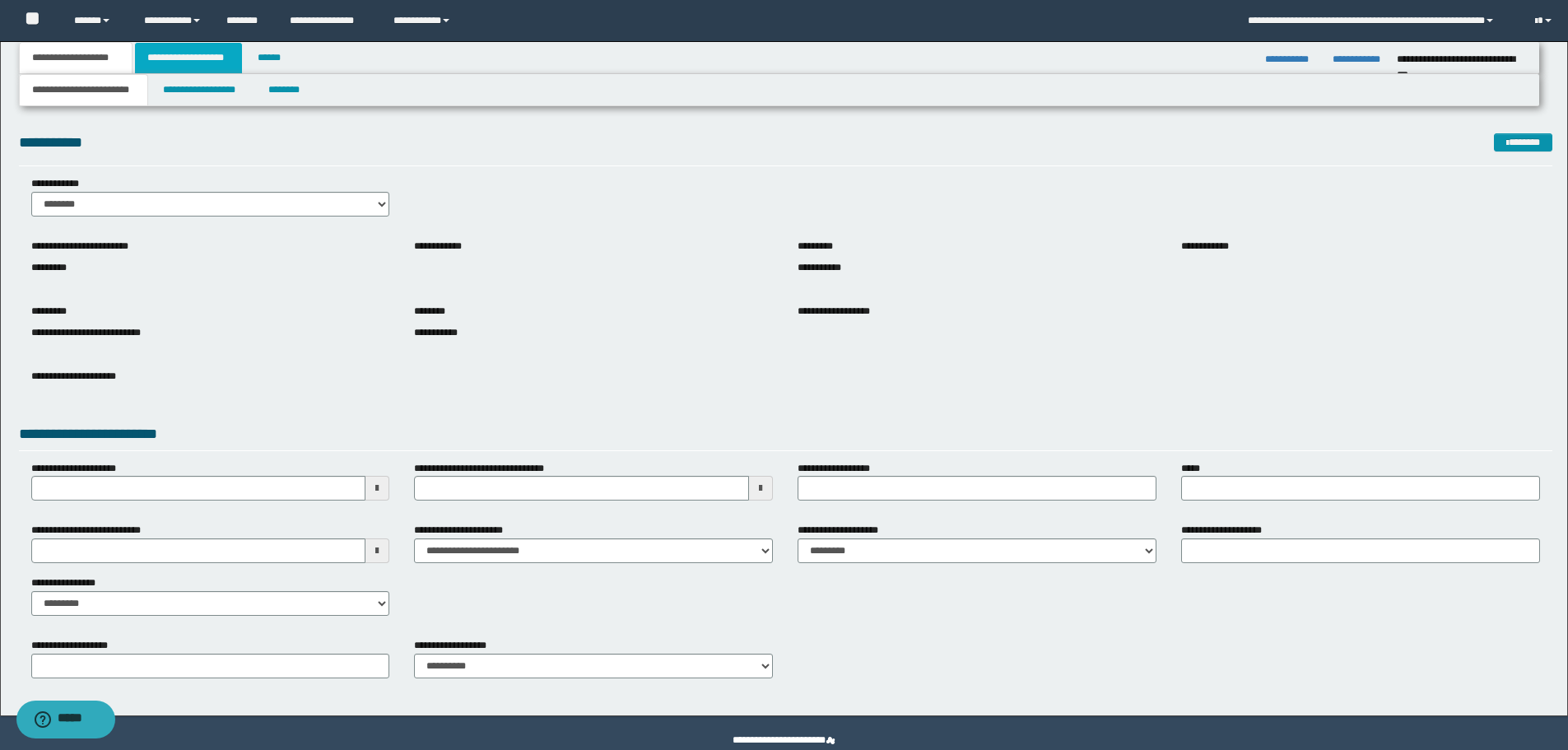 click on "**********" at bounding box center [188, 58] 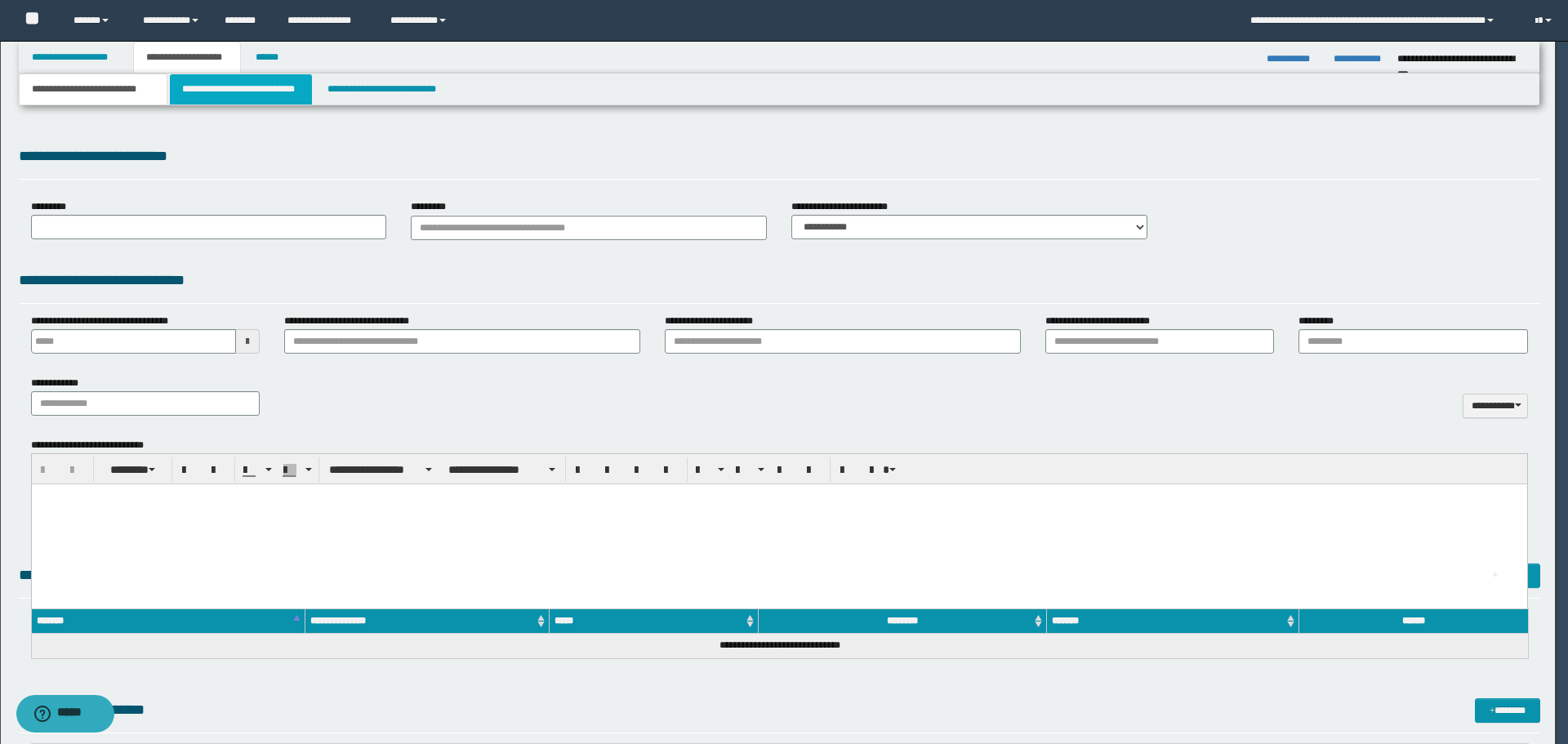 scroll, scrollTop: 0, scrollLeft: 0, axis: both 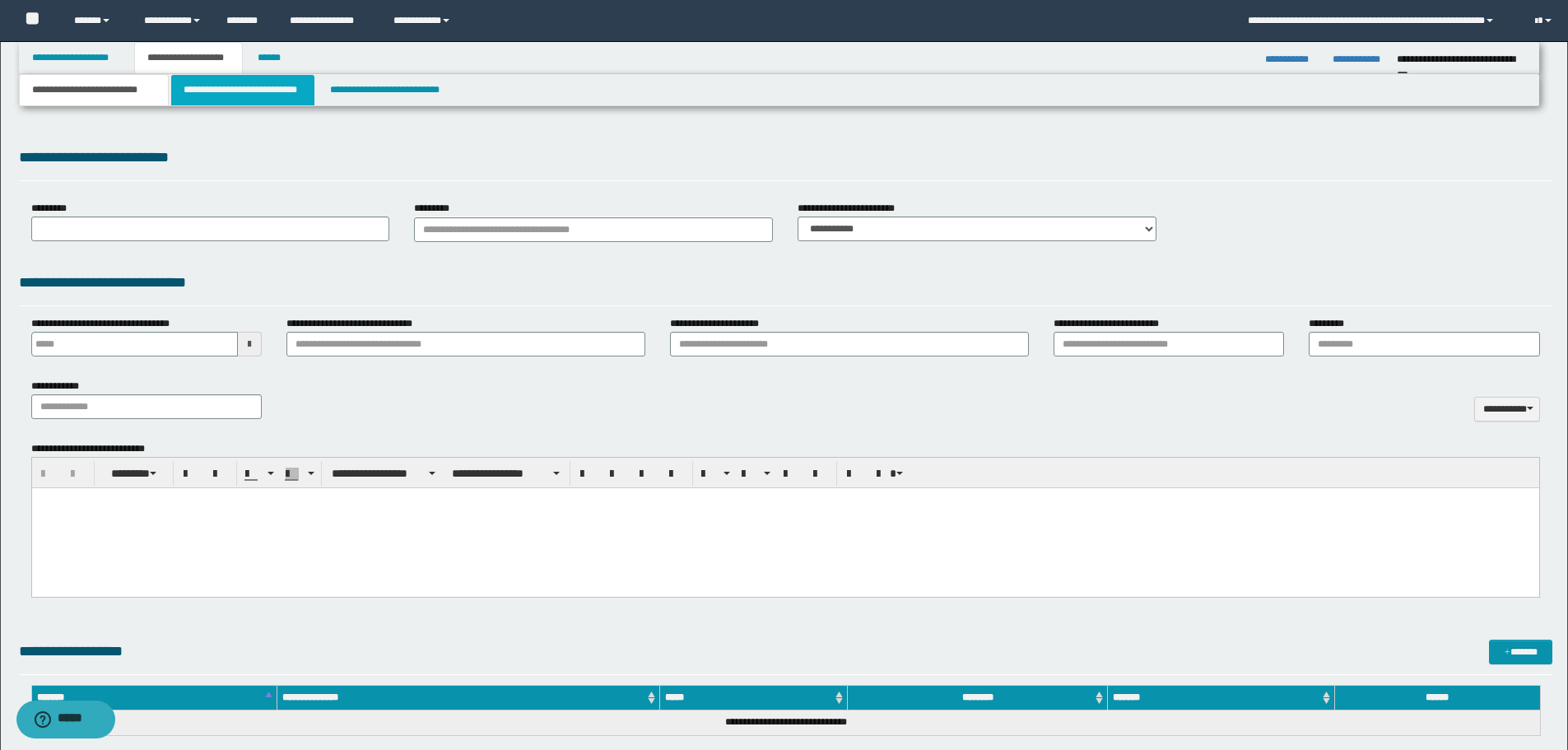 click on "**********" at bounding box center [243, 90] 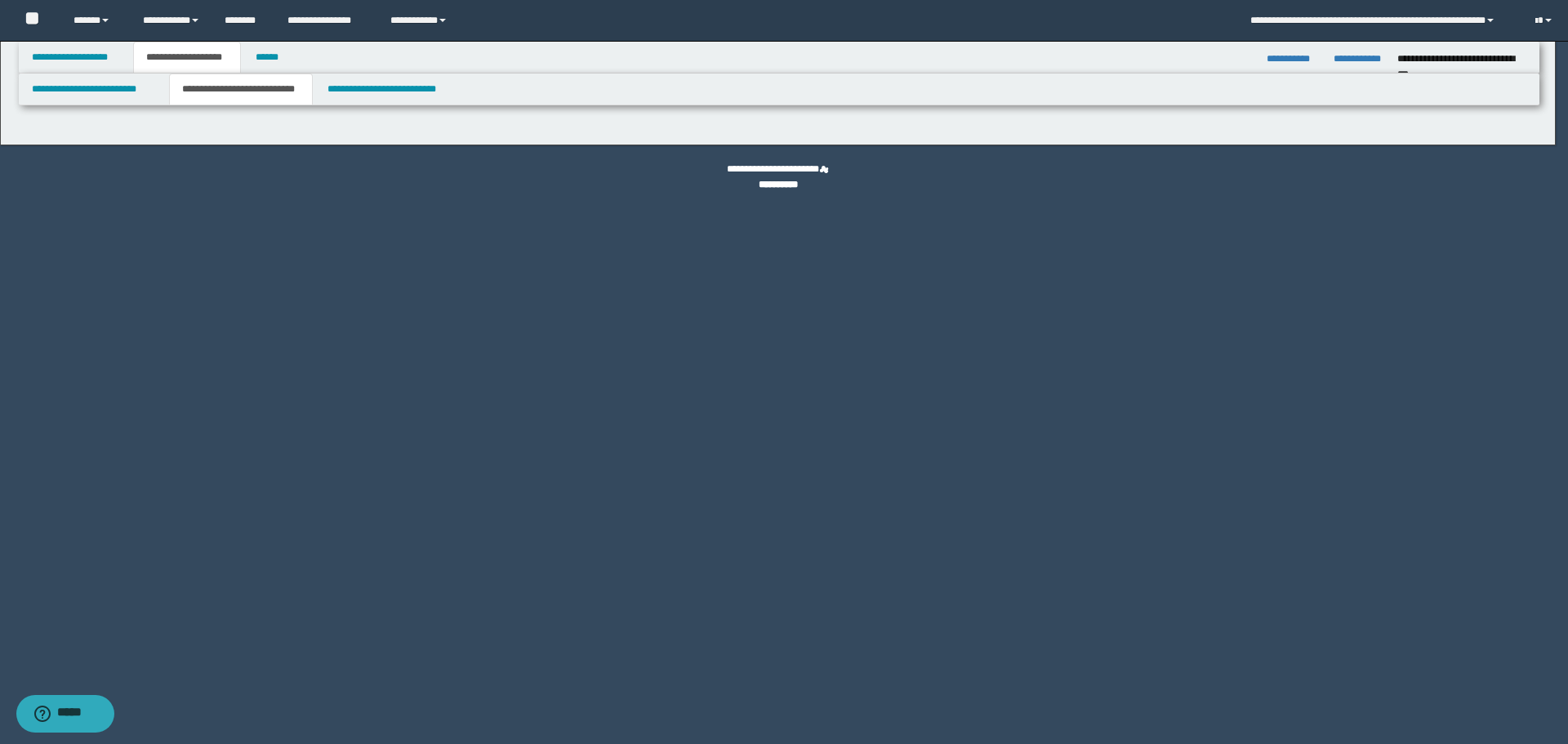select on "*" 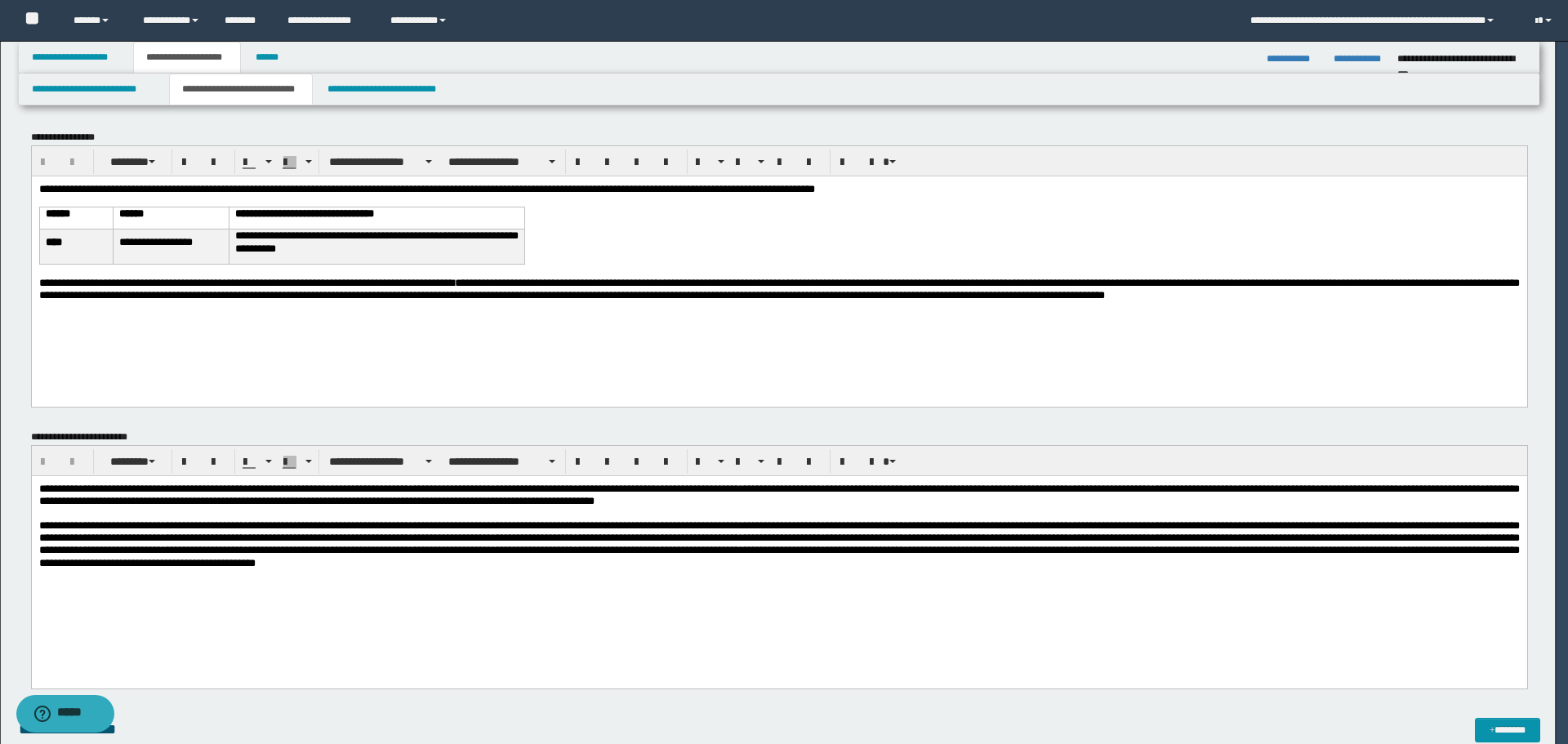 scroll, scrollTop: 0, scrollLeft: 0, axis: both 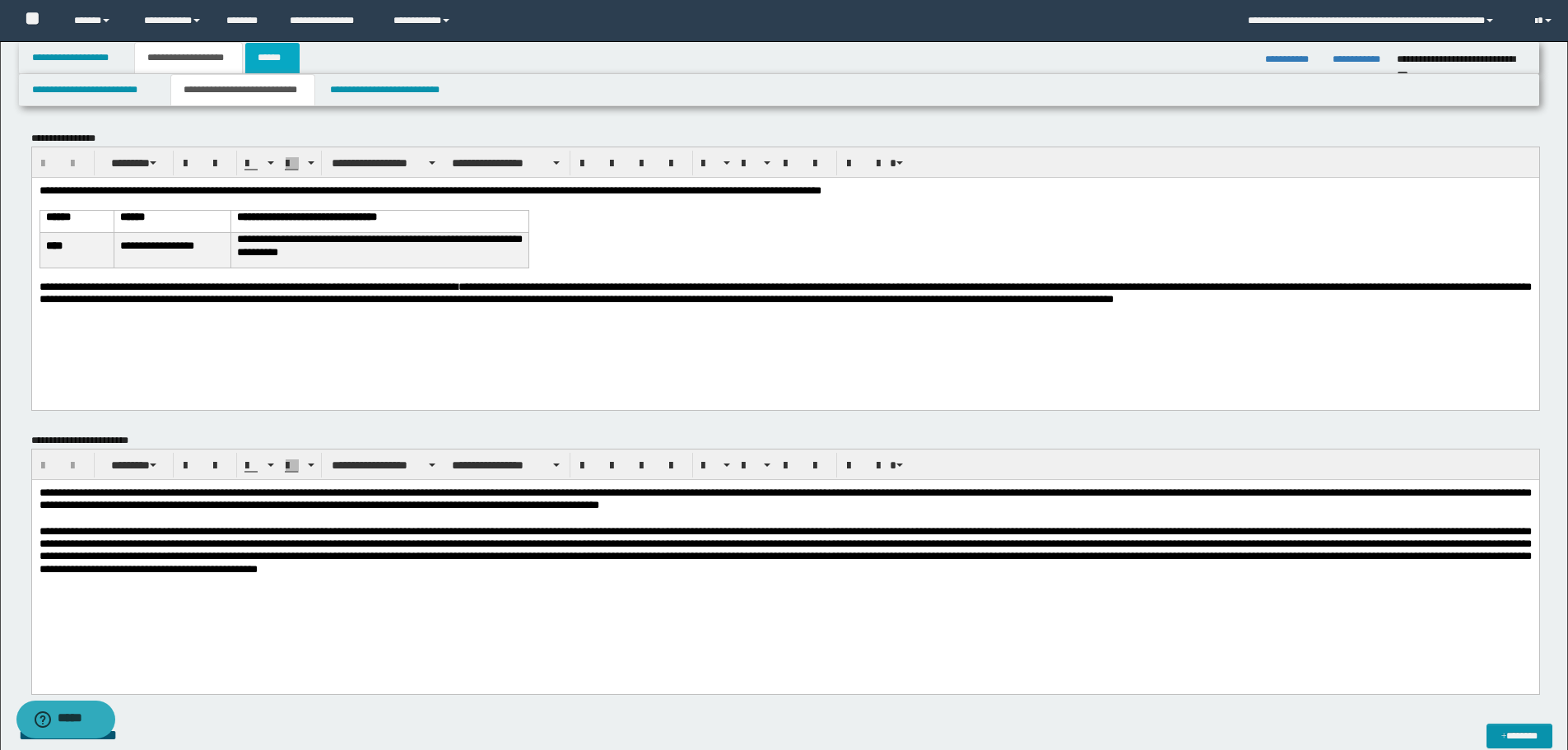 click on "******" at bounding box center (272, 58) 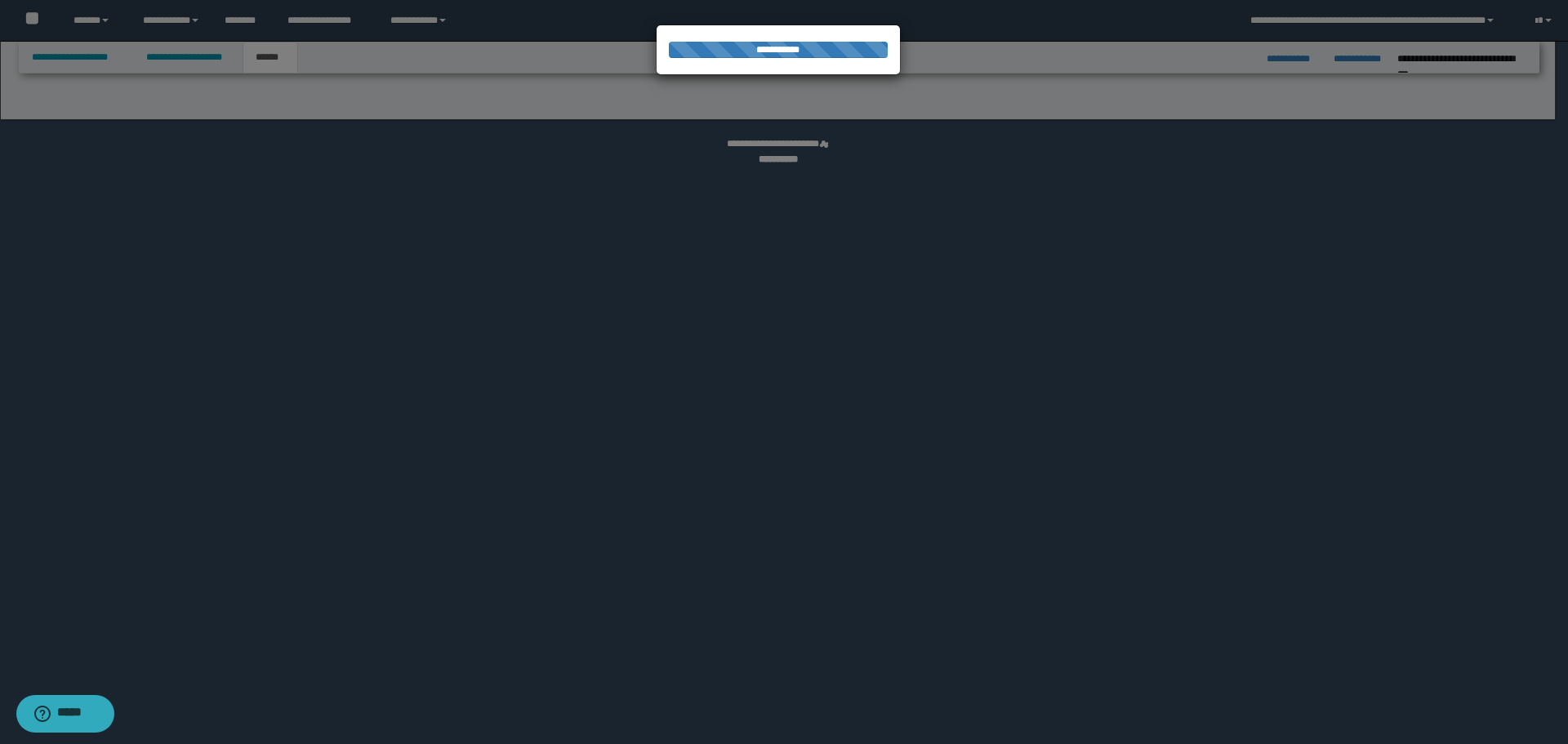 select on "*" 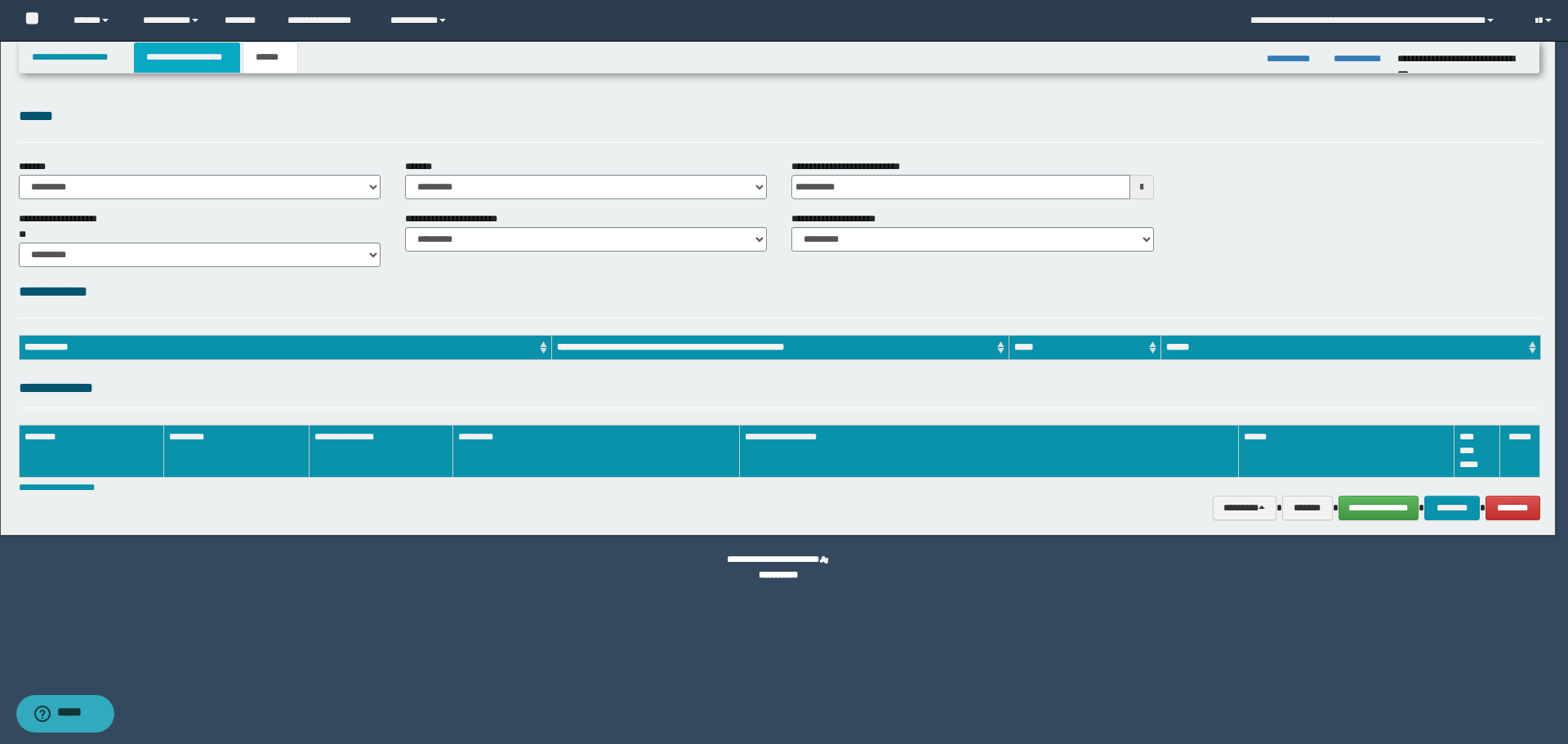 scroll, scrollTop: 0, scrollLeft: 0, axis: both 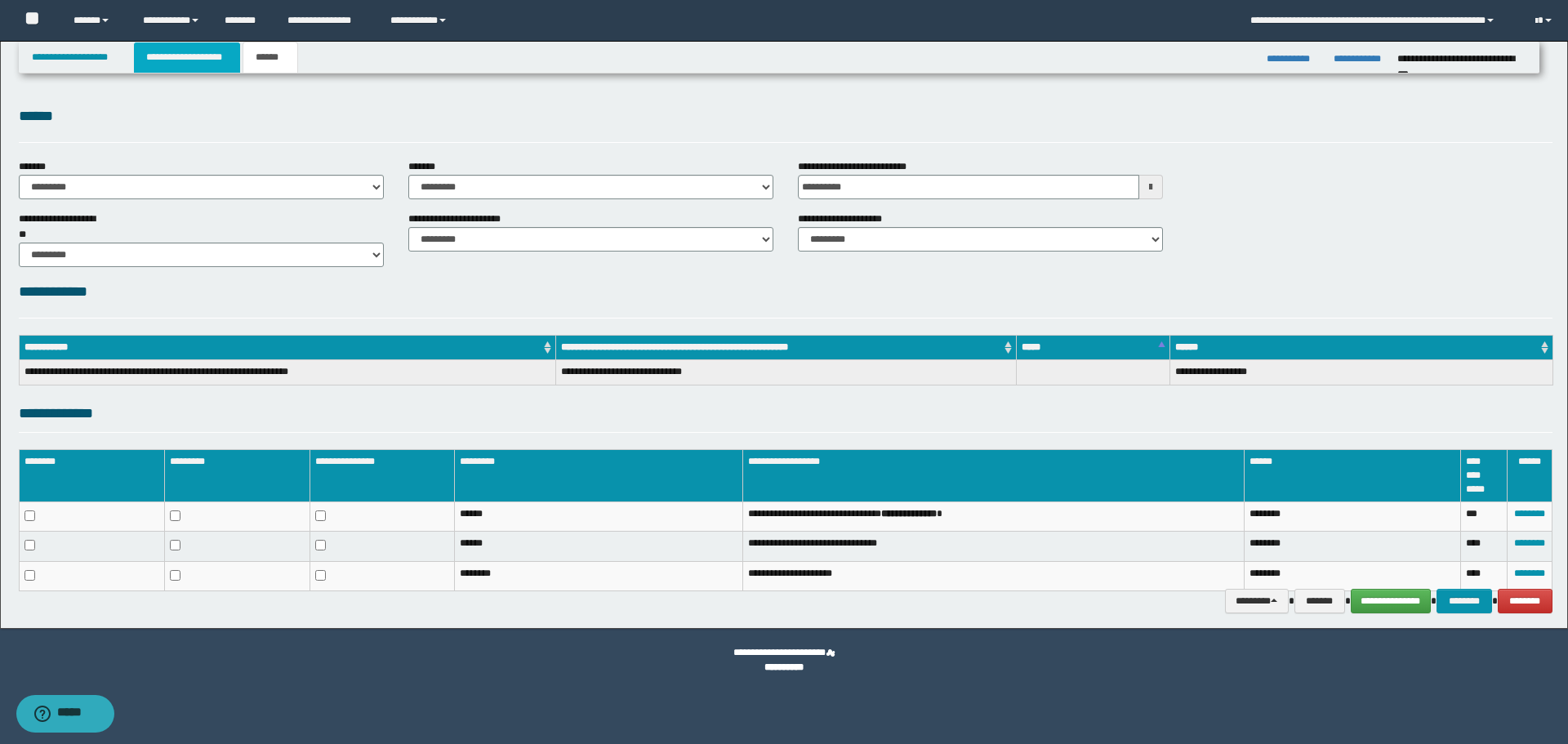 click on "**********" at bounding box center [187, 57] 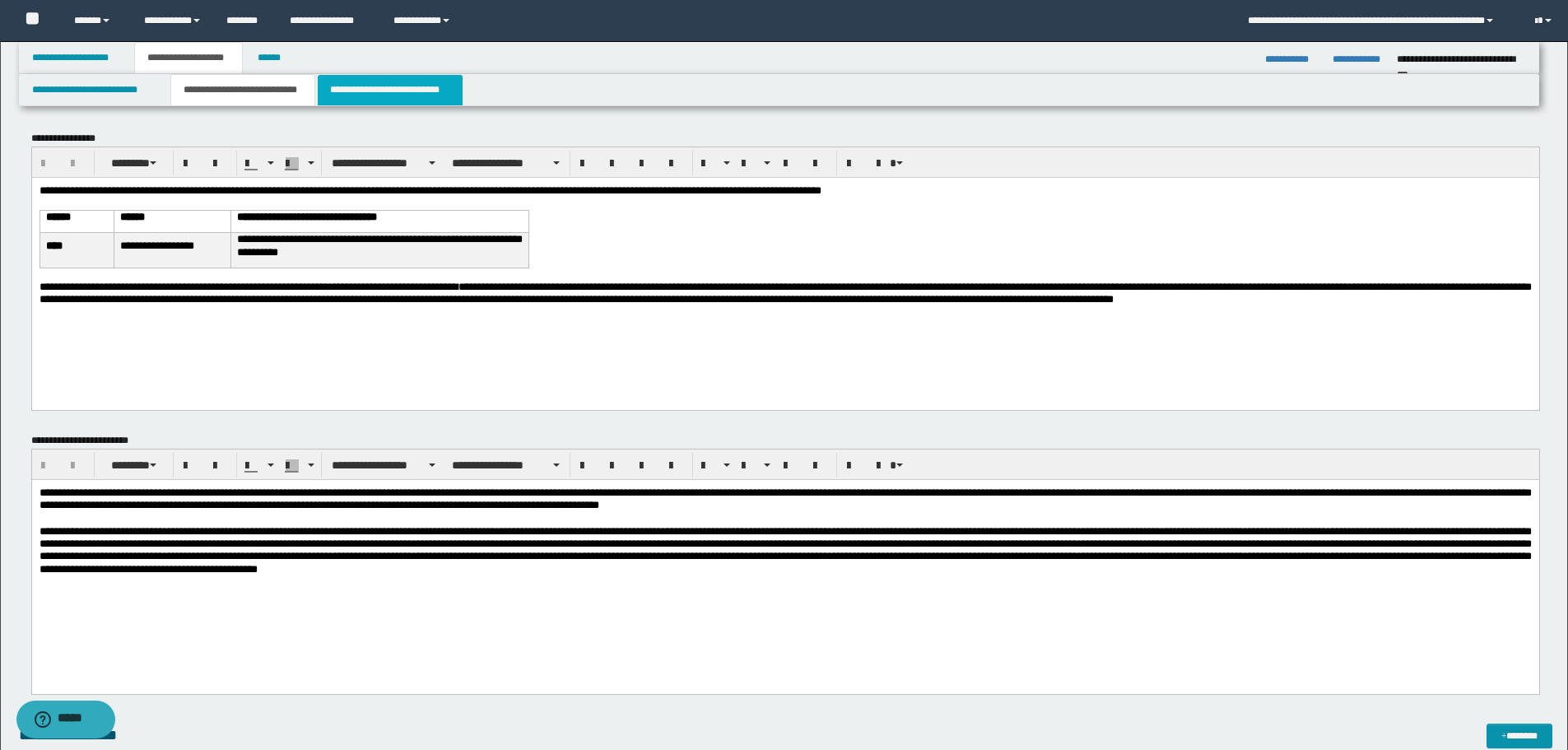 click on "**********" at bounding box center [390, 90] 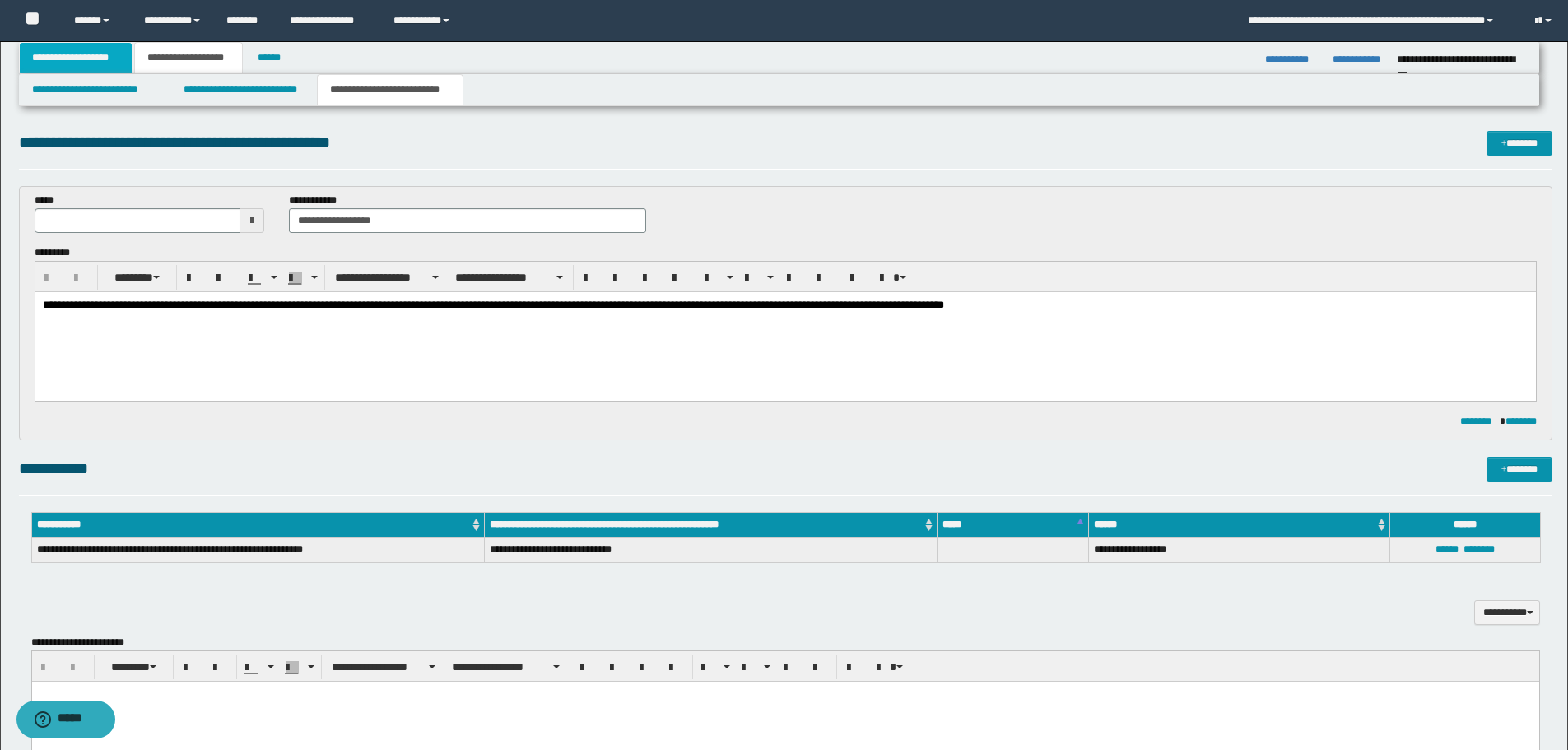 scroll, scrollTop: 0, scrollLeft: 0, axis: both 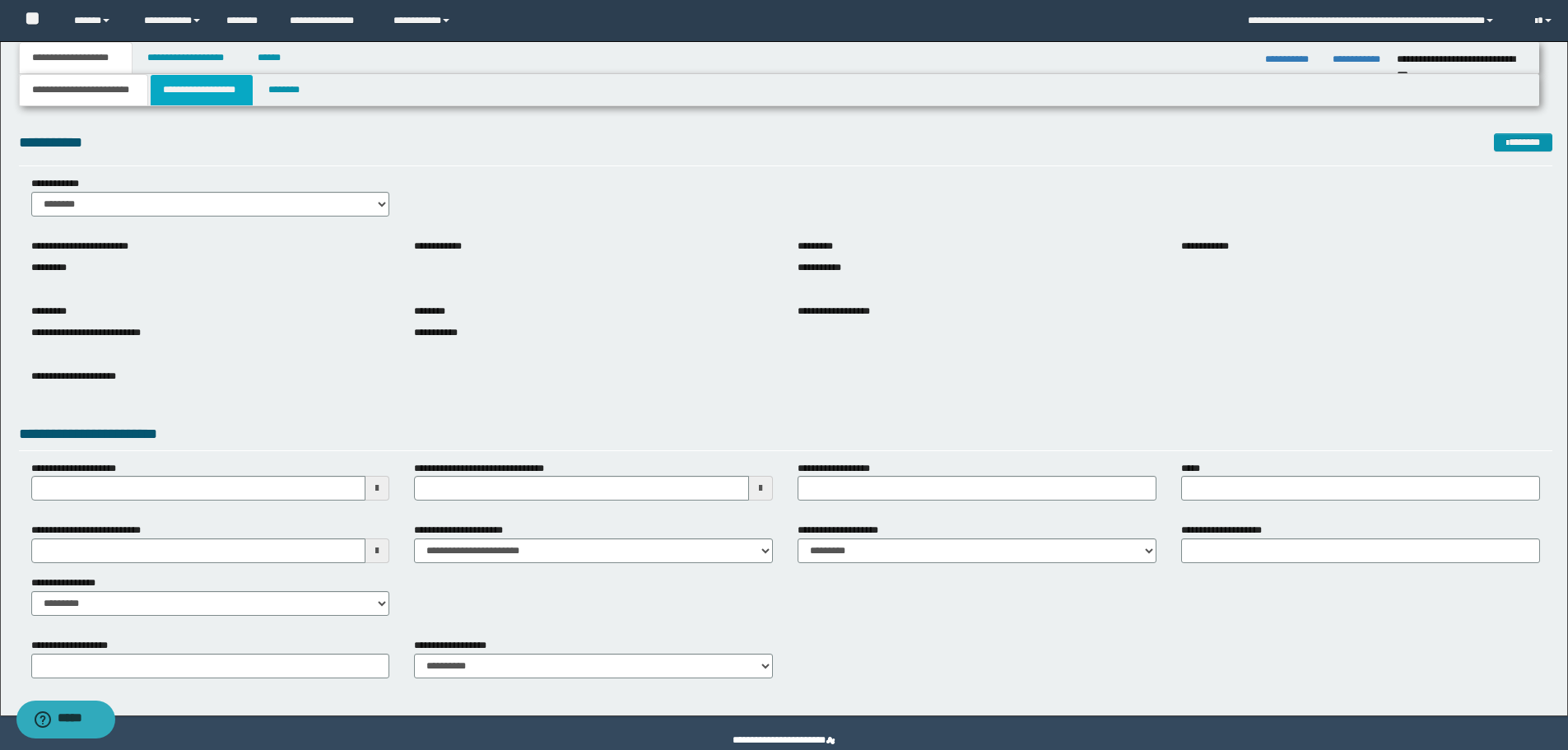 click on "**********" at bounding box center [202, 90] 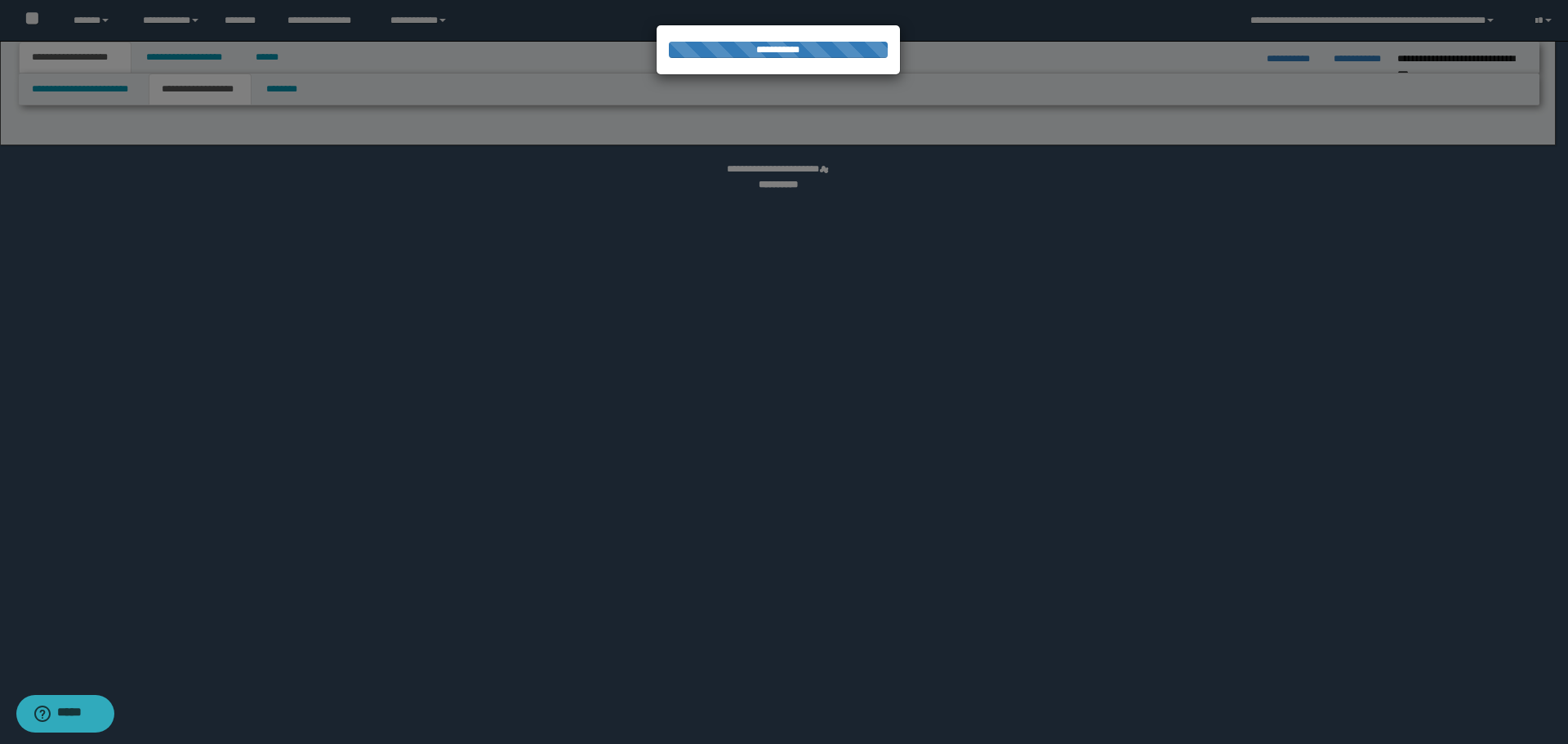 select on "*" 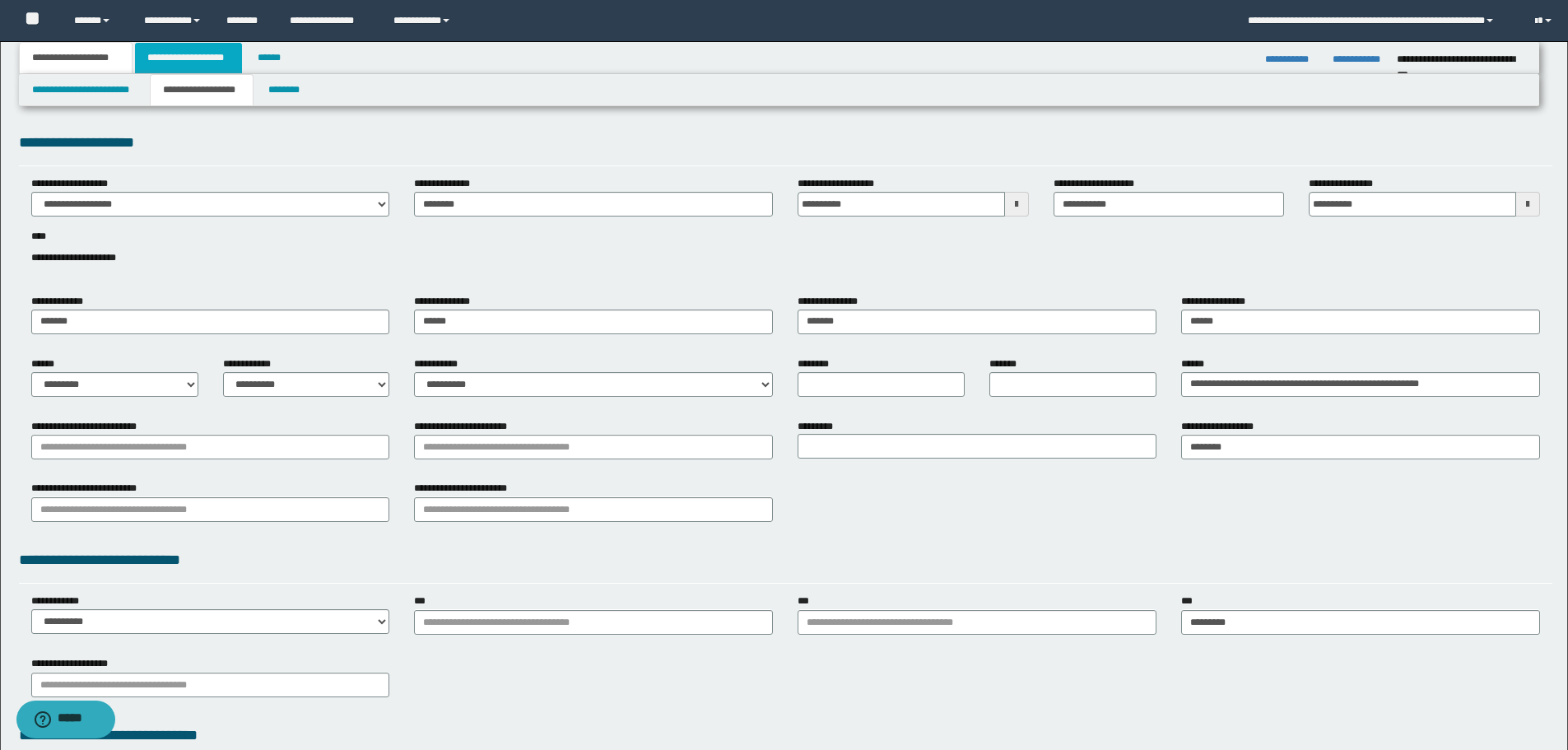 click on "**********" at bounding box center (188, 58) 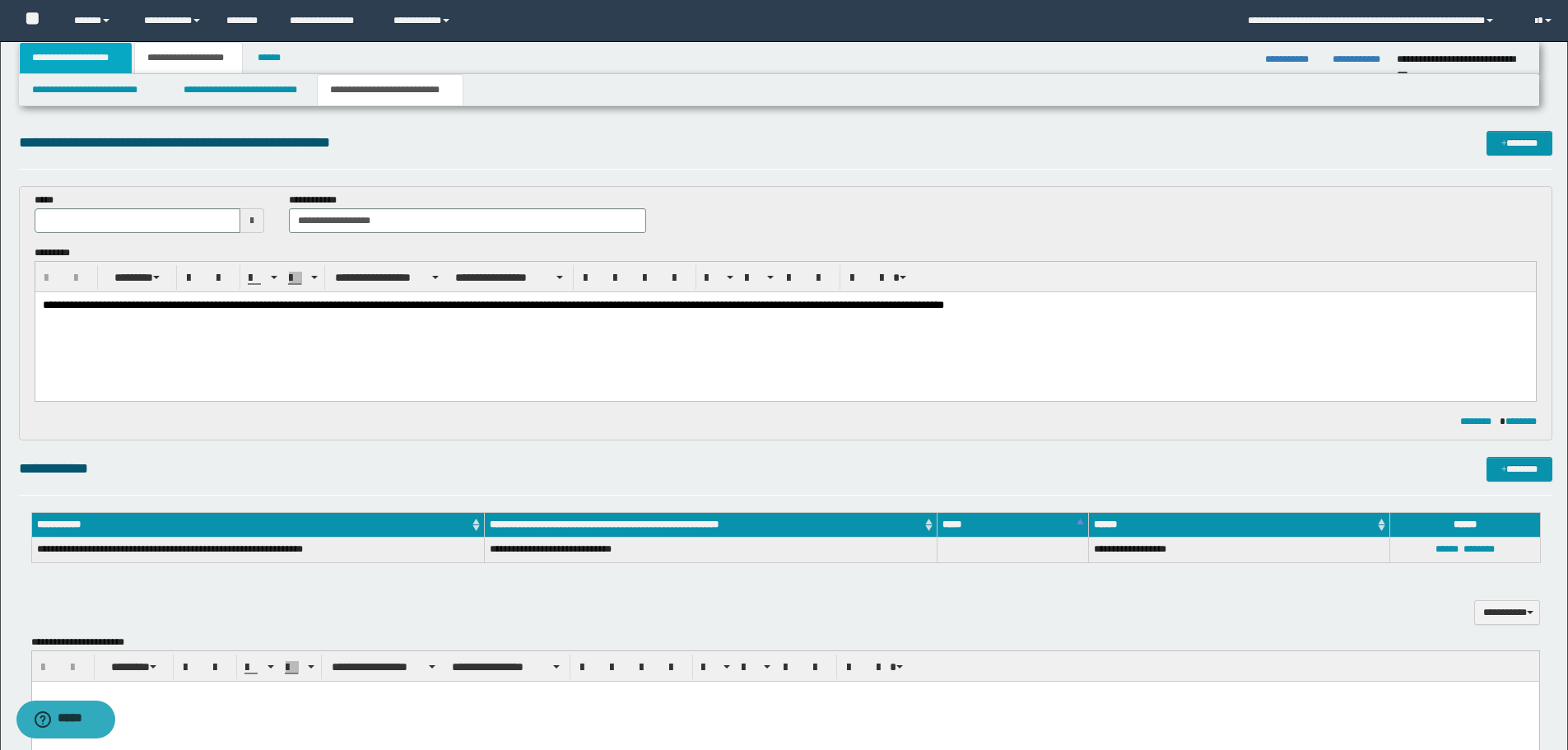click on "**********" at bounding box center [76, 58] 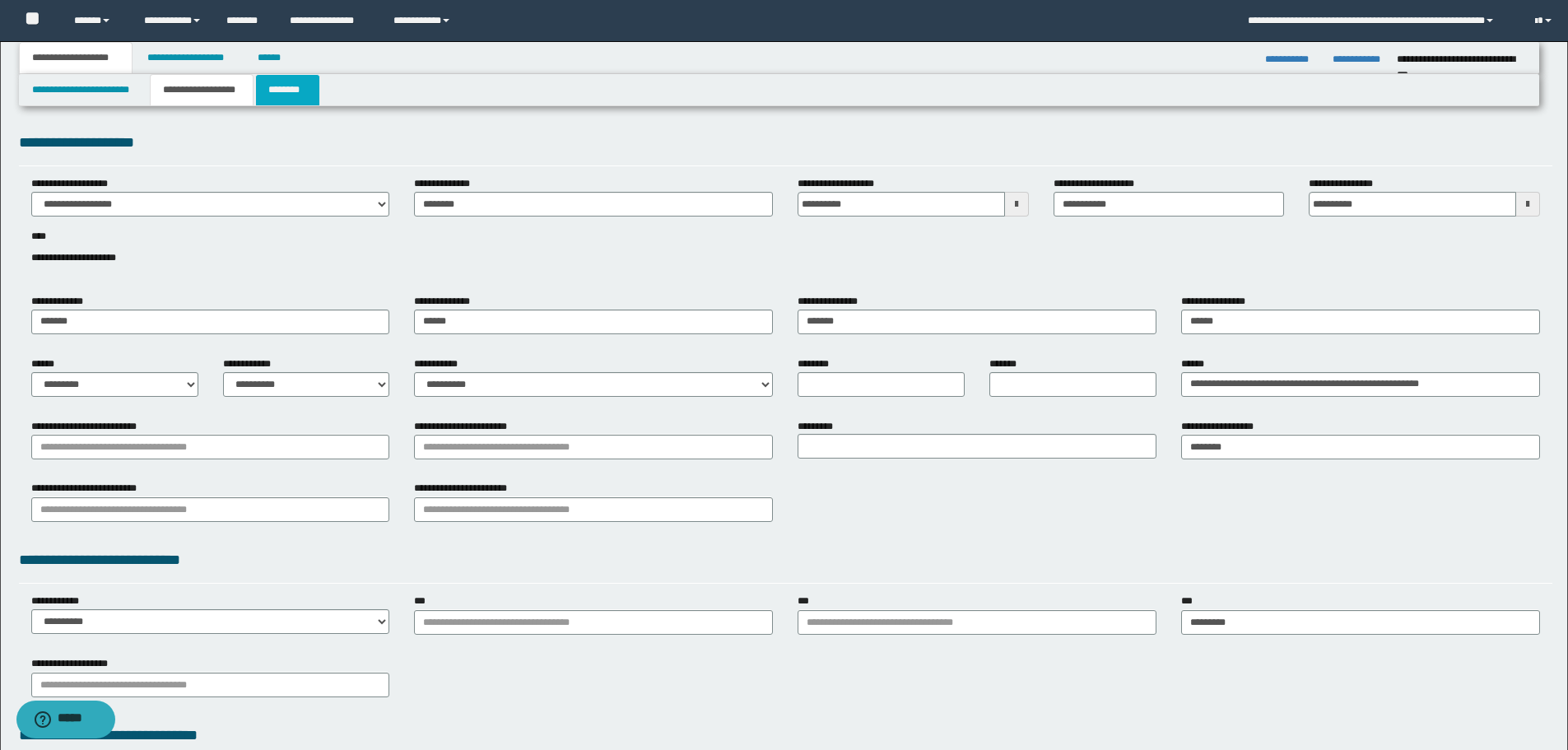 click on "********" at bounding box center [287, 90] 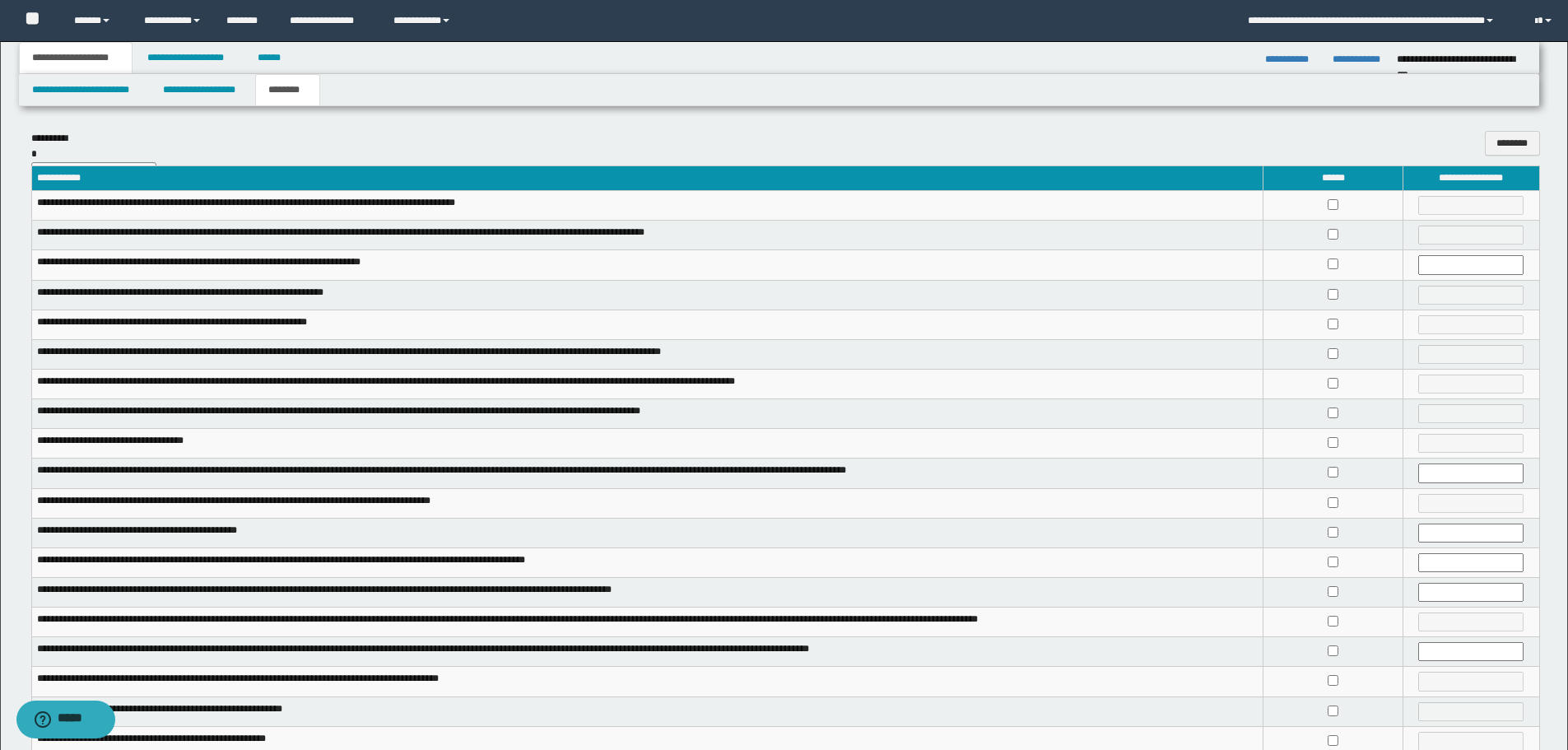 scroll, scrollTop: 172, scrollLeft: 0, axis: vertical 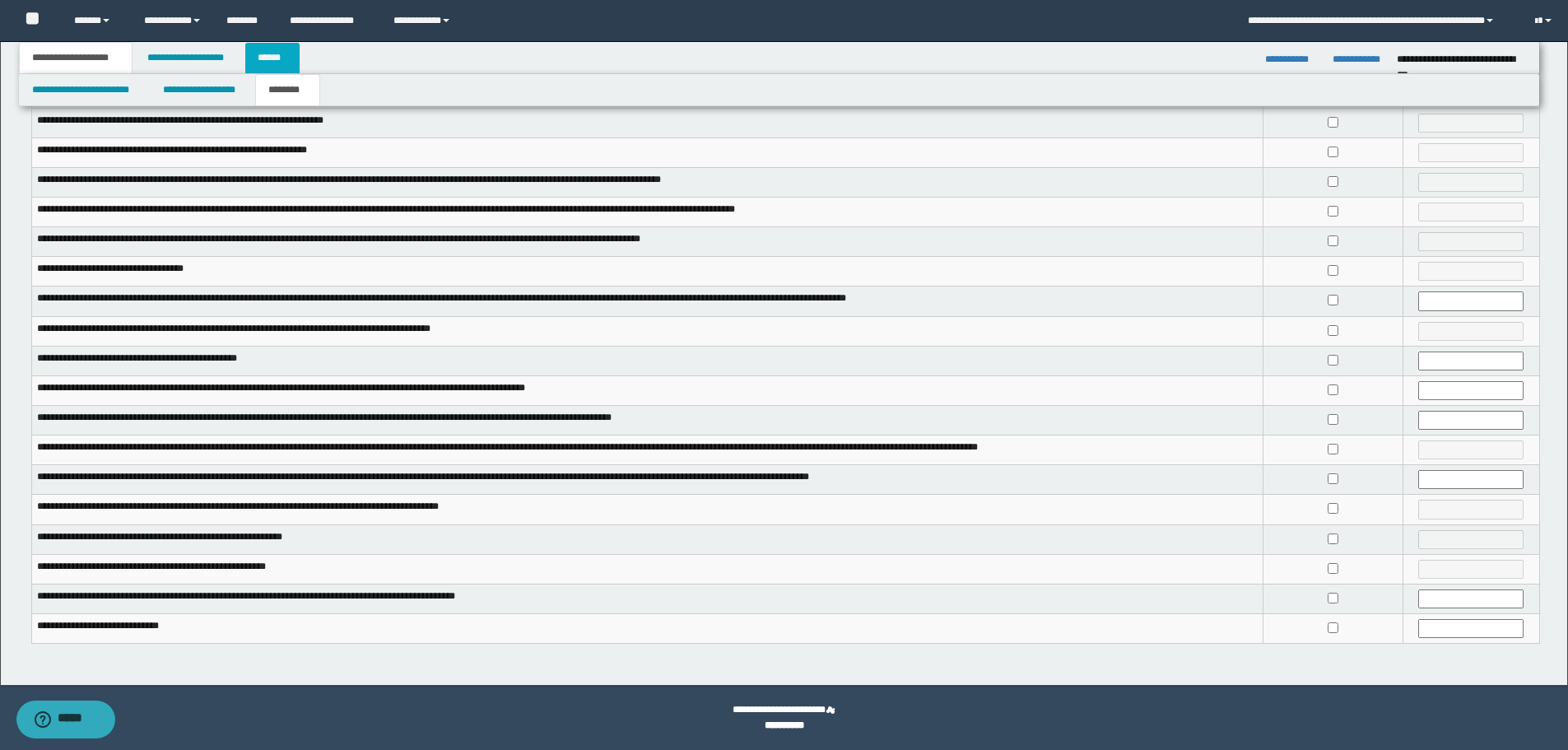 click on "******" at bounding box center [272, 58] 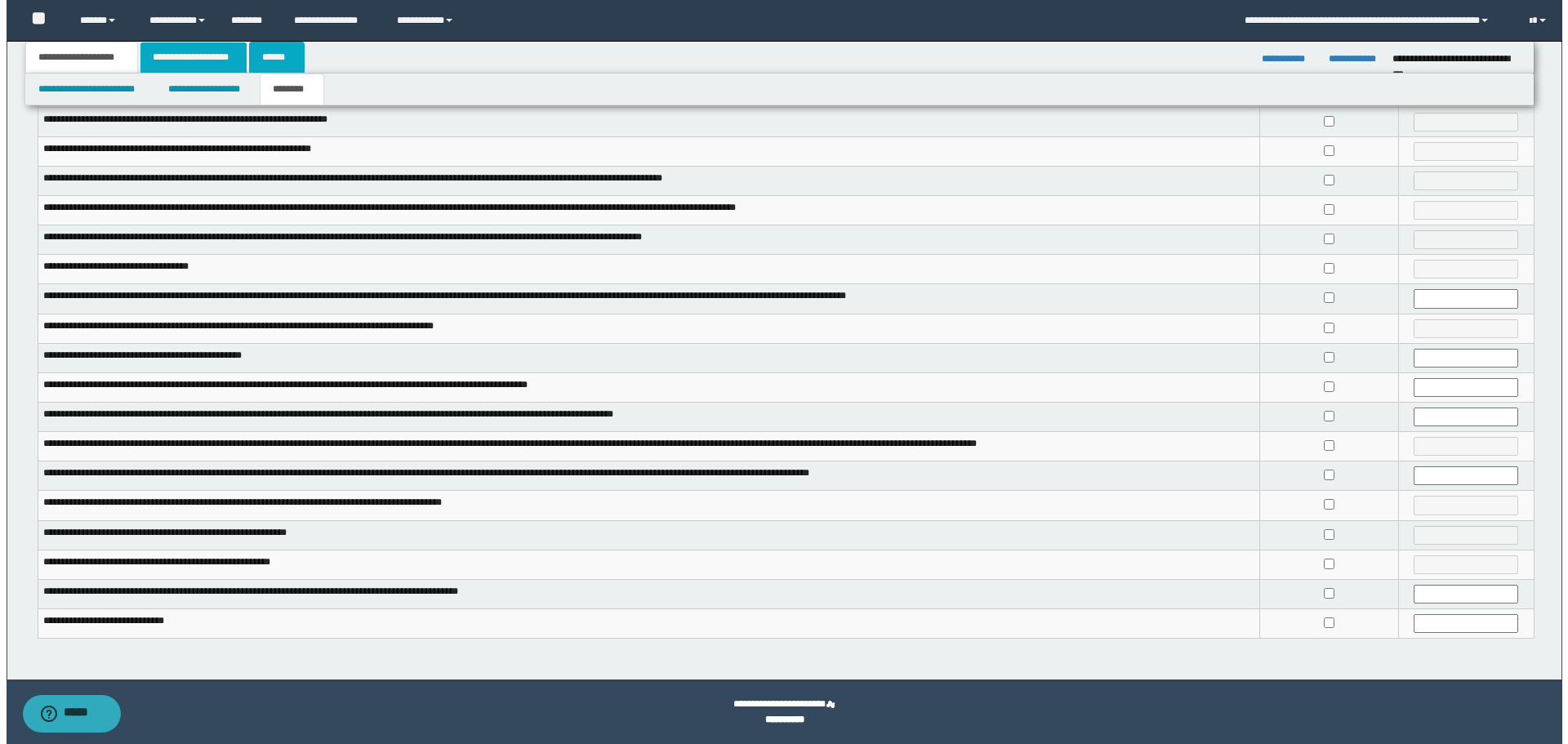 scroll, scrollTop: 0, scrollLeft: 0, axis: both 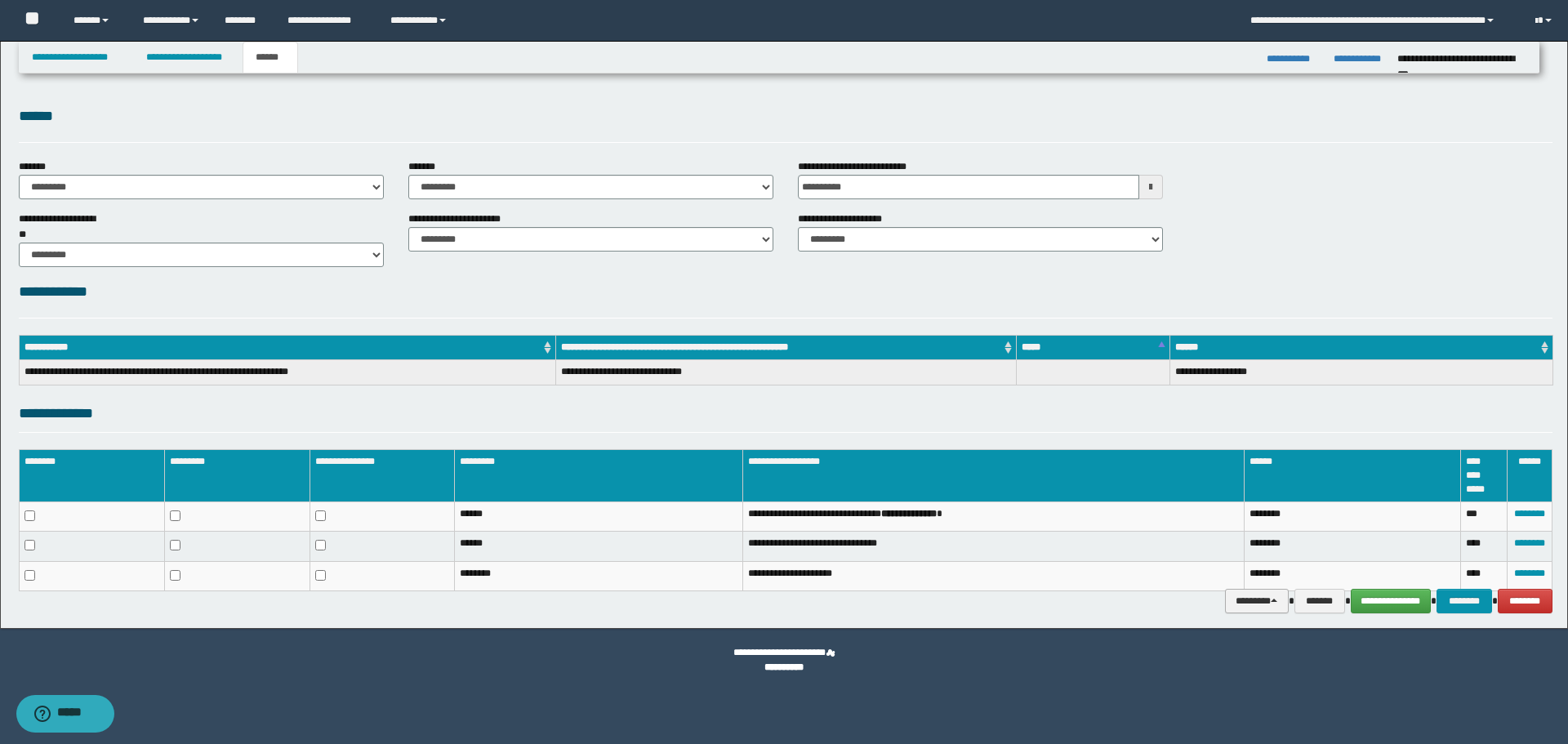 click on "********" at bounding box center (1257, 601) 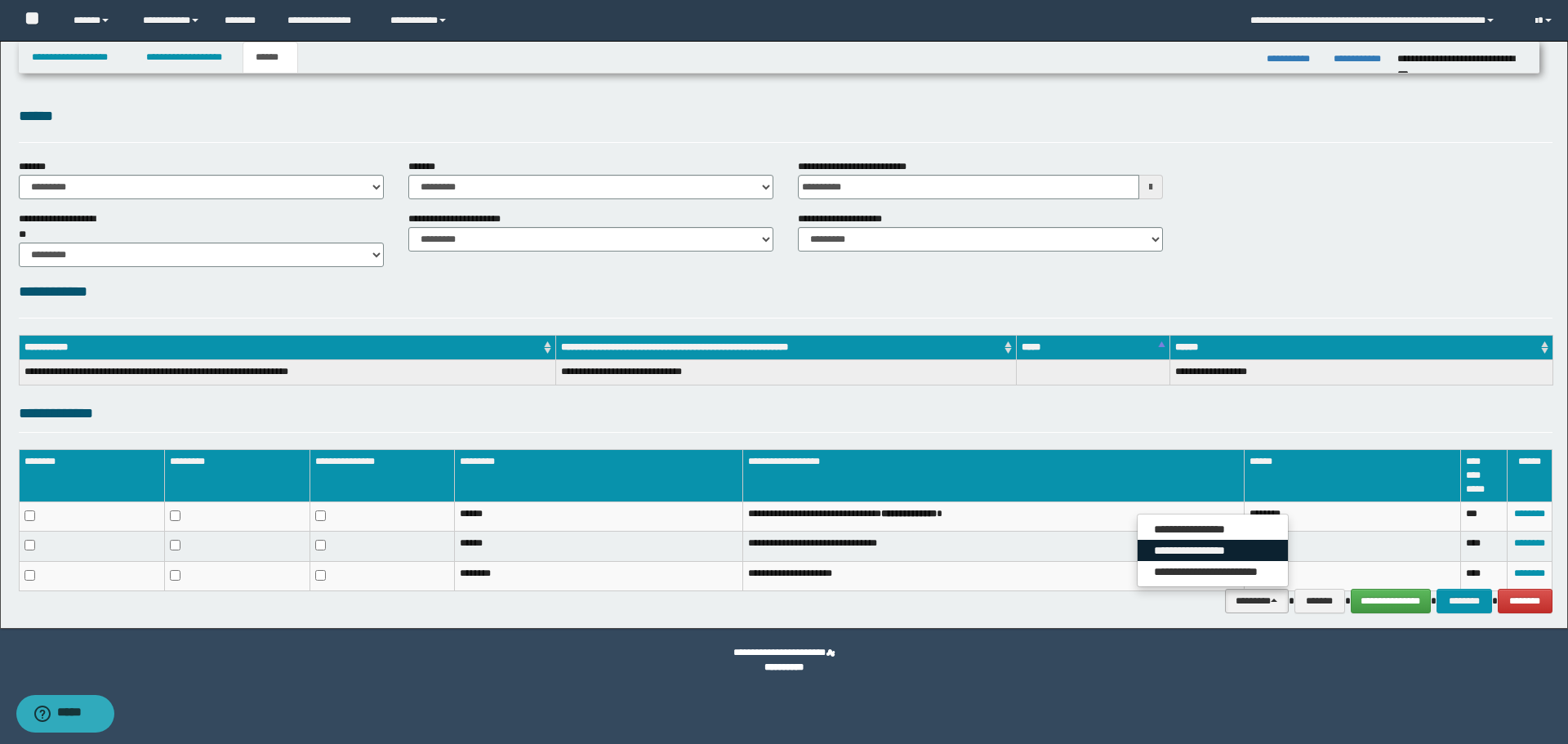drag, startPoint x: 1252, startPoint y: 555, endPoint x: 1243, endPoint y: 559, distance: 9.848858 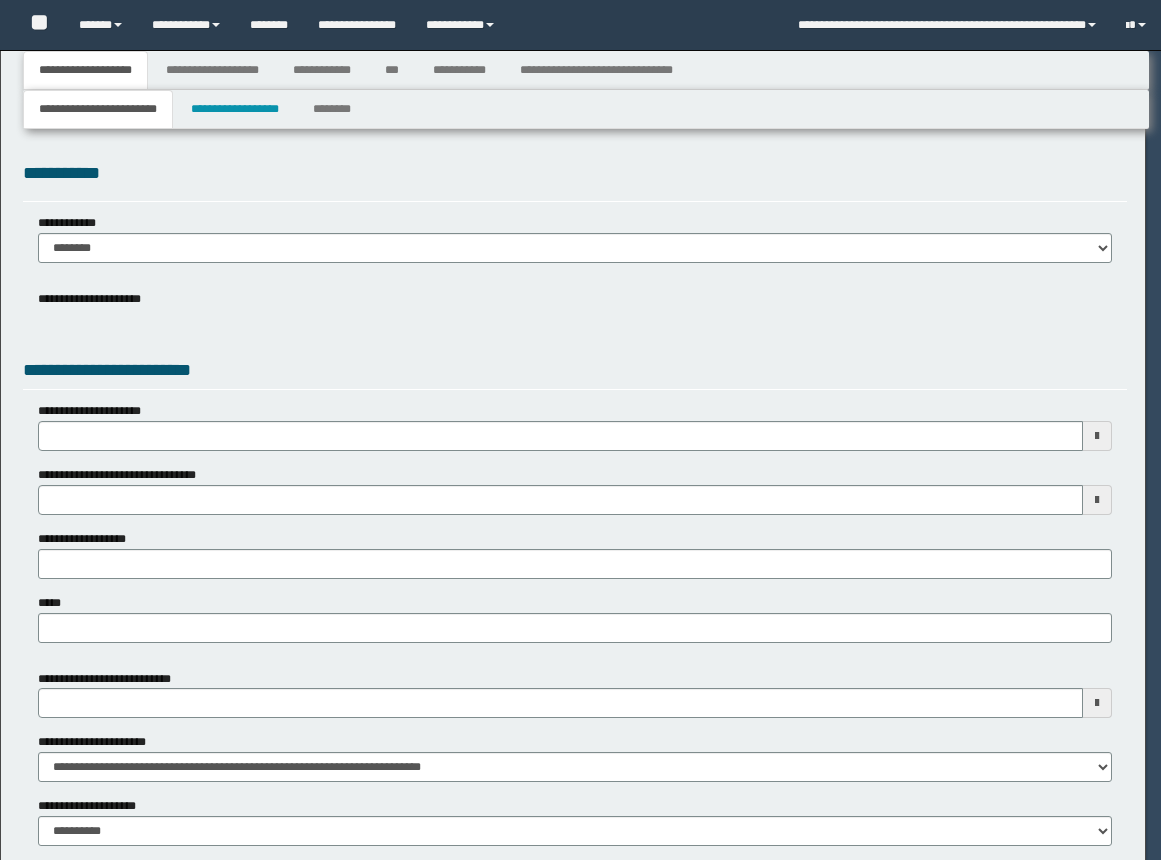 type on "**********" 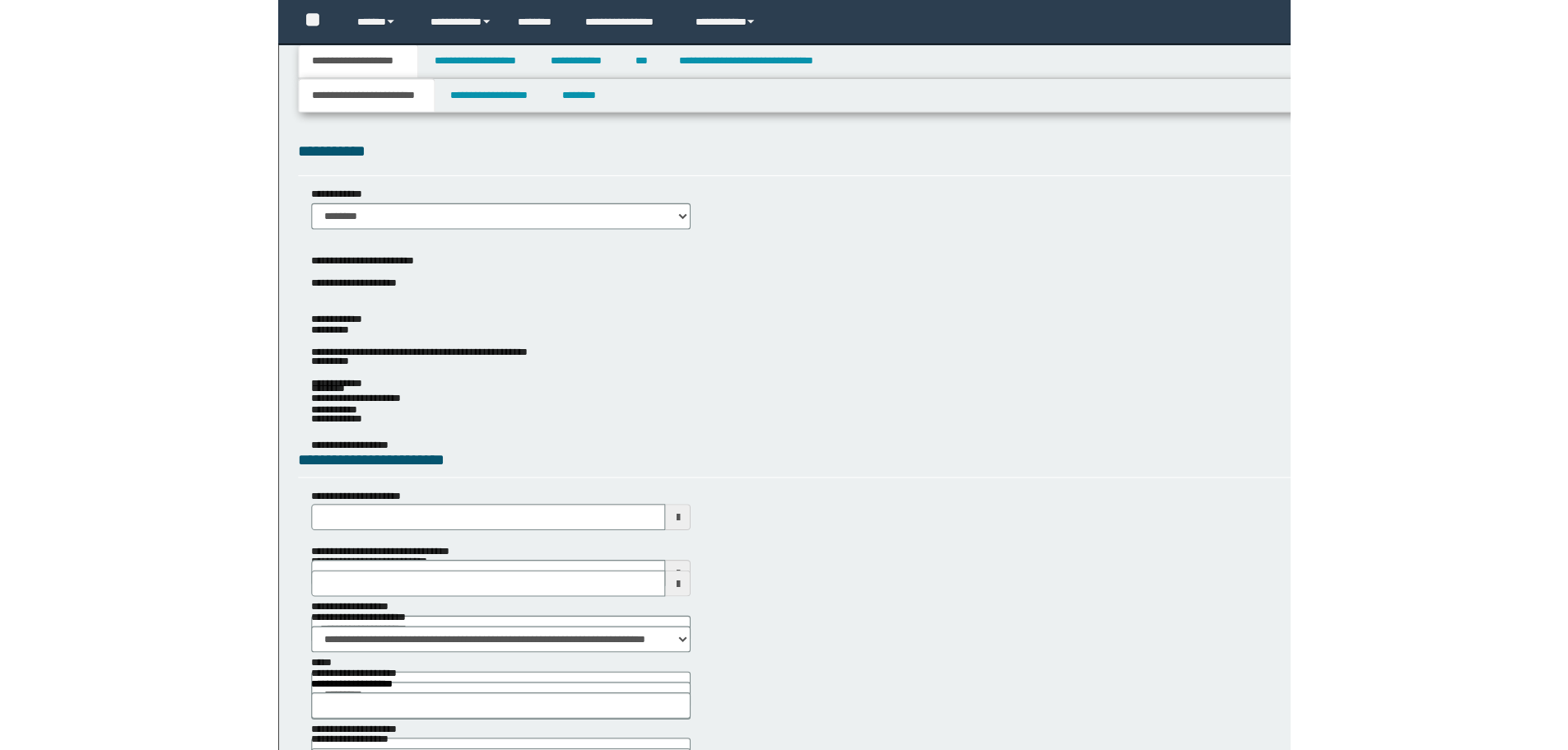 scroll, scrollTop: 0, scrollLeft: 0, axis: both 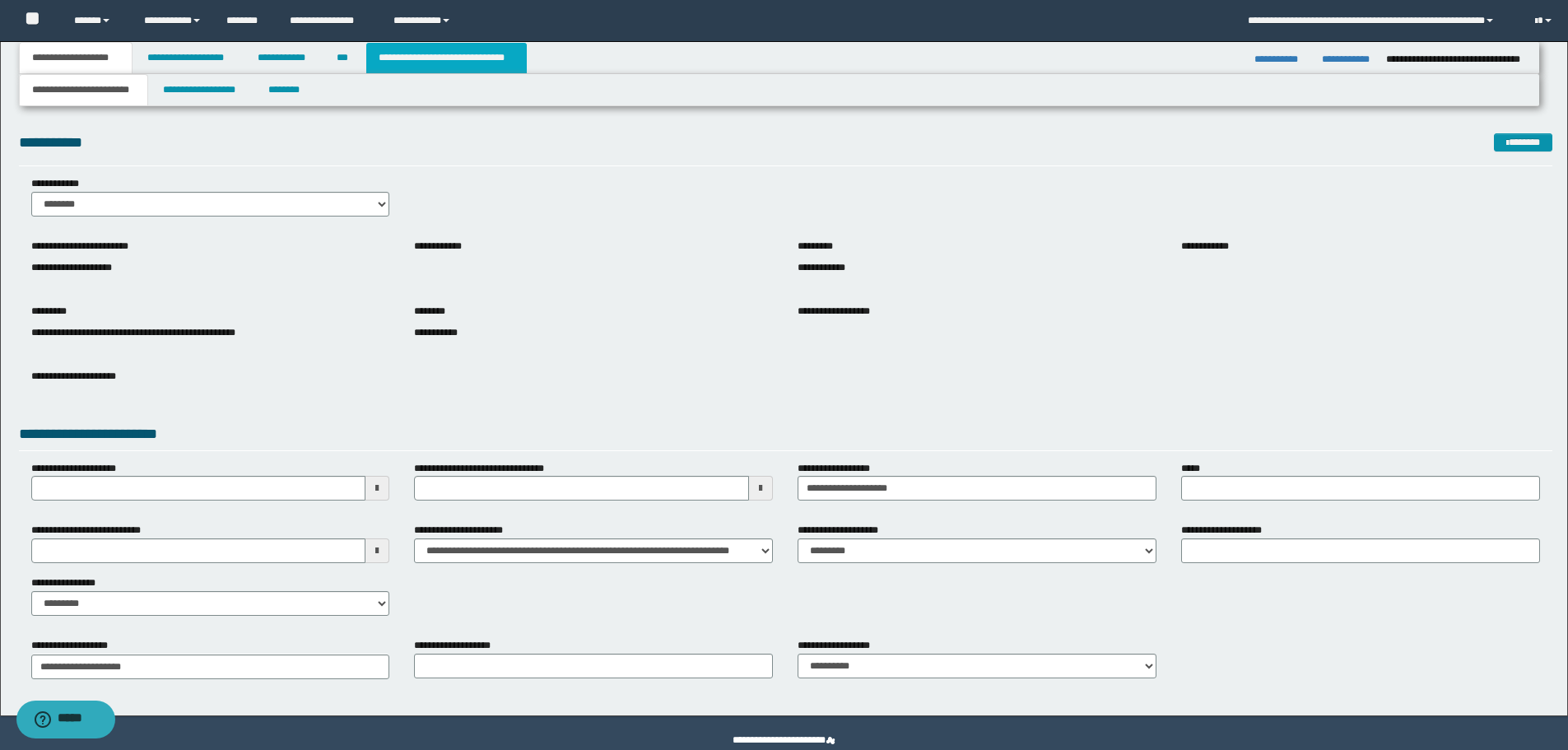 click on "**********" at bounding box center [446, 58] 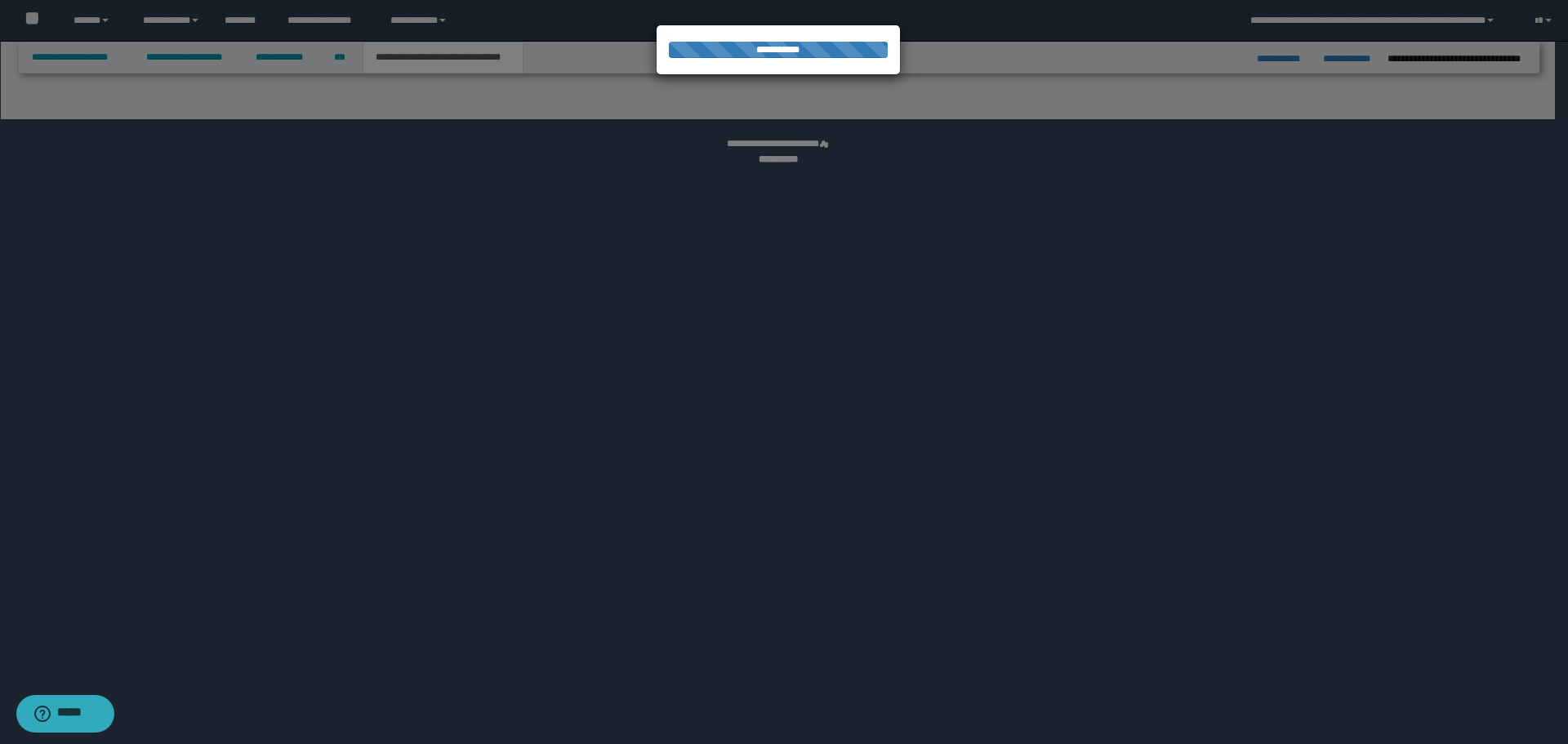 select on "*" 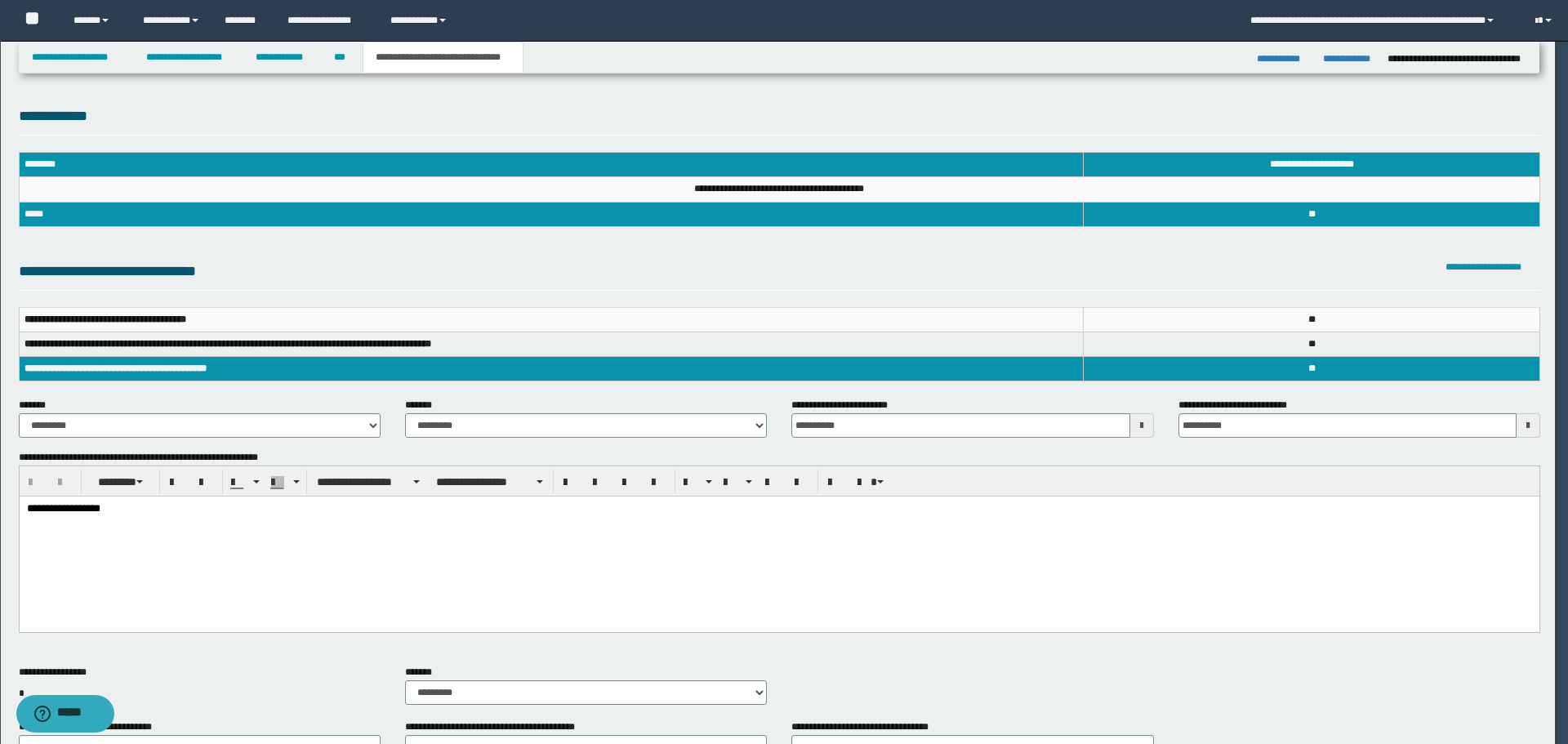 scroll, scrollTop: 0, scrollLeft: 0, axis: both 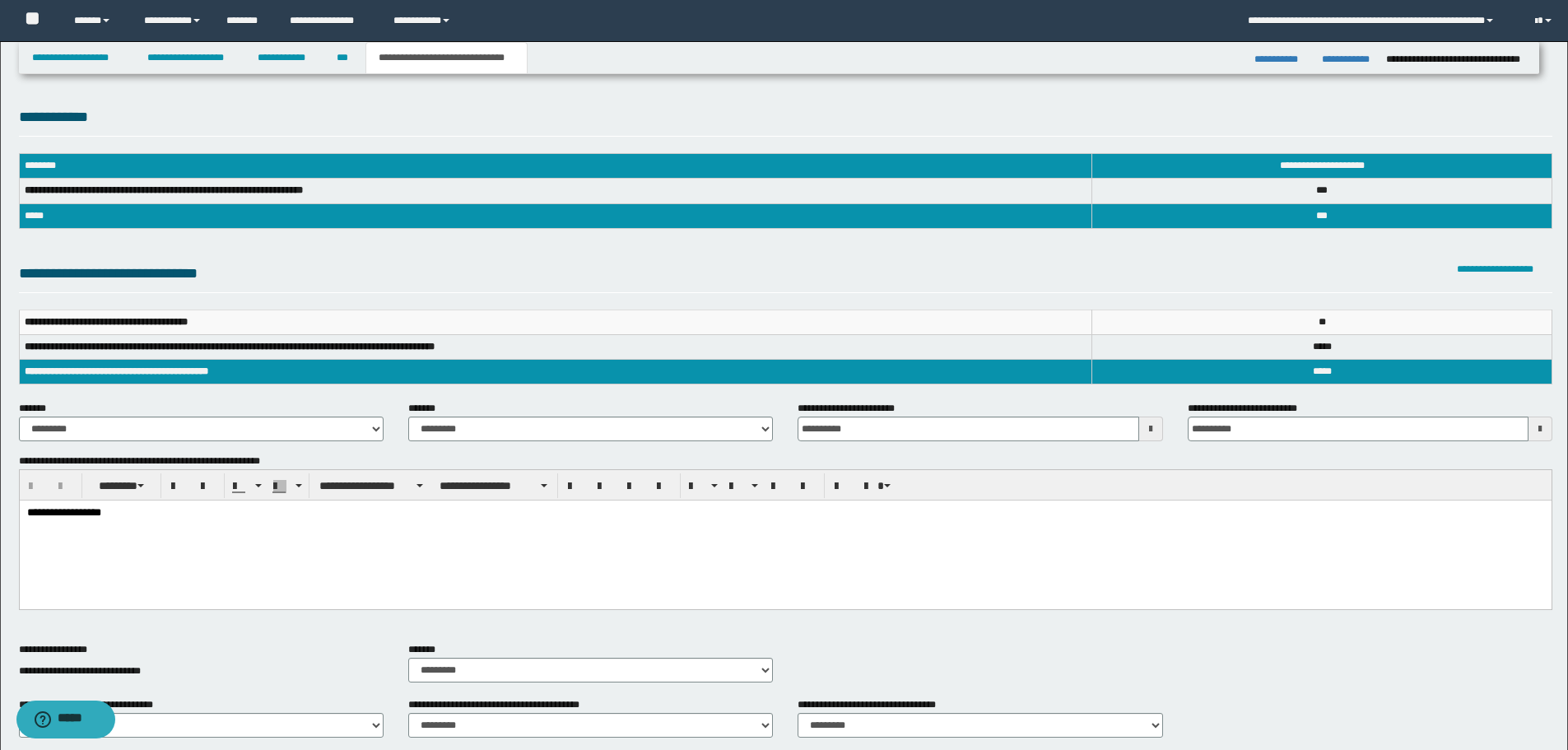 click on "**********" at bounding box center (784, 534) 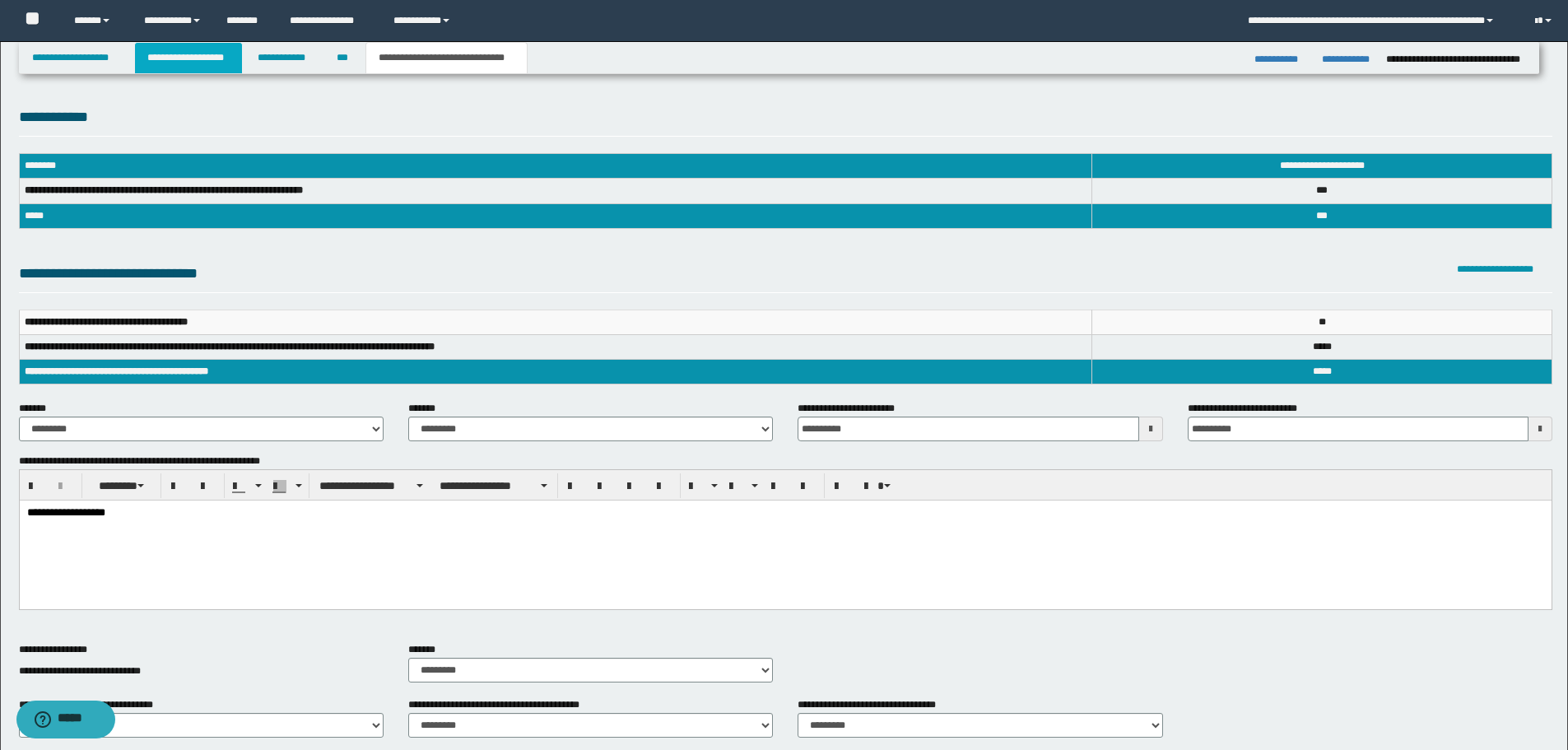 click on "**********" at bounding box center (188, 58) 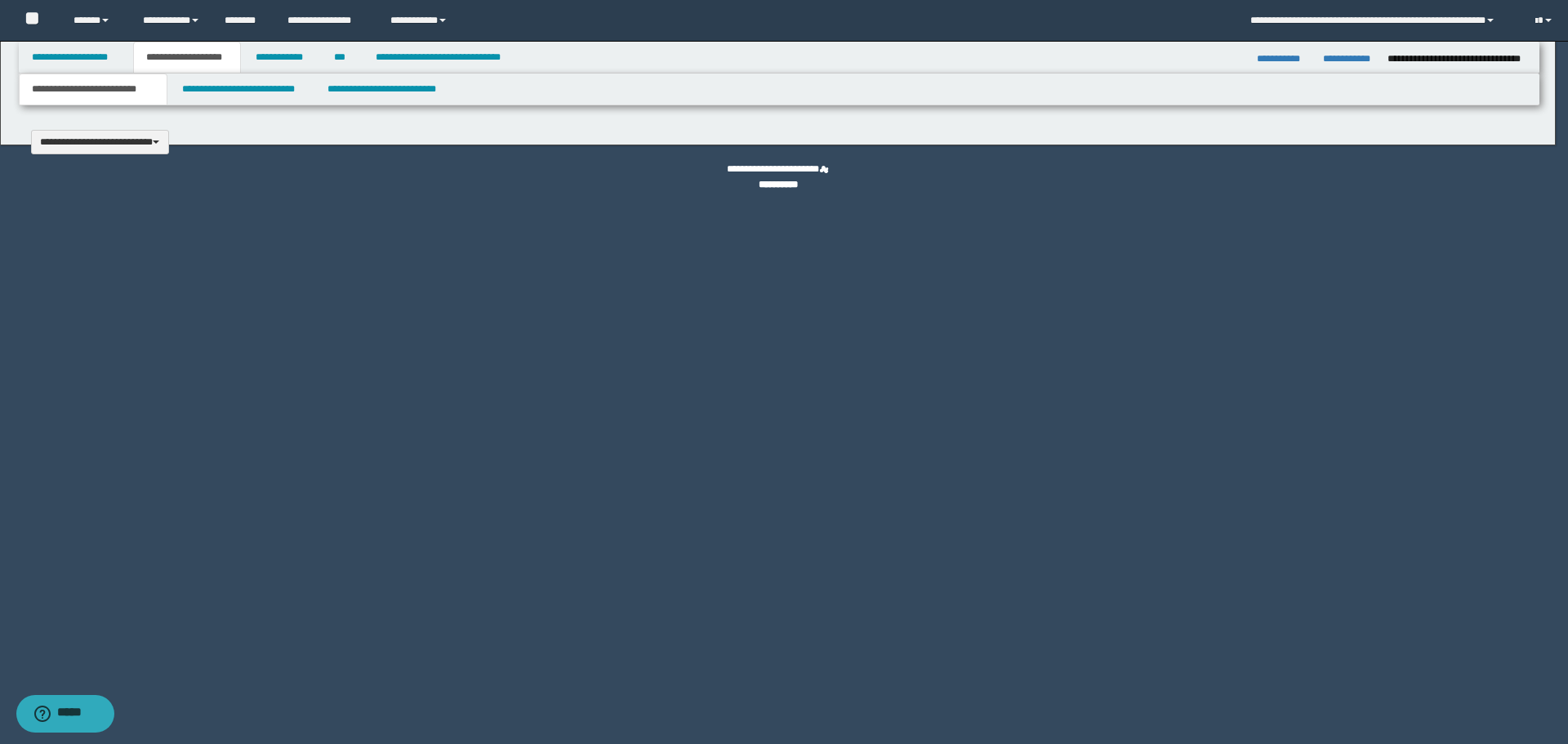 scroll, scrollTop: 0, scrollLeft: 0, axis: both 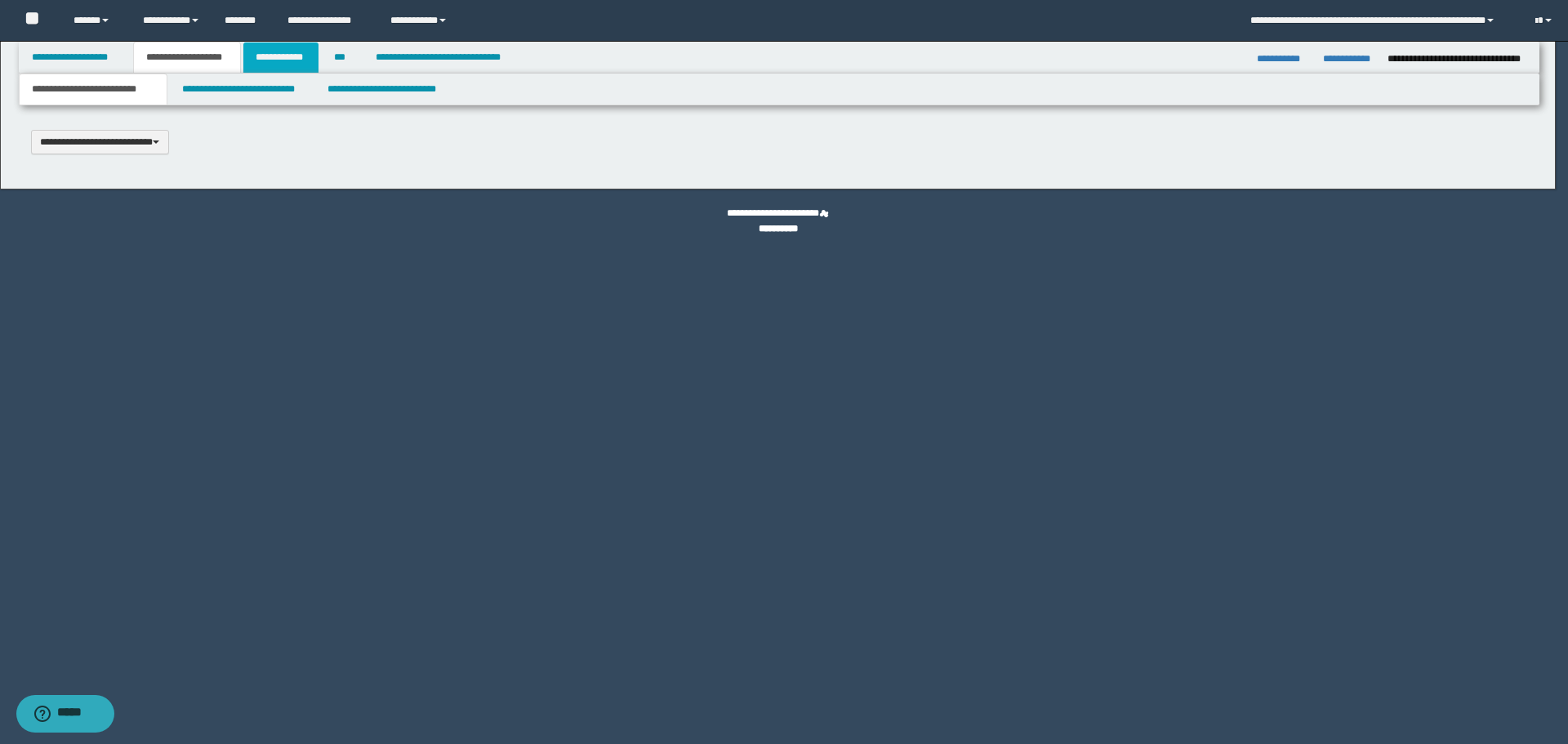 type 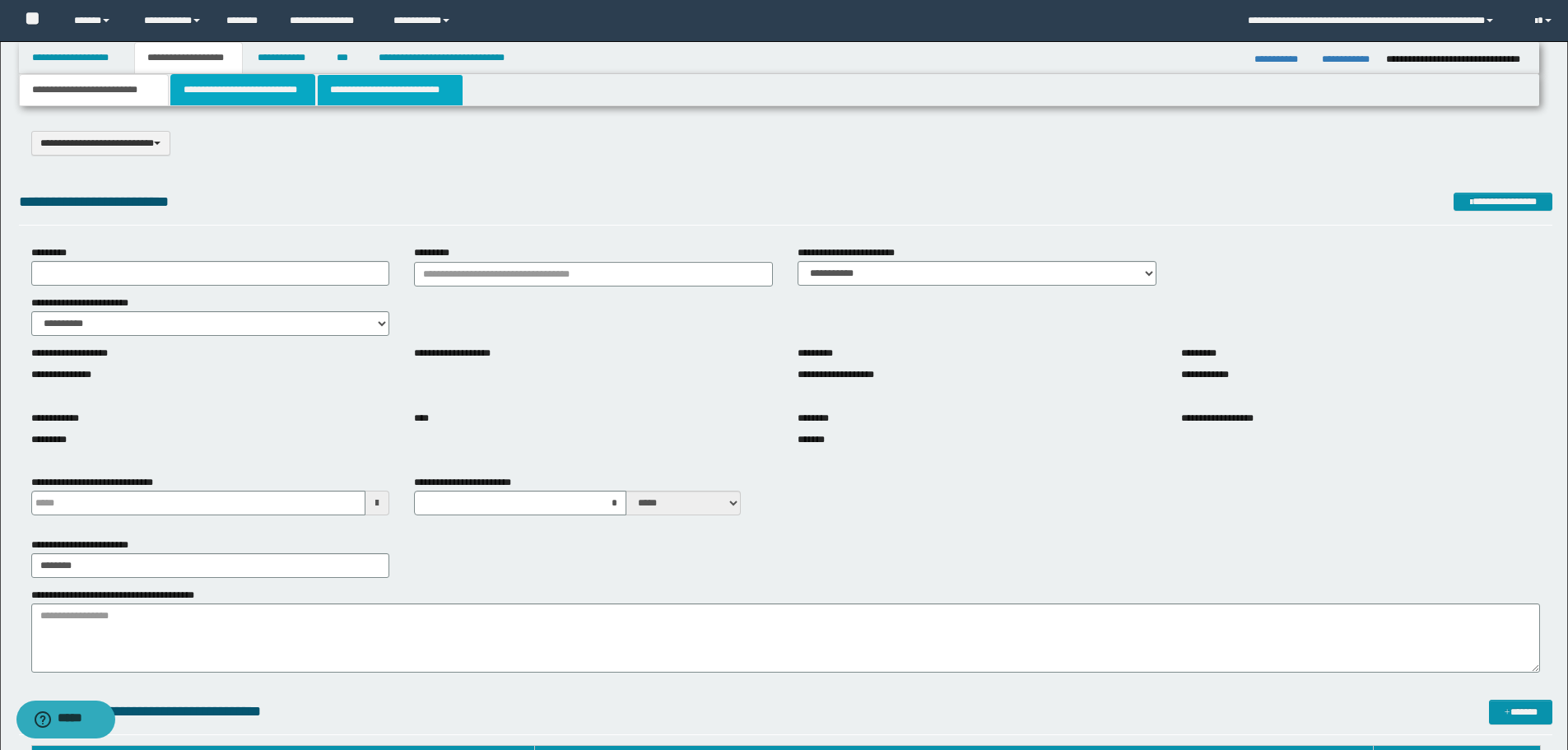 drag, startPoint x: 291, startPoint y: 87, endPoint x: 335, endPoint y: 82, distance: 44.28318 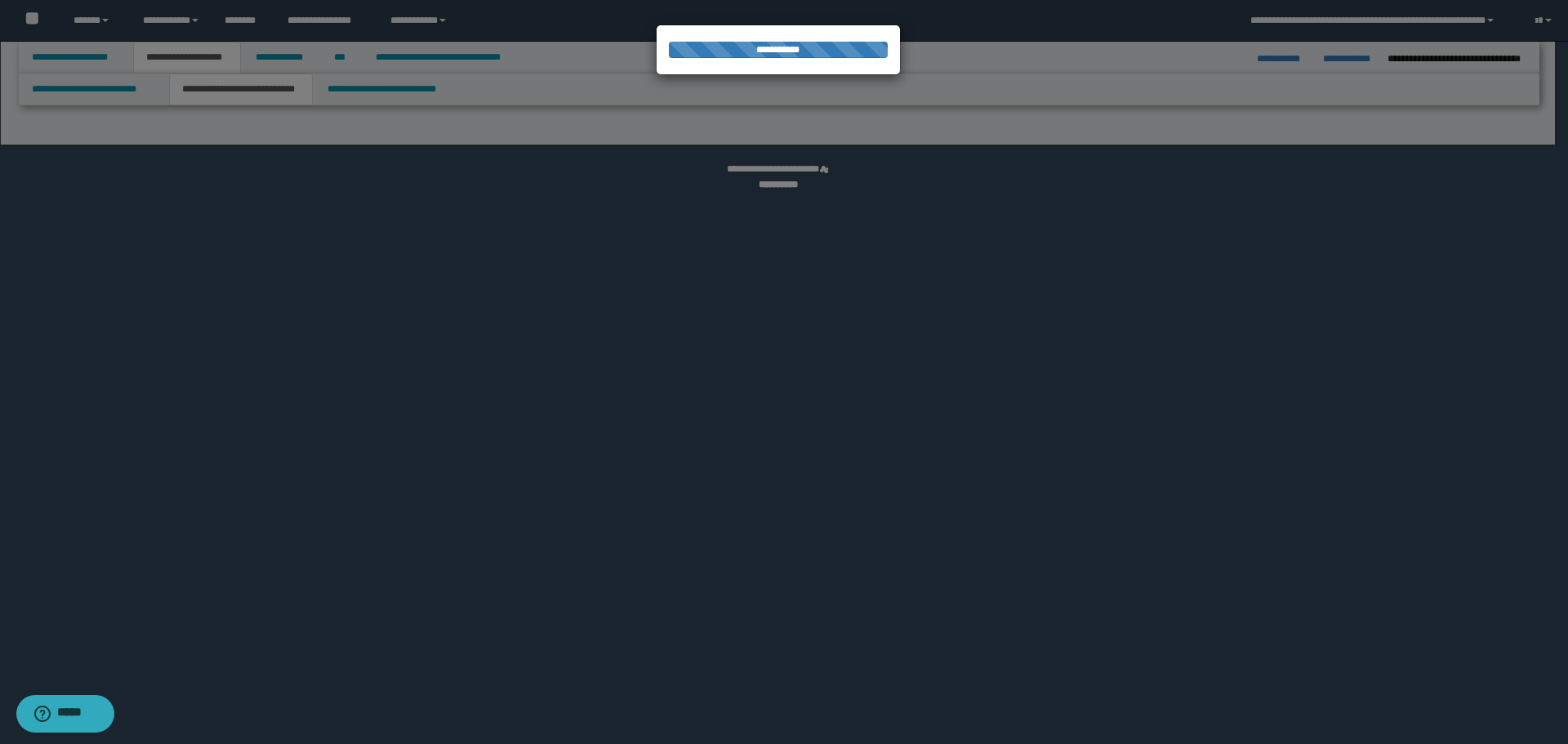 select on "*" 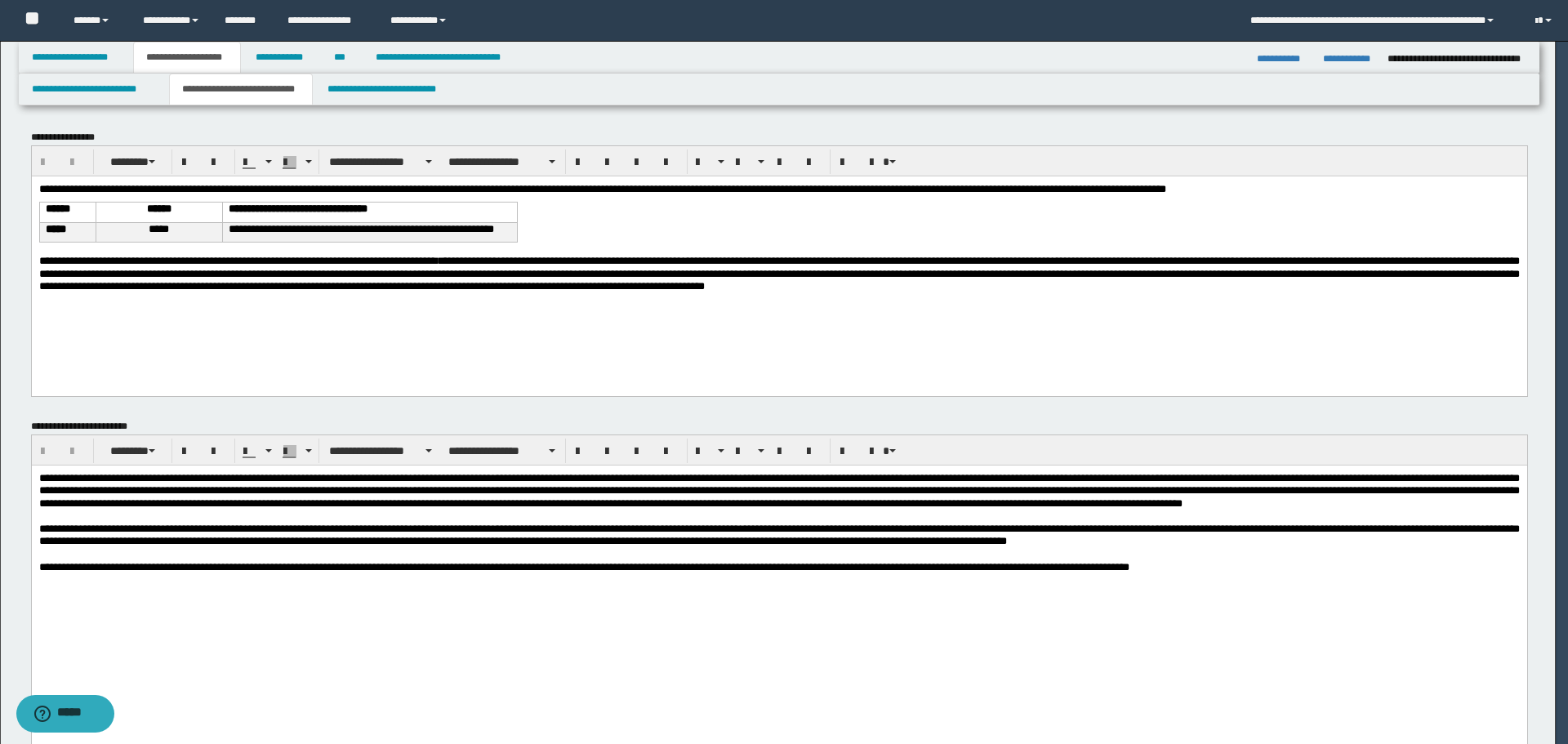 scroll, scrollTop: 0, scrollLeft: 0, axis: both 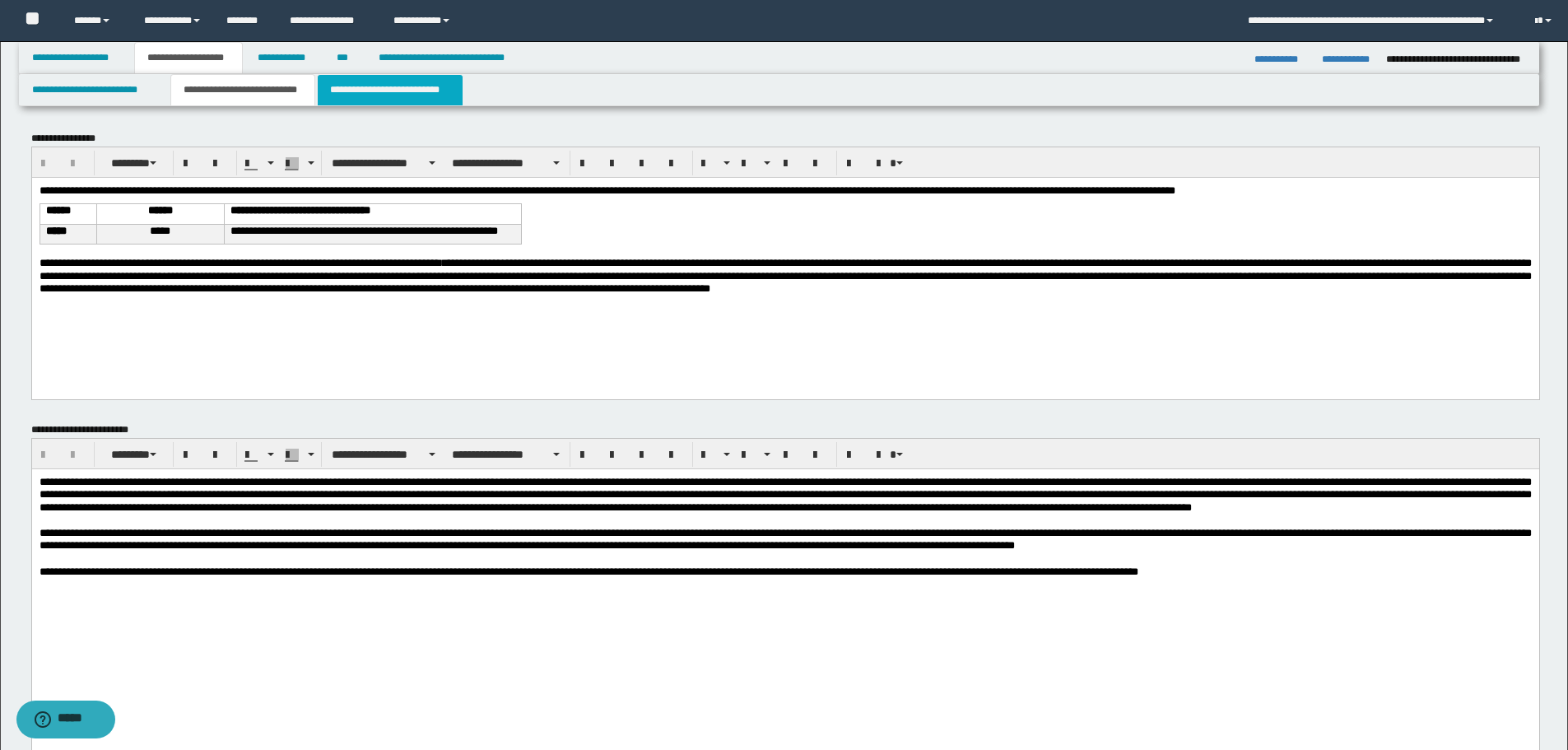 click on "**********" at bounding box center (390, 90) 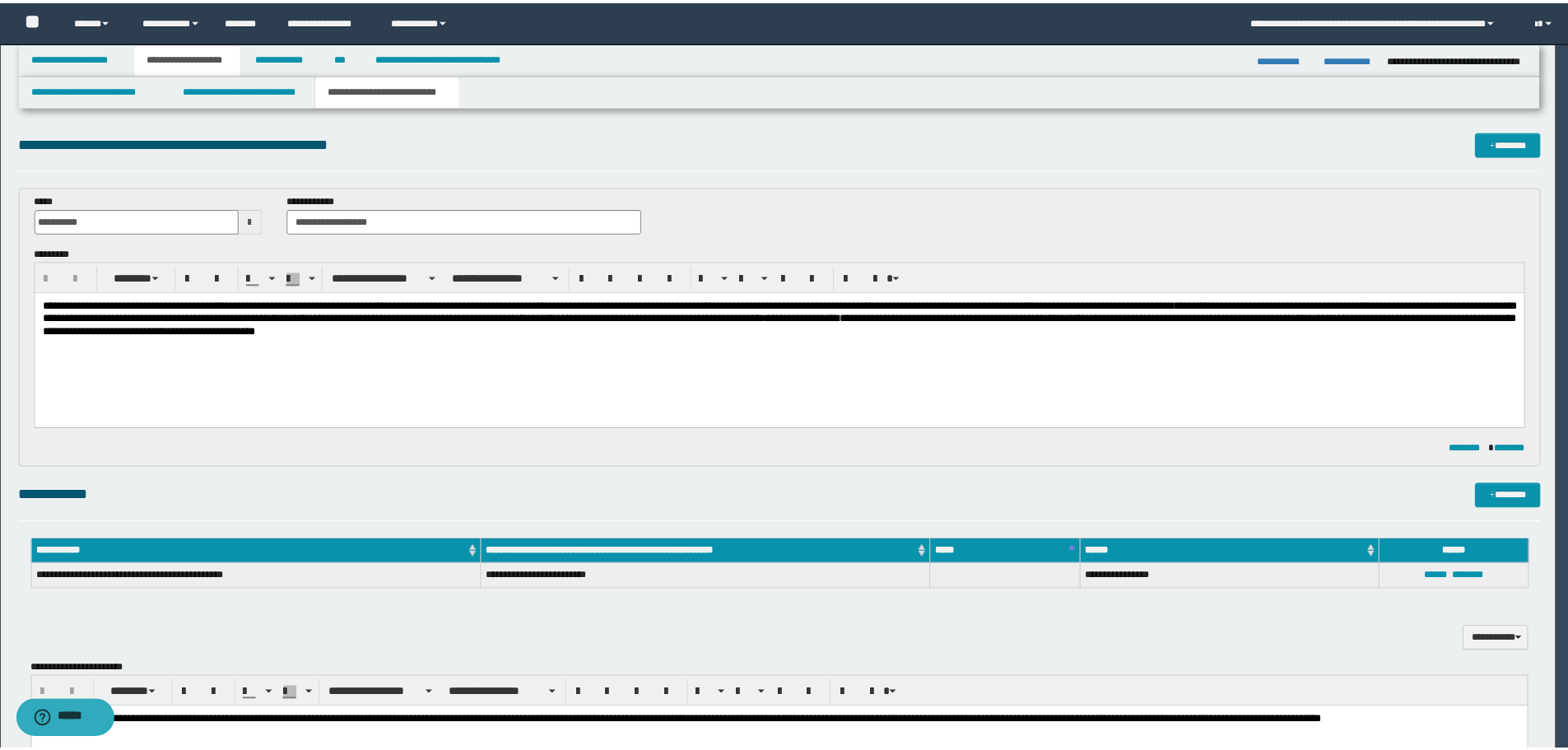 scroll, scrollTop: 0, scrollLeft: 0, axis: both 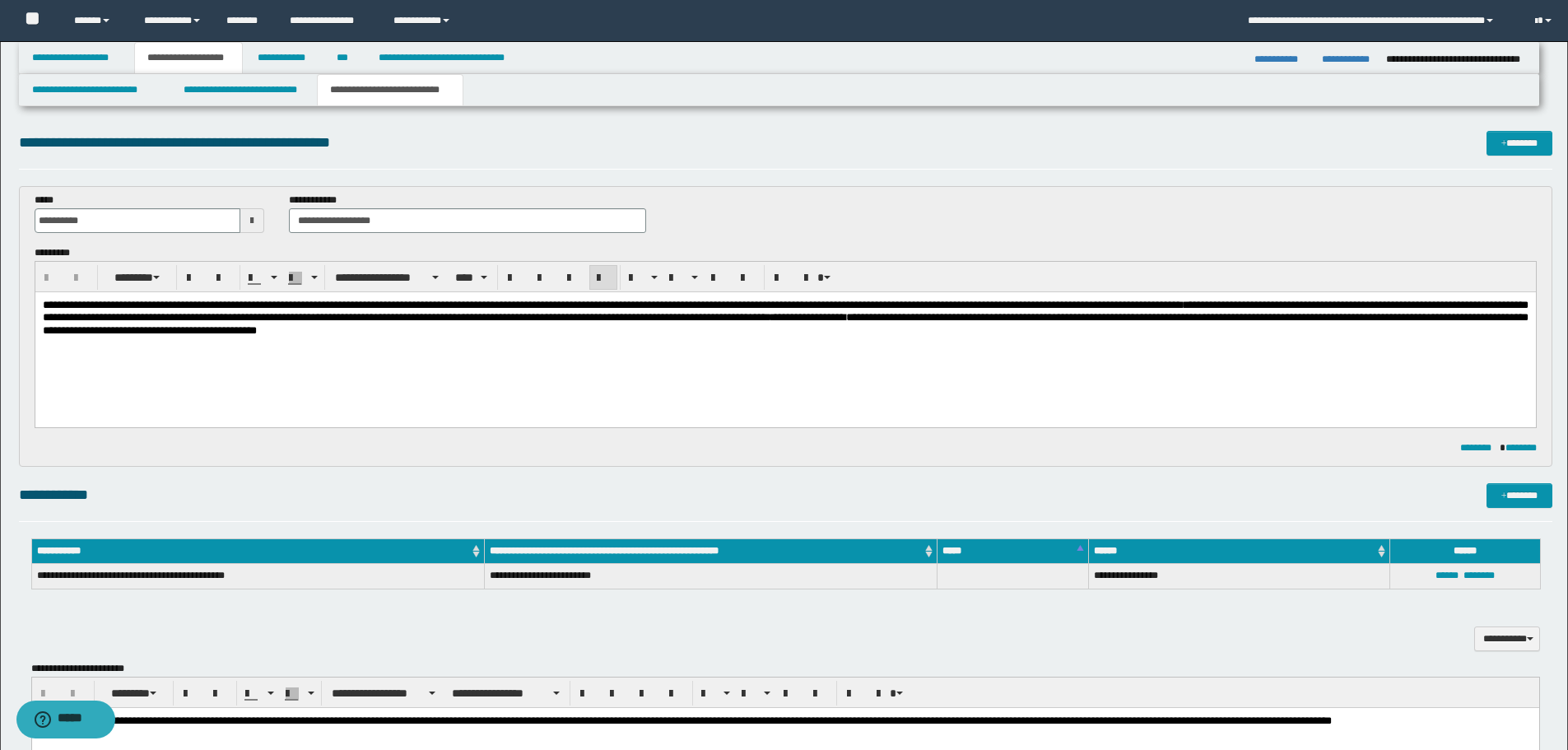 click on "**********" at bounding box center [784, 338] 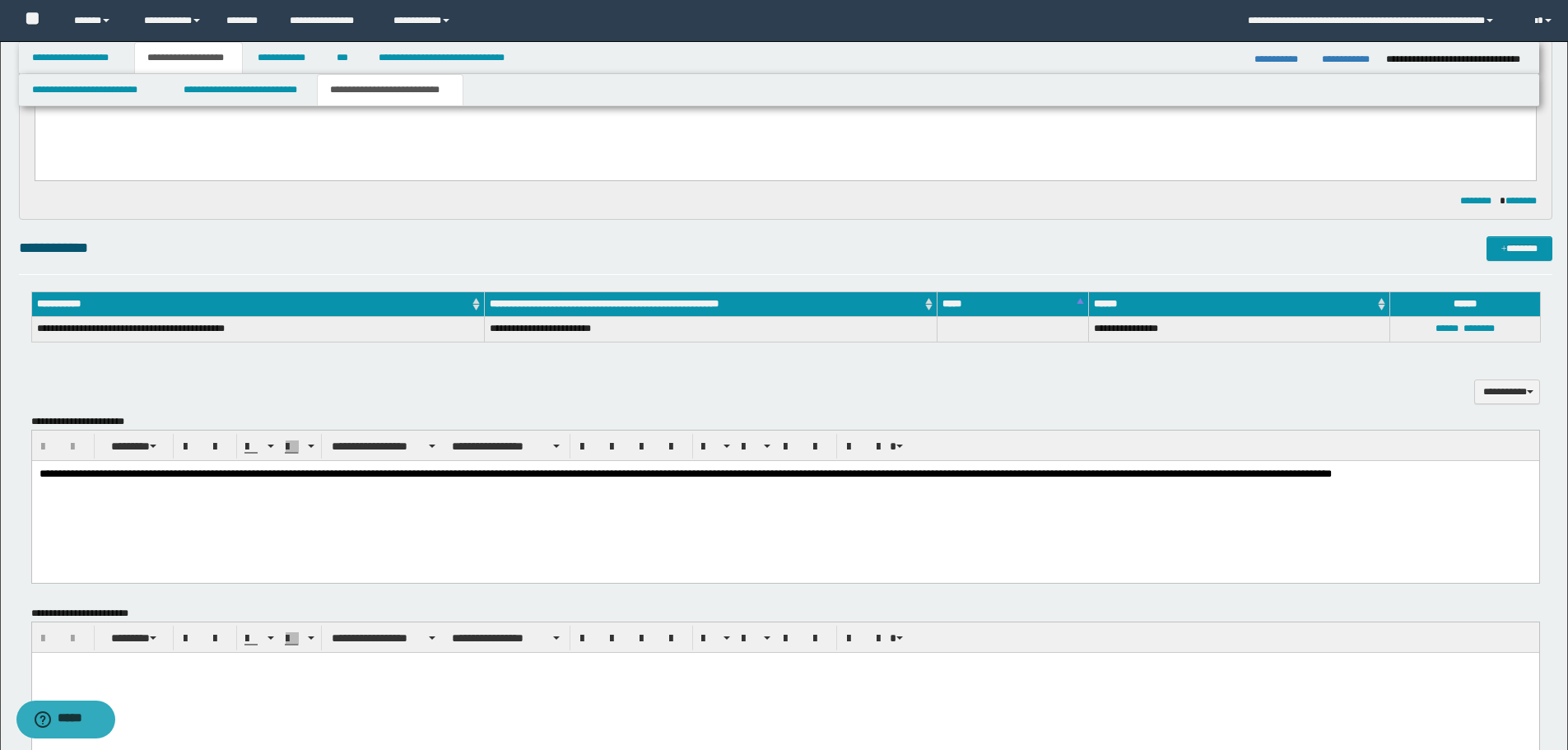 click on "**********" at bounding box center [784, 501] 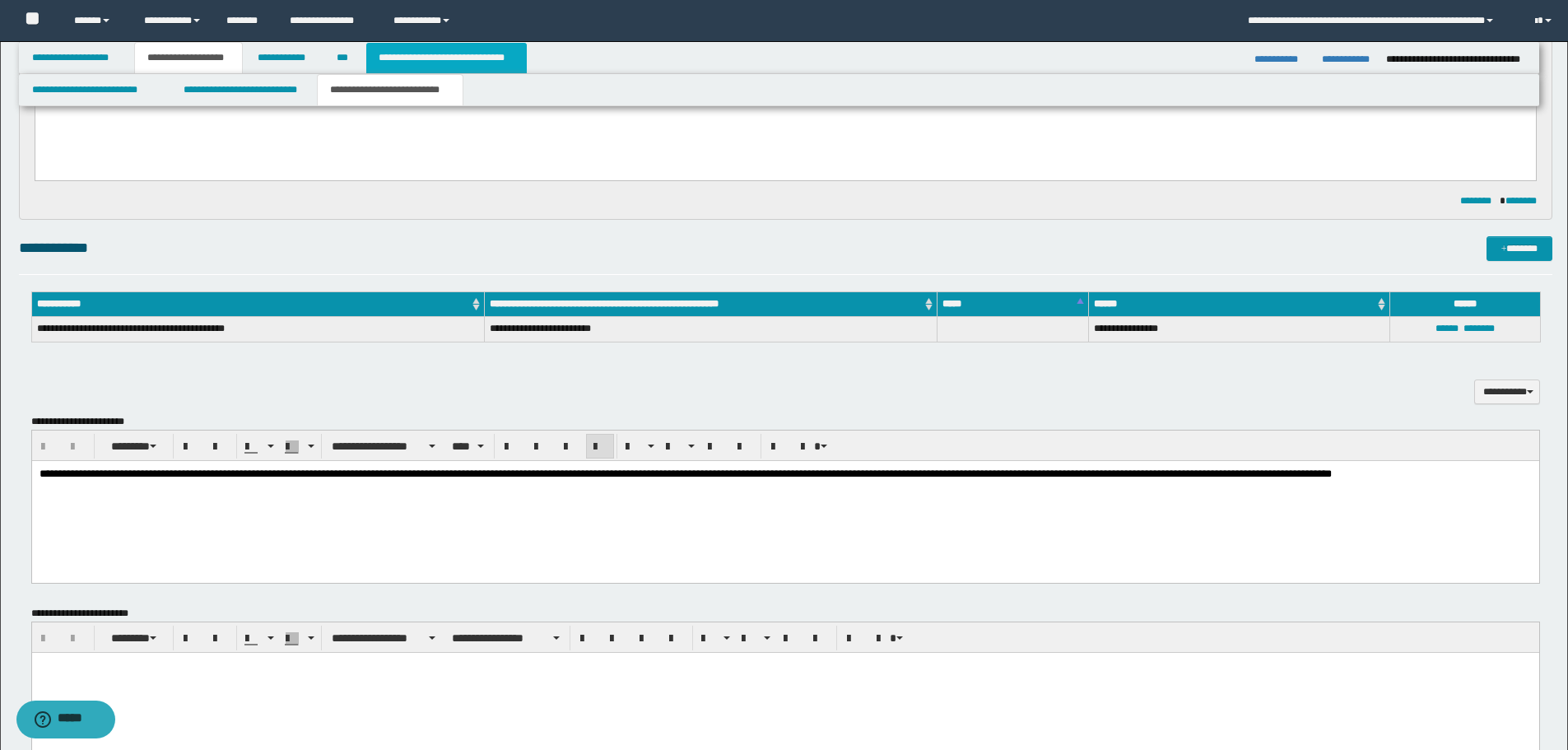 click on "**********" at bounding box center [446, 58] 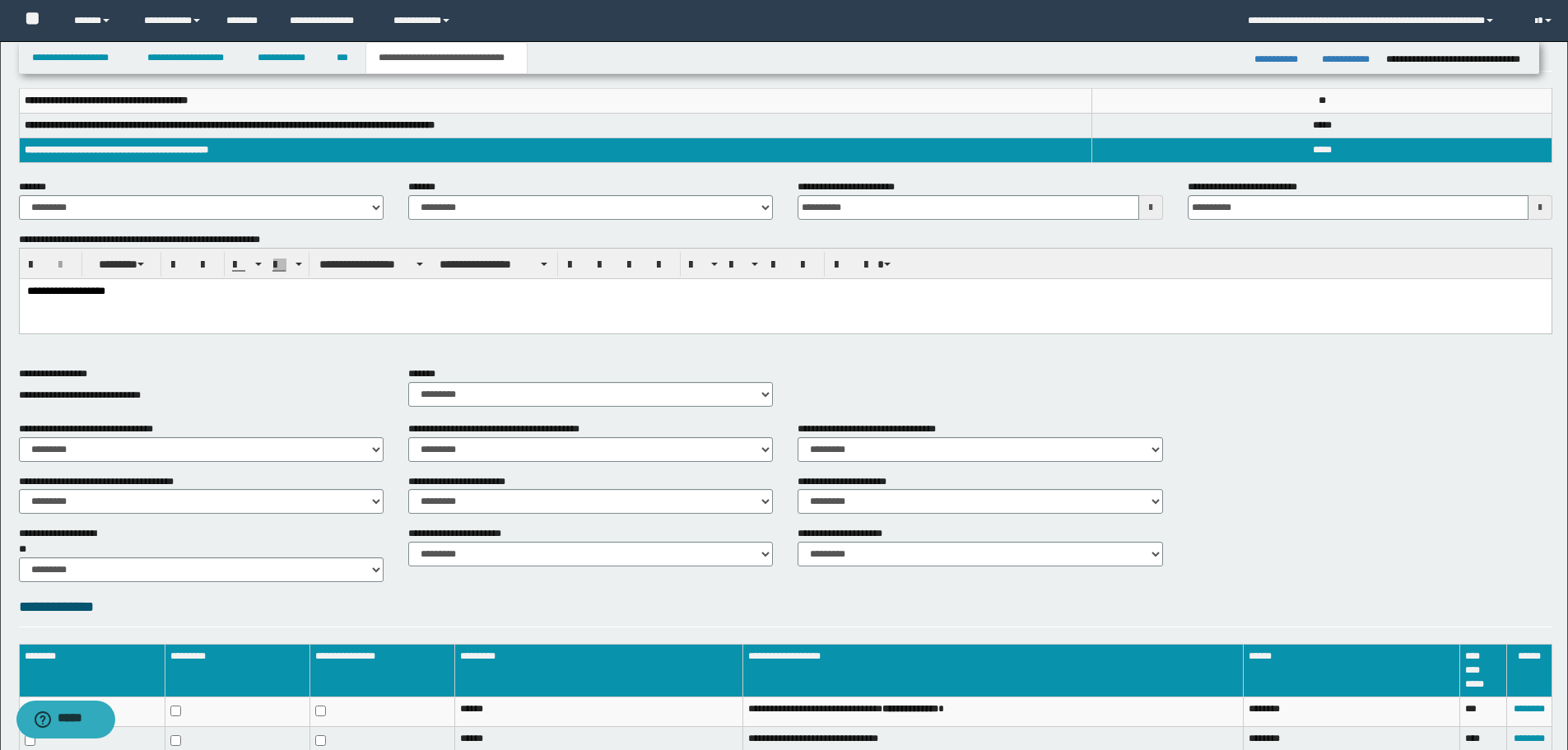 scroll, scrollTop: 360, scrollLeft: 0, axis: vertical 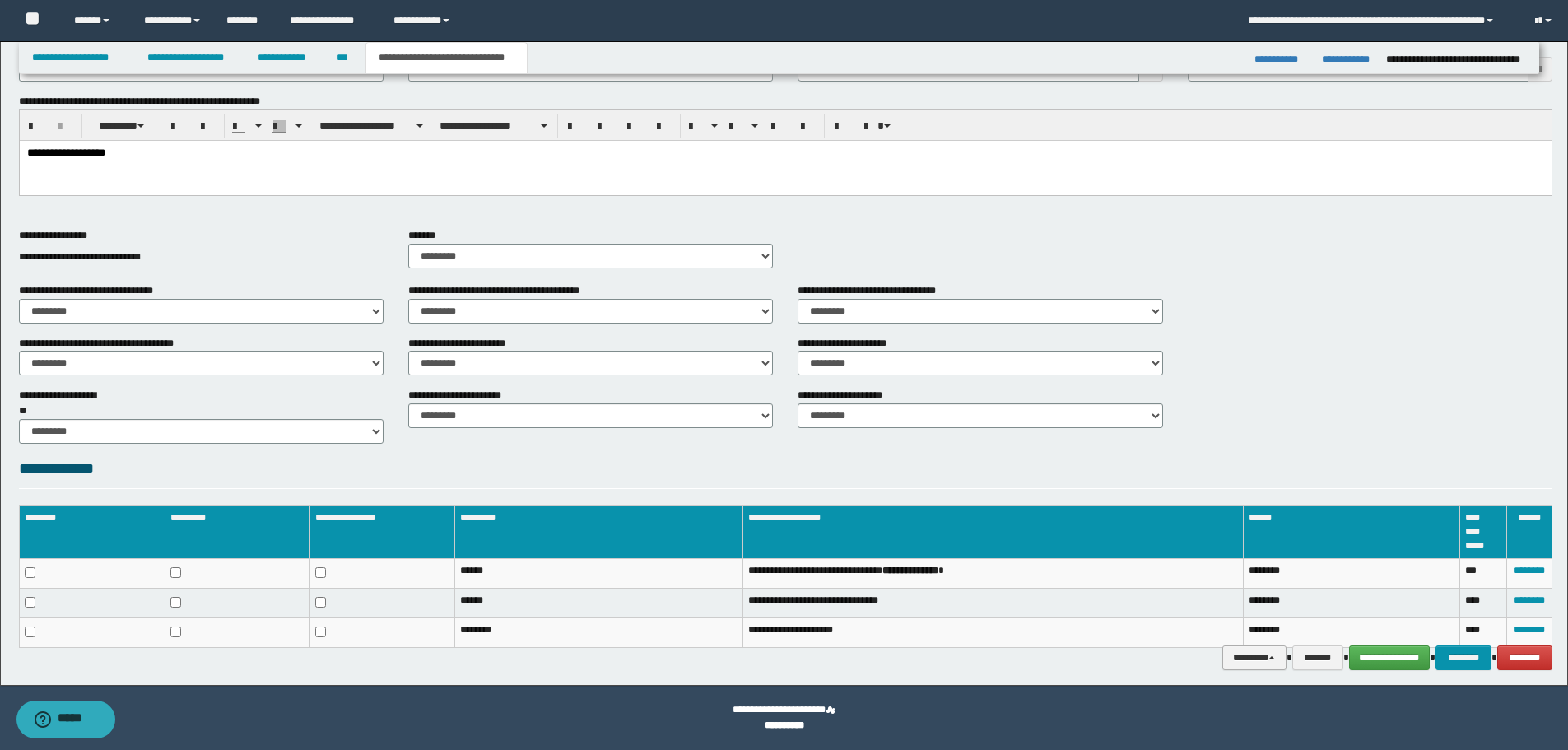 click on "********" at bounding box center (1254, 658) 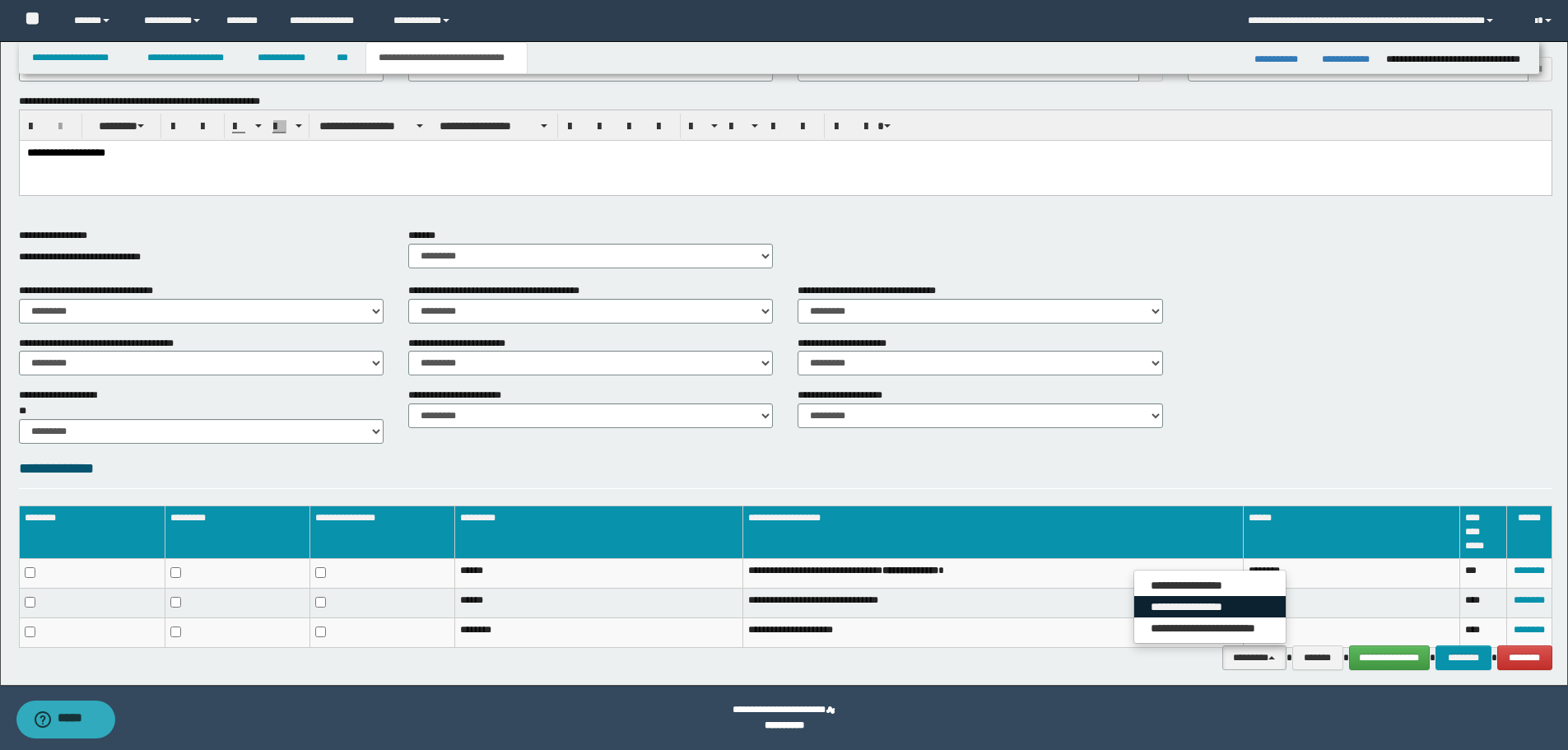 click on "**********" at bounding box center (1210, 607) 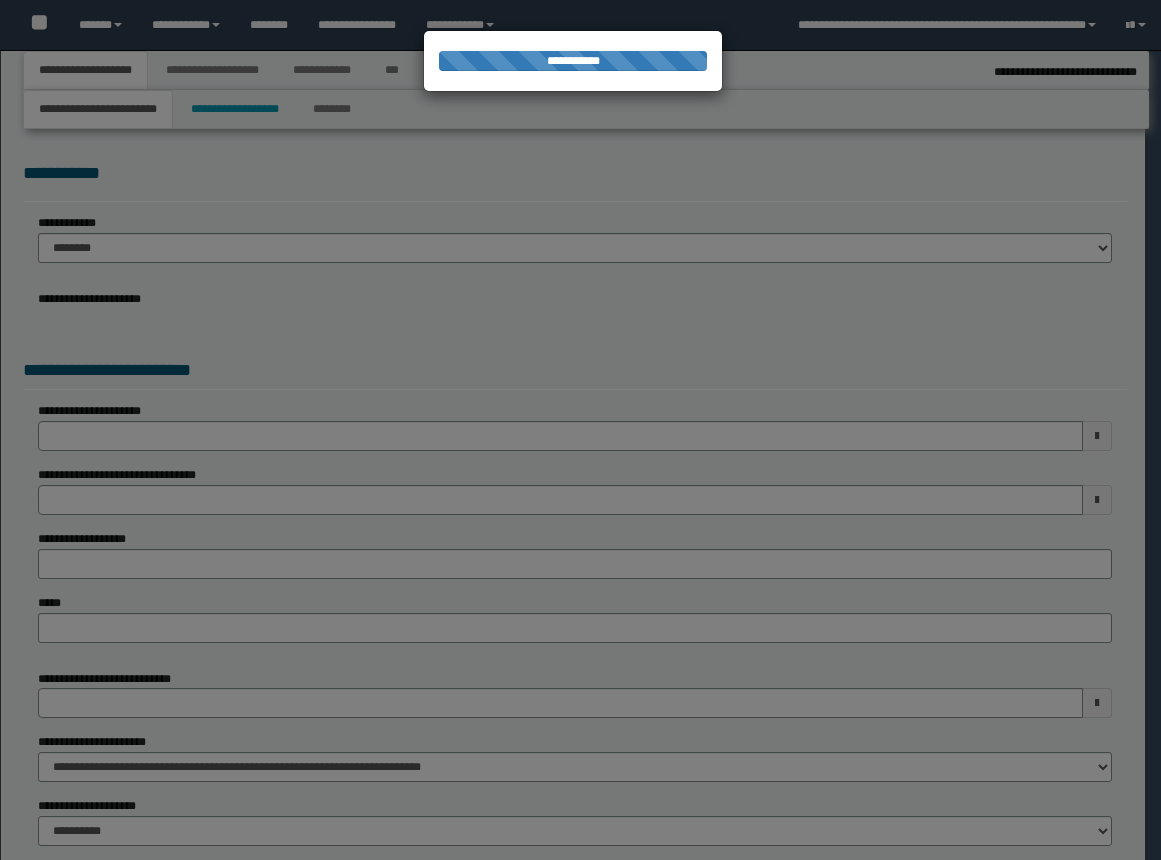 type on "**********" 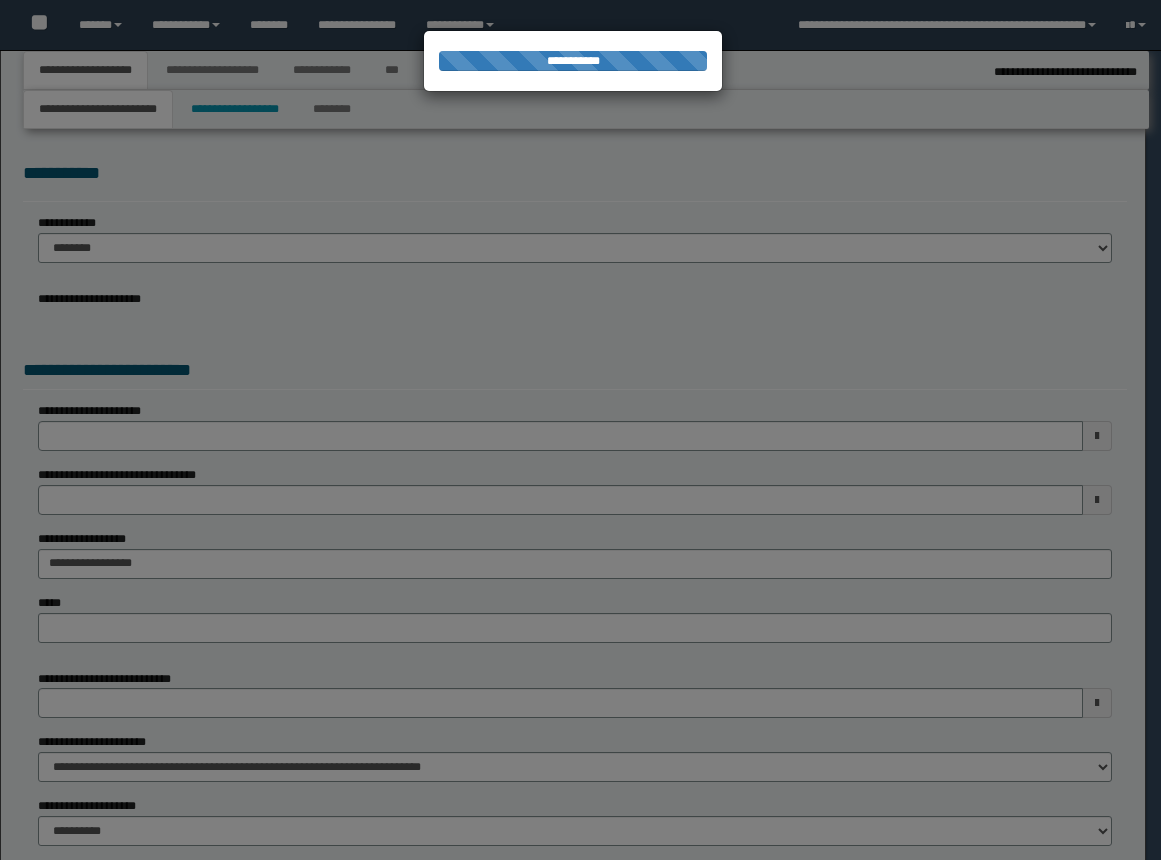 select on "*" 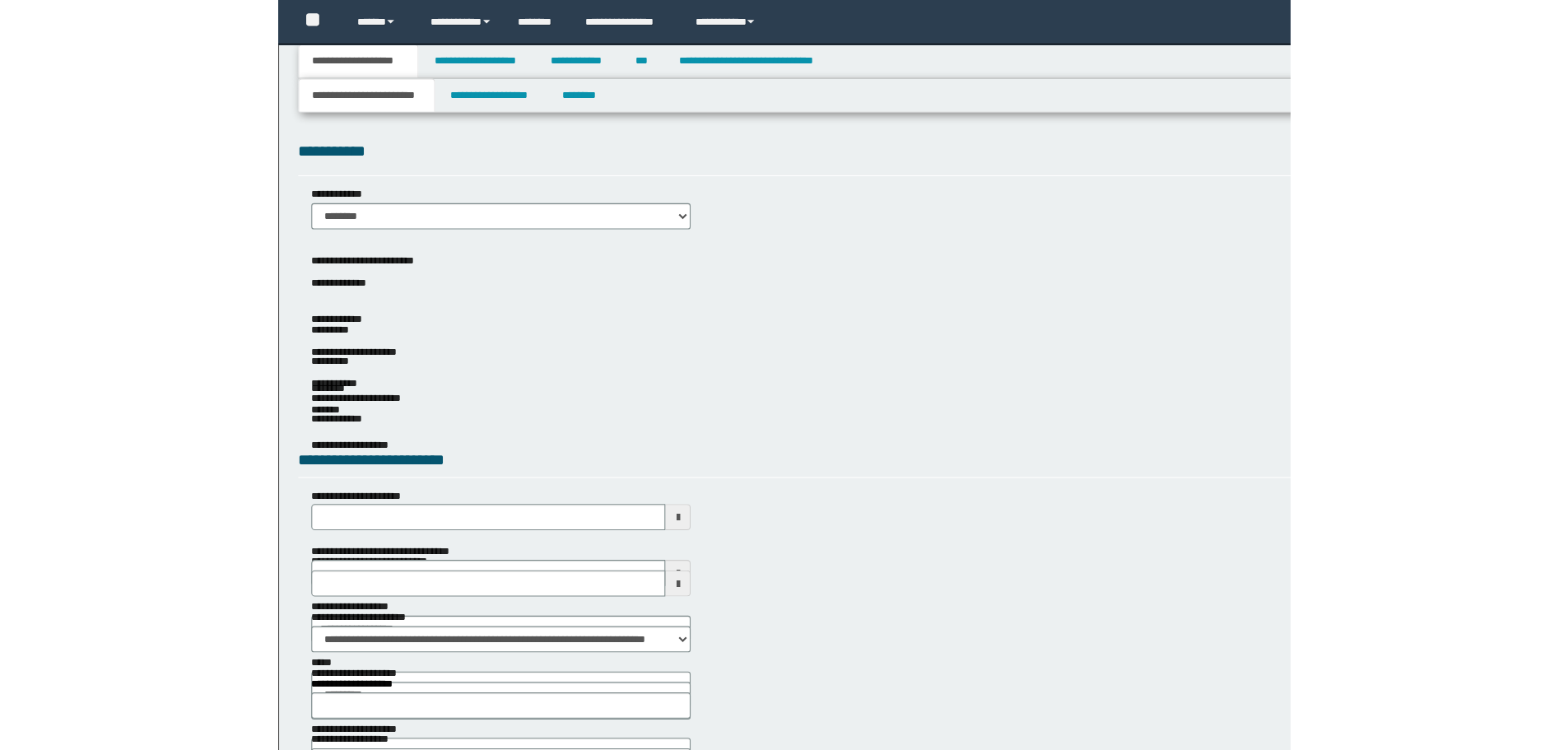 scroll, scrollTop: 0, scrollLeft: 0, axis: both 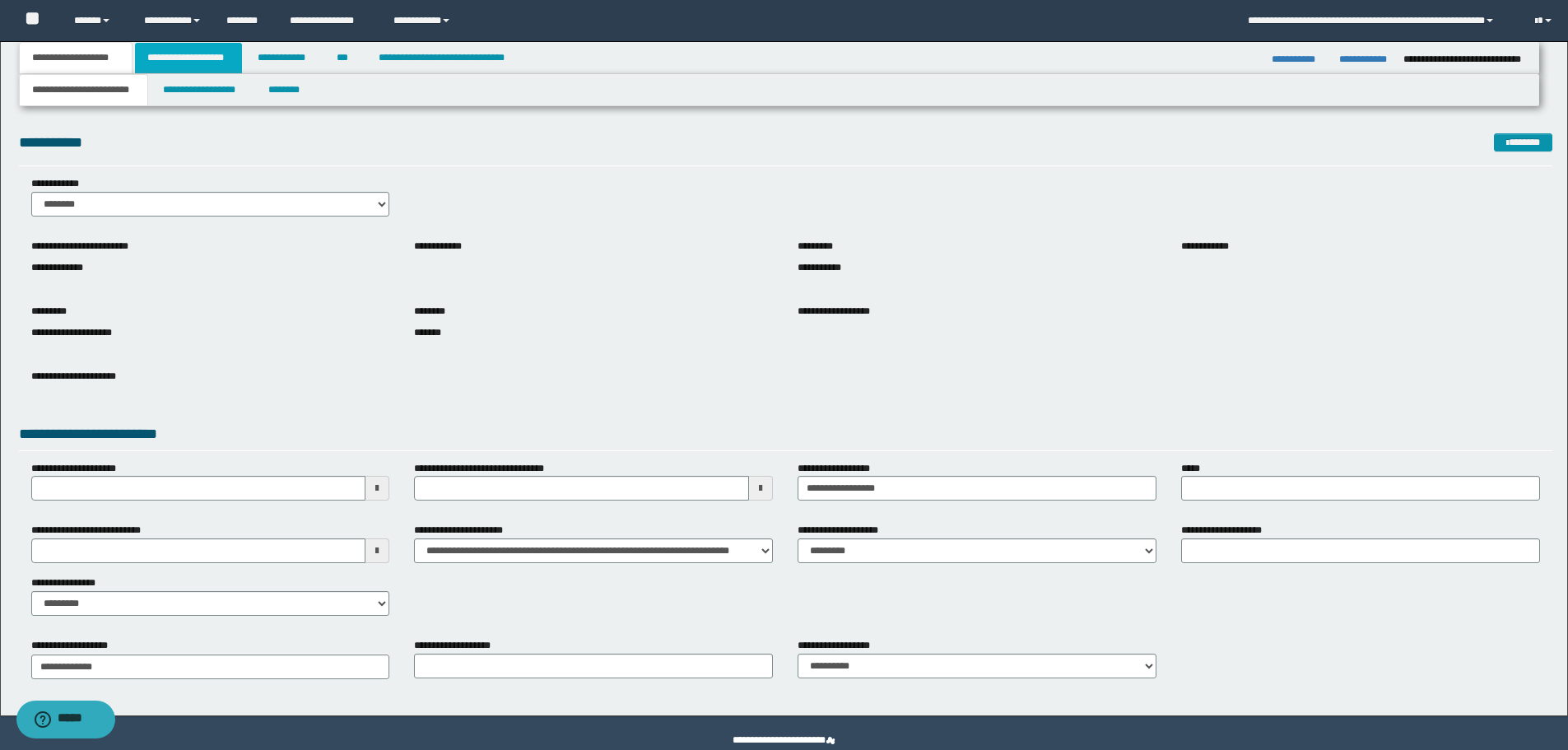 click on "**********" at bounding box center [188, 58] 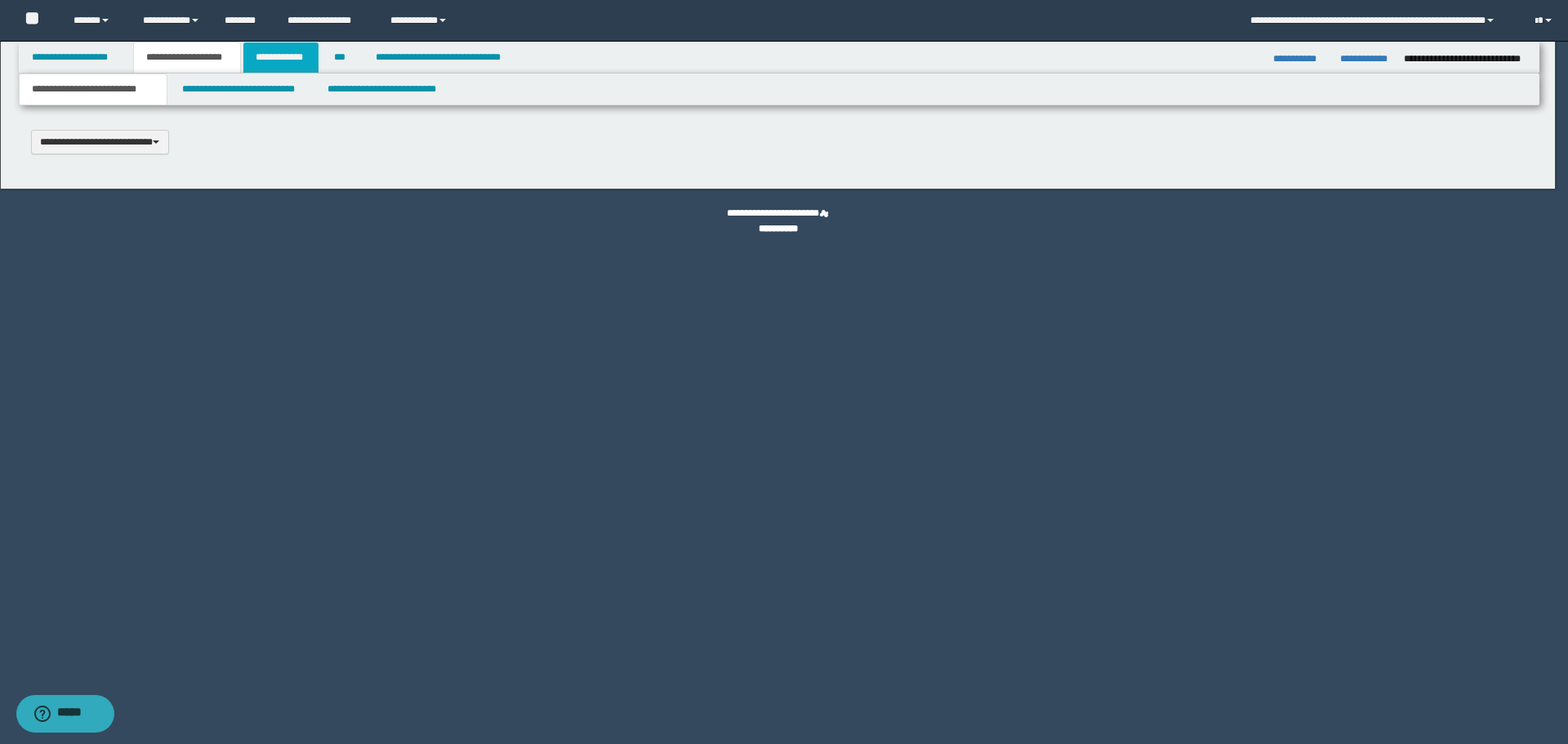type 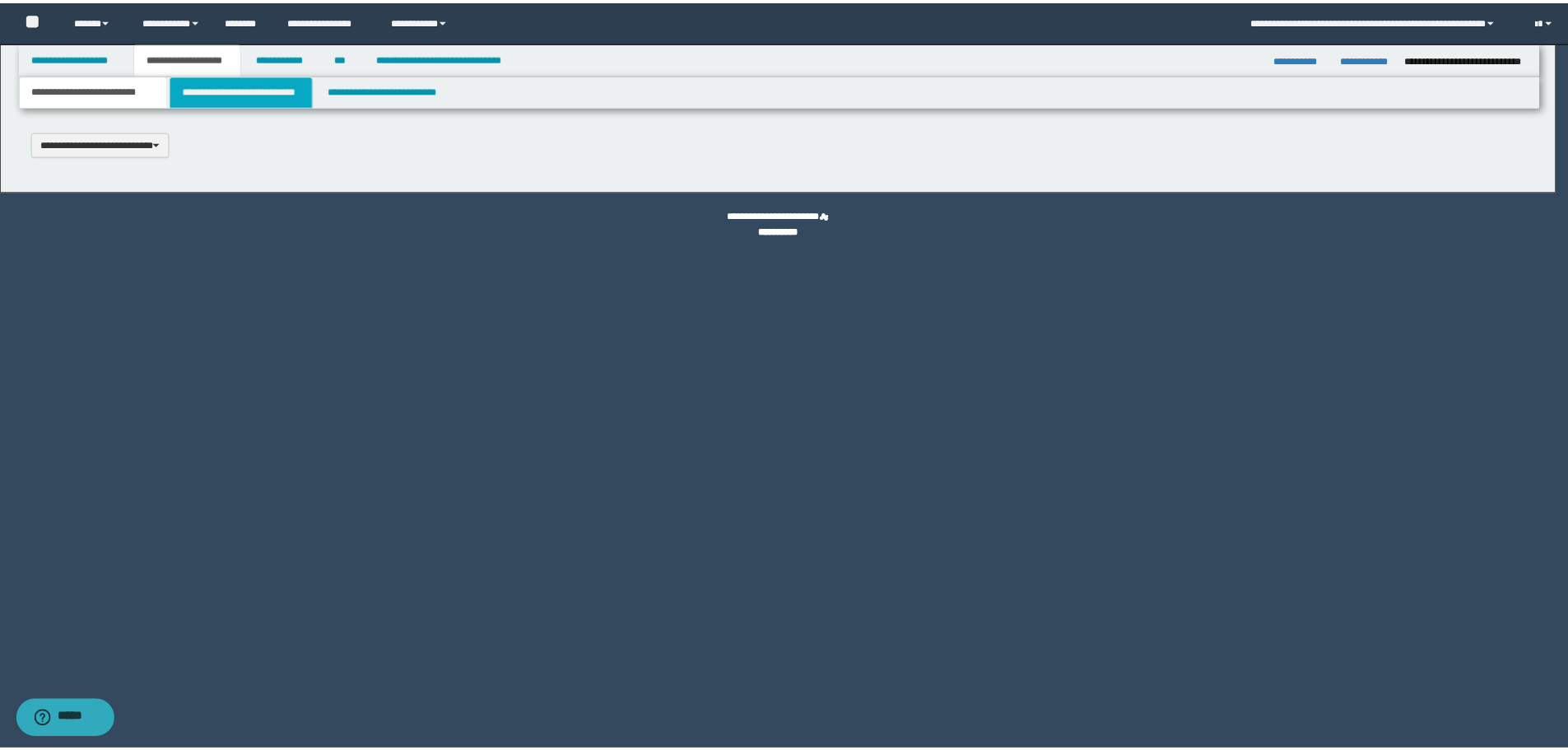 scroll, scrollTop: 0, scrollLeft: 0, axis: both 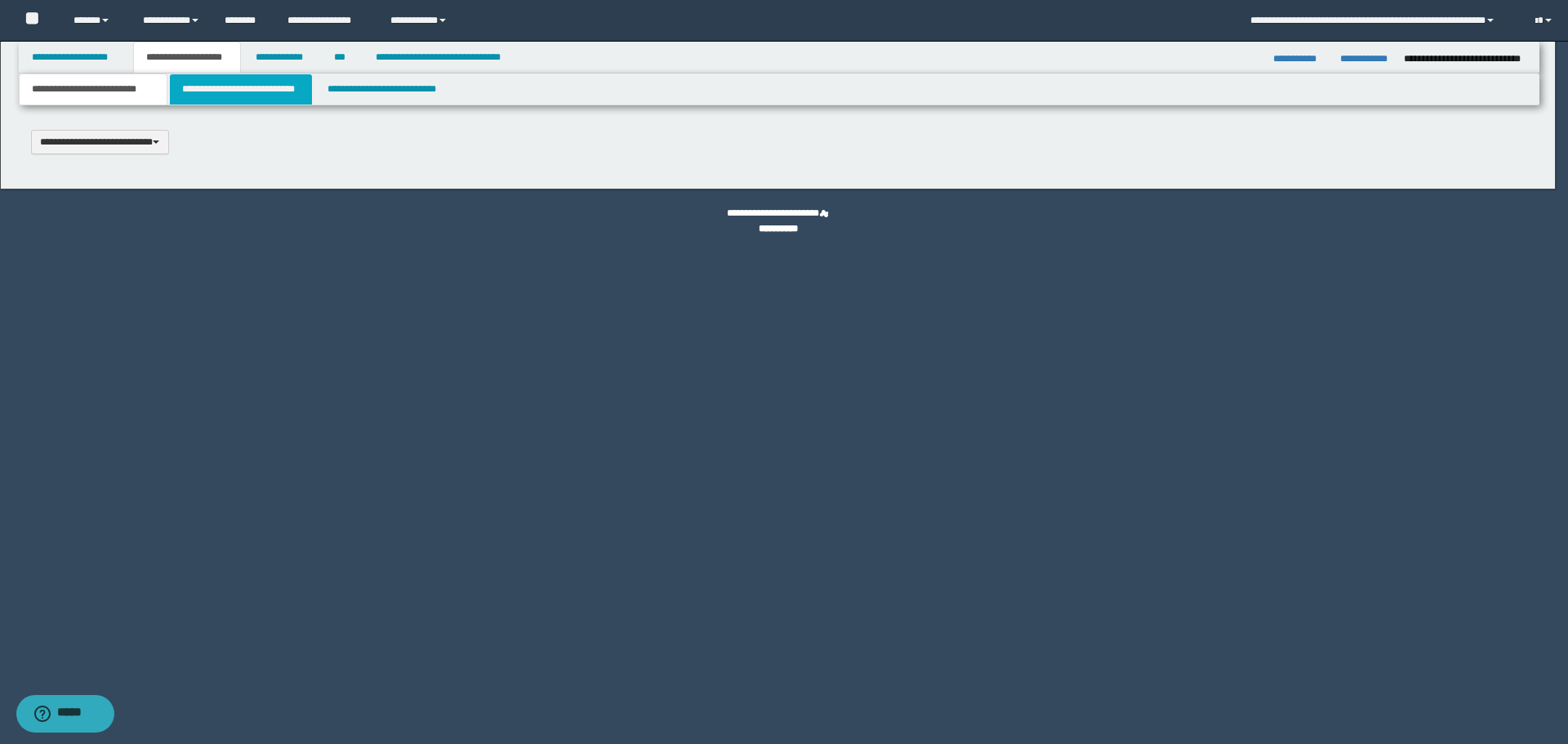 select on "*" 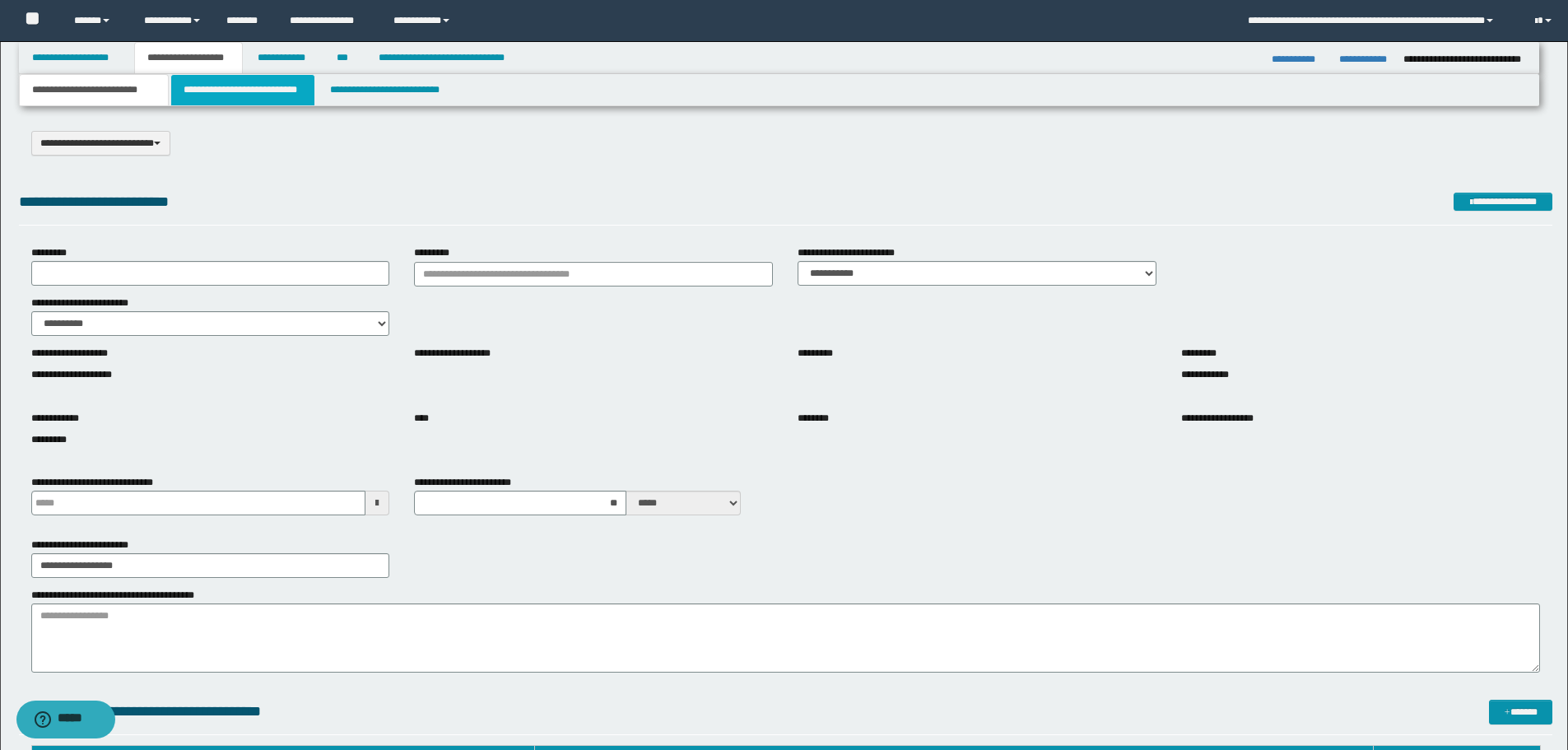click on "**********" at bounding box center (243, 90) 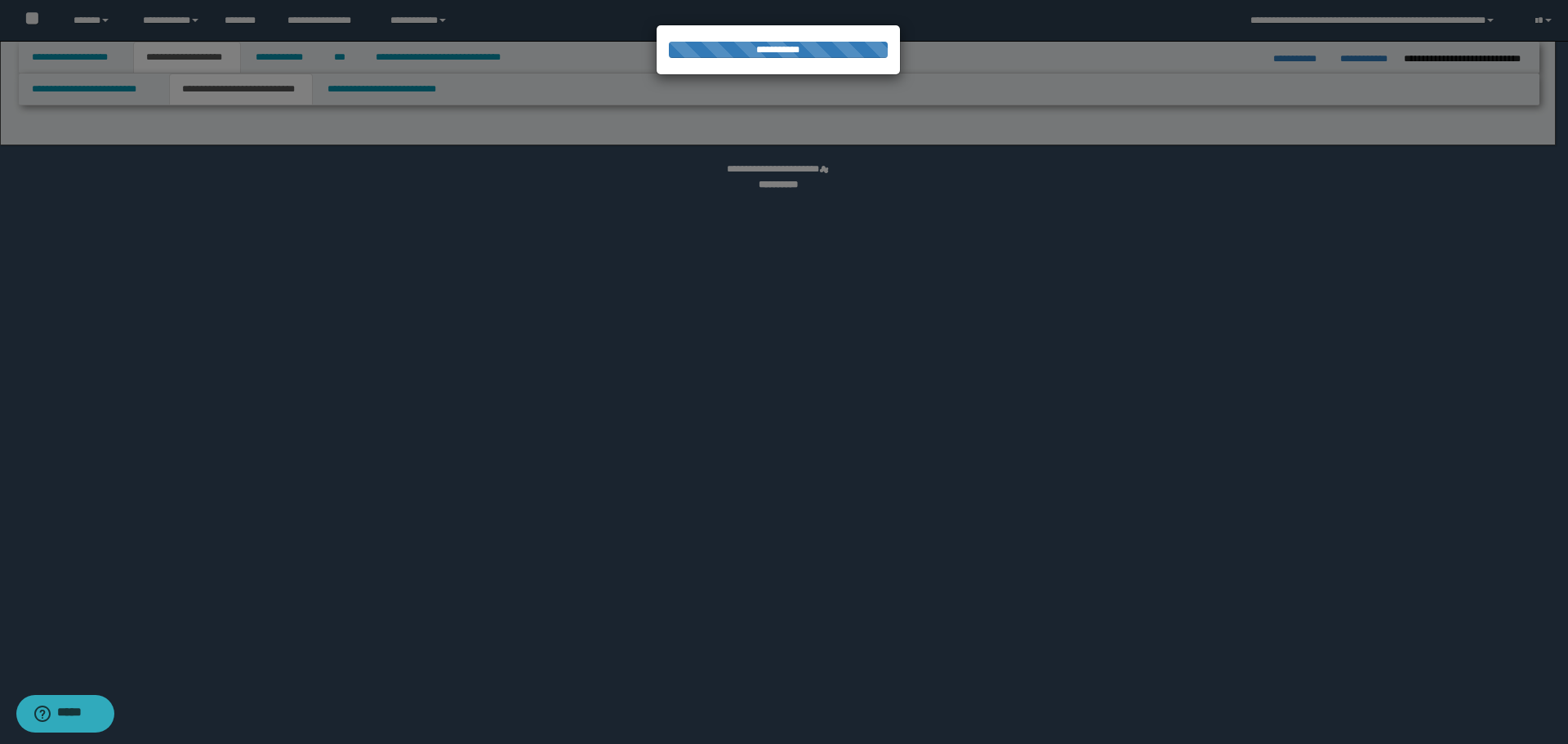 select on "*" 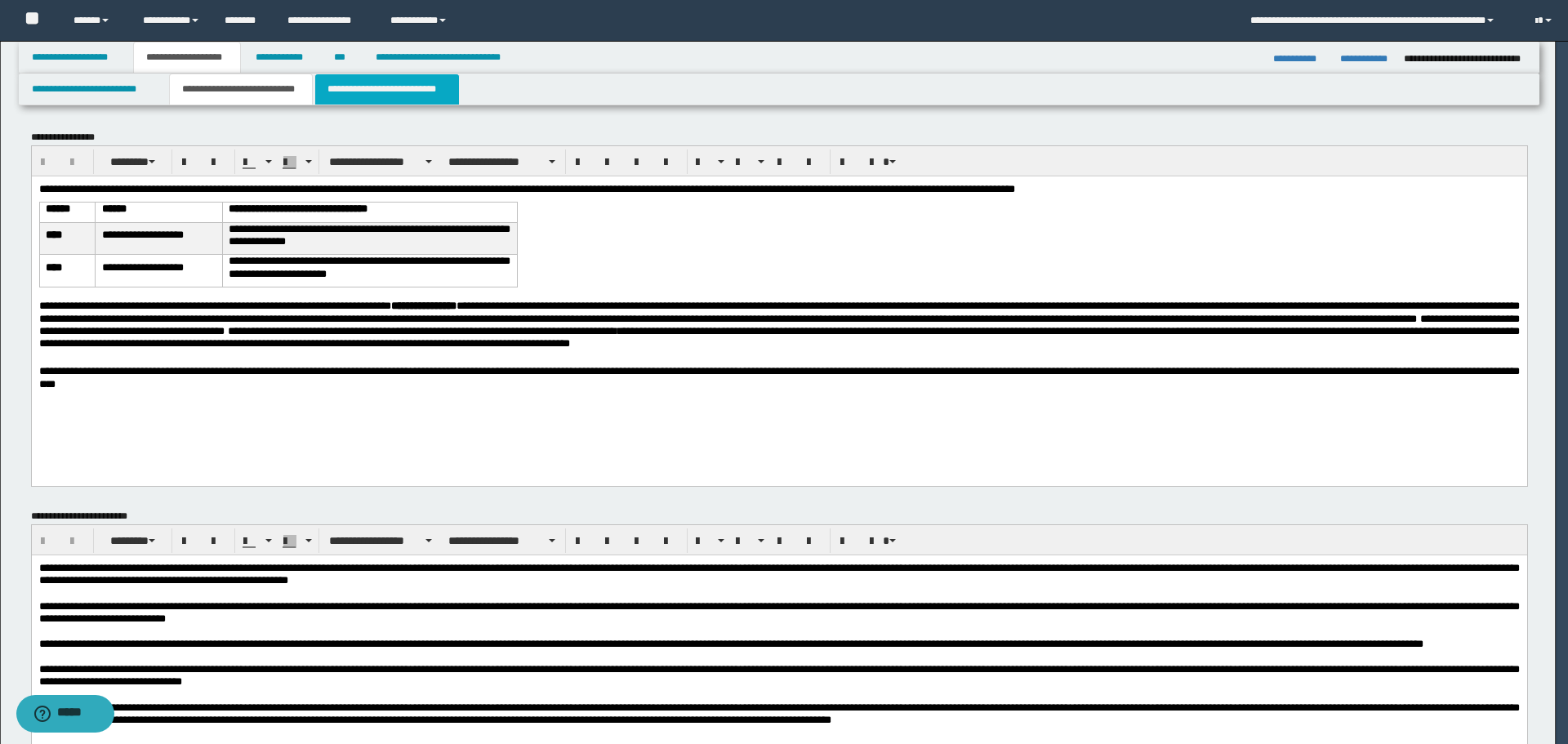 scroll, scrollTop: 0, scrollLeft: 0, axis: both 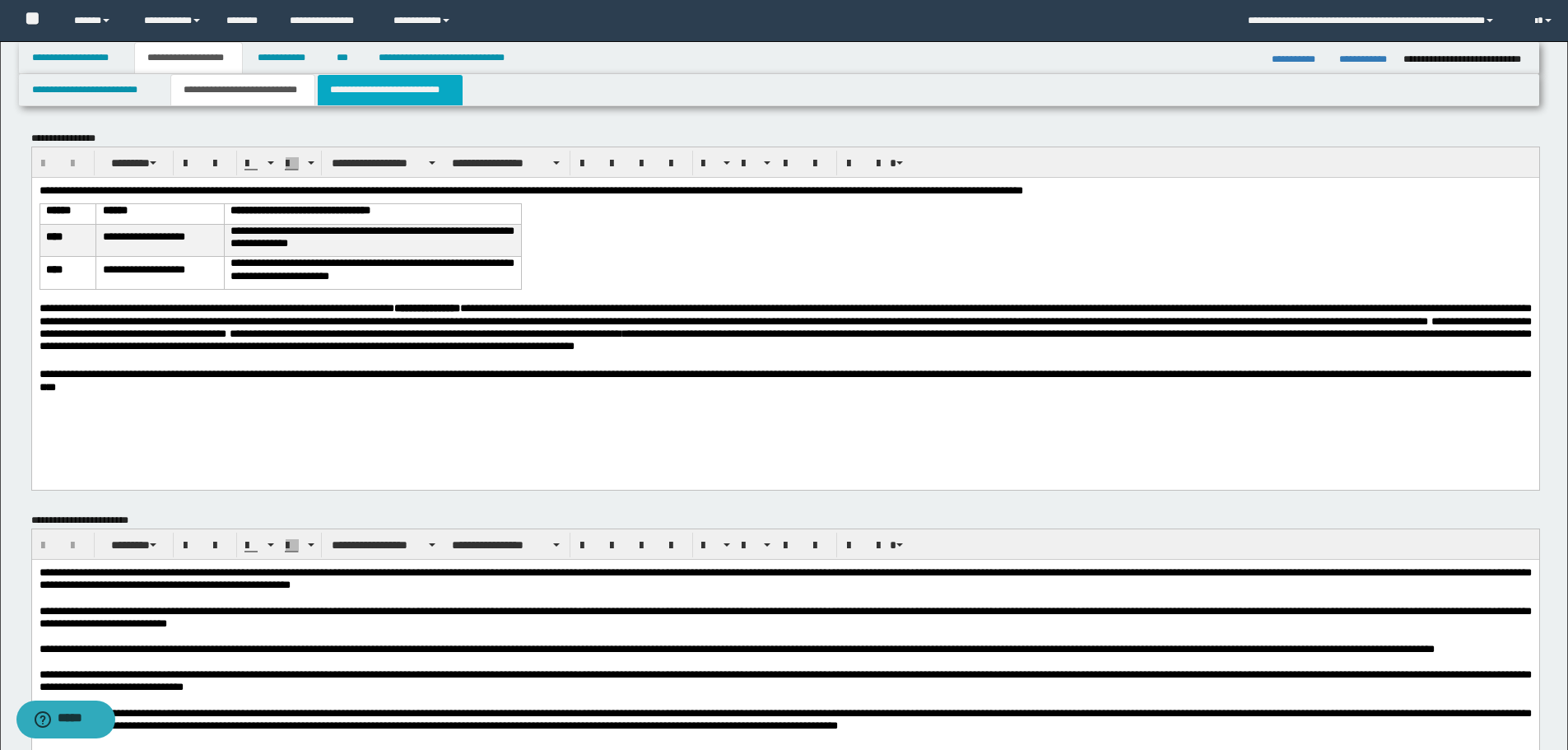 click on "**********" at bounding box center (390, 90) 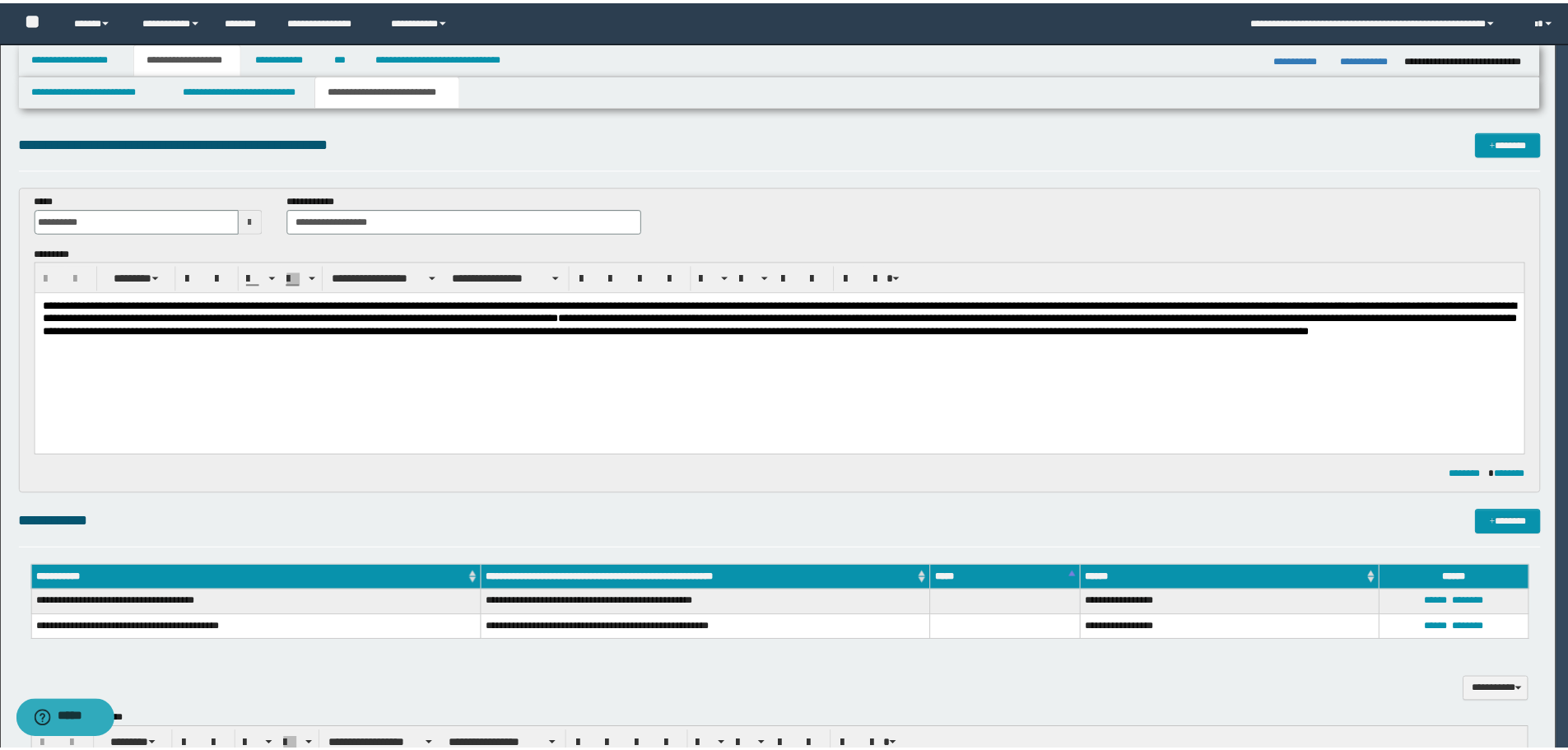 scroll, scrollTop: 0, scrollLeft: 0, axis: both 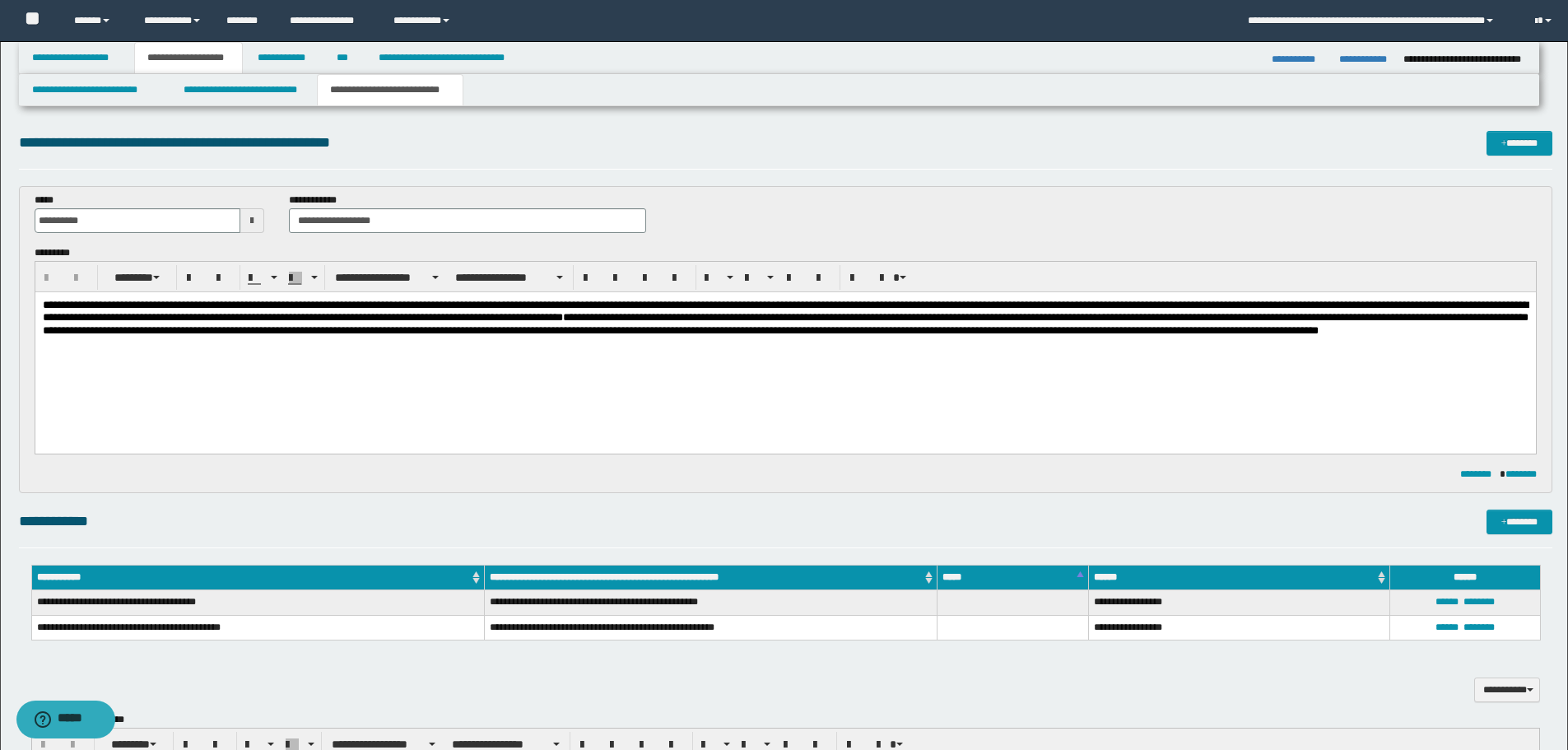 click on "**********" at bounding box center (784, 345) 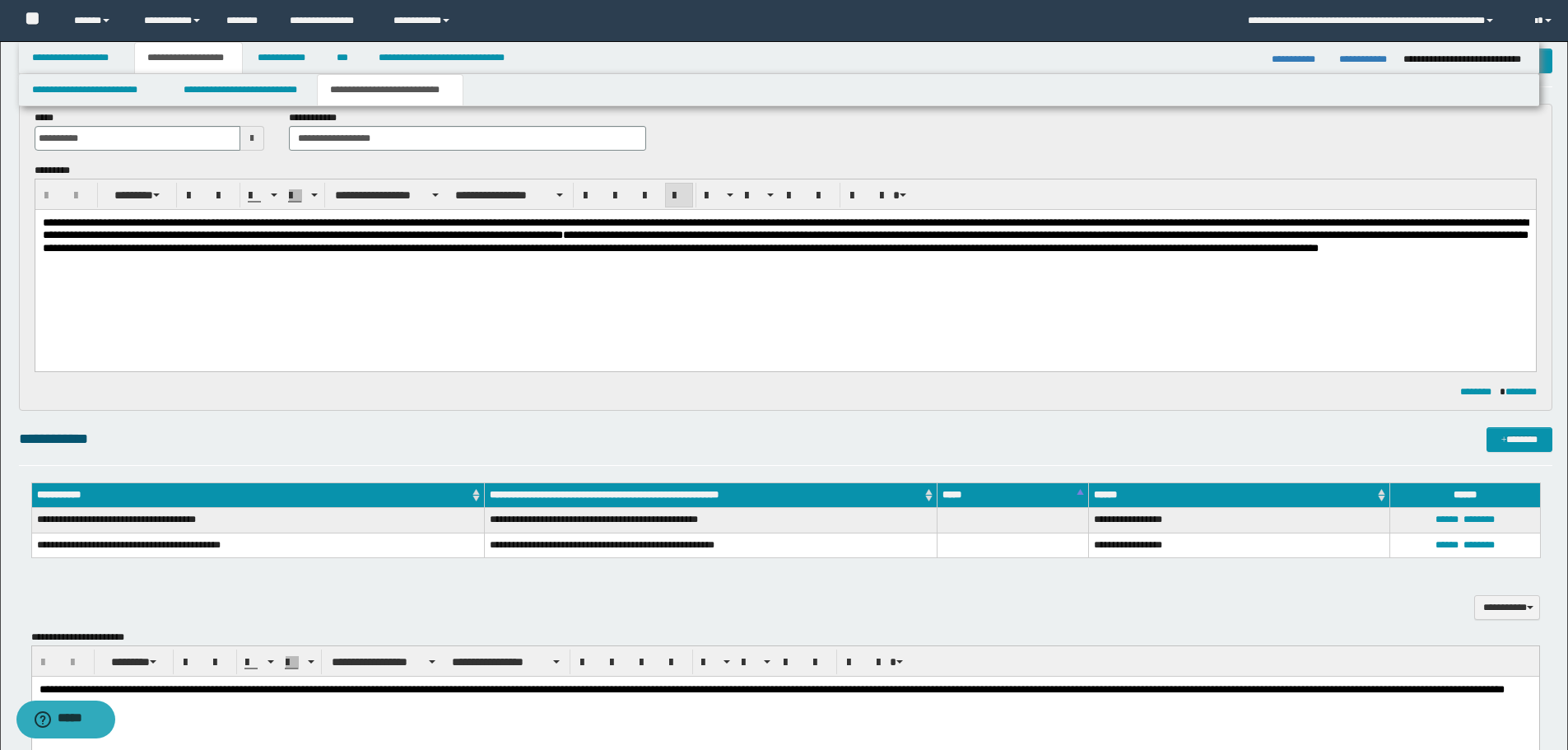 scroll, scrollTop: 247, scrollLeft: 0, axis: vertical 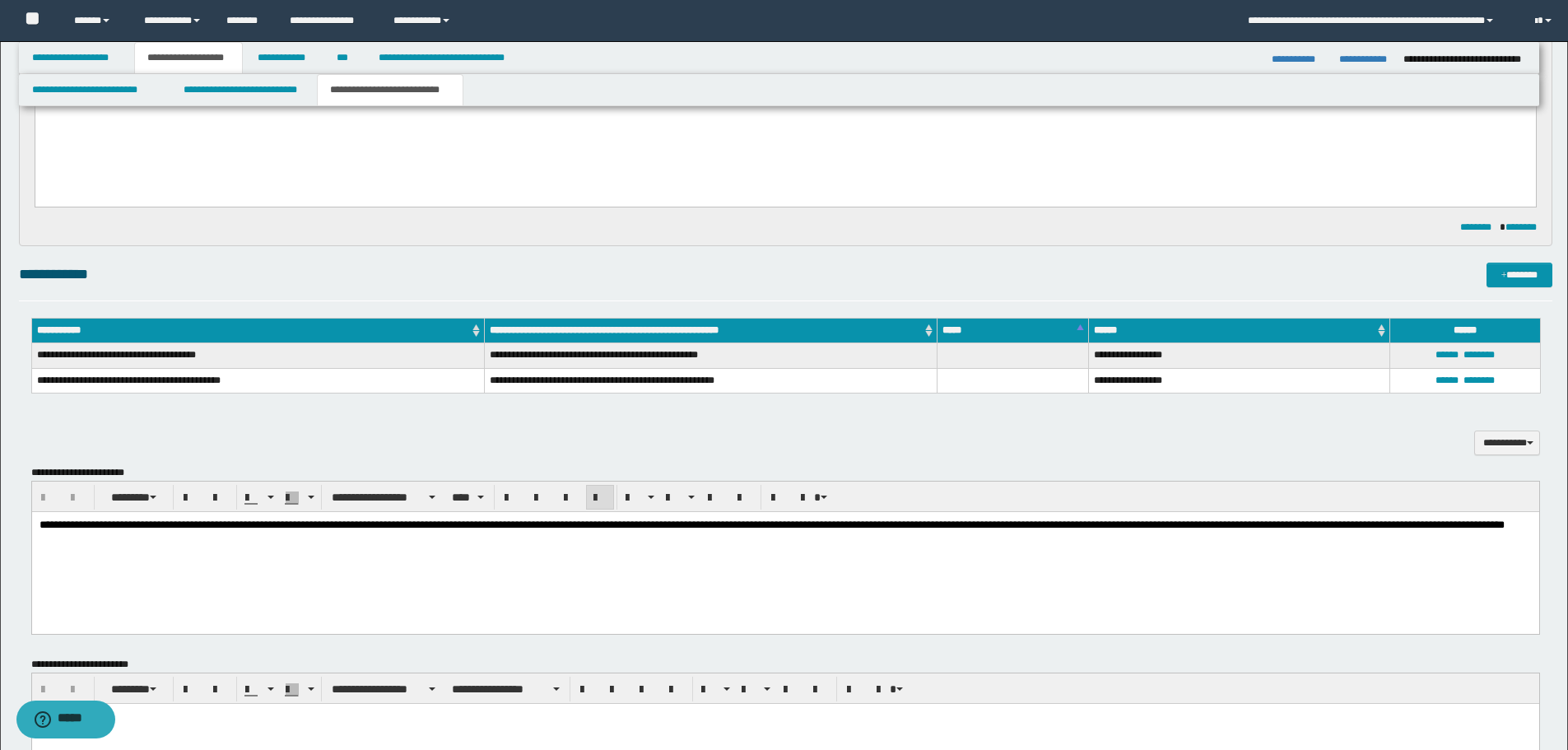 click on "**********" at bounding box center (784, 545) 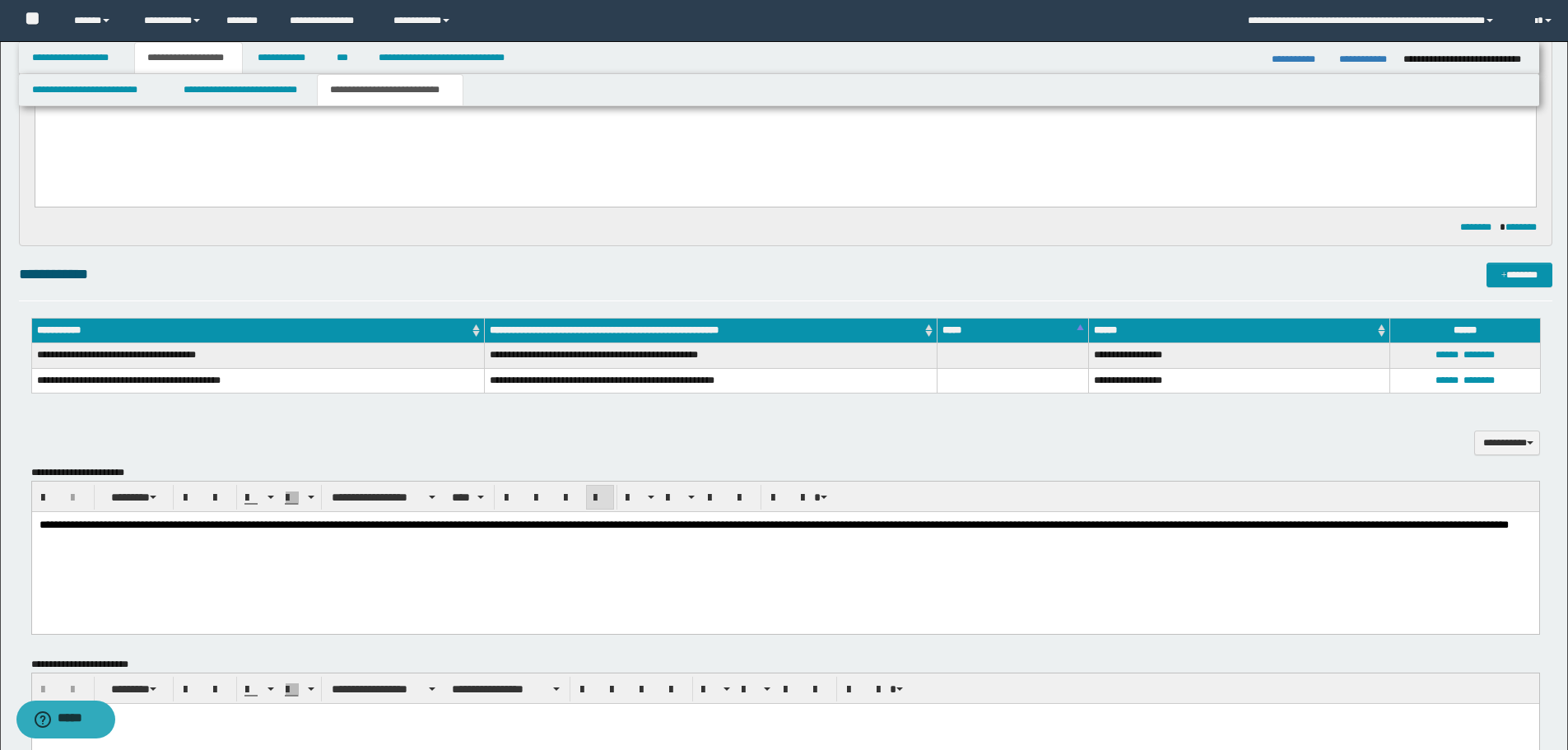 click on "**********" at bounding box center [773, 524] 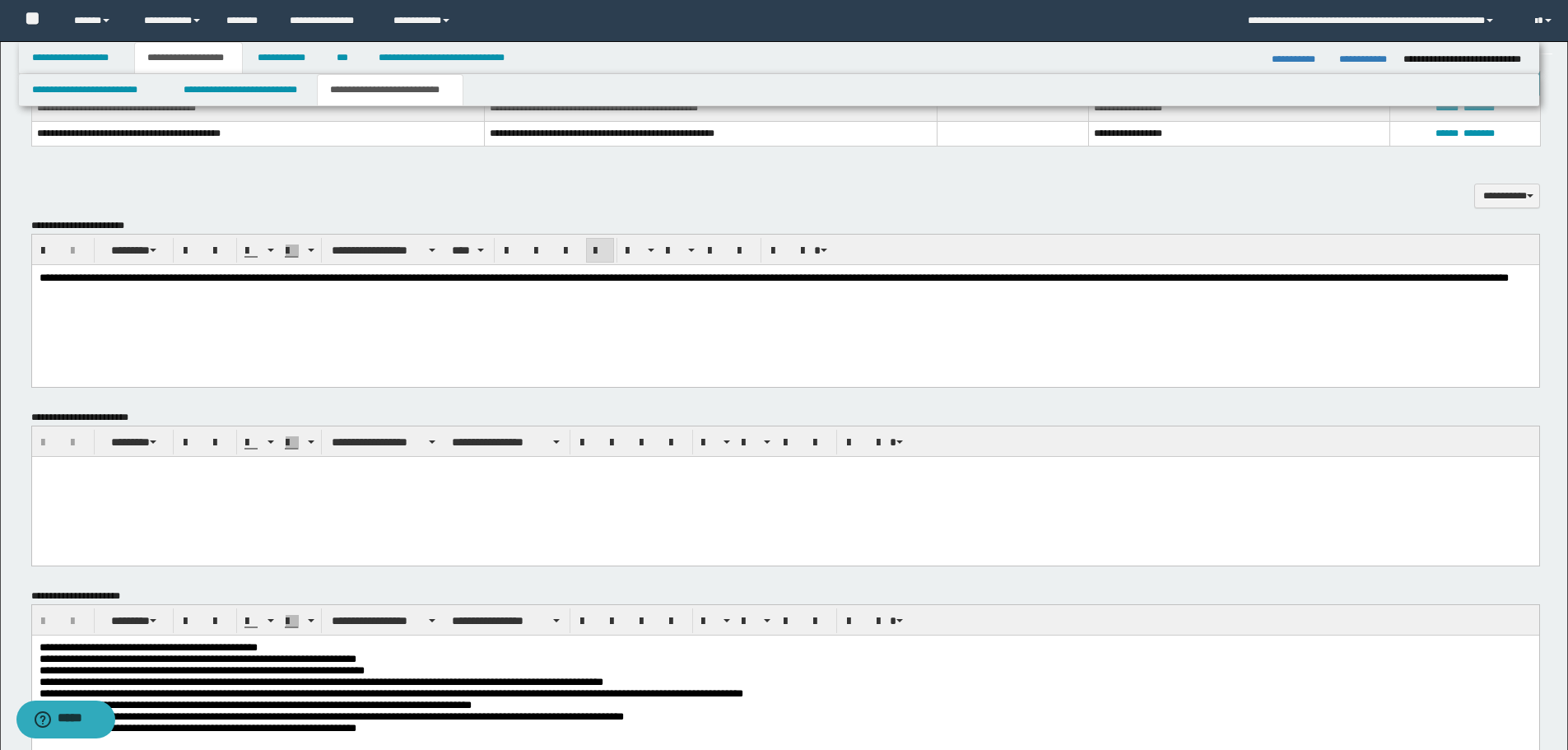 scroll, scrollTop: 576, scrollLeft: 0, axis: vertical 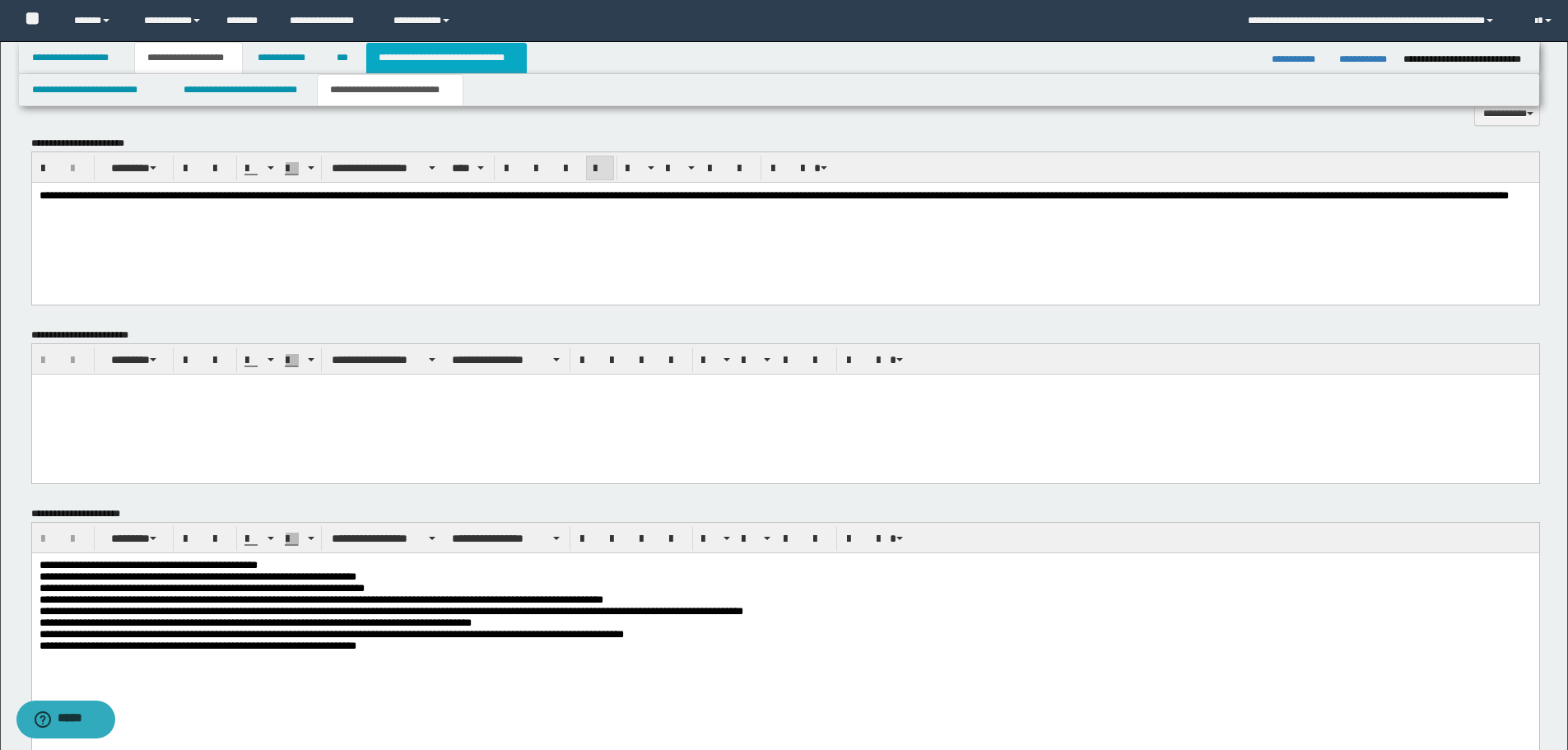 click on "**********" at bounding box center (446, 58) 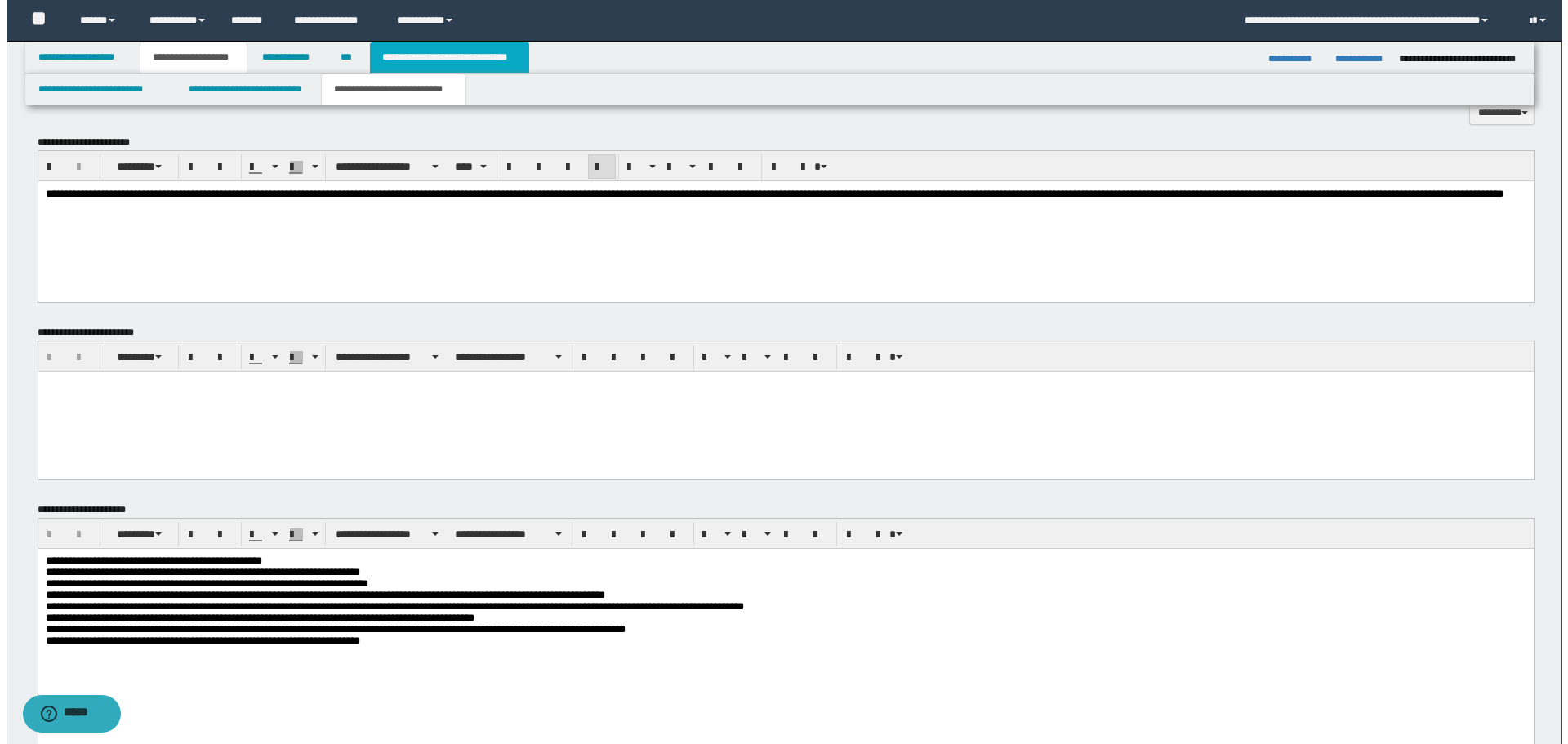 scroll, scrollTop: 0, scrollLeft: 0, axis: both 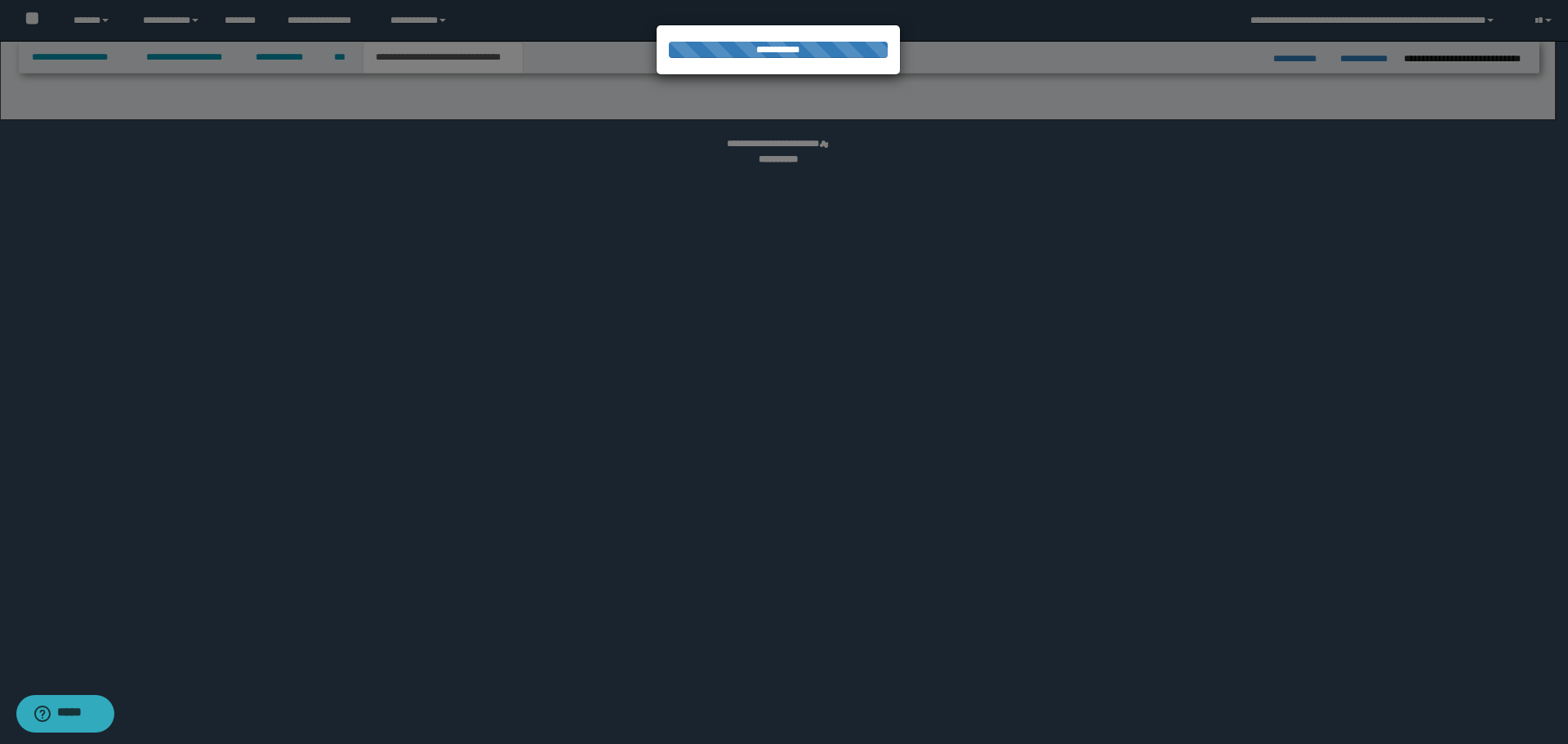 select on "*" 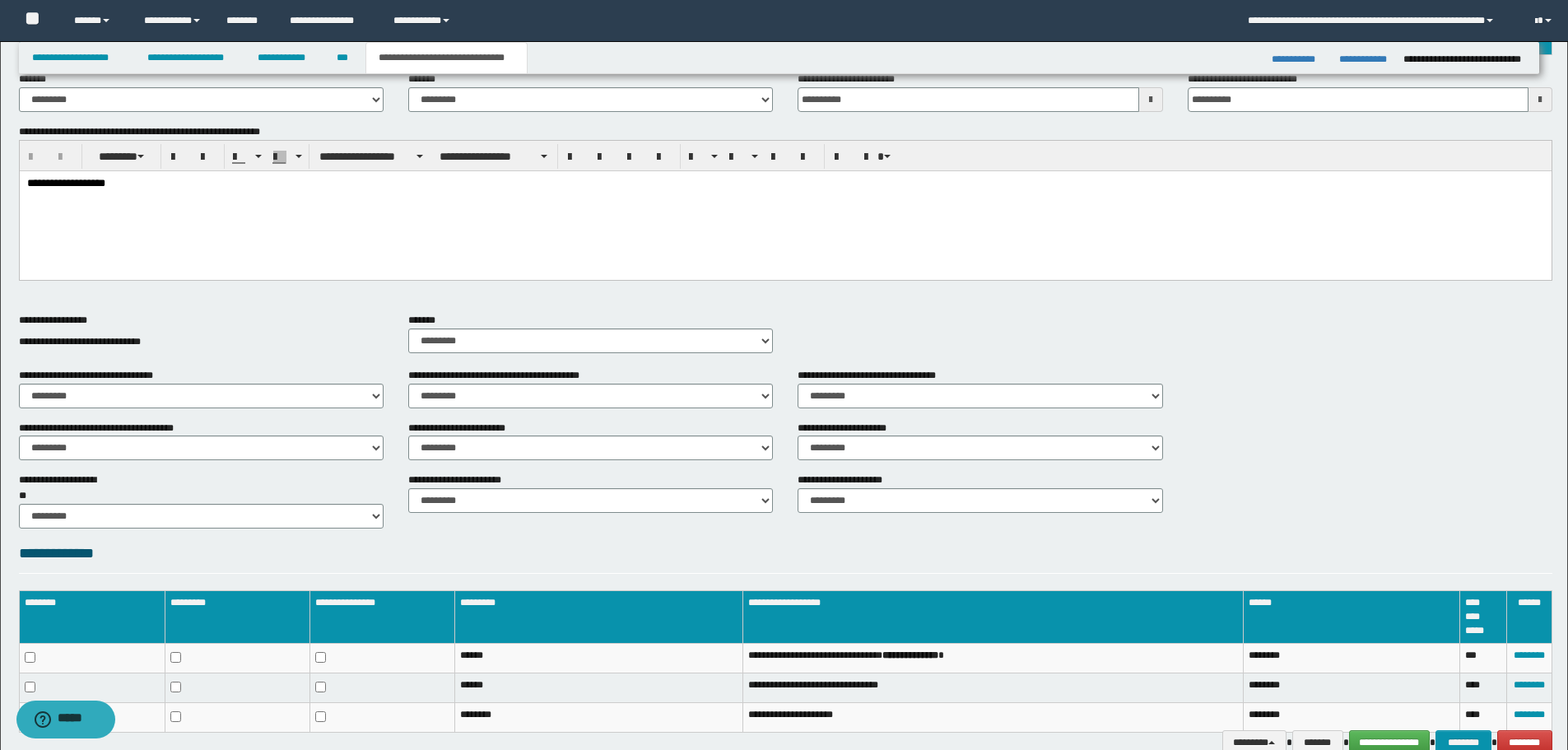 scroll, scrollTop: 412, scrollLeft: 0, axis: vertical 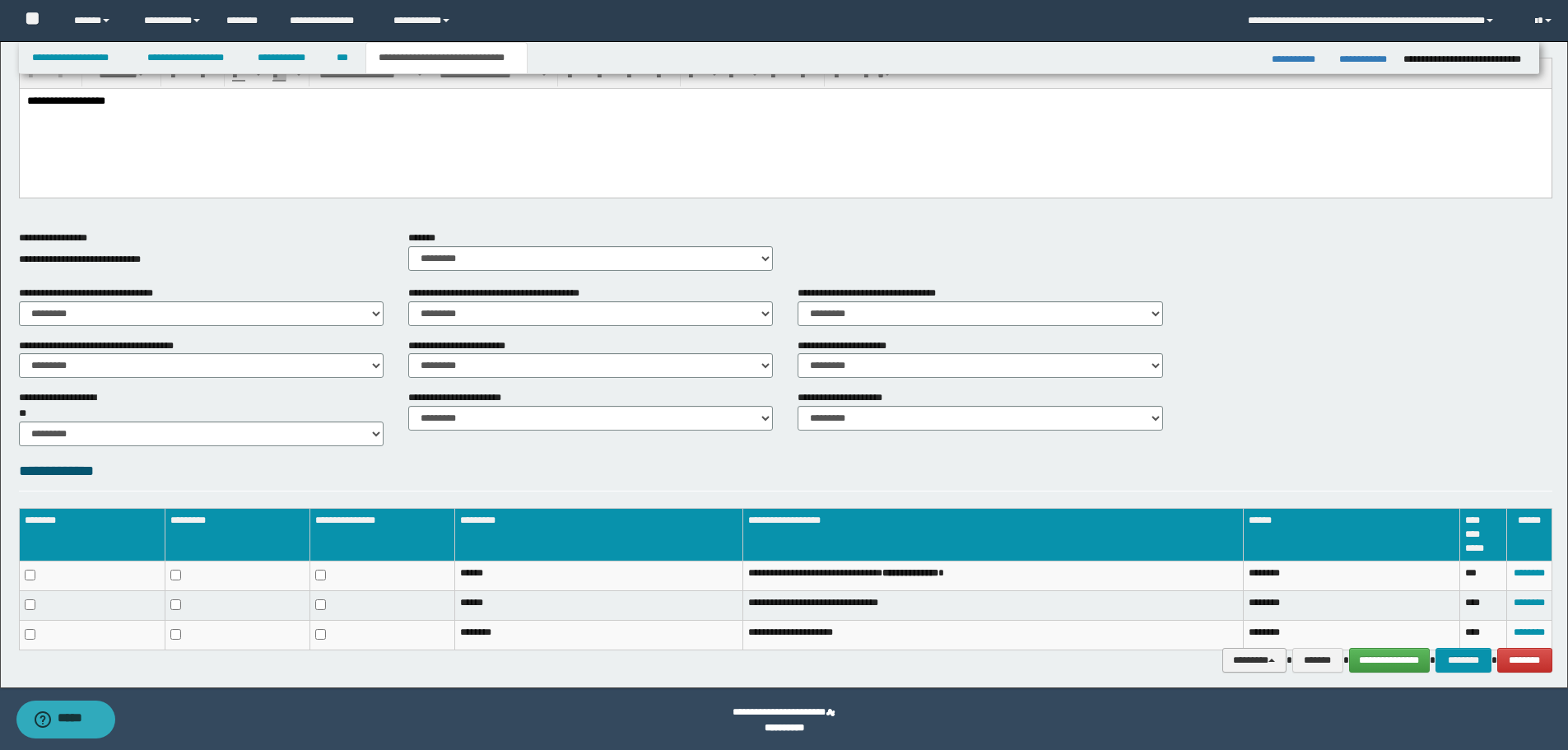 click on "********" at bounding box center [1254, 660] 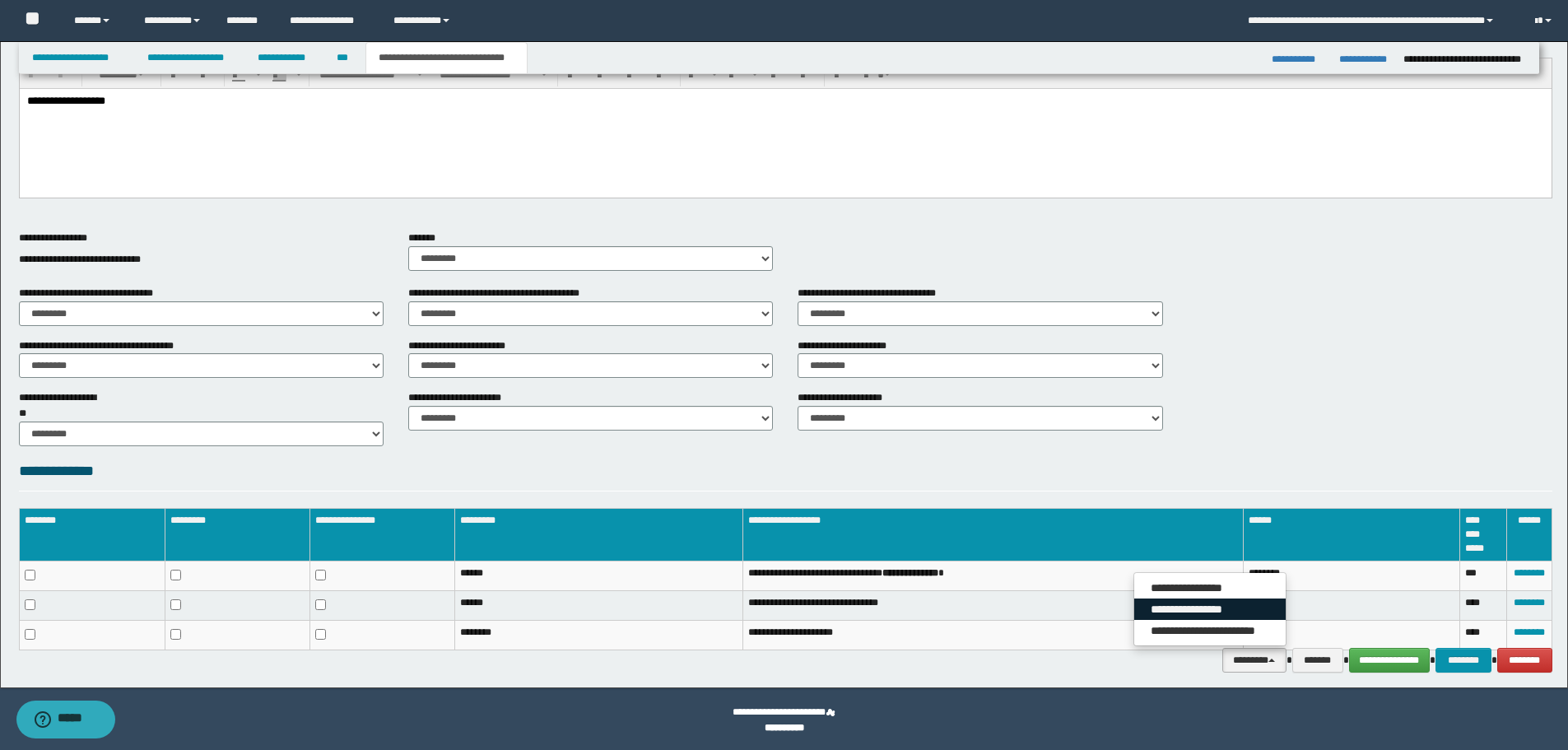 click on "**********" at bounding box center (1210, 609) 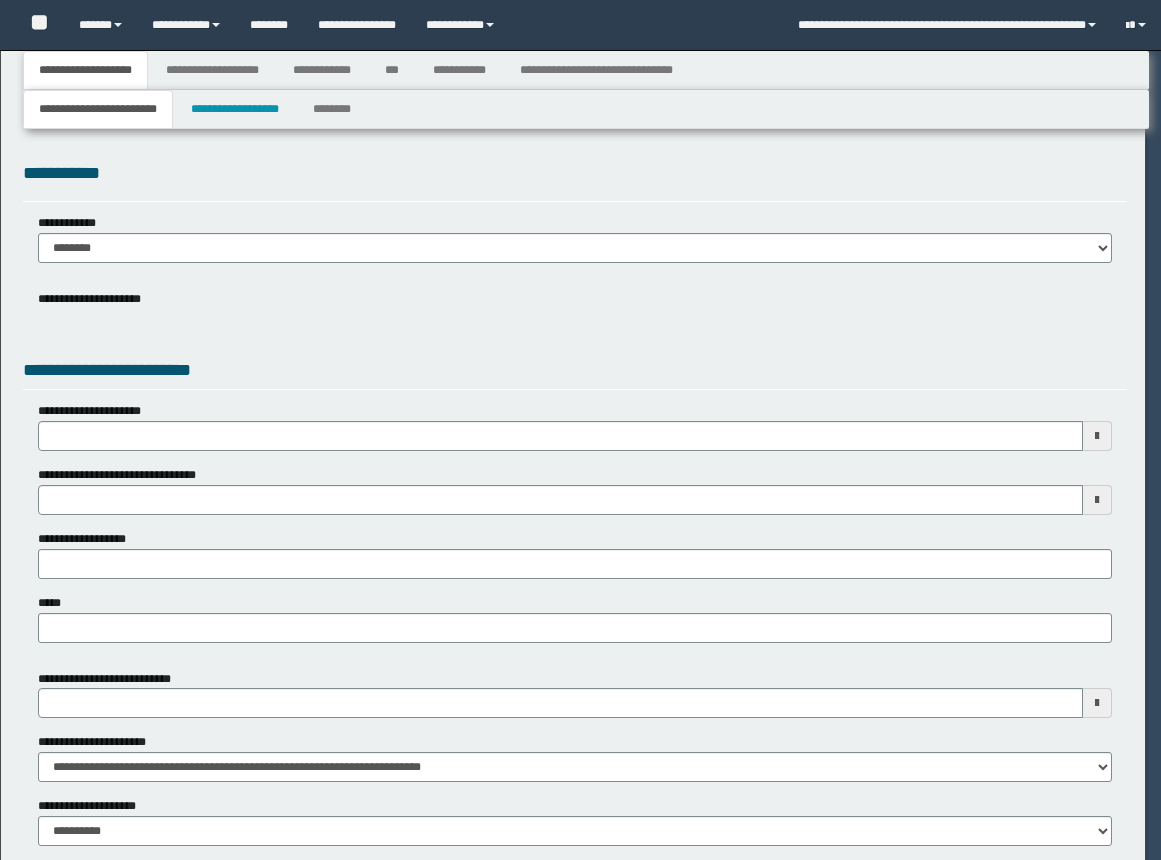 select on "*" 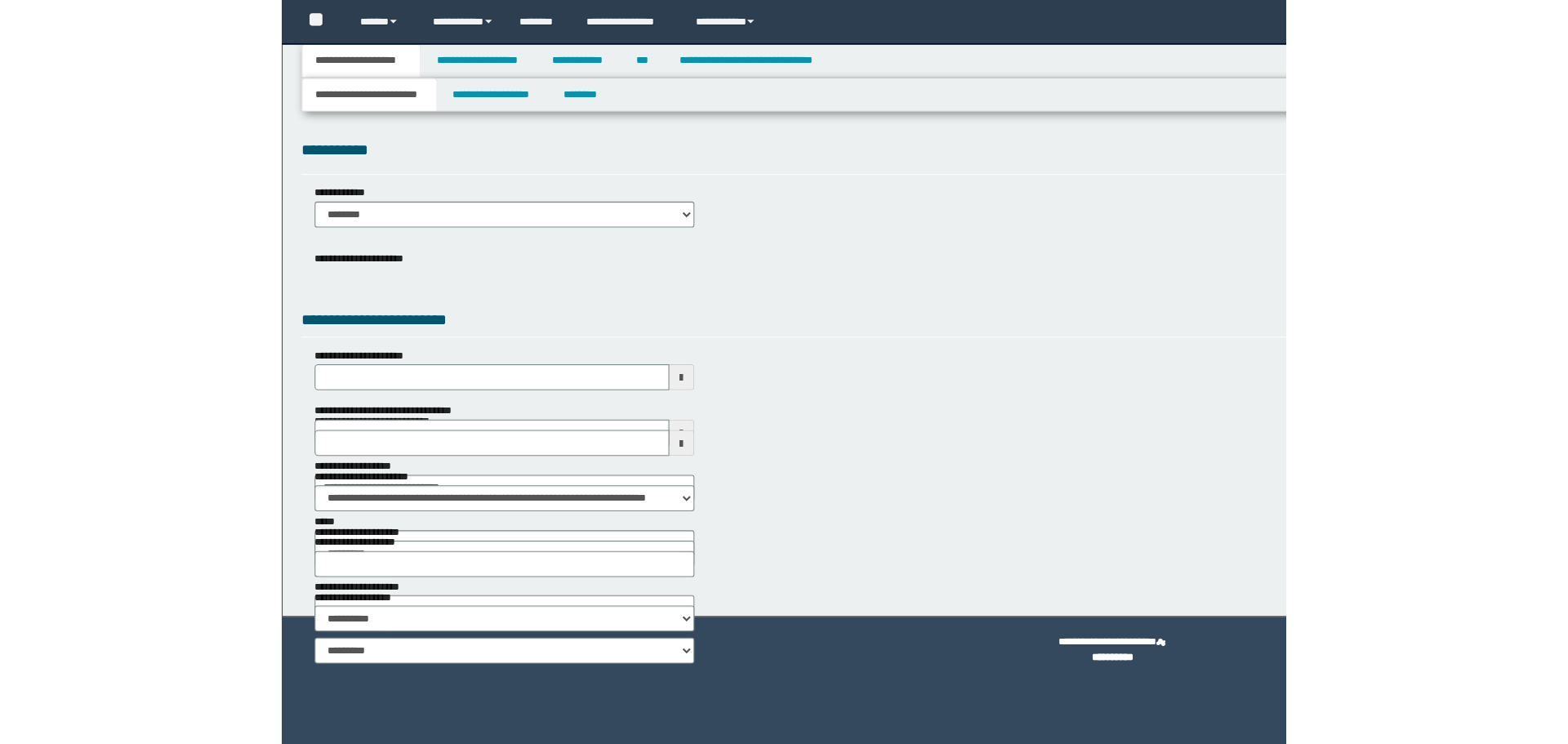 scroll, scrollTop: 0, scrollLeft: 0, axis: both 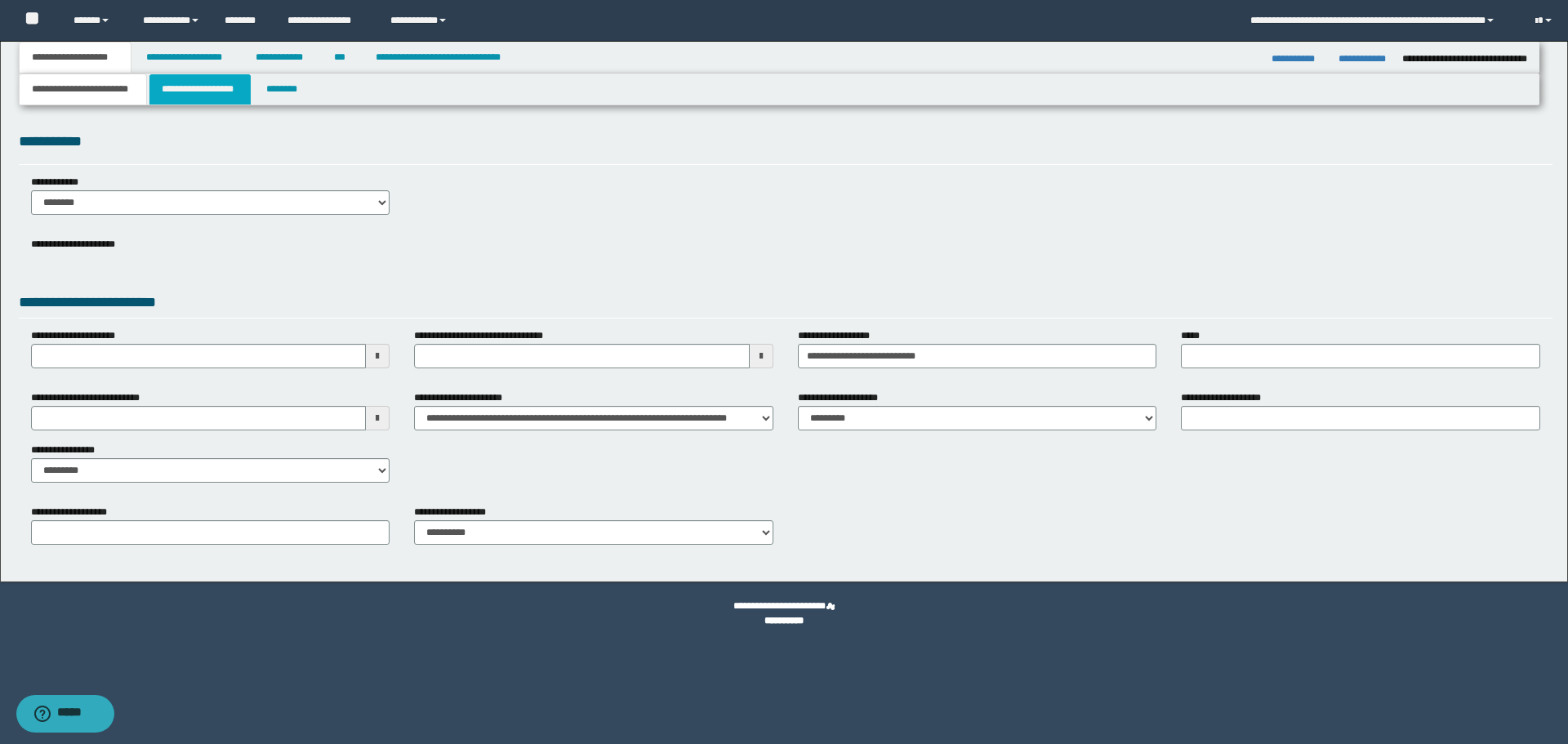 click on "**********" at bounding box center (200, 89) 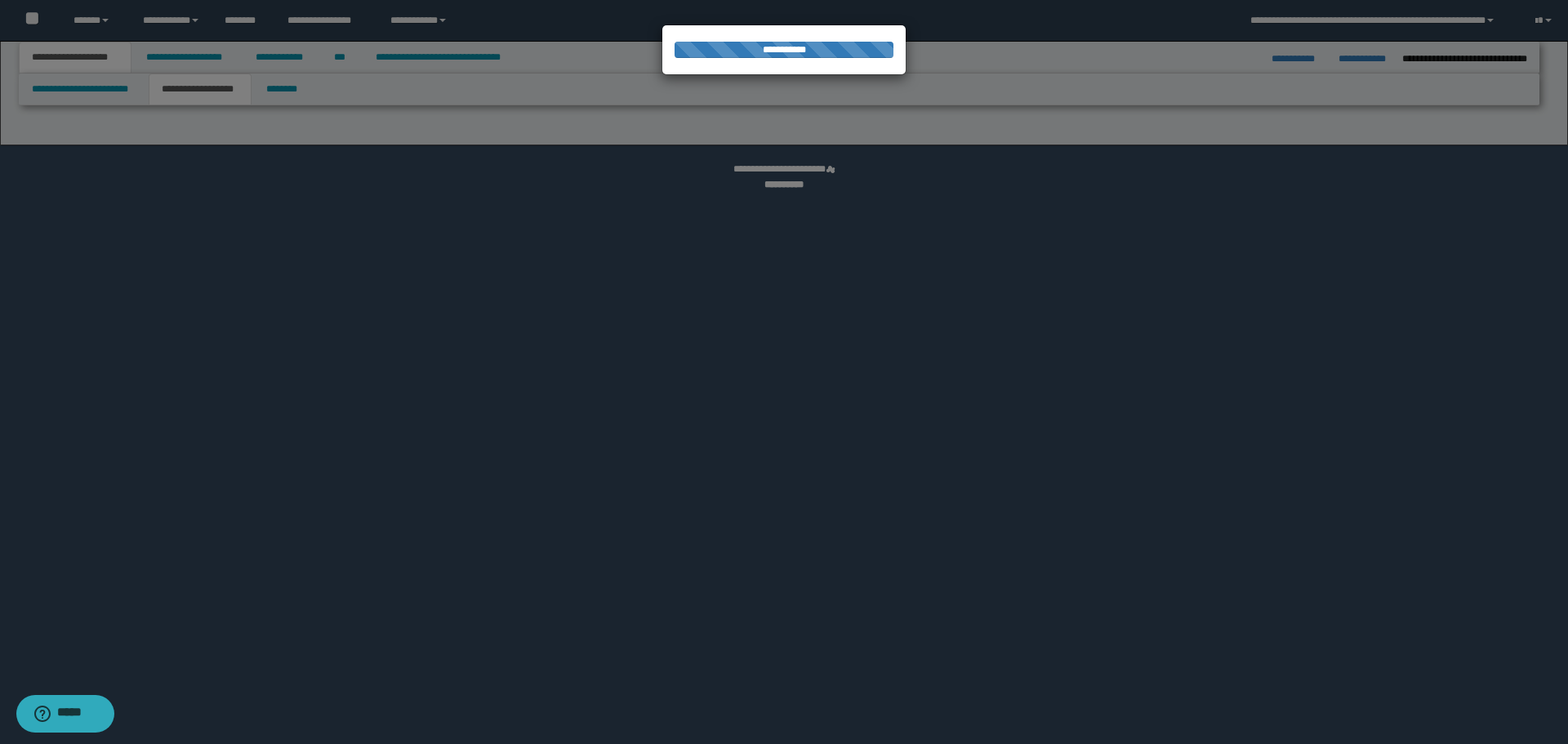 select on "*" 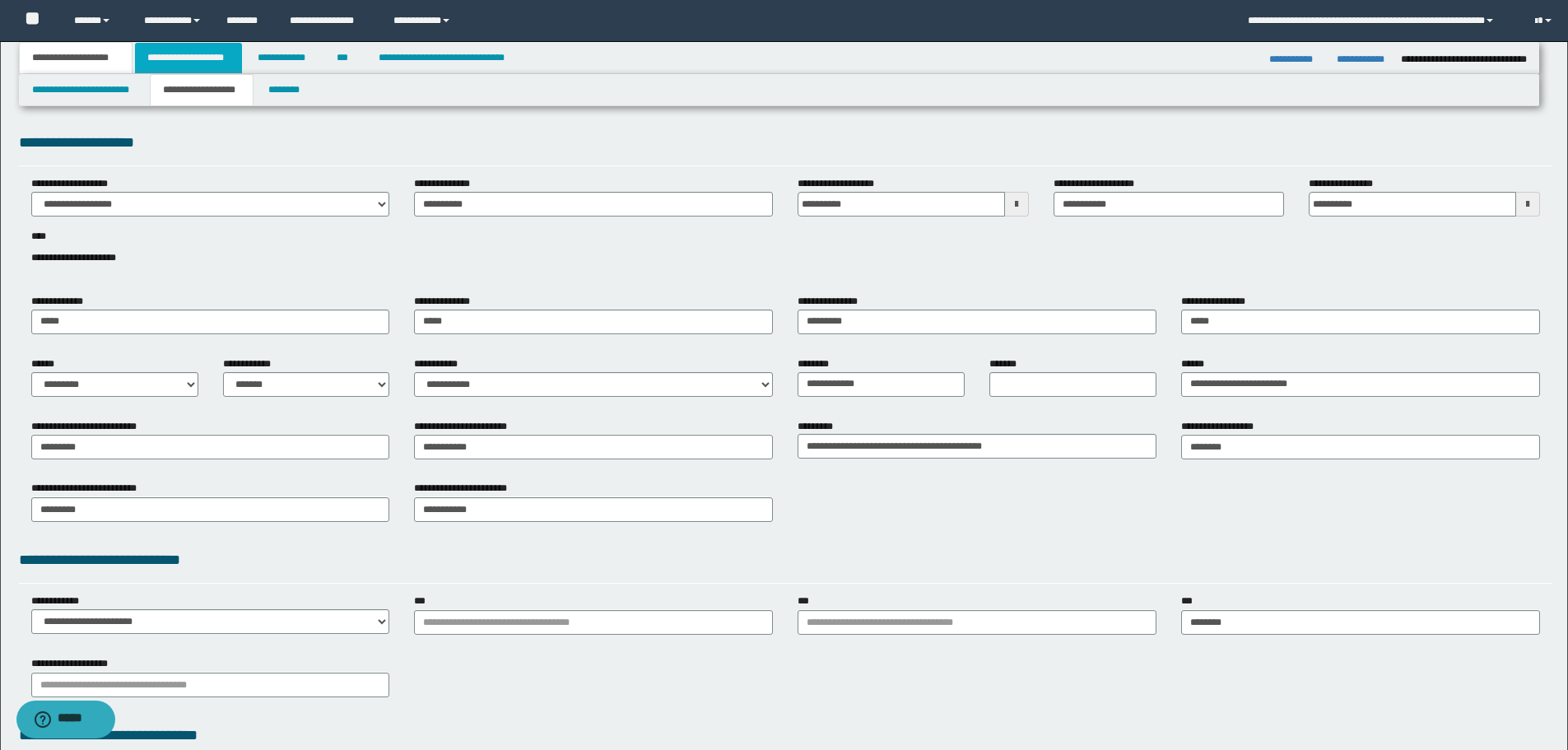 click on "**********" at bounding box center (188, 58) 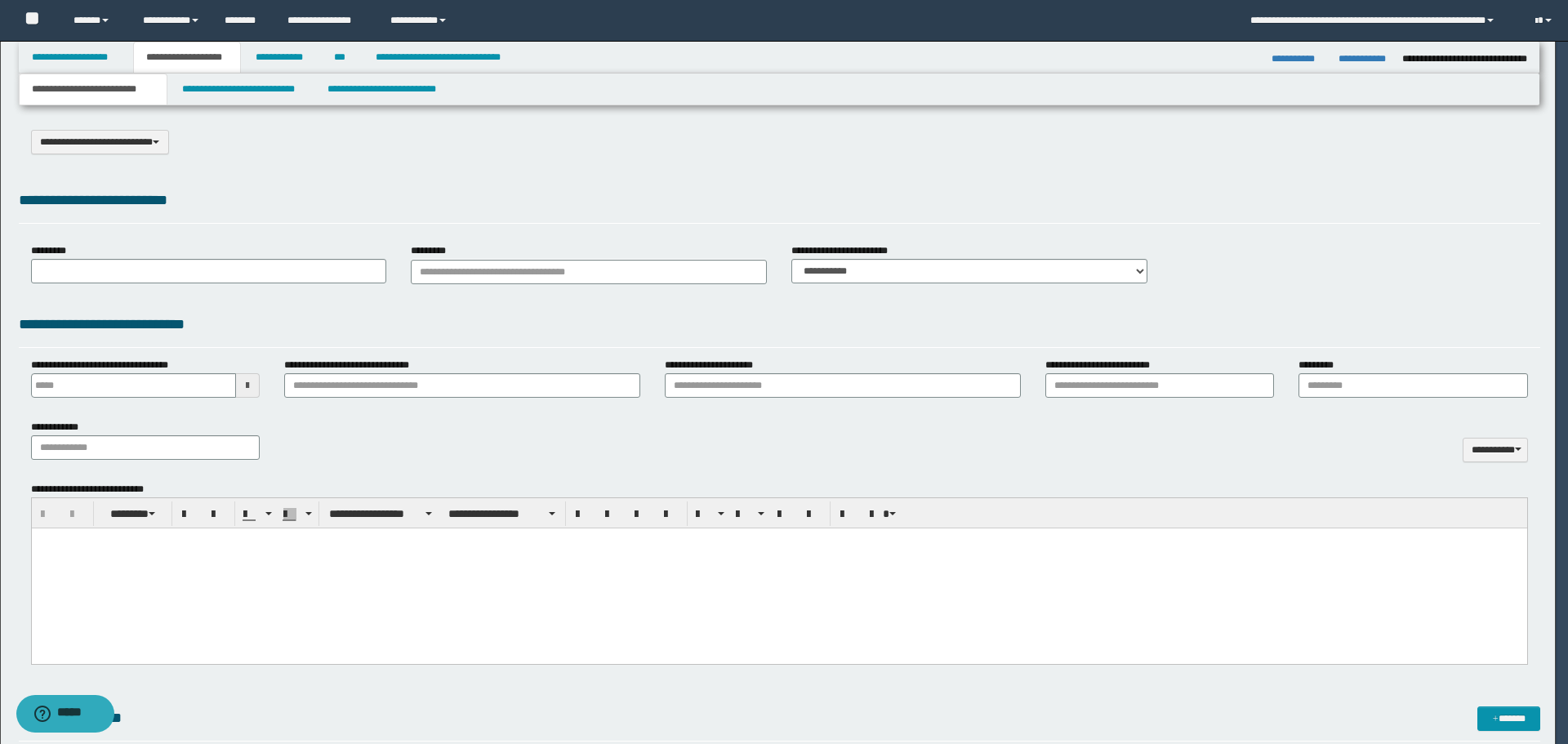 scroll, scrollTop: 0, scrollLeft: 0, axis: both 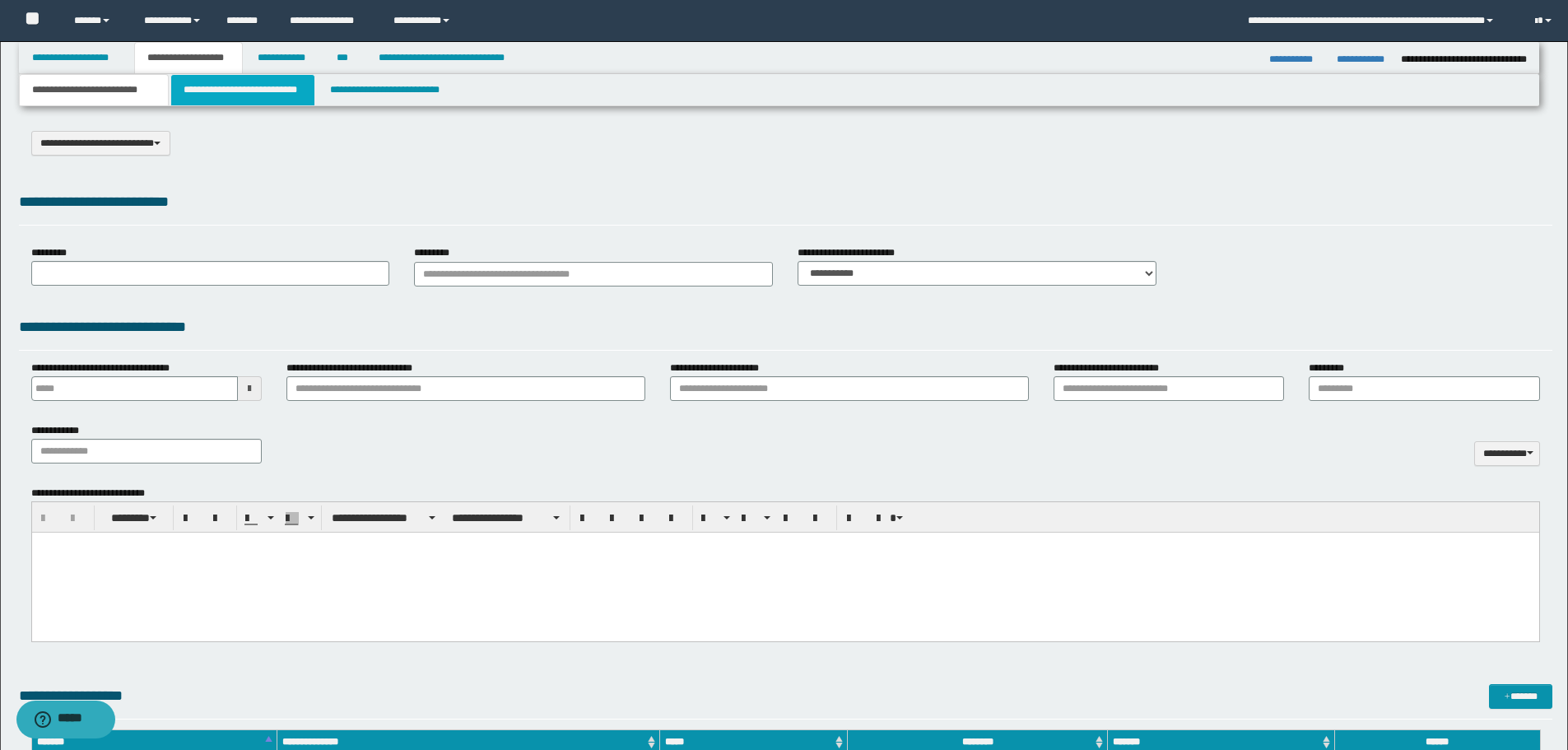 click on "**********" at bounding box center (243, 90) 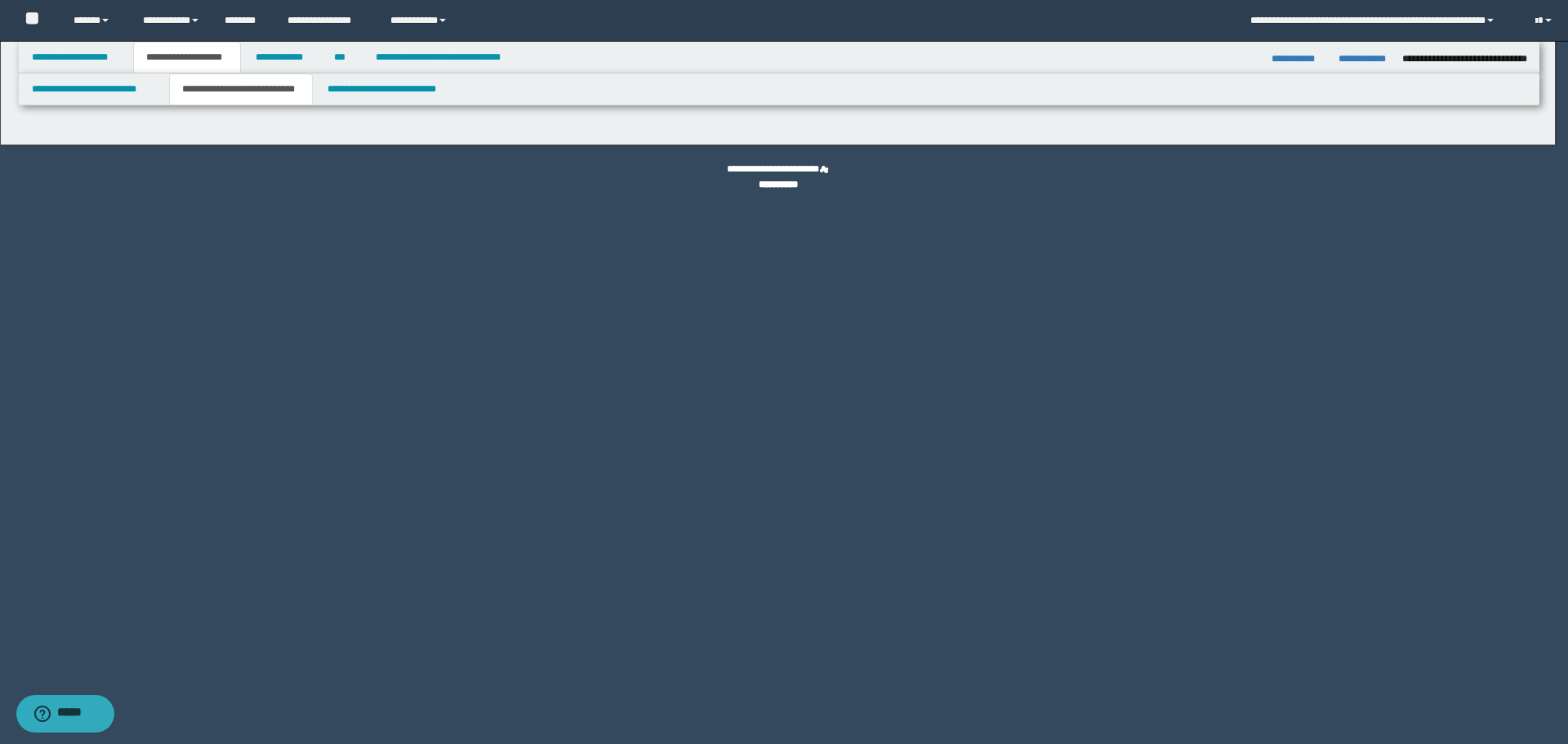 select on "*" 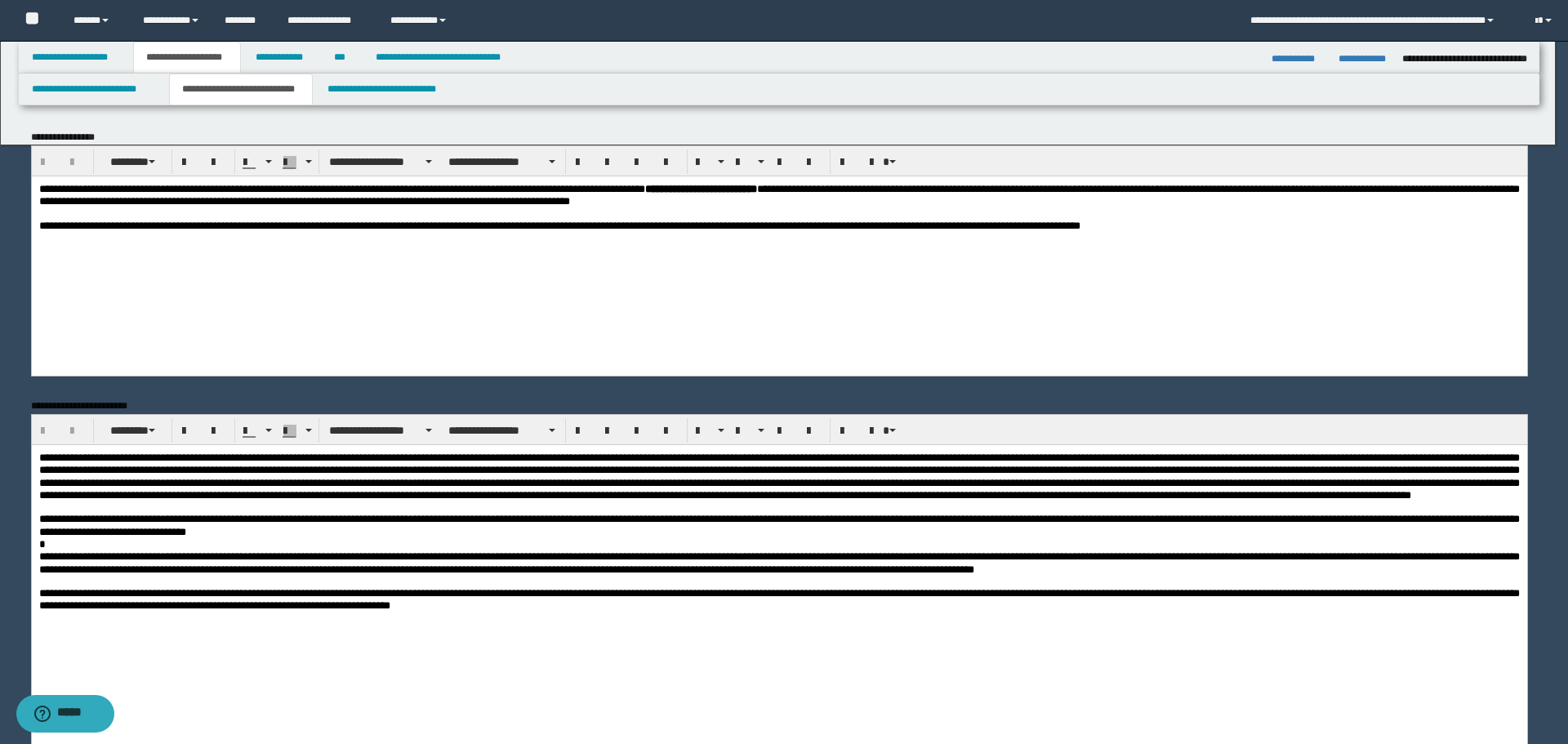 scroll, scrollTop: 0, scrollLeft: 0, axis: both 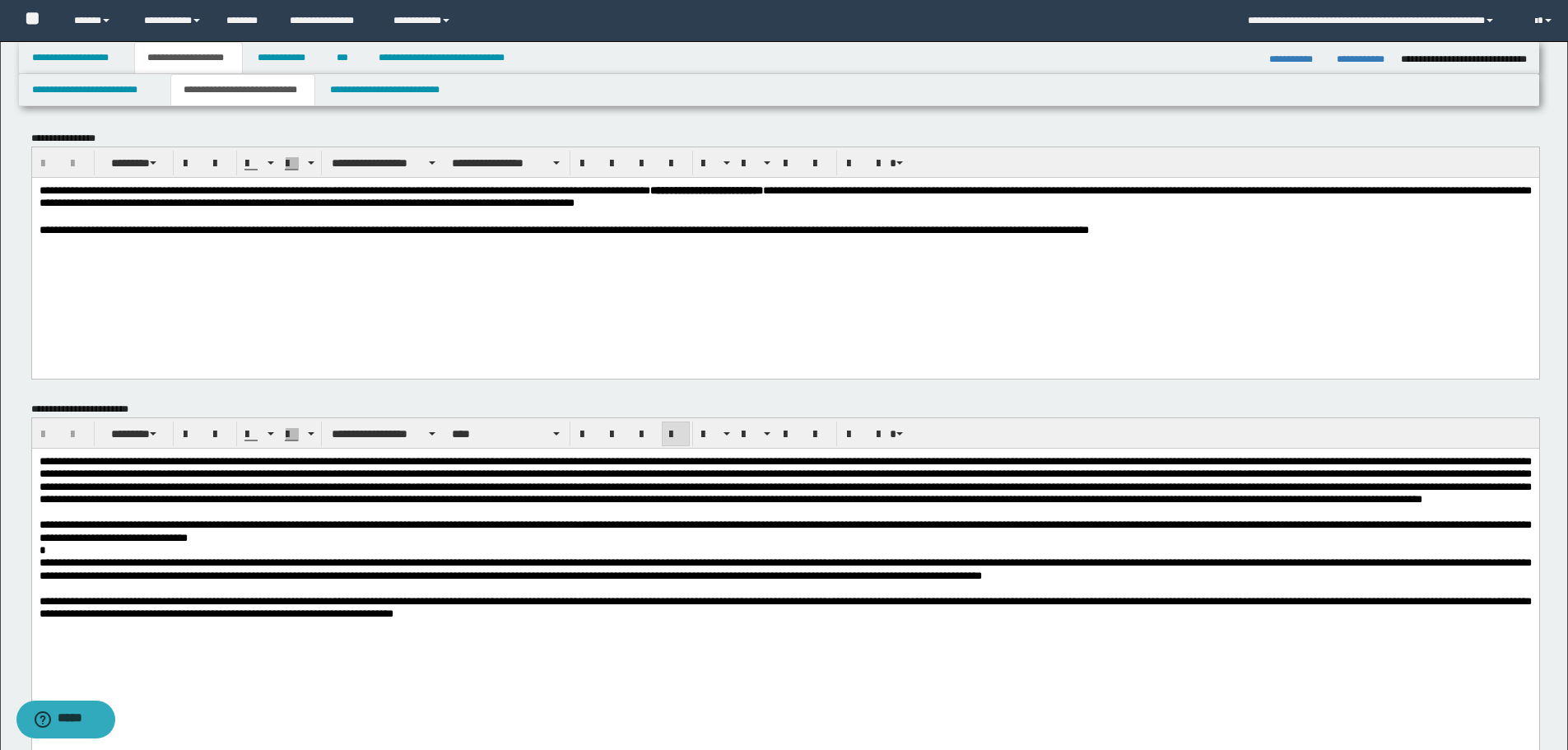click on "**********" at bounding box center (784, 607) 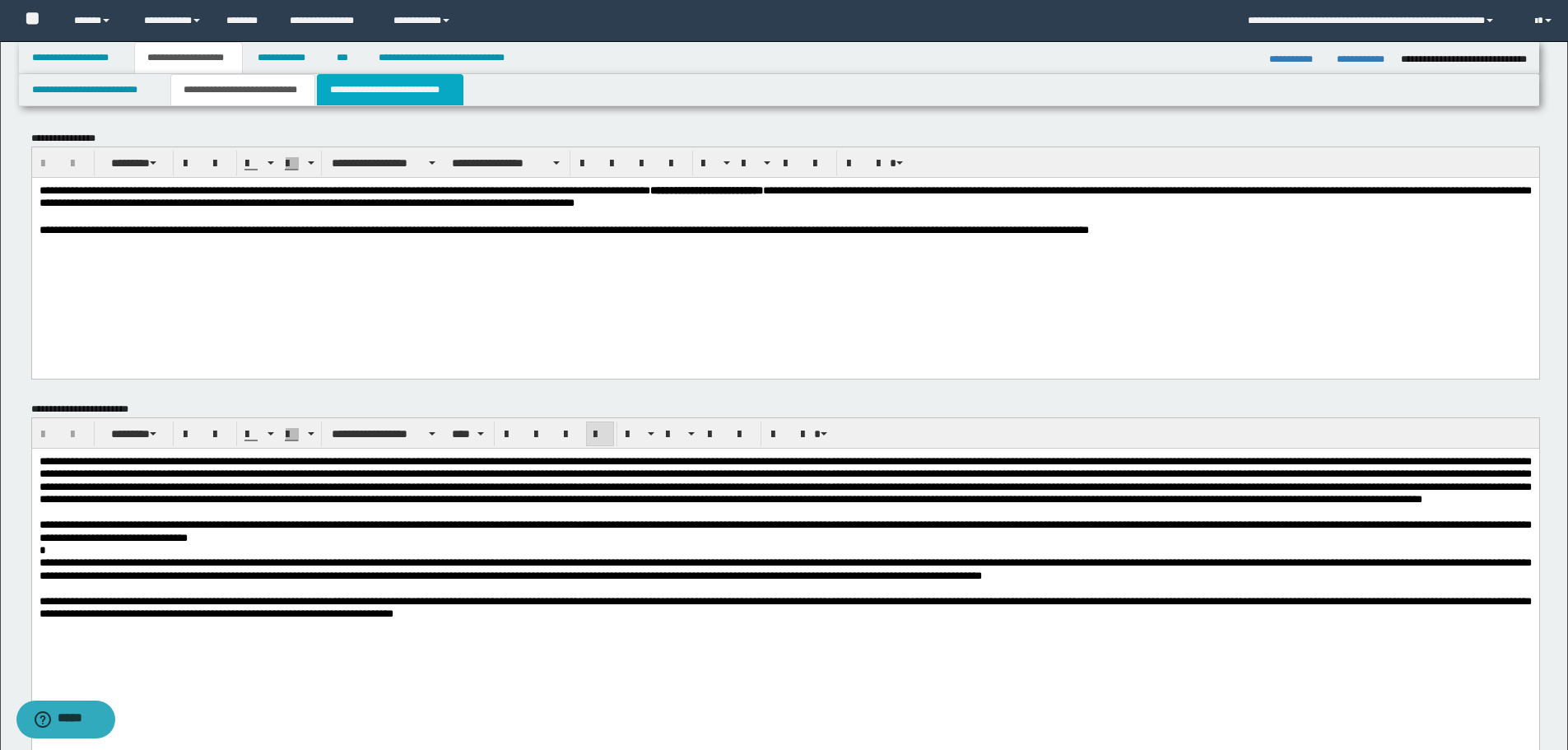 drag, startPoint x: 421, startPoint y: 102, endPoint x: 433, endPoint y: 116, distance: 18.439089 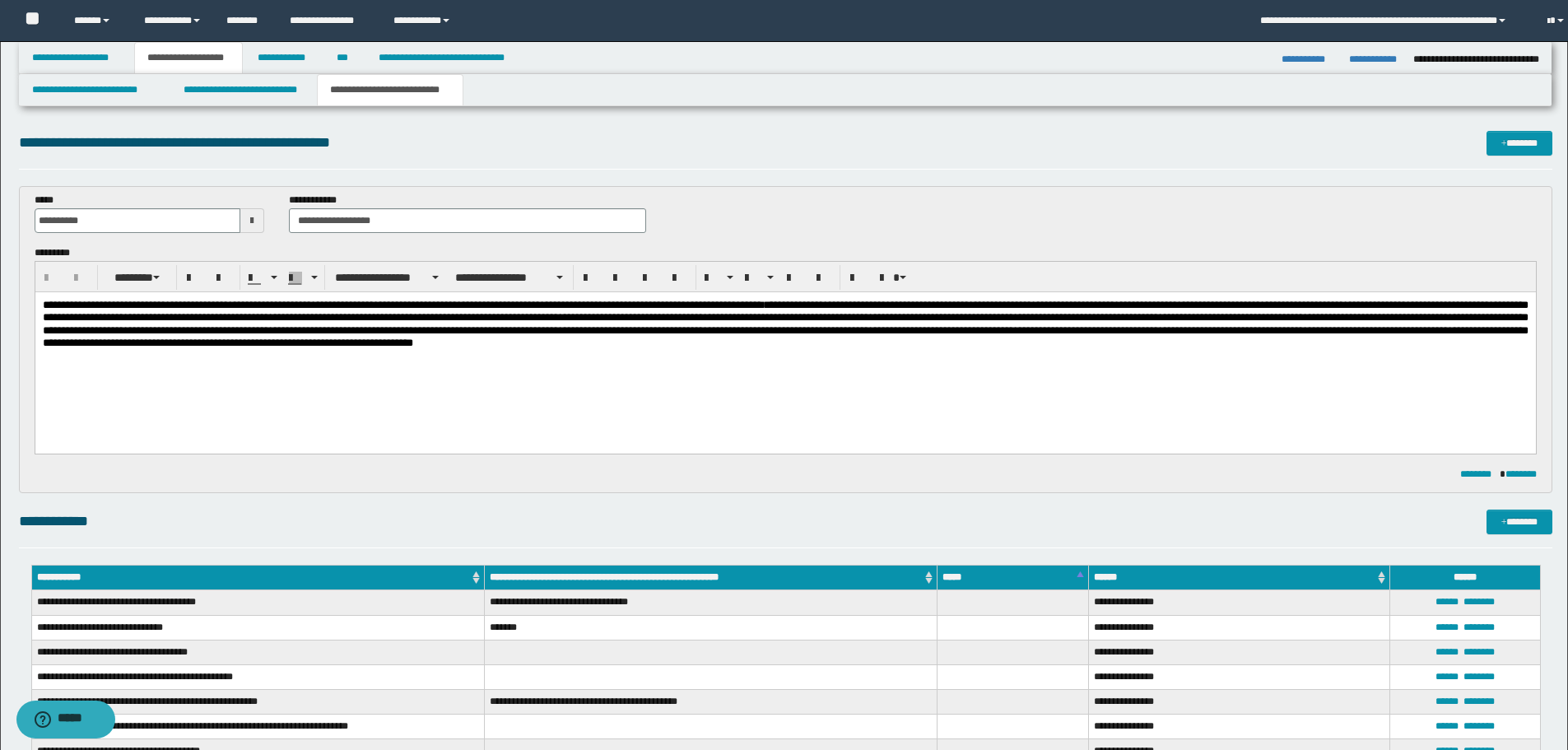 scroll, scrollTop: 0, scrollLeft: 0, axis: both 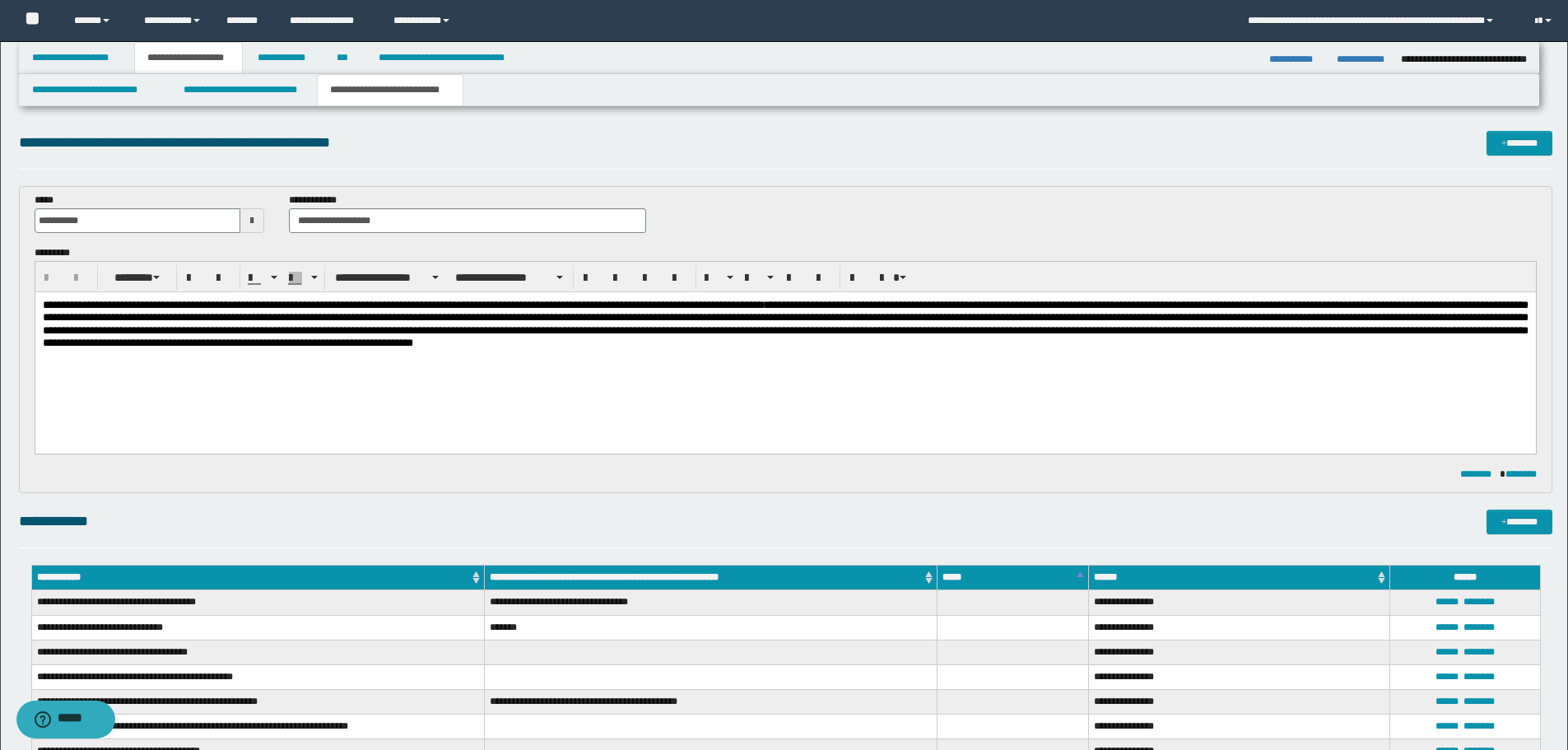 click at bounding box center [784, 356] 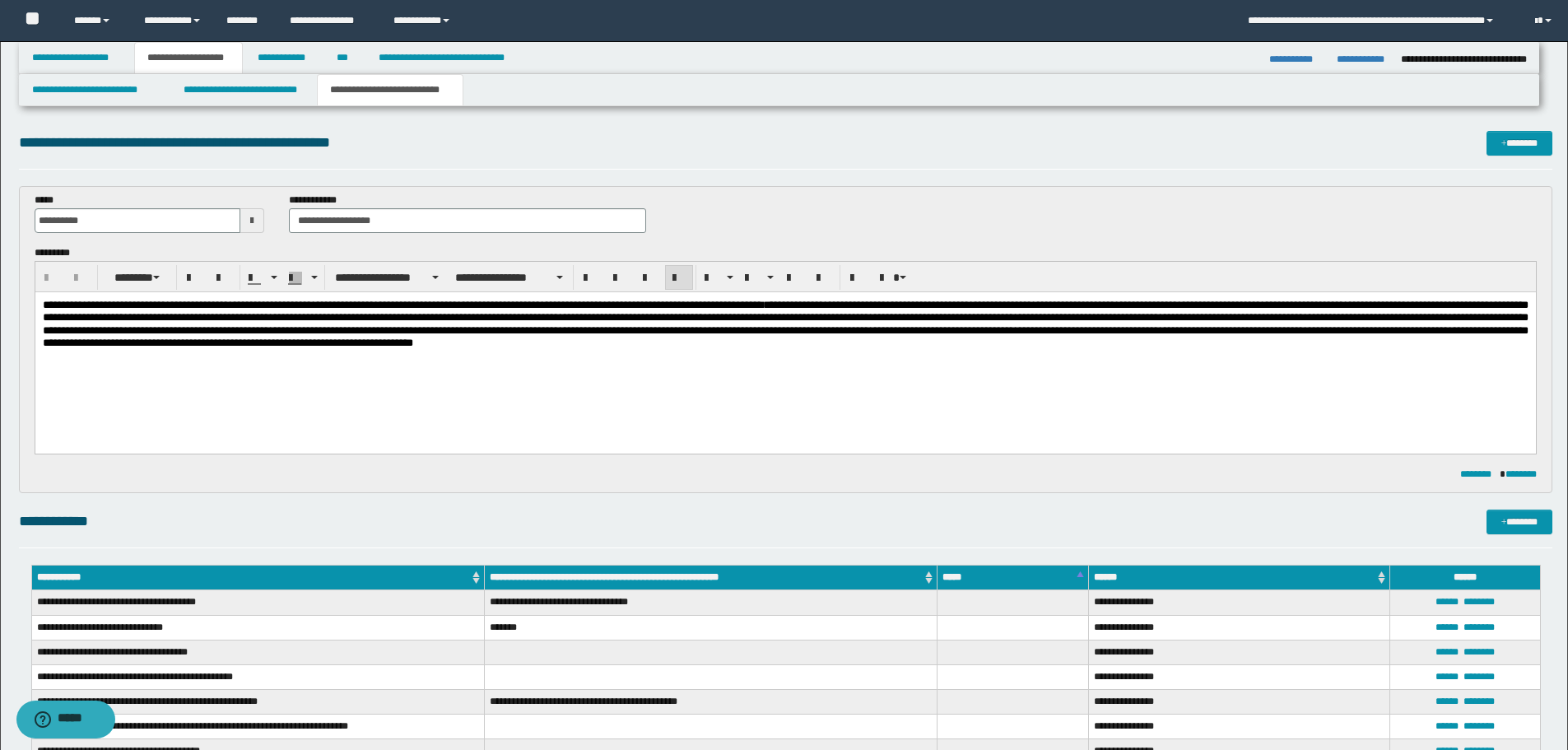 click on "**********" at bounding box center (784, 324) 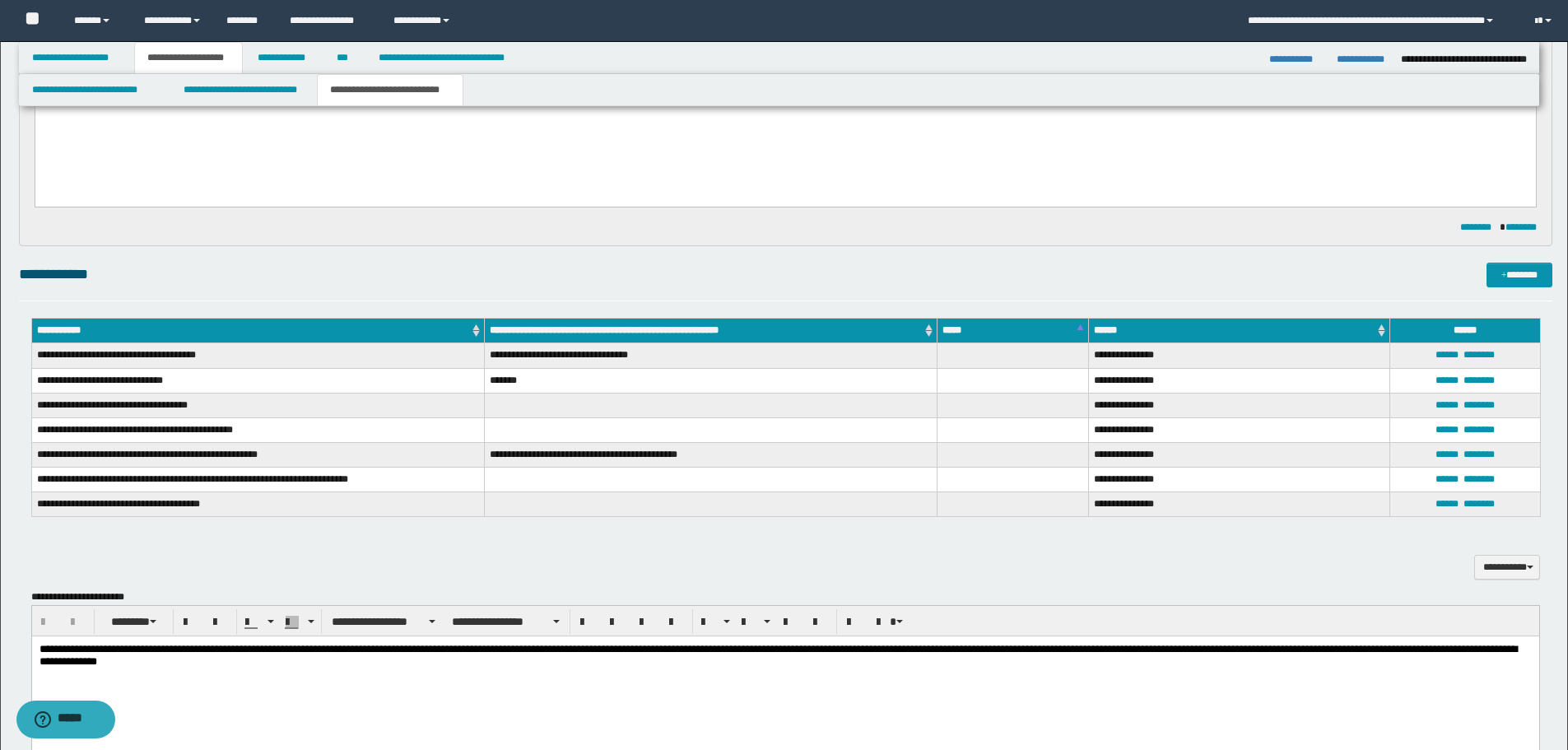 scroll, scrollTop: 329, scrollLeft: 0, axis: vertical 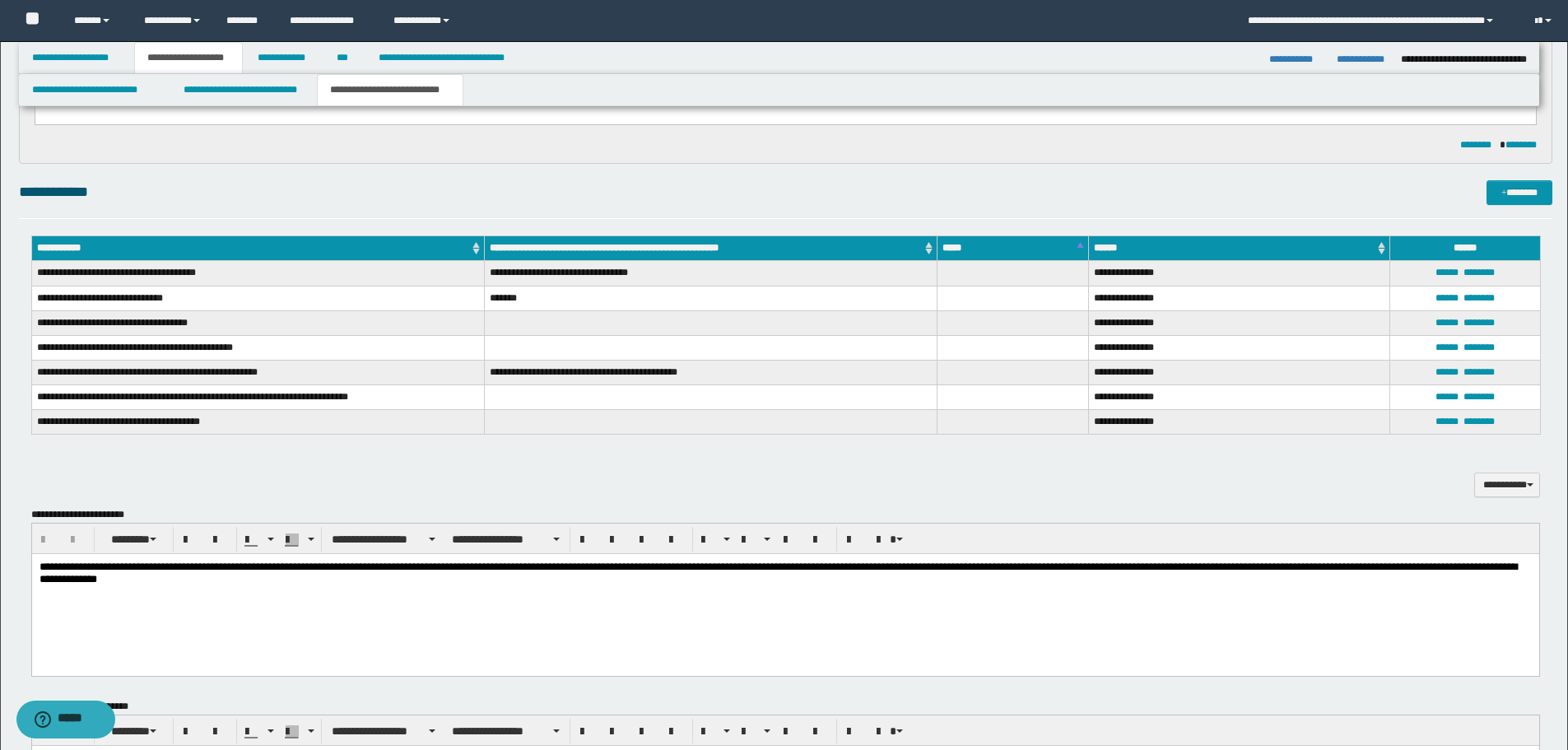 click on "**********" at bounding box center [784, 593] 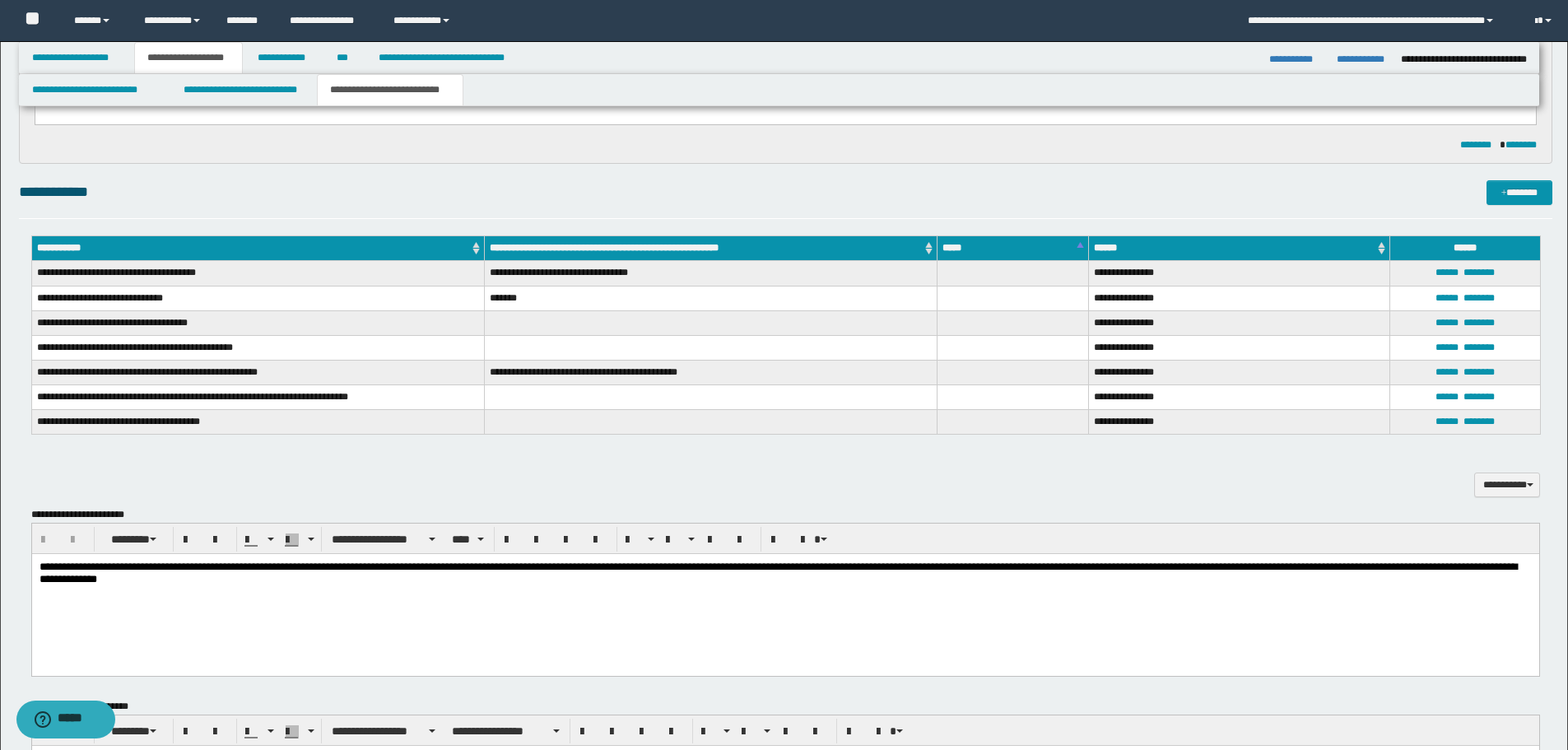 drag, startPoint x: 680, startPoint y: 608, endPoint x: 796, endPoint y: 592, distance: 117.09825 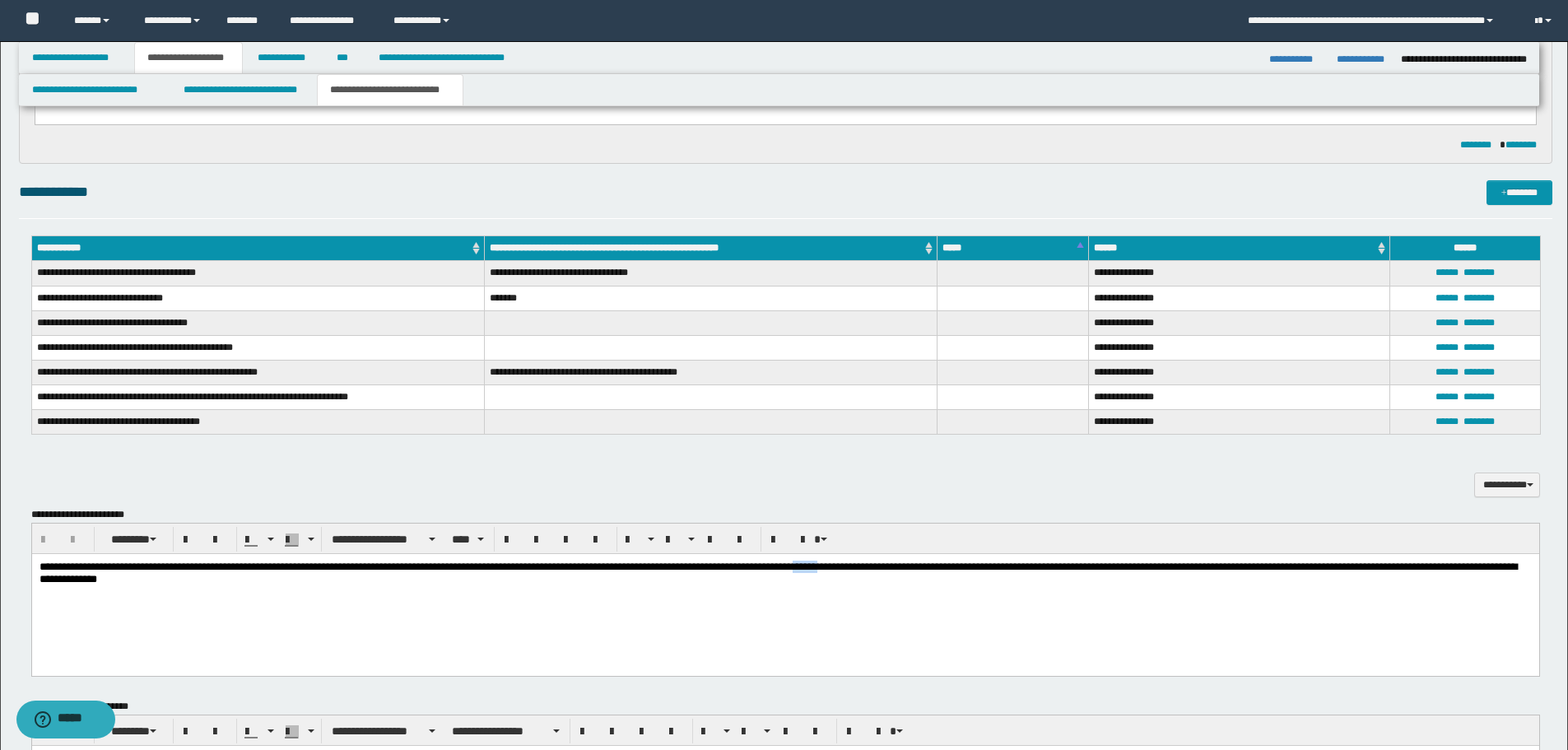 type 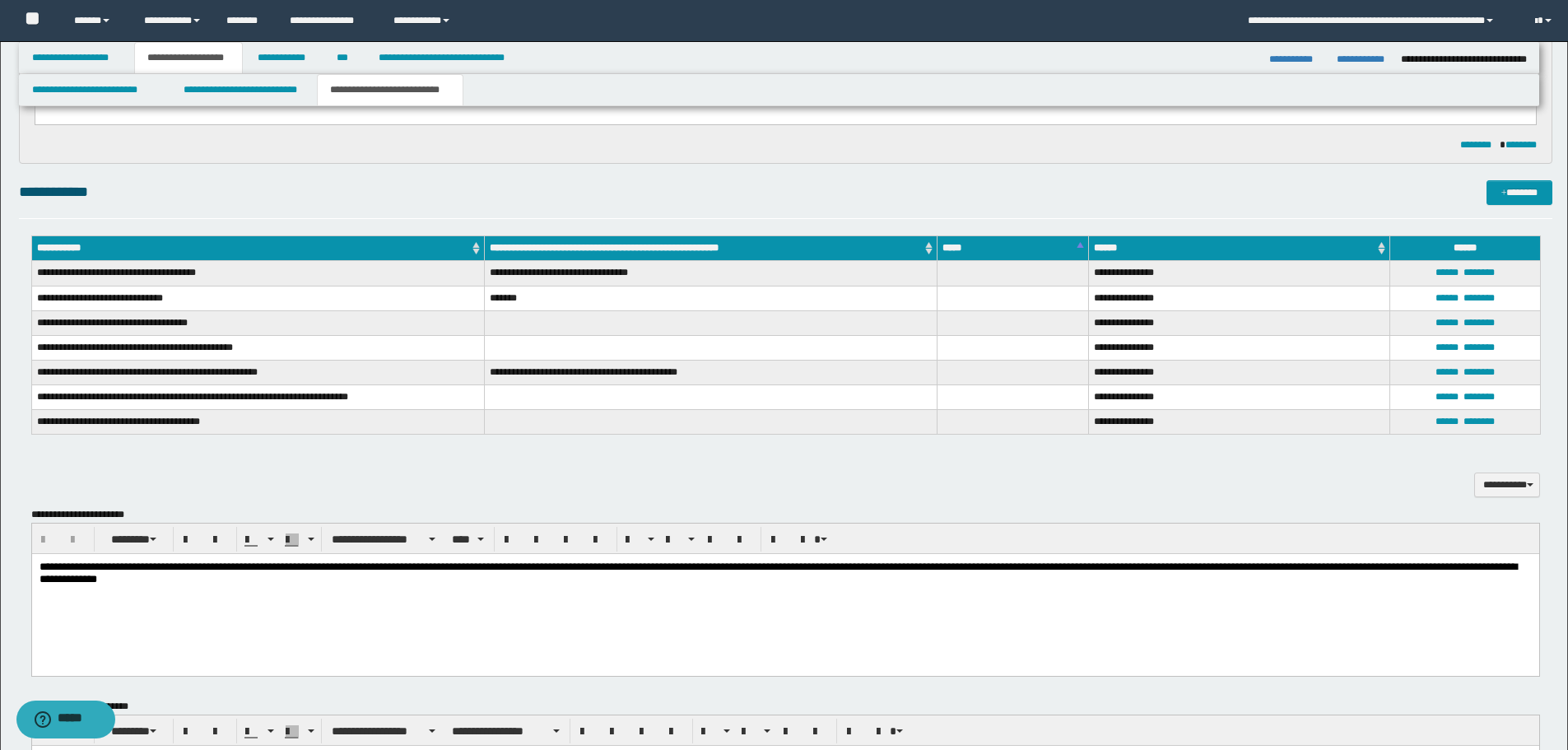click on "**********" at bounding box center (784, 593) 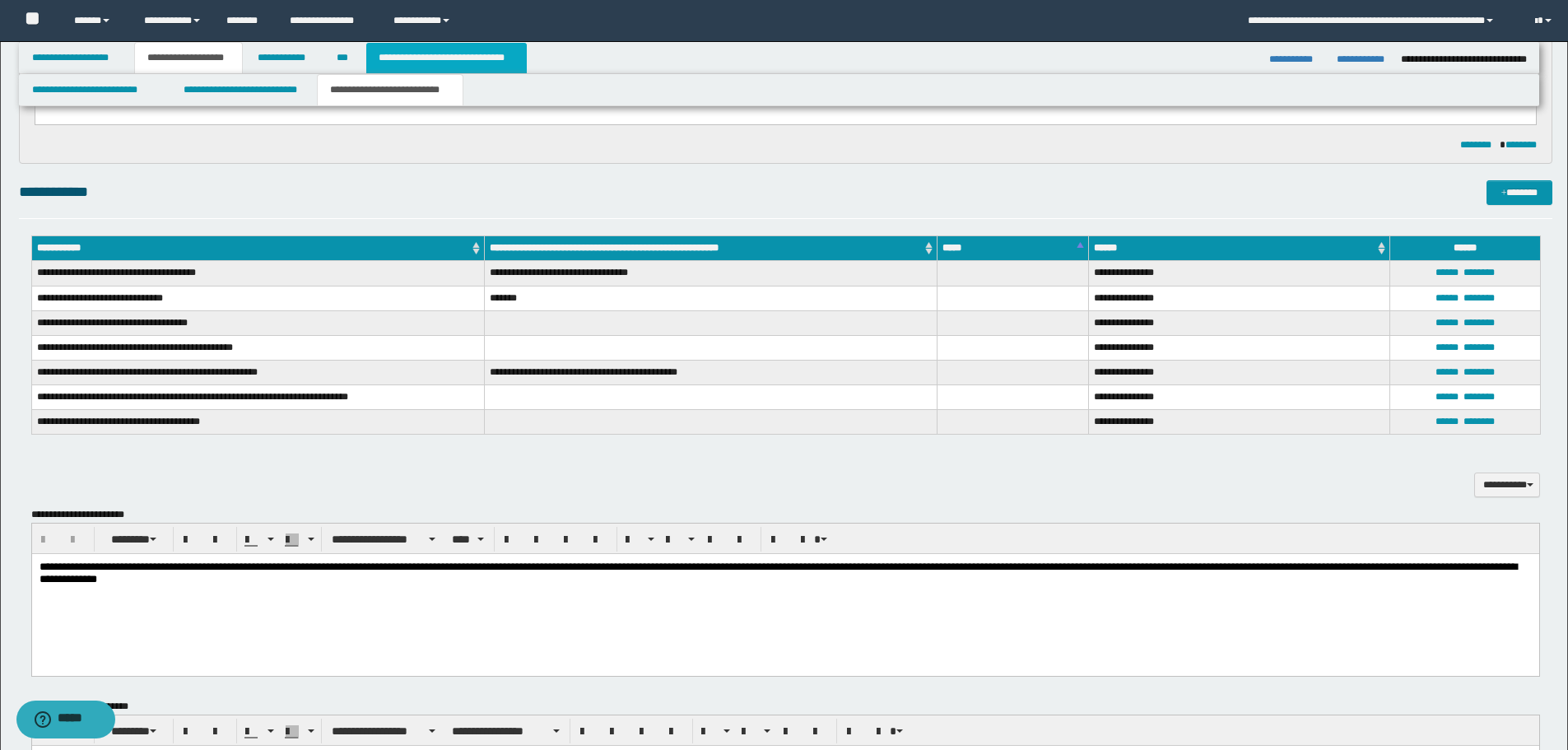drag, startPoint x: 407, startPoint y: 58, endPoint x: 423, endPoint y: 73, distance: 21.931712 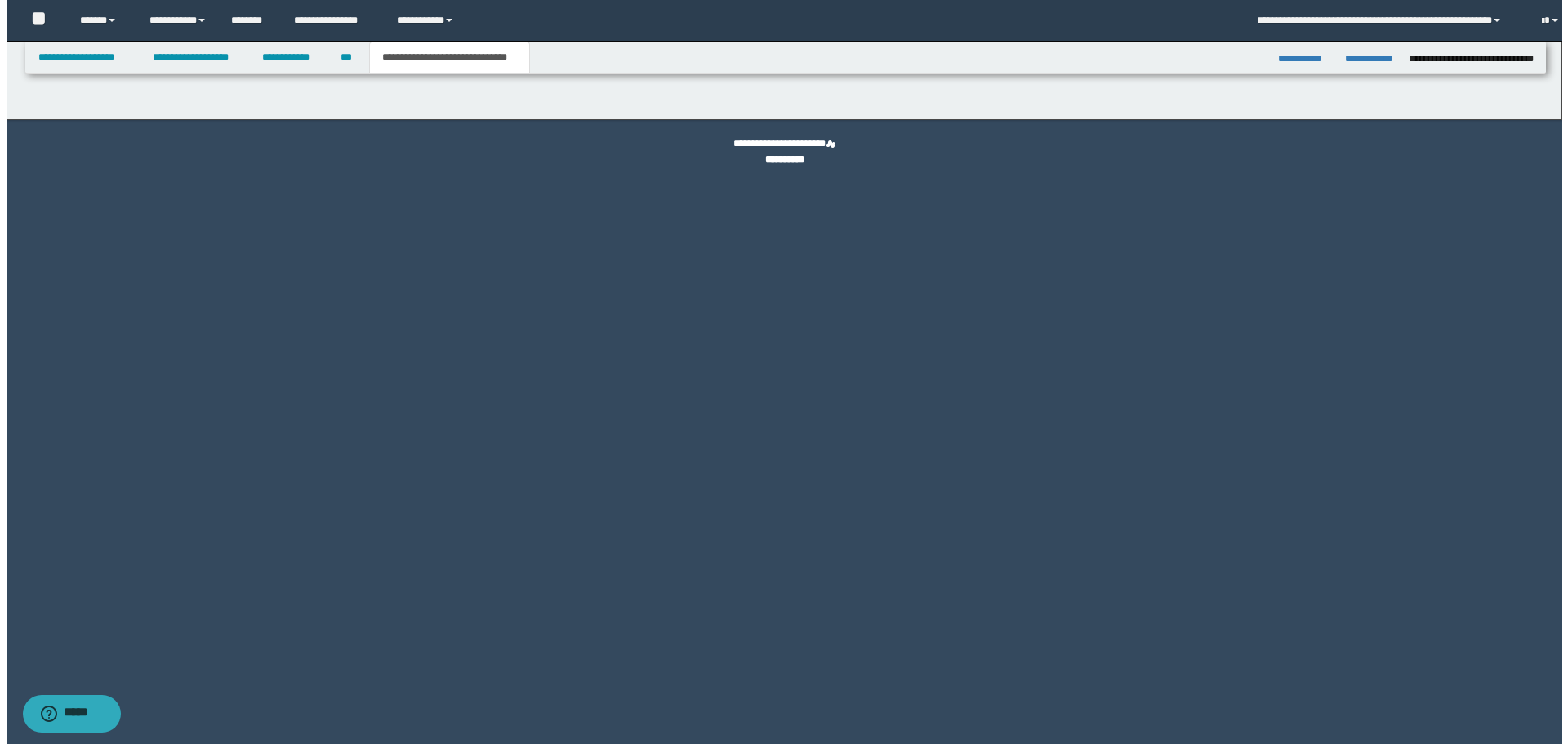 scroll, scrollTop: 0, scrollLeft: 0, axis: both 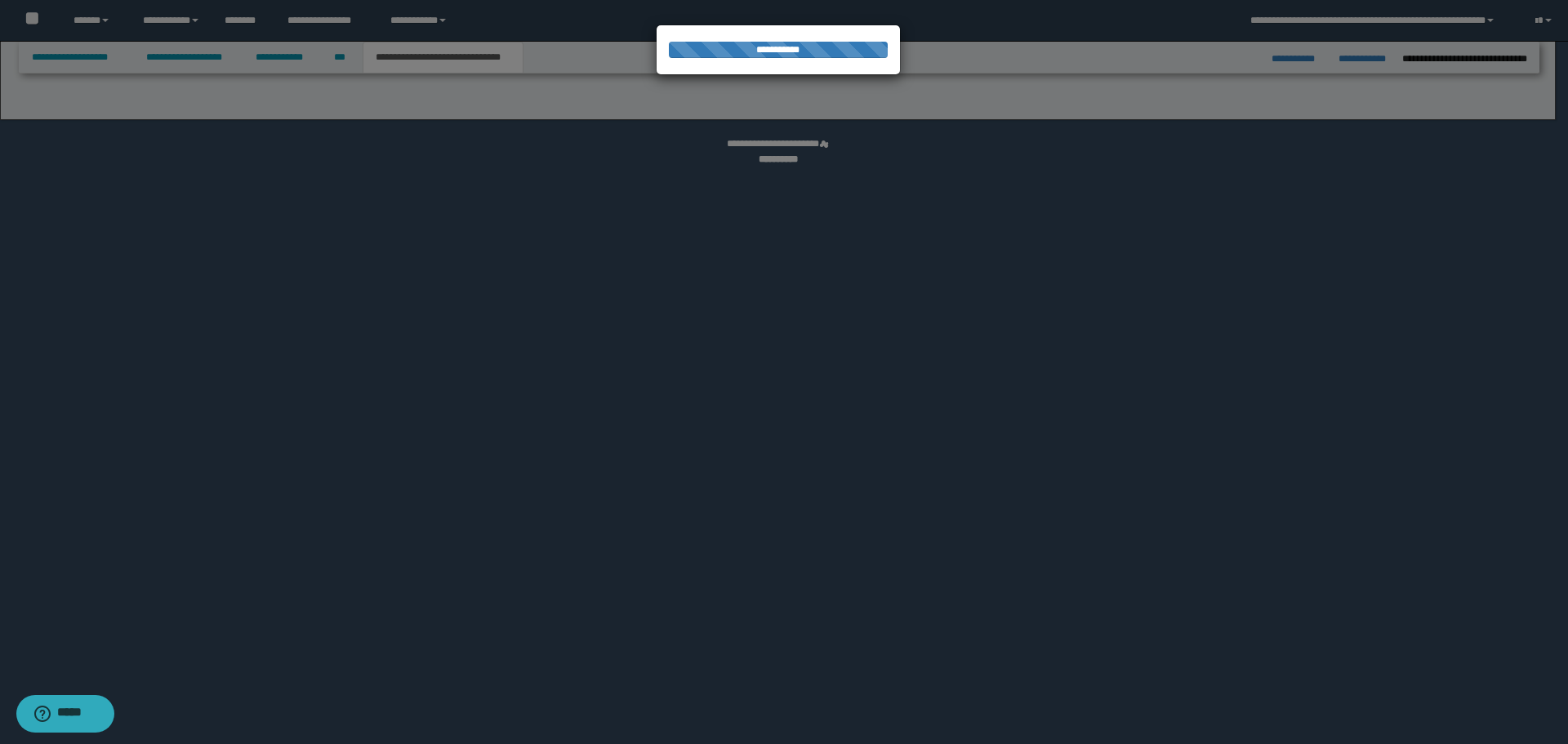select on "*" 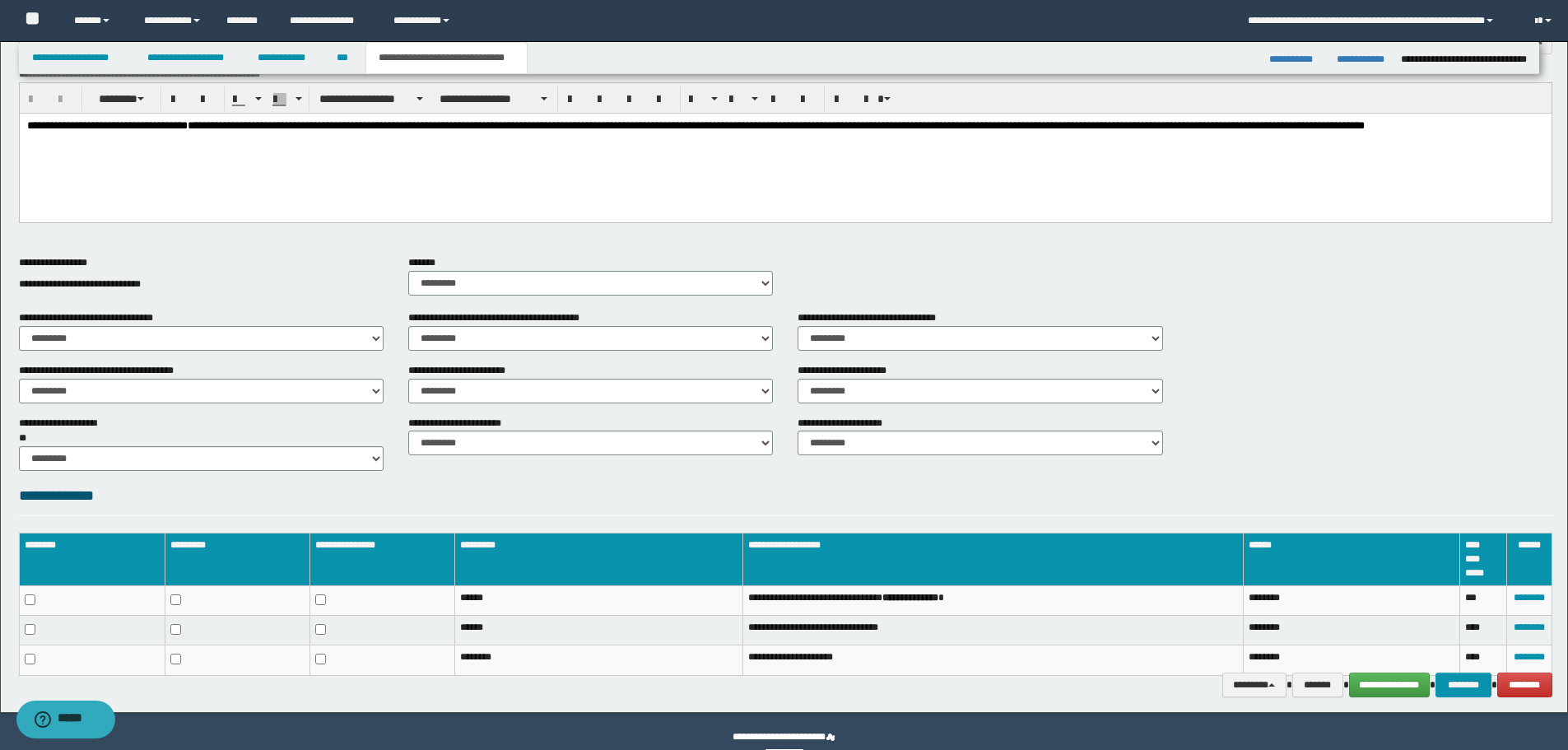scroll, scrollTop: 439, scrollLeft: 0, axis: vertical 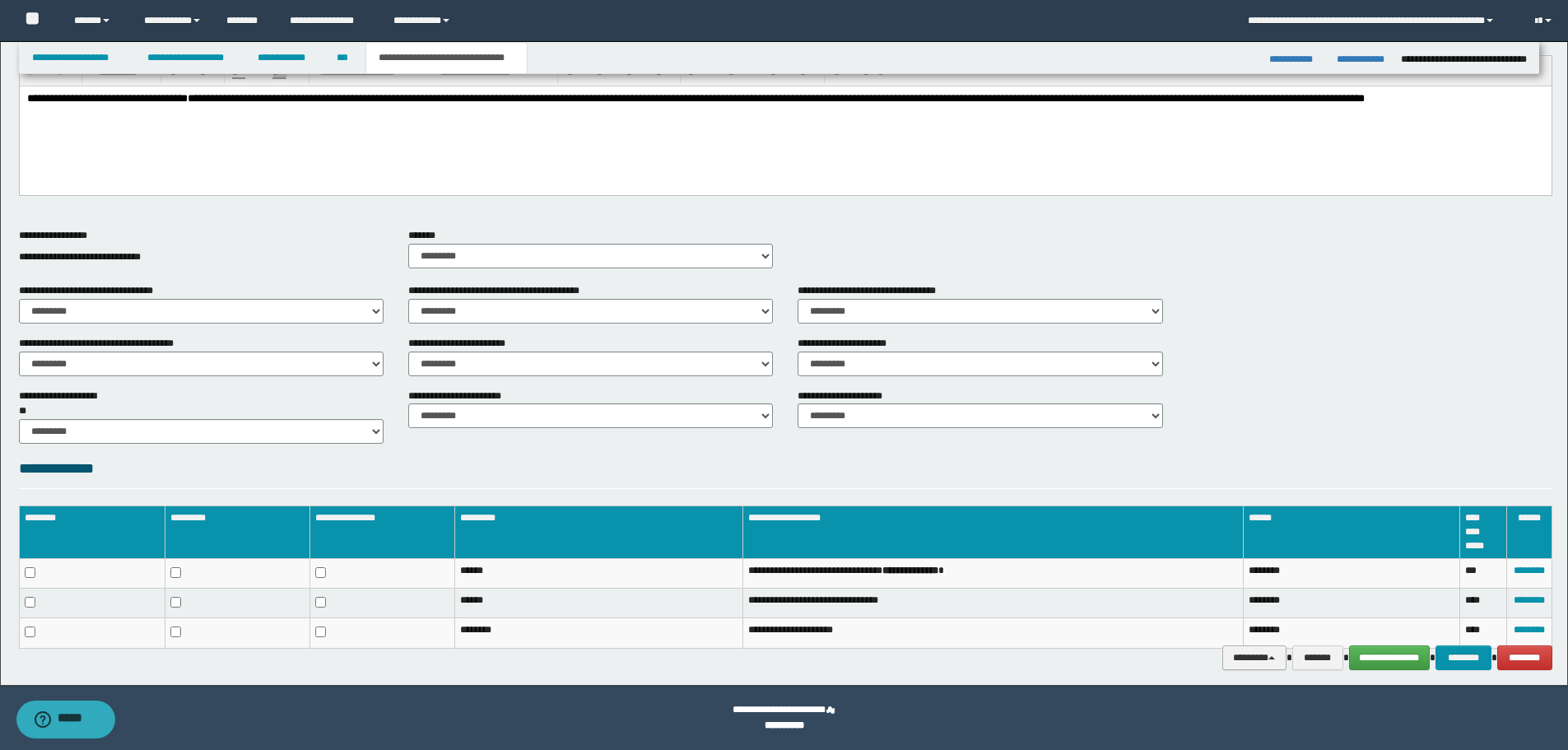 click on "********" at bounding box center (1254, 658) 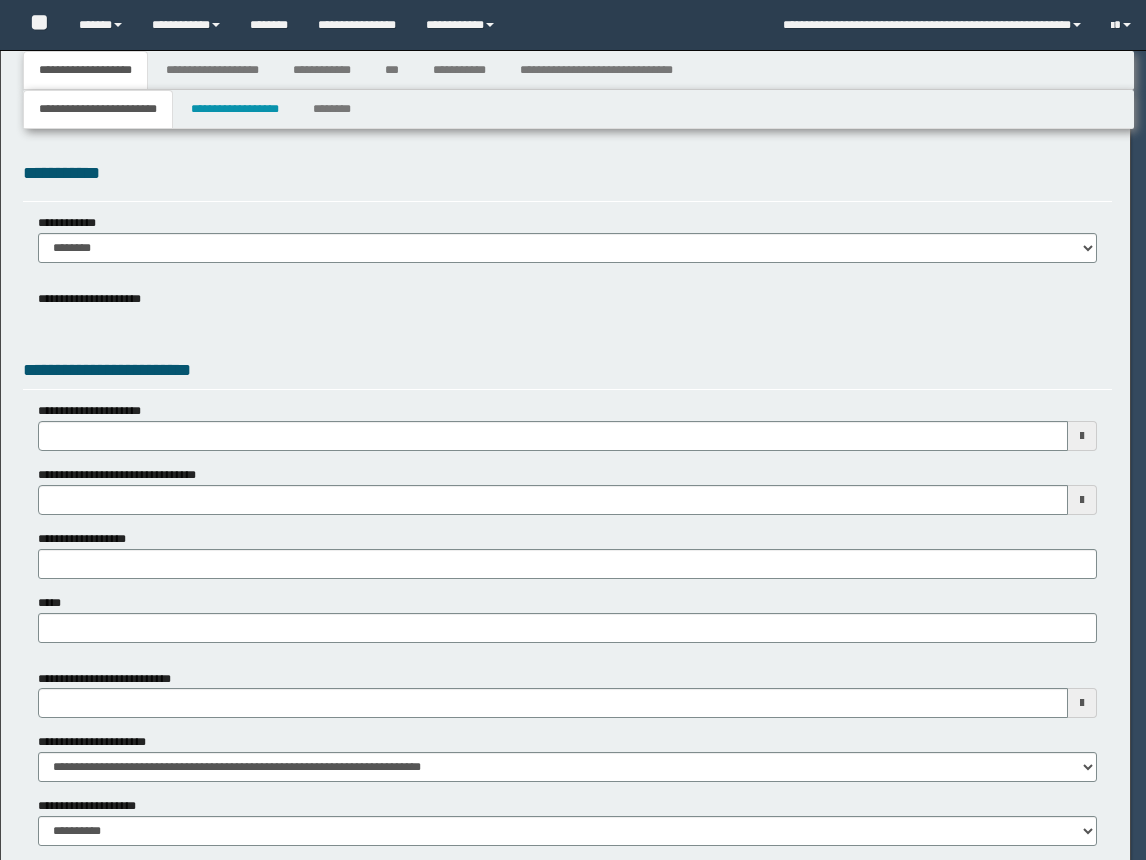 type on "**********" 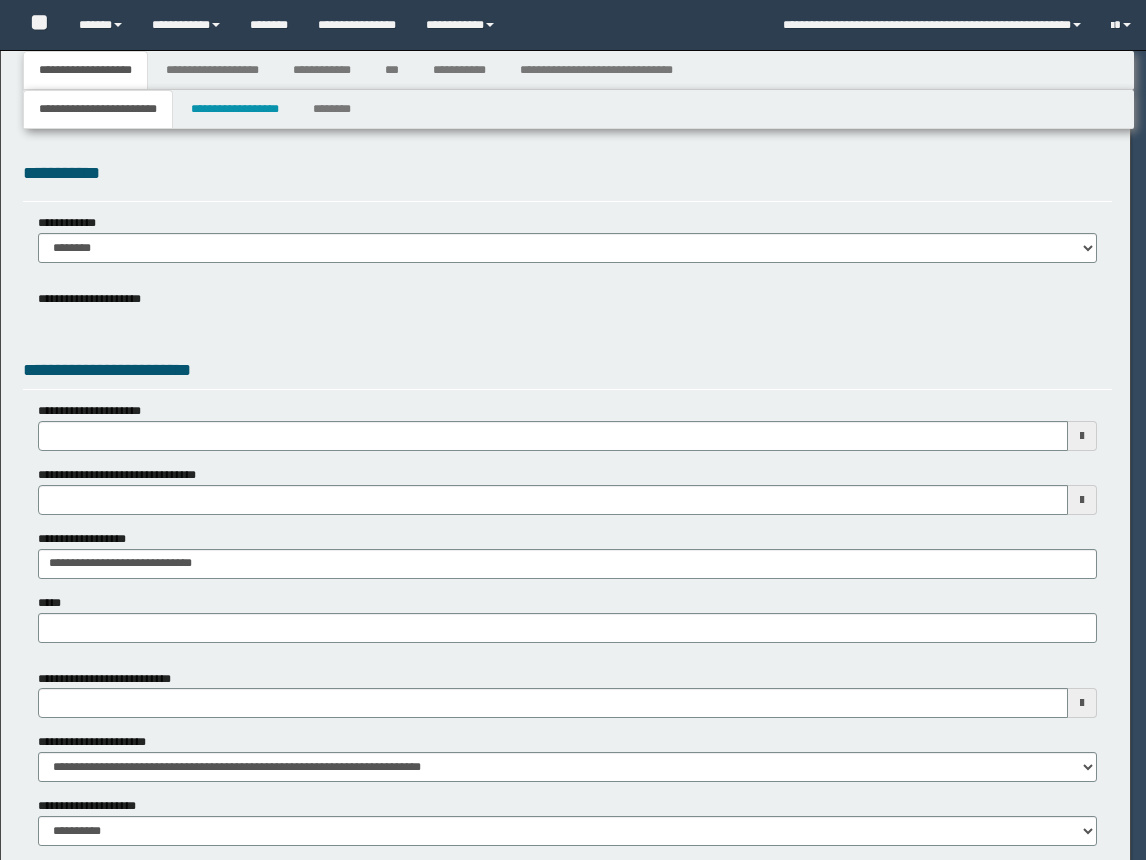 select on "*" 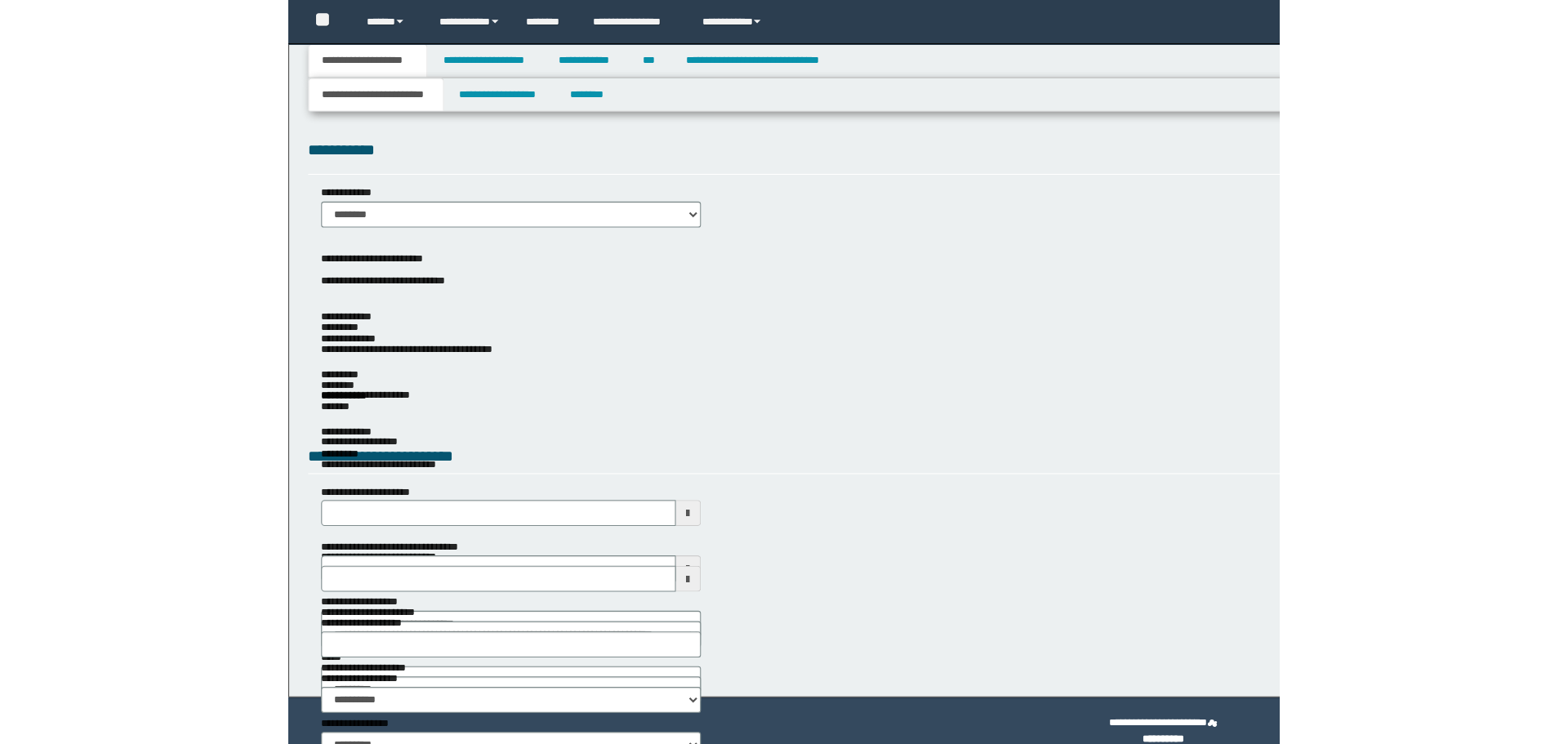 scroll, scrollTop: 0, scrollLeft: 0, axis: both 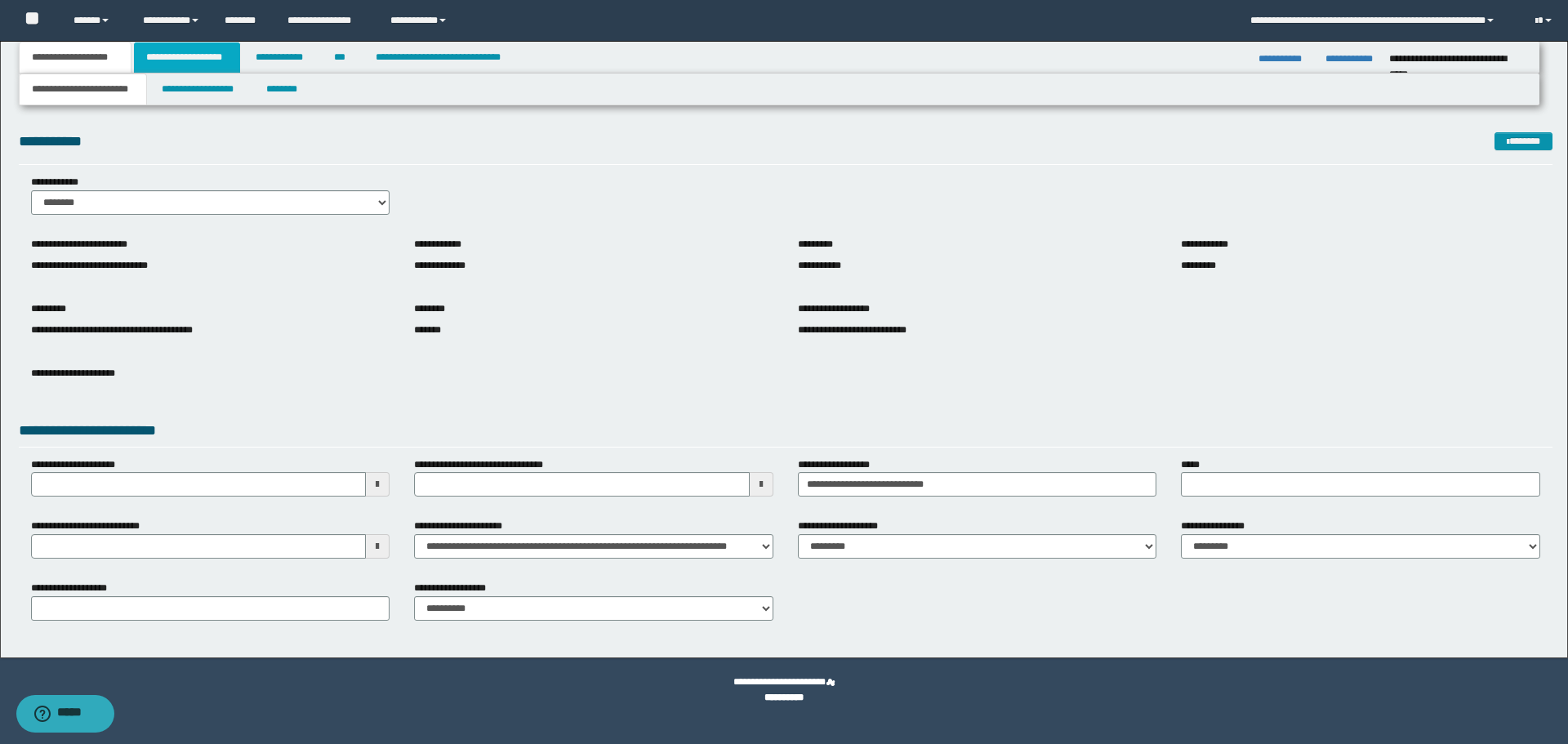 click on "**********" at bounding box center [187, 57] 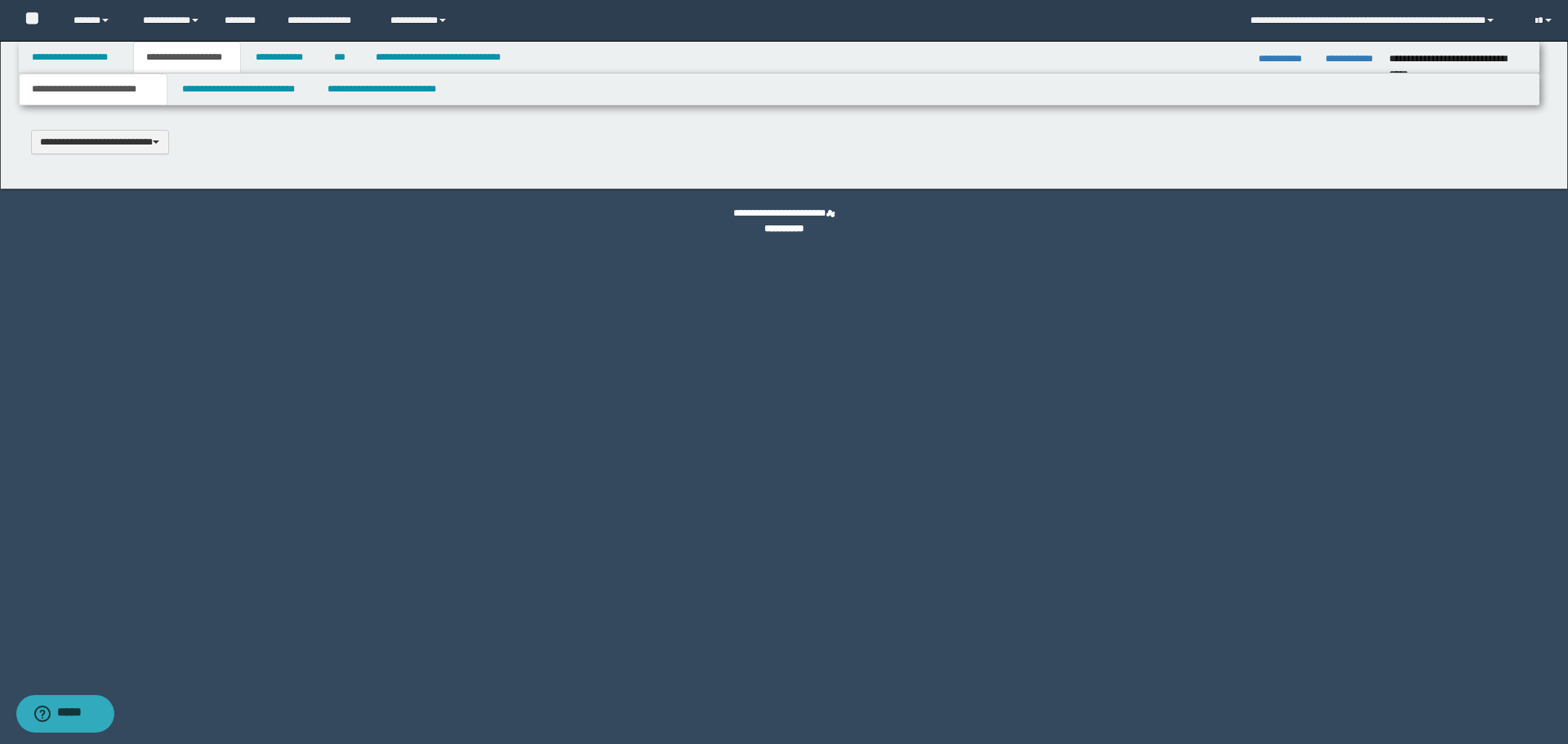 type 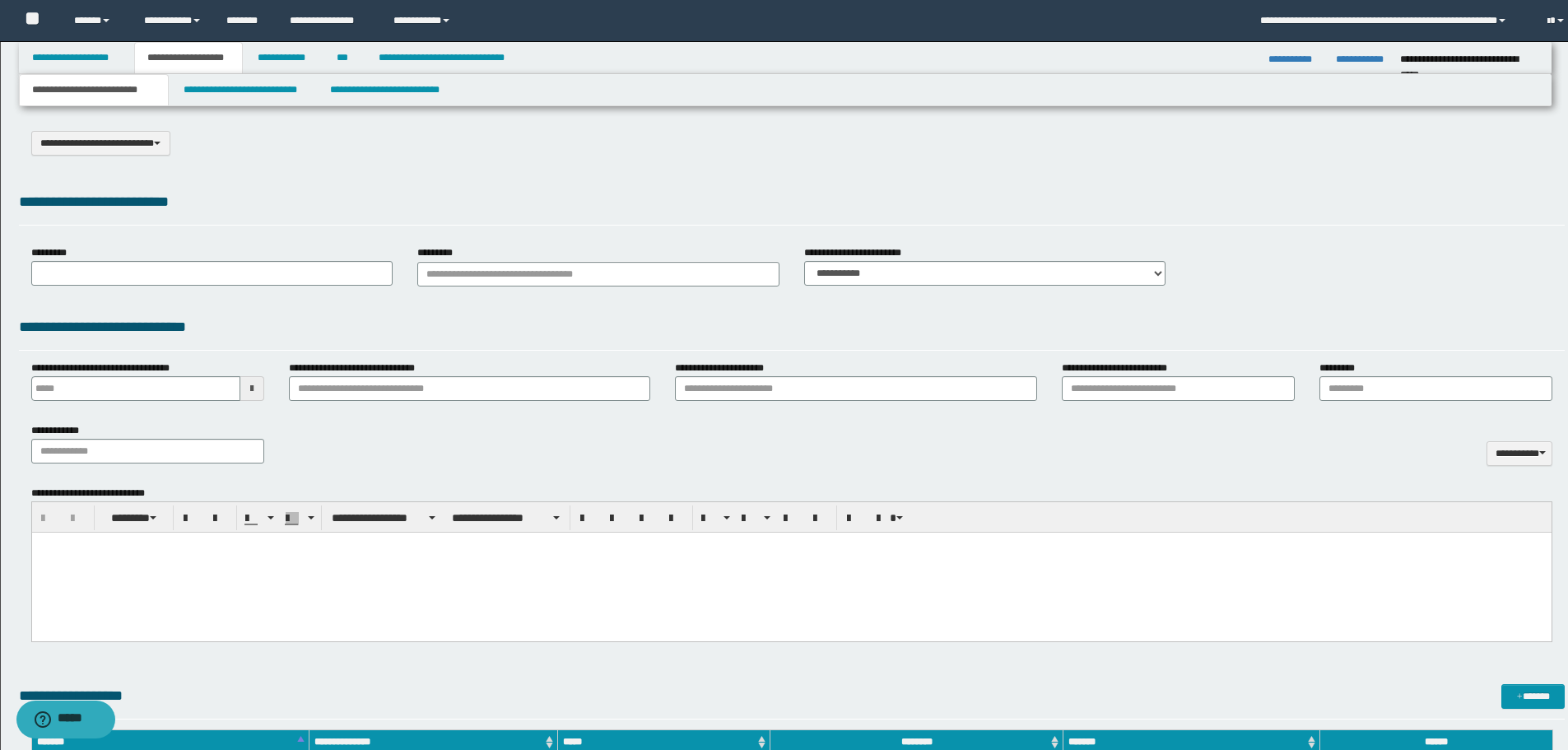 select on "*" 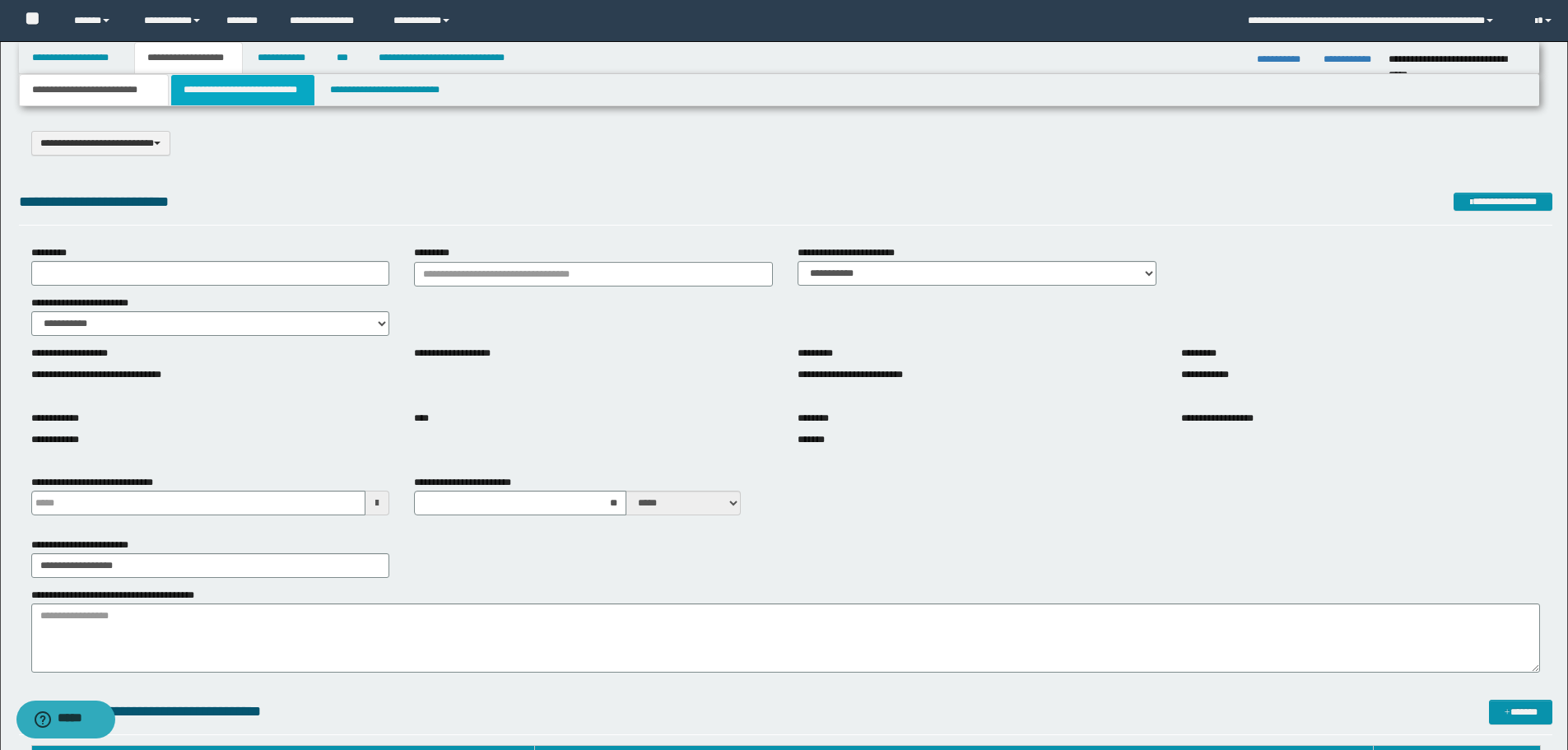 click on "**********" at bounding box center (243, 90) 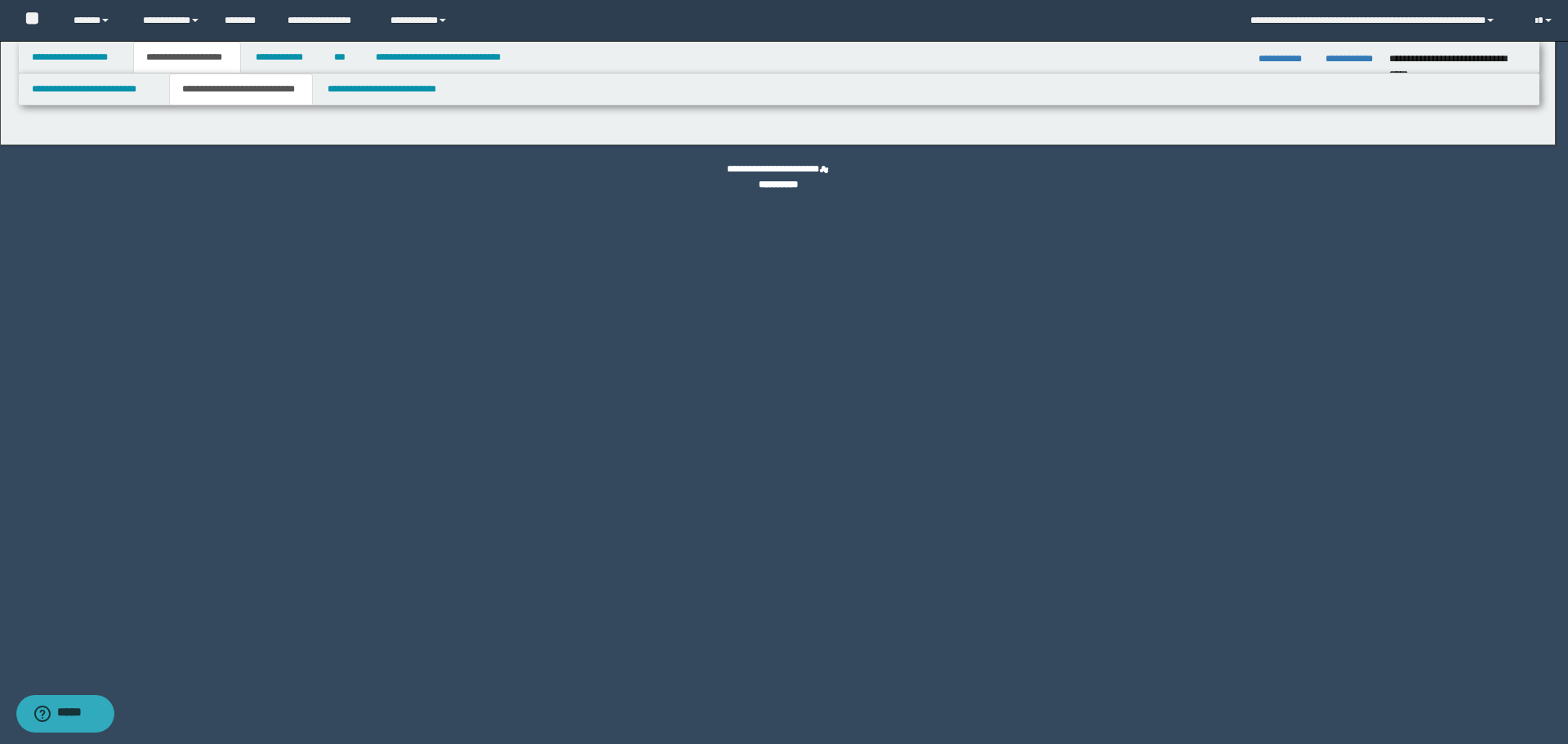 select on "*" 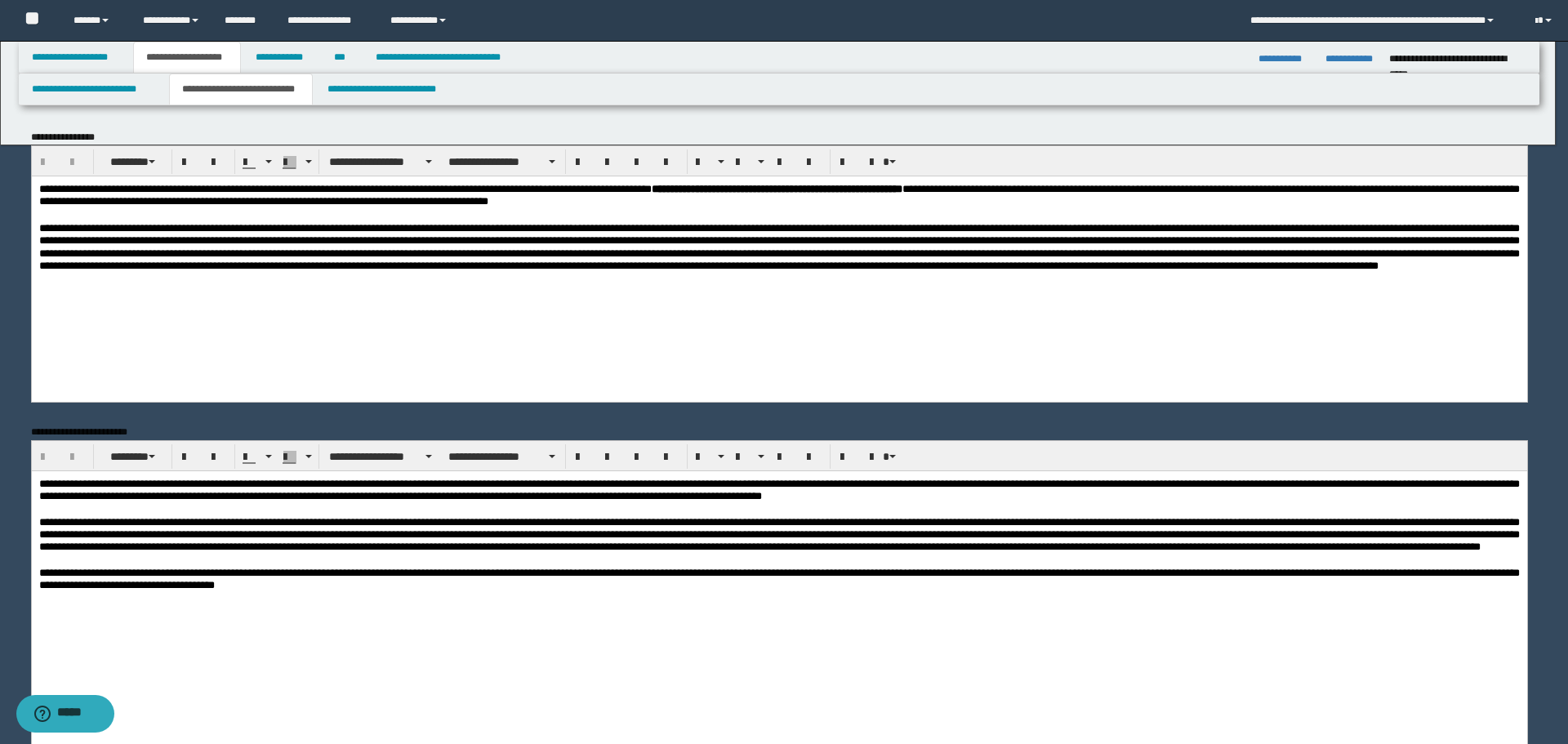scroll, scrollTop: 0, scrollLeft: 0, axis: both 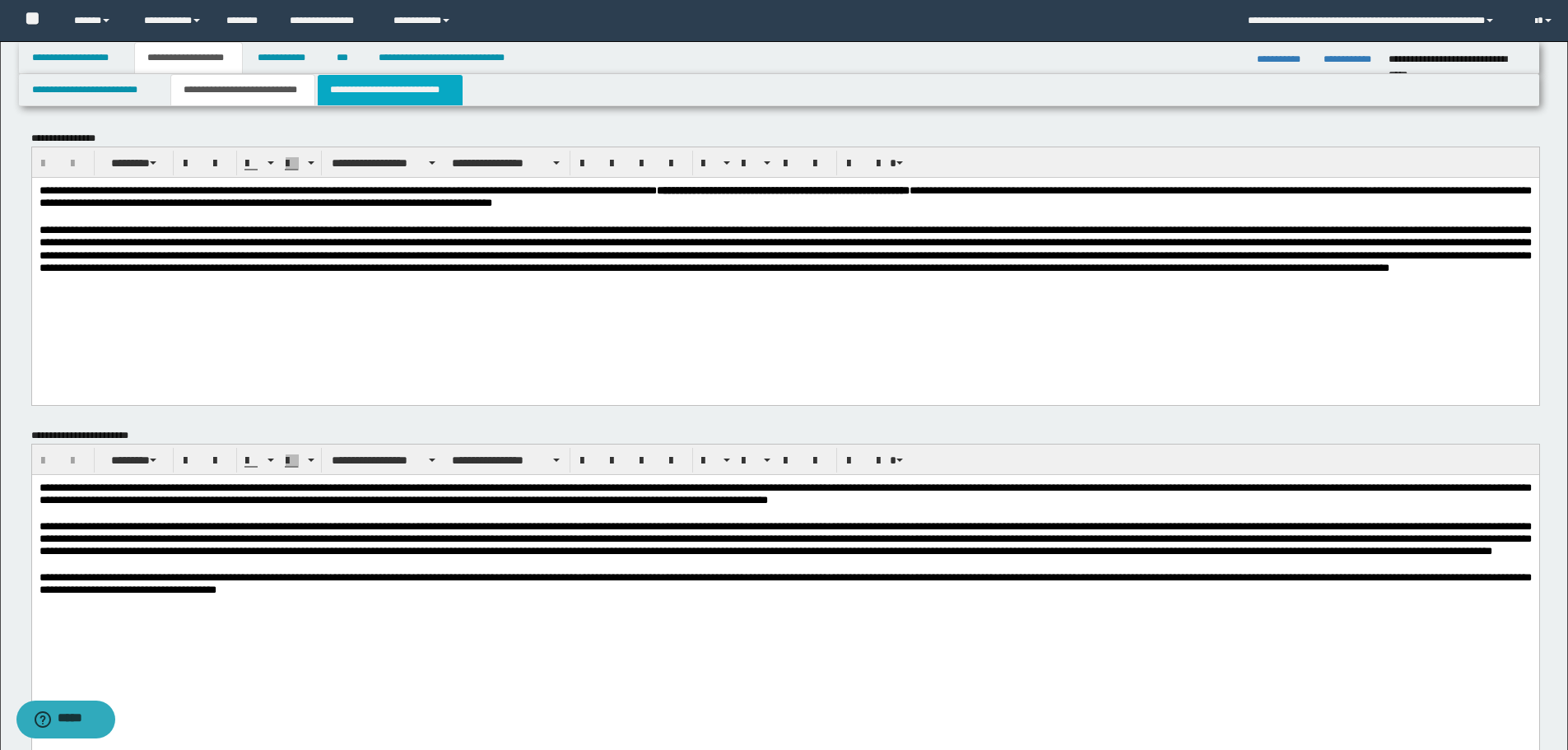 click on "**********" at bounding box center (390, 90) 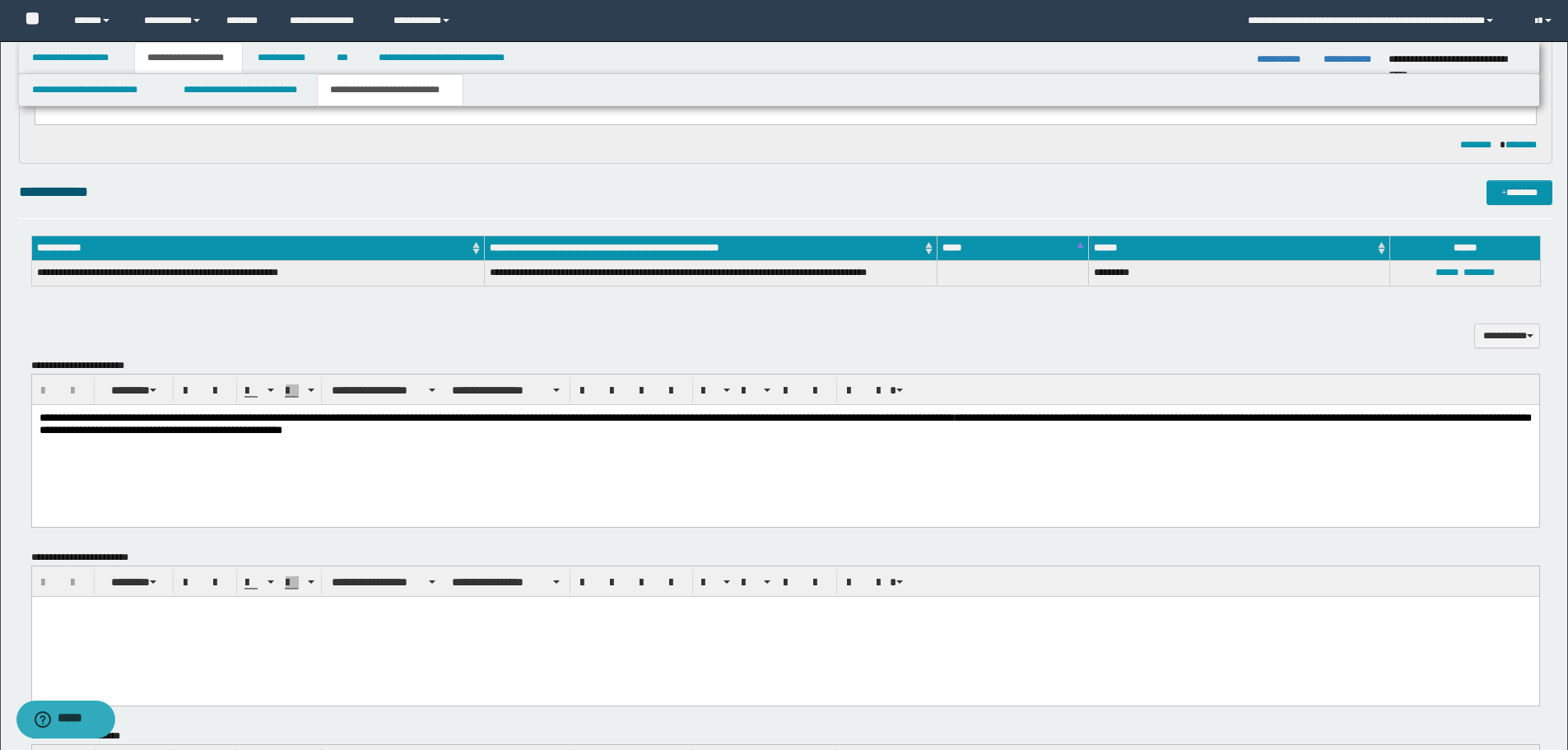 scroll, scrollTop: 412, scrollLeft: 0, axis: vertical 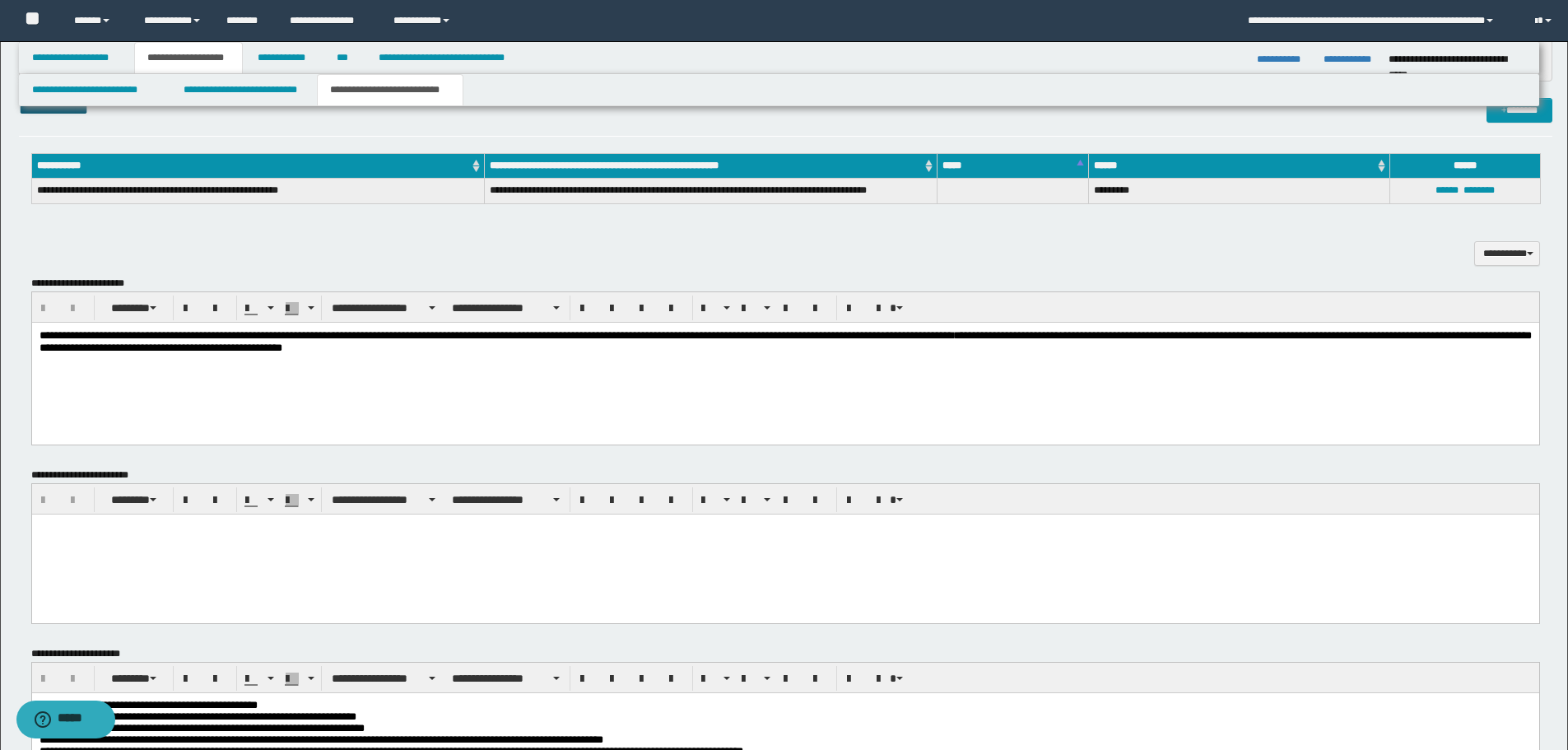 click on "**********" at bounding box center [784, 342] 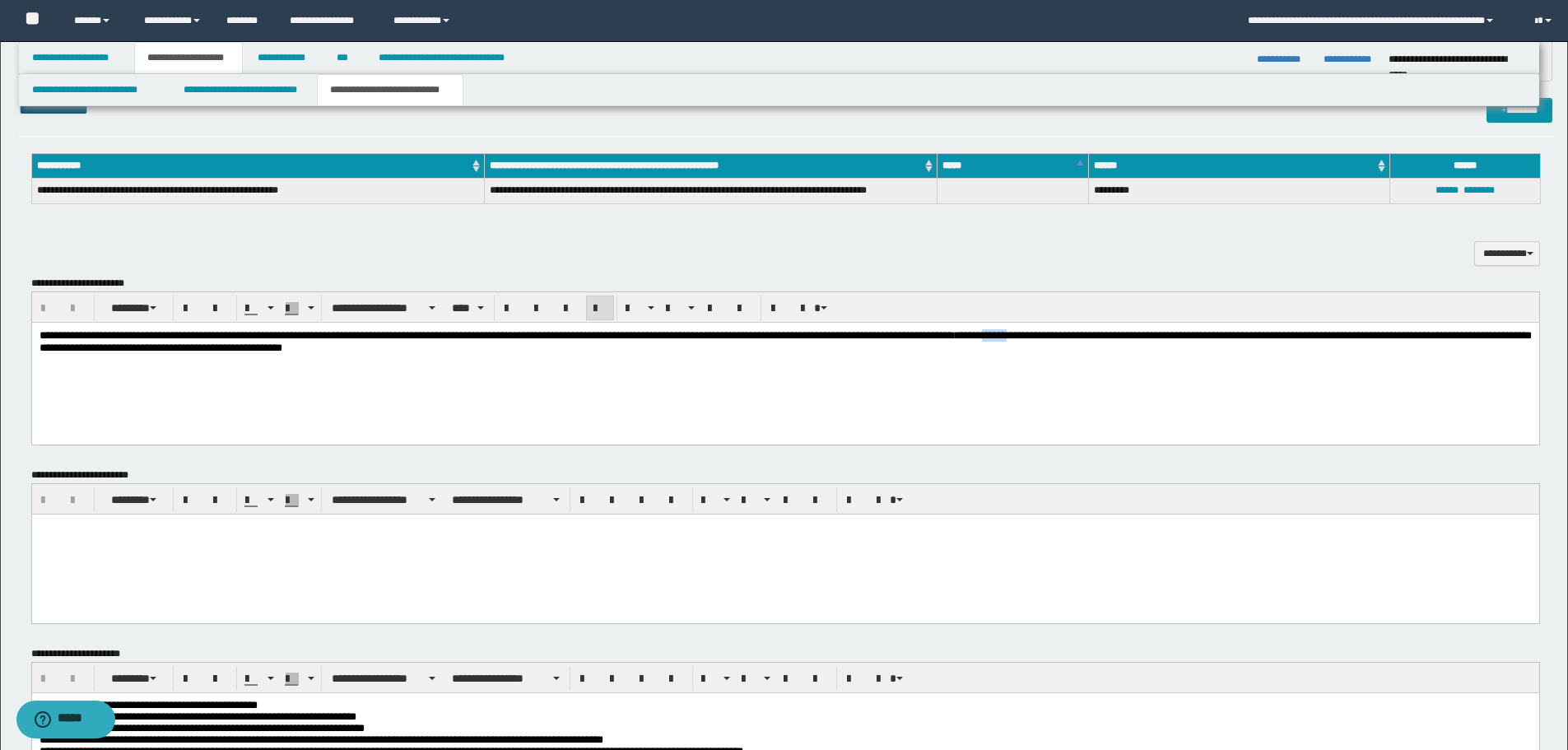 type 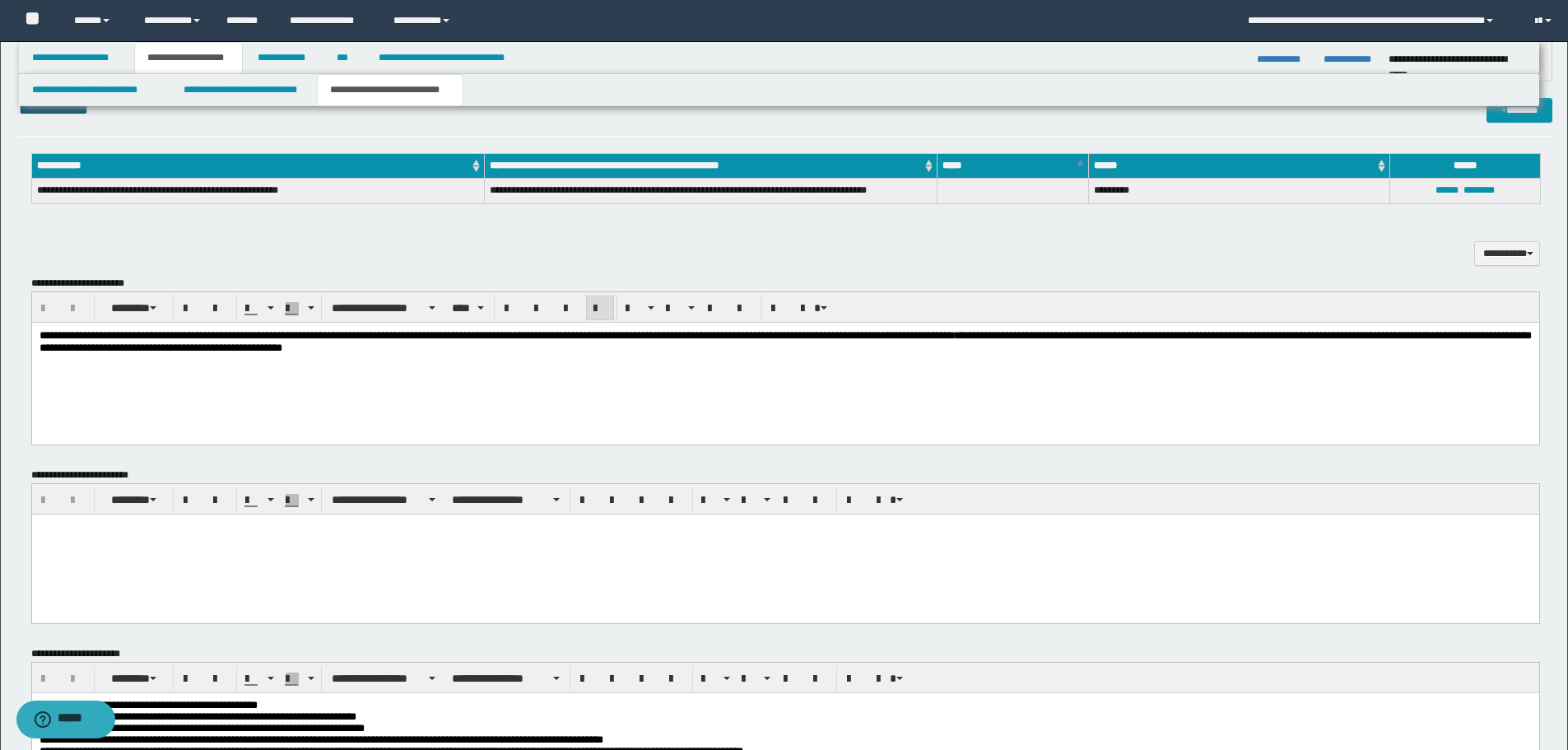 drag, startPoint x: 221, startPoint y: 429, endPoint x: 221, endPoint y: 396, distance: 33 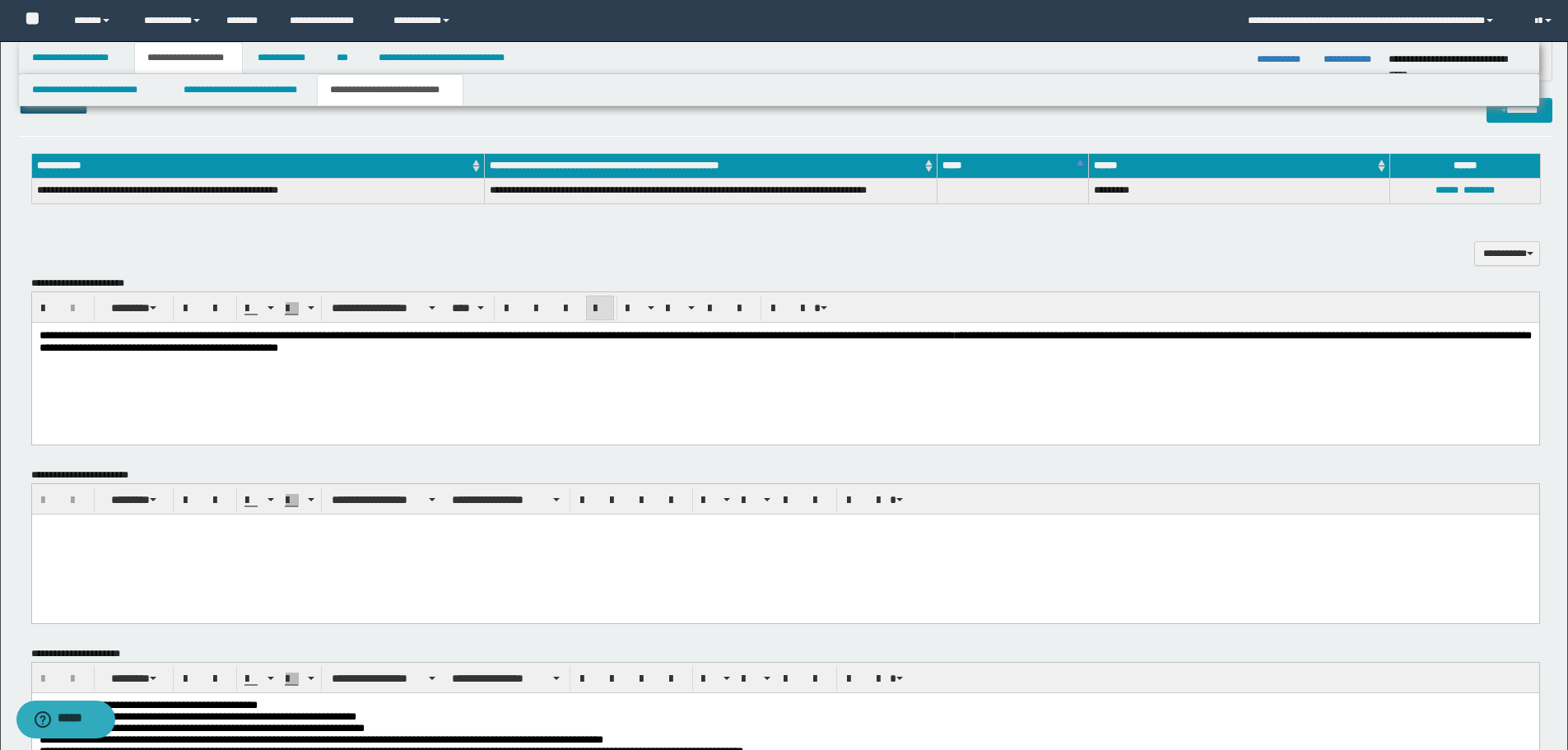 click on "**********" at bounding box center (784, 362) 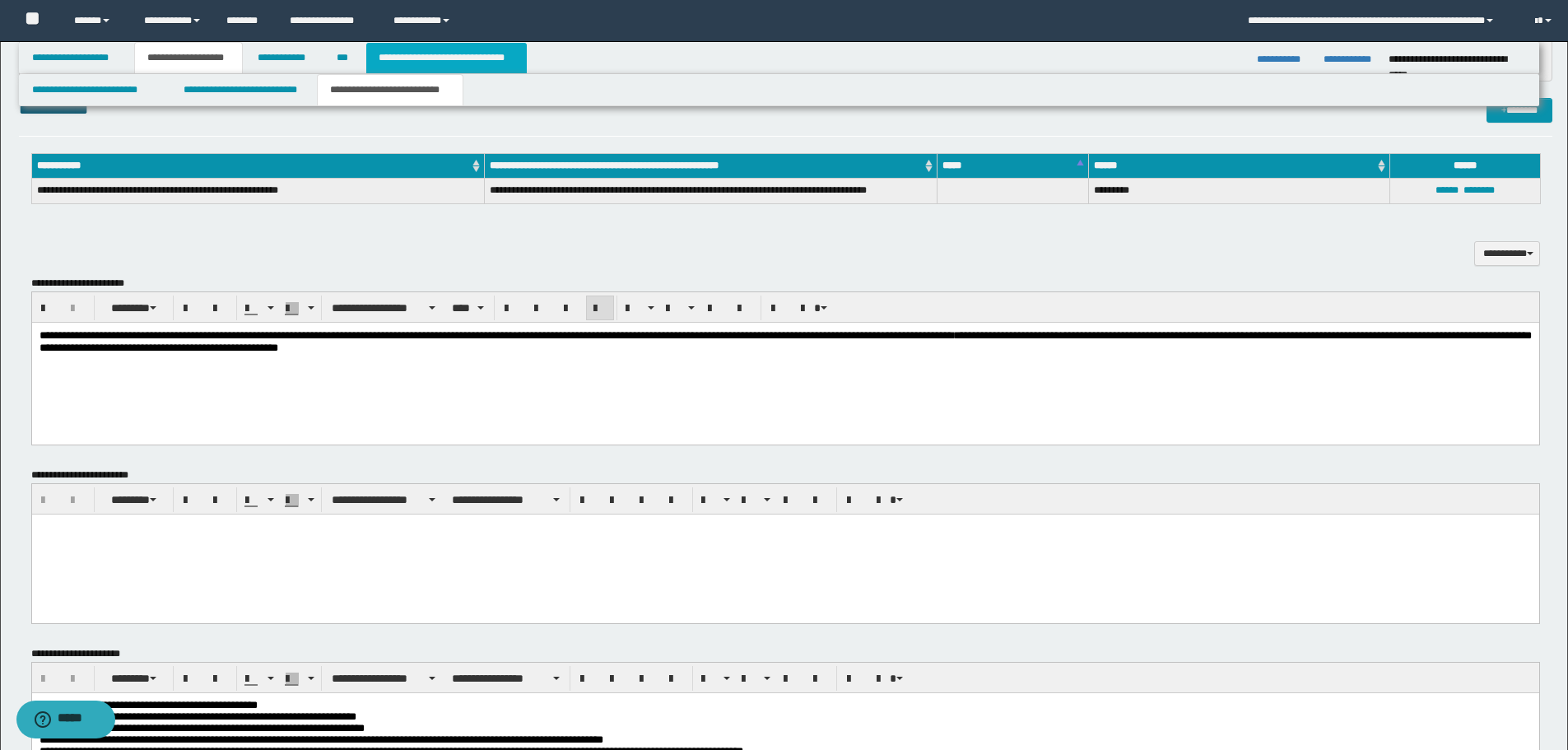 click on "**********" at bounding box center [446, 58] 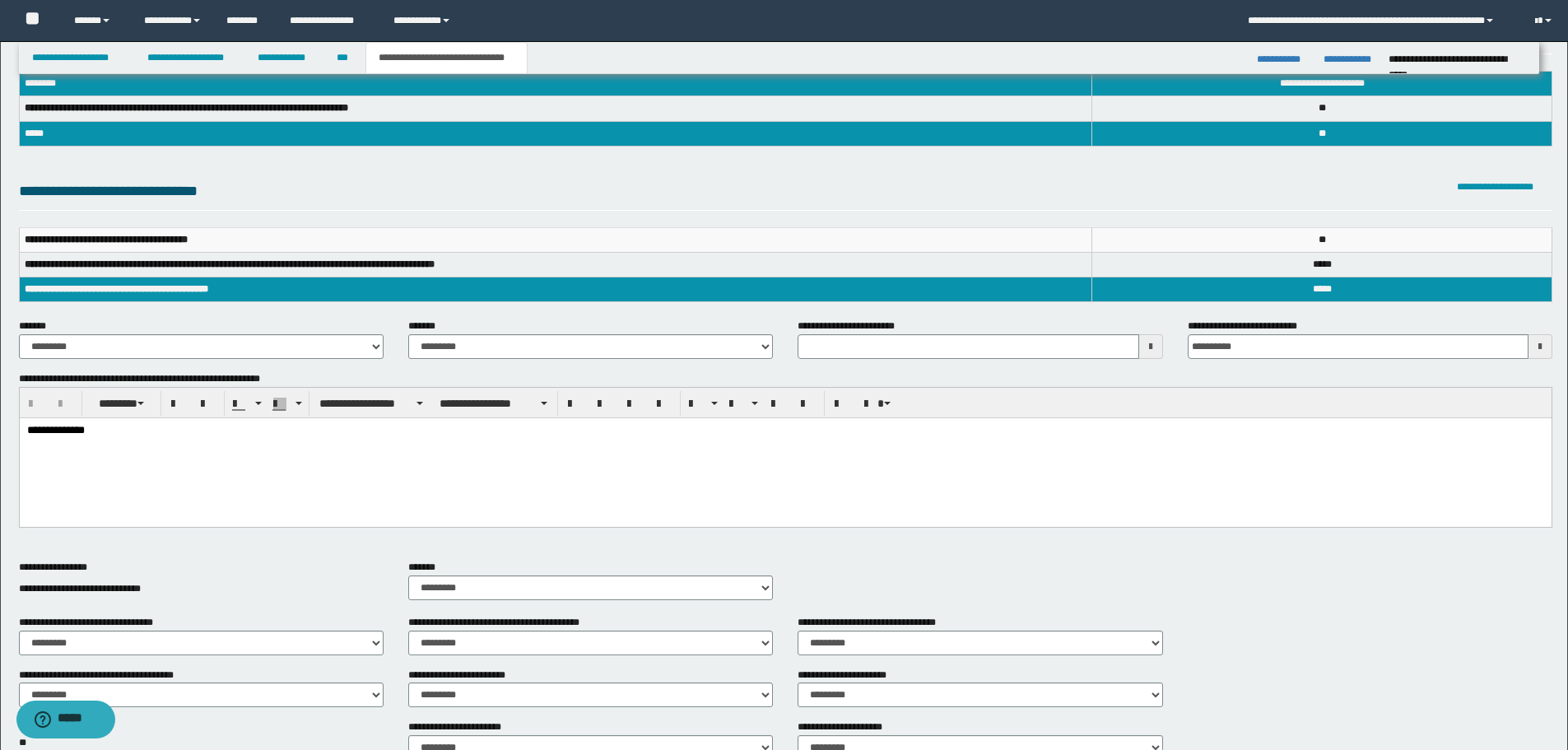scroll, scrollTop: 247, scrollLeft: 0, axis: vertical 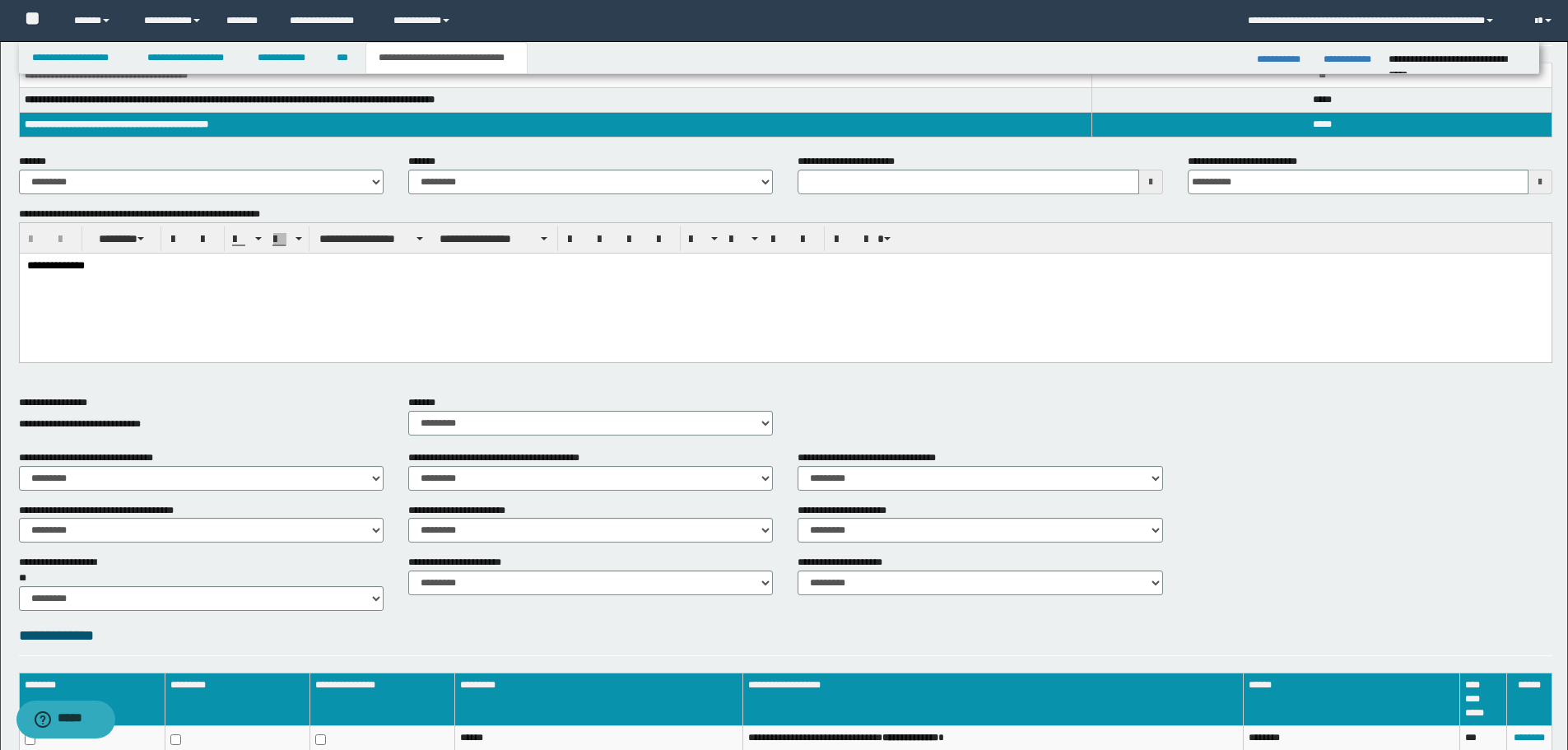 click on "**********" at bounding box center [784, 267] 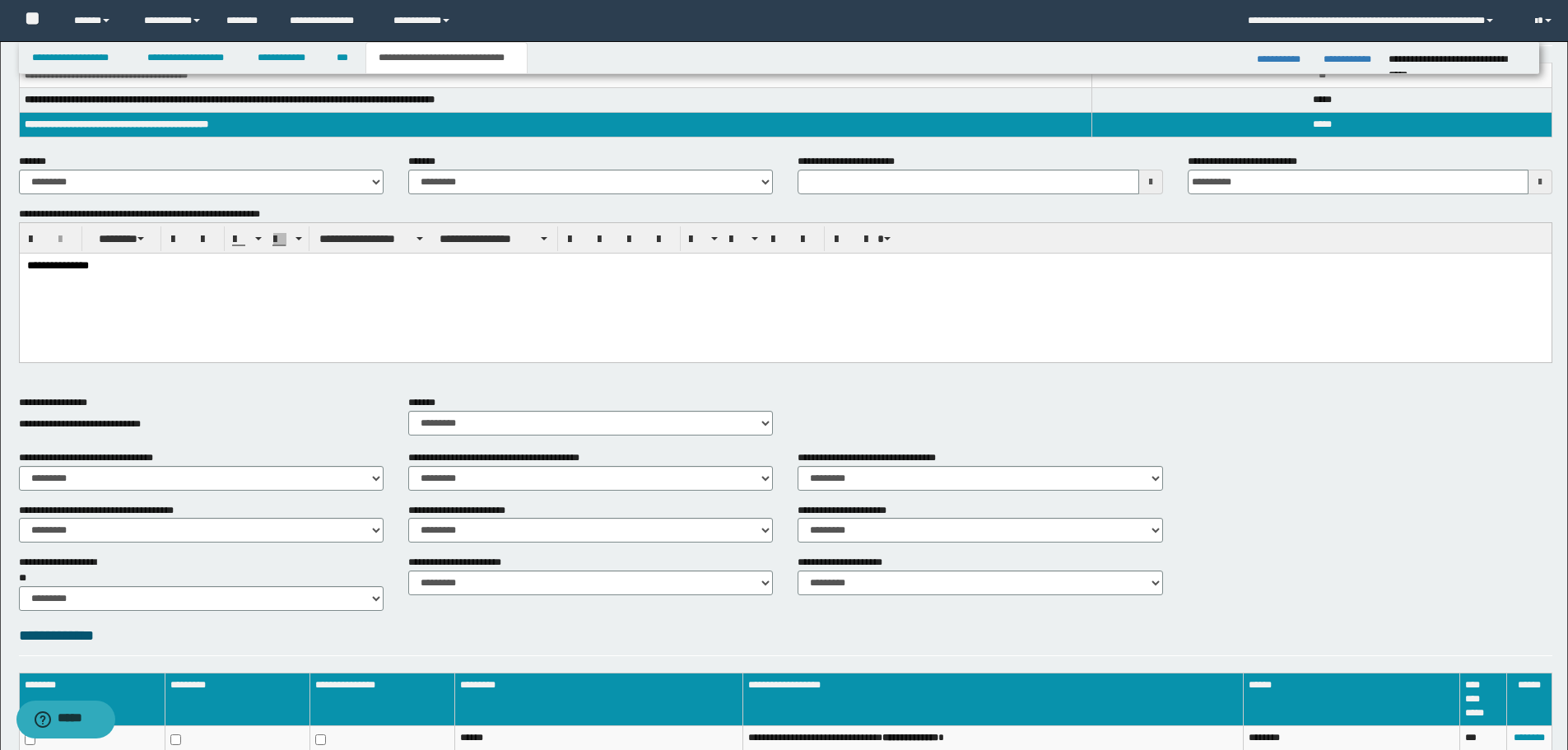 click on "**********" at bounding box center (784, 287) 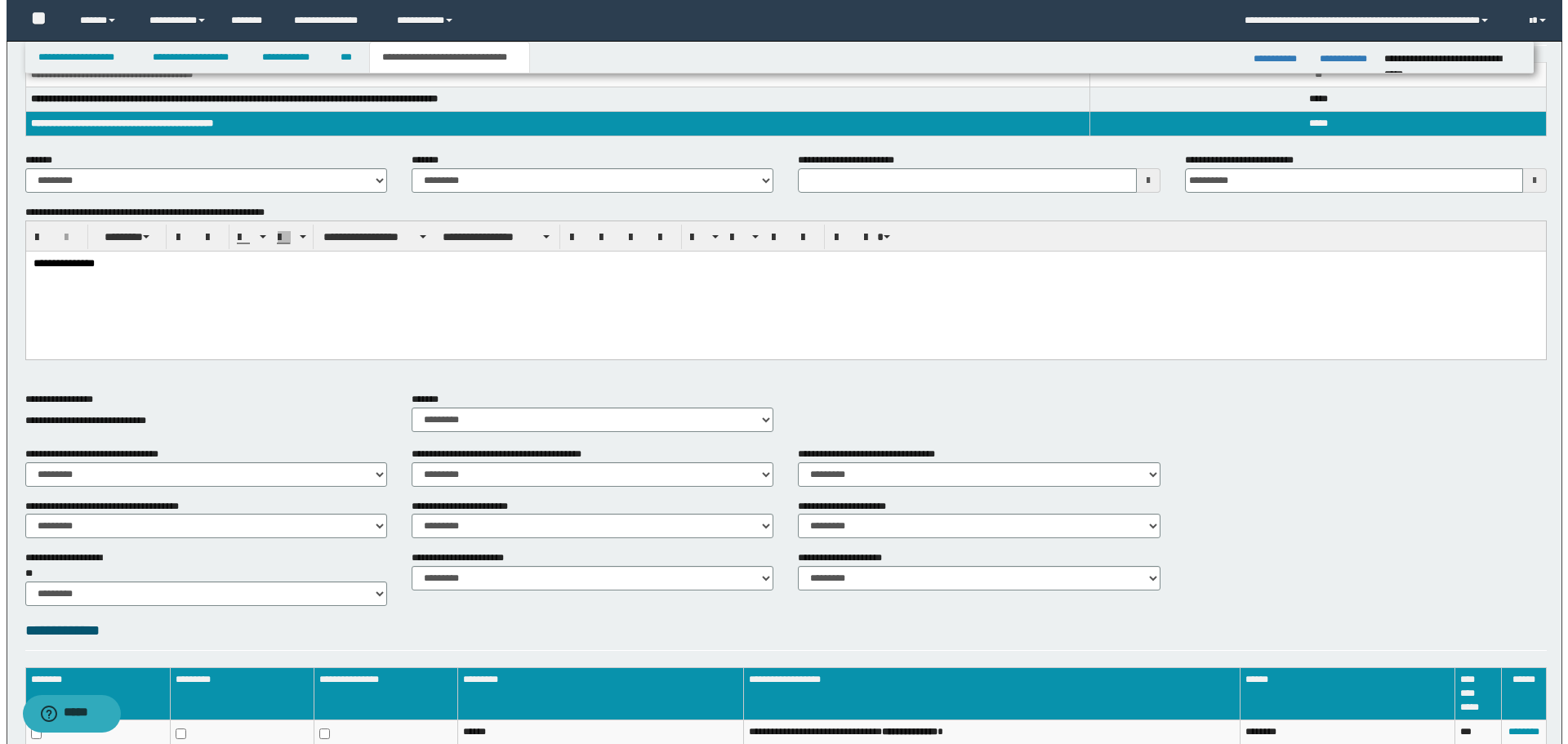 scroll, scrollTop: 411, scrollLeft: 0, axis: vertical 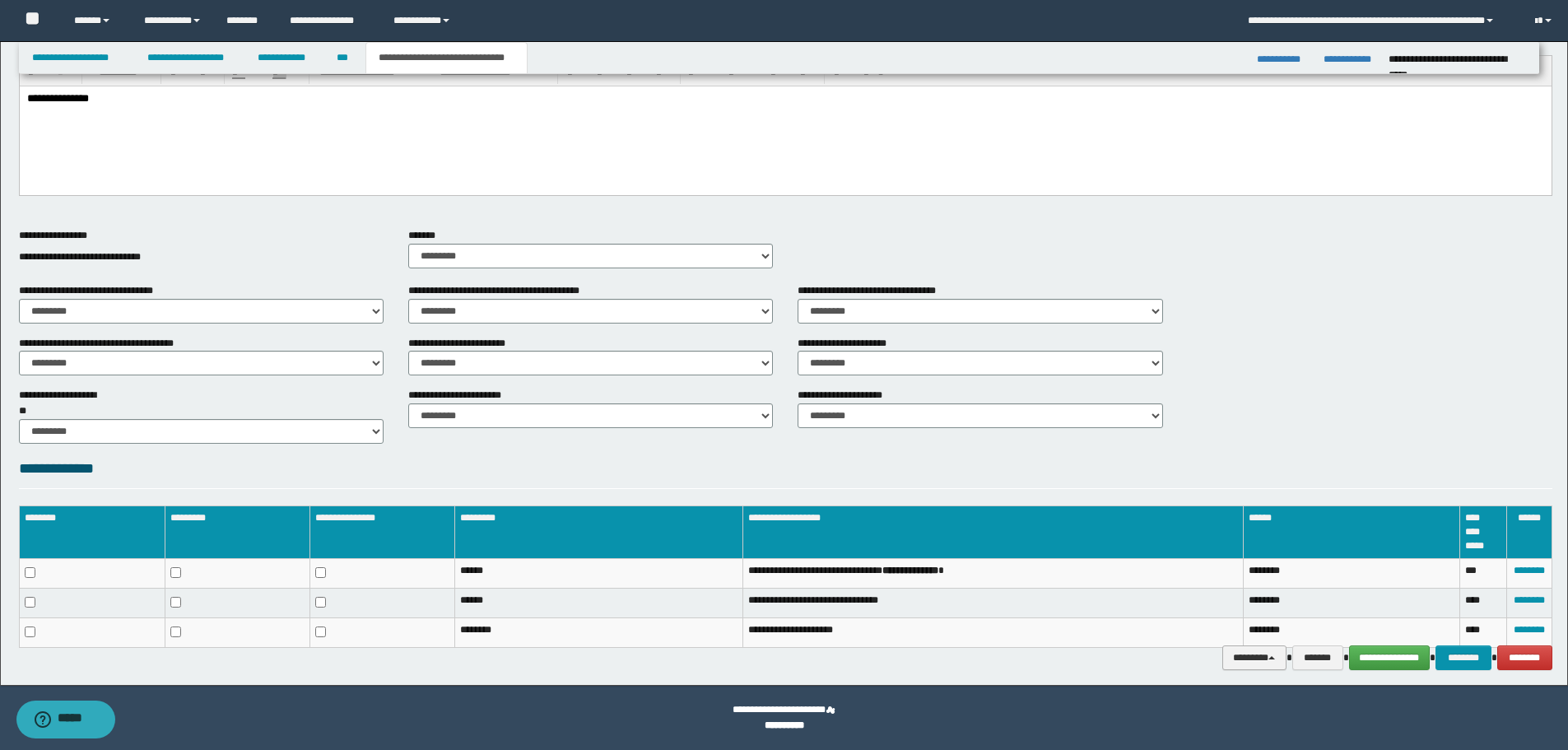 click on "********" at bounding box center (1254, 658) 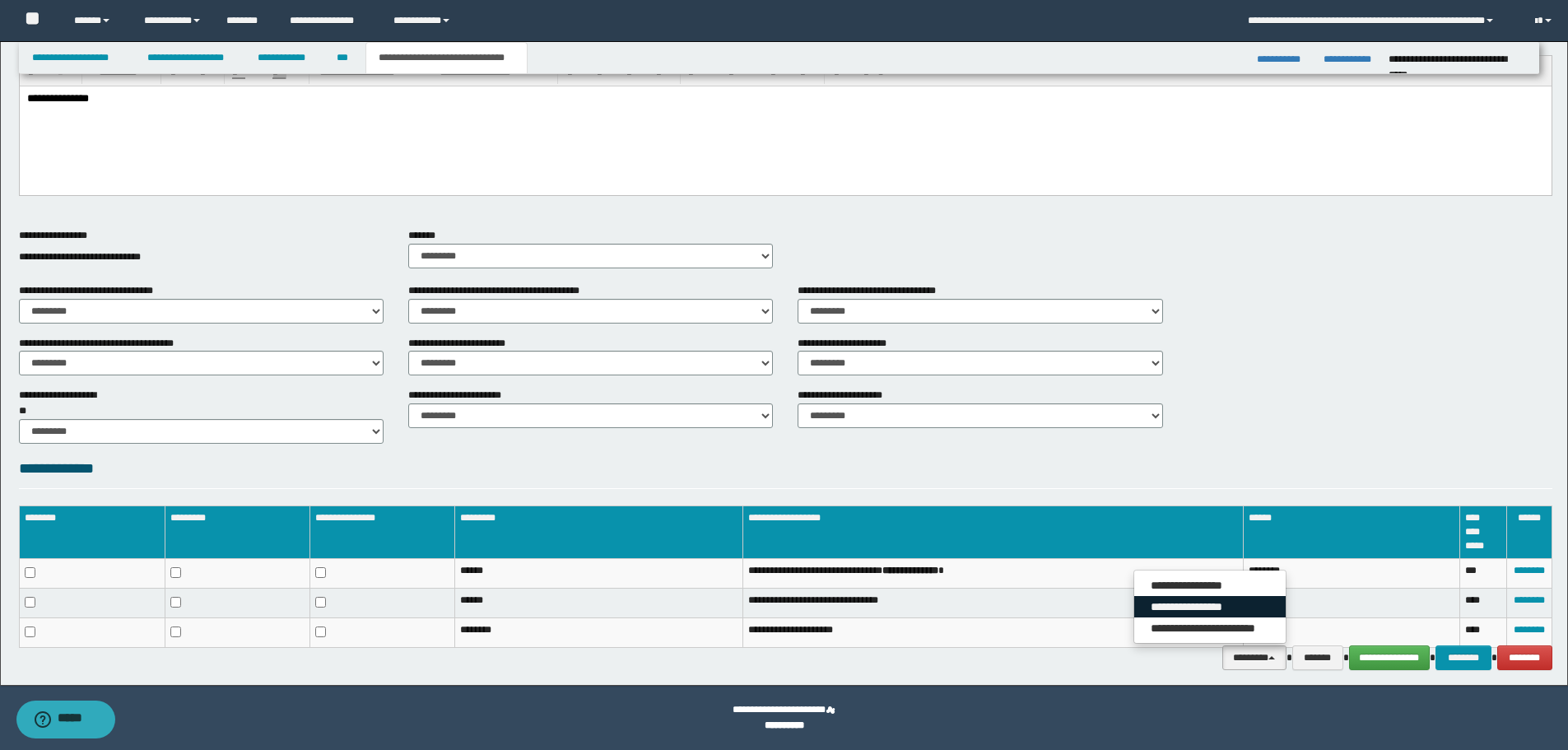 click on "**********" at bounding box center [1210, 607] 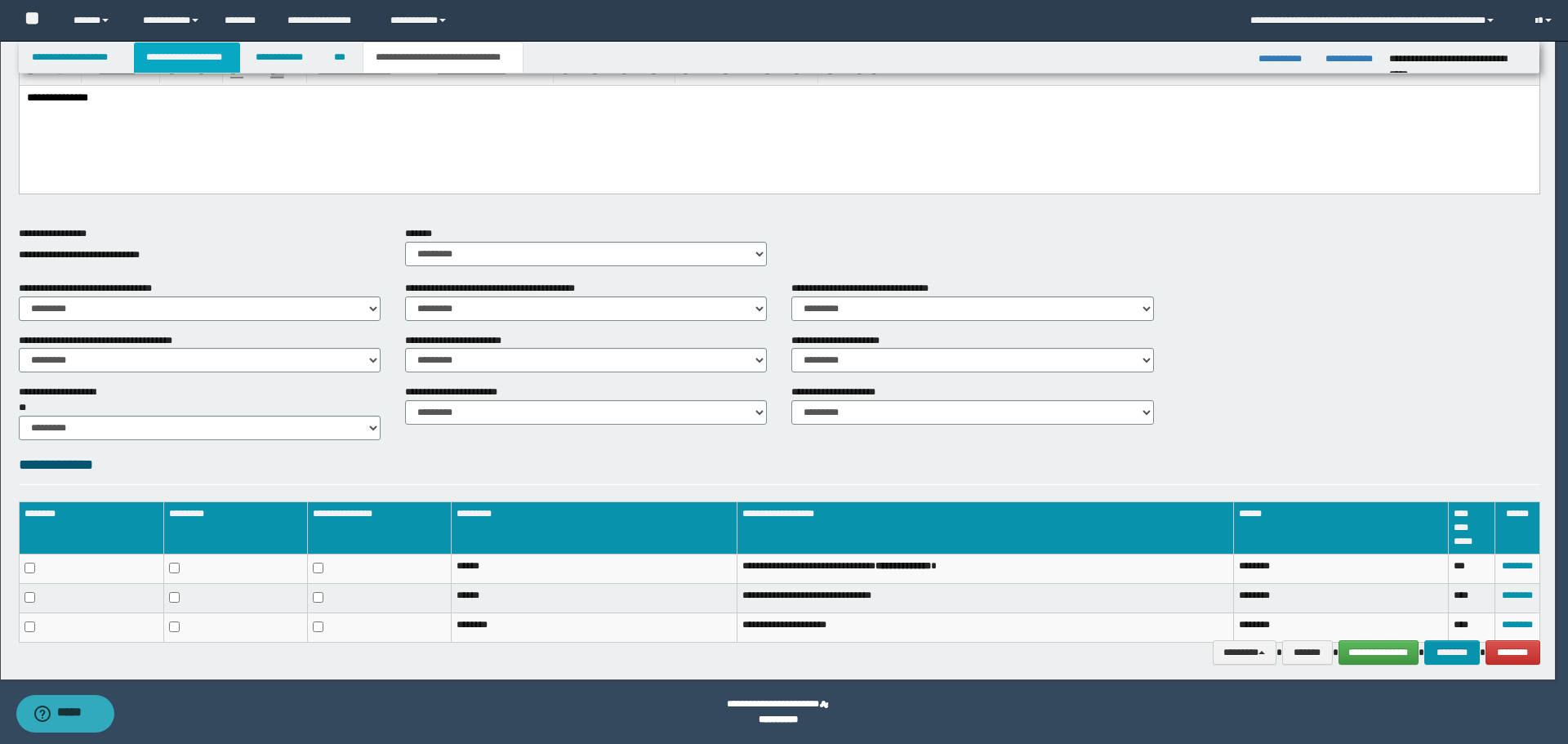 click on "**********" at bounding box center (187, 57) 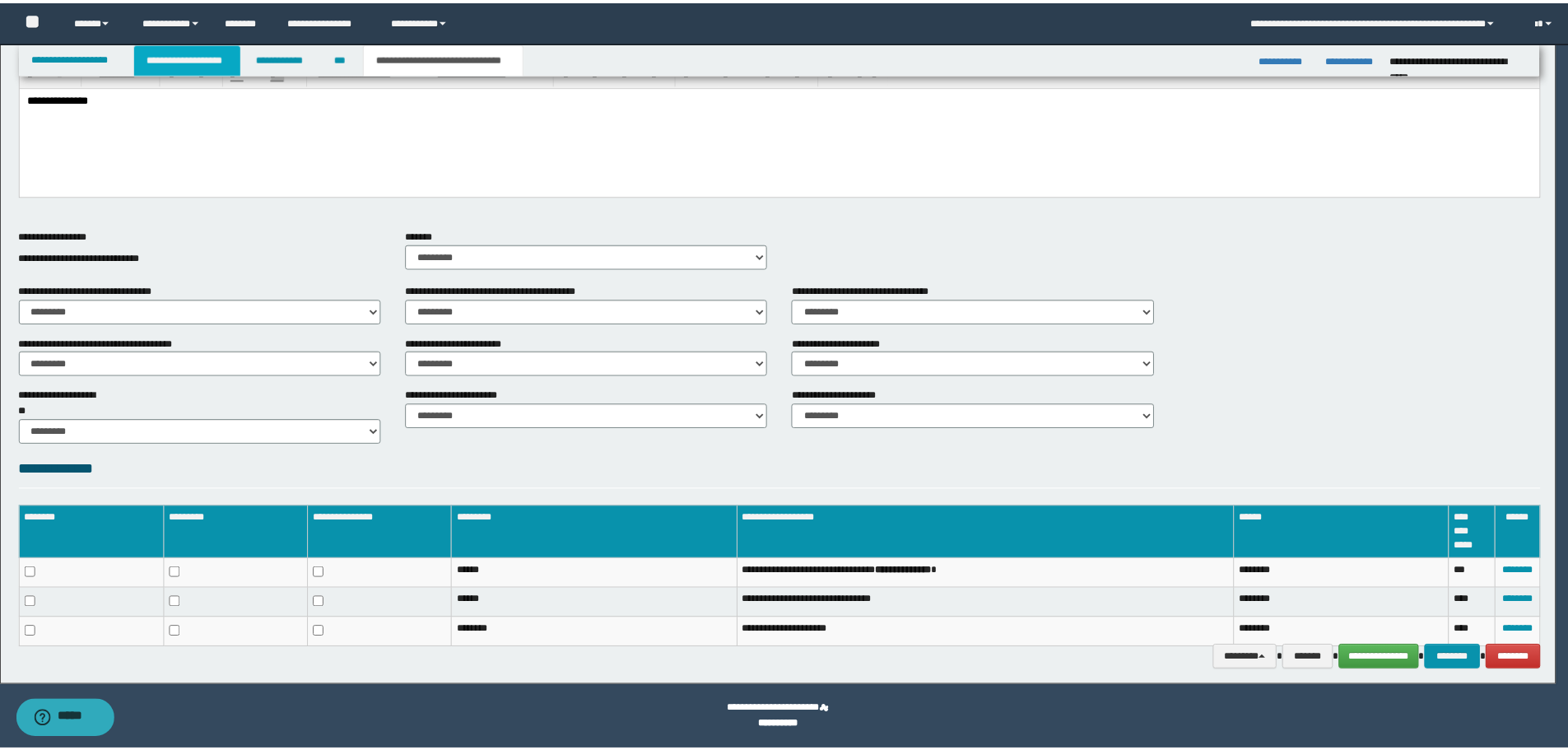 scroll, scrollTop: 440, scrollLeft: 0, axis: vertical 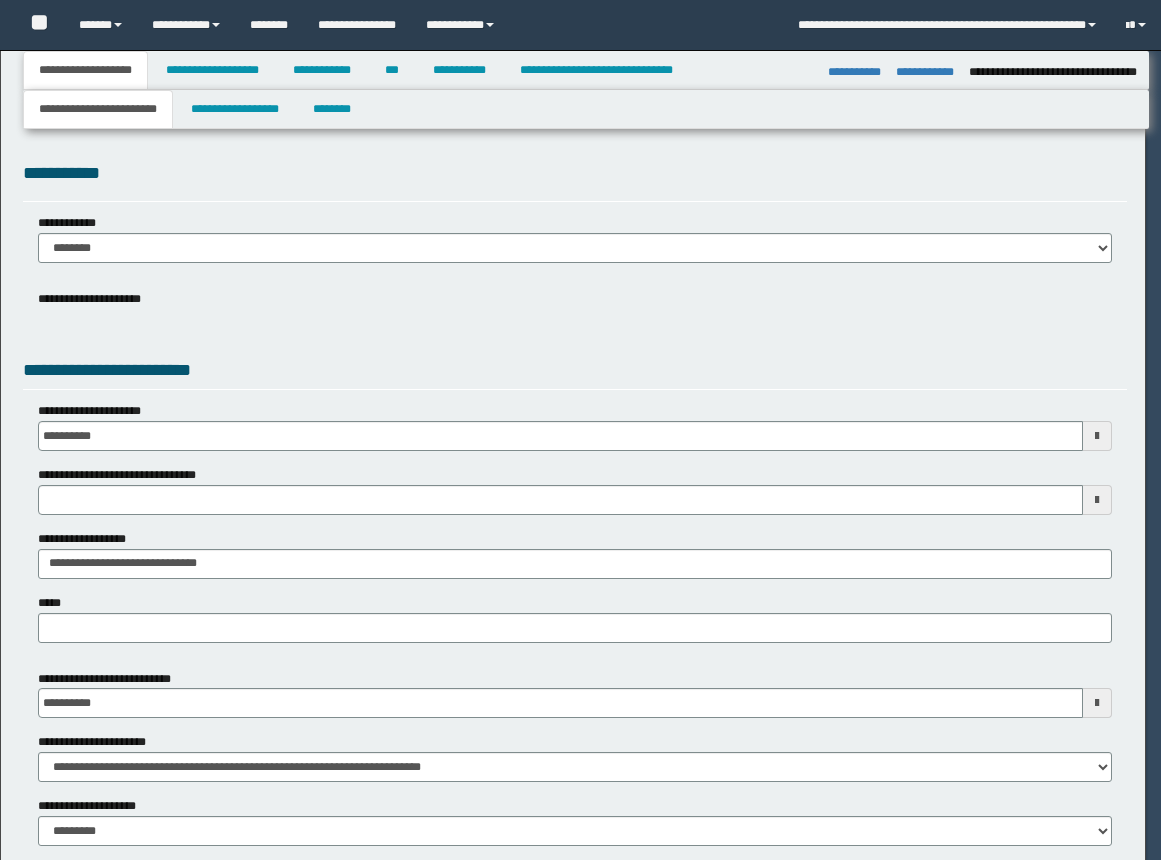 select on "*" 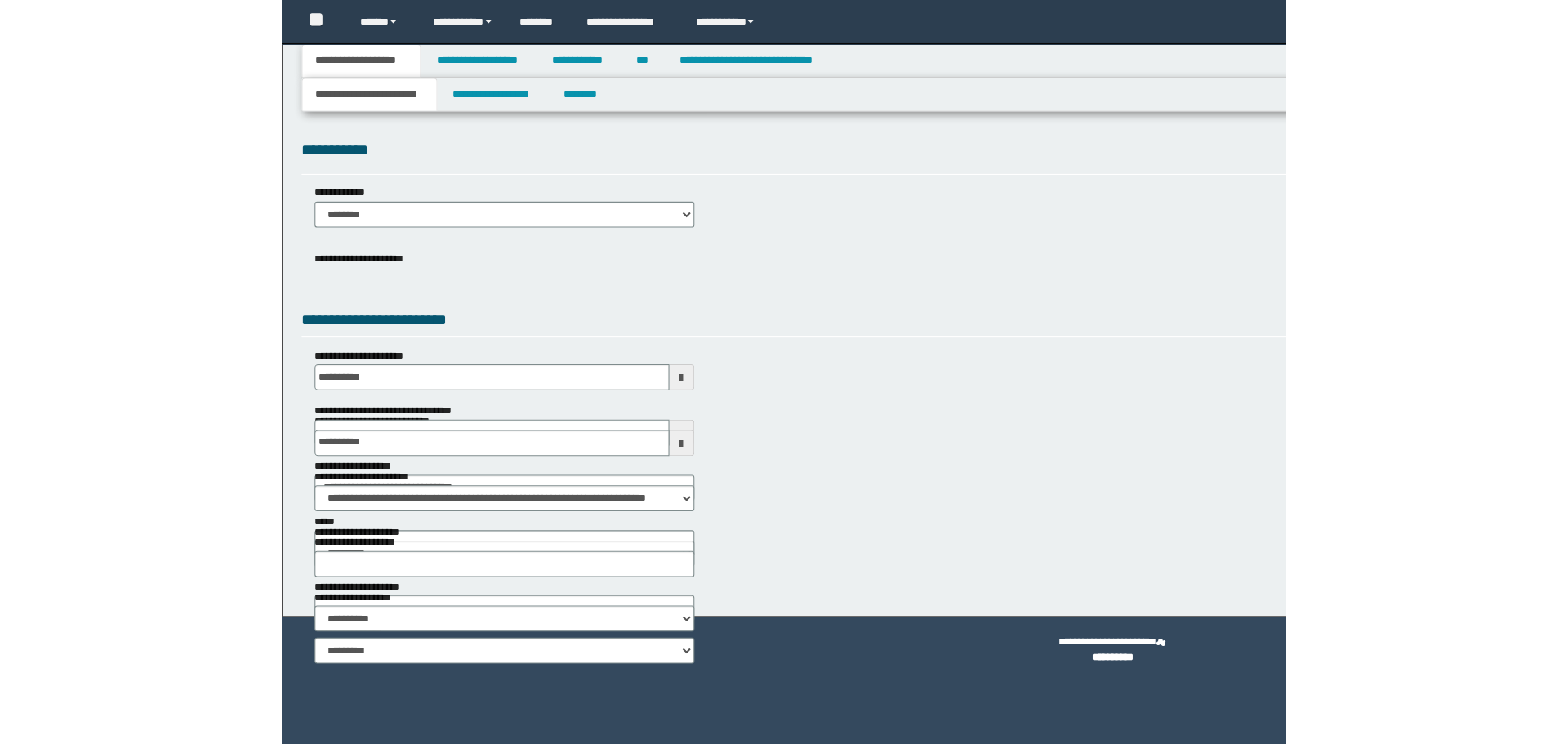scroll, scrollTop: 0, scrollLeft: 0, axis: both 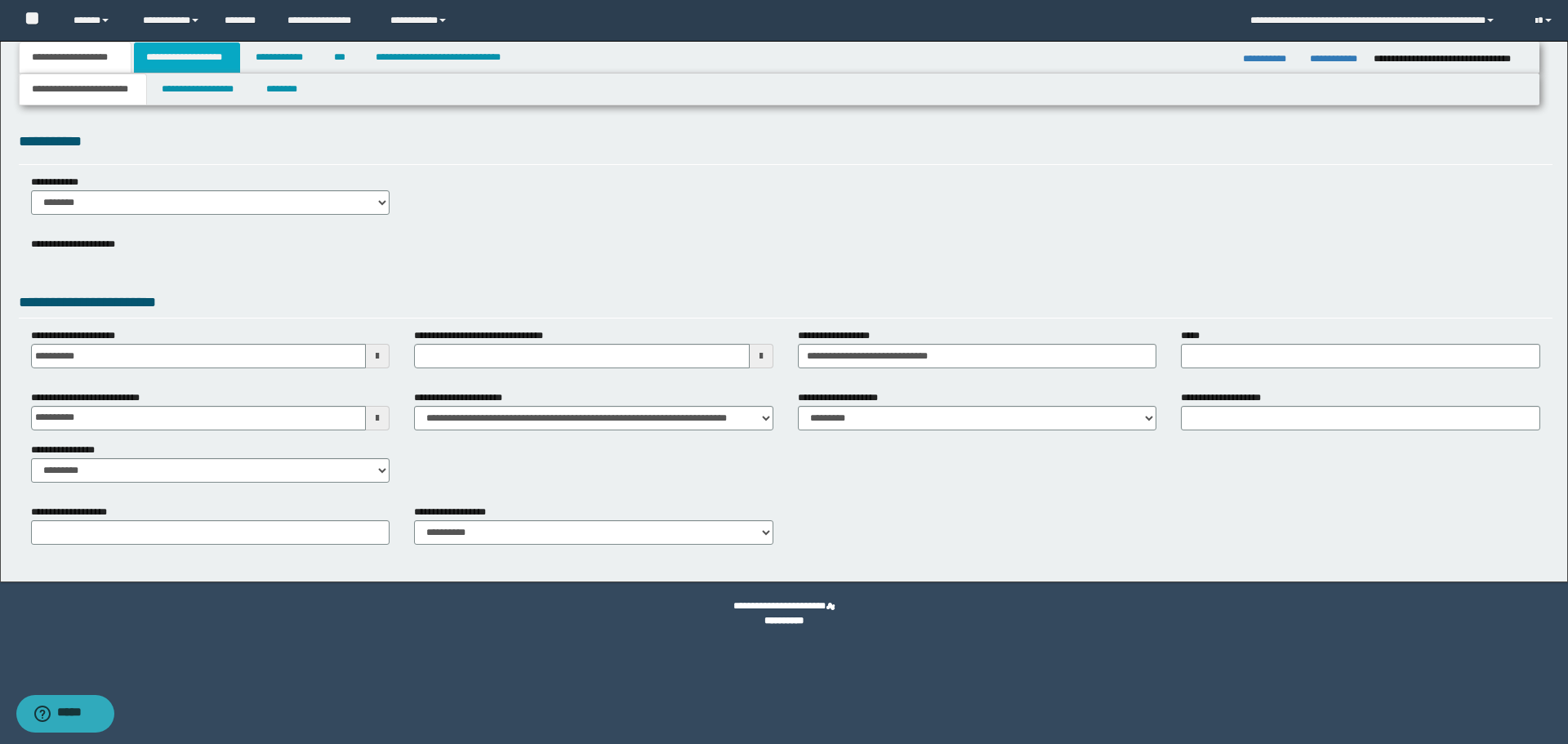 click on "**********" at bounding box center [187, 57] 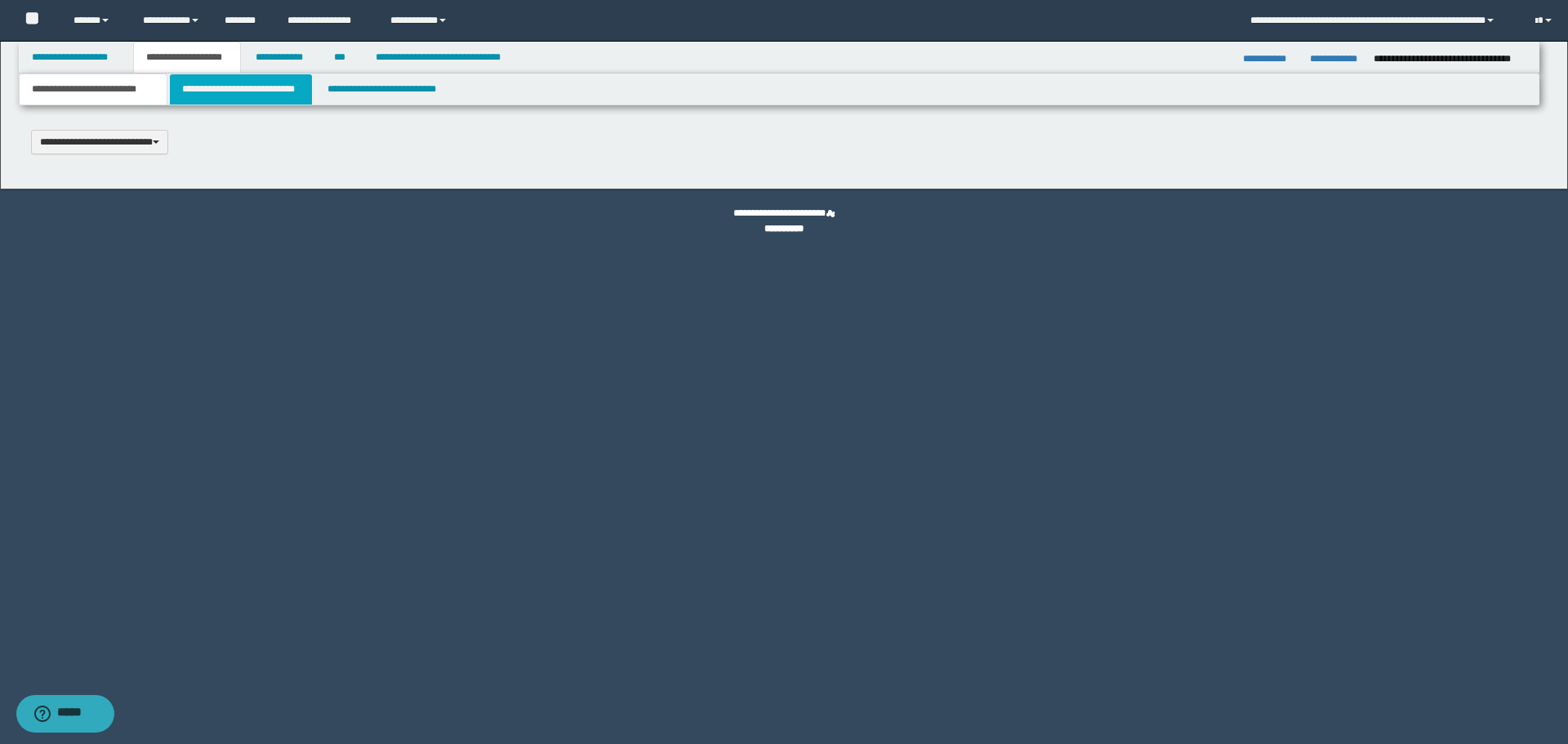type 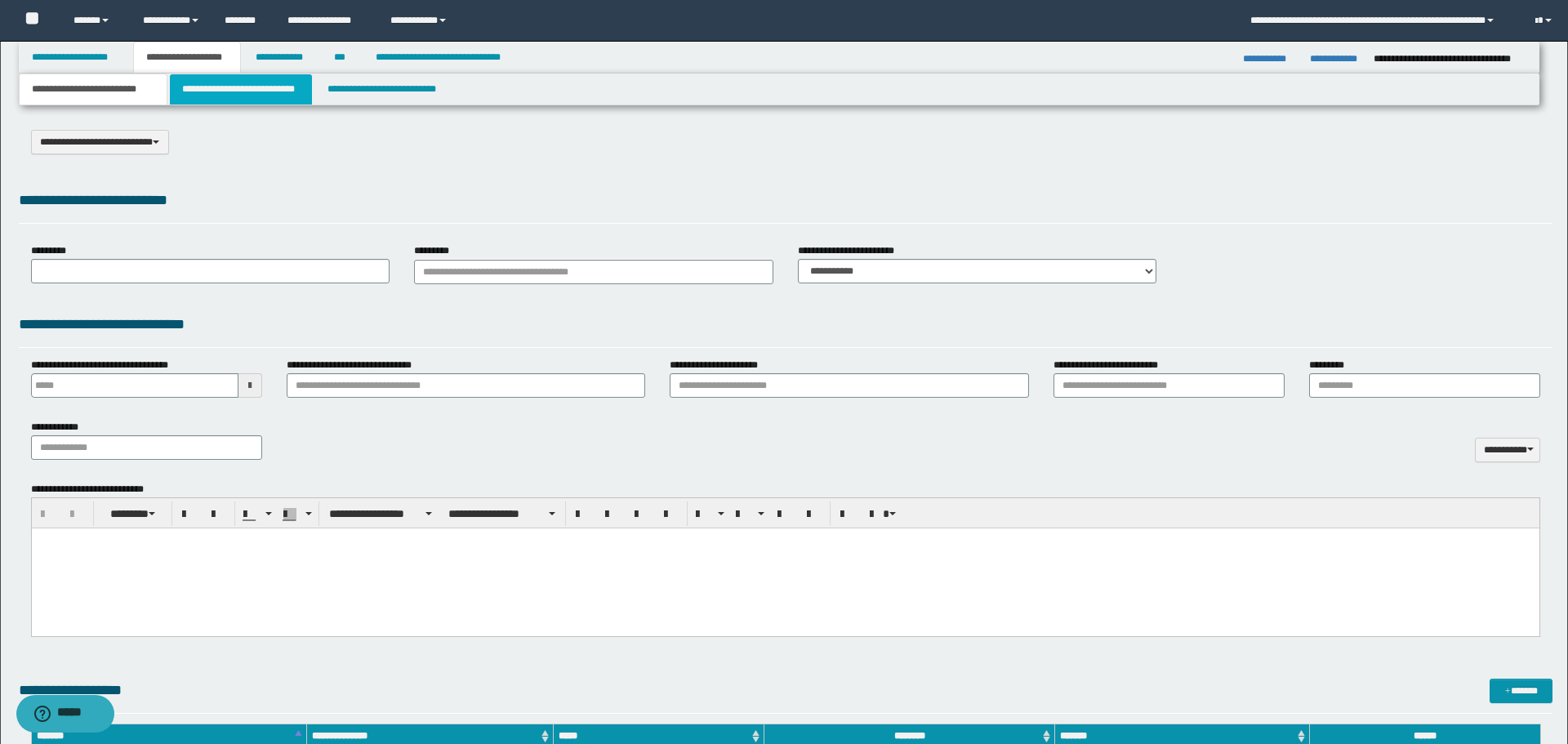 scroll, scrollTop: 0, scrollLeft: 0, axis: both 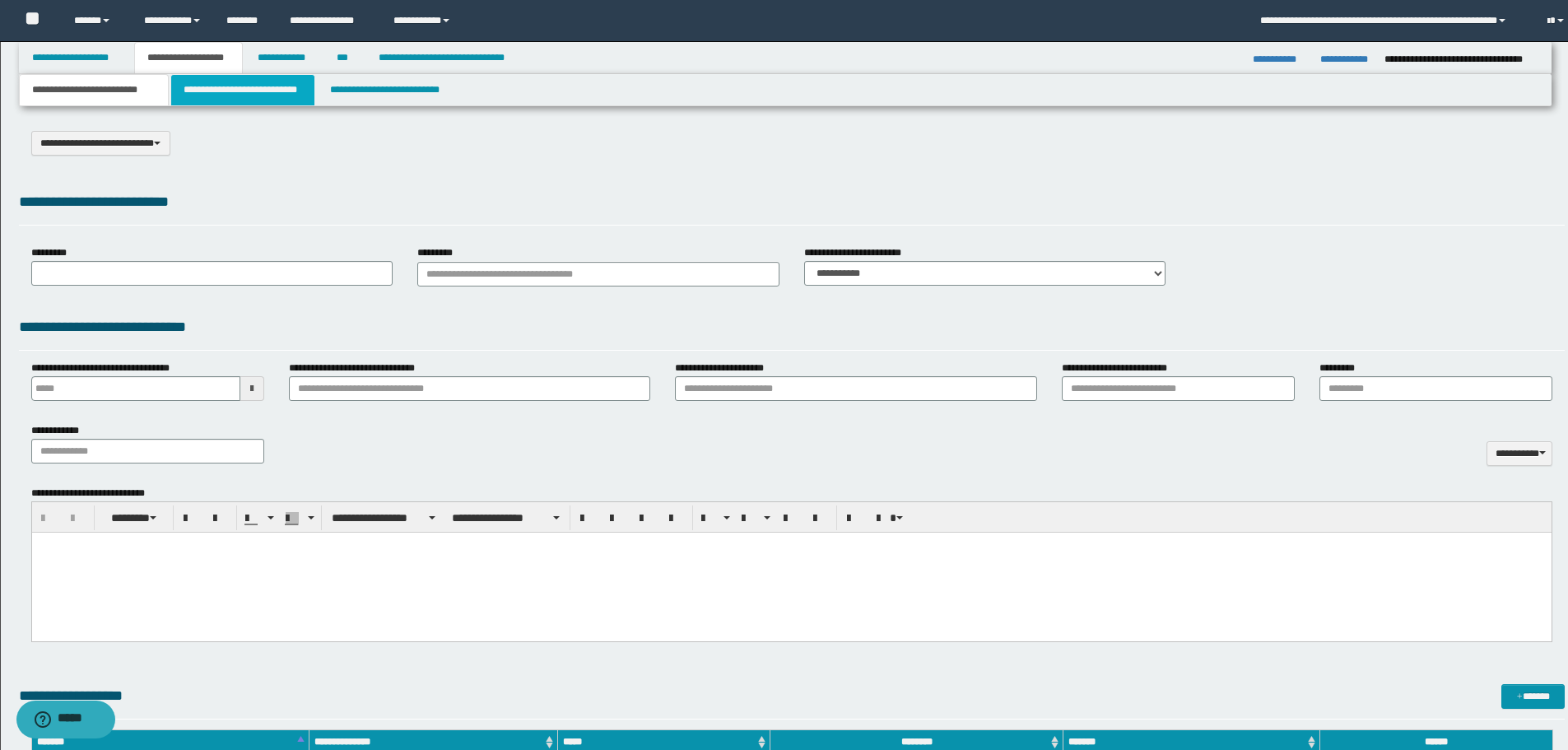 click on "**********" at bounding box center [243, 90] 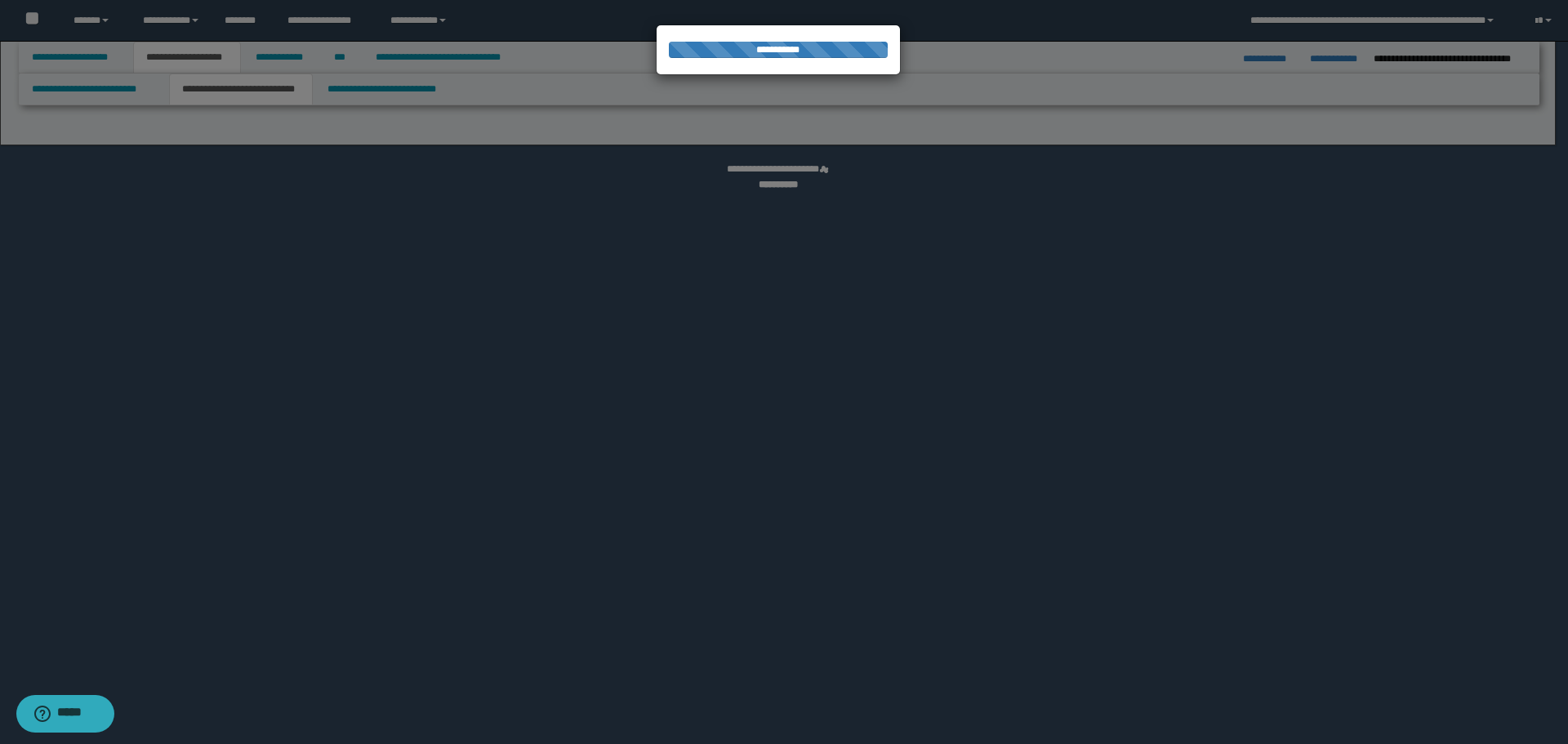 select on "*" 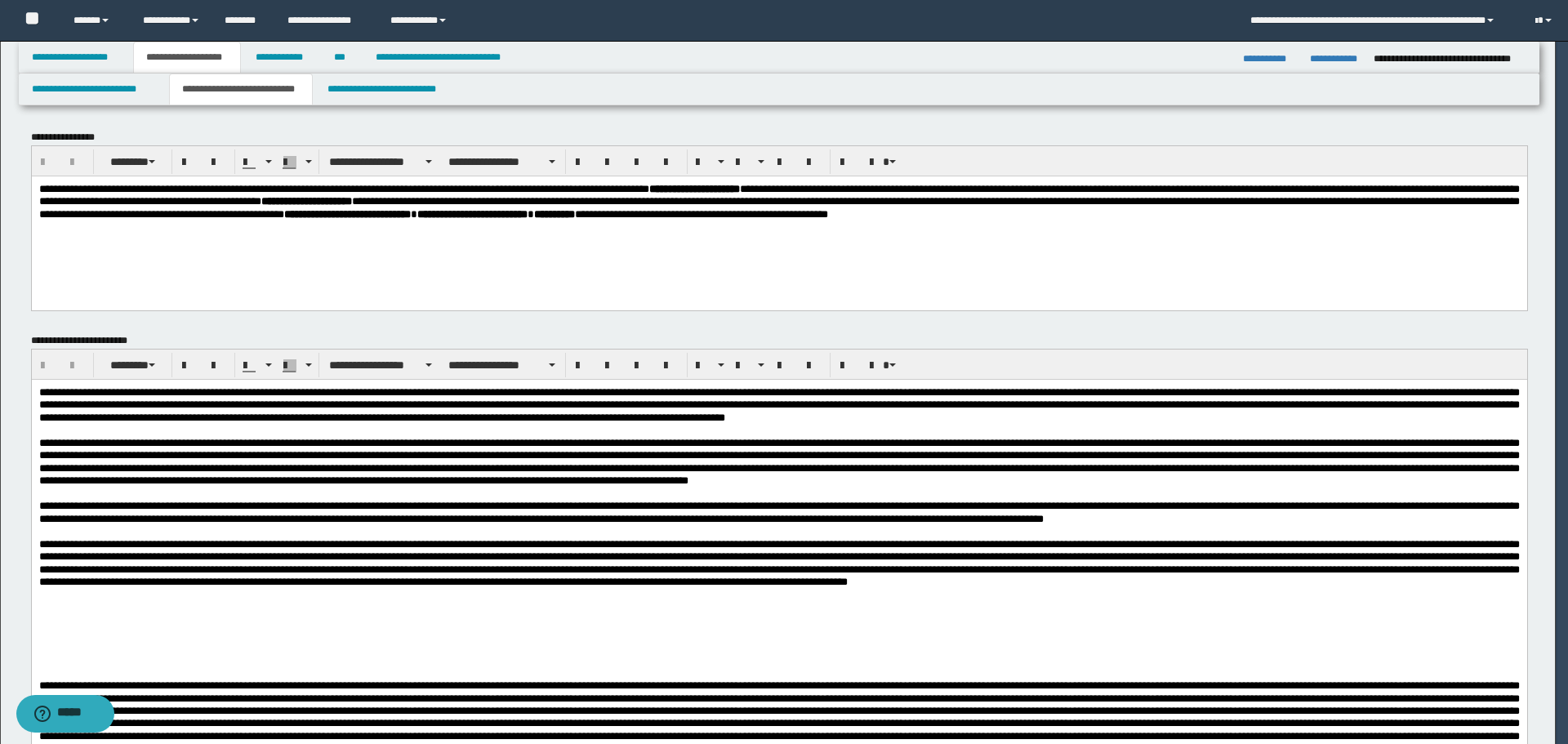 scroll, scrollTop: 0, scrollLeft: 0, axis: both 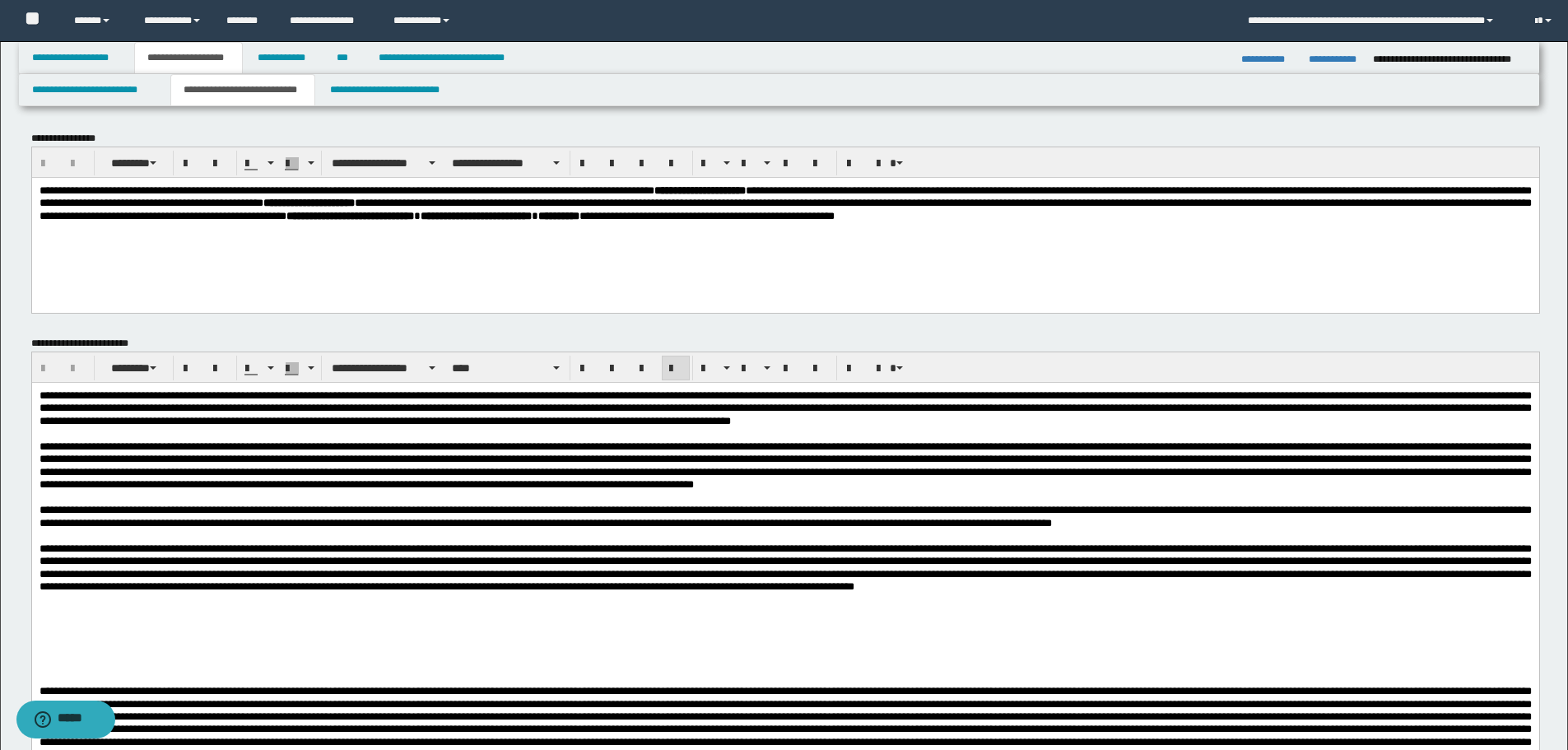 click on "**********" at bounding box center [784, 515] 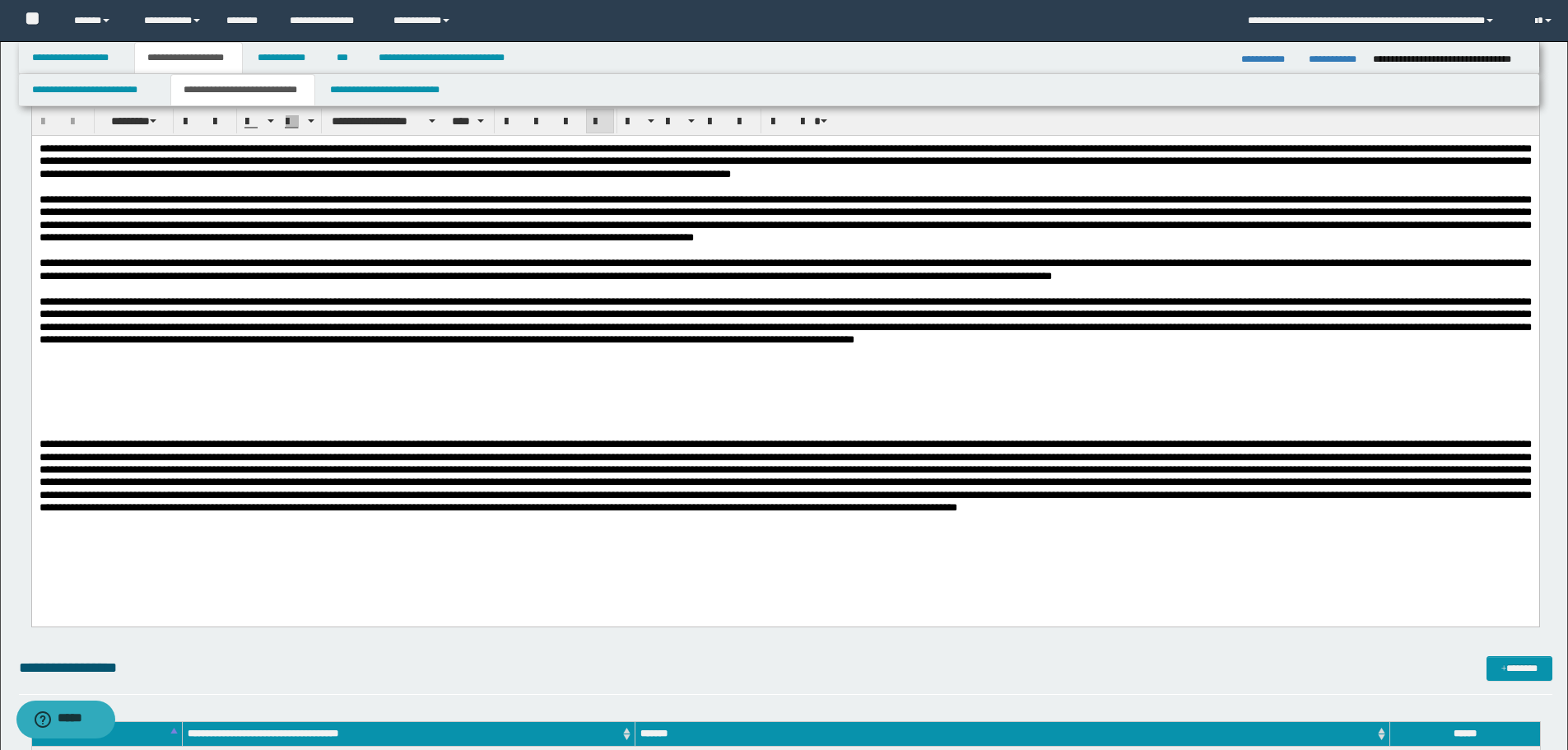 scroll, scrollTop: 329, scrollLeft: 0, axis: vertical 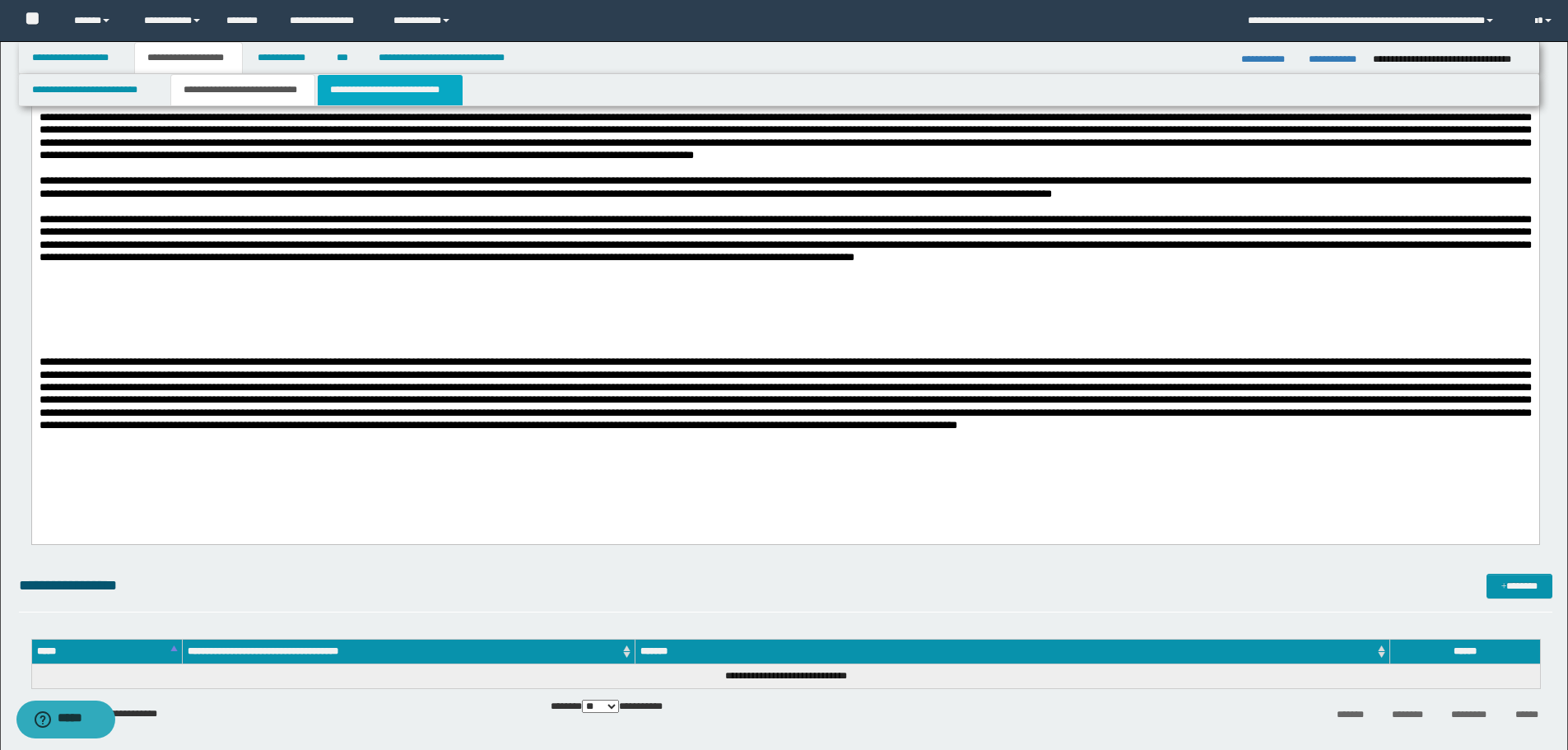 click on "**********" at bounding box center (390, 90) 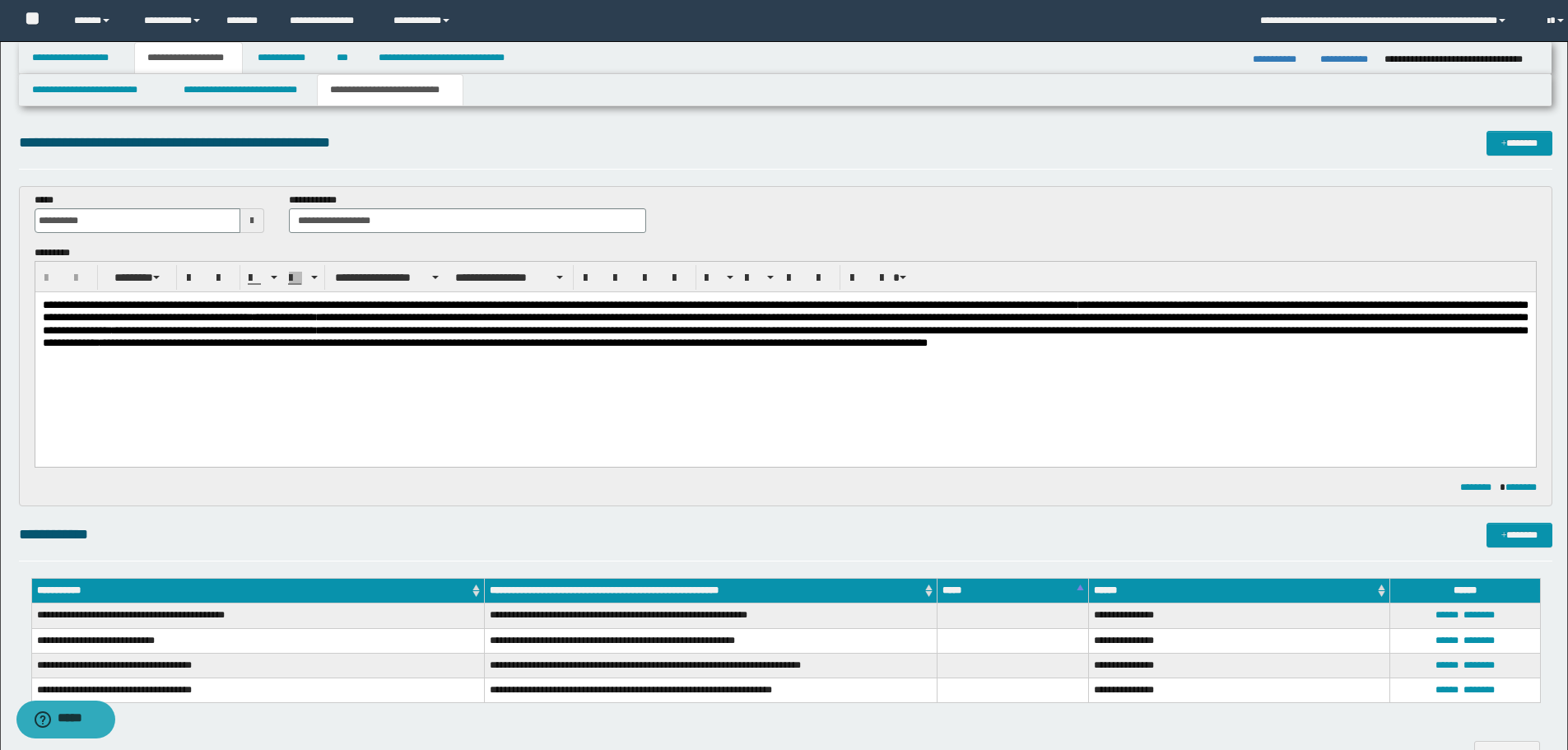 scroll, scrollTop: 0, scrollLeft: 0, axis: both 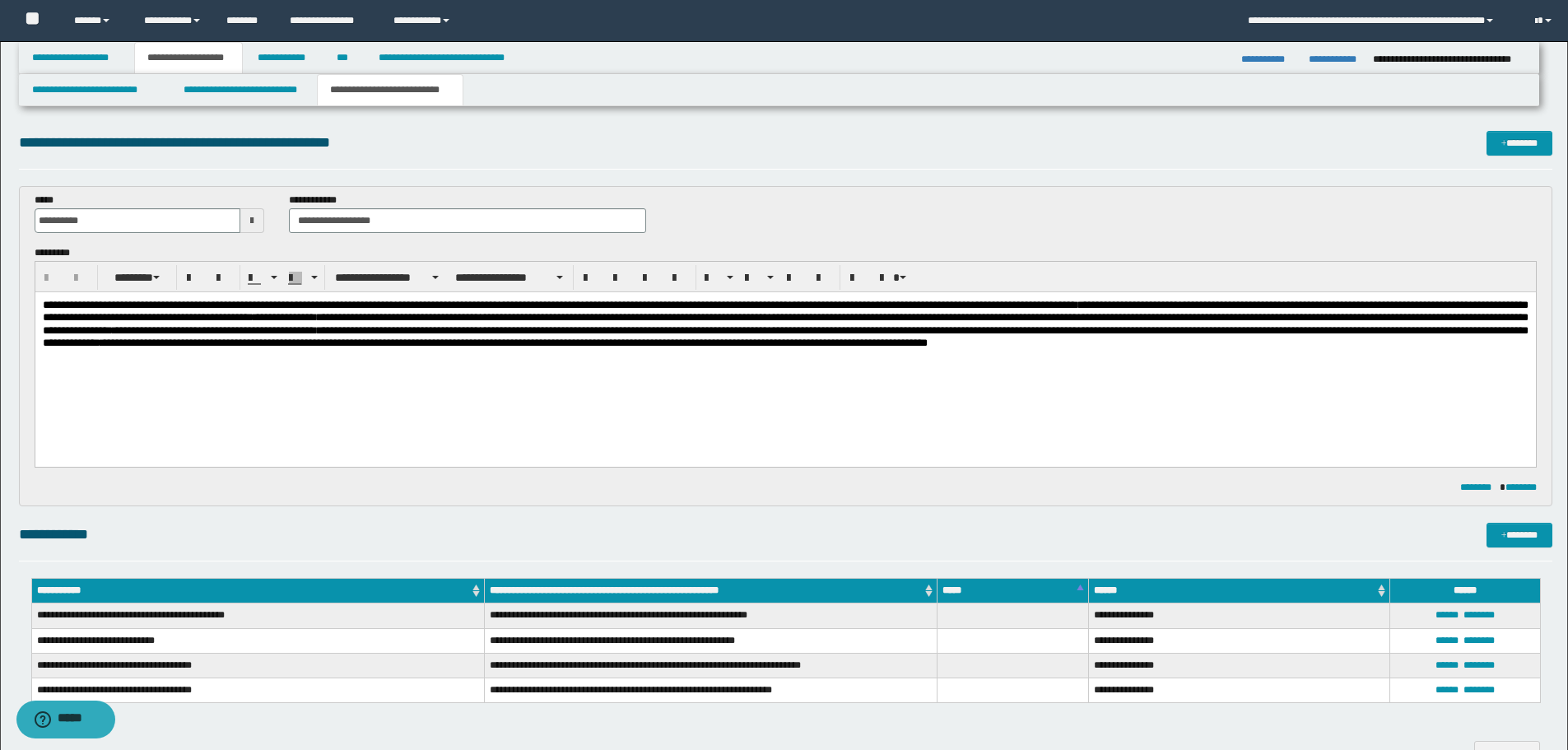 click on "**********" at bounding box center [784, 357] 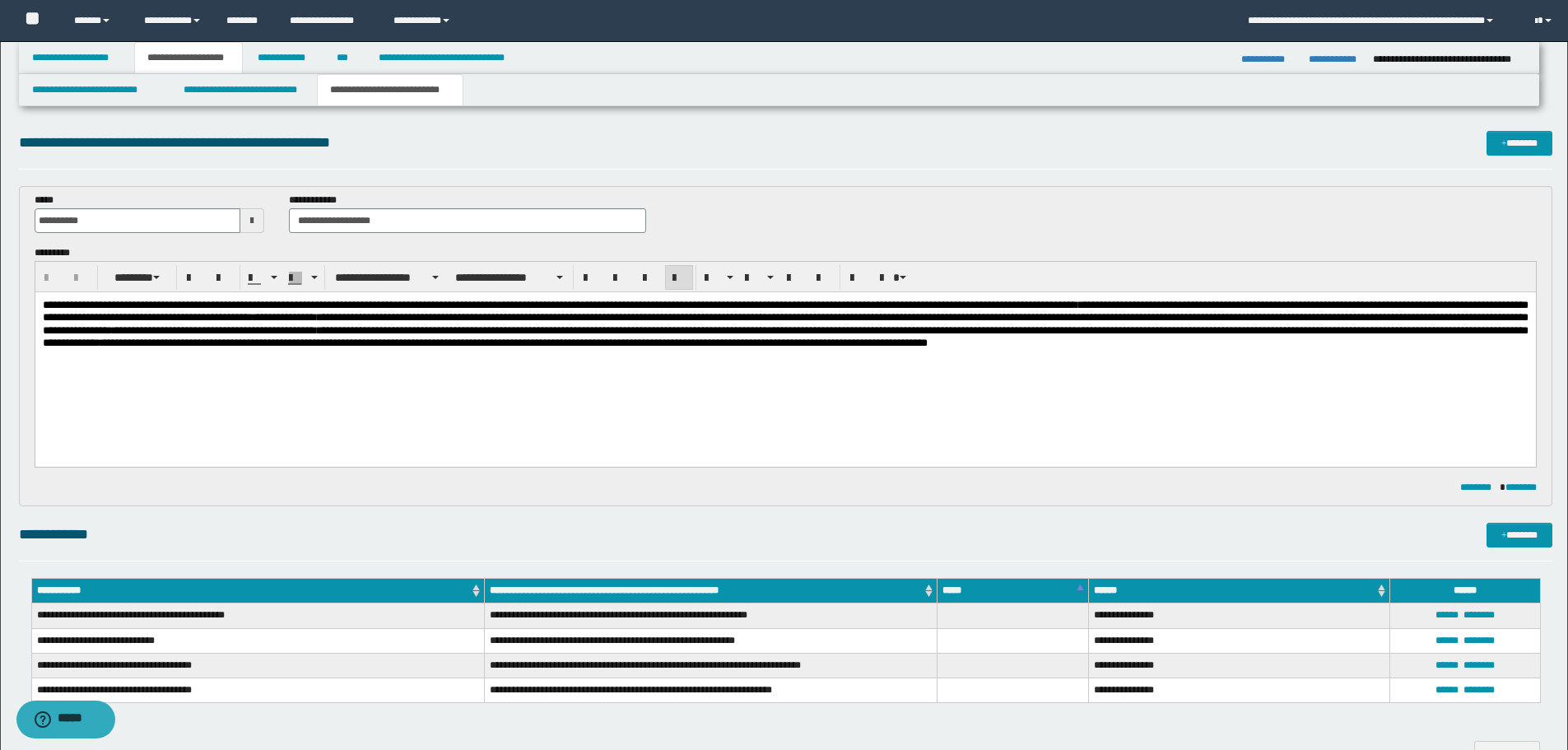 drag, startPoint x: 1030, startPoint y: 394, endPoint x: 1207, endPoint y: 374, distance: 178.12636 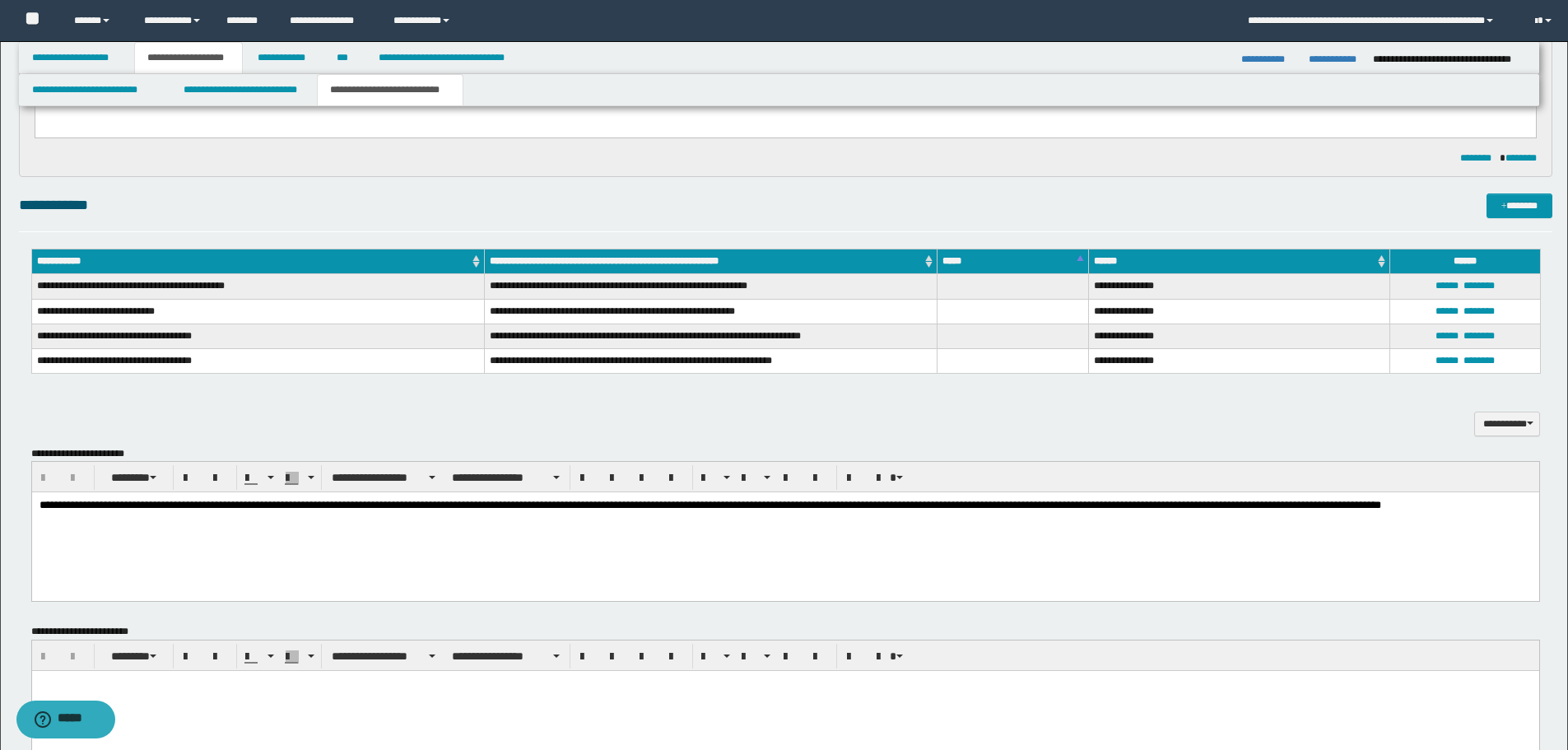 scroll, scrollTop: 494, scrollLeft: 0, axis: vertical 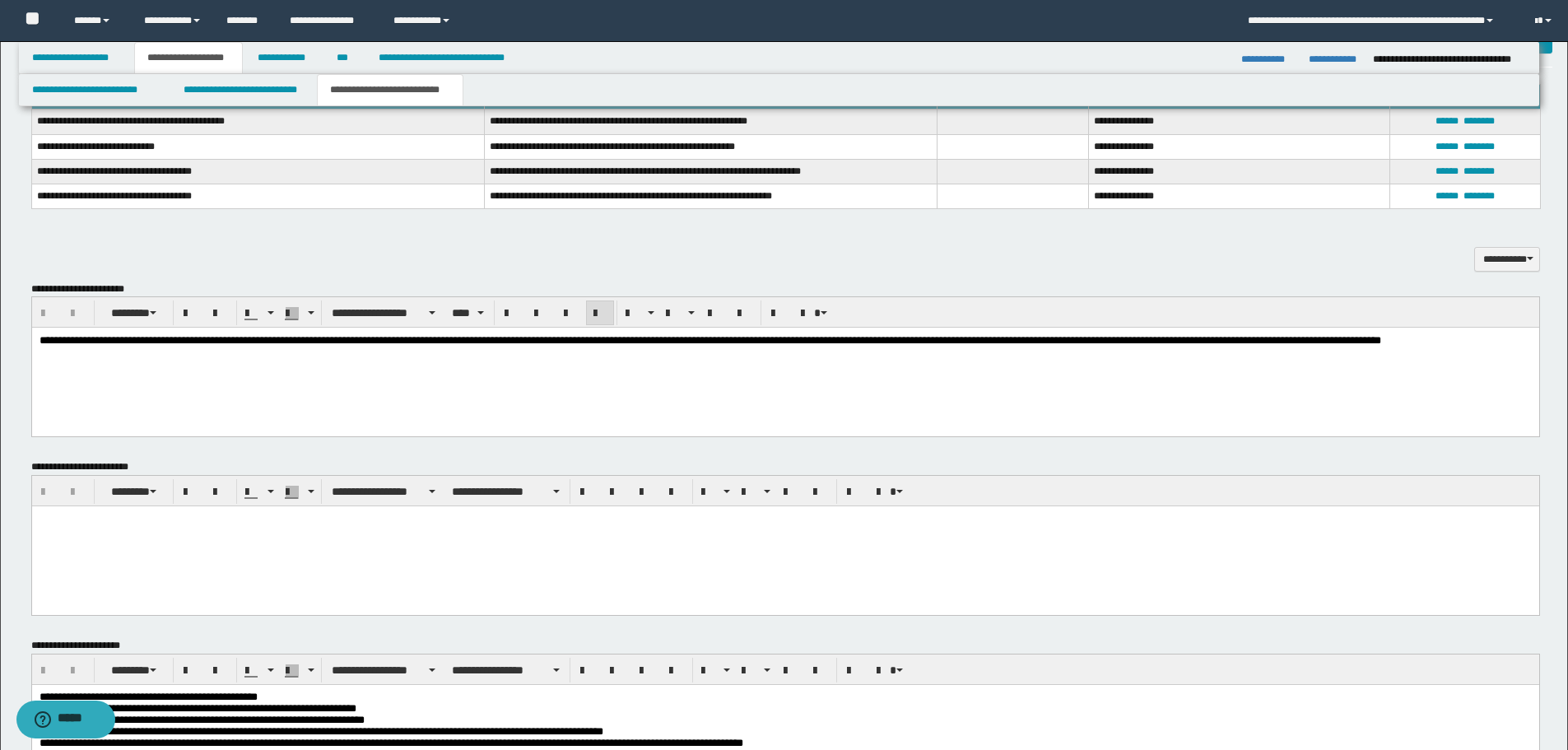click on "**********" at bounding box center (784, 361) 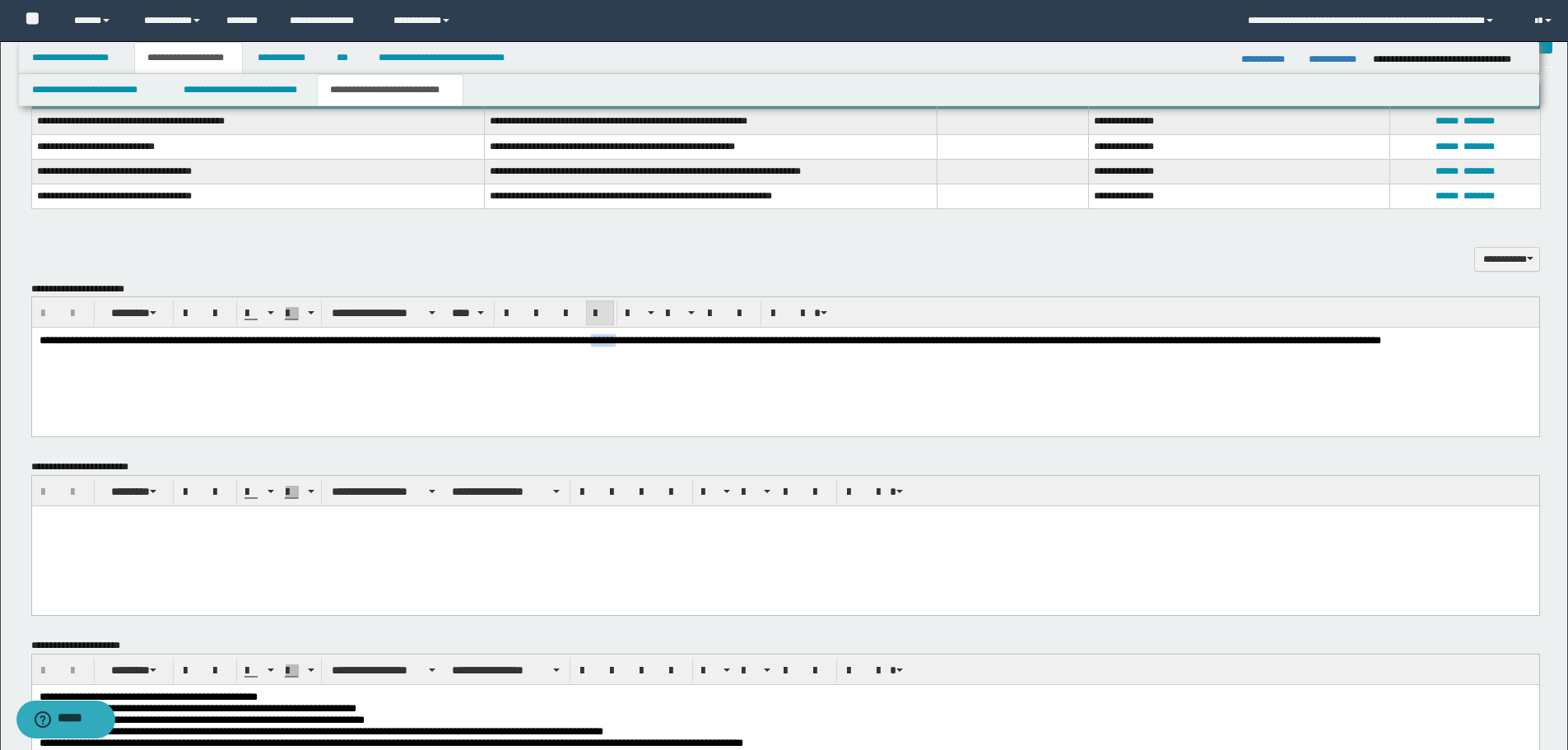 type 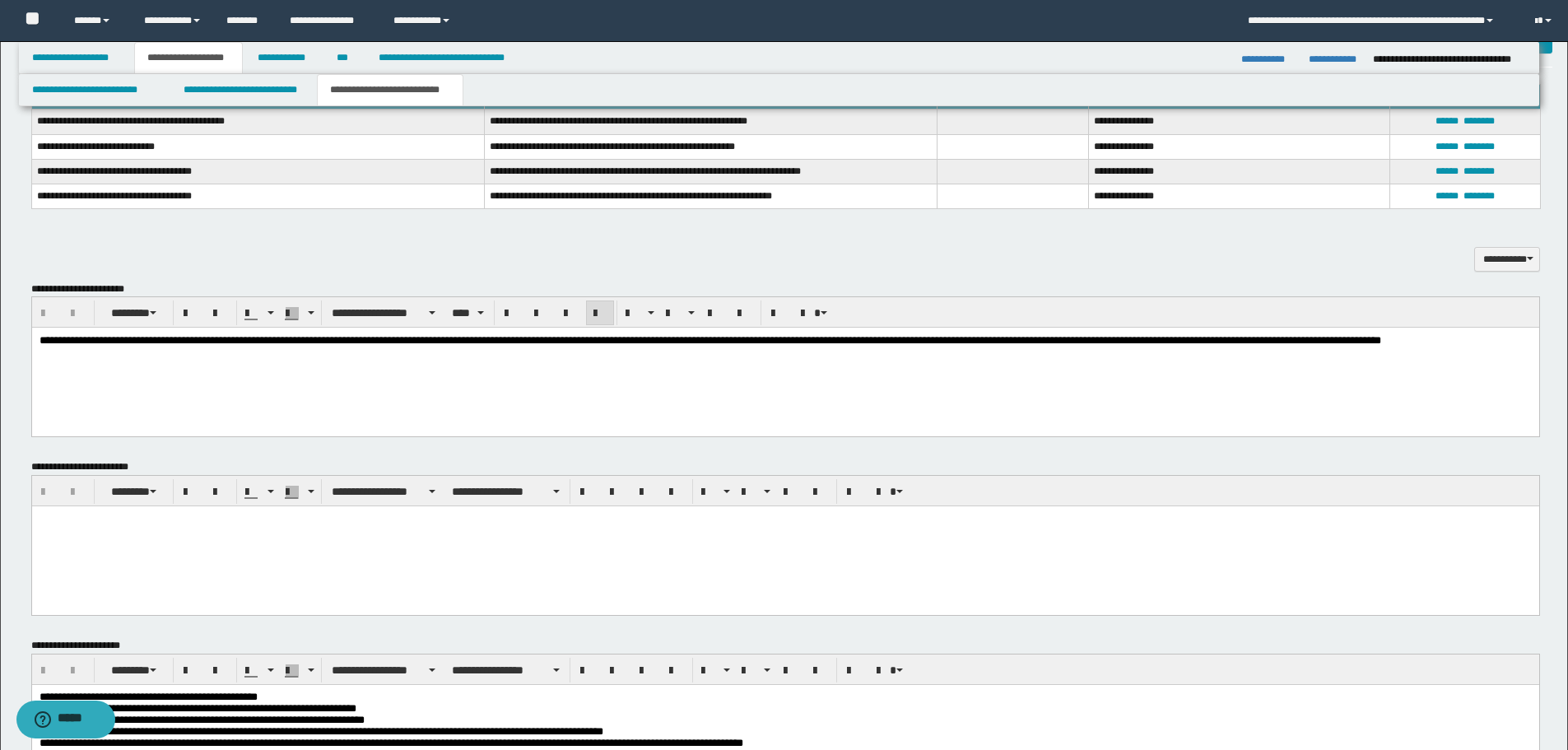 click on "**********" at bounding box center (784, 361) 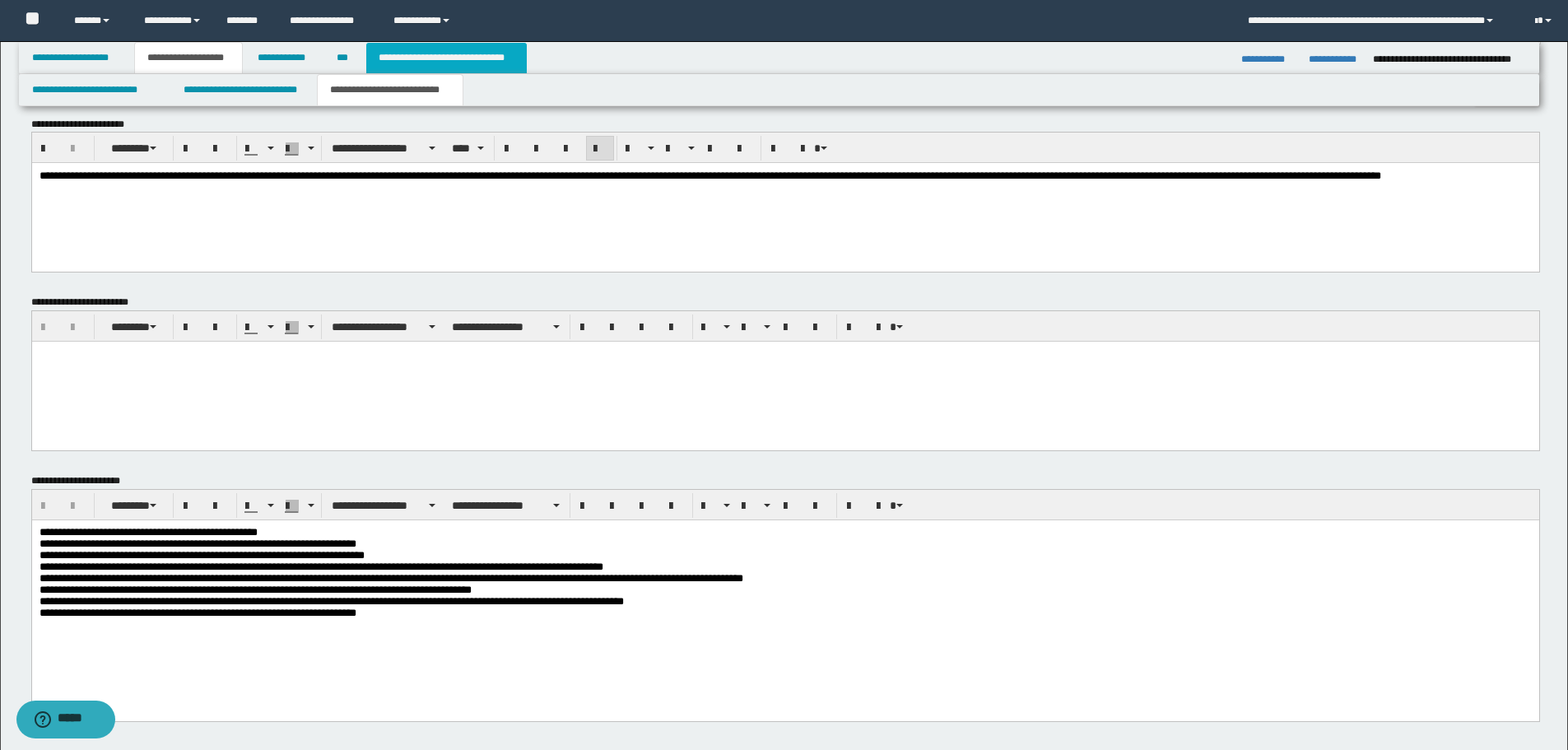 click on "**********" at bounding box center (446, 58) 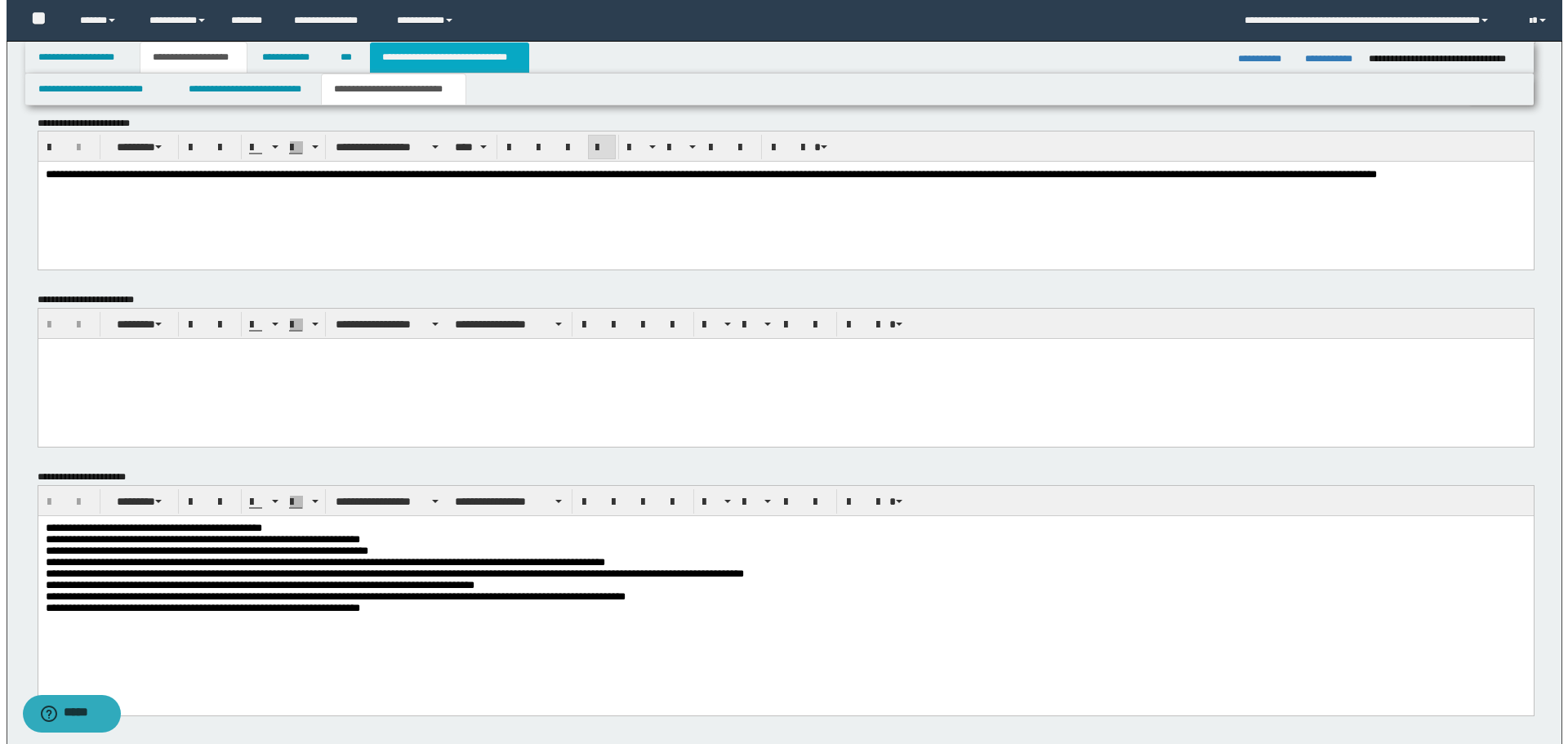 scroll, scrollTop: 0, scrollLeft: 0, axis: both 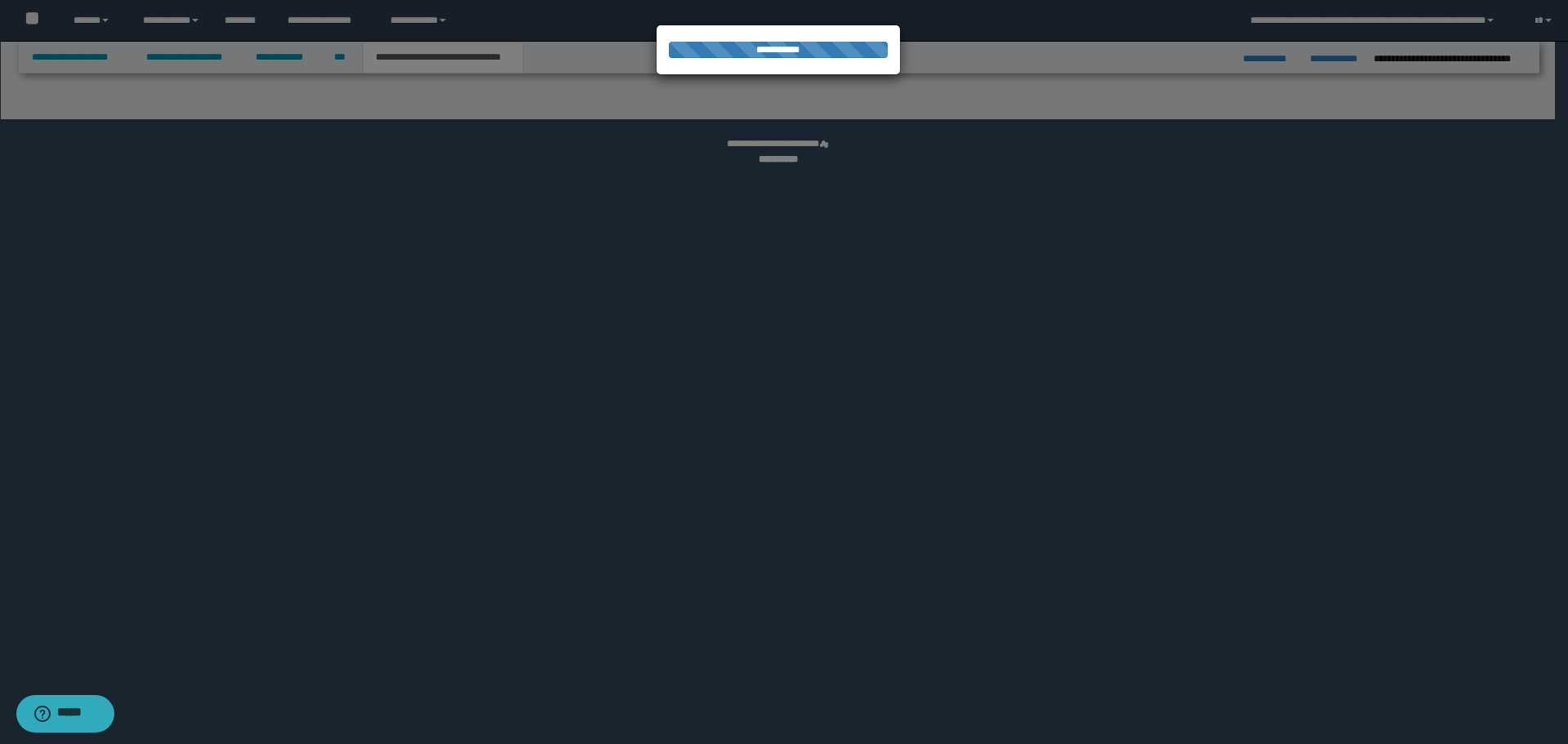 select on "*" 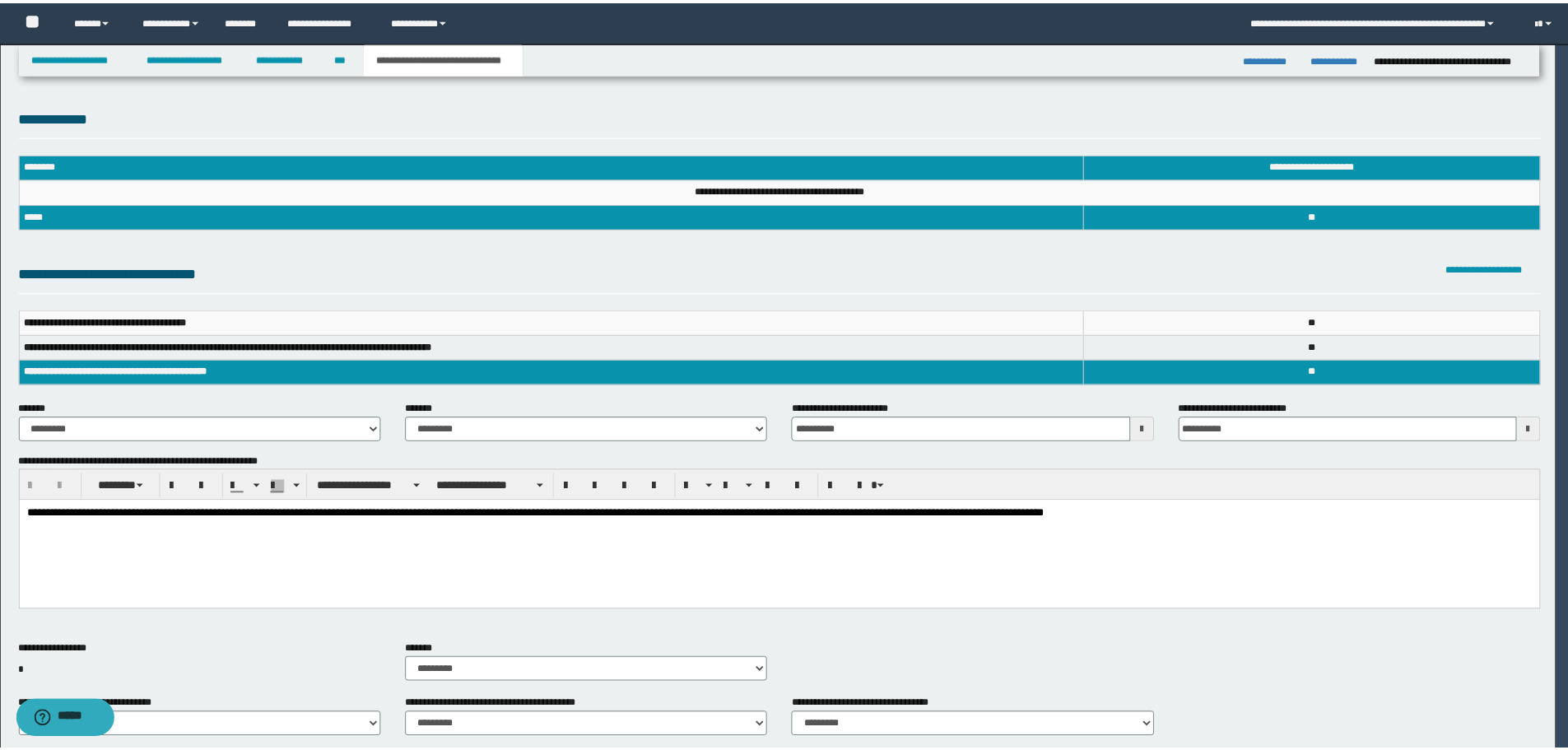 scroll, scrollTop: 0, scrollLeft: 0, axis: both 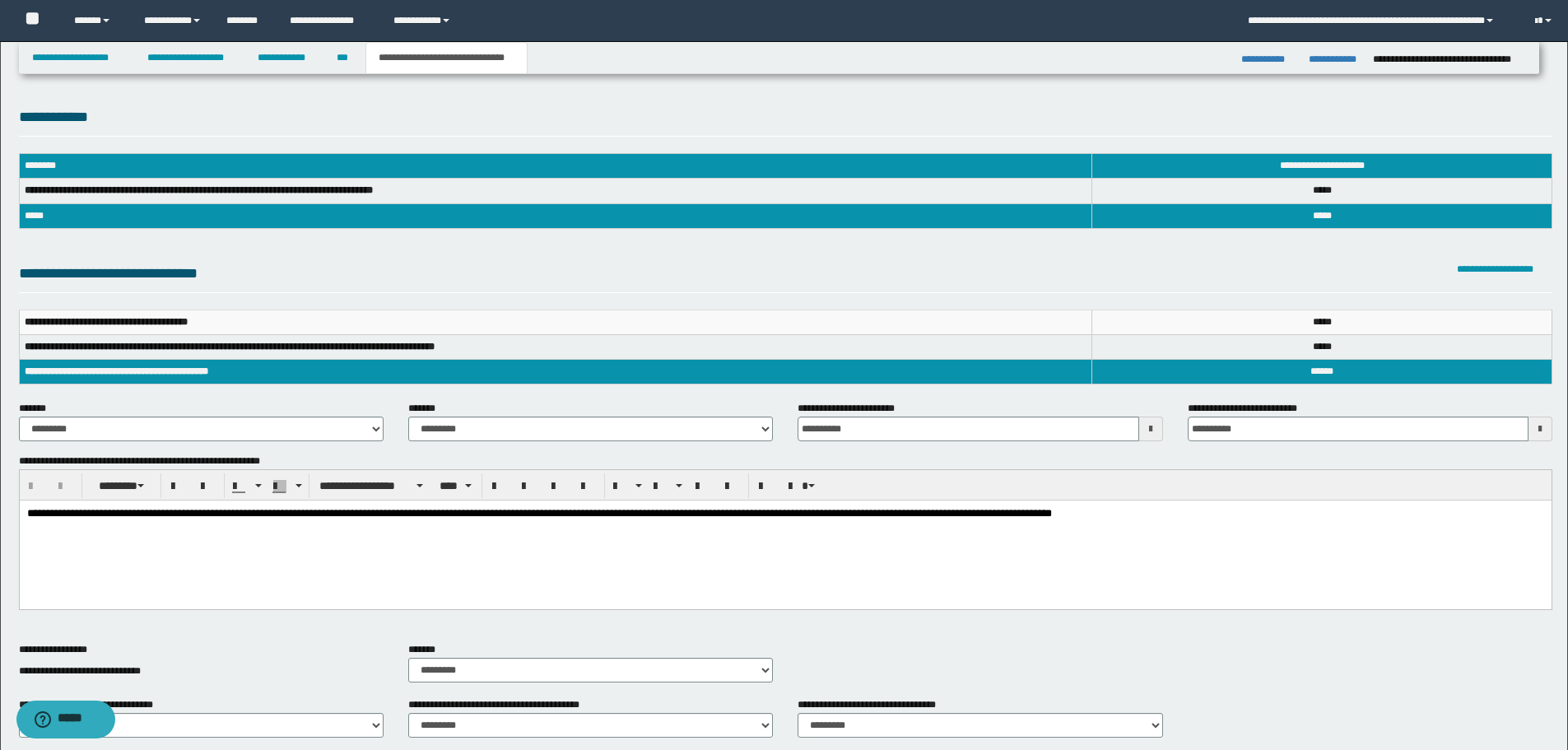 drag, startPoint x: 761, startPoint y: 558, endPoint x: 824, endPoint y: 550, distance: 63.505905 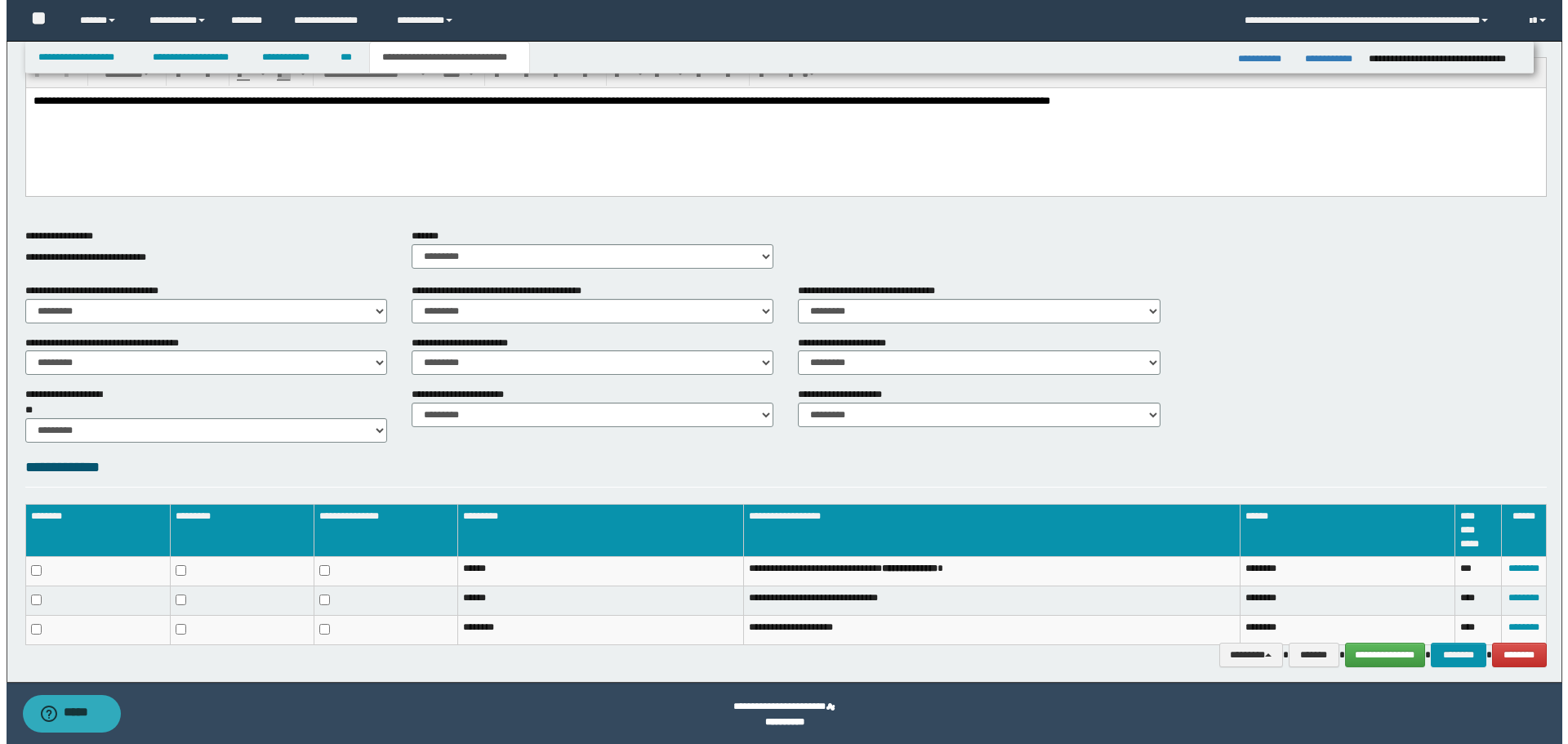 scroll, scrollTop: 411, scrollLeft: 0, axis: vertical 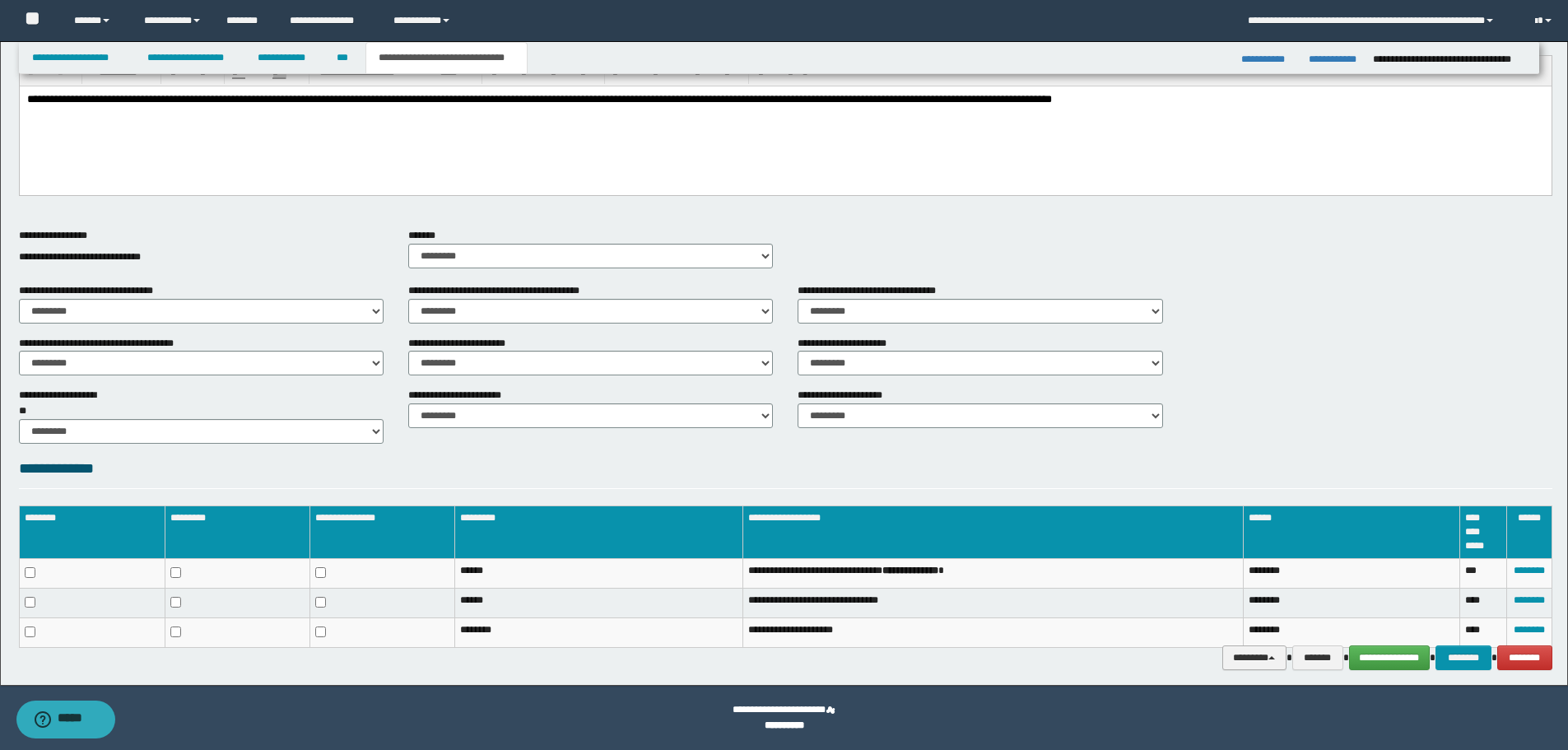 click on "********" at bounding box center (1254, 658) 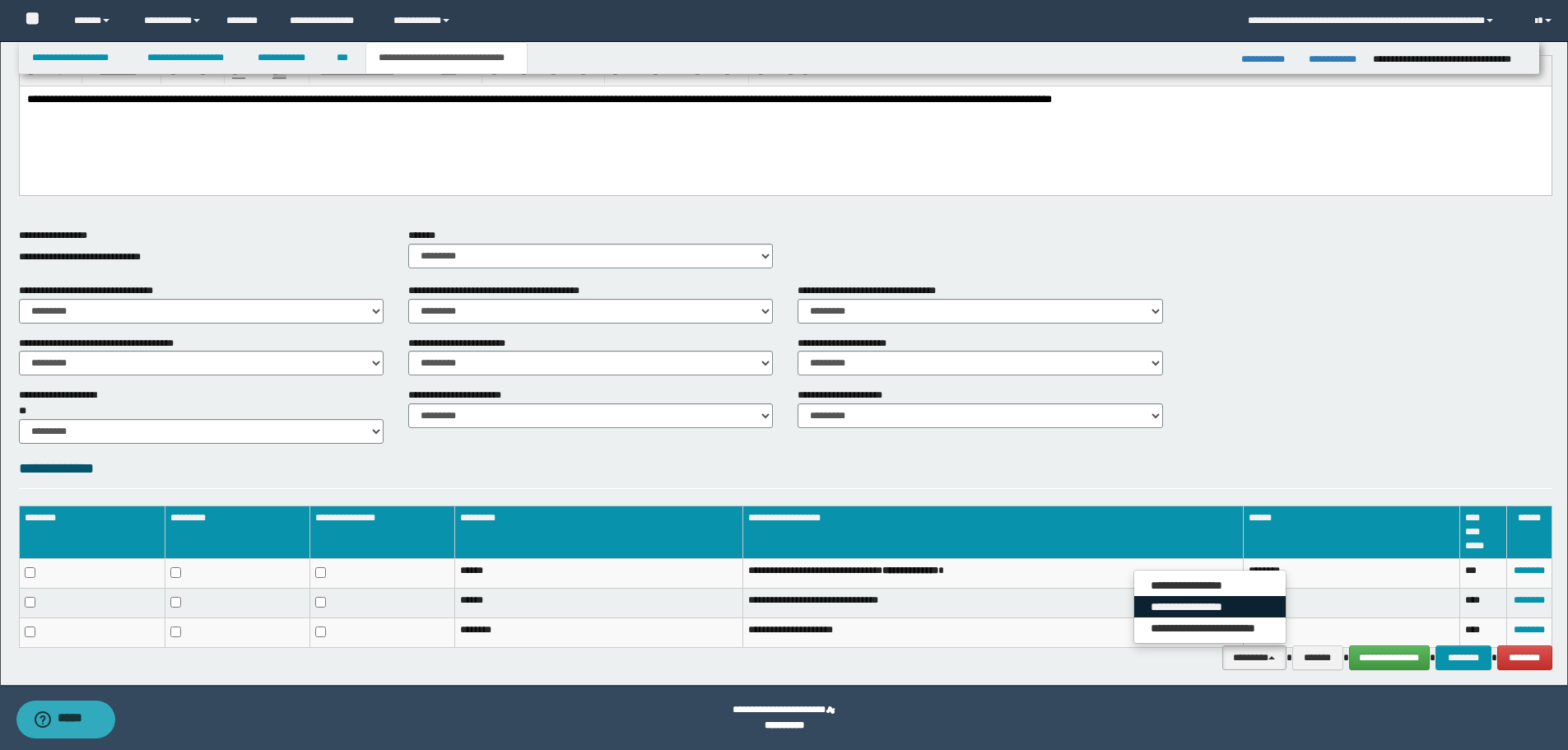 click on "**********" at bounding box center [1210, 607] 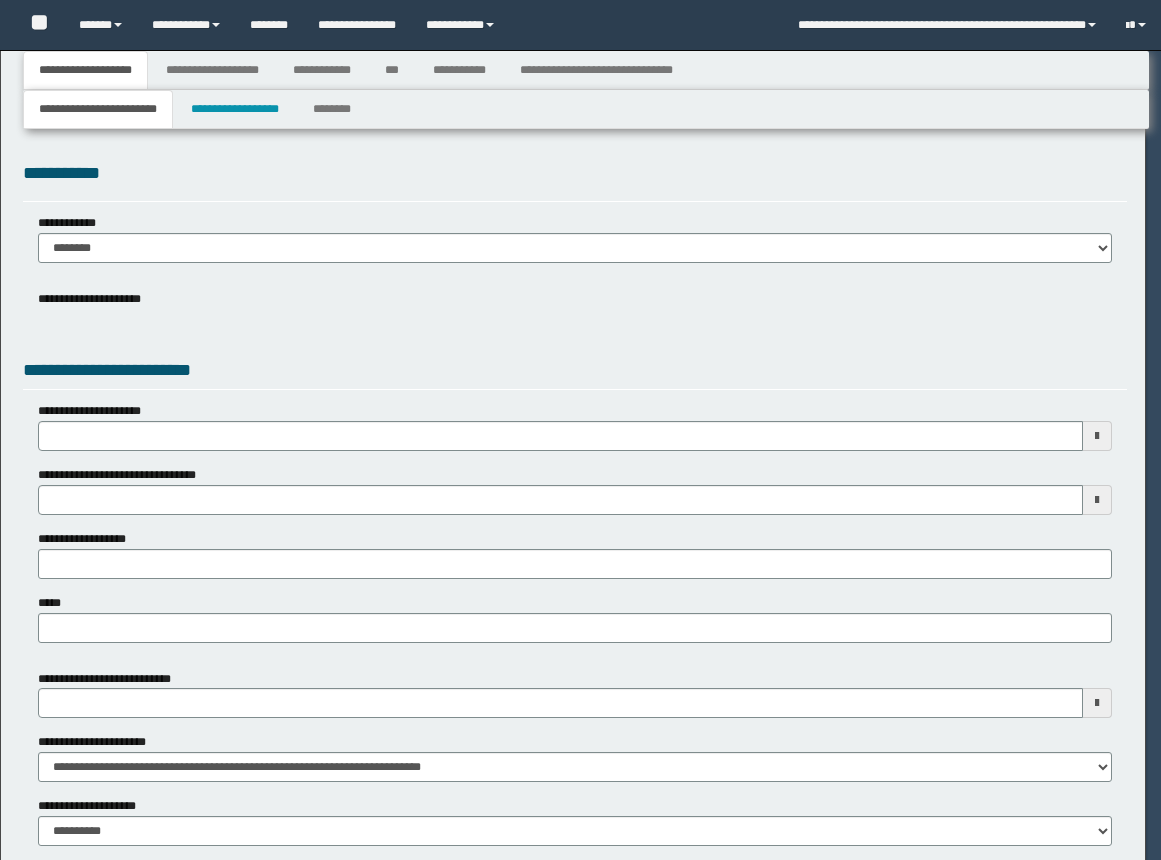 type on "**********" 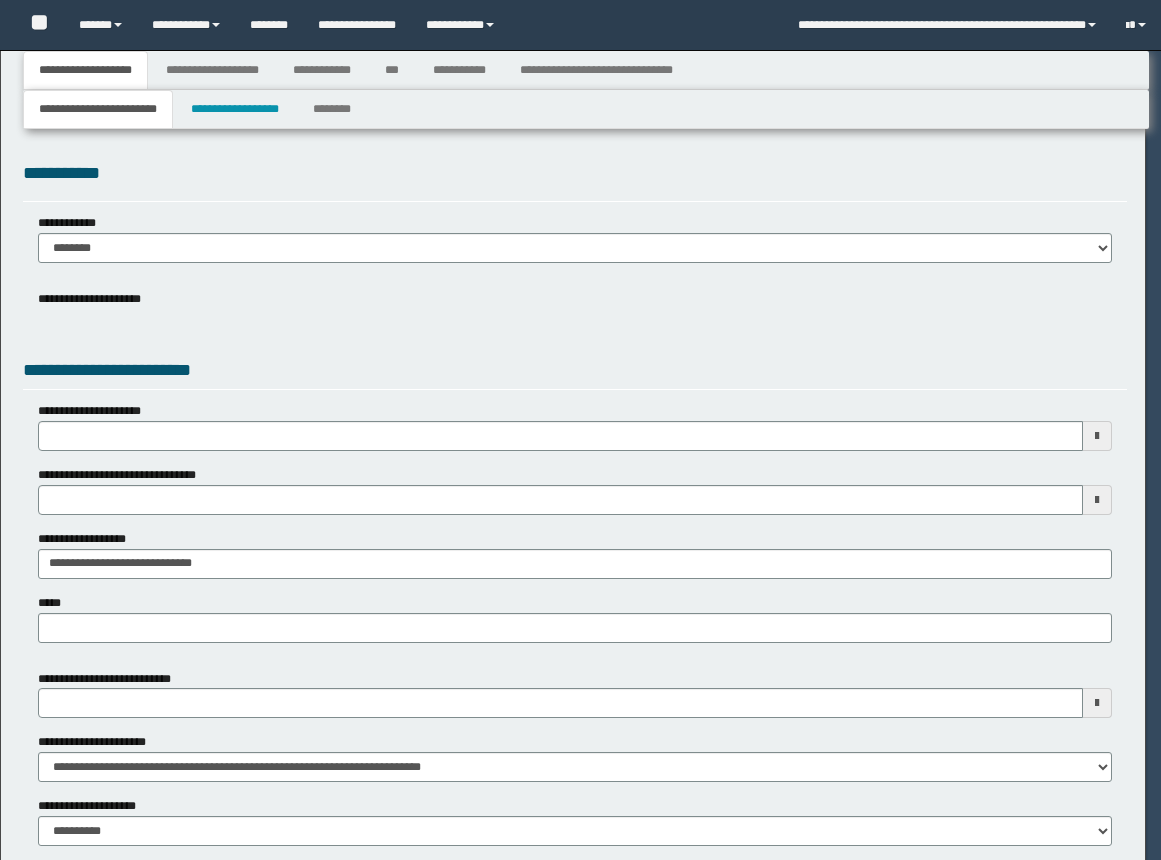 select on "*" 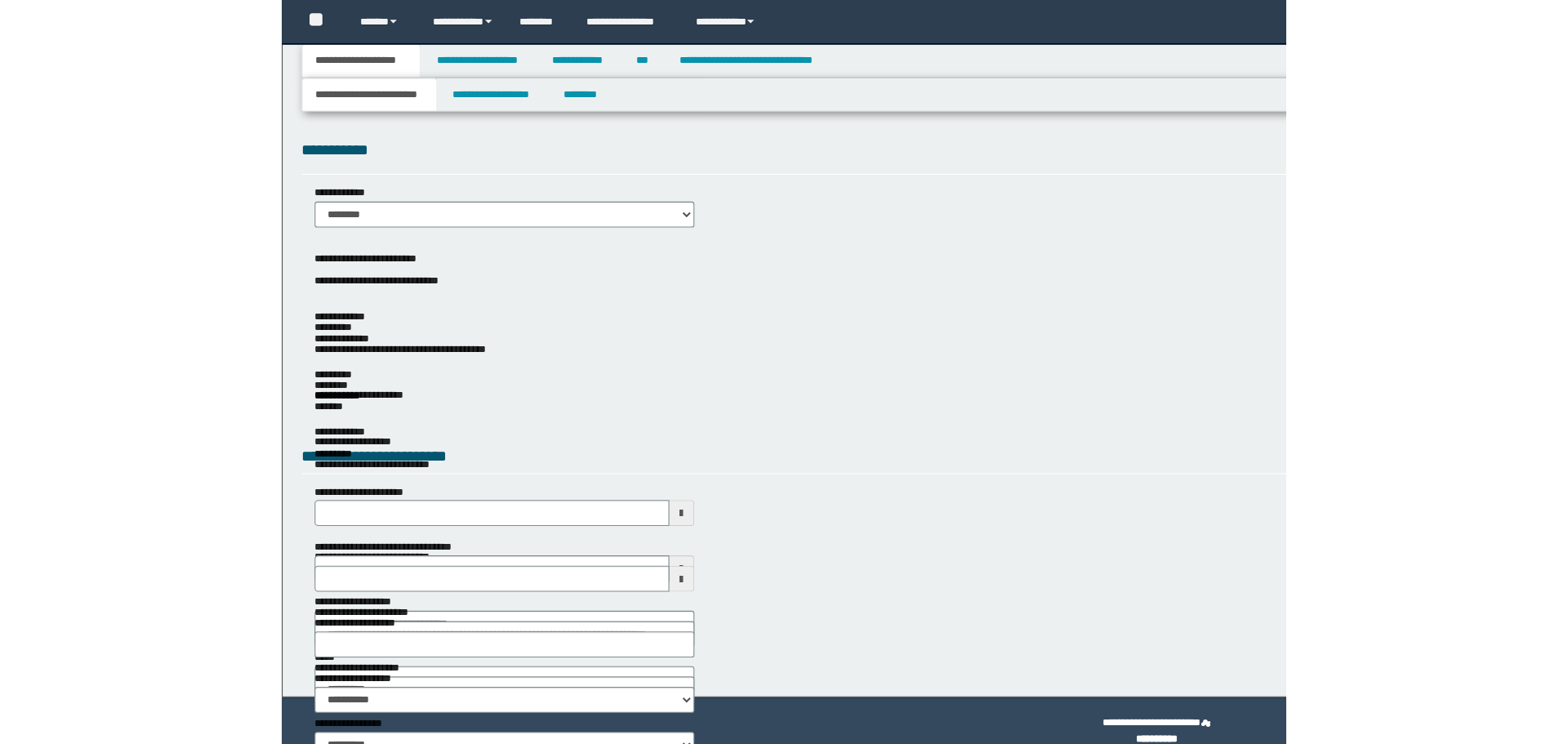 scroll, scrollTop: 0, scrollLeft: 0, axis: both 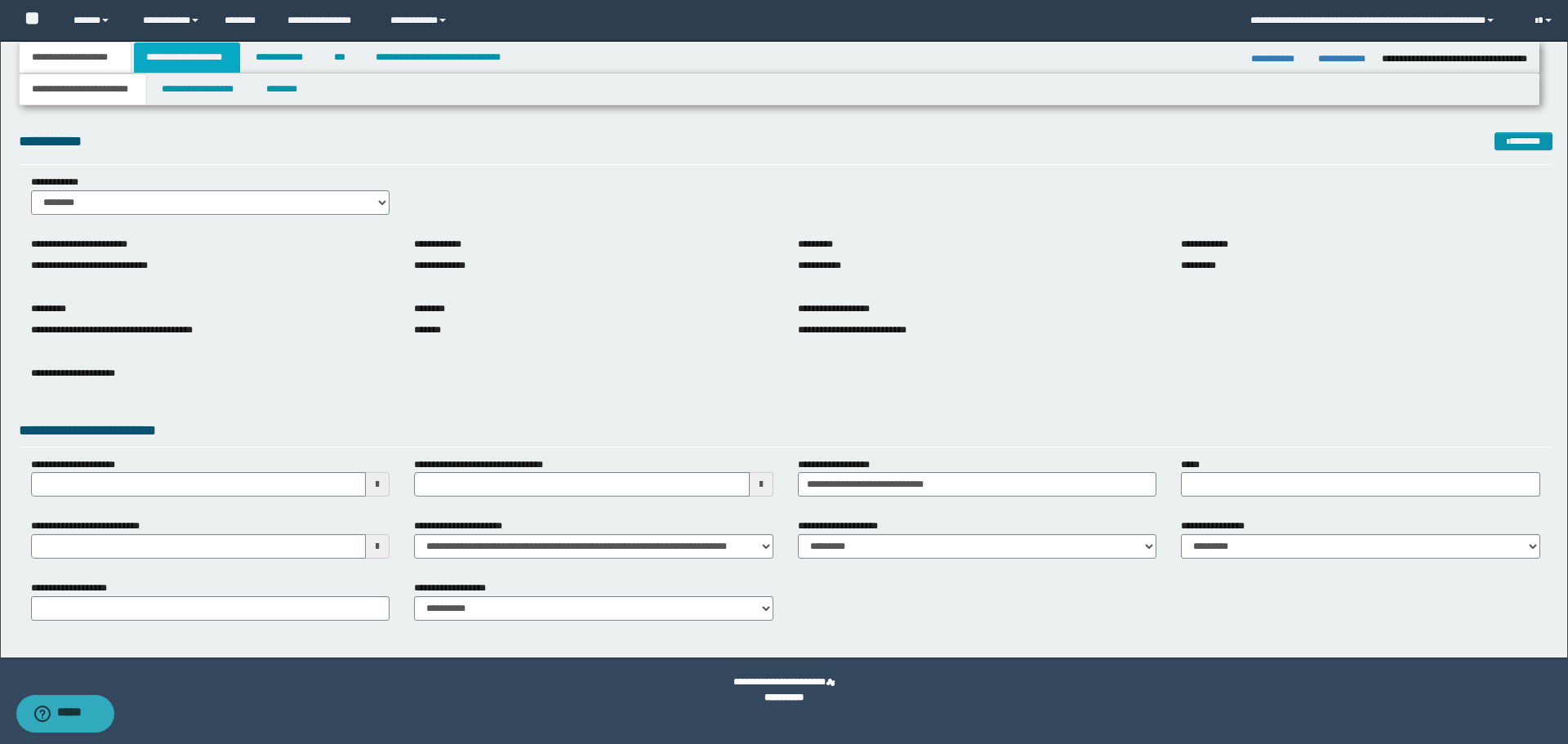 click on "**********" at bounding box center (187, 57) 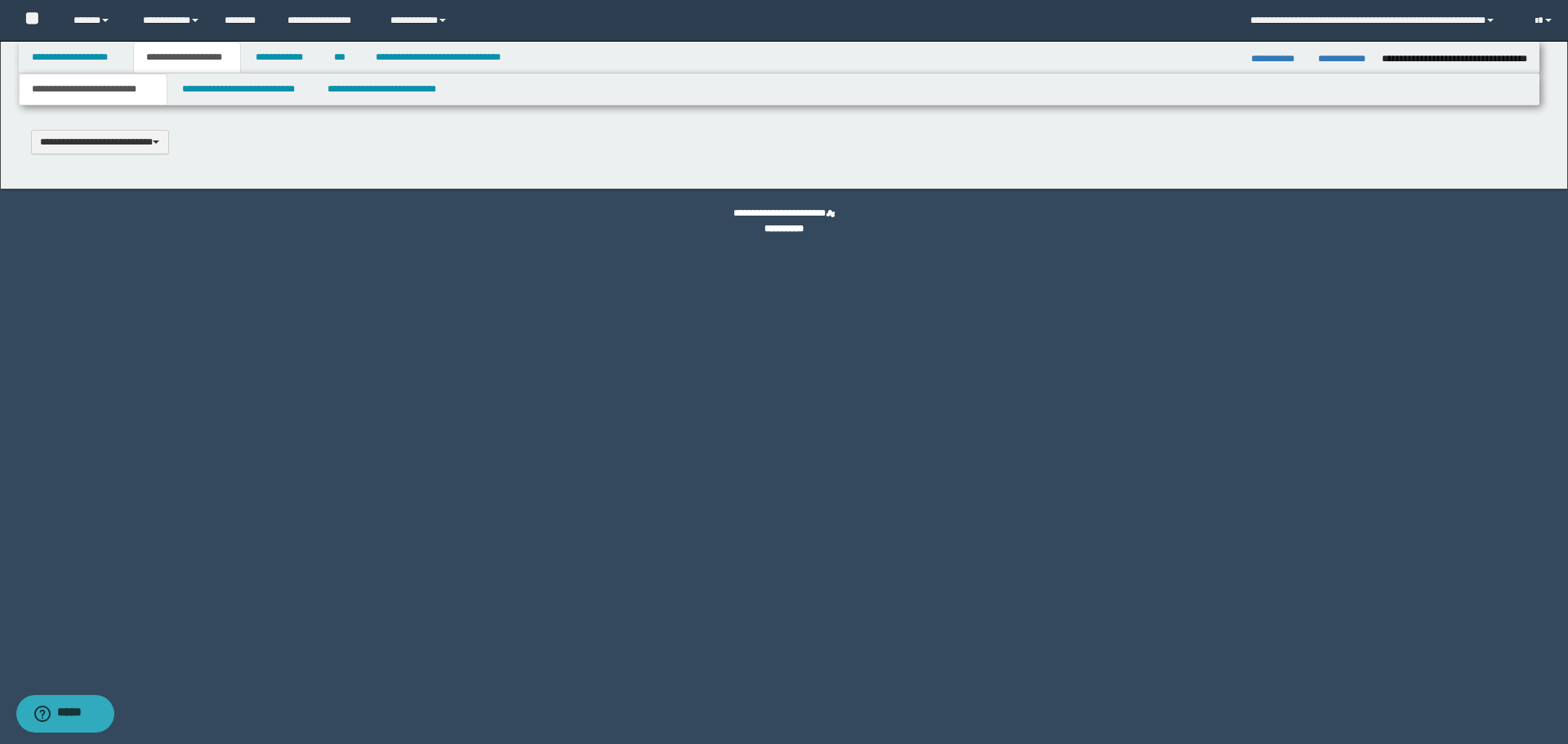 type 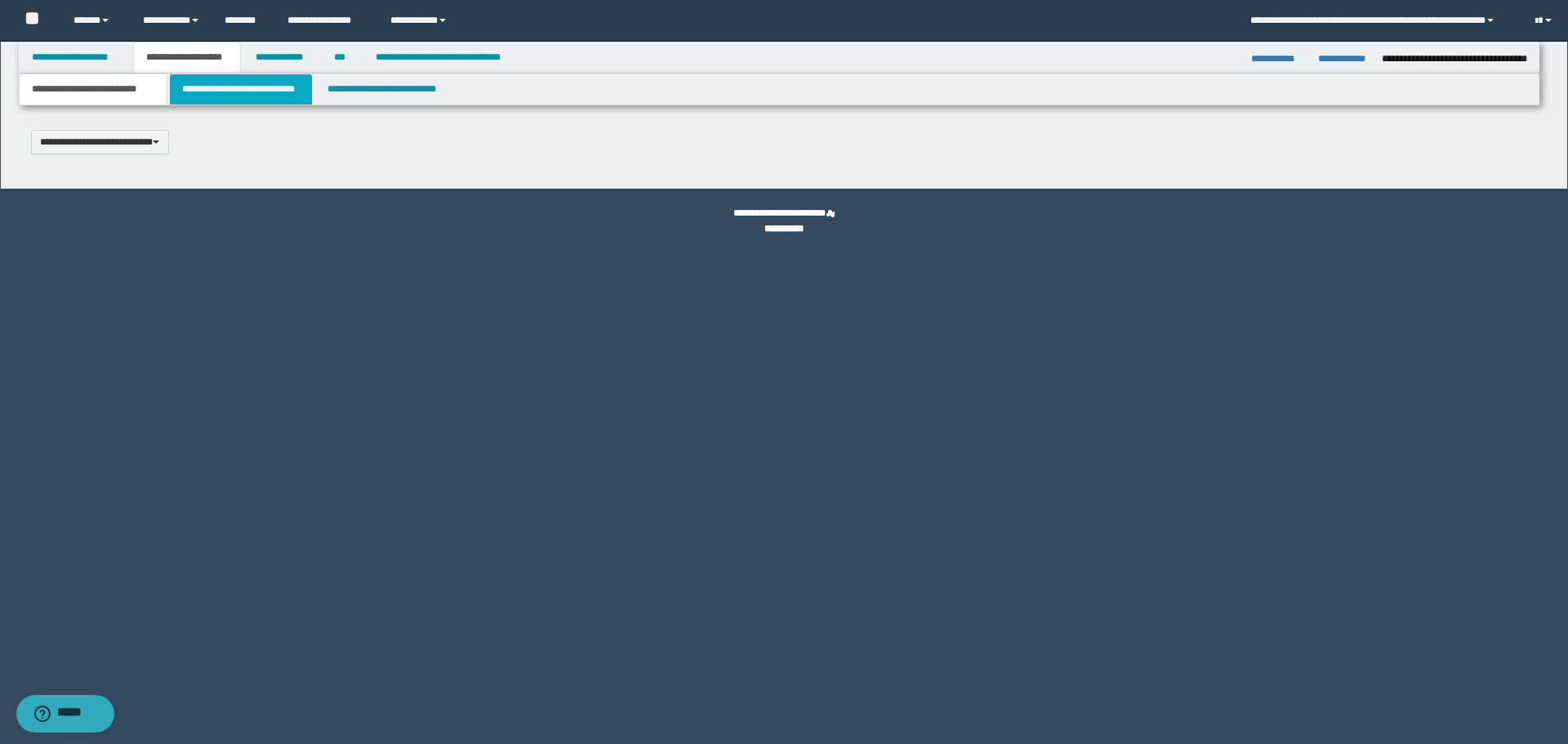 scroll, scrollTop: 0, scrollLeft: 0, axis: both 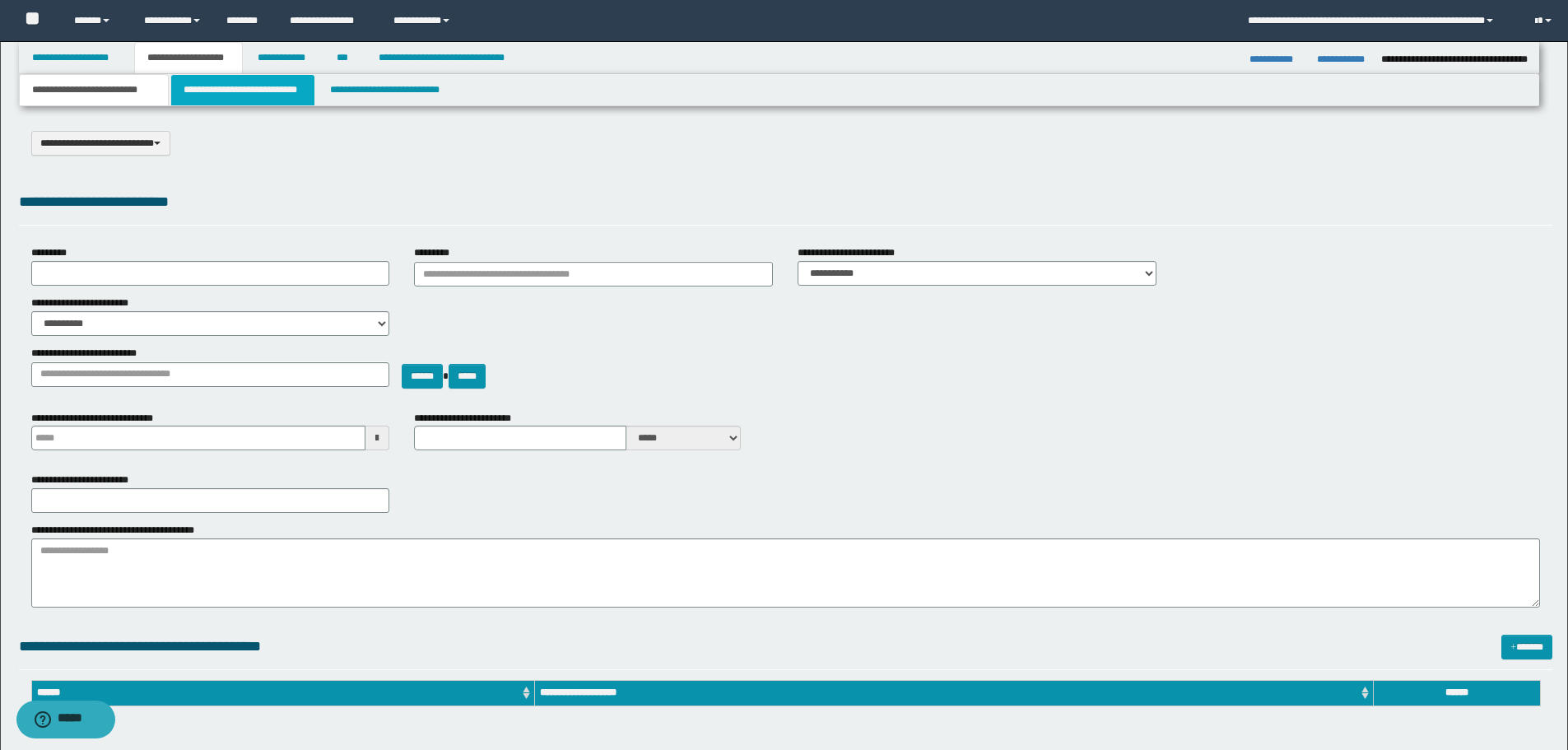 click on "**********" at bounding box center (243, 90) 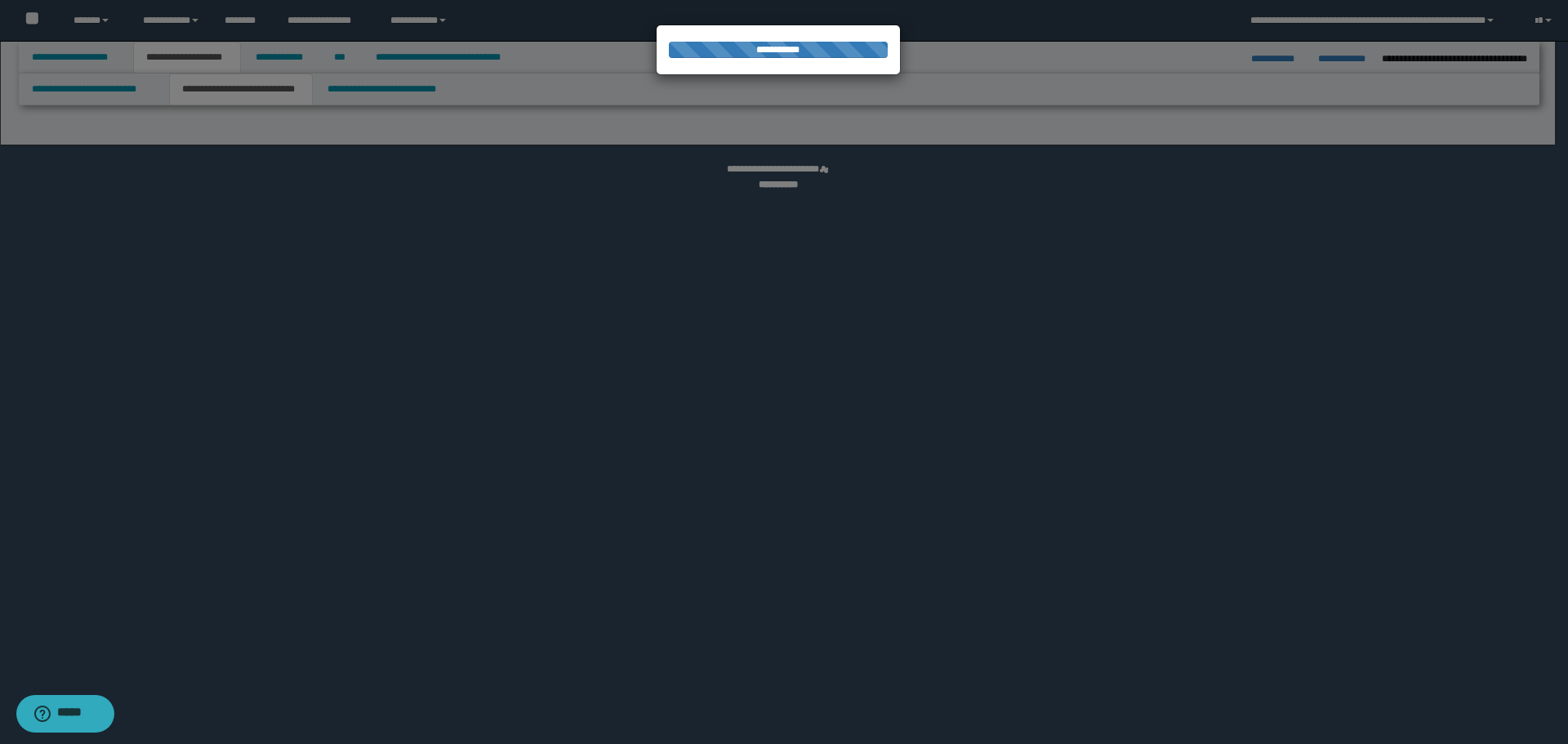 click at bounding box center (784, 372) 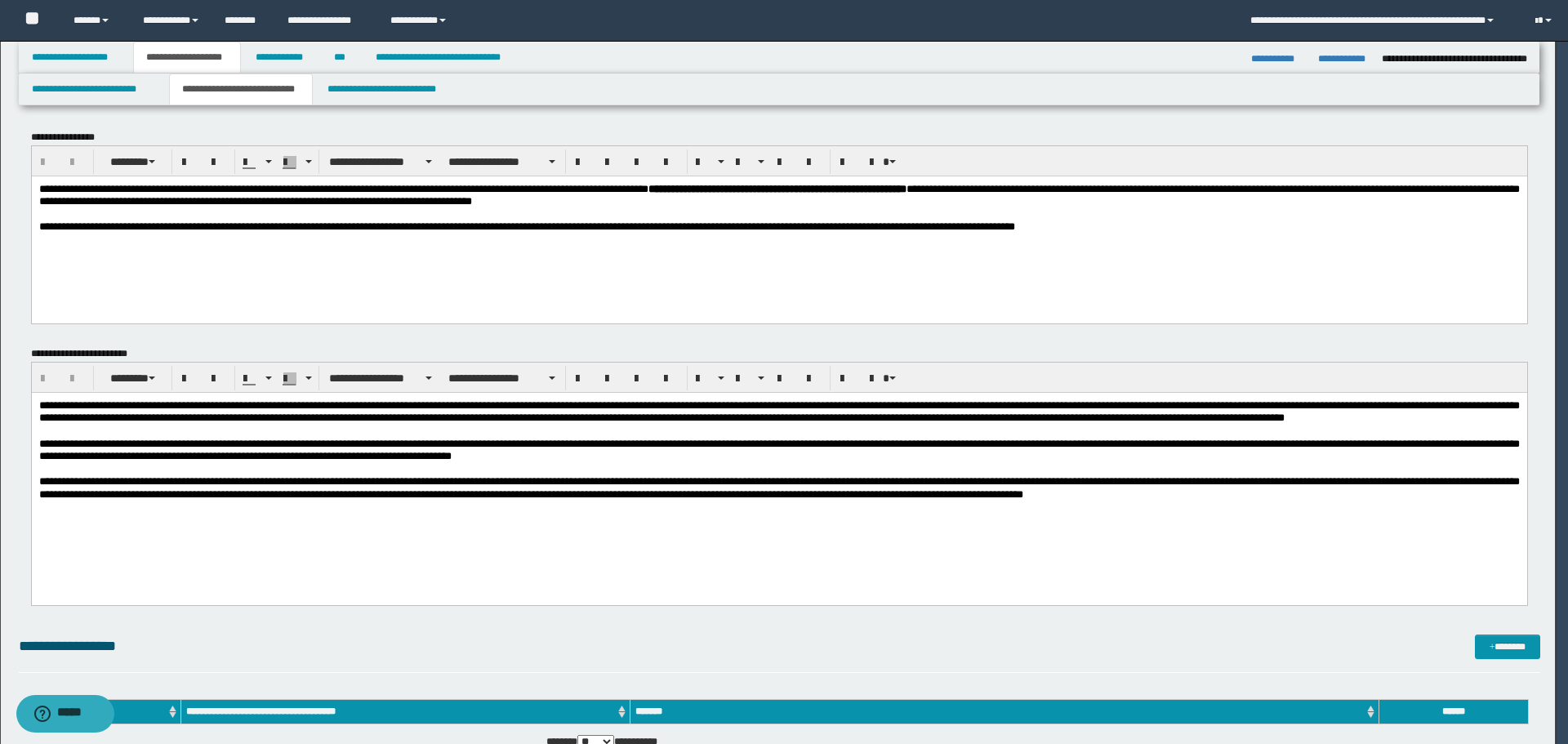 scroll, scrollTop: 0, scrollLeft: 0, axis: both 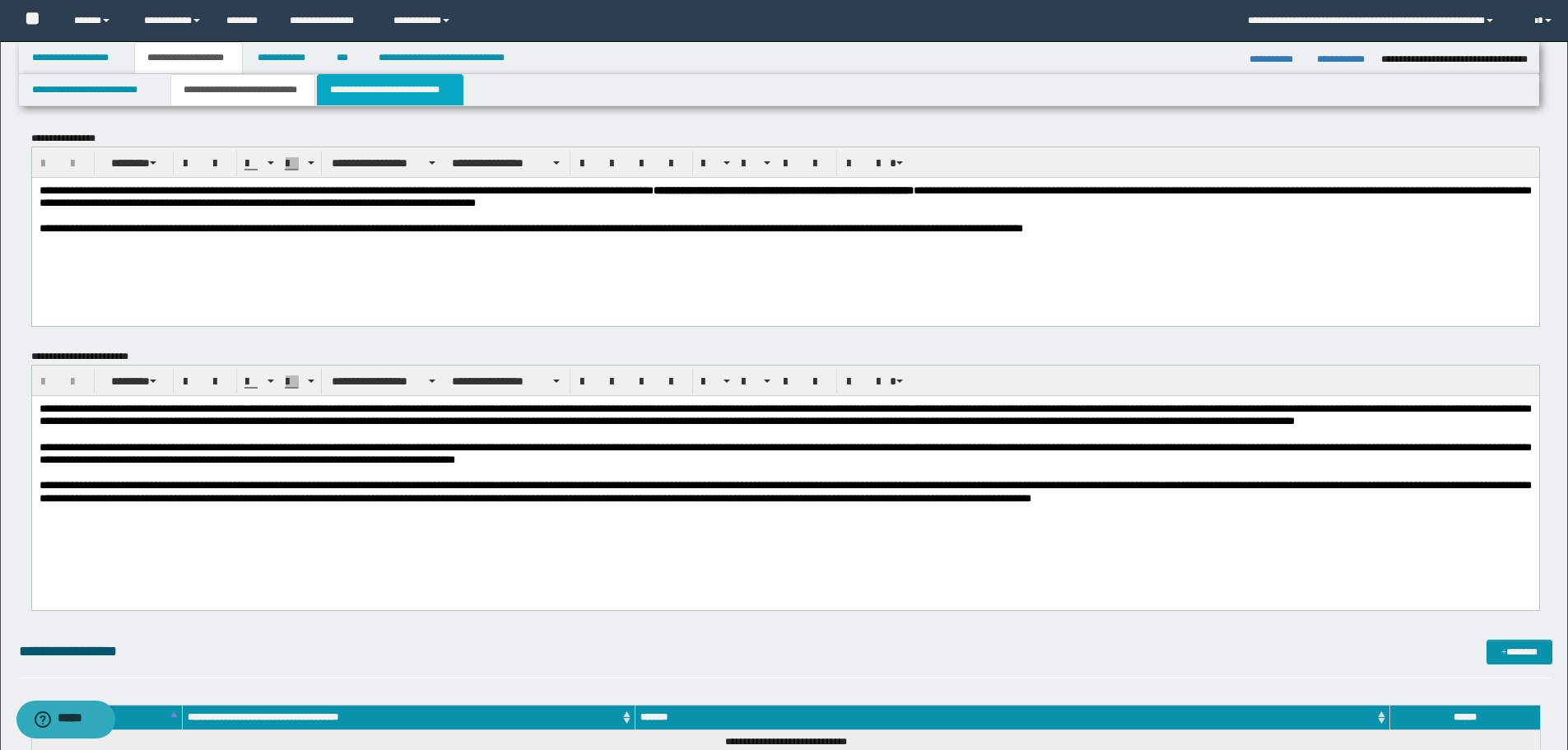 click on "**********" at bounding box center [390, 90] 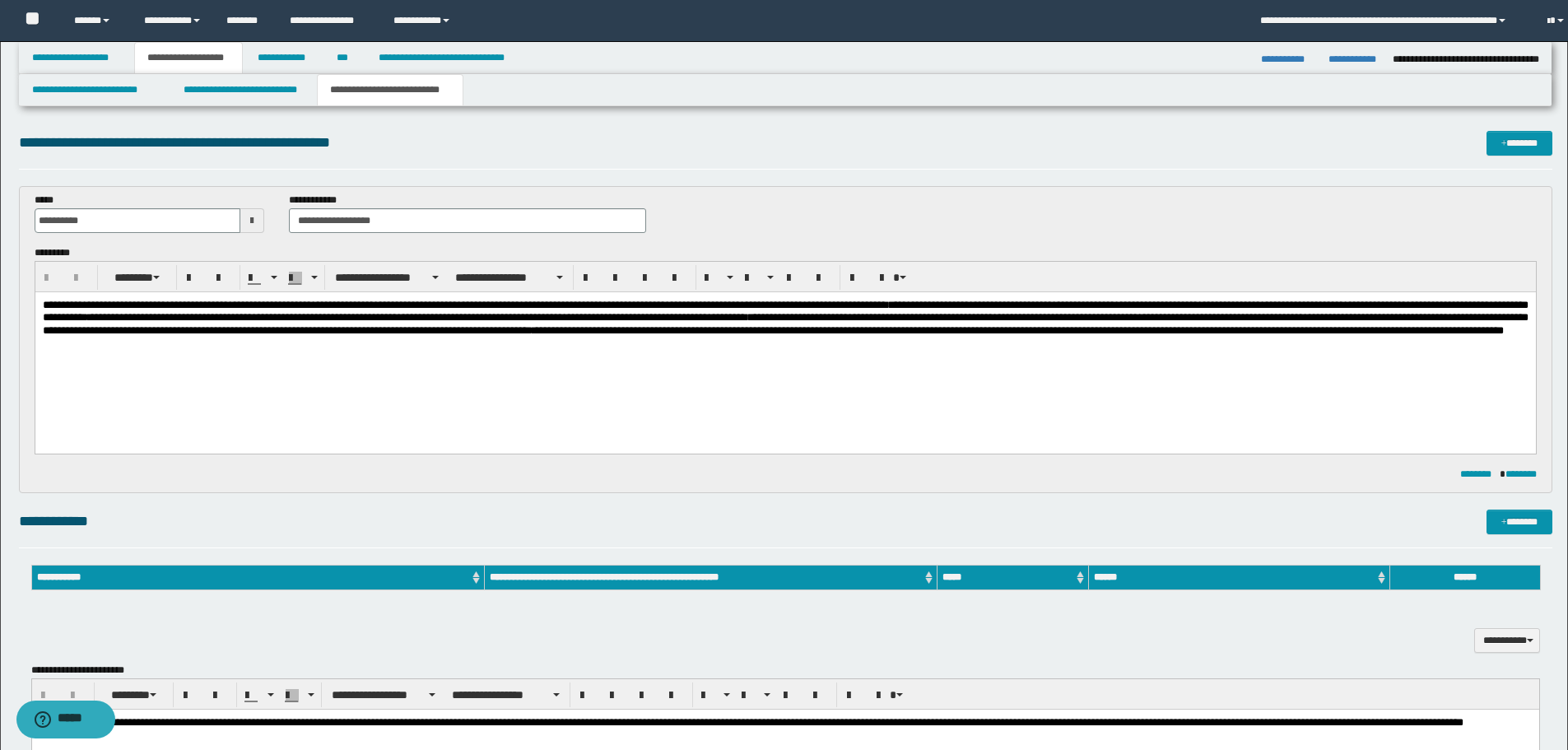 scroll, scrollTop: 0, scrollLeft: 0, axis: both 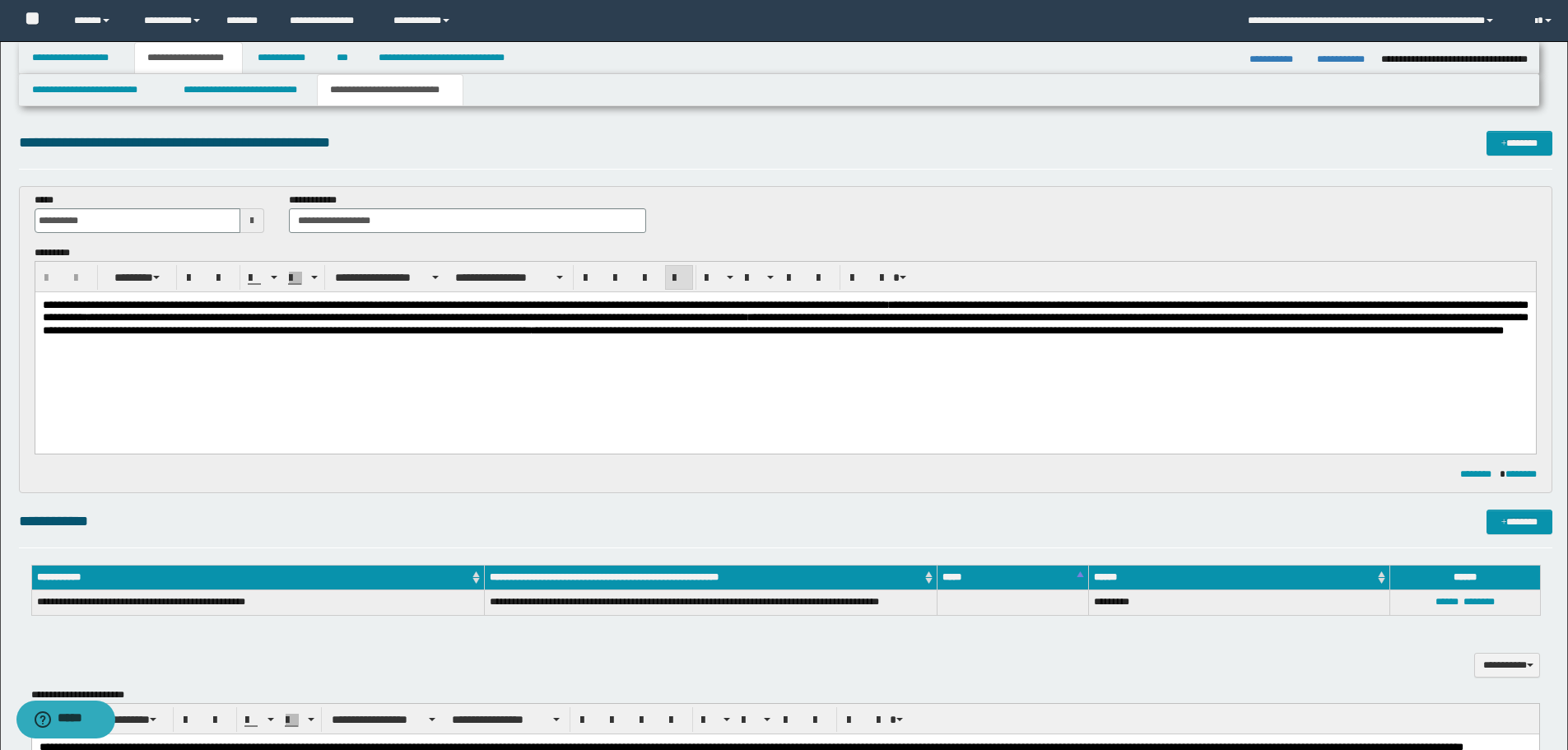click on "**********" at bounding box center [784, 345] 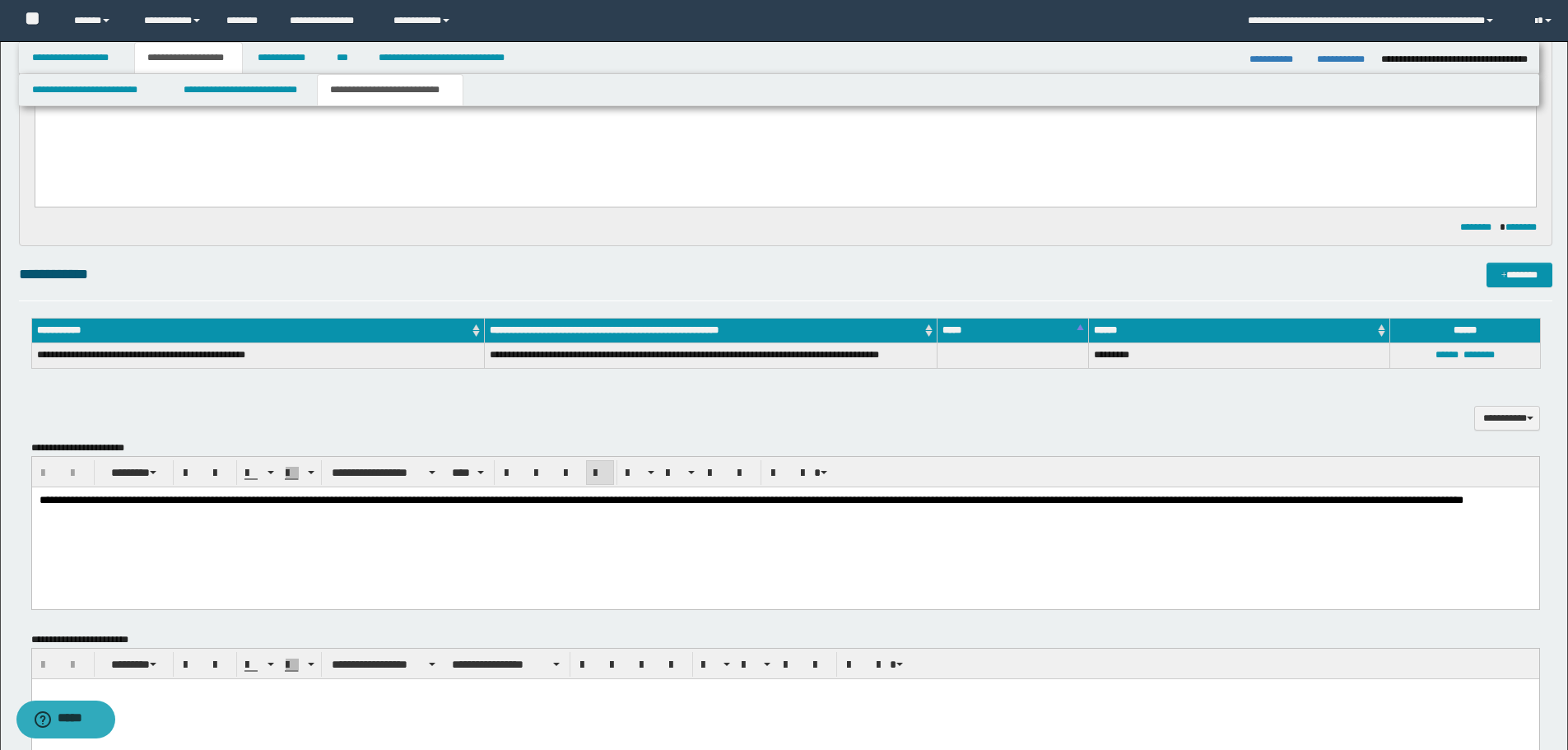 click on "**********" at bounding box center (784, 520) 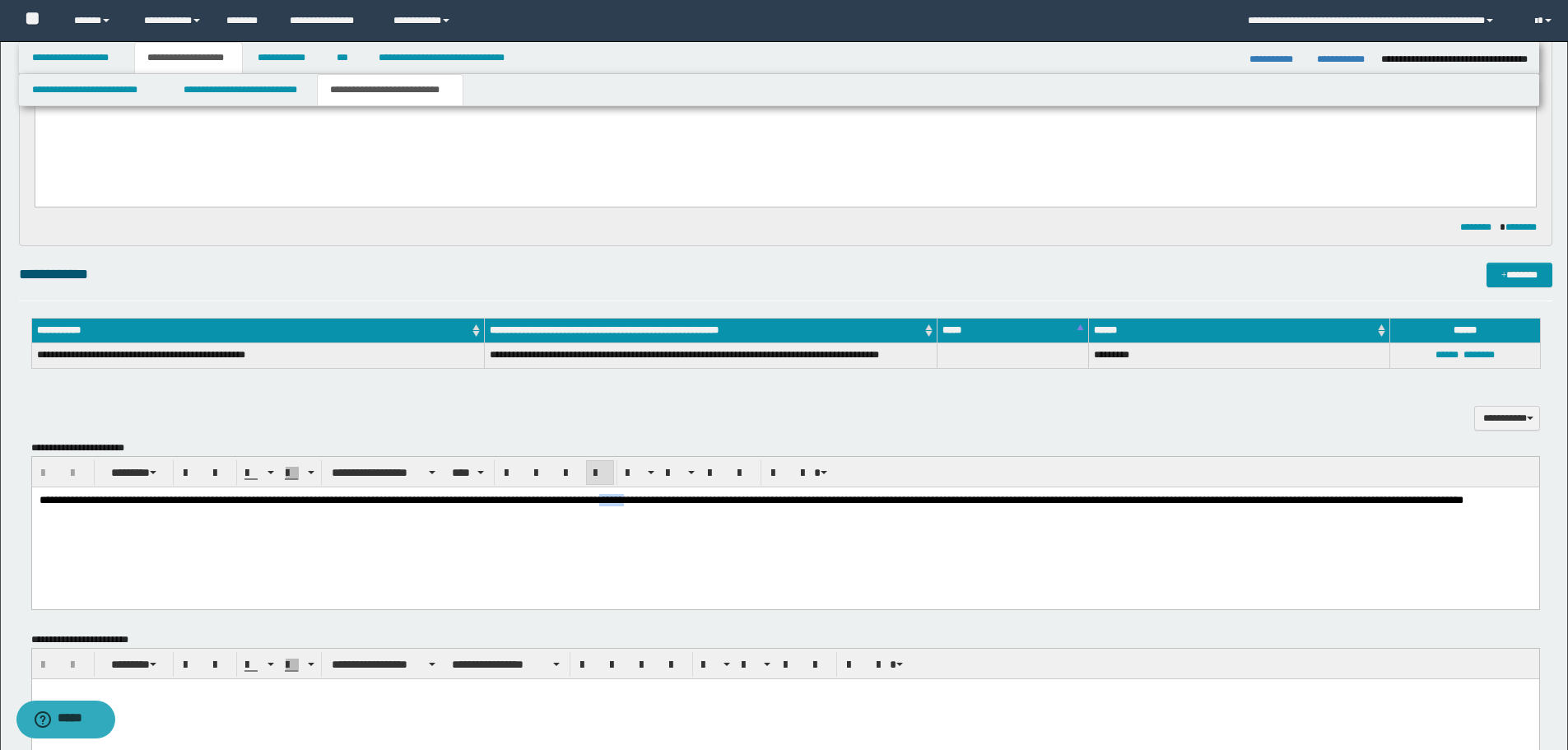 type 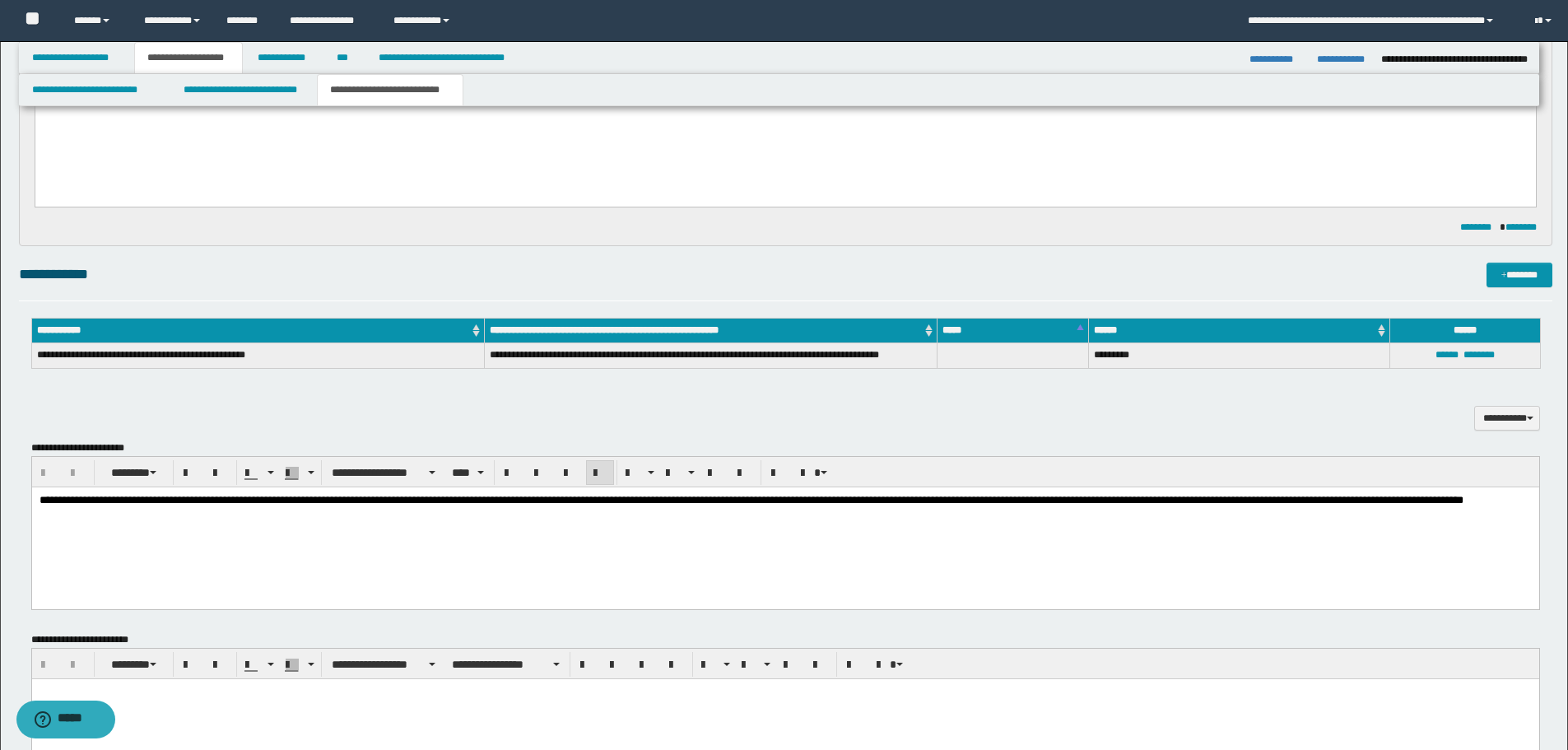 click on "**********" at bounding box center (784, 520) 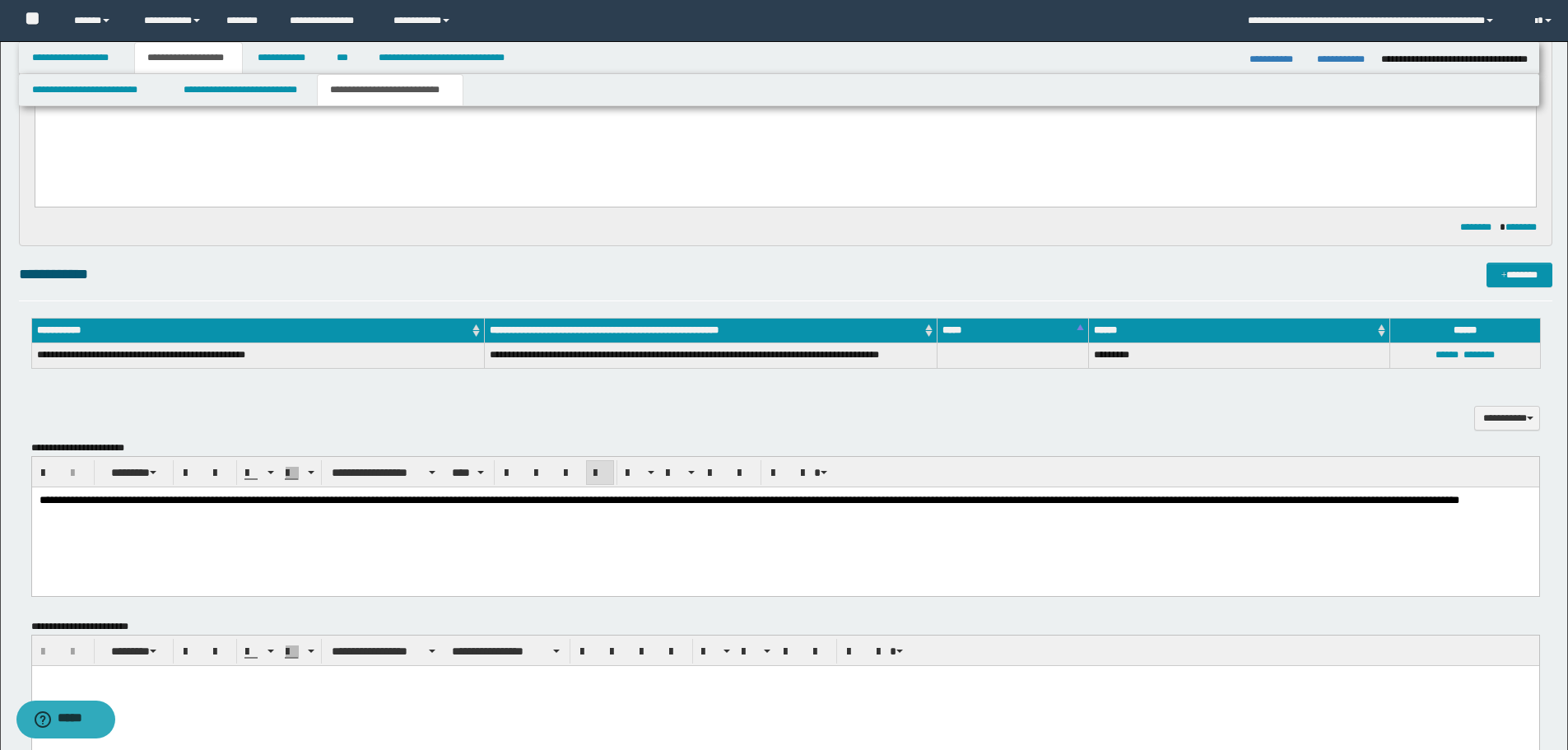drag, startPoint x: 1417, startPoint y: 552, endPoint x: 1245, endPoint y: 505, distance: 178.30592 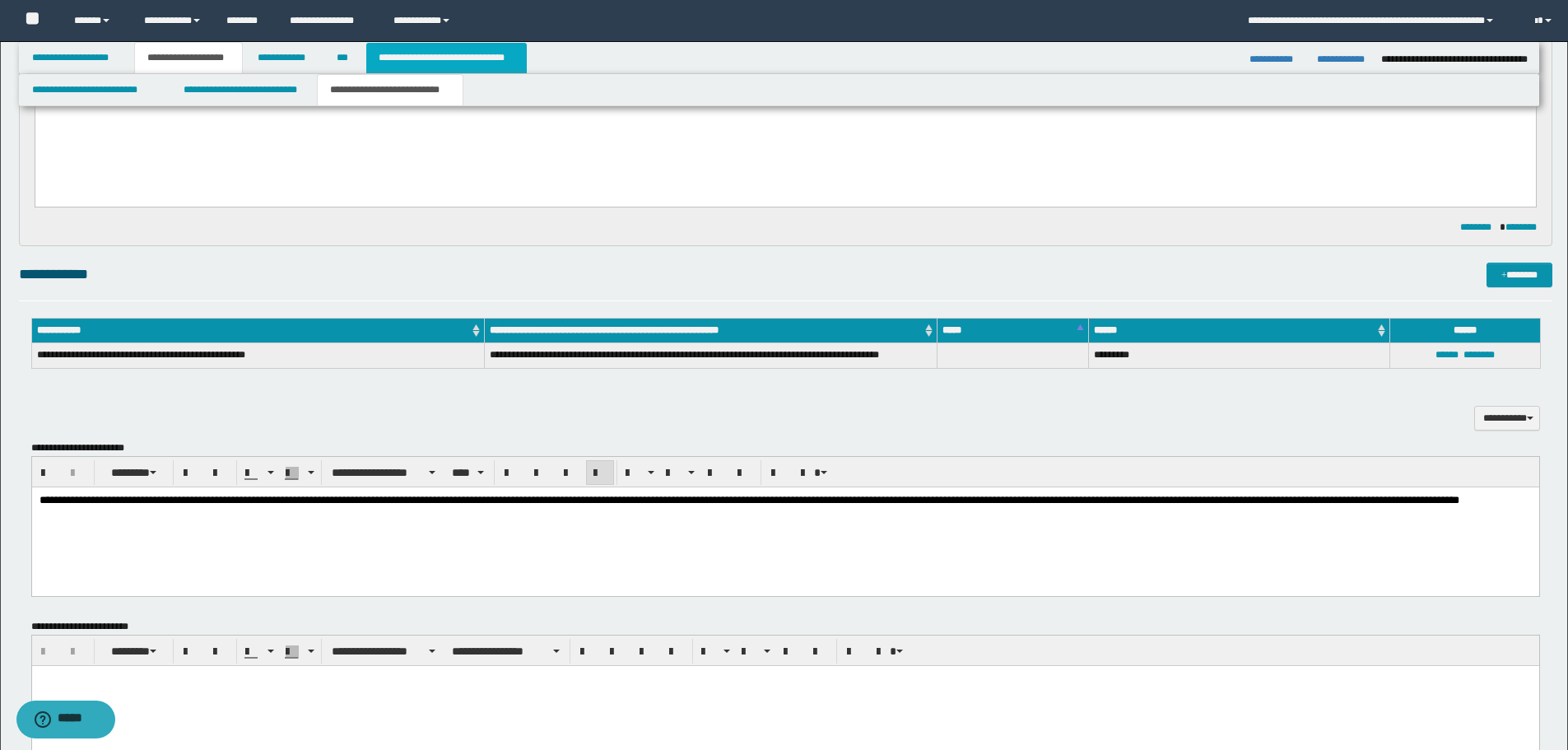 click on "**********" at bounding box center (446, 58) 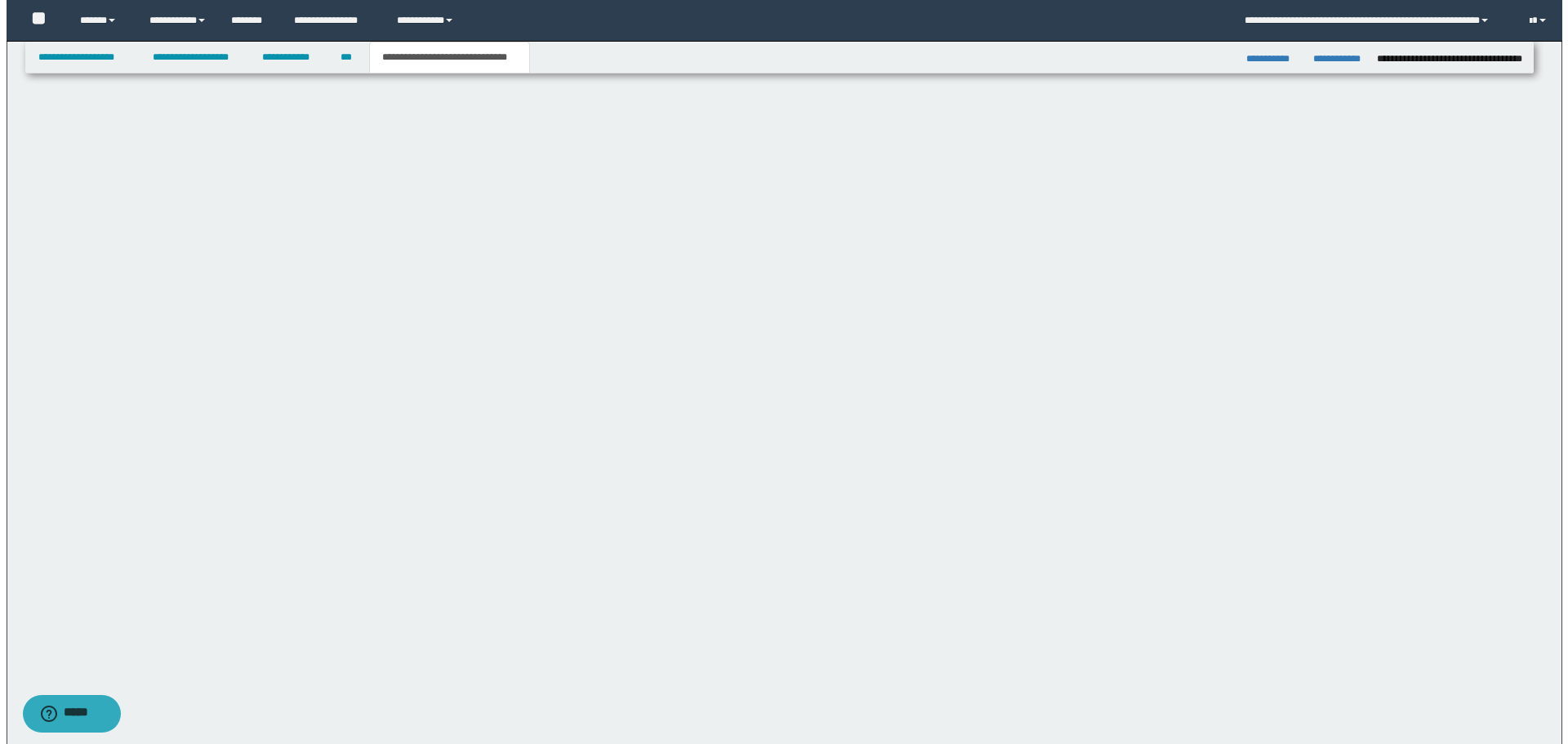 scroll, scrollTop: 0, scrollLeft: 0, axis: both 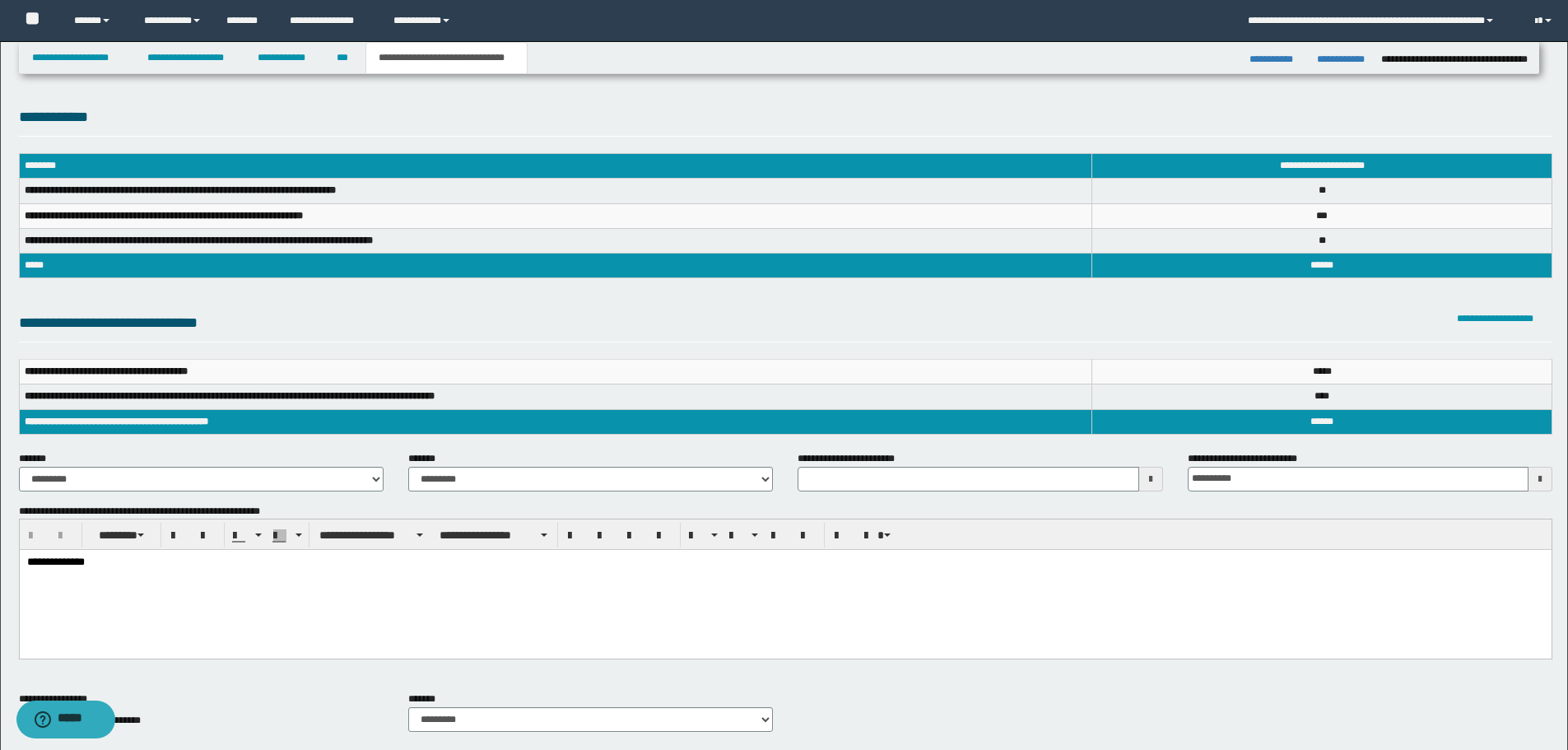 click on "**********" at bounding box center (784, 584) 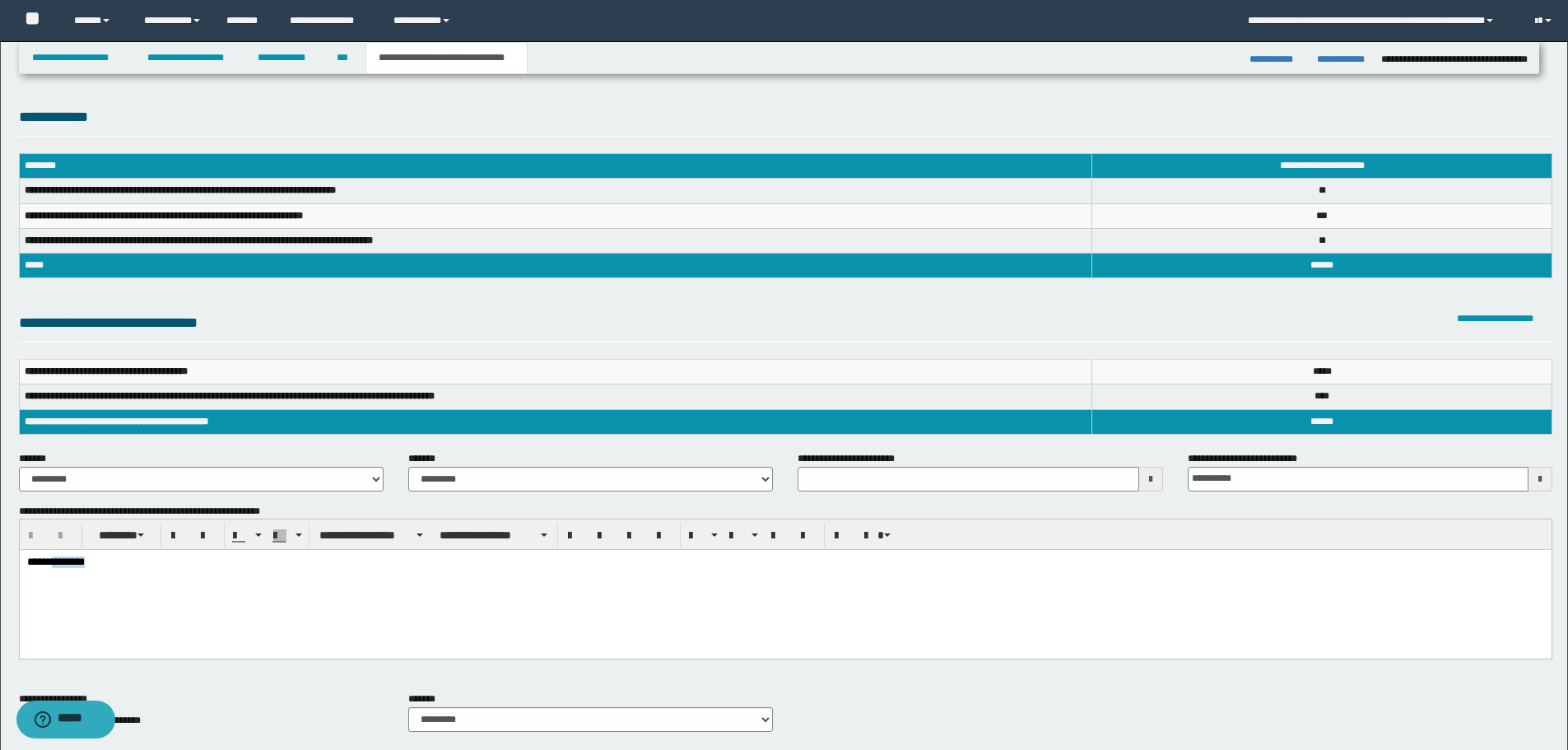 type 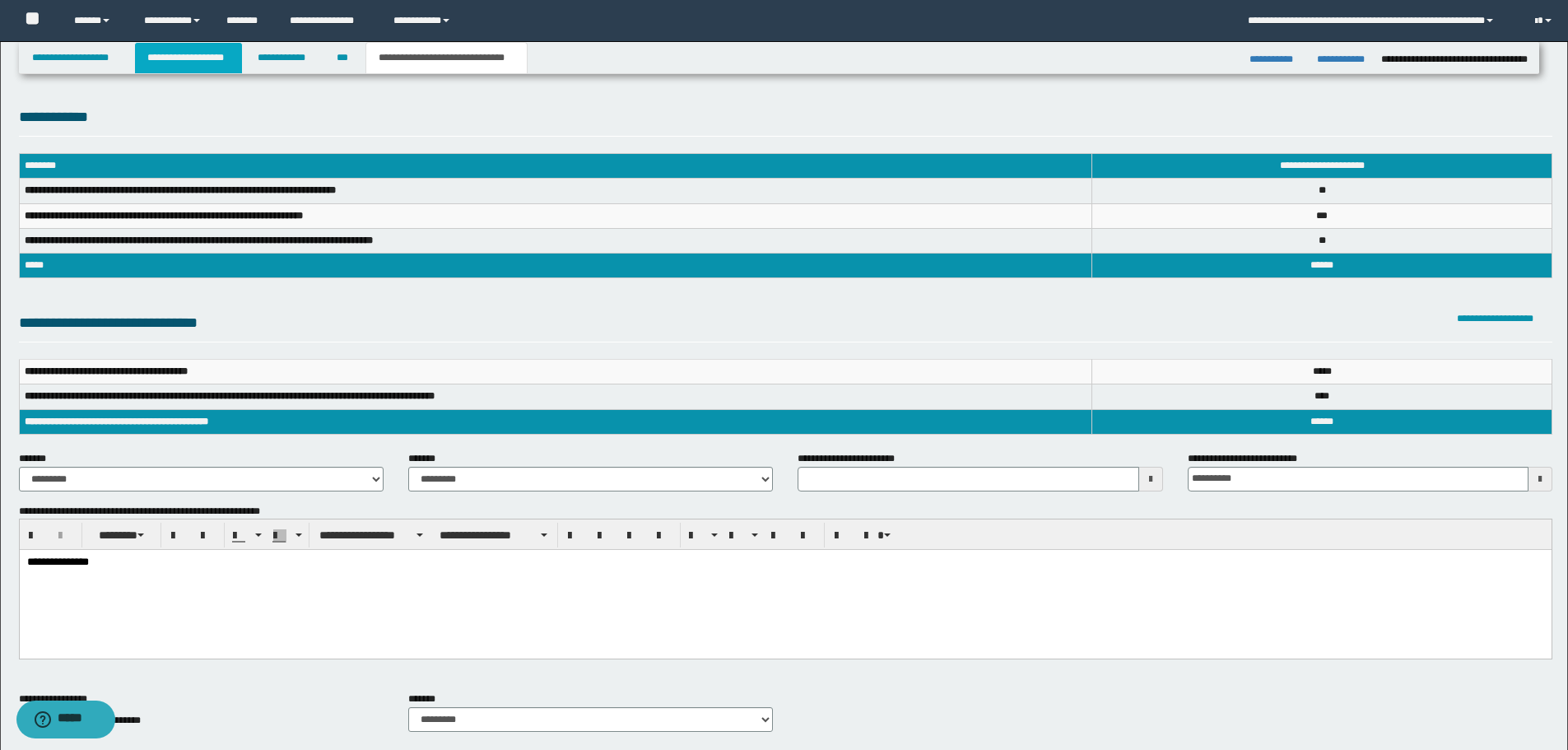 click on "**********" at bounding box center [188, 58] 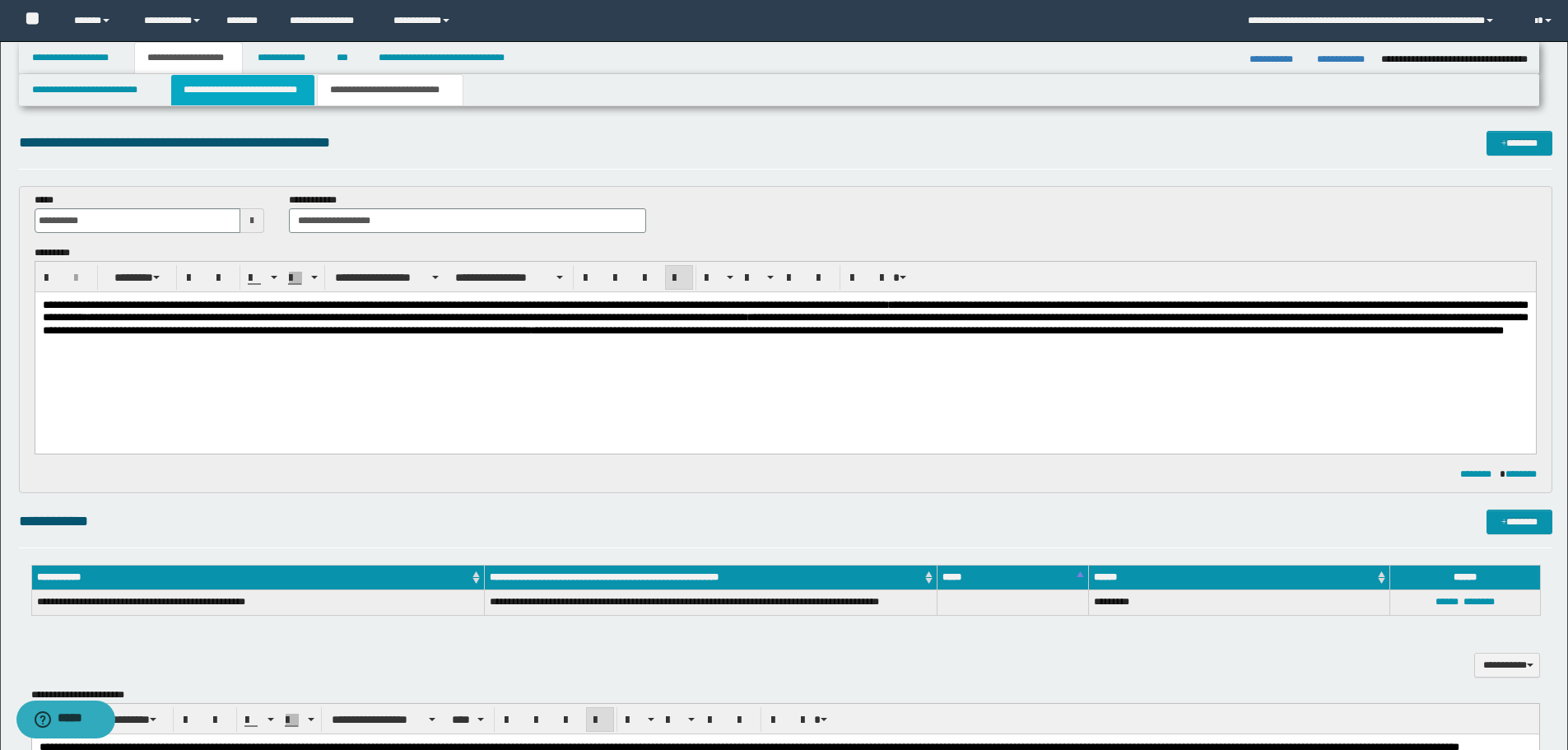 click on "**********" at bounding box center [243, 90] 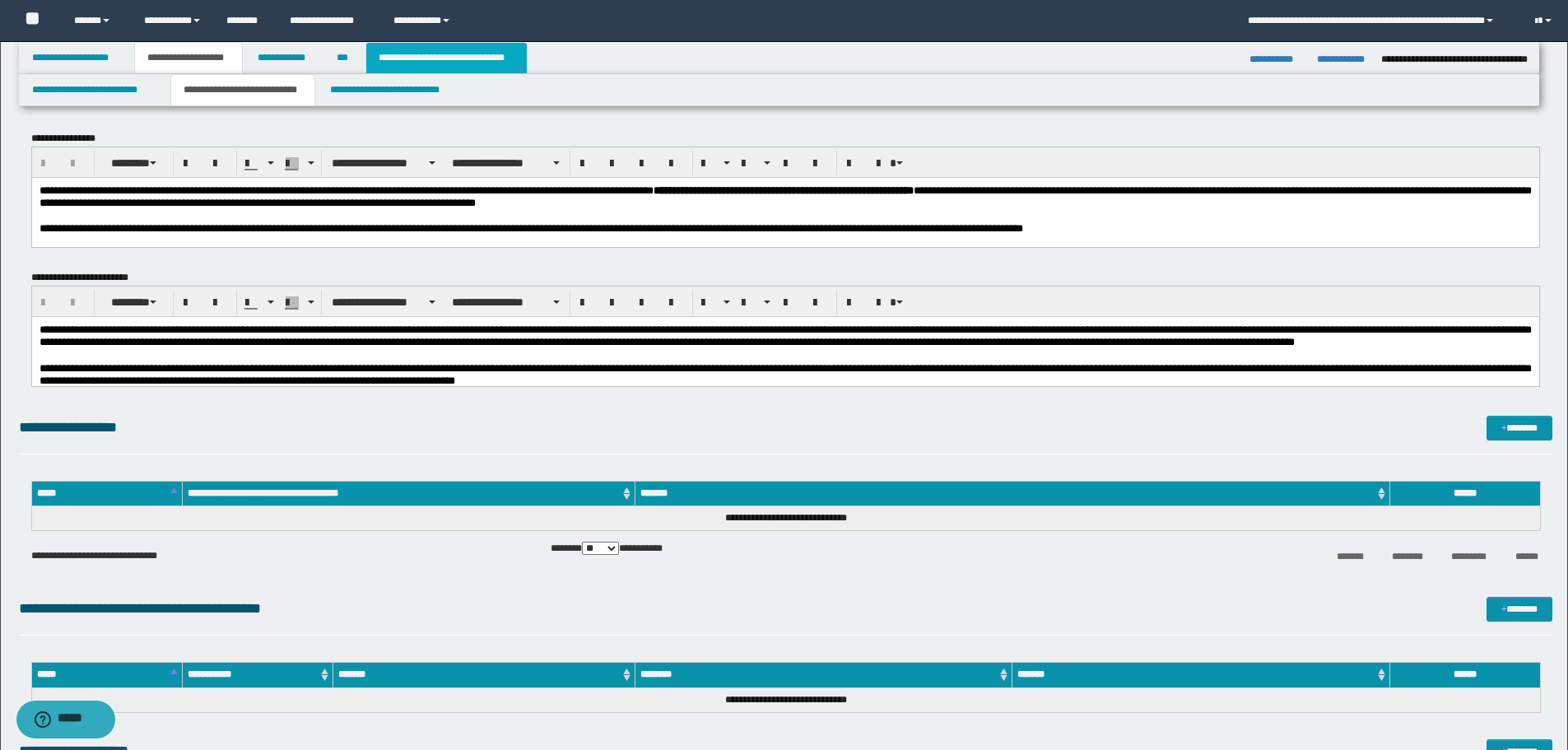 click on "**********" at bounding box center (446, 58) 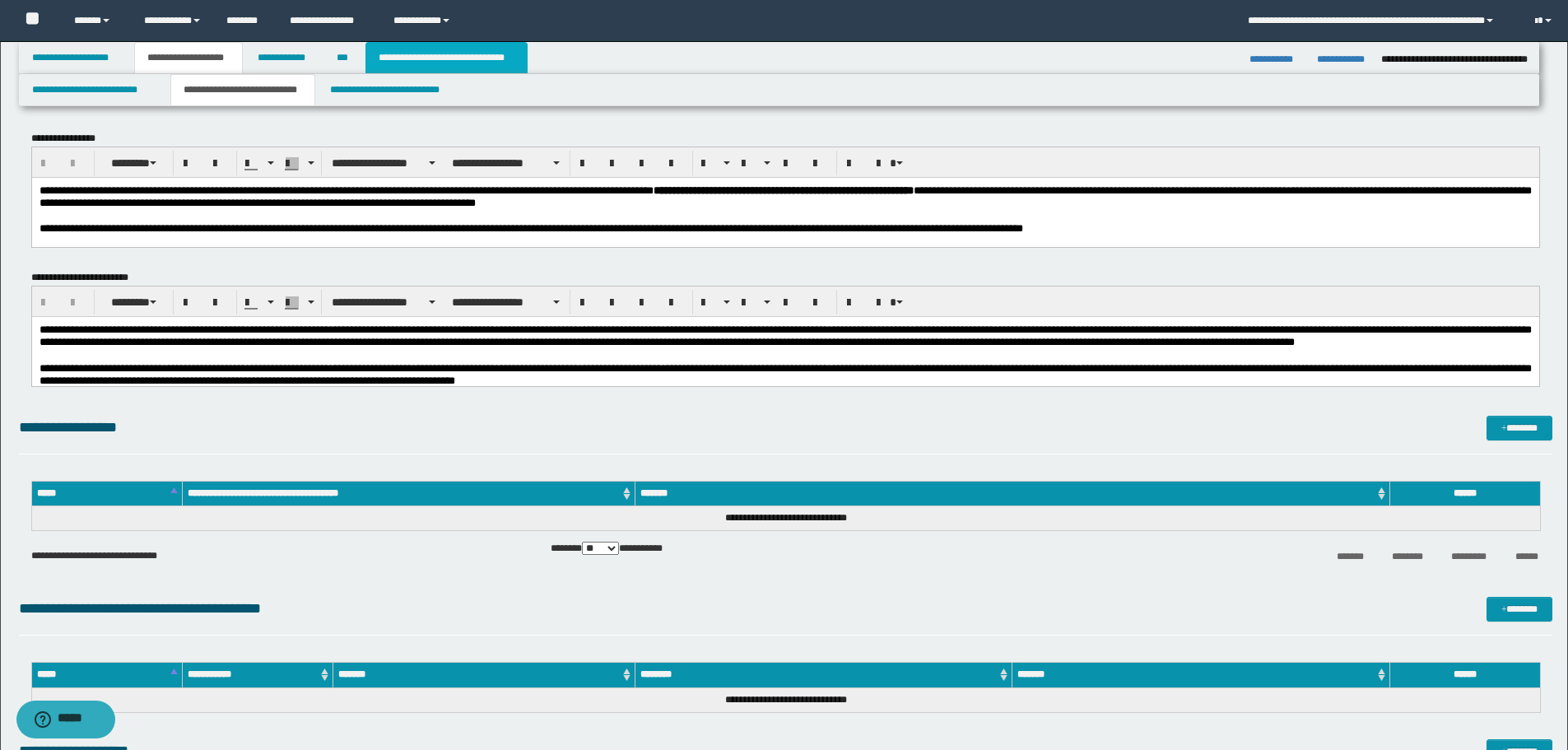 type 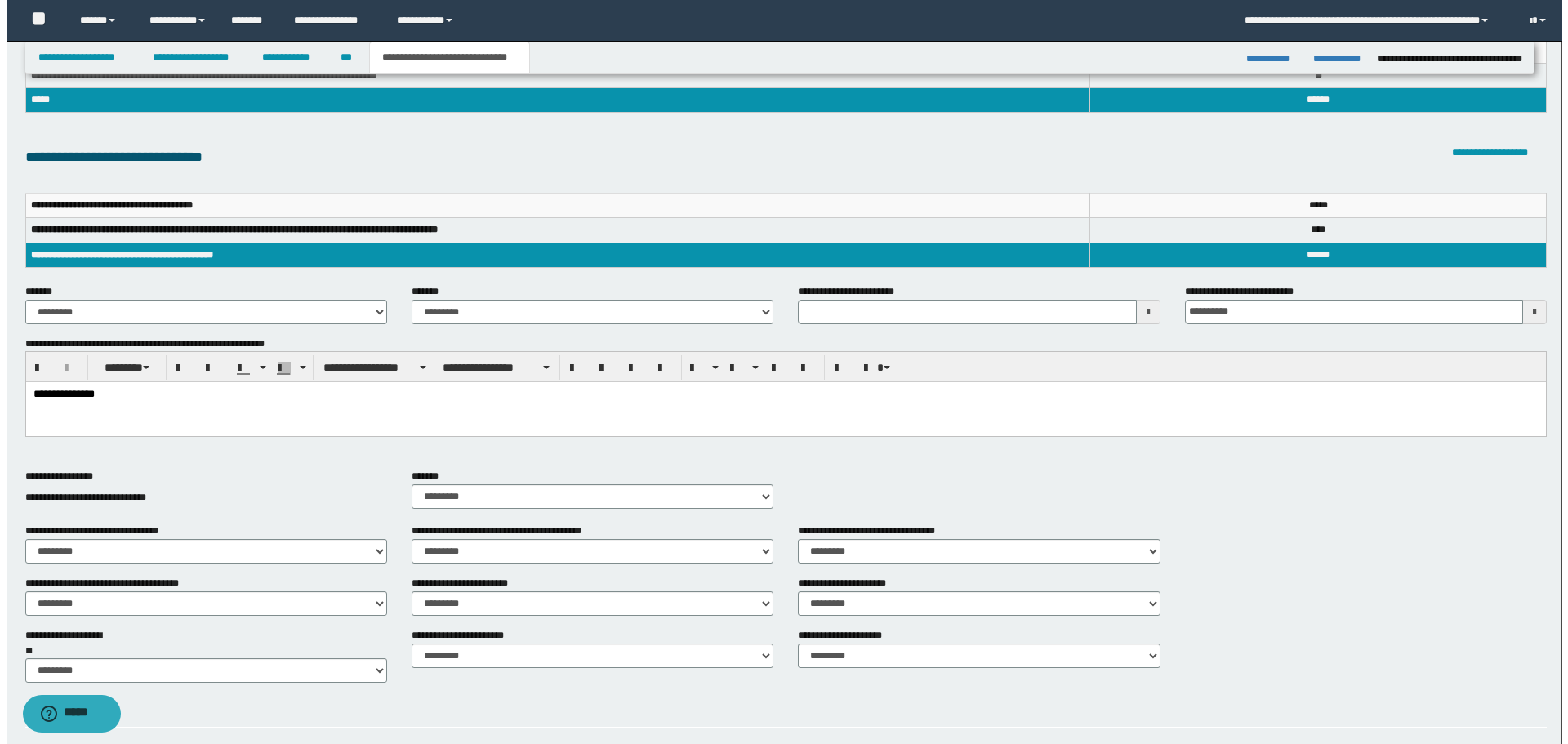 scroll, scrollTop: 327, scrollLeft: 0, axis: vertical 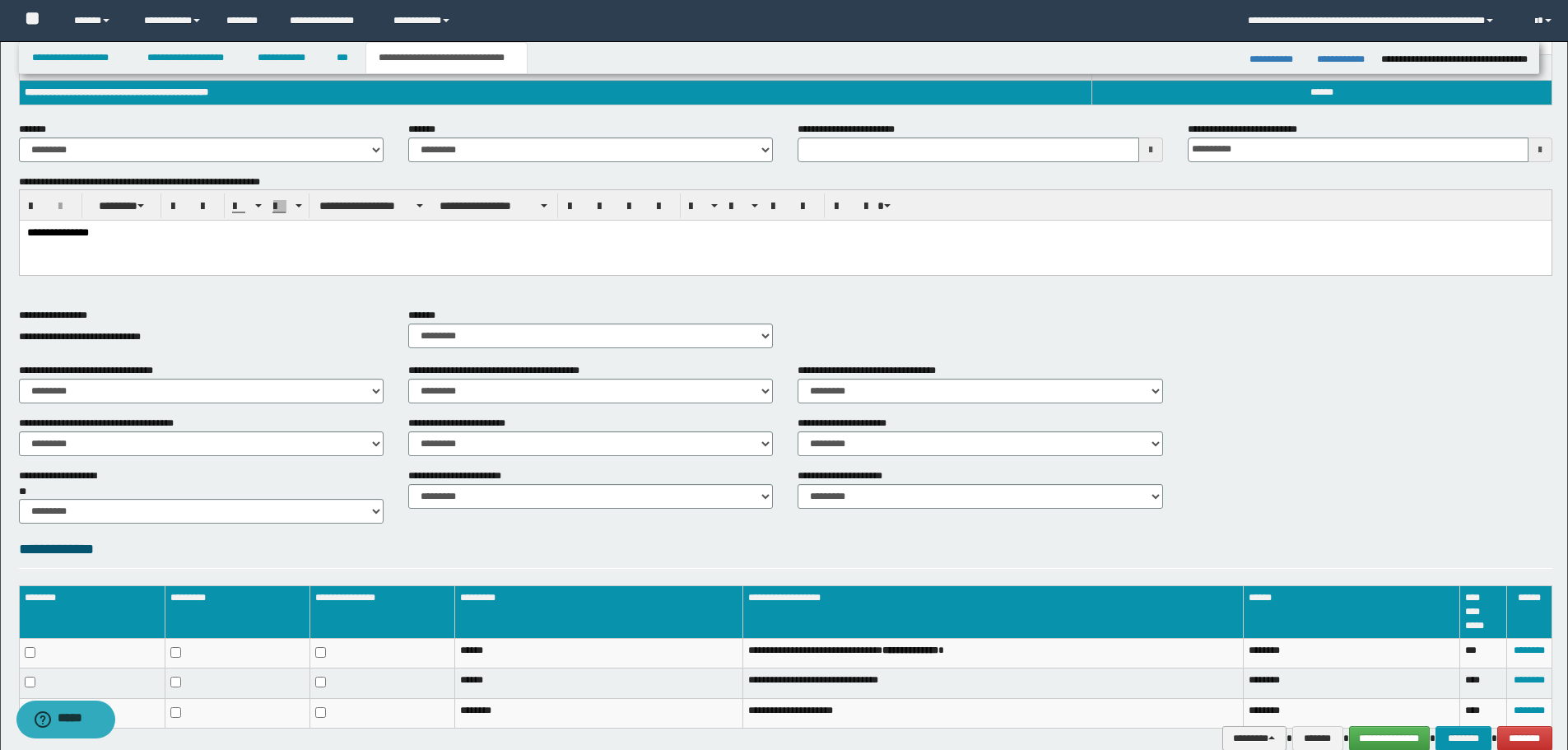 click on "********" at bounding box center (1254, 738) 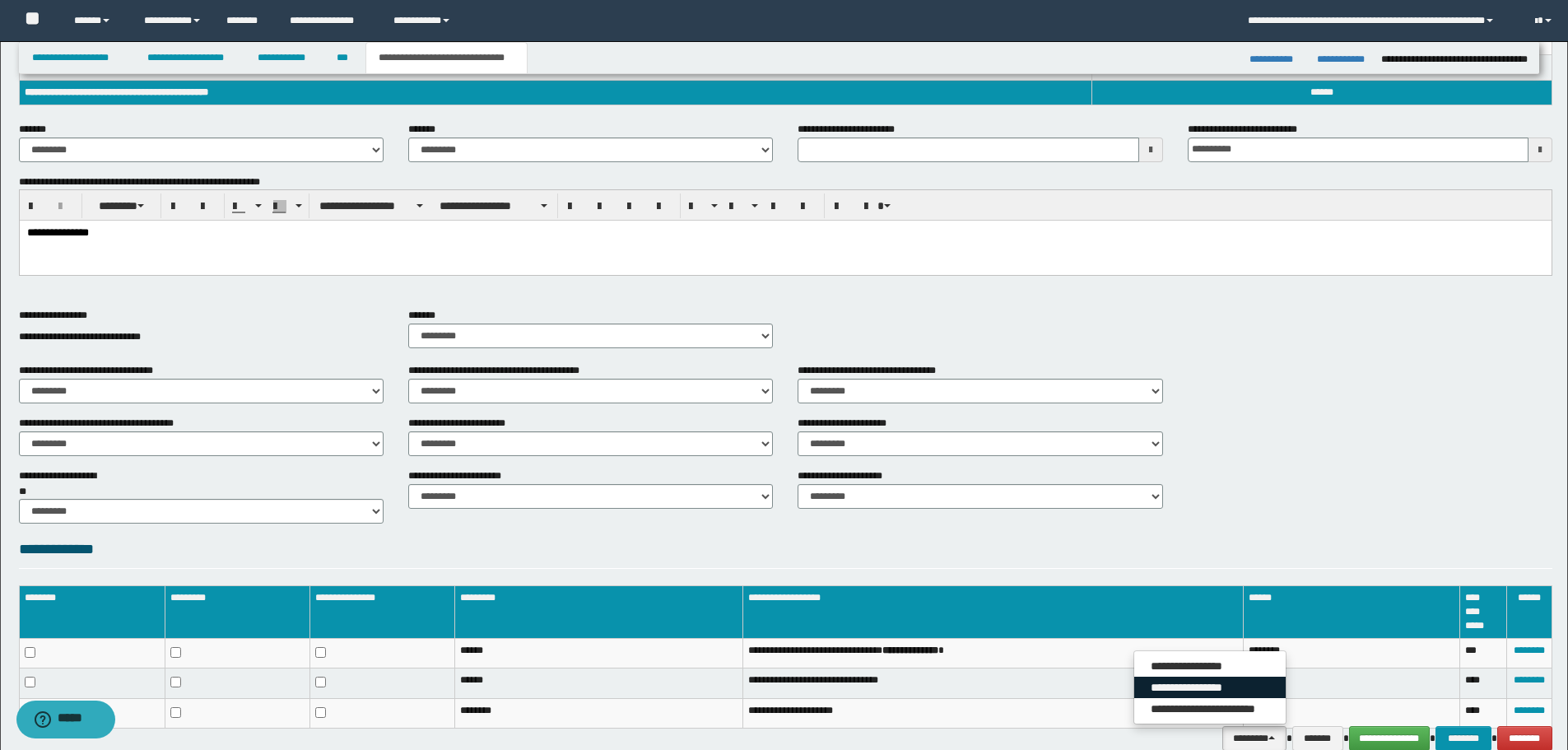 click on "**********" at bounding box center [1210, 687] 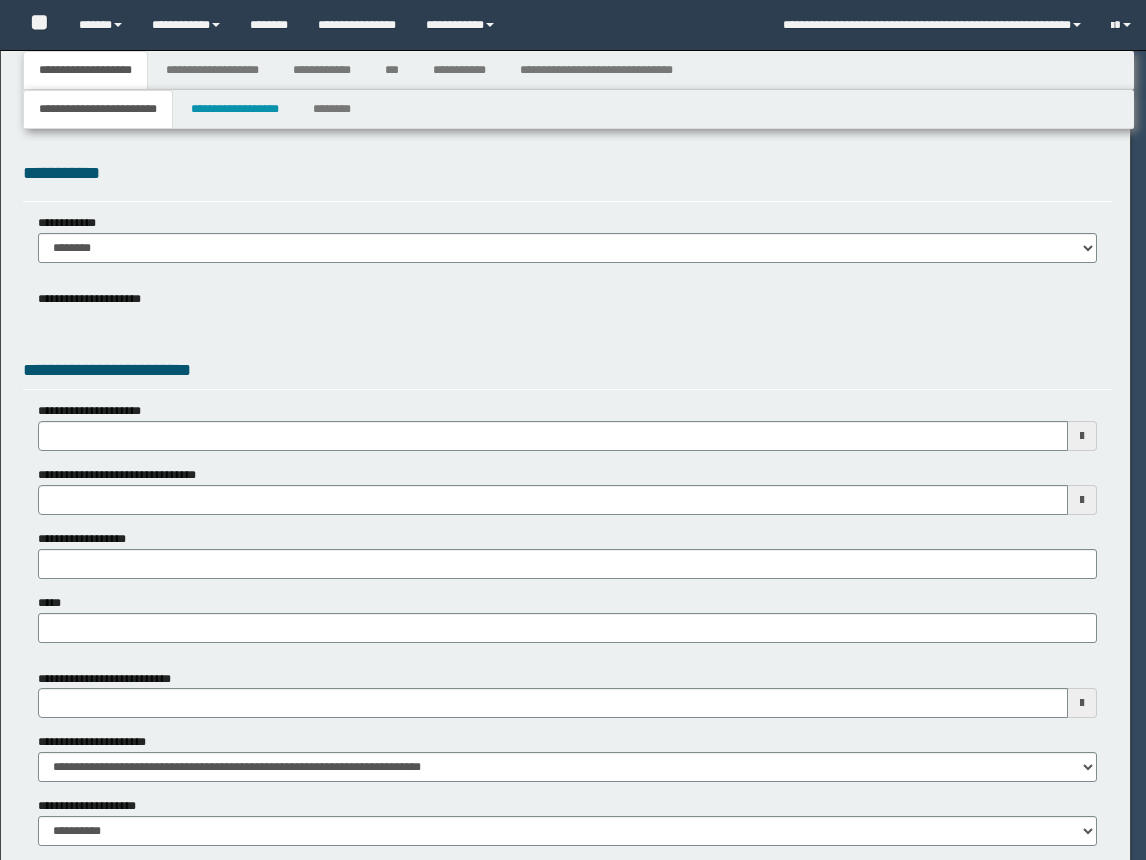 type on "********" 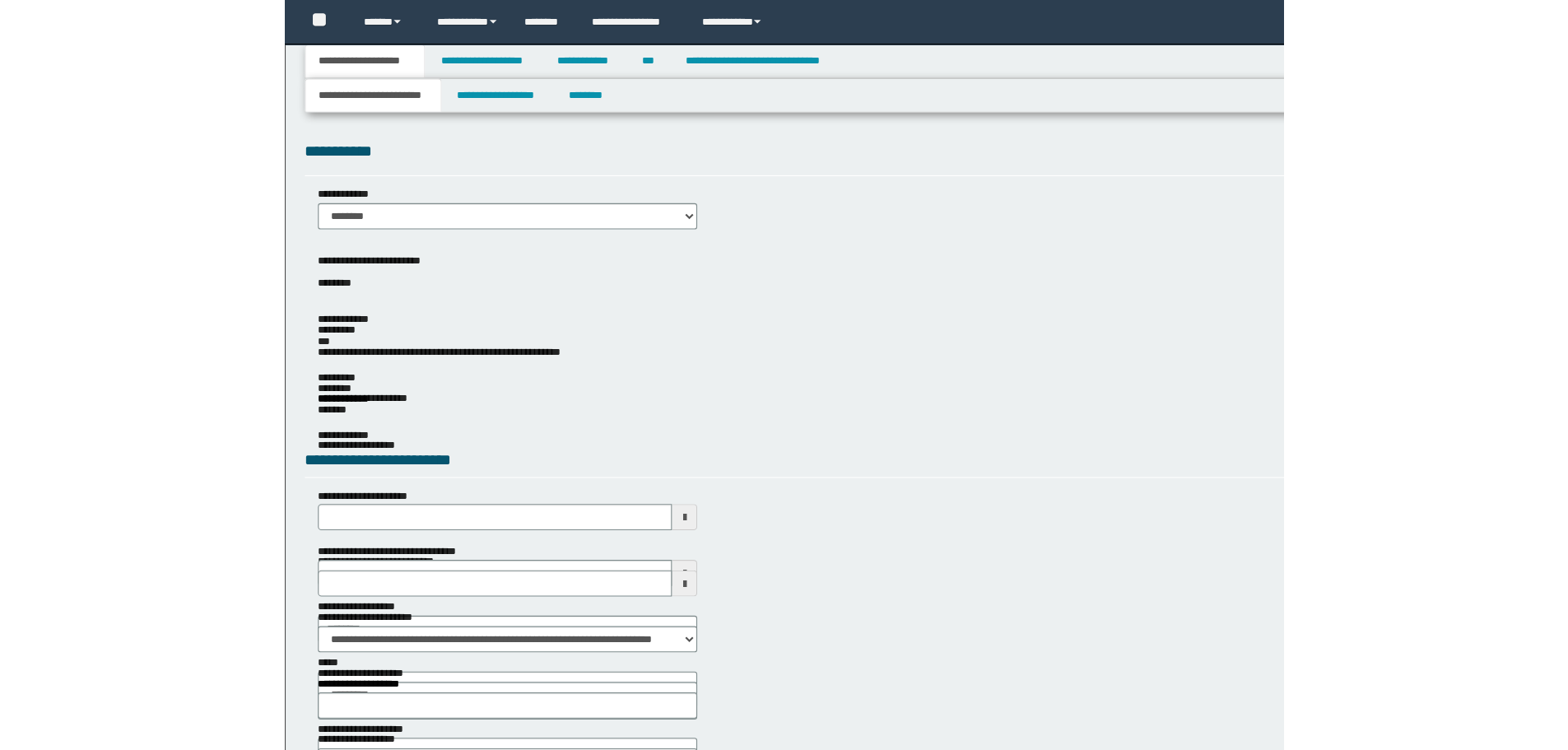 scroll, scrollTop: 0, scrollLeft: 0, axis: both 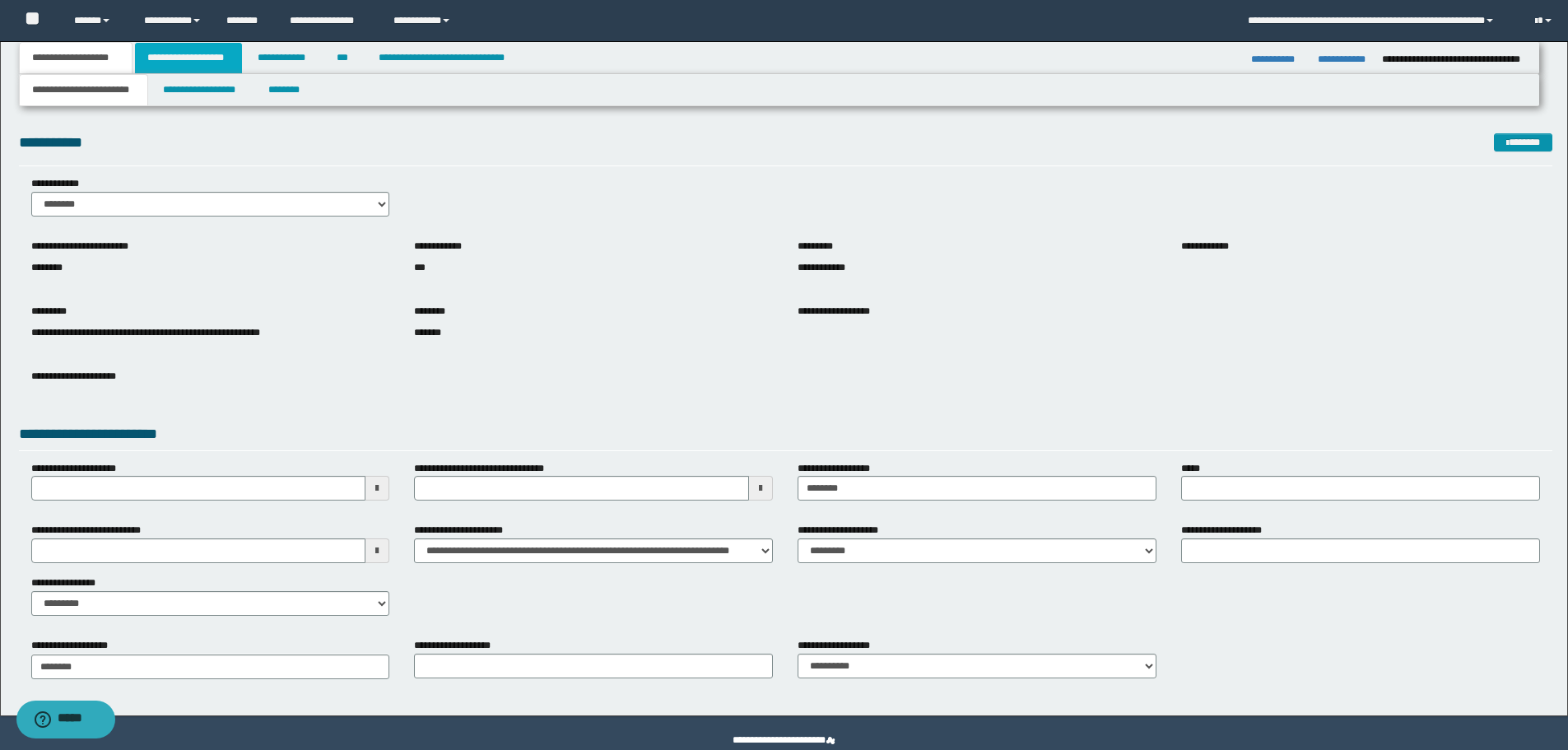 click on "**********" at bounding box center (188, 58) 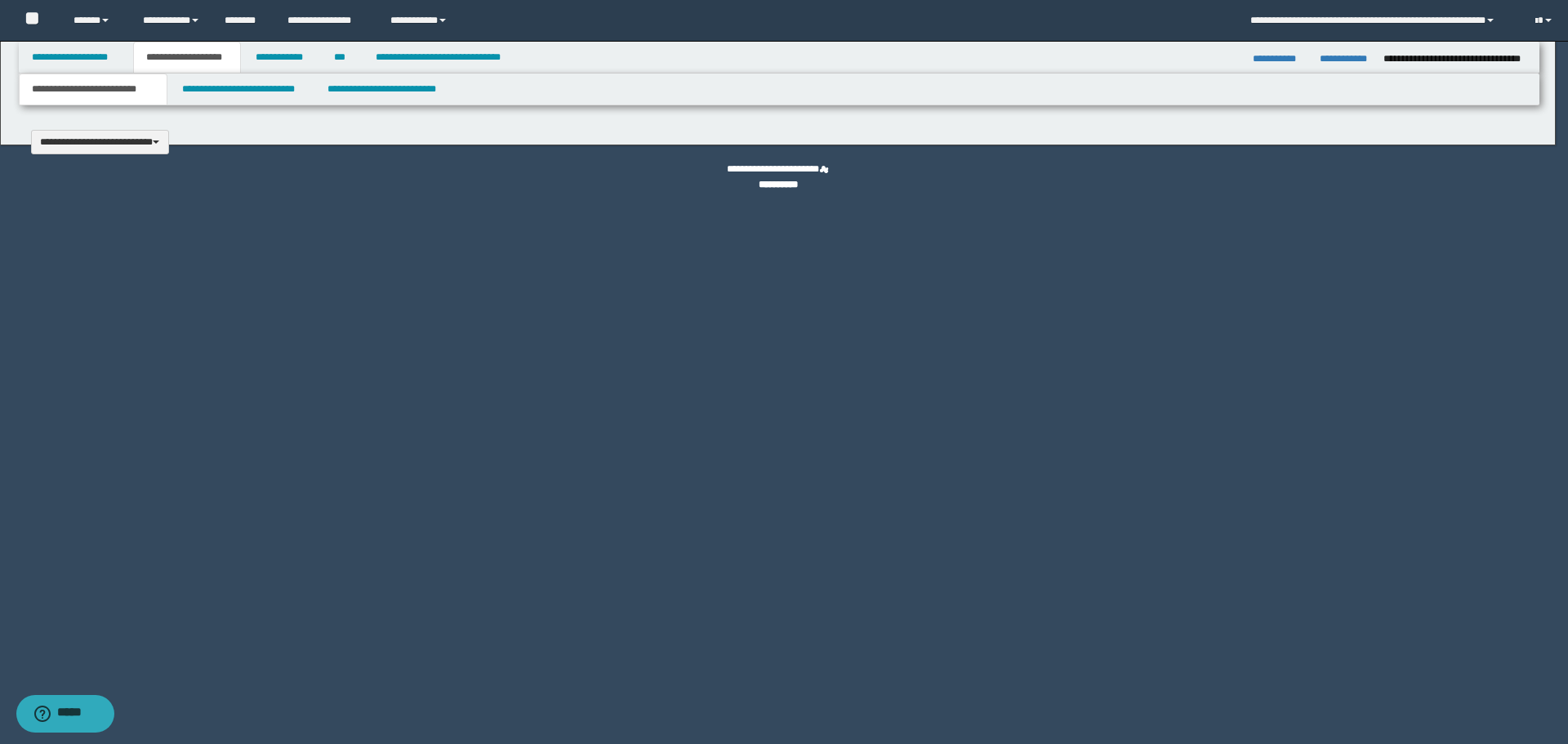 type 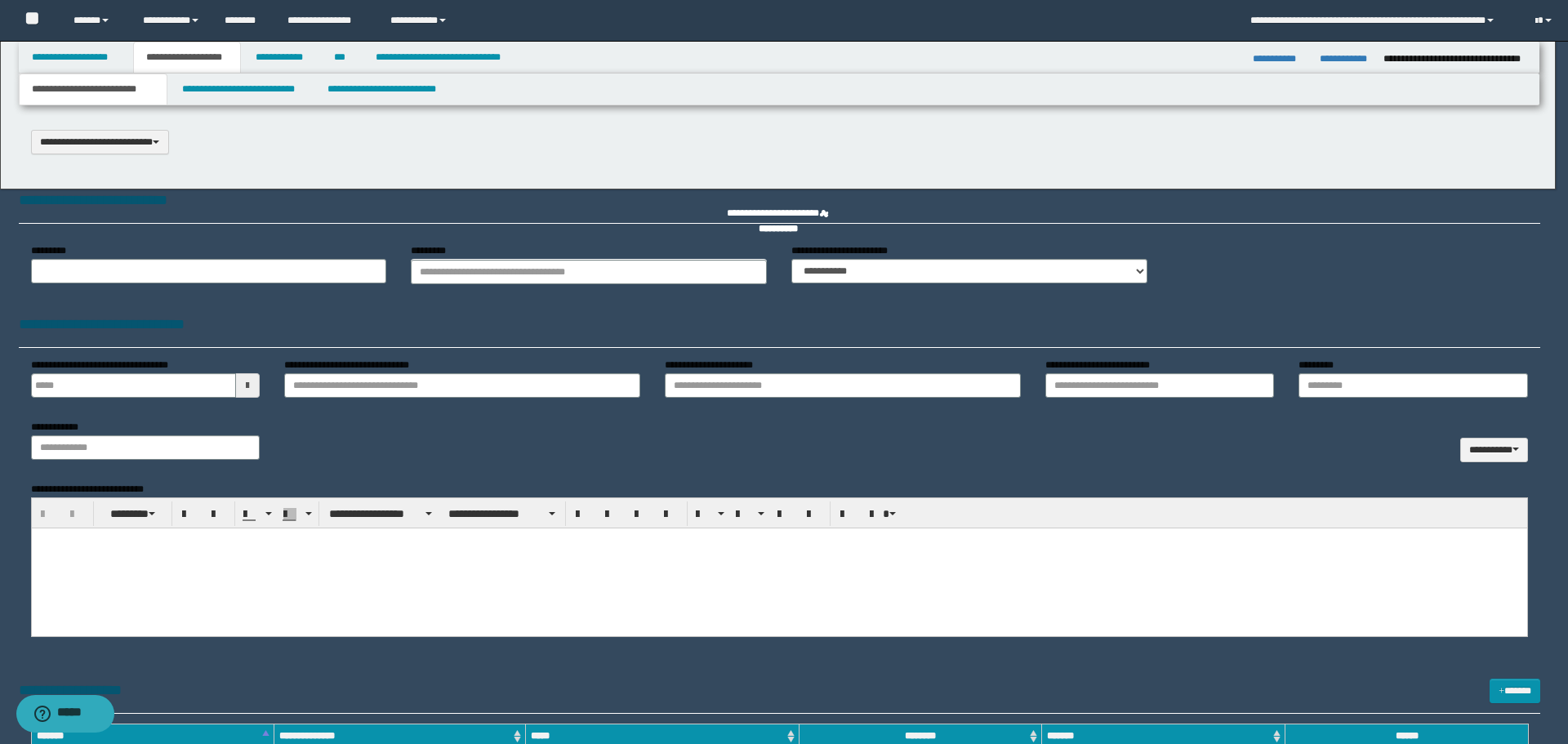 scroll, scrollTop: 0, scrollLeft: 0, axis: both 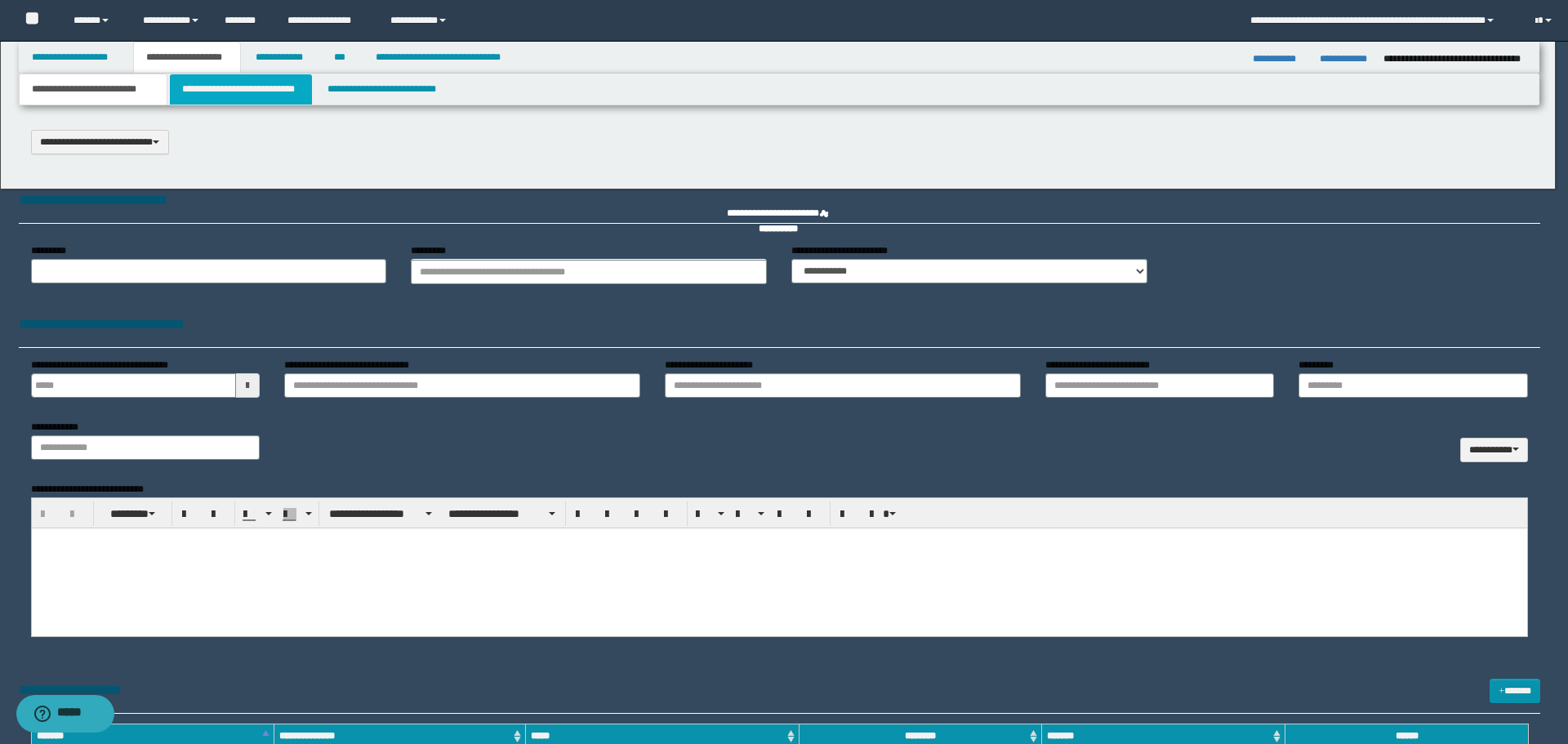select on "*" 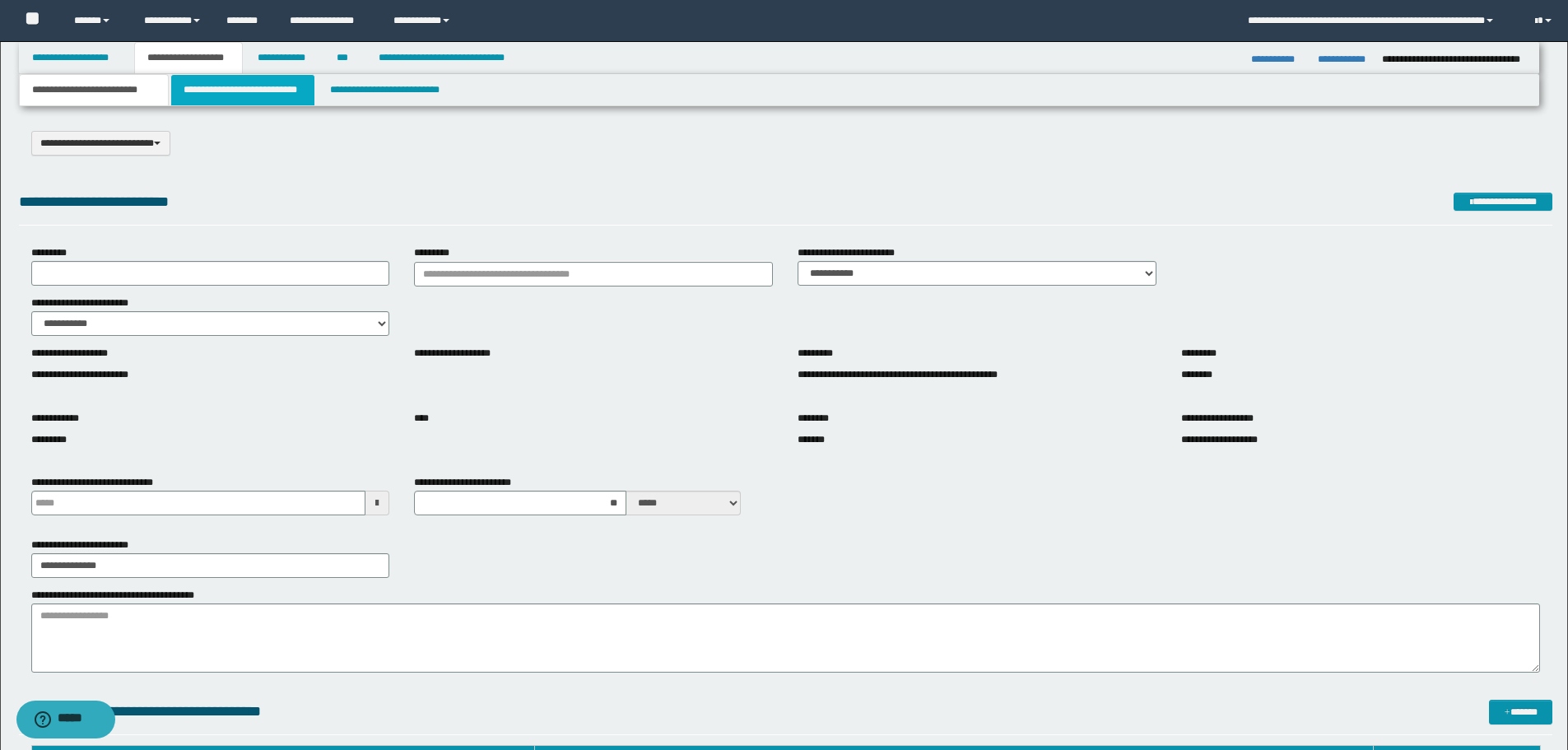 click on "**********" at bounding box center (243, 90) 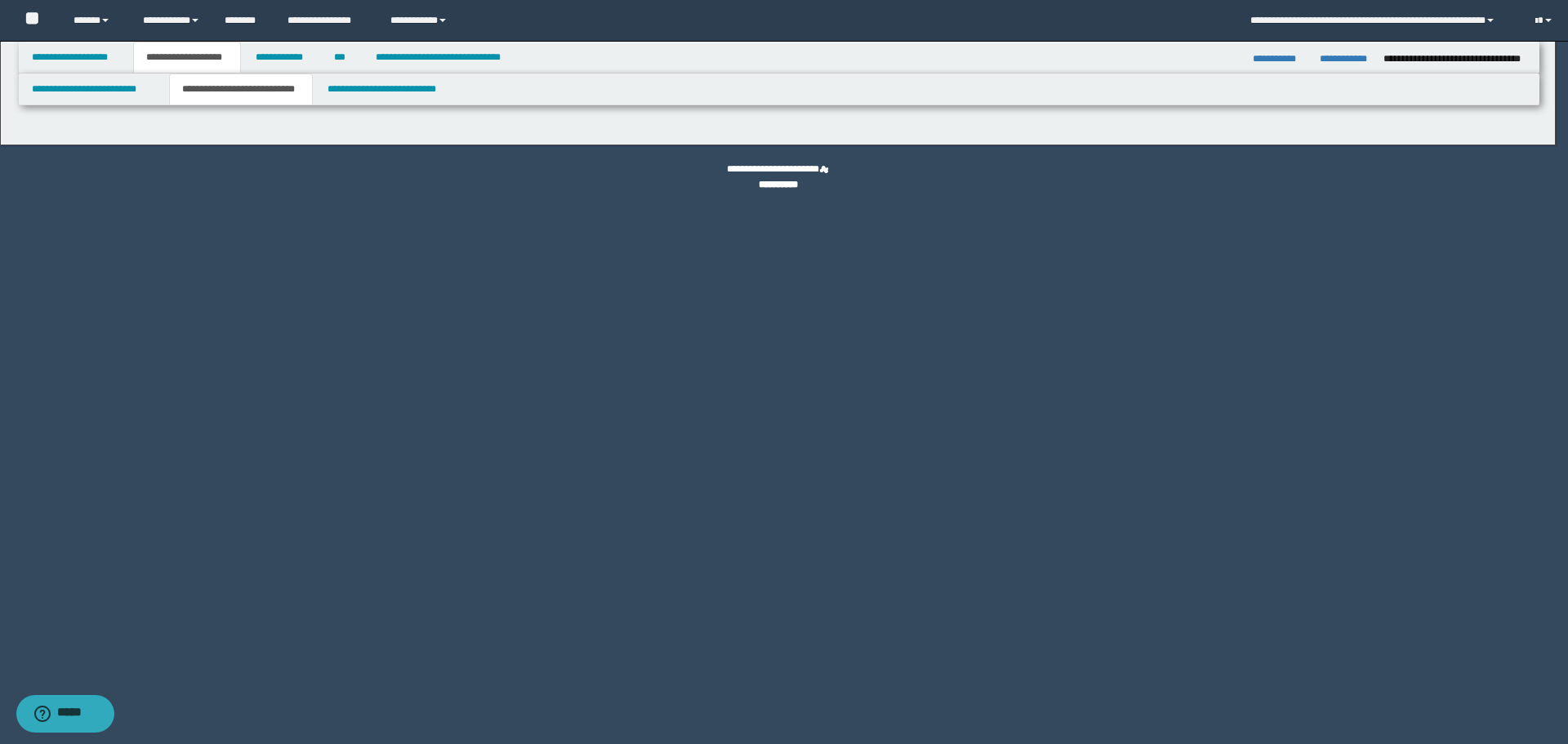 select on "*" 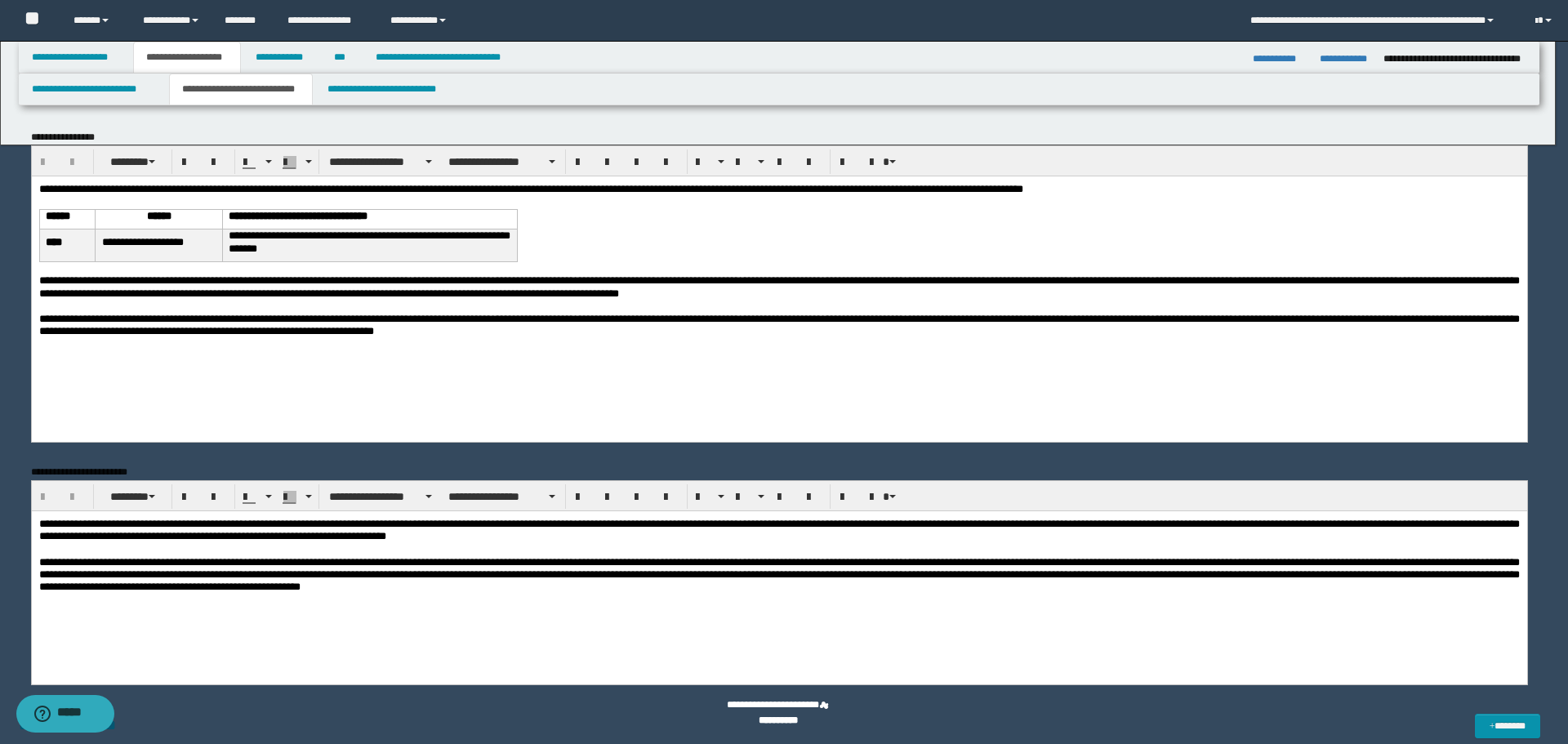 scroll, scrollTop: 0, scrollLeft: 0, axis: both 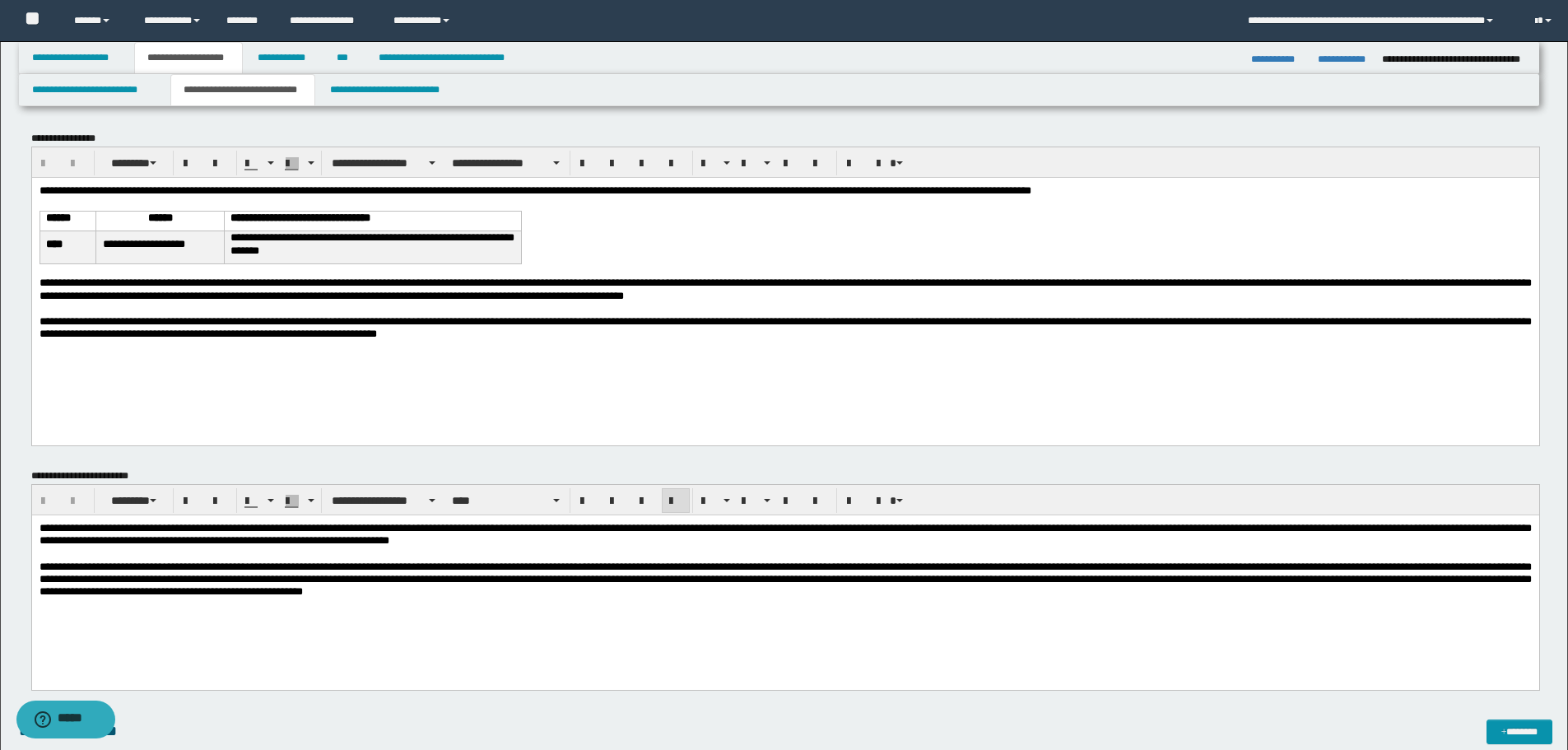 click on "**********" at bounding box center (784, 580) 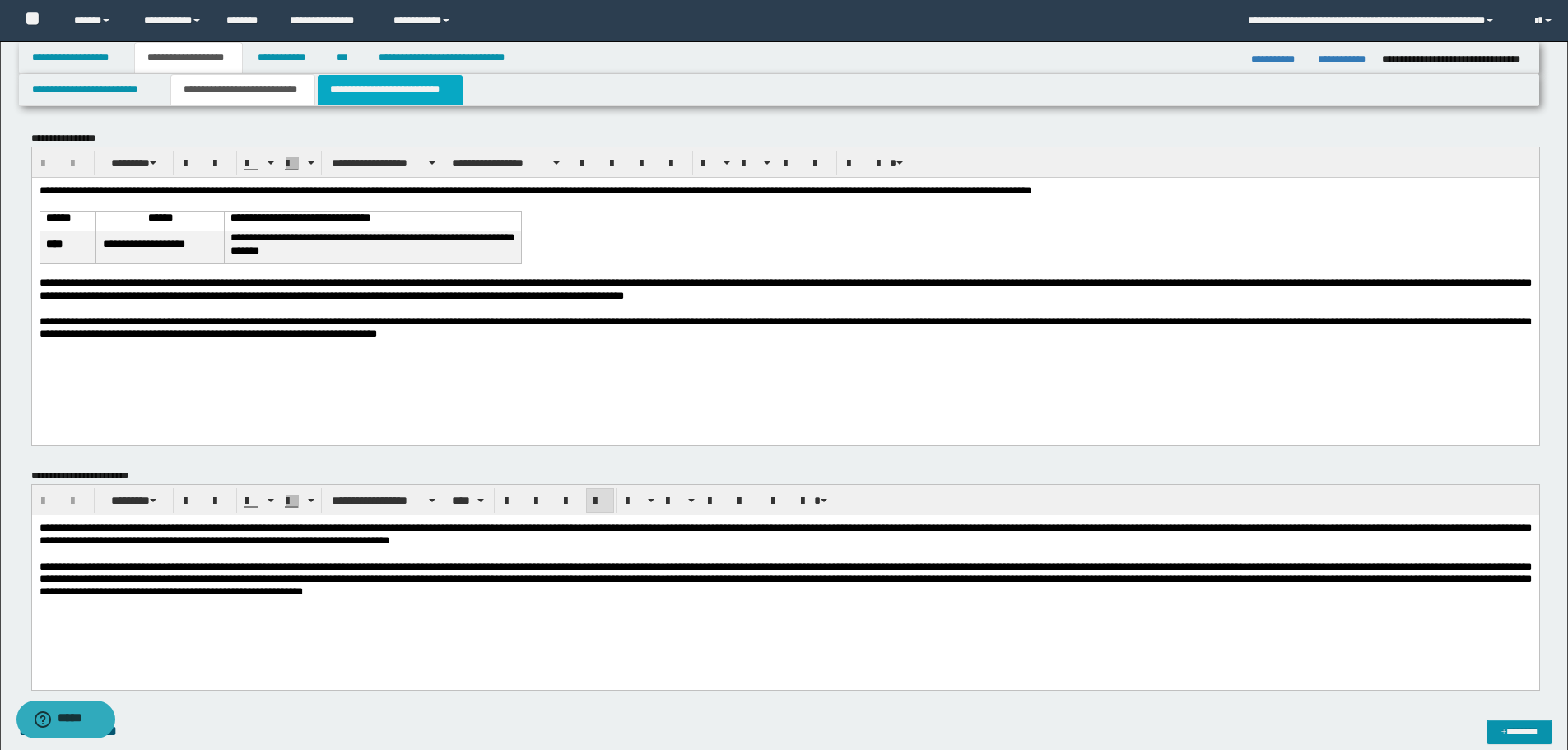 click on "**********" at bounding box center [390, 90] 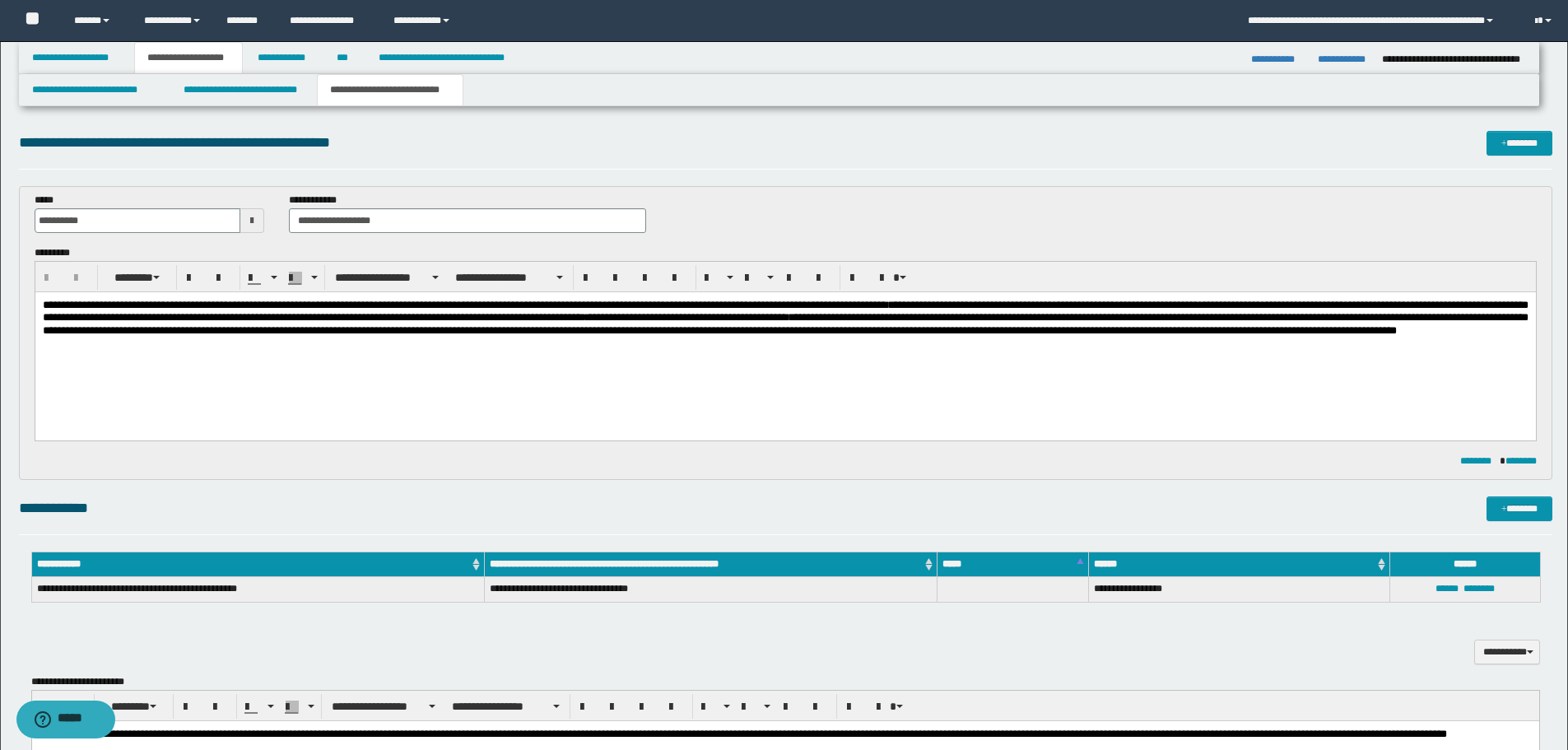 scroll, scrollTop: 0, scrollLeft: 0, axis: both 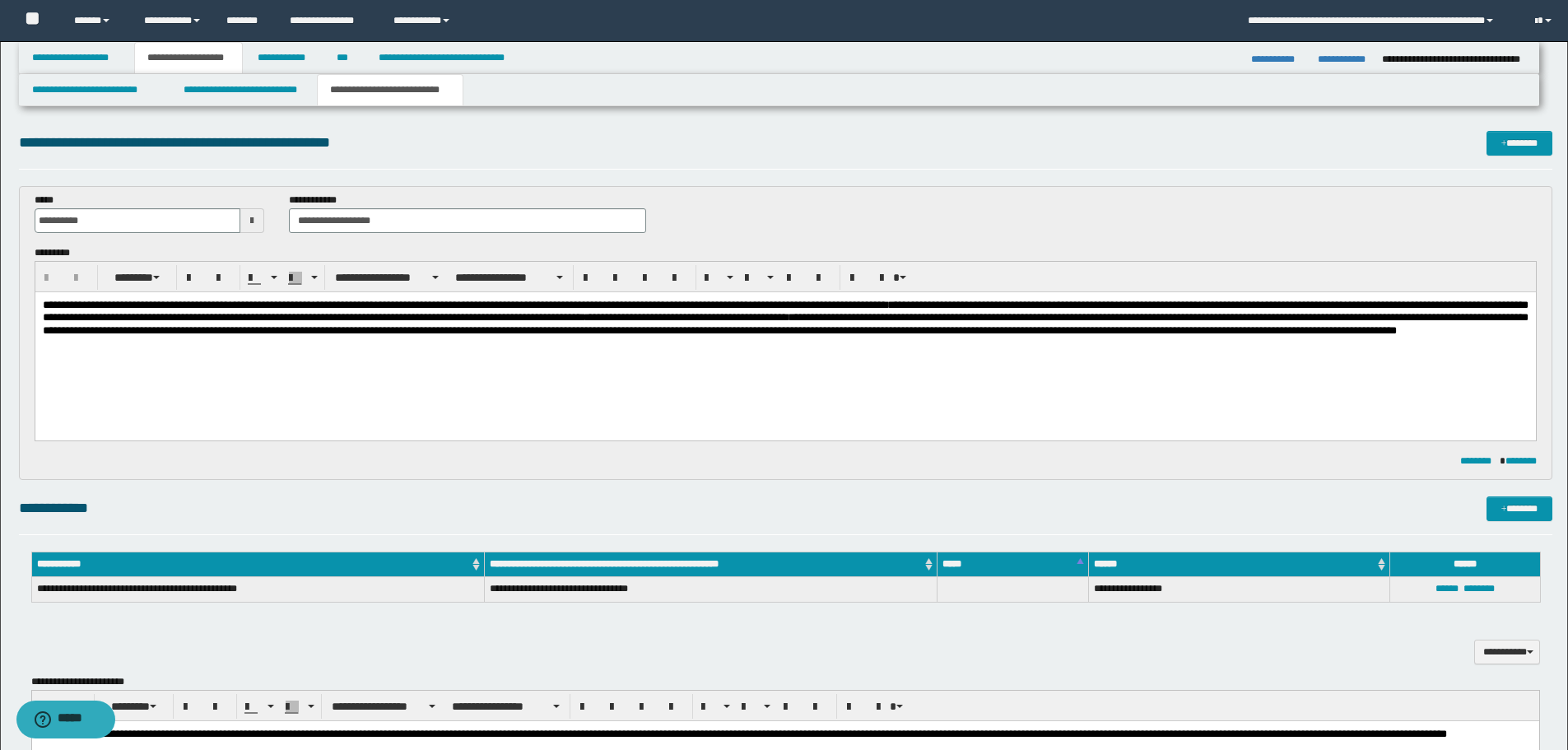 click on "**********" at bounding box center (784, 338) 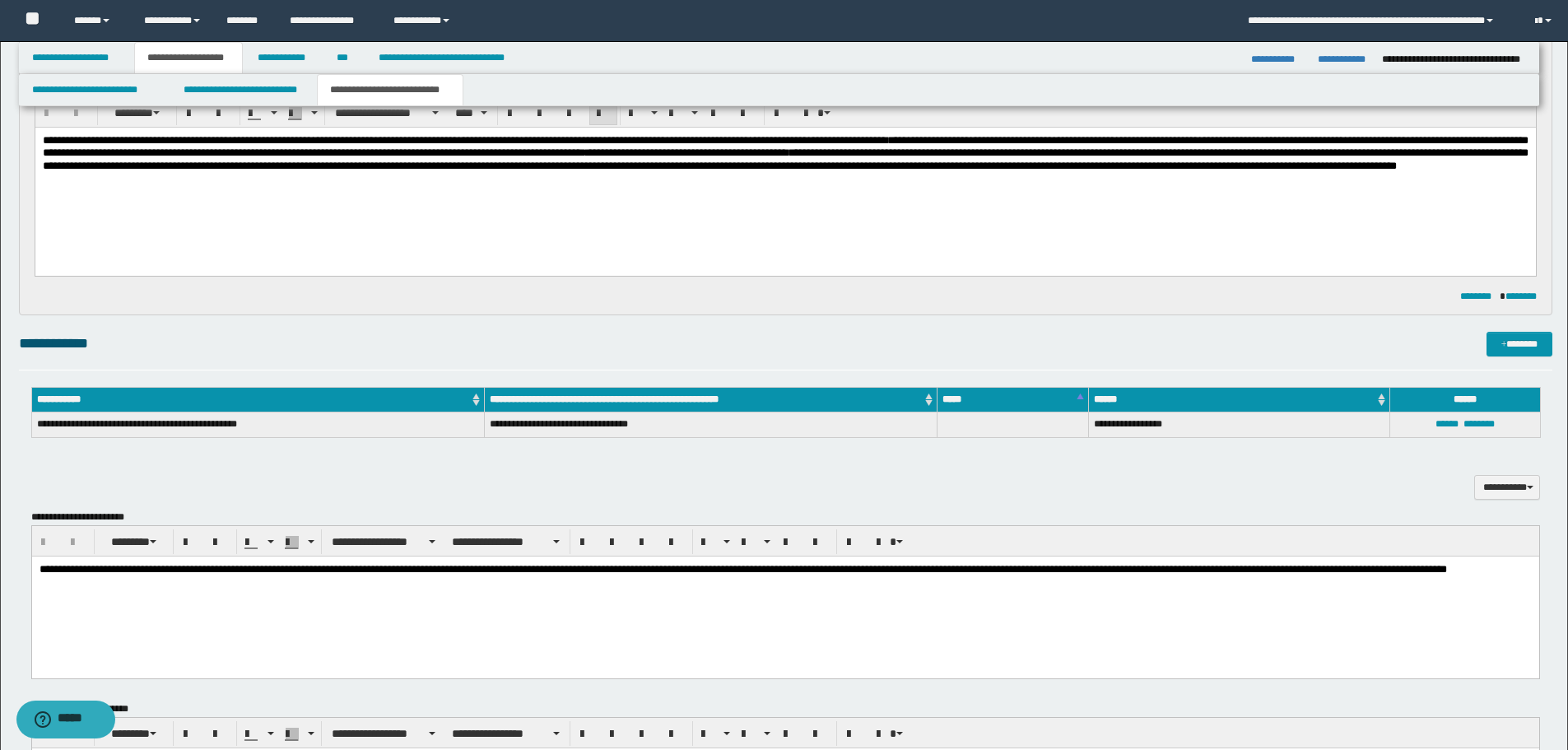 scroll, scrollTop: 247, scrollLeft: 0, axis: vertical 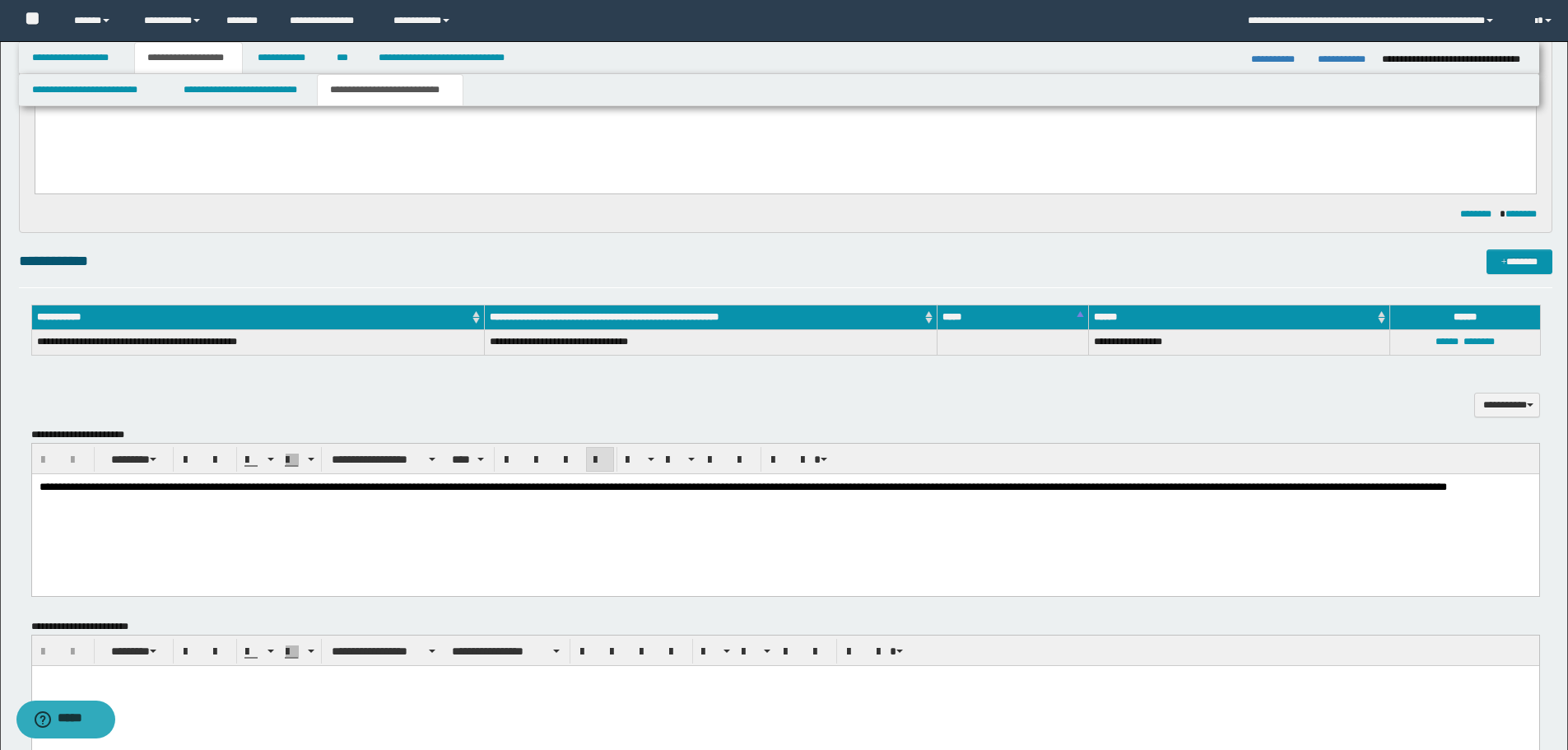 click on "**********" at bounding box center [784, 507] 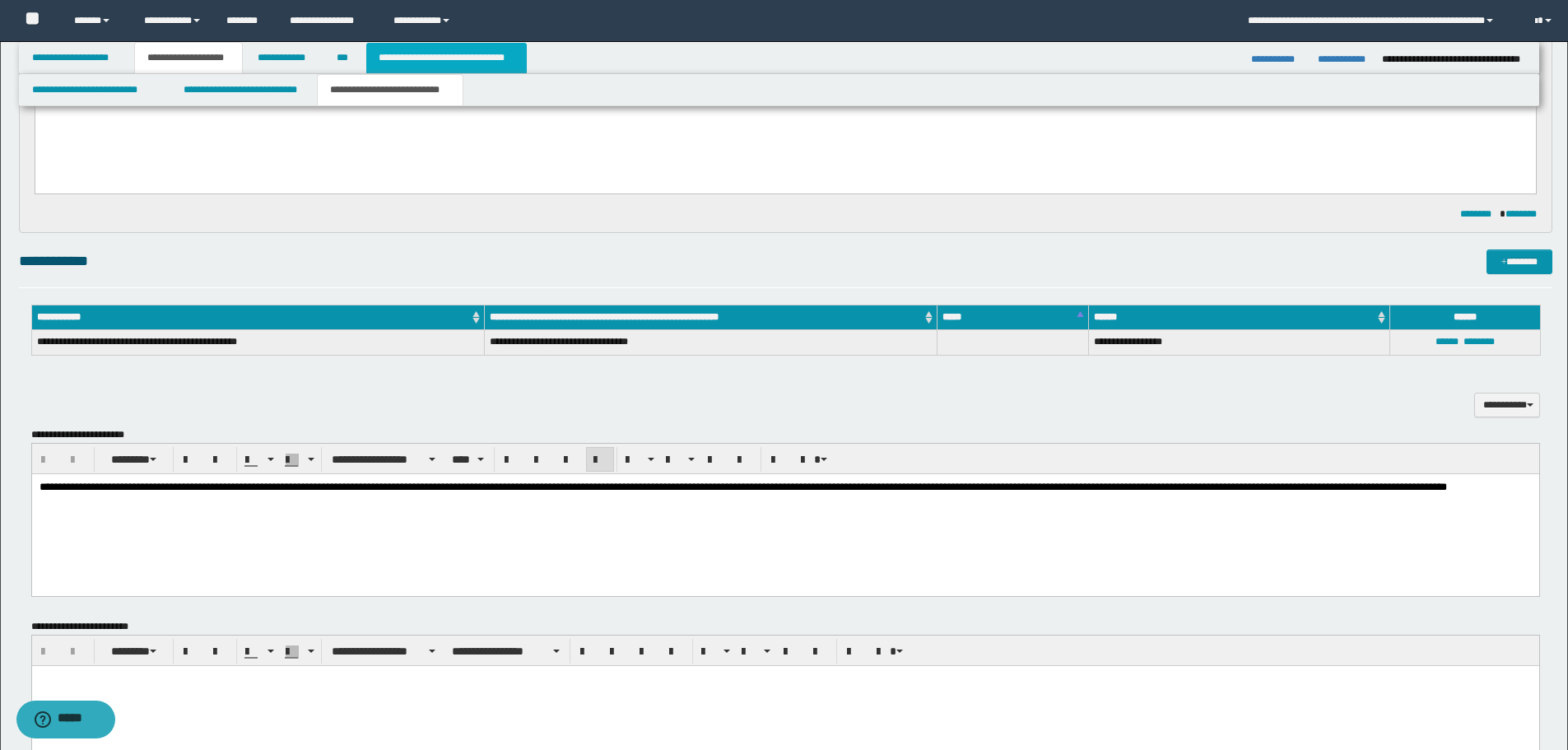 click on "**********" at bounding box center (446, 58) 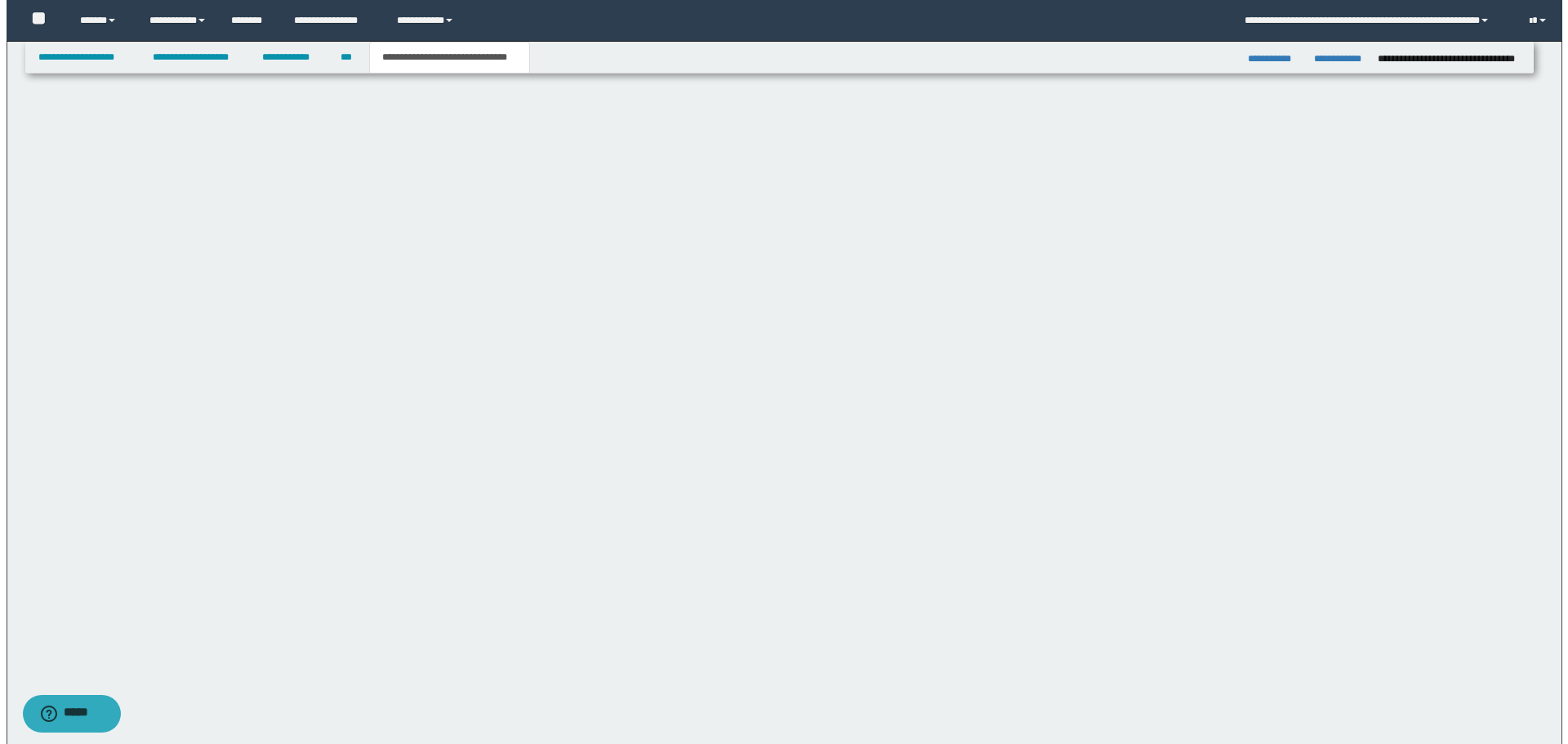 scroll, scrollTop: 0, scrollLeft: 0, axis: both 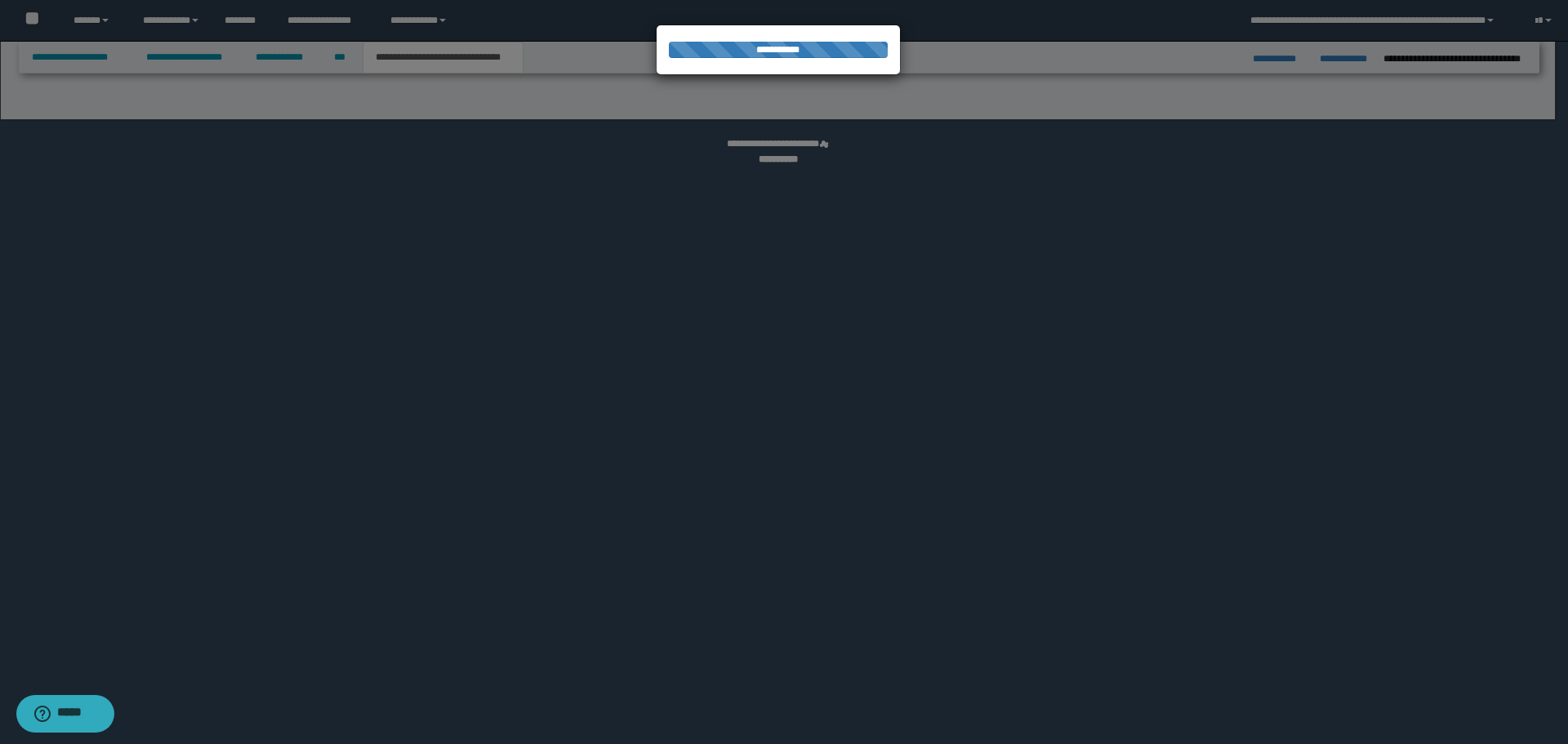 select on "*" 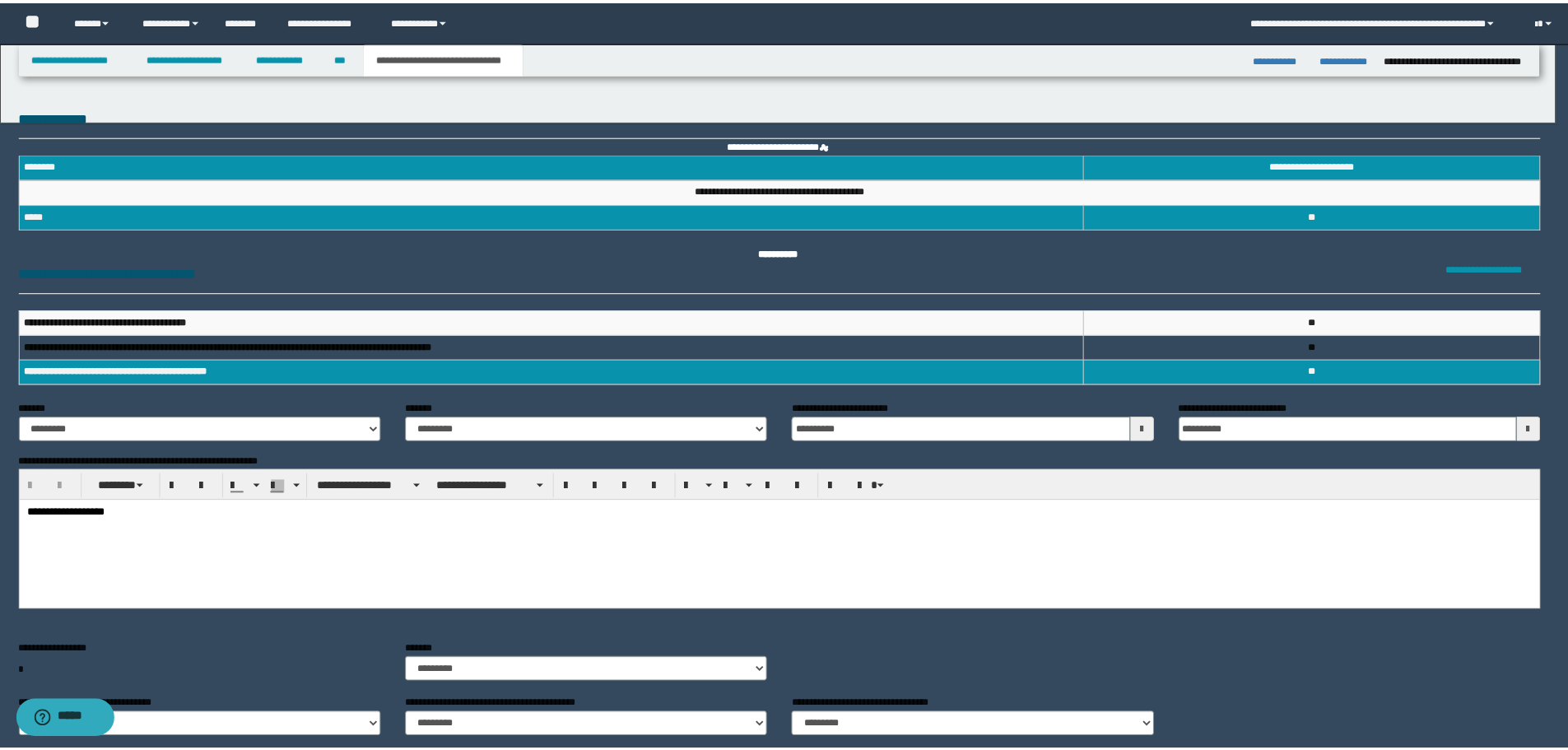scroll, scrollTop: 0, scrollLeft: 0, axis: both 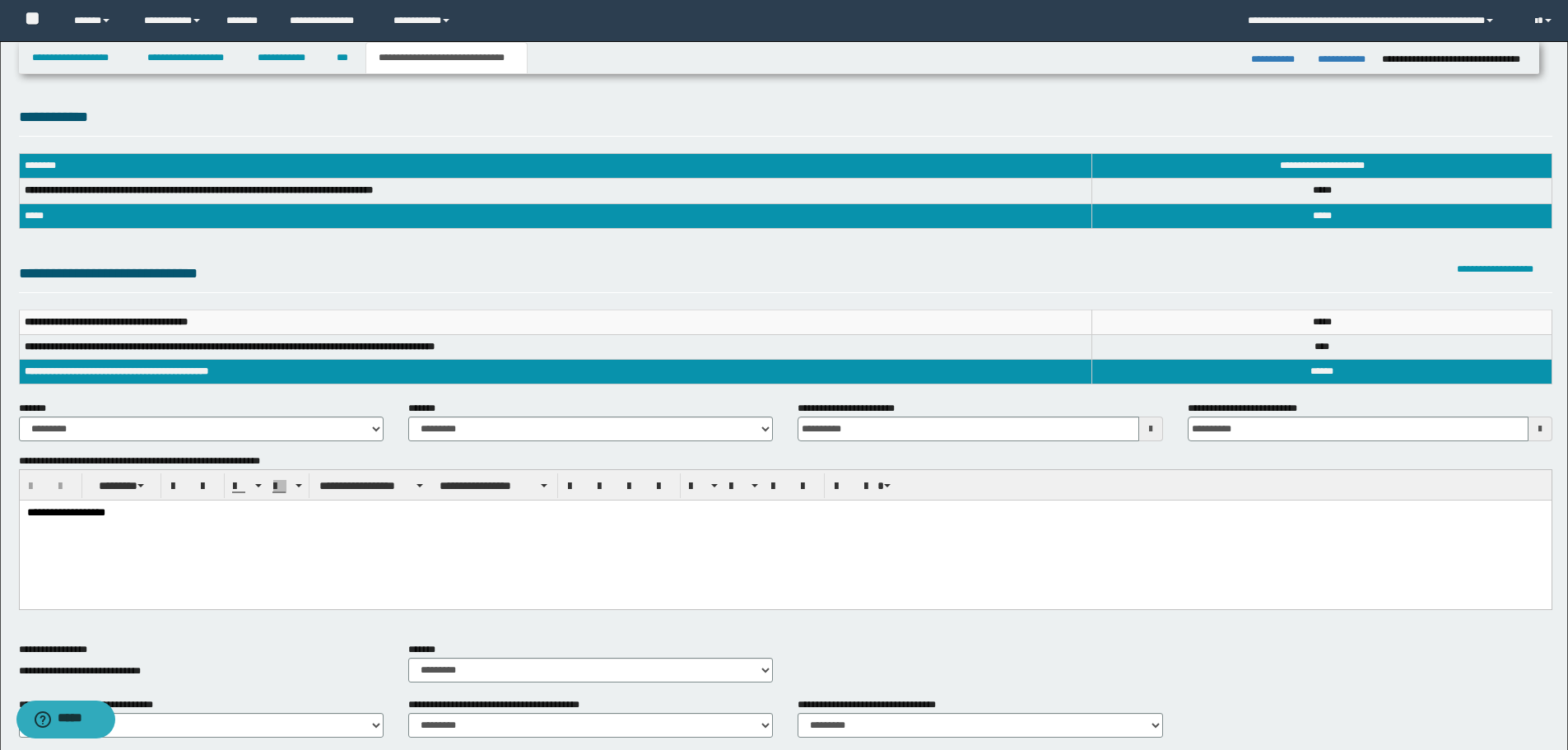 click on "**********" at bounding box center [784, 534] 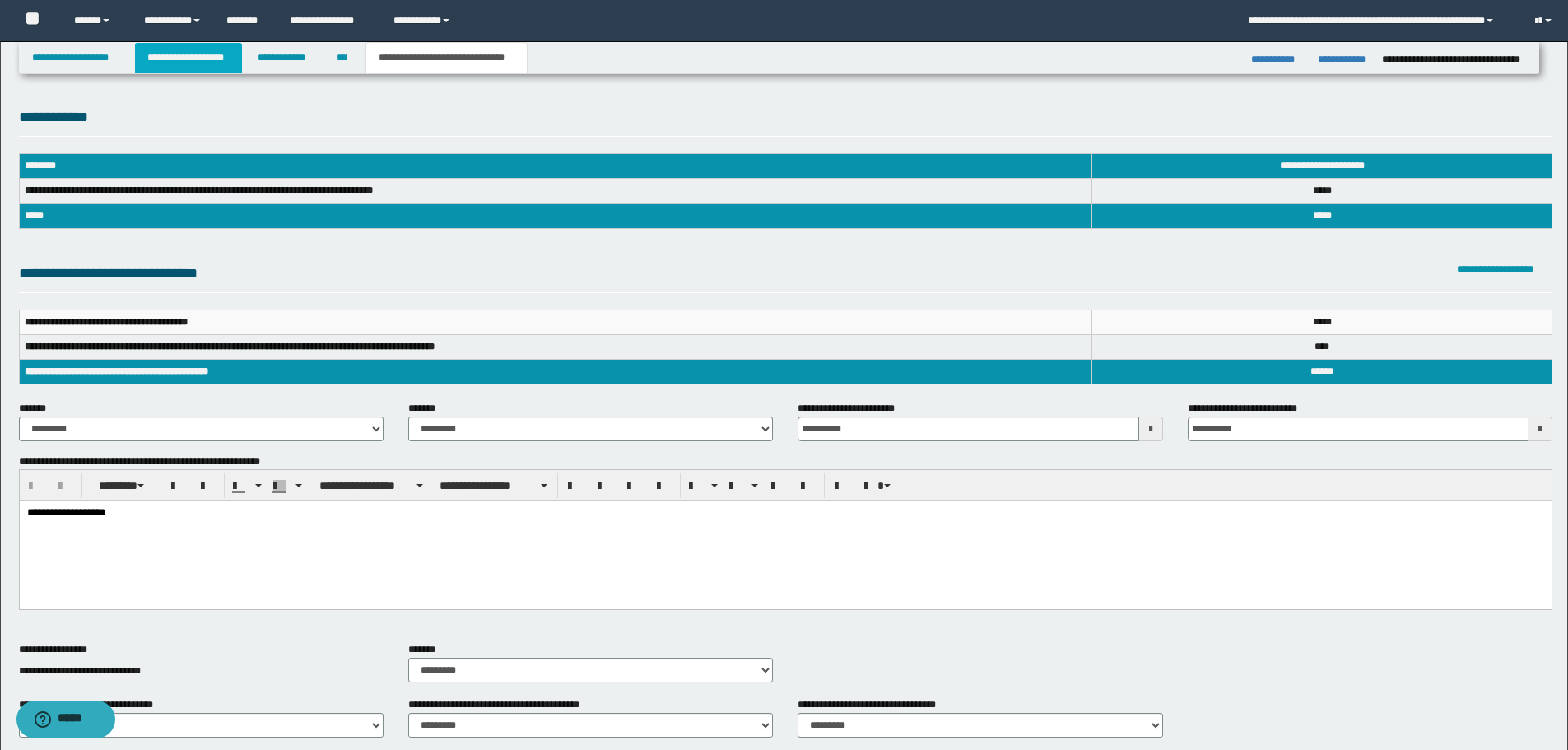 click on "**********" at bounding box center [188, 58] 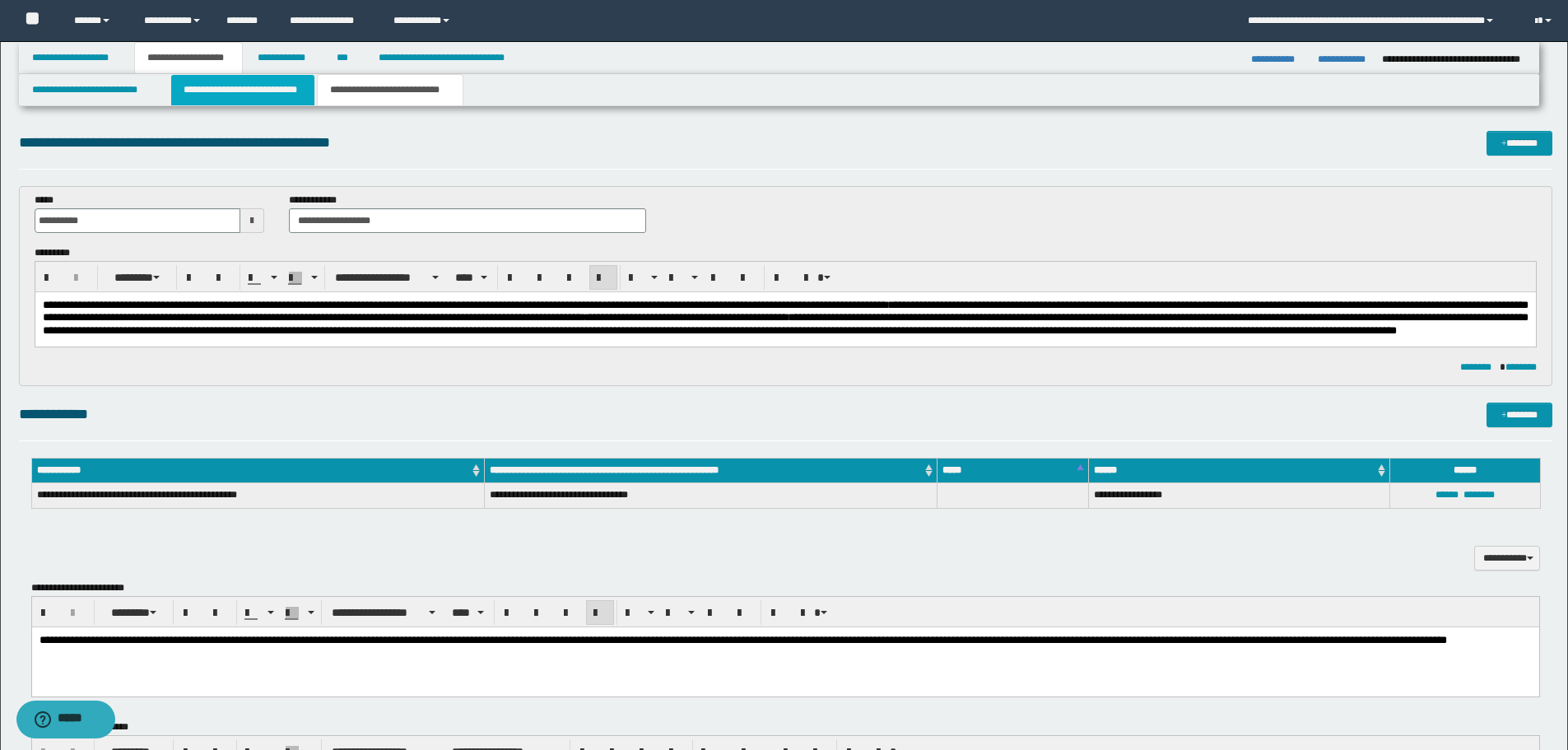 click on "**********" at bounding box center [243, 90] 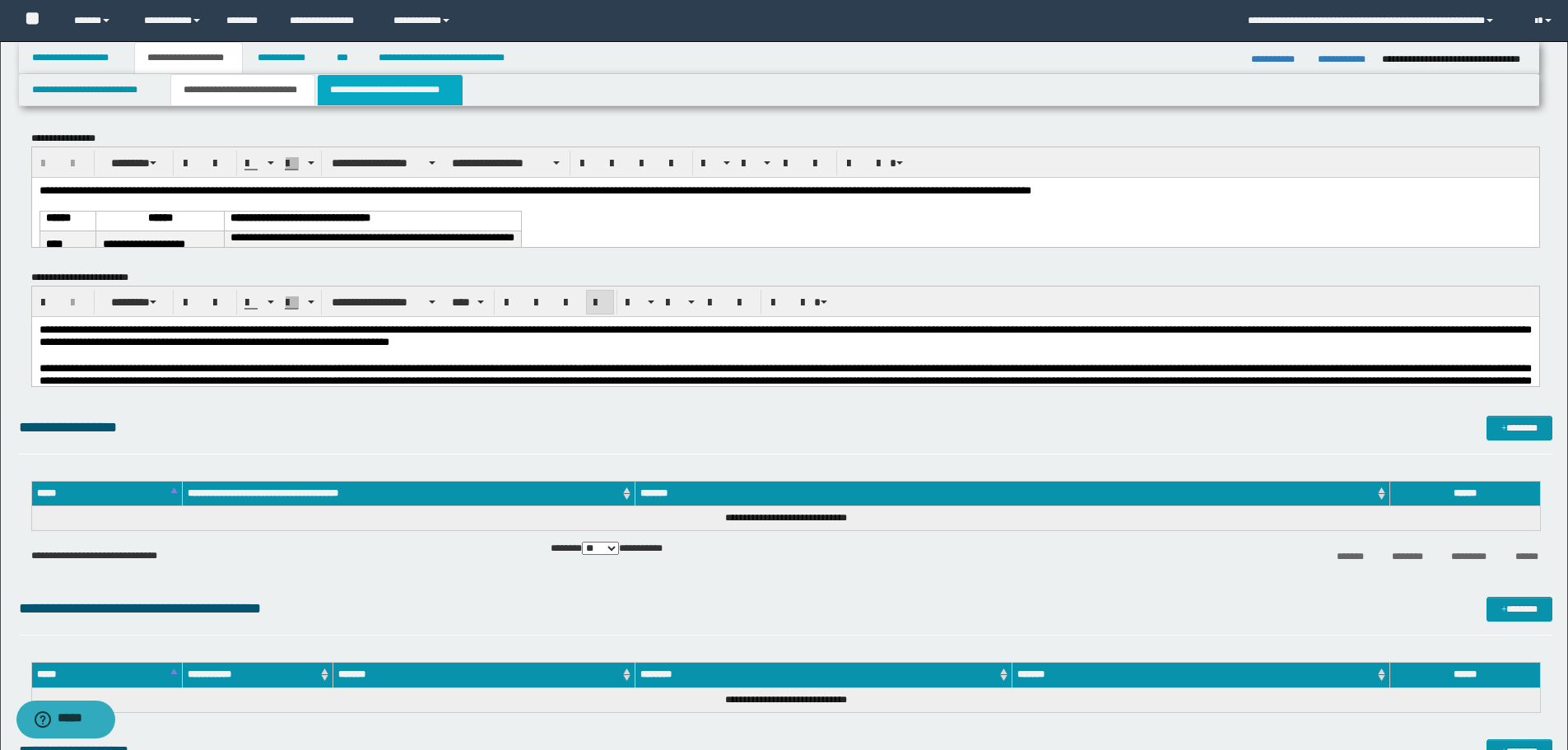 click on "**********" at bounding box center [390, 90] 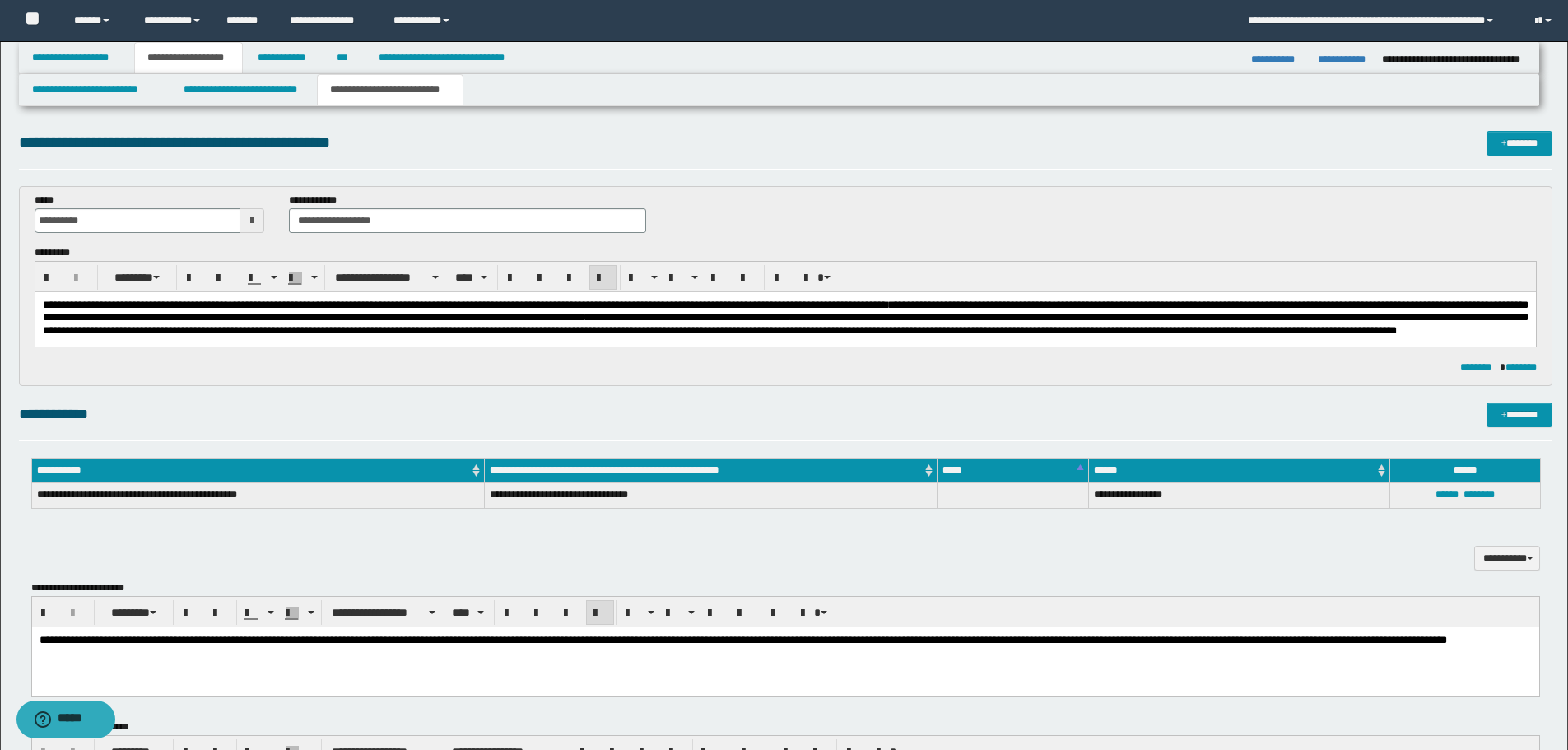 click on "**********" at bounding box center (784, 324) 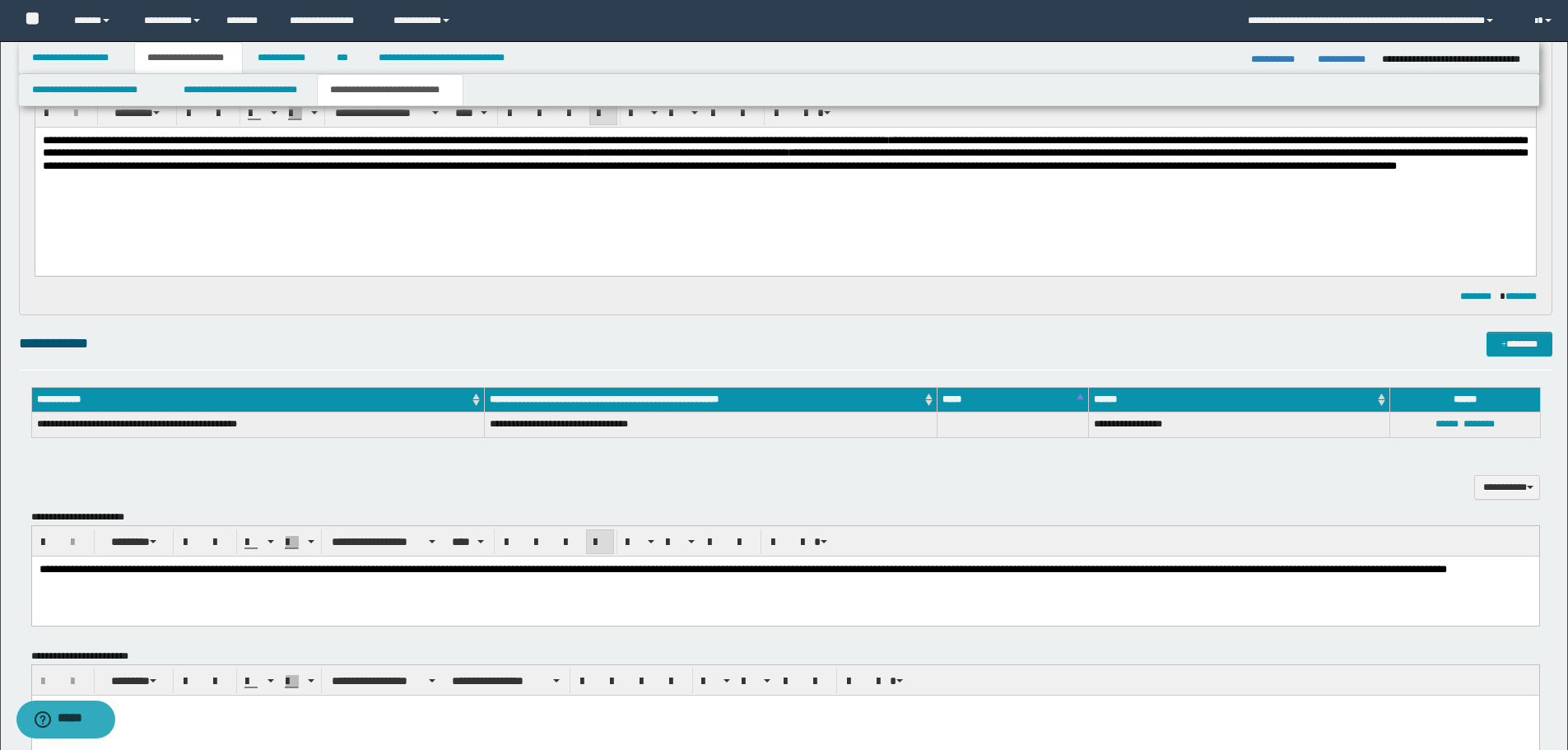 scroll, scrollTop: 247, scrollLeft: 0, axis: vertical 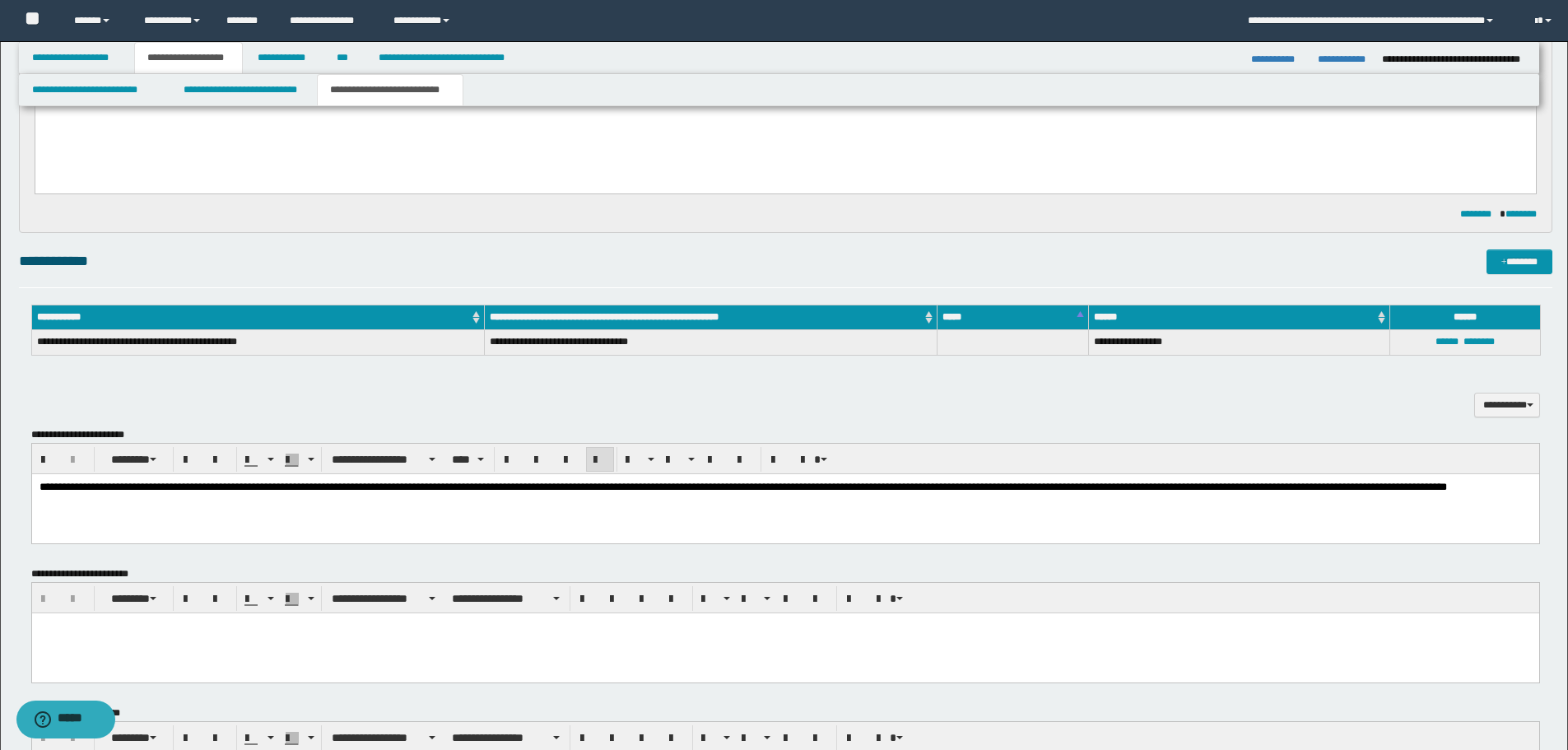 click on "**********" at bounding box center (784, 487) 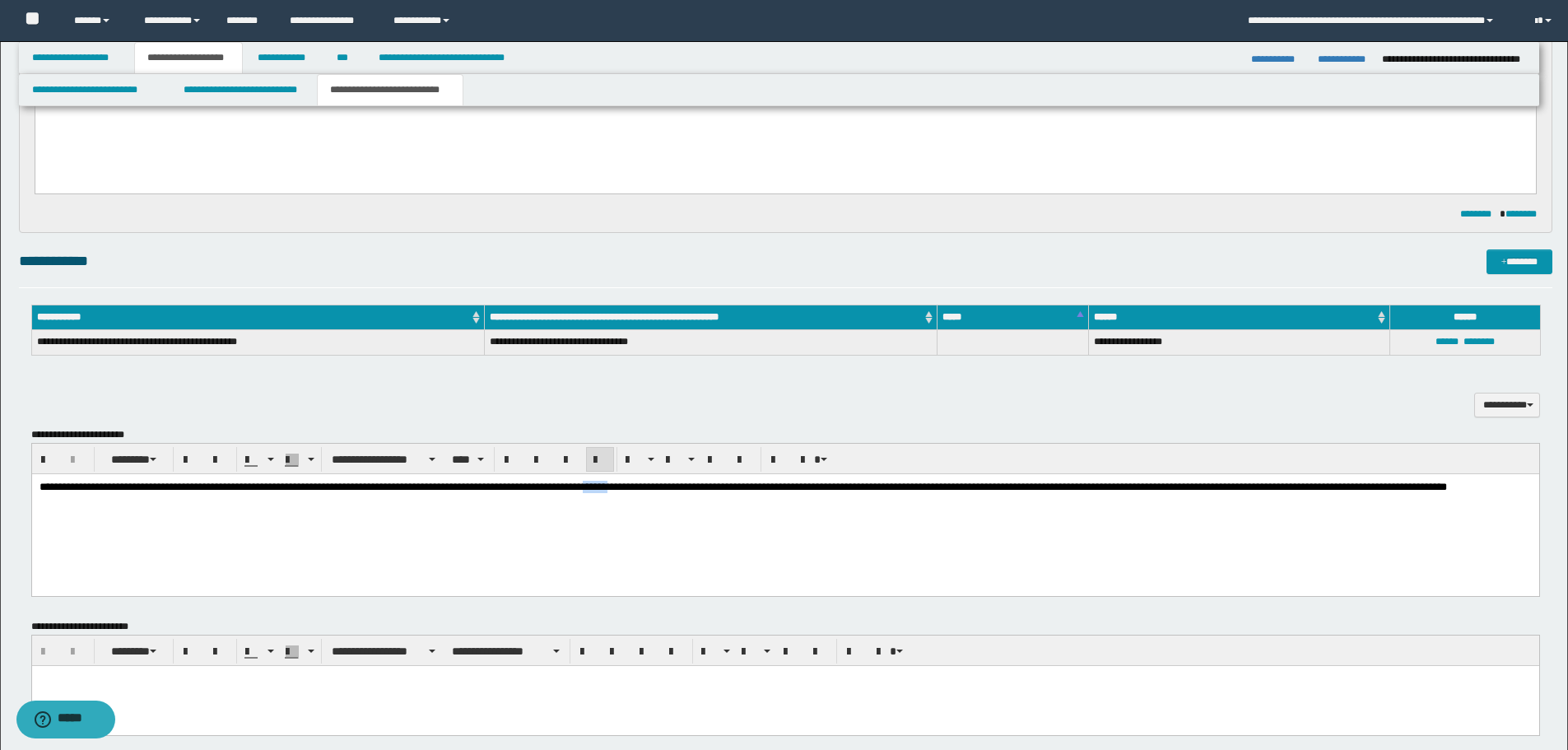 type 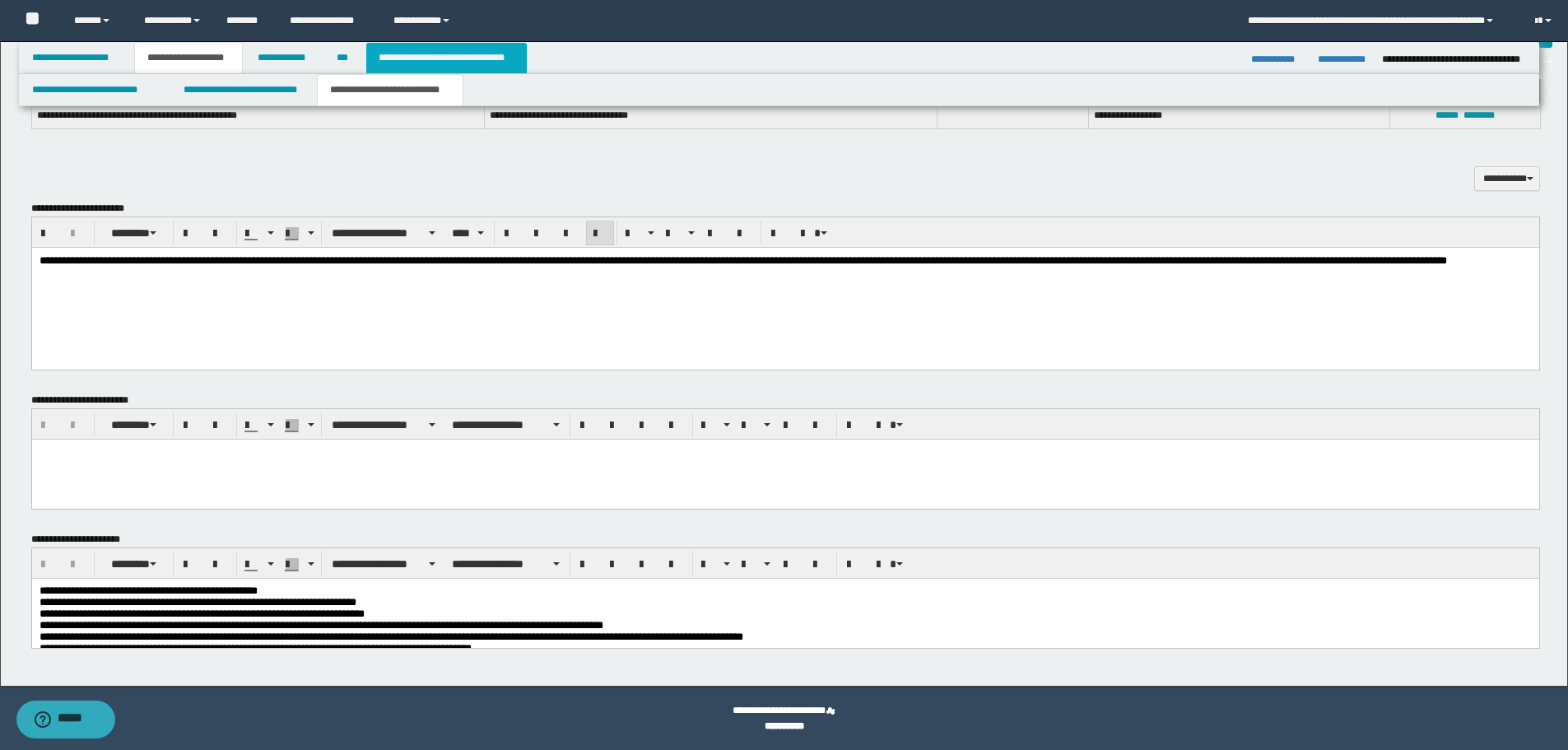 click on "**********" at bounding box center [446, 58] 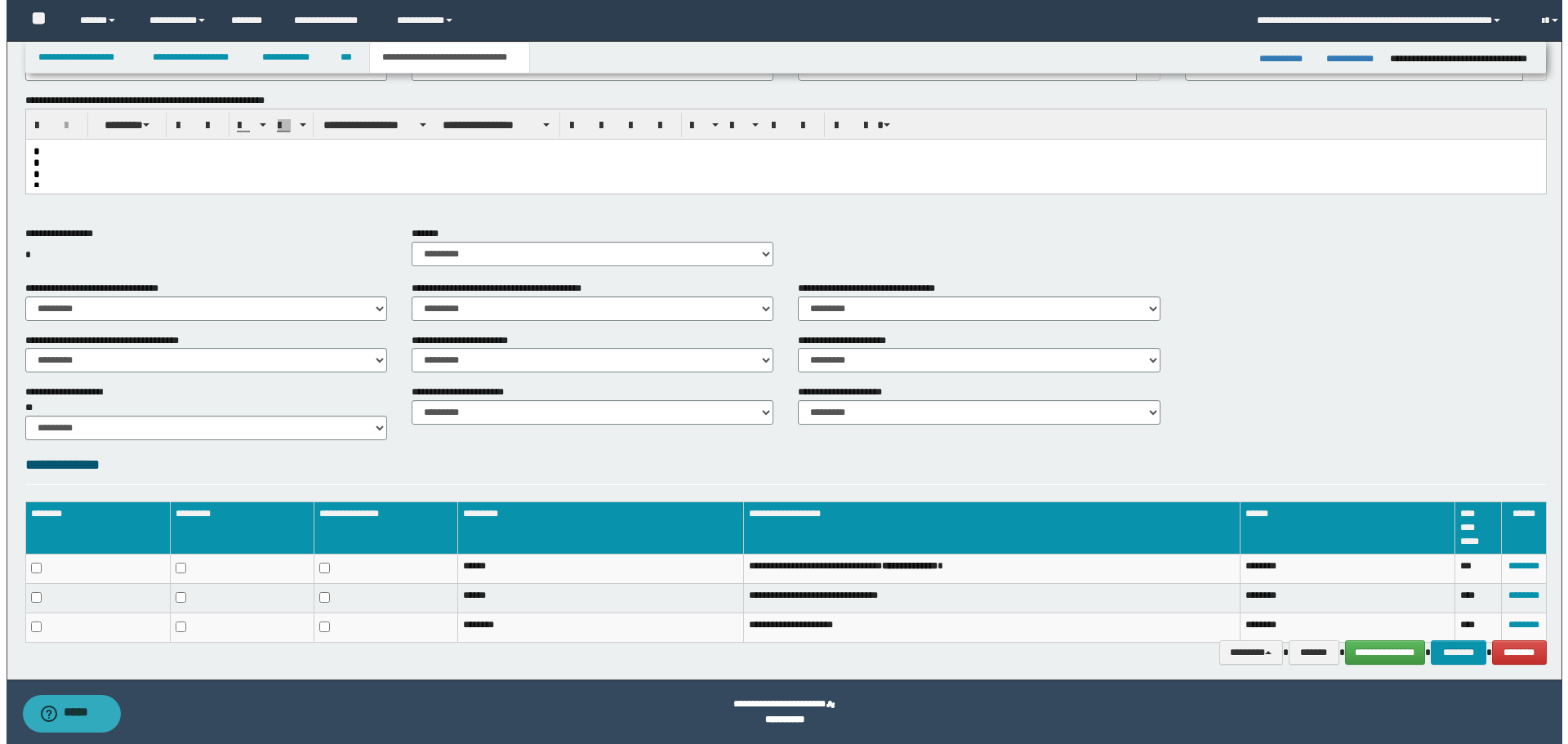 scroll, scrollTop: 357, scrollLeft: 0, axis: vertical 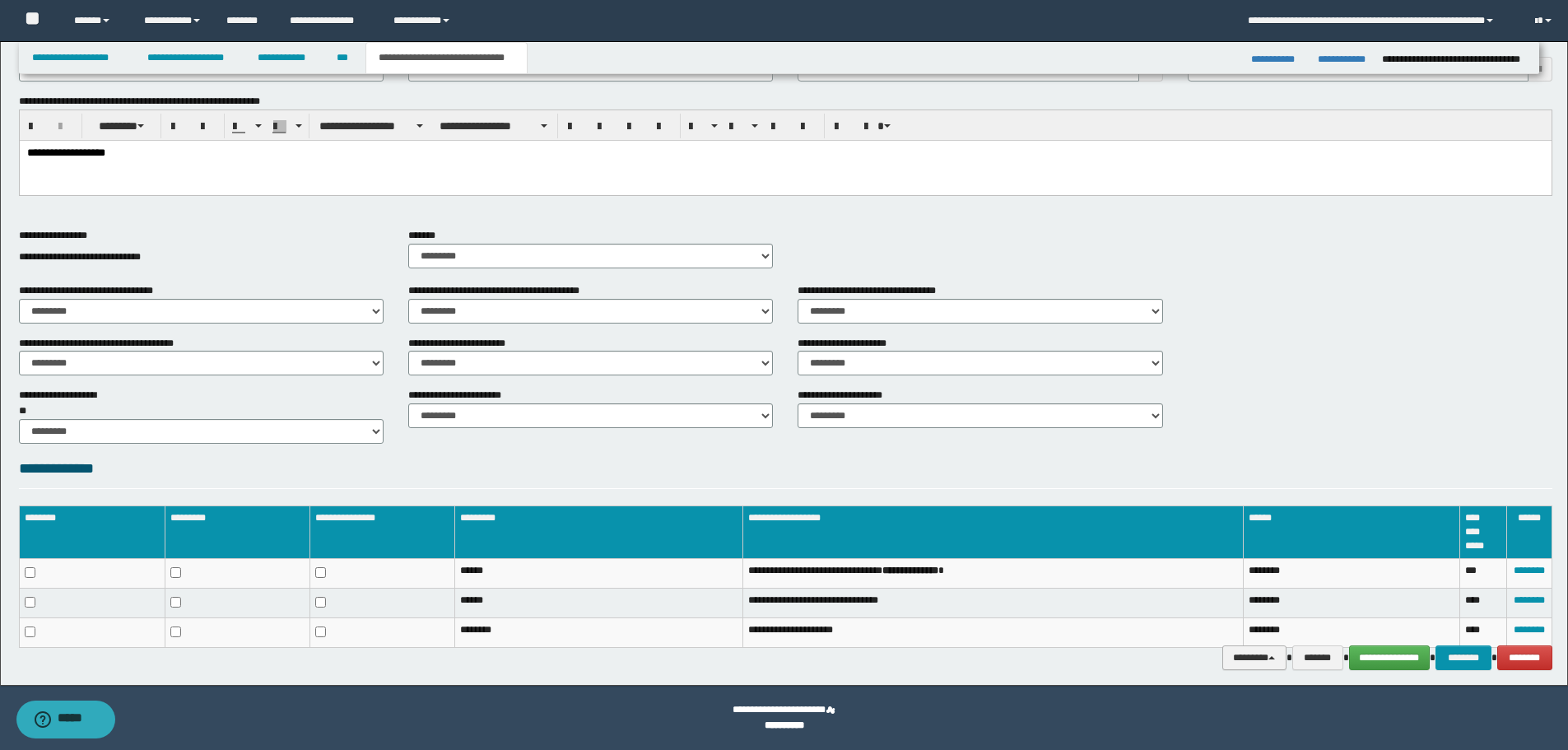 click on "********" at bounding box center (1254, 658) 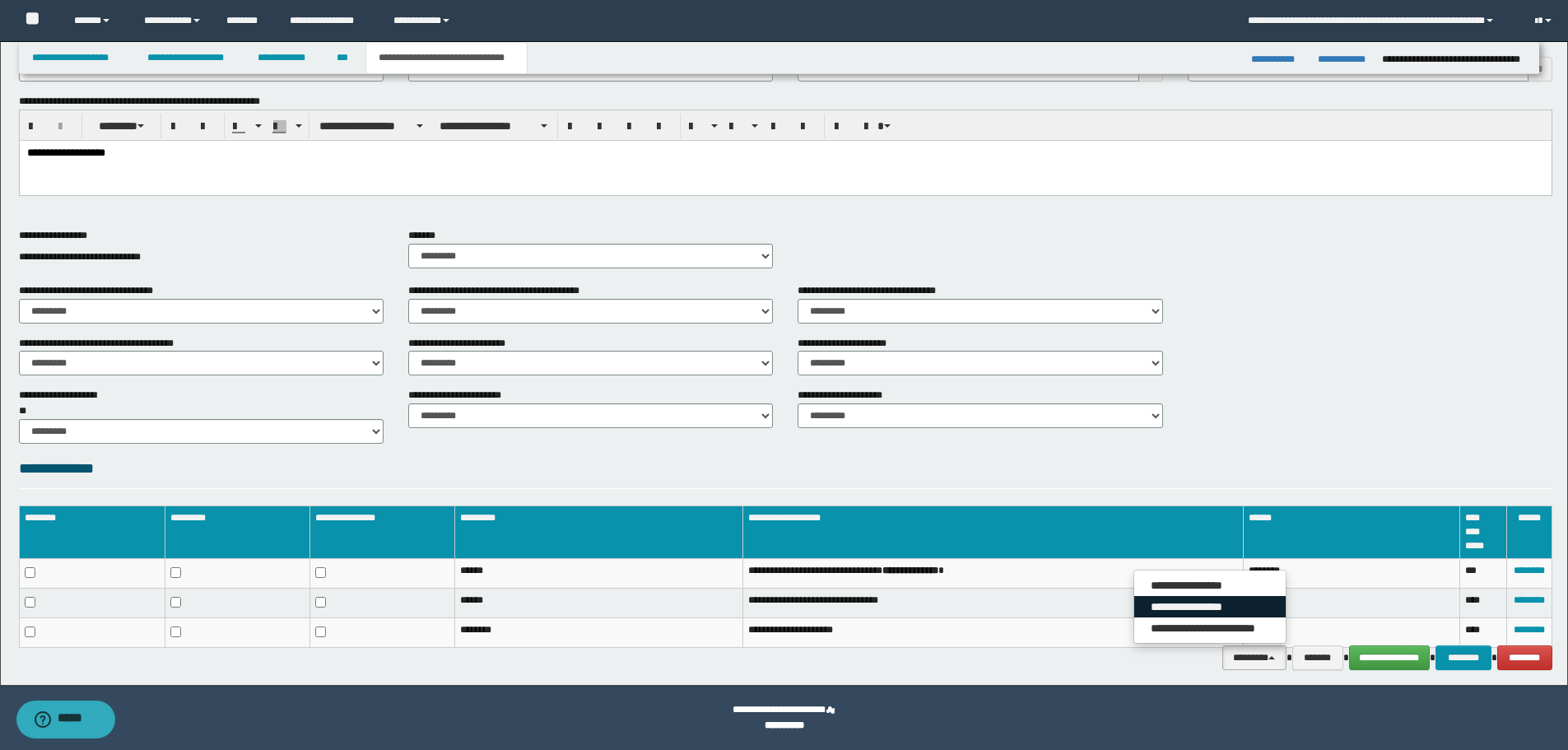 click on "**********" at bounding box center (1210, 607) 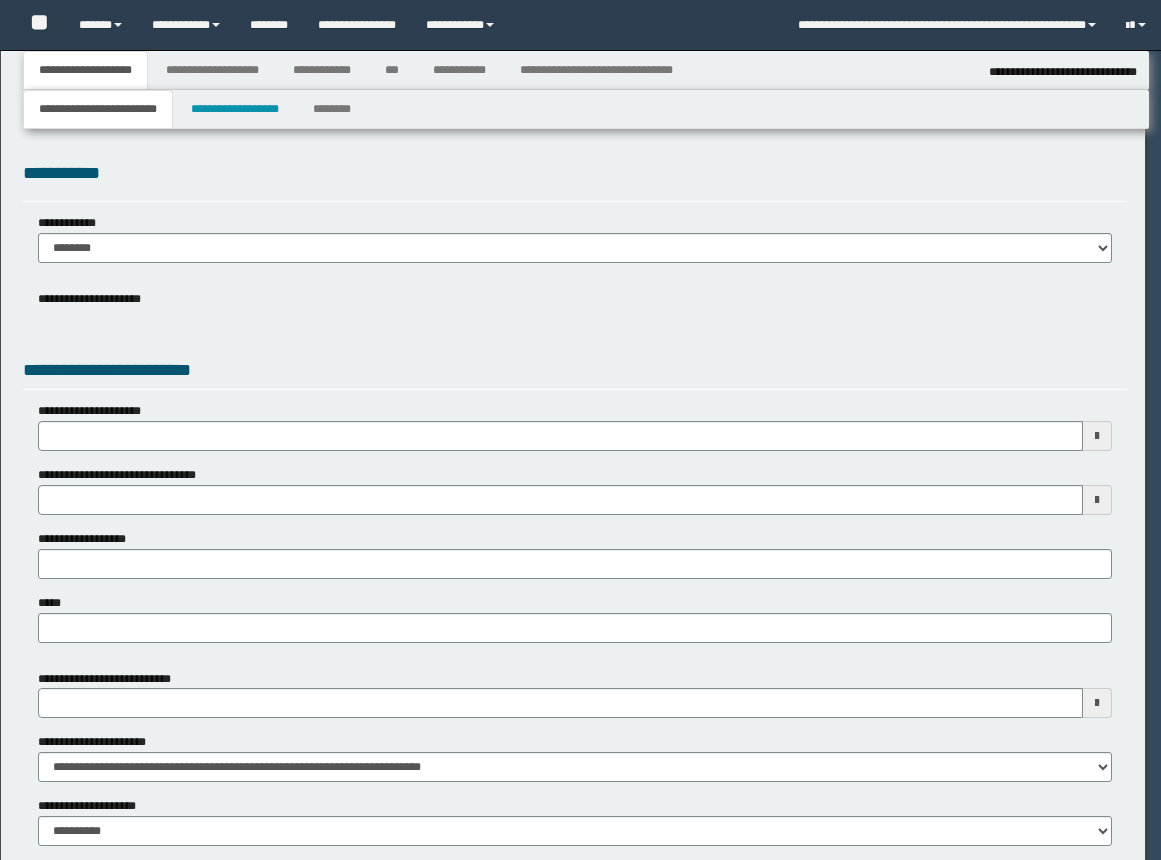 select on "*" 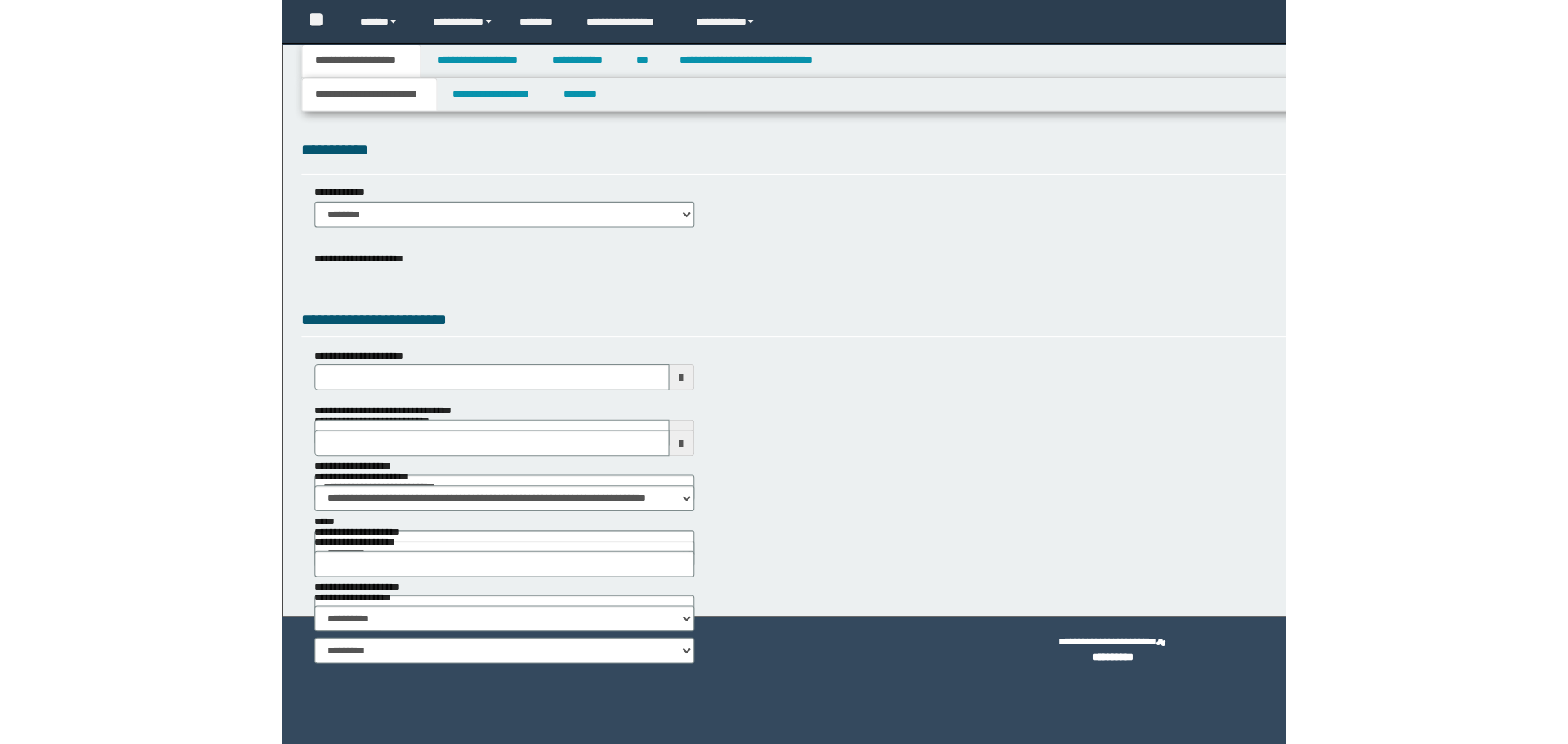 scroll, scrollTop: 0, scrollLeft: 0, axis: both 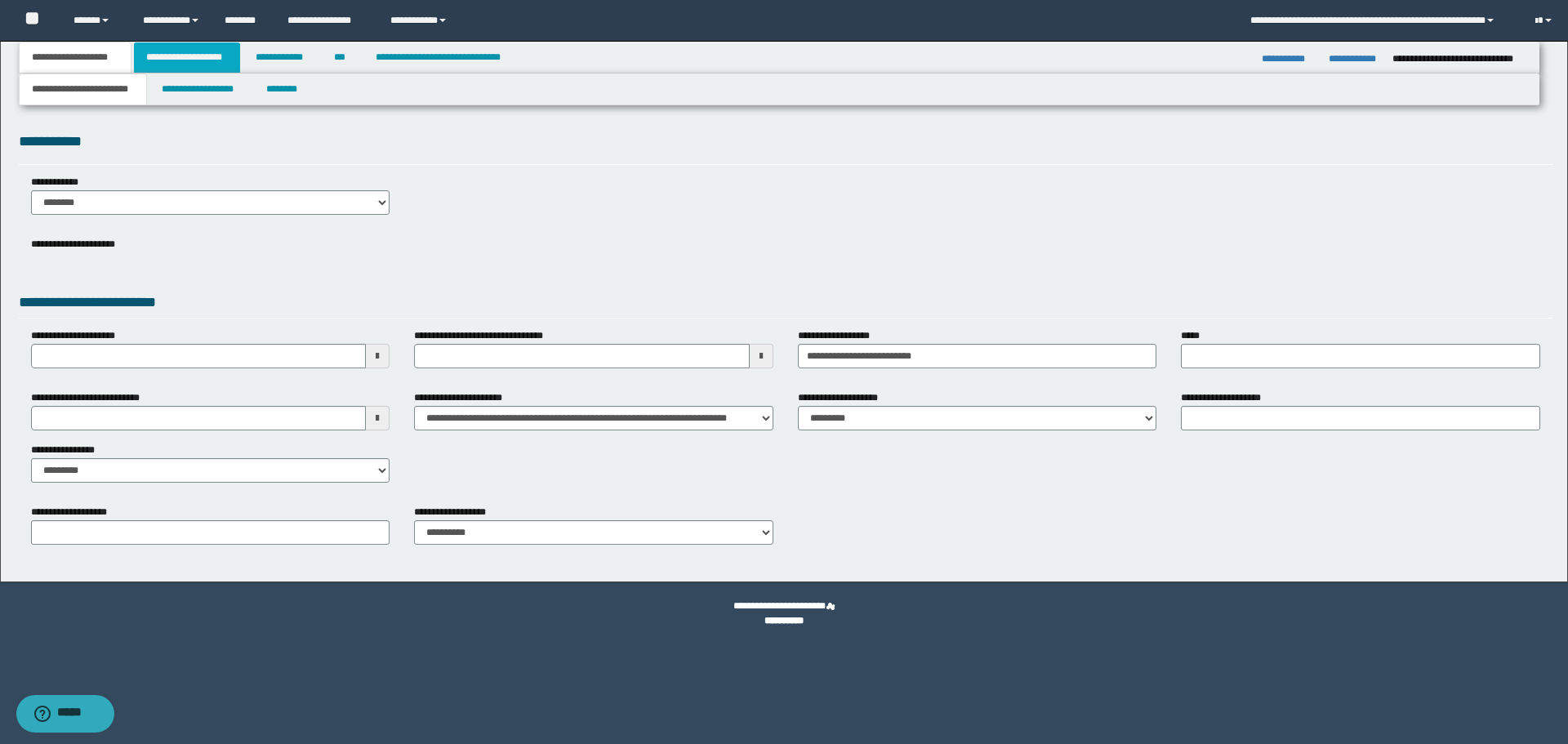 click on "**********" at bounding box center [187, 57] 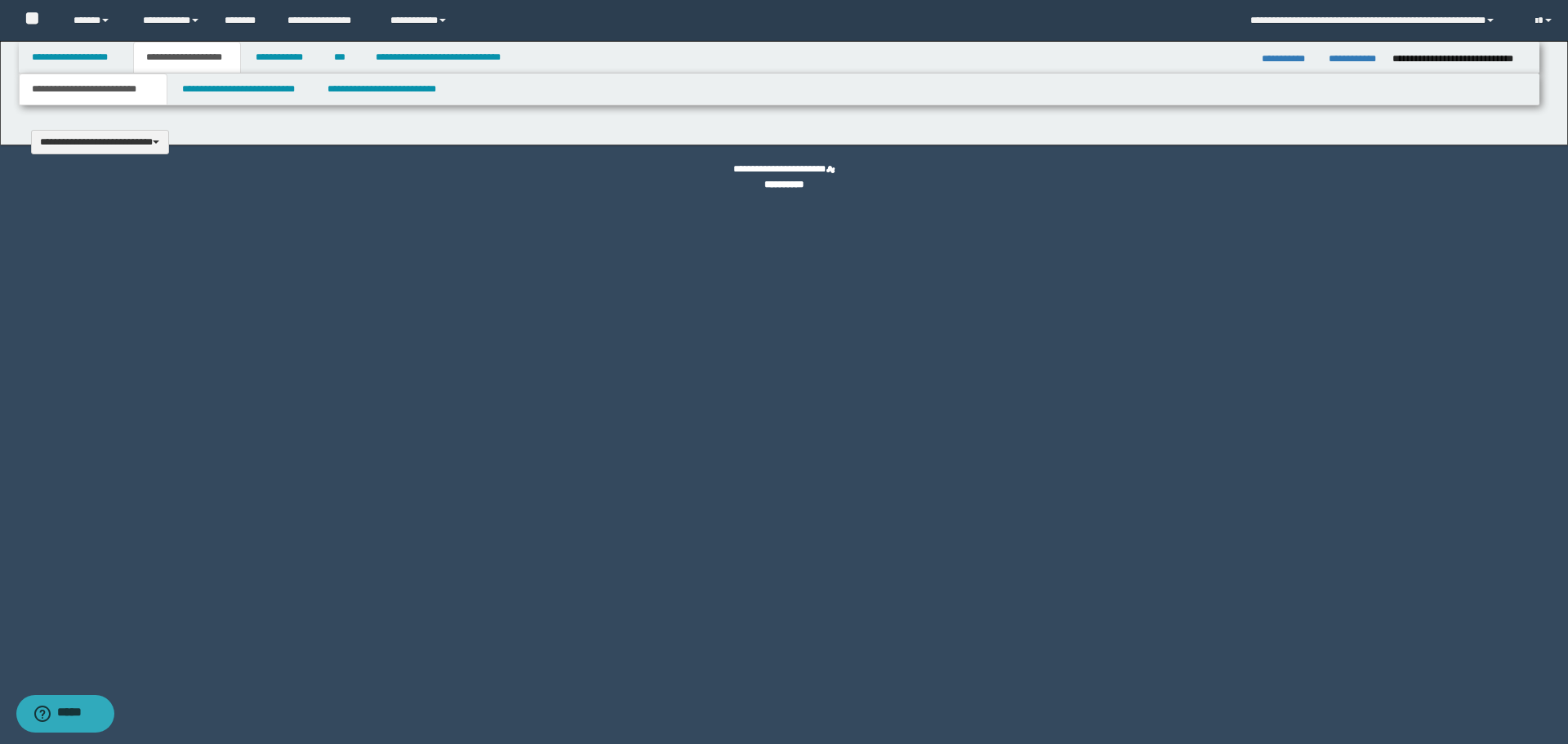 type 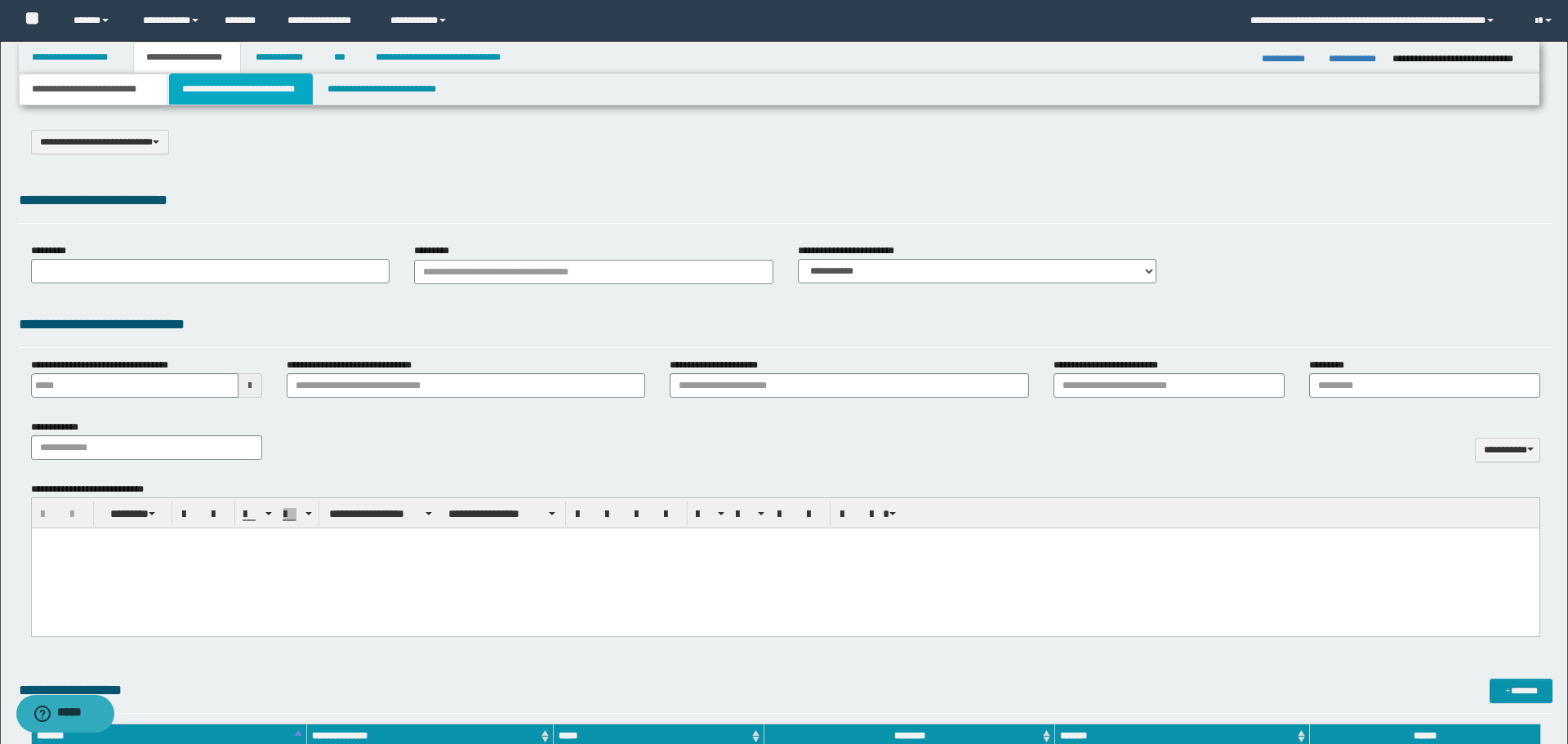 select on "*" 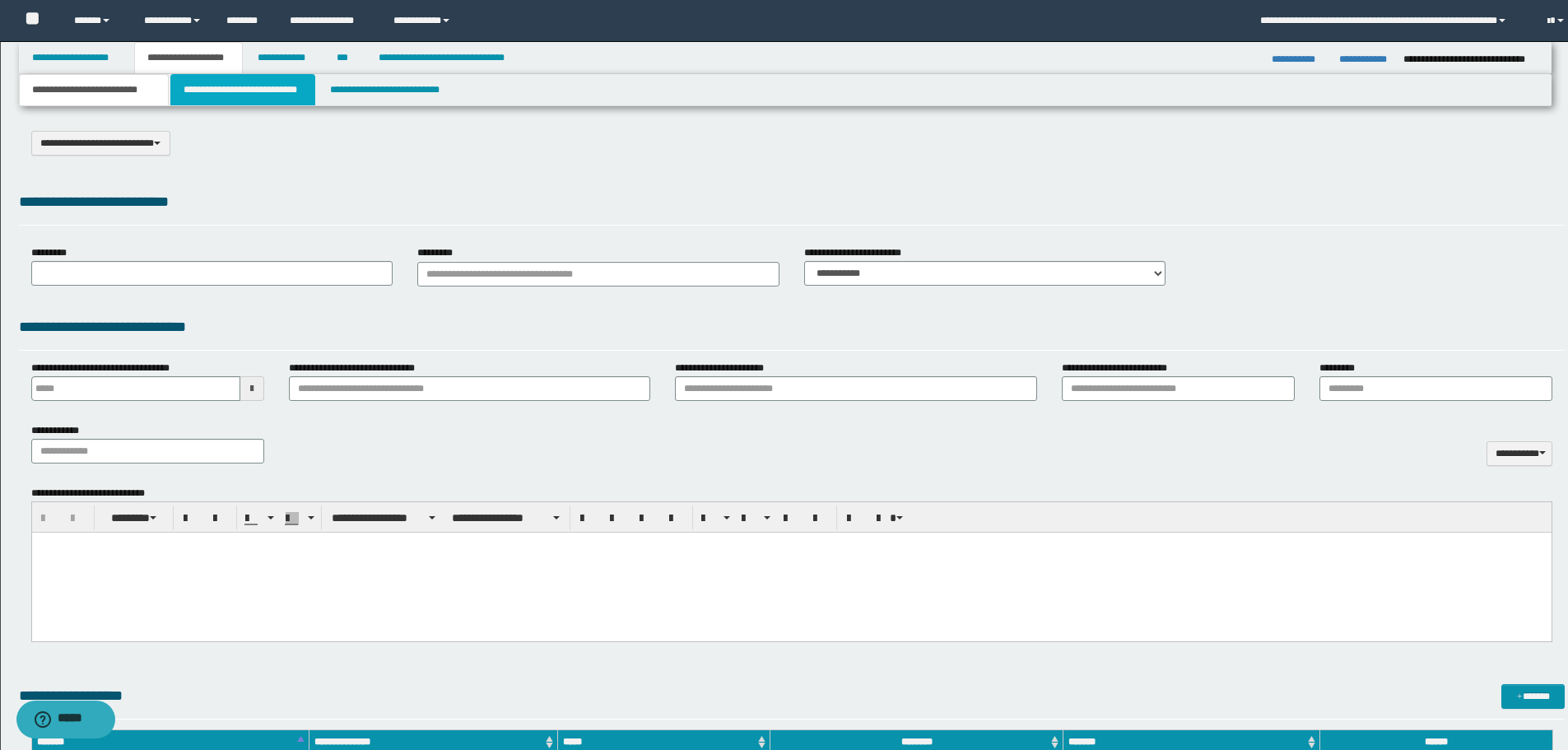click on "**********" at bounding box center [243, 90] 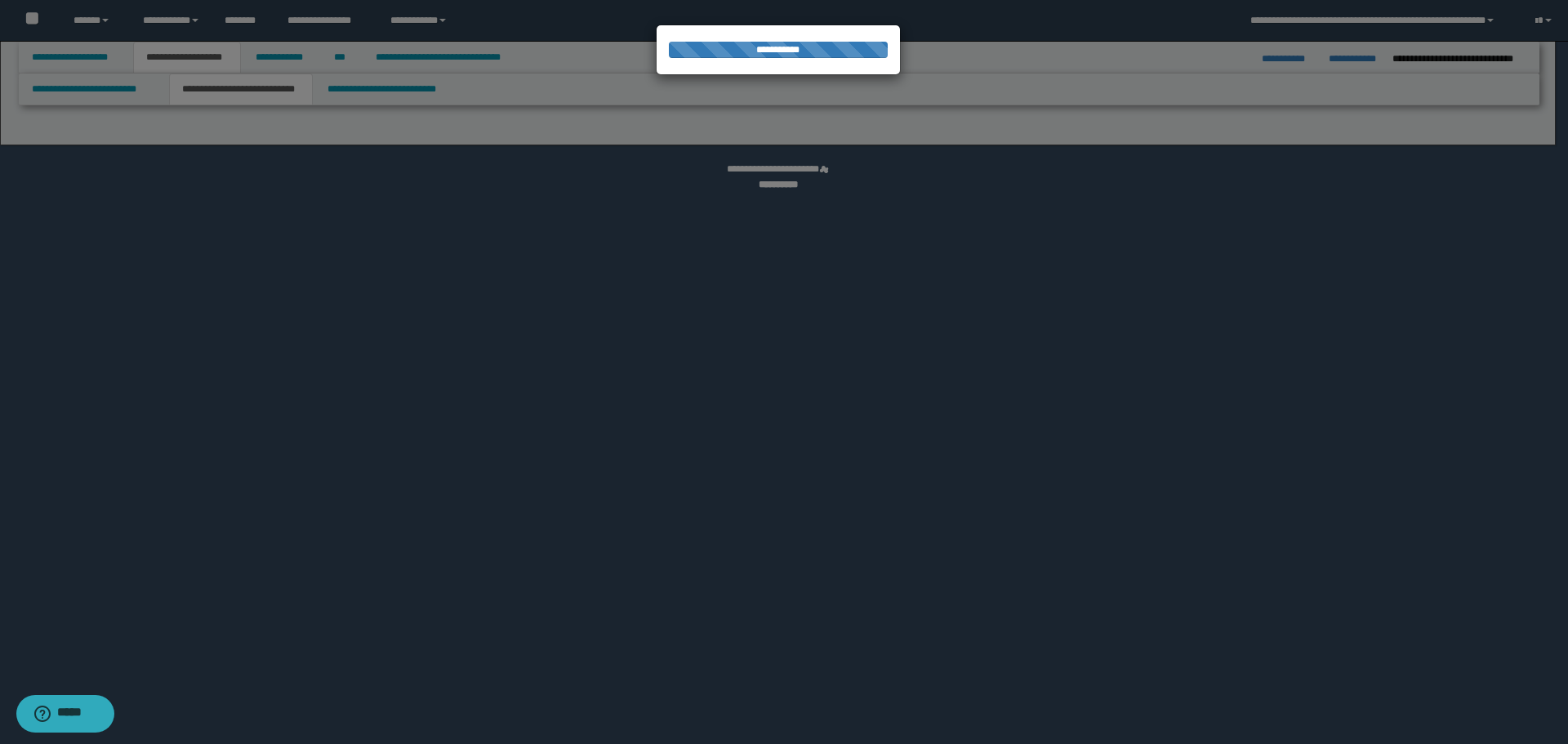 select on "*" 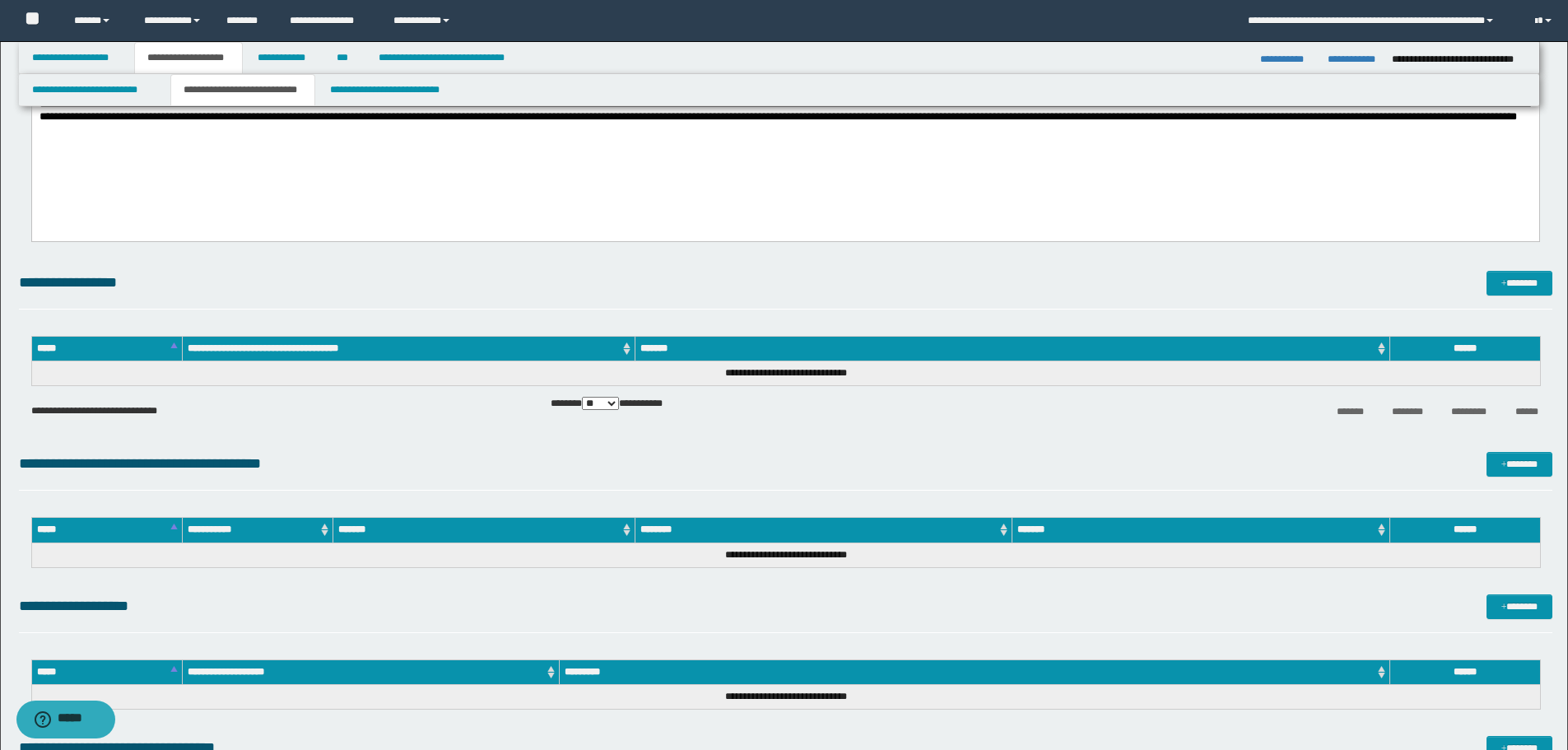 scroll, scrollTop: 82, scrollLeft: 0, axis: vertical 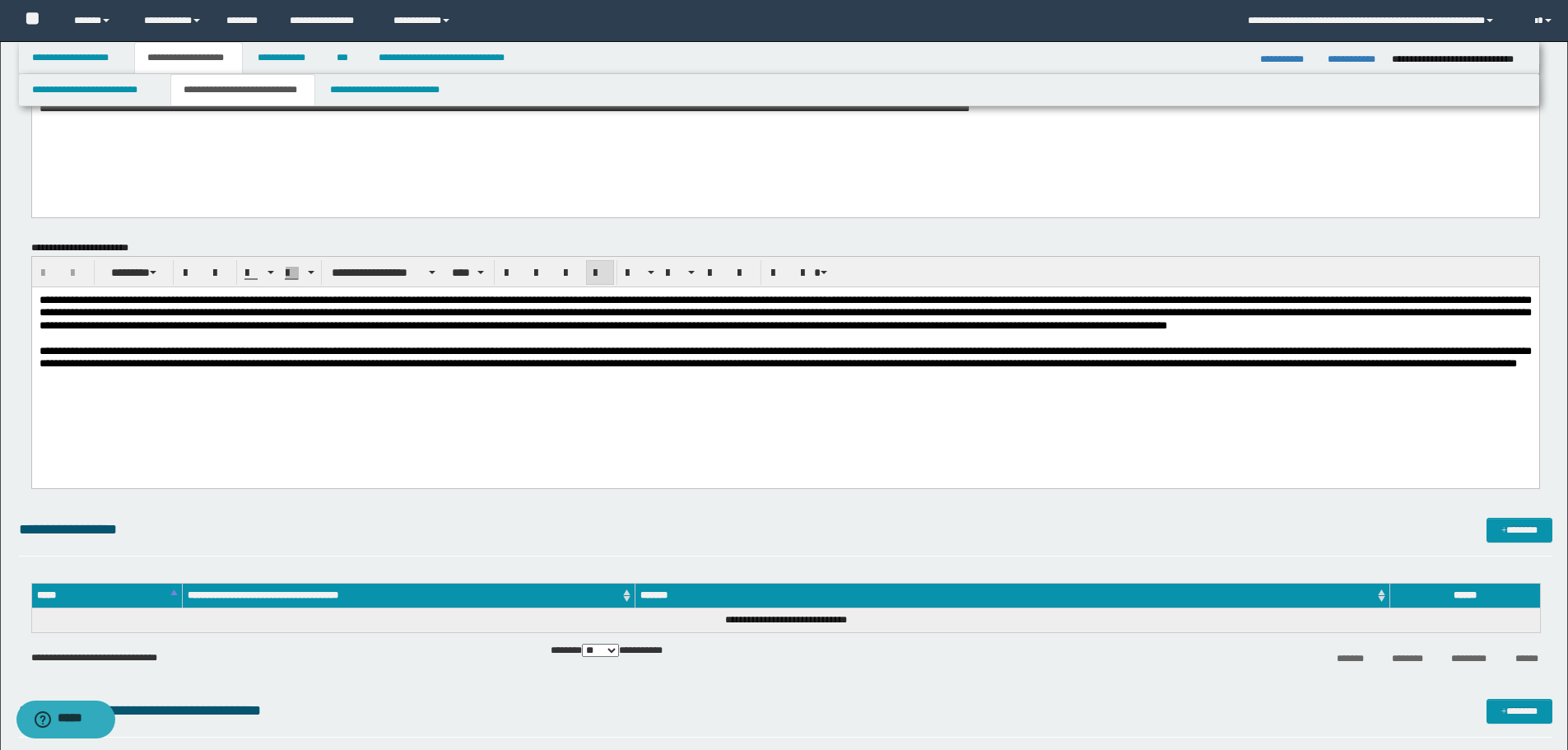click on "**********" at bounding box center (784, 356) 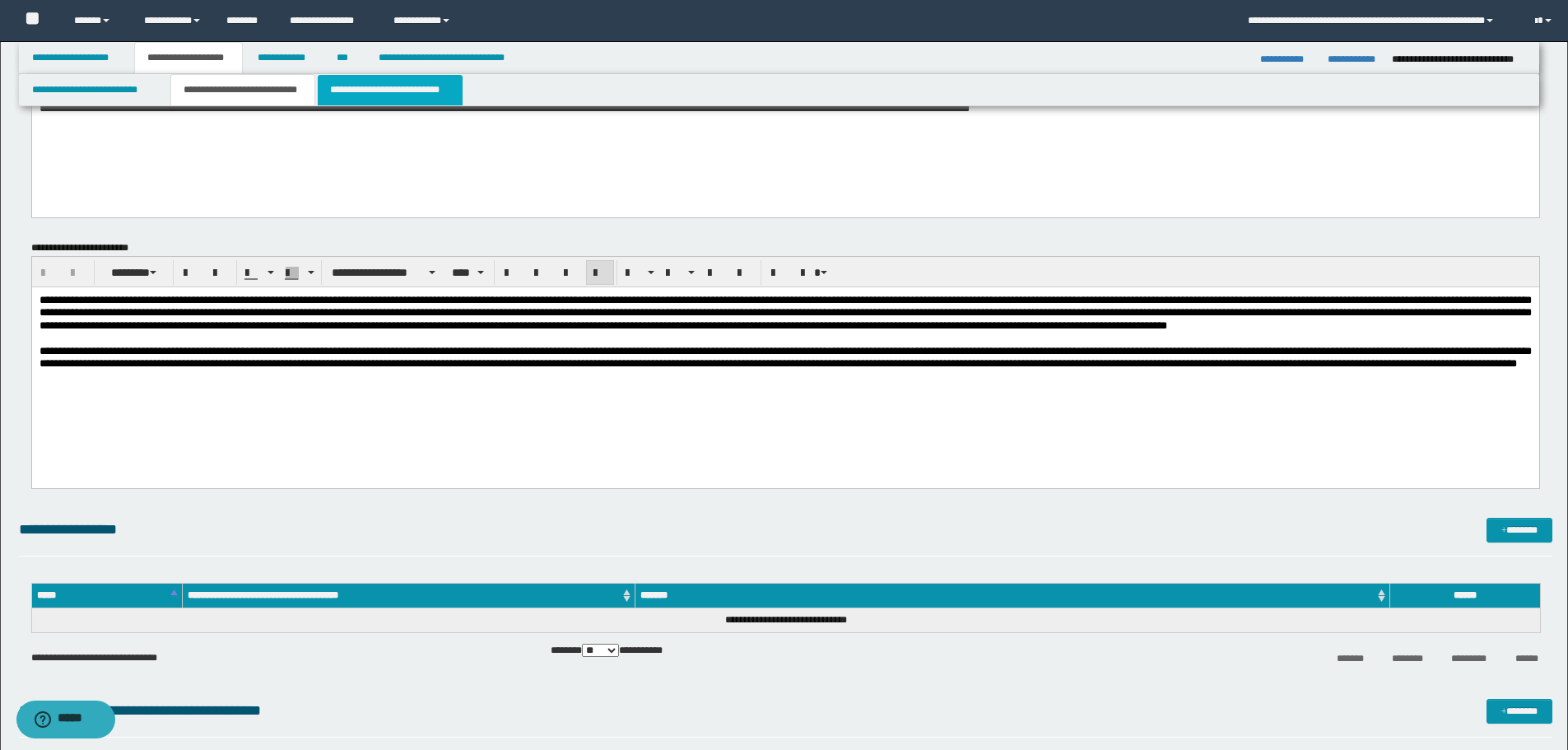 click on "**********" at bounding box center (390, 90) 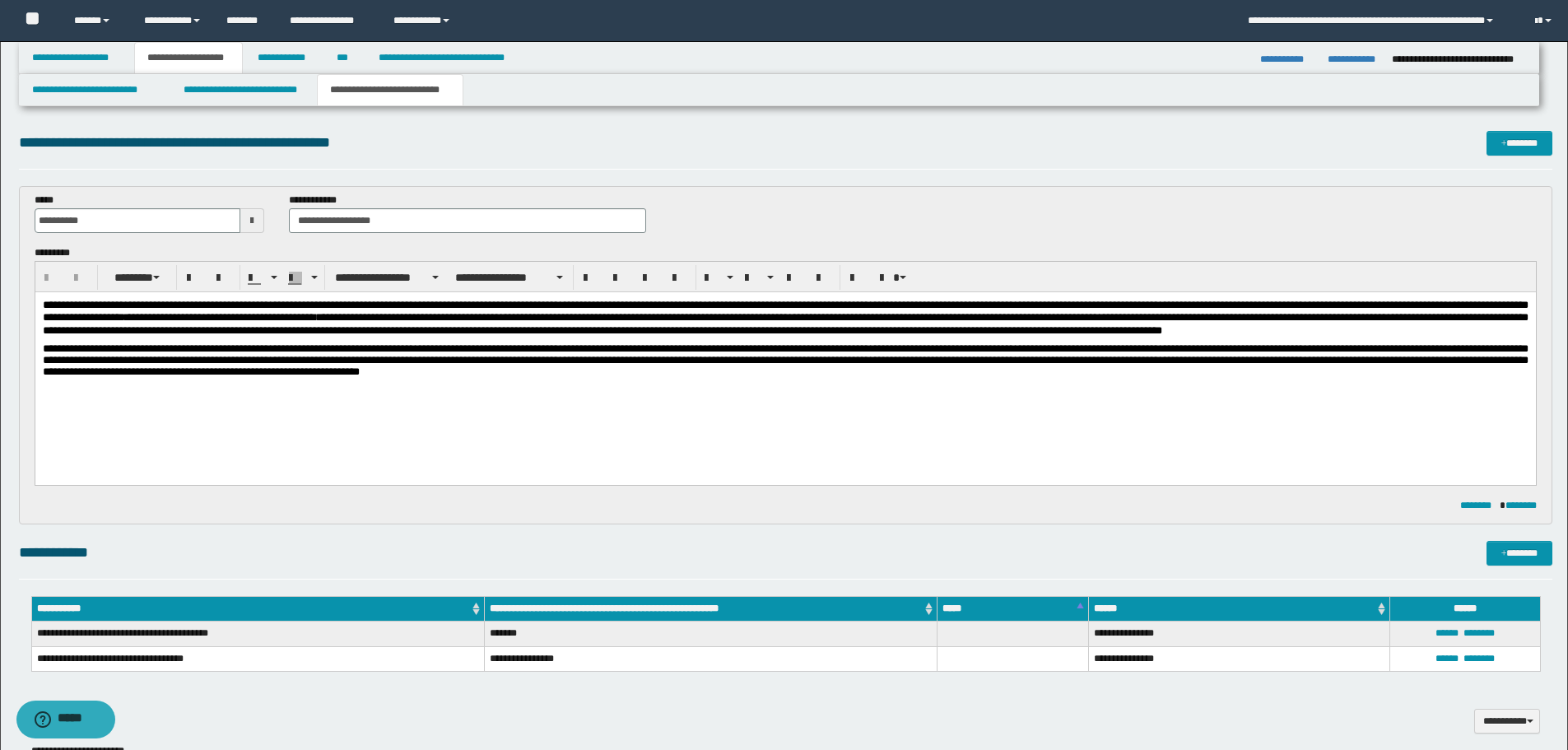 scroll, scrollTop: 165, scrollLeft: 0, axis: vertical 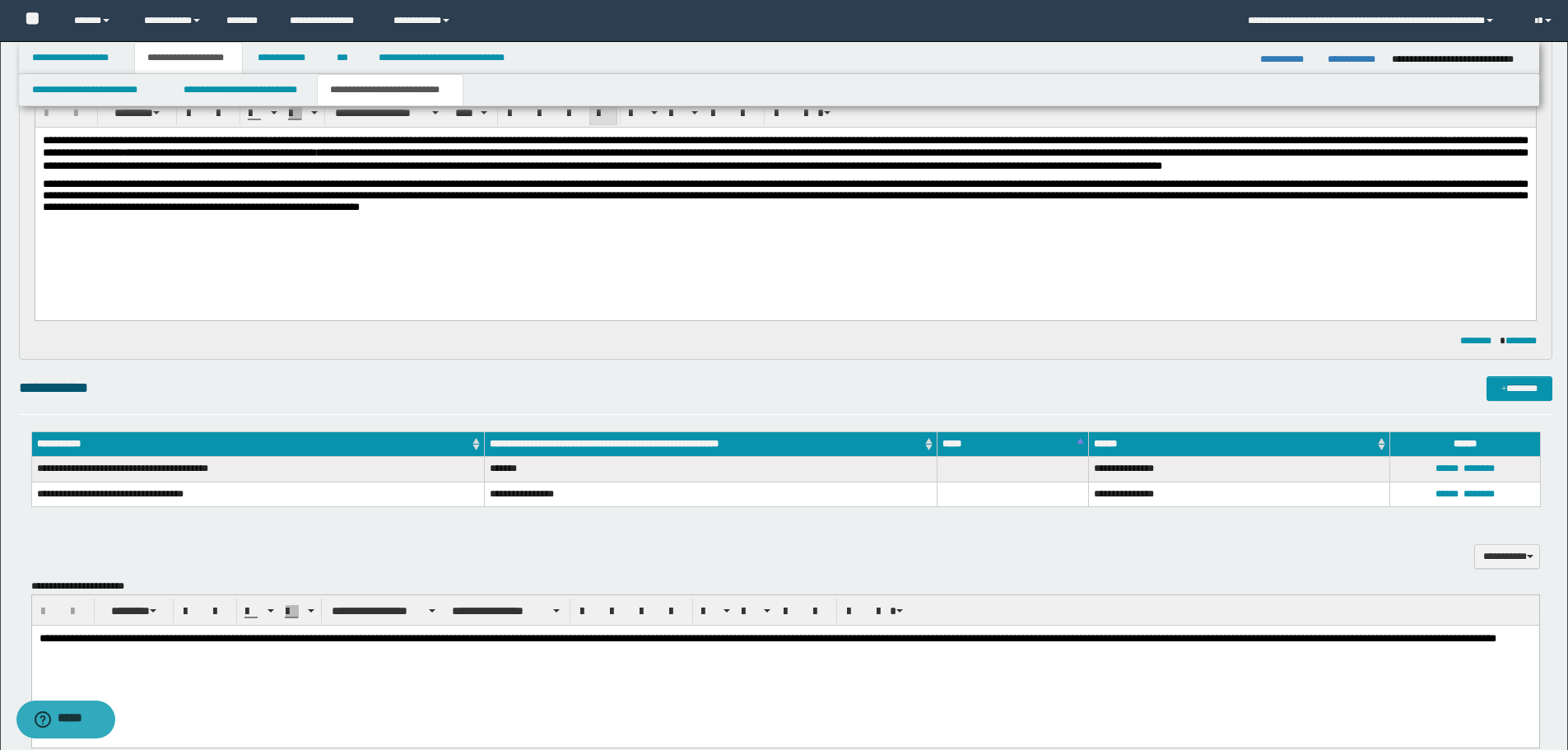 click on "**********" at bounding box center [784, 195] 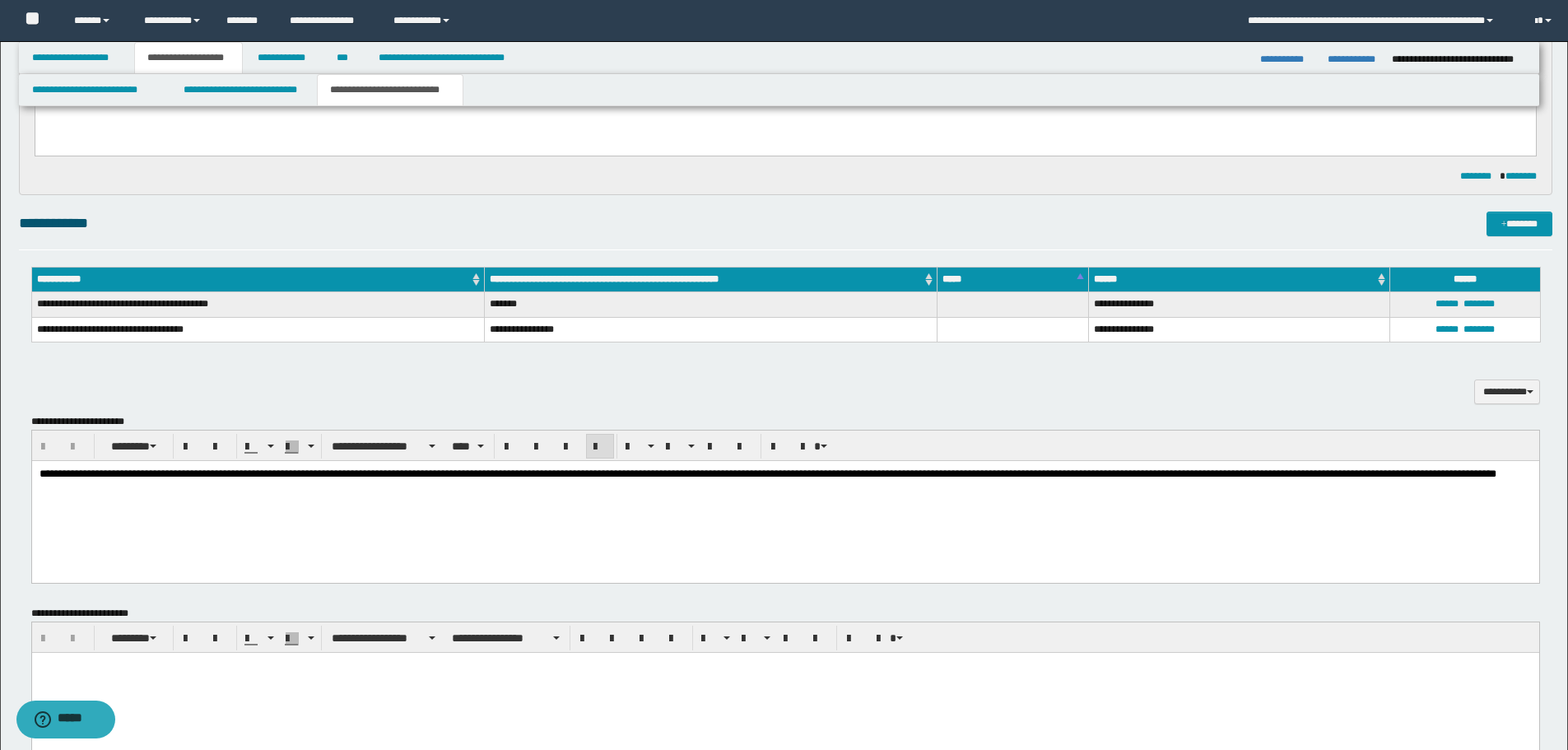 click on "**********" at bounding box center [784, 494] 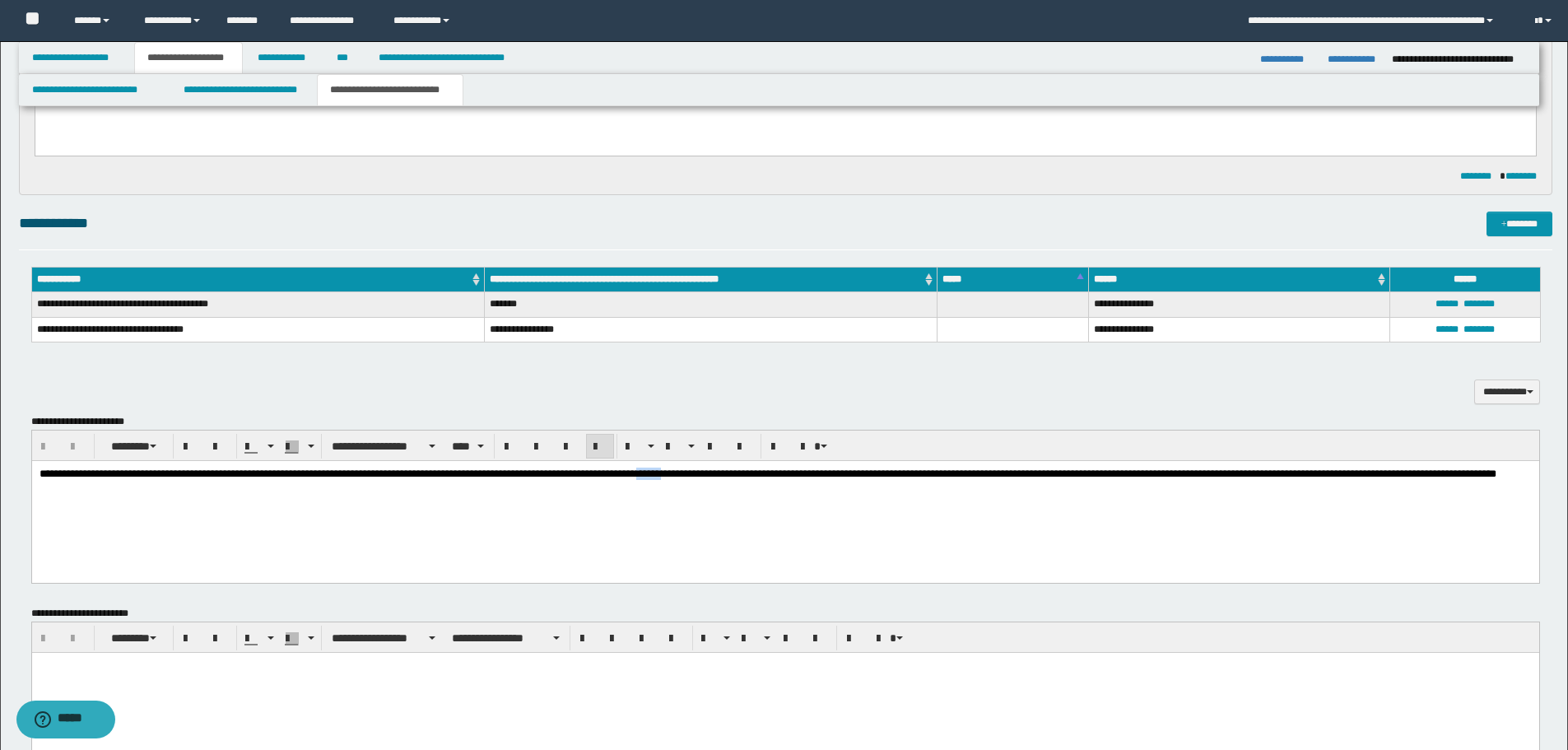 type 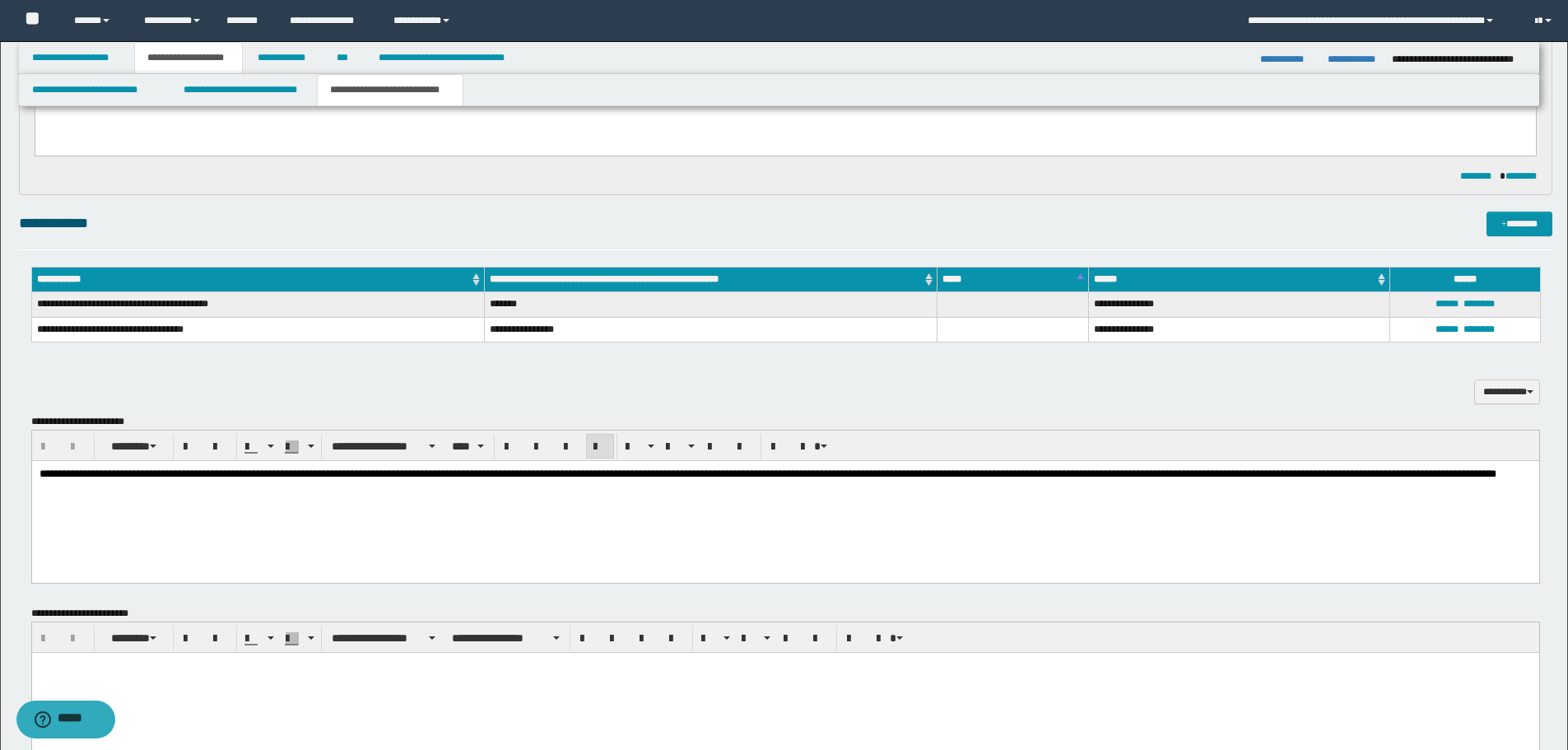 drag, startPoint x: 1095, startPoint y: 522, endPoint x: 1340, endPoint y: 515, distance: 245.09998 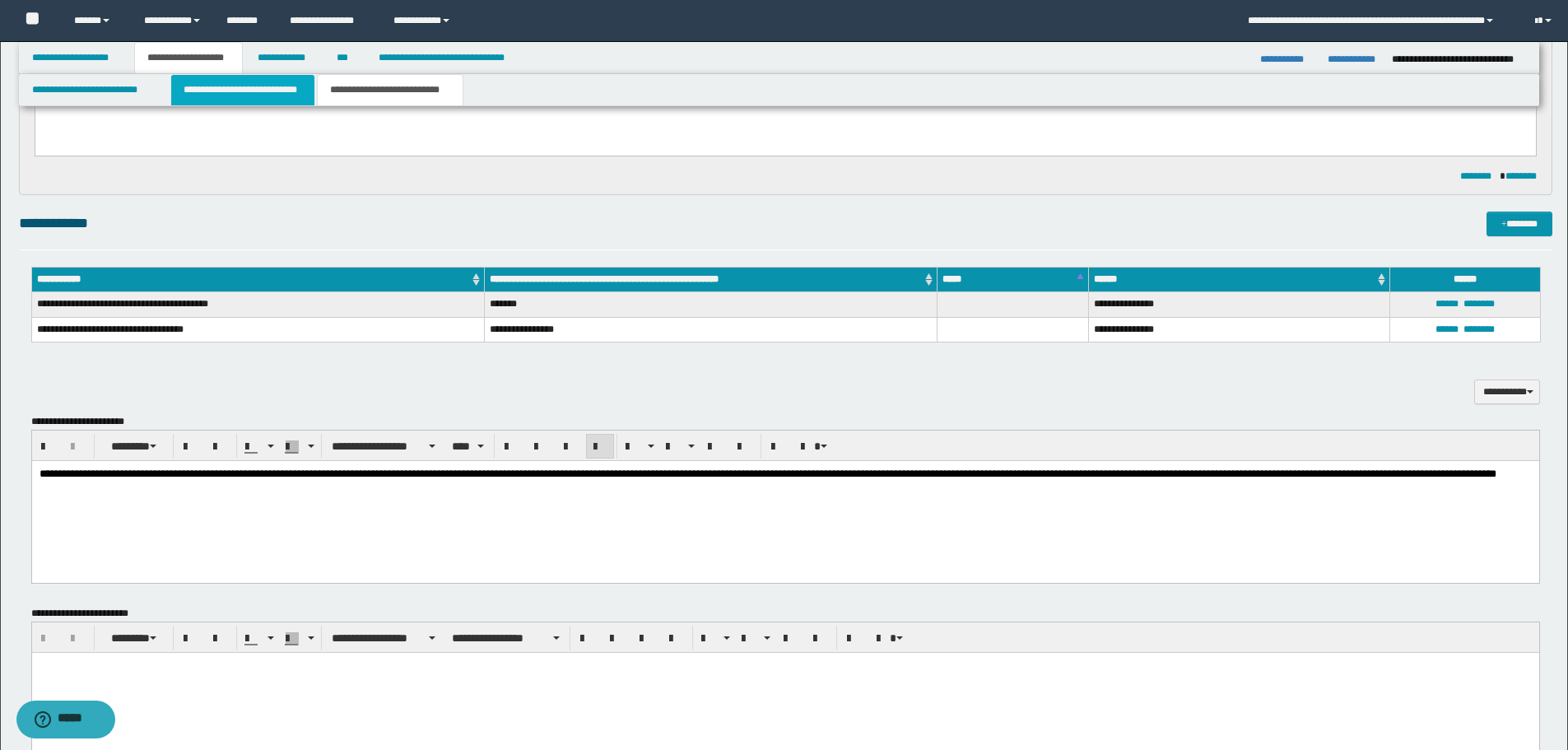 click on "**********" at bounding box center (243, 90) 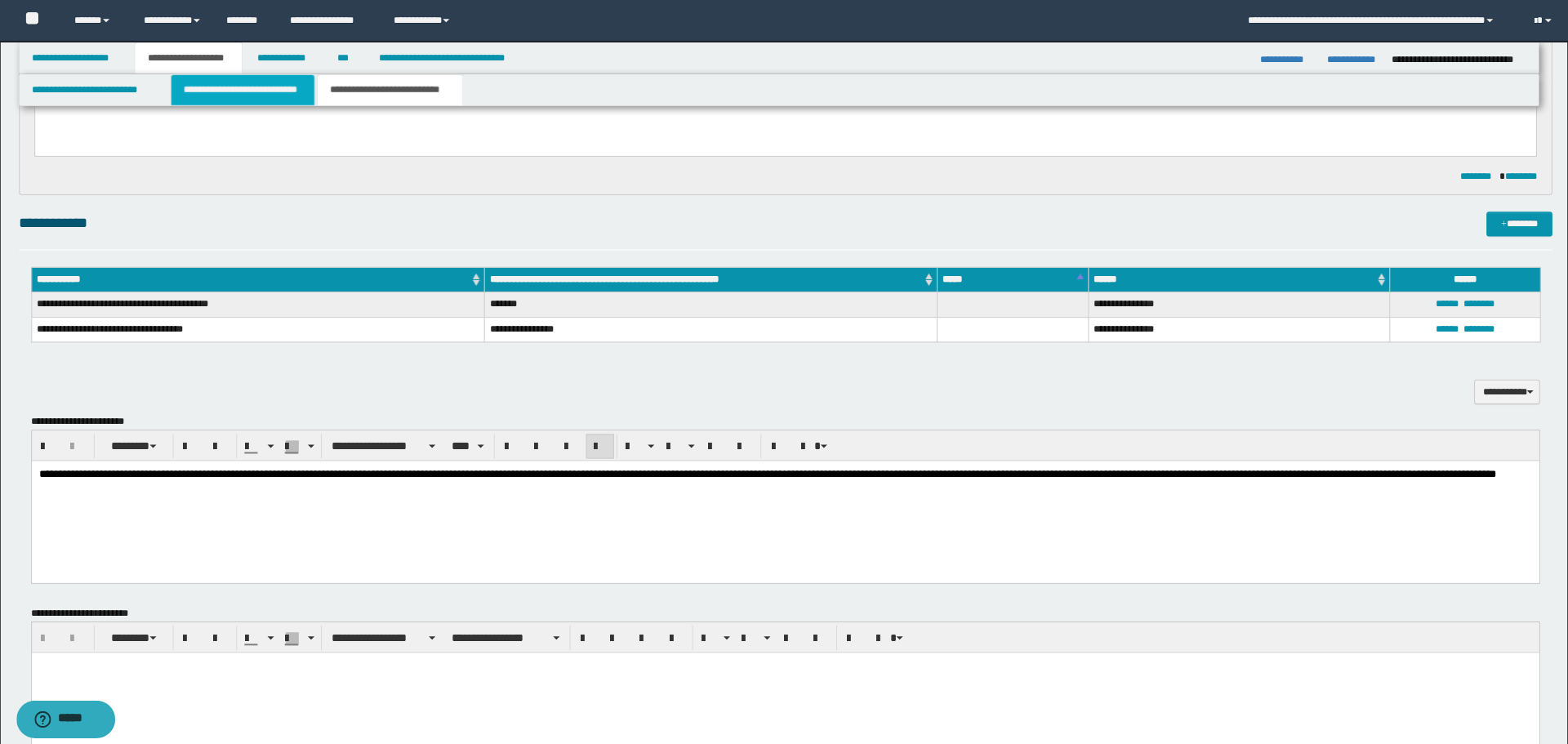 type 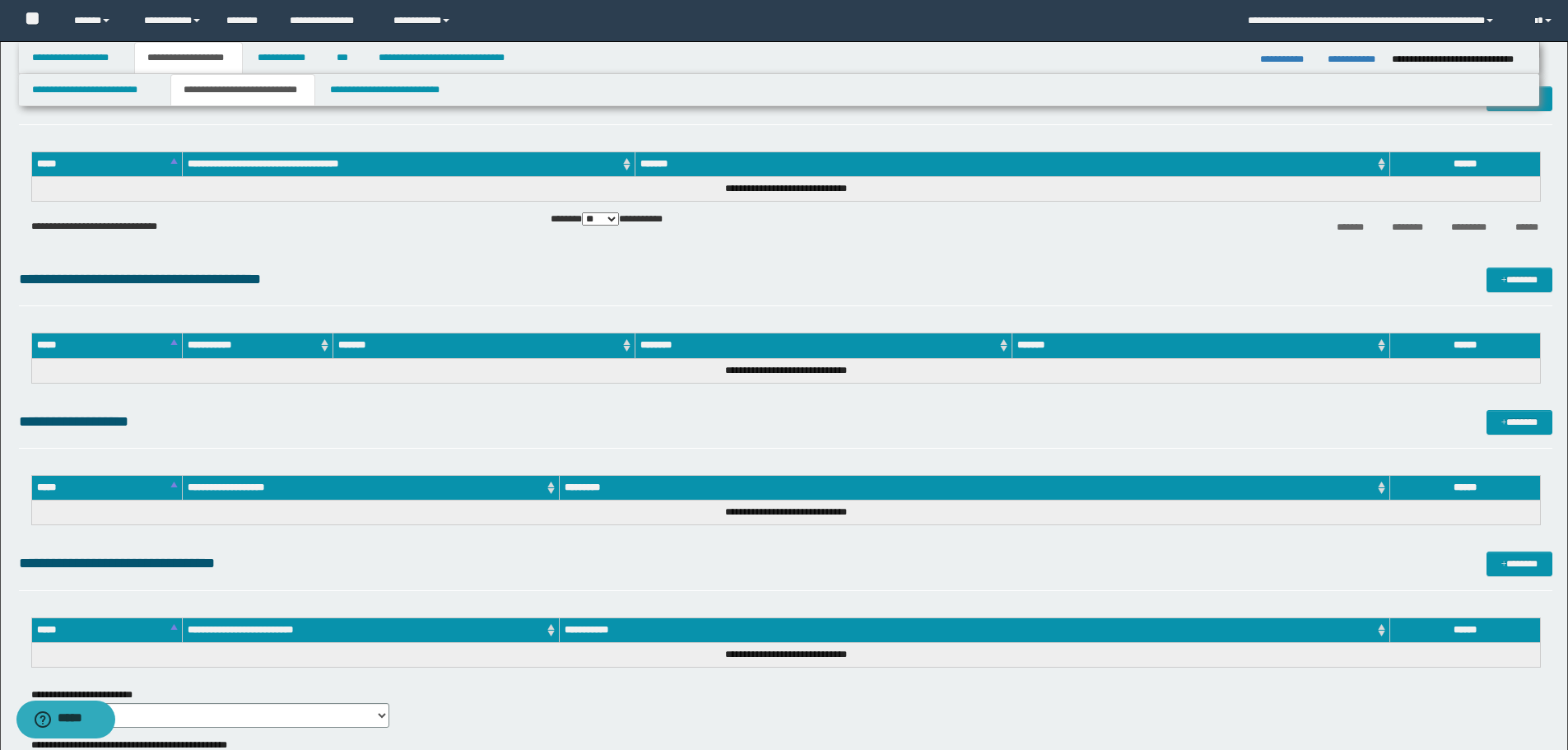 click on "**********" at bounding box center [188, 58] 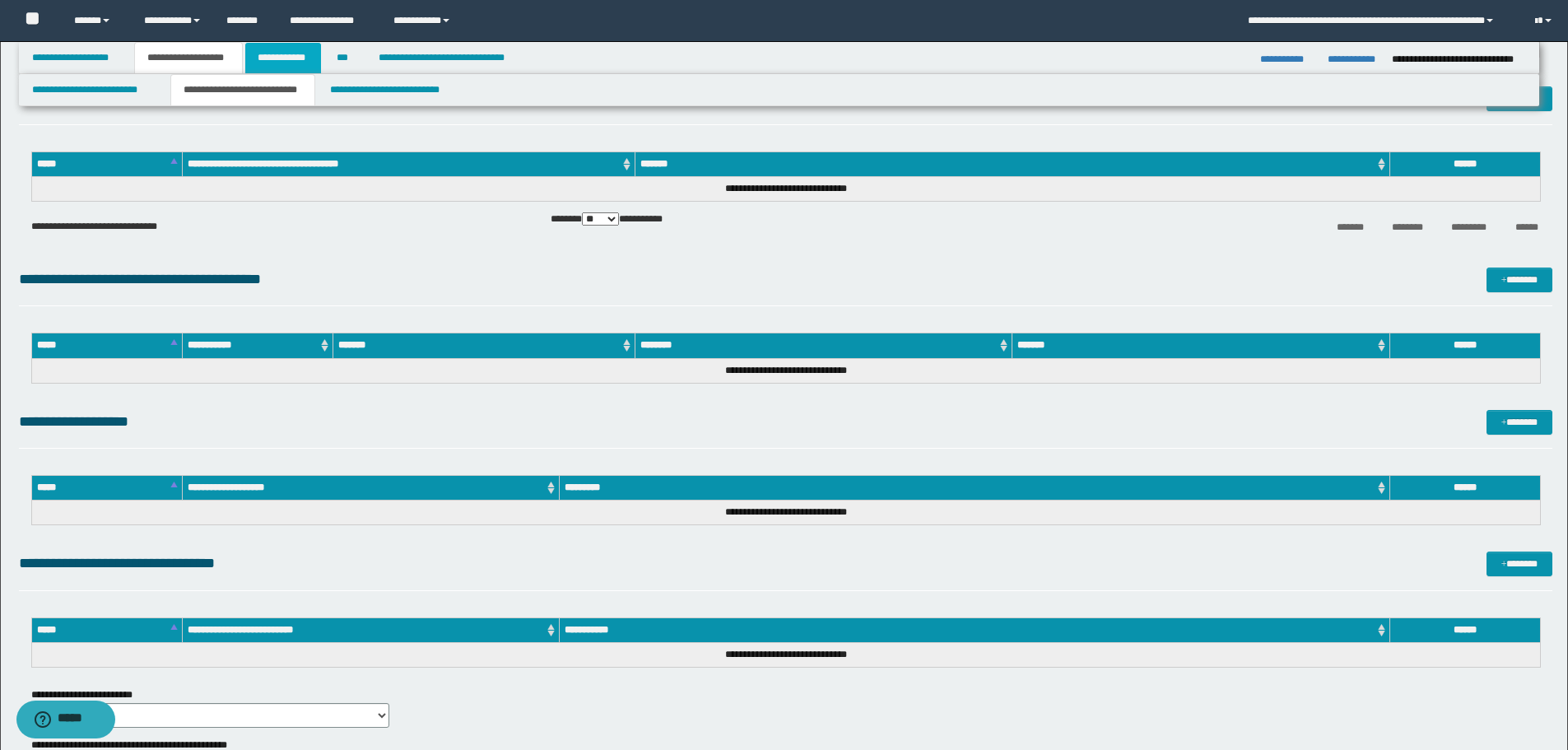 click on "**********" at bounding box center (283, 58) 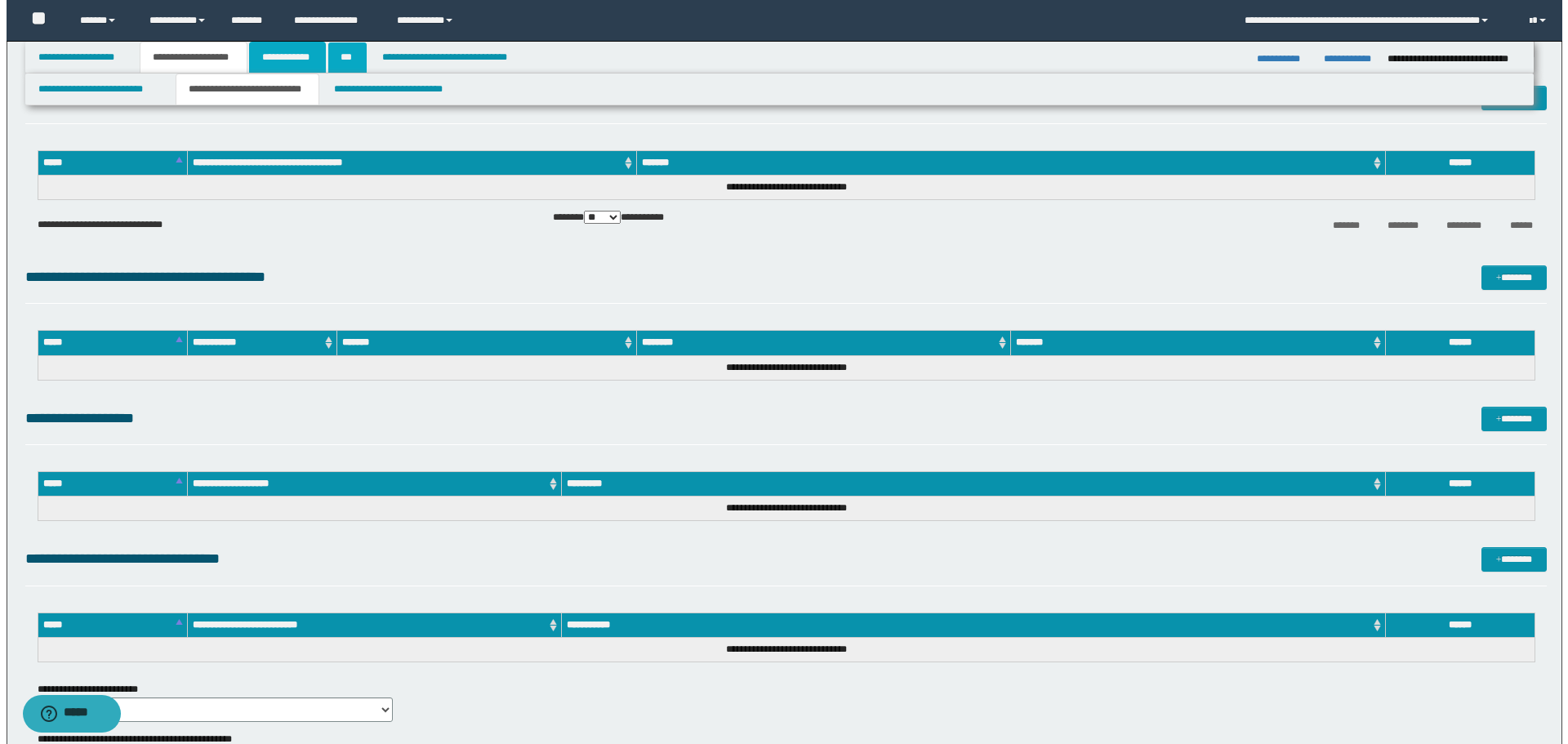 scroll, scrollTop: 0, scrollLeft: 0, axis: both 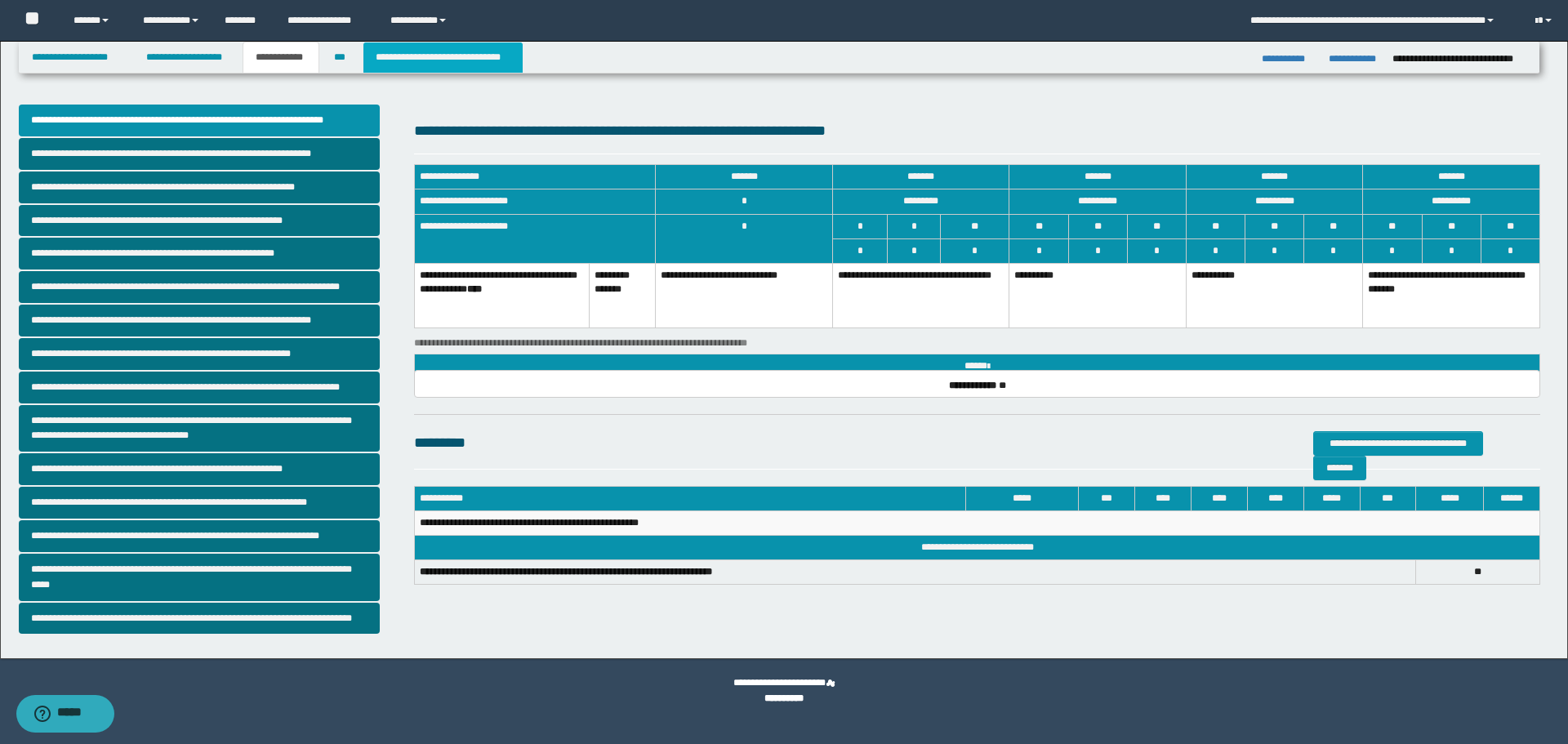 click on "**********" at bounding box center (443, 57) 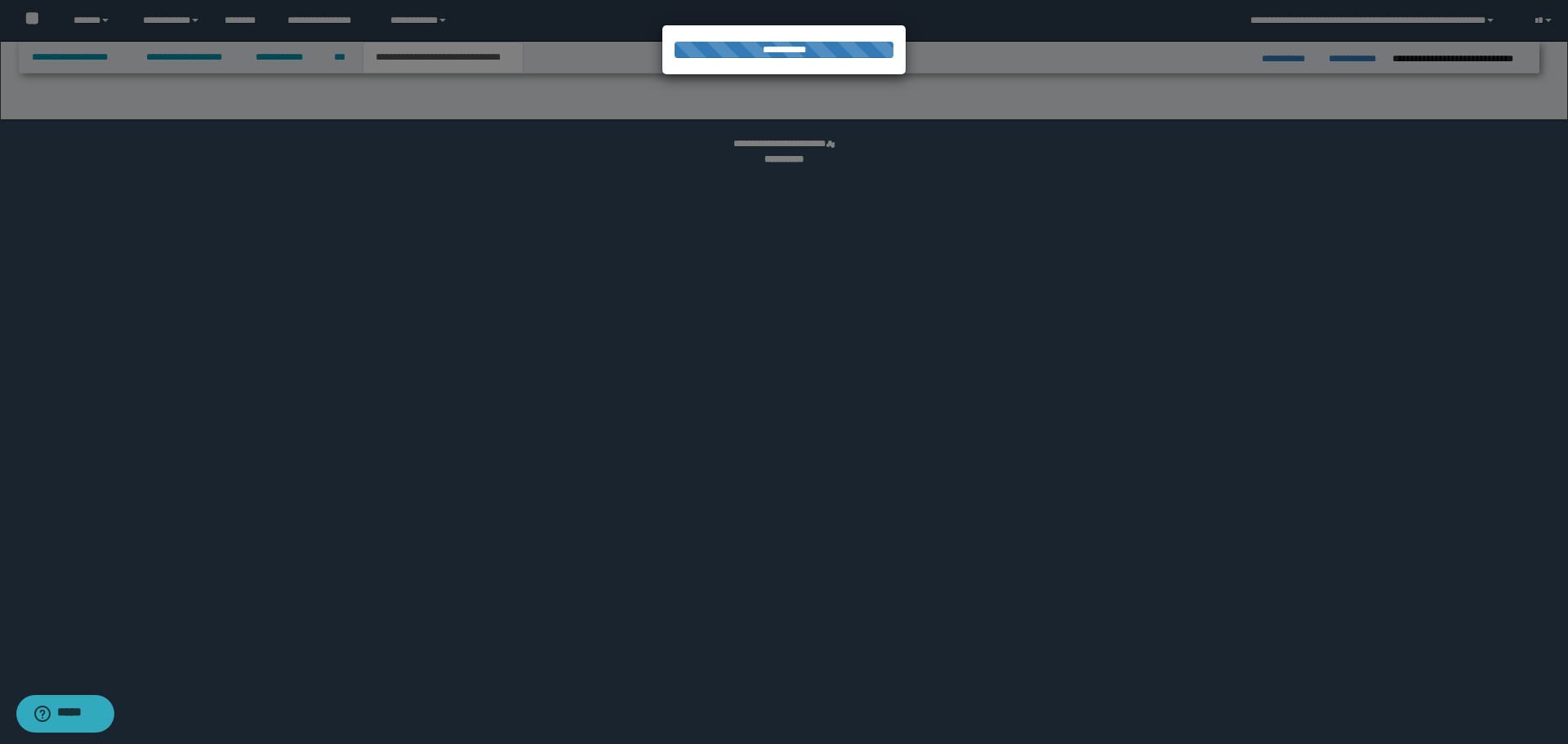 select on "*" 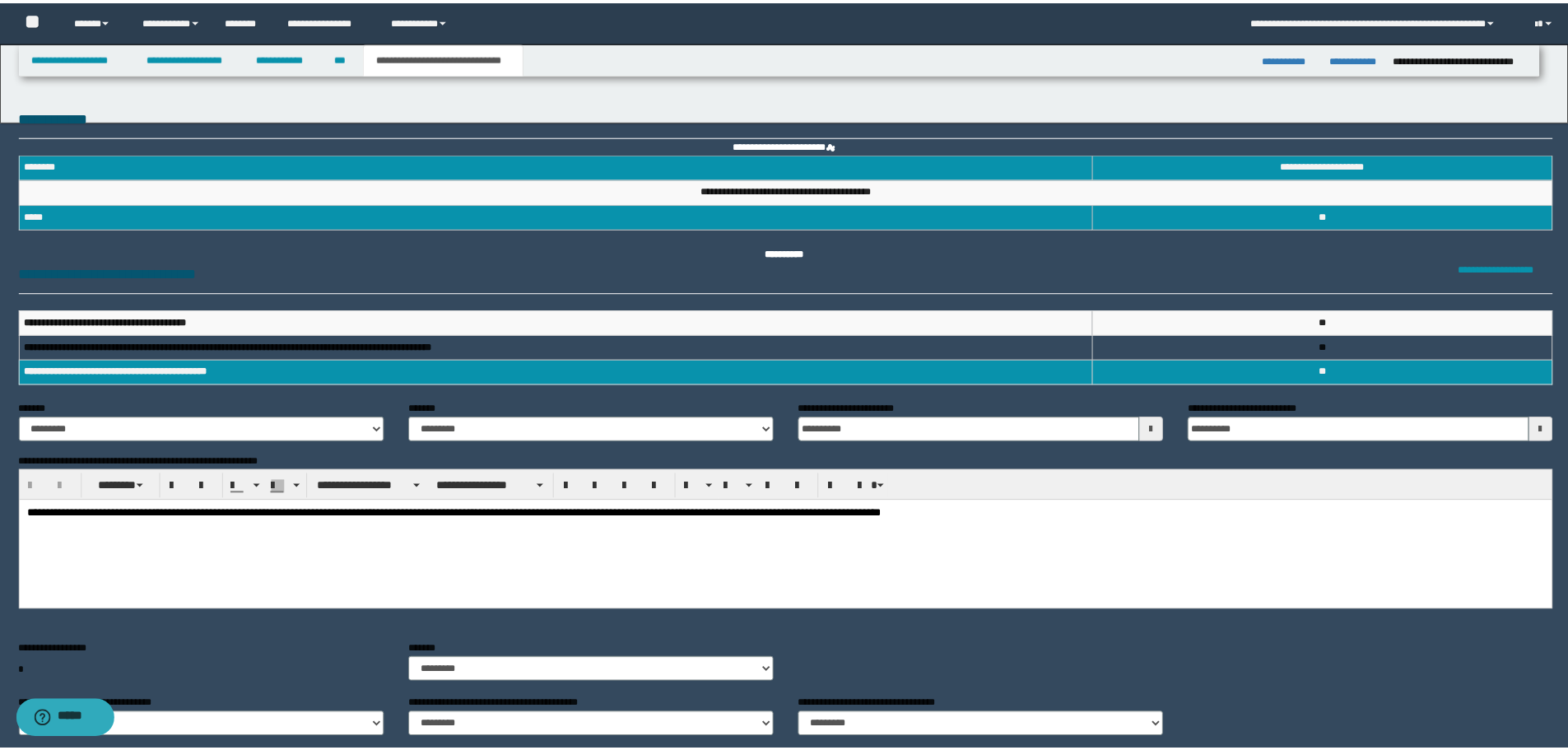 scroll, scrollTop: 0, scrollLeft: 0, axis: both 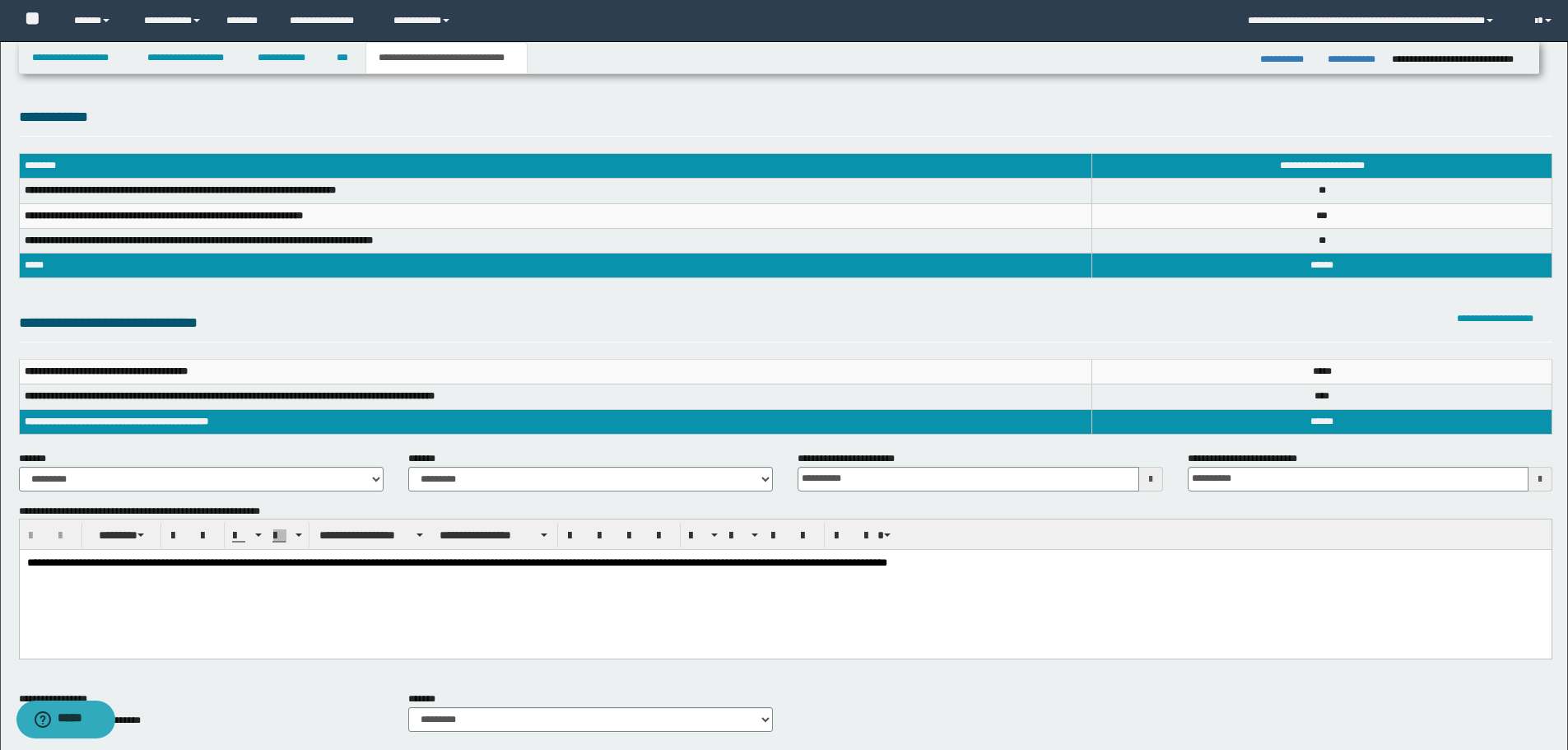click on "**********" at bounding box center (784, 584) 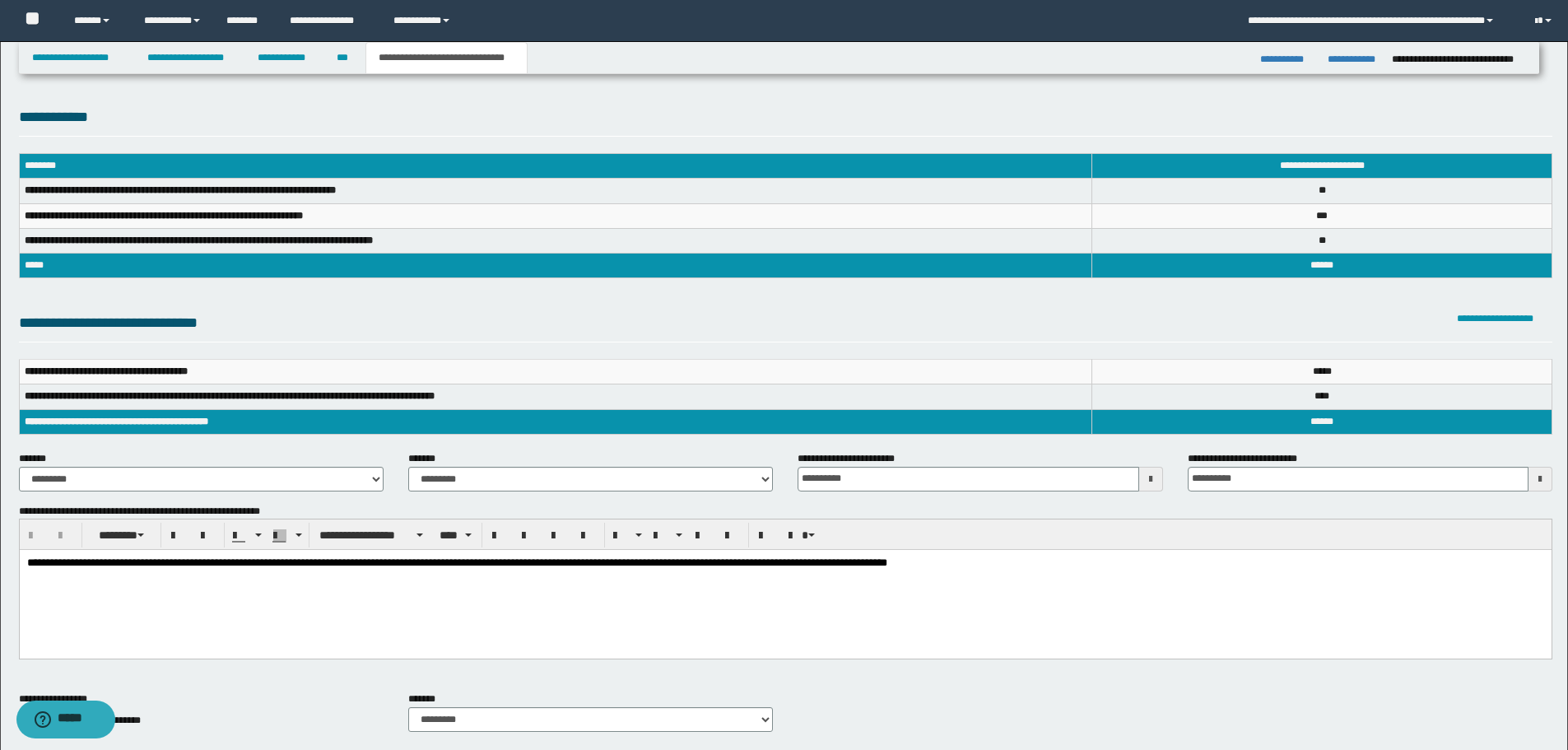click on "**********" at bounding box center (784, 563) 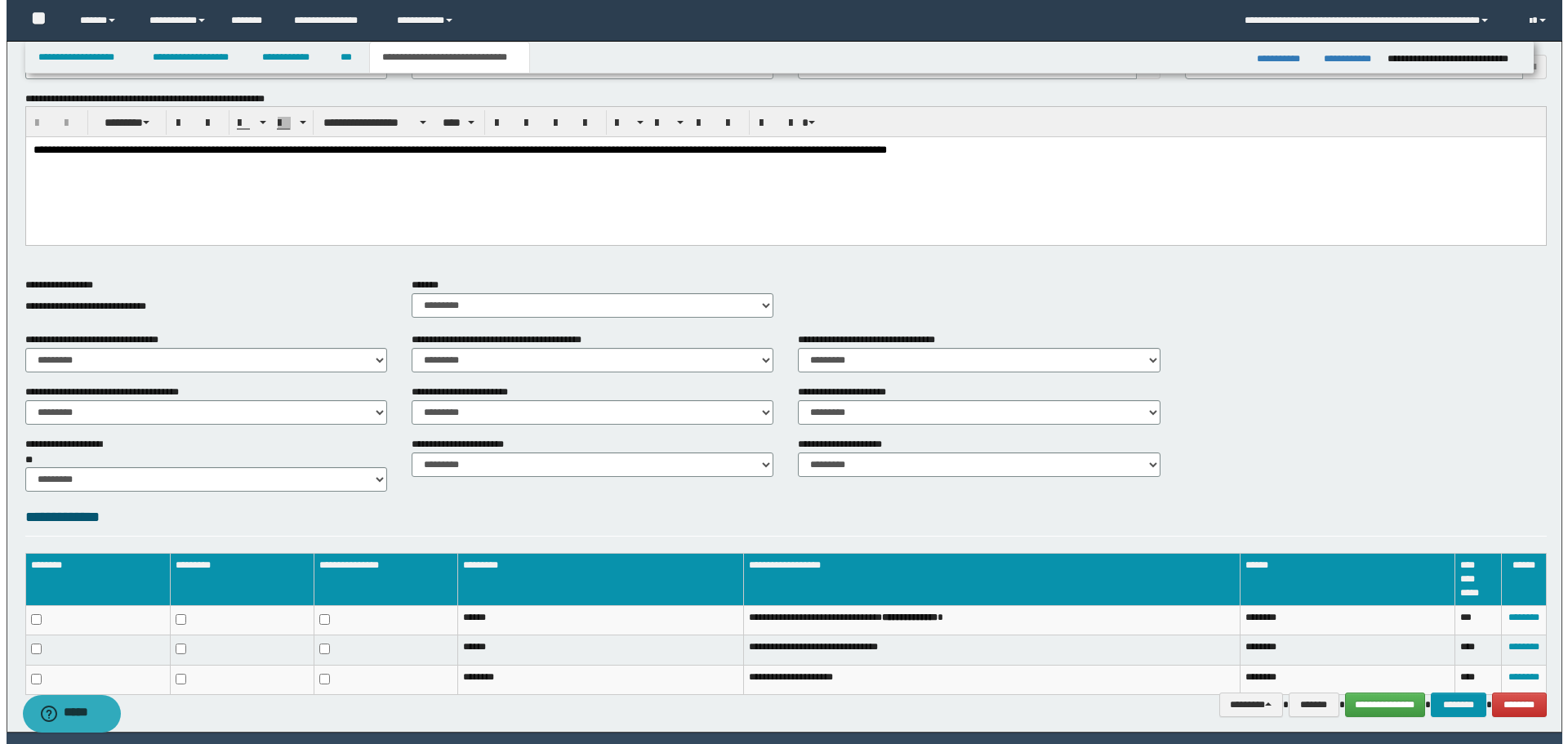 scroll, scrollTop: 460, scrollLeft: 0, axis: vertical 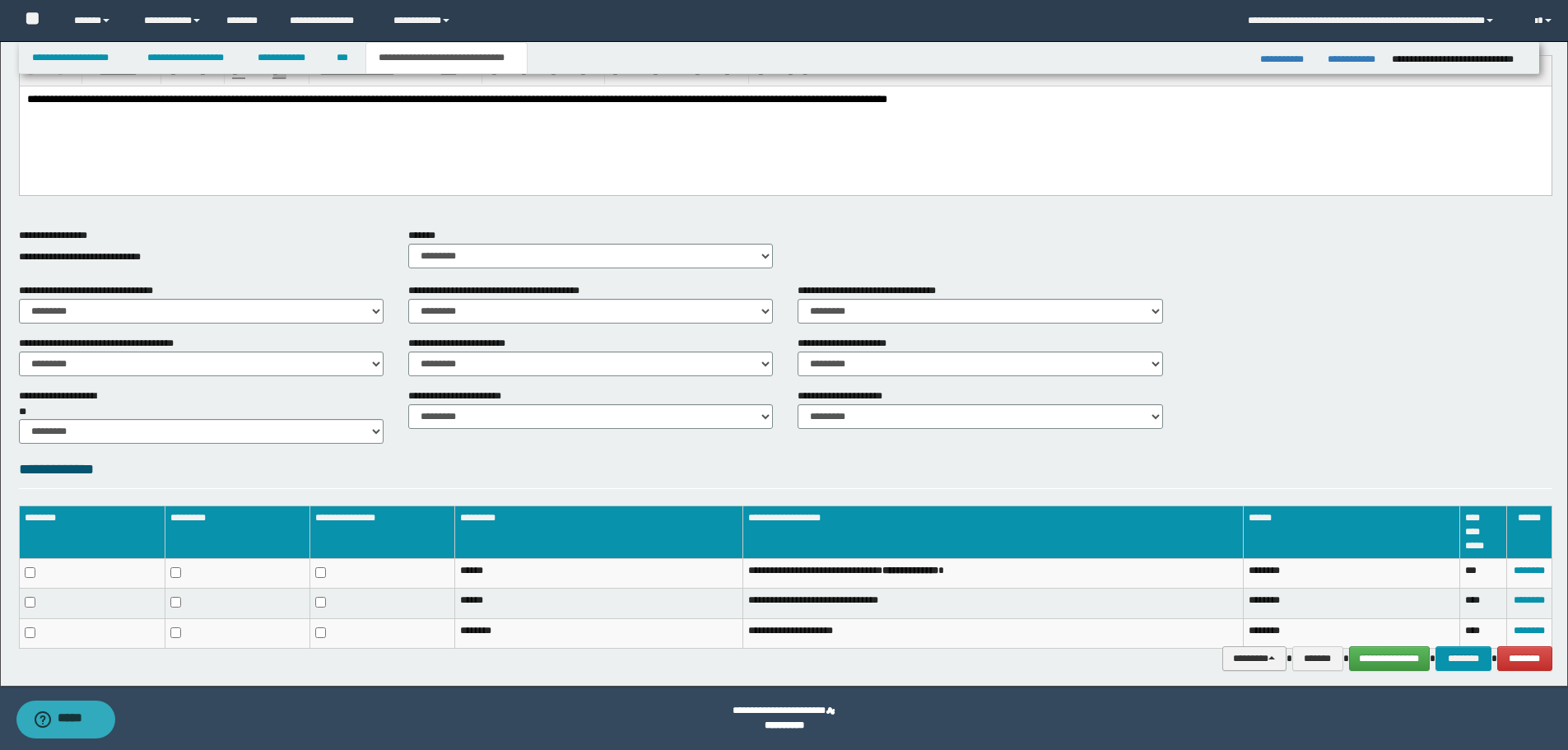 click on "********" at bounding box center (1254, 659) 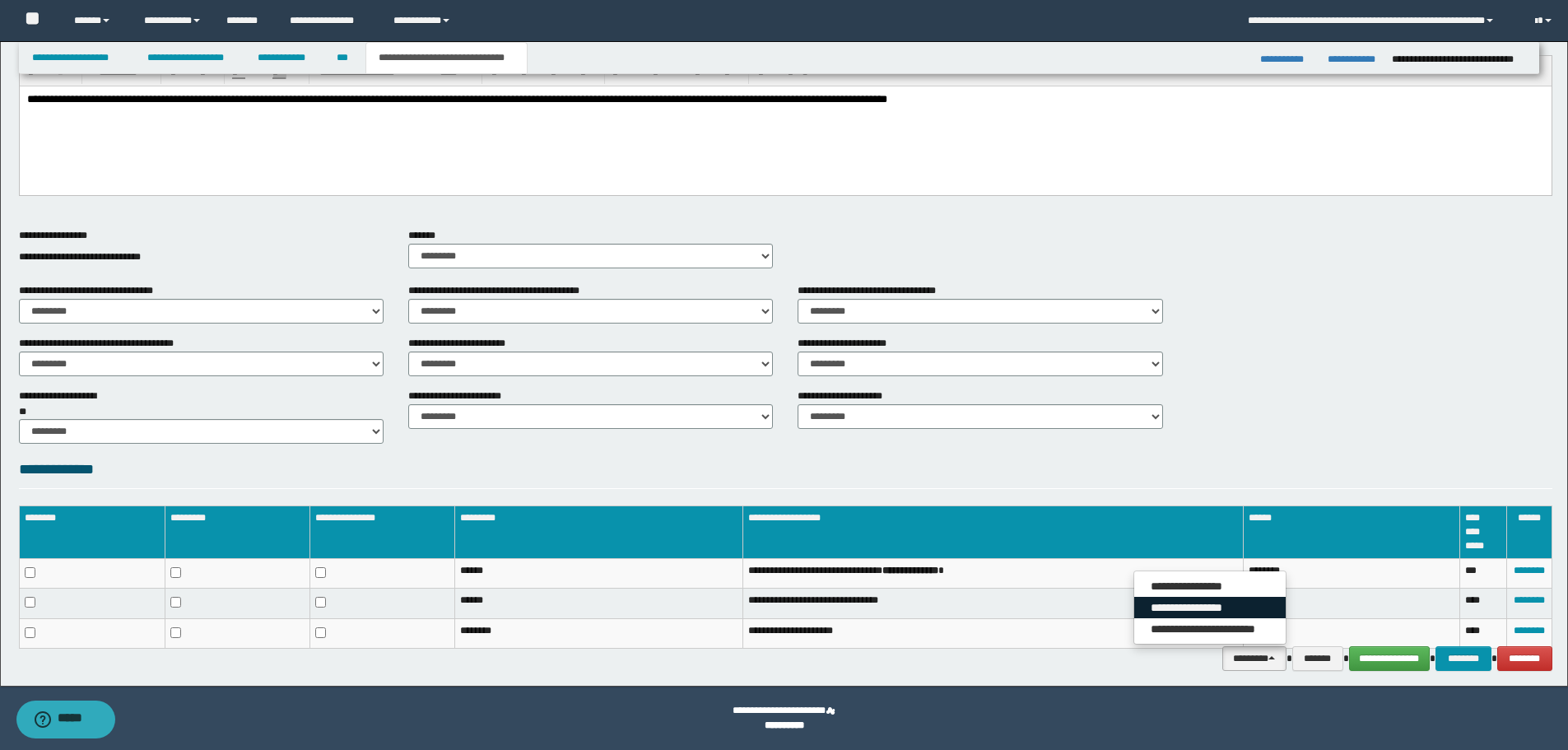 click on "**********" at bounding box center (1210, 608) 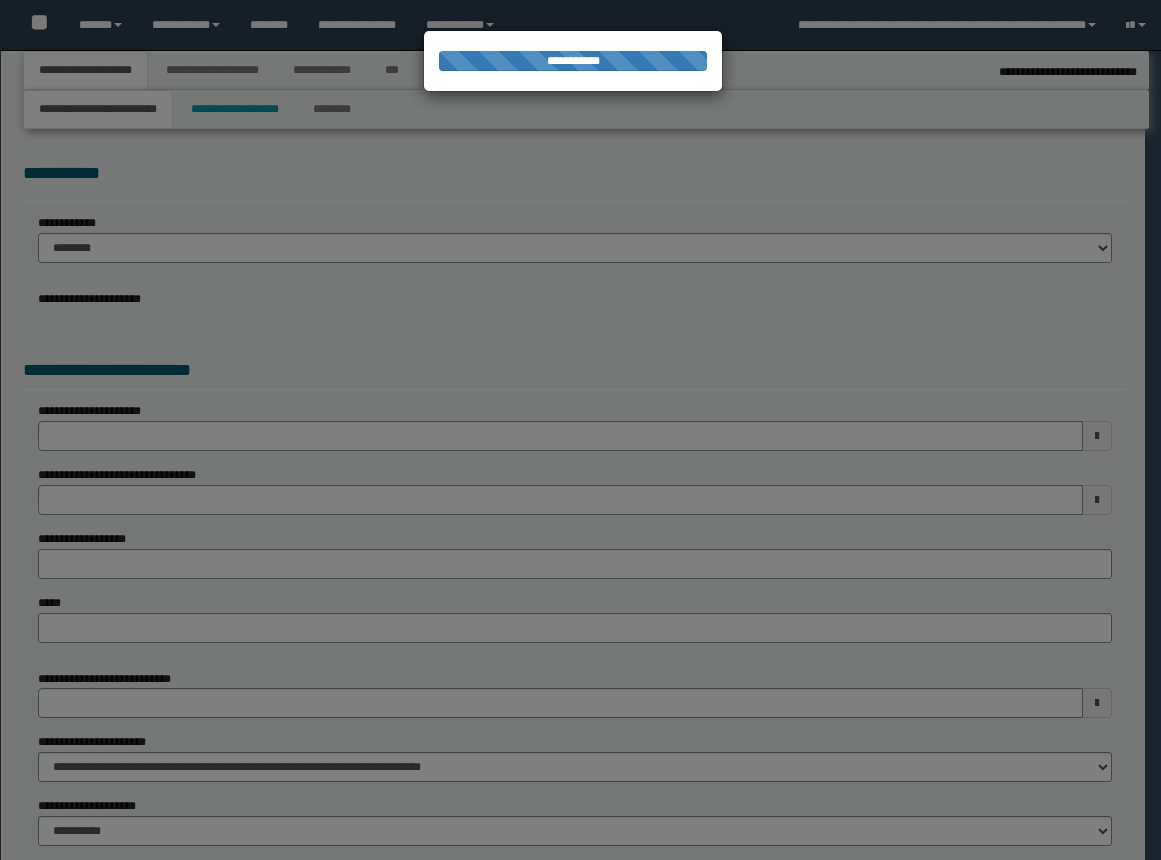 type on "**********" 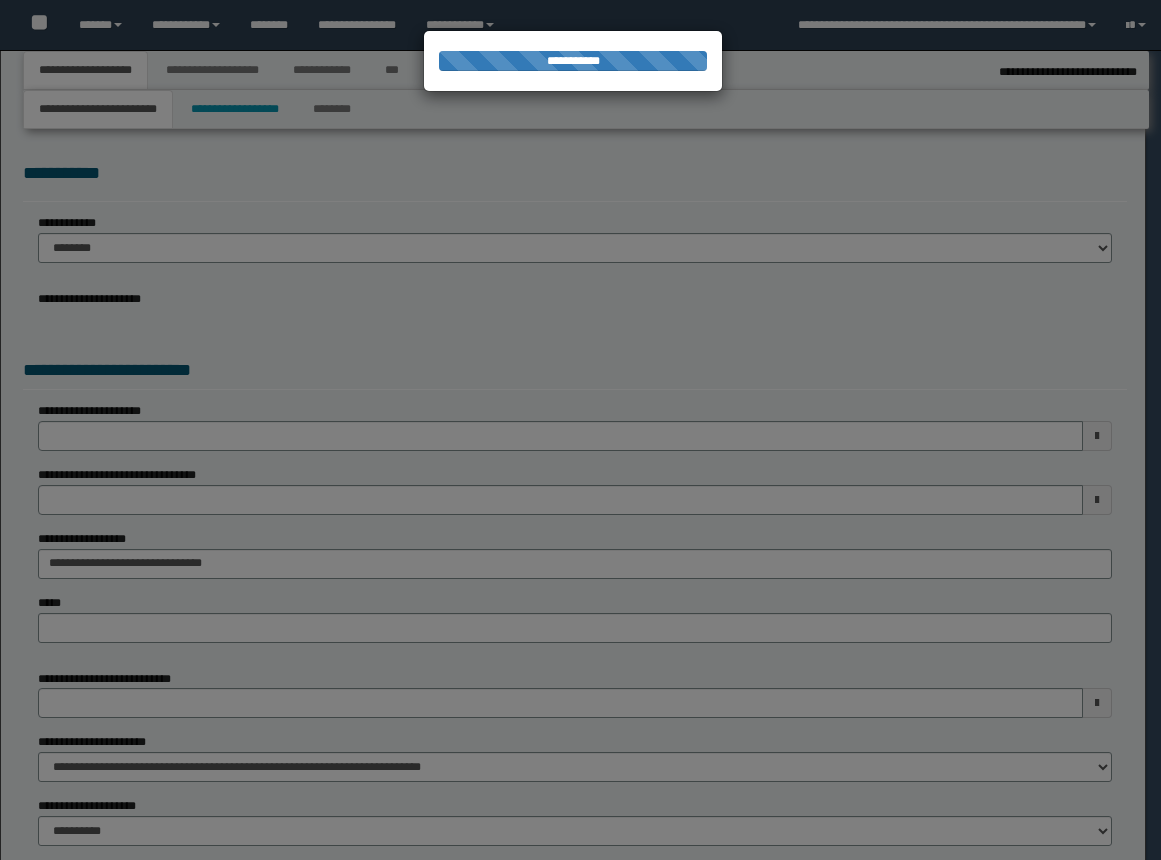 select on "*" 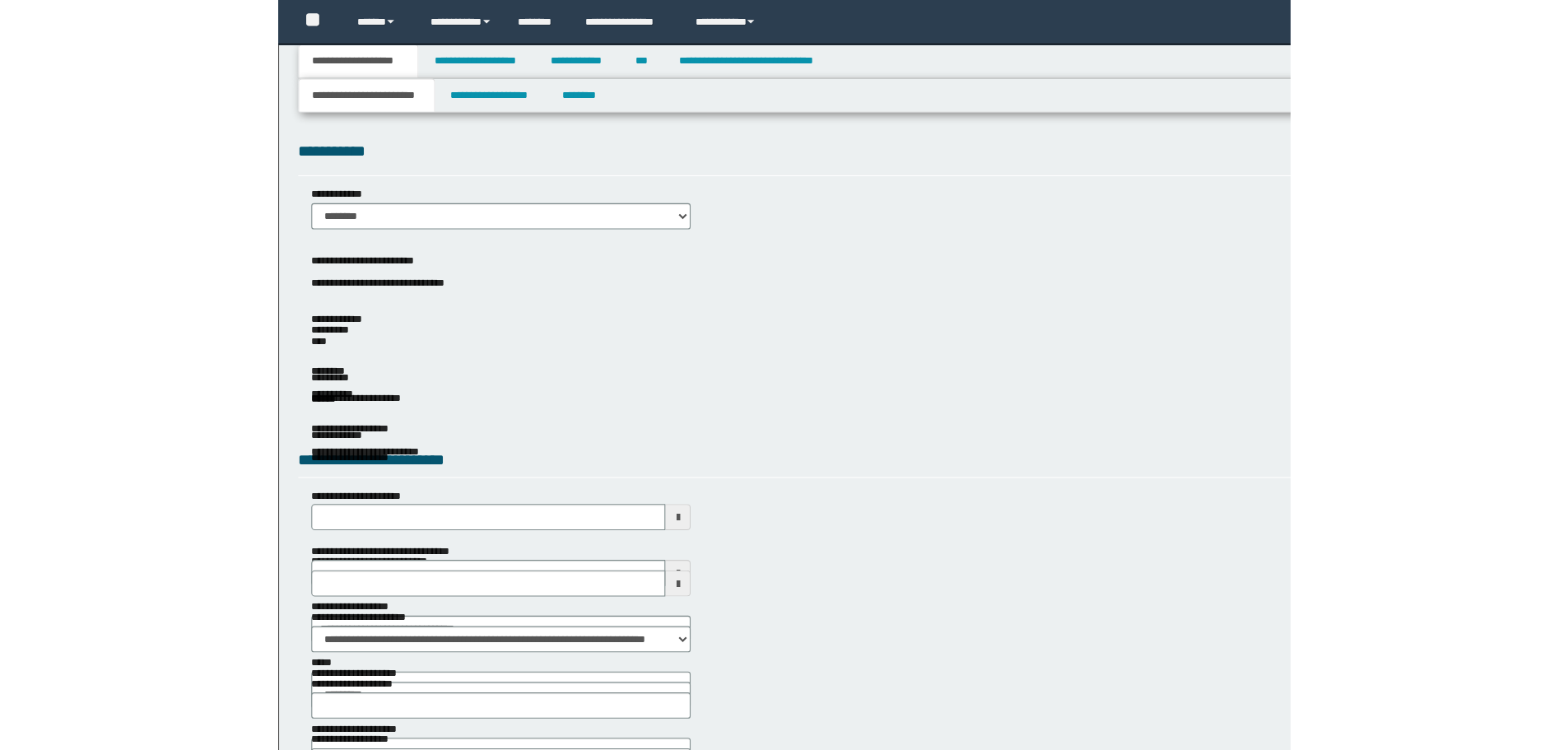 scroll, scrollTop: 0, scrollLeft: 0, axis: both 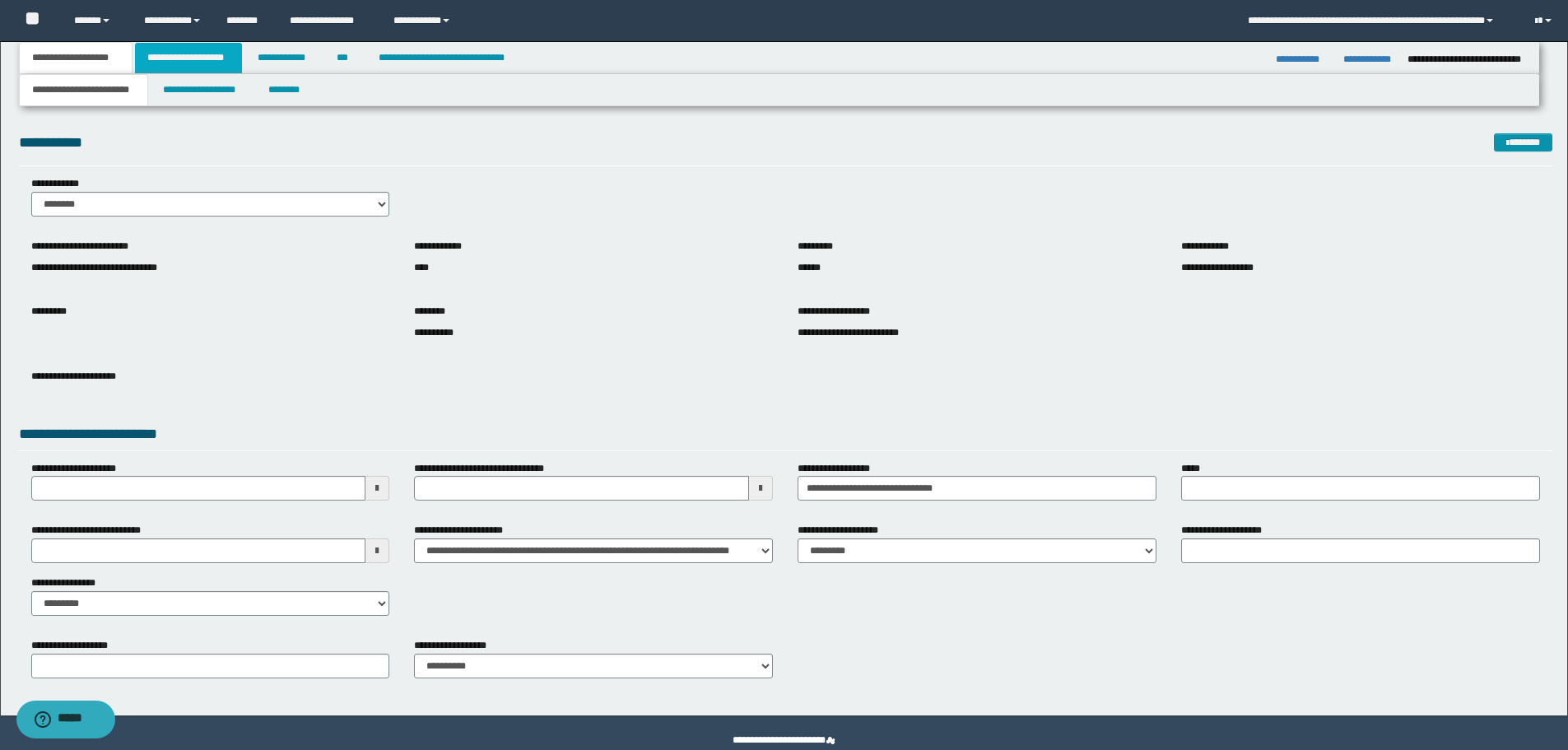 click on "**********" at bounding box center [188, 58] 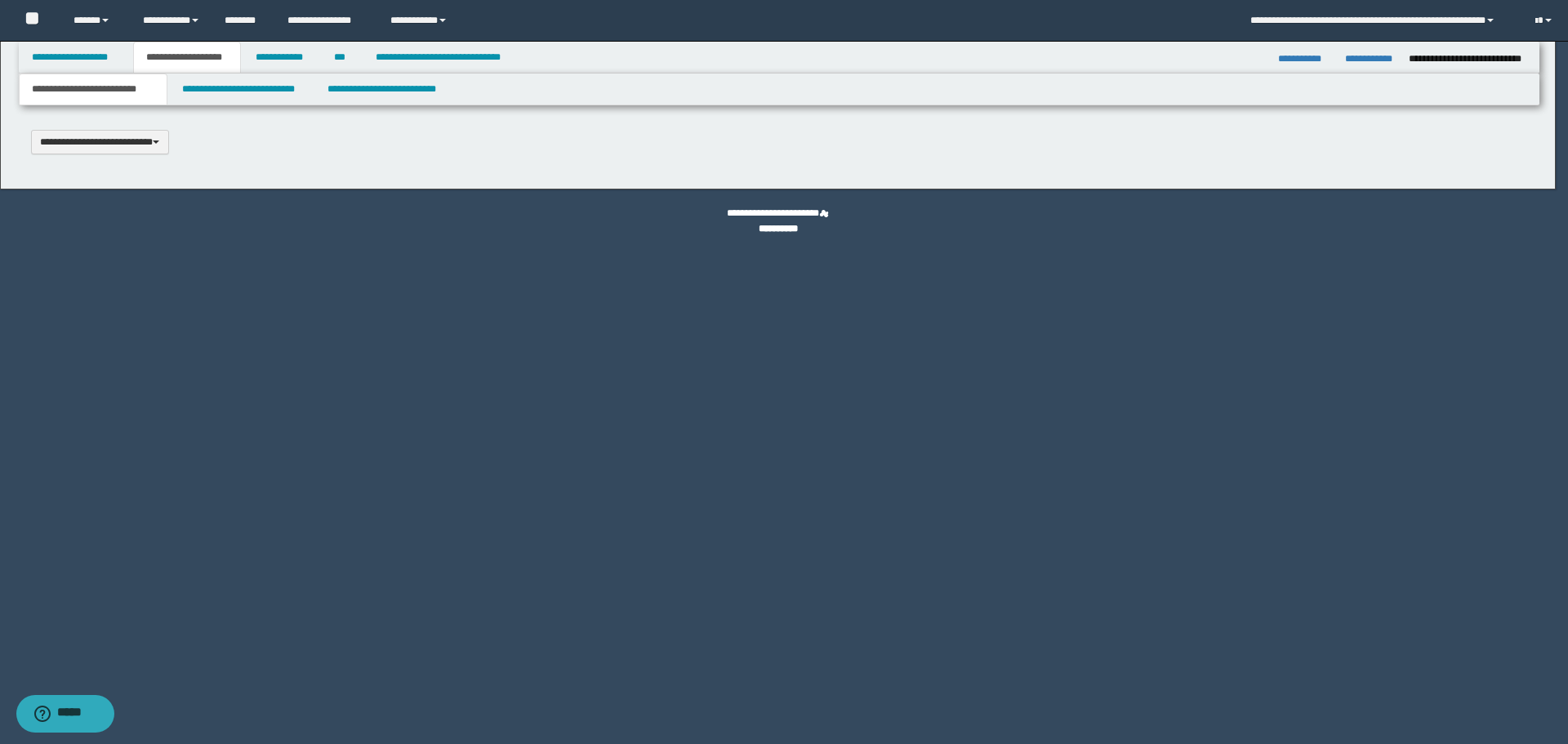 type 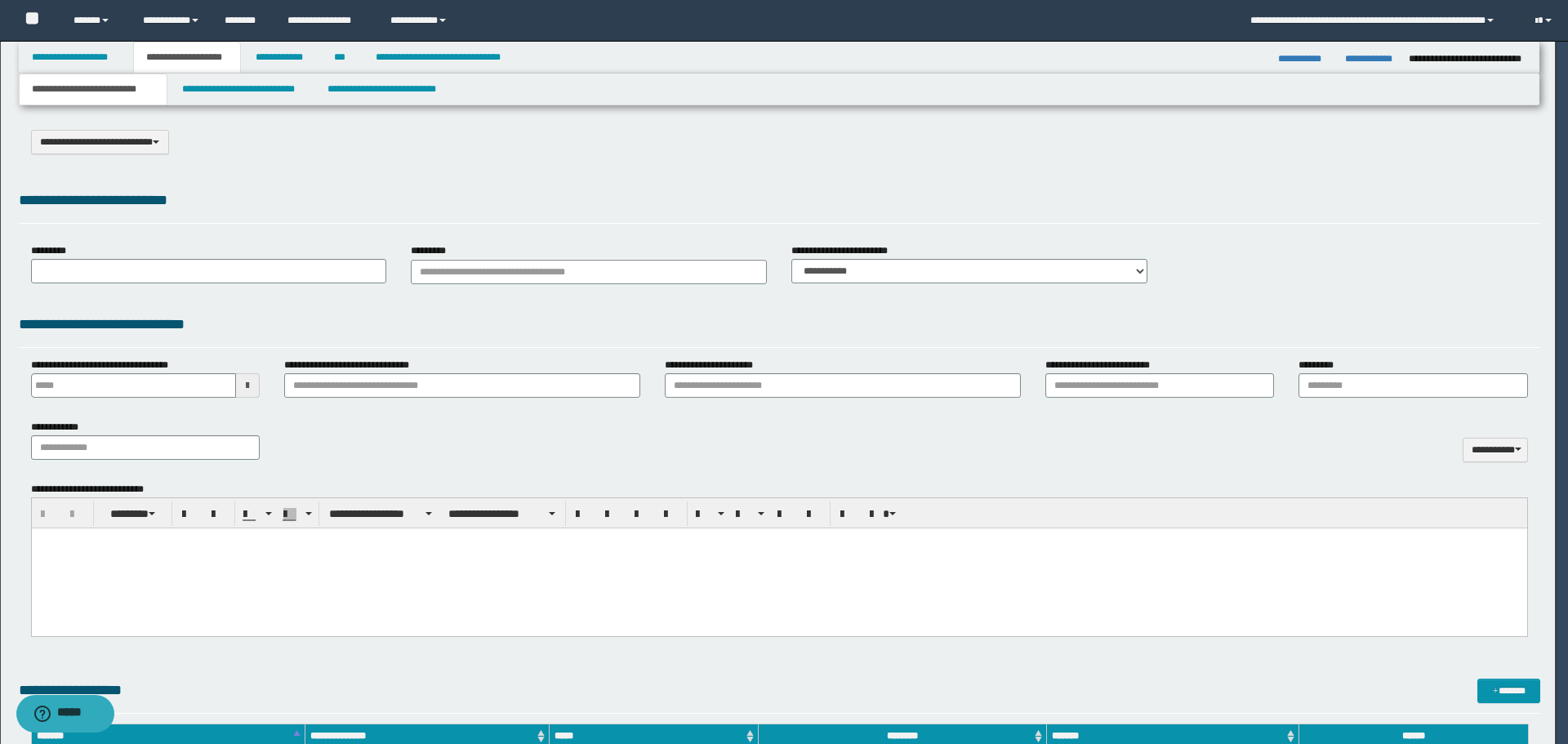 scroll, scrollTop: 0, scrollLeft: 0, axis: both 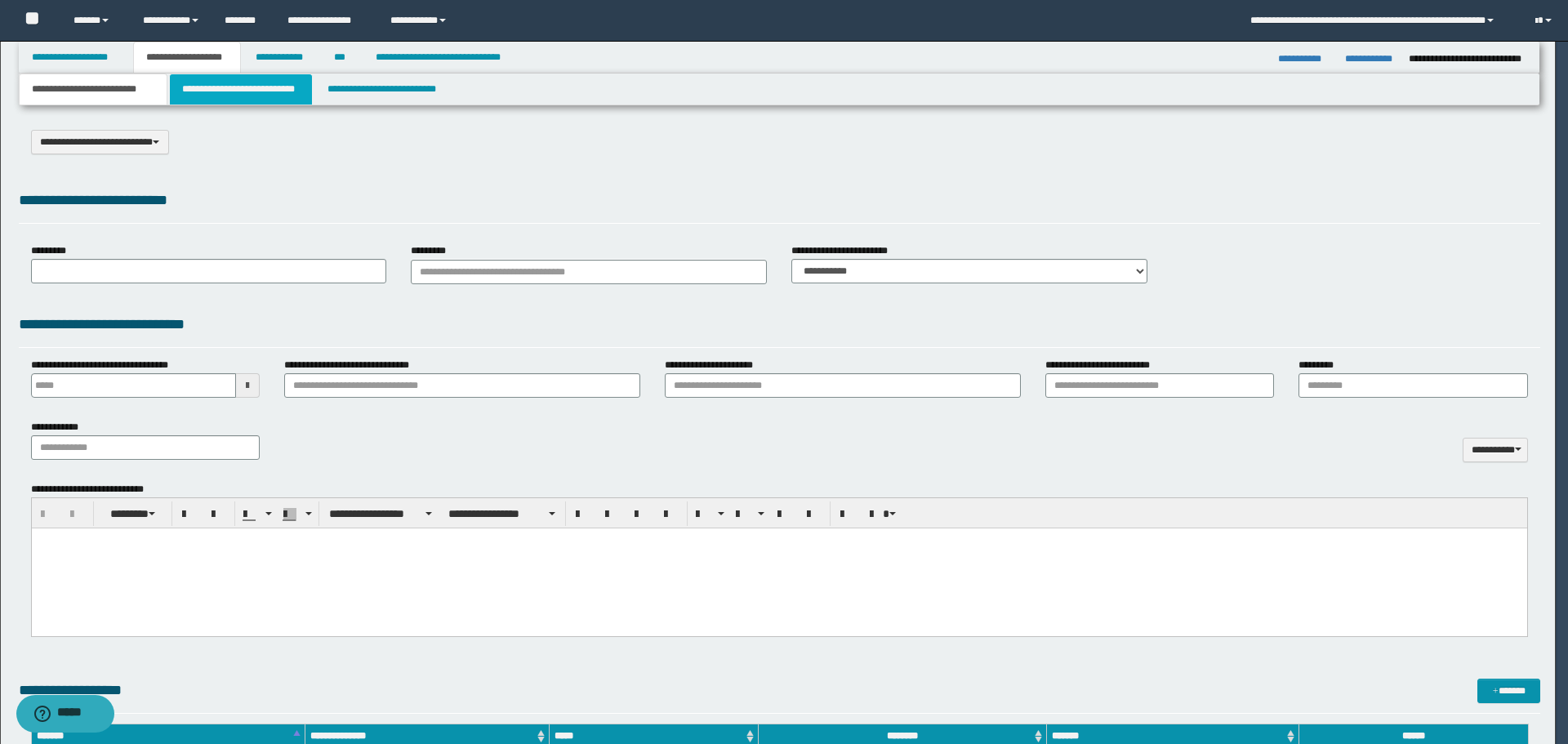 select on "*" 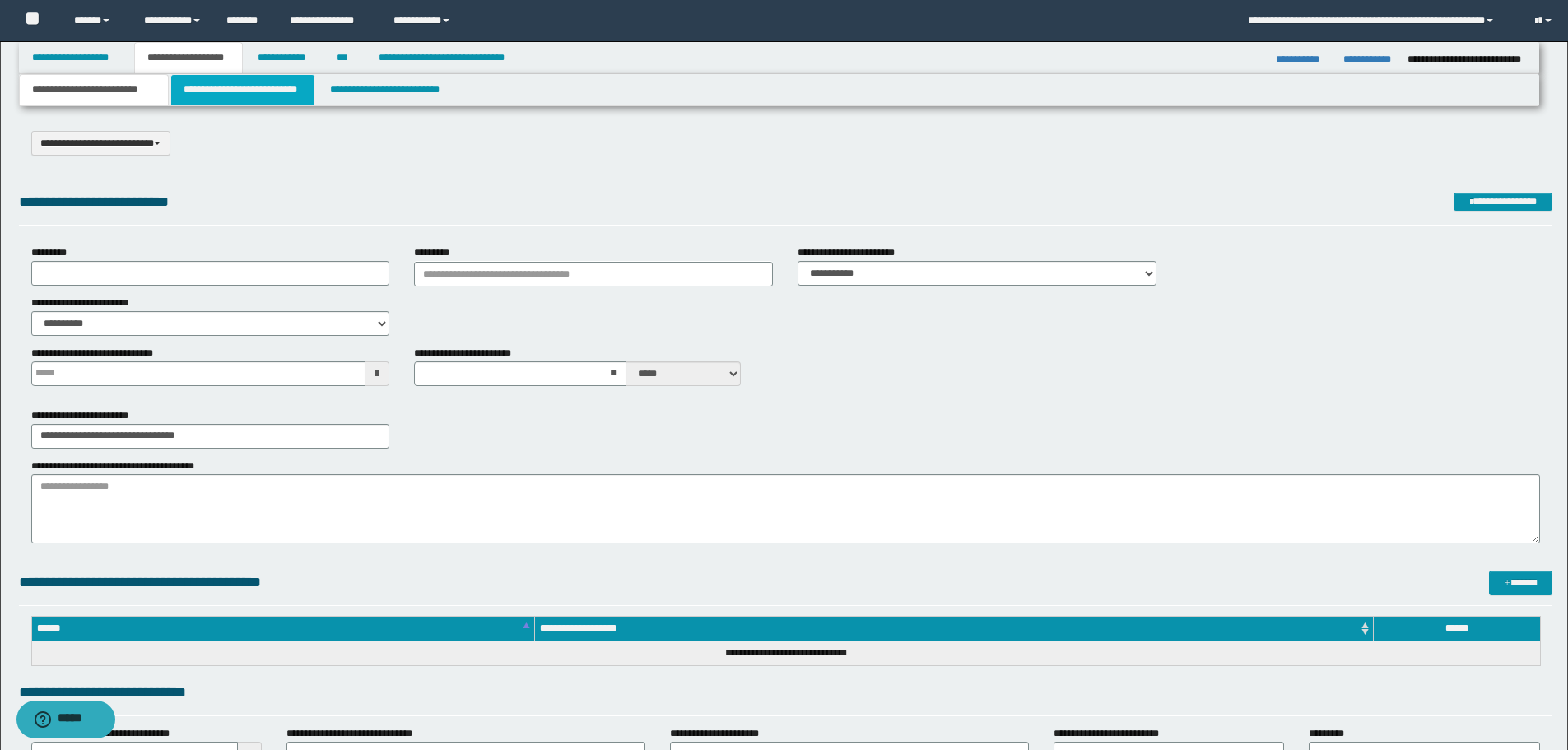 click on "**********" at bounding box center [243, 90] 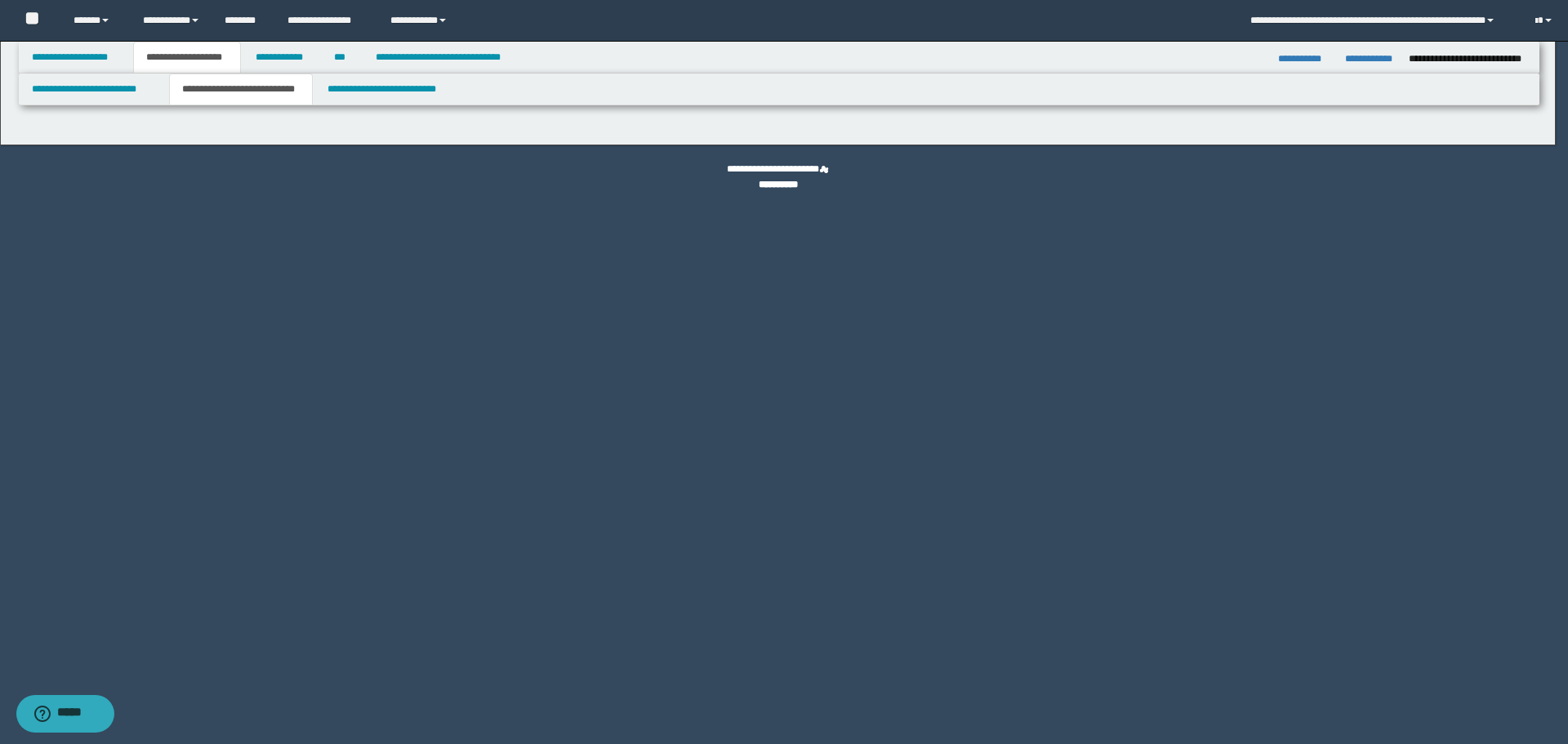 select on "*" 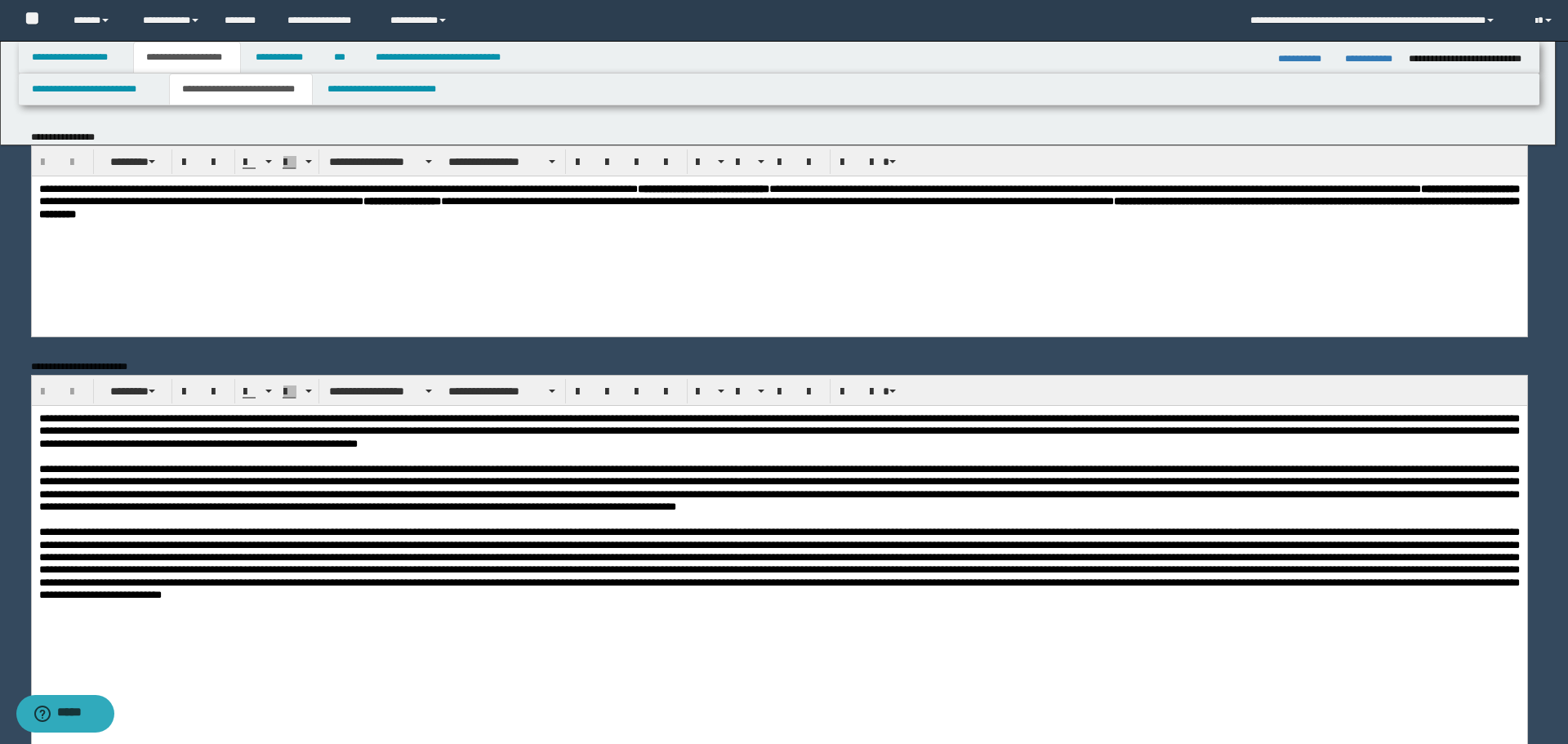scroll, scrollTop: 0, scrollLeft: 0, axis: both 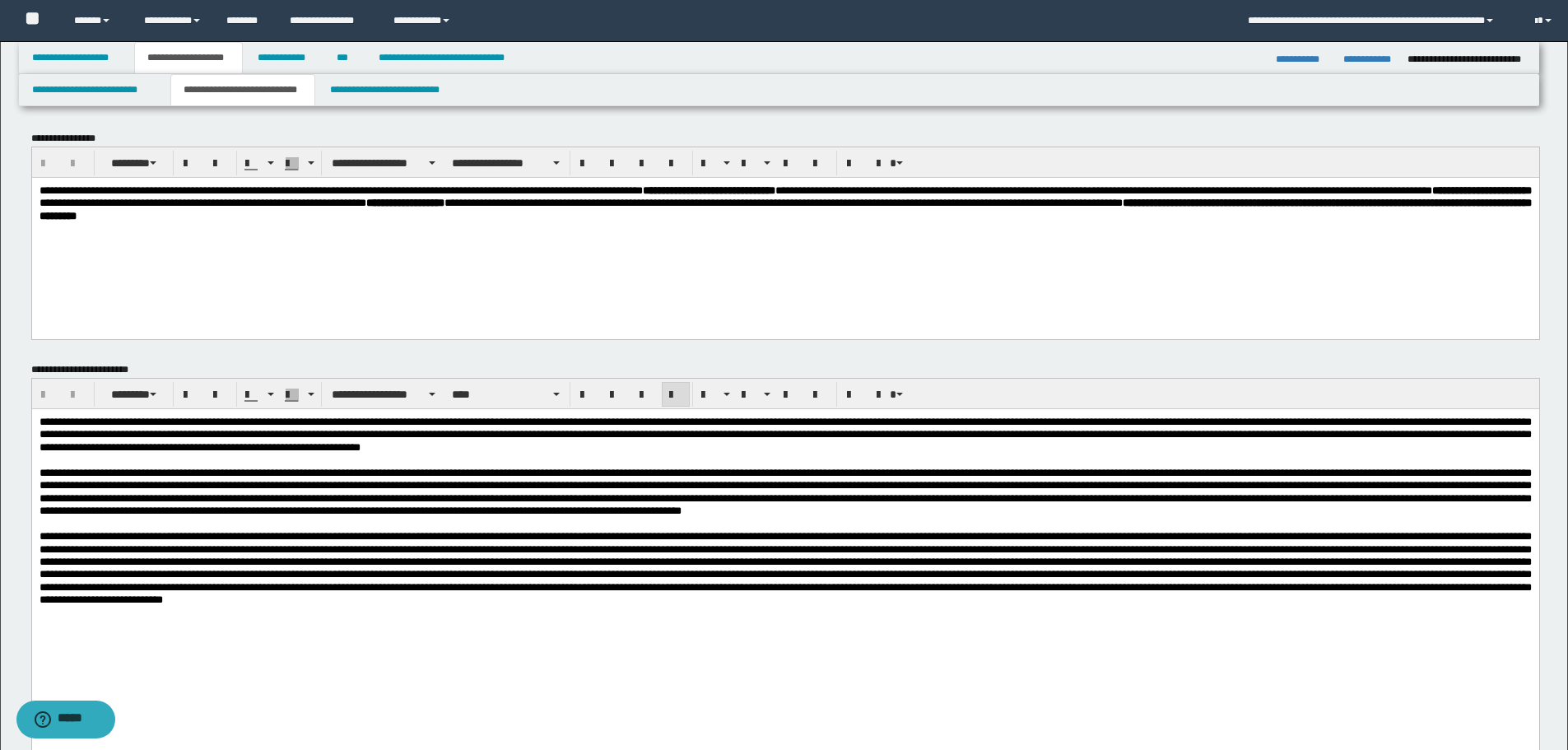 click at bounding box center (784, 491) 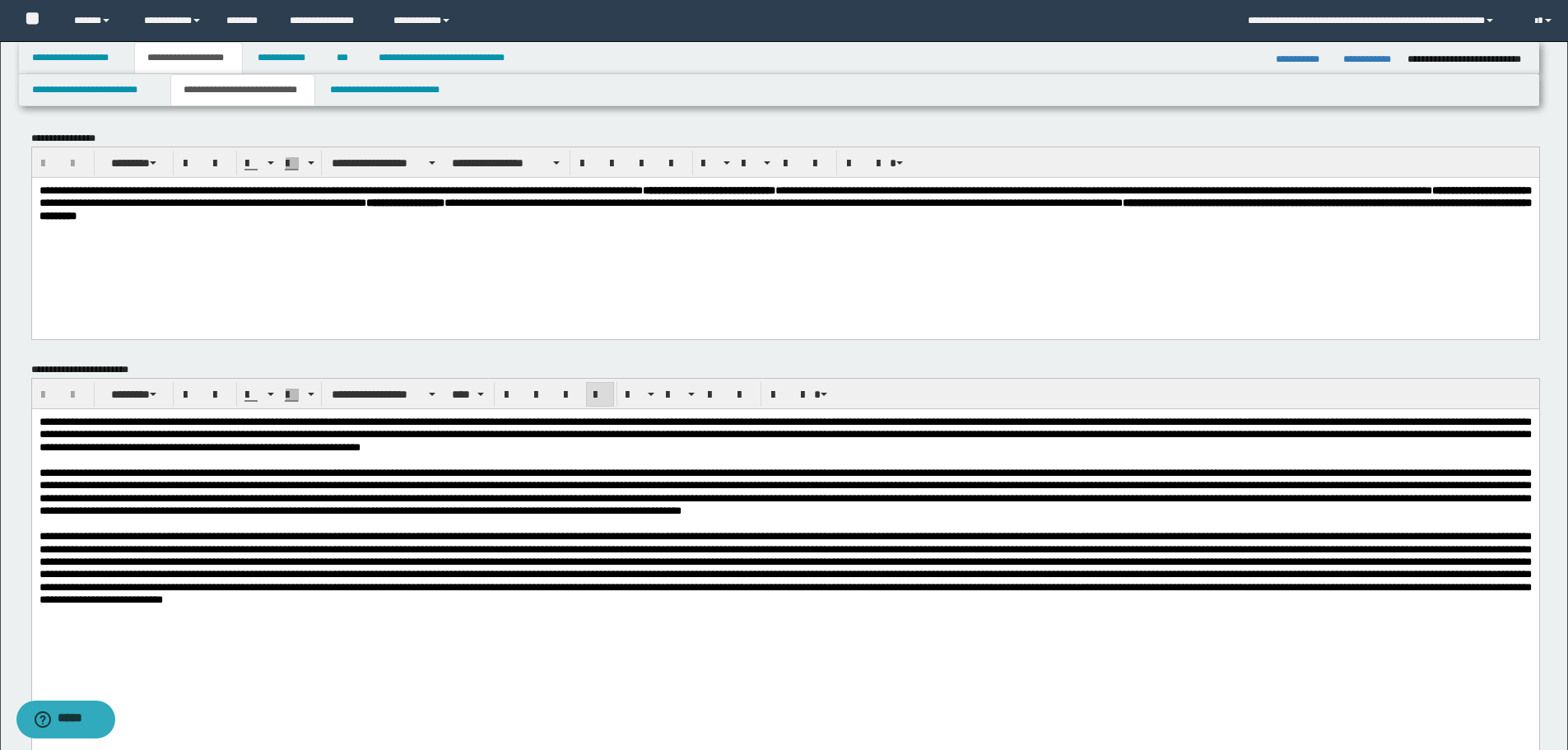 click at bounding box center (784, 567) 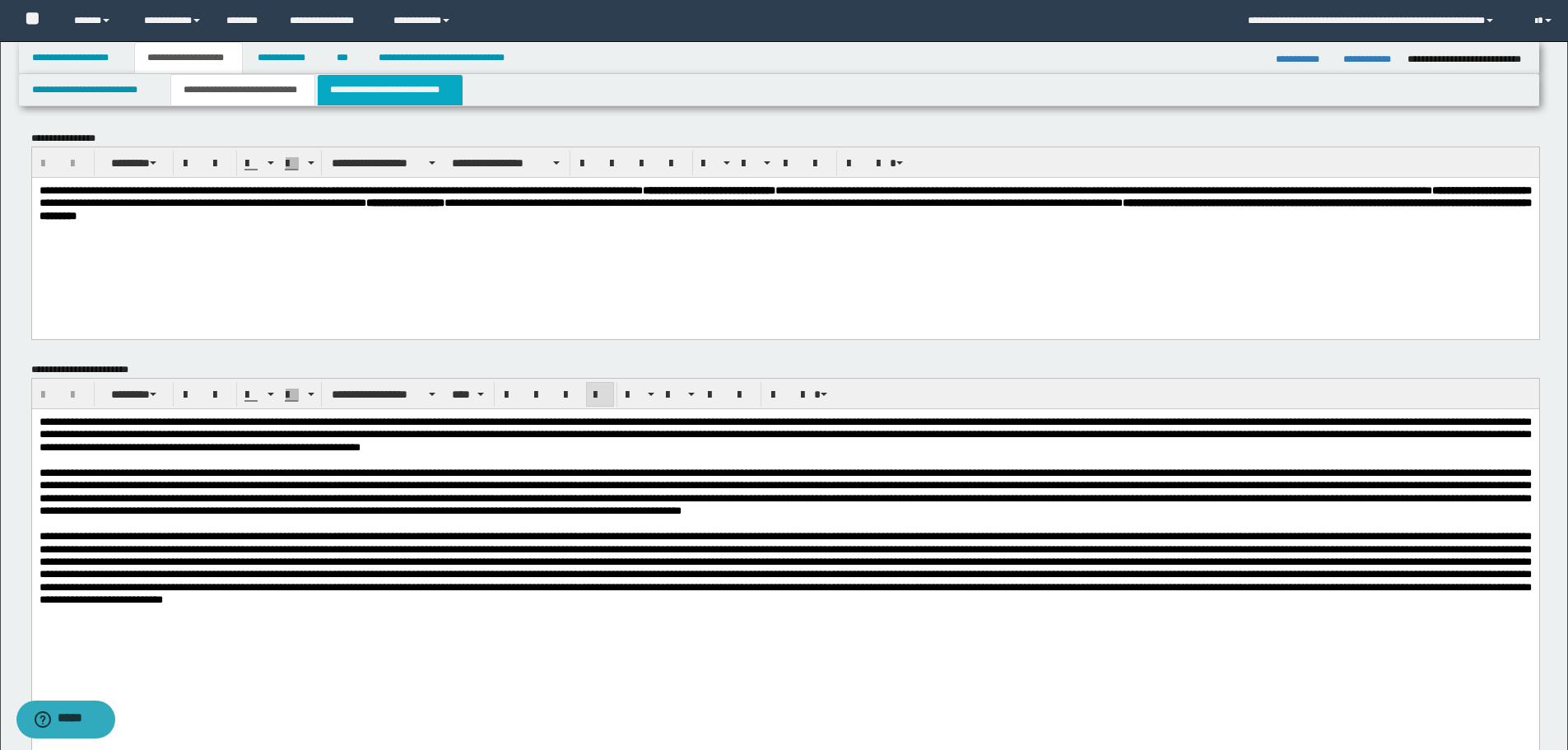 click on "**********" at bounding box center (390, 90) 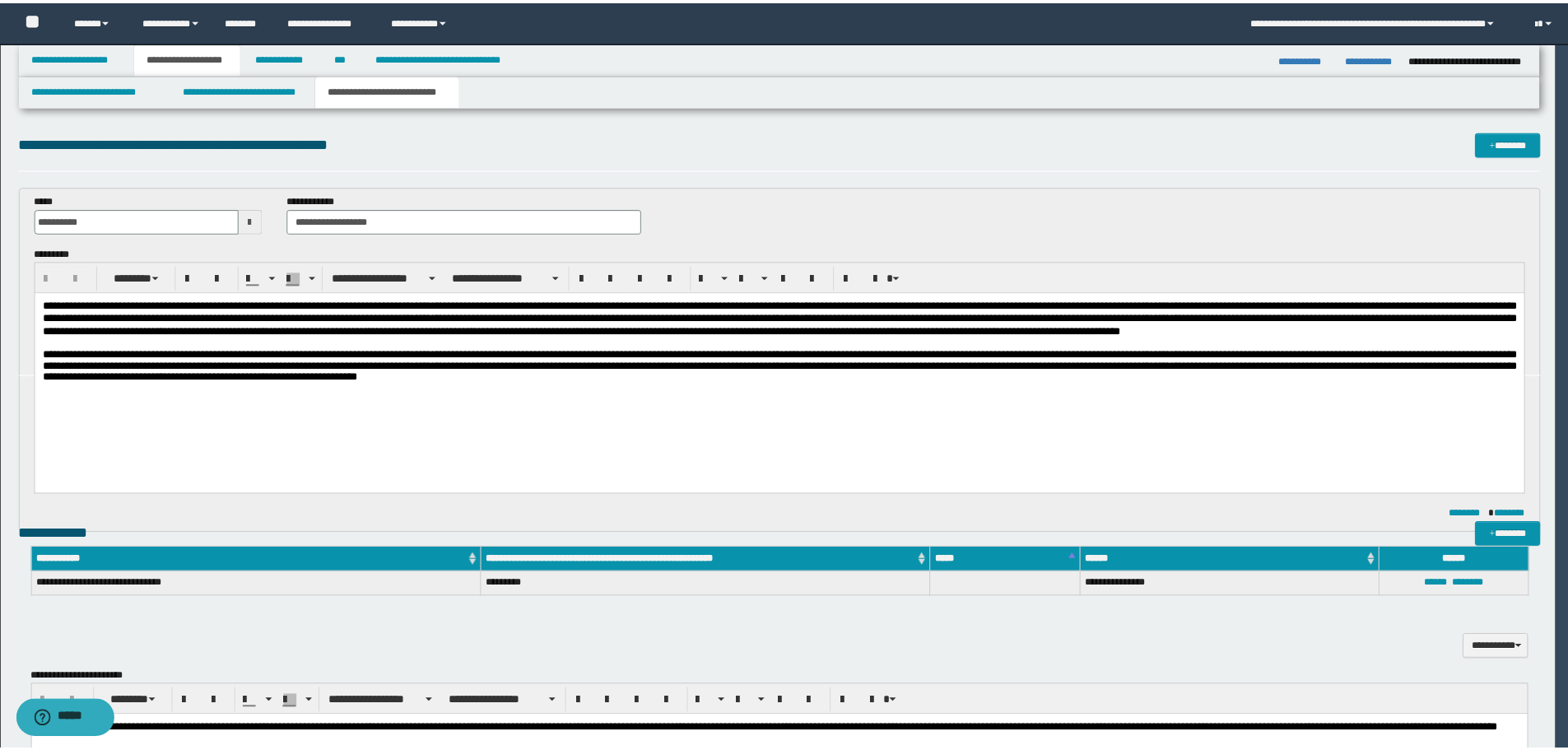 scroll, scrollTop: 0, scrollLeft: 0, axis: both 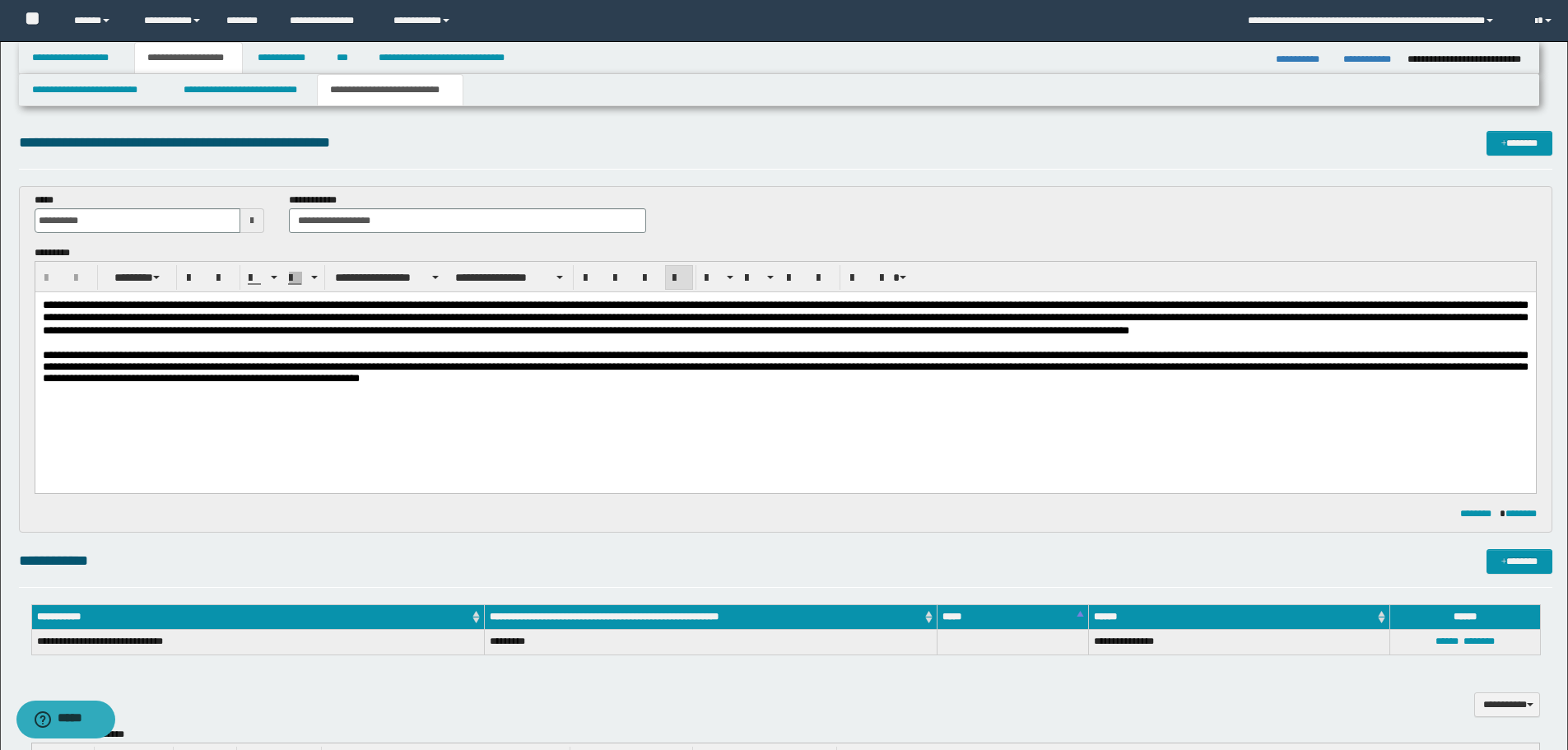 click at bounding box center (784, 343) 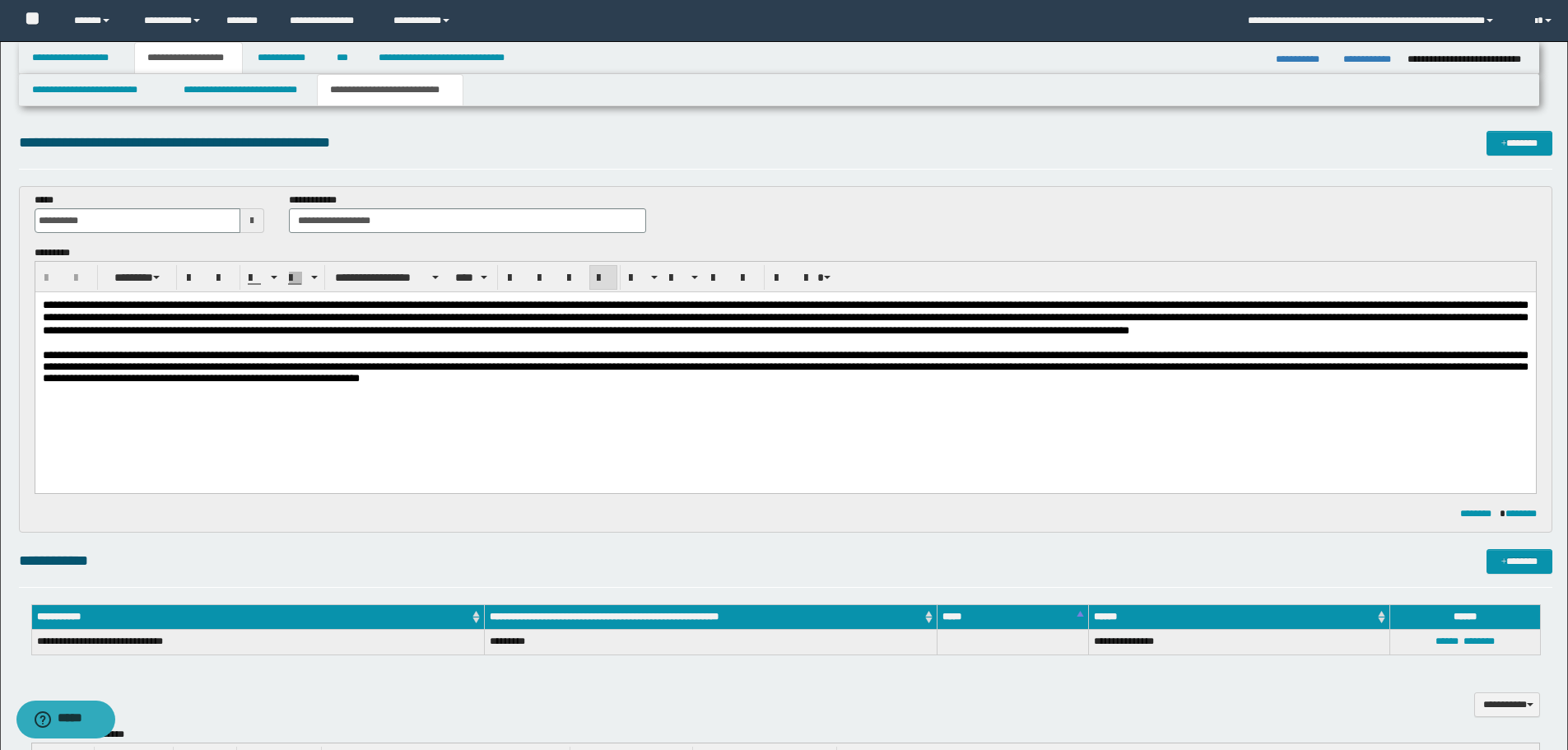 scroll, scrollTop: 412, scrollLeft: 0, axis: vertical 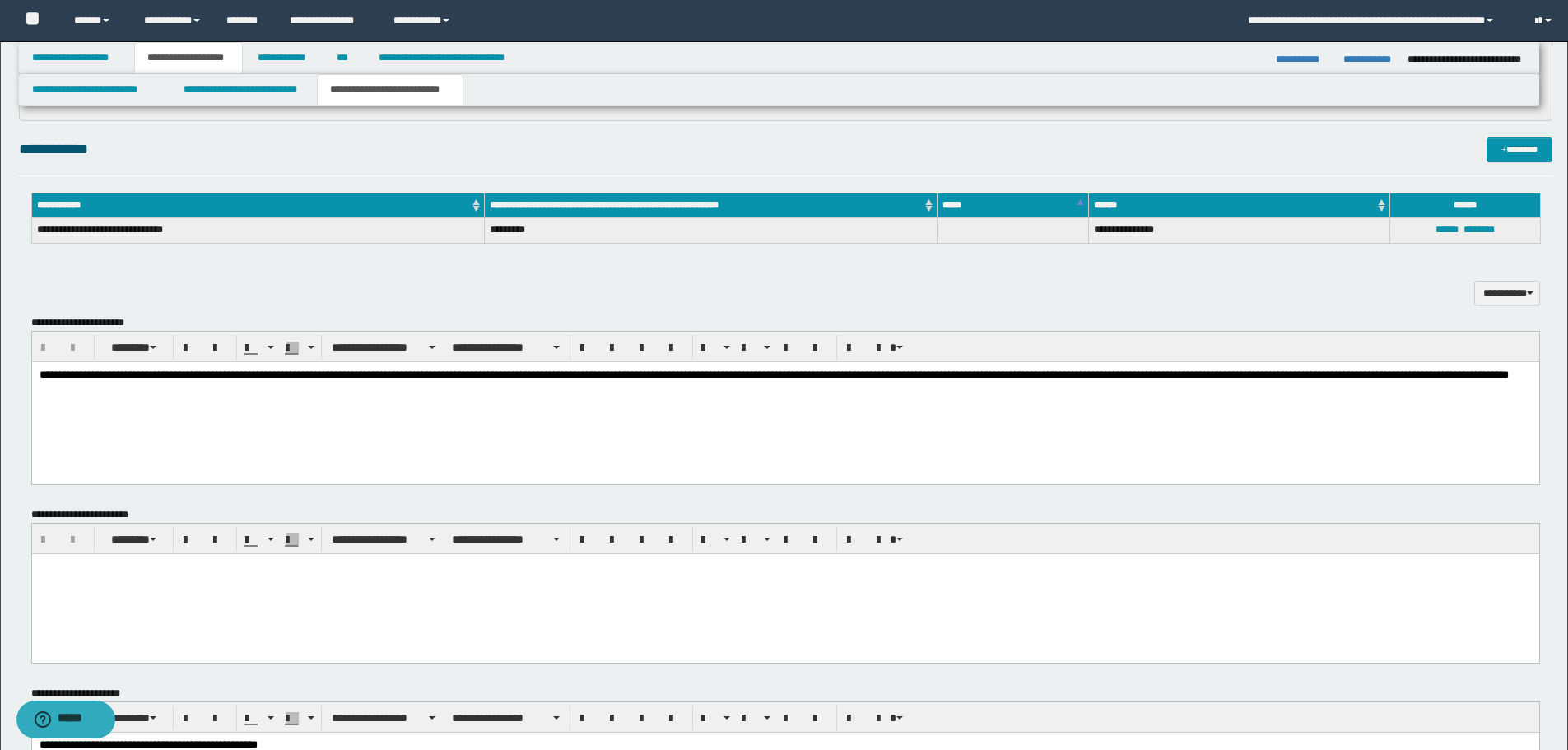 click on "**********" at bounding box center (784, 395) 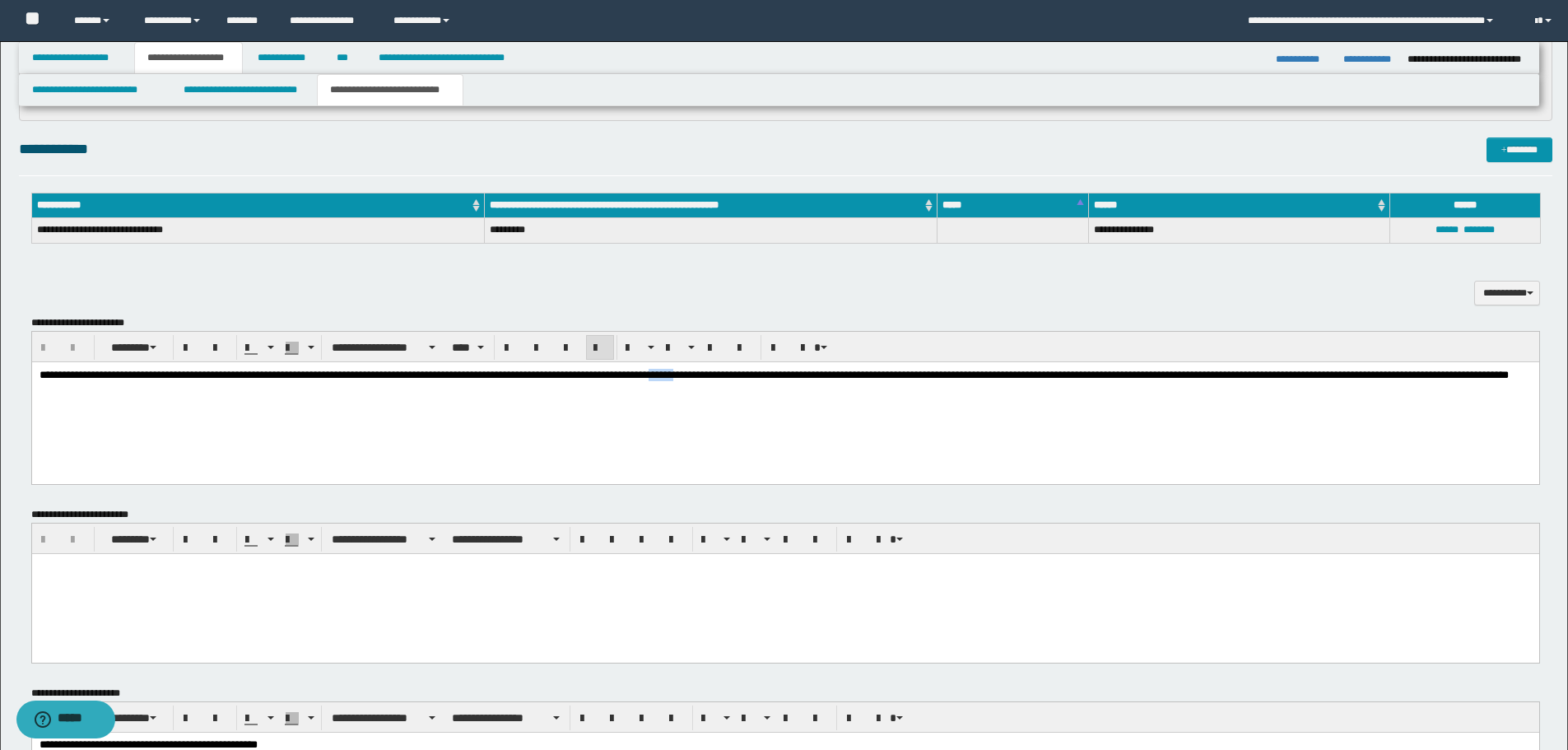 type 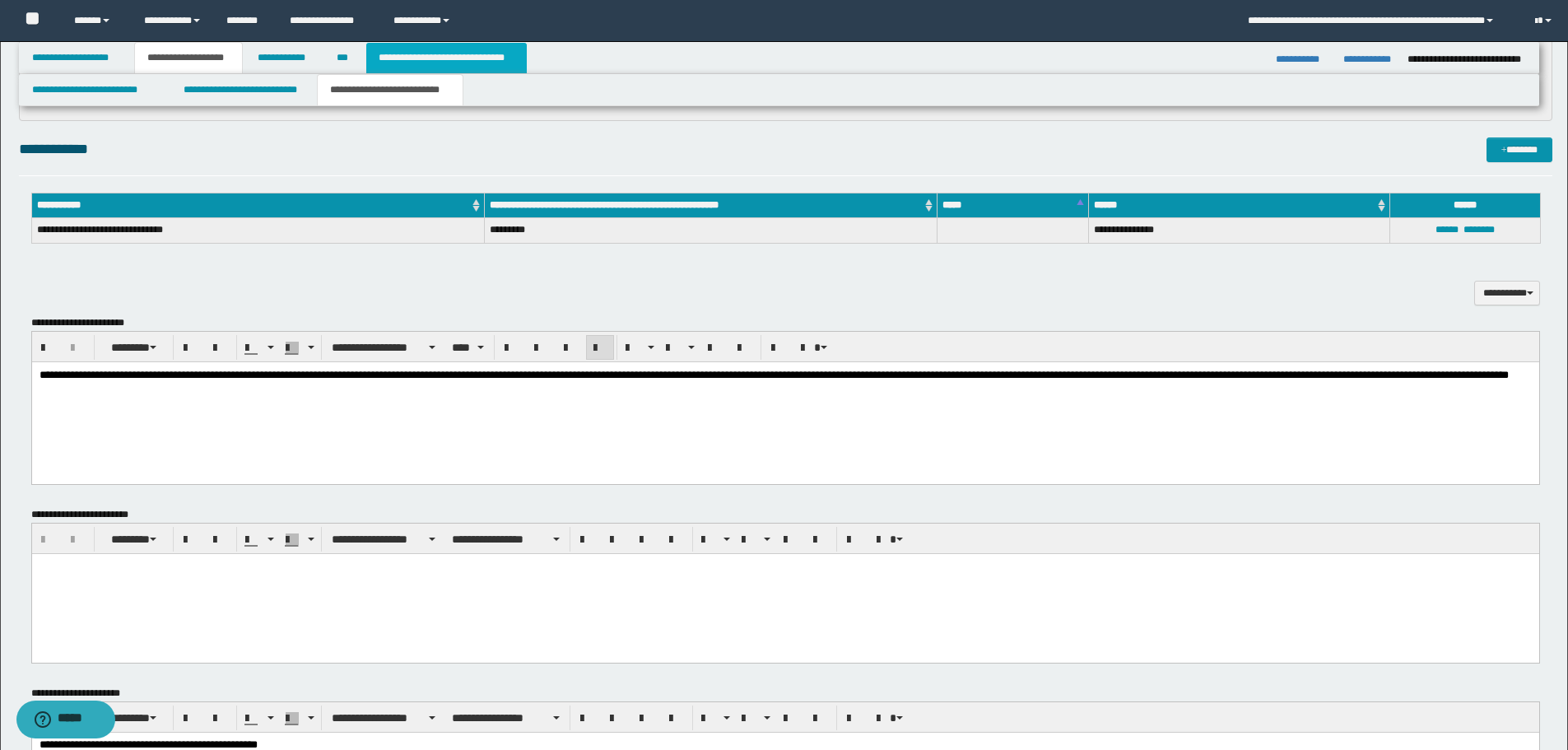 click on "**********" at bounding box center [446, 58] 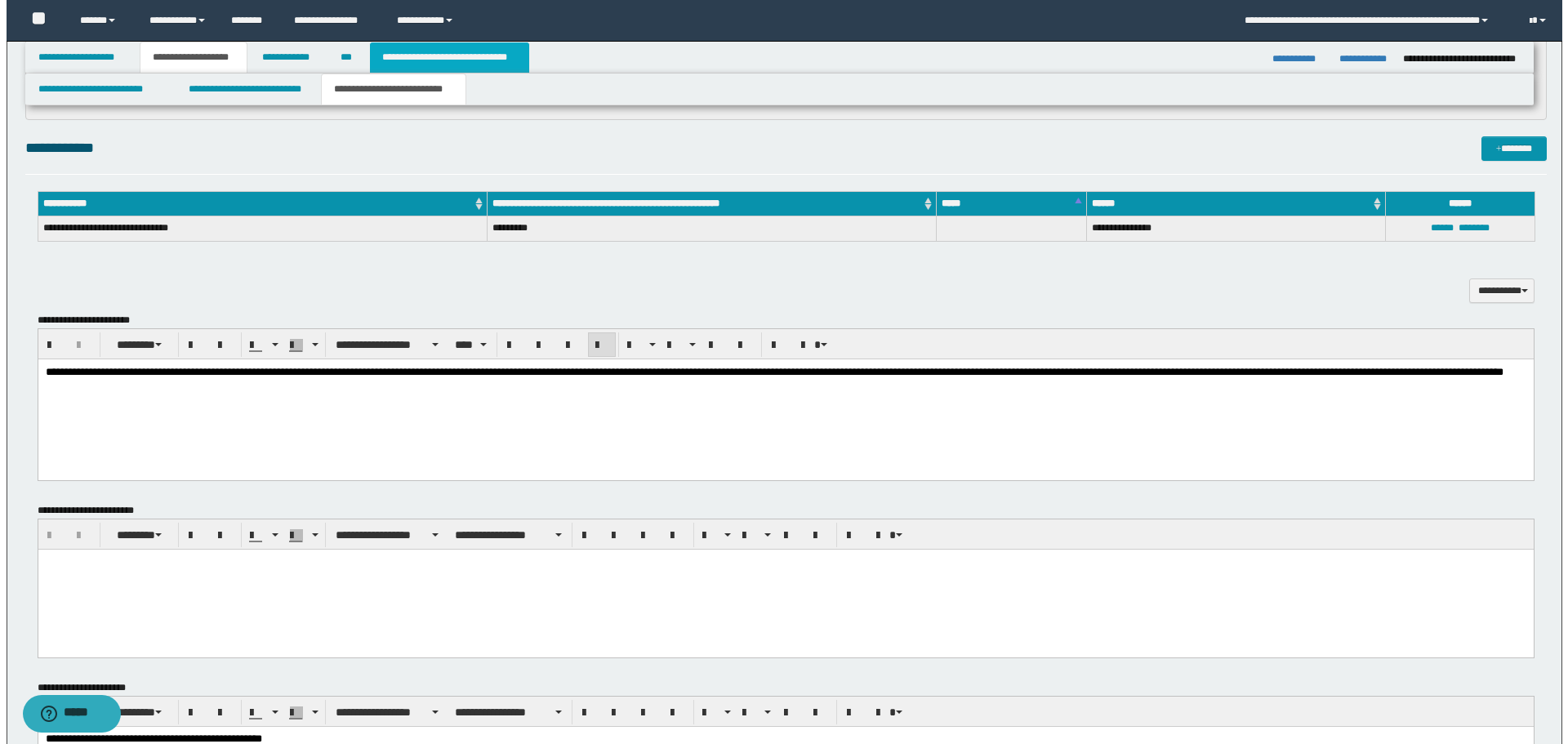 scroll, scrollTop: 0, scrollLeft: 0, axis: both 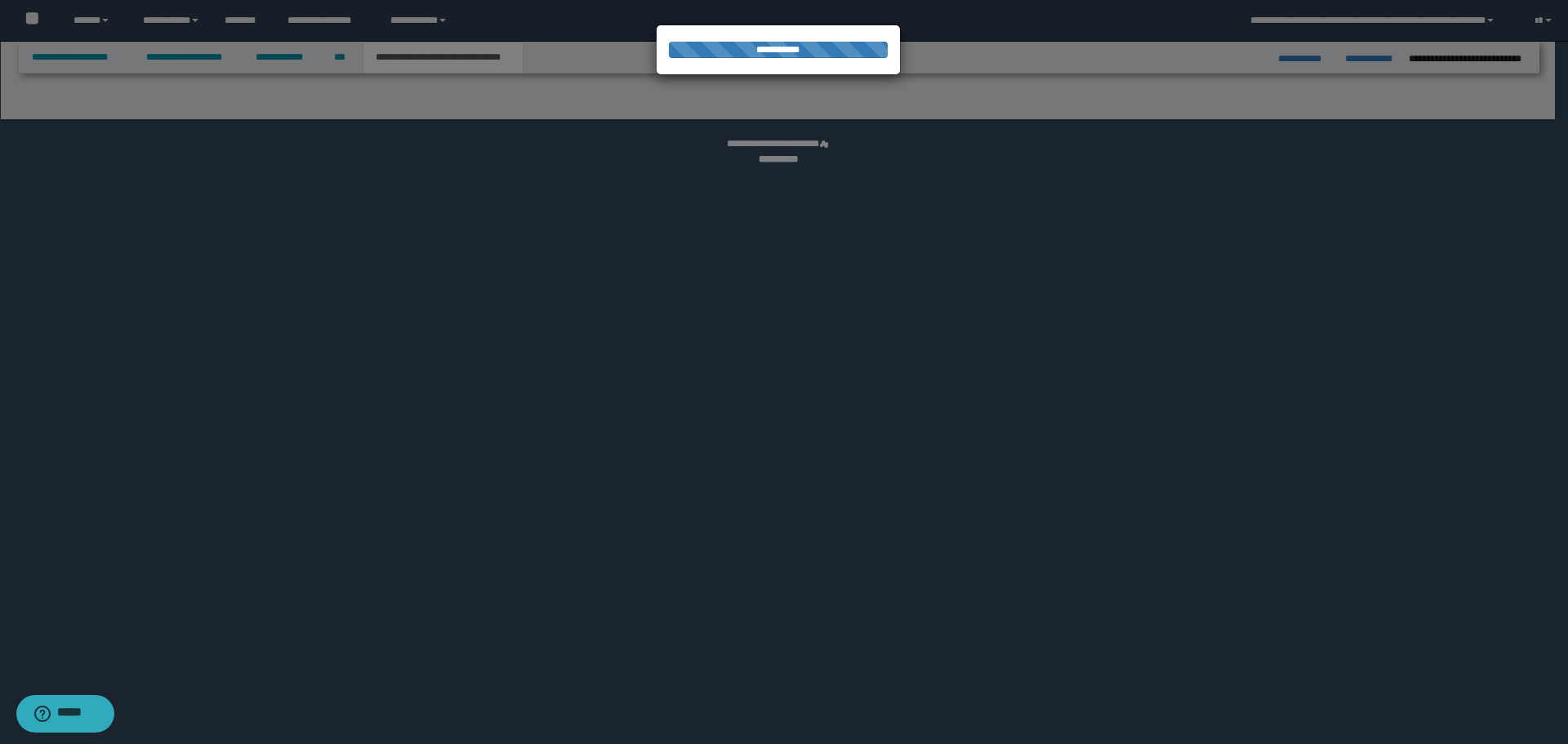 select on "*" 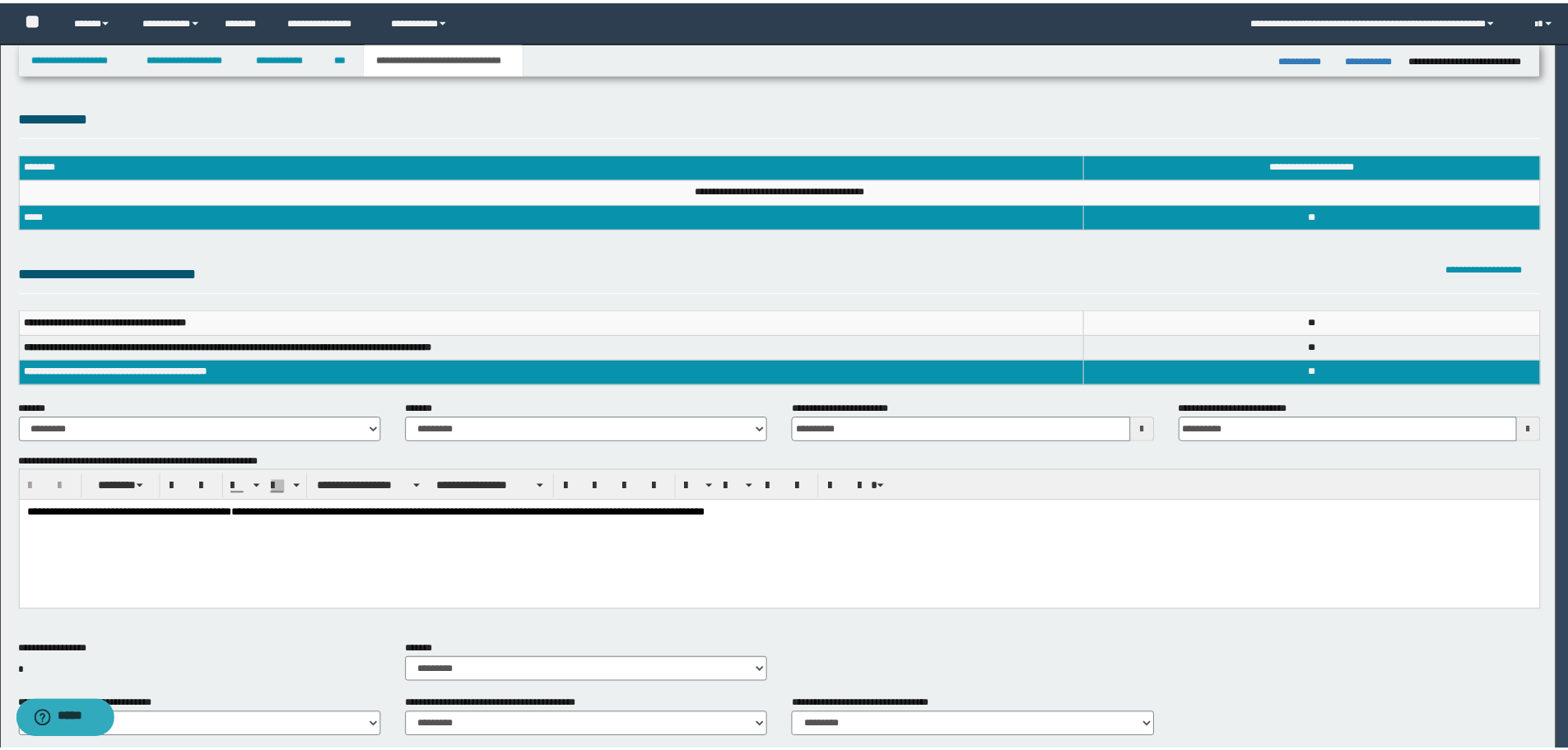 scroll, scrollTop: 0, scrollLeft: 0, axis: both 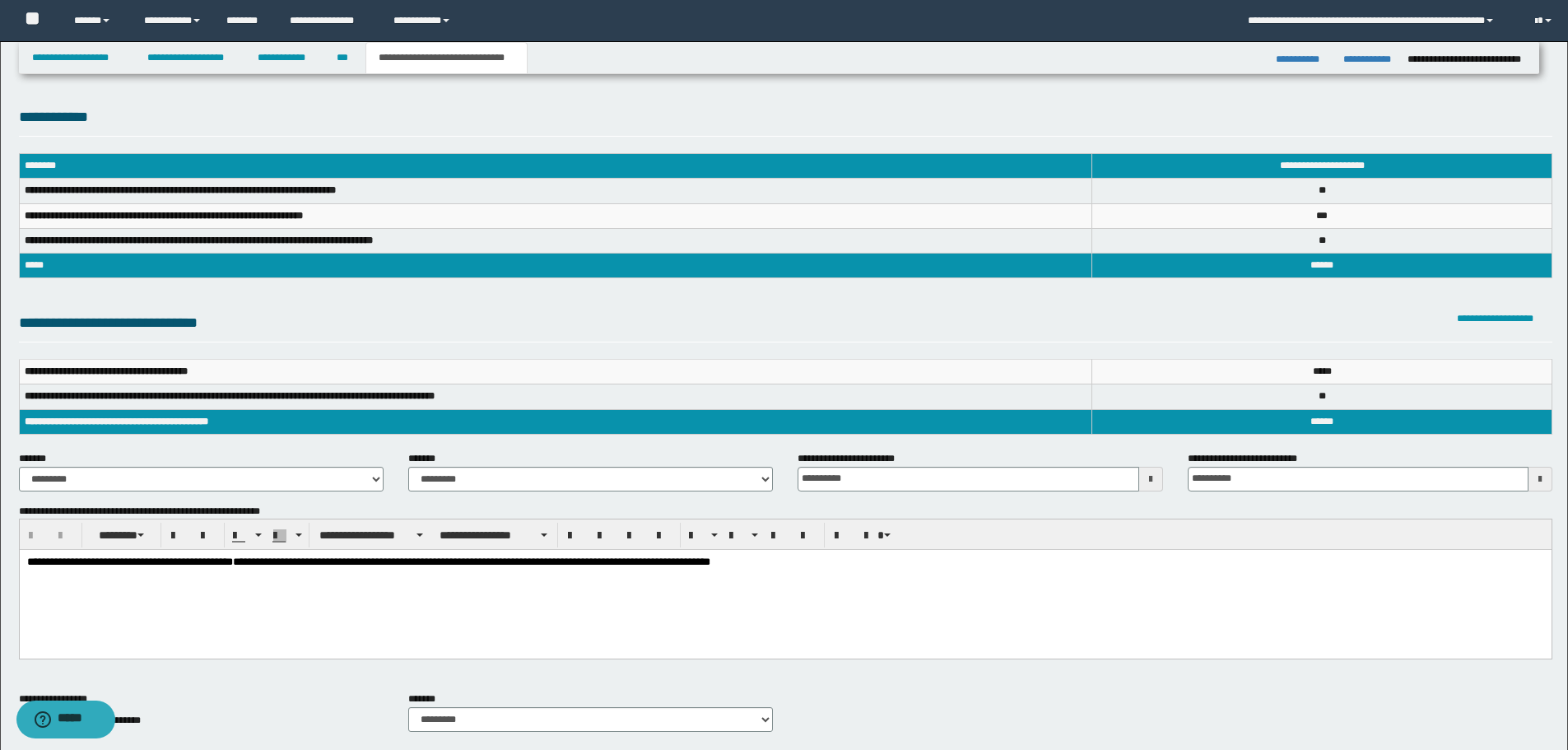 drag, startPoint x: 657, startPoint y: 595, endPoint x: 744, endPoint y: 596, distance: 87.005747 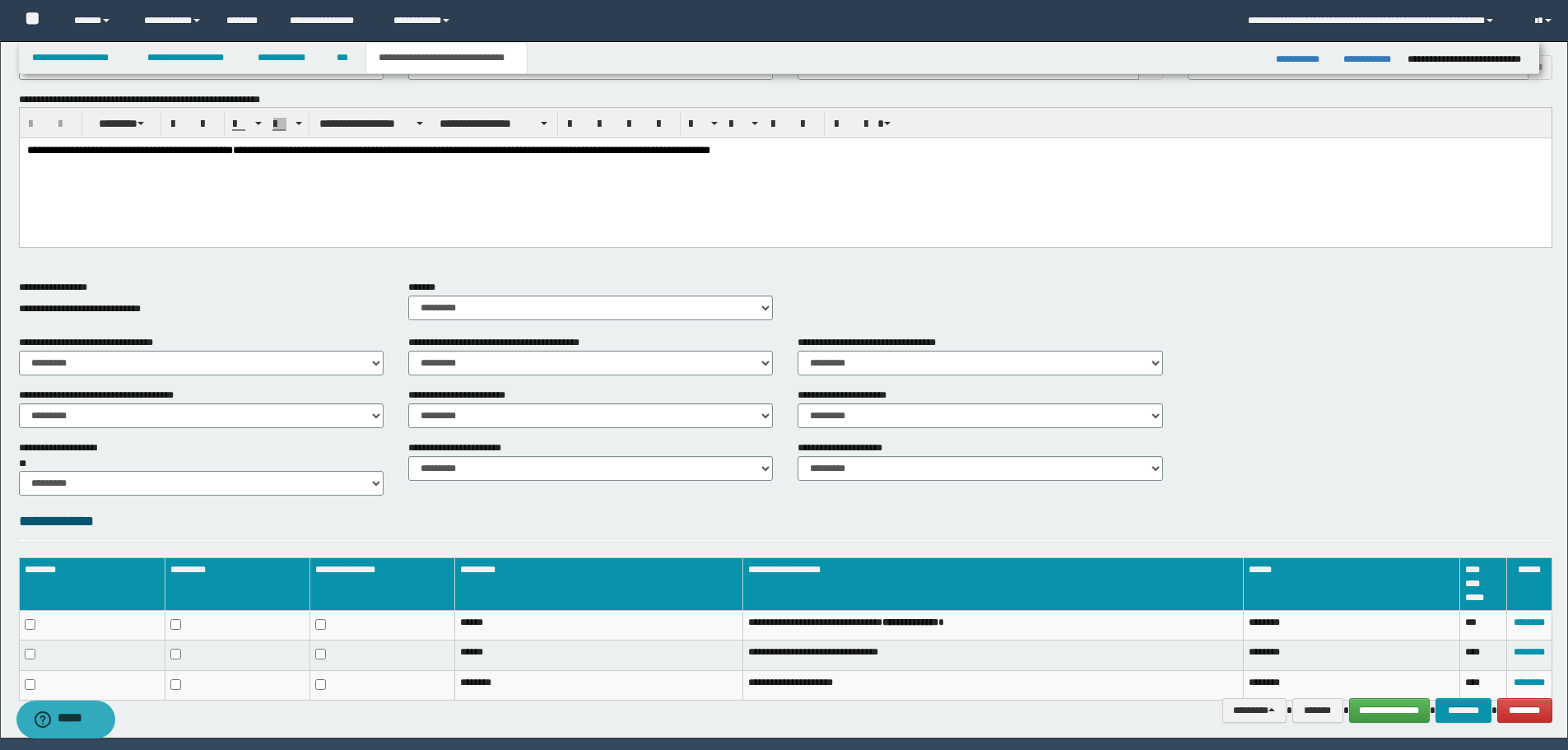 scroll, scrollTop: 464, scrollLeft: 0, axis: vertical 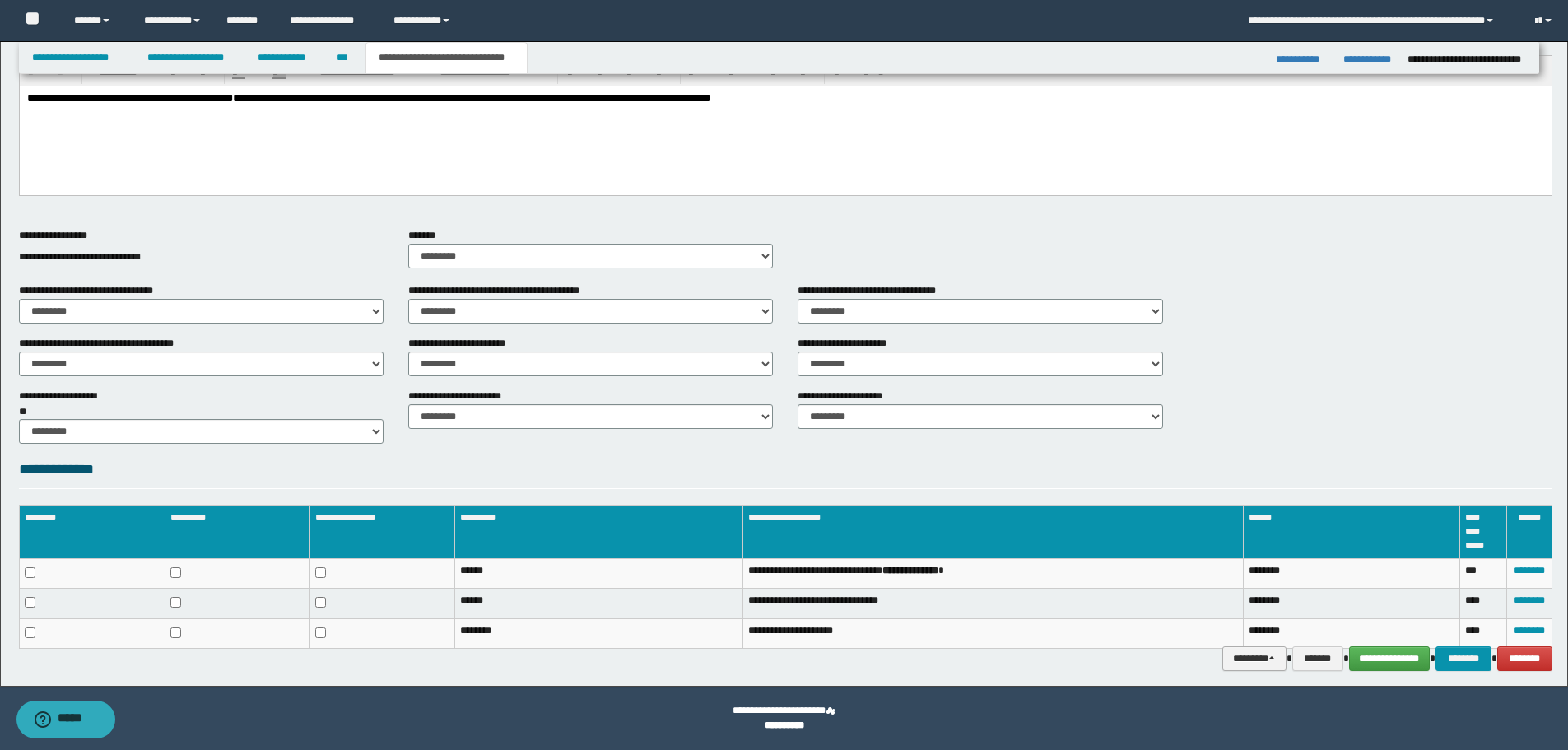 click on "********" at bounding box center (1254, 659) 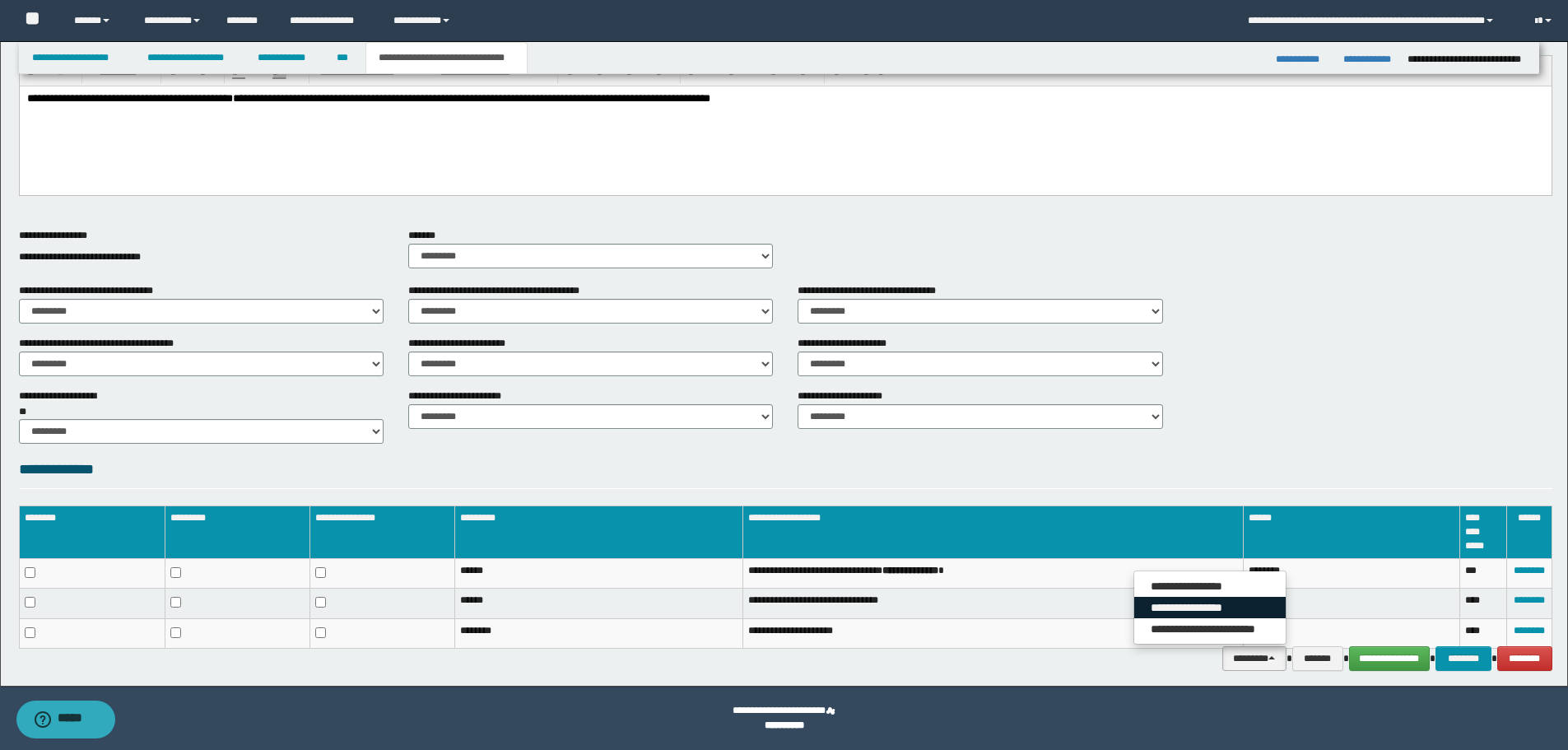click on "**********" at bounding box center [1210, 608] 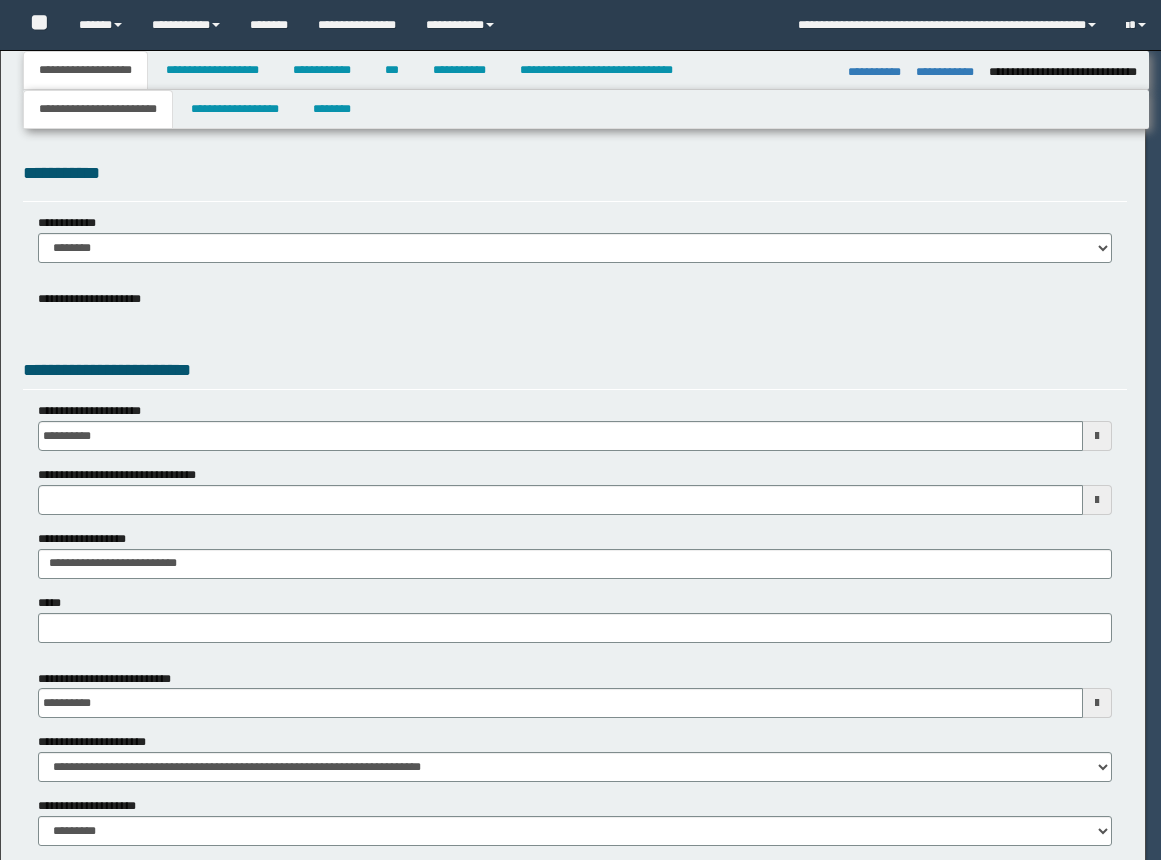 select on "*" 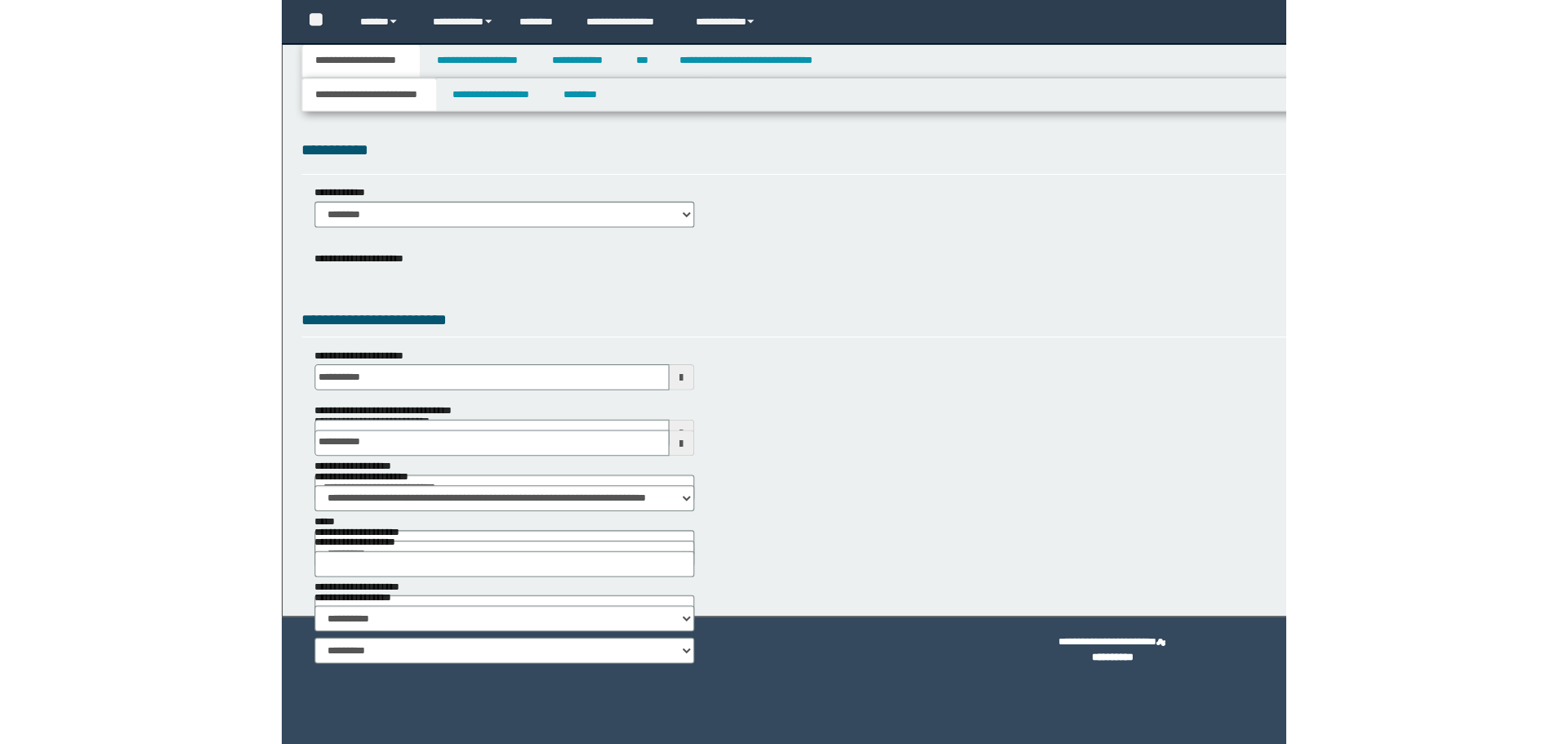 scroll, scrollTop: 0, scrollLeft: 0, axis: both 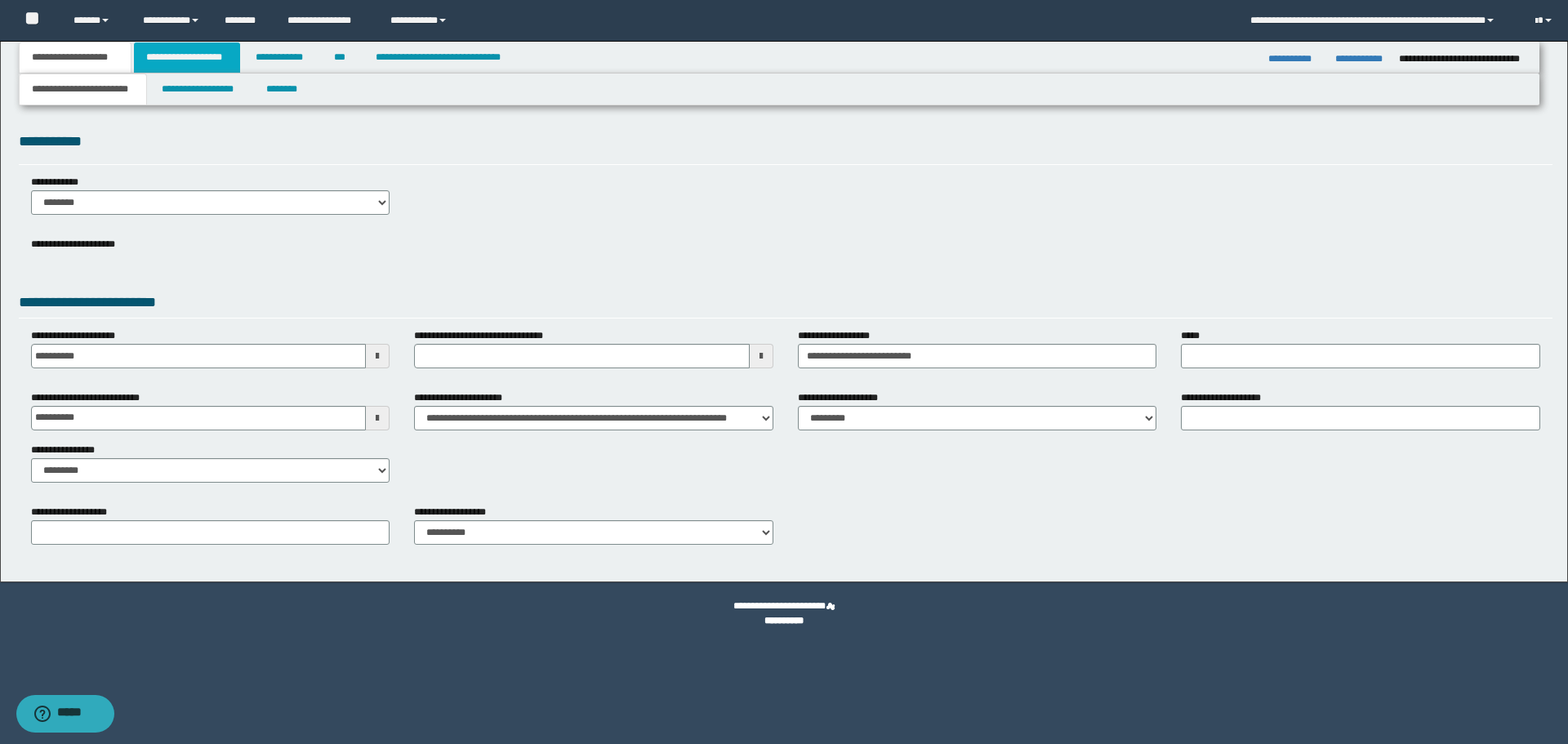 click on "**********" at bounding box center (187, 57) 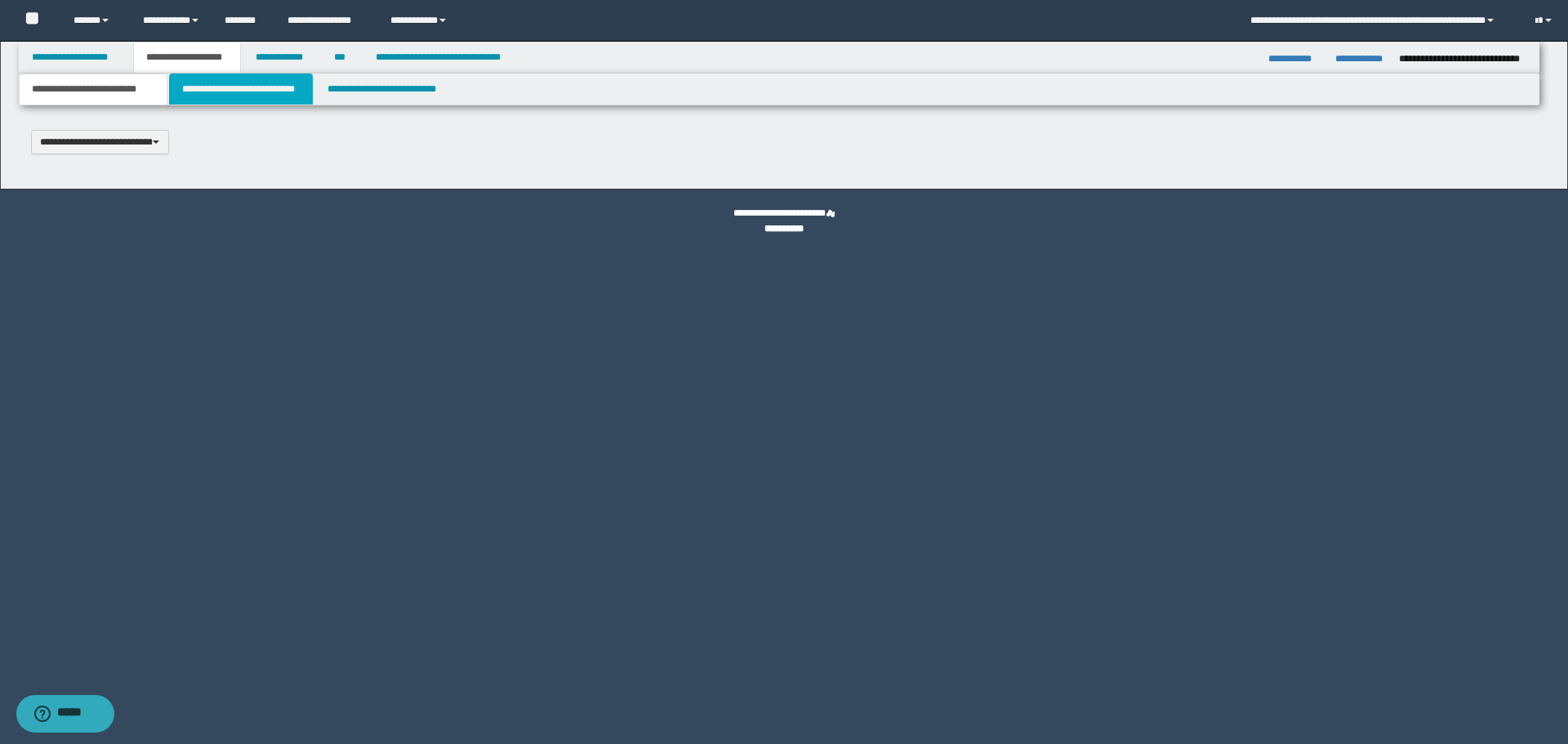 scroll, scrollTop: 0, scrollLeft: 0, axis: both 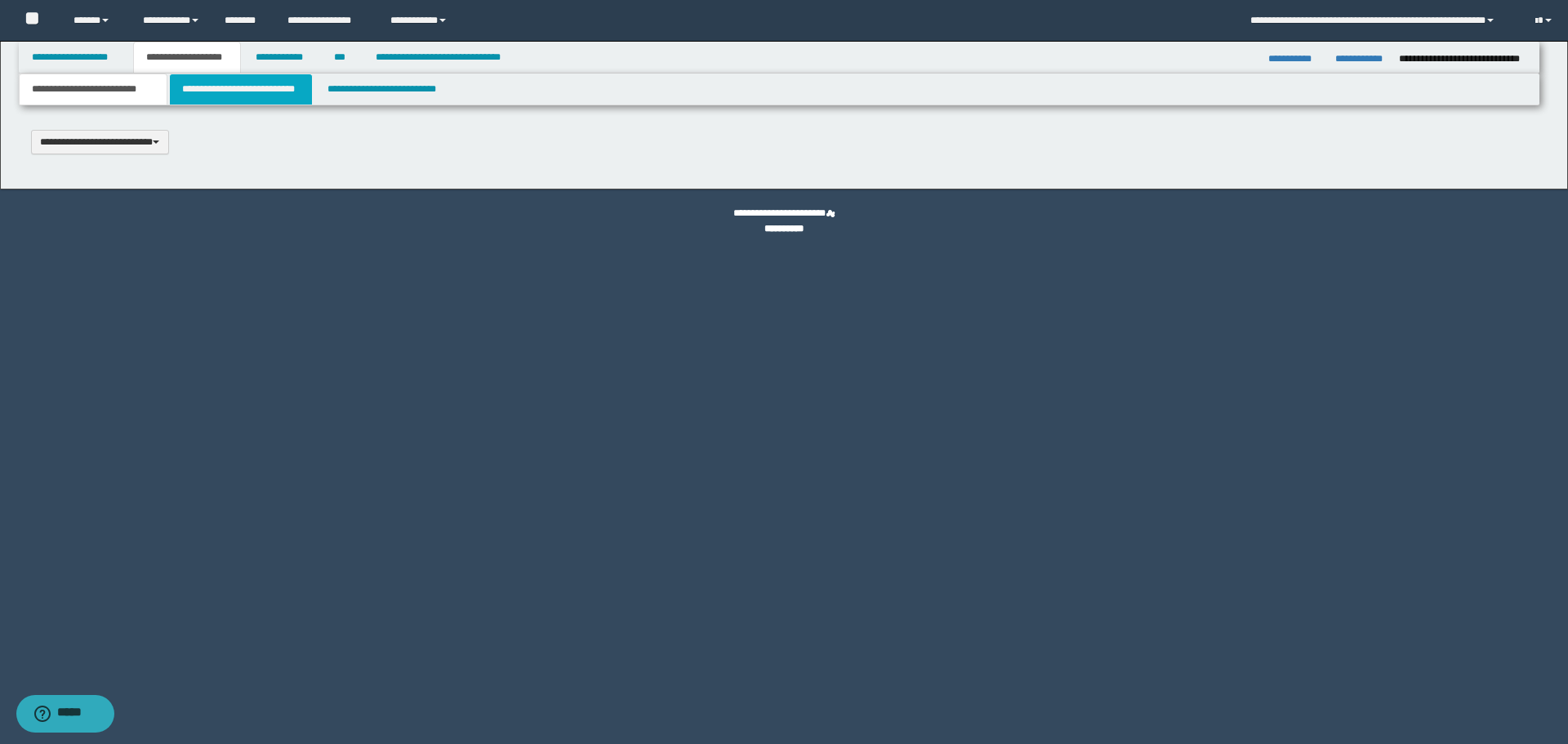click on "**********" at bounding box center [241, 89] 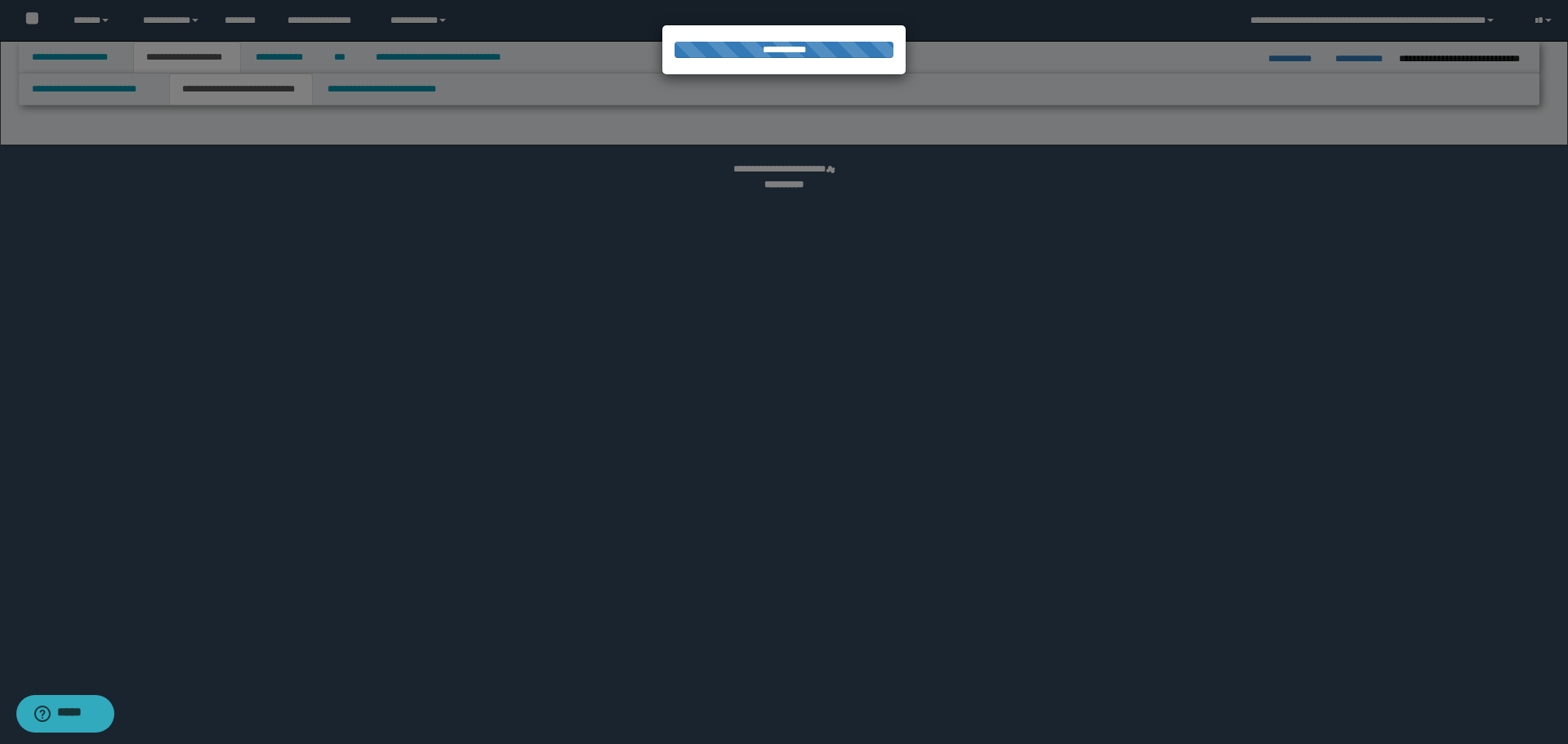 select on "*" 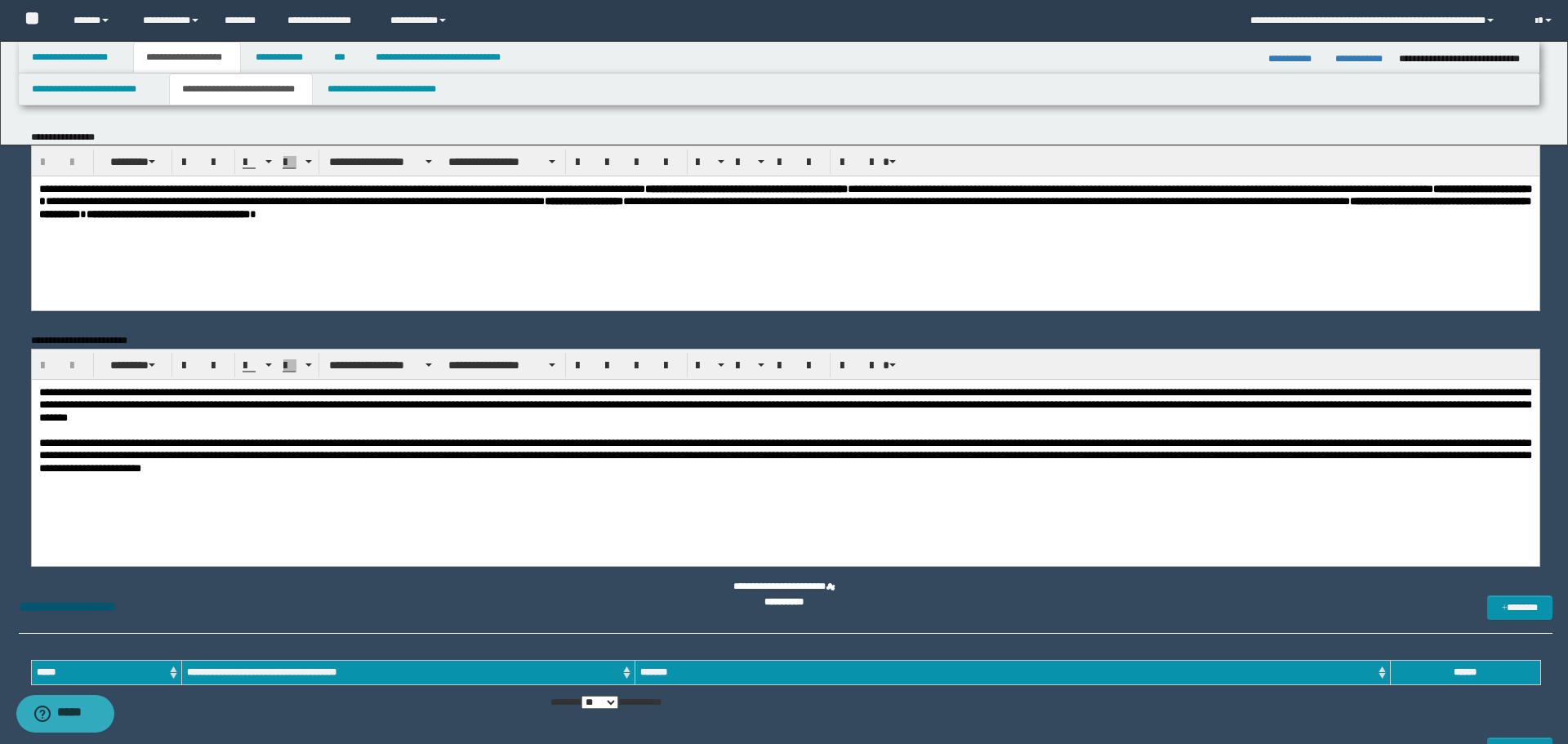 scroll, scrollTop: 0, scrollLeft: 0, axis: both 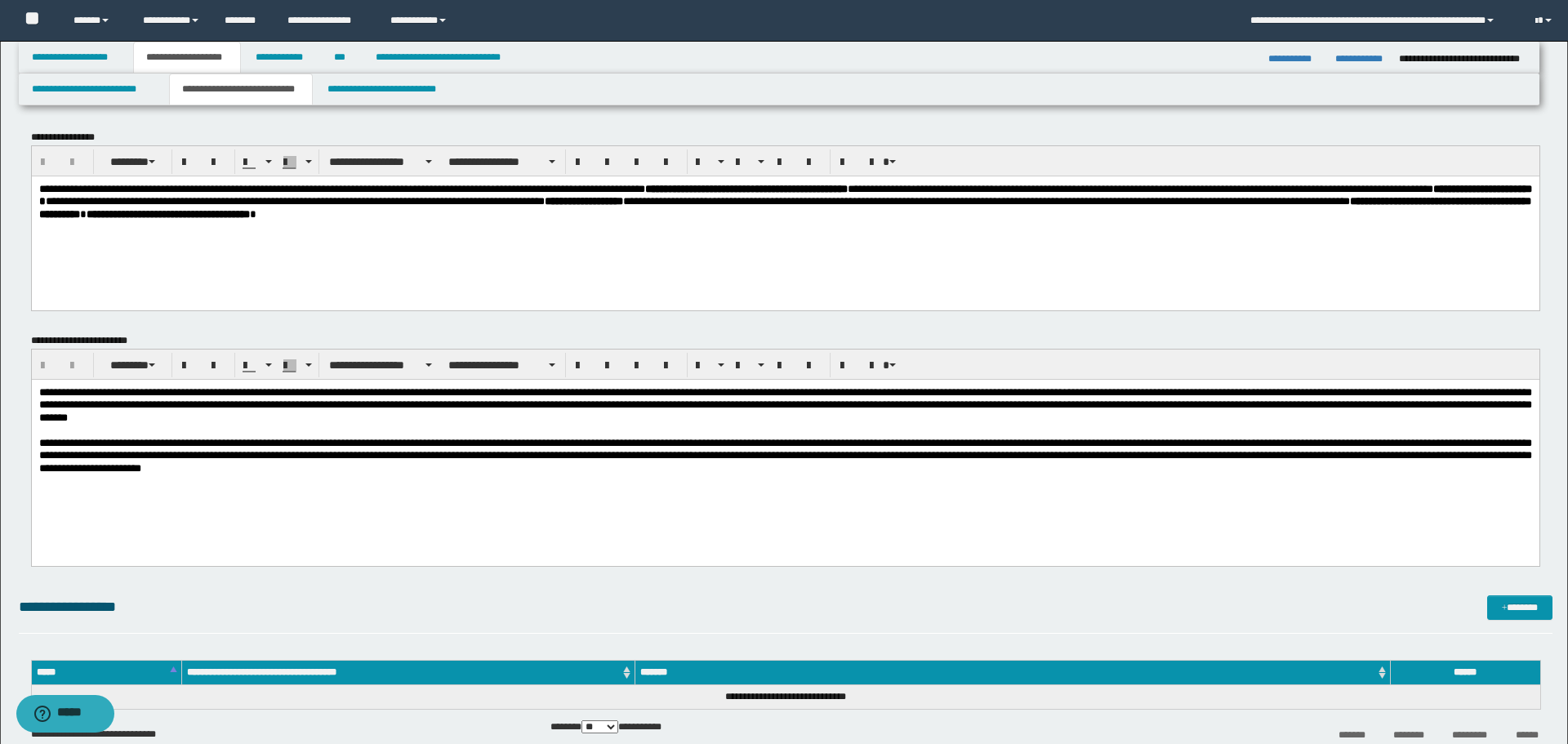 click on "**********" at bounding box center [784, 372] 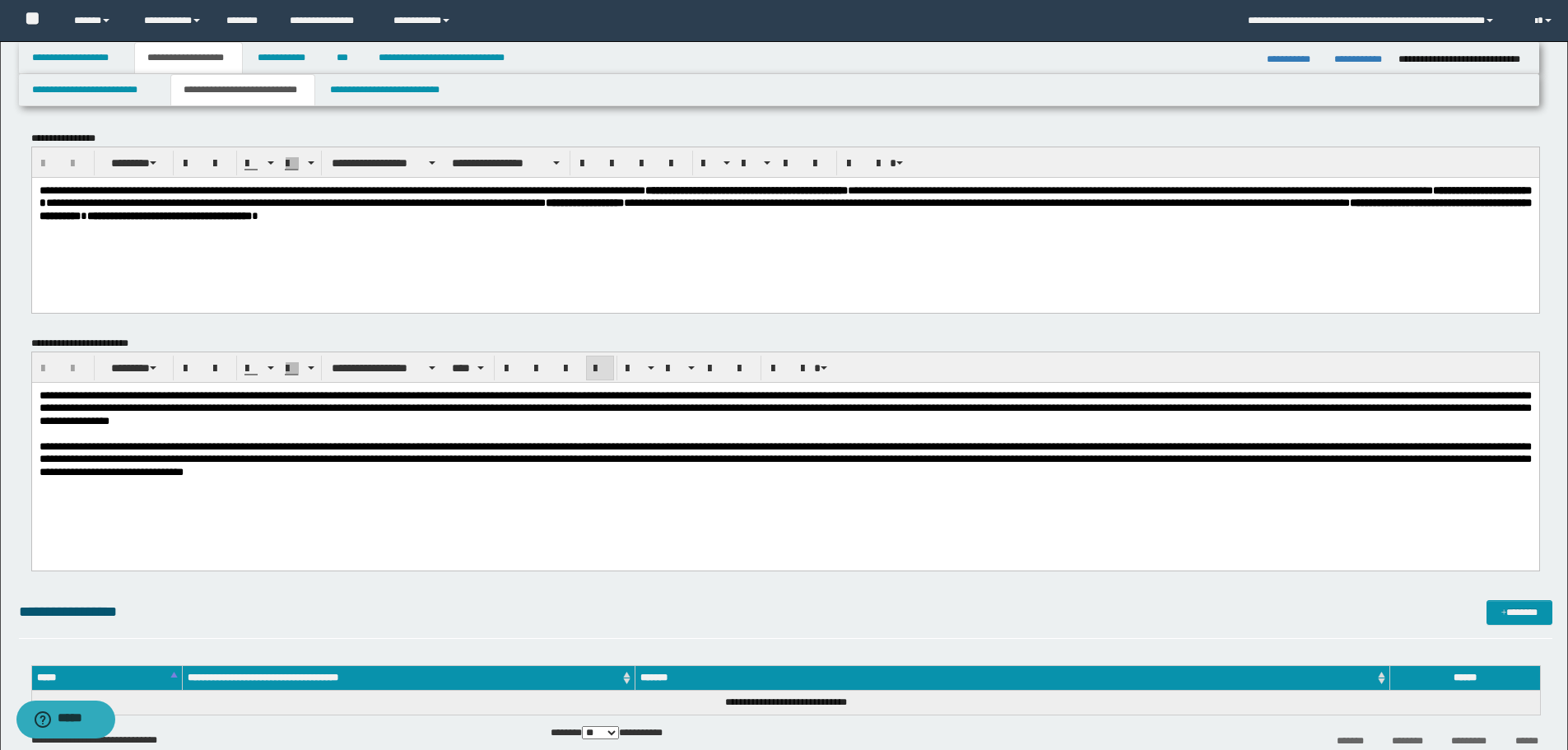 drag, startPoint x: 679, startPoint y: 489, endPoint x: 616, endPoint y: 434, distance: 83.6301 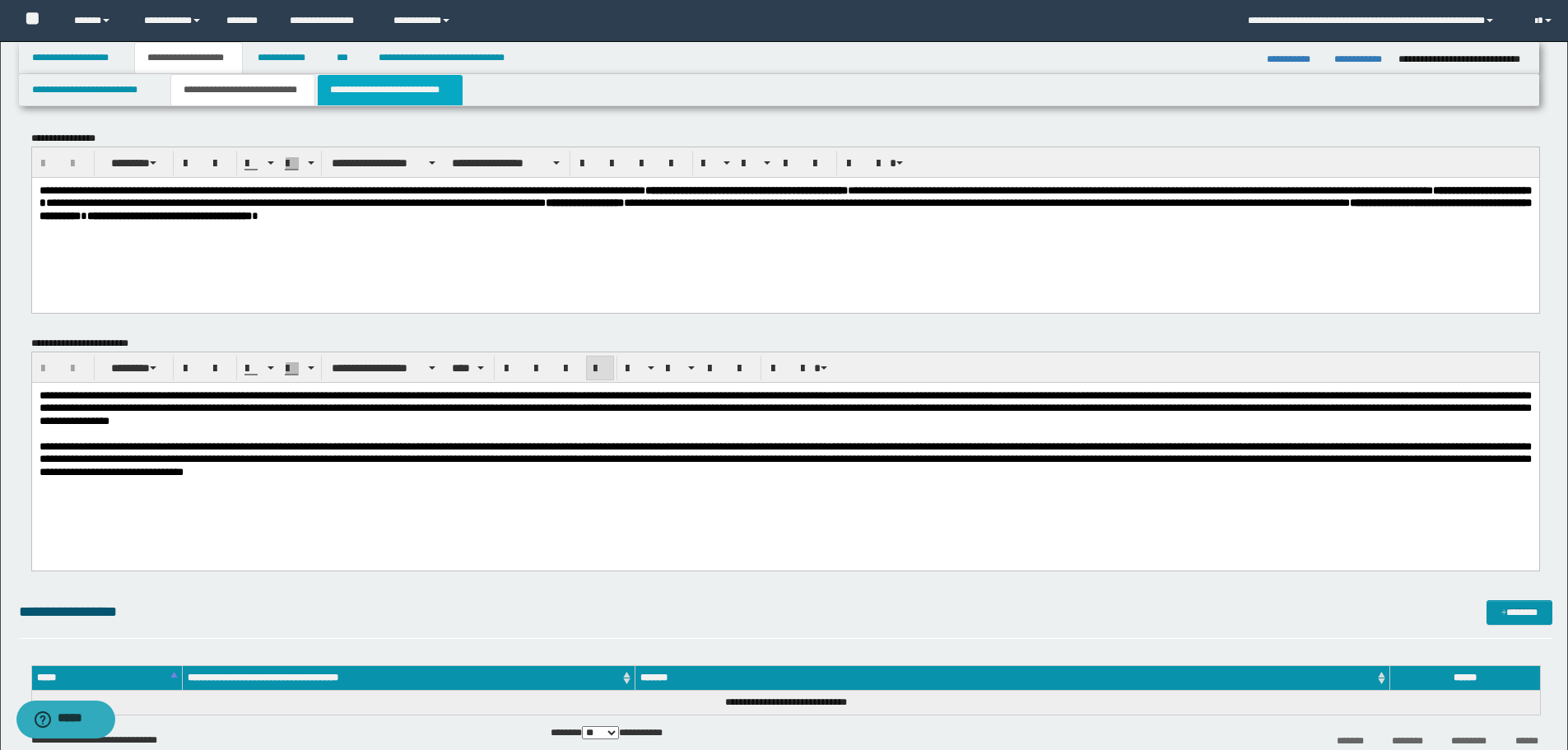 click on "**********" at bounding box center [390, 90] 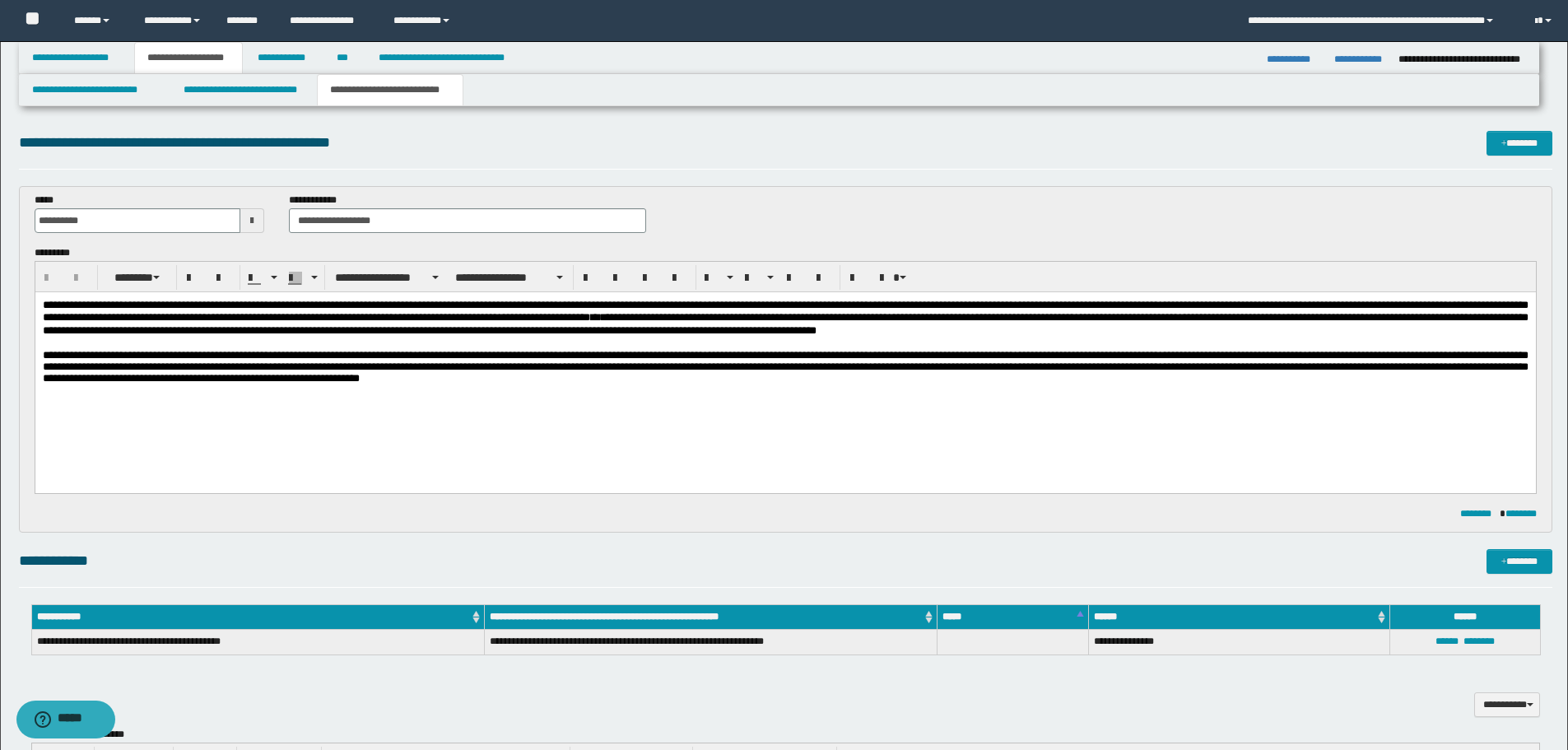 scroll, scrollTop: 0, scrollLeft: 0, axis: both 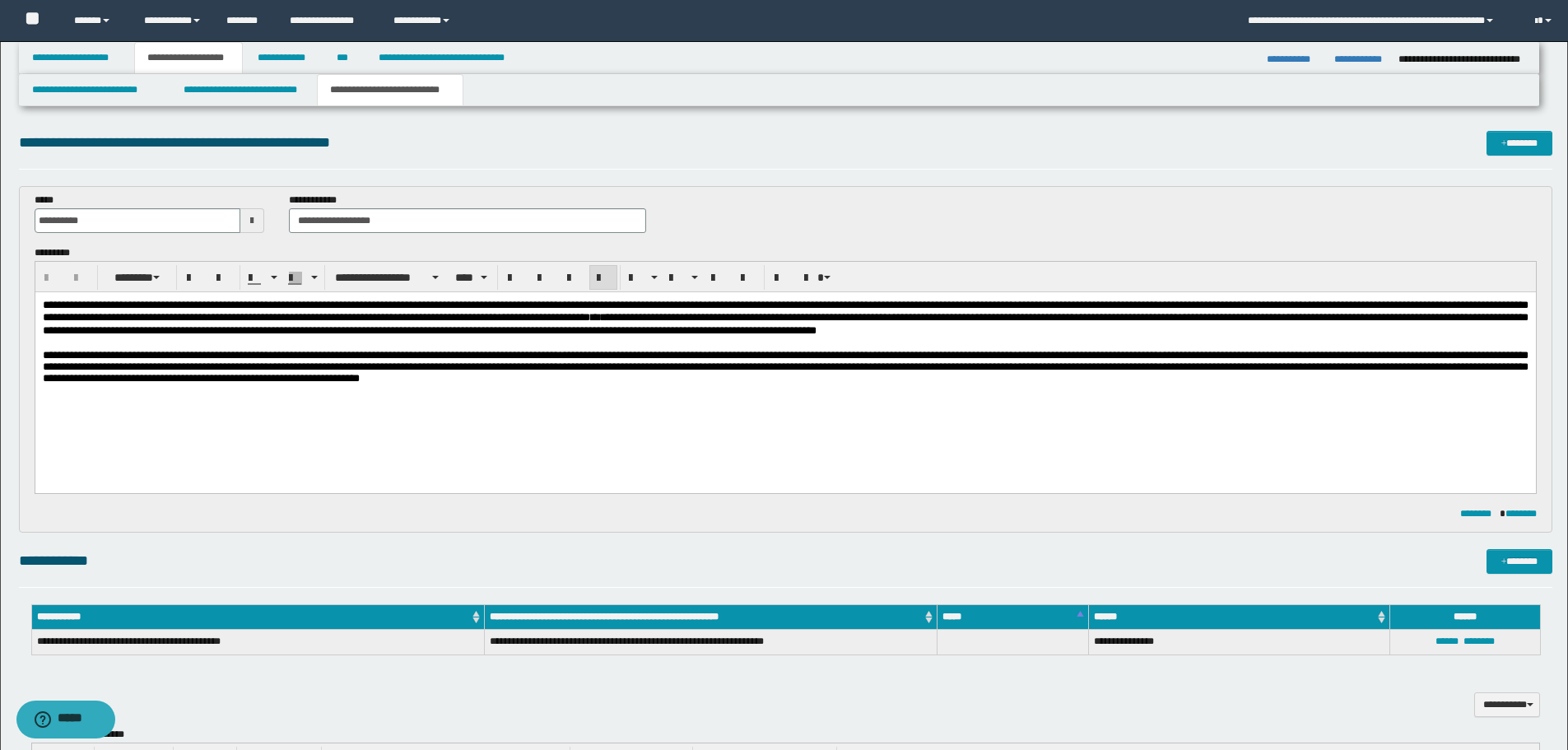 click on "**********" at bounding box center (784, 368) 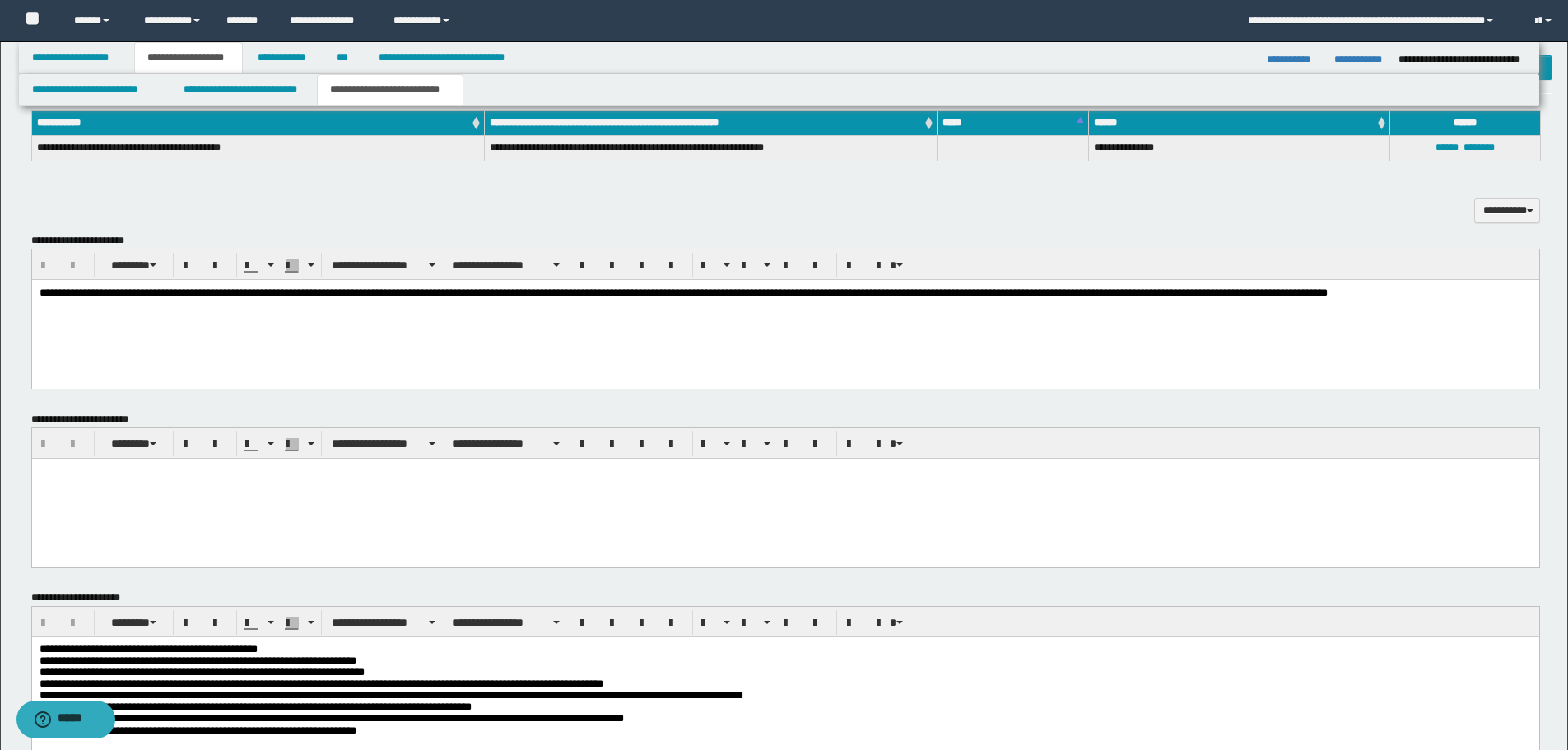 scroll, scrollTop: 576, scrollLeft: 0, axis: vertical 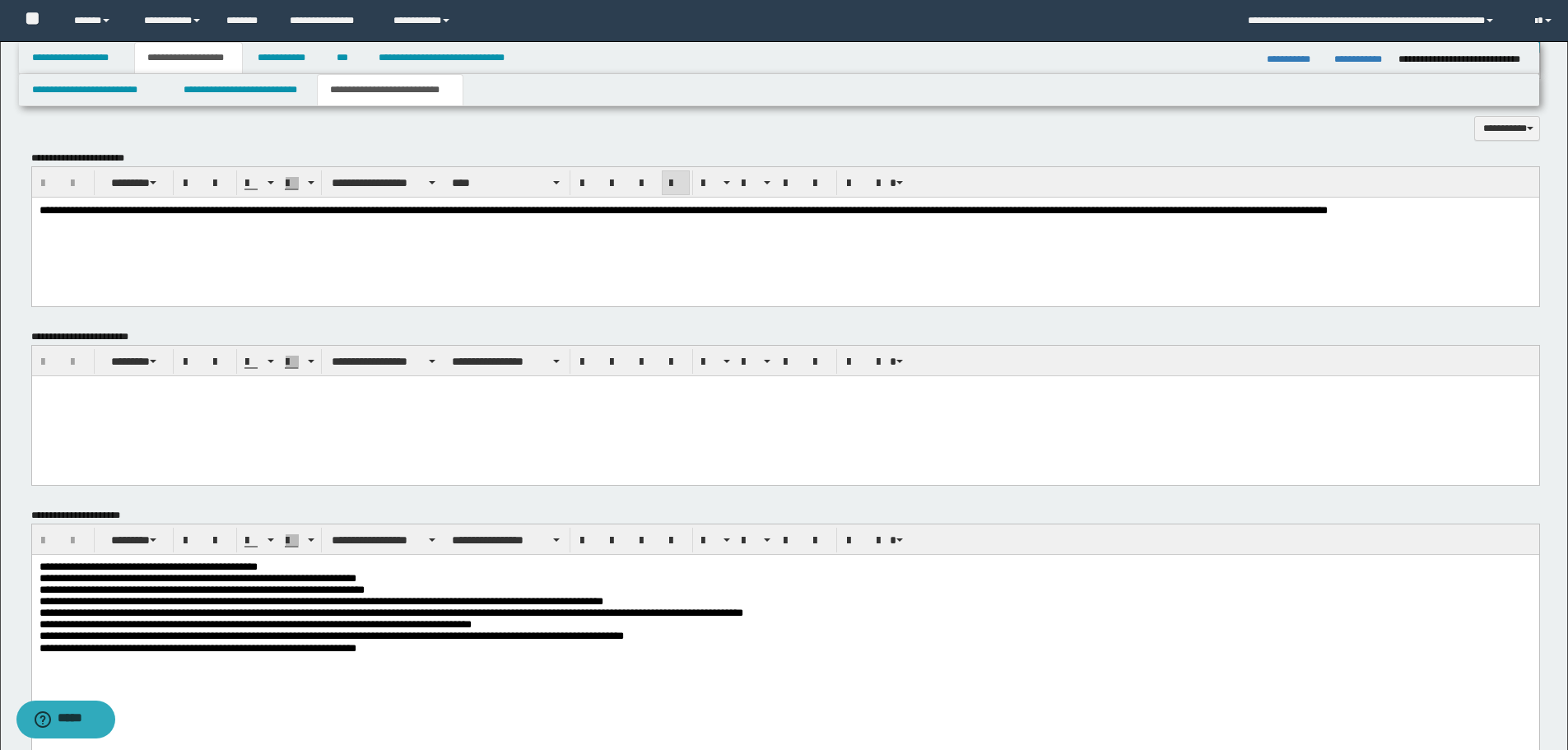 click on "**********" at bounding box center (784, 231) 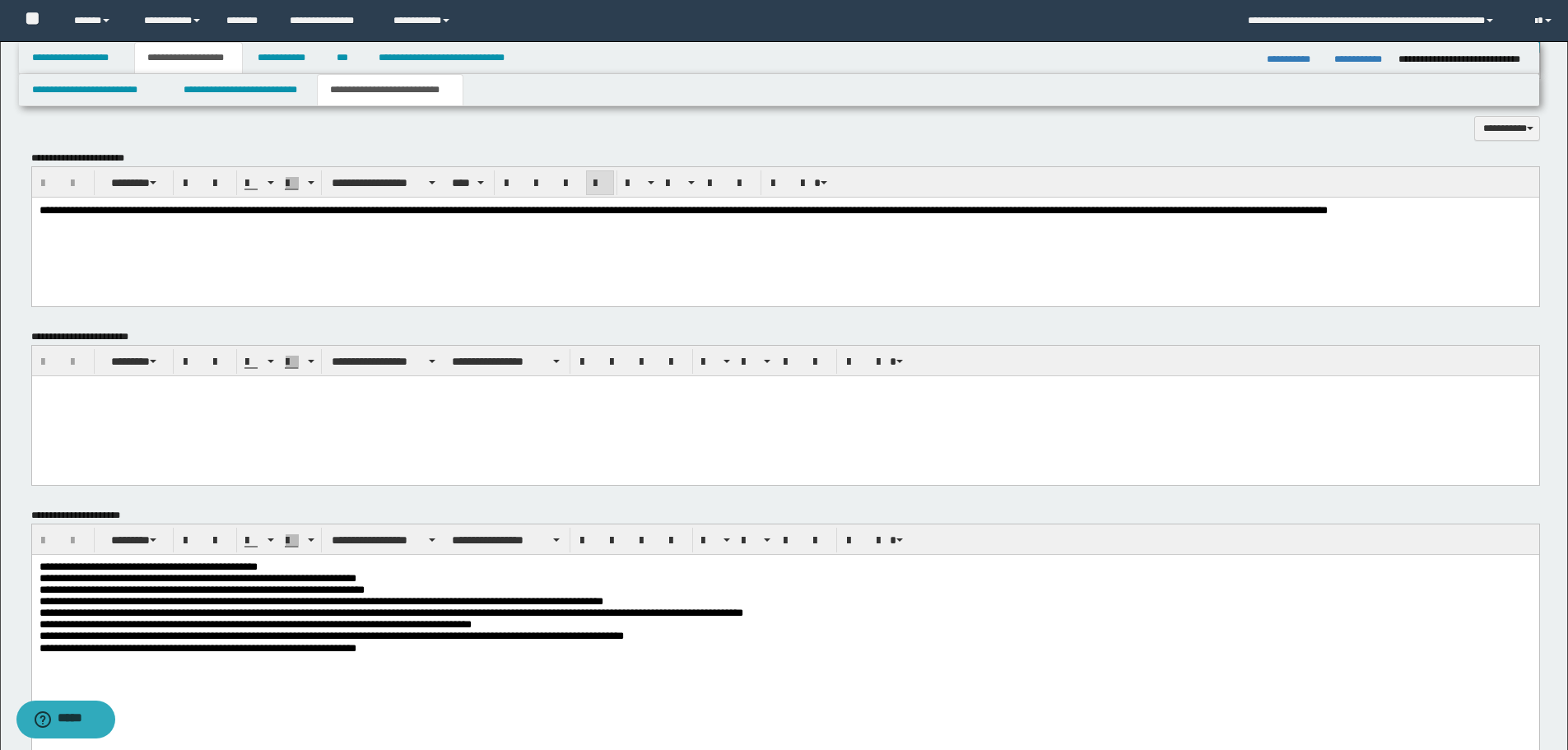 click on "**********" at bounding box center [784, 231] 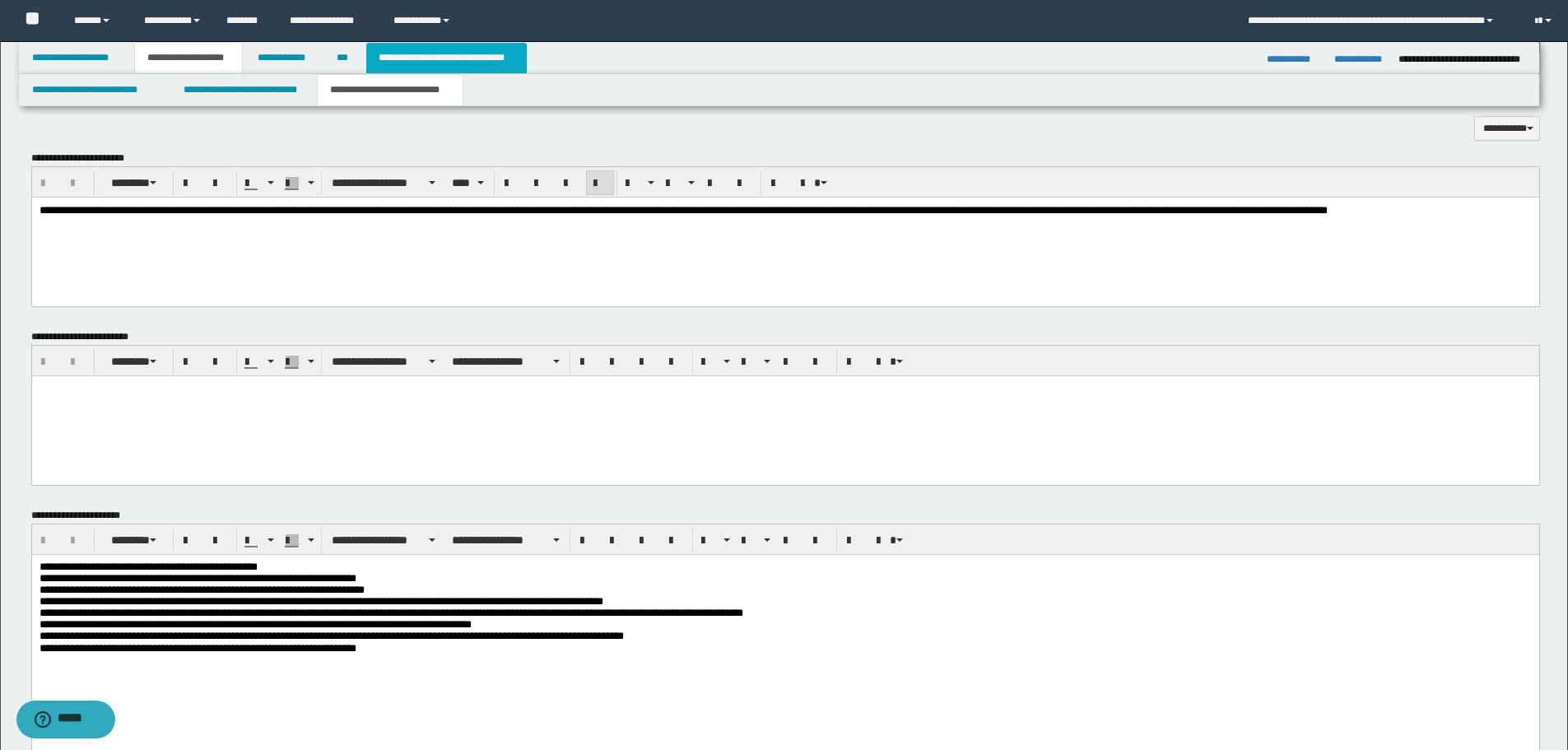 click on "**********" at bounding box center (446, 58) 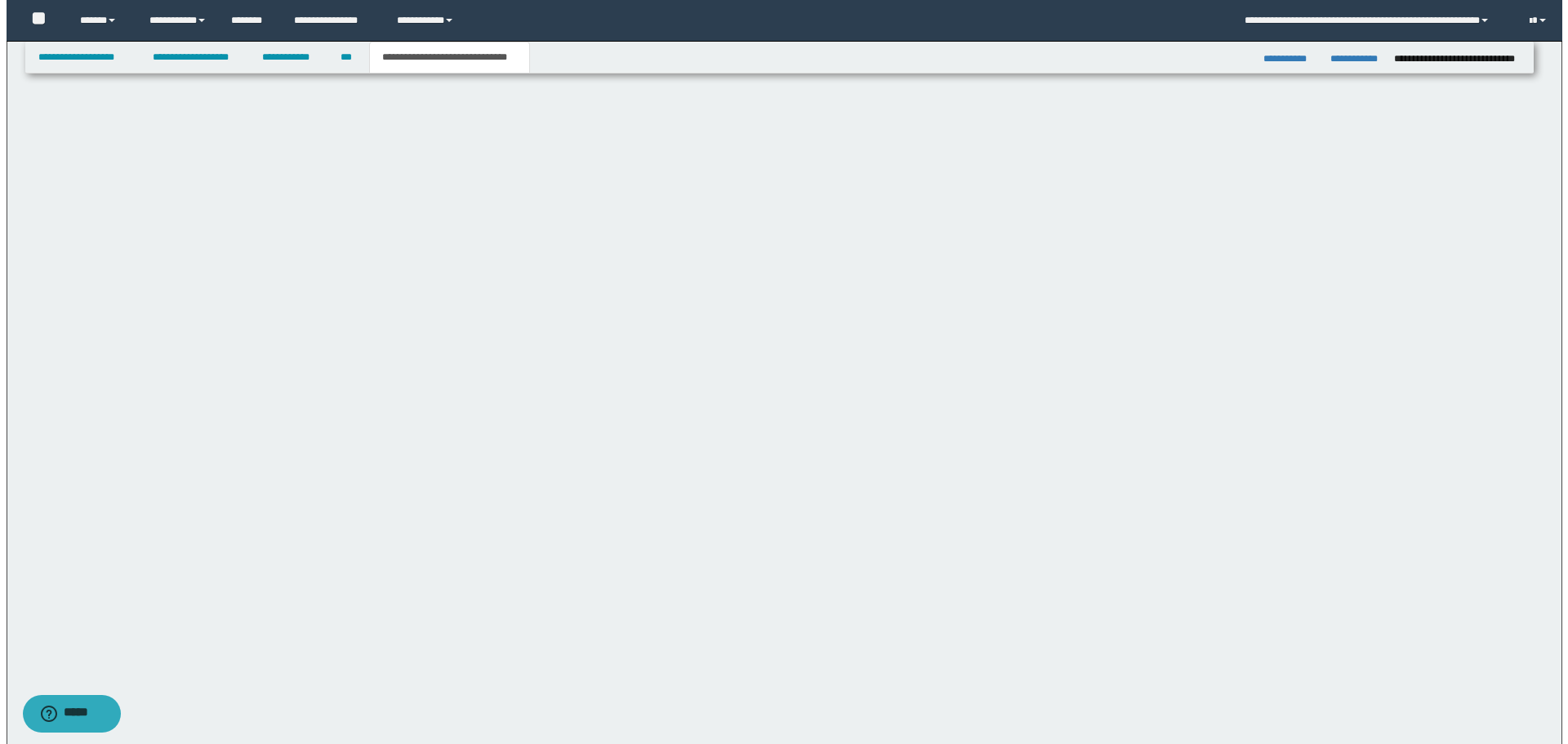 scroll, scrollTop: 0, scrollLeft: 0, axis: both 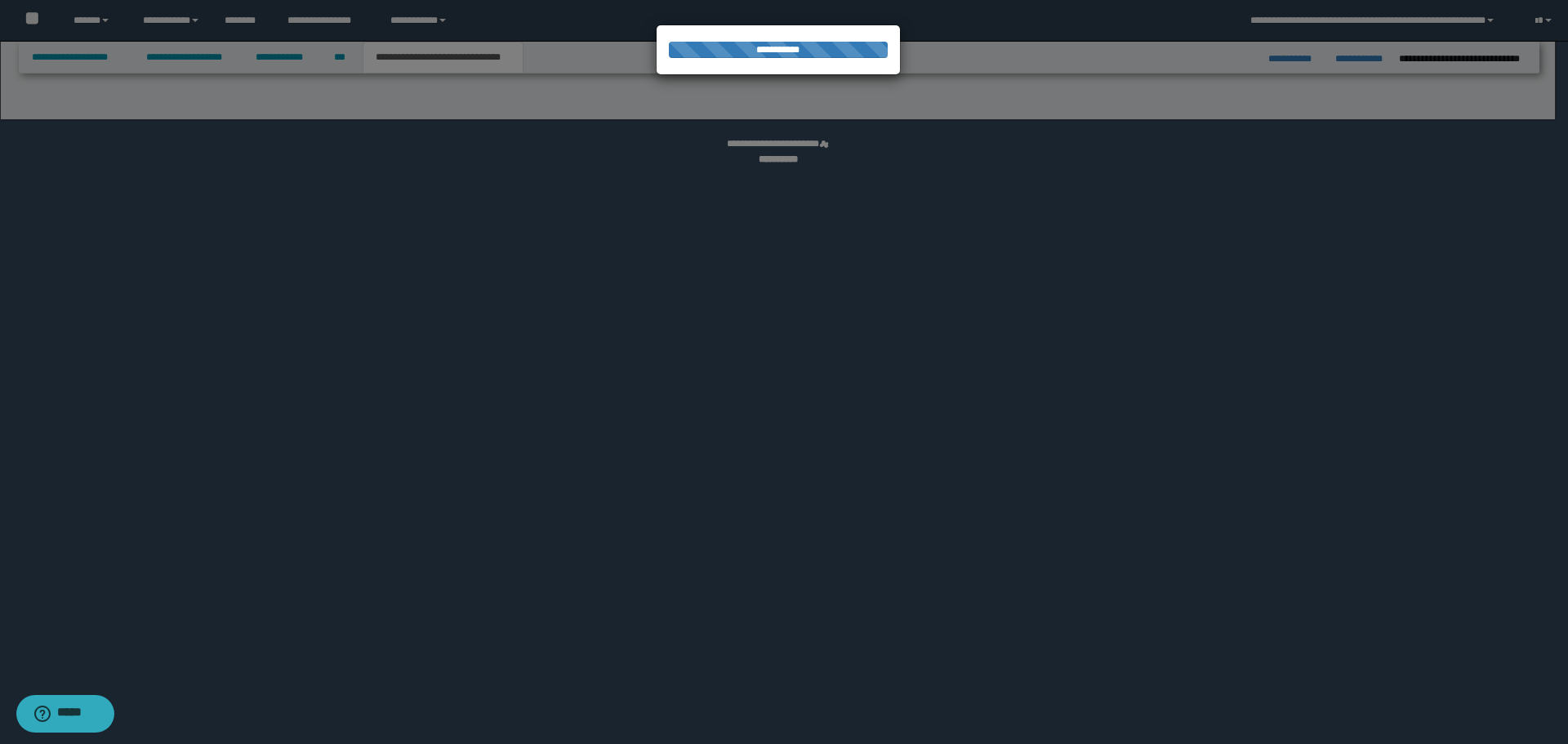 select on "*" 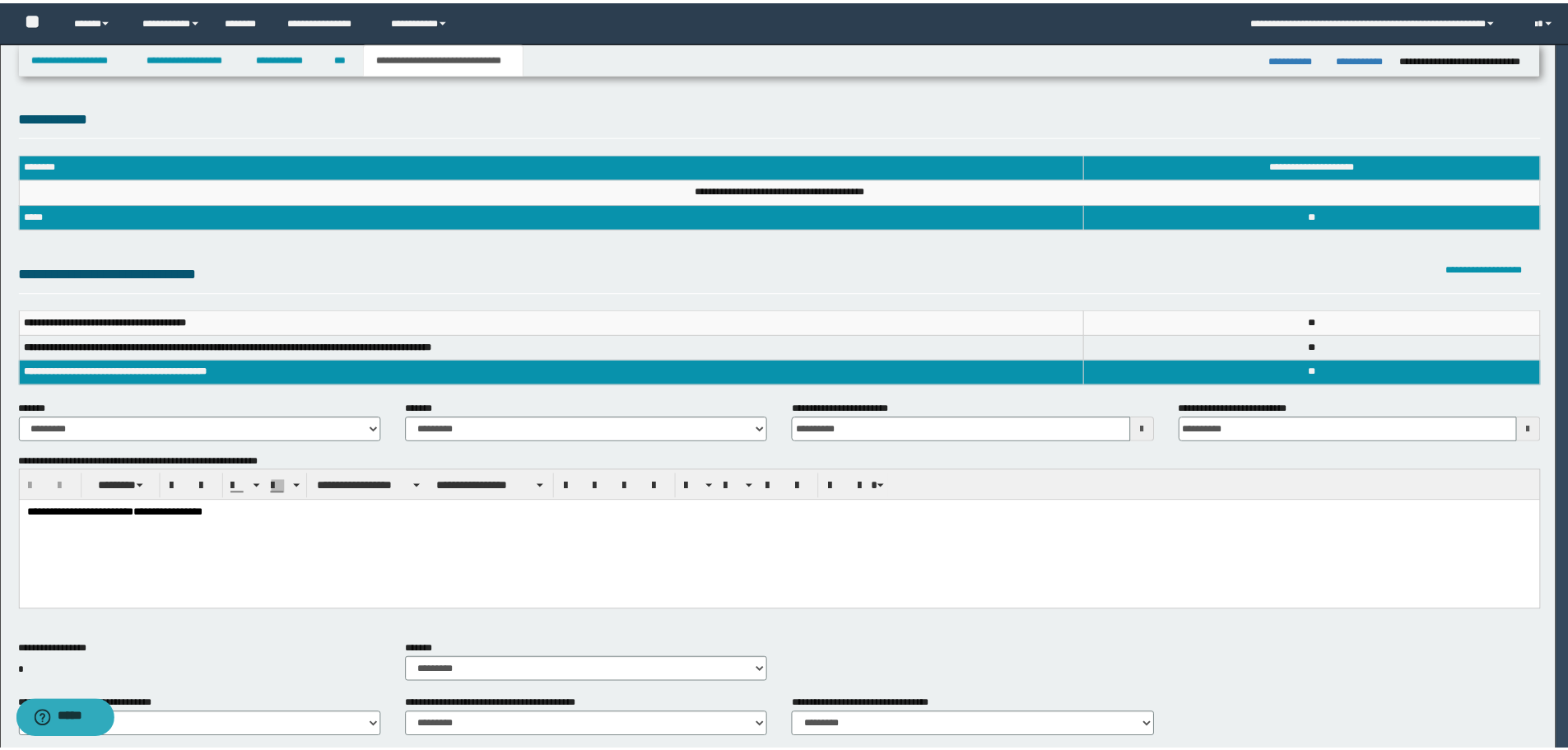 scroll, scrollTop: 0, scrollLeft: 0, axis: both 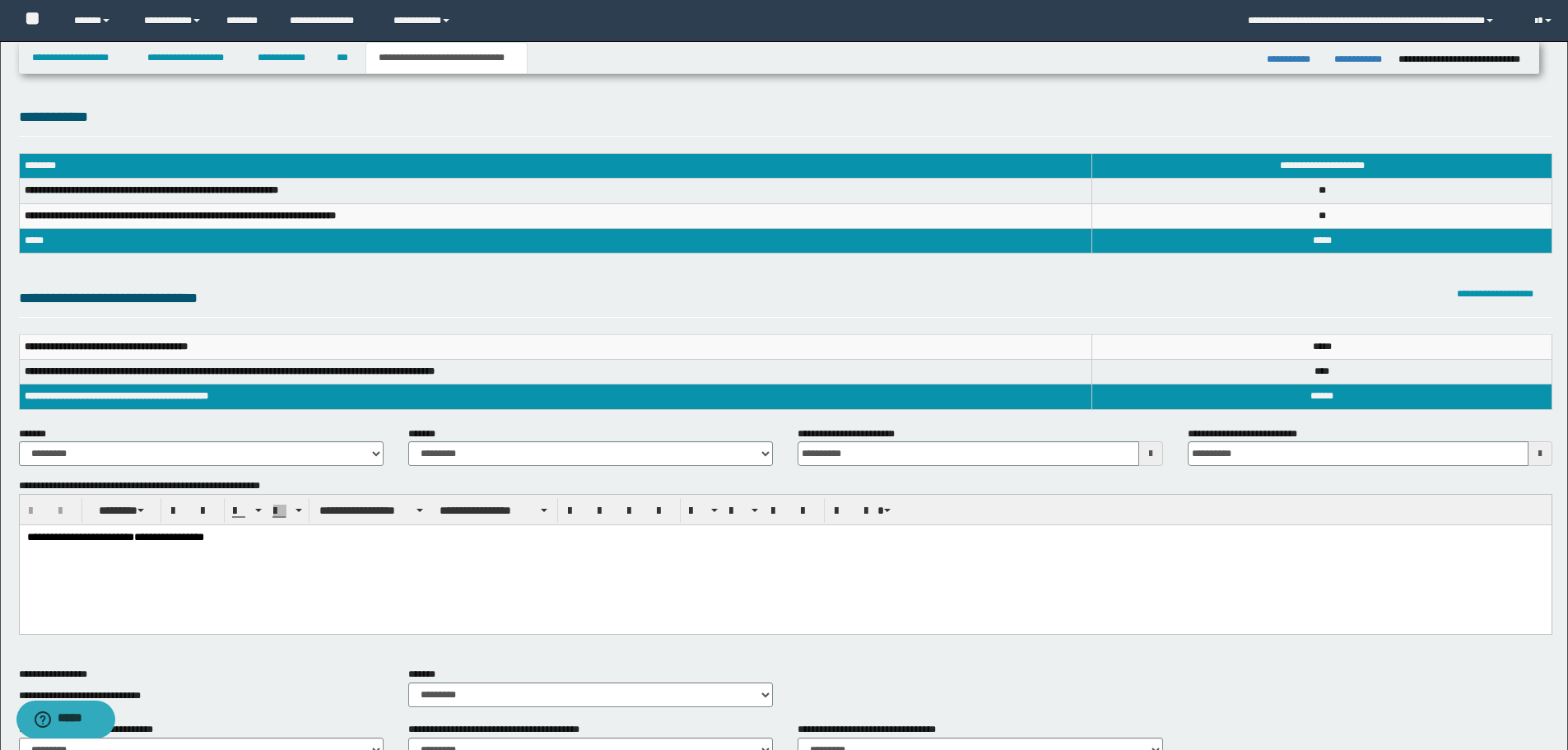 click on "**********" at bounding box center (784, 559) 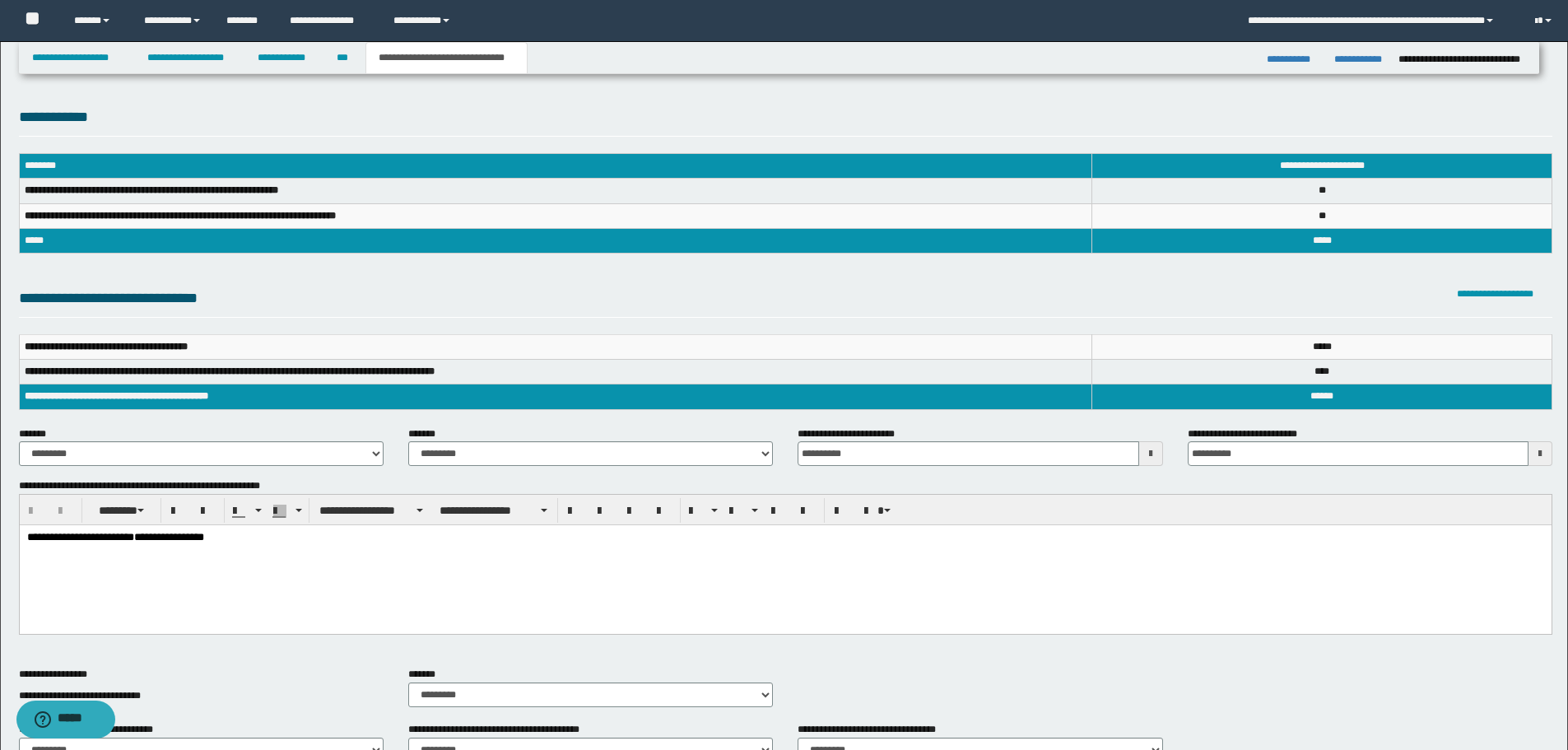 scroll, scrollTop: 439, scrollLeft: 0, axis: vertical 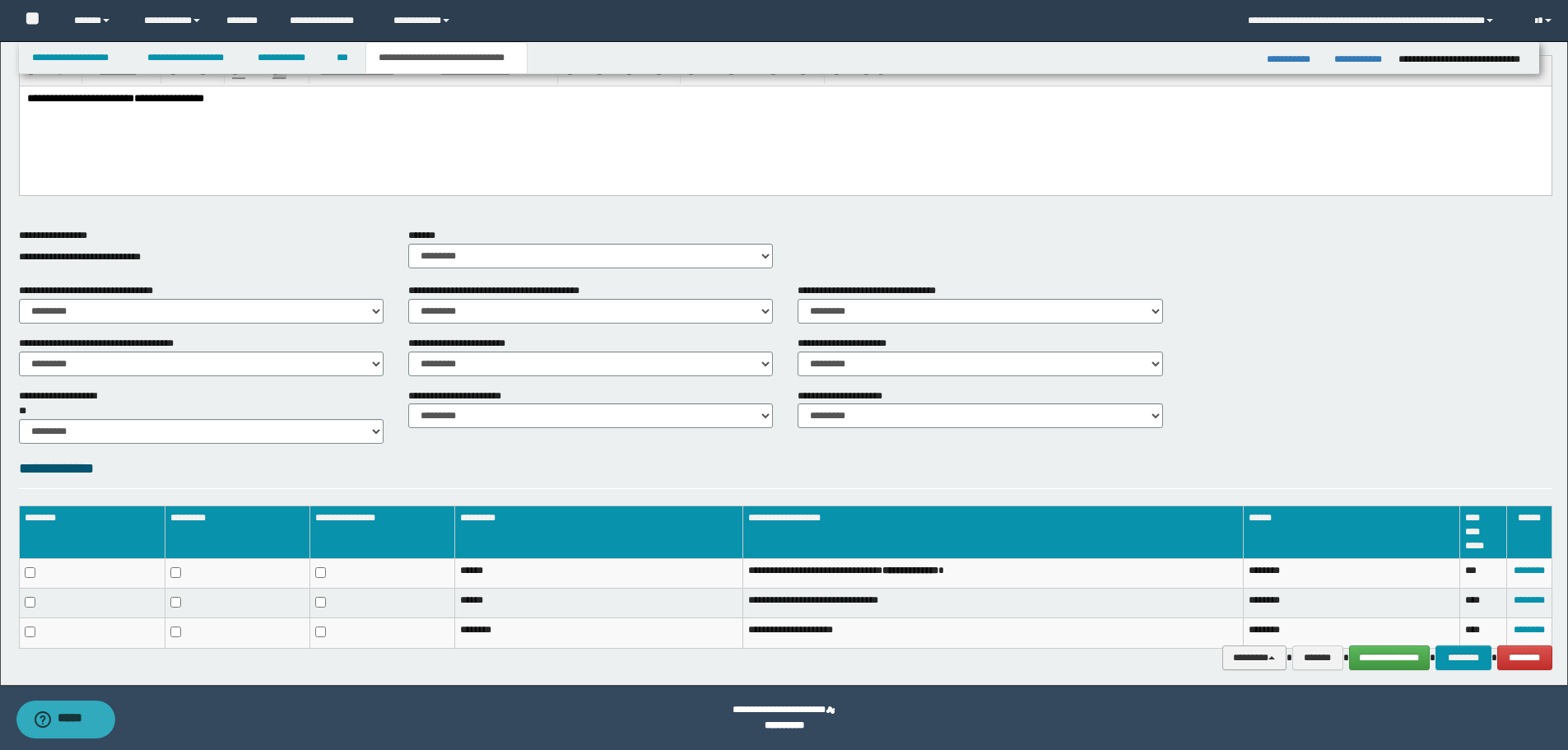 drag, startPoint x: 1277, startPoint y: 660, endPoint x: 155, endPoint y: 86, distance: 1260.3016 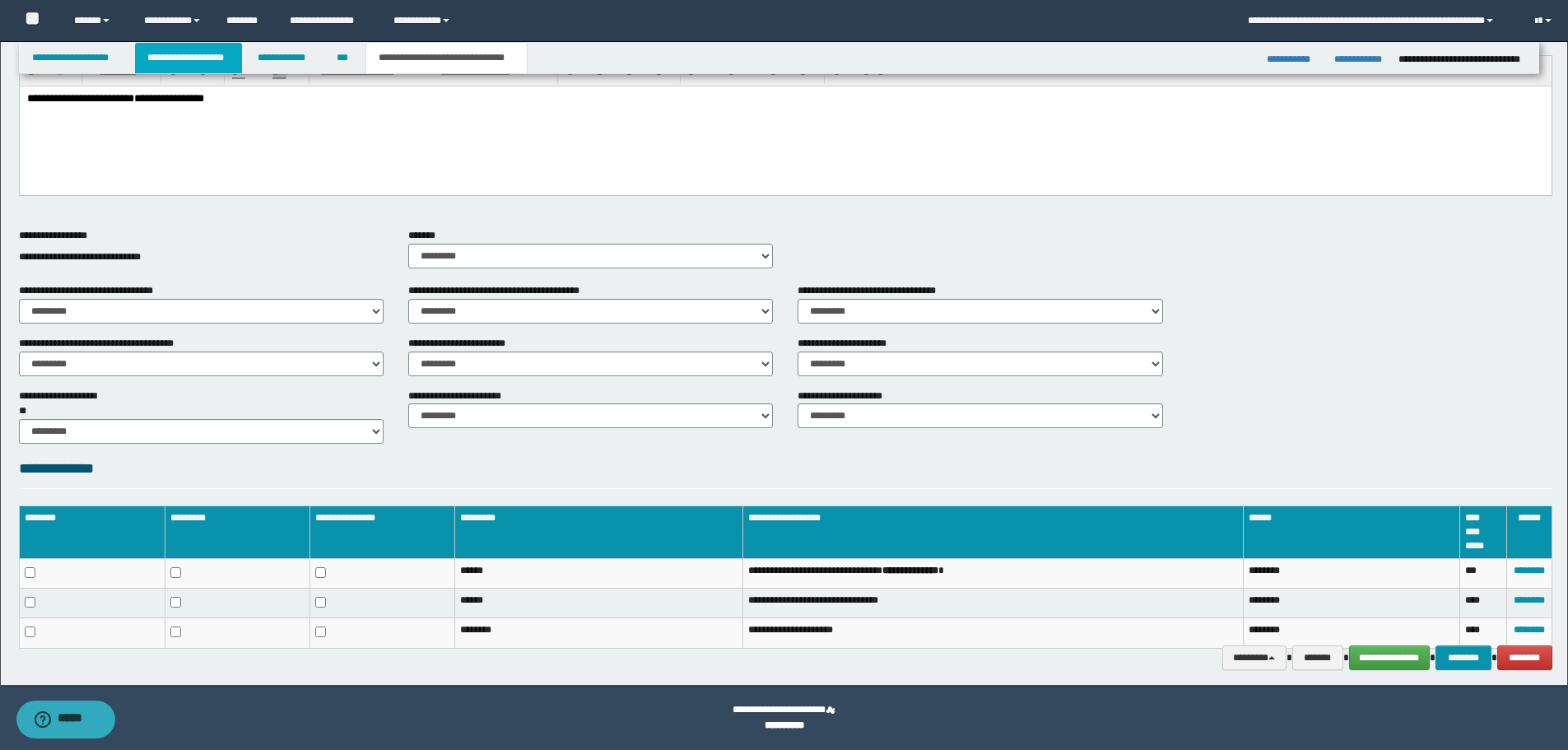 click on "**********" at bounding box center (188, 58) 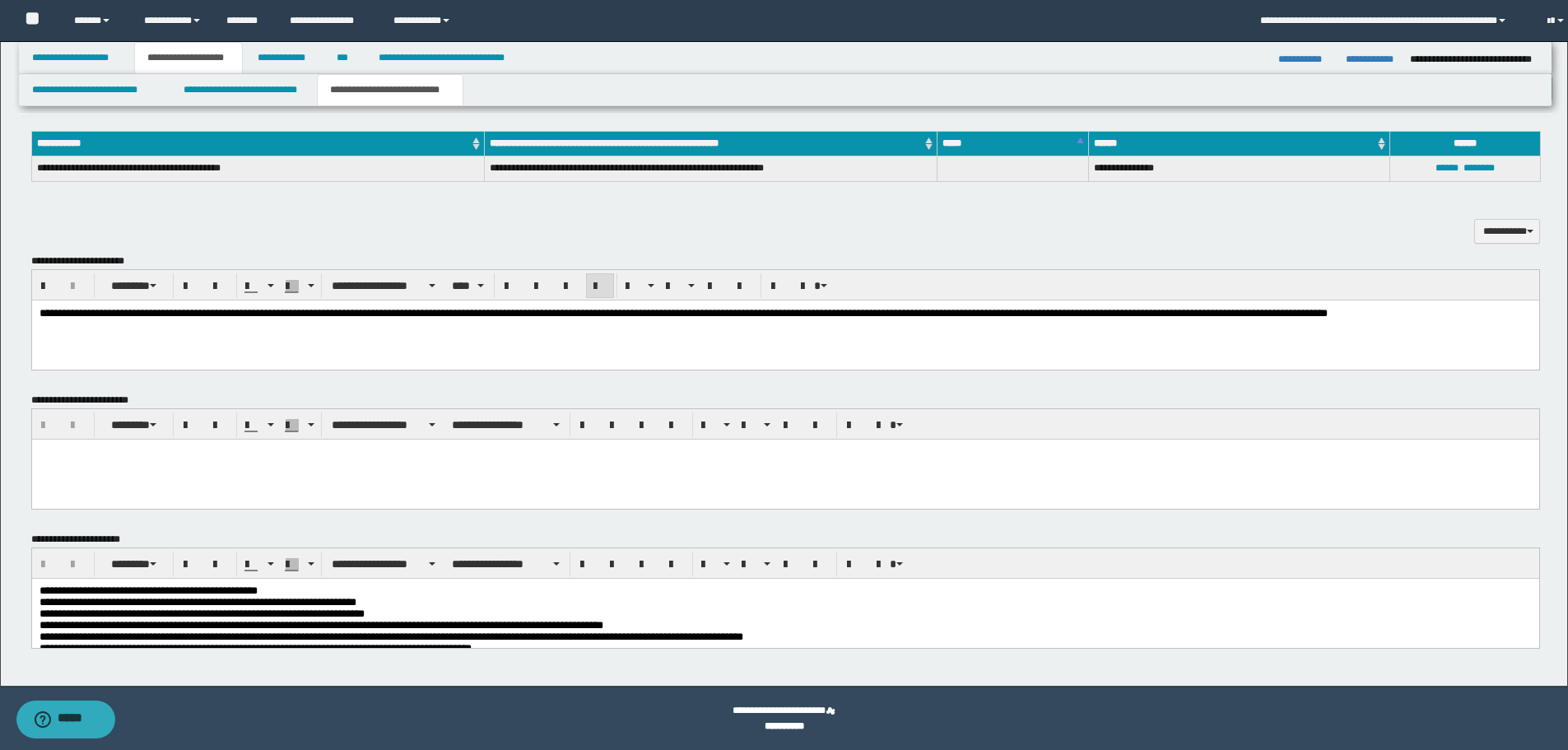 scroll, scrollTop: 327, scrollLeft: 0, axis: vertical 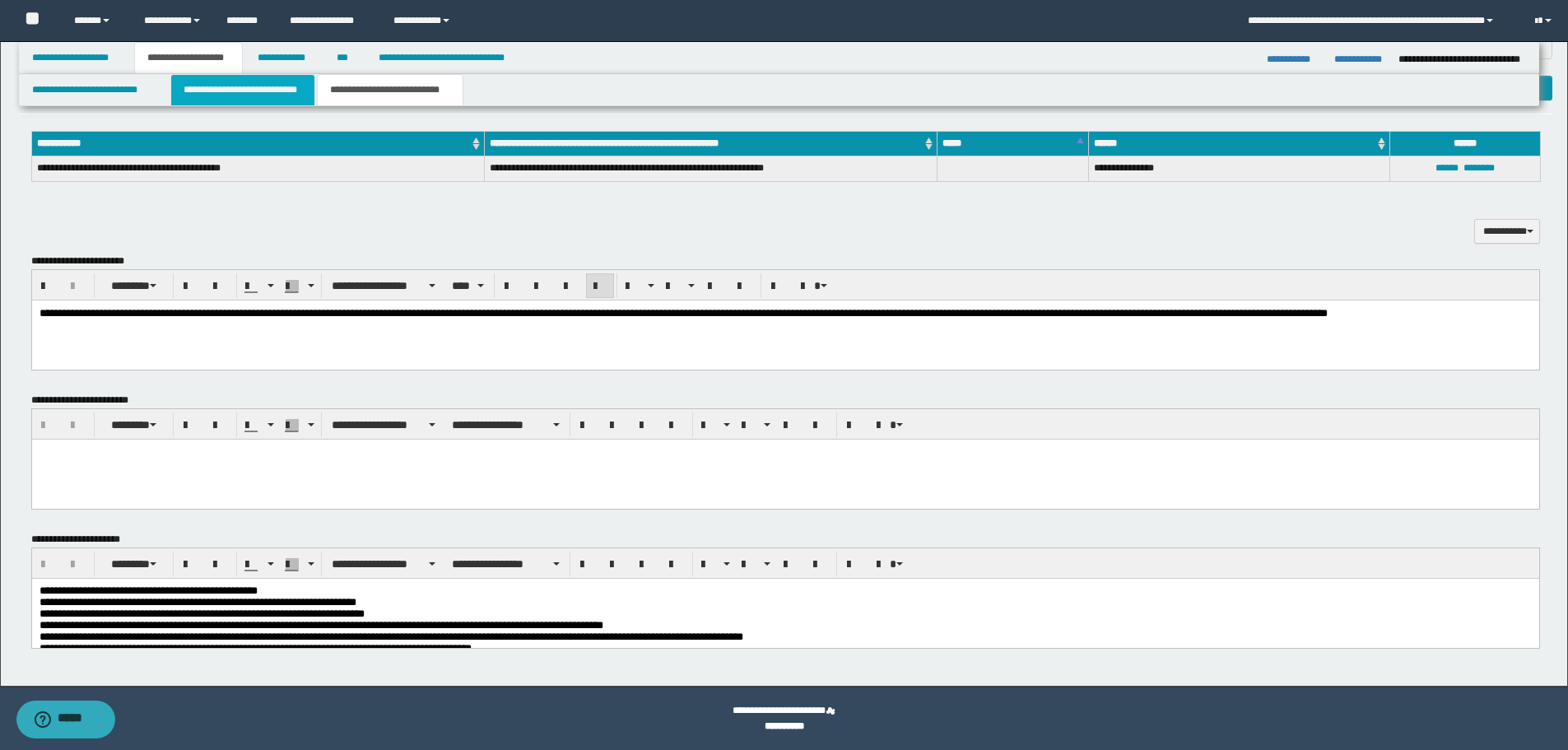 click on "**********" at bounding box center [243, 90] 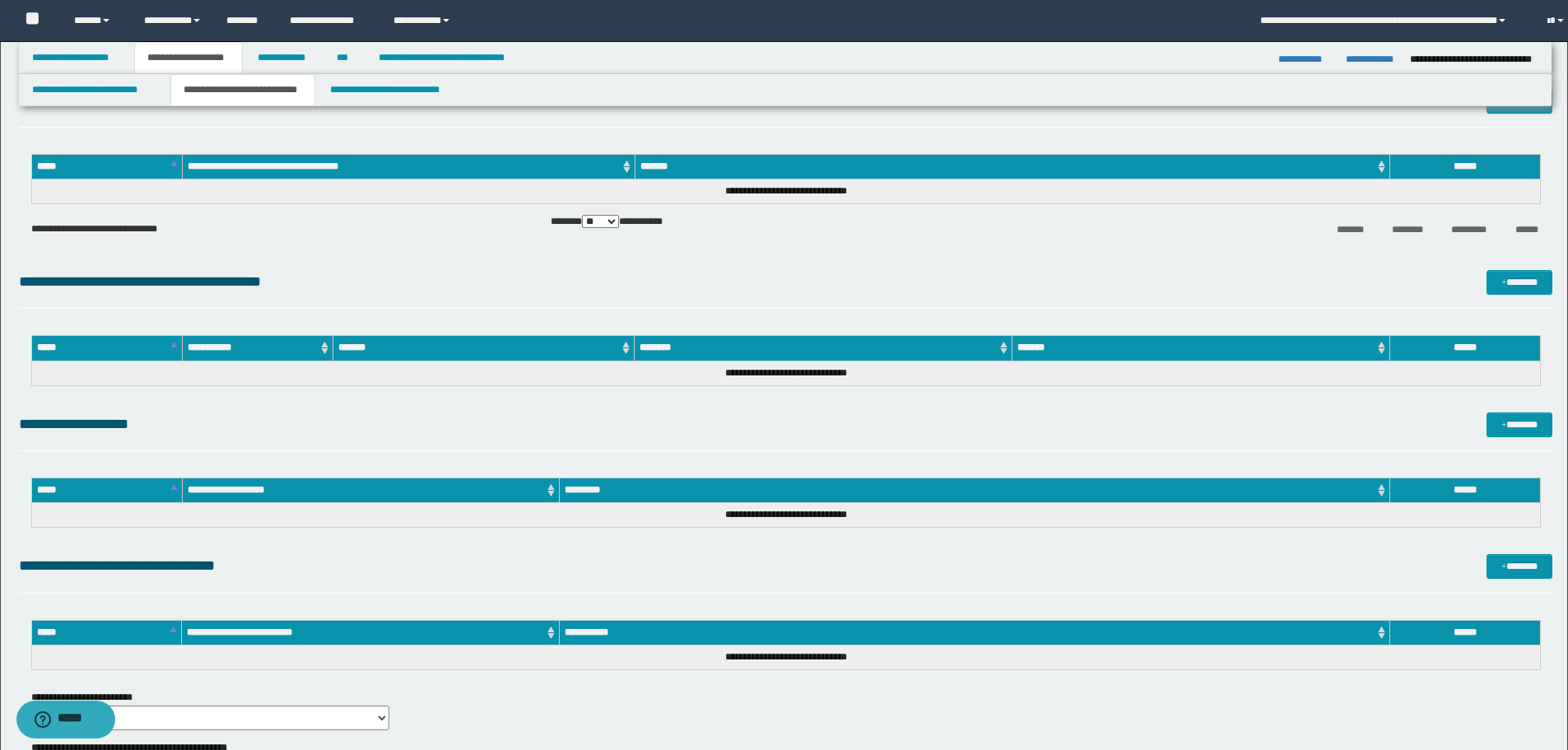 scroll, scrollTop: 0, scrollLeft: 0, axis: both 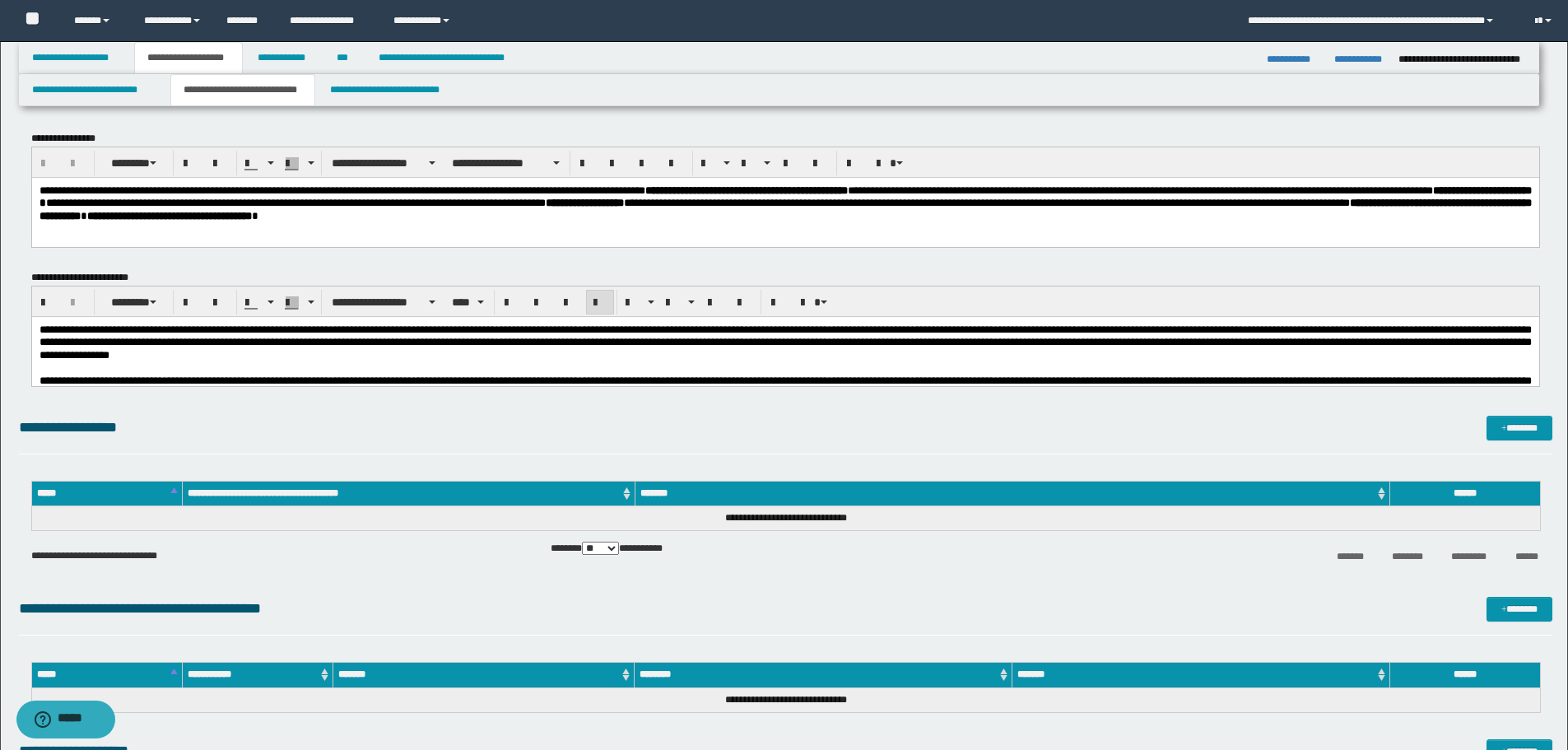 click on "**********" at bounding box center (784, 342) 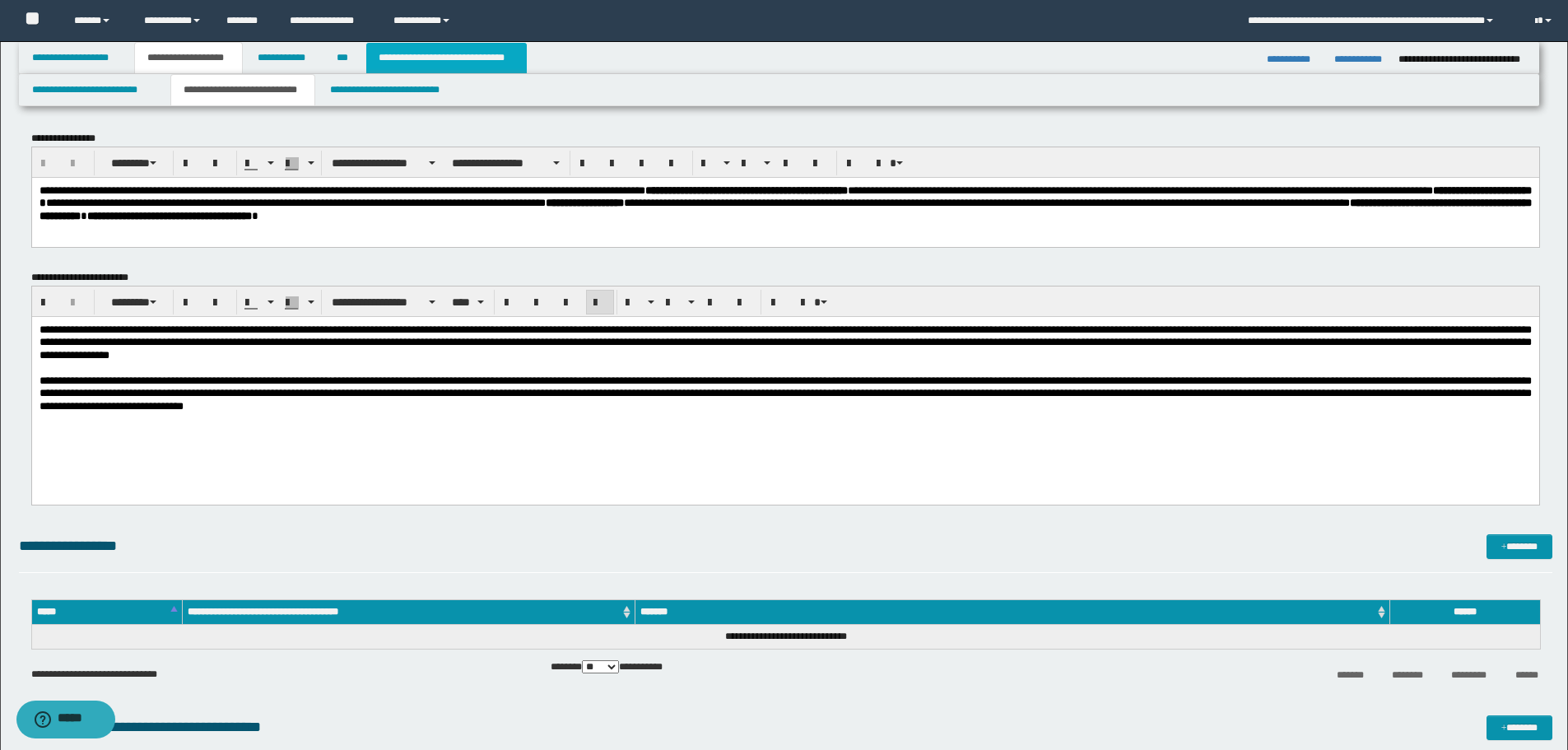 click on "**********" at bounding box center (446, 58) 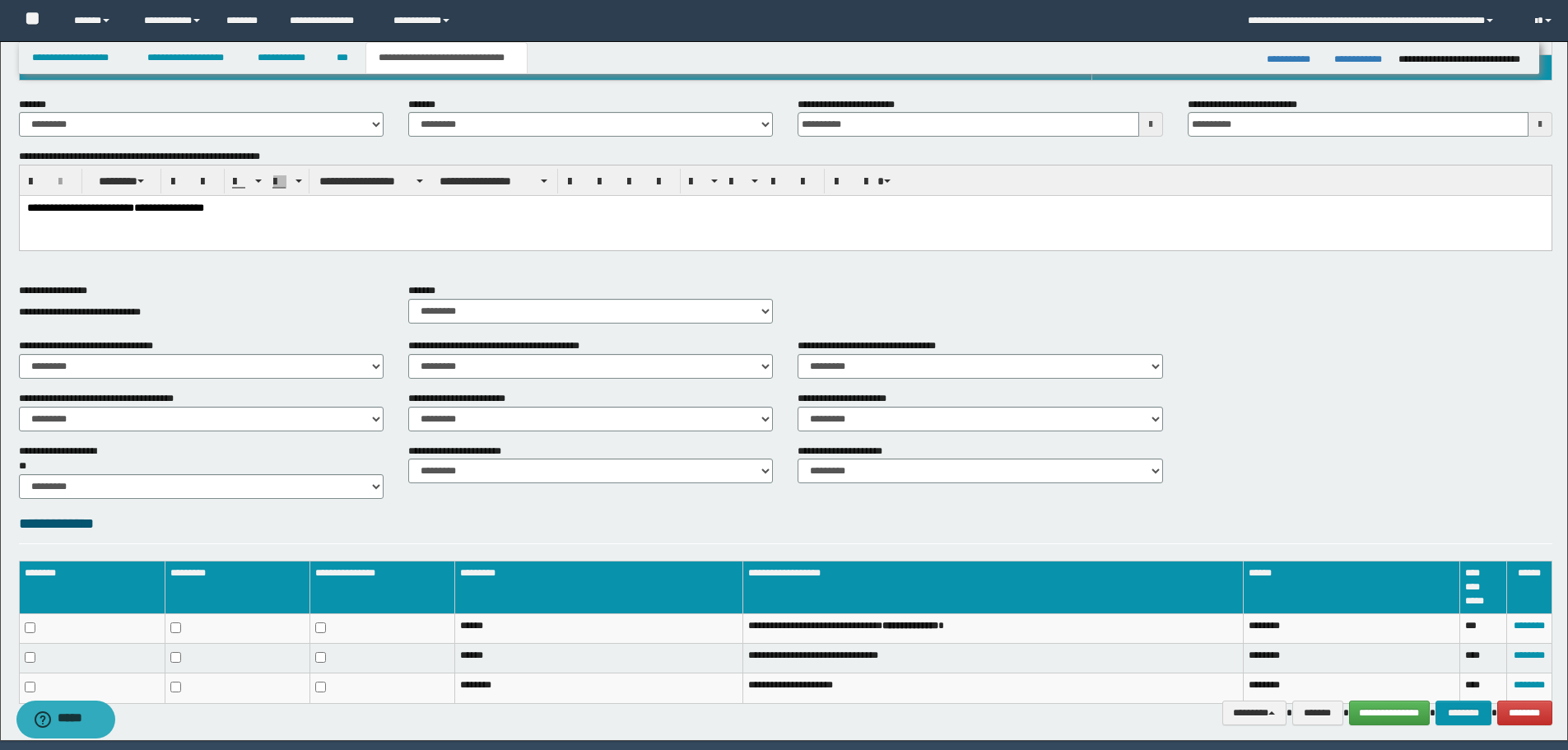scroll, scrollTop: 384, scrollLeft: 0, axis: vertical 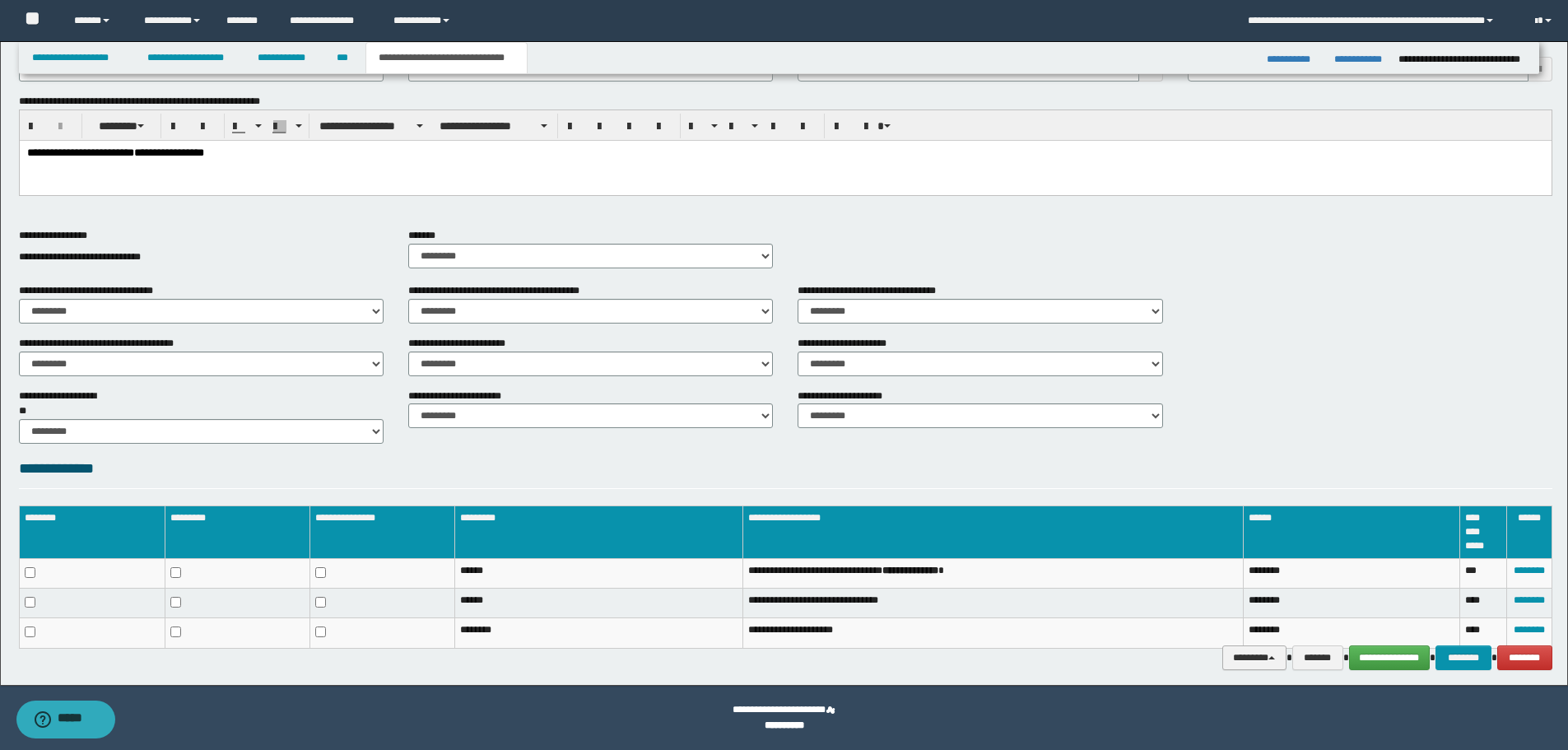 click on "********" at bounding box center [1254, 658] 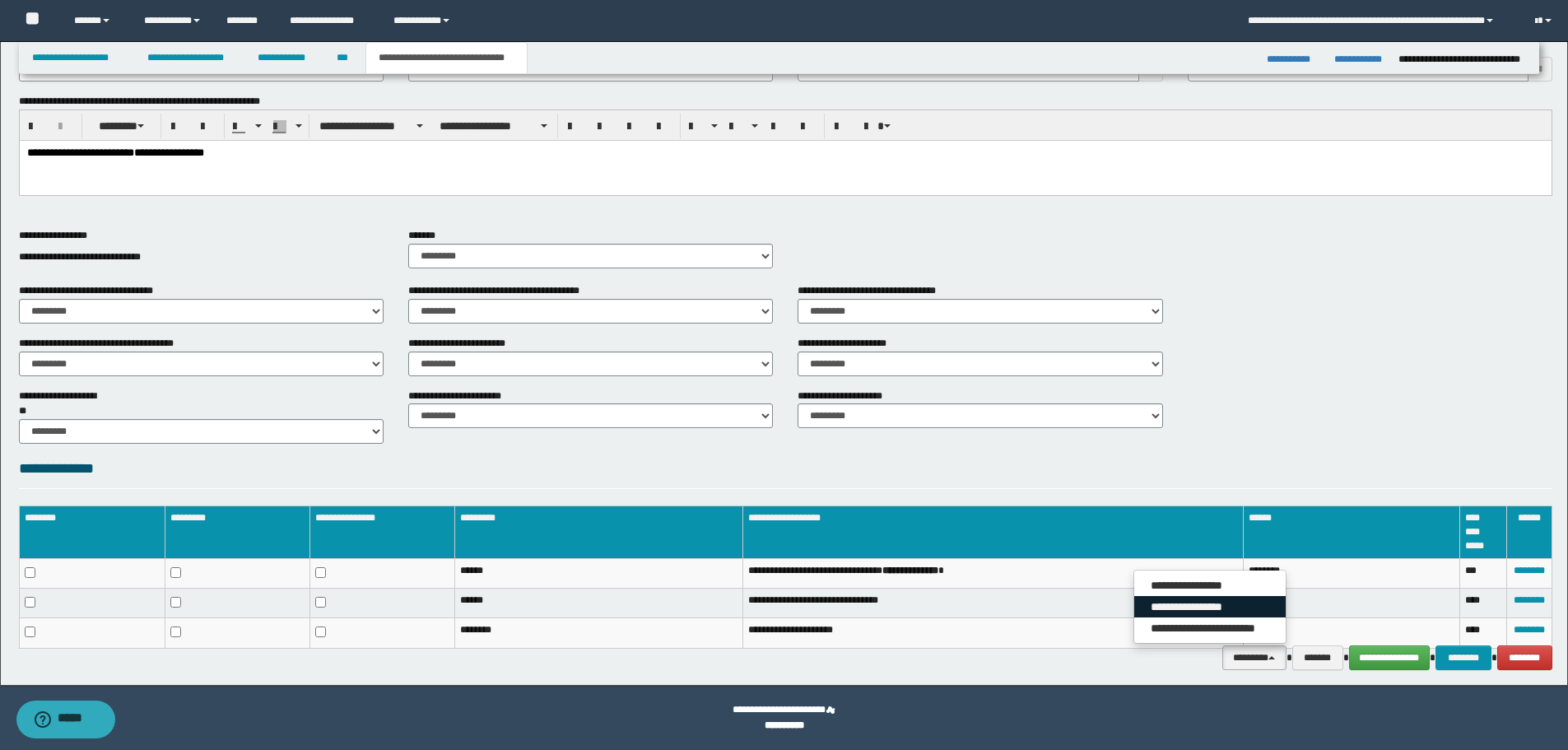 click on "**********" at bounding box center (1210, 607) 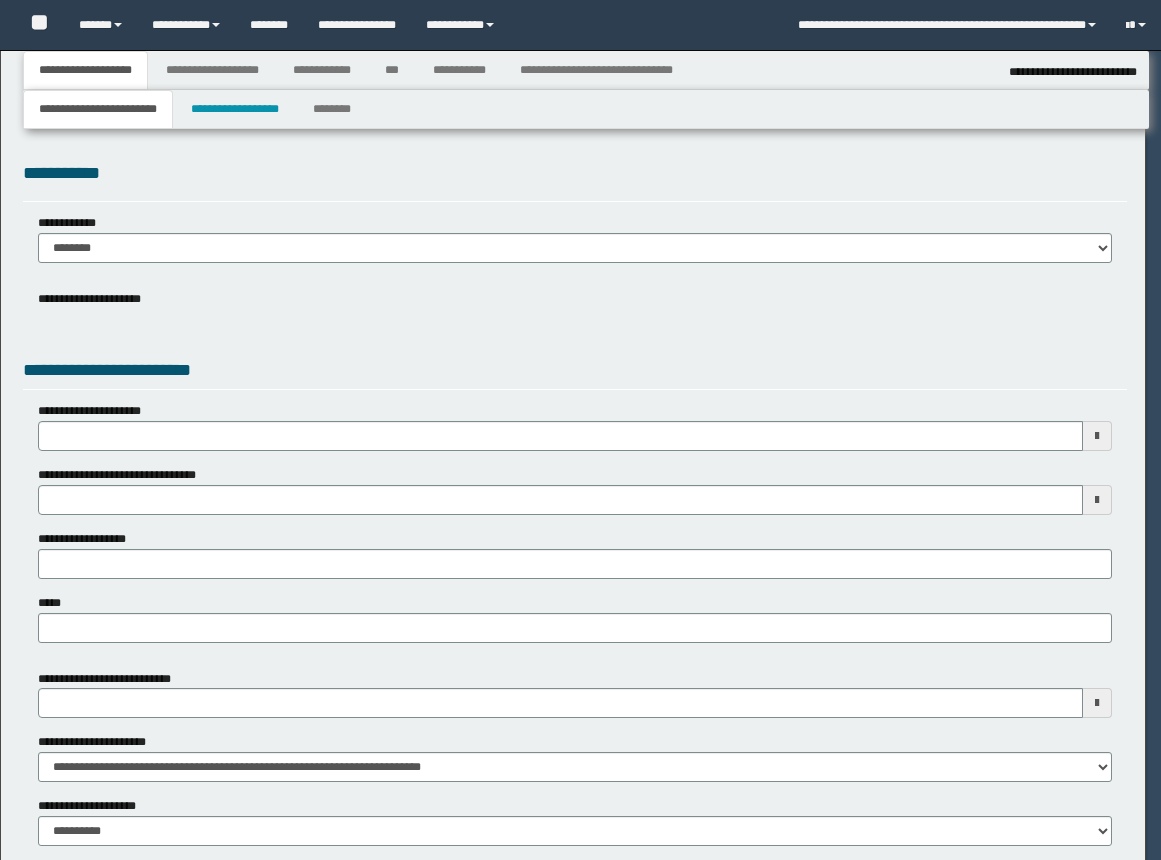 type on "**********" 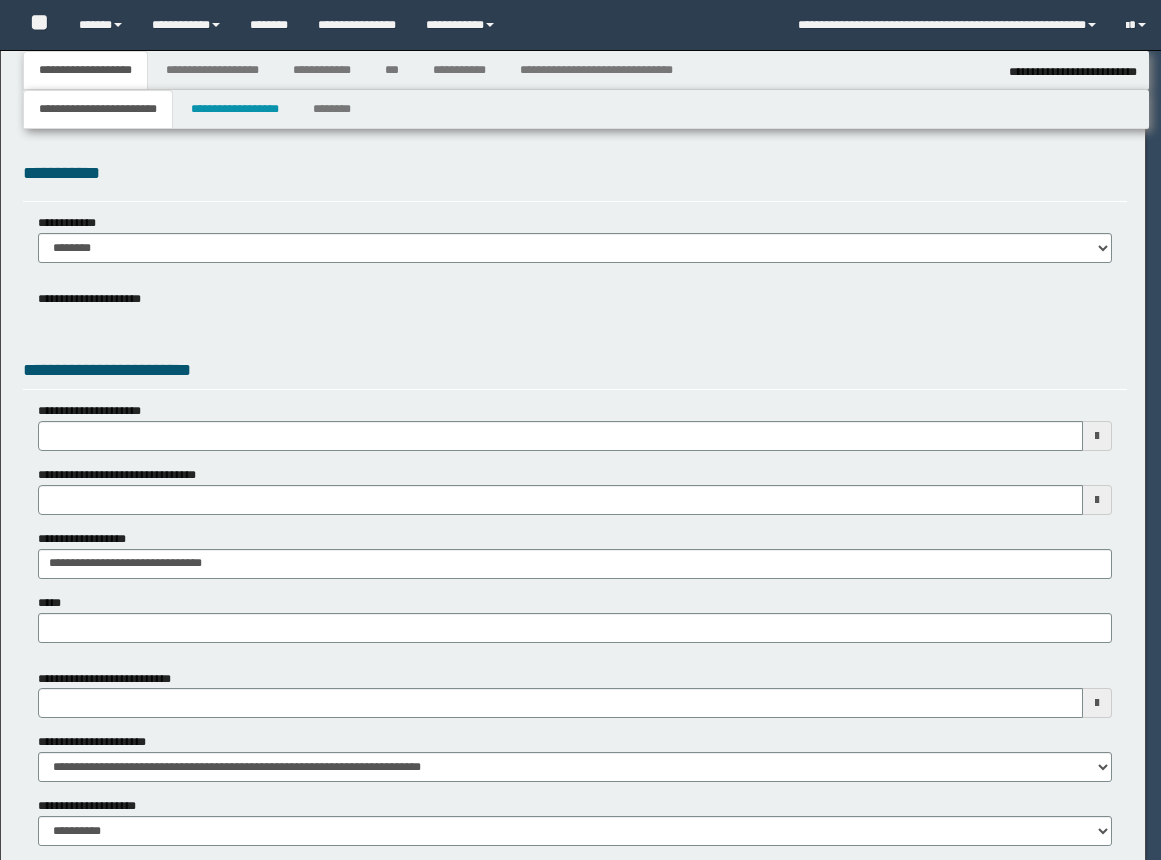 select on "*" 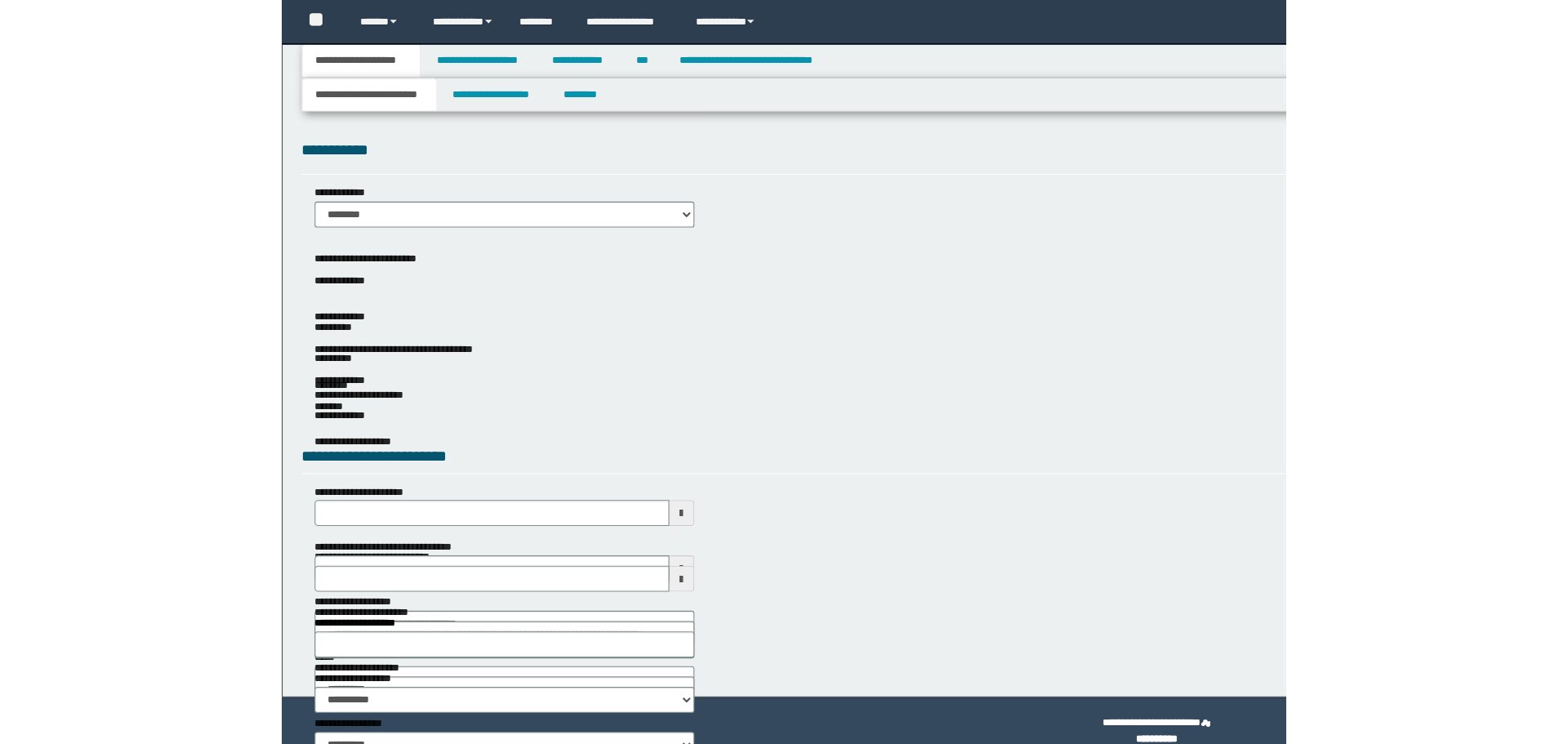 scroll, scrollTop: 0, scrollLeft: 0, axis: both 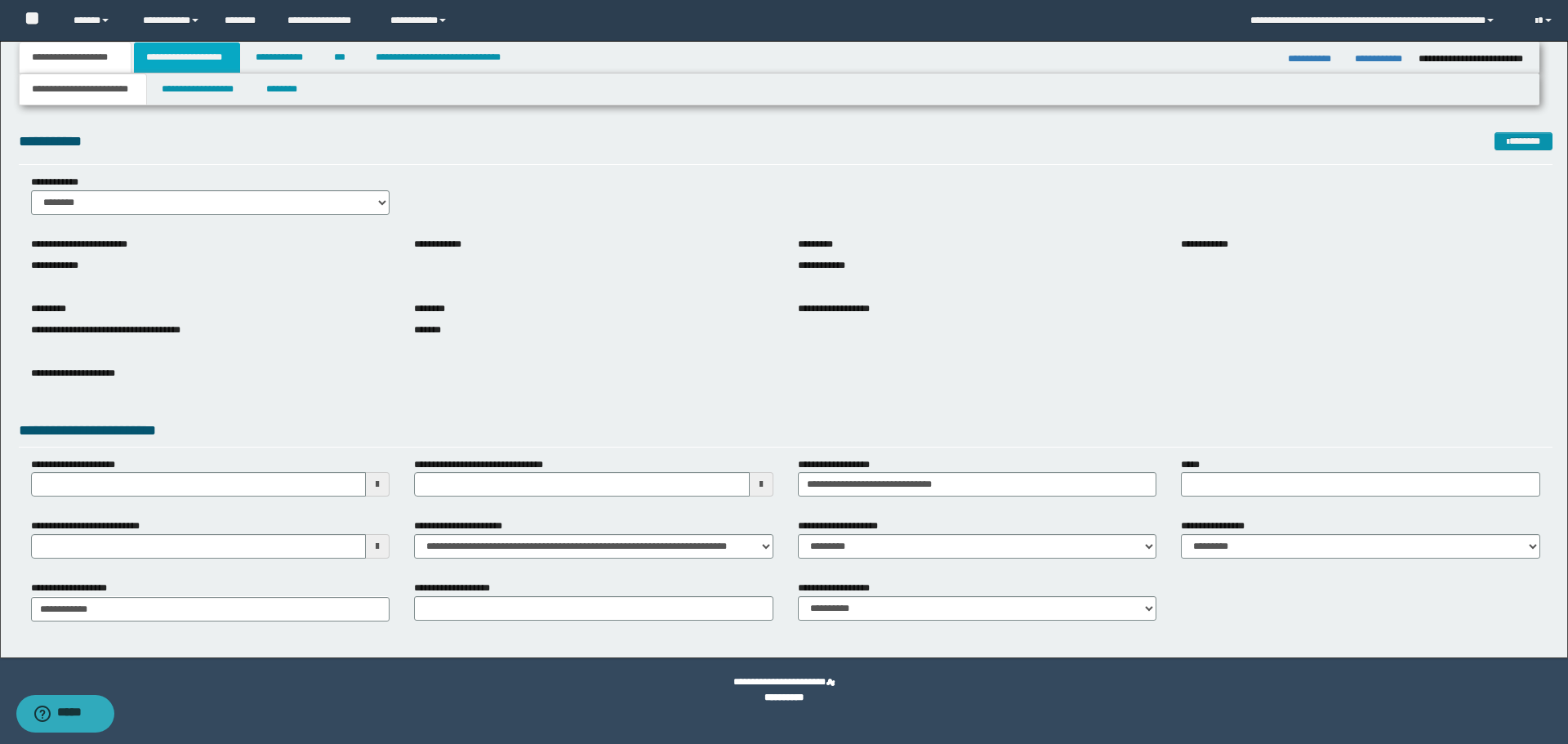 click on "**********" at bounding box center [187, 57] 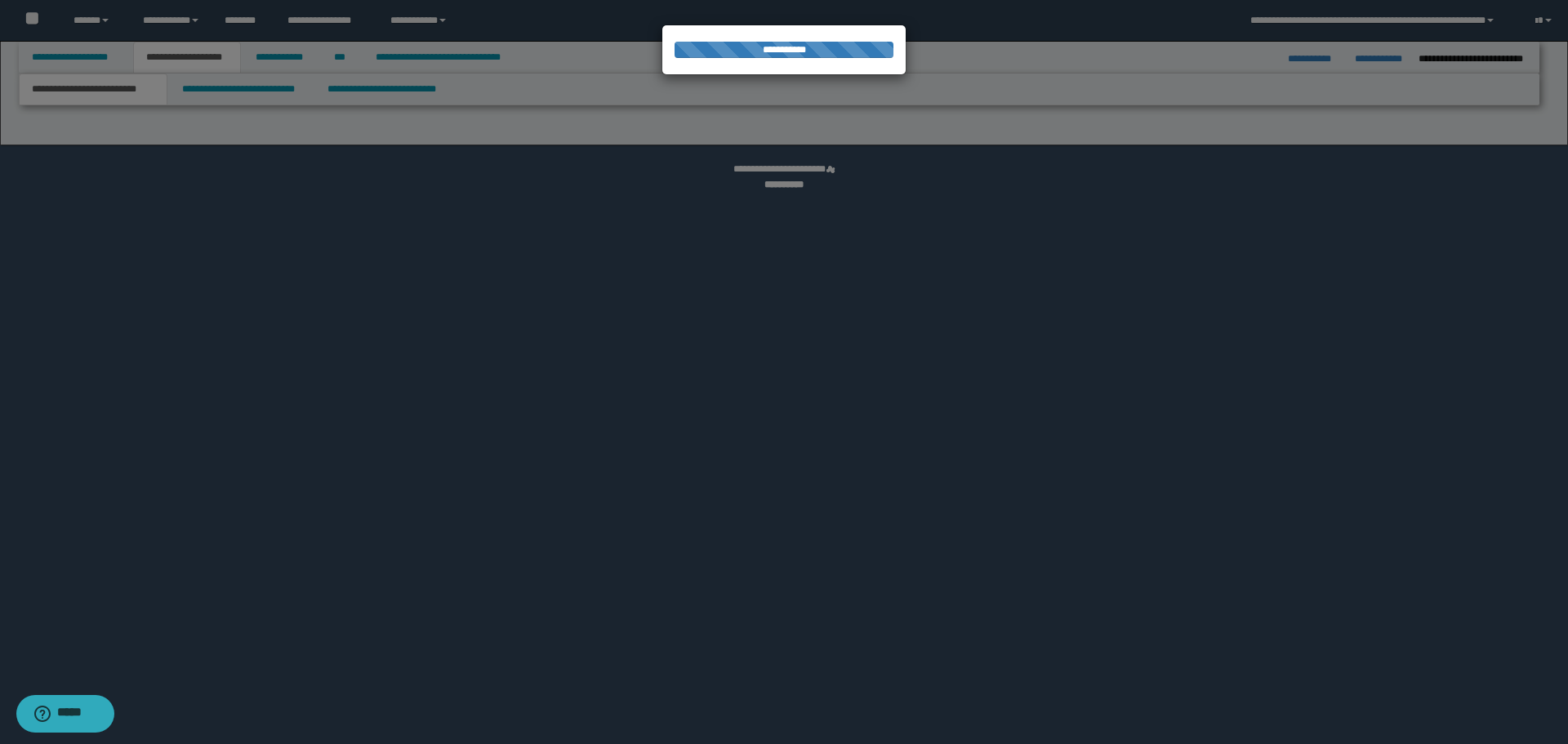 click at bounding box center [784, 372] 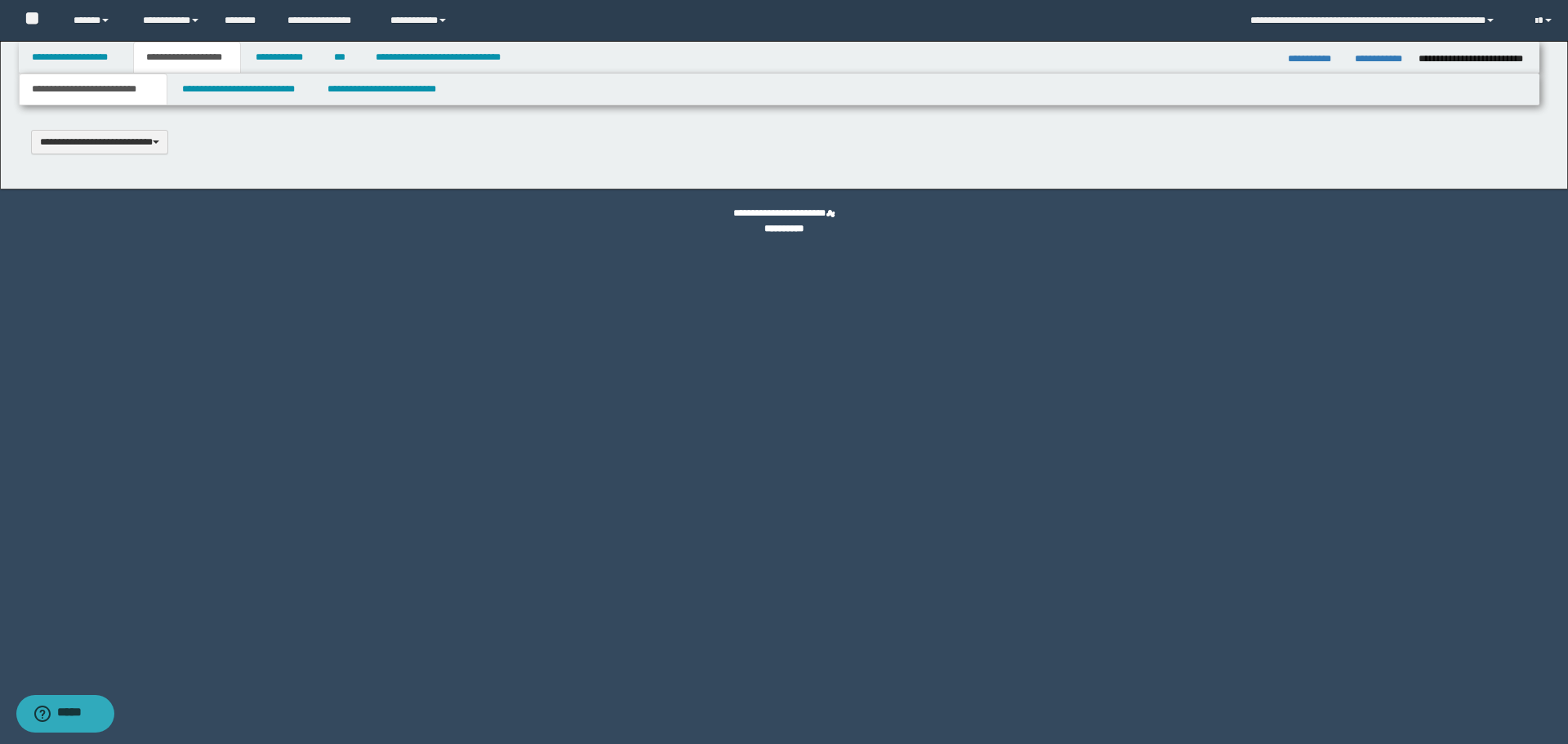 type 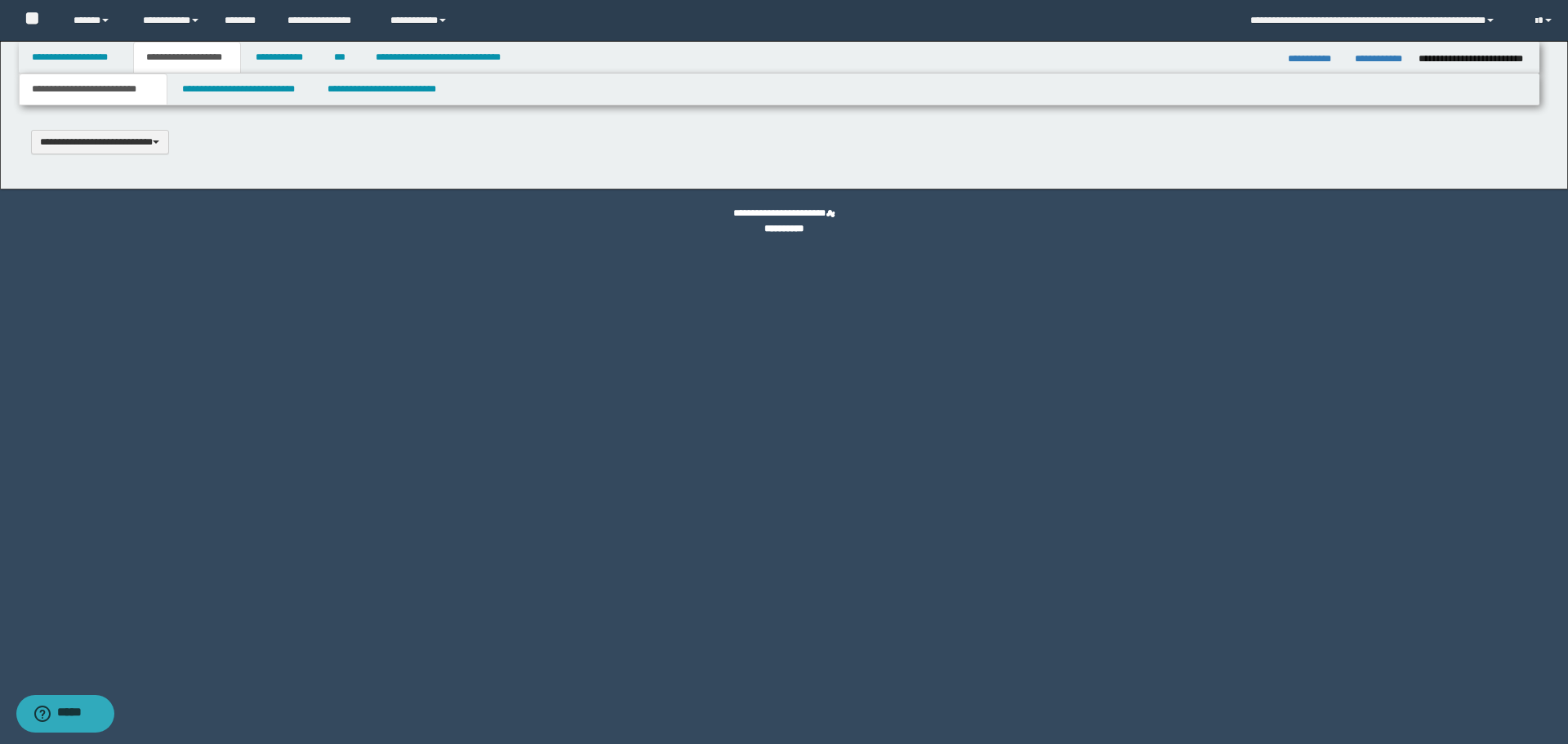 scroll, scrollTop: 0, scrollLeft: 0, axis: both 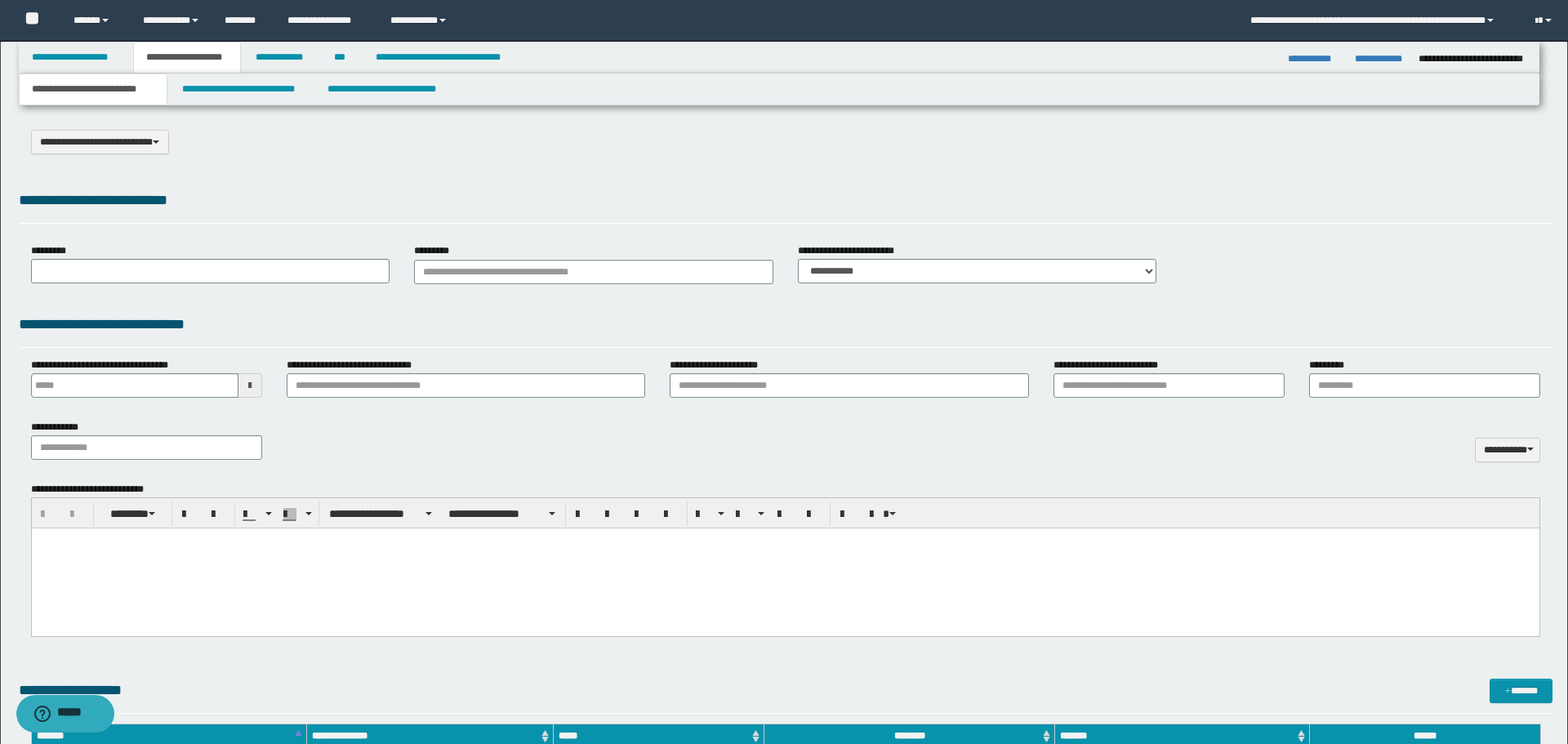 select on "*" 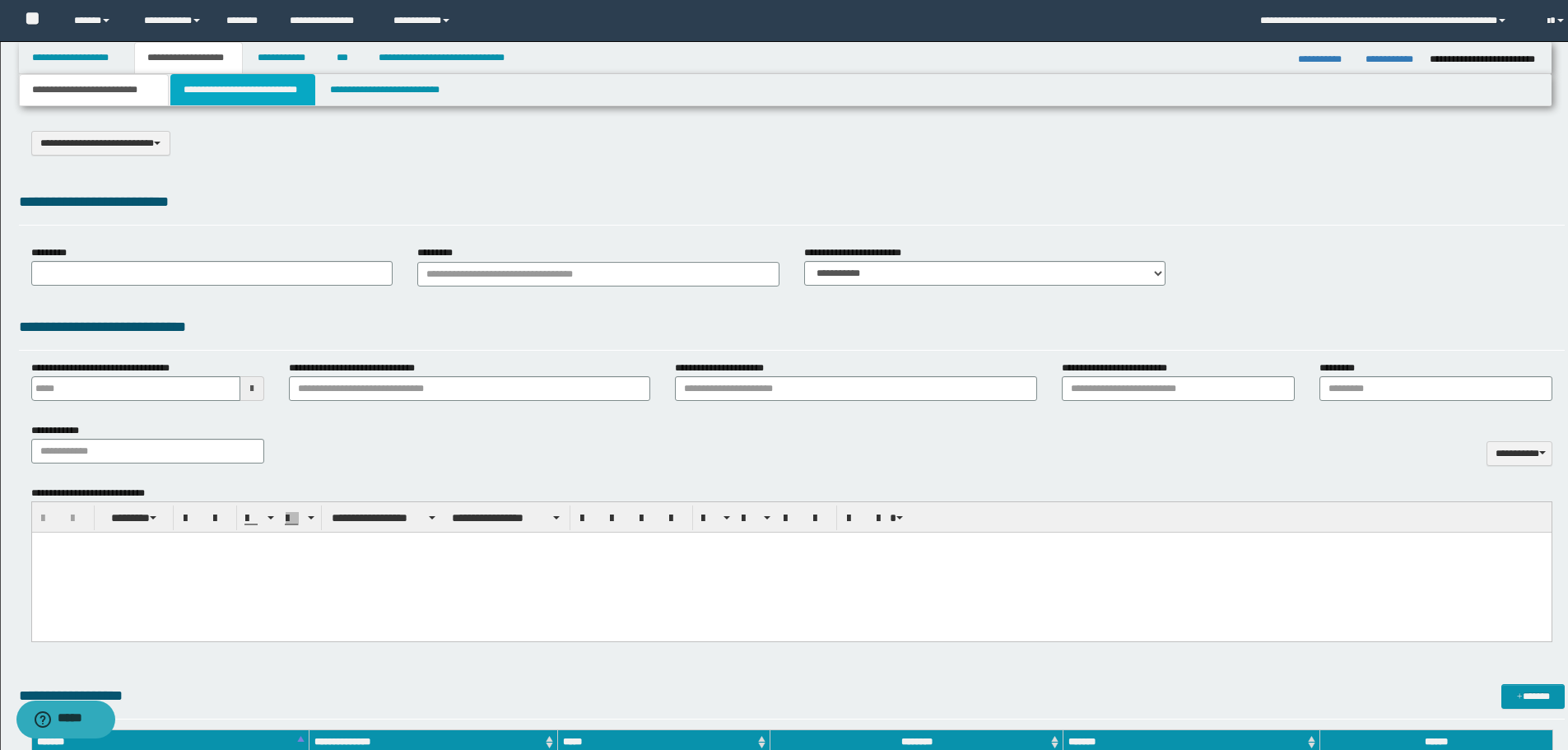 click on "**********" at bounding box center (243, 90) 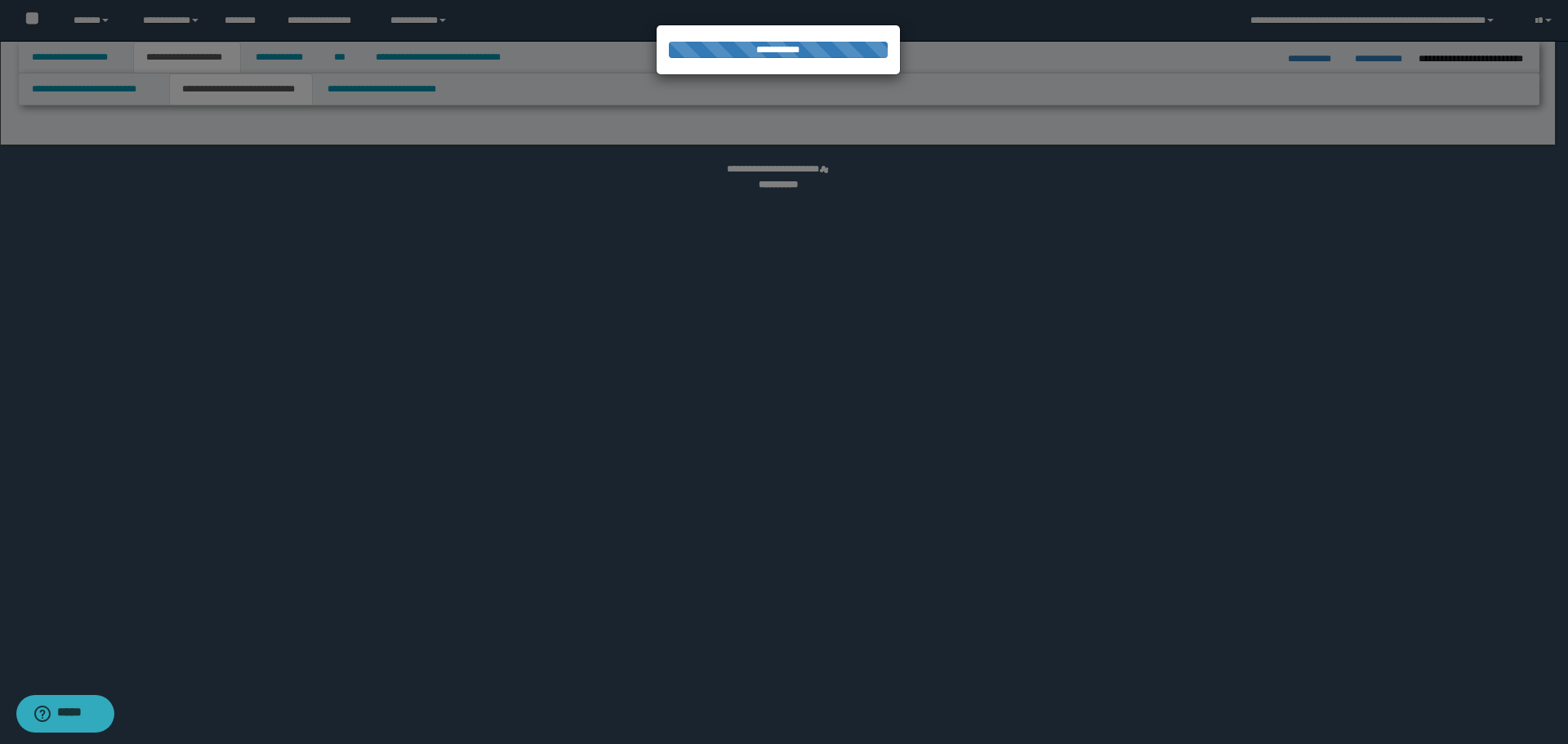 select on "*" 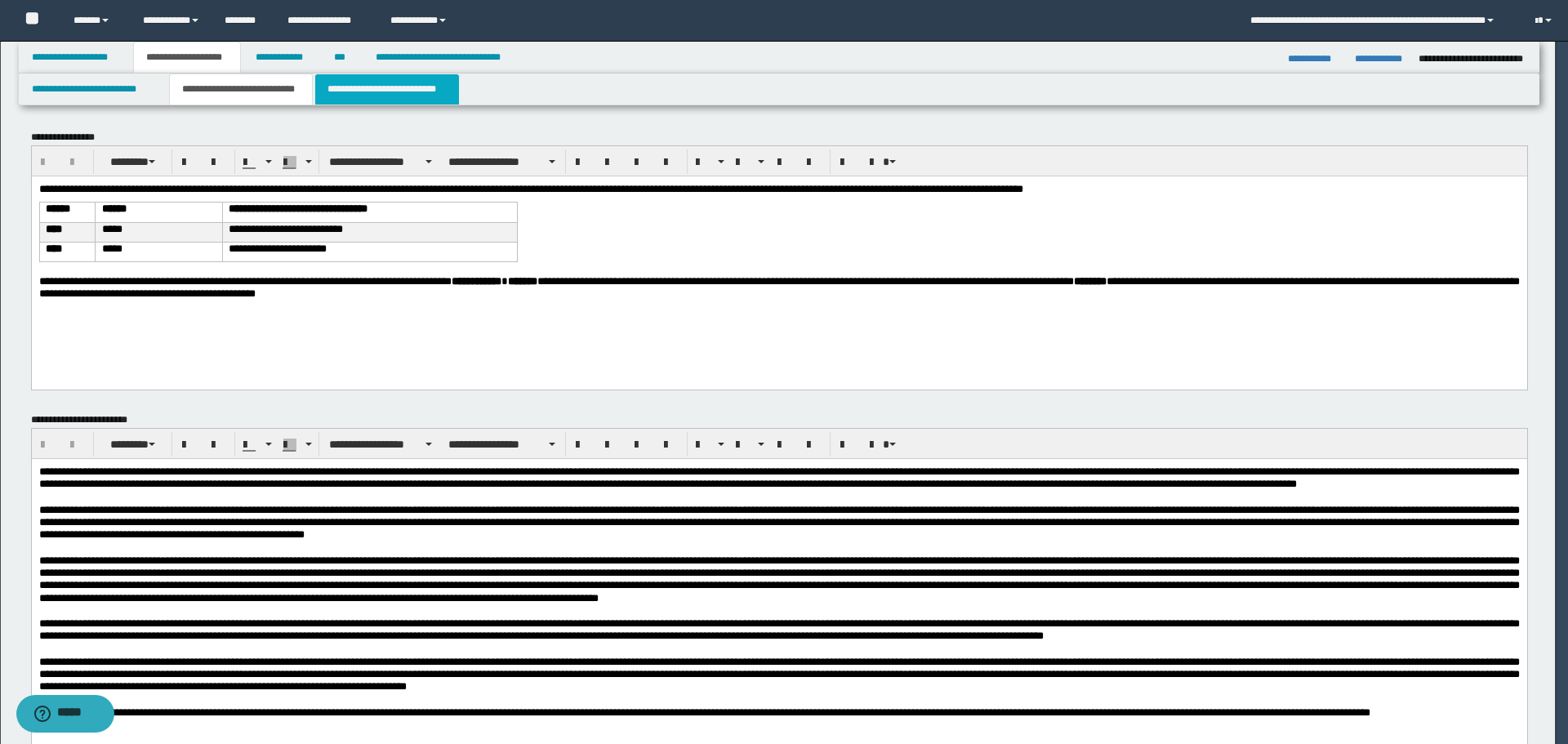 scroll, scrollTop: 0, scrollLeft: 0, axis: both 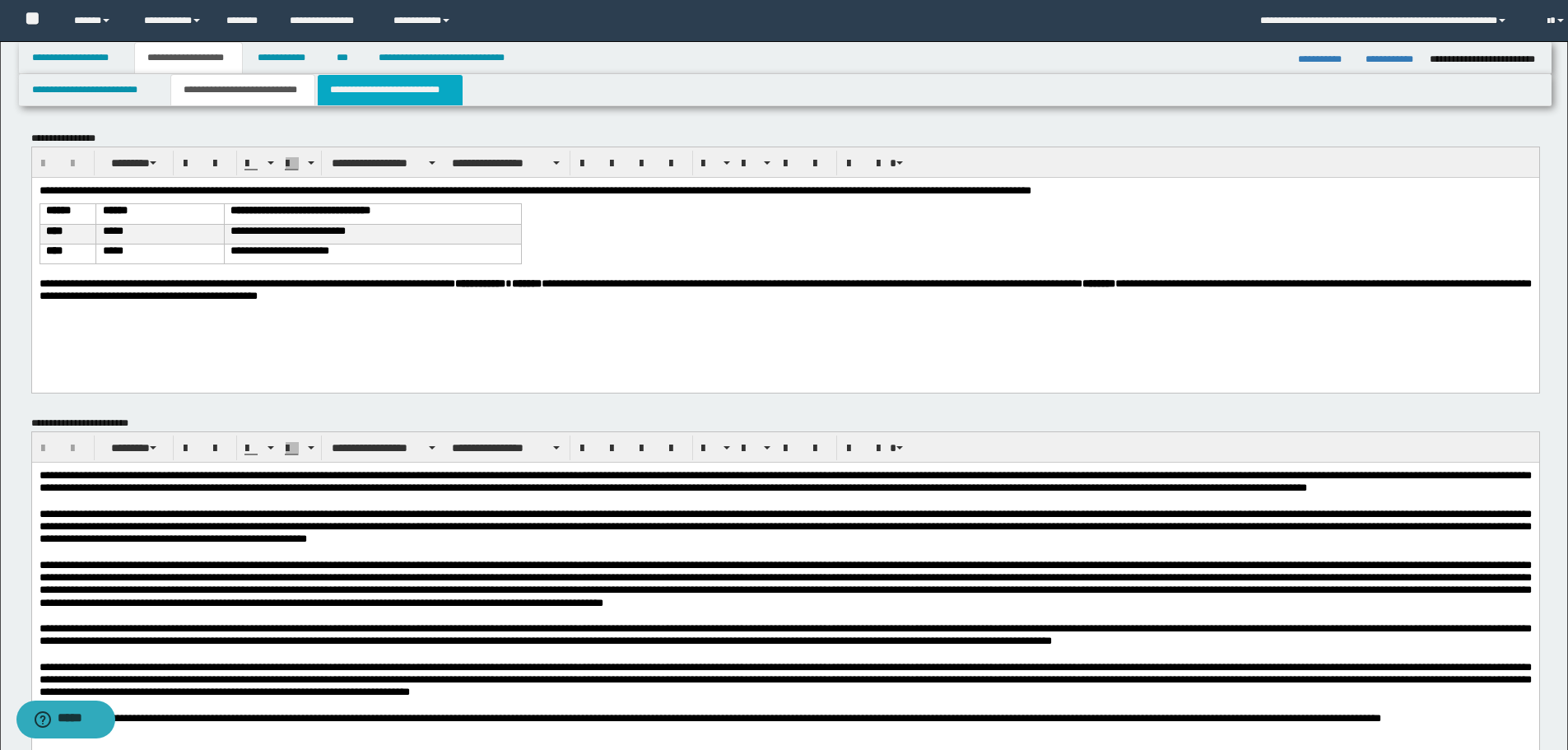 click on "**********" at bounding box center (390, 90) 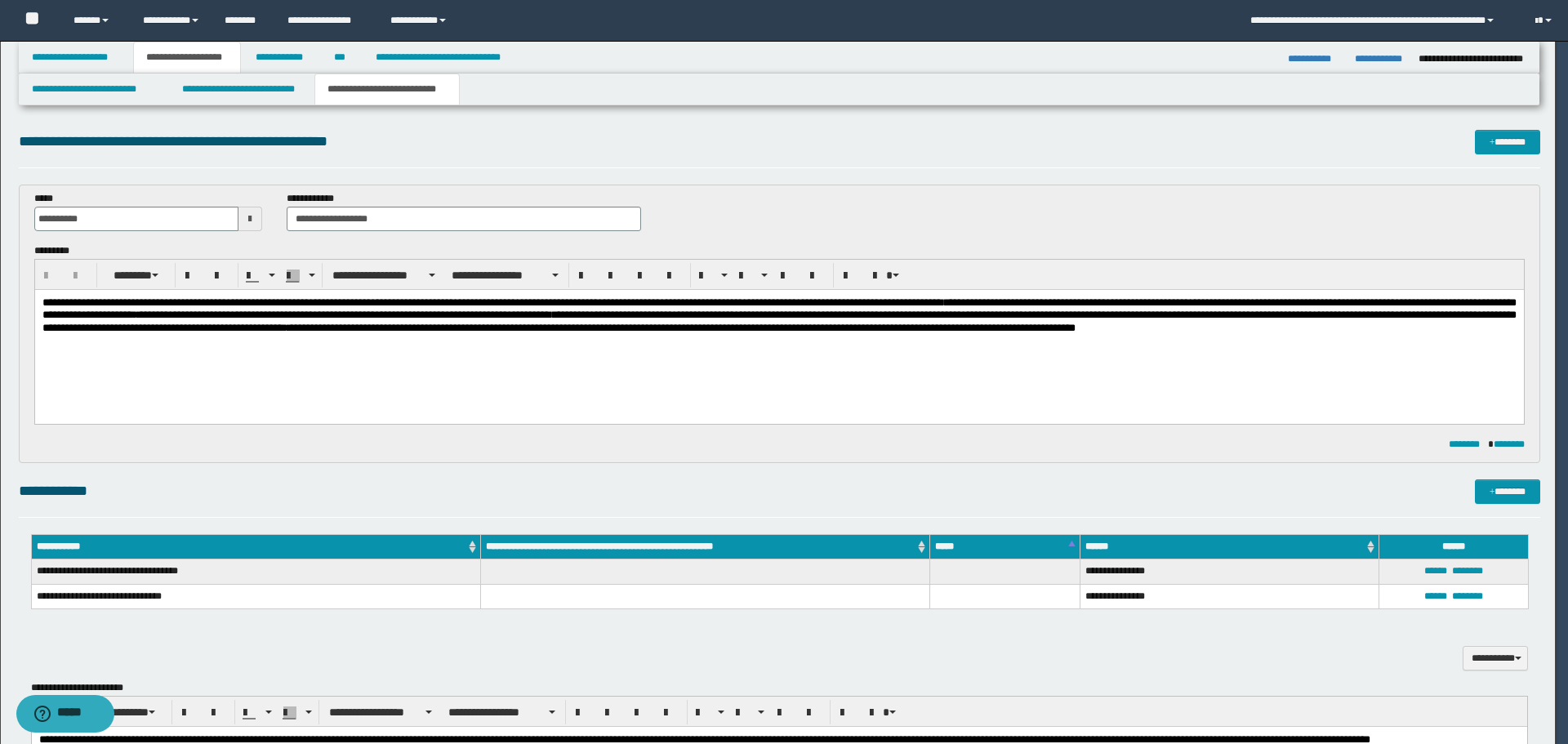 scroll, scrollTop: 0, scrollLeft: 0, axis: both 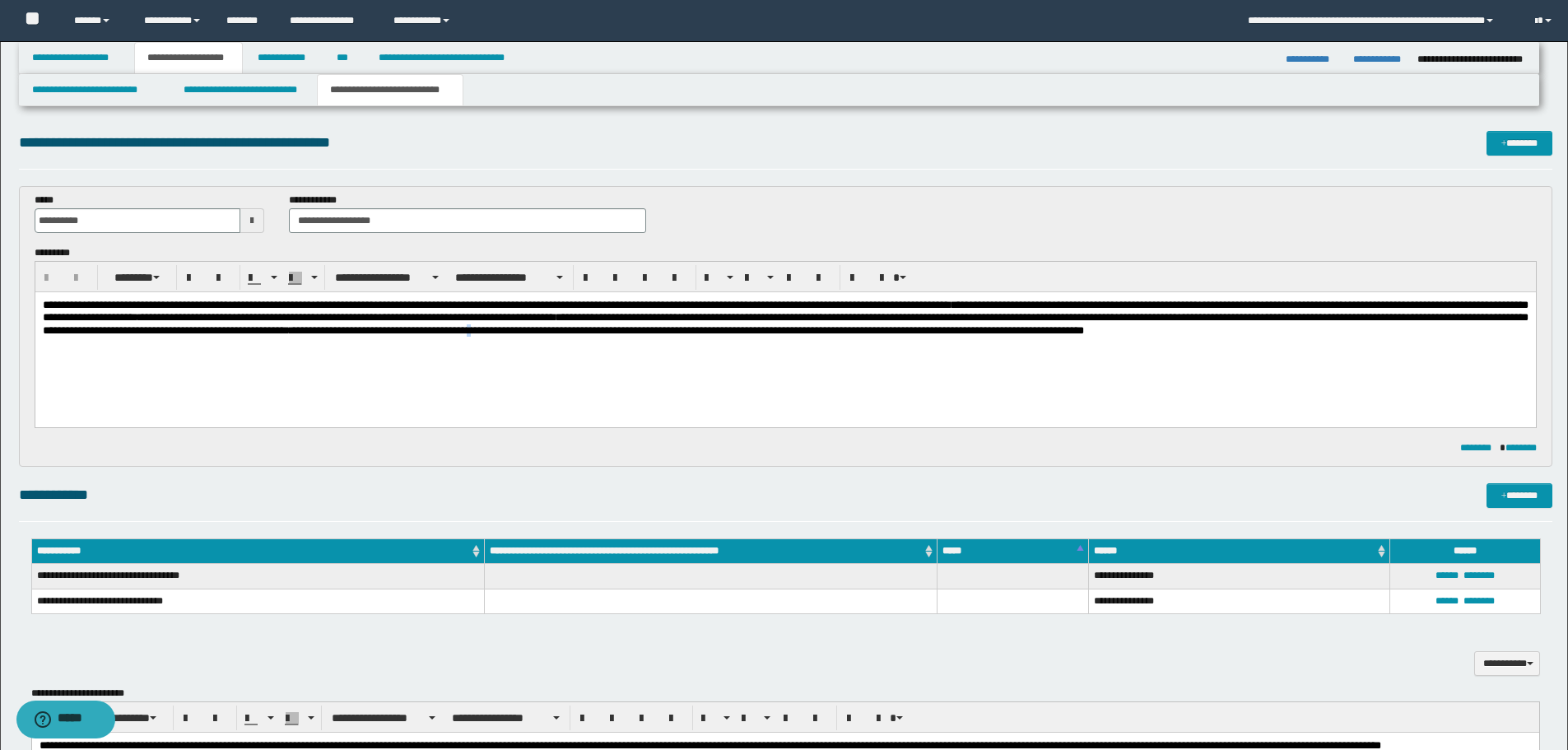 click on "**********" at bounding box center [784, 338] 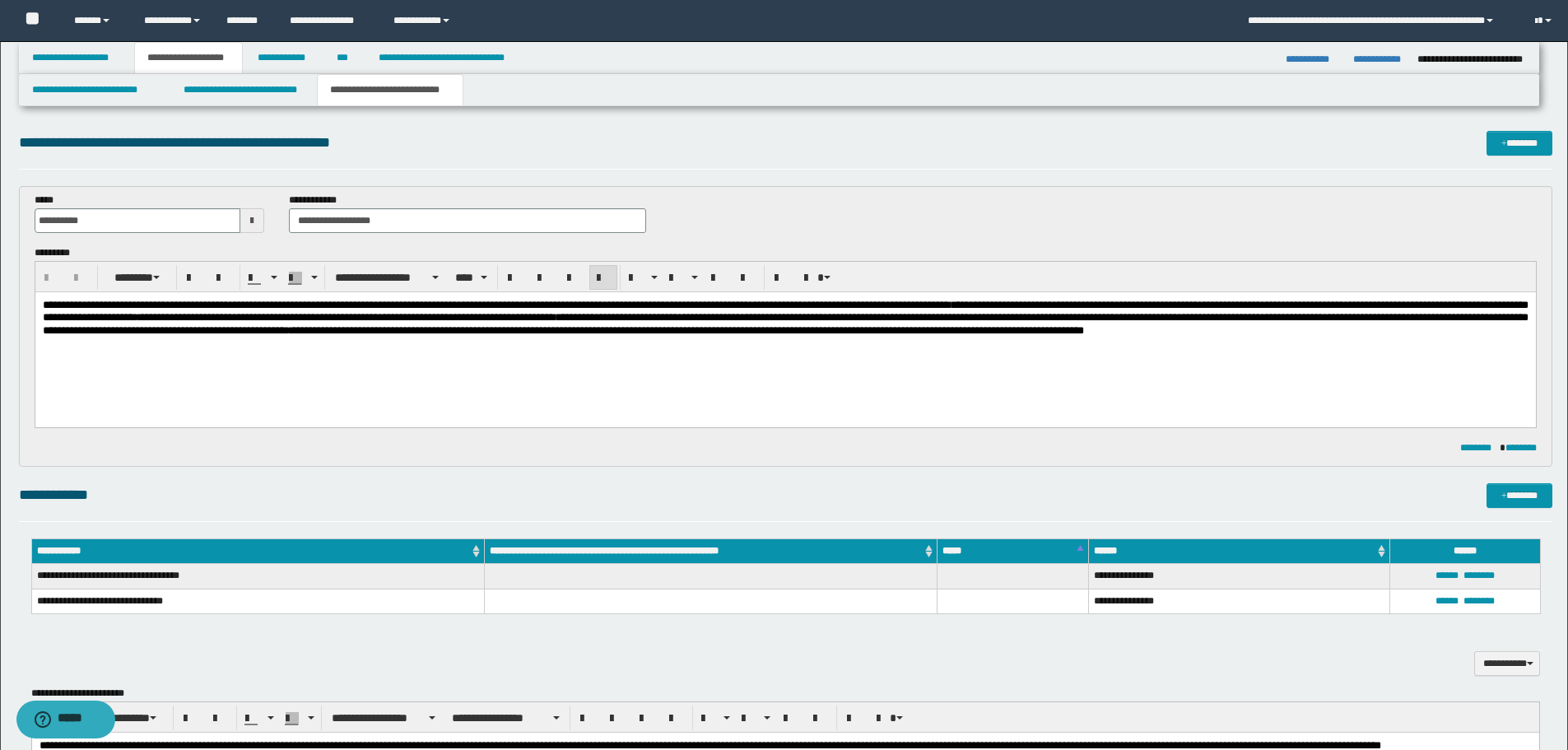 click on "**********" at bounding box center (784, 338) 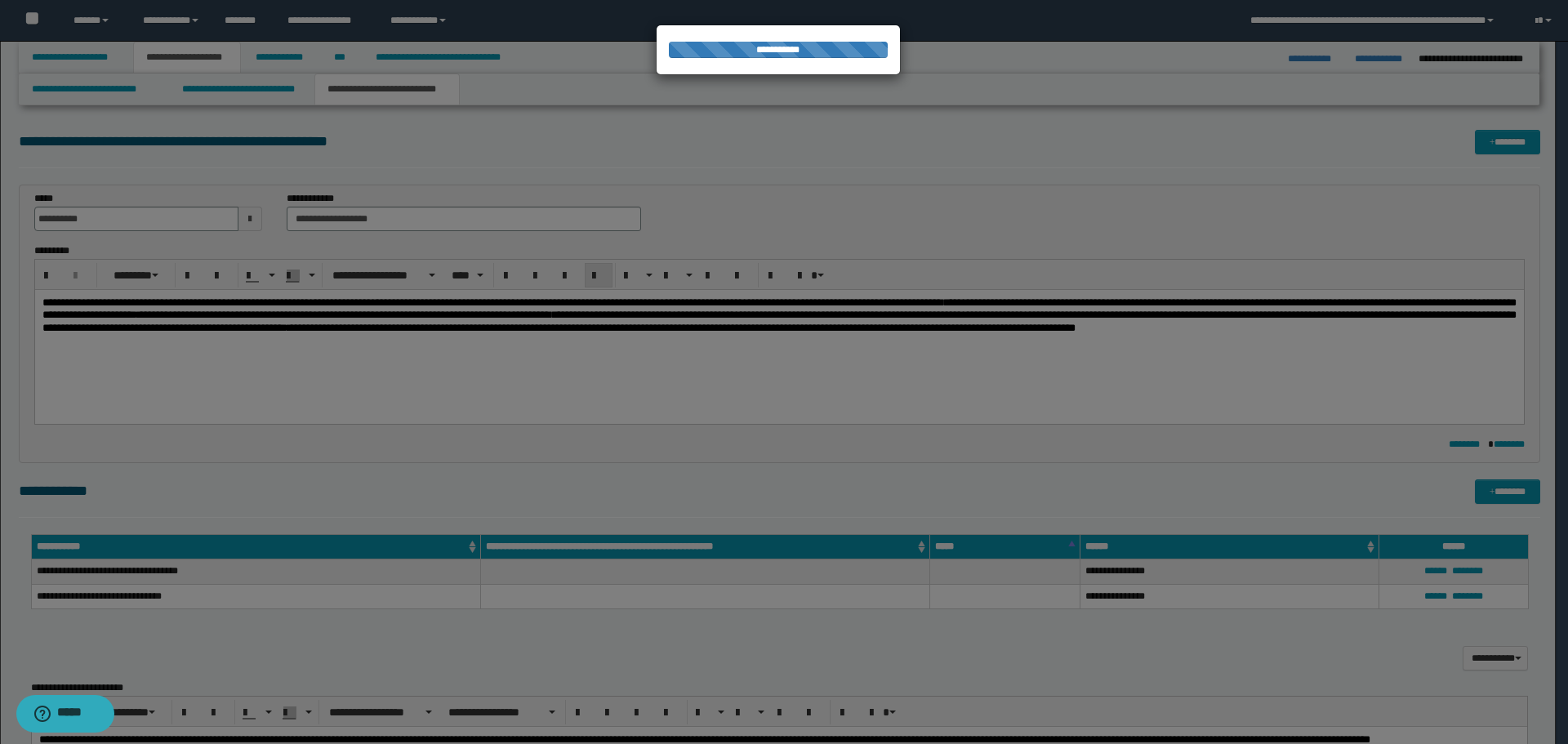 click on "**********" at bounding box center (777, 372) 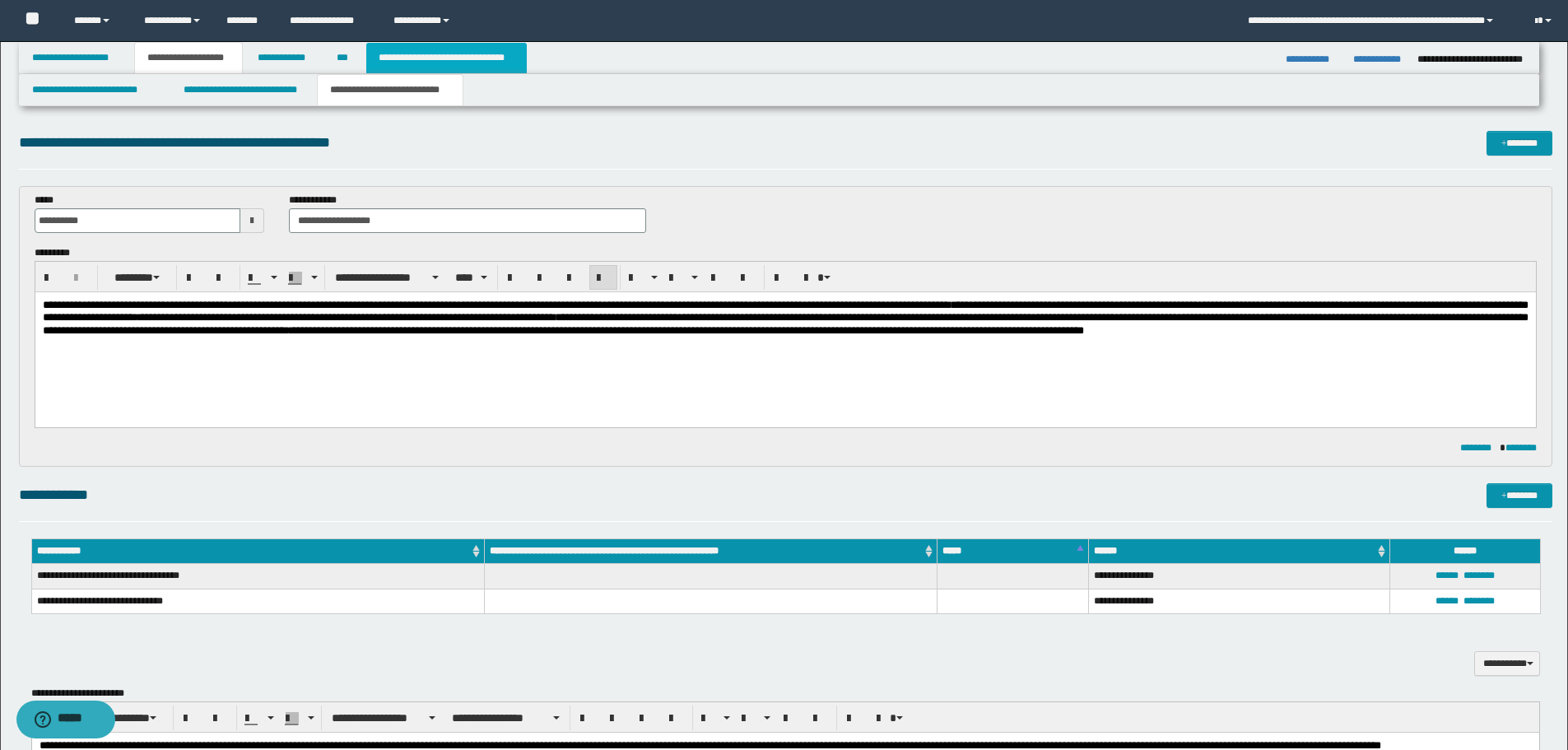 click on "**********" at bounding box center (446, 58) 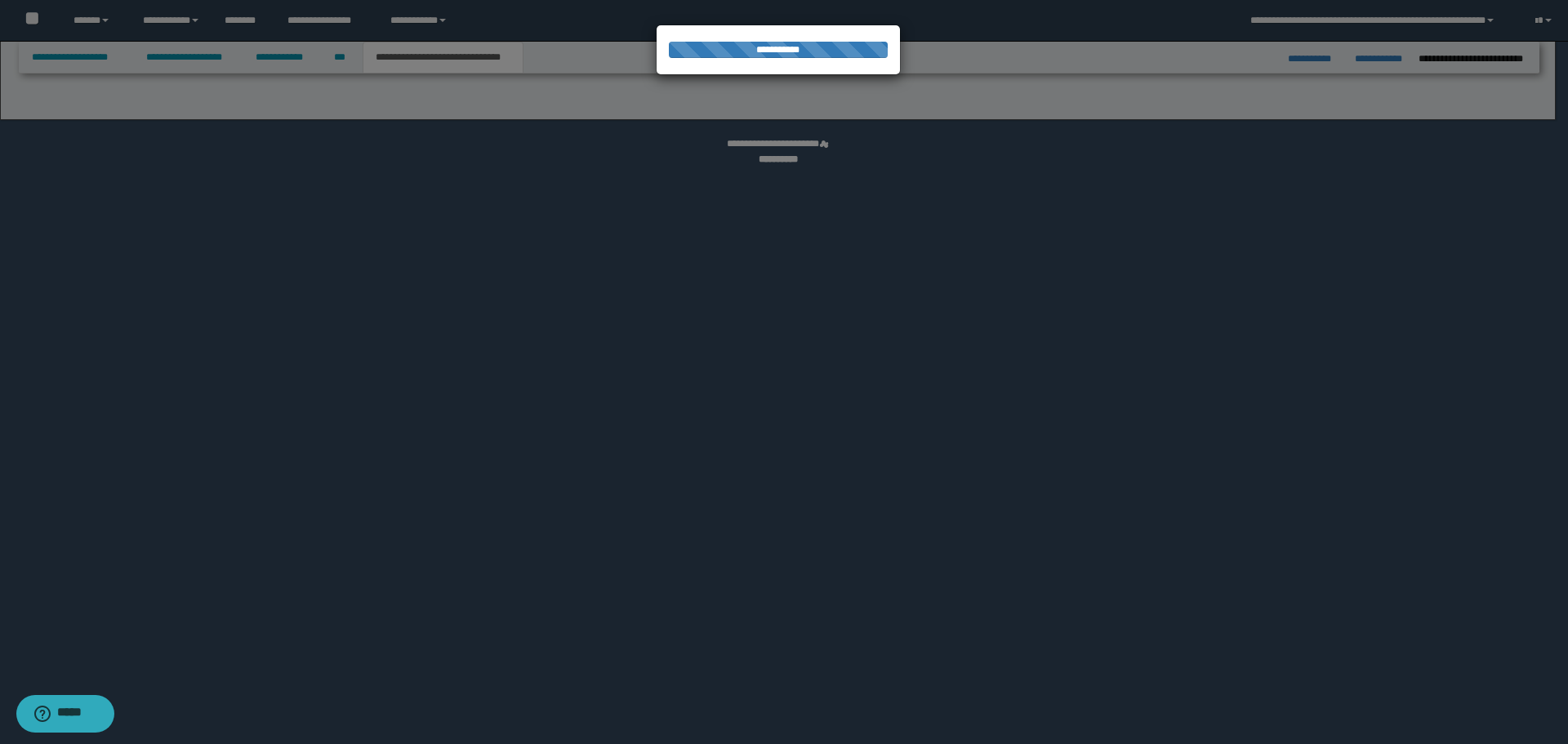 select on "*" 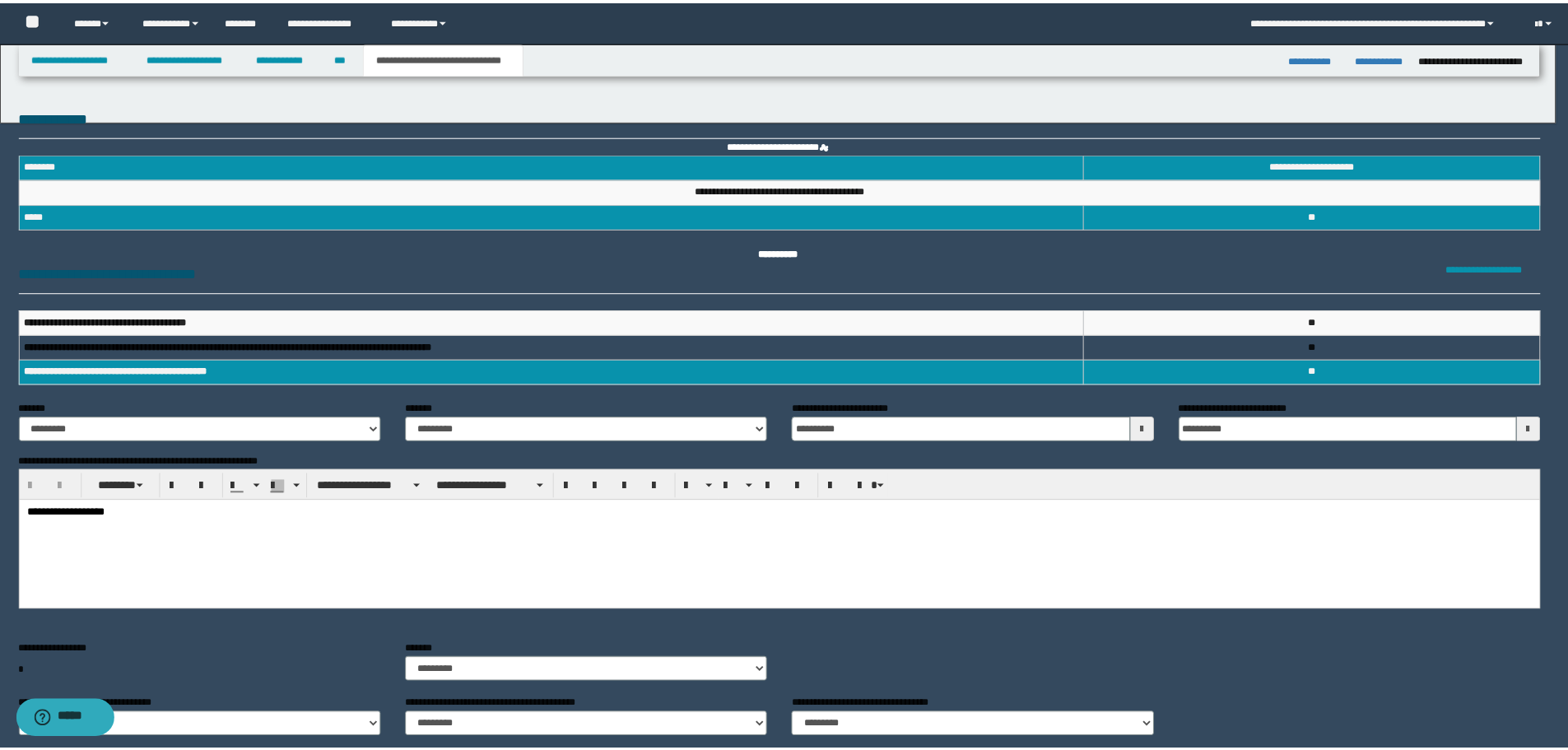 scroll, scrollTop: 0, scrollLeft: 0, axis: both 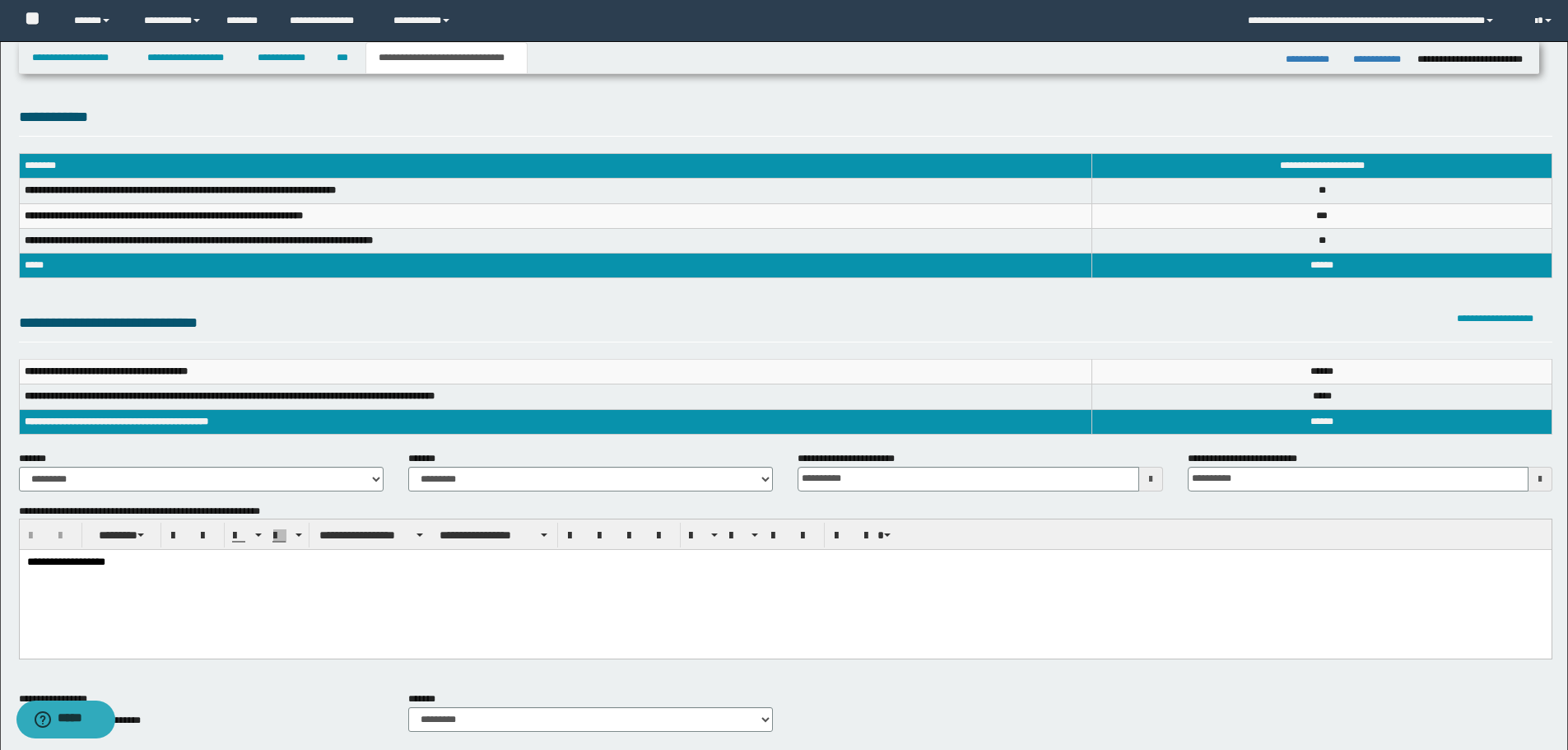 click on "**********" at bounding box center [784, 584] 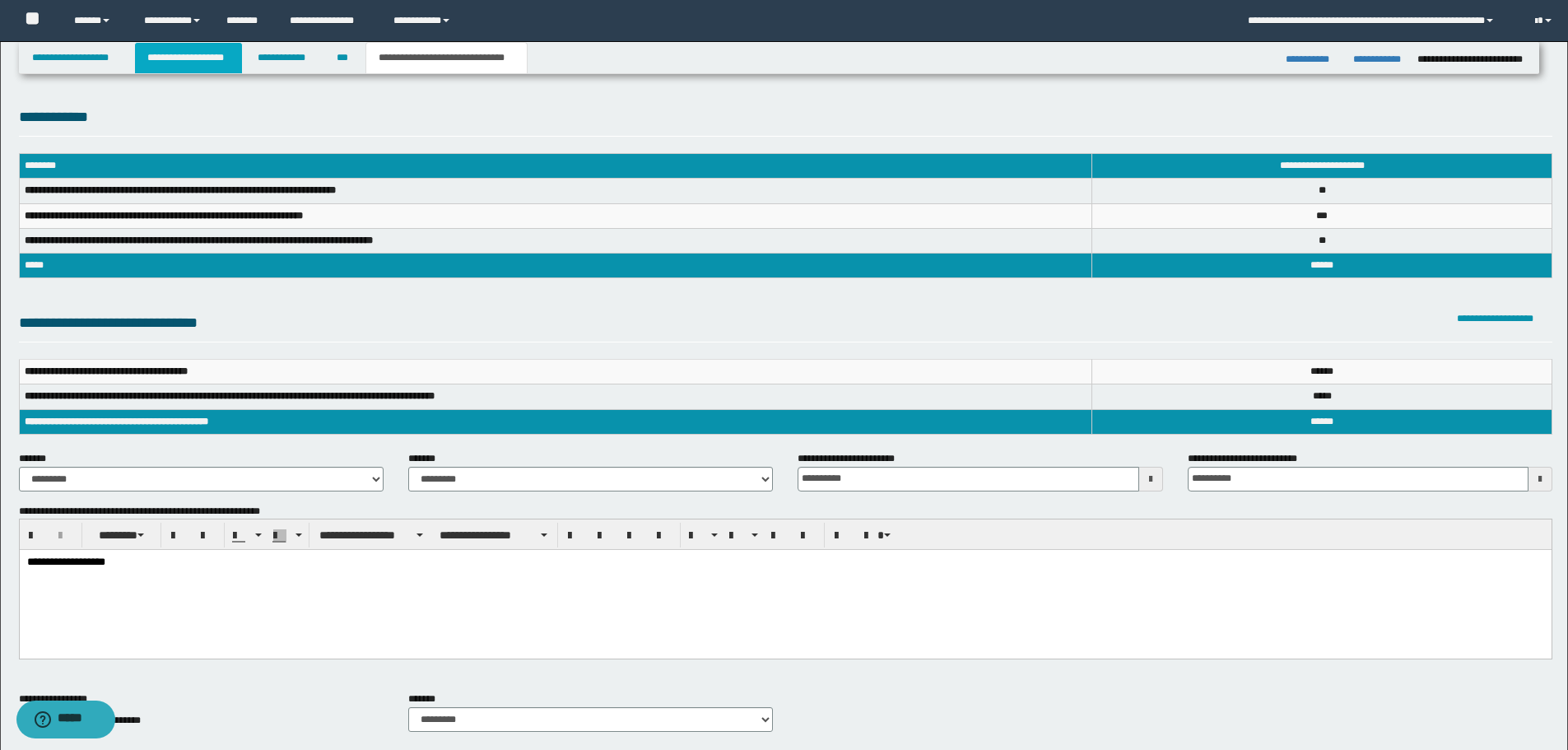click on "**********" at bounding box center [188, 58] 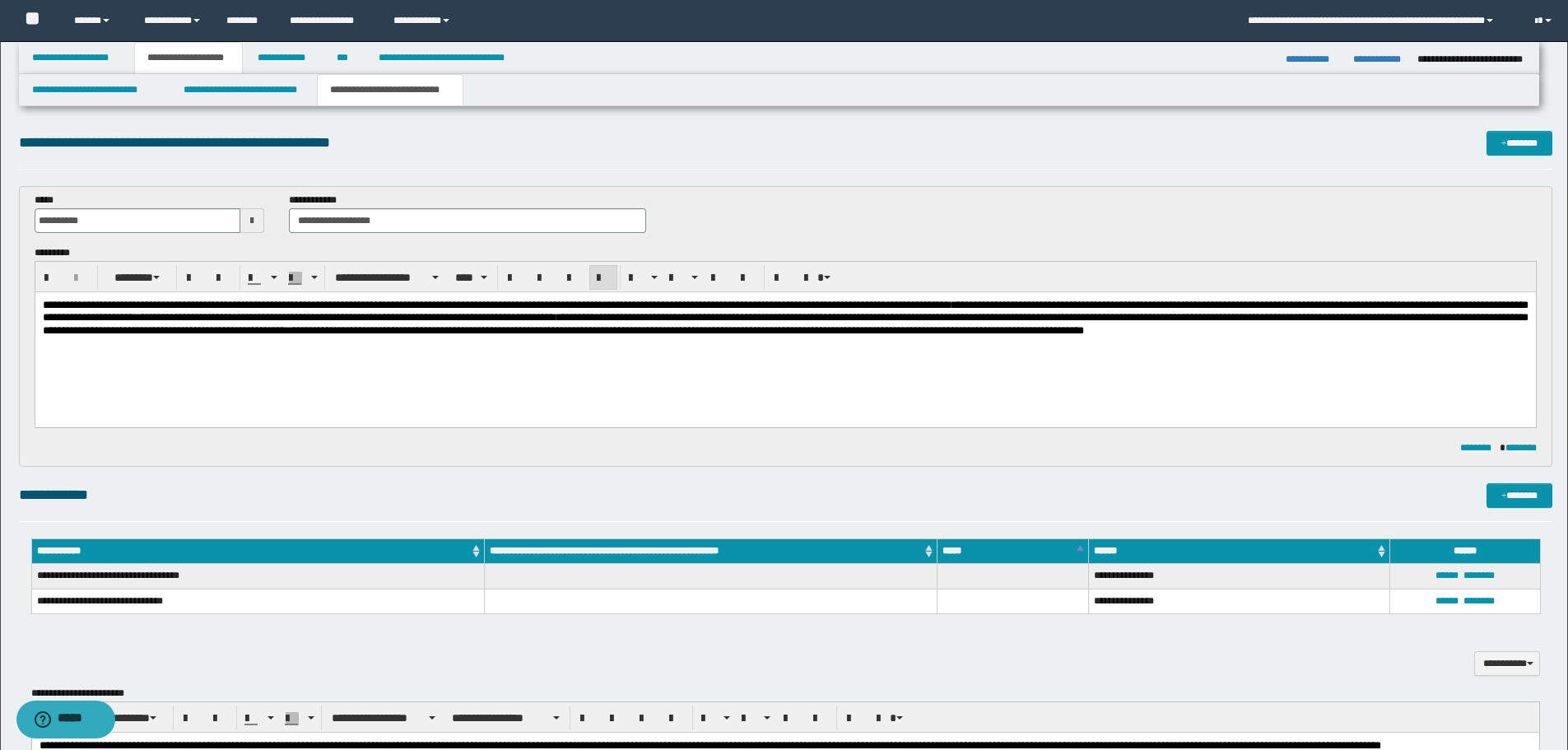 scroll, scrollTop: 247, scrollLeft: 0, axis: vertical 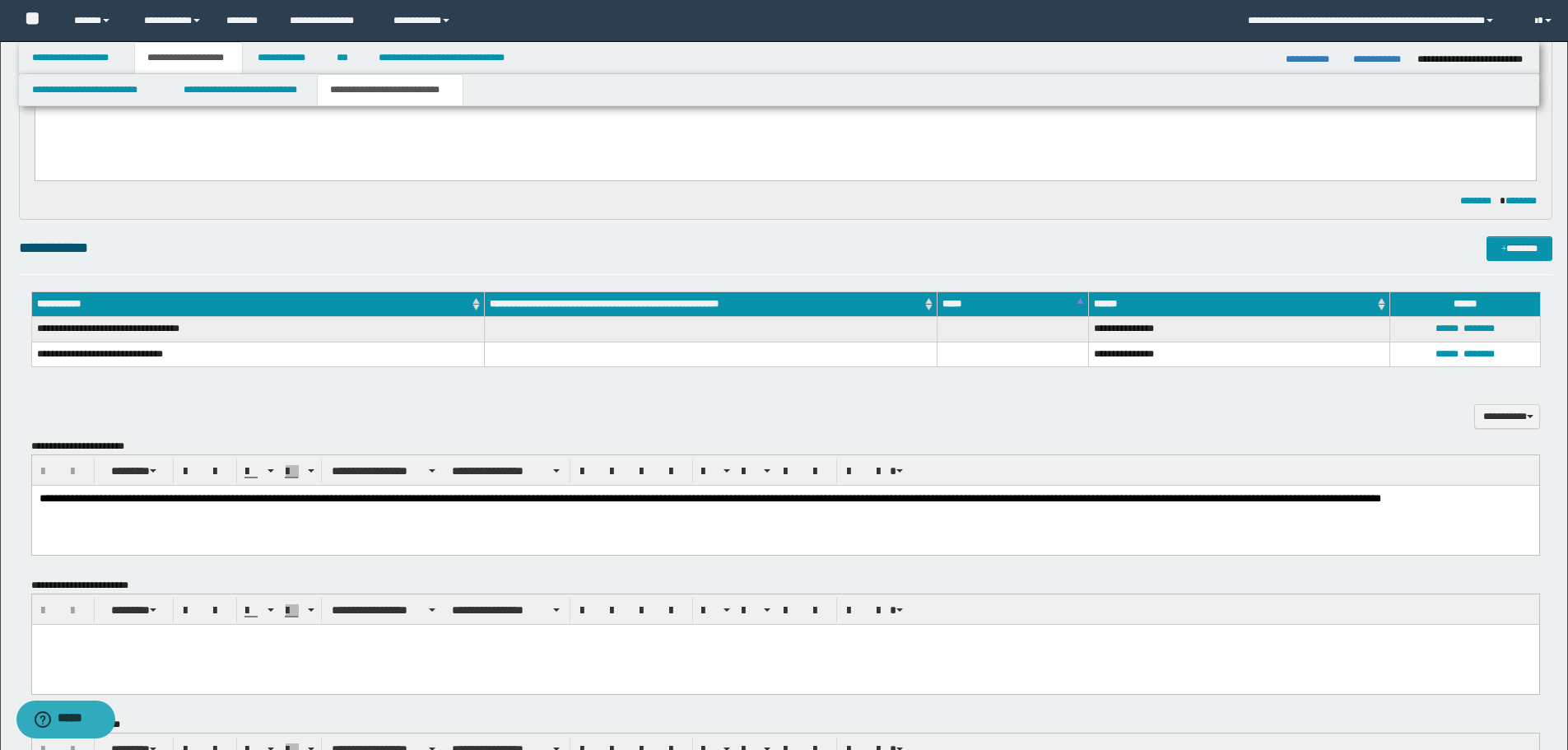 click on "**********" at bounding box center [784, 519] 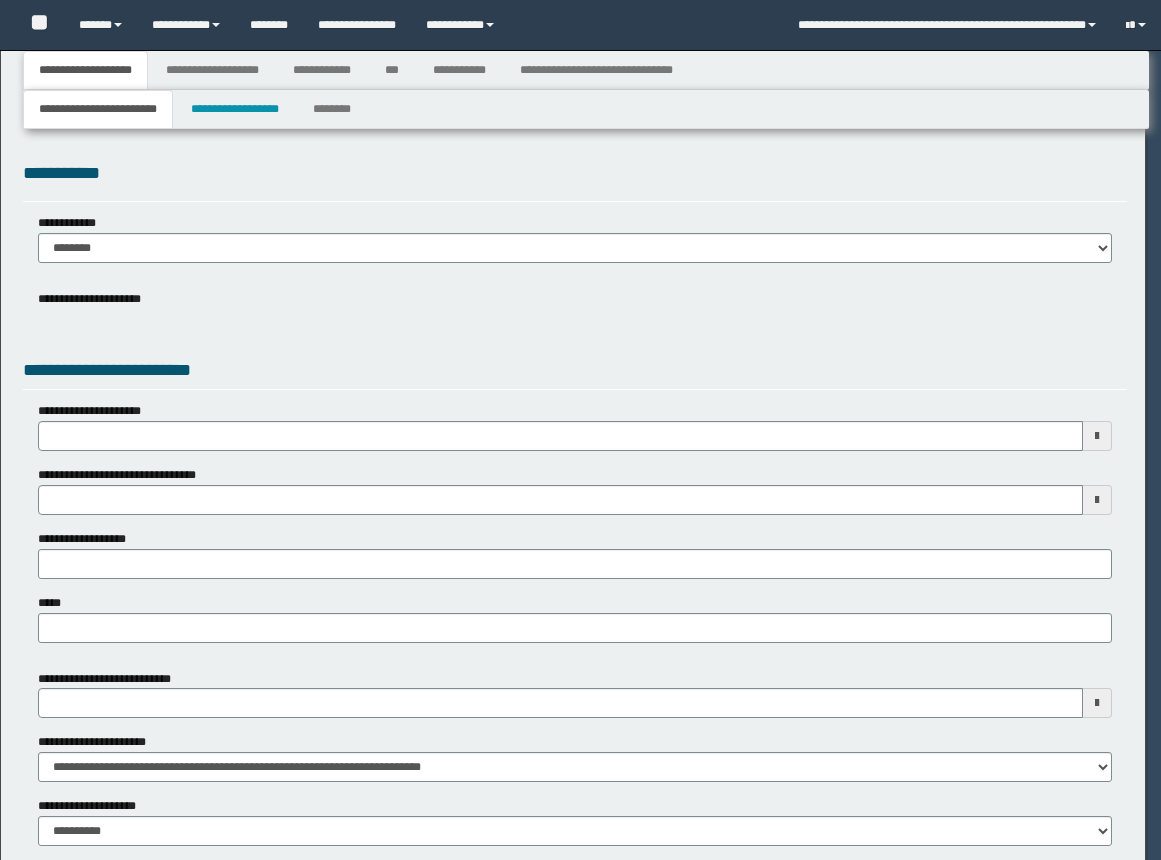 select on "*" 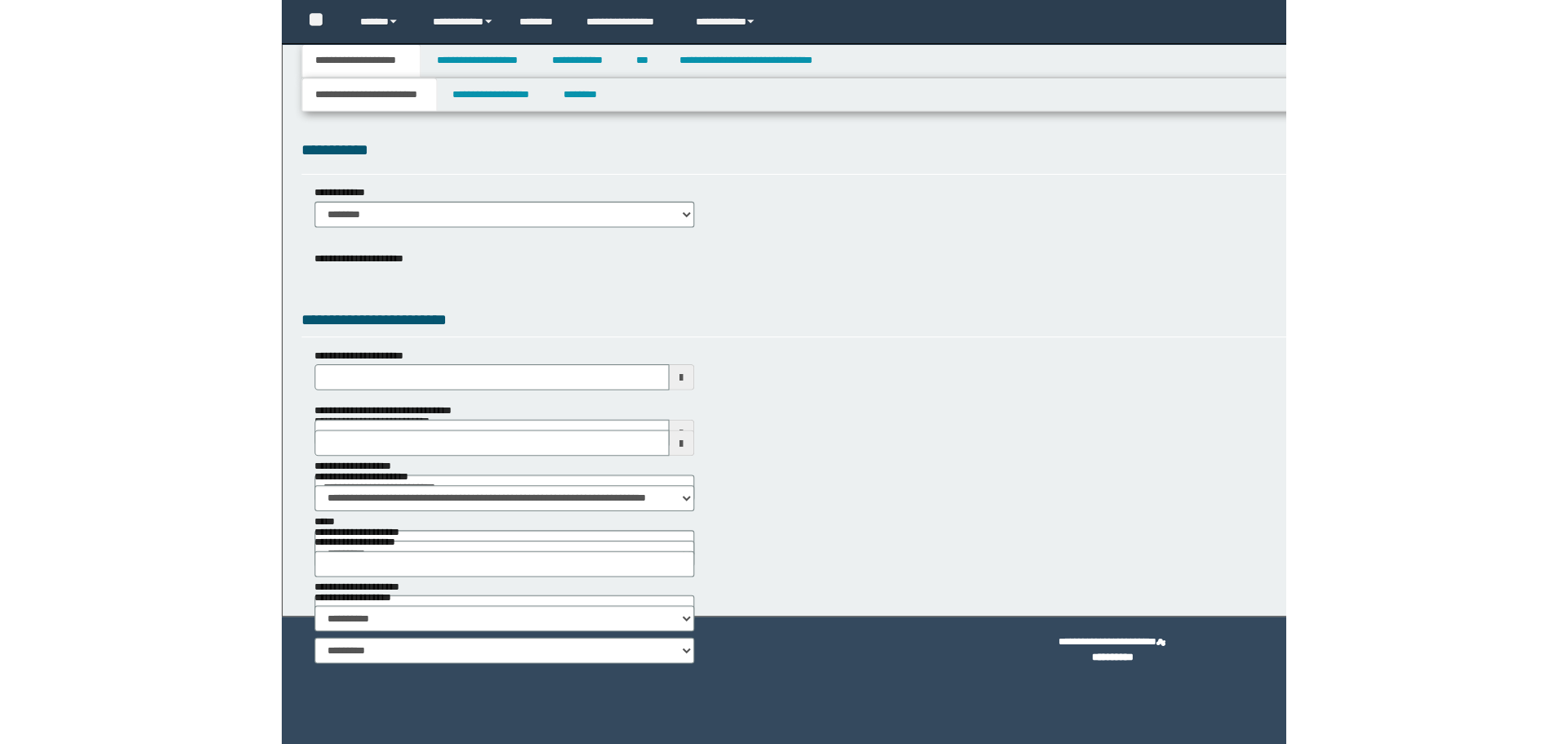 scroll, scrollTop: 0, scrollLeft: 0, axis: both 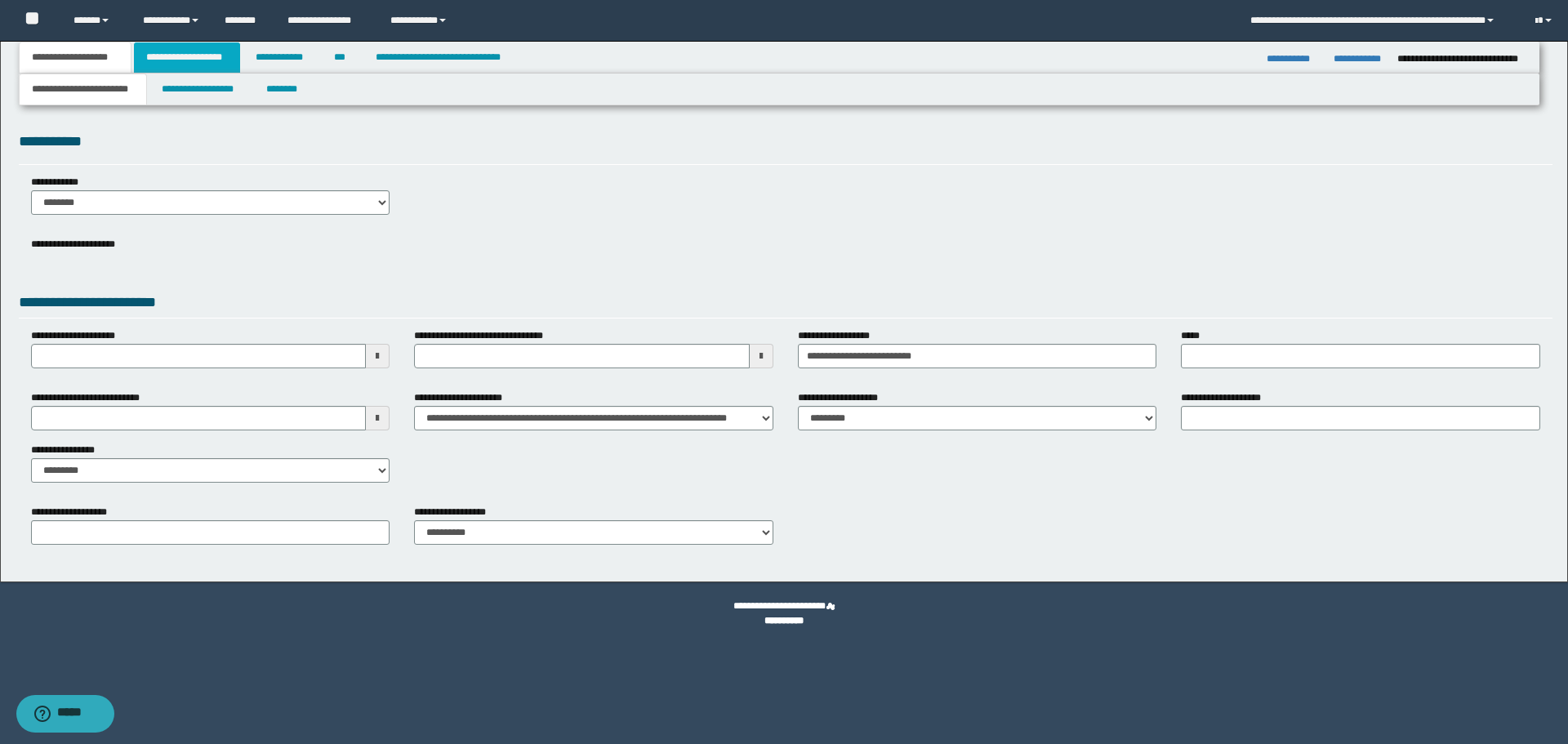 click on "**********" at bounding box center [187, 57] 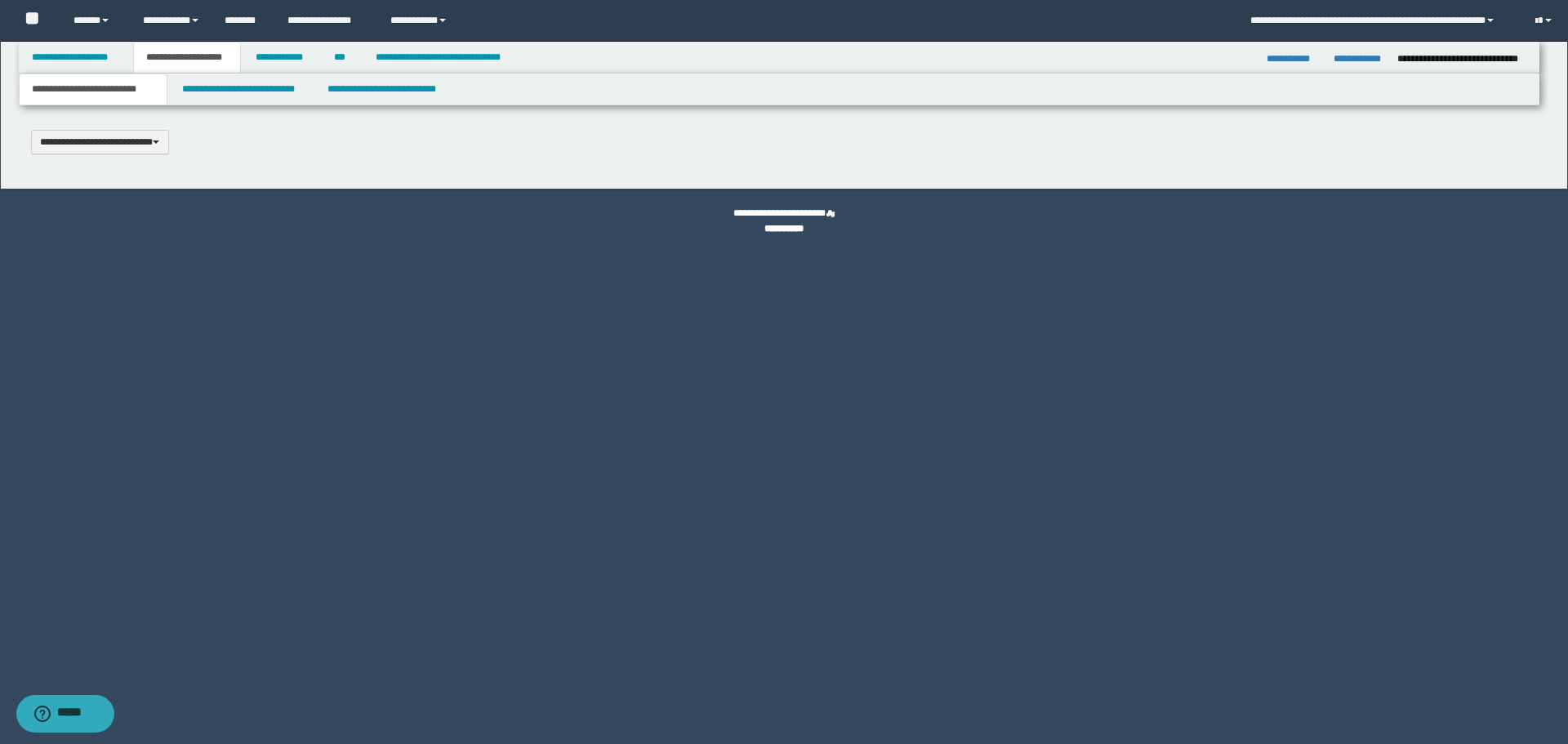 type 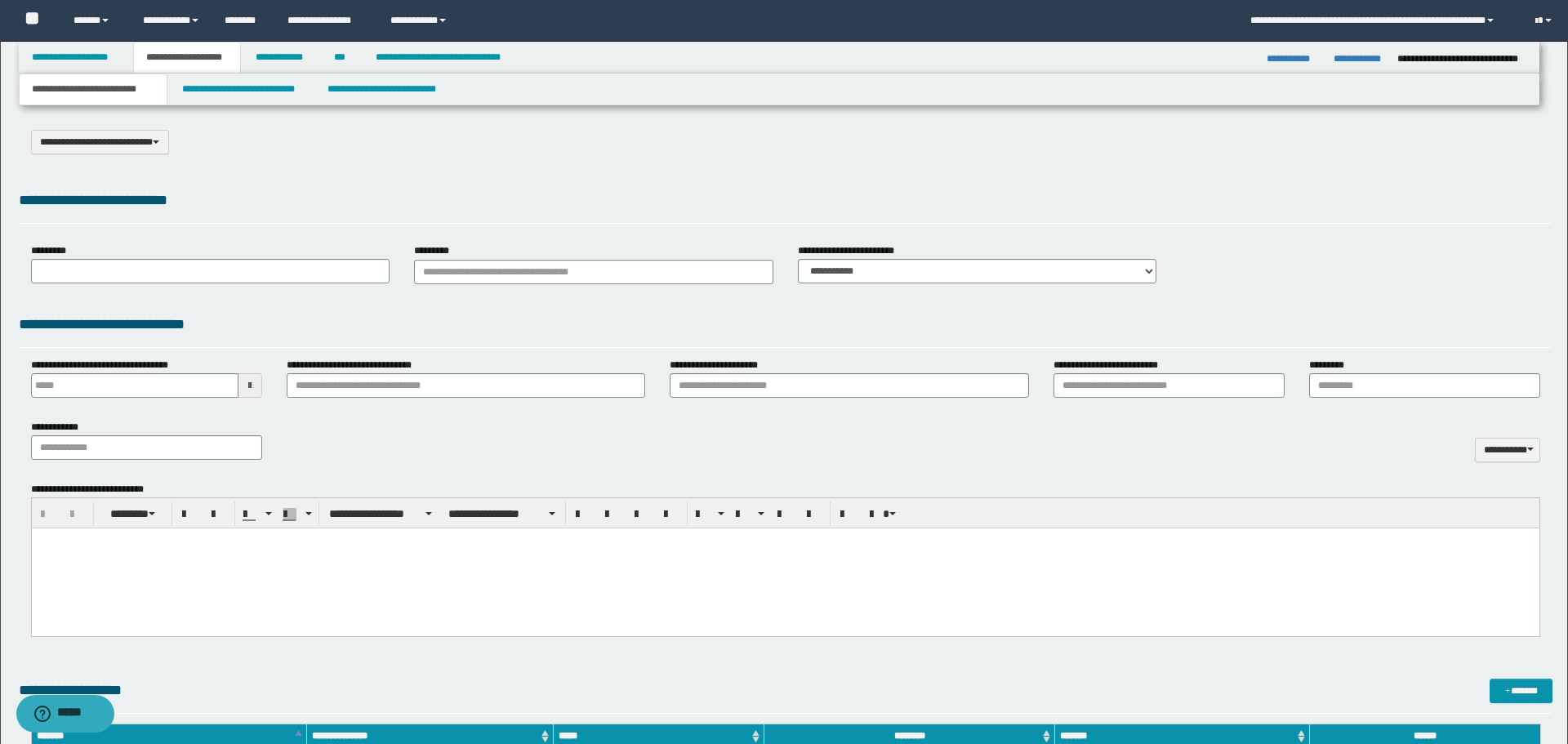 select on "*" 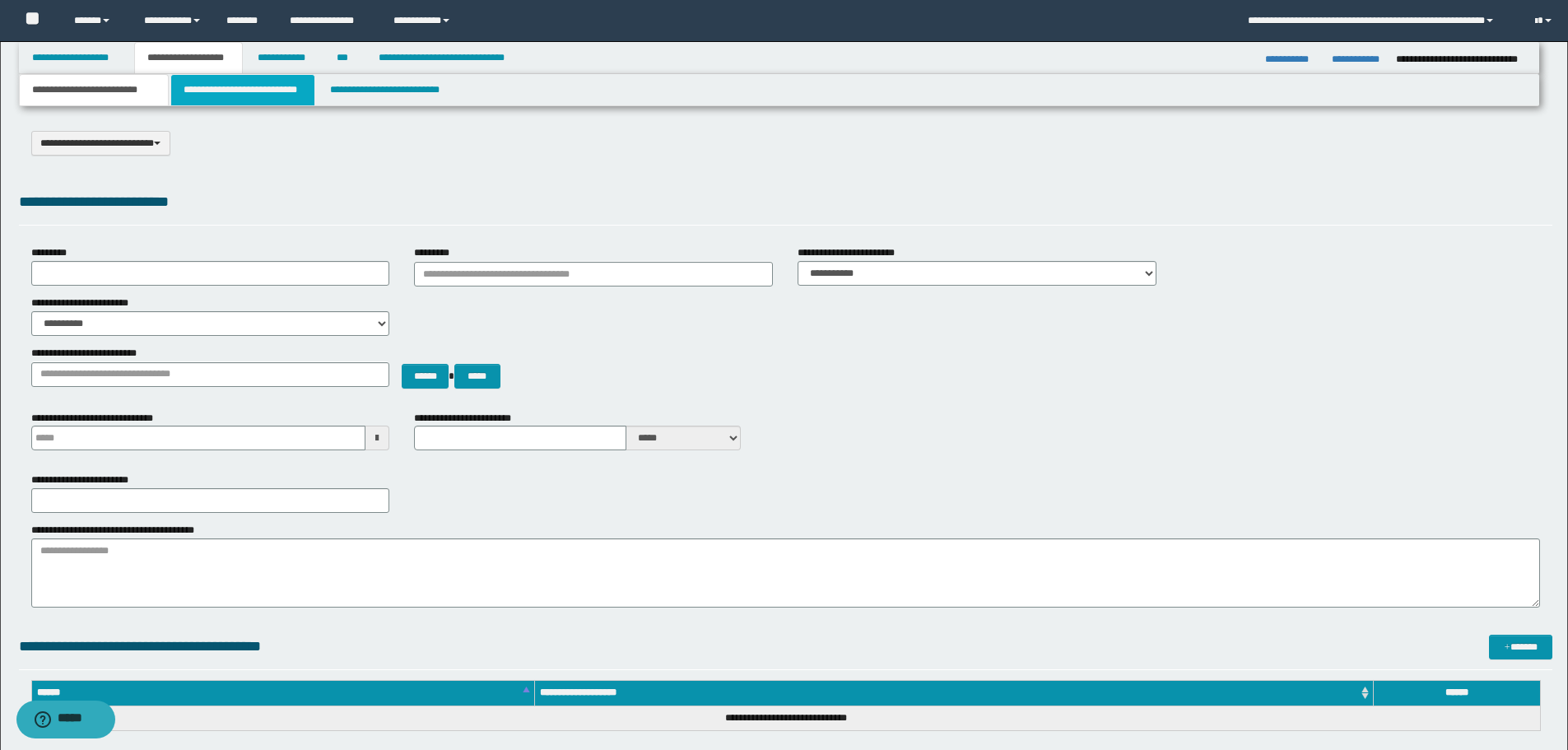 click on "**********" at bounding box center (243, 90) 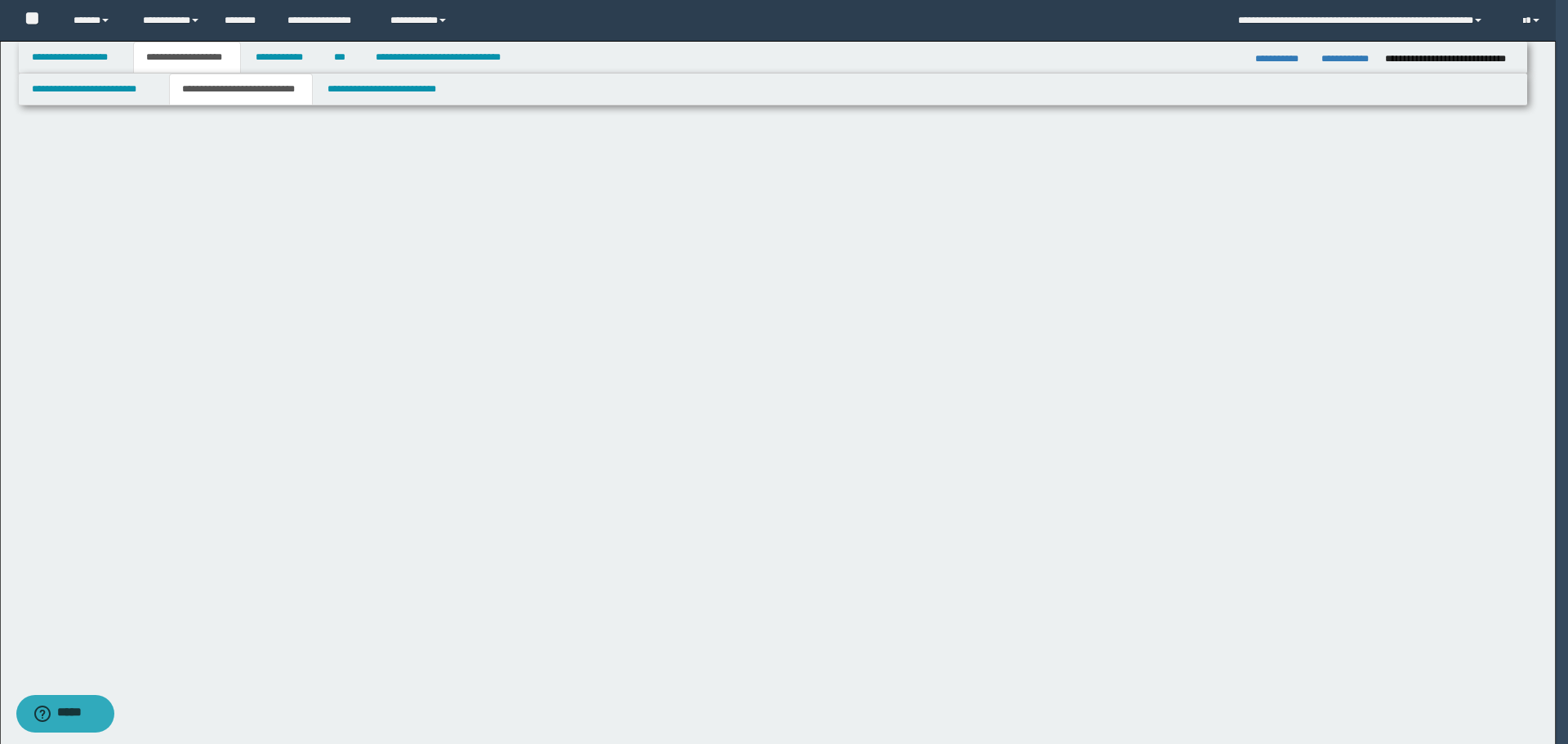 select on "*" 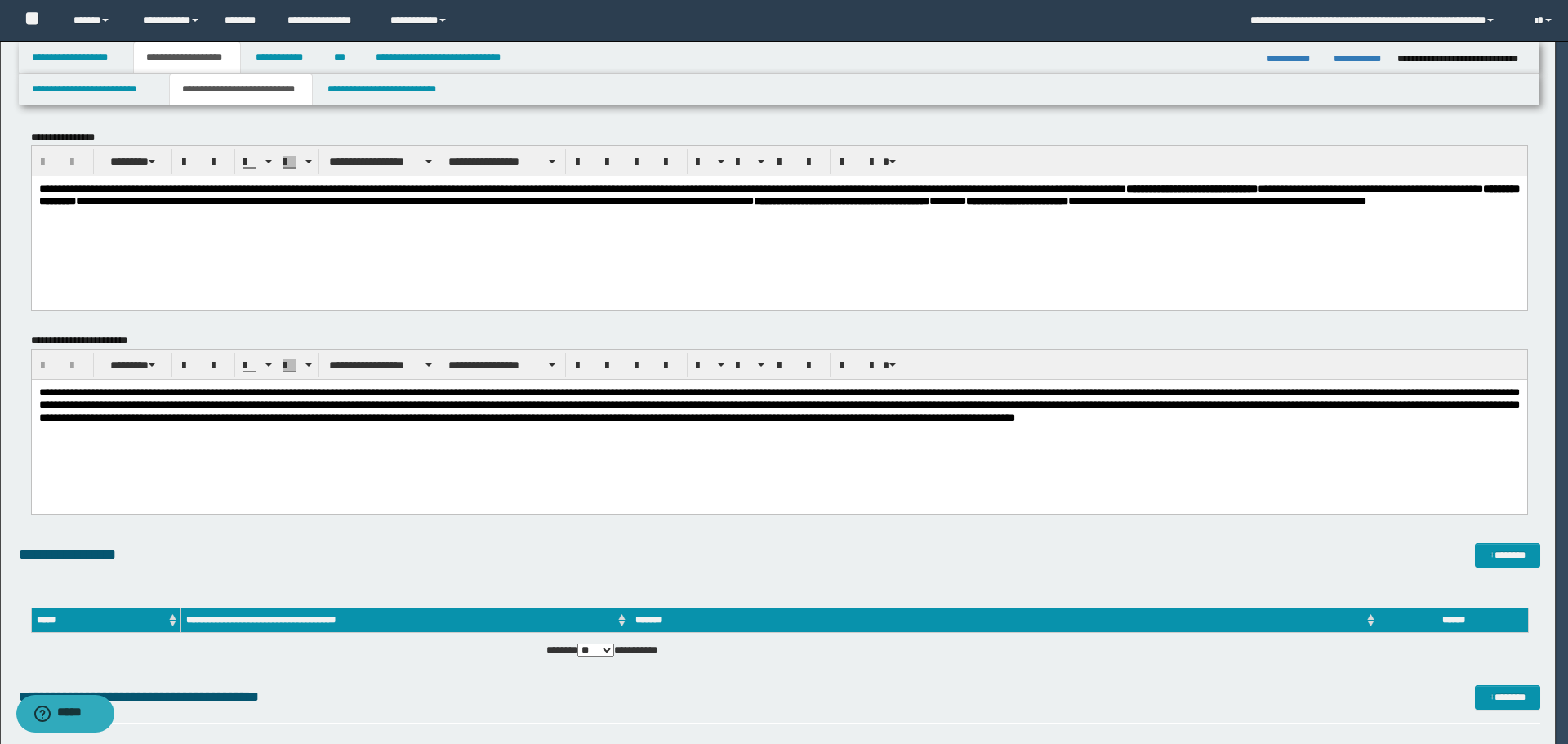 scroll, scrollTop: 0, scrollLeft: 0, axis: both 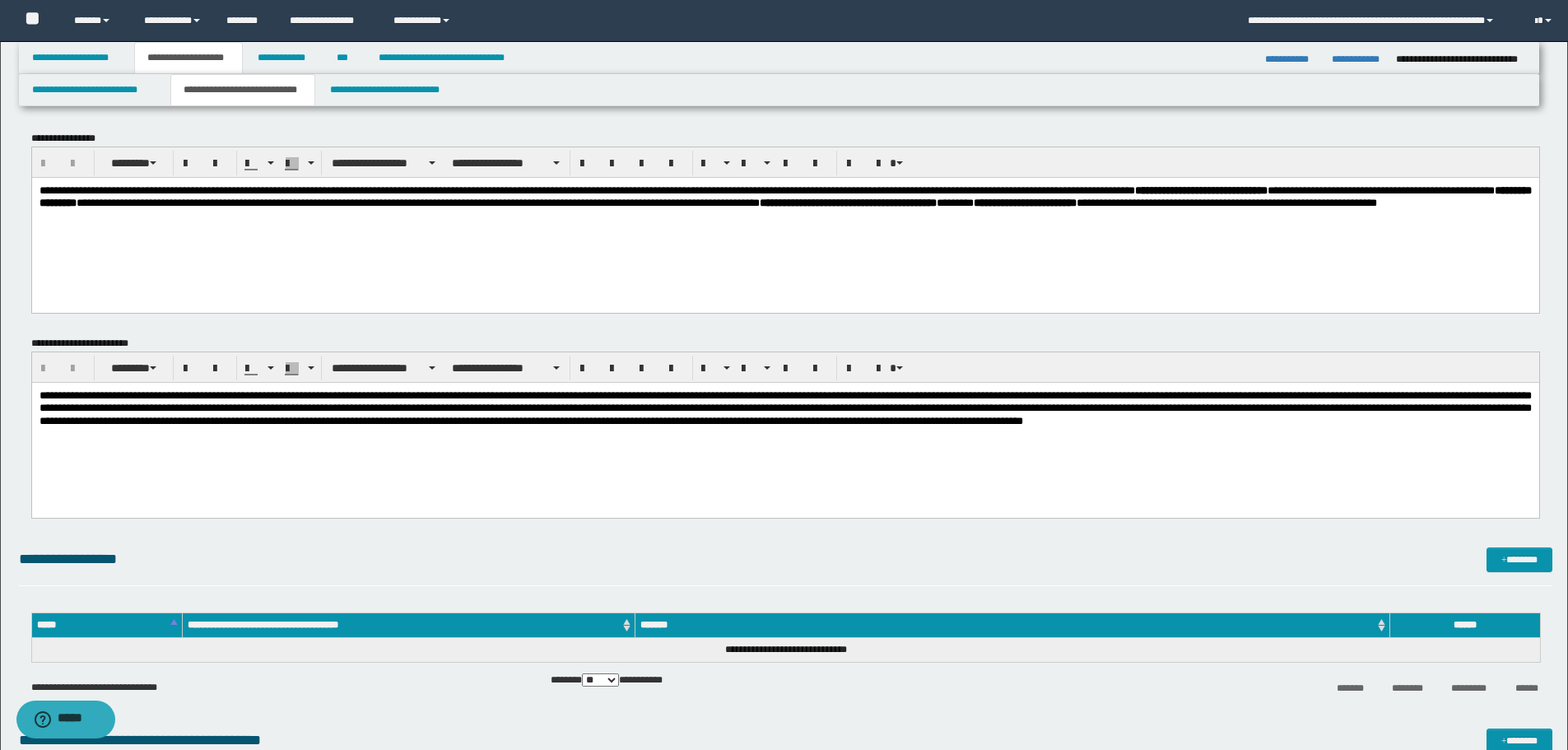 click on "**********" at bounding box center [784, 428] 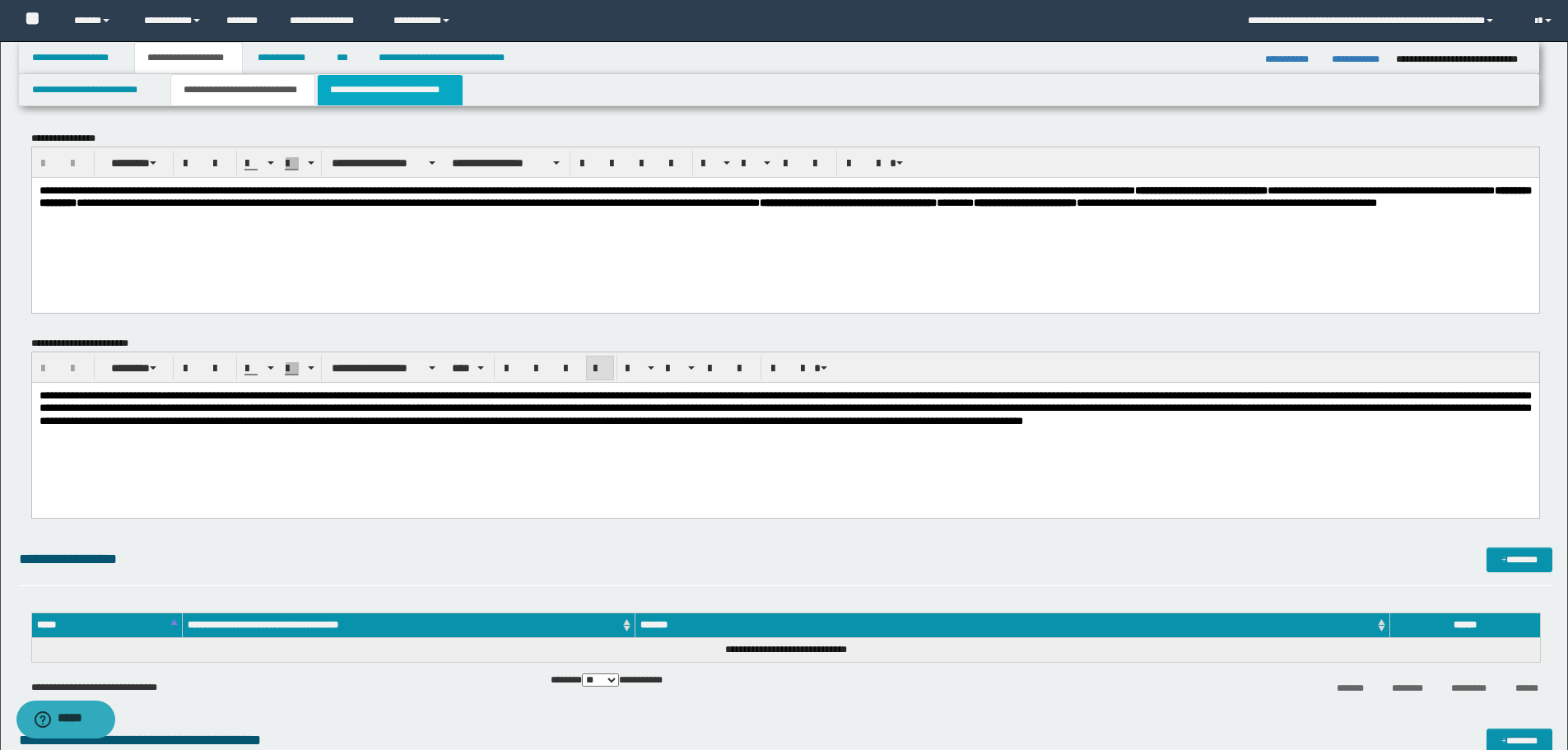 click on "**********" at bounding box center (390, 90) 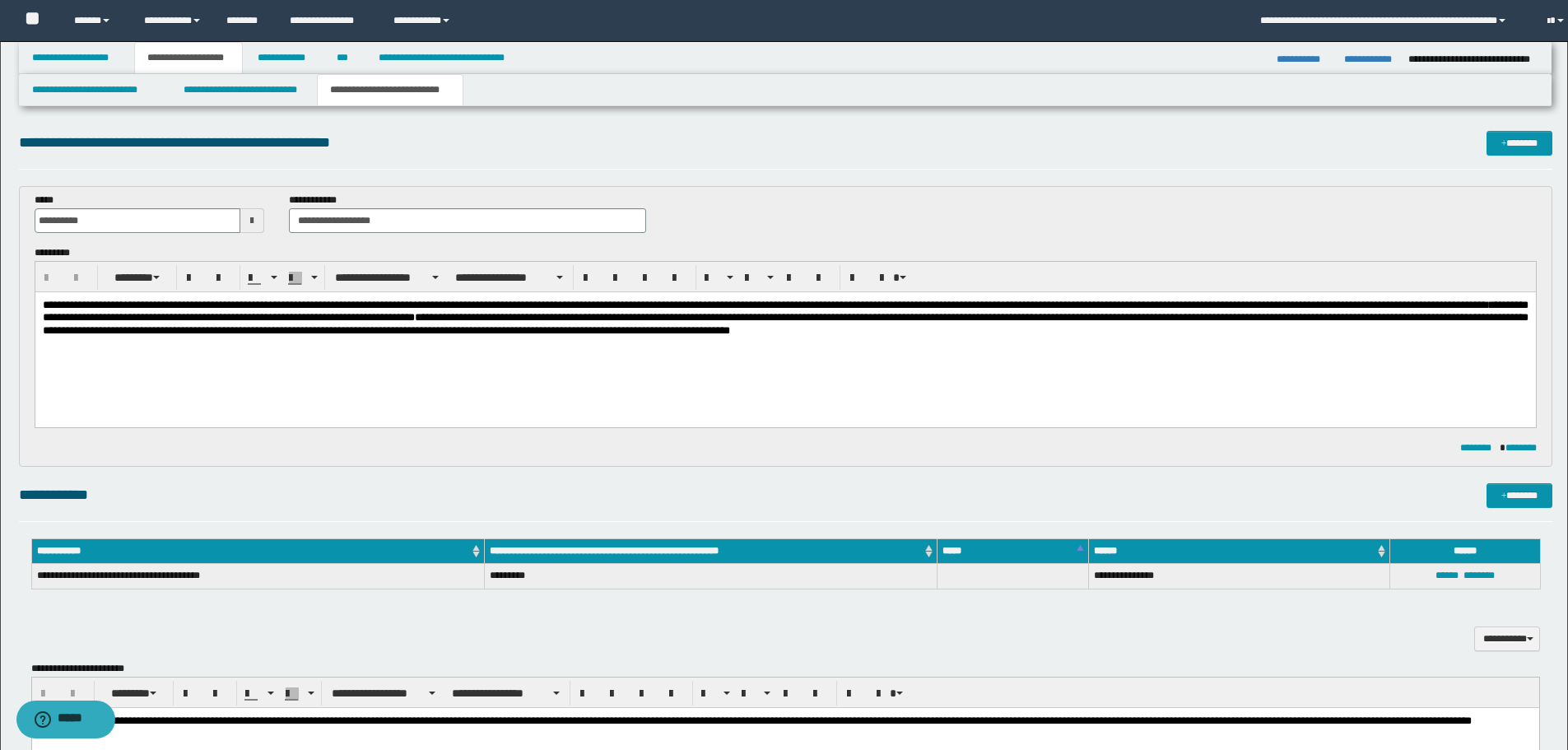 scroll, scrollTop: 0, scrollLeft: 0, axis: both 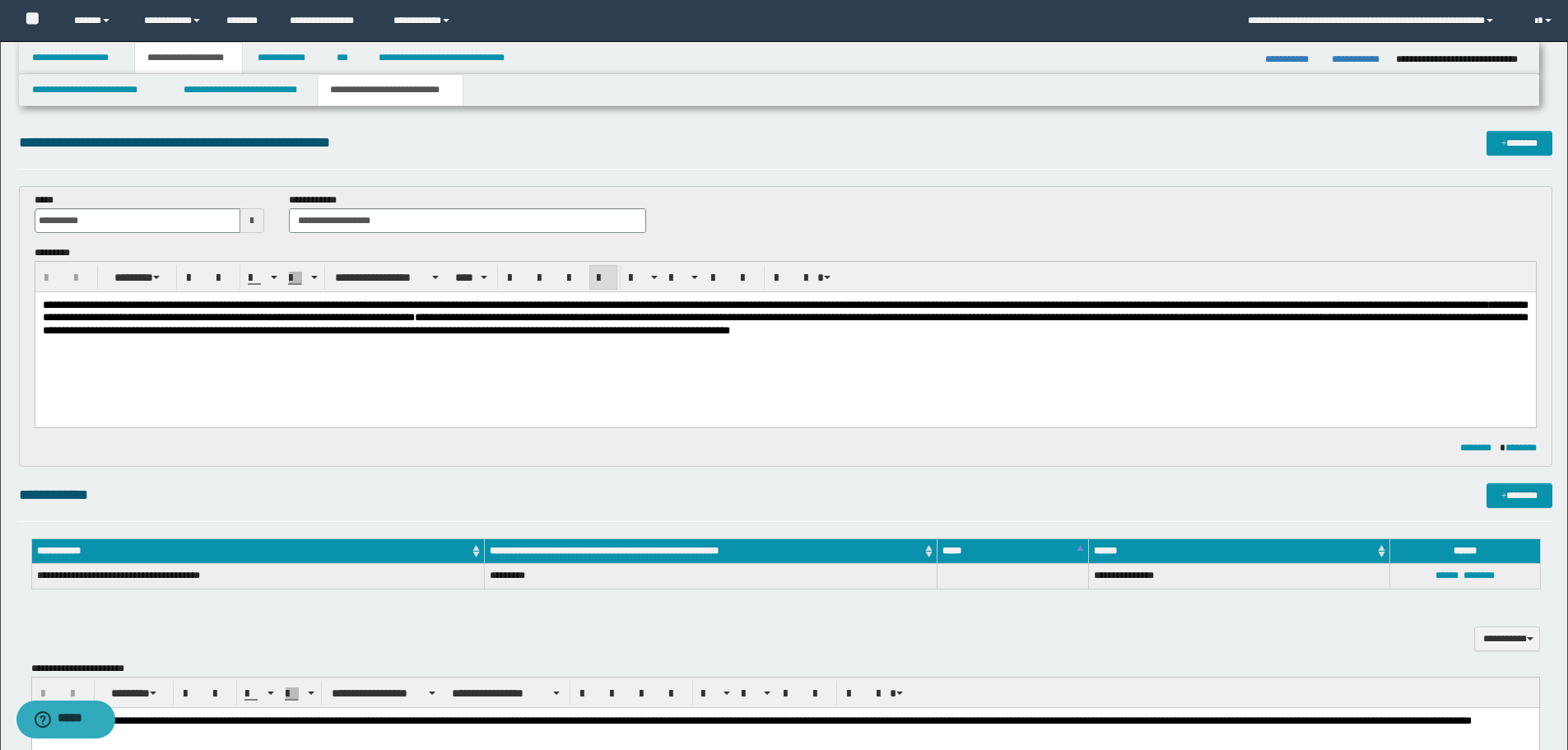 click on "**********" at bounding box center (784, 338) 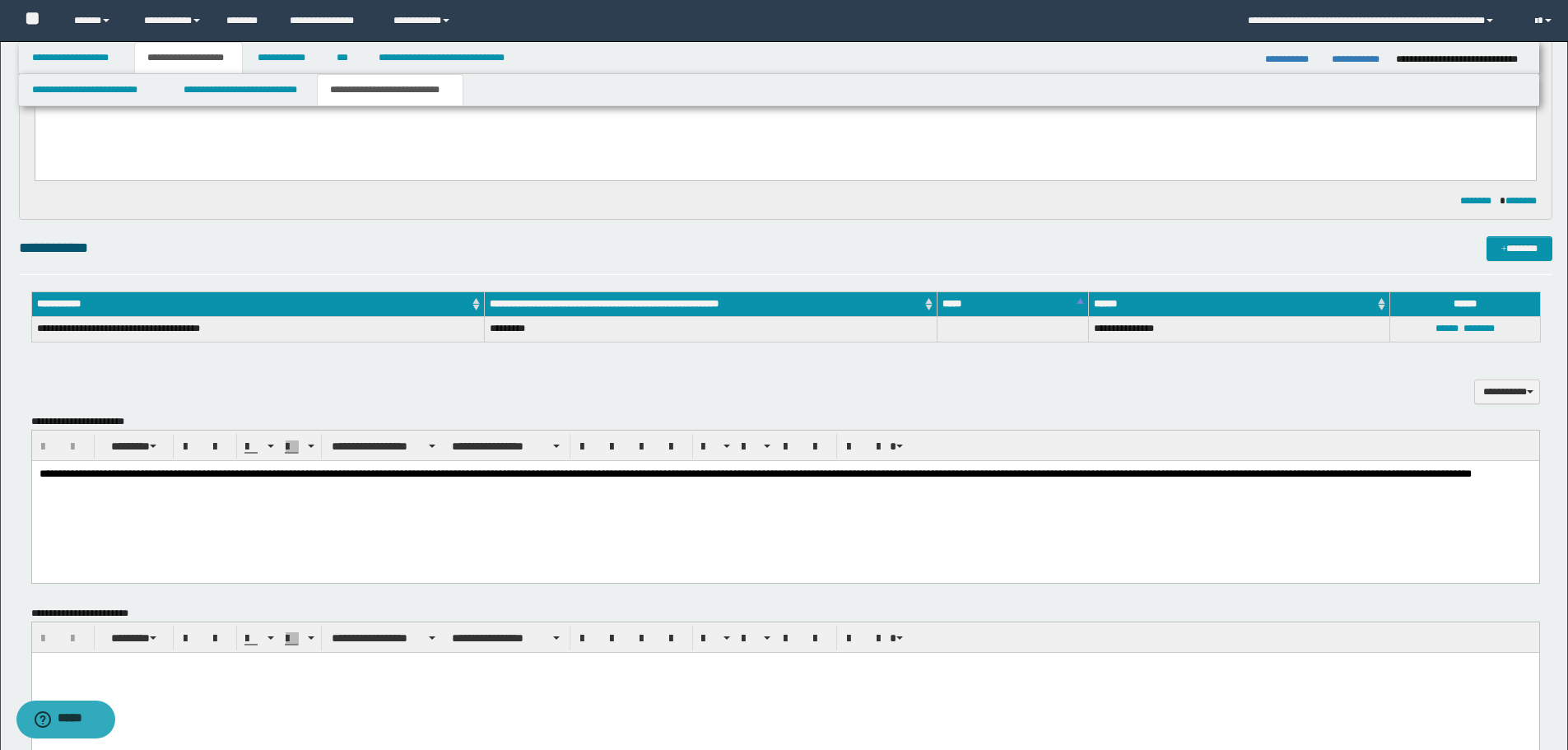 click on "**********" at bounding box center (784, 494) 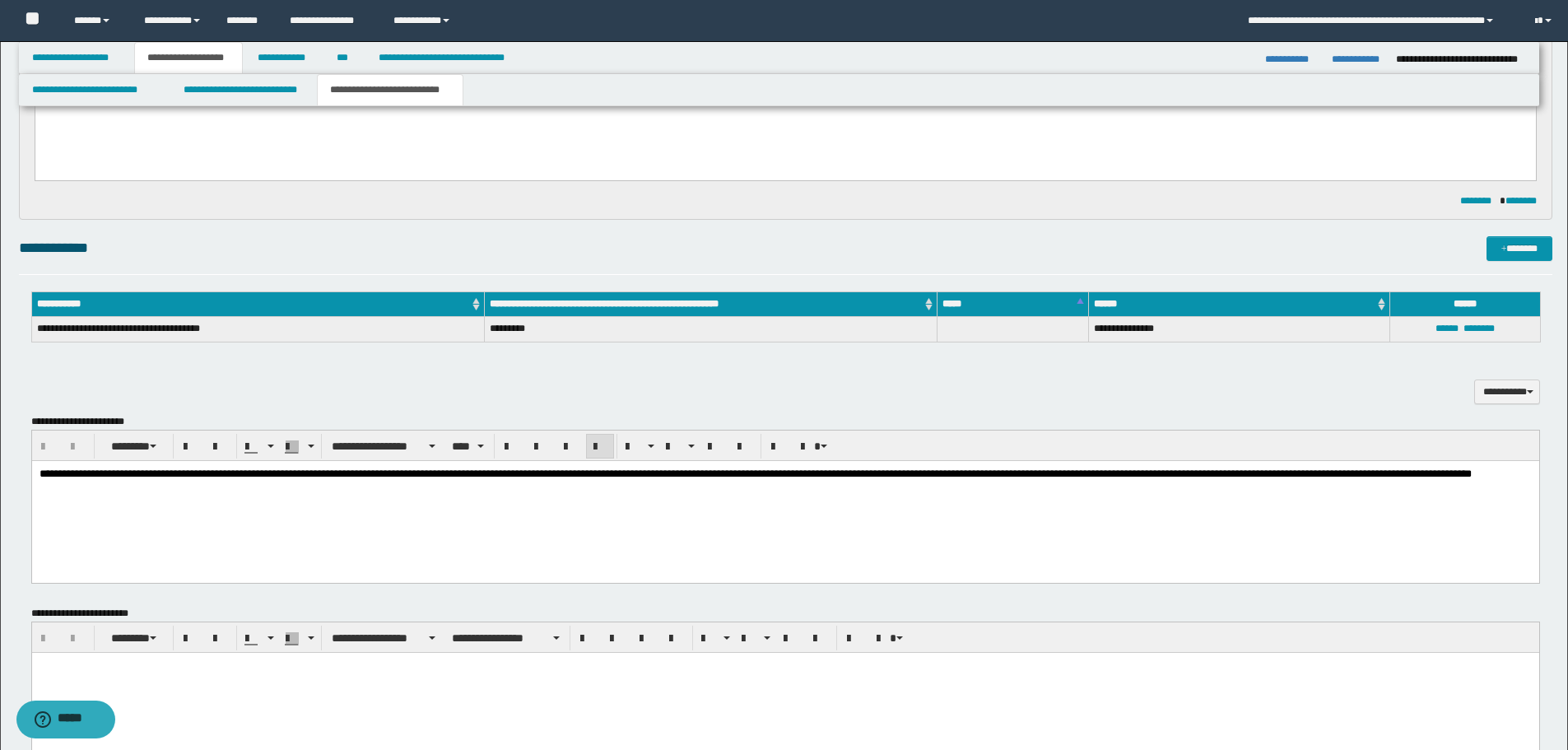 click on "**********" at bounding box center [784, 494] 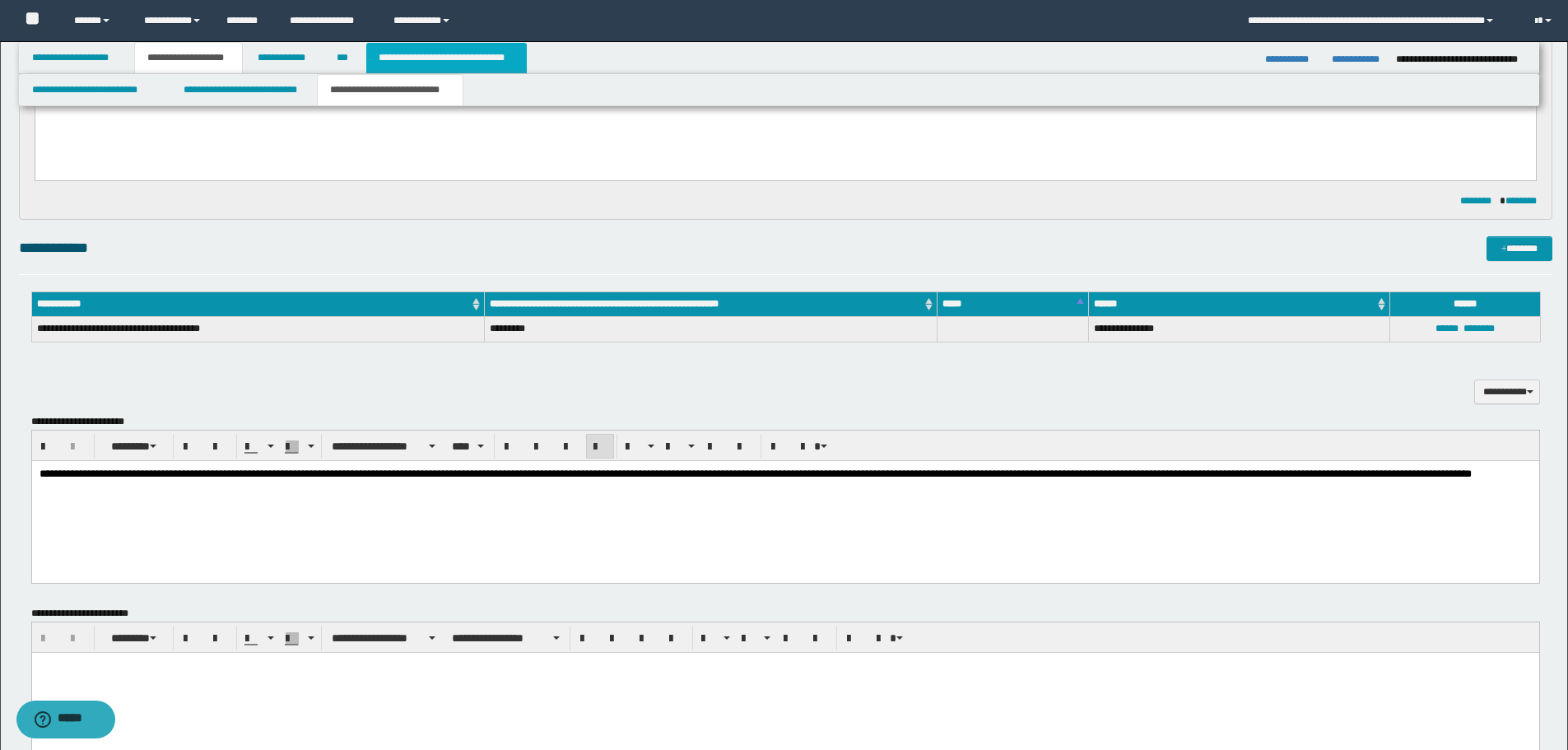 click on "**********" at bounding box center [446, 58] 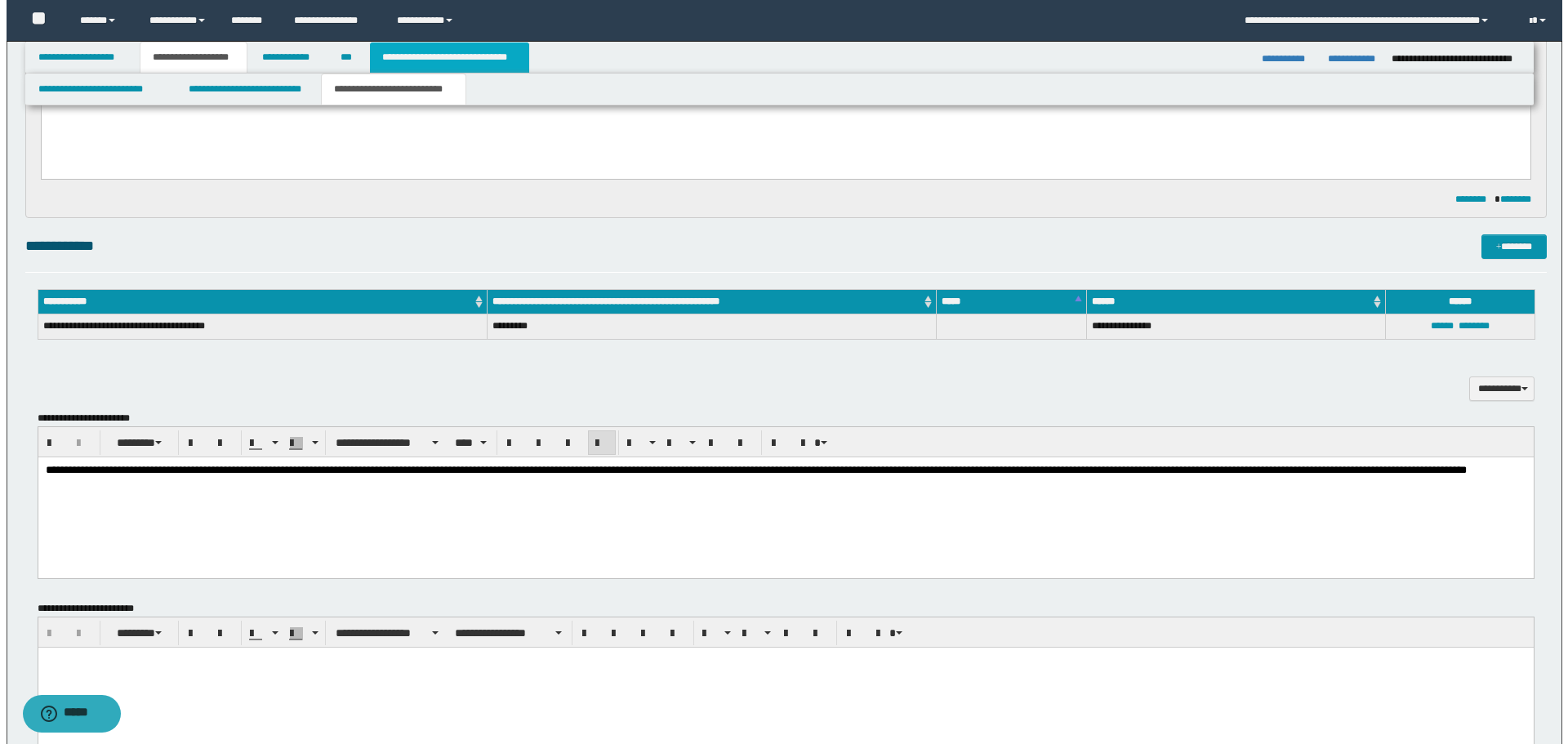 scroll, scrollTop: 0, scrollLeft: 0, axis: both 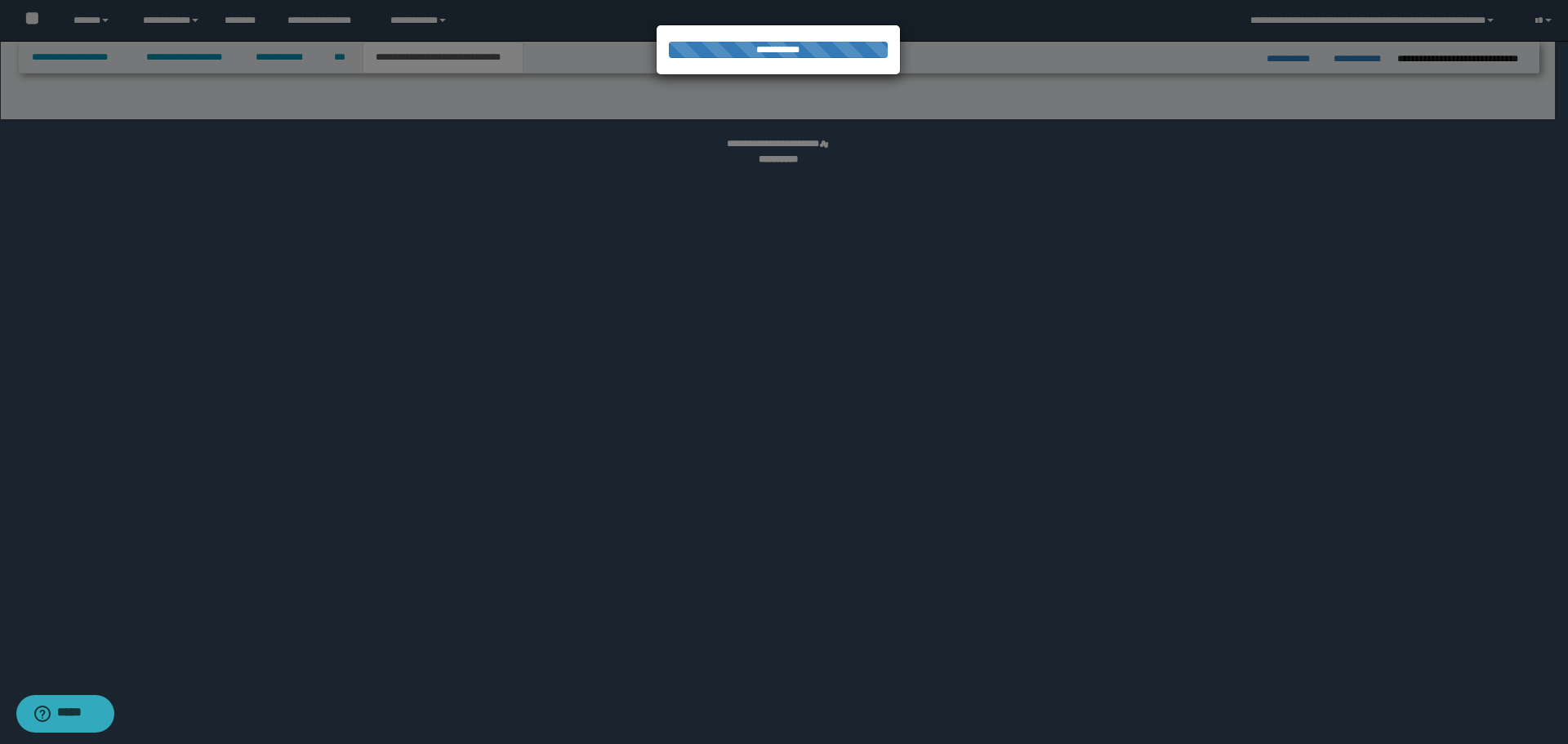 select on "*" 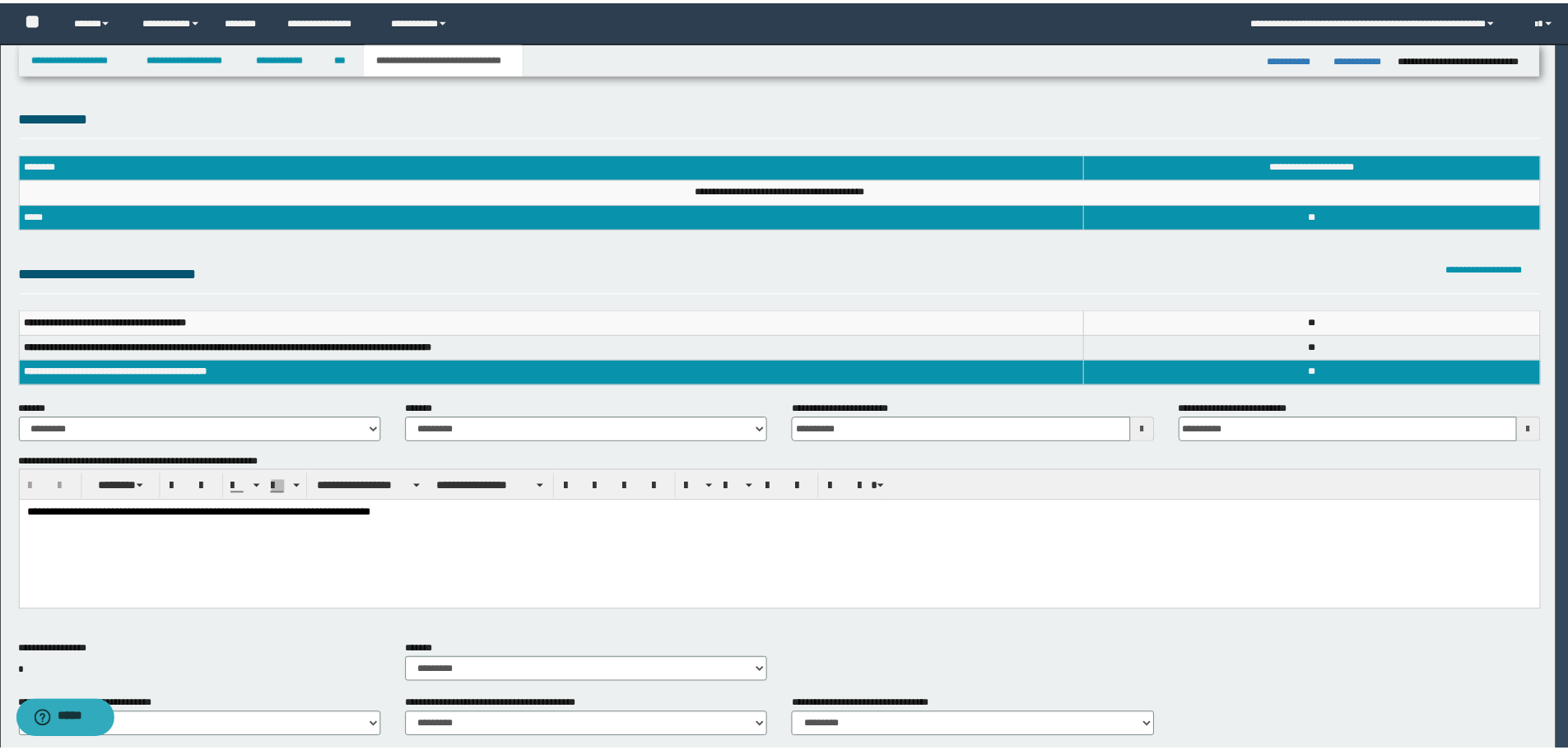 scroll, scrollTop: 0, scrollLeft: 0, axis: both 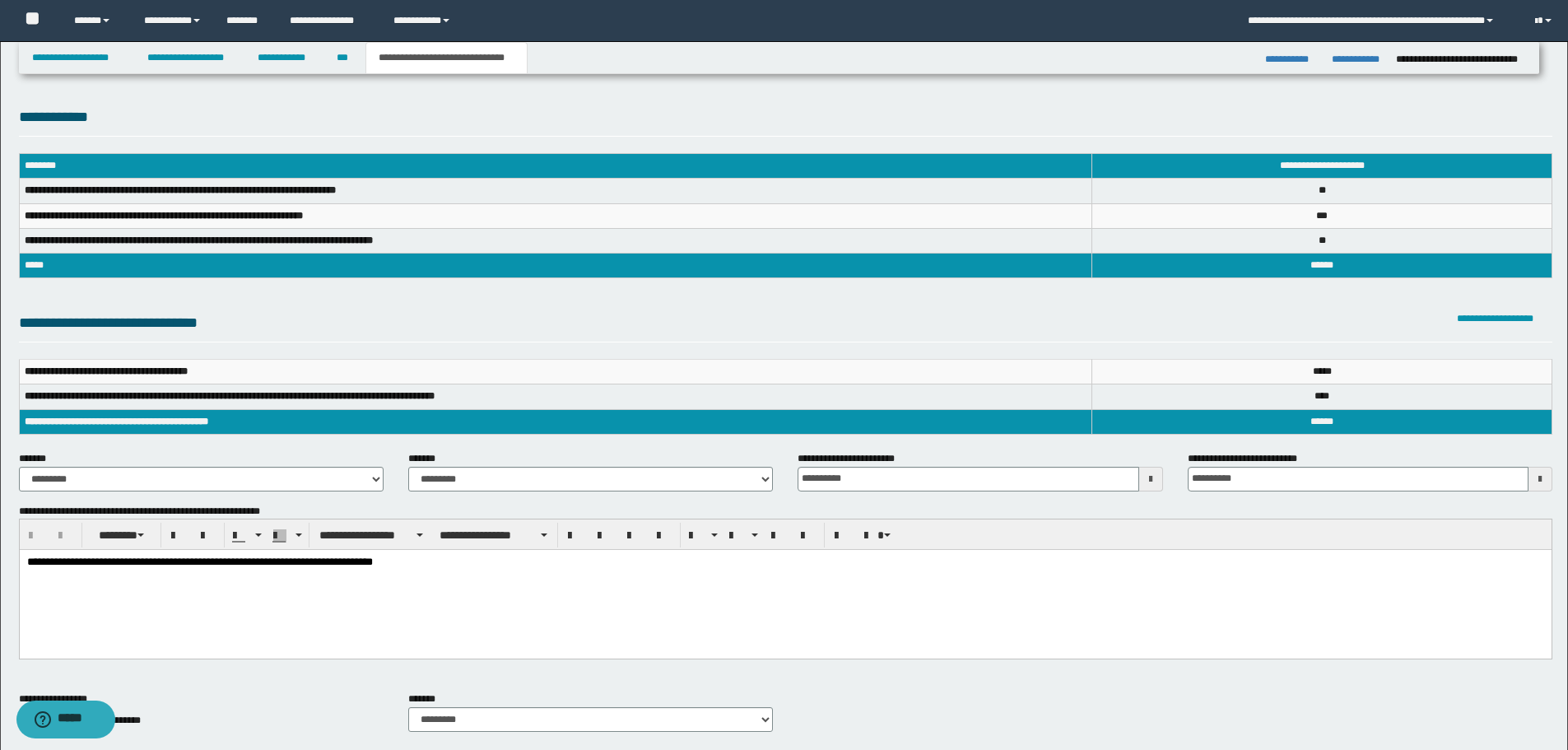 drag, startPoint x: 391, startPoint y: 600, endPoint x: 407, endPoint y: 575, distance: 29.681644 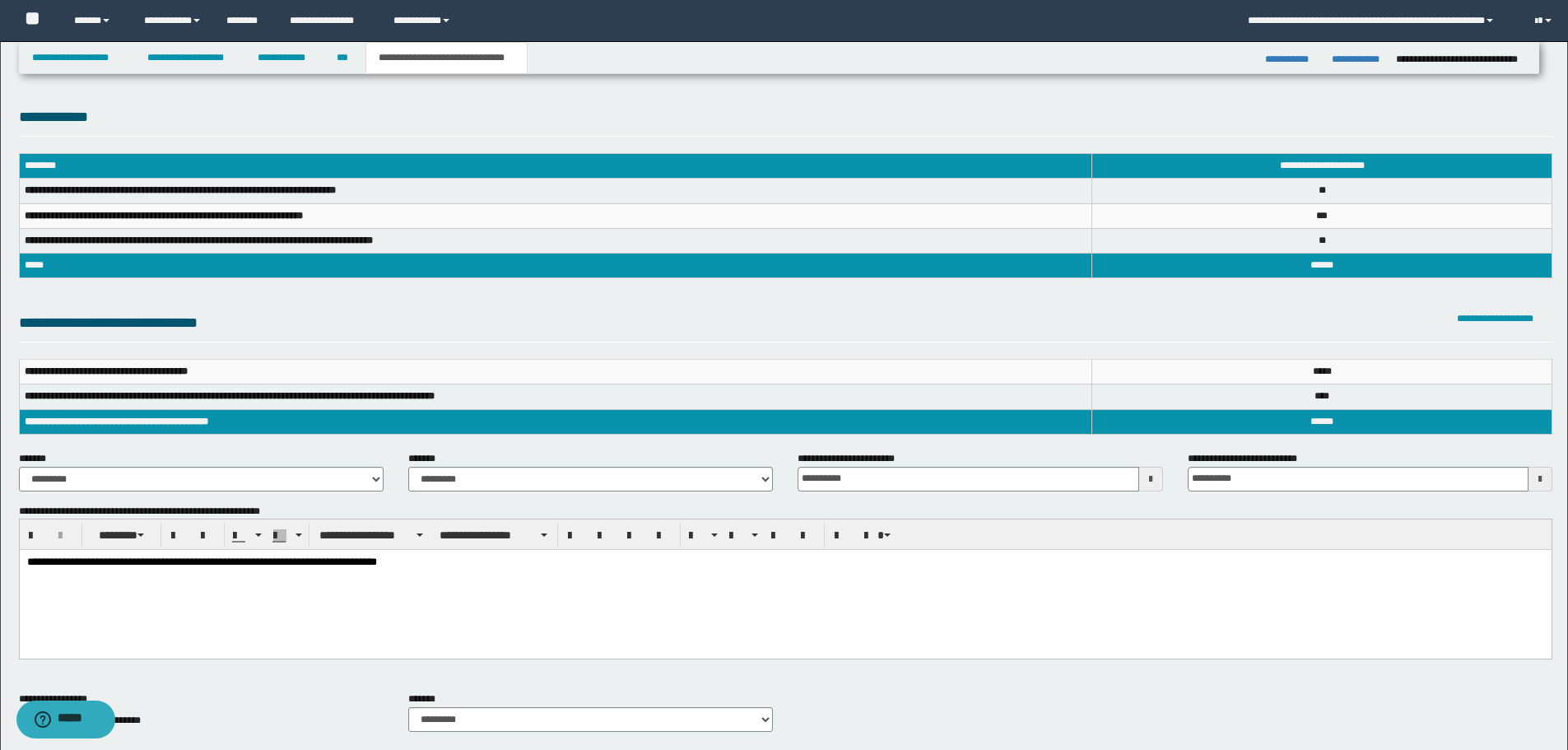 click on "**********" at bounding box center (784, 584) 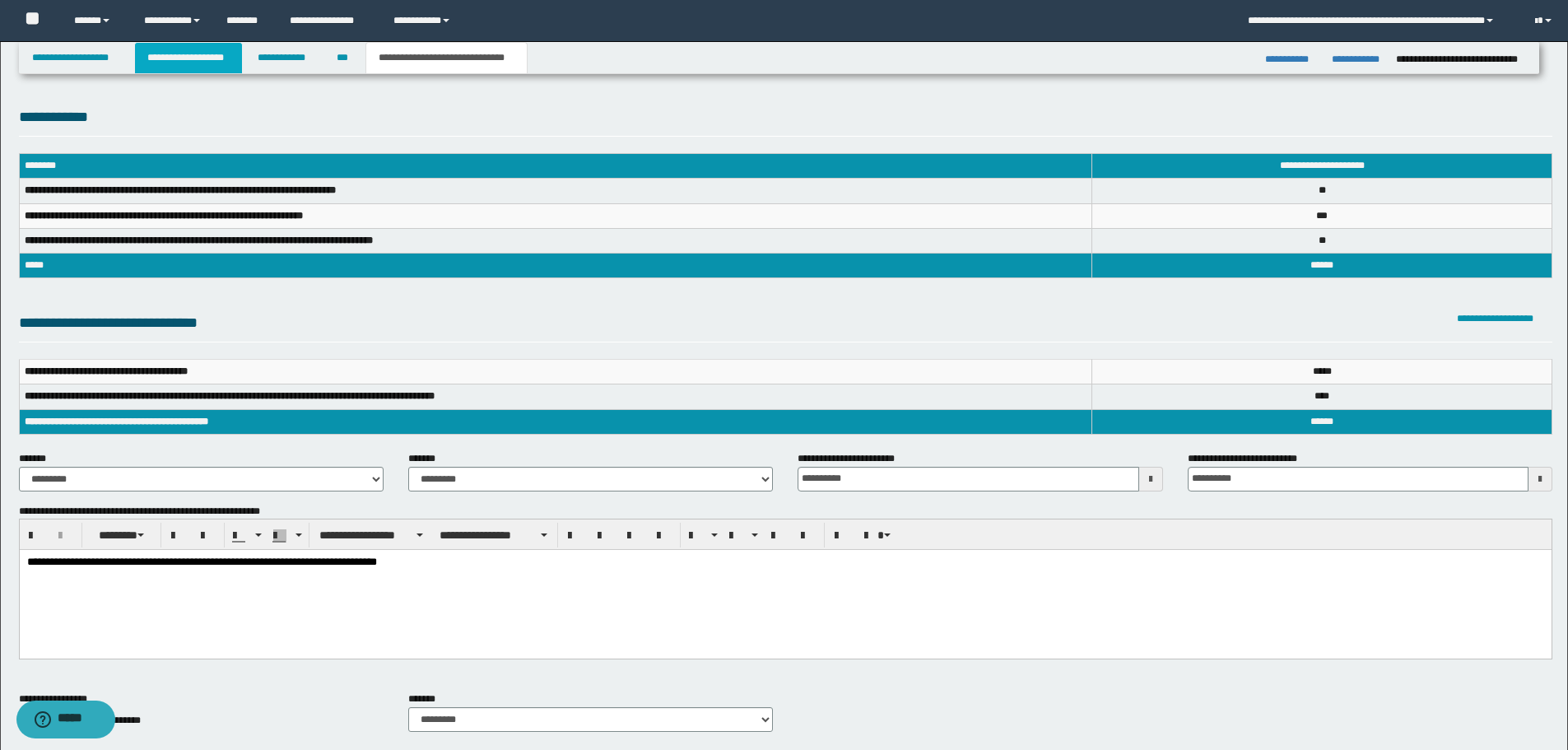 click on "**********" at bounding box center [188, 58] 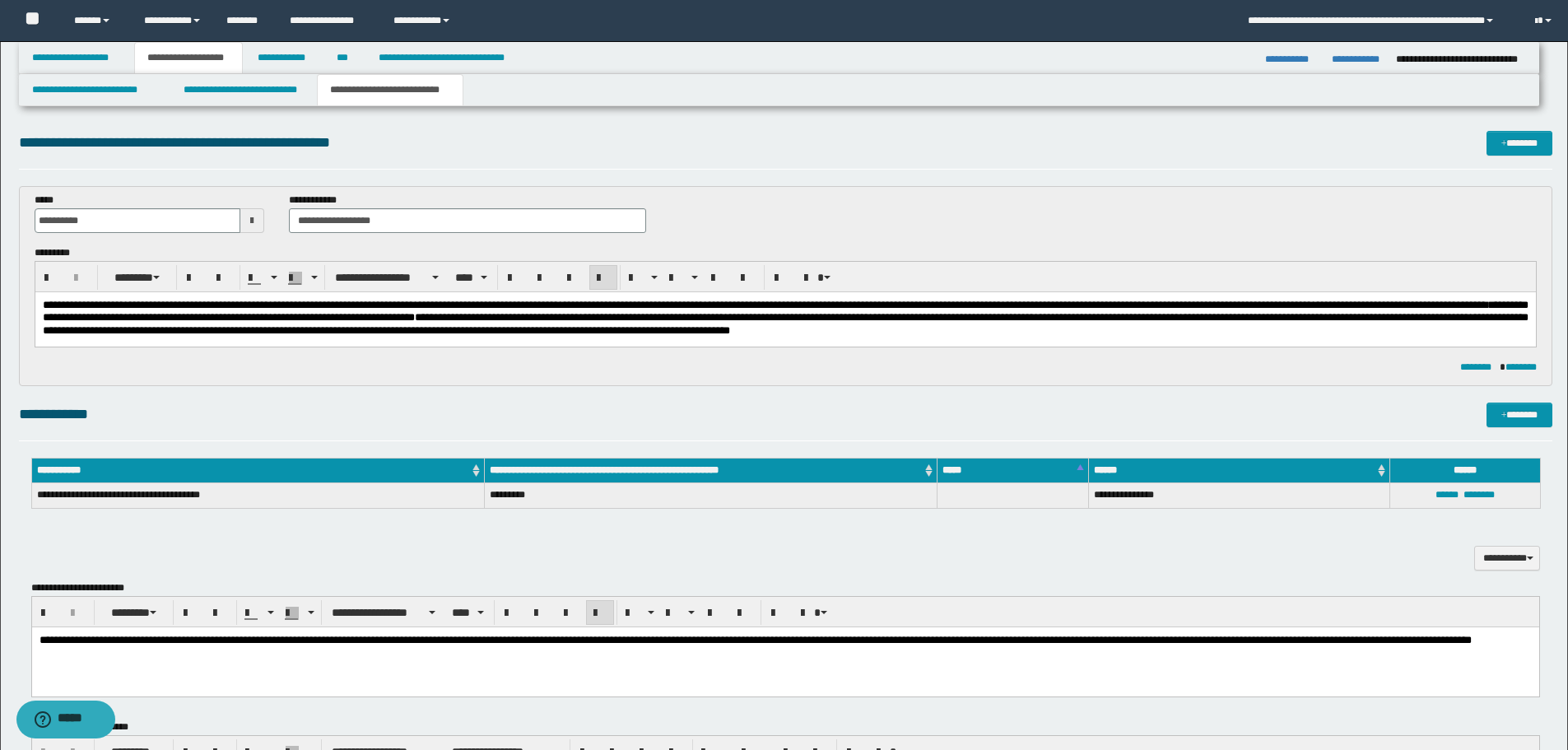 click on "**********" at bounding box center (784, 324) 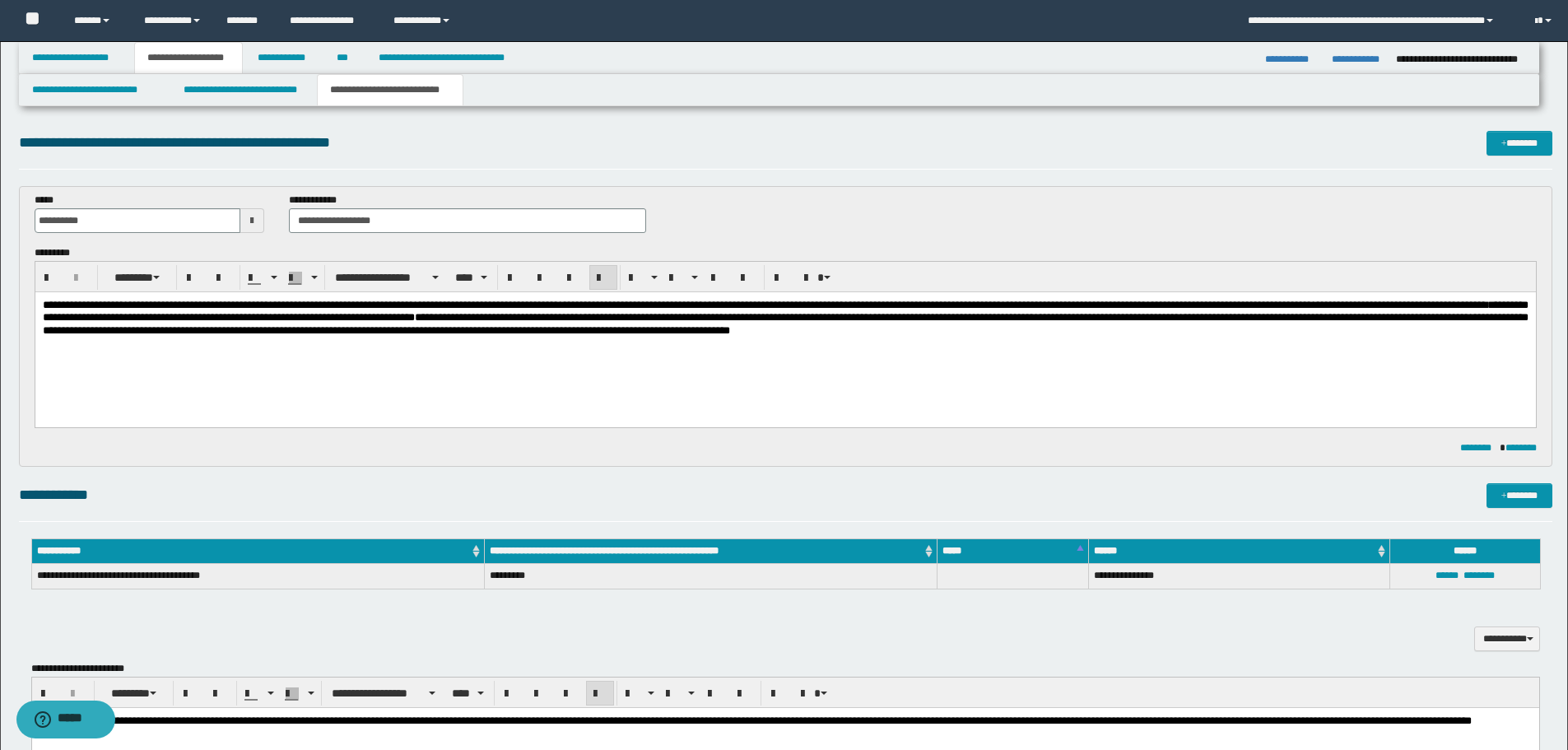 click on "**********" at bounding box center [784, 338] 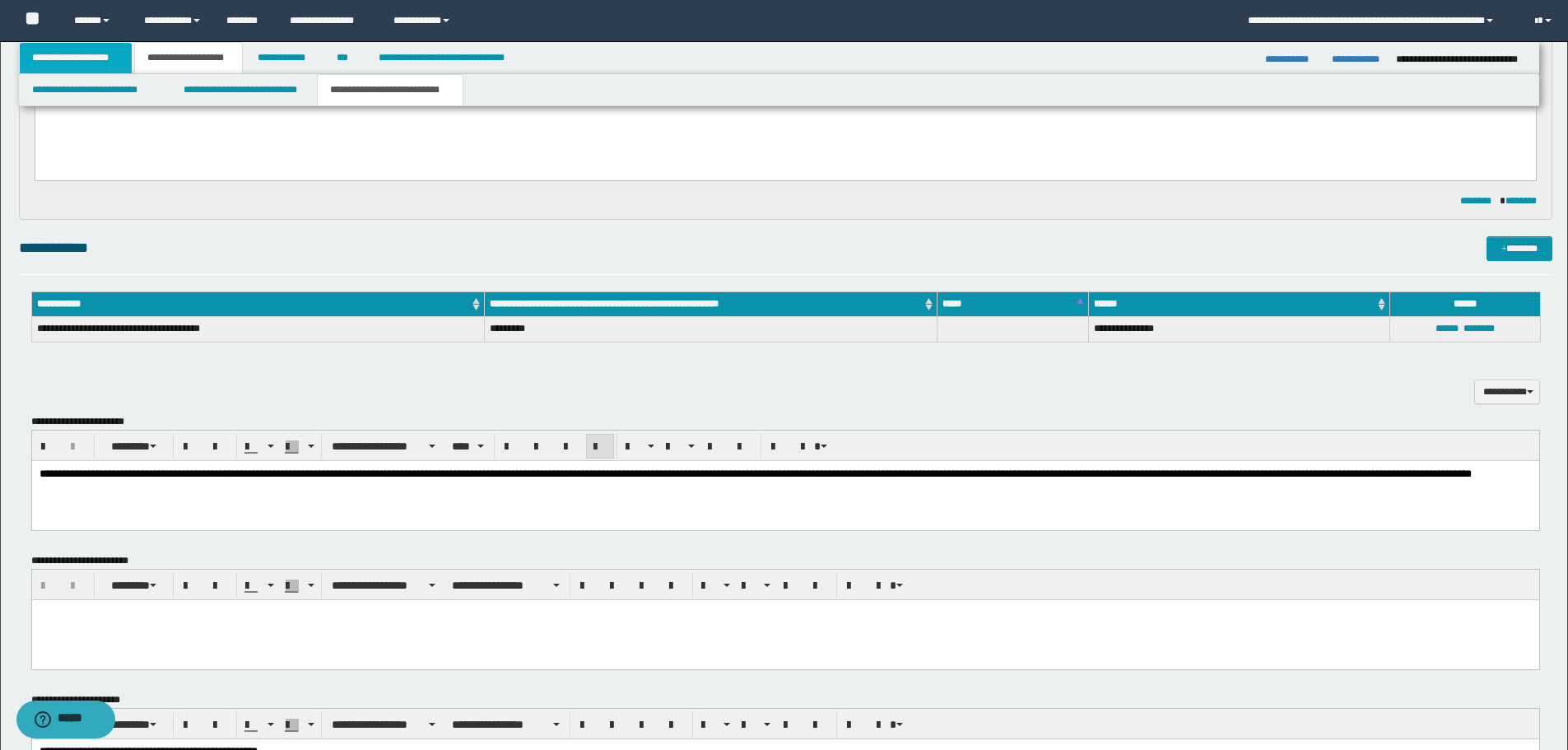 click on "**********" at bounding box center (76, 58) 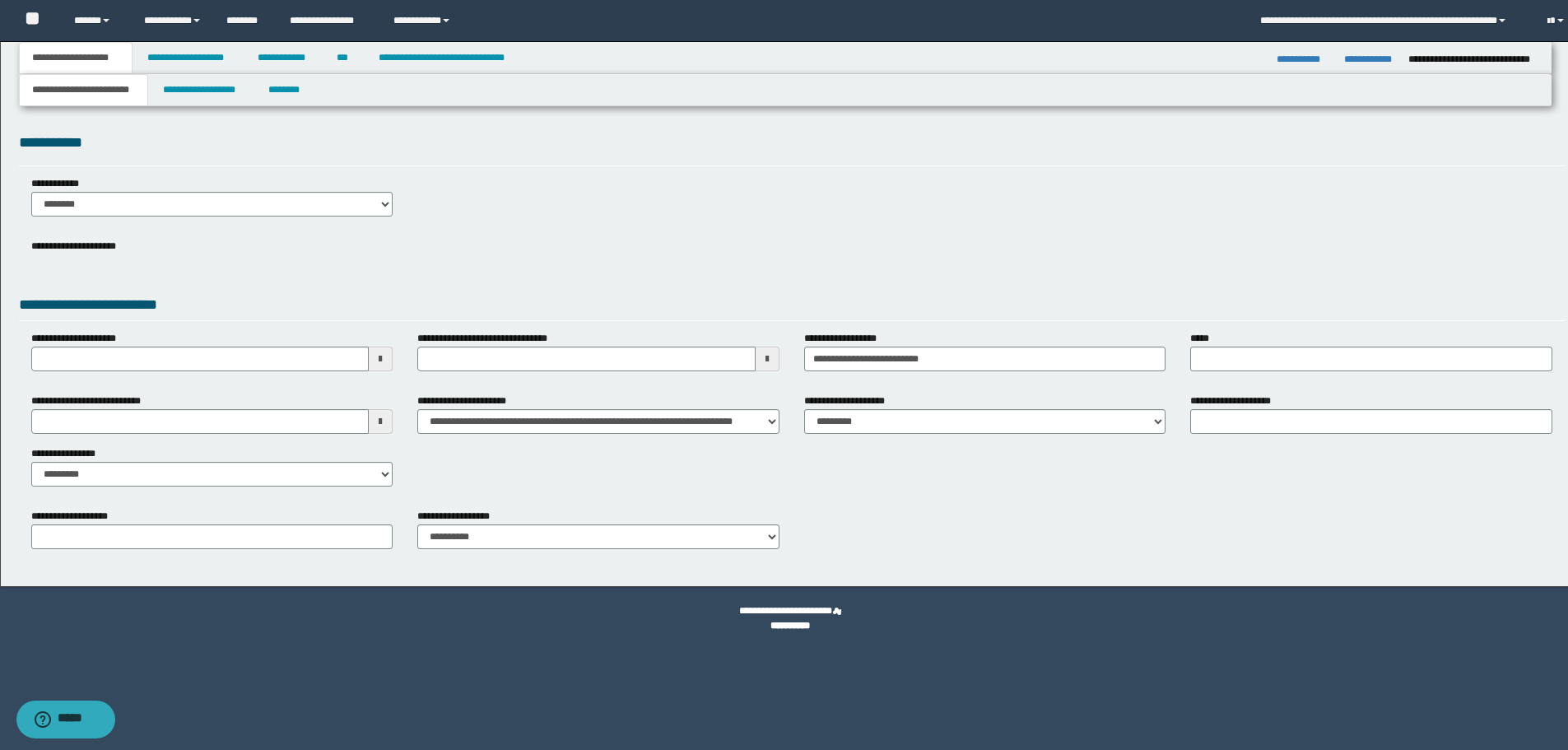 scroll, scrollTop: 0, scrollLeft: 0, axis: both 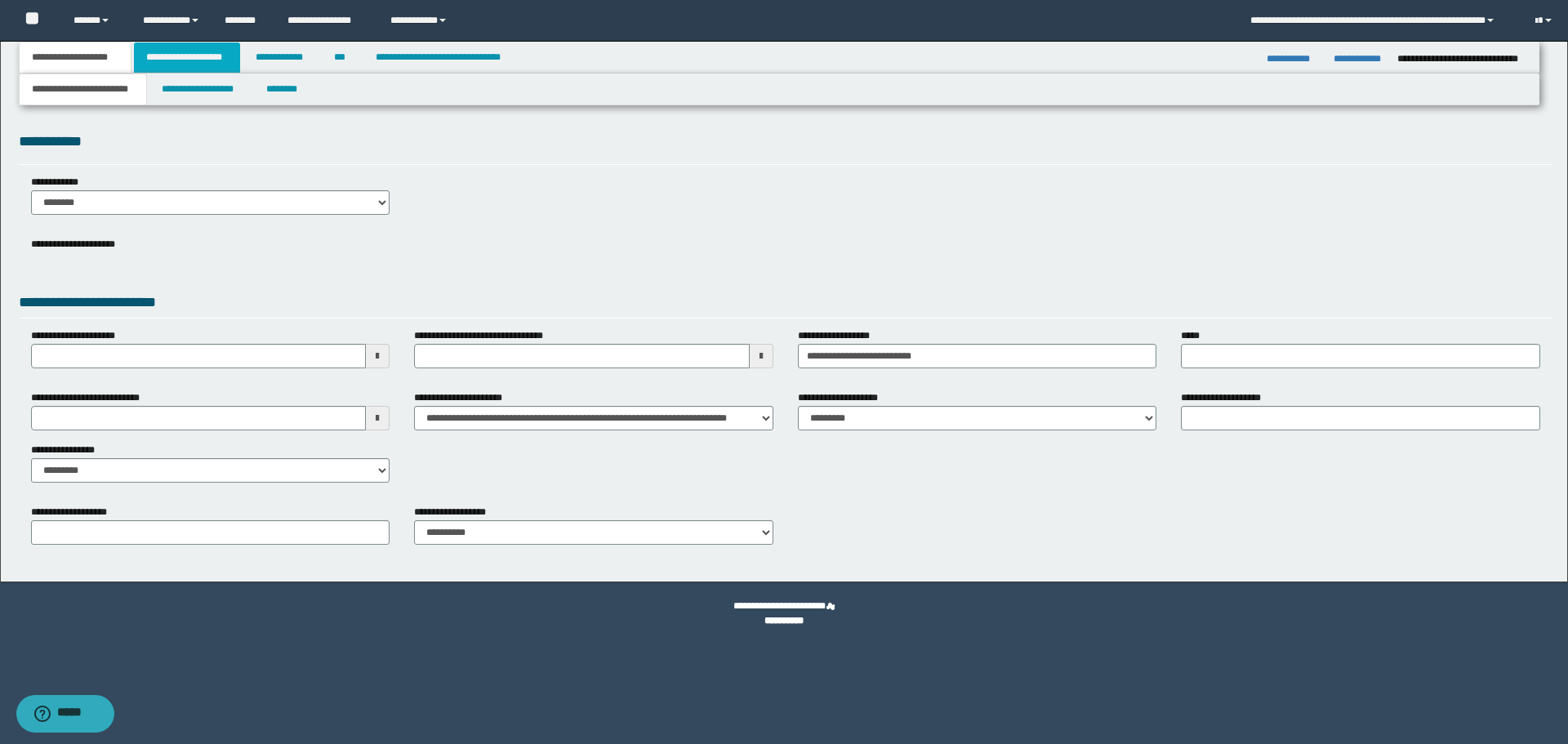 click on "**********" at bounding box center [187, 57] 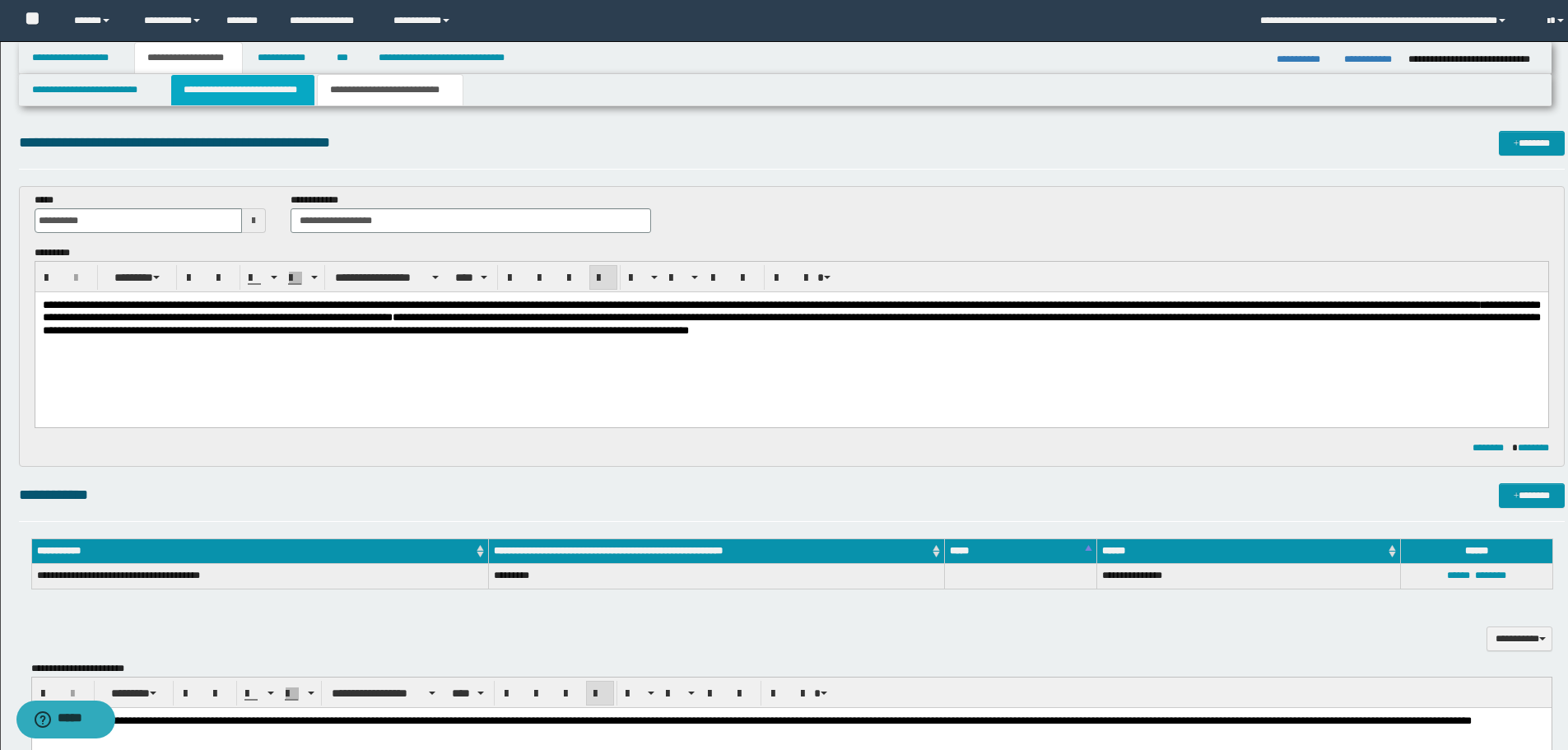 click on "**********" at bounding box center (243, 90) 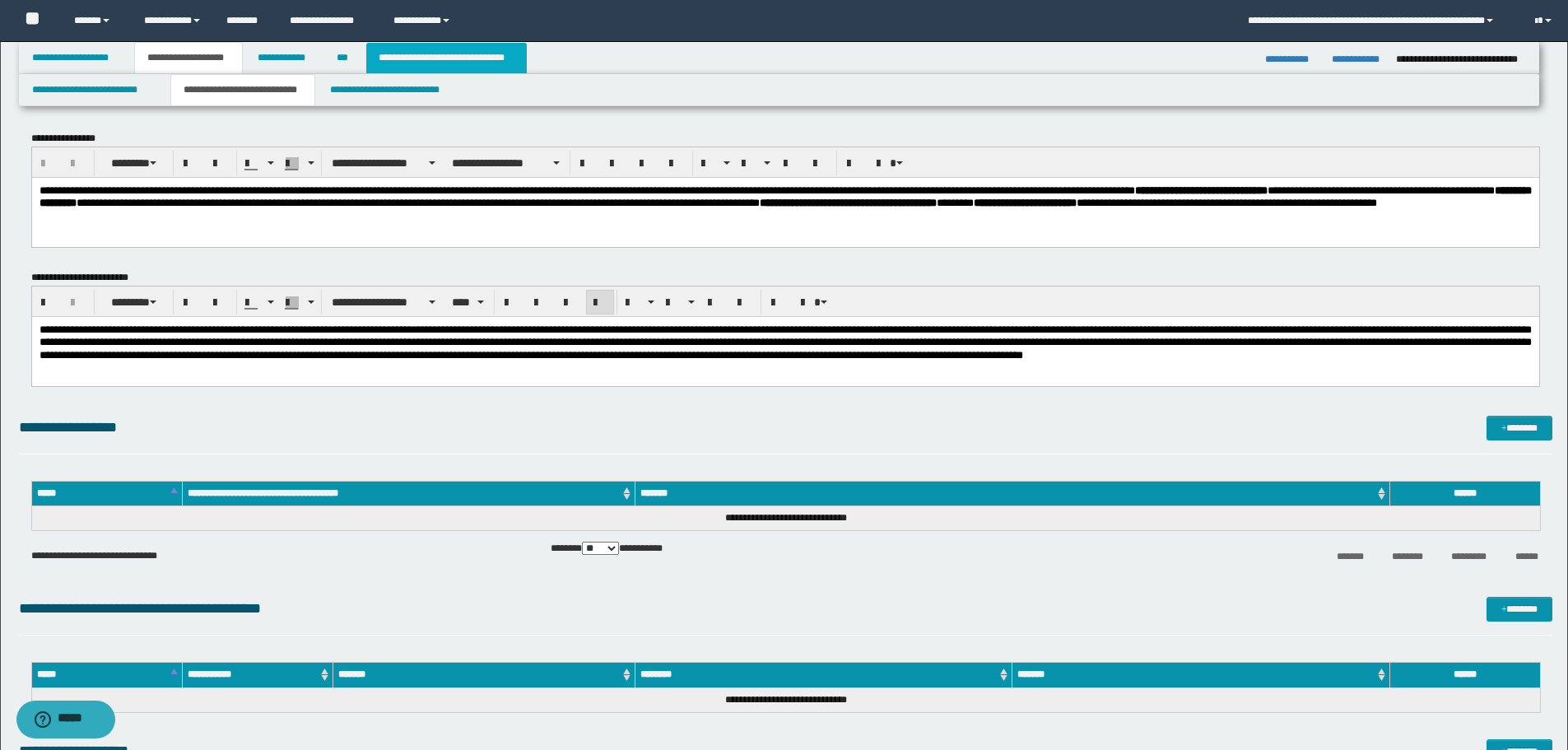 click on "**********" at bounding box center (446, 58) 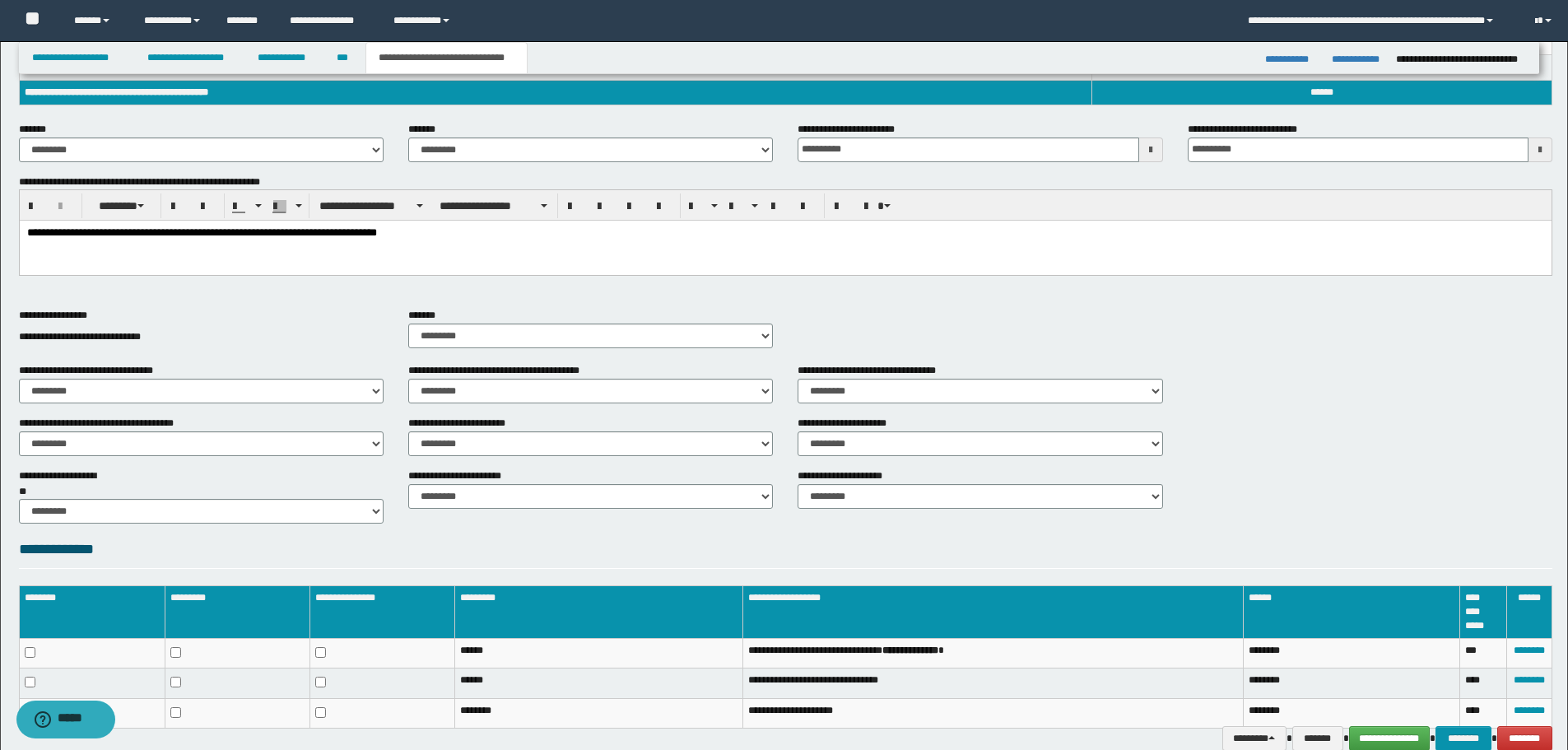 scroll, scrollTop: 409, scrollLeft: 0, axis: vertical 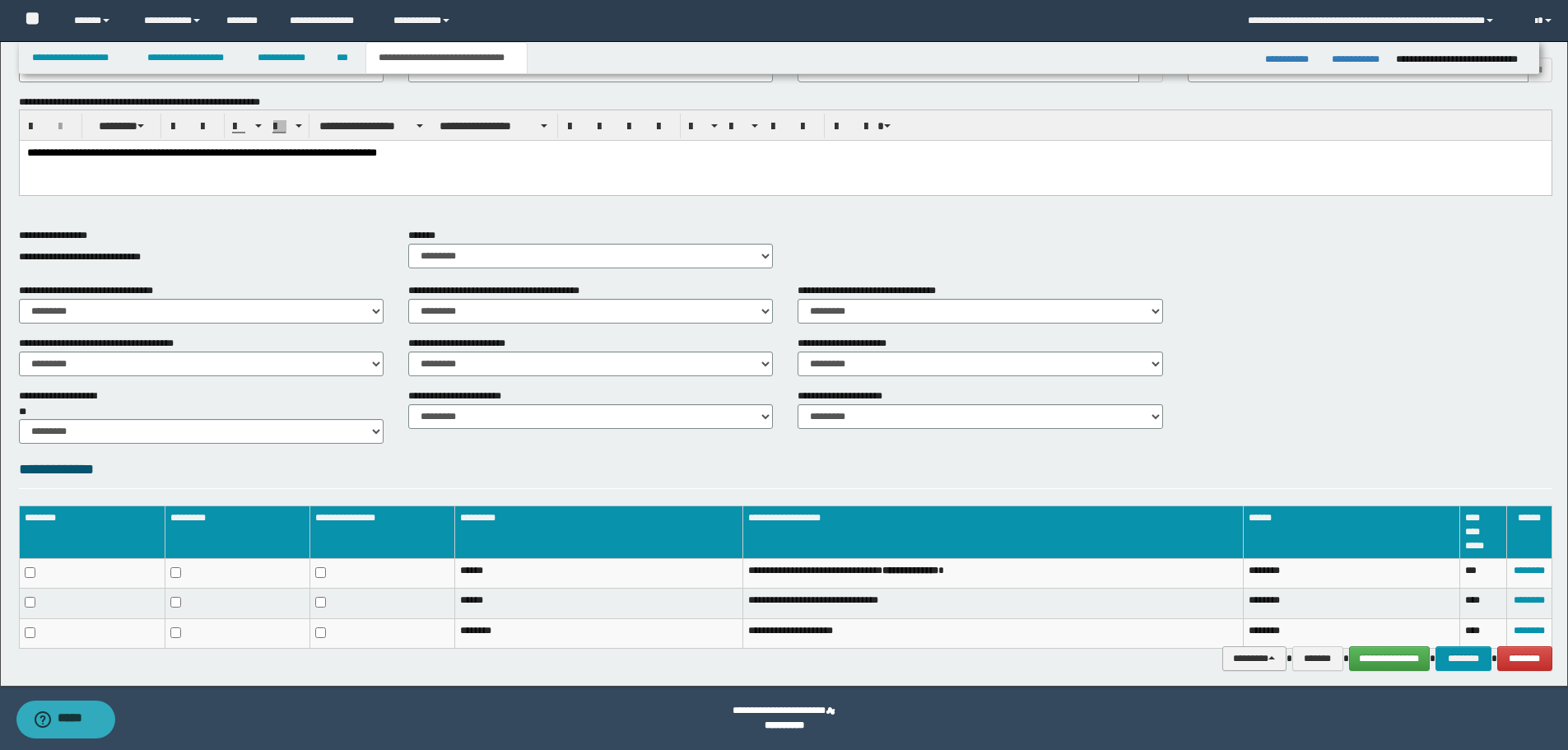 drag, startPoint x: 1281, startPoint y: 655, endPoint x: 1273, endPoint y: 647, distance: 11.313708 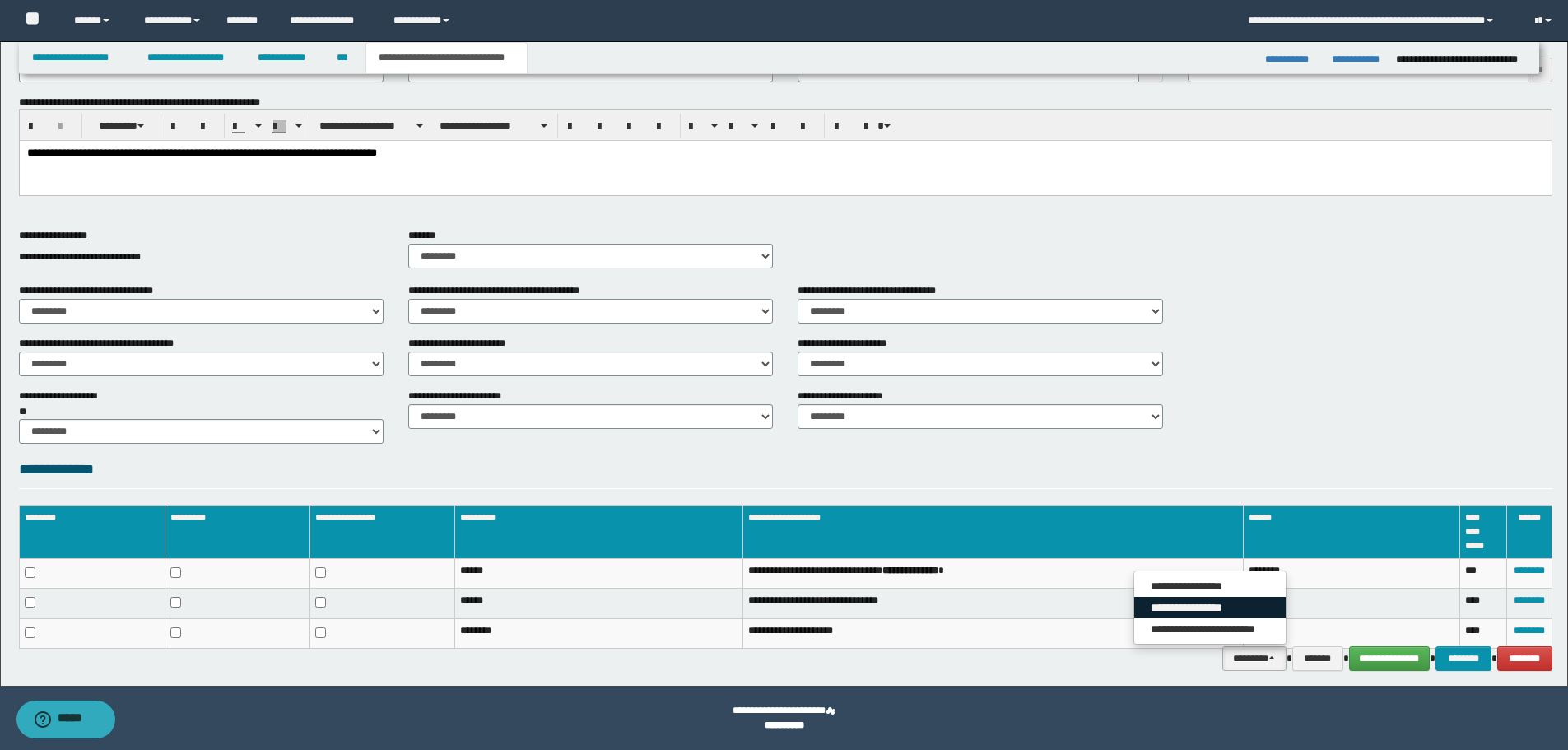click on "**********" at bounding box center [1210, 608] 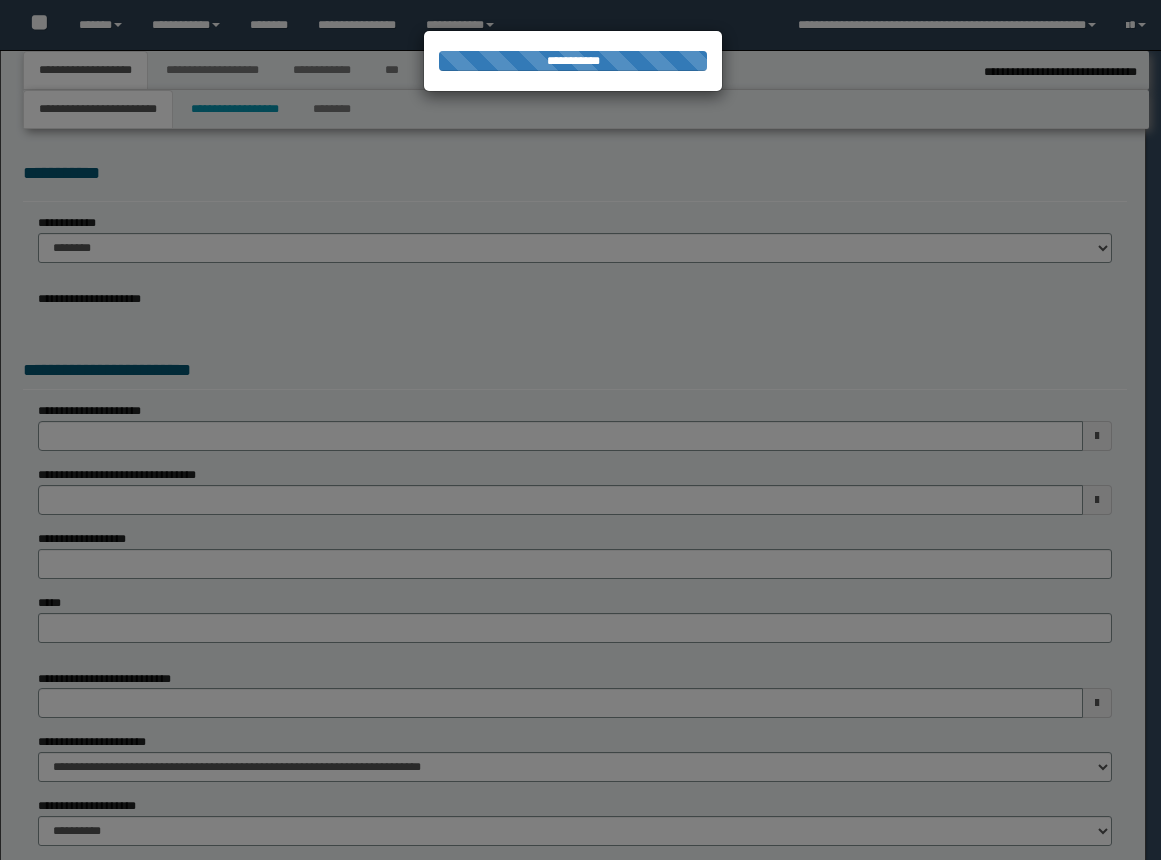 select on "*" 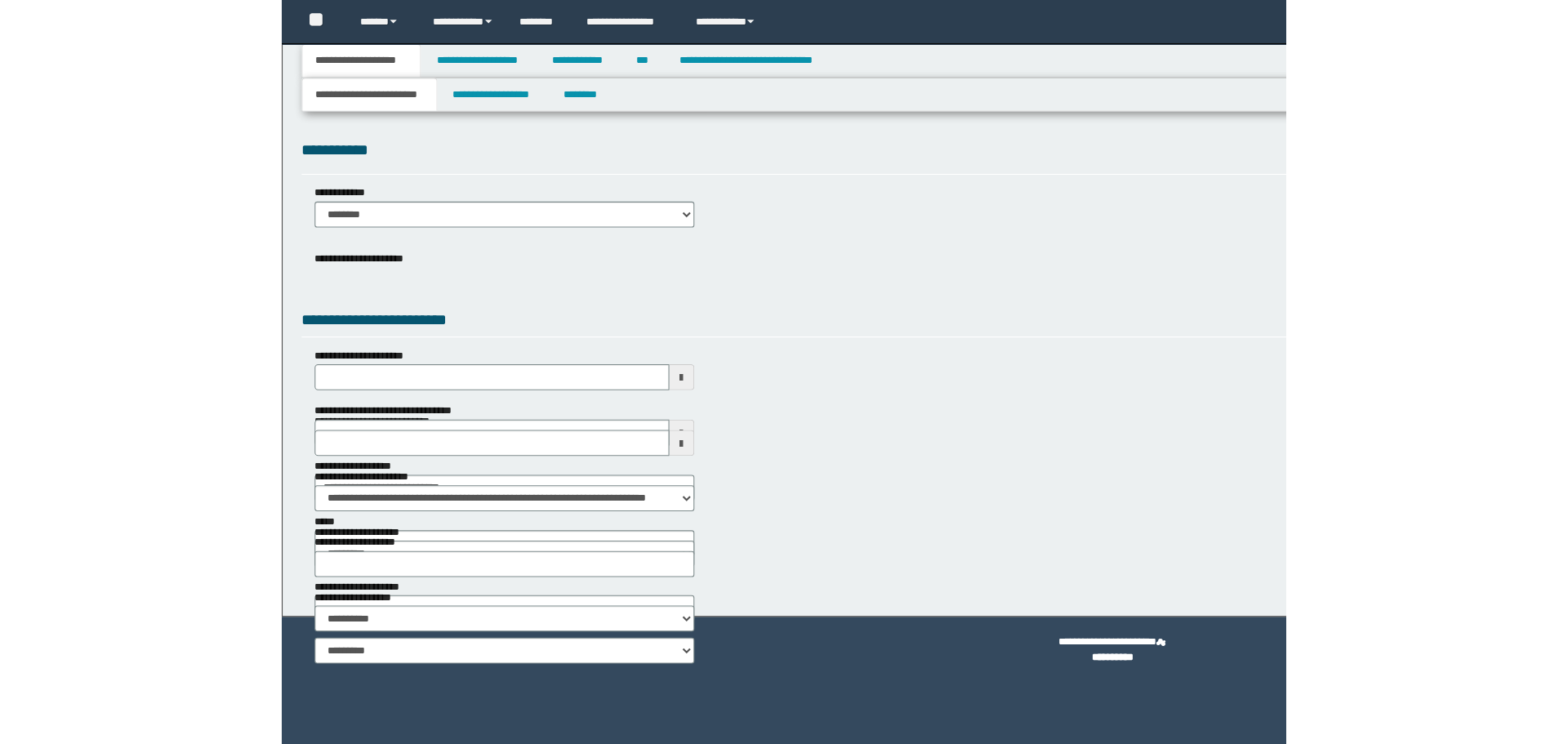 scroll, scrollTop: 0, scrollLeft: 0, axis: both 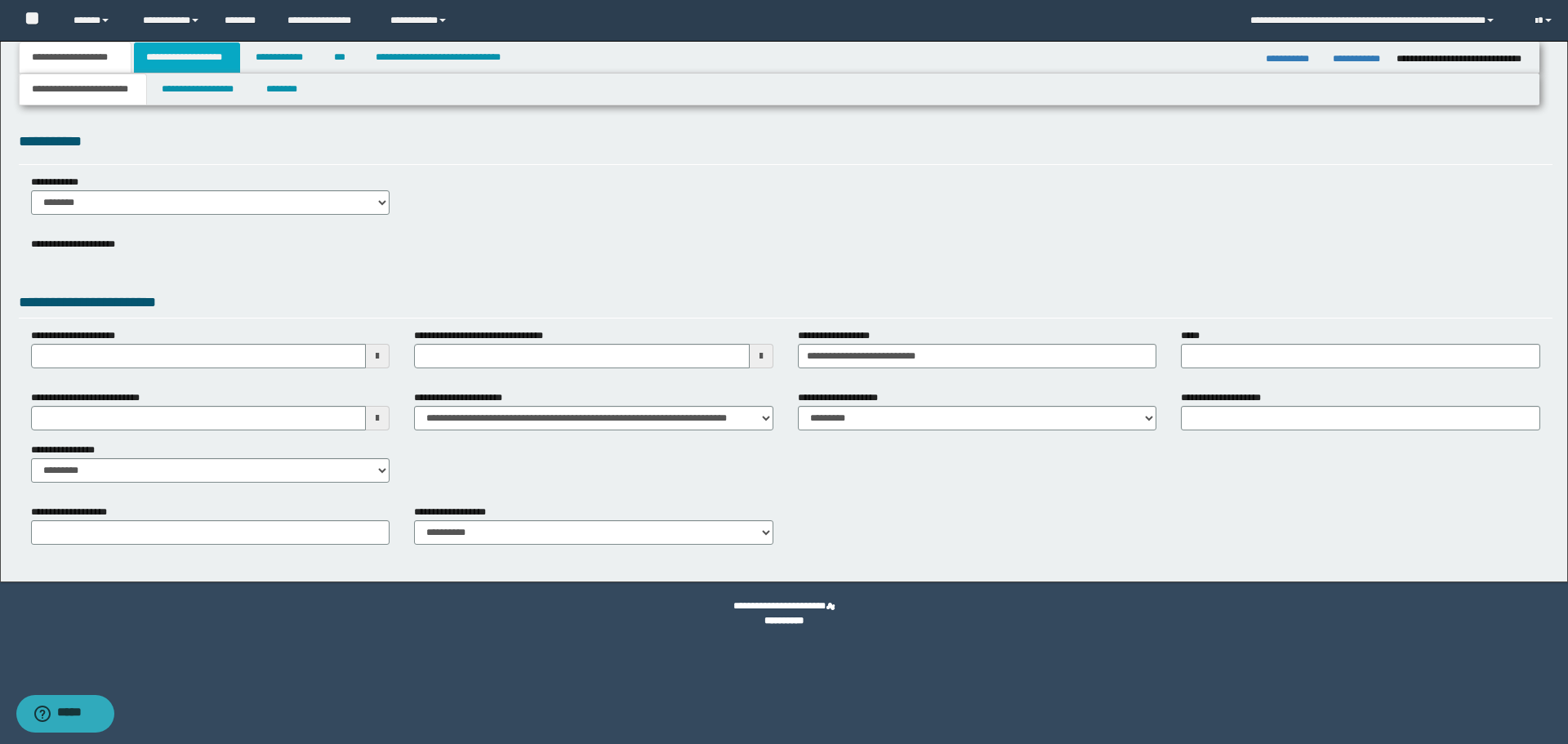 click on "**********" at bounding box center [187, 57] 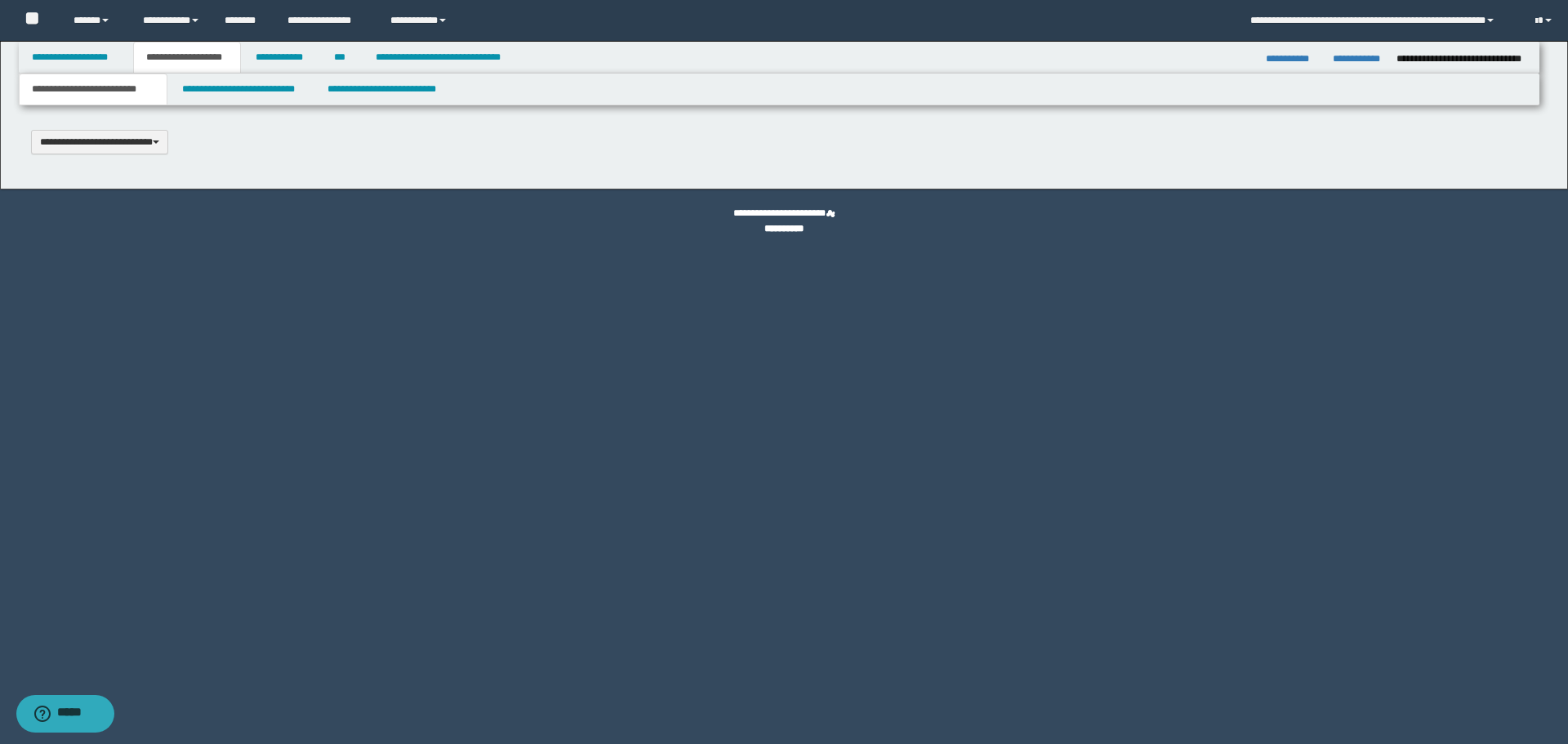 type 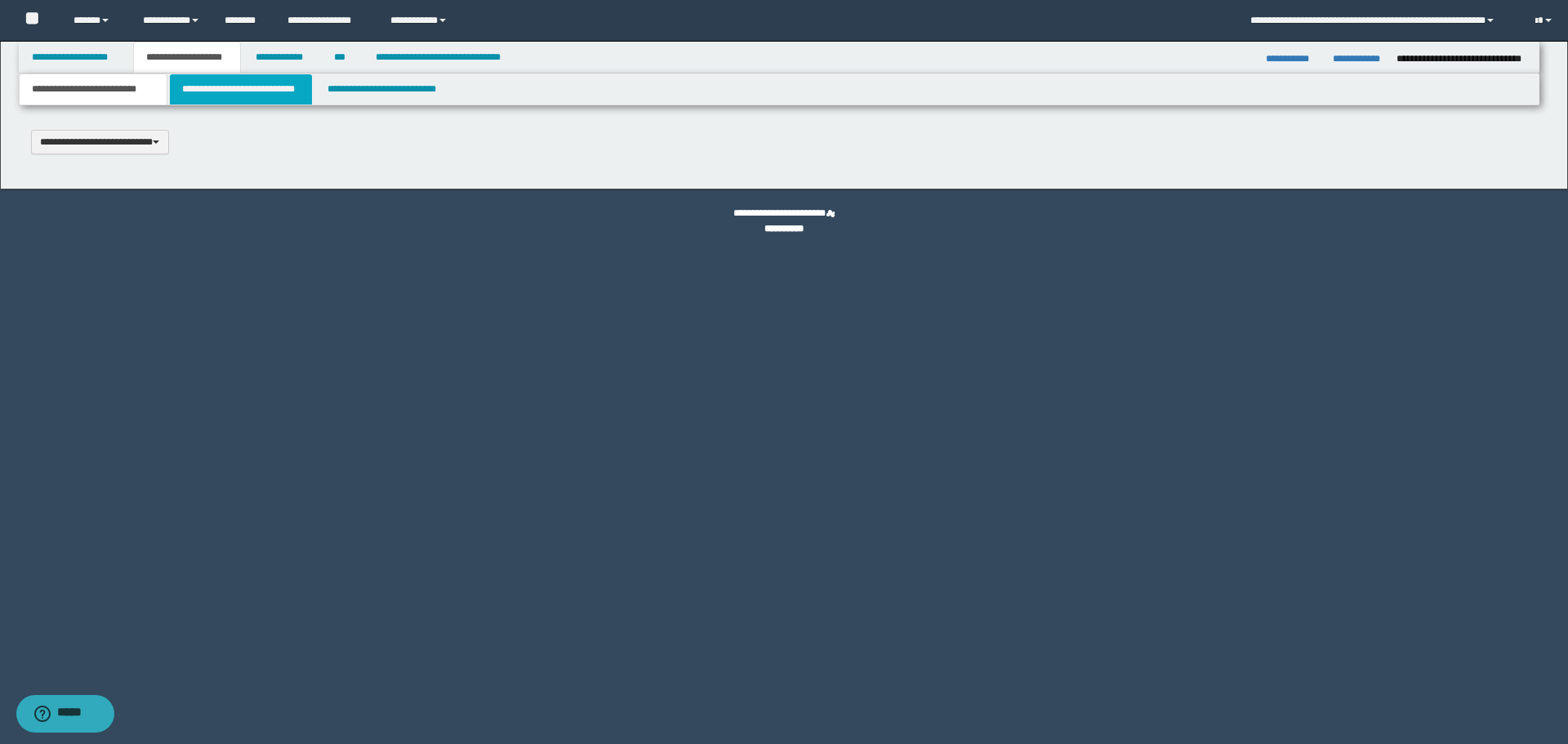 scroll, scrollTop: 0, scrollLeft: 0, axis: both 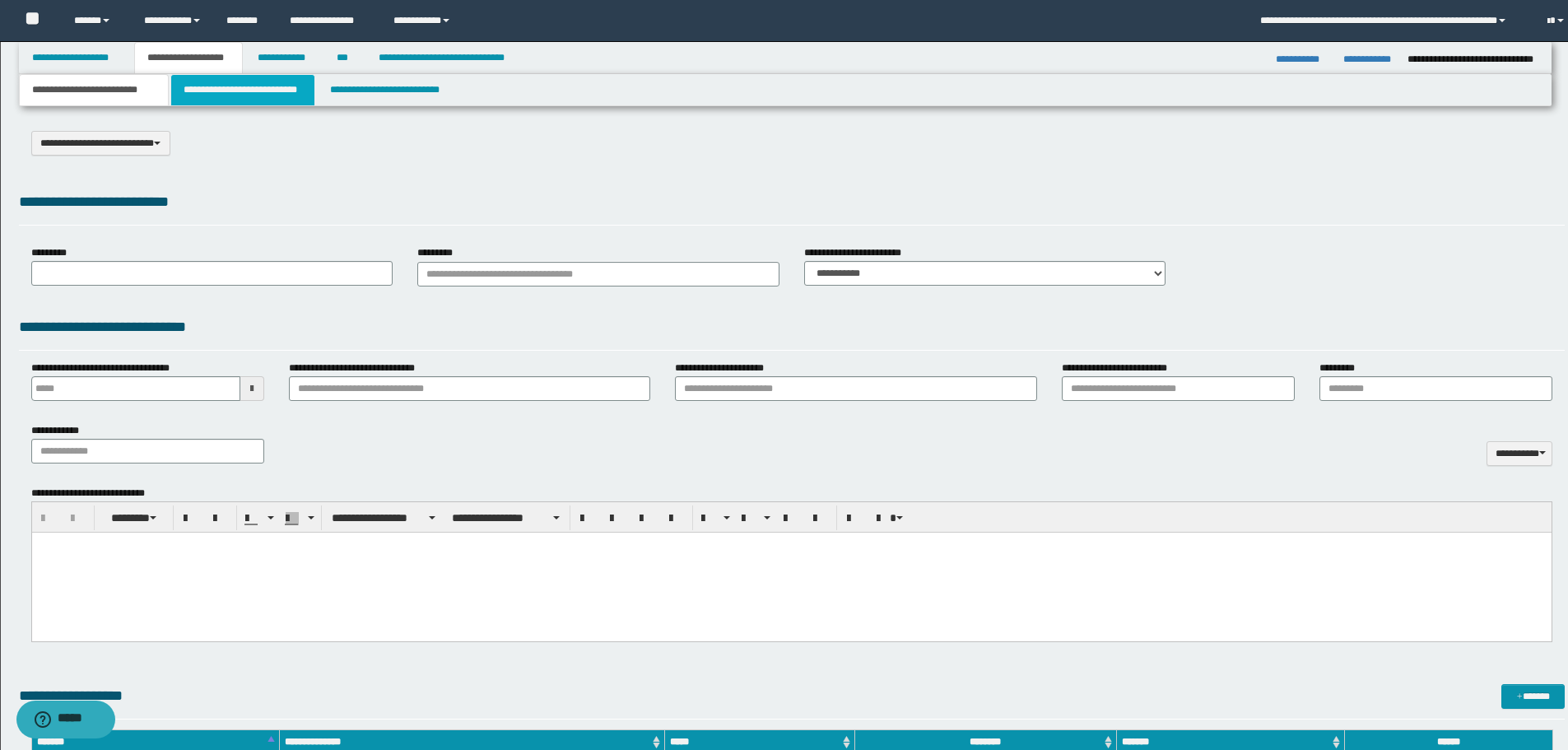 click on "**********" at bounding box center (243, 90) 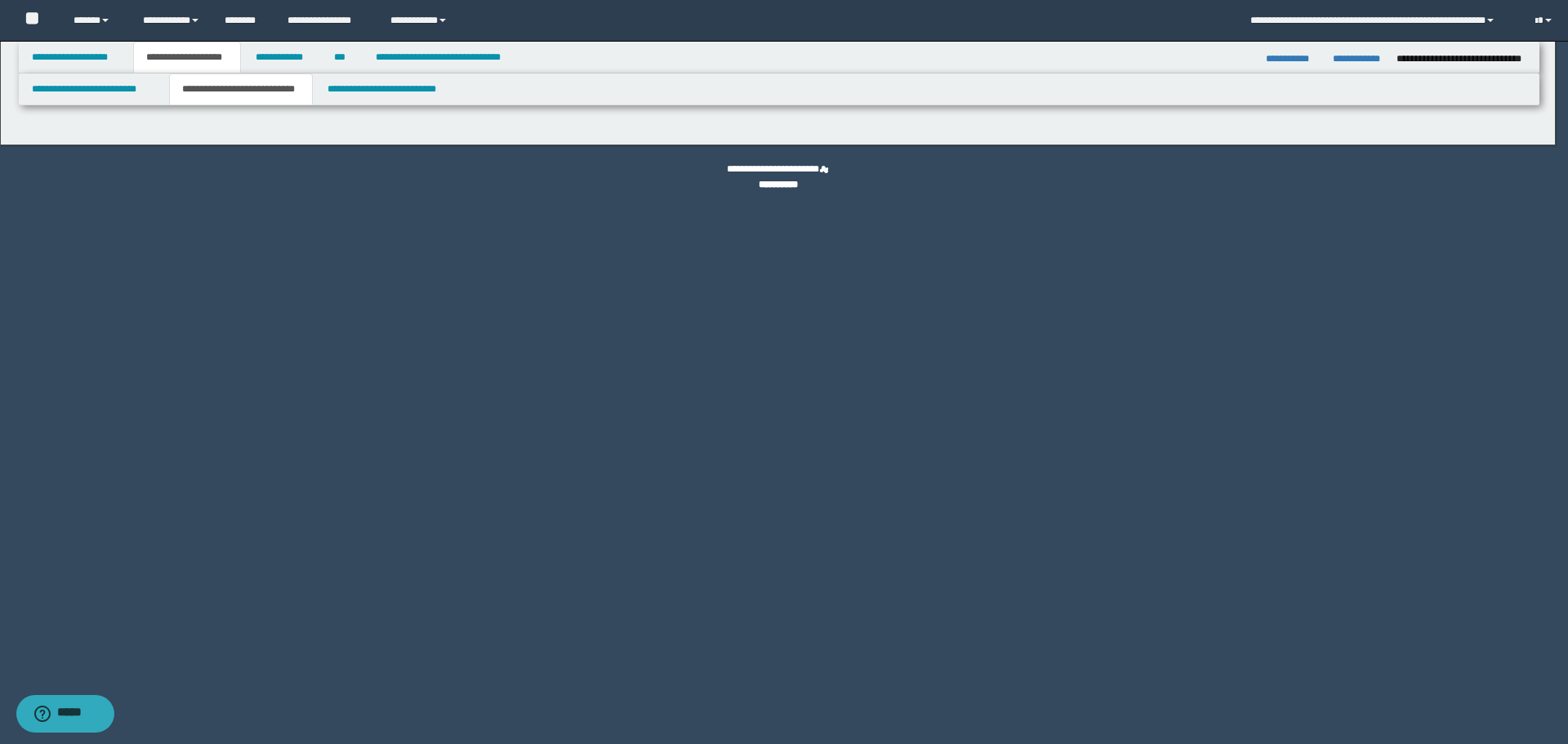 select on "*" 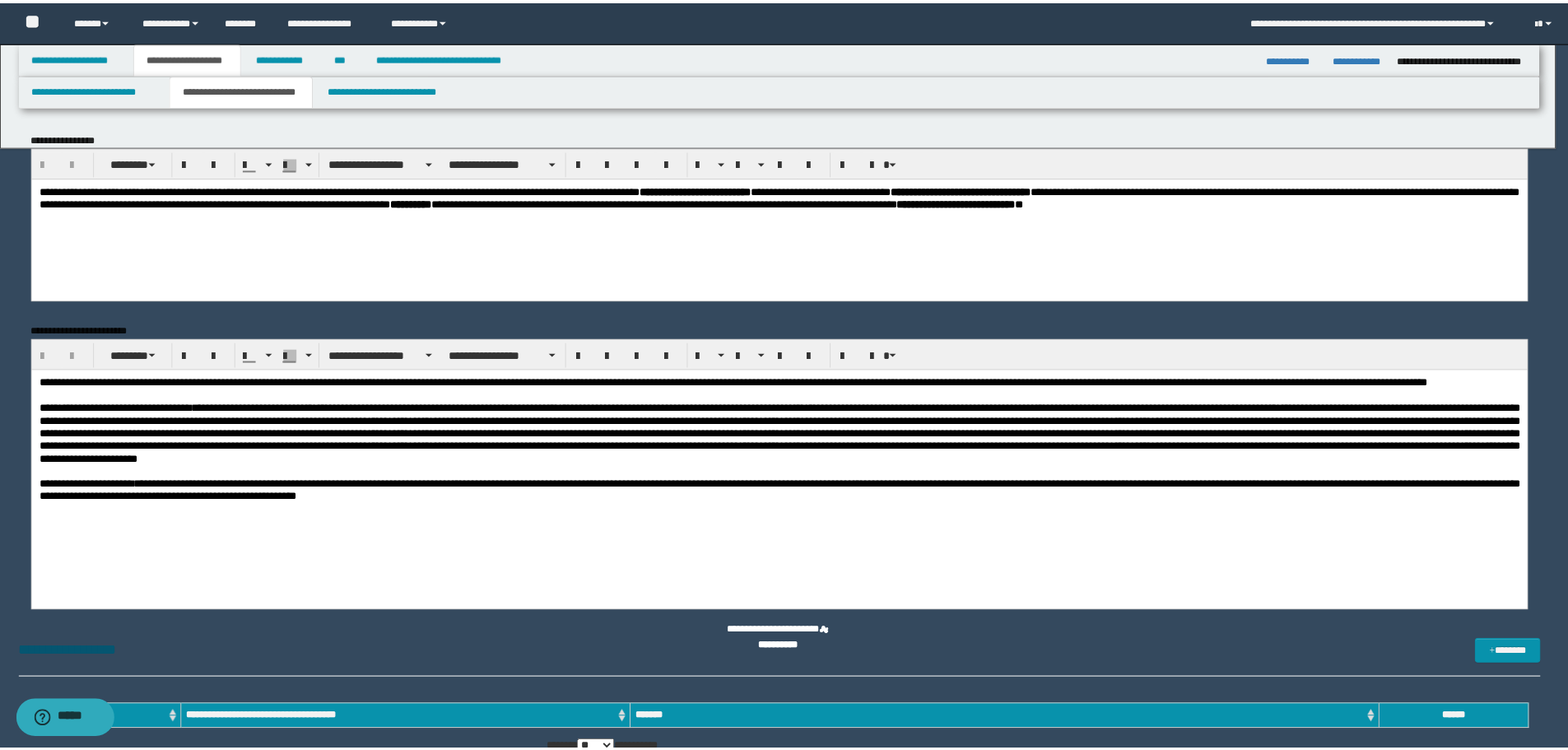 scroll, scrollTop: 0, scrollLeft: 0, axis: both 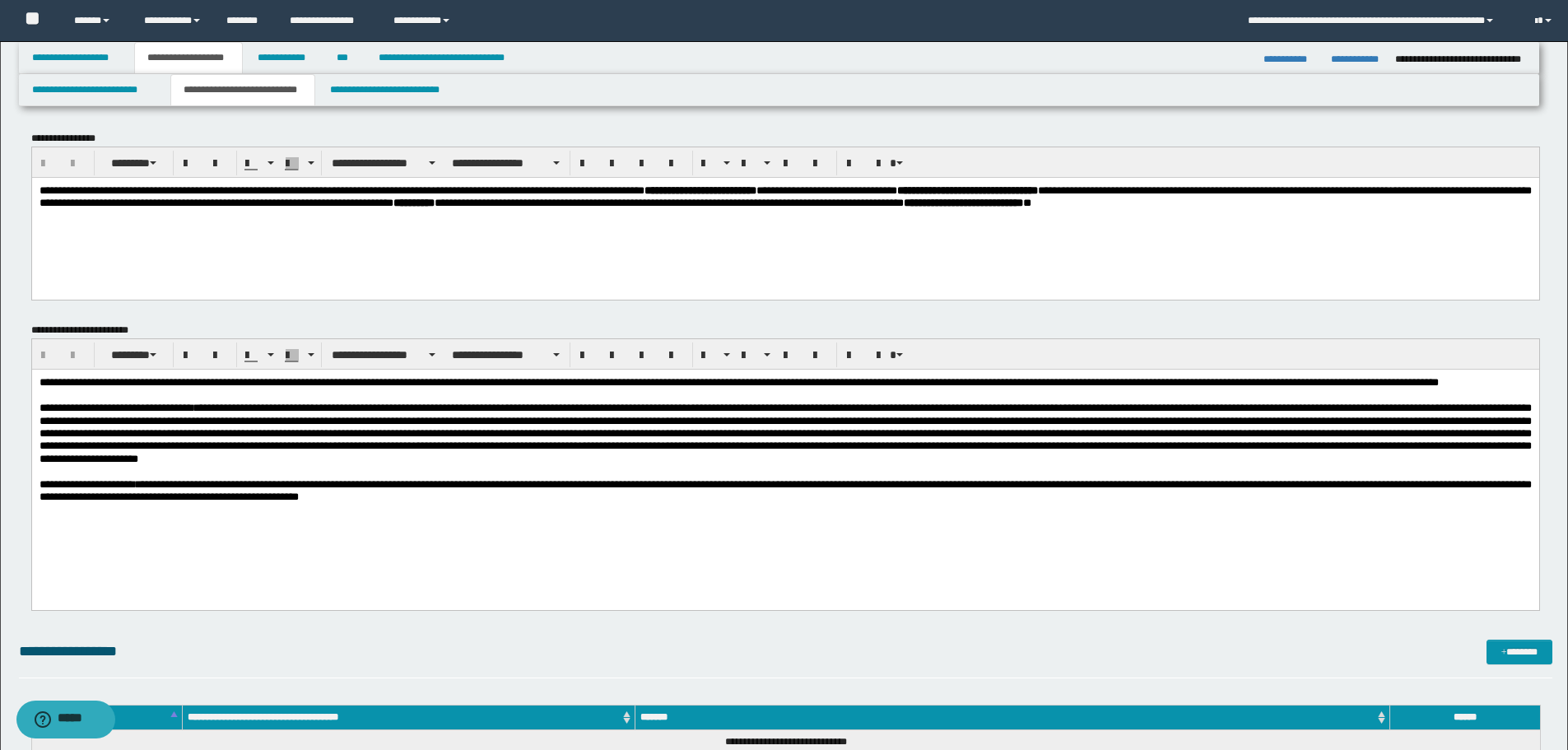 drag, startPoint x: 826, startPoint y: 535, endPoint x: 812, endPoint y: 524, distance: 17.804494 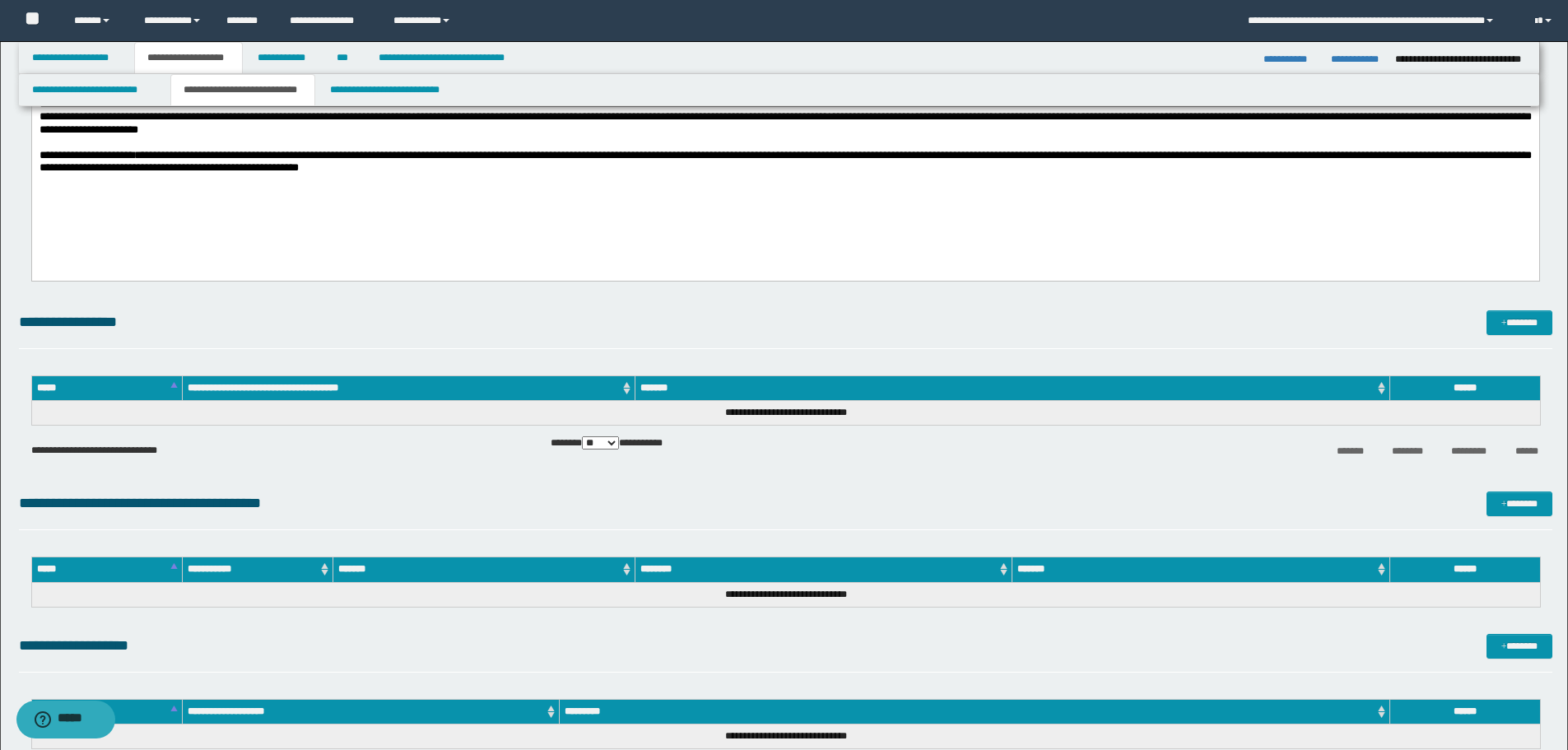 scroll, scrollTop: 412, scrollLeft: 0, axis: vertical 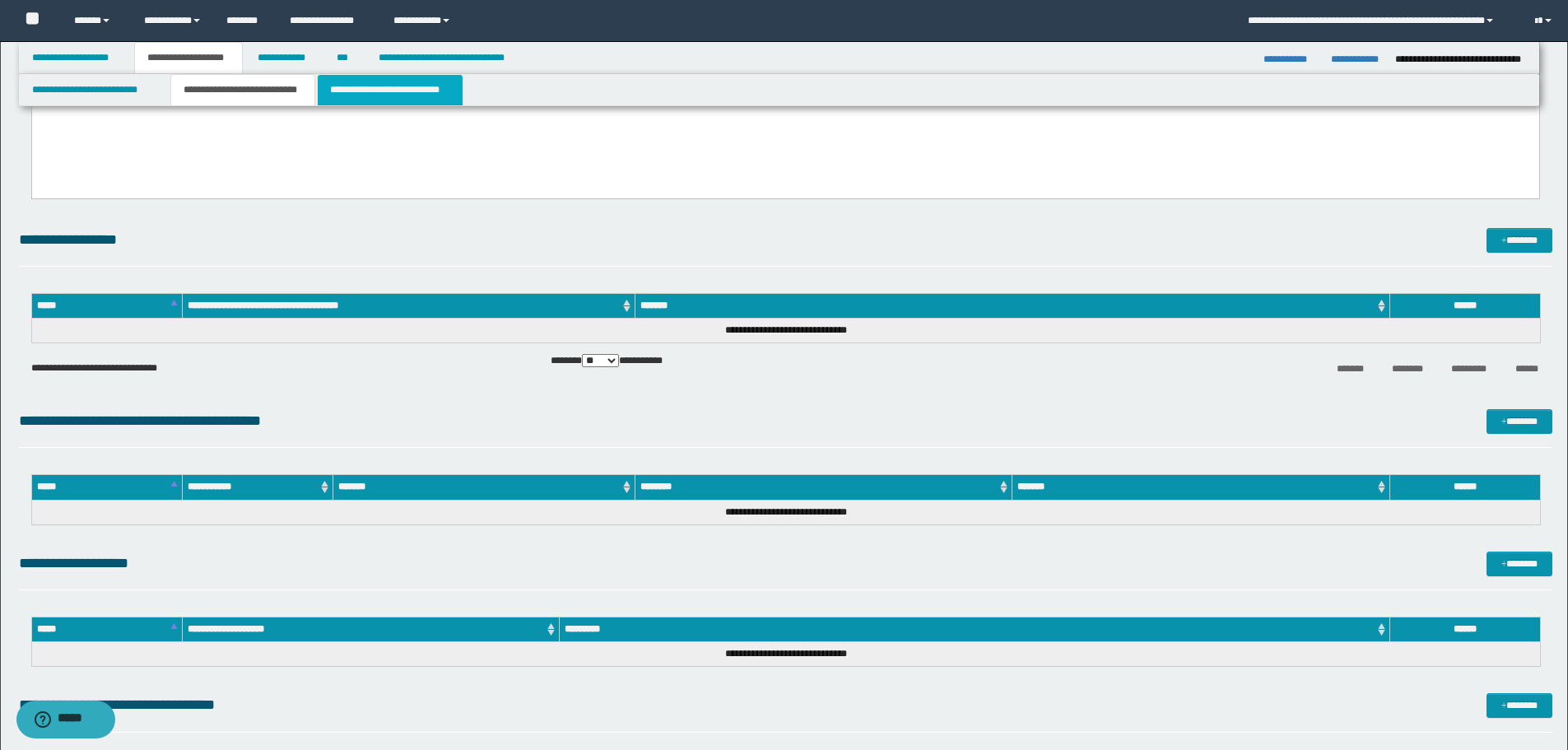 click on "**********" at bounding box center (390, 90) 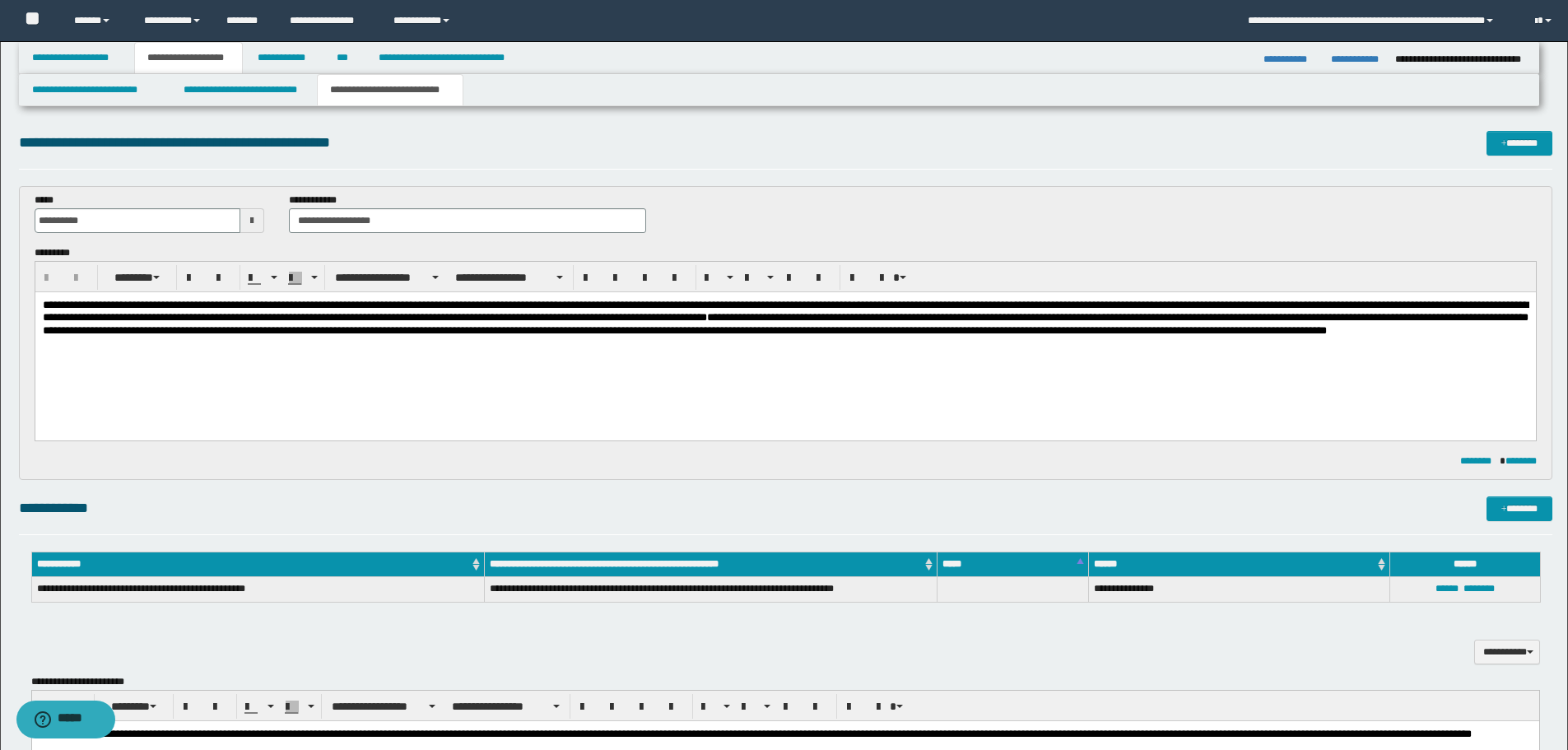 scroll, scrollTop: 0, scrollLeft: 0, axis: both 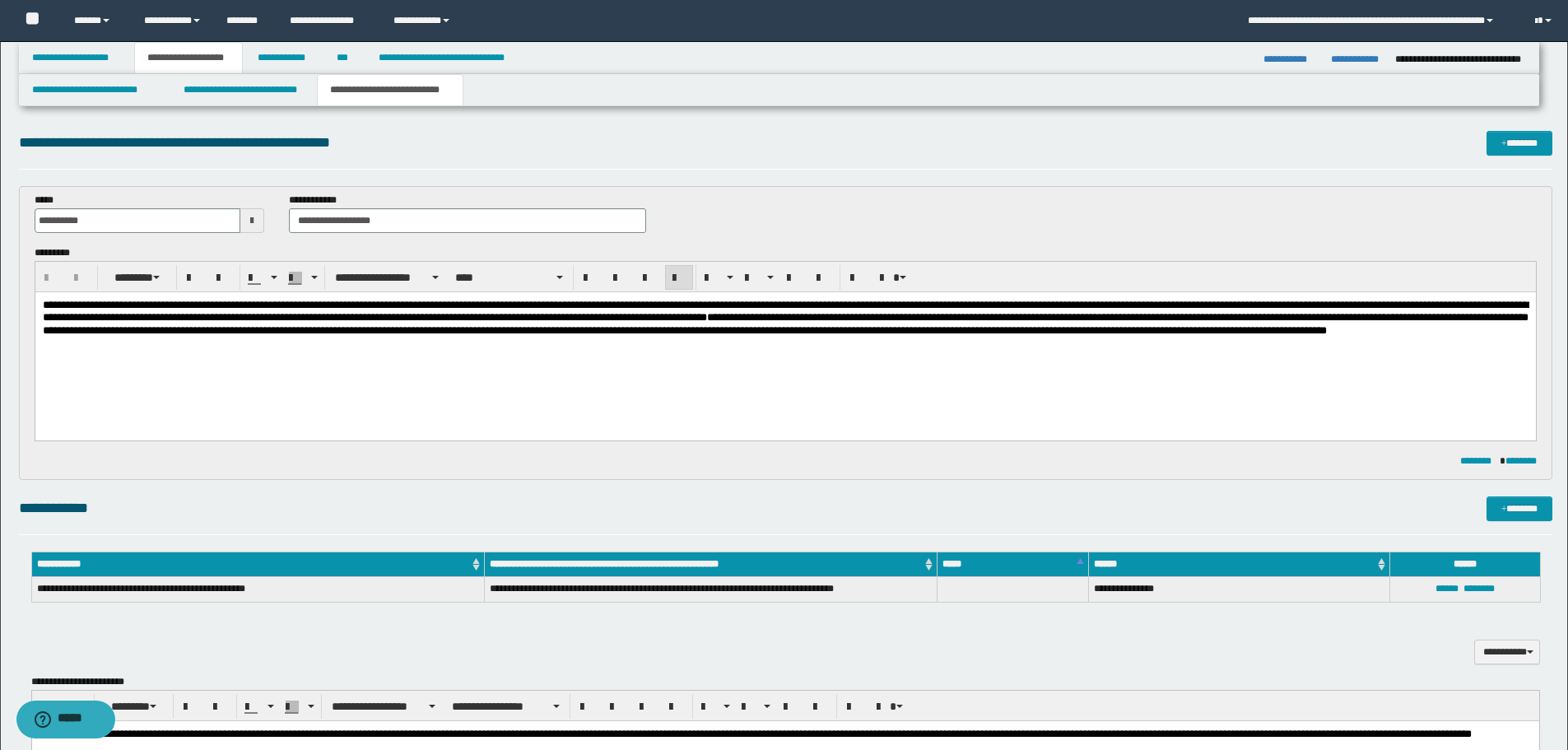 click on "**********" at bounding box center (784, 346) 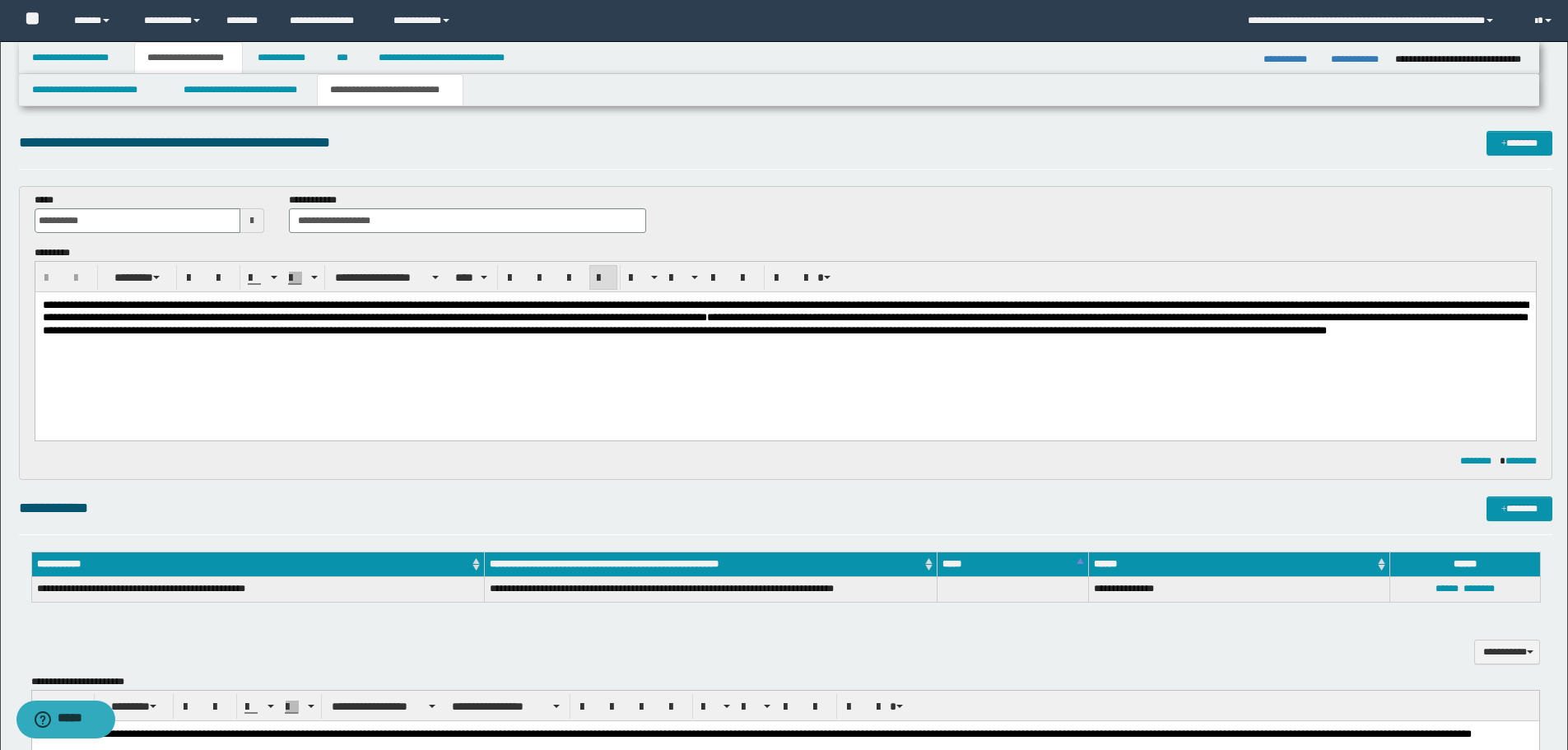 click on "**********" at bounding box center (784, 324) 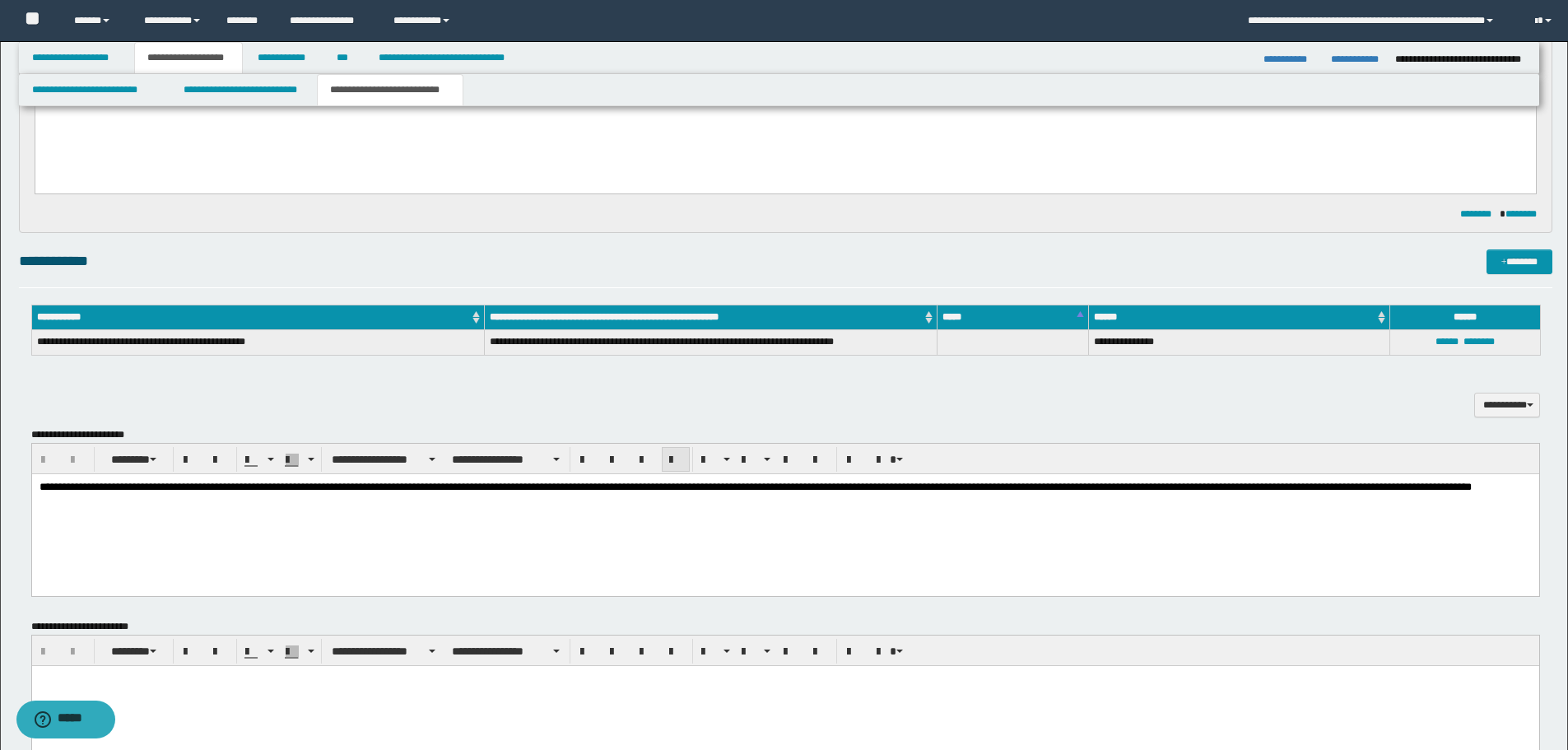 scroll, scrollTop: 329, scrollLeft: 0, axis: vertical 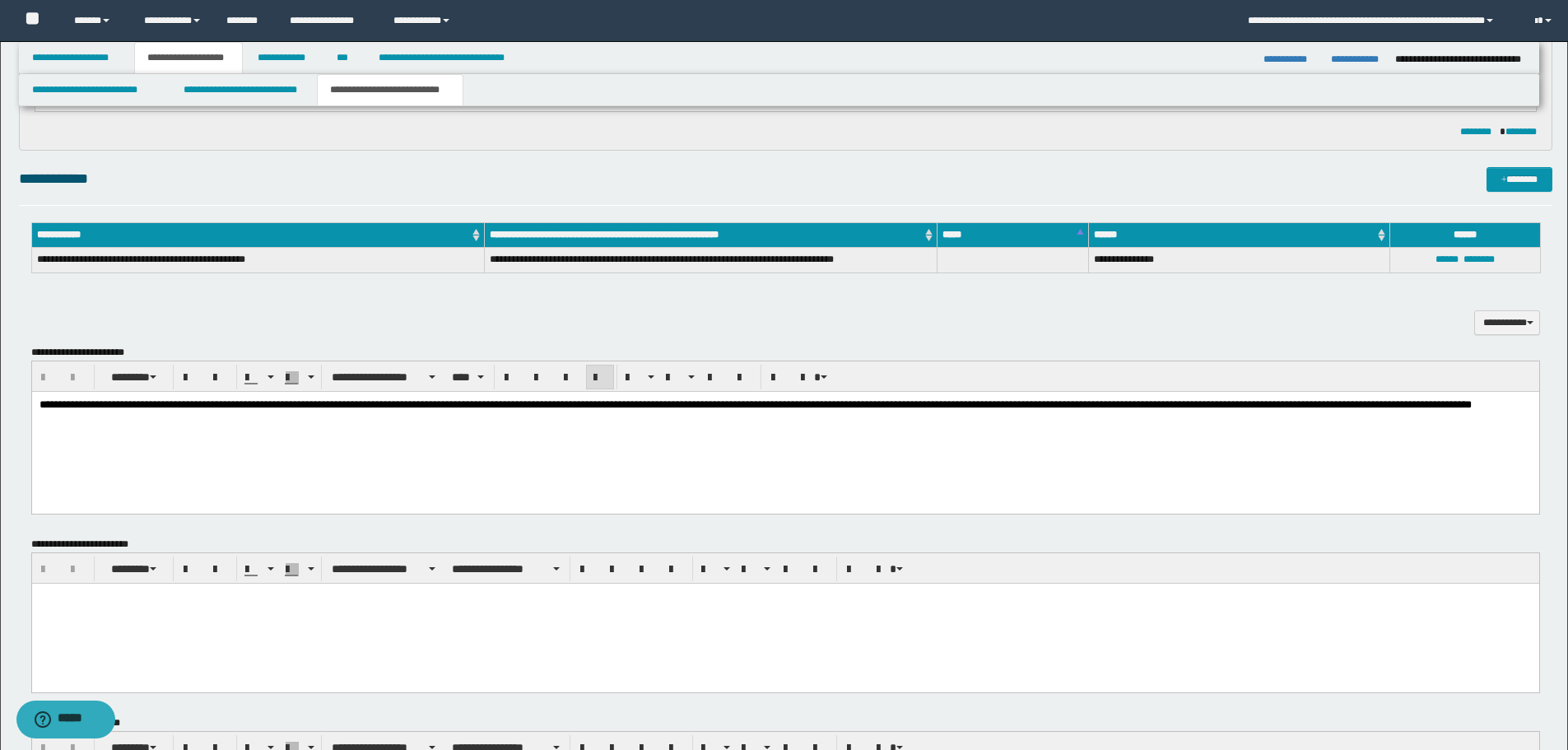 click on "**********" at bounding box center [784, 425] 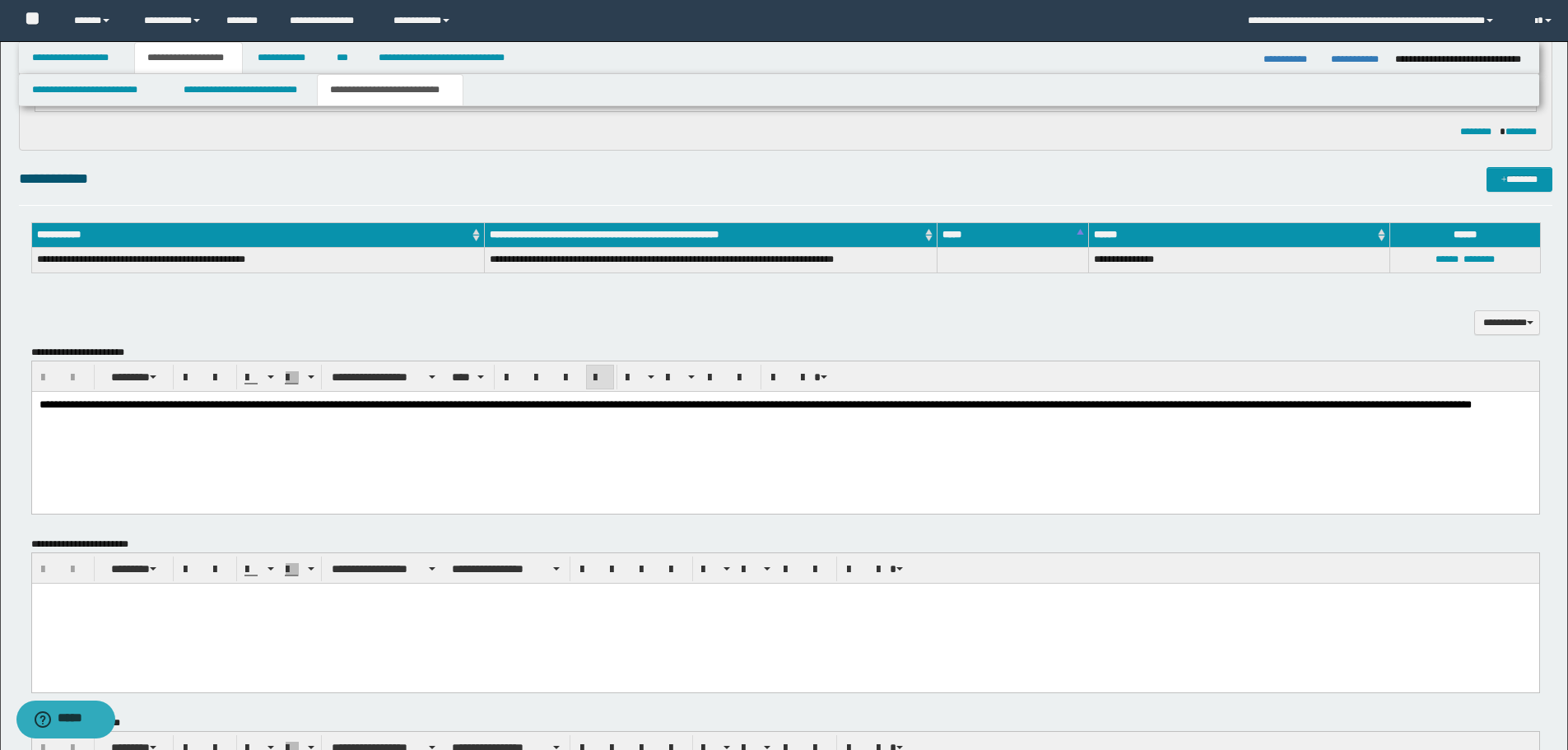 drag, startPoint x: 673, startPoint y: 476, endPoint x: 634, endPoint y: 408, distance: 78.39005 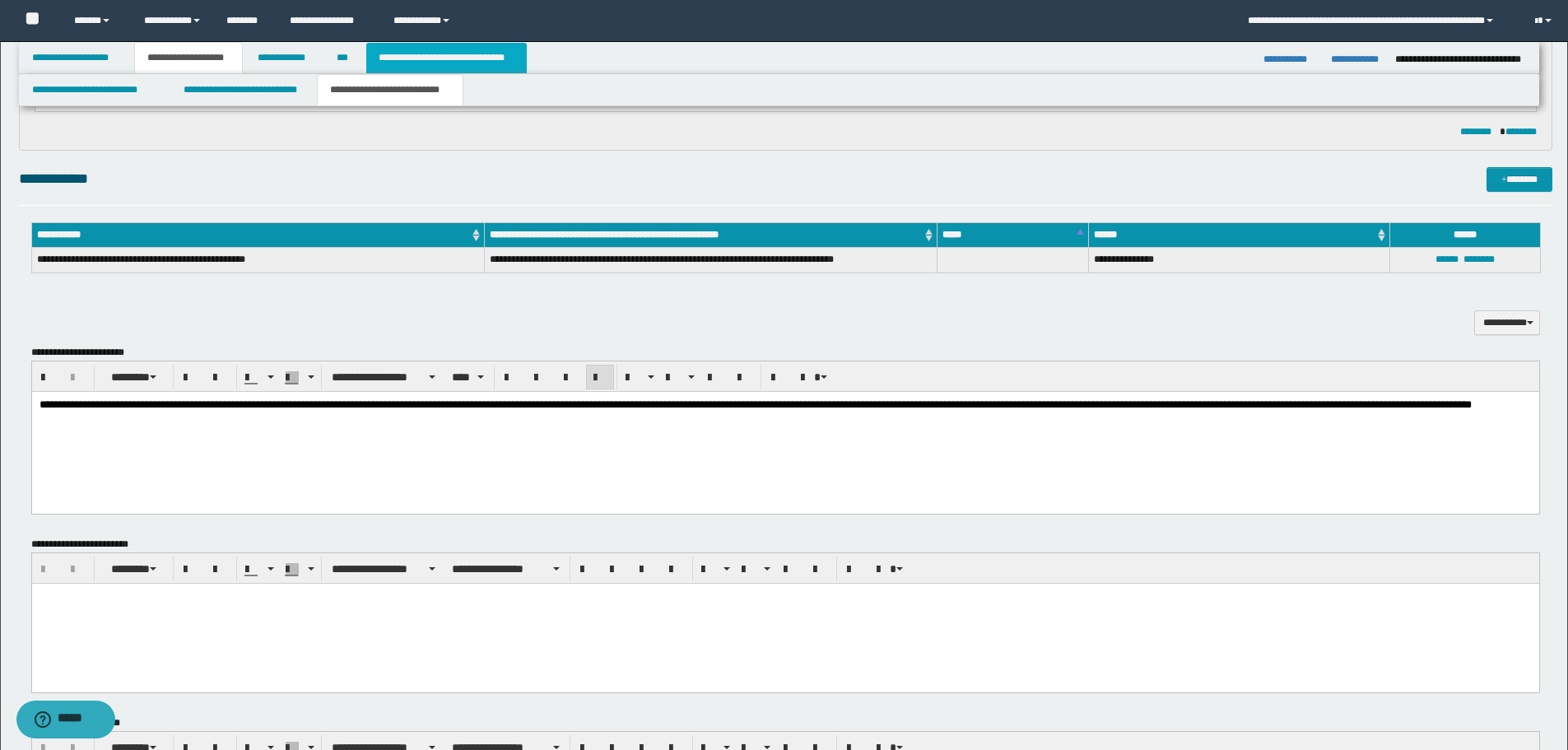 click on "**********" at bounding box center [446, 58] 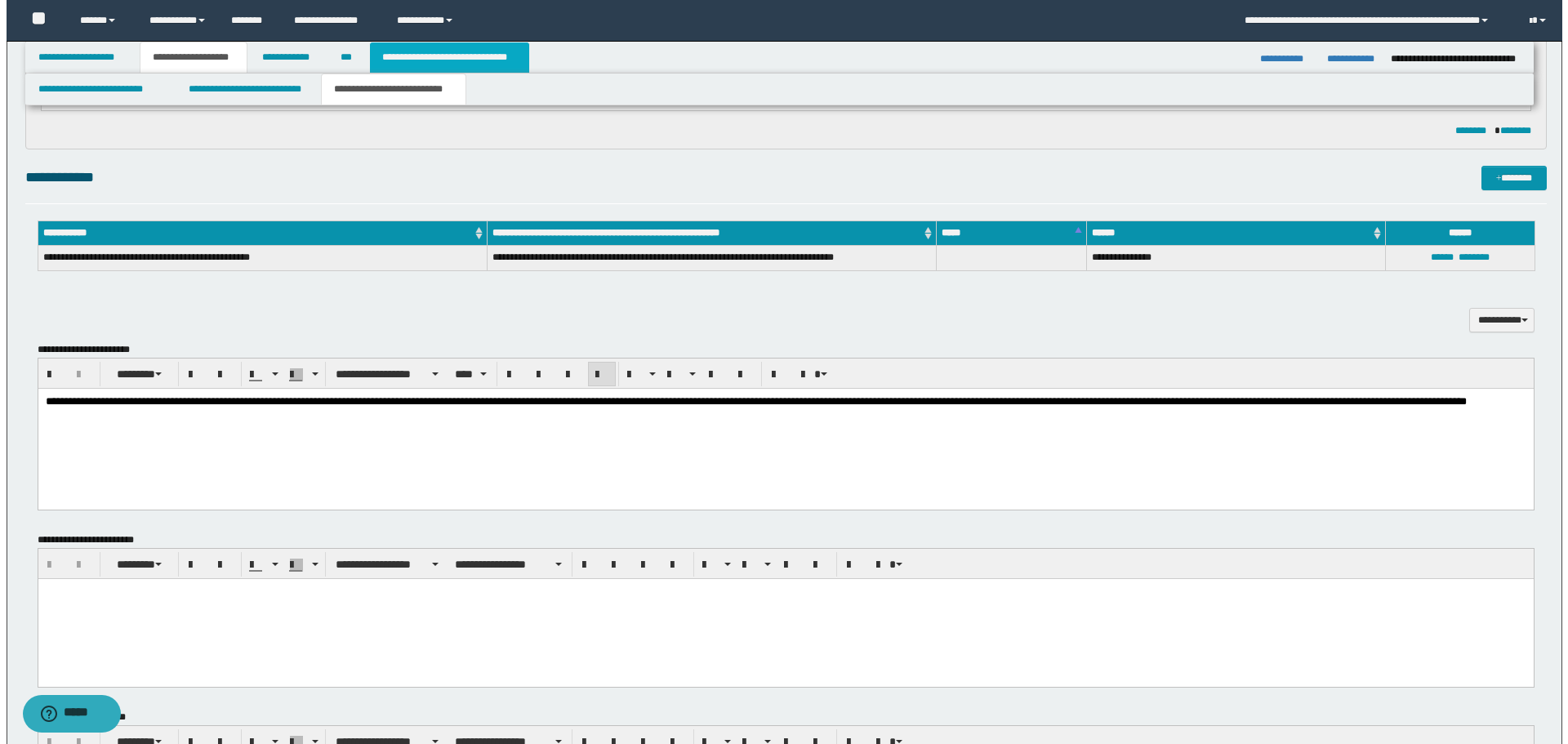 scroll, scrollTop: 0, scrollLeft: 0, axis: both 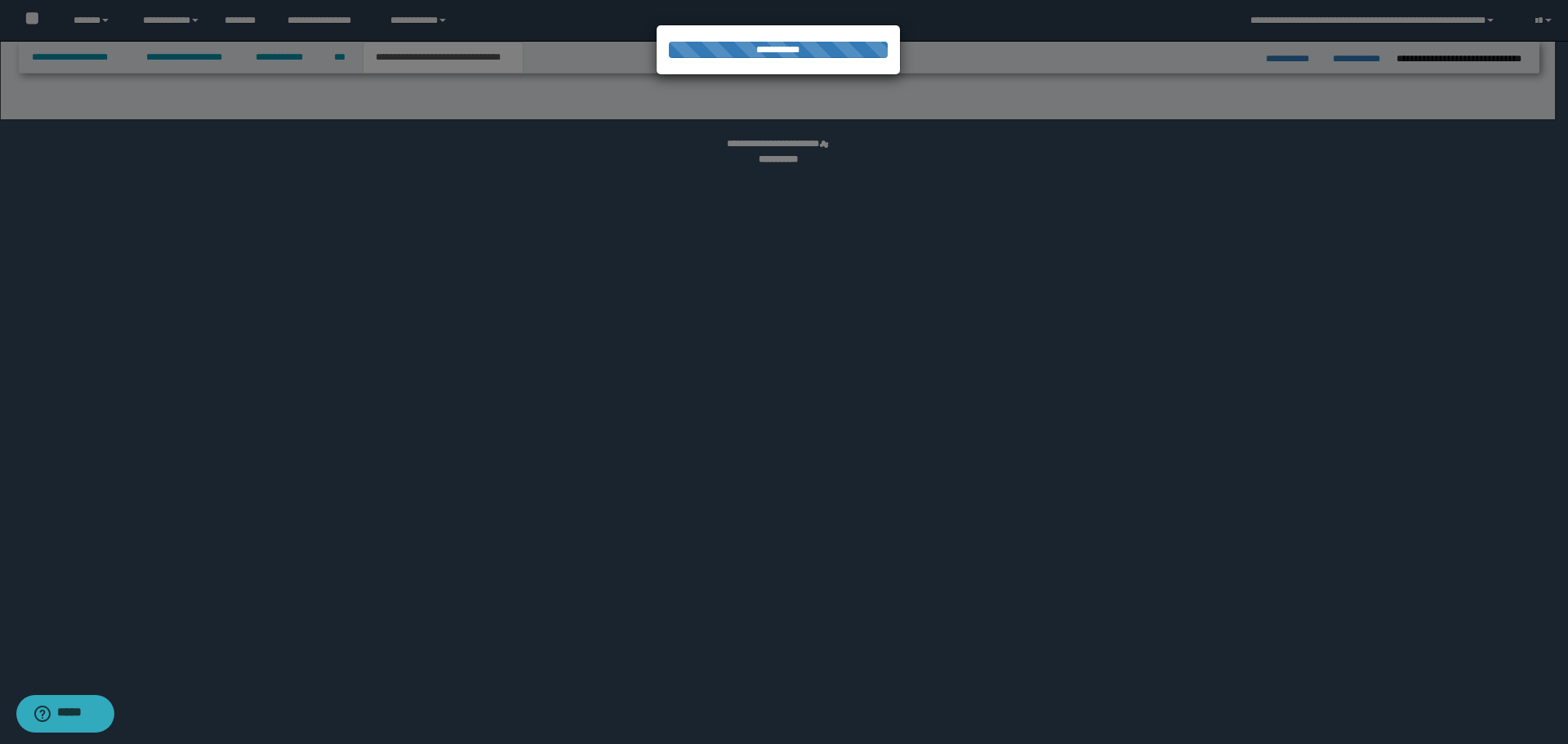 select on "*" 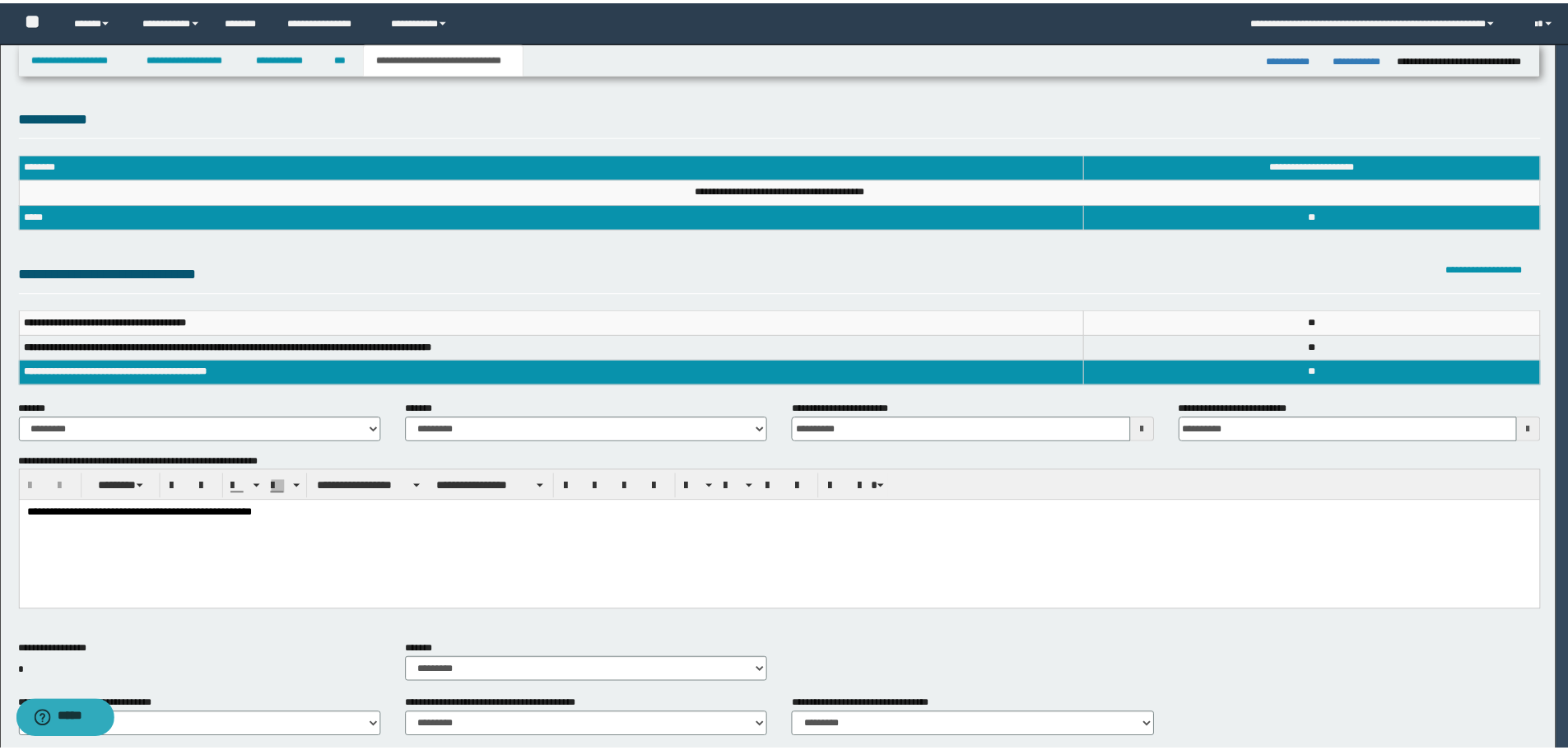 scroll, scrollTop: 0, scrollLeft: 0, axis: both 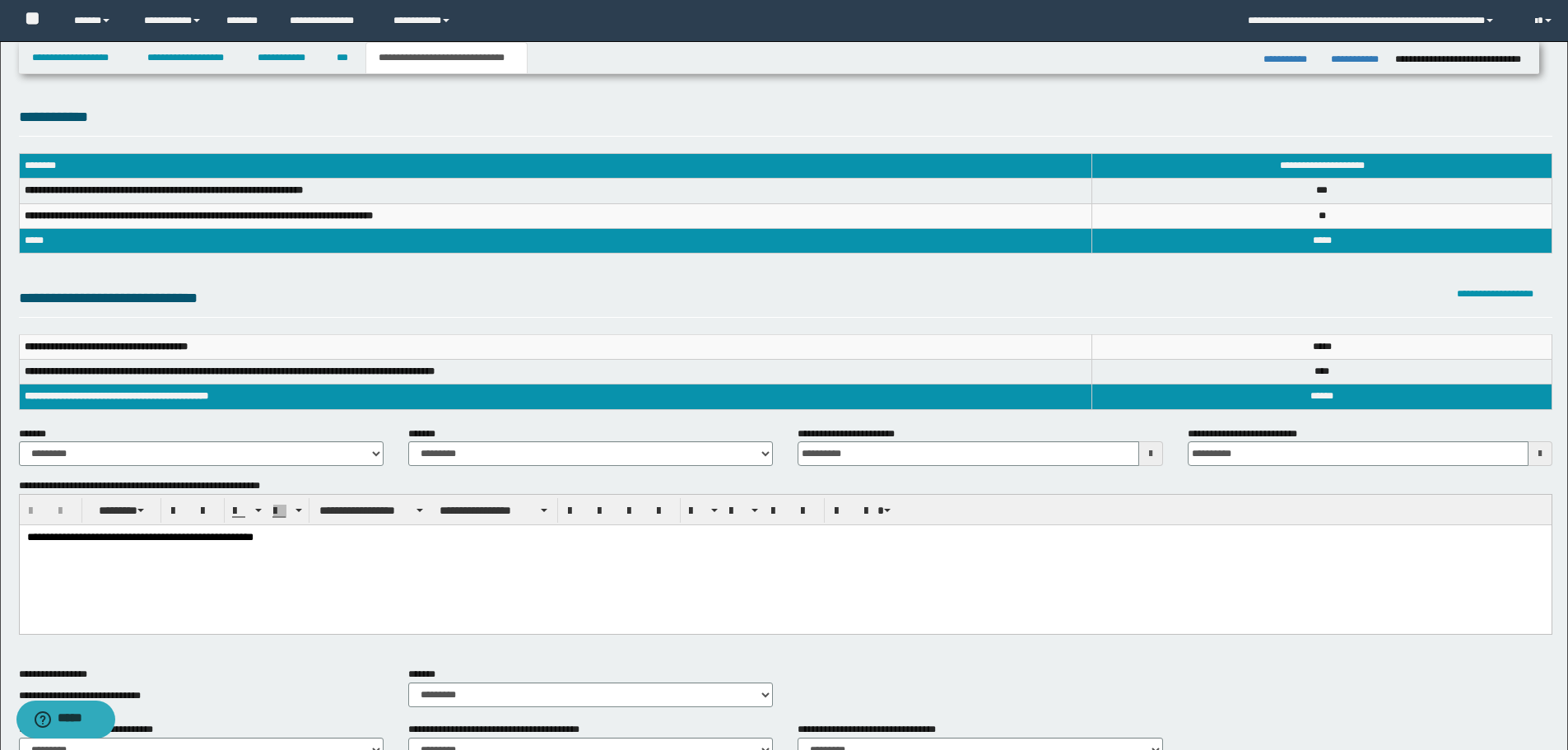 click on "**********" at bounding box center [784, 559] 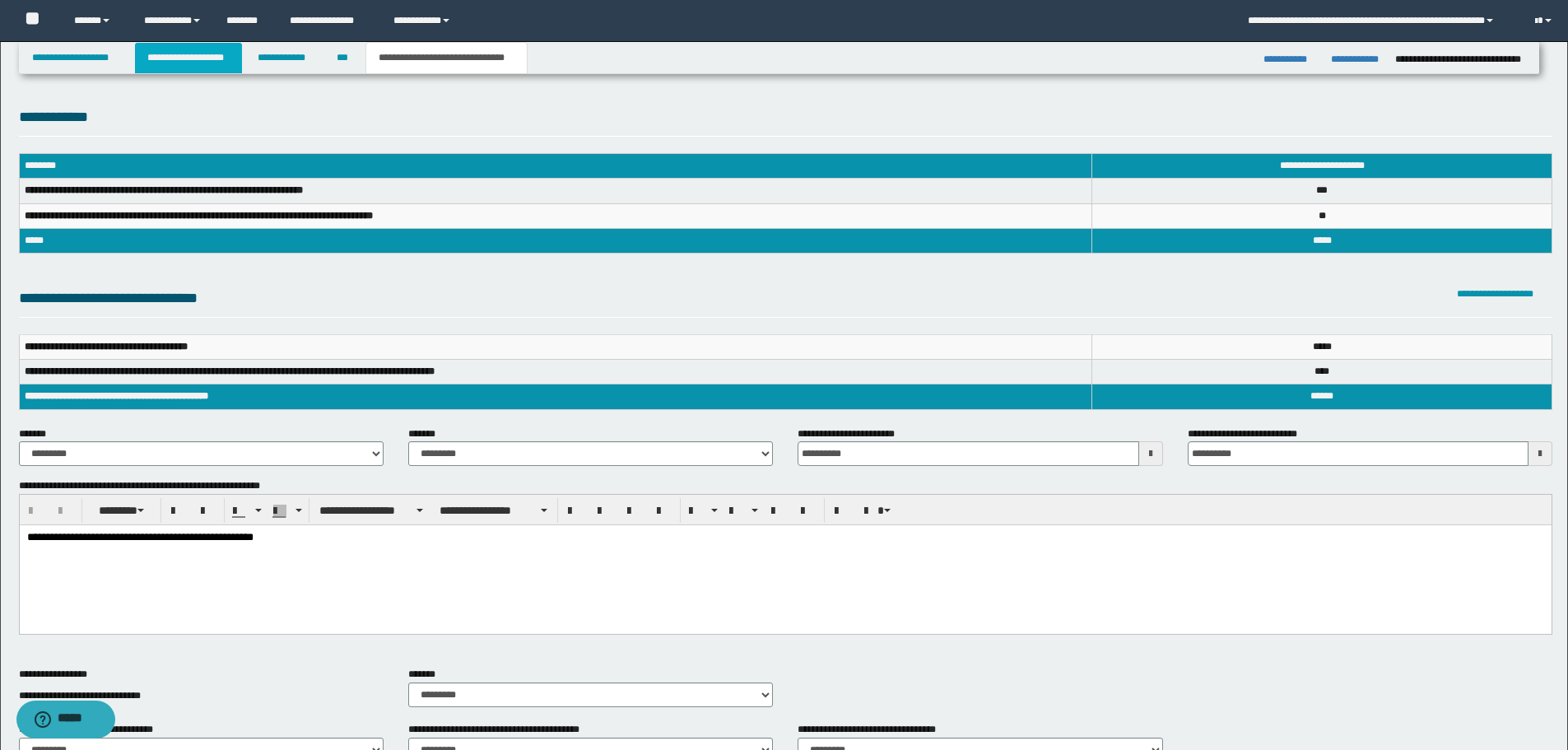 click on "**********" at bounding box center (188, 58) 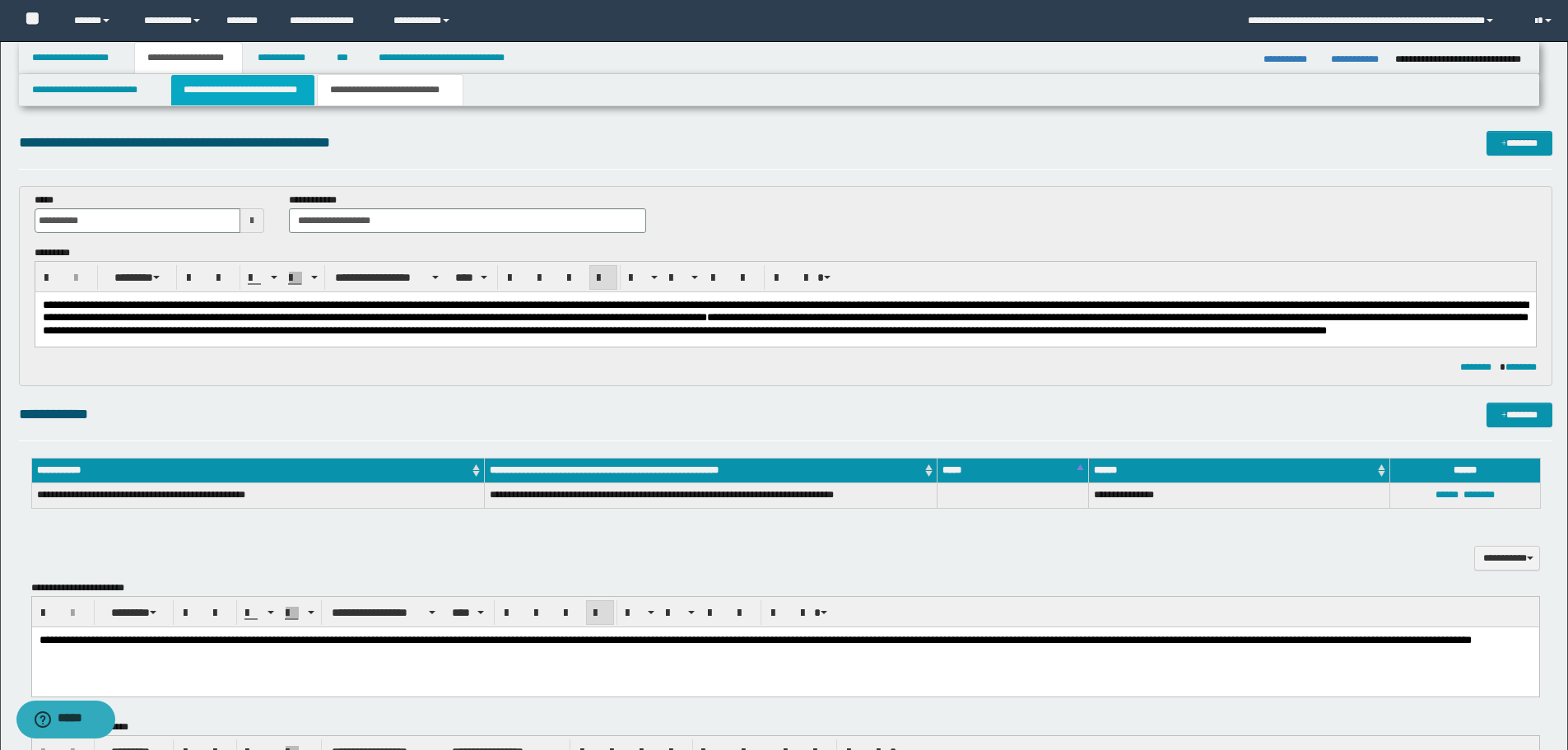 click on "**********" at bounding box center (243, 90) 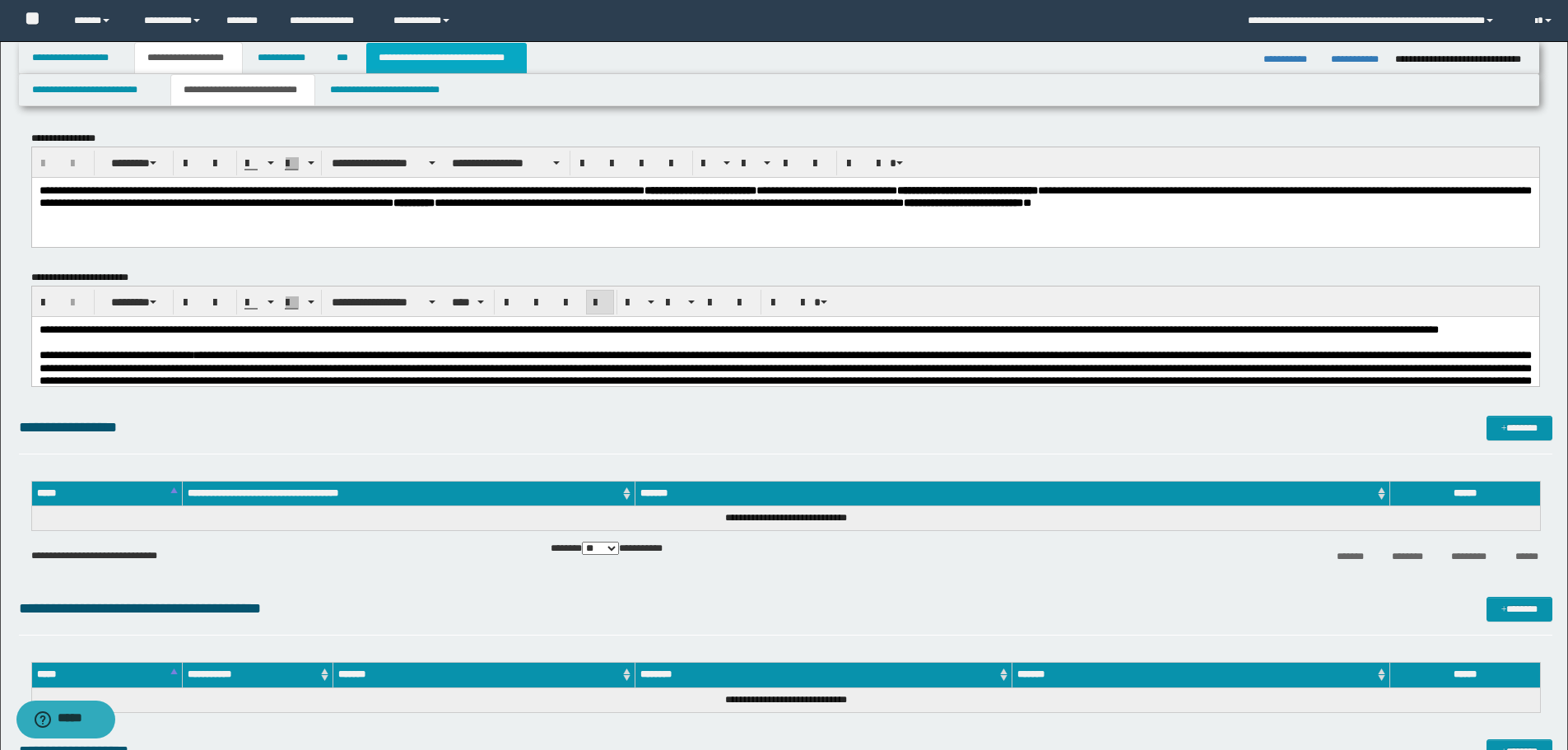 click on "**********" at bounding box center [446, 58] 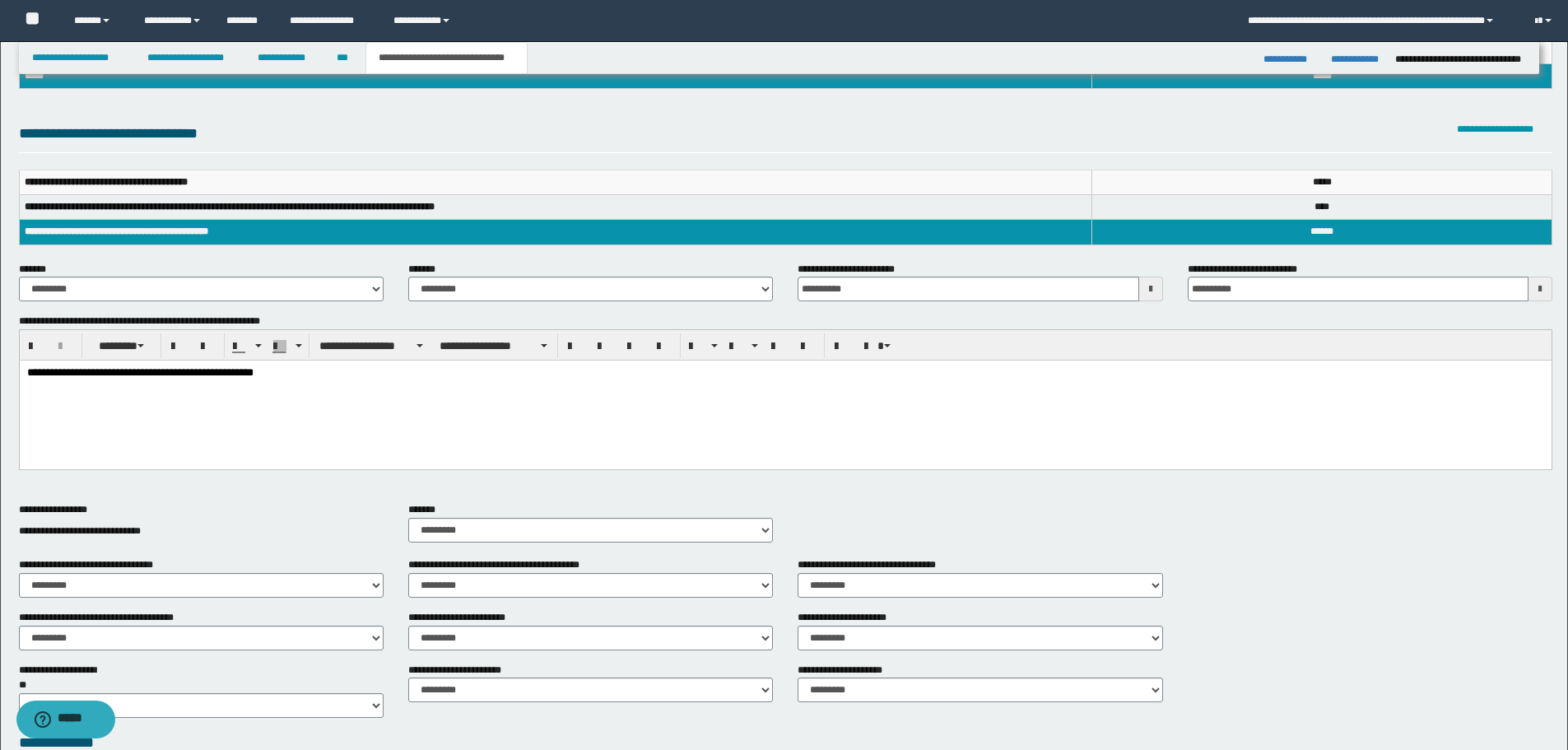scroll, scrollTop: 439, scrollLeft: 0, axis: vertical 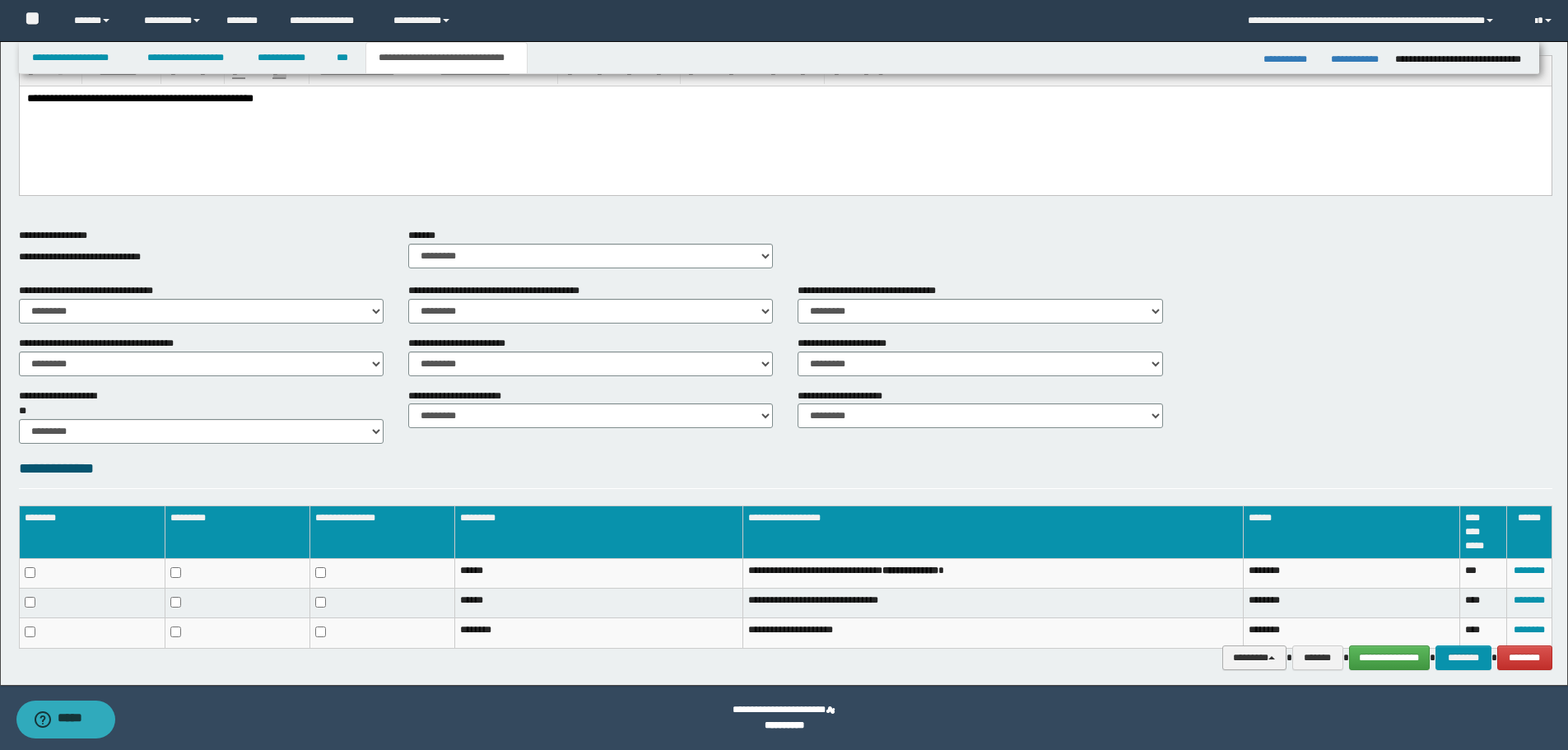 click on "********" at bounding box center [1254, 658] 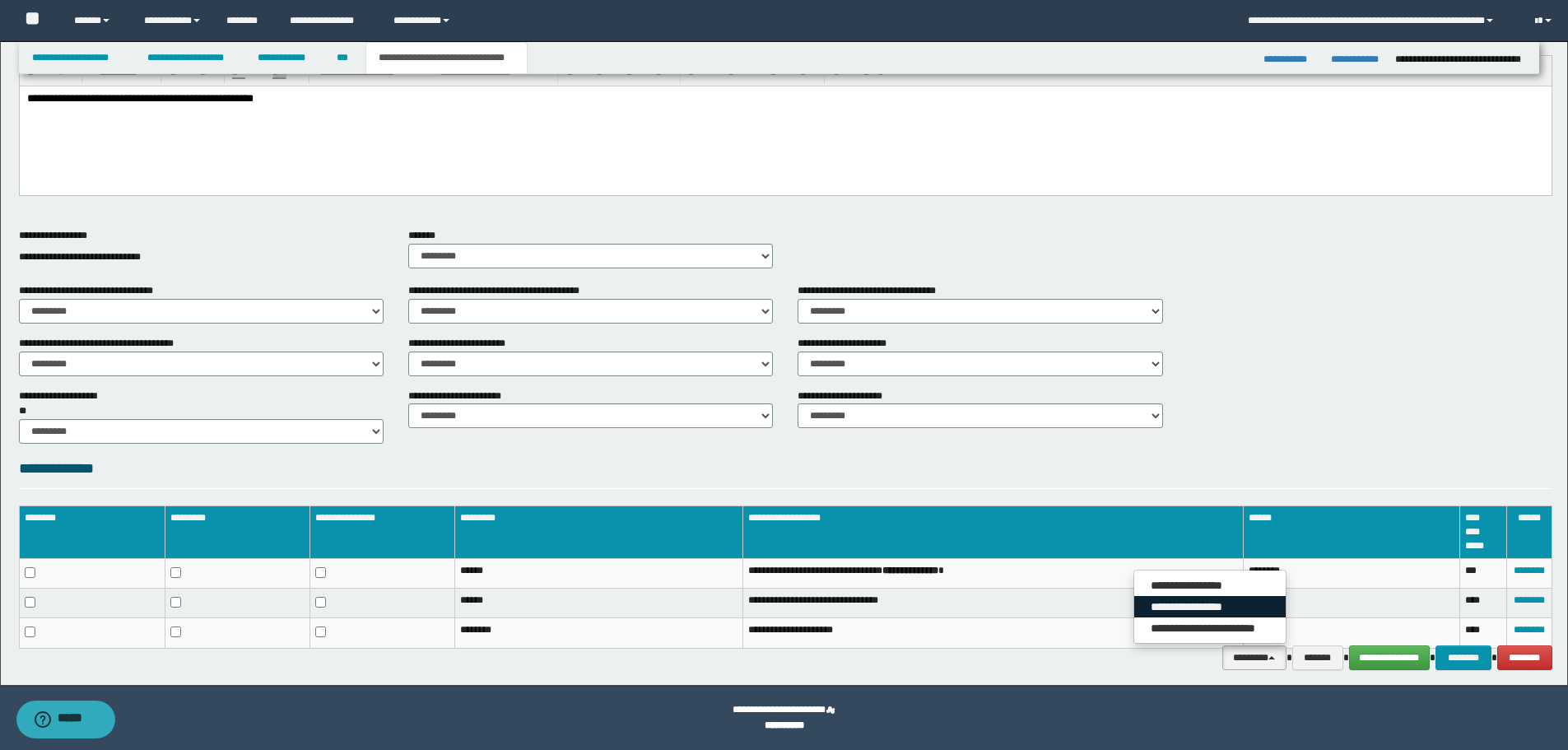 click on "**********" at bounding box center (1210, 607) 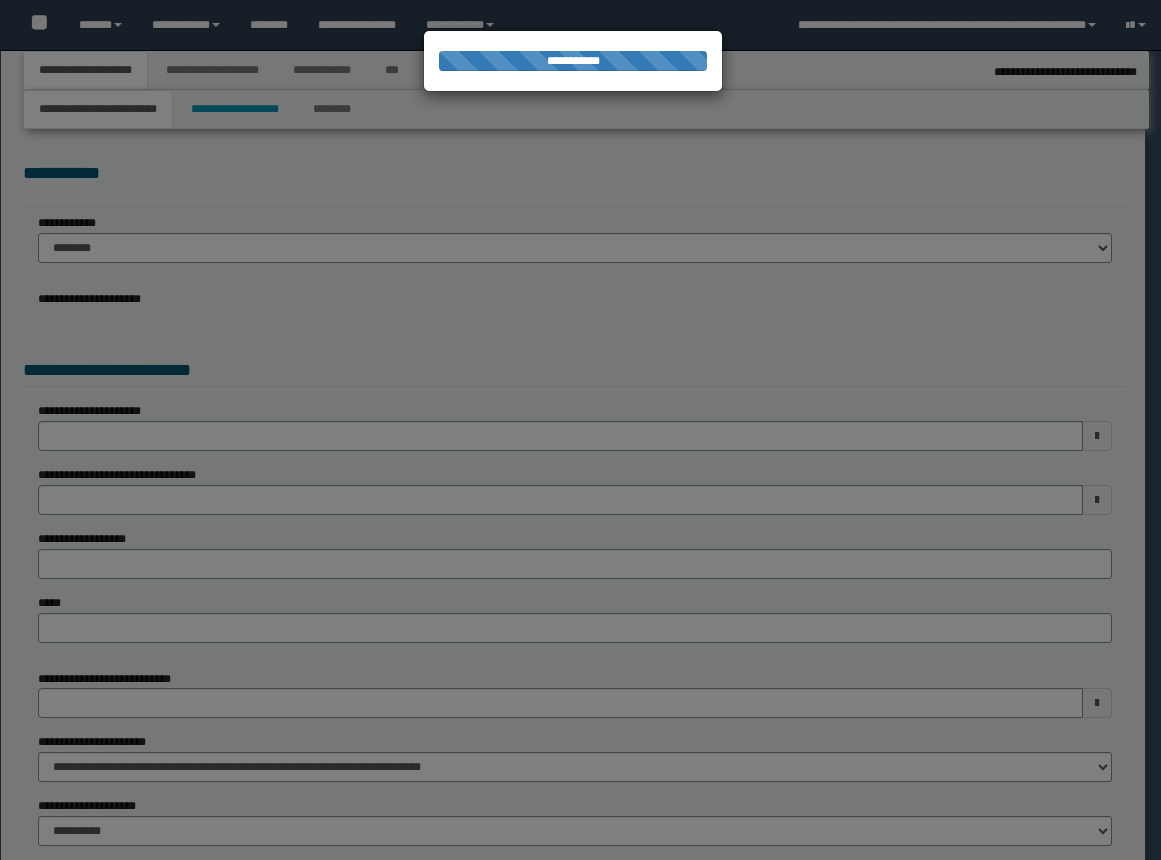 select on "*" 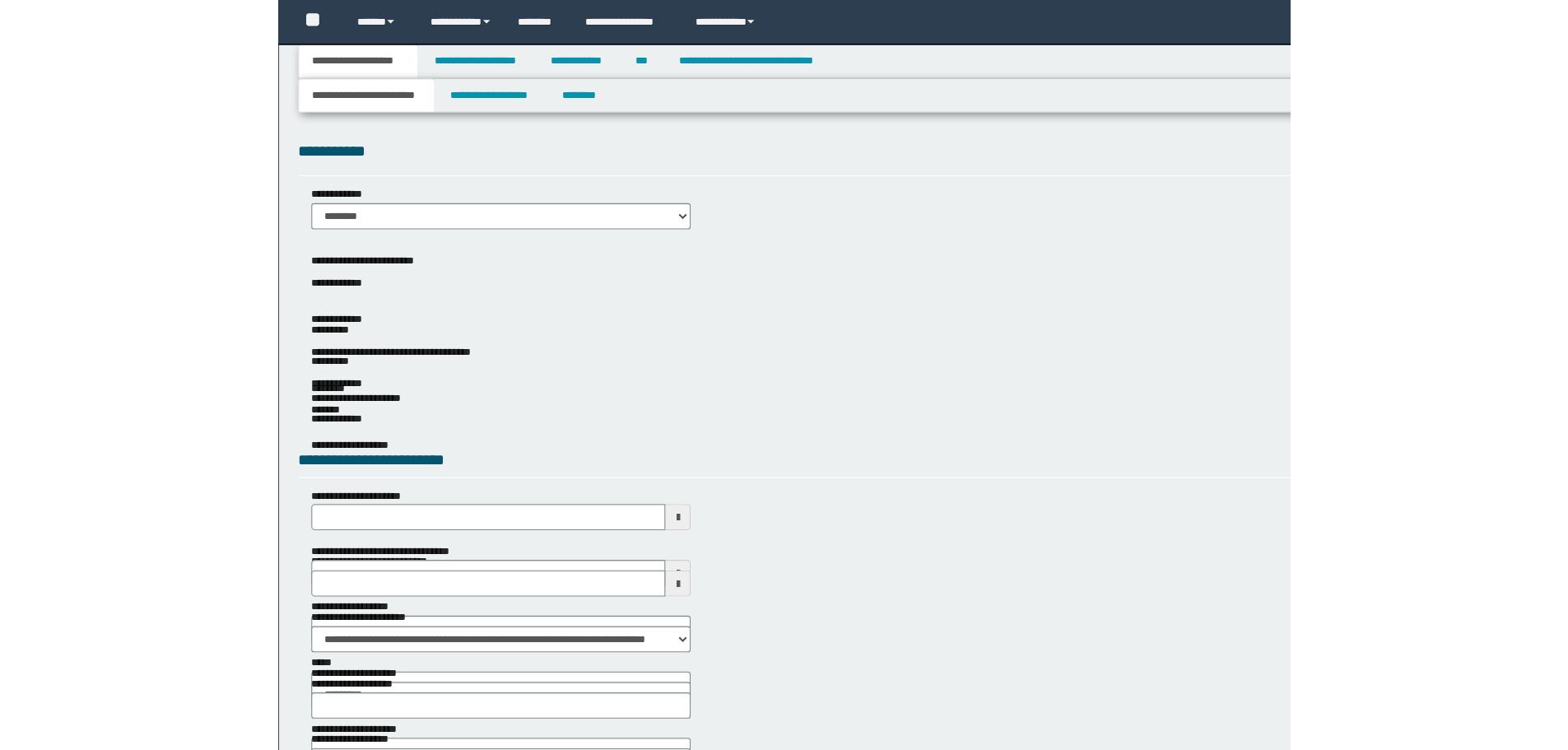scroll, scrollTop: 0, scrollLeft: 0, axis: both 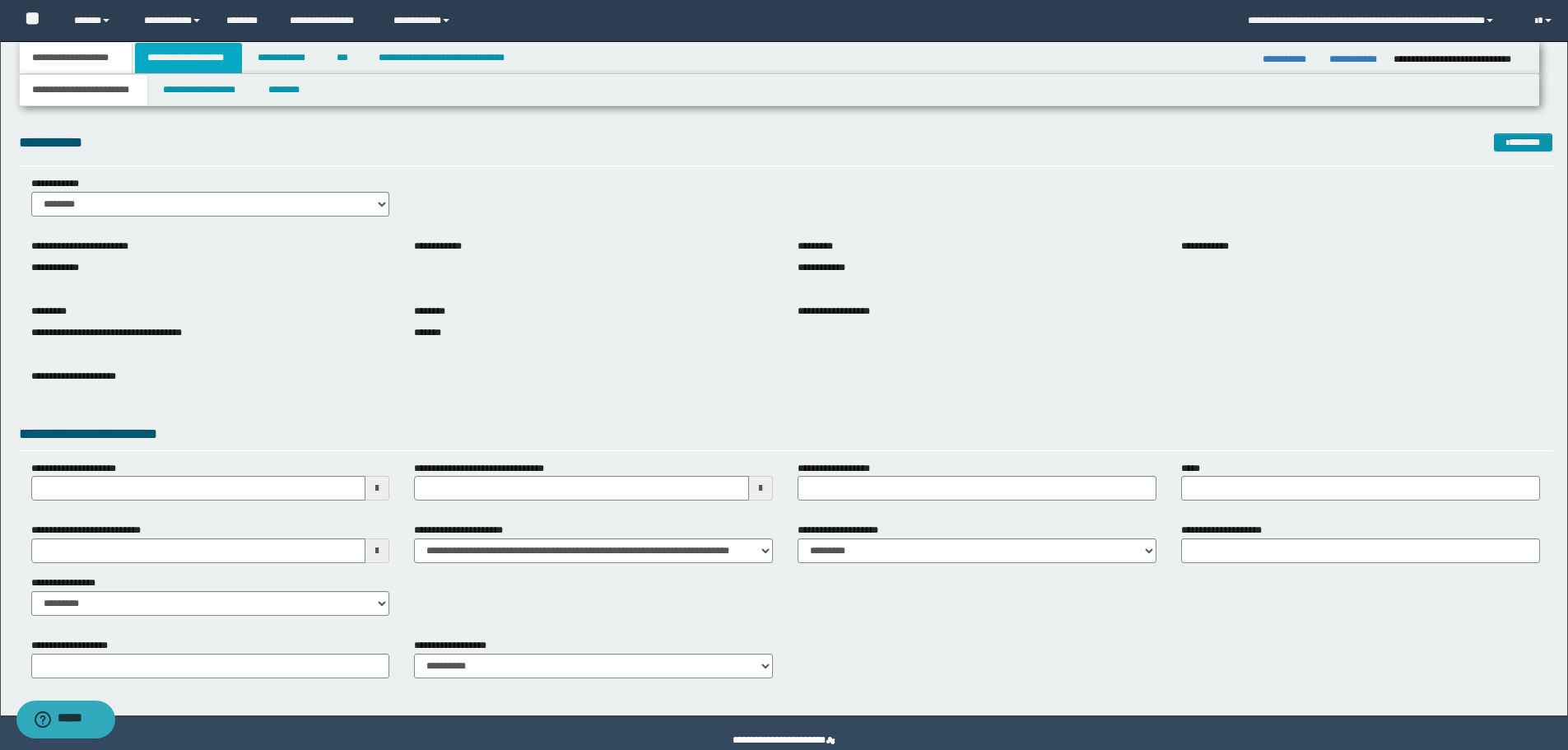 click on "**********" at bounding box center [188, 58] 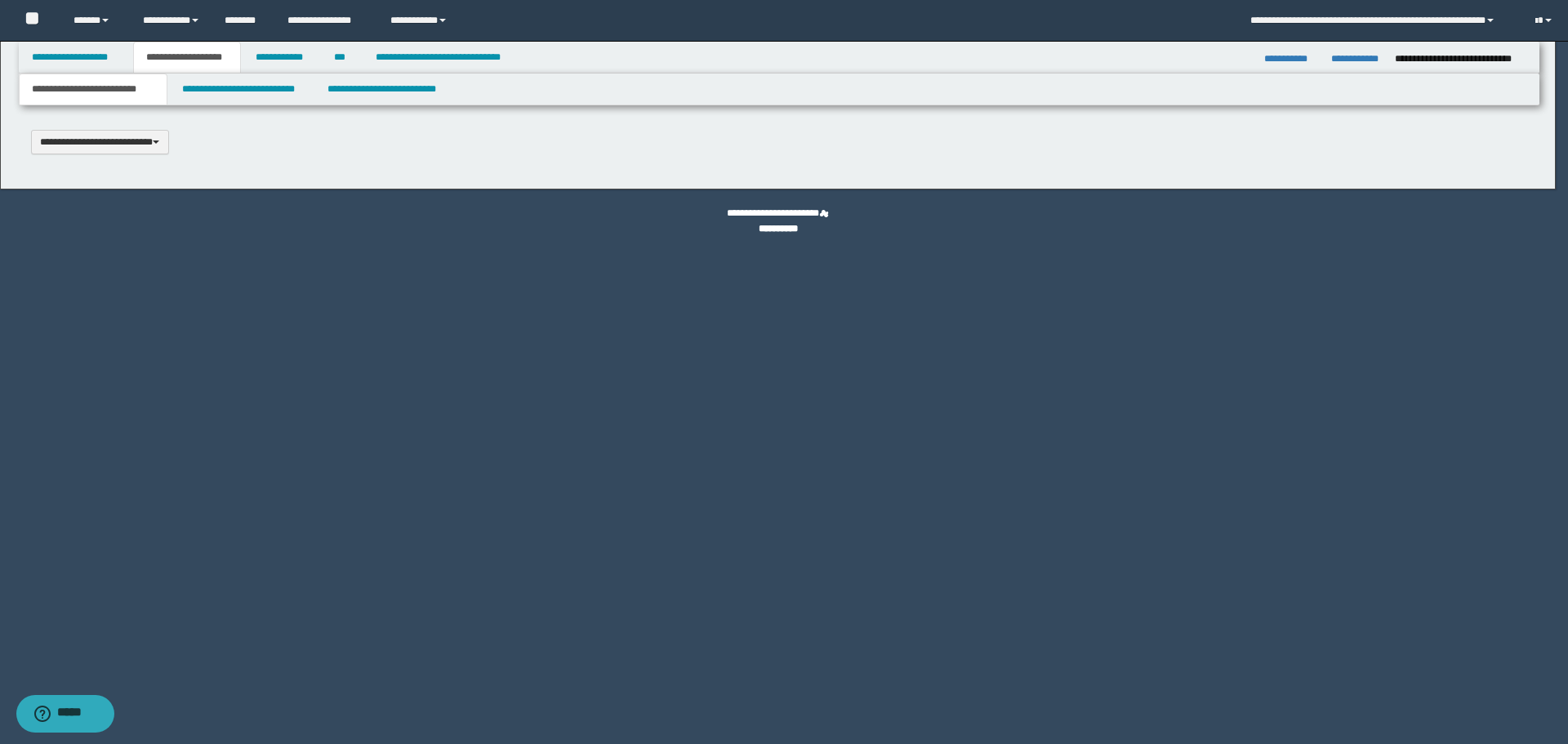 type 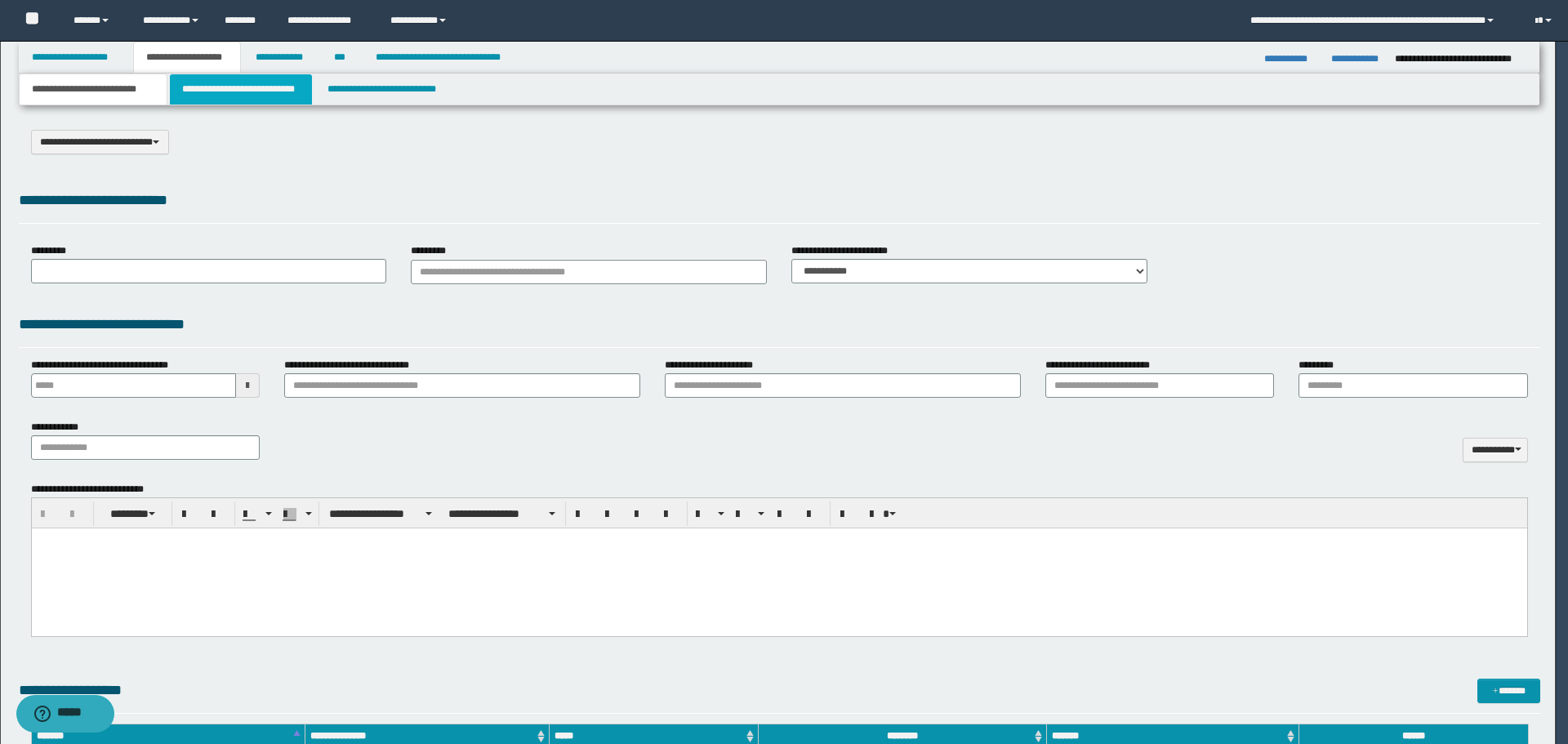 select on "*" 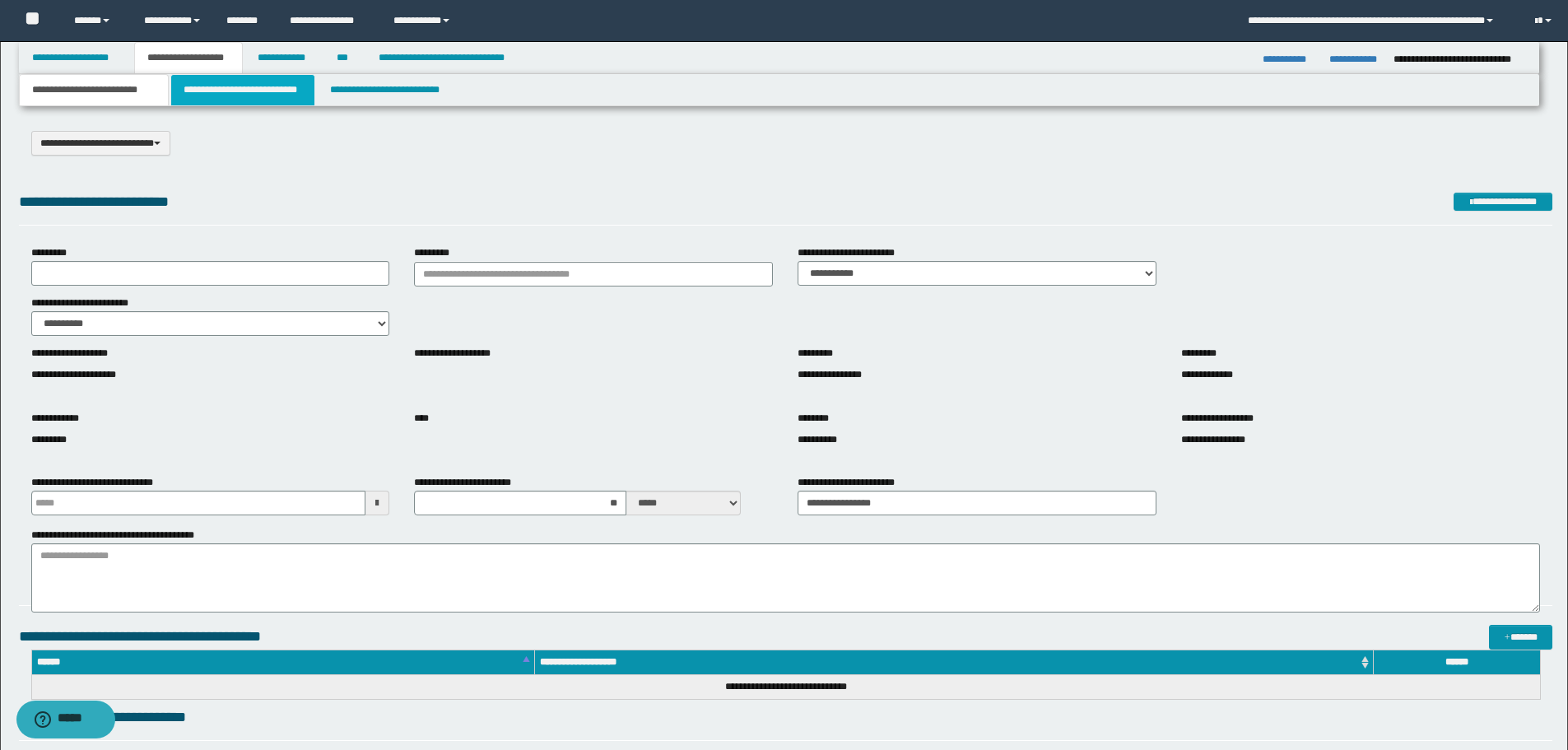 click on "**********" at bounding box center (243, 90) 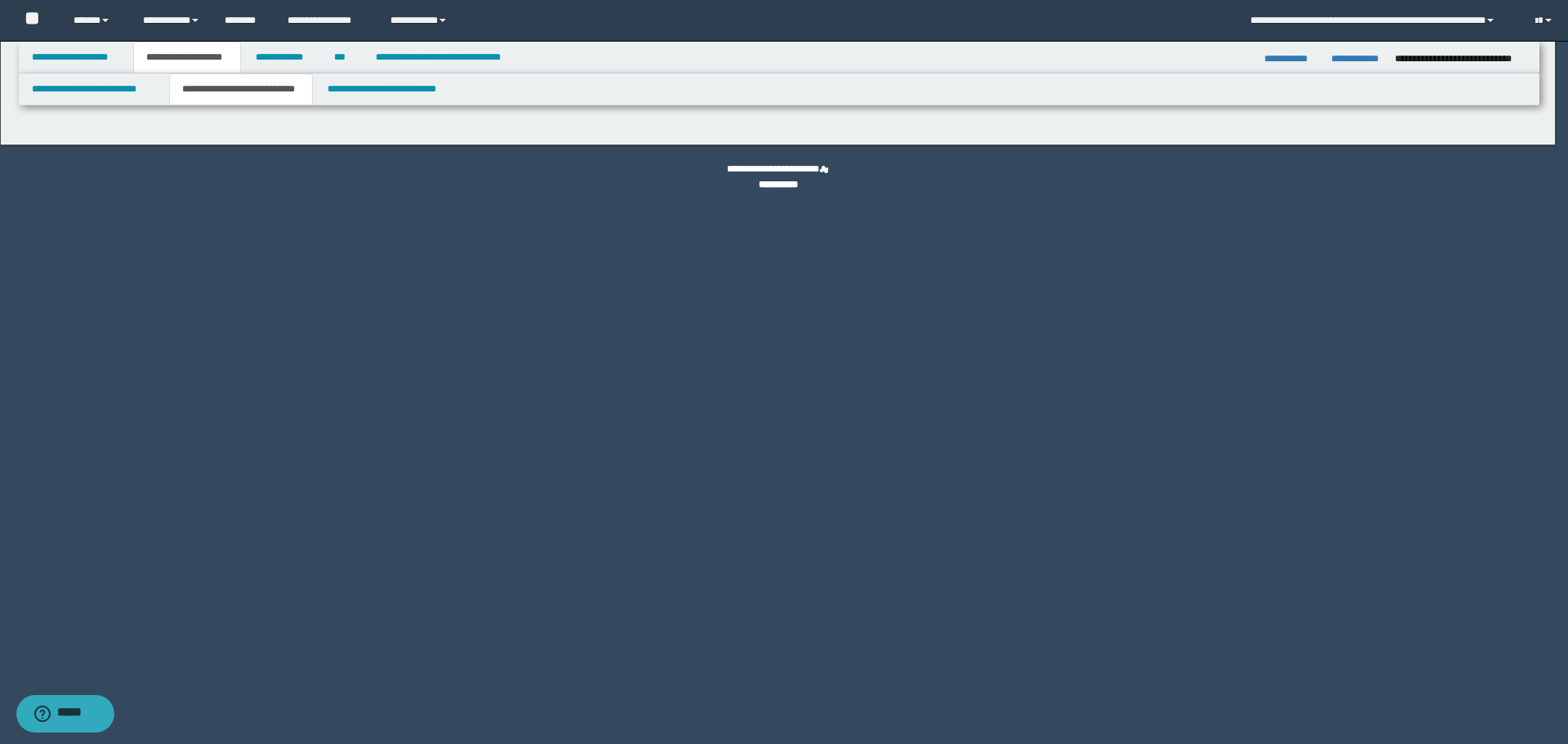 select on "*" 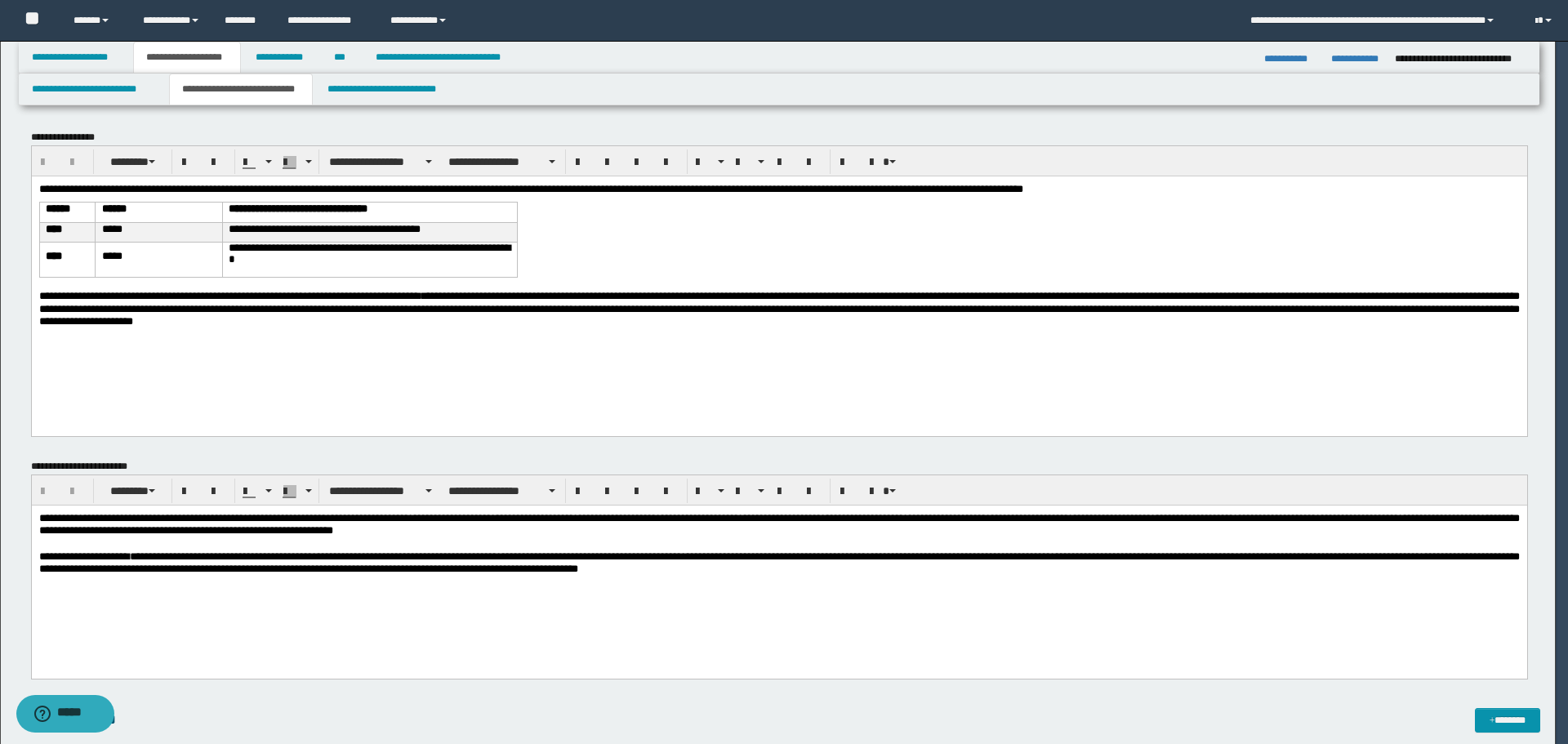 scroll, scrollTop: 0, scrollLeft: 0, axis: both 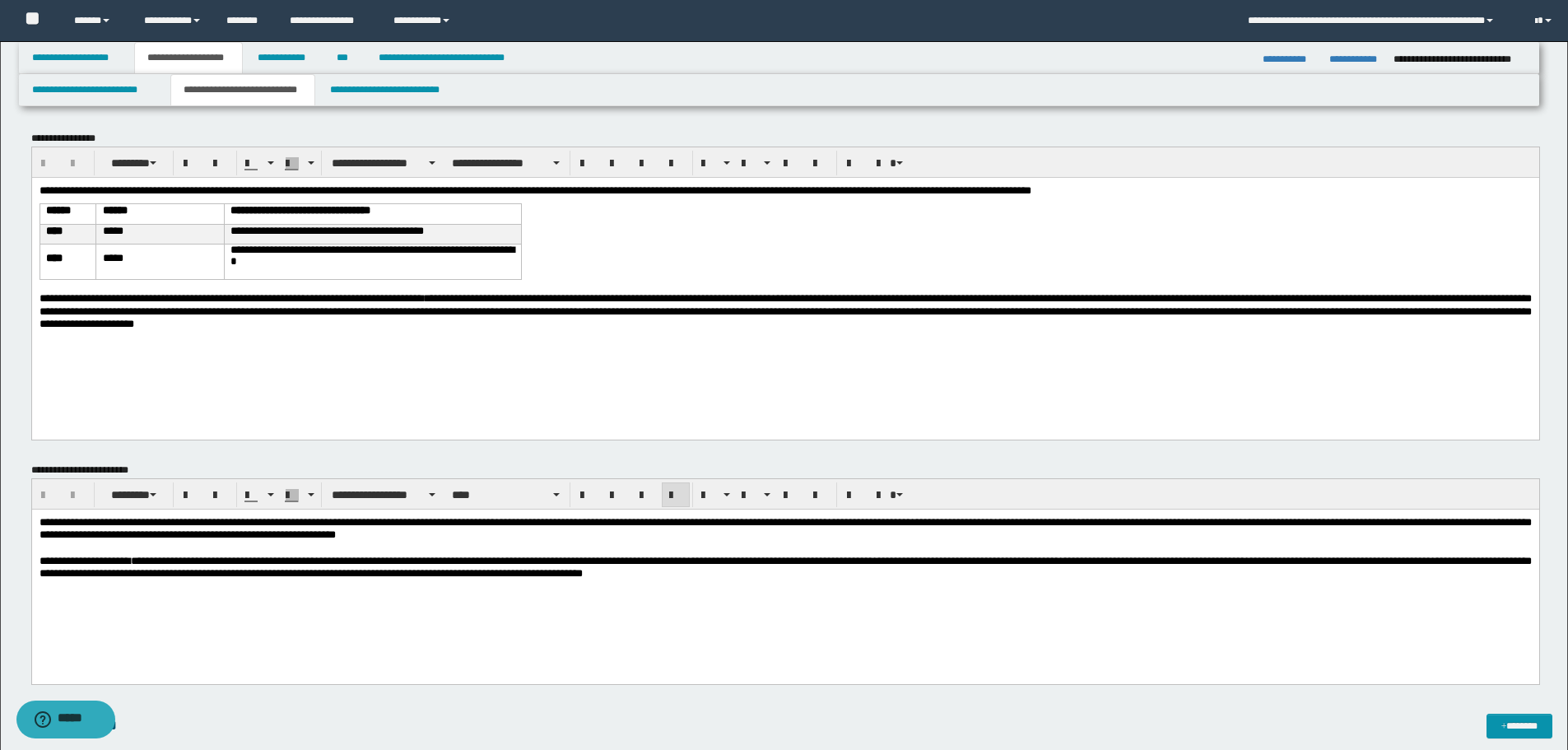 click on "**********" at bounding box center [784, 574] 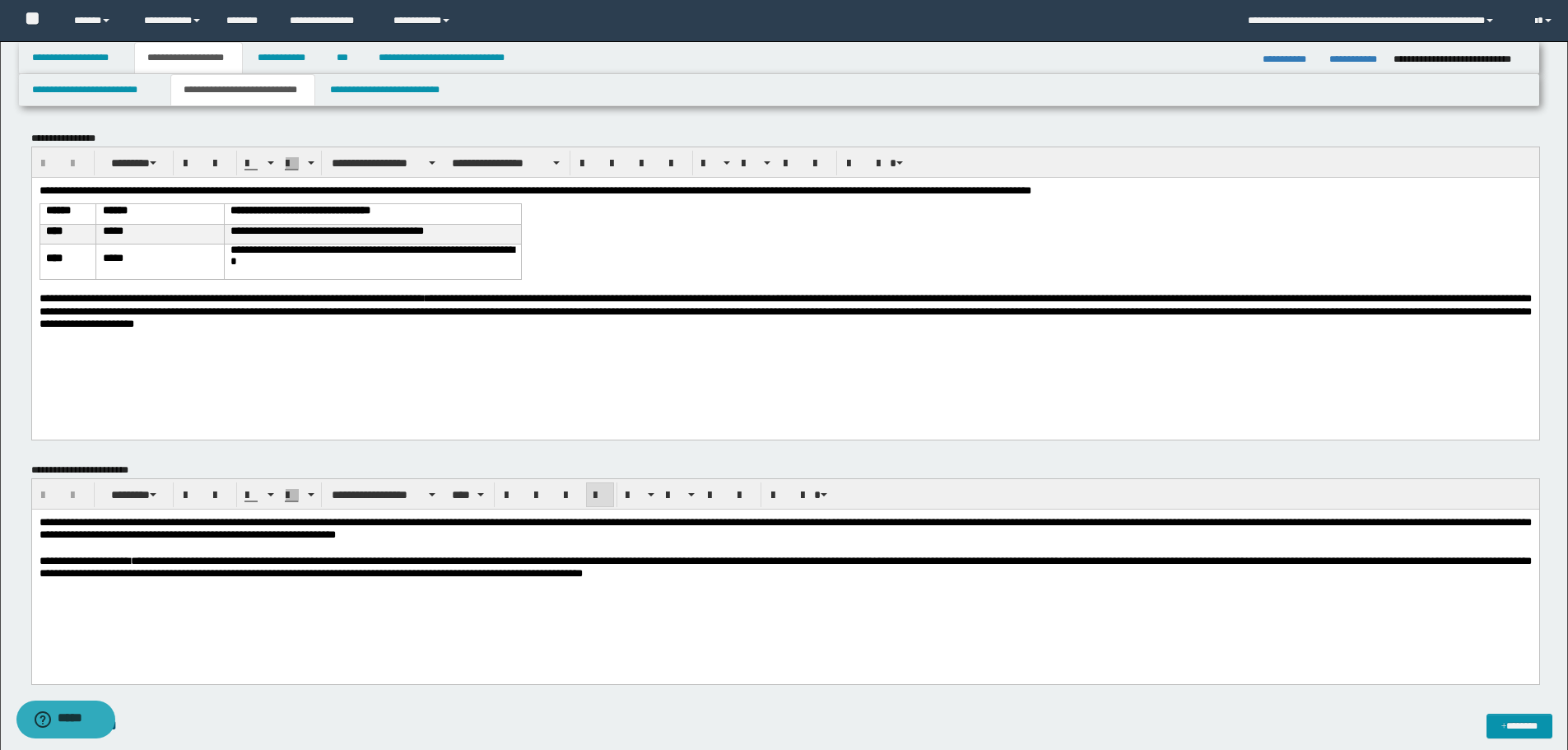 click on "**********" at bounding box center (784, 574) 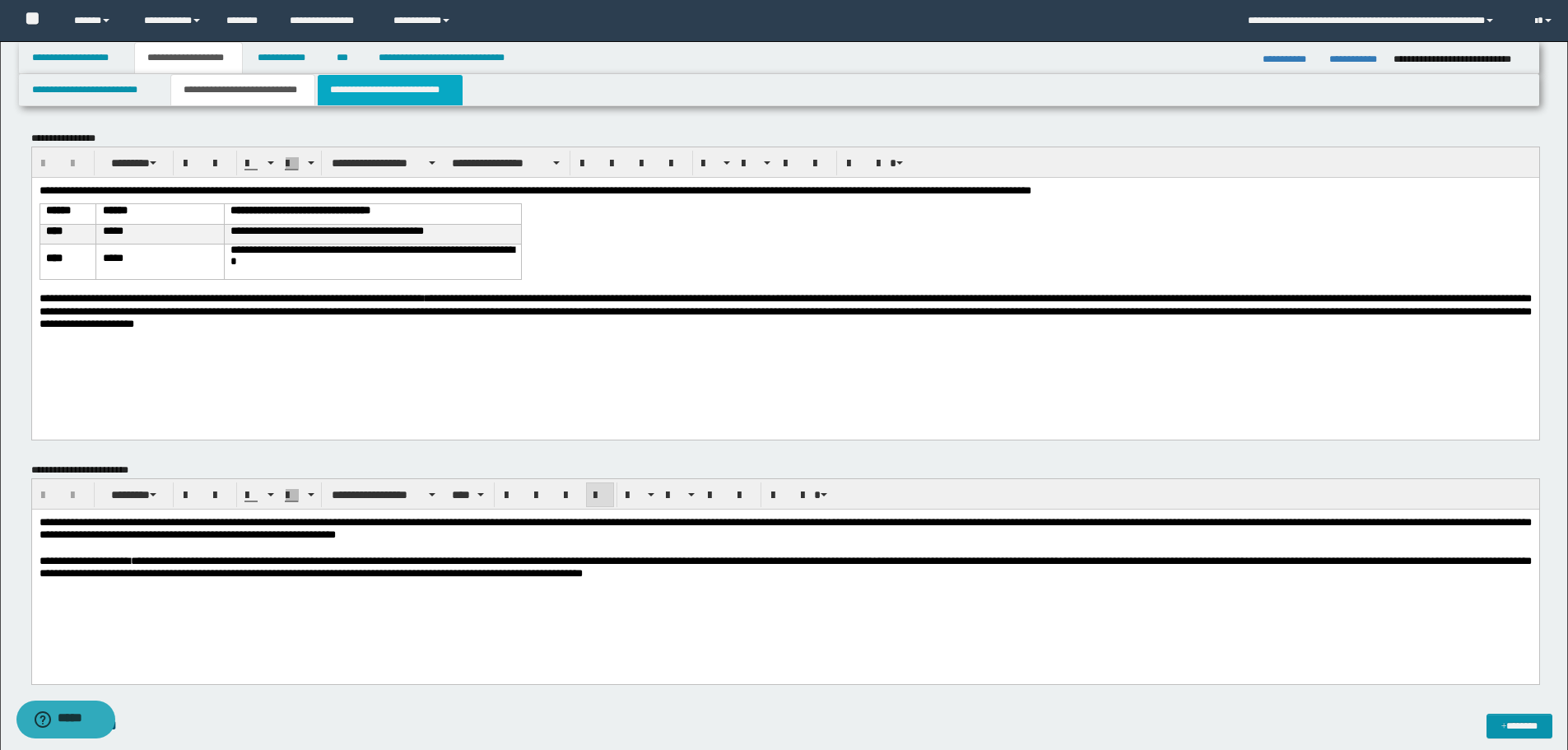 click on "**********" at bounding box center (390, 90) 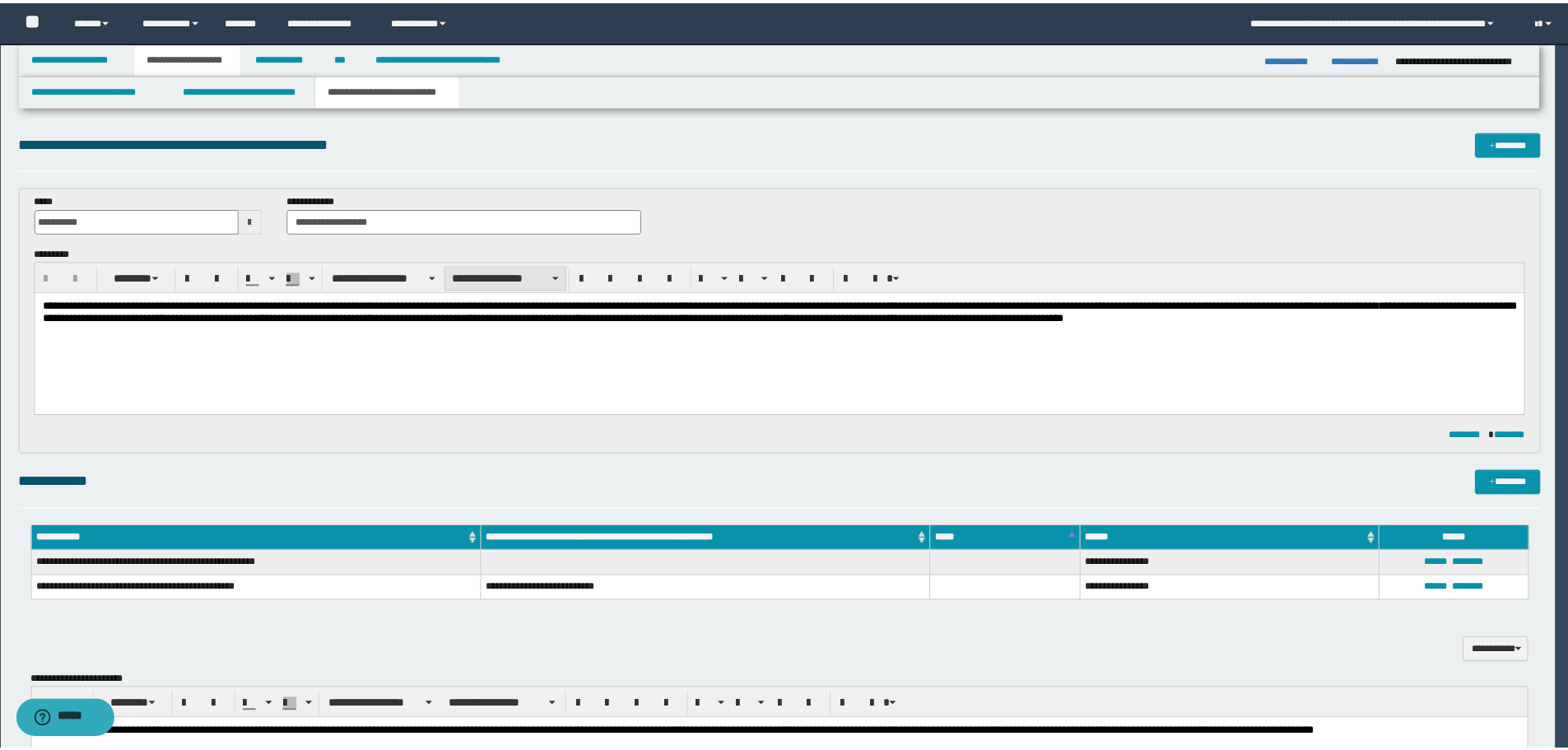 scroll, scrollTop: 0, scrollLeft: 0, axis: both 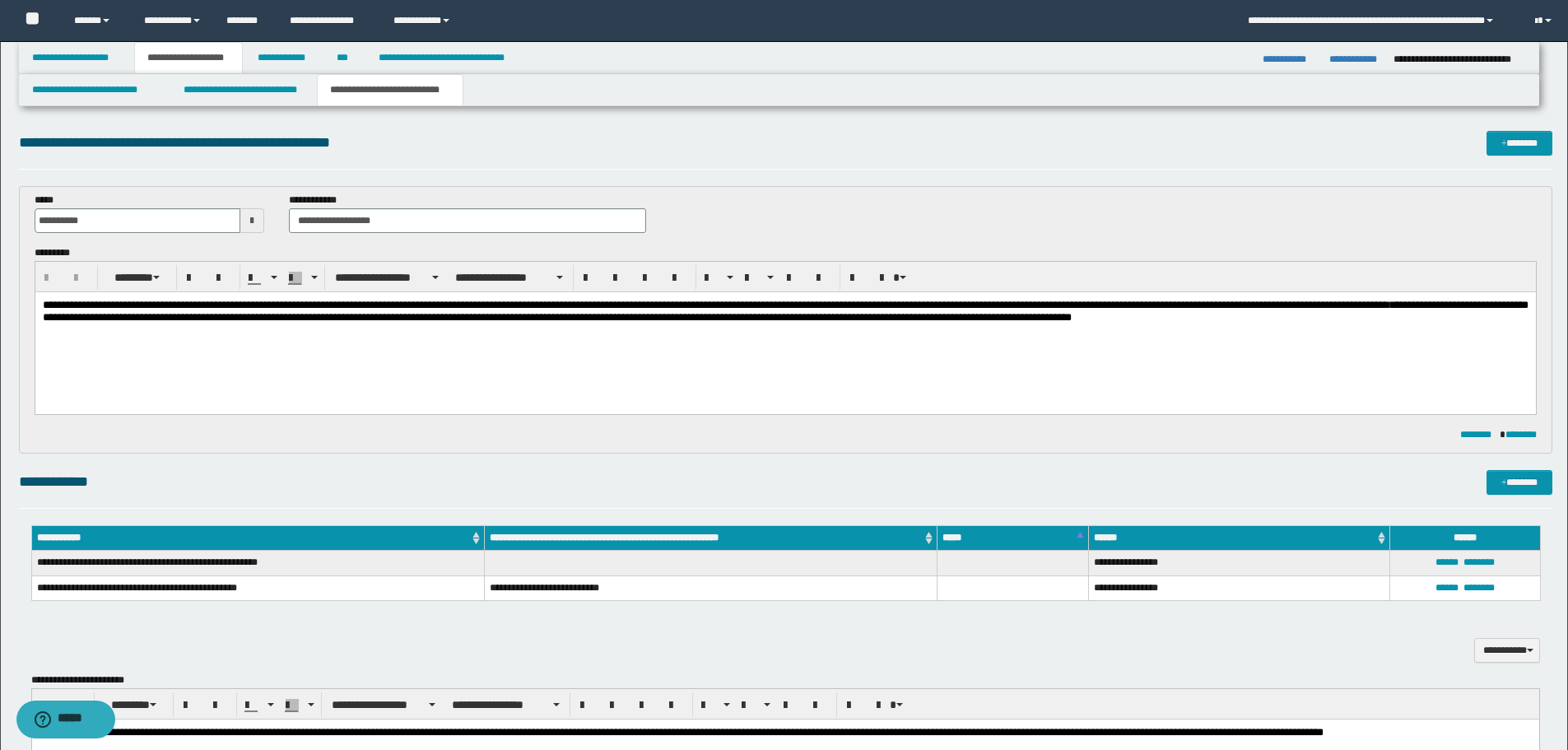 click on "**********" at bounding box center (784, 332) 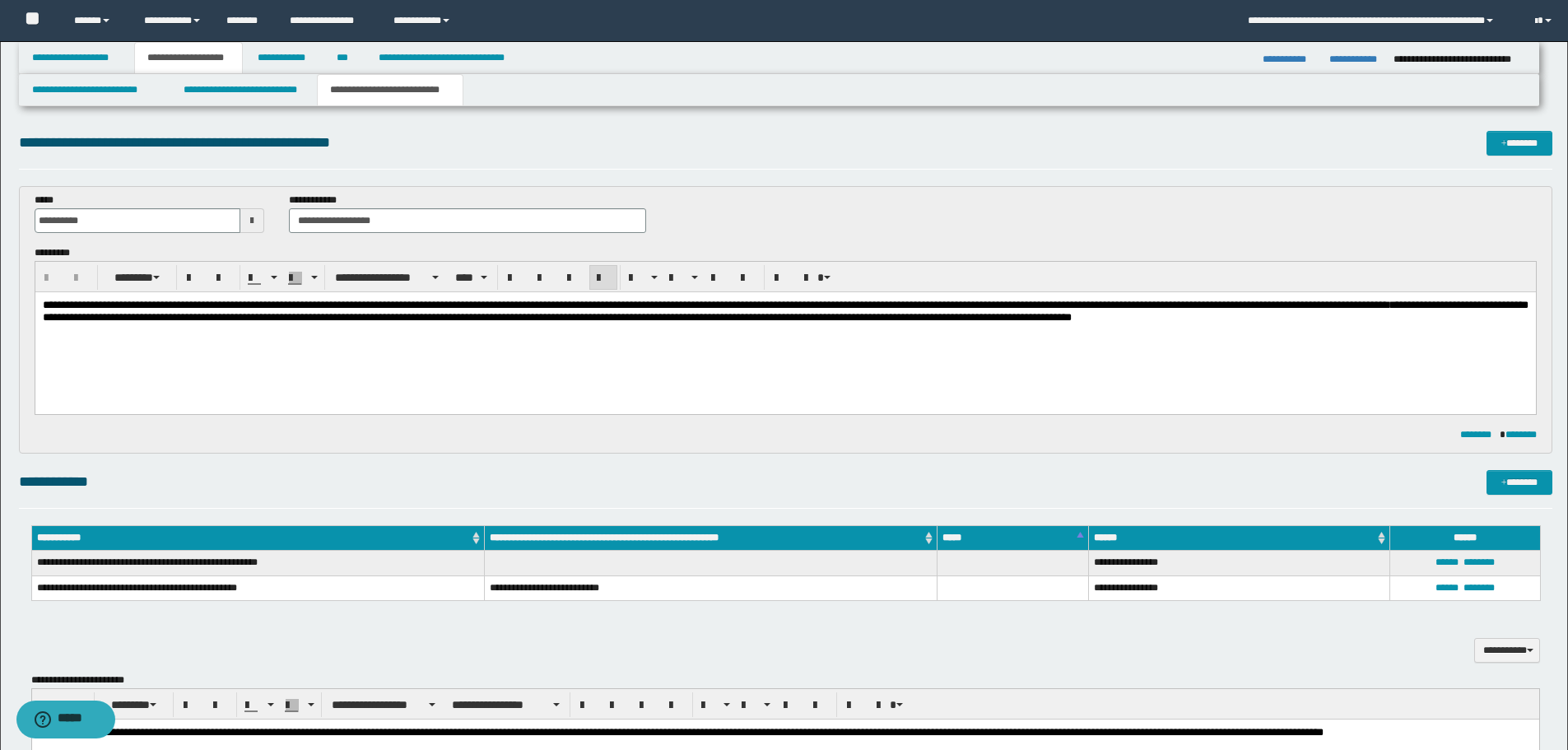 drag, startPoint x: 1302, startPoint y: 333, endPoint x: 1355, endPoint y: 329, distance: 53.15073 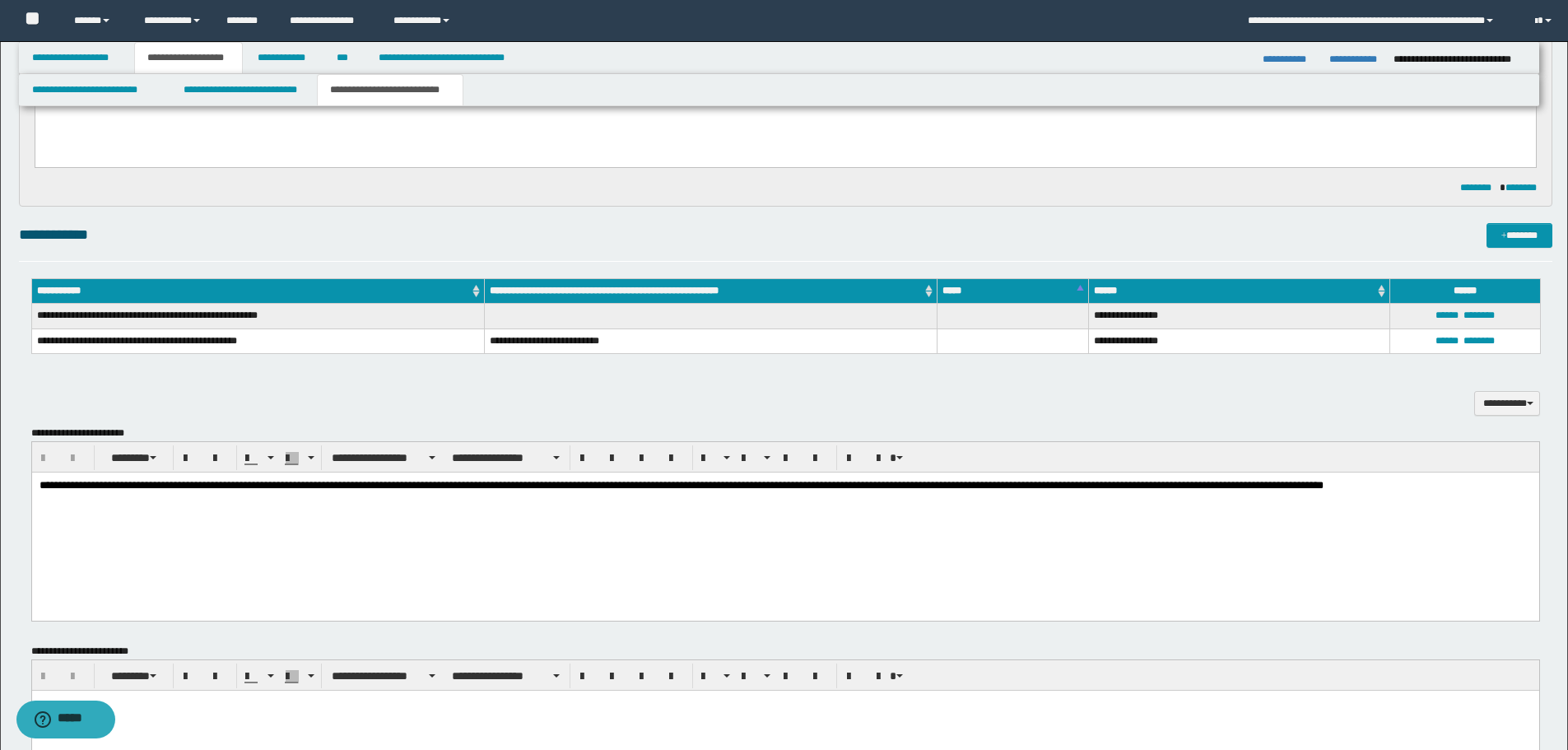 click at bounding box center [784, 524] 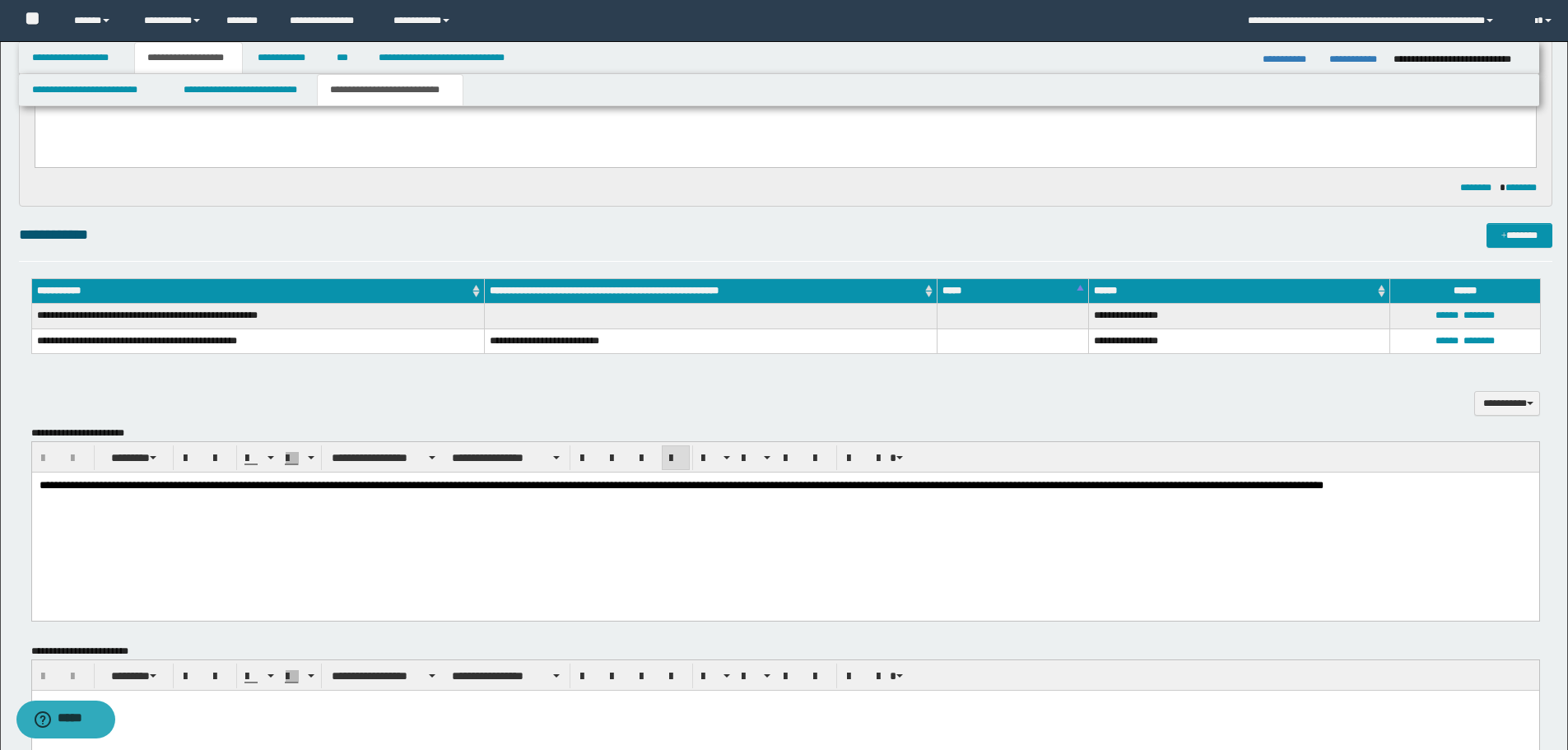 click on "**********" at bounding box center [784, 525] 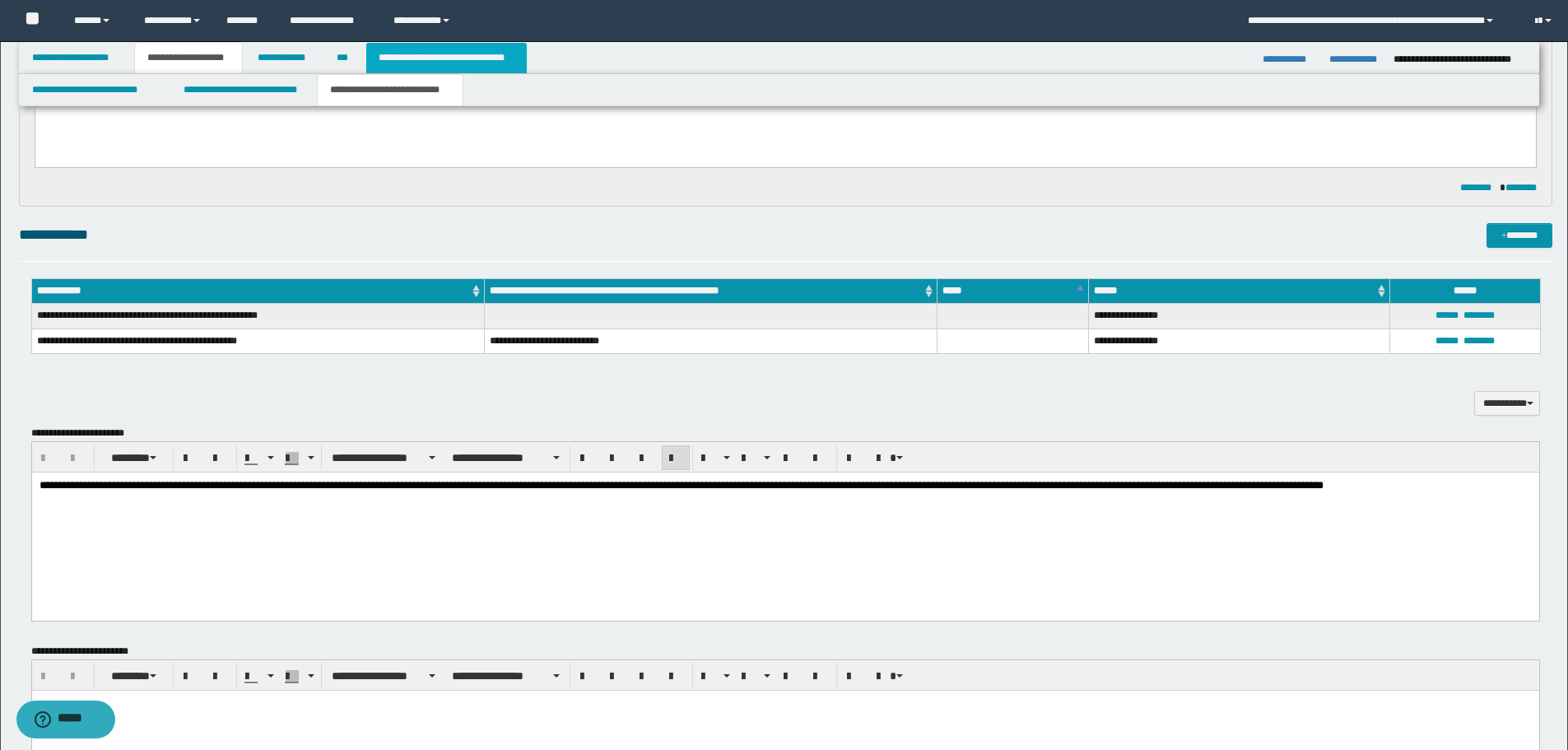 click on "**********" at bounding box center [446, 58] 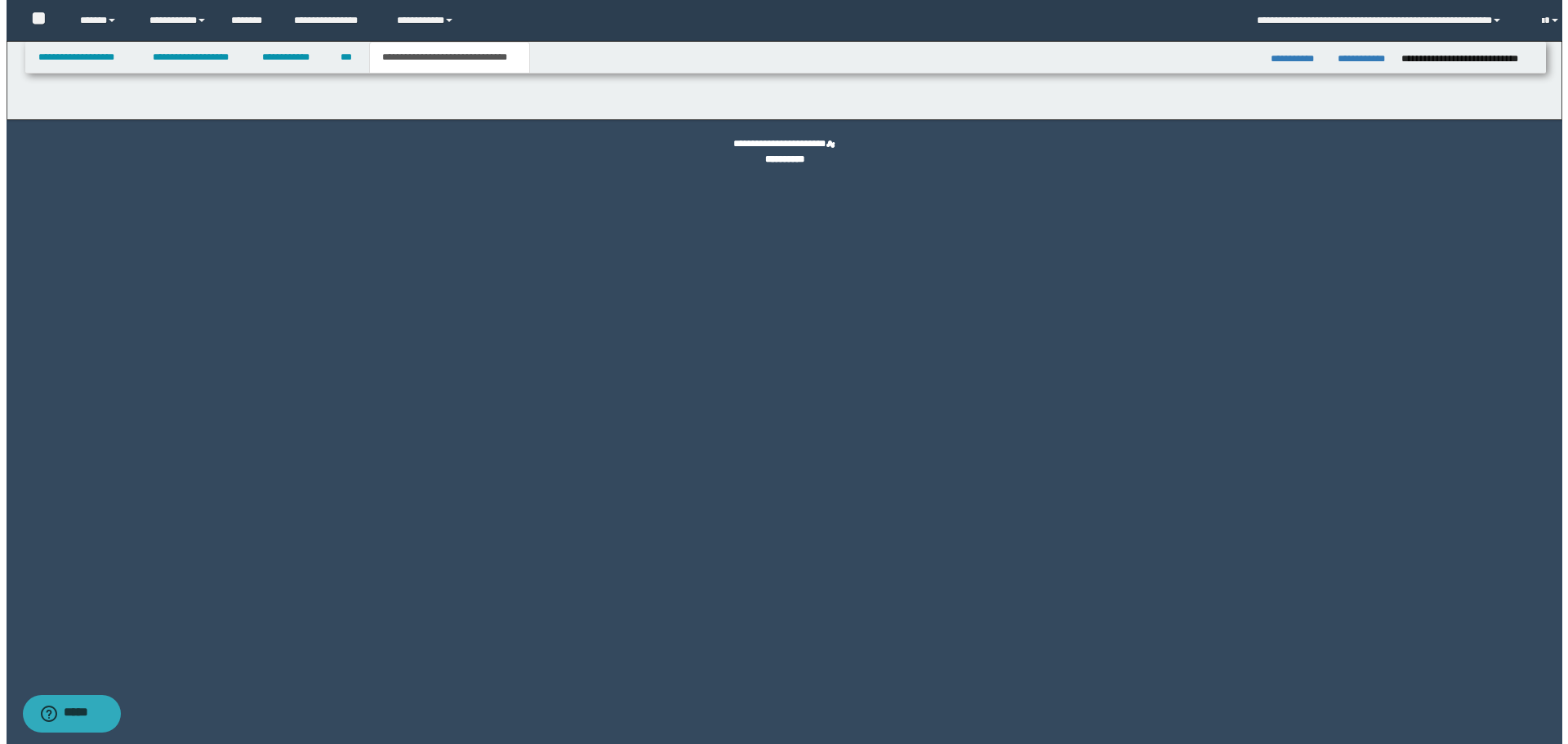scroll, scrollTop: 0, scrollLeft: 0, axis: both 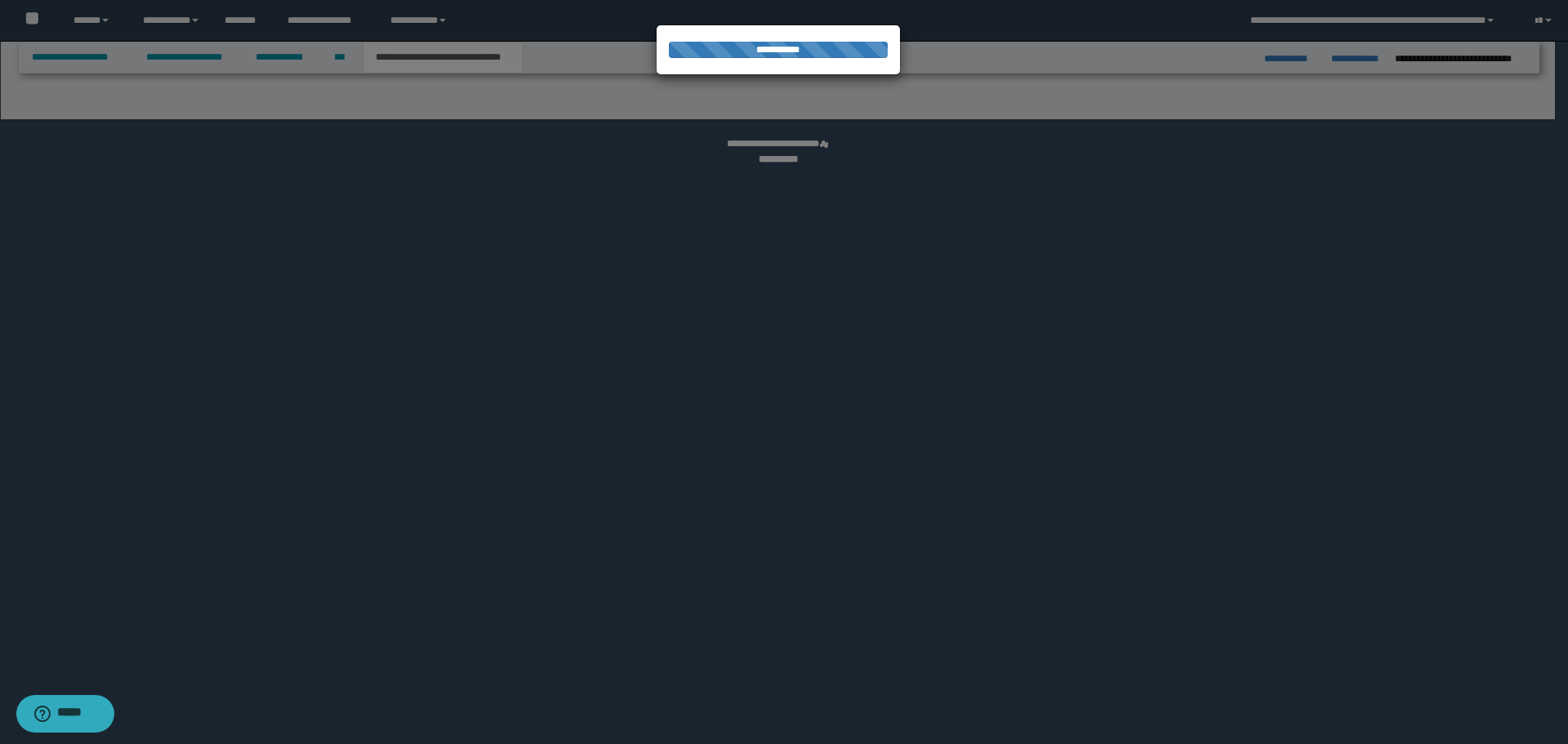 select on "*" 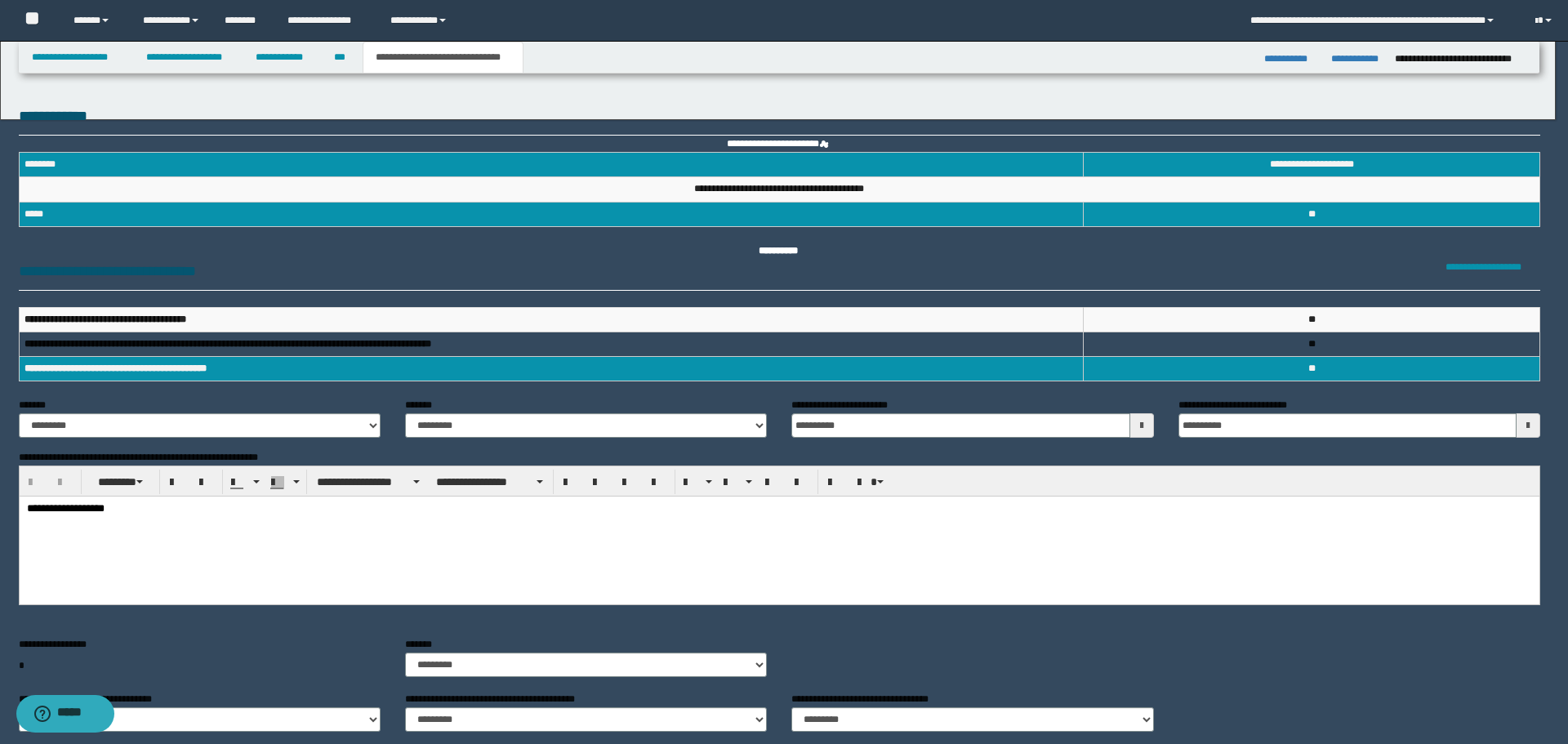 scroll, scrollTop: 0, scrollLeft: 0, axis: both 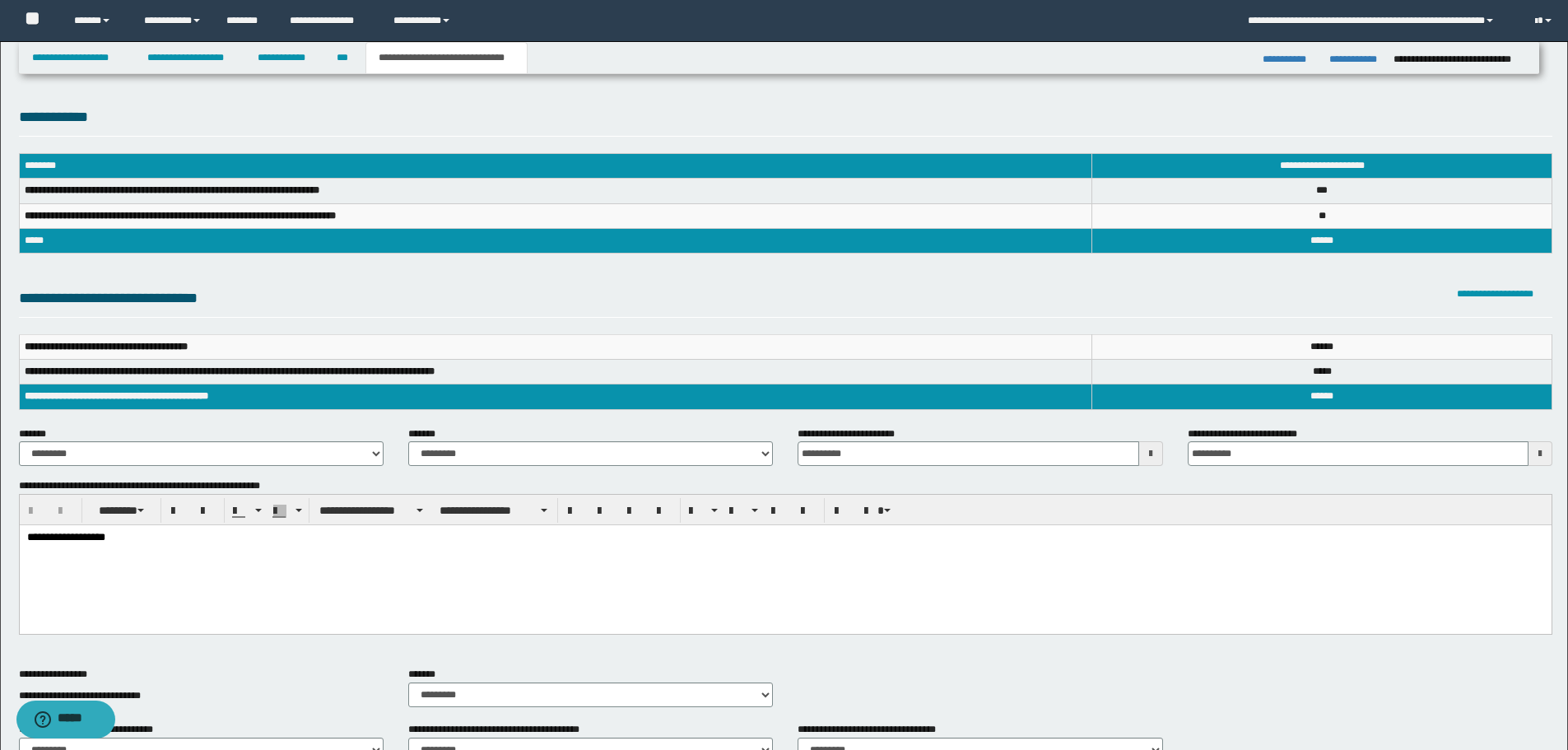 click on "**********" at bounding box center (784, 559) 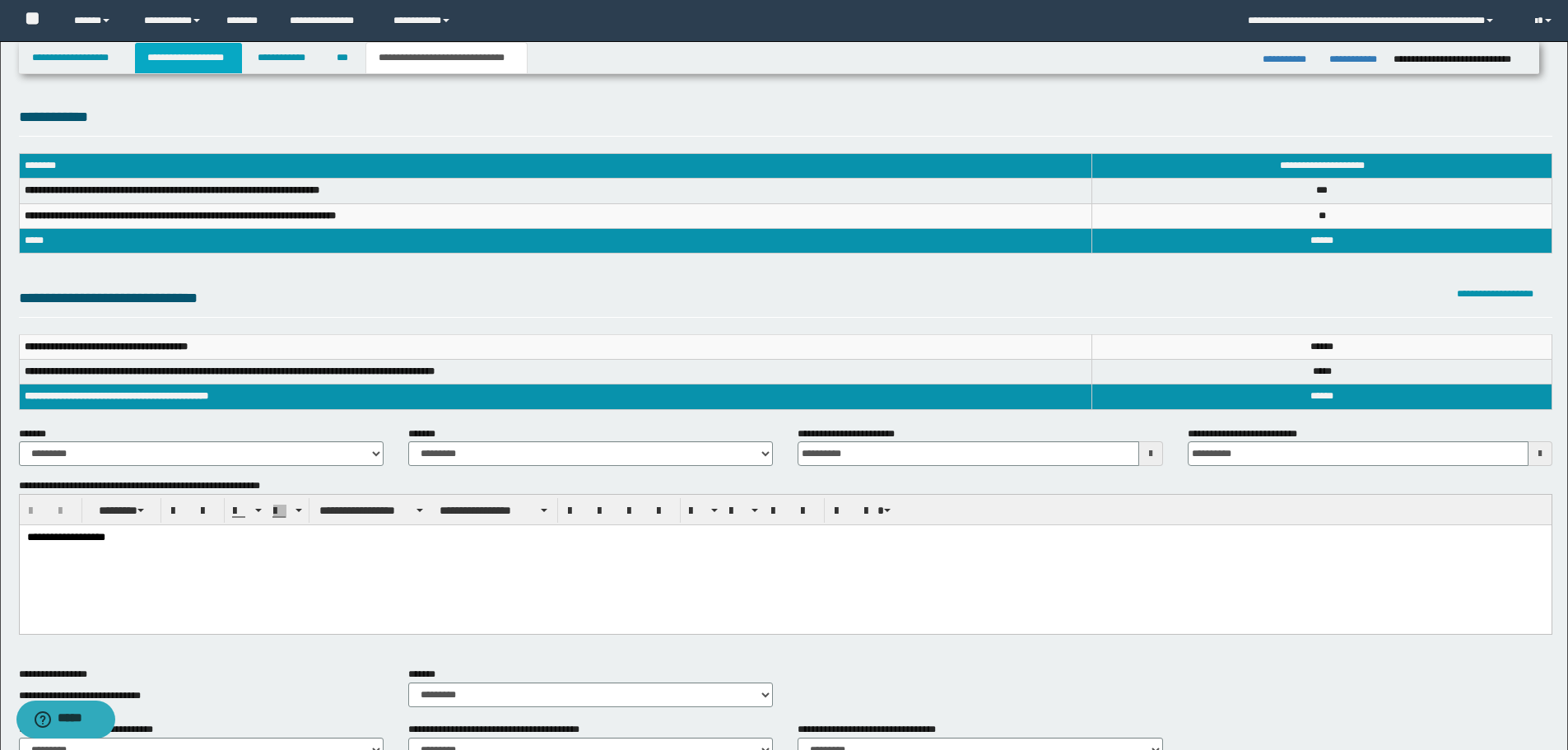 click on "**********" at bounding box center [188, 58] 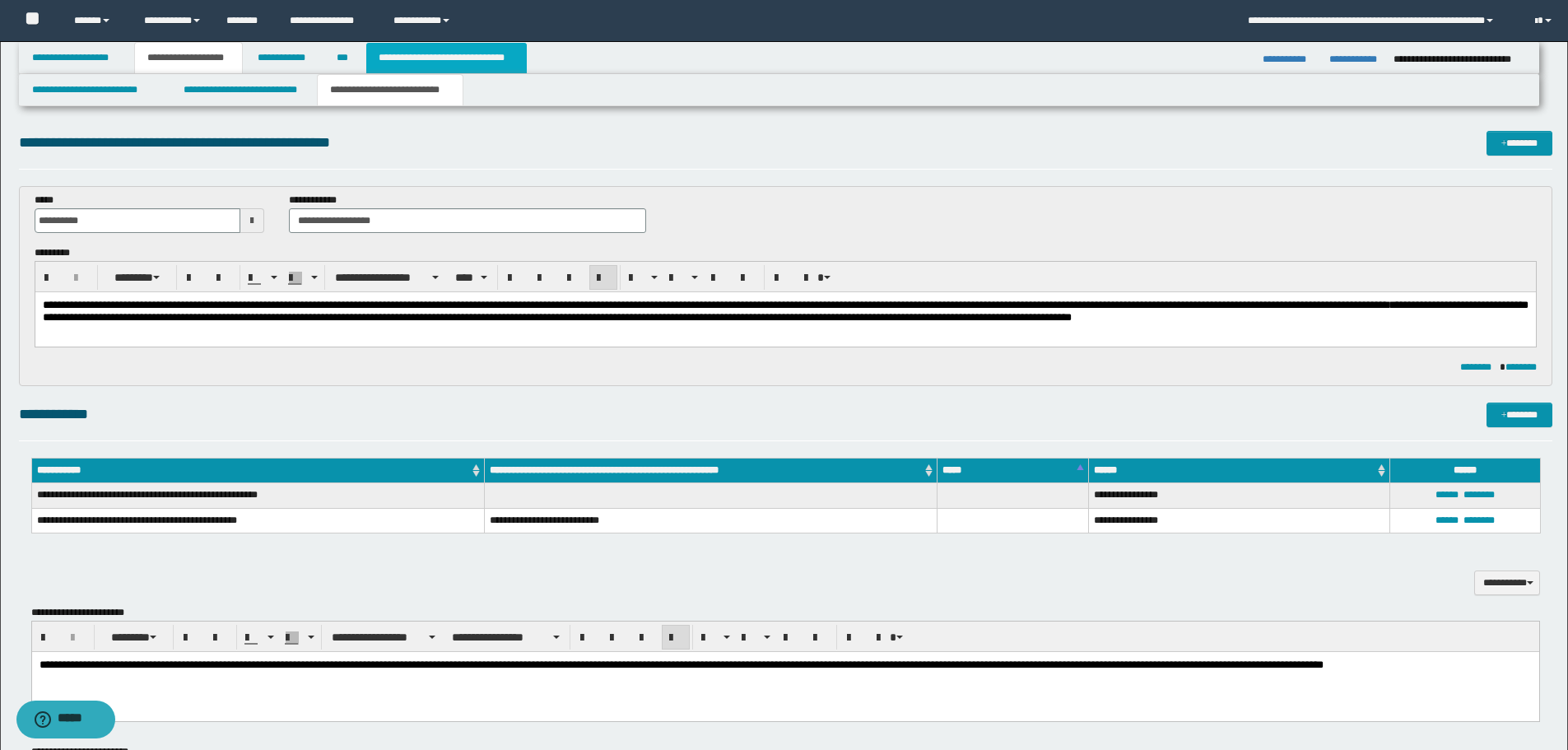 click on "**********" at bounding box center (446, 58) 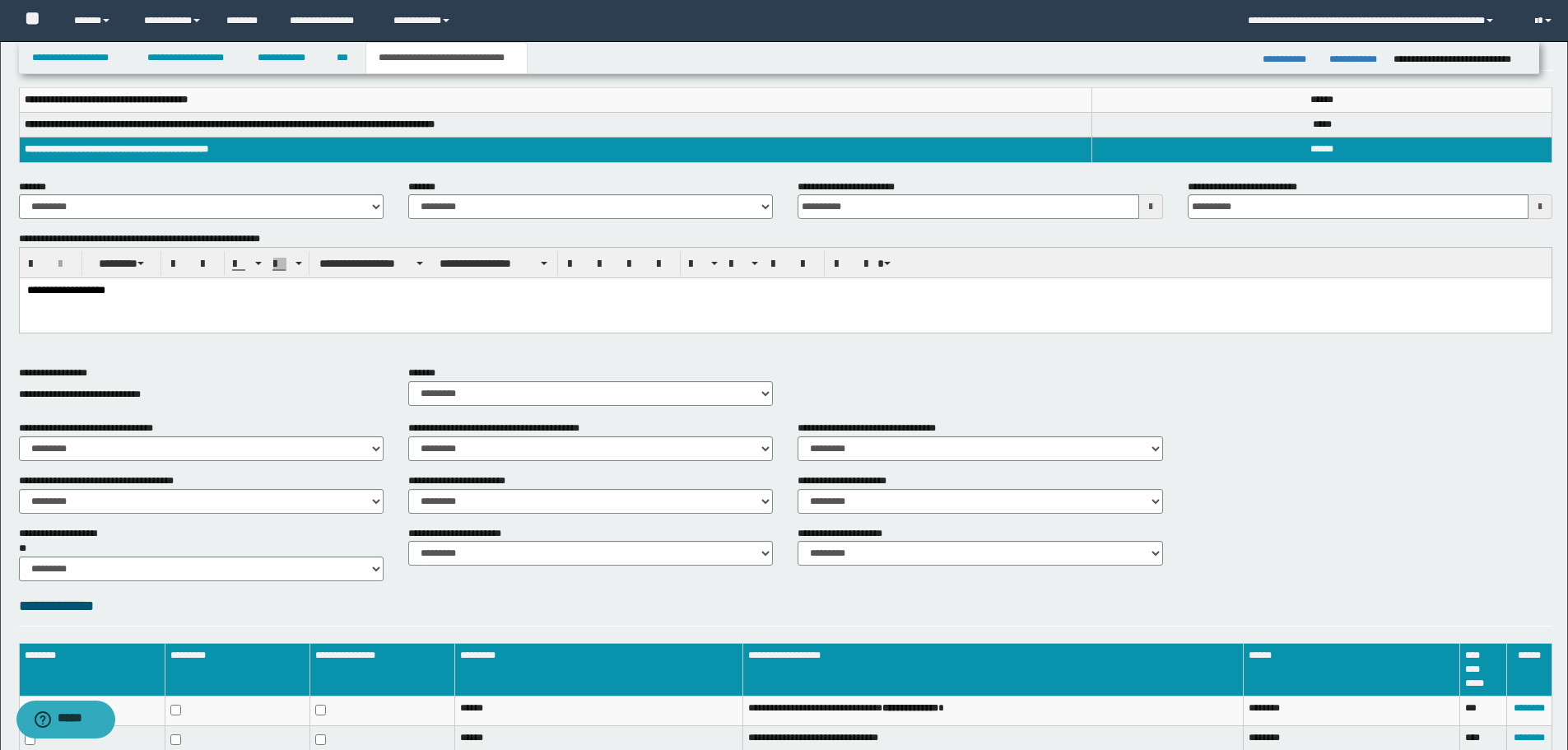 scroll, scrollTop: 384, scrollLeft: 0, axis: vertical 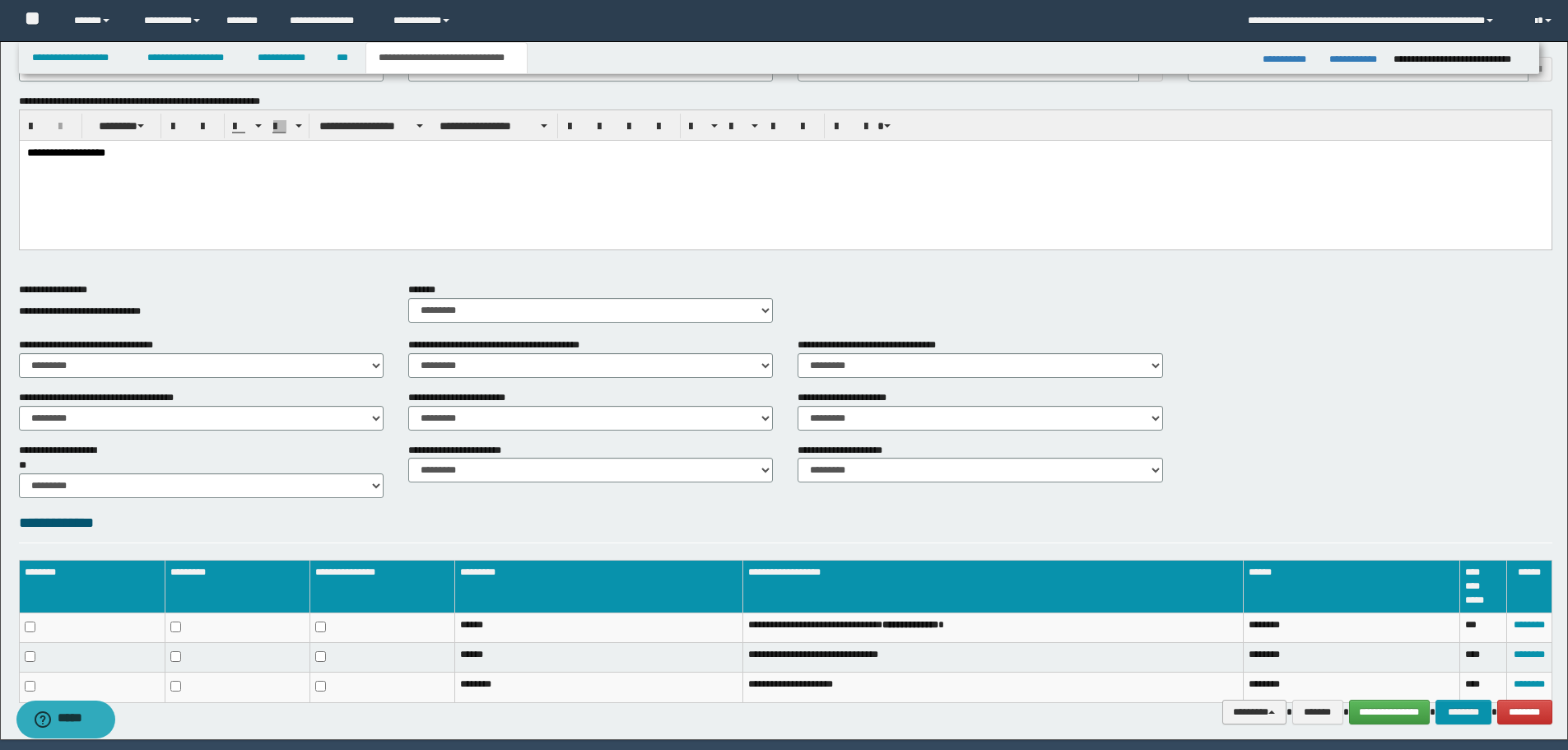 click on "********" at bounding box center [1254, 712] 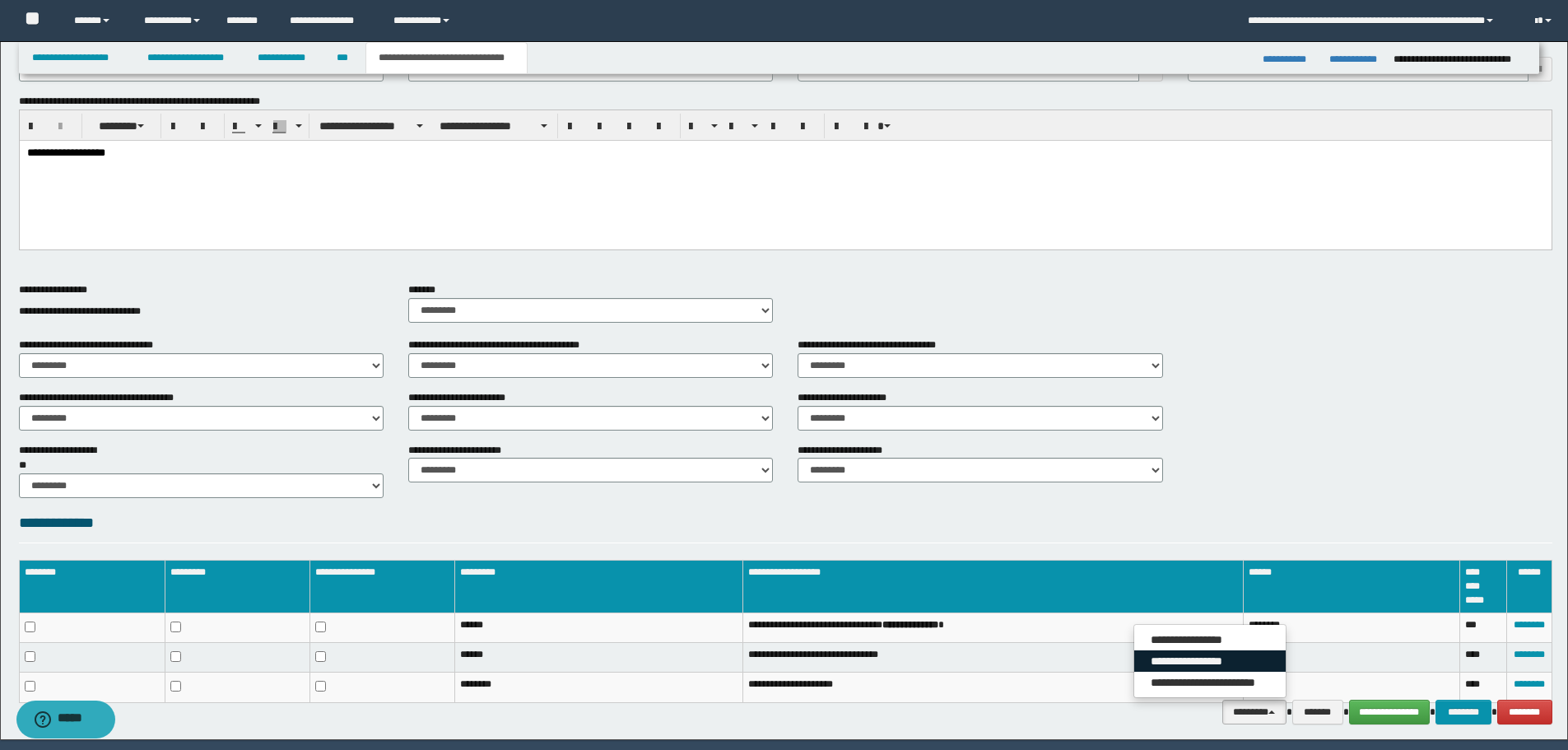 click on "**********" at bounding box center [1210, 661] 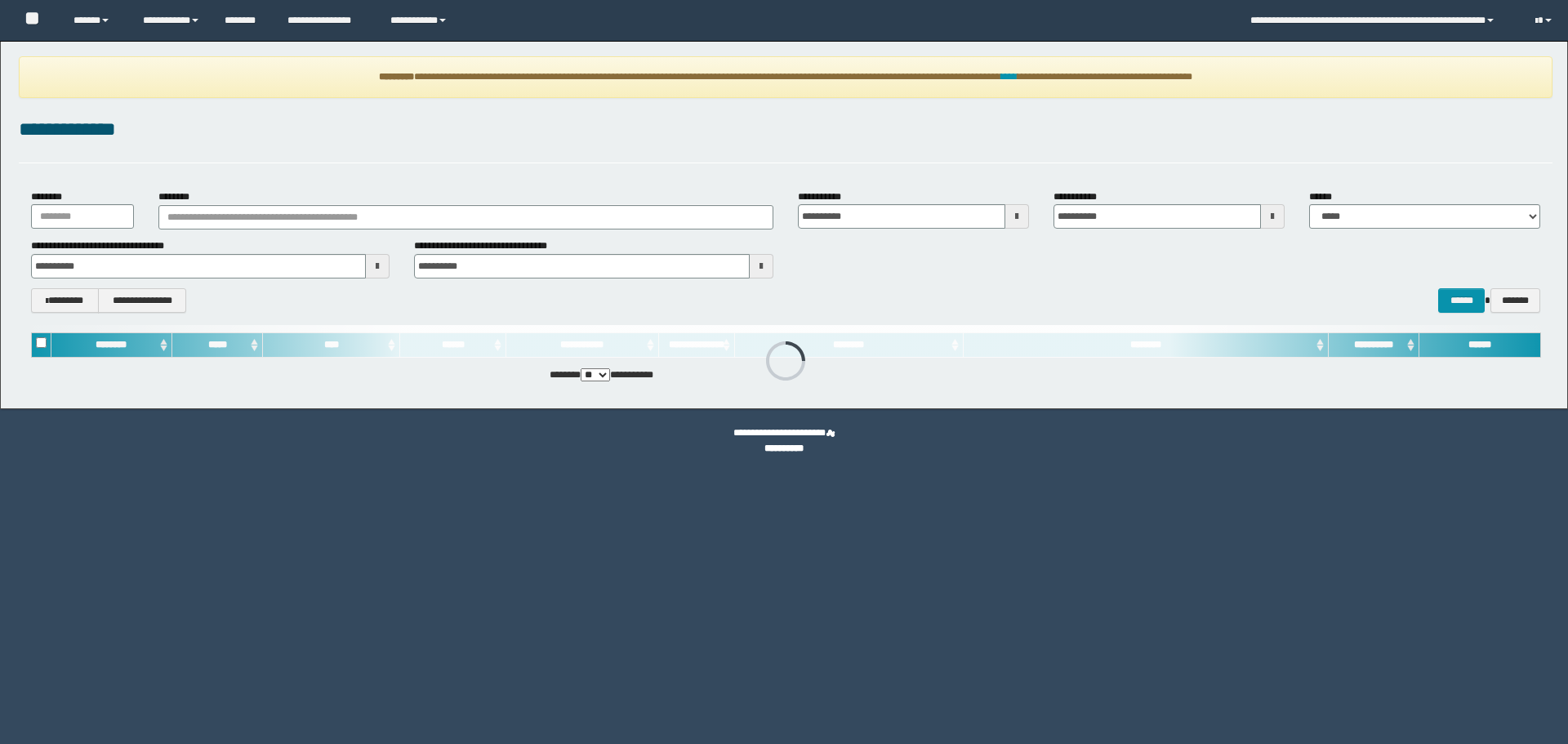 scroll, scrollTop: 0, scrollLeft: 0, axis: both 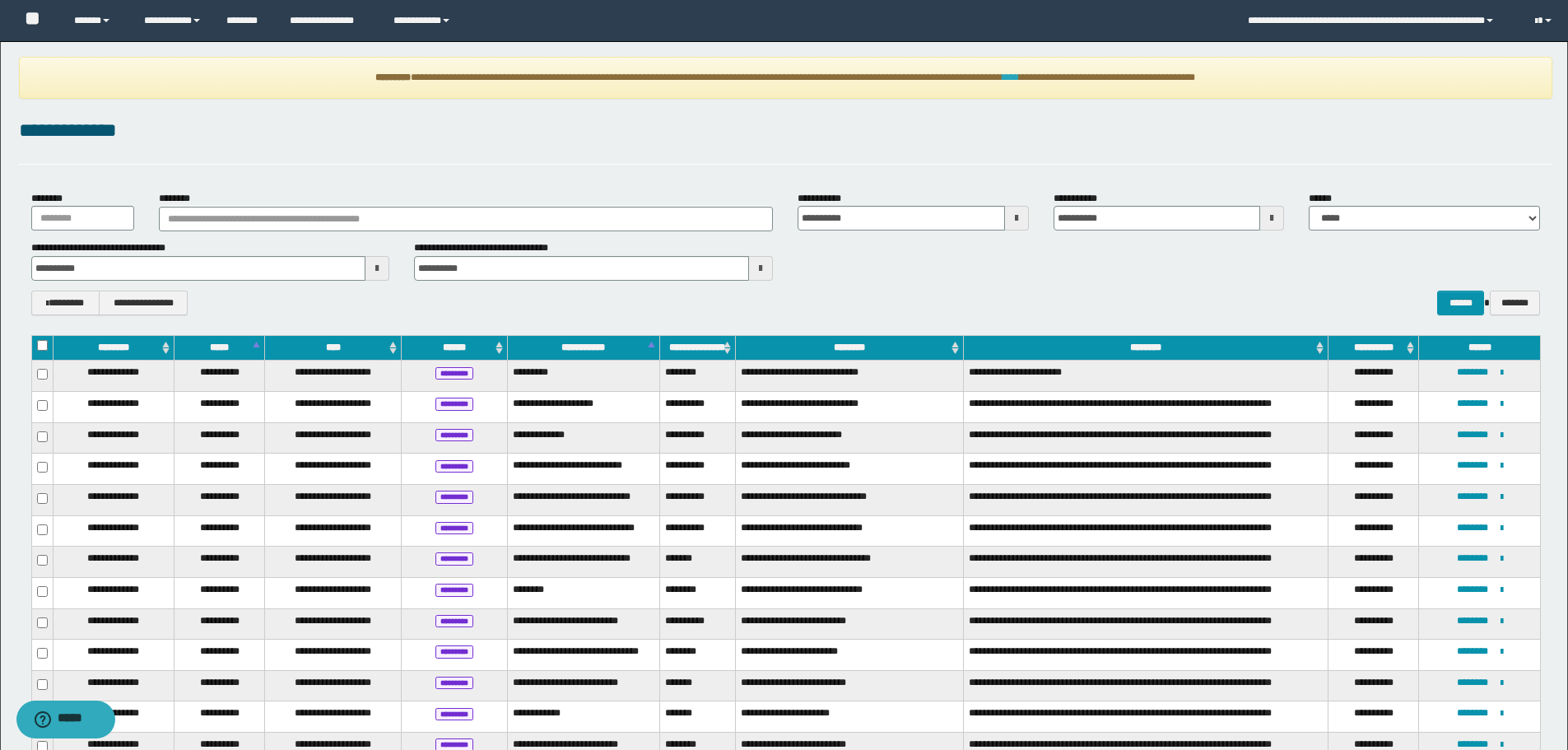 click on "****" at bounding box center (1011, 77) 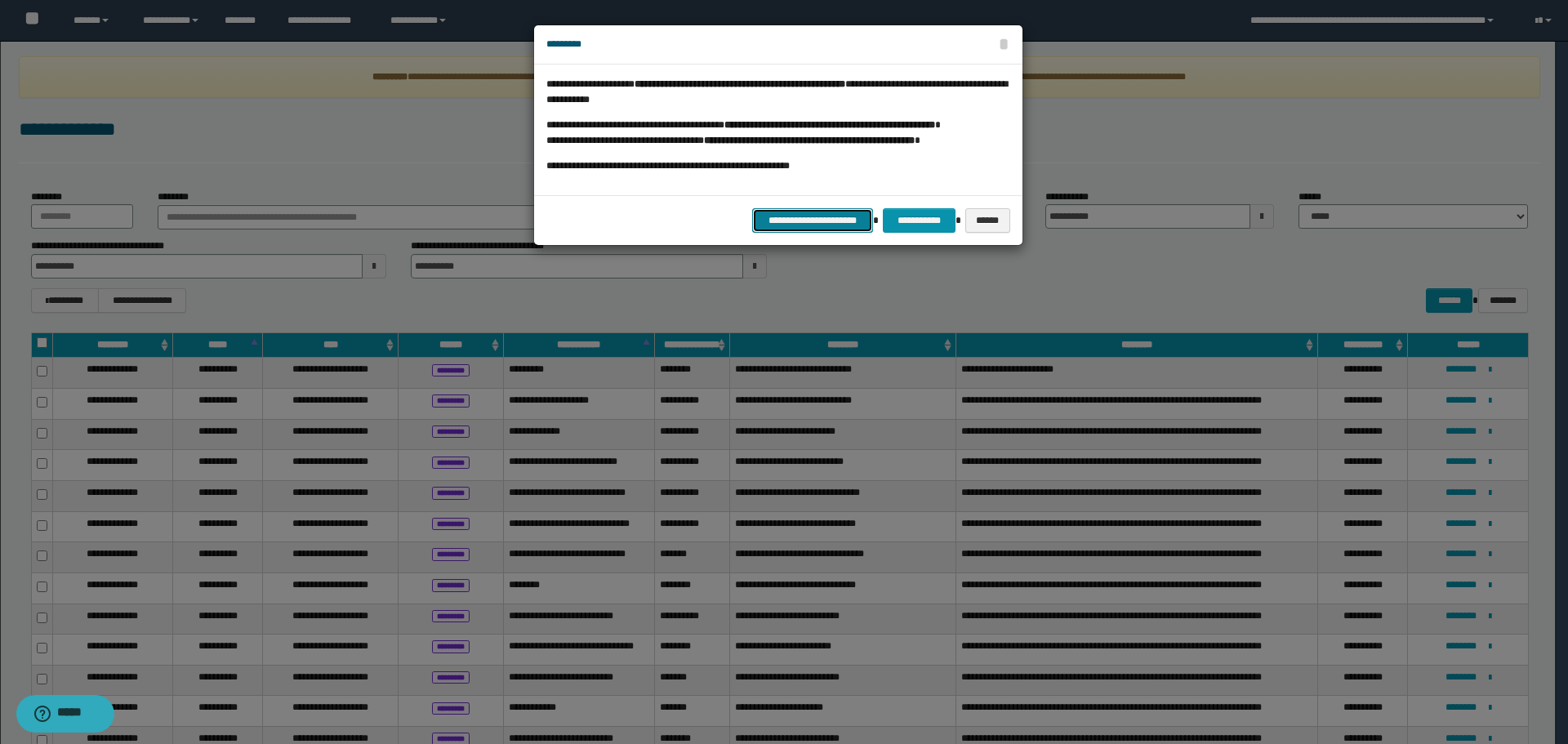 click on "**********" at bounding box center [813, 221] 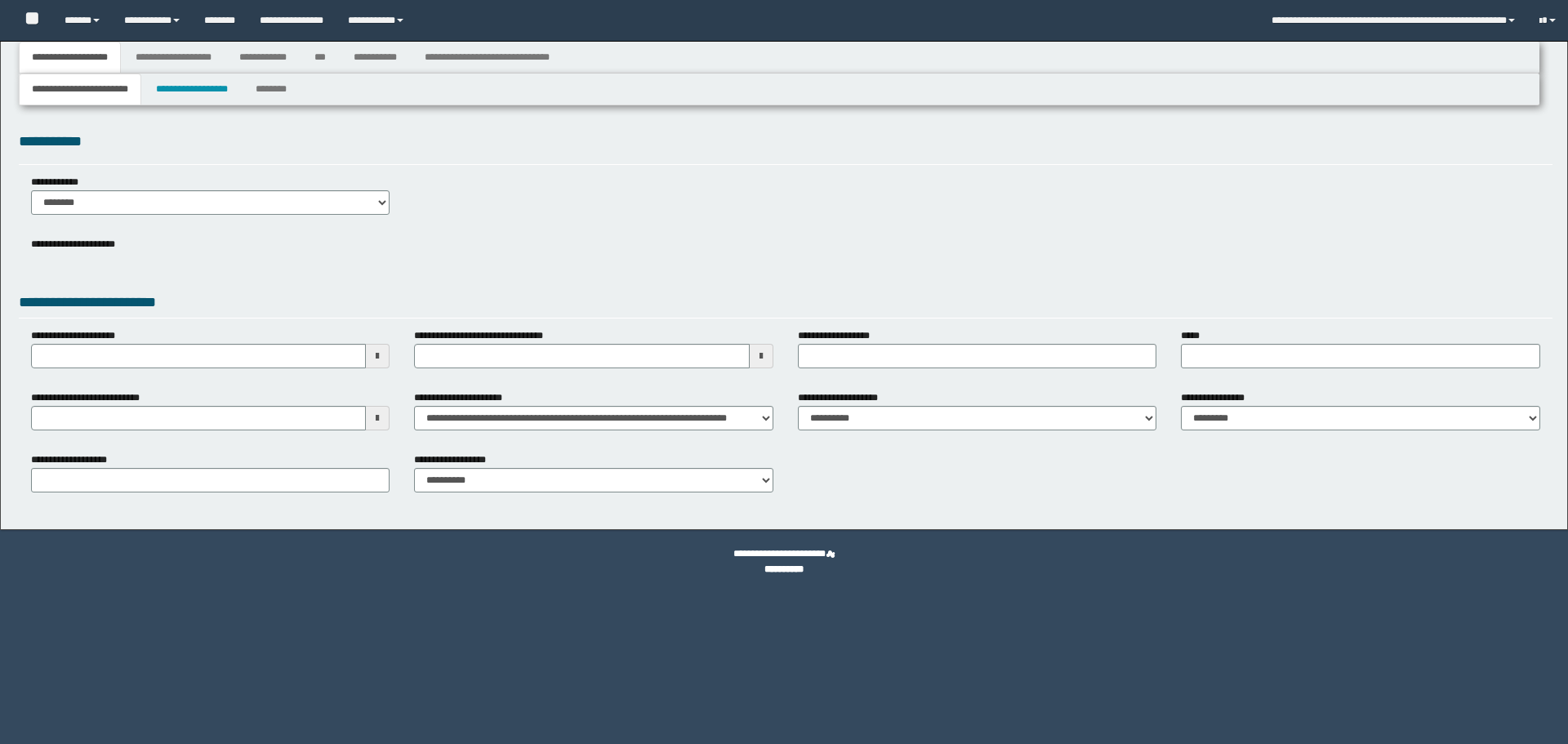 type 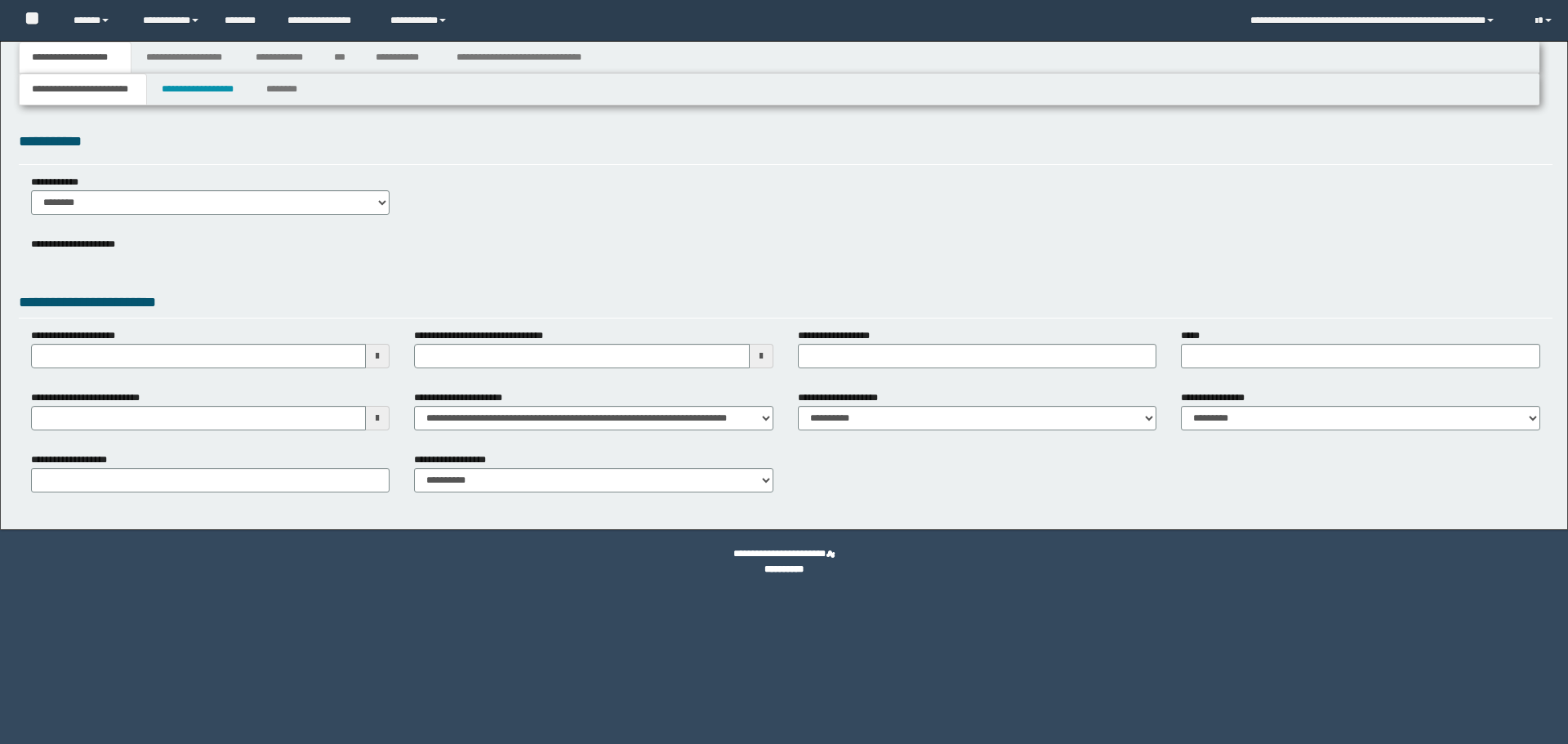 scroll, scrollTop: 0, scrollLeft: 0, axis: both 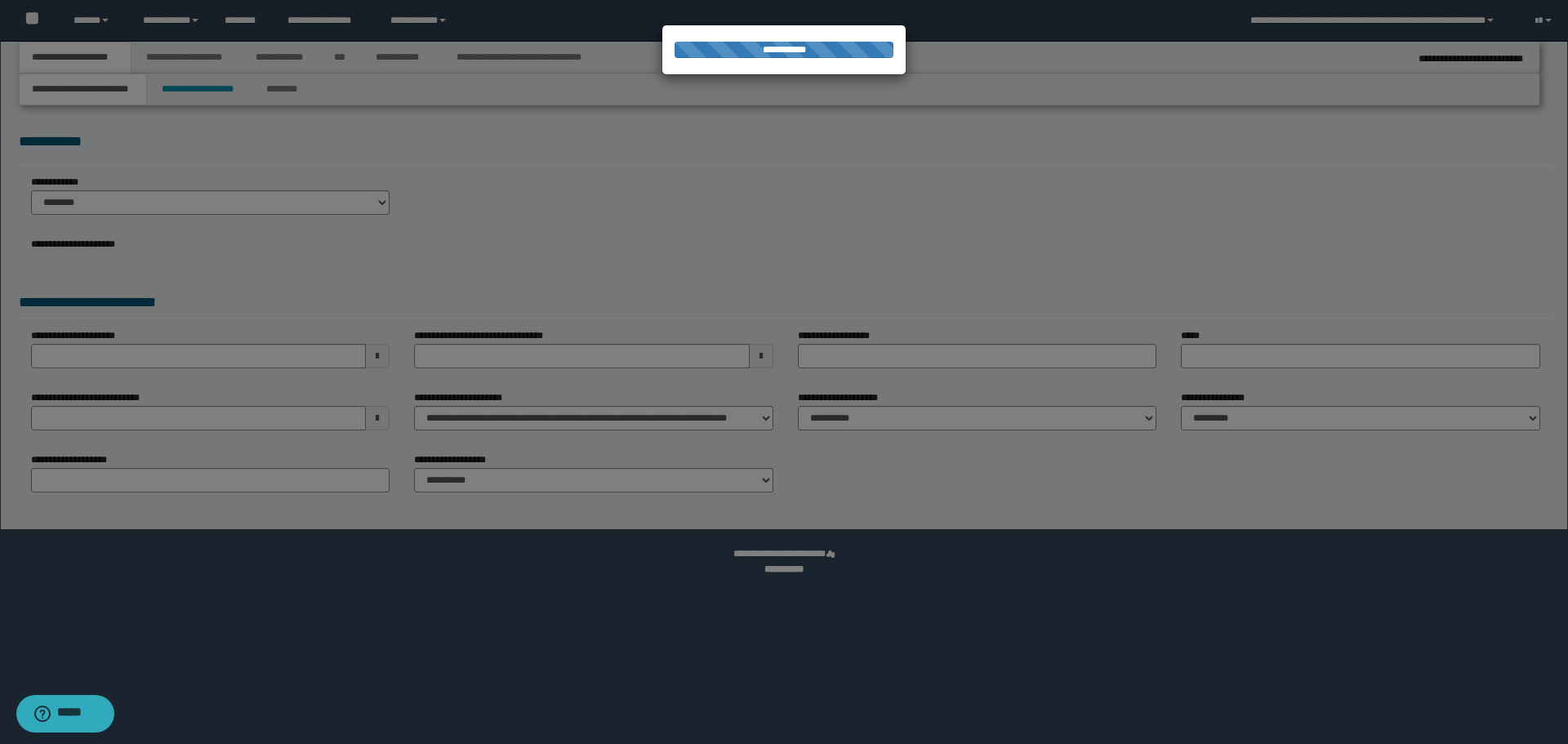 type on "**********" 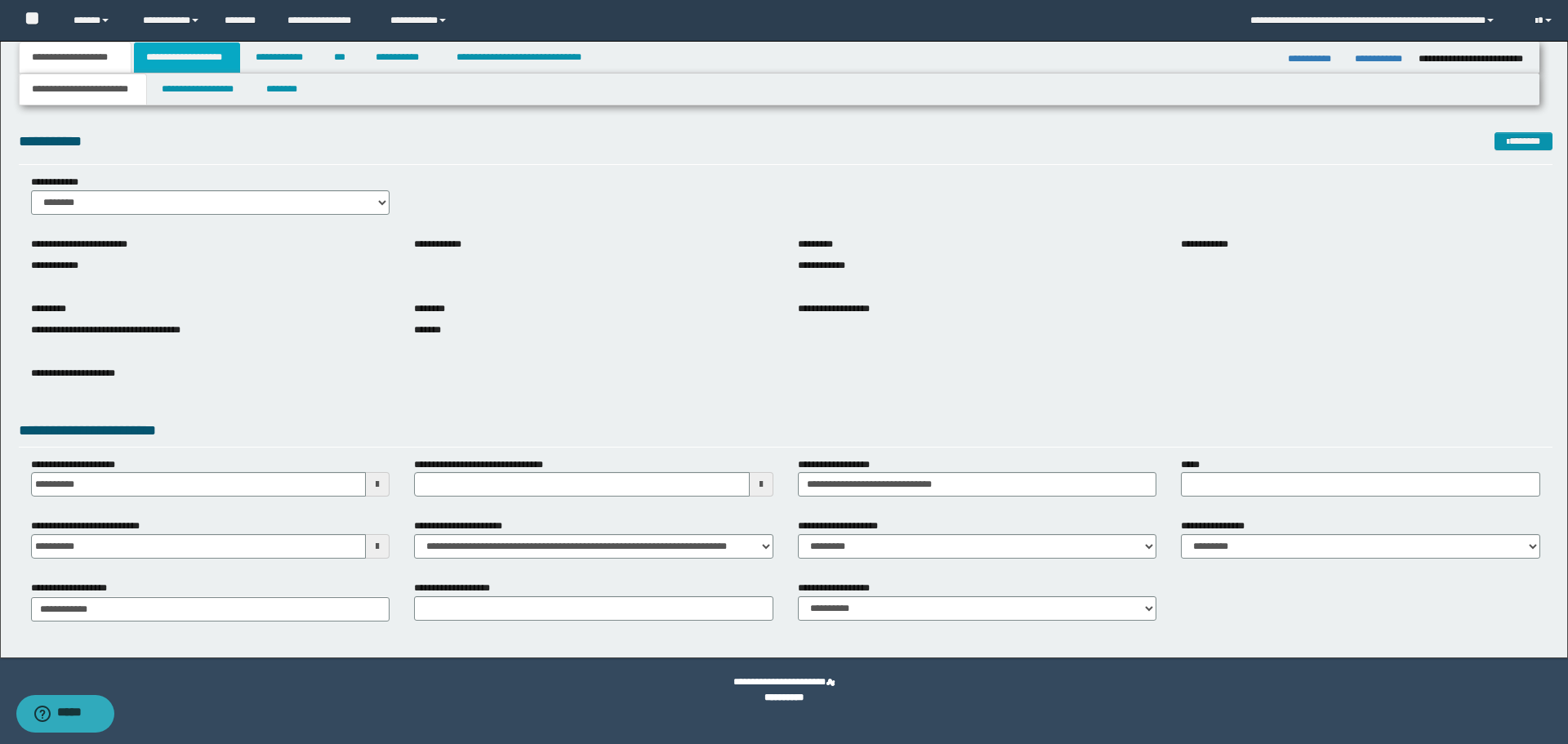 click on "**********" at bounding box center (187, 57) 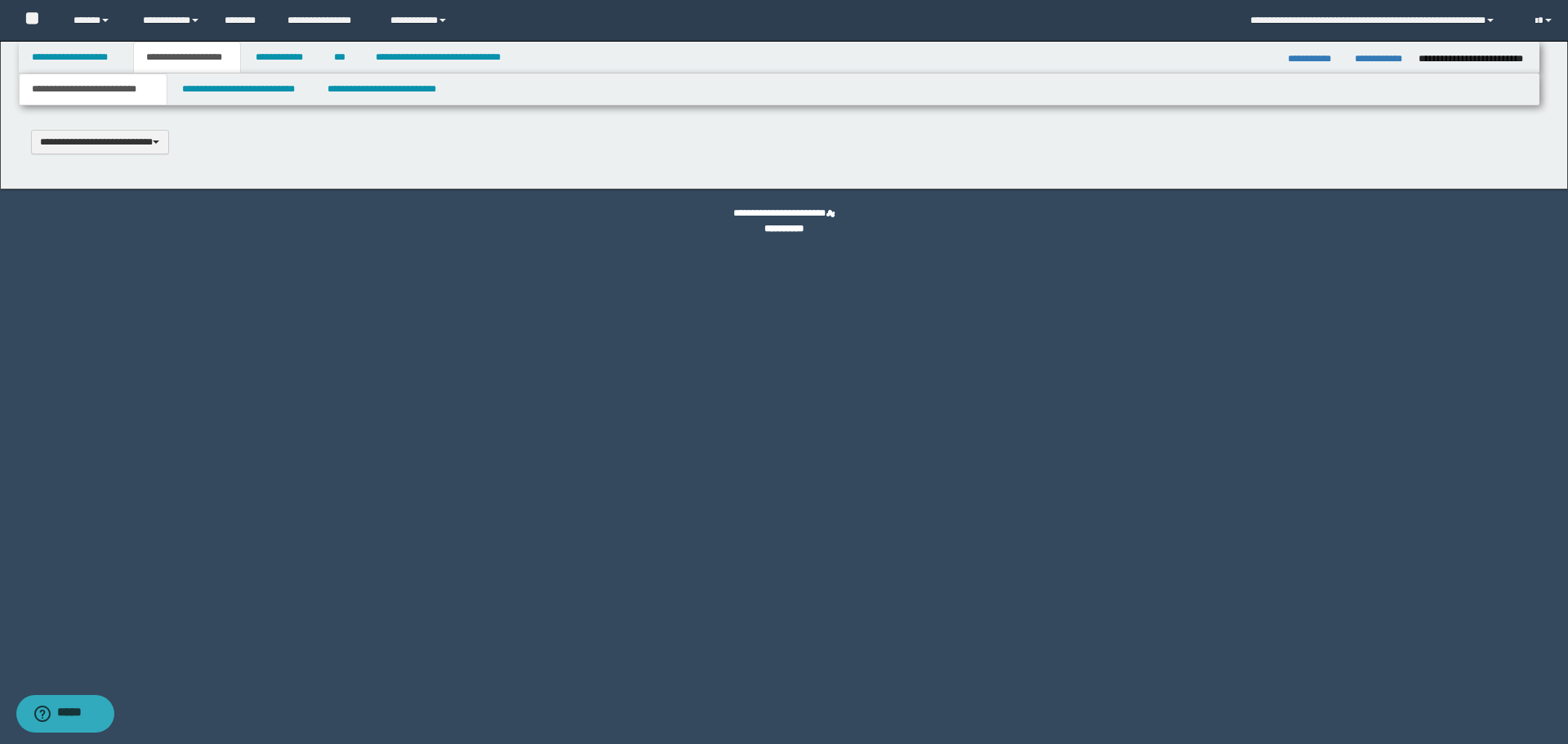 type 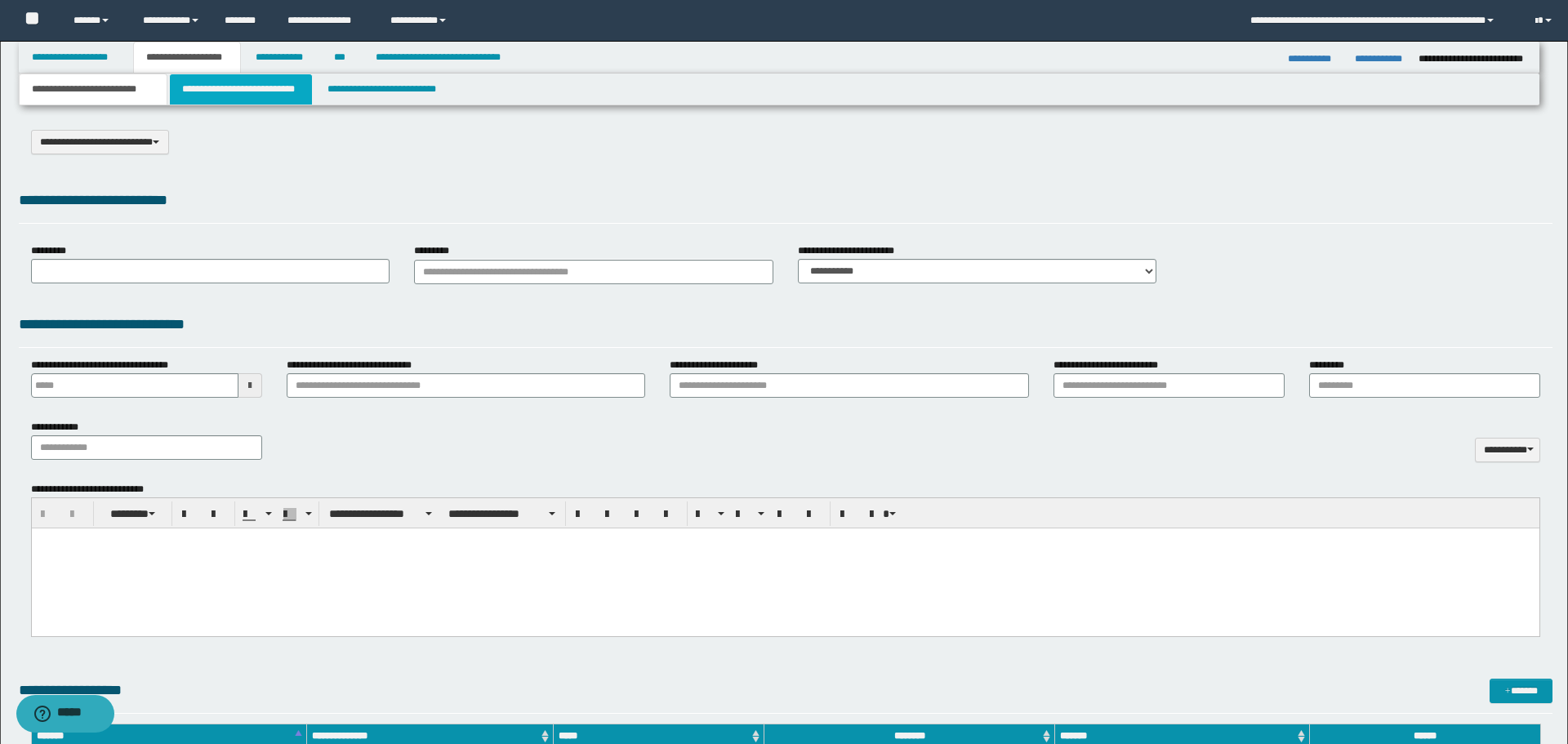 select on "*" 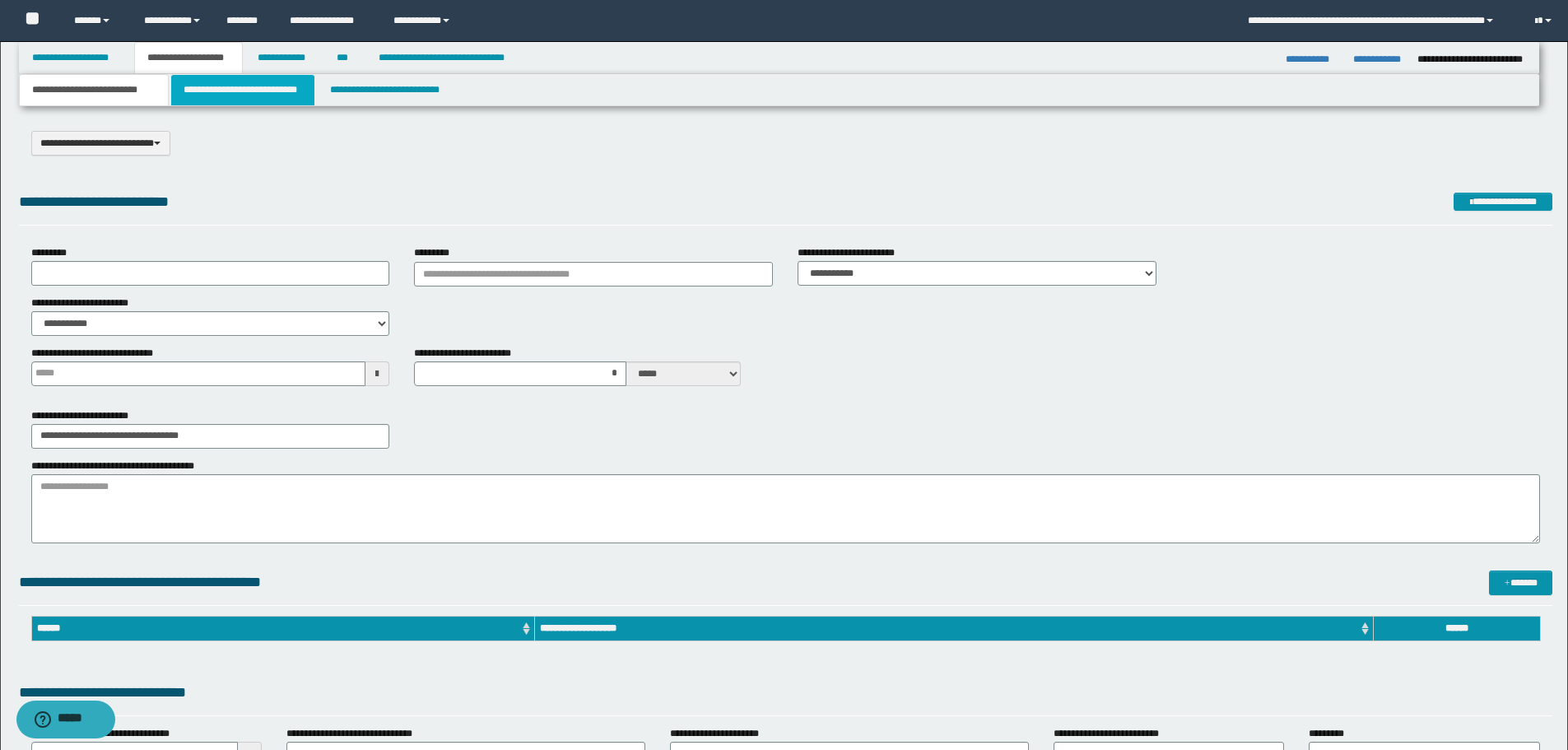 click on "**********" at bounding box center [243, 90] 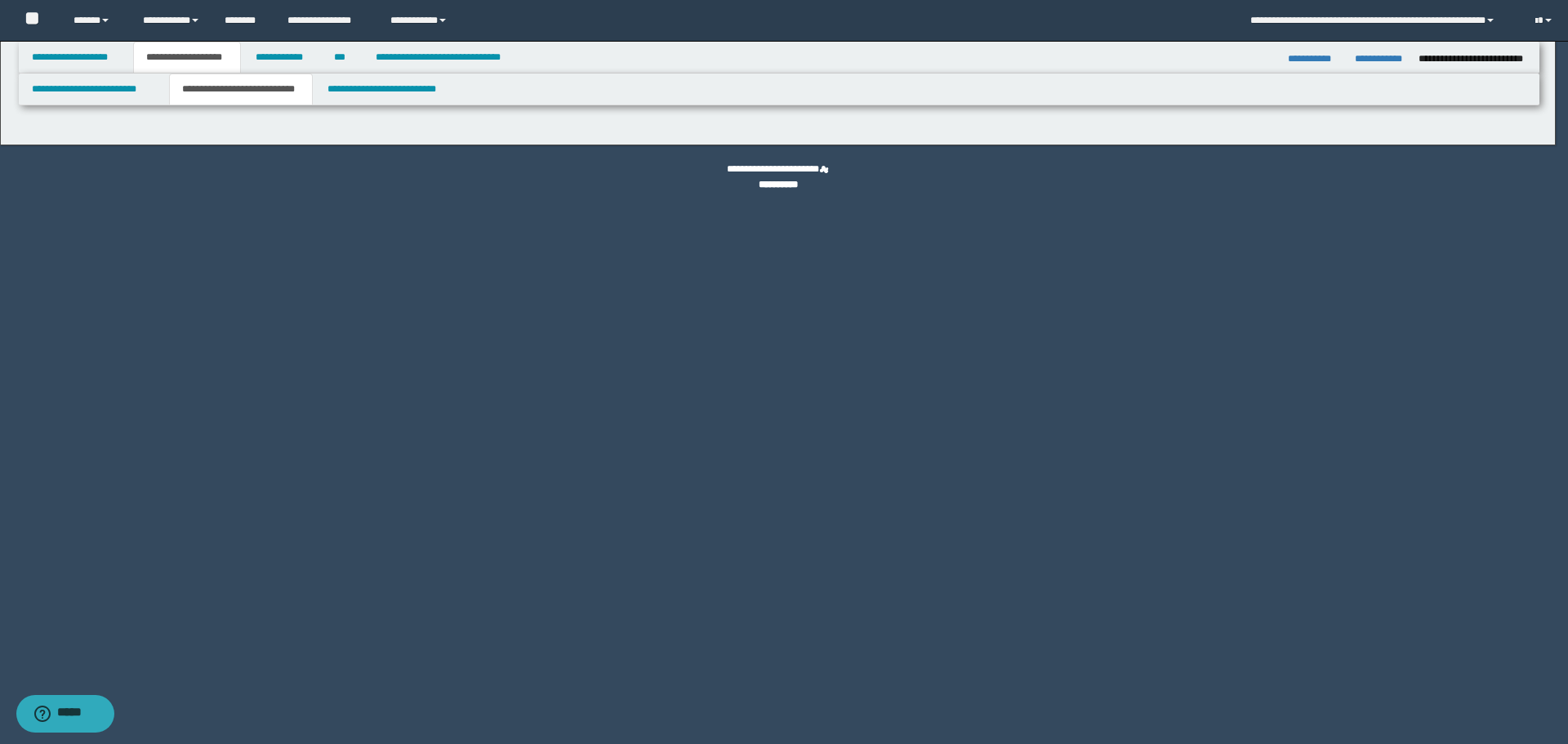 select on "*" 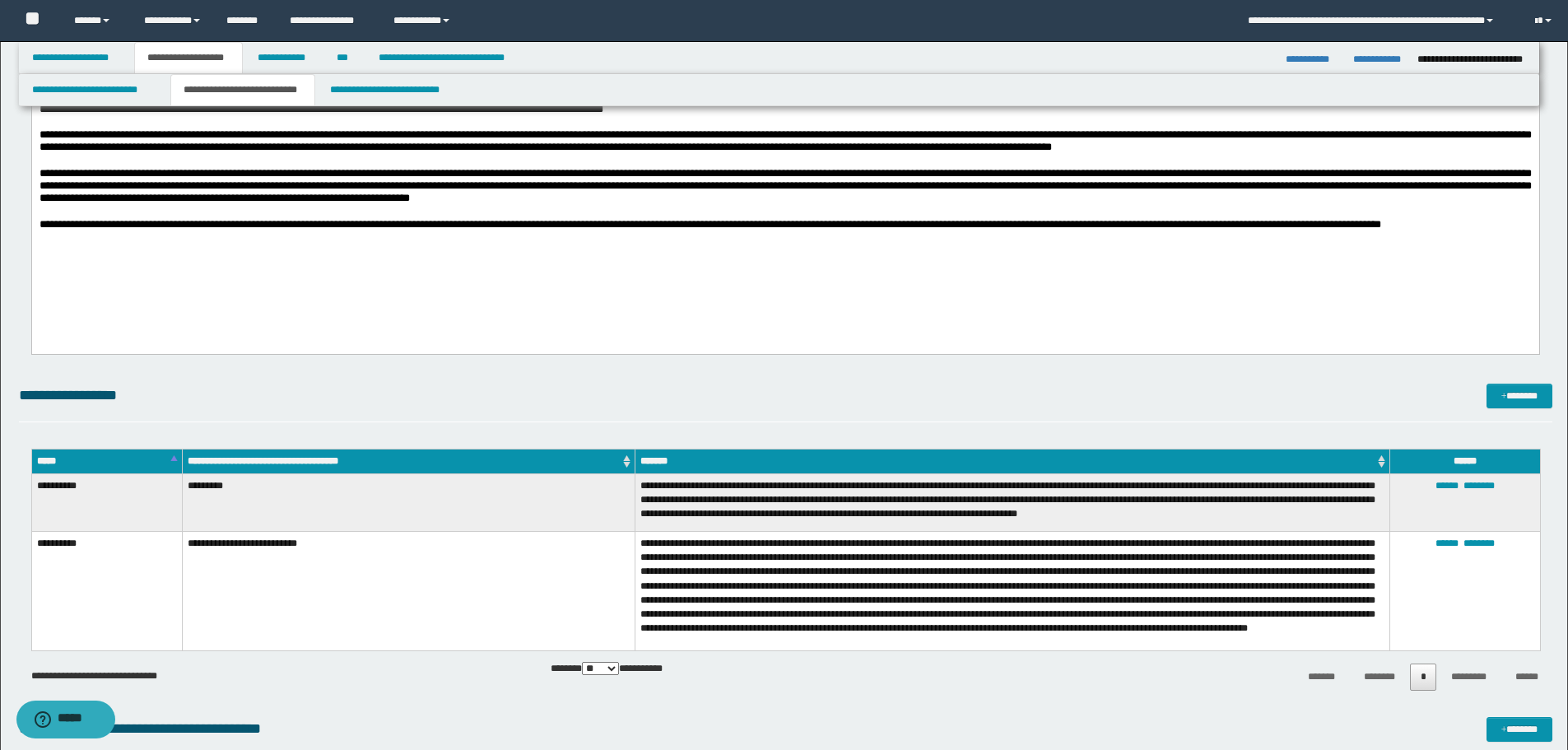 scroll, scrollTop: 576, scrollLeft: 0, axis: vertical 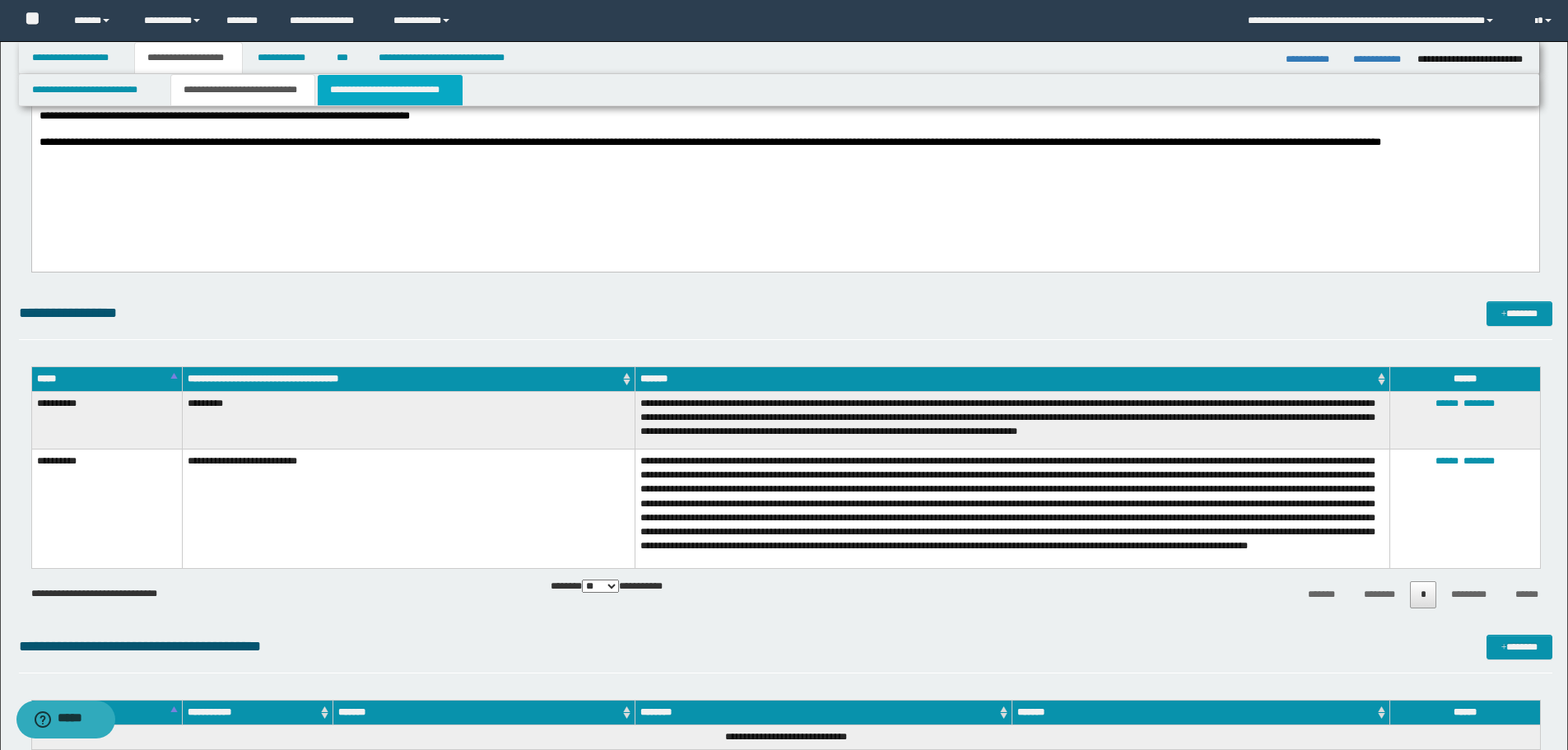 click on "**********" at bounding box center [390, 90] 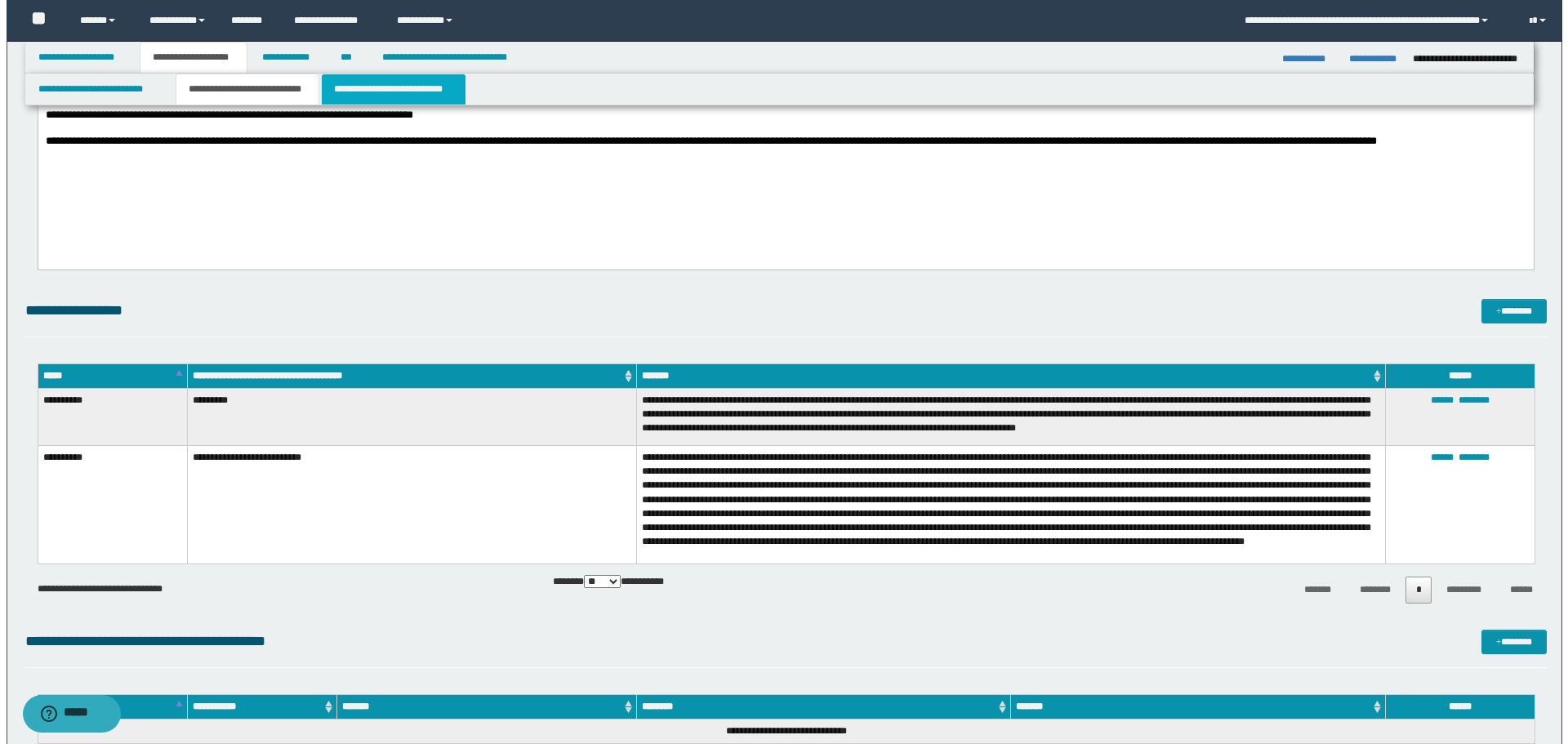 scroll, scrollTop: 0, scrollLeft: 0, axis: both 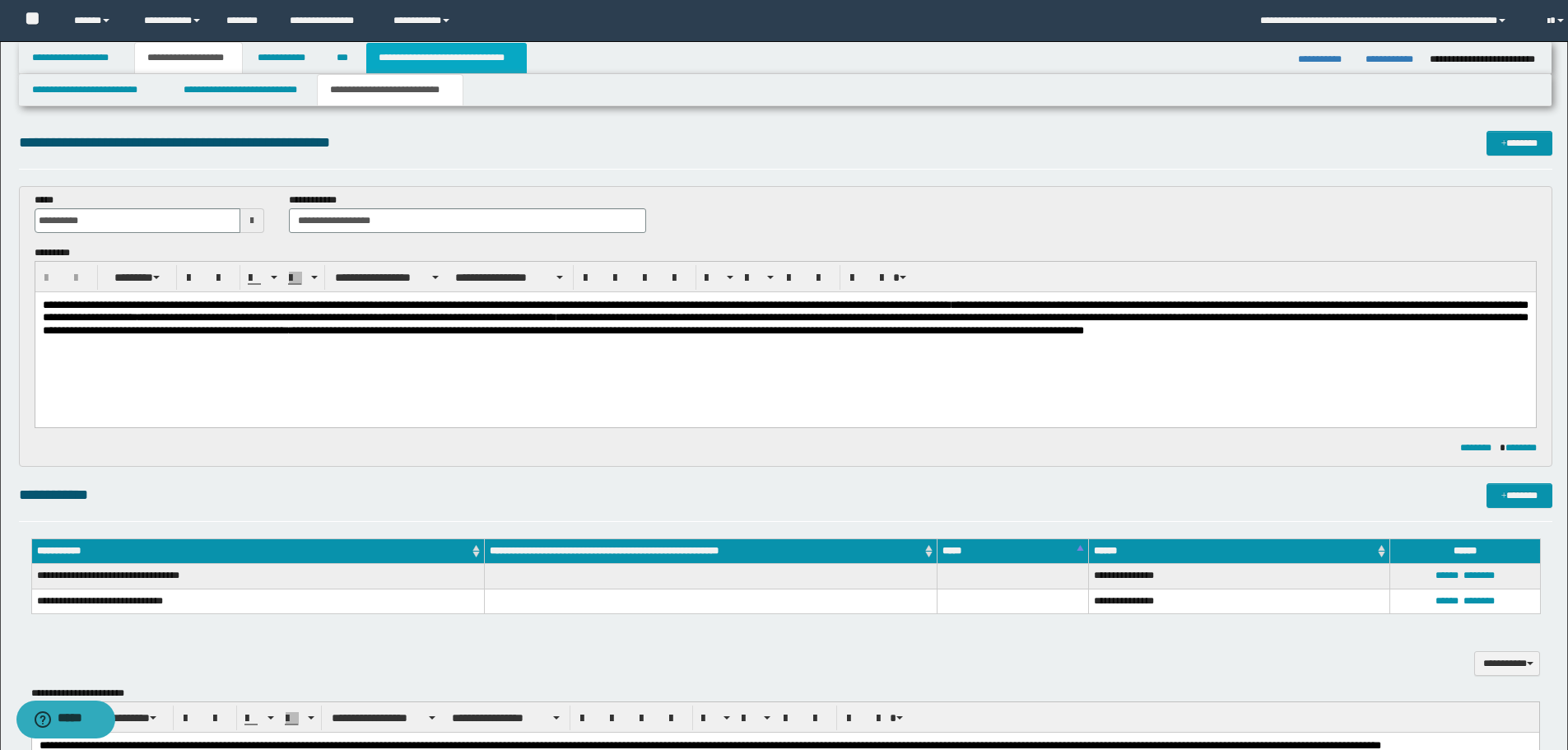 click on "**********" at bounding box center (446, 58) 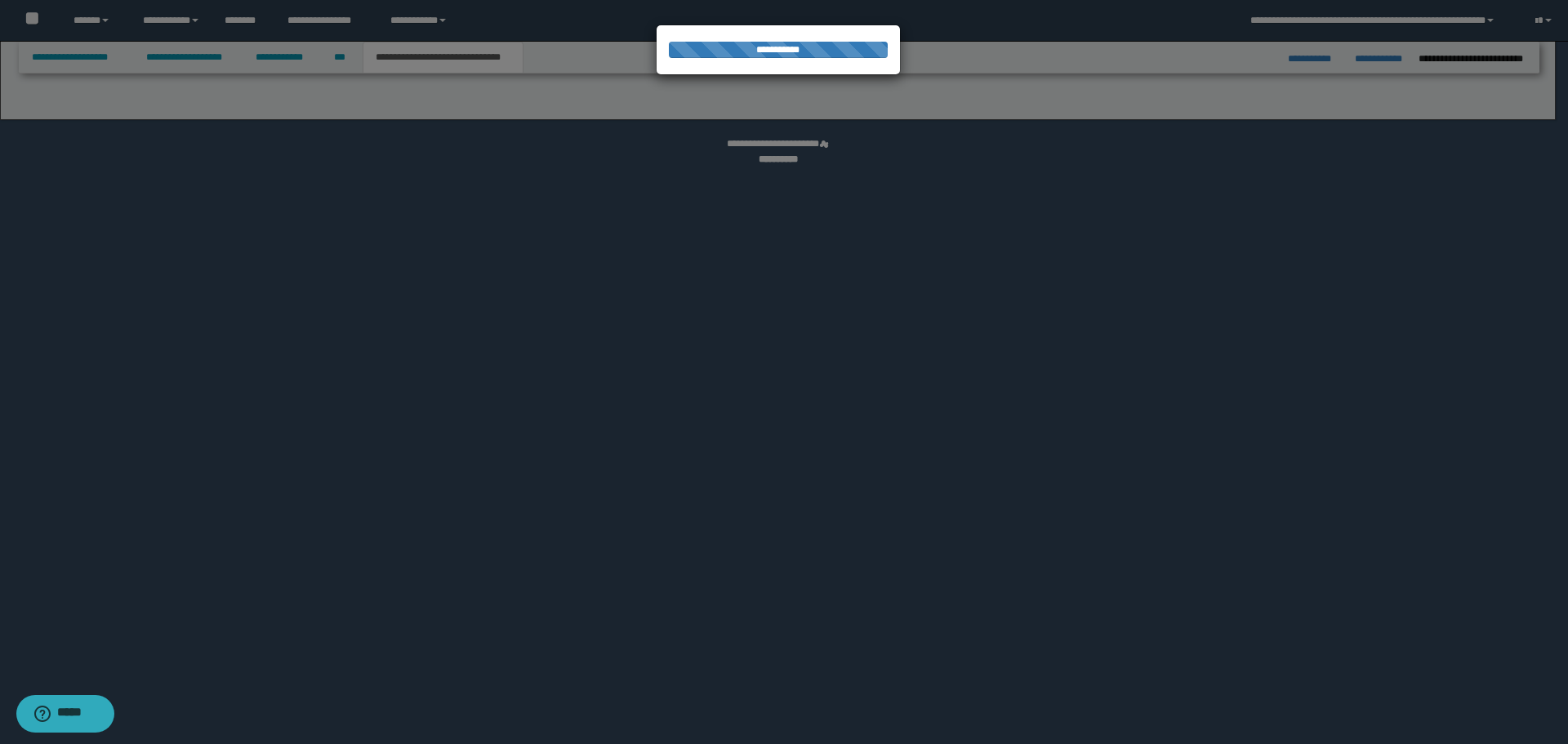 select on "*" 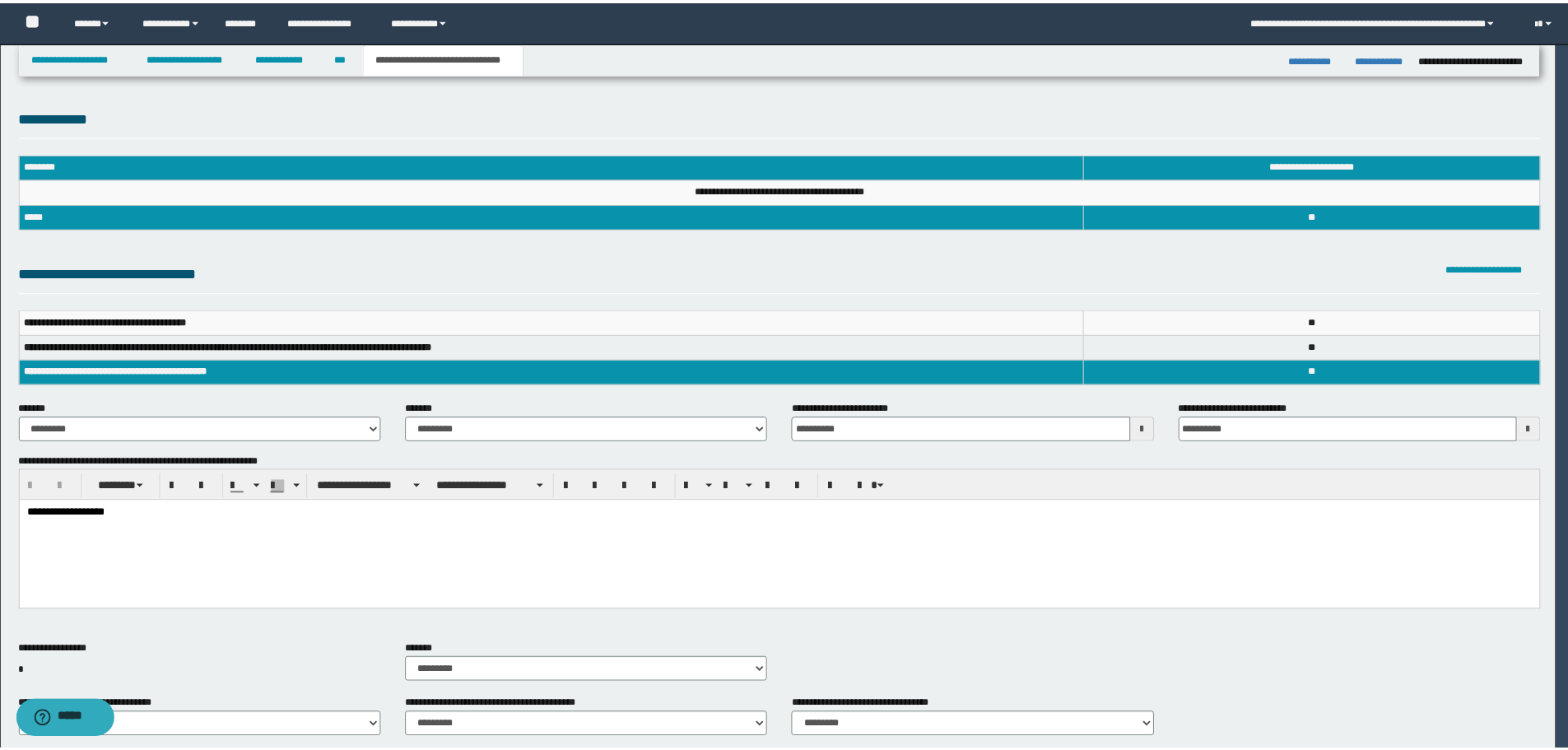 scroll, scrollTop: 0, scrollLeft: 0, axis: both 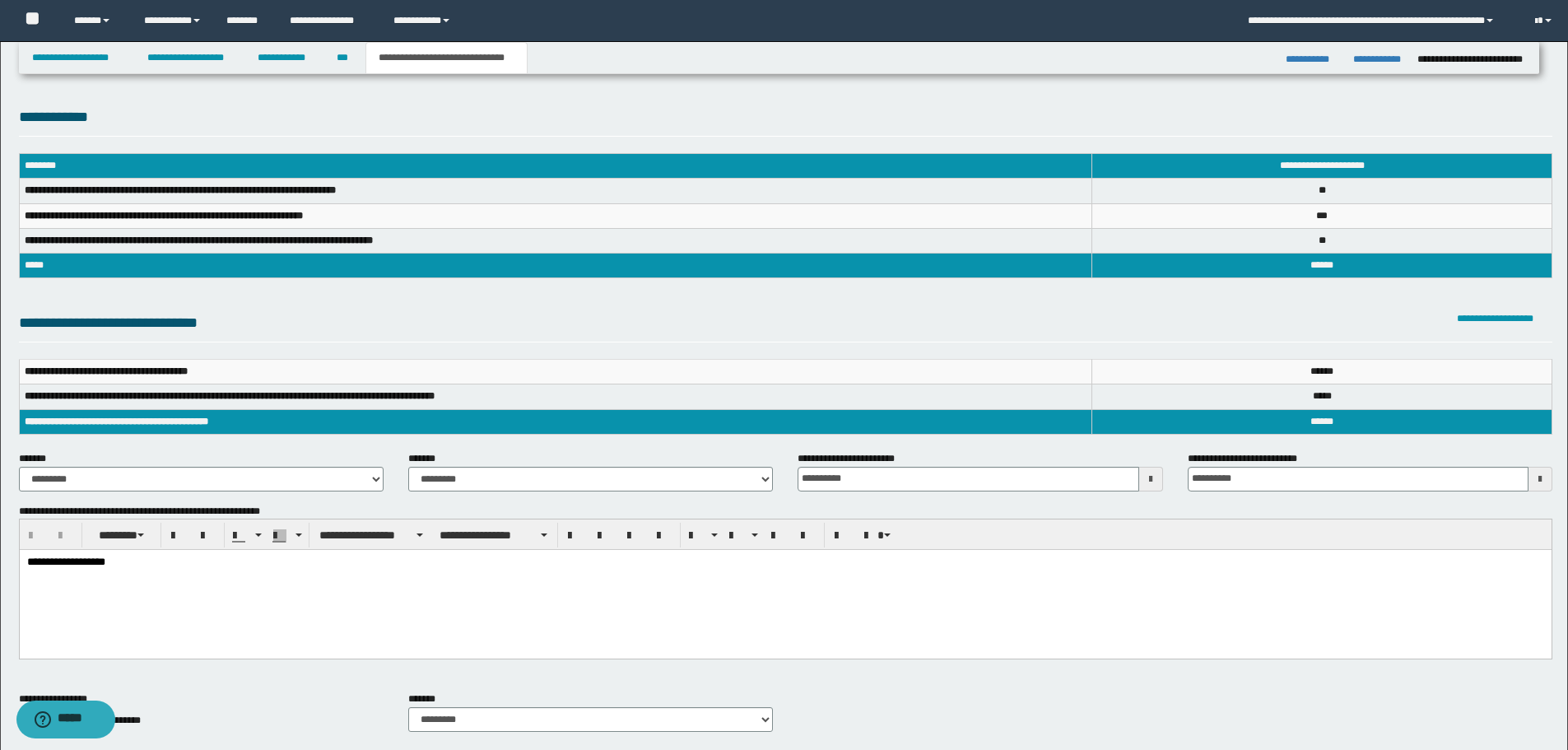 click on "**********" at bounding box center (784, 584) 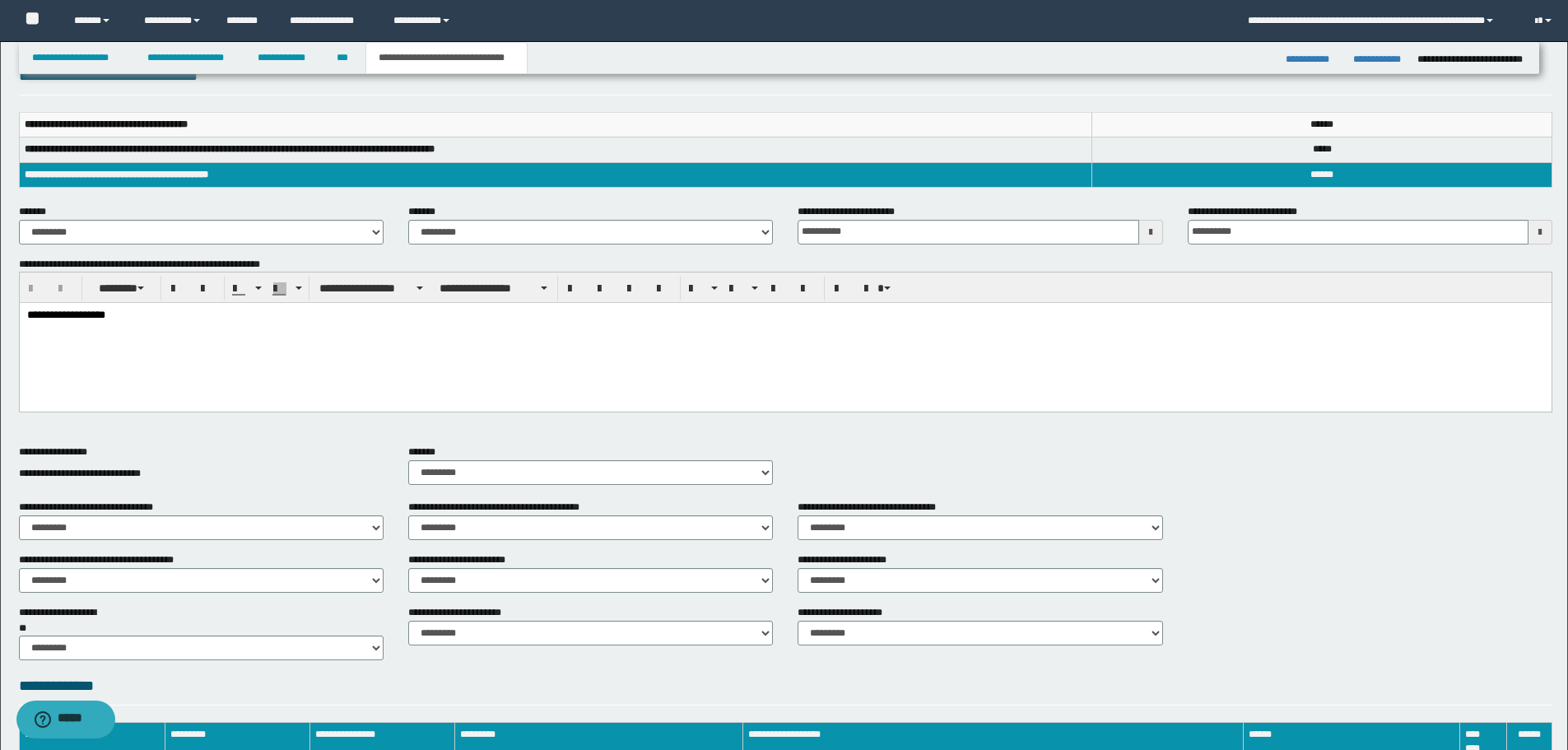 scroll, scrollTop: 412, scrollLeft: 0, axis: vertical 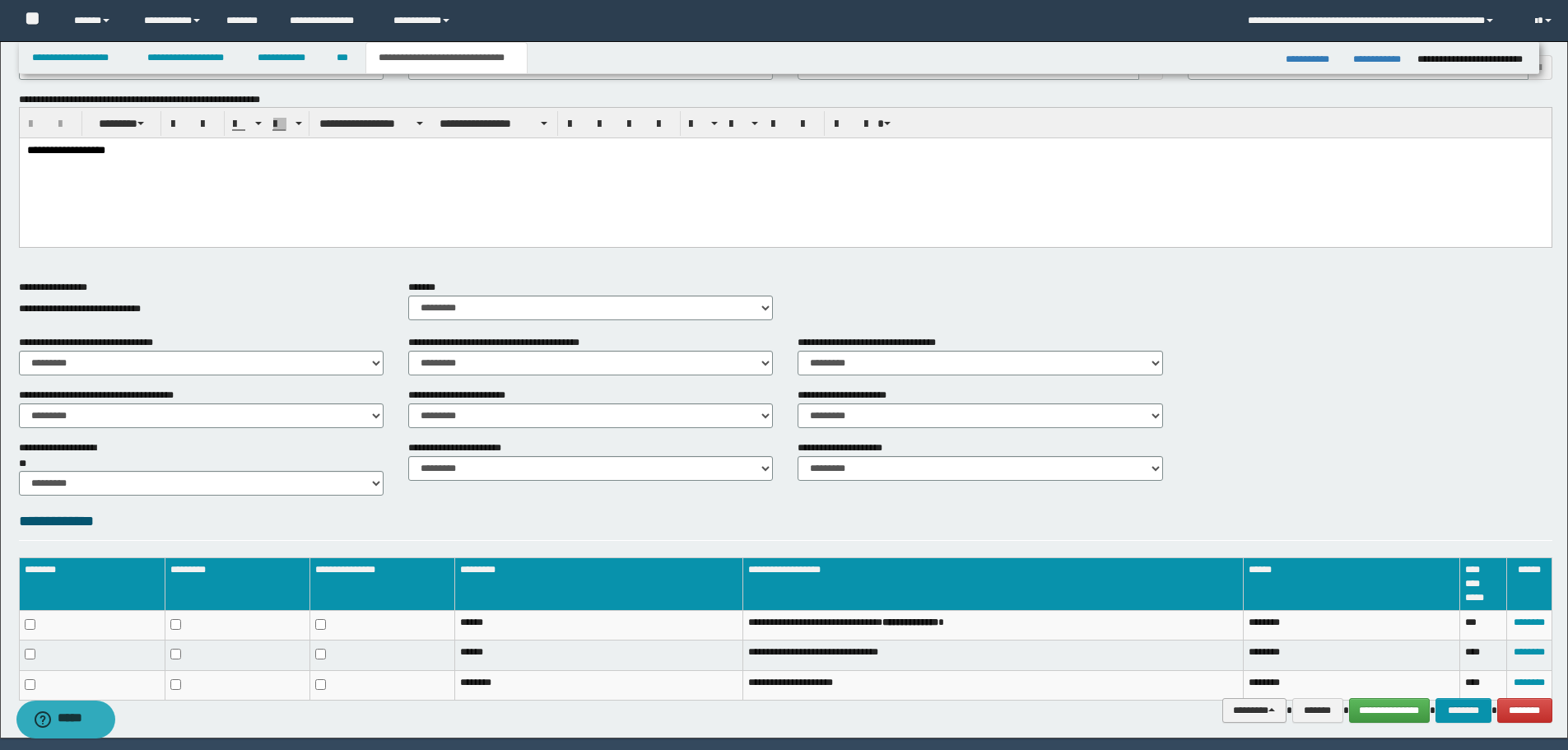 click on "********" at bounding box center [1254, 710] 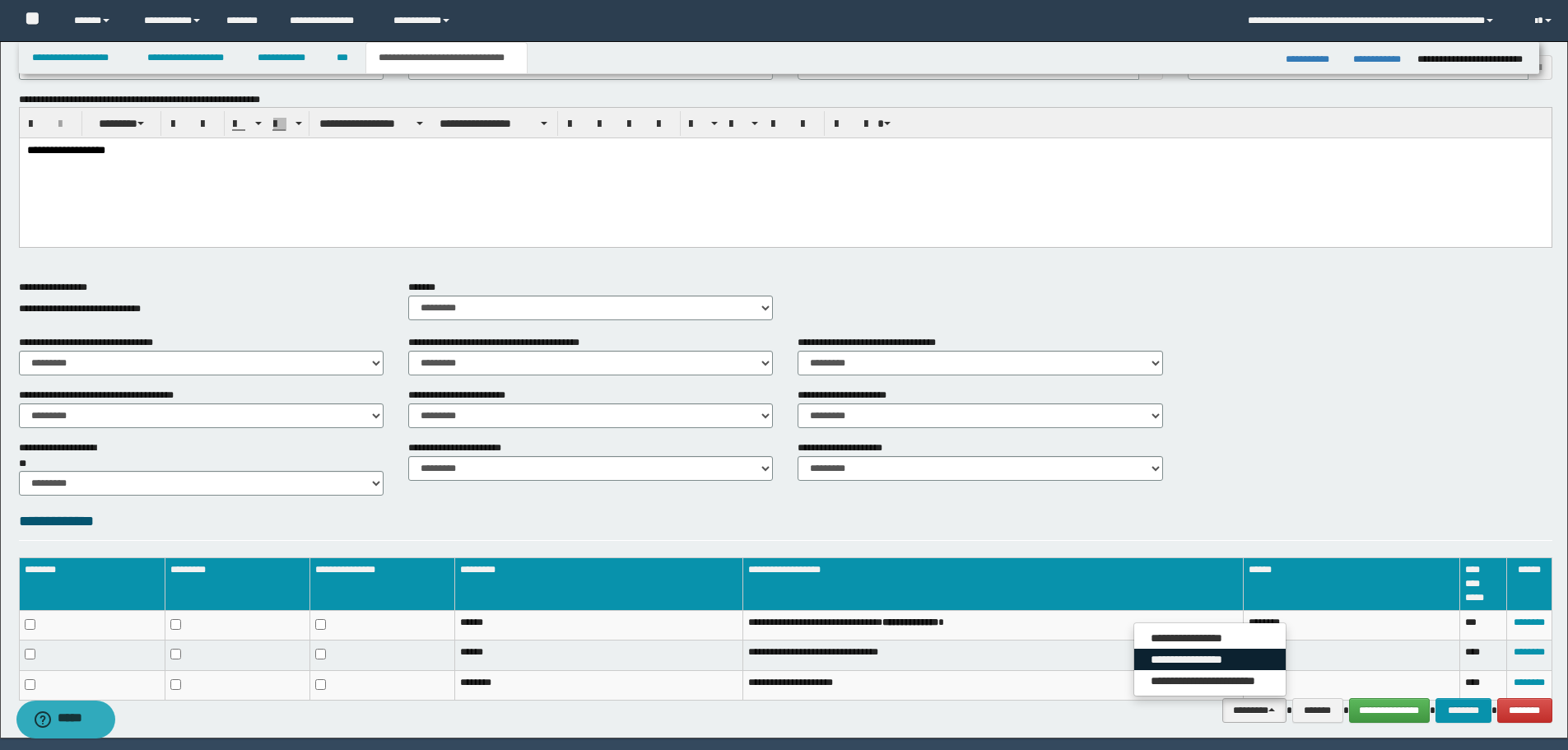click on "**********" at bounding box center (1210, 659) 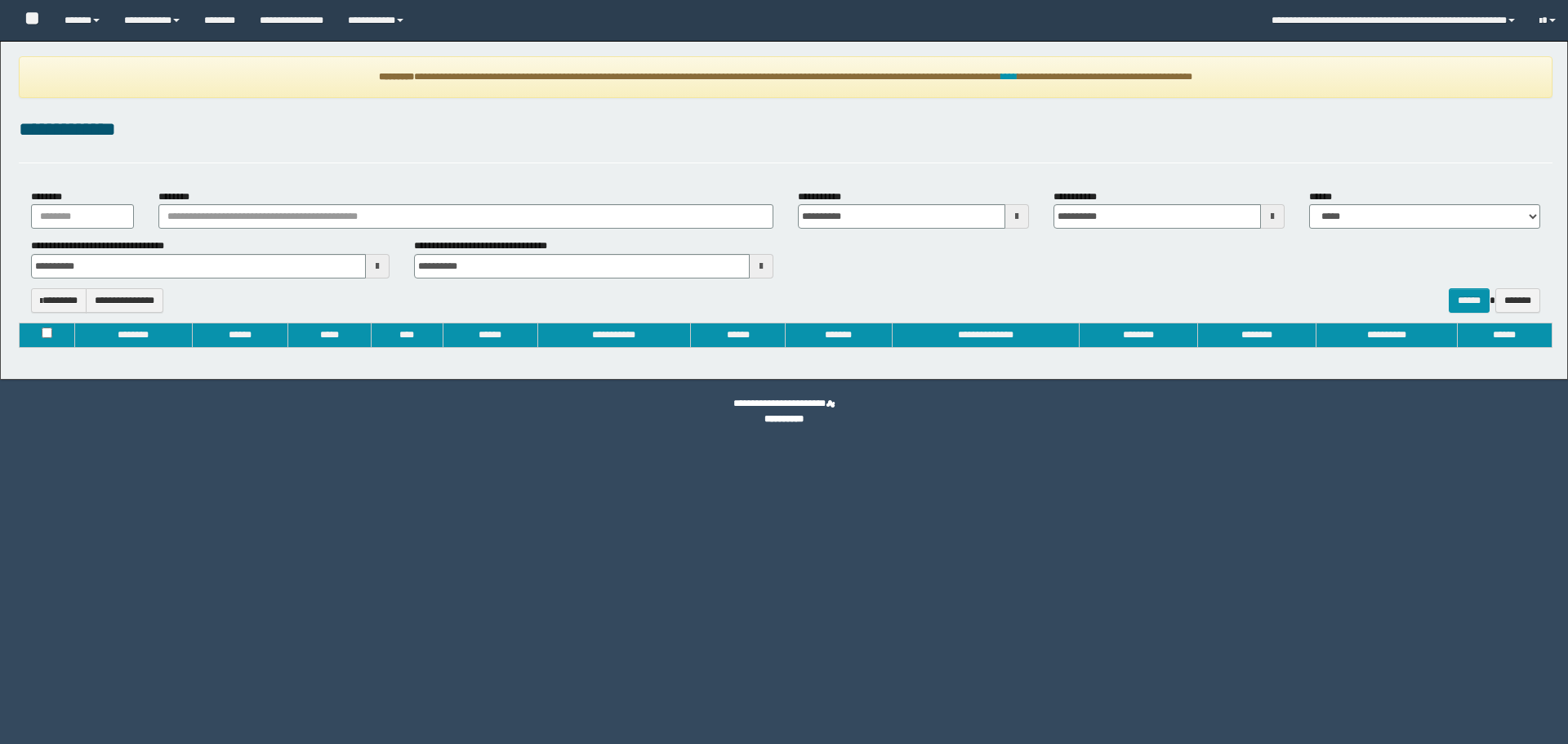 type on "**********" 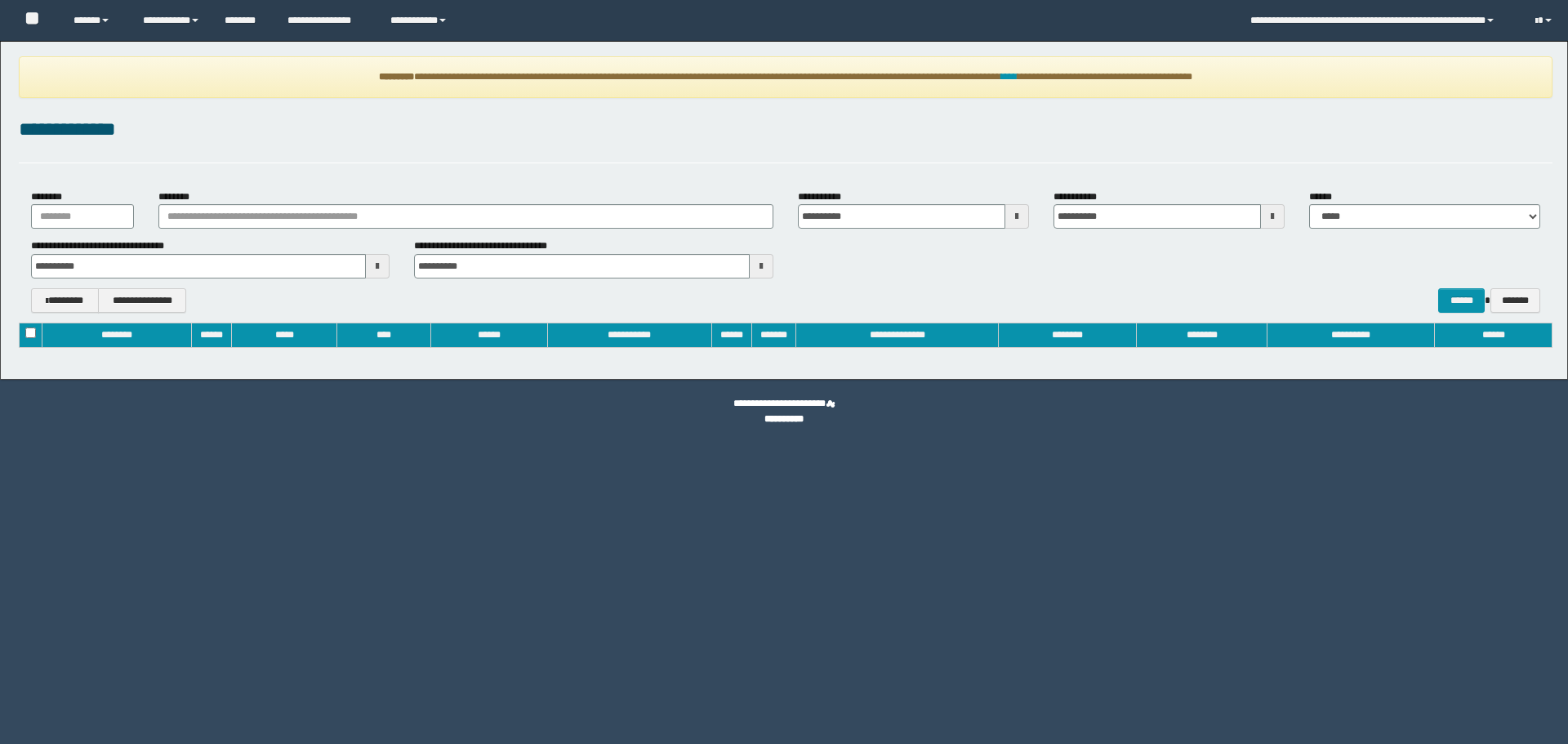 scroll, scrollTop: 0, scrollLeft: 0, axis: both 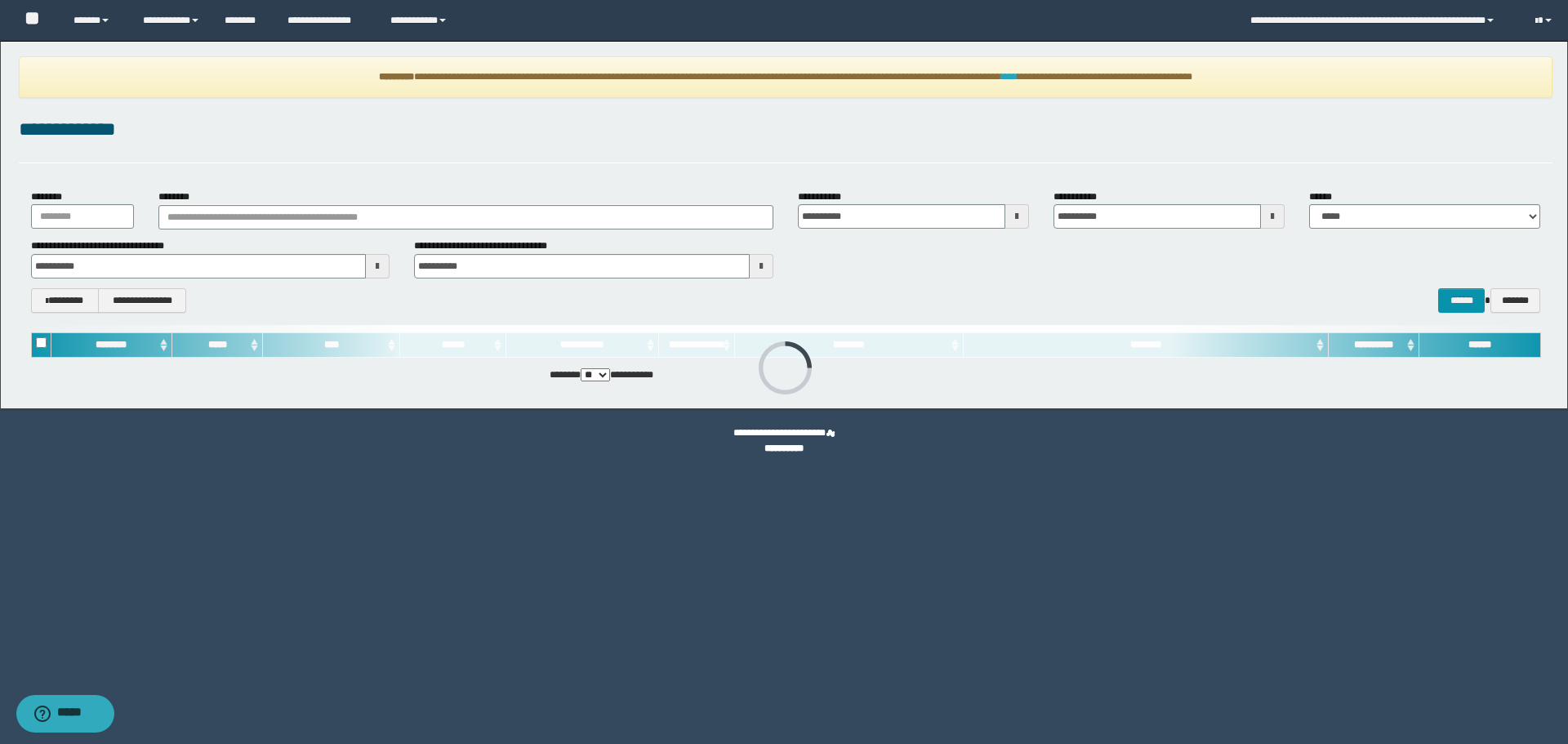 click on "****" at bounding box center [1009, 77] 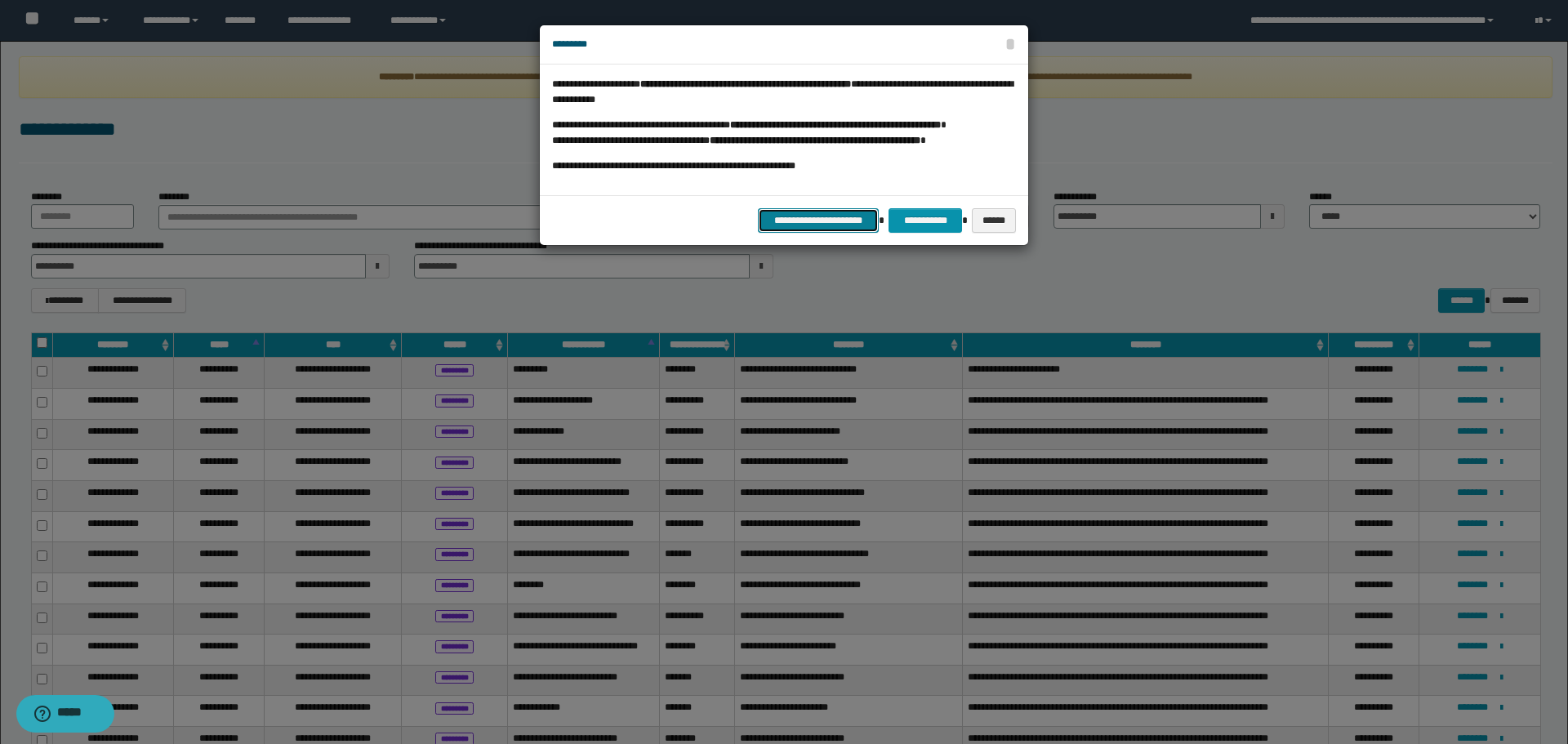 click on "**********" at bounding box center [818, 221] 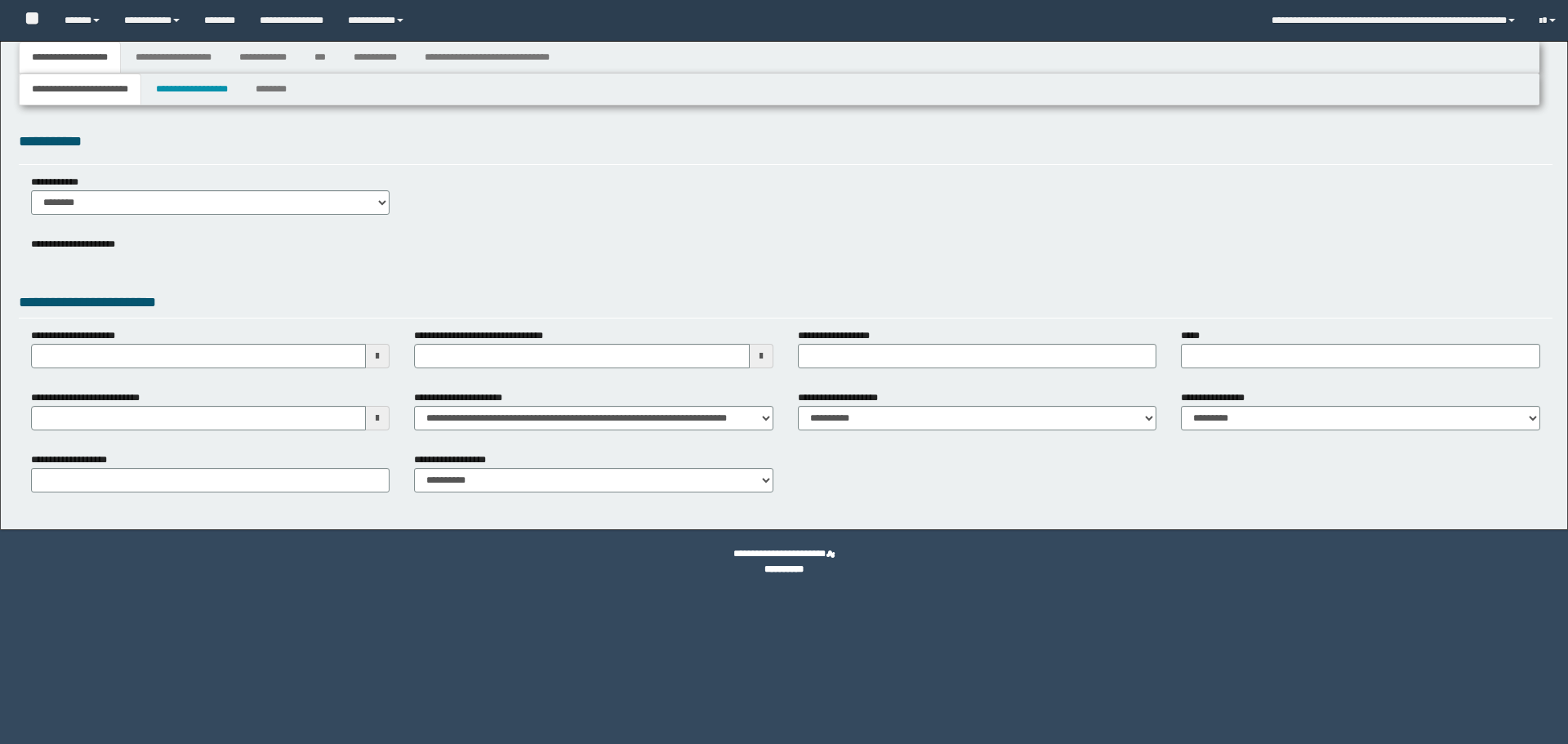 type 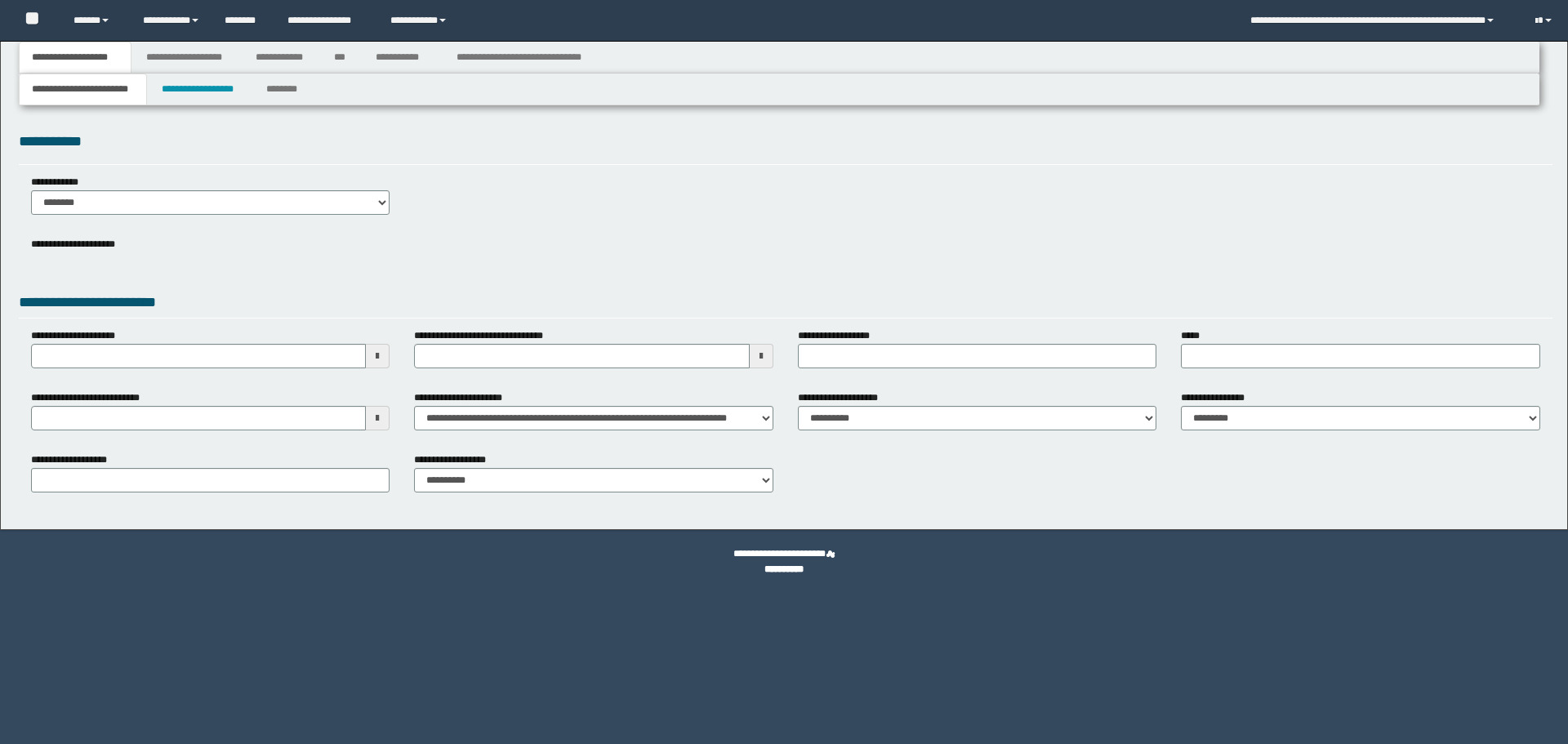 scroll, scrollTop: 0, scrollLeft: 0, axis: both 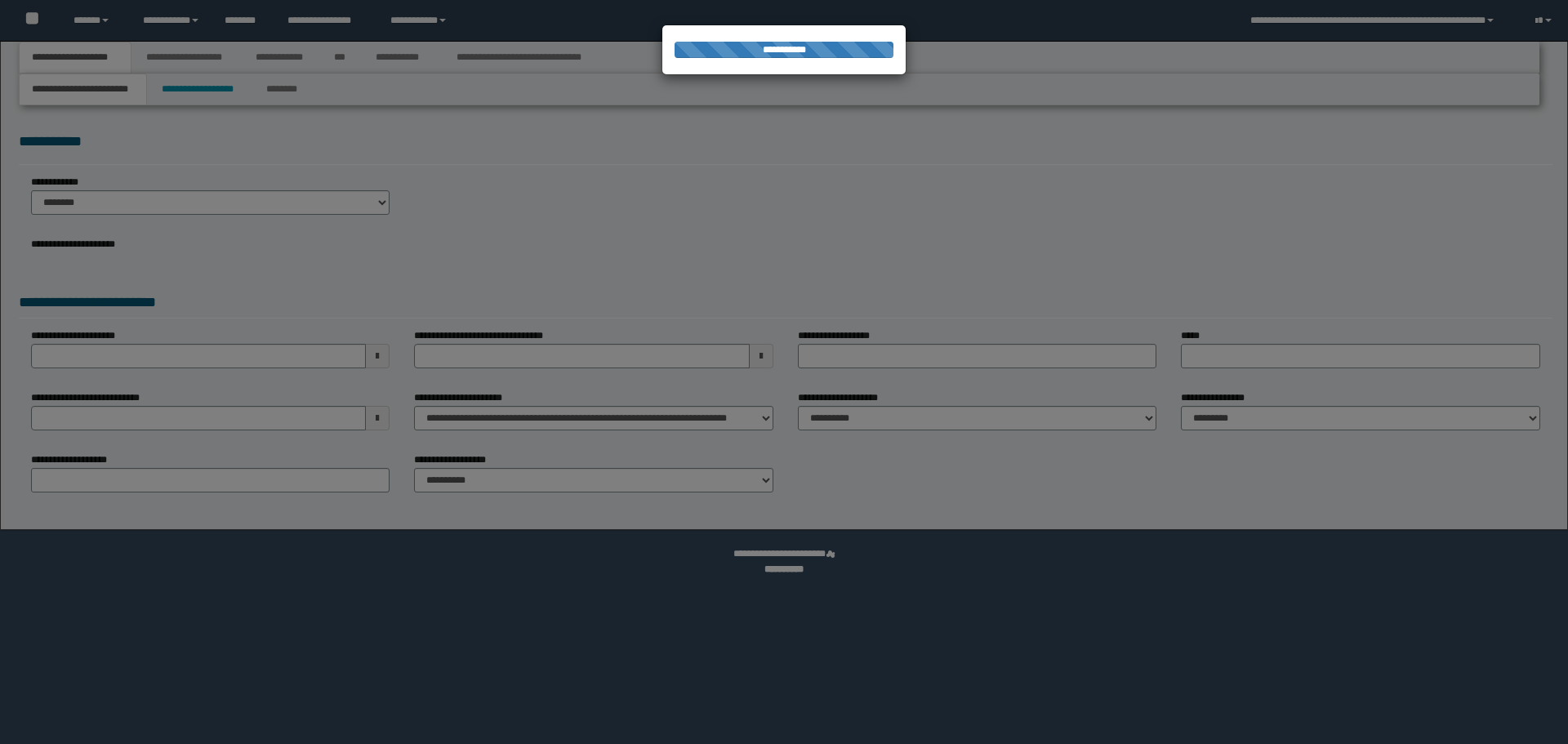 select on "*" 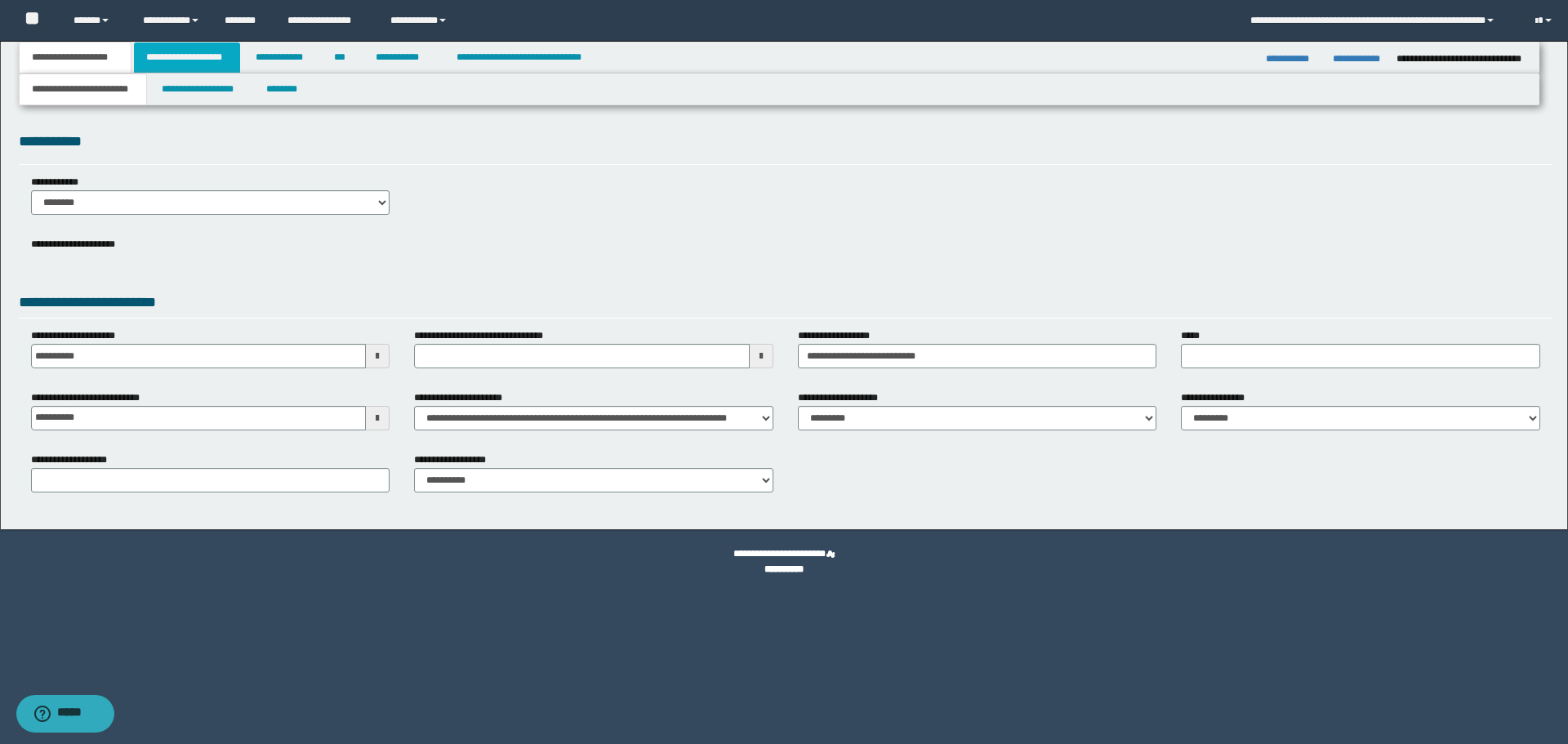 click on "**********" at bounding box center [187, 57] 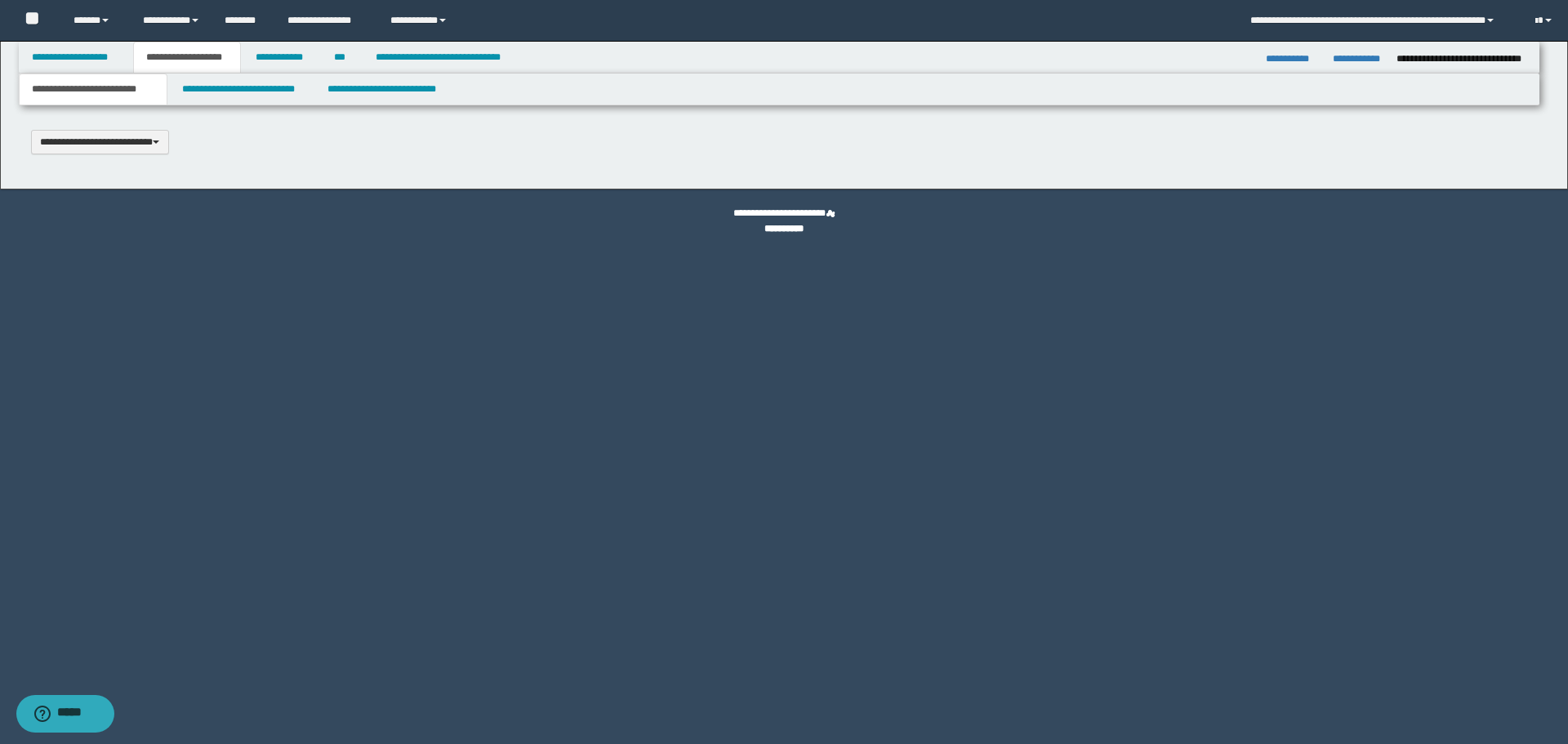 scroll, scrollTop: 0, scrollLeft: 0, axis: both 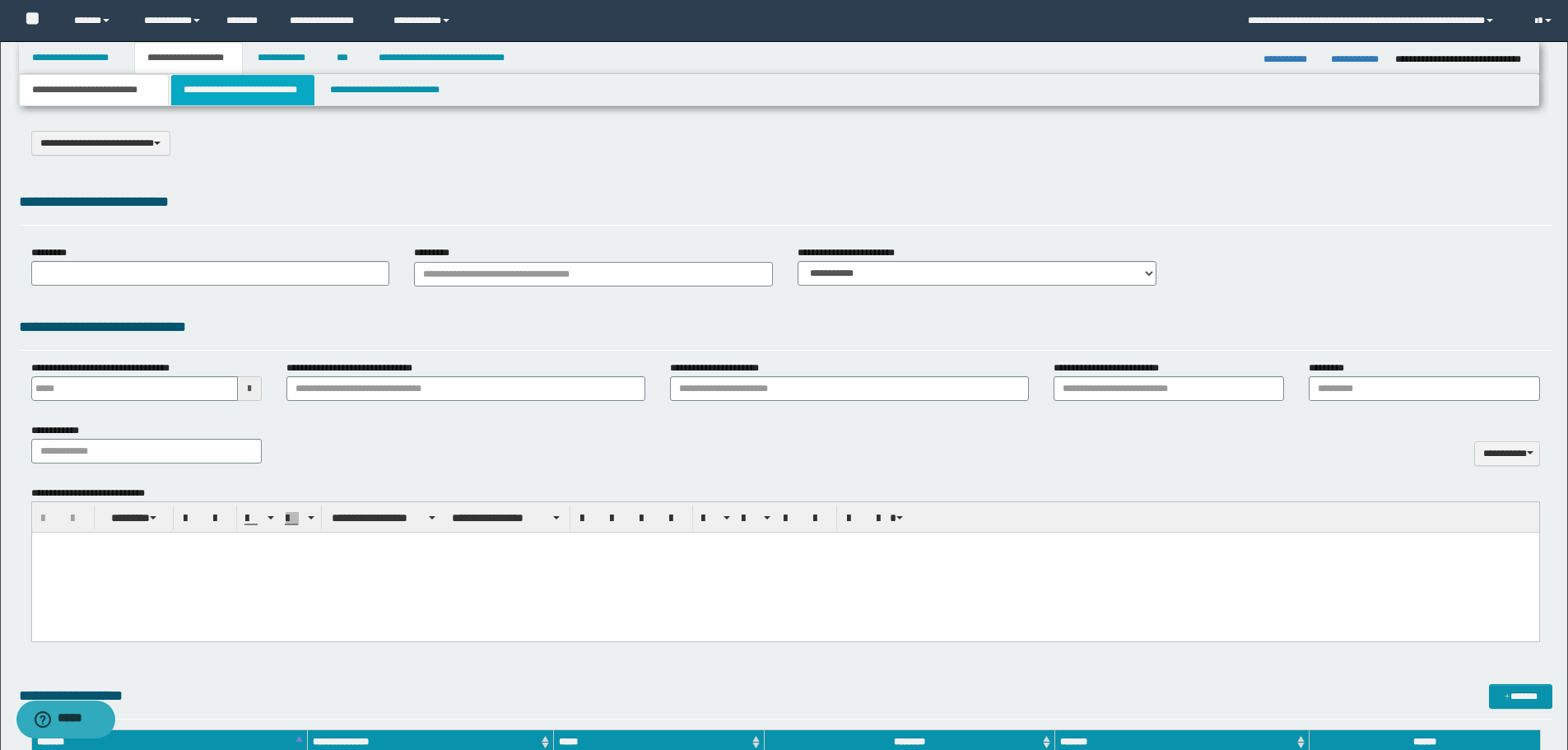 click on "**********" at bounding box center (243, 90) 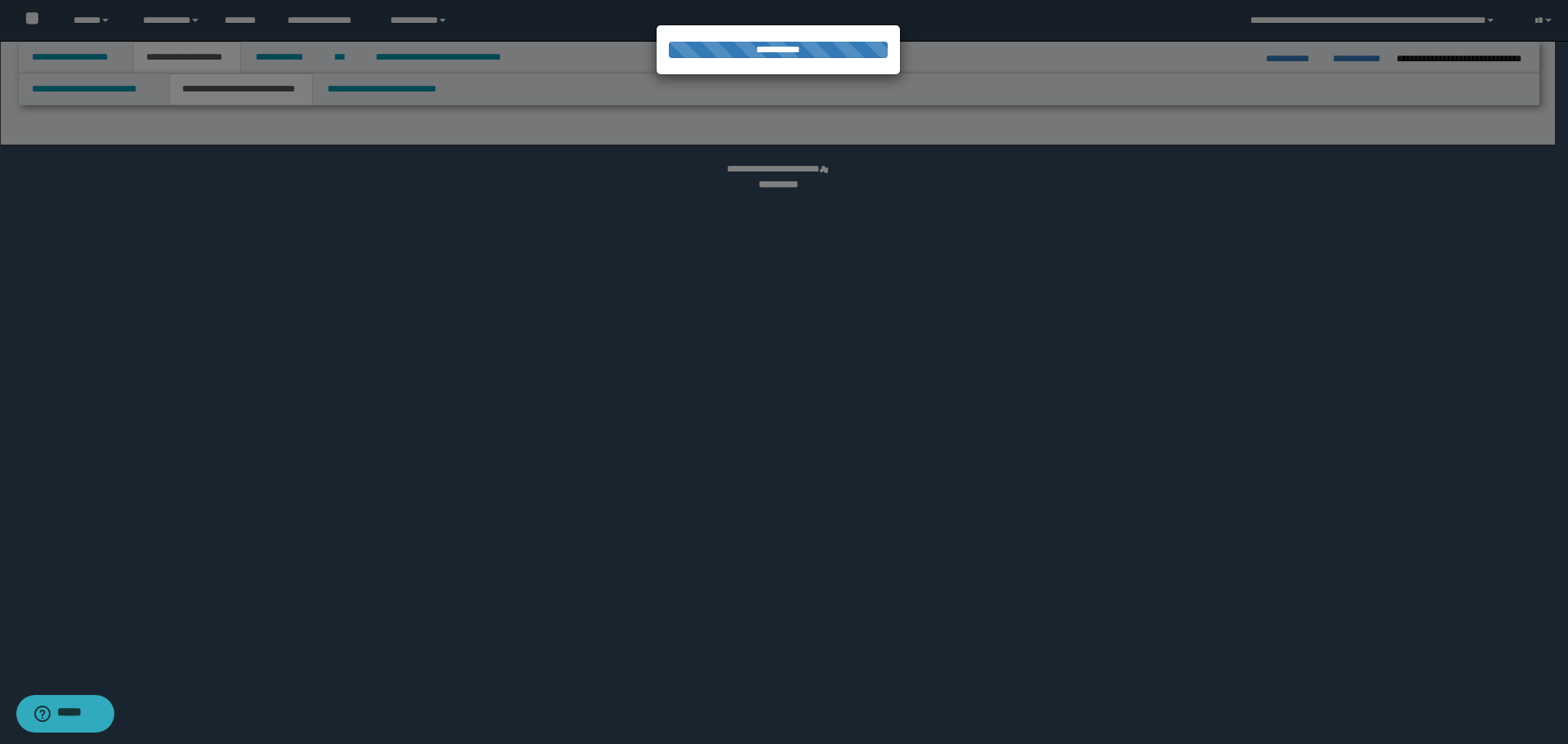 select on "*" 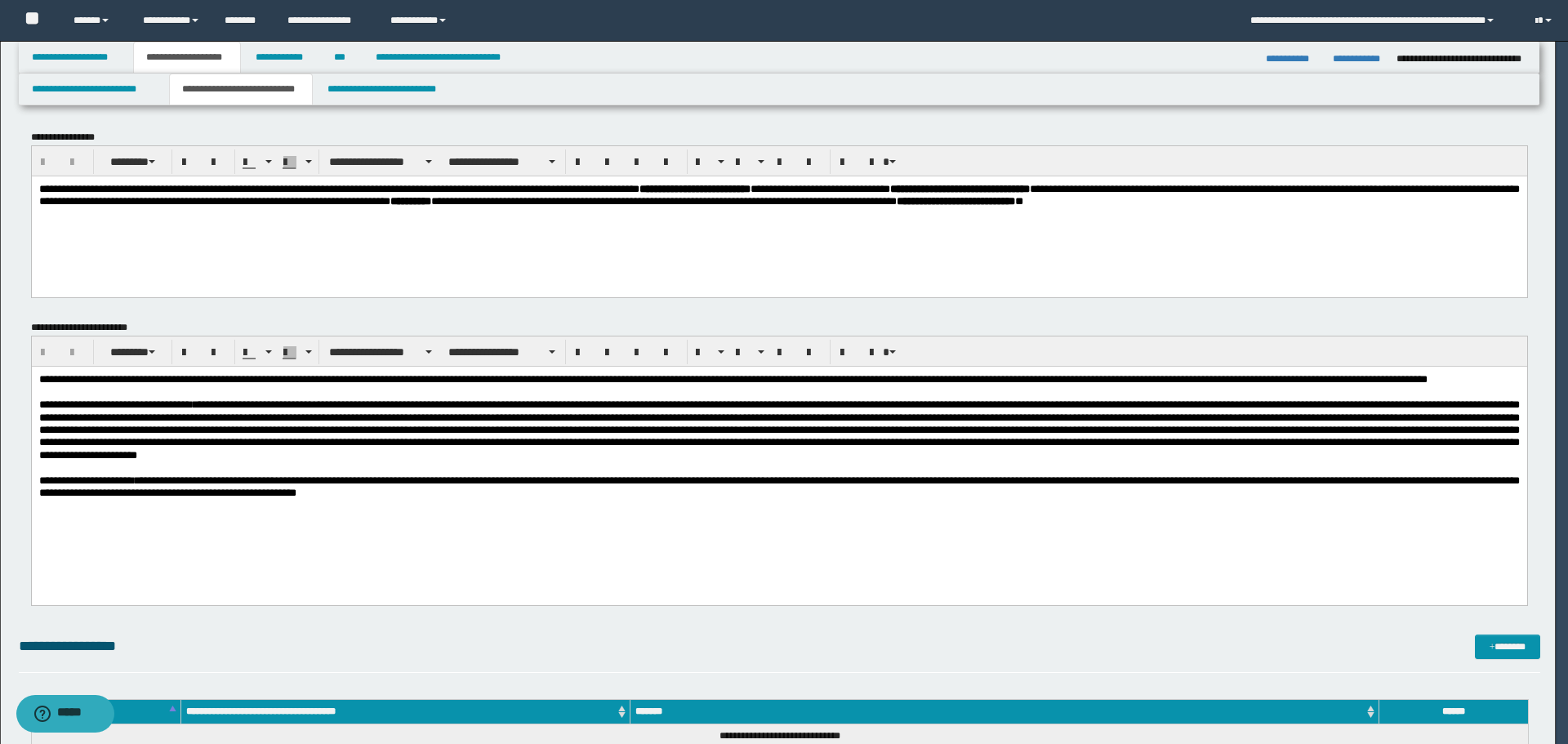 scroll, scrollTop: 0, scrollLeft: 0, axis: both 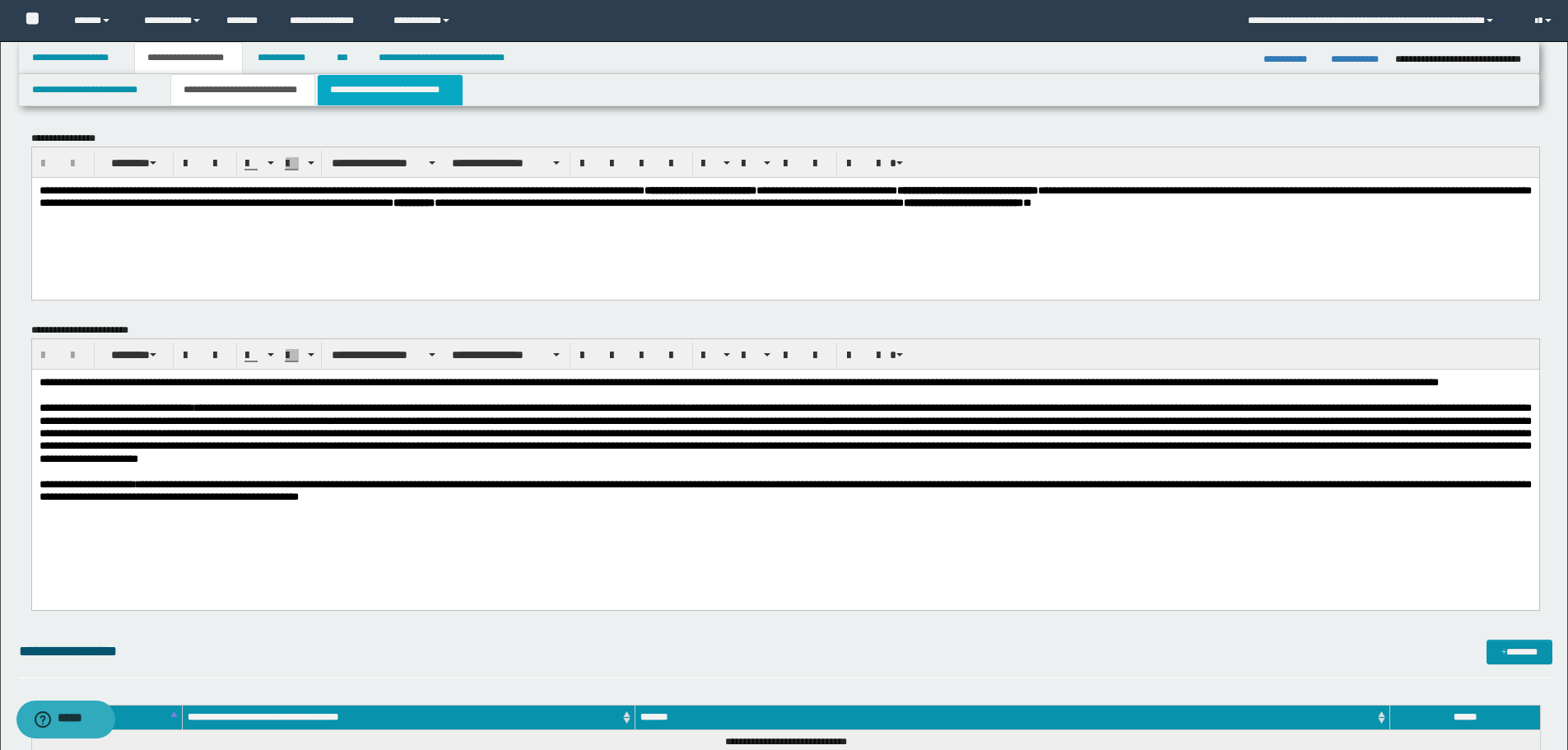 click on "**********" at bounding box center (390, 90) 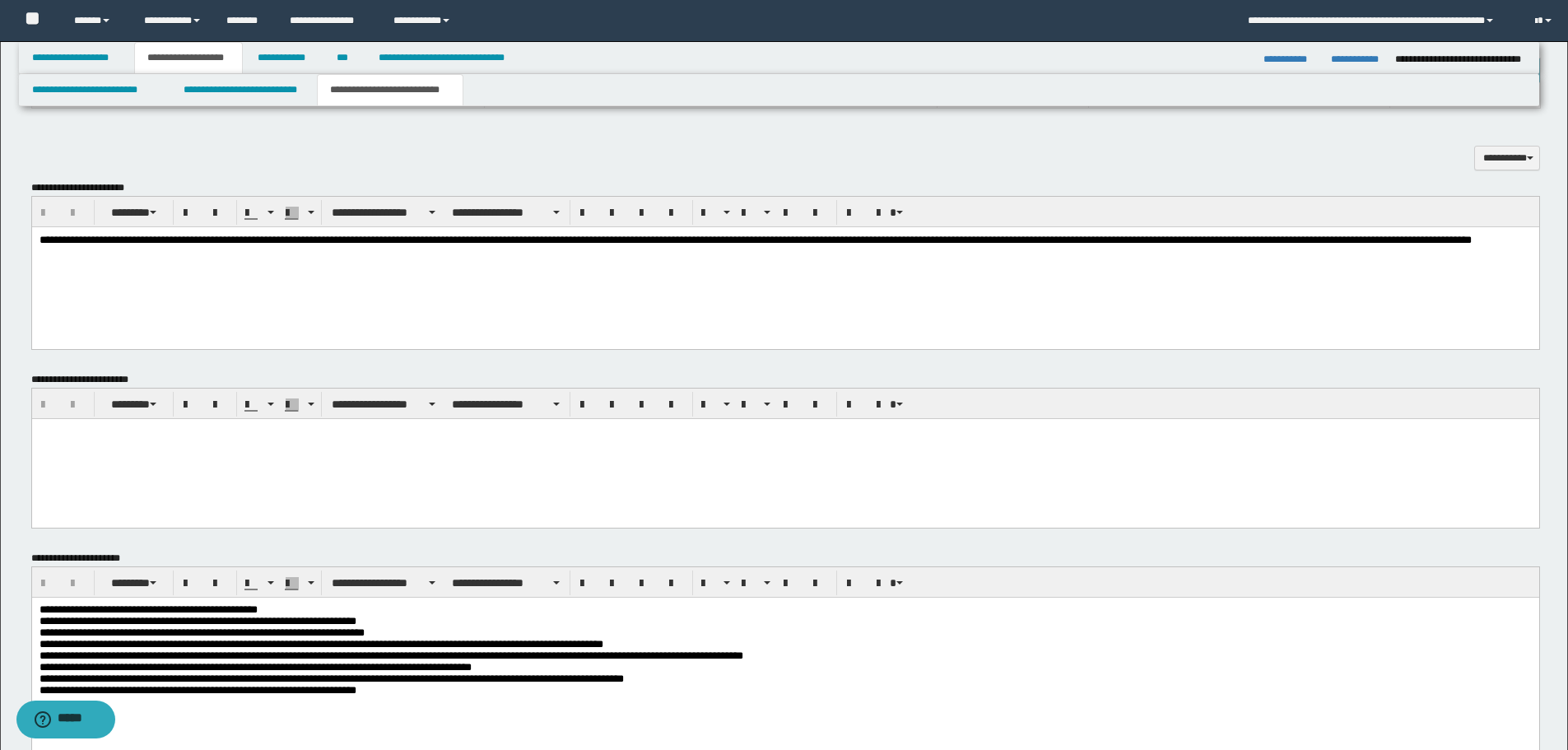 scroll, scrollTop: 645, scrollLeft: 0, axis: vertical 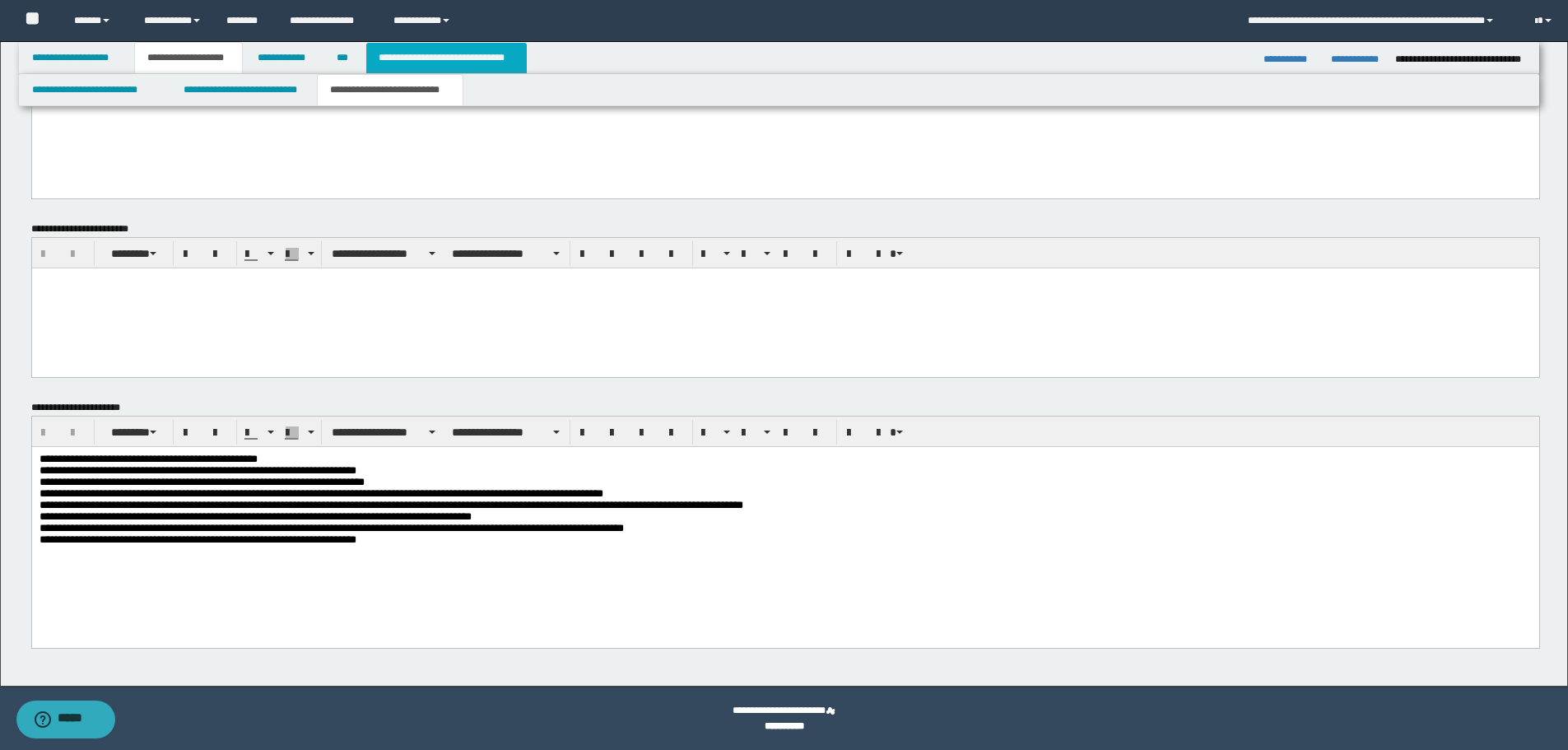 click on "**********" at bounding box center [446, 58] 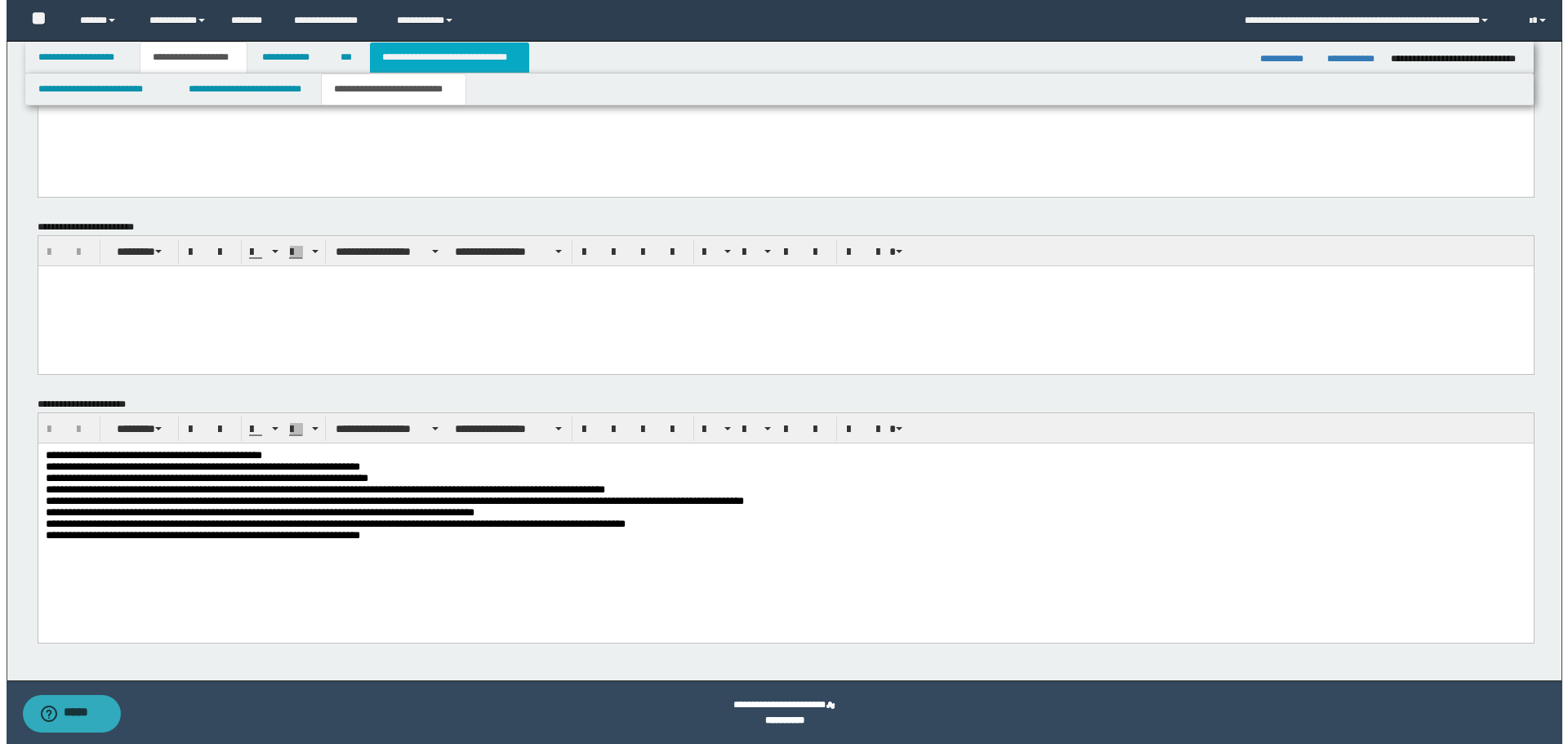 scroll, scrollTop: 0, scrollLeft: 0, axis: both 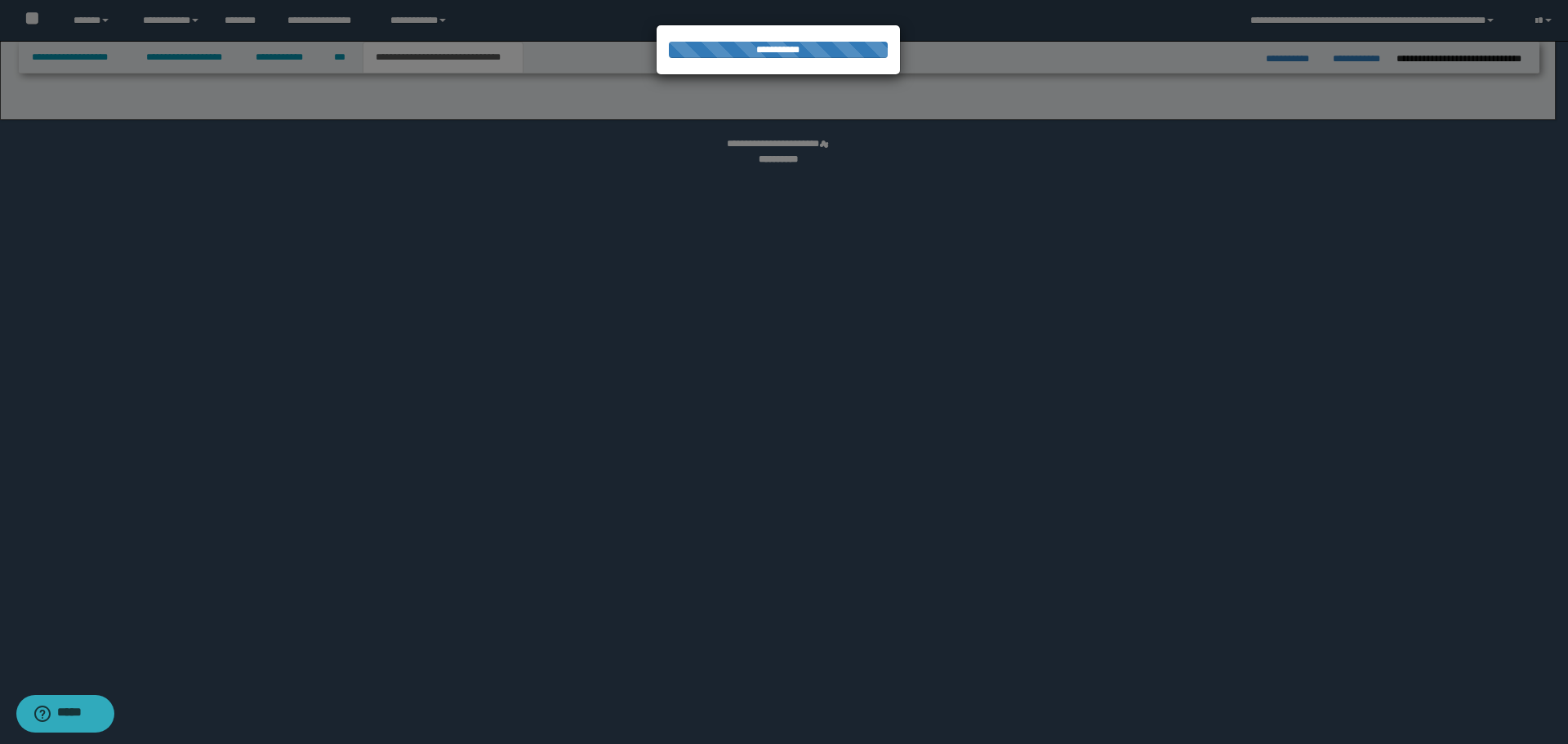 select on "*" 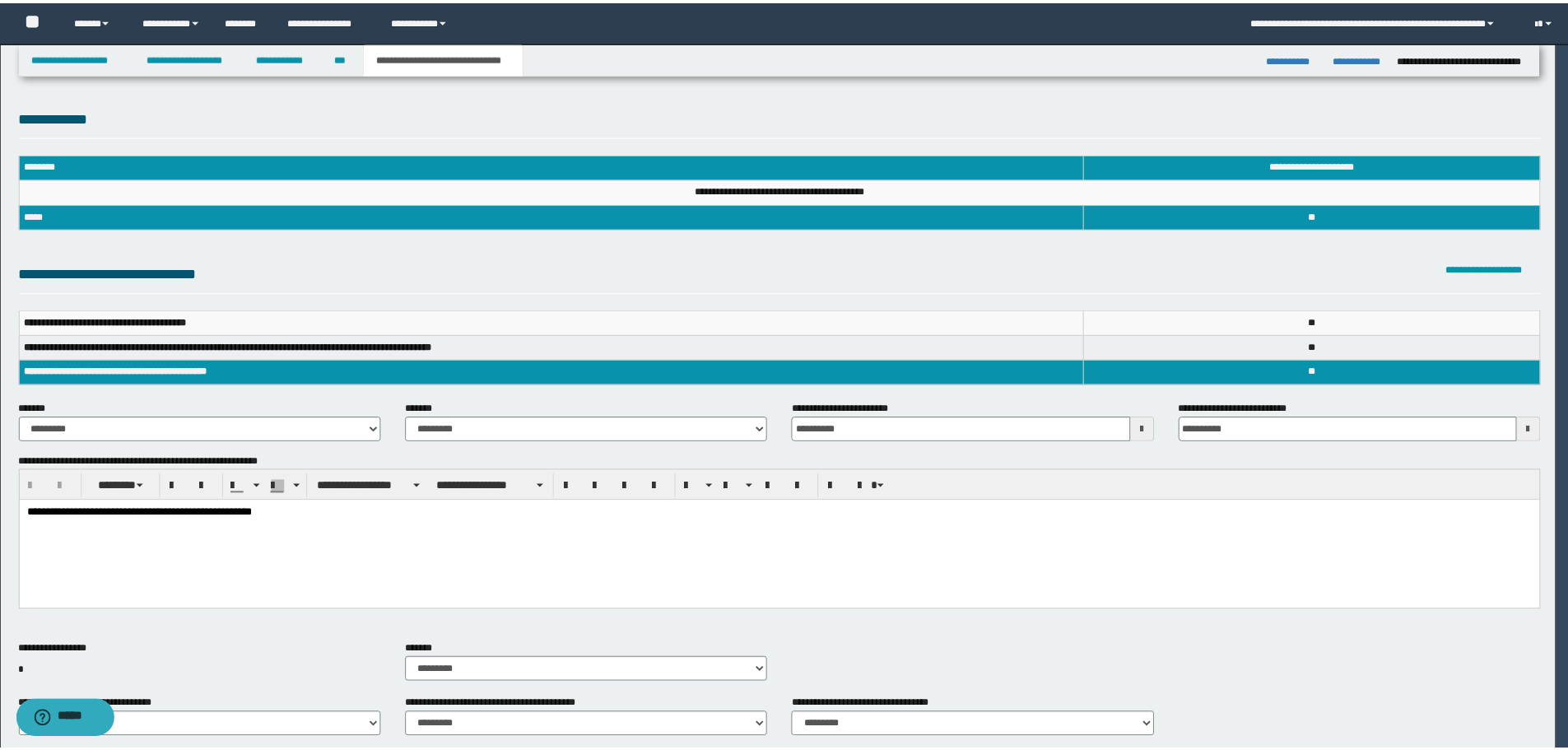 scroll, scrollTop: 0, scrollLeft: 0, axis: both 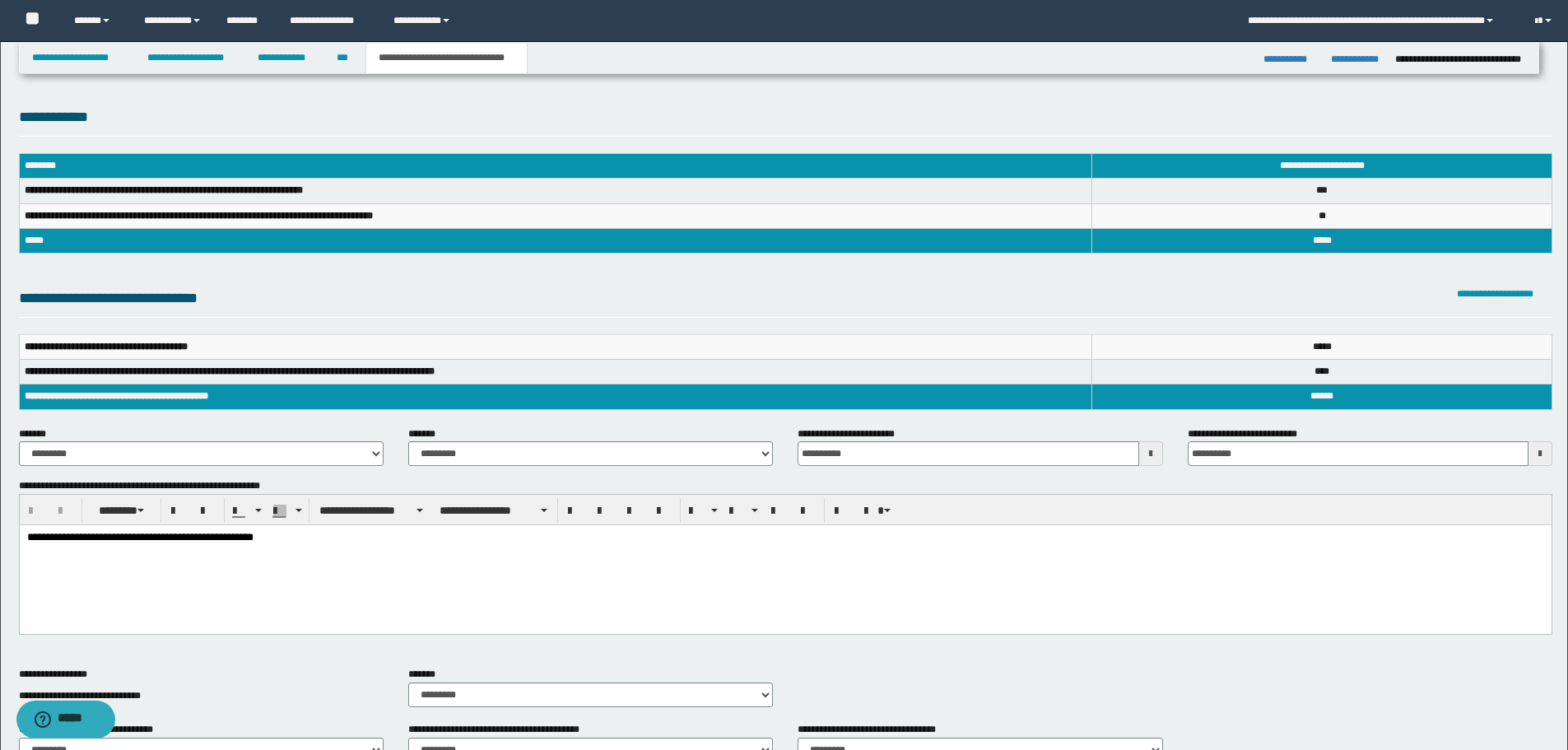 click on "**********" at bounding box center [784, 538] 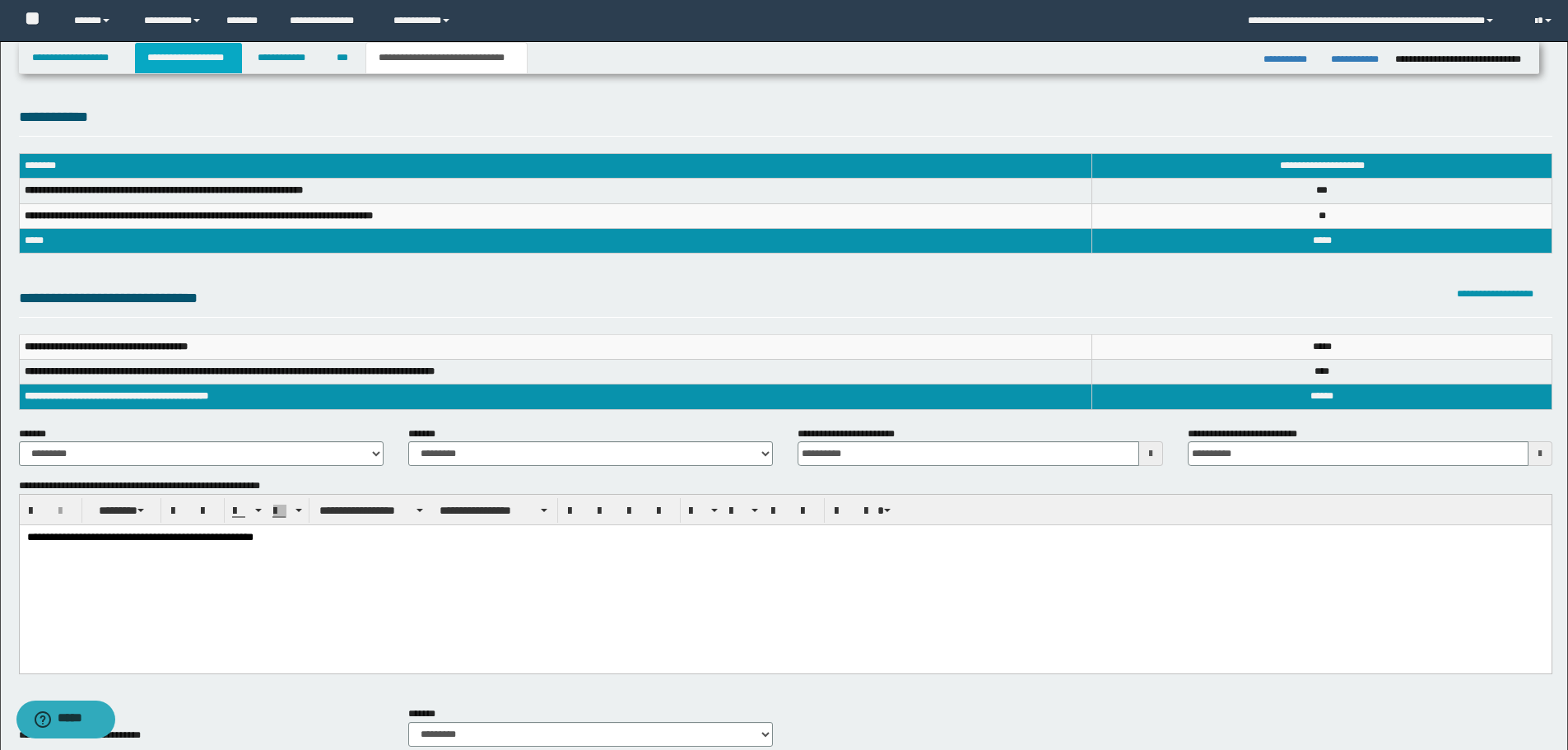 click on "**********" at bounding box center [188, 58] 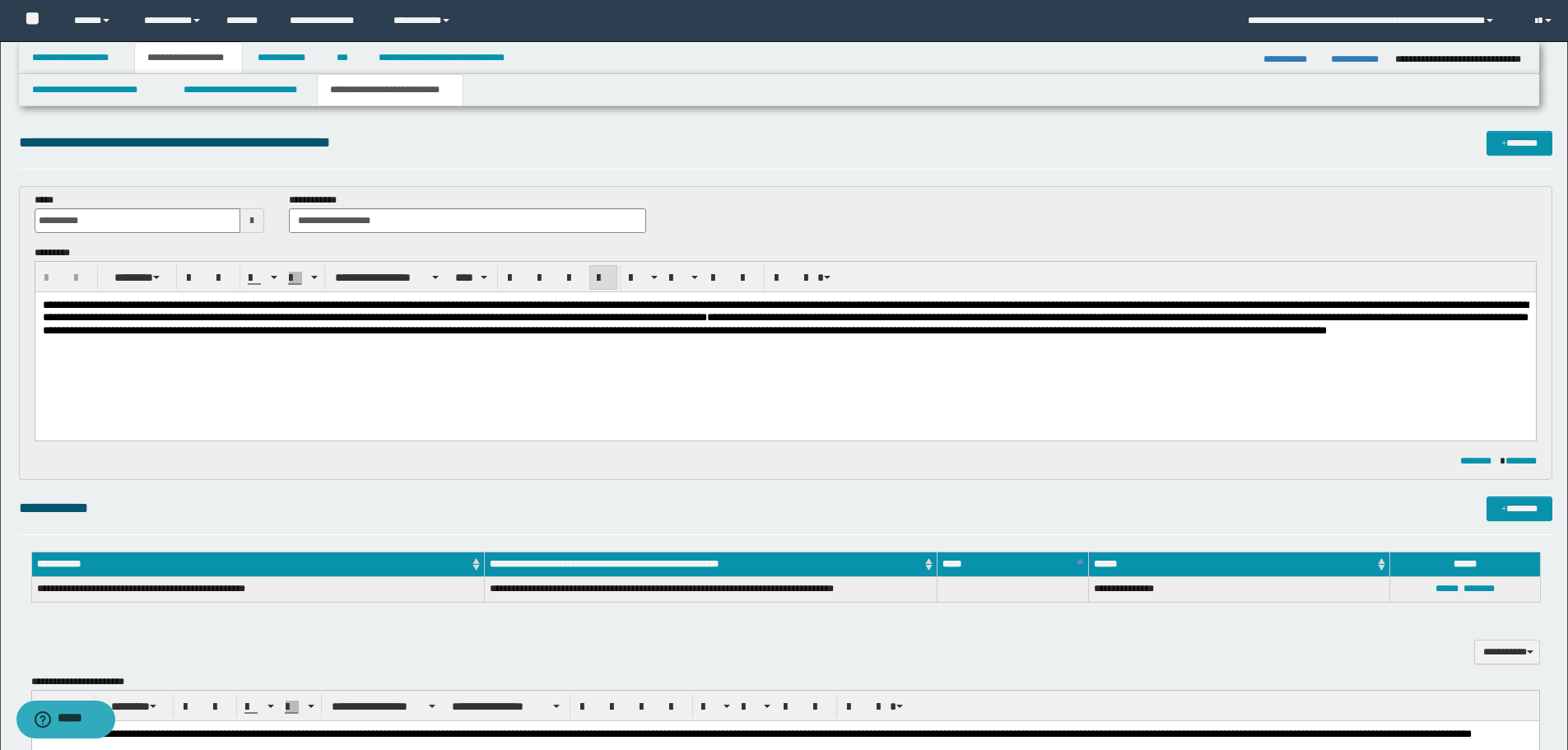 click on "**********" at bounding box center (784, 346) 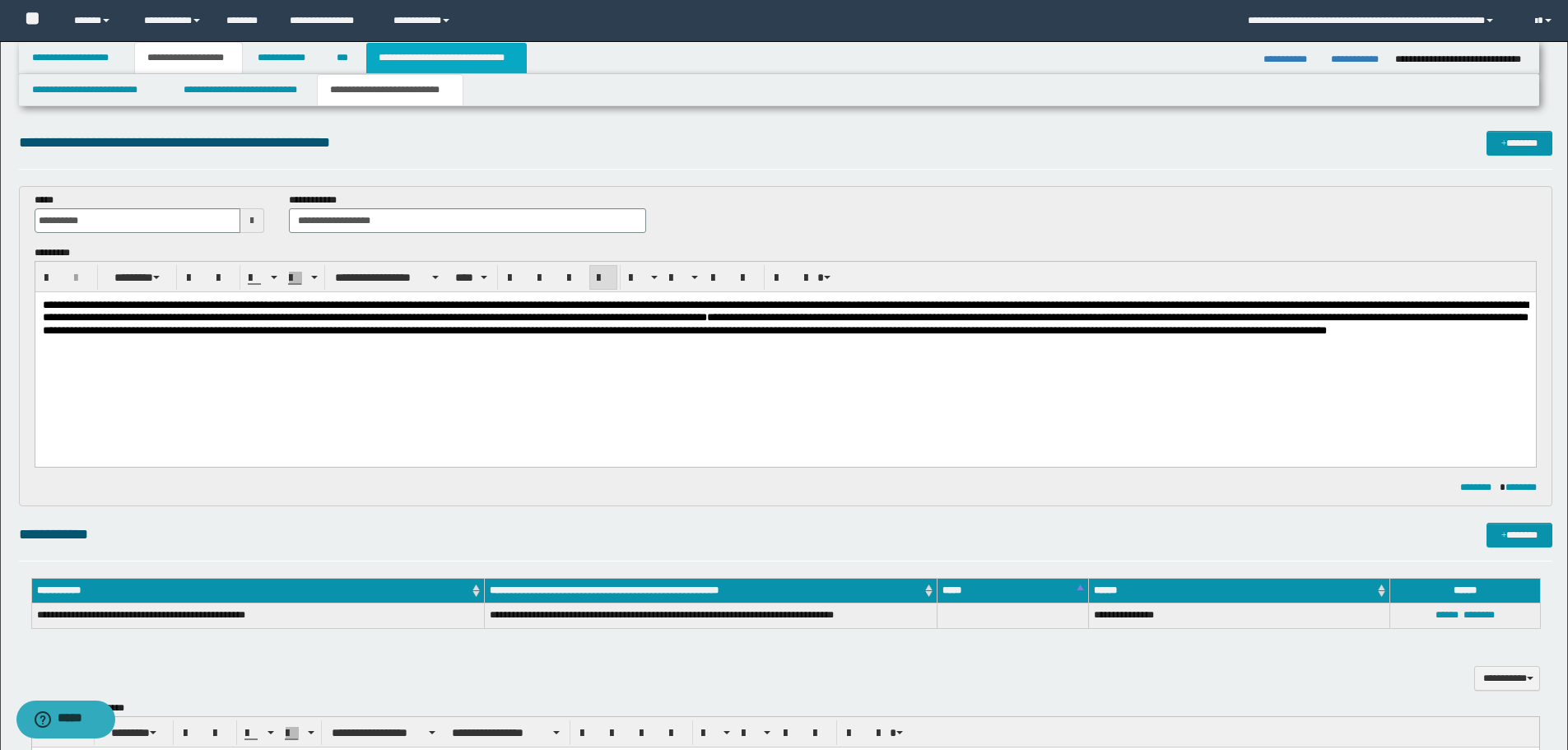 click on "**********" at bounding box center [446, 58] 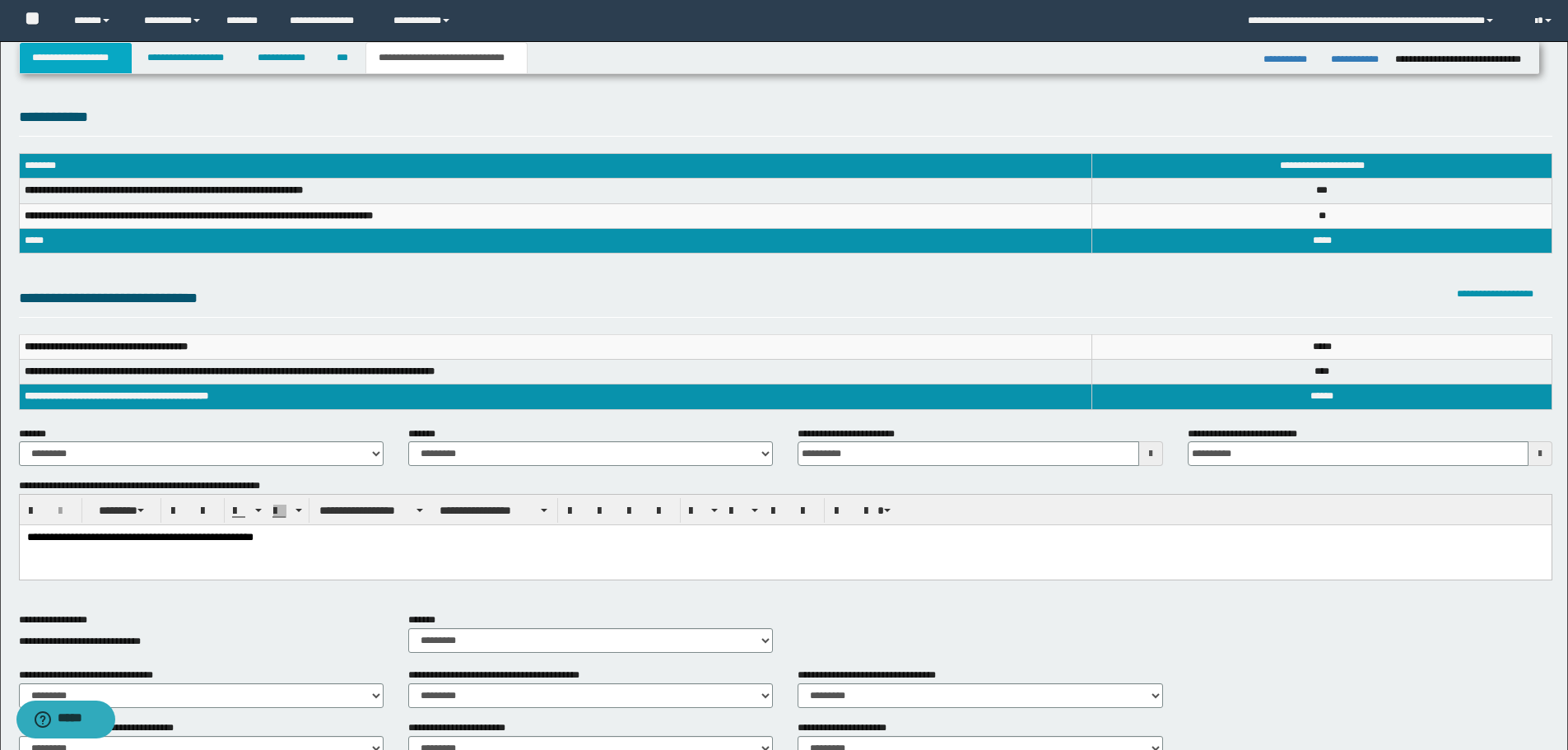 click on "**********" at bounding box center (76, 58) 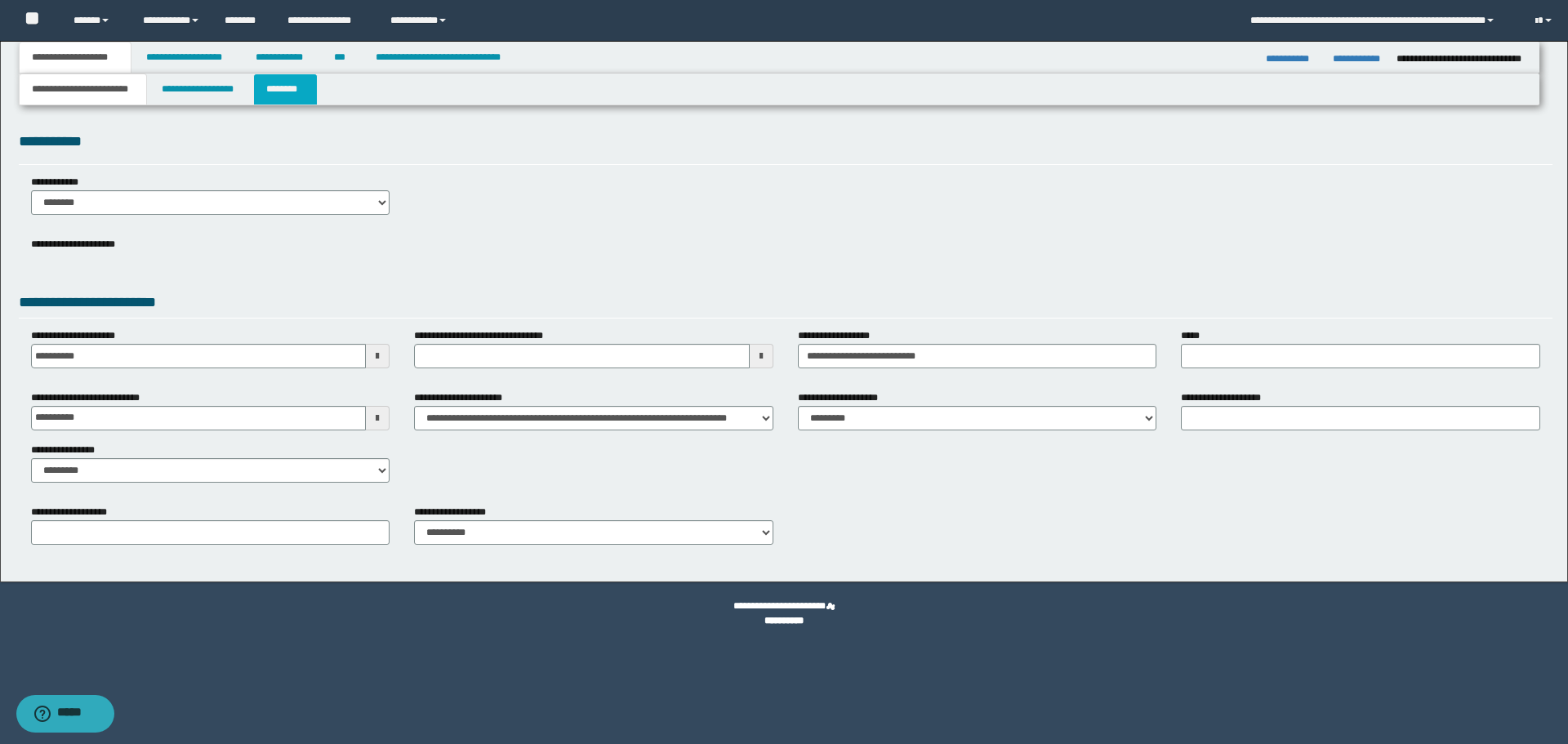 click on "********" at bounding box center (285, 89) 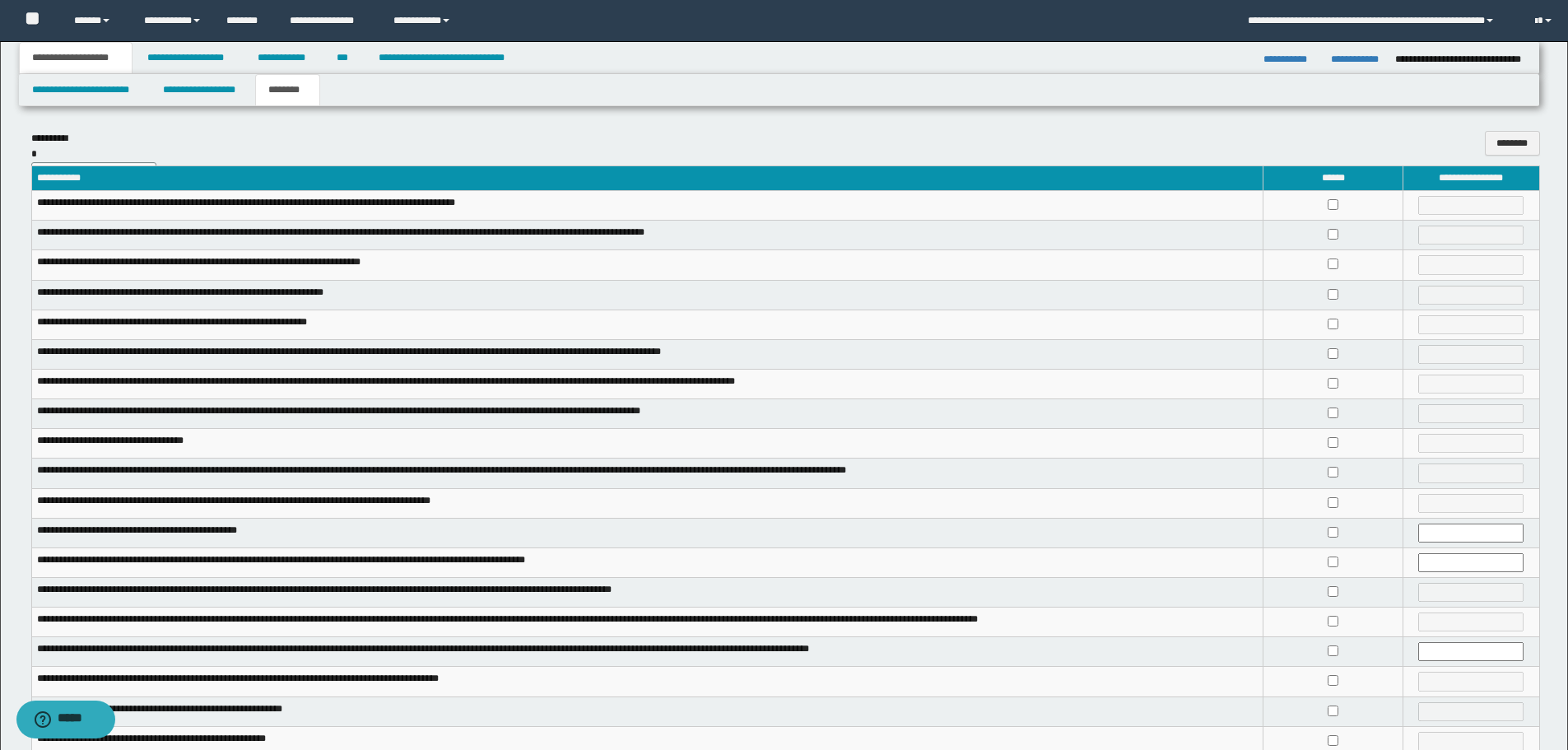 scroll, scrollTop: 172, scrollLeft: 0, axis: vertical 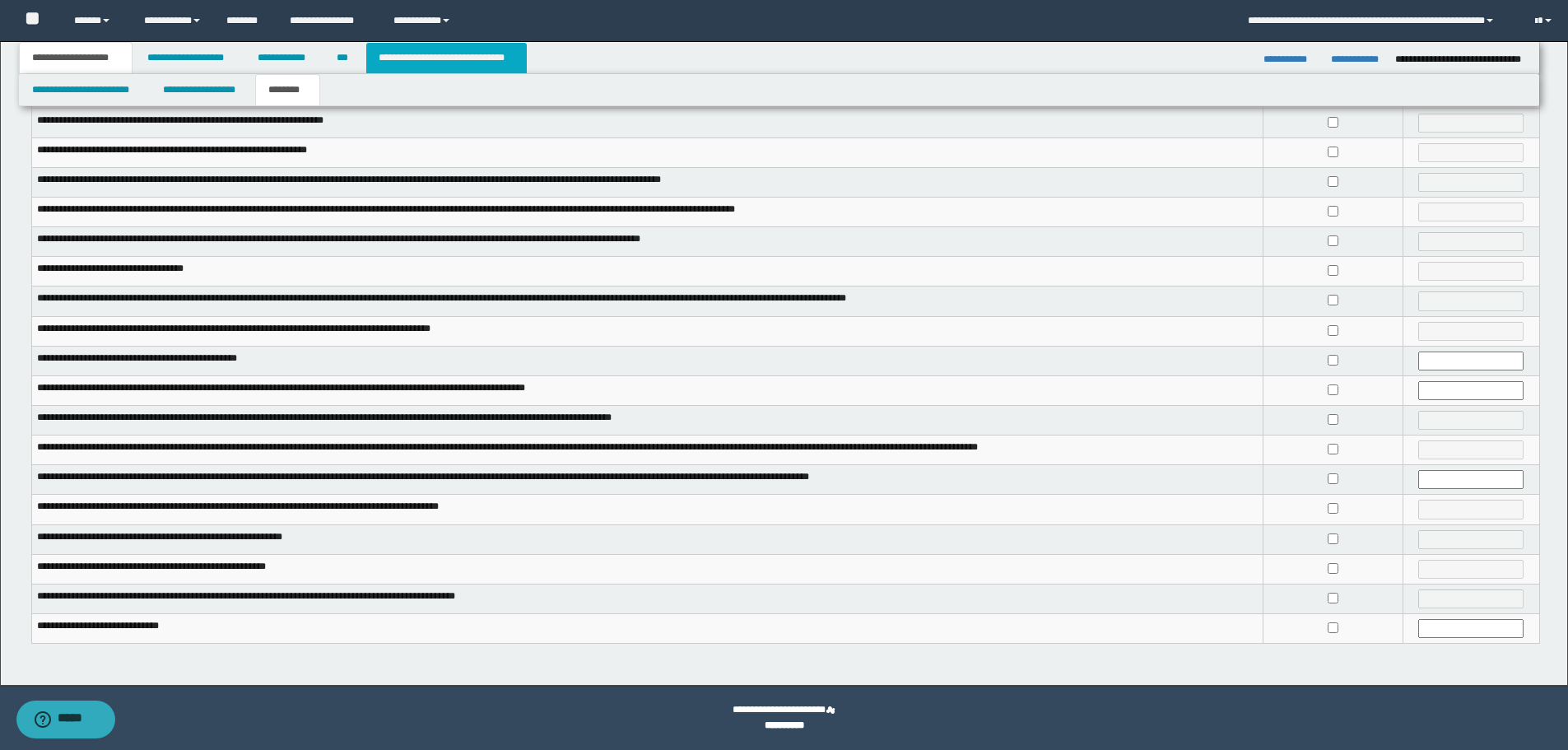 click on "**********" at bounding box center (446, 58) 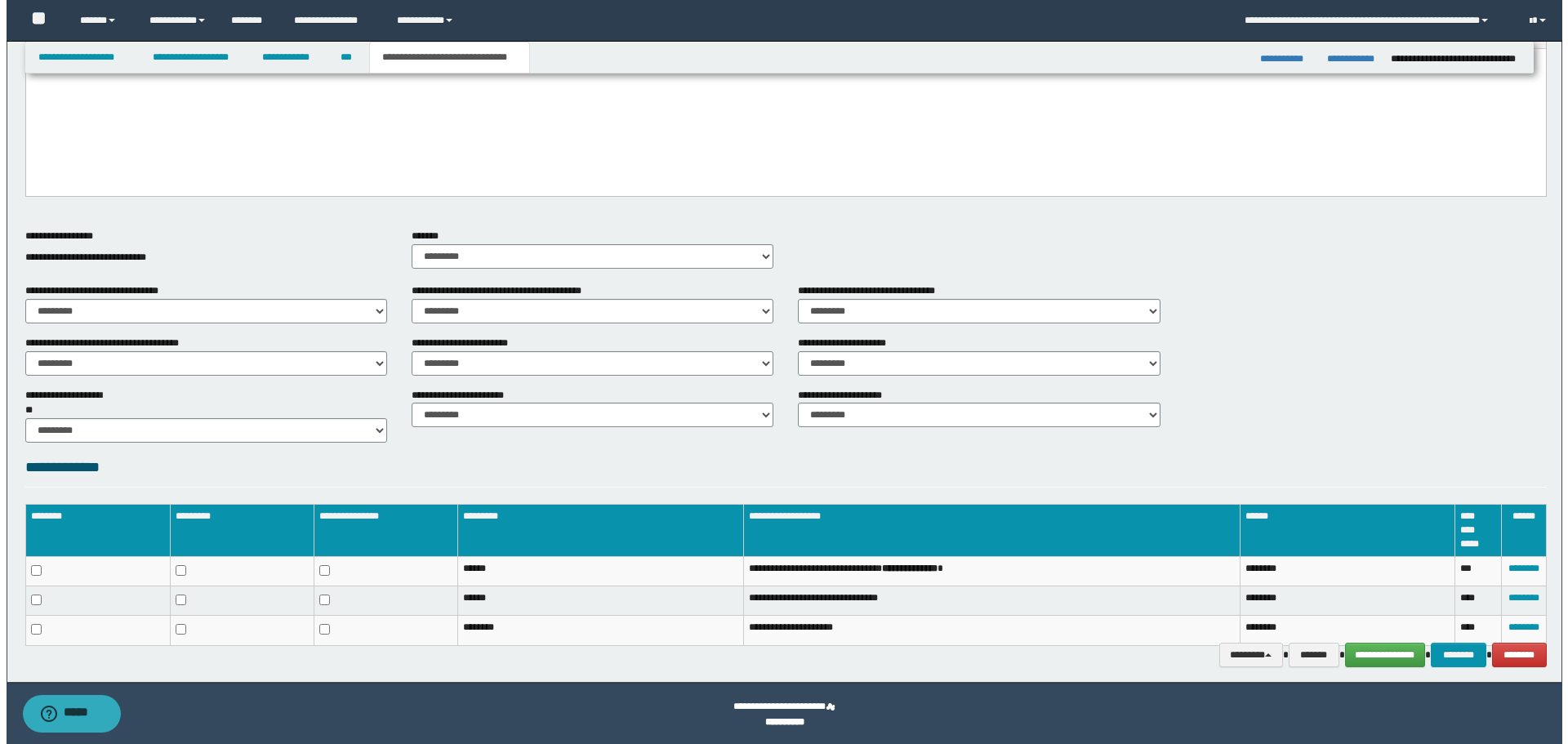 scroll, scrollTop: 474, scrollLeft: 0, axis: vertical 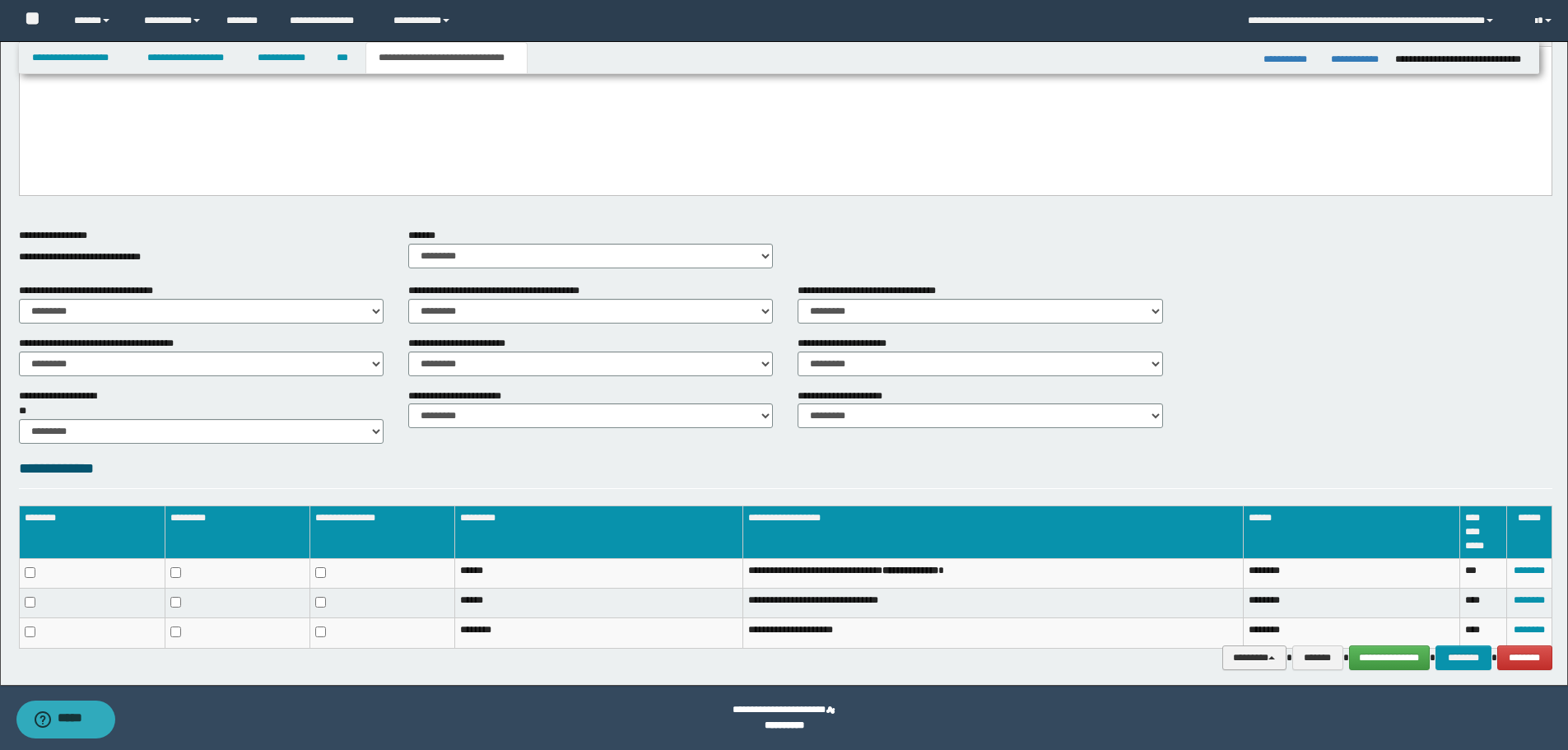 click on "********" at bounding box center [1254, 658] 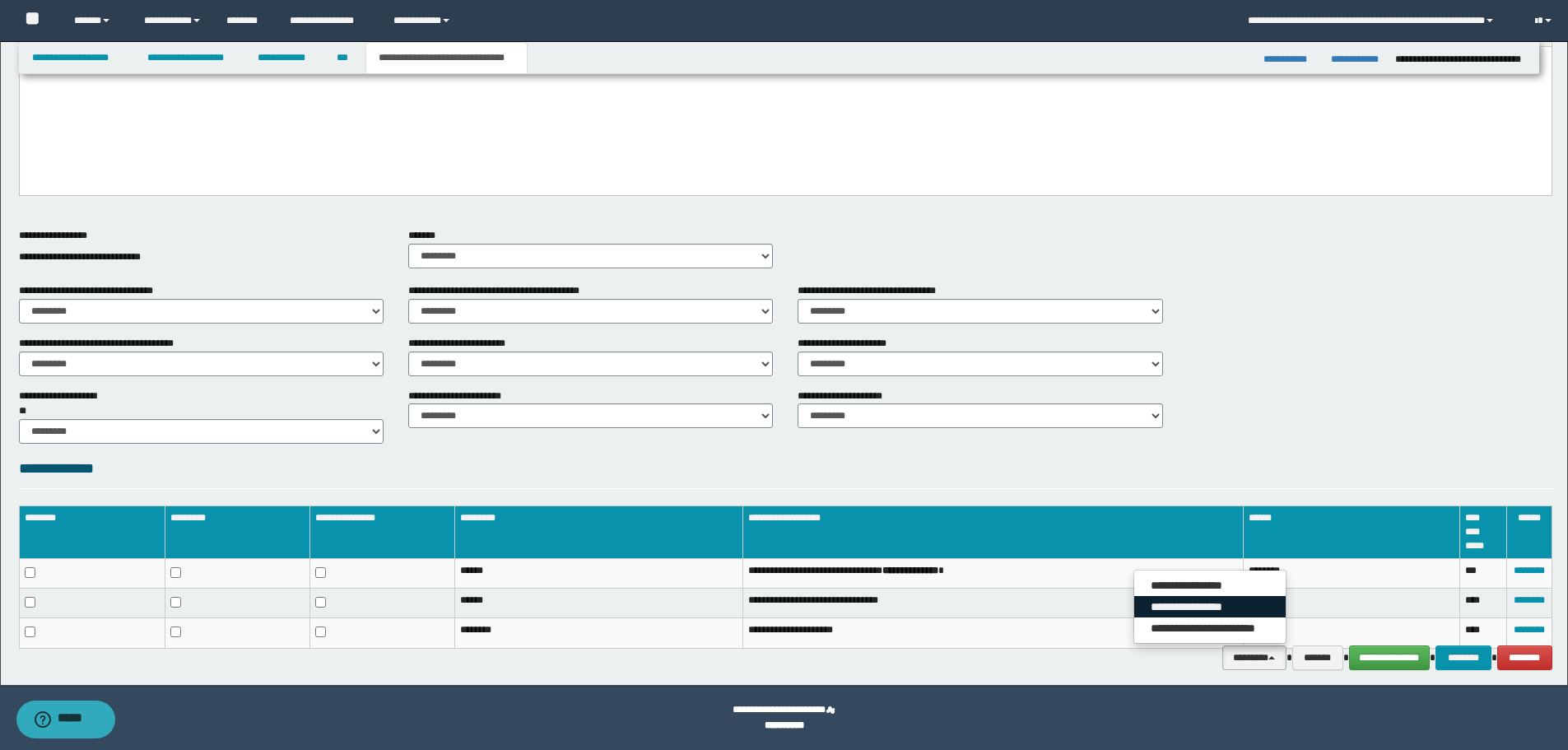 click on "**********" at bounding box center (1210, 607) 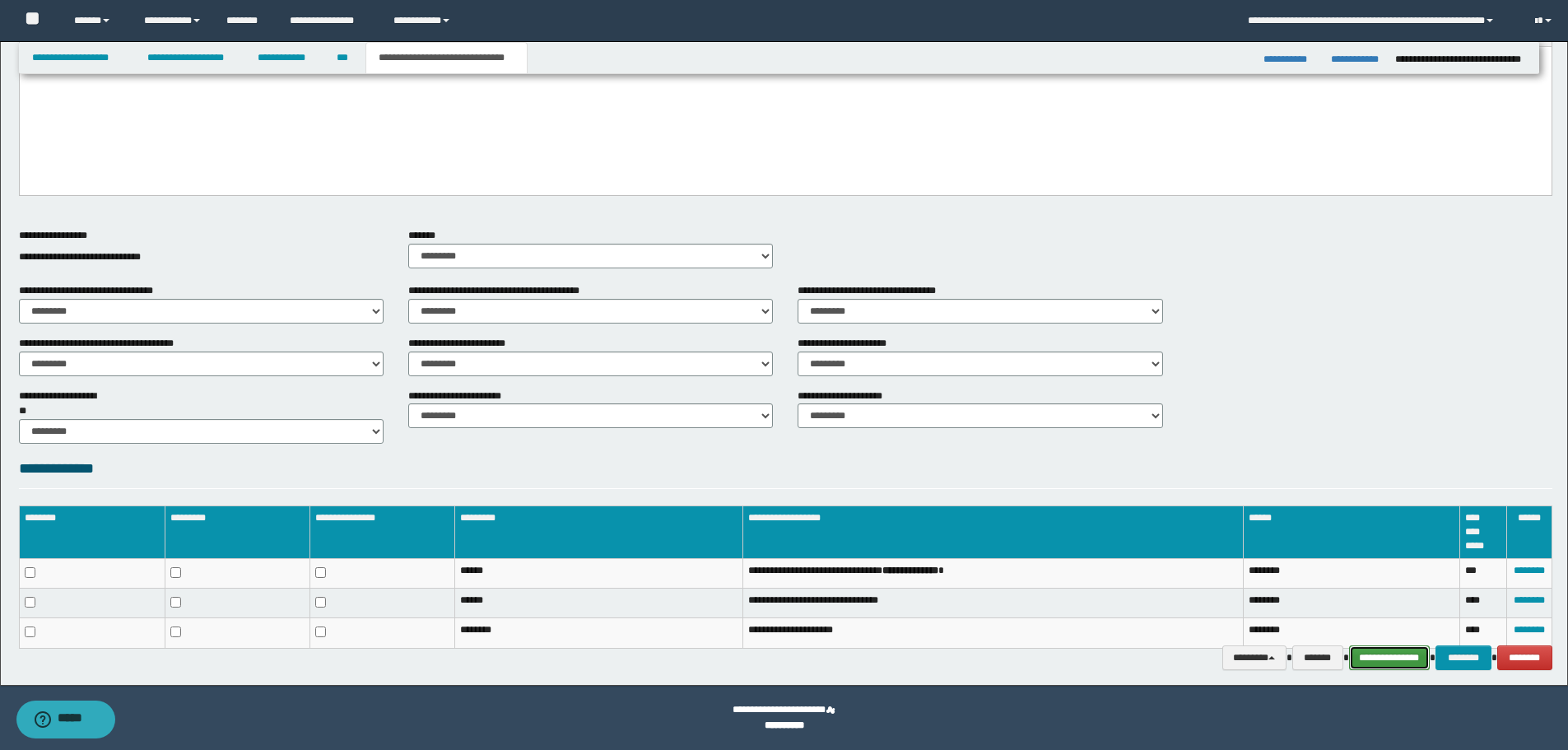 click on "**********" at bounding box center (1389, 658) 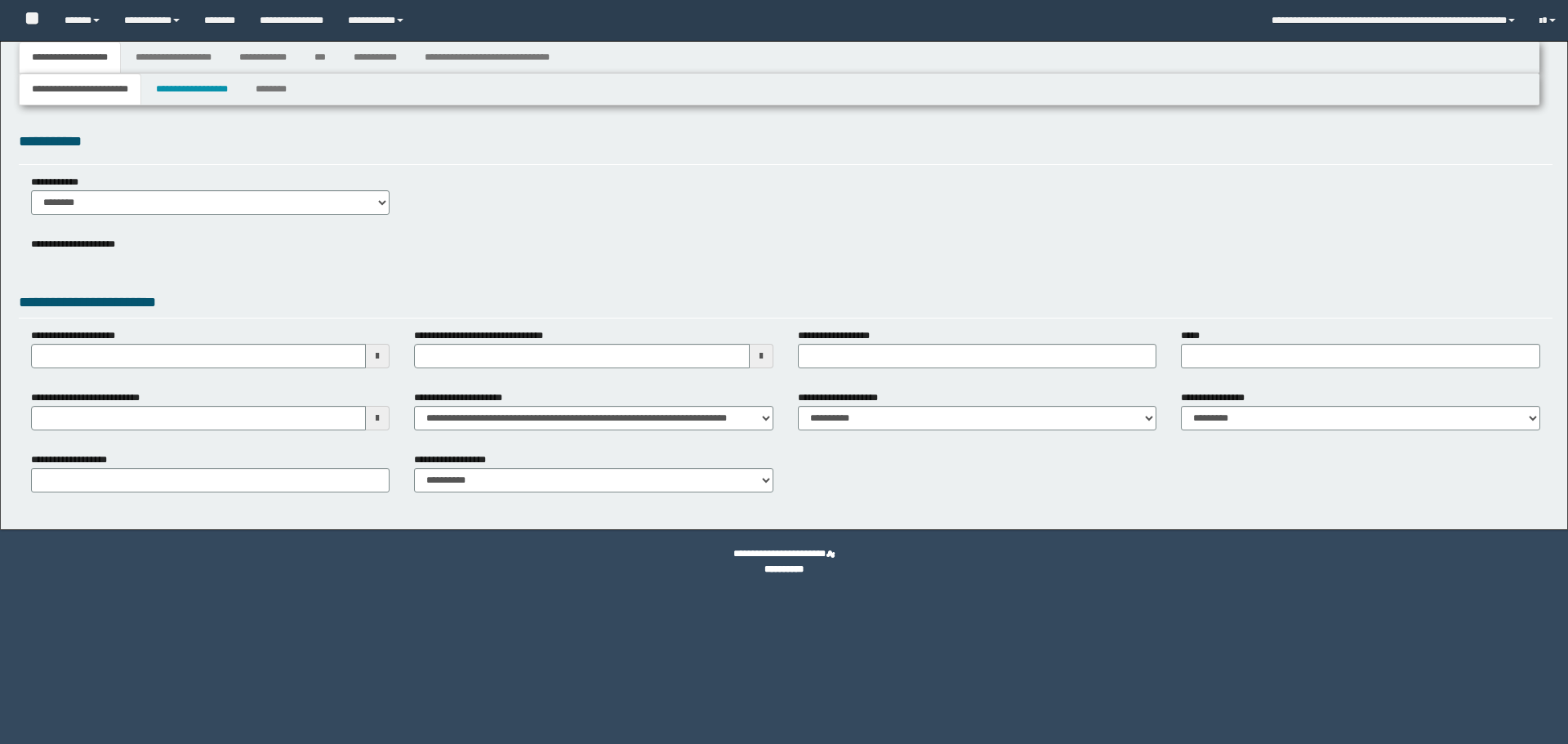 type 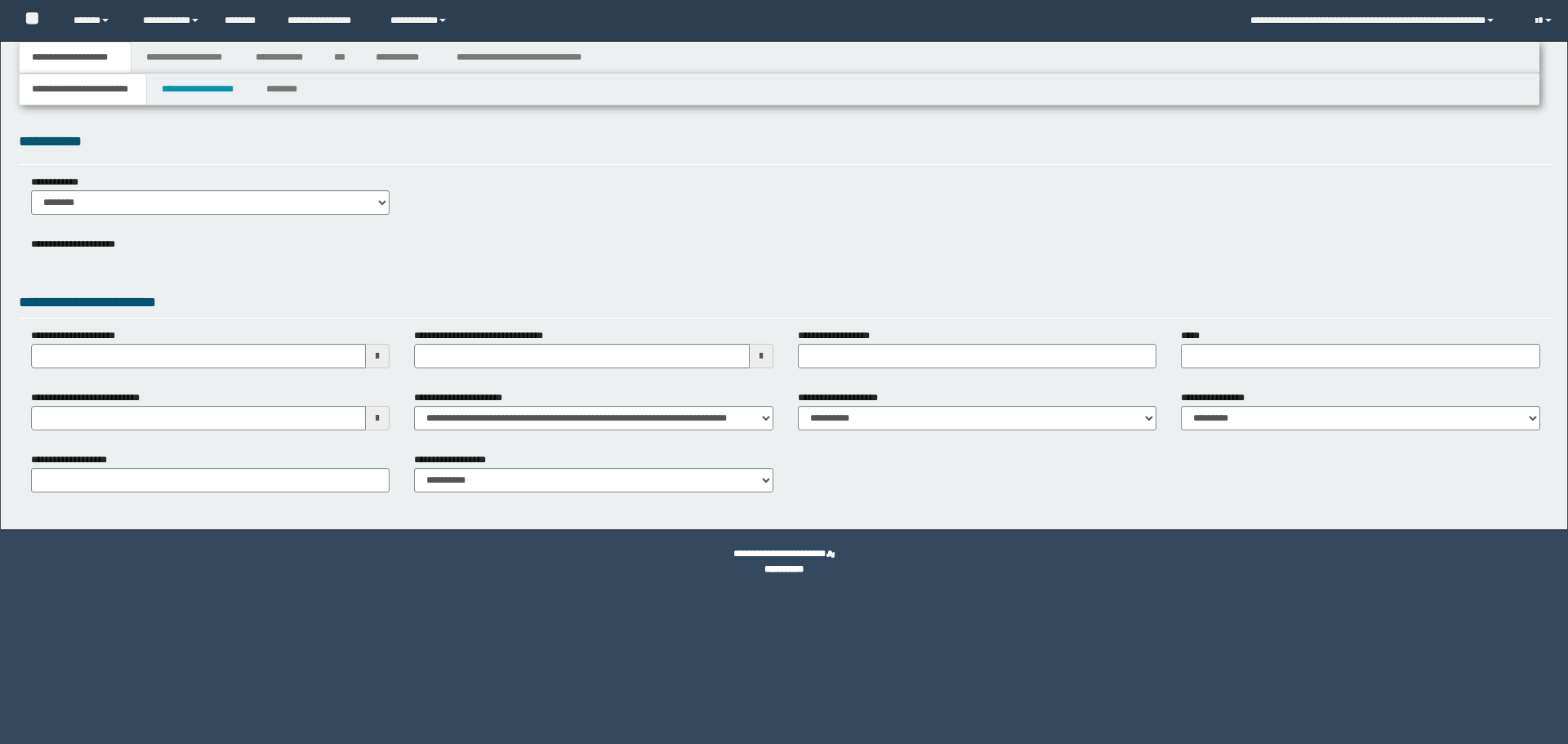 scroll, scrollTop: 0, scrollLeft: 0, axis: both 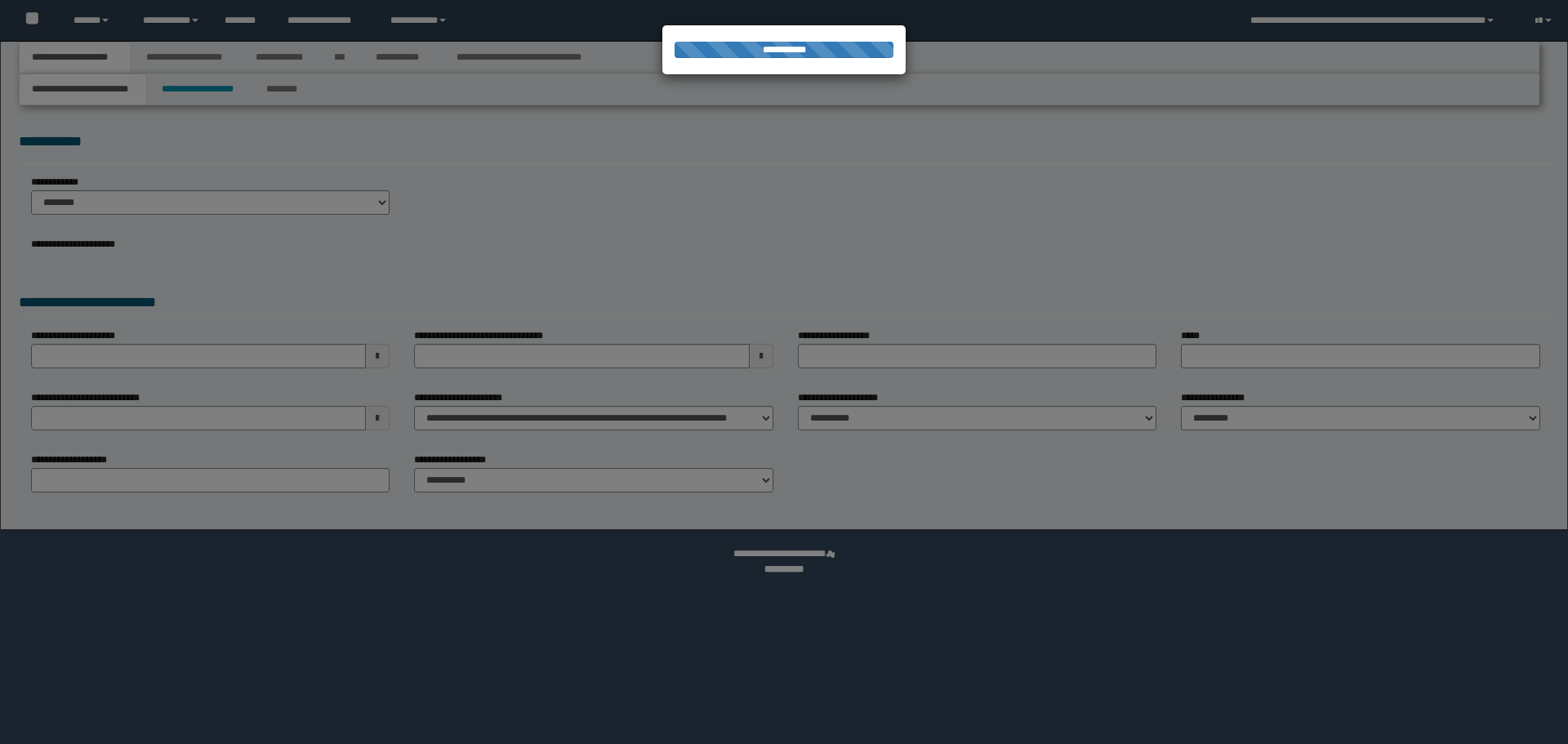 select on "*" 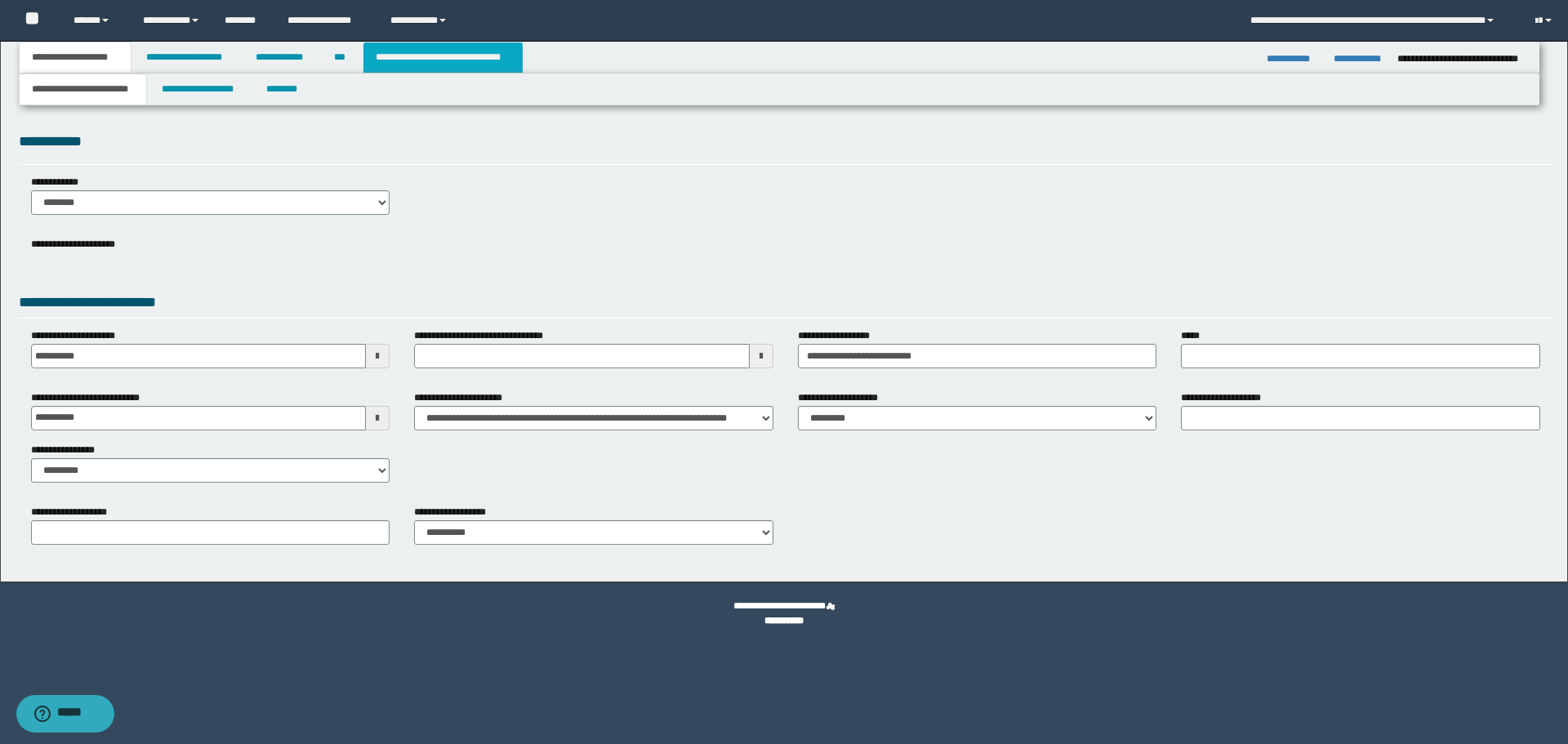 click on "**********" at bounding box center (443, 57) 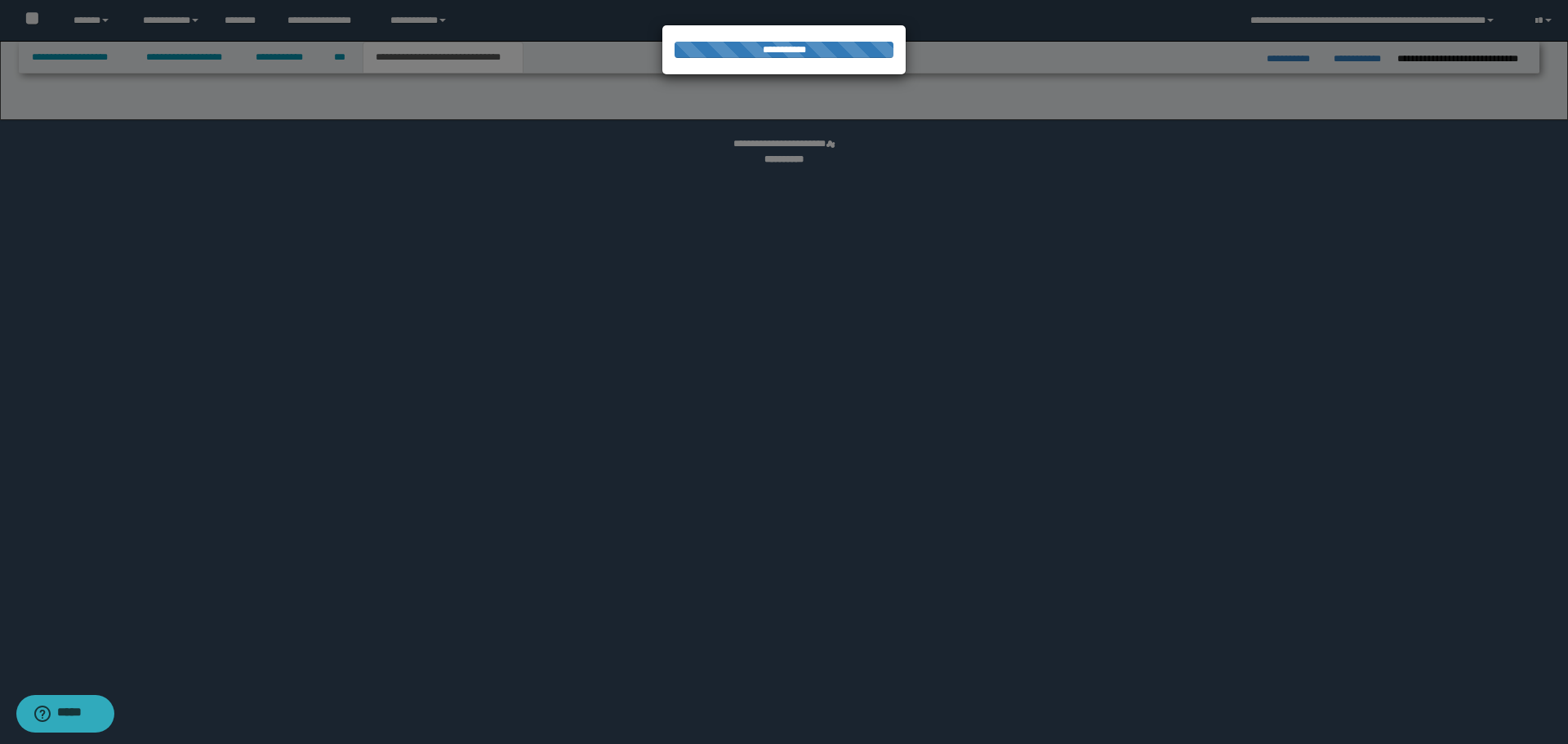 select on "*" 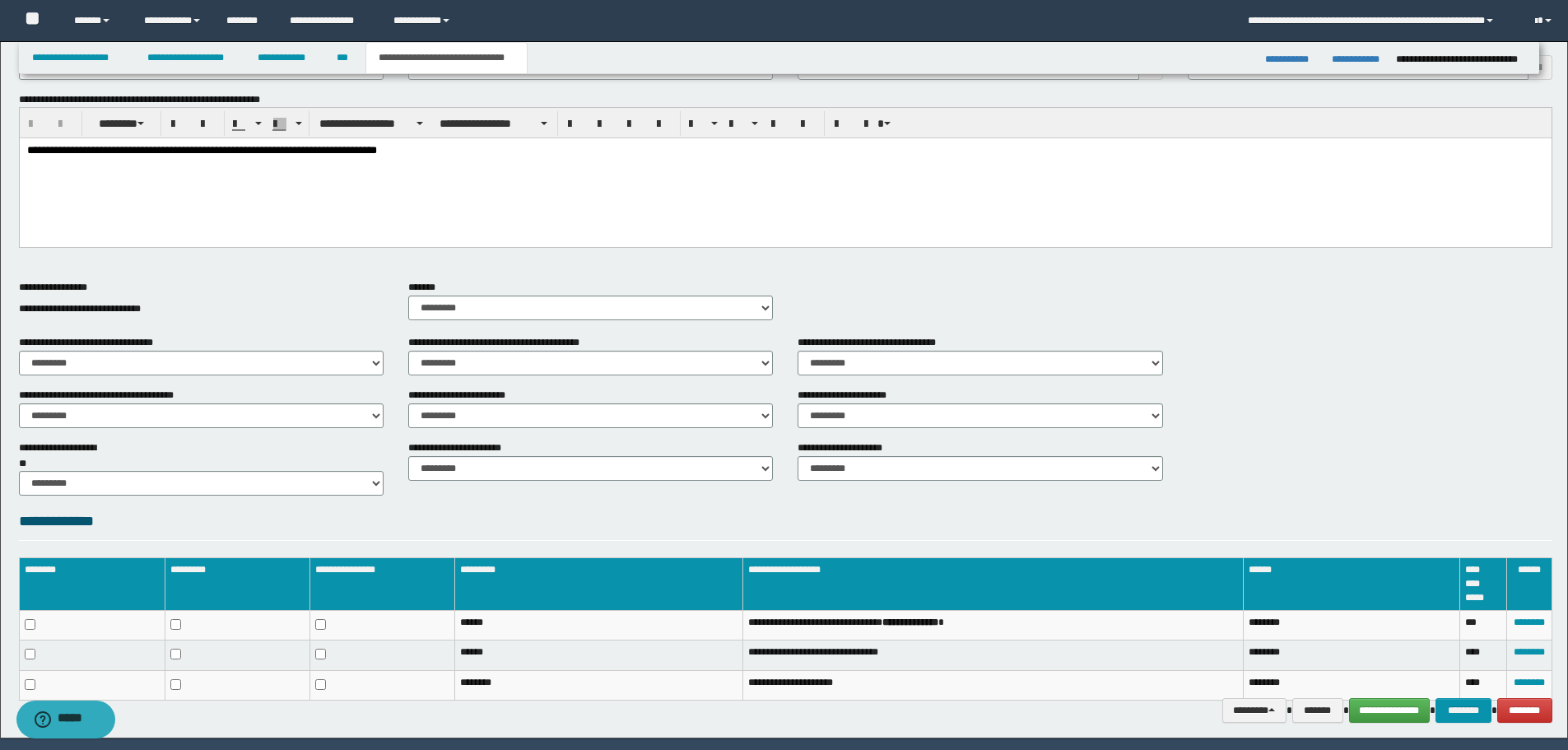 scroll, scrollTop: 464, scrollLeft: 0, axis: vertical 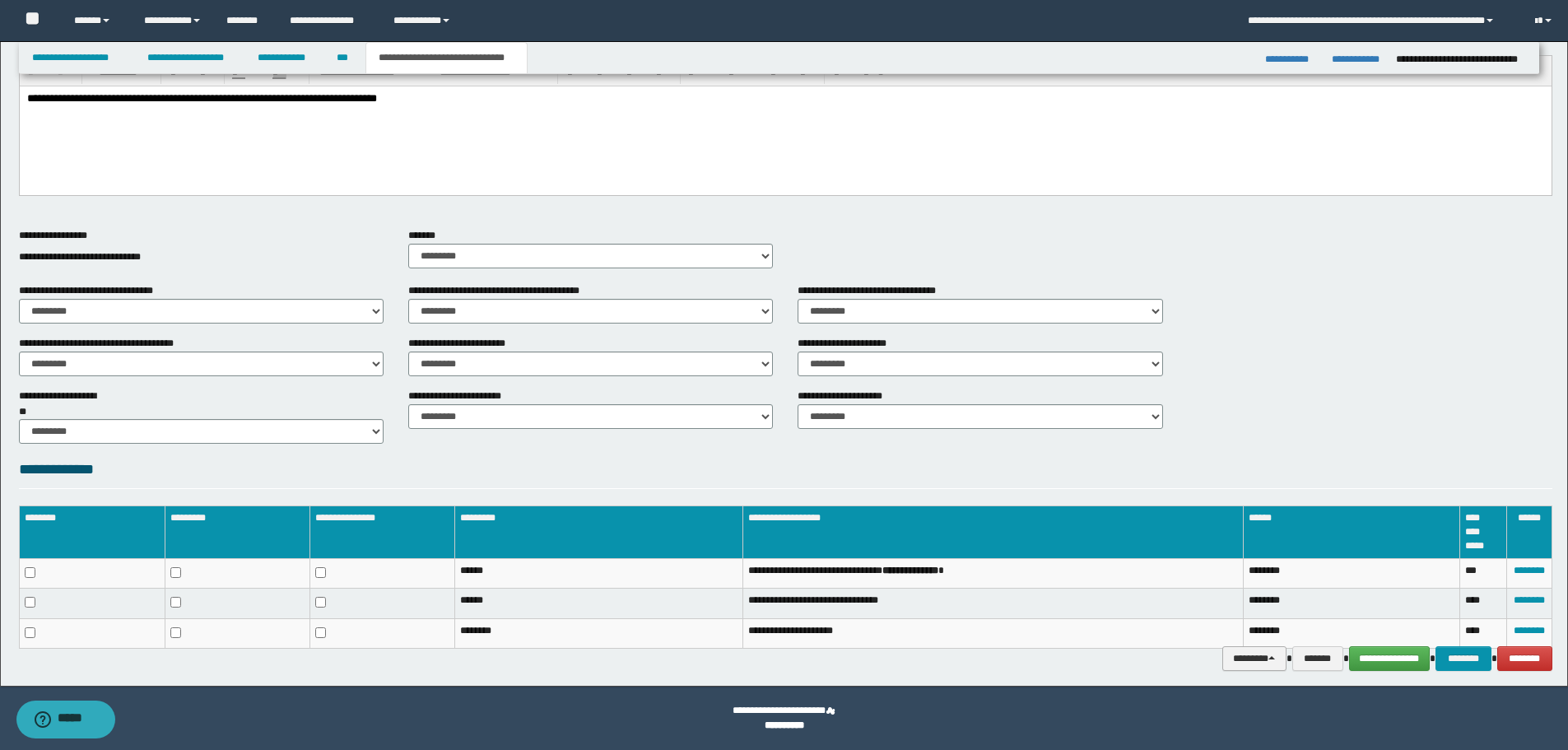 click on "********" at bounding box center (1254, 659) 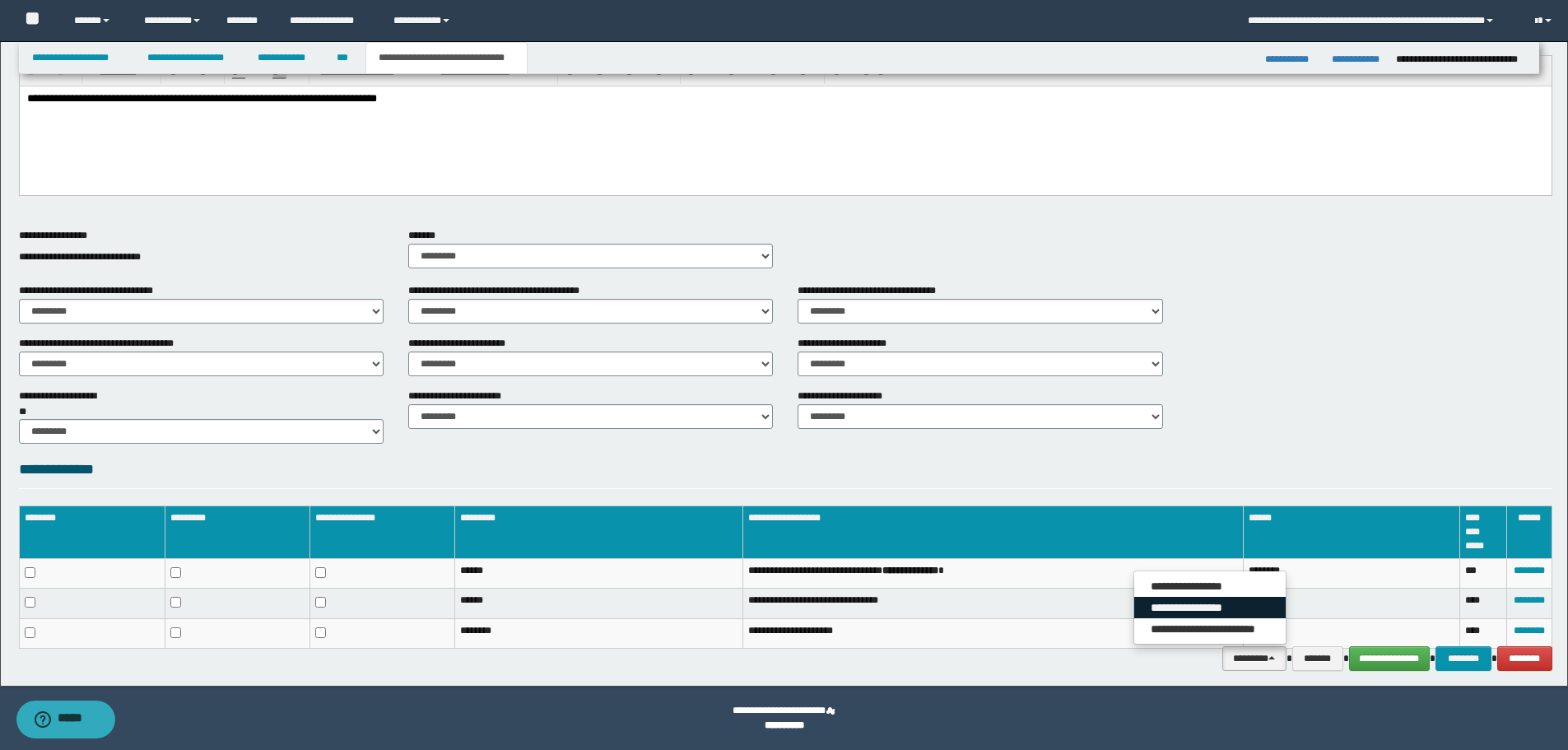 click on "**********" at bounding box center (1210, 608) 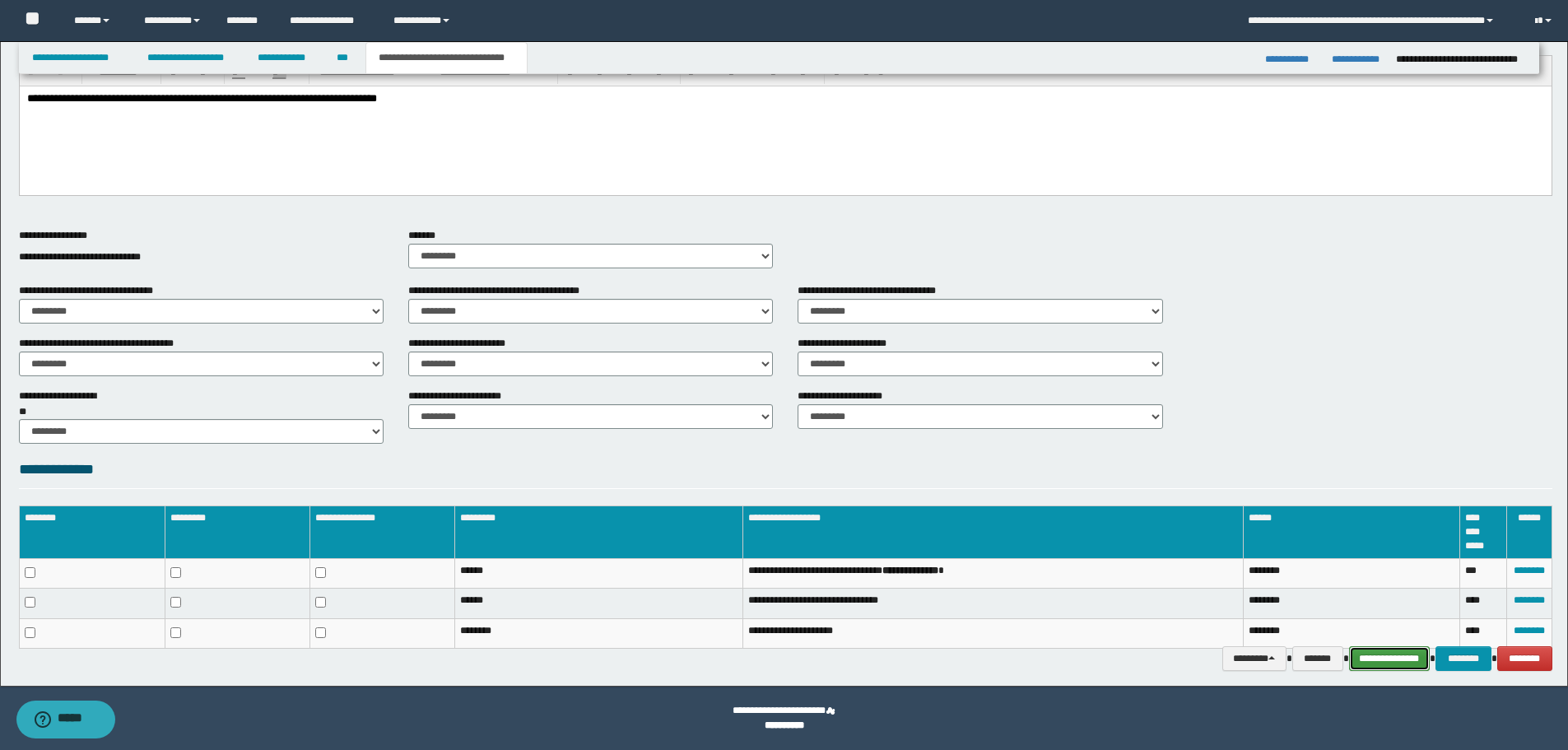 click on "**********" at bounding box center [1389, 659] 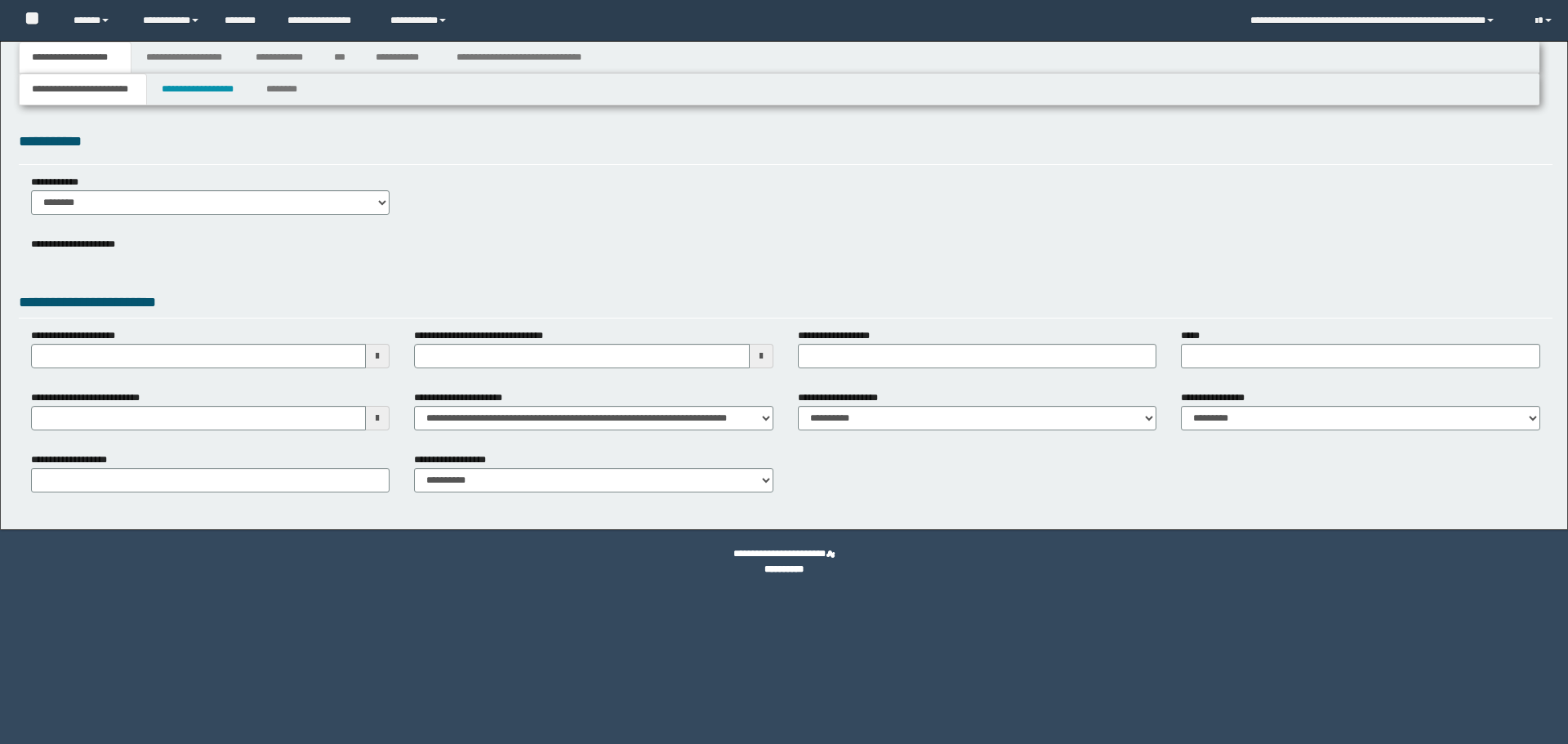 scroll, scrollTop: 0, scrollLeft: 0, axis: both 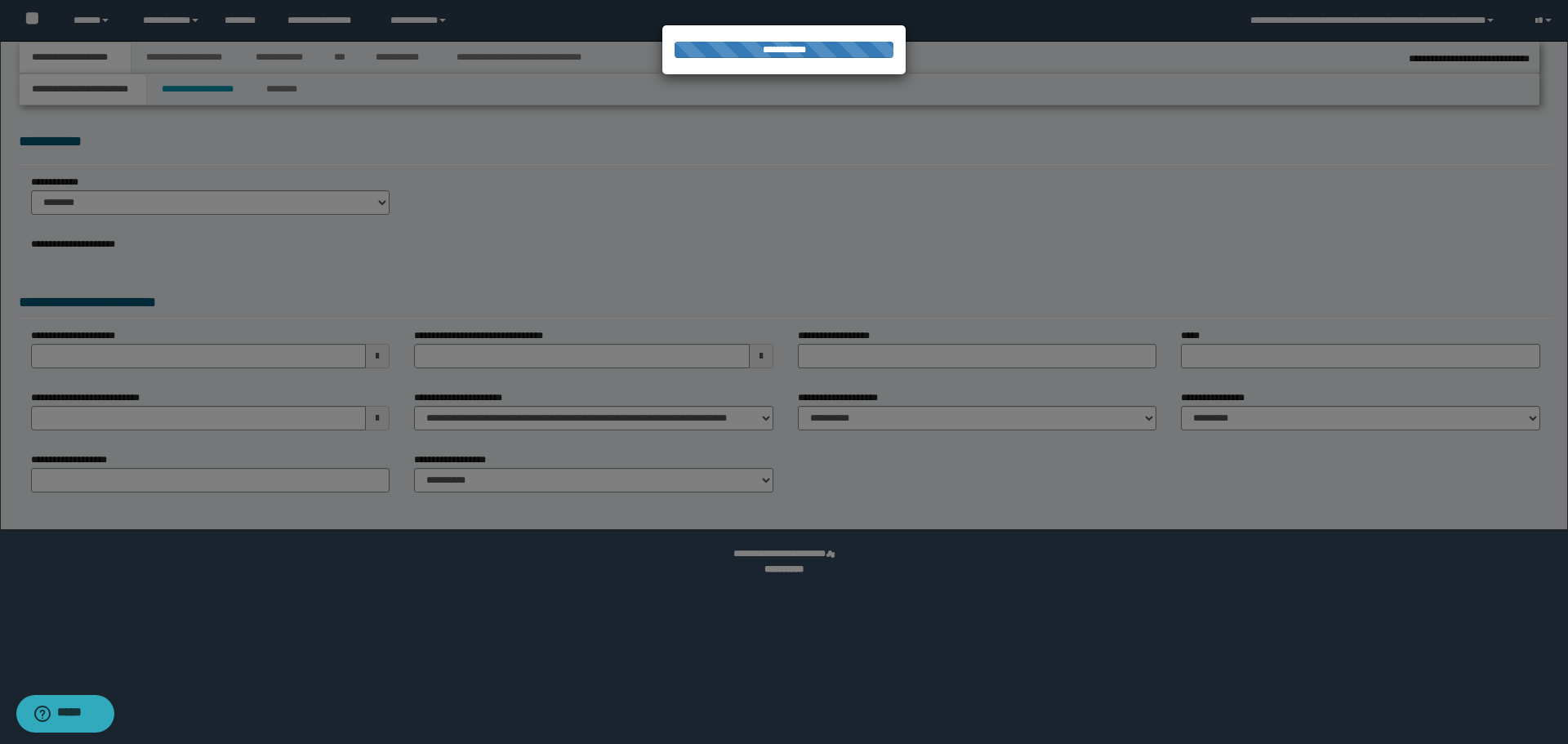 select on "*" 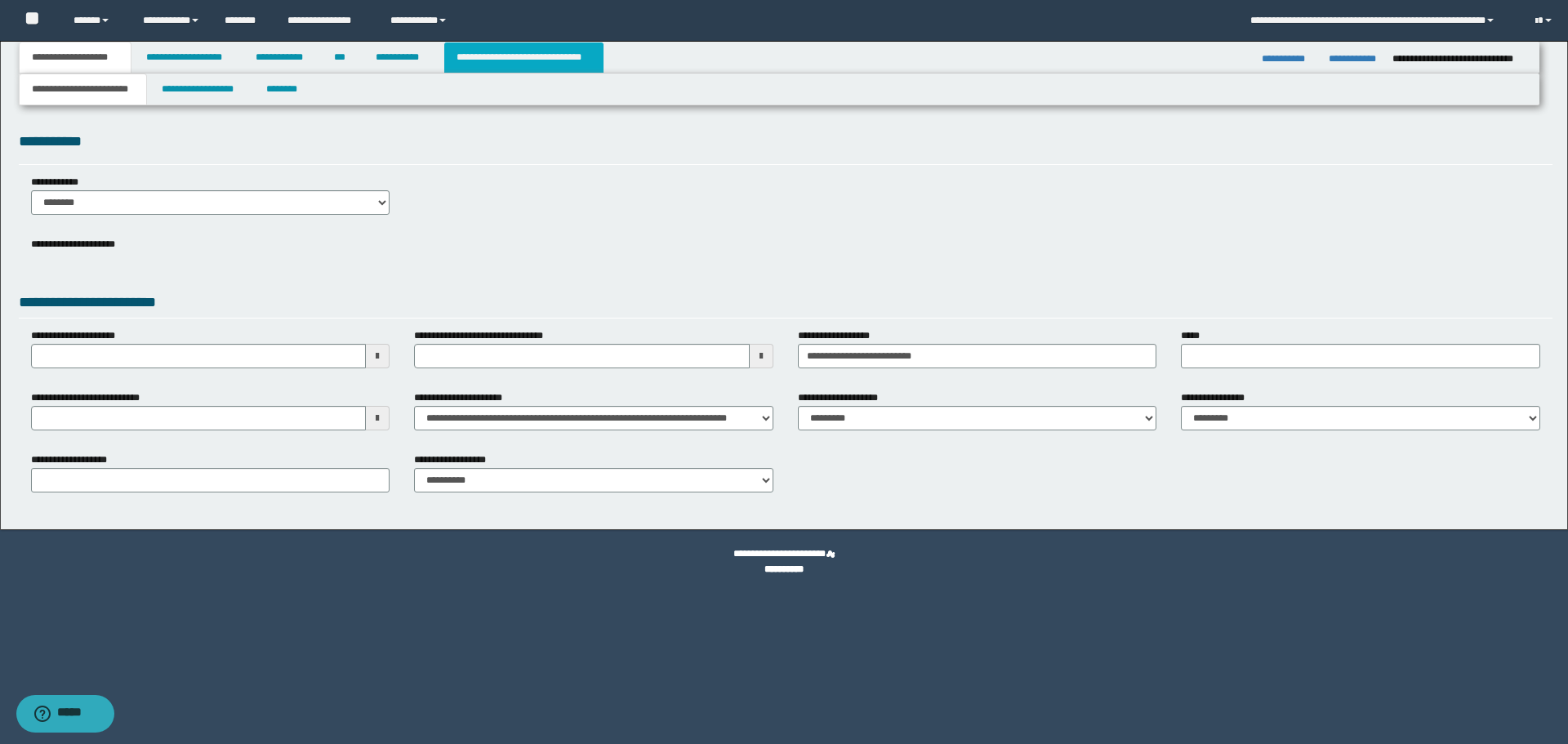 click on "**********" at bounding box center [523, 57] 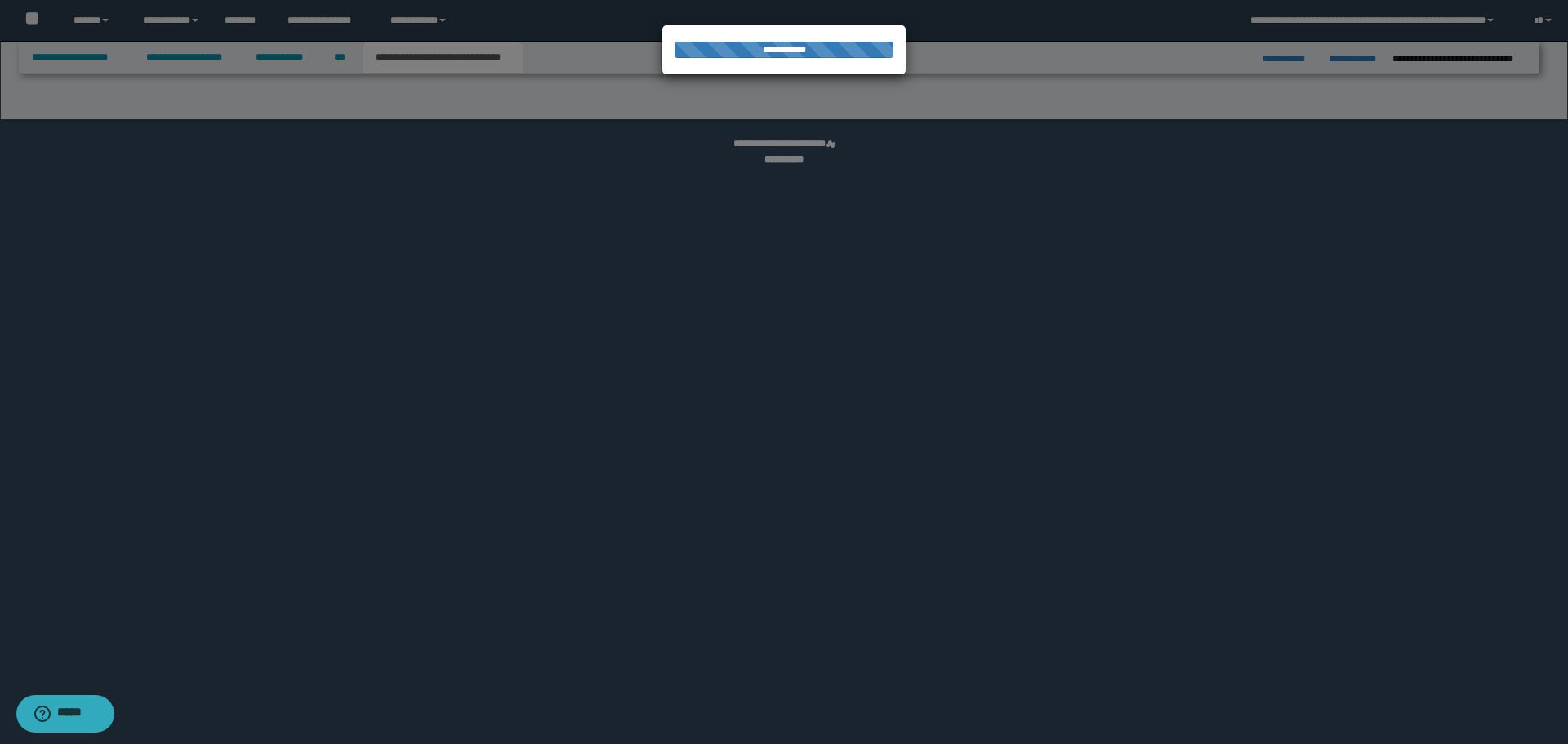 select on "*" 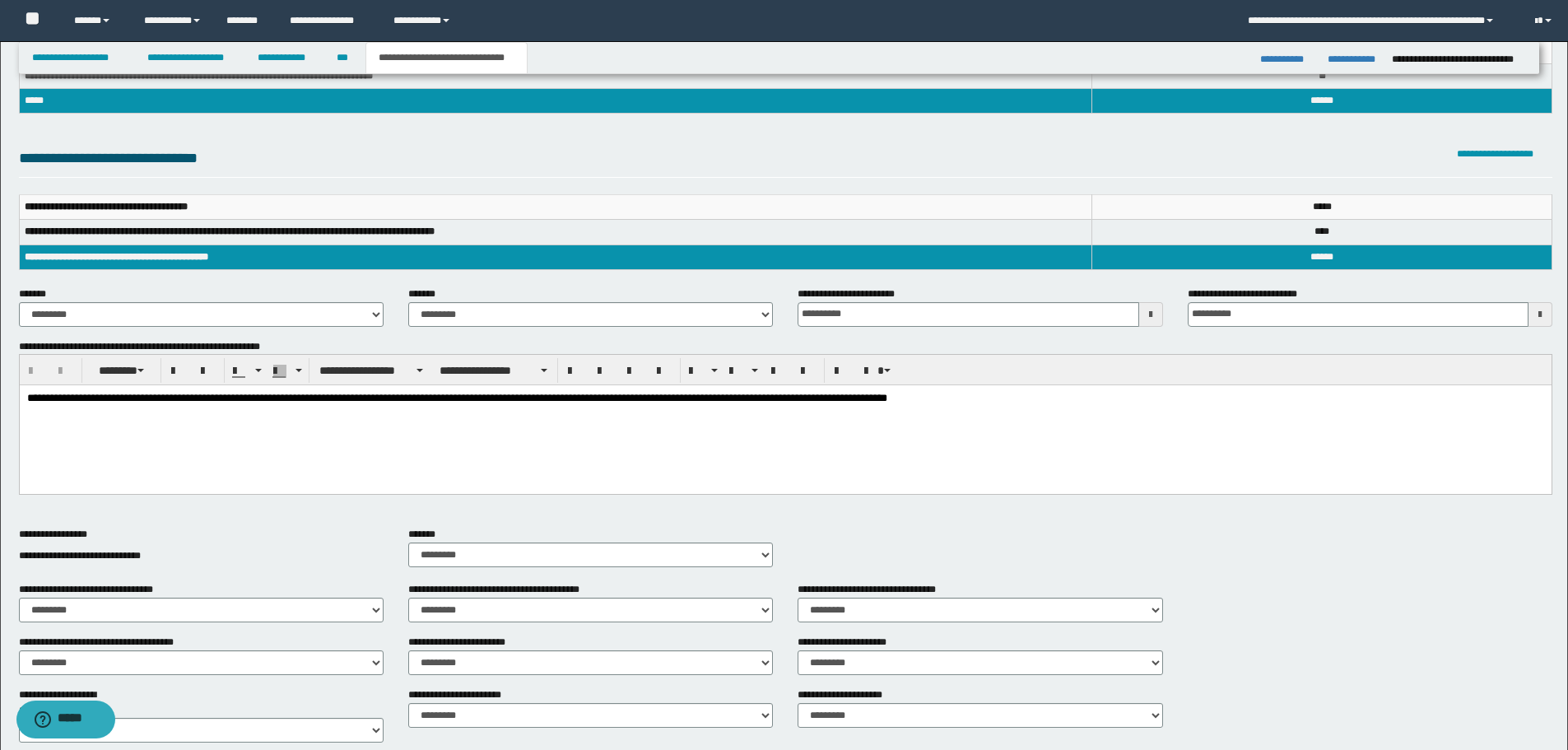 scroll, scrollTop: 247, scrollLeft: 0, axis: vertical 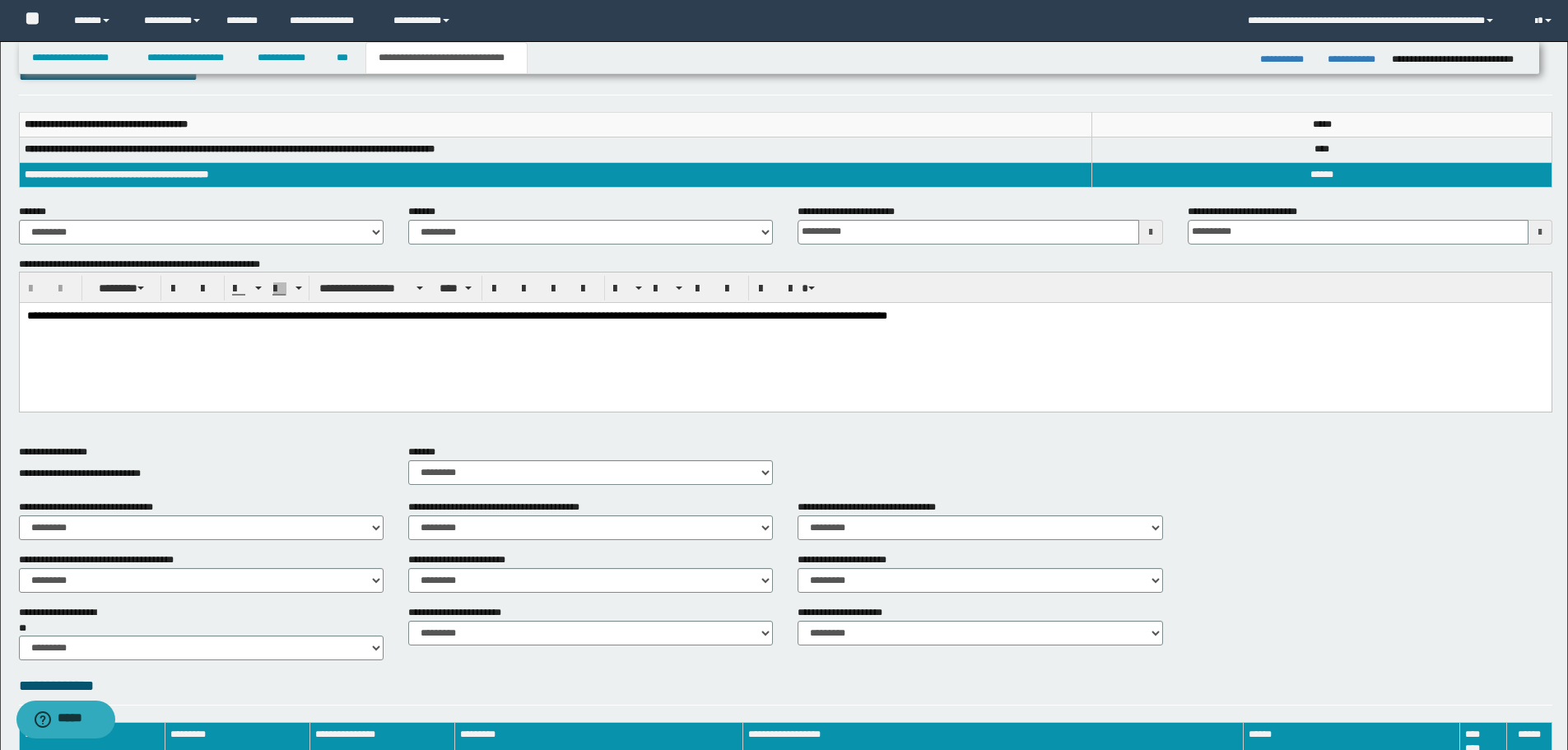 click on "**********" at bounding box center [784, 316] 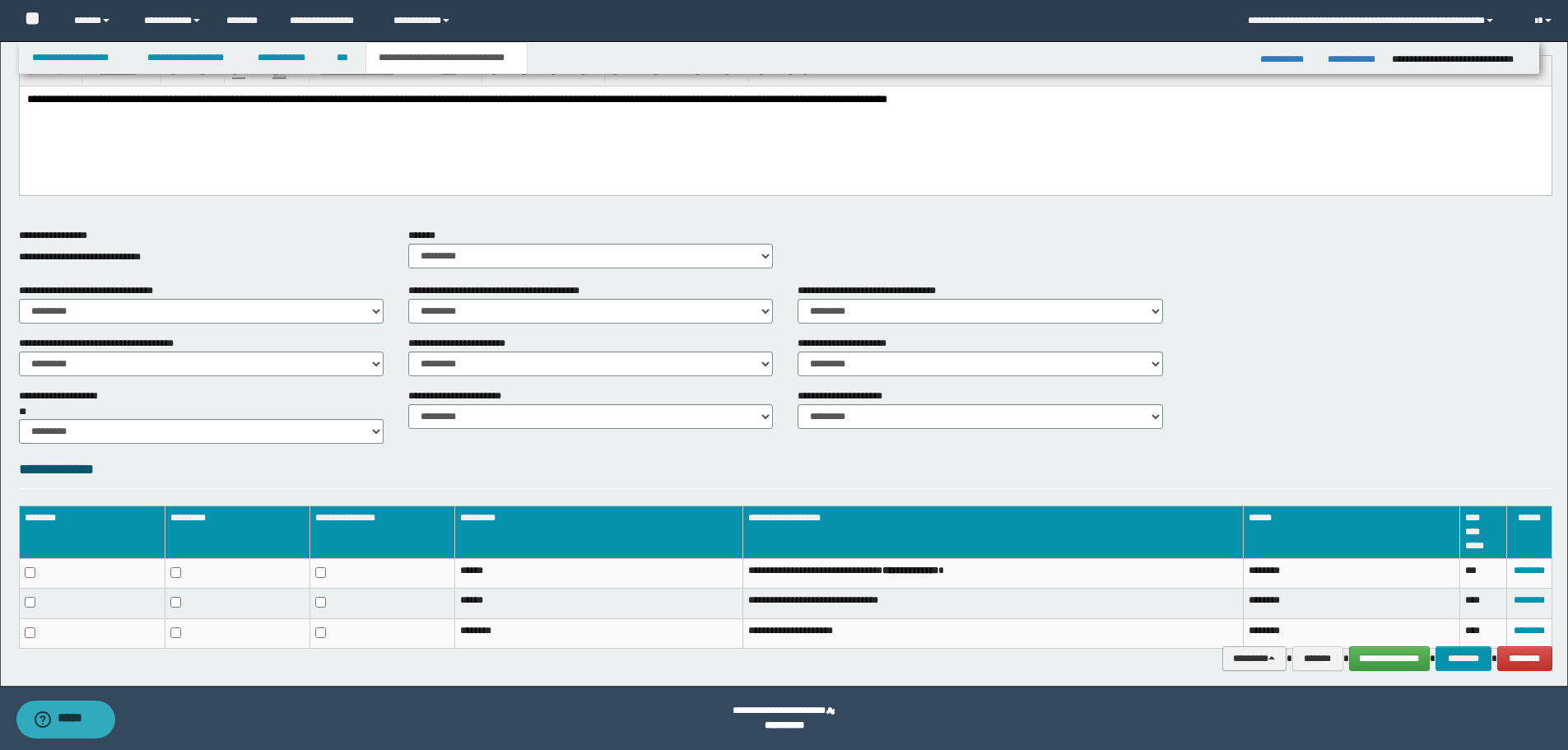 click on "********" at bounding box center (1254, 659) 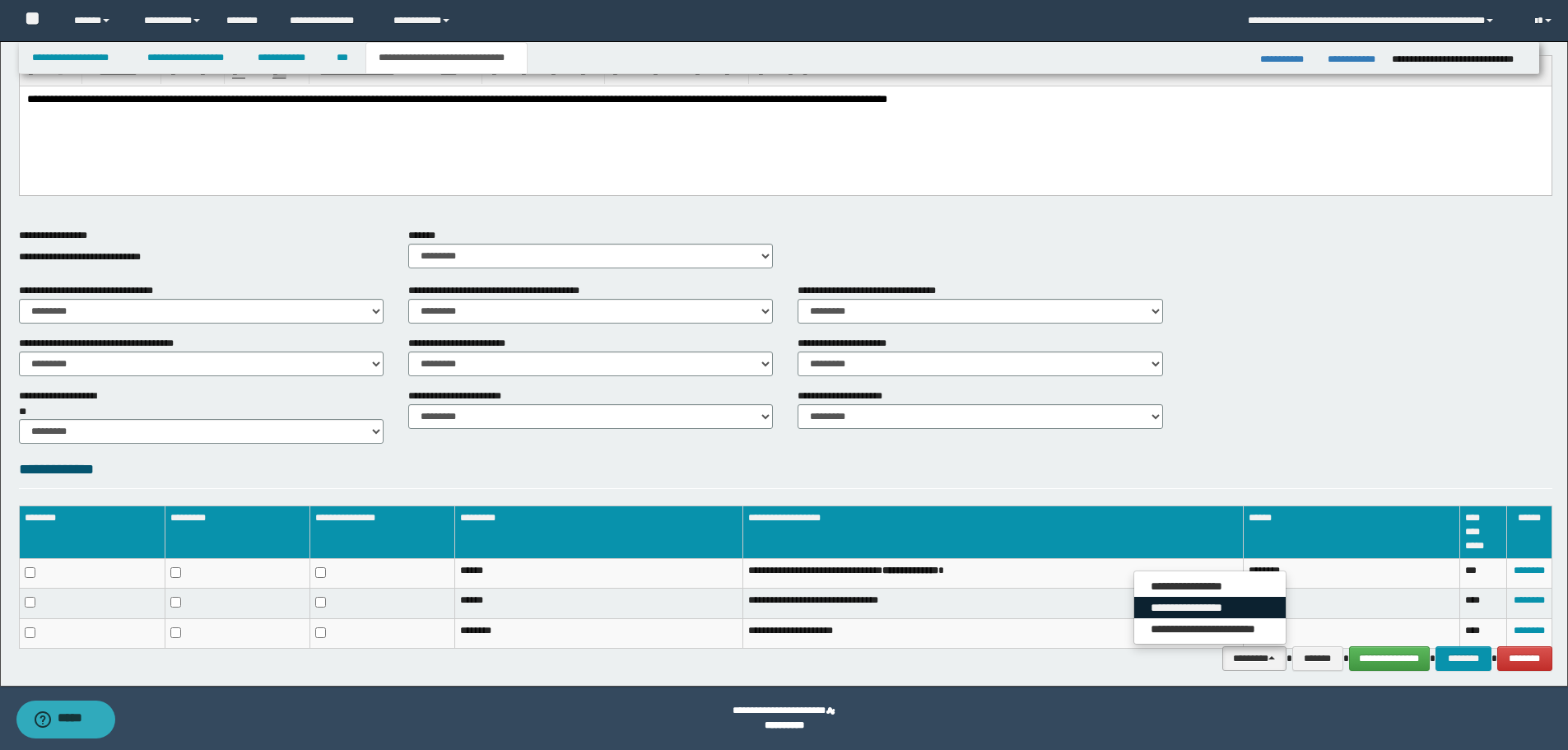 click on "**********" at bounding box center (1210, 608) 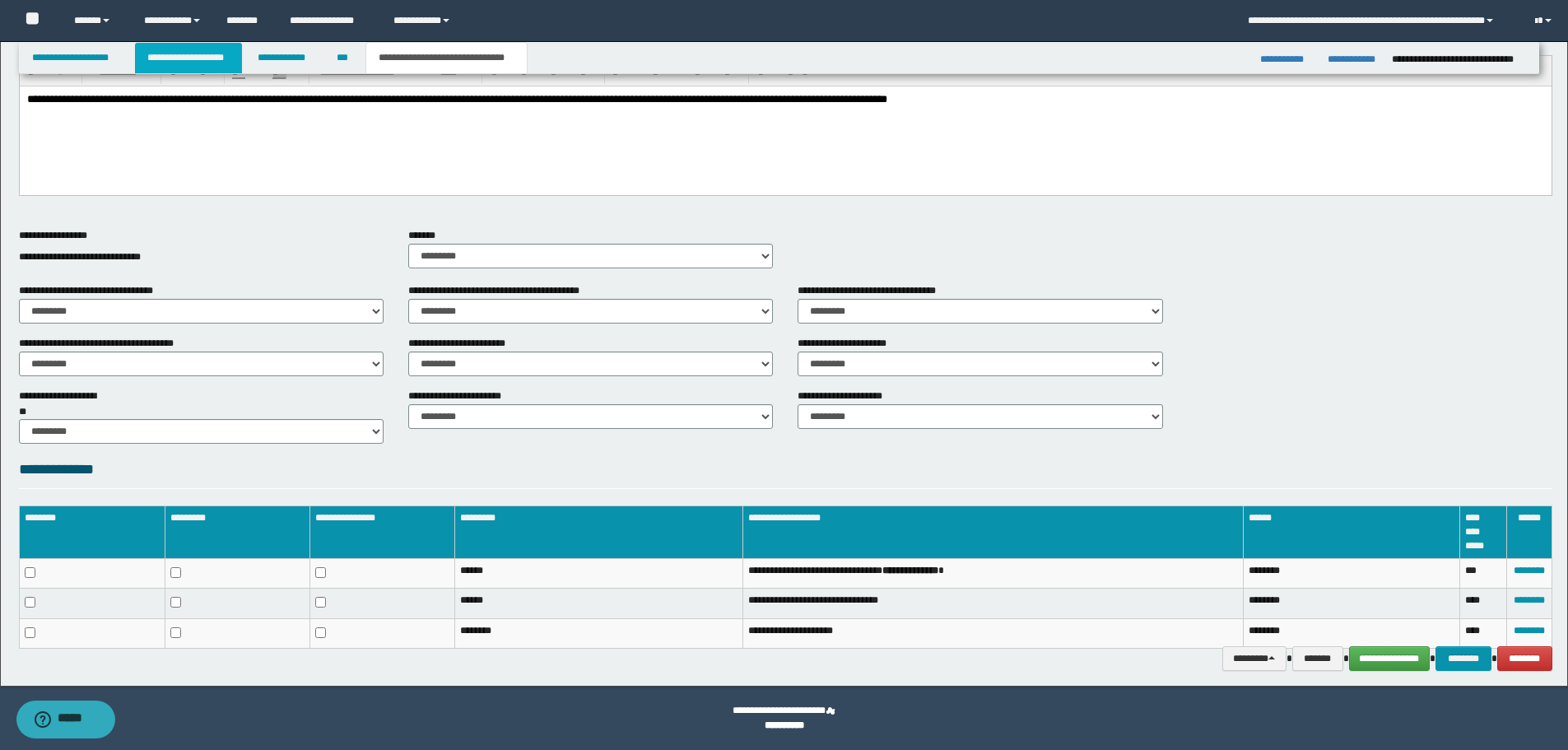 click on "**********" at bounding box center [188, 58] 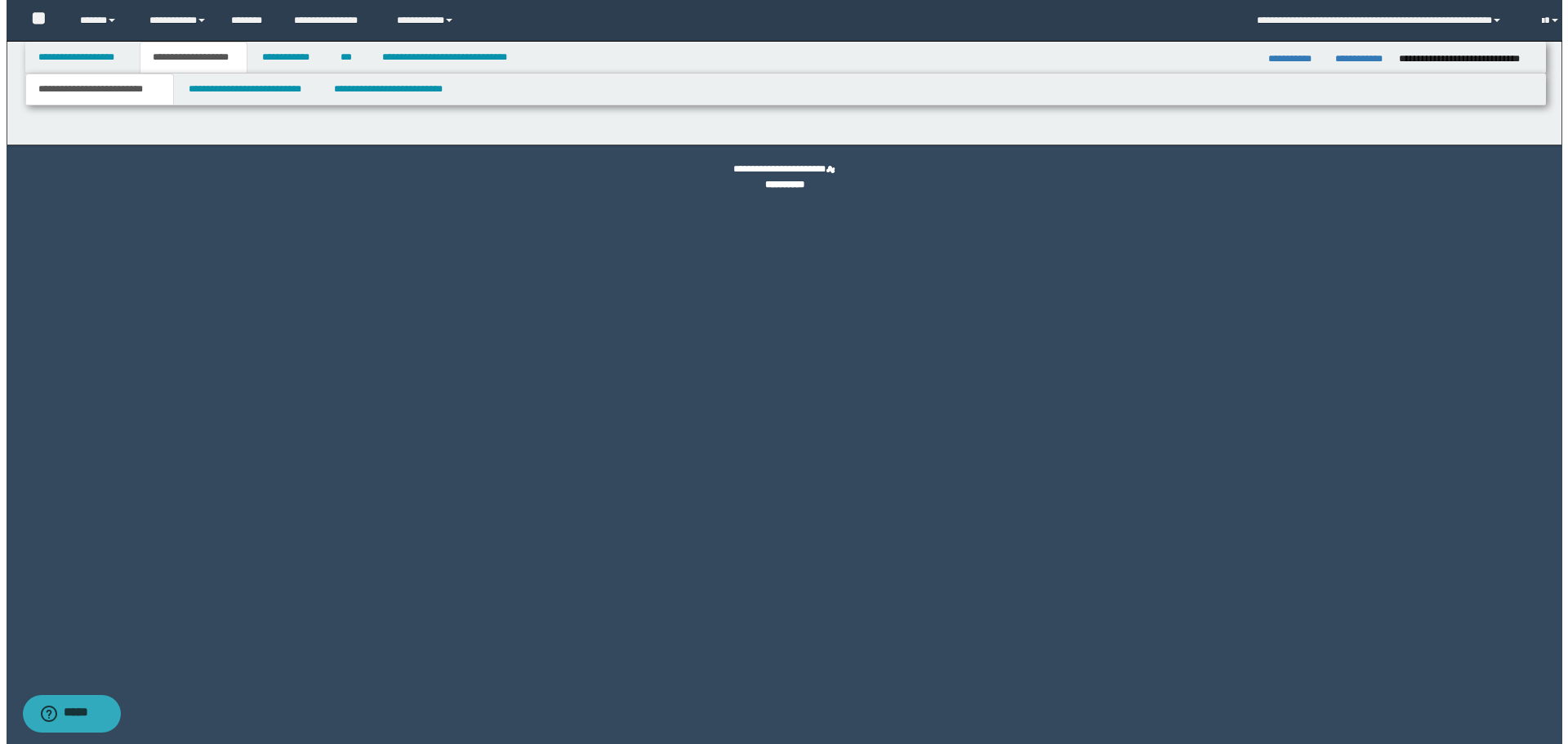 scroll, scrollTop: 0, scrollLeft: 0, axis: both 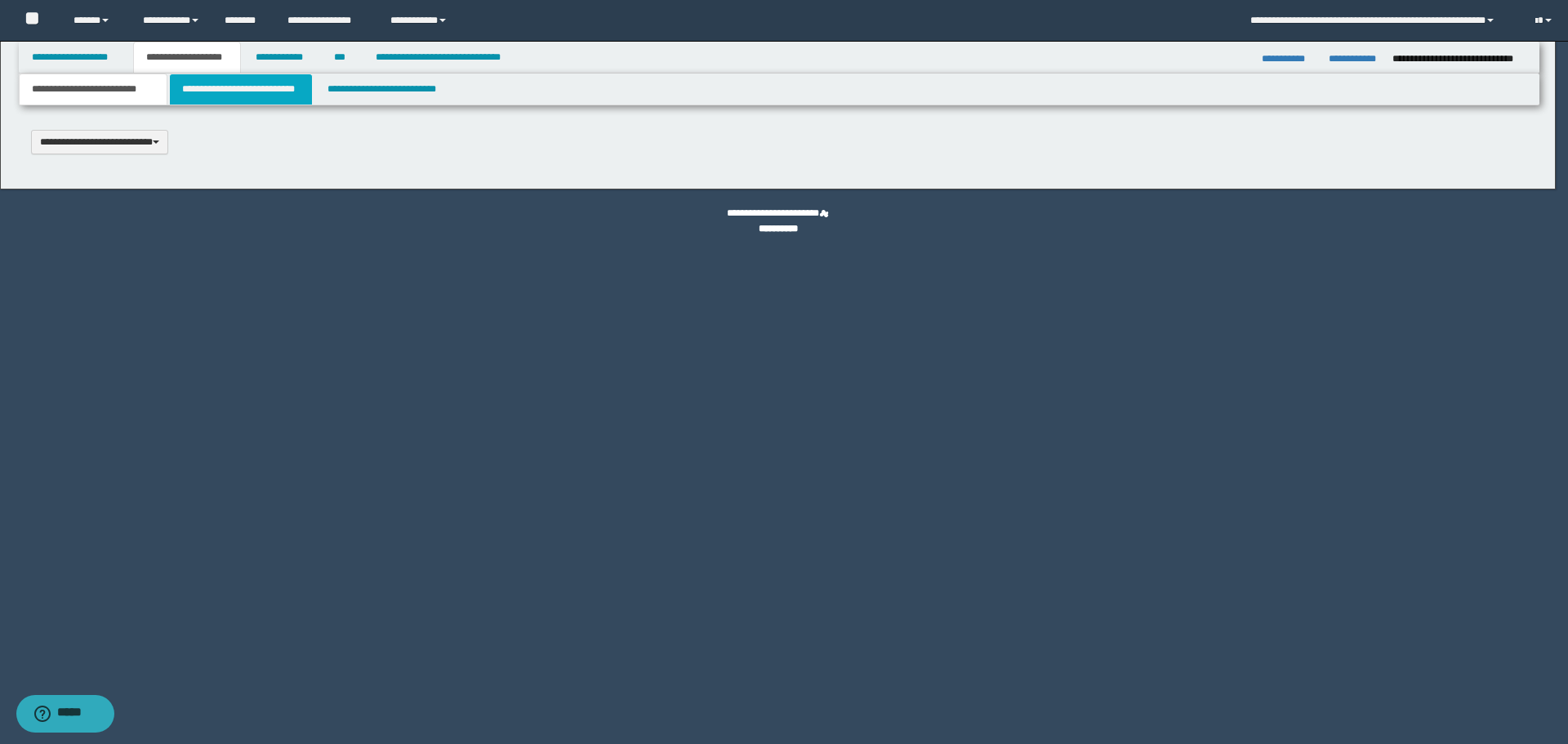 type 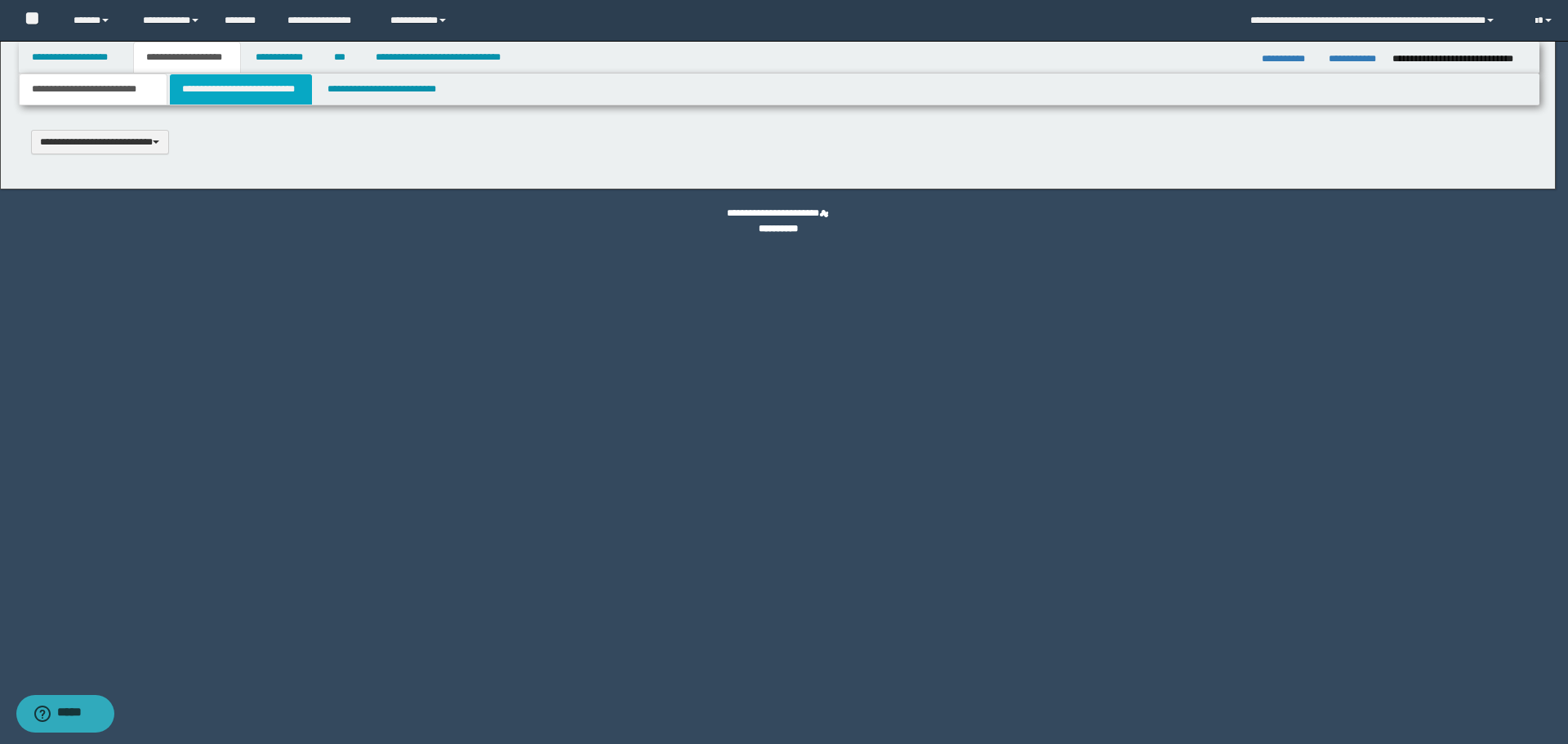 select on "*" 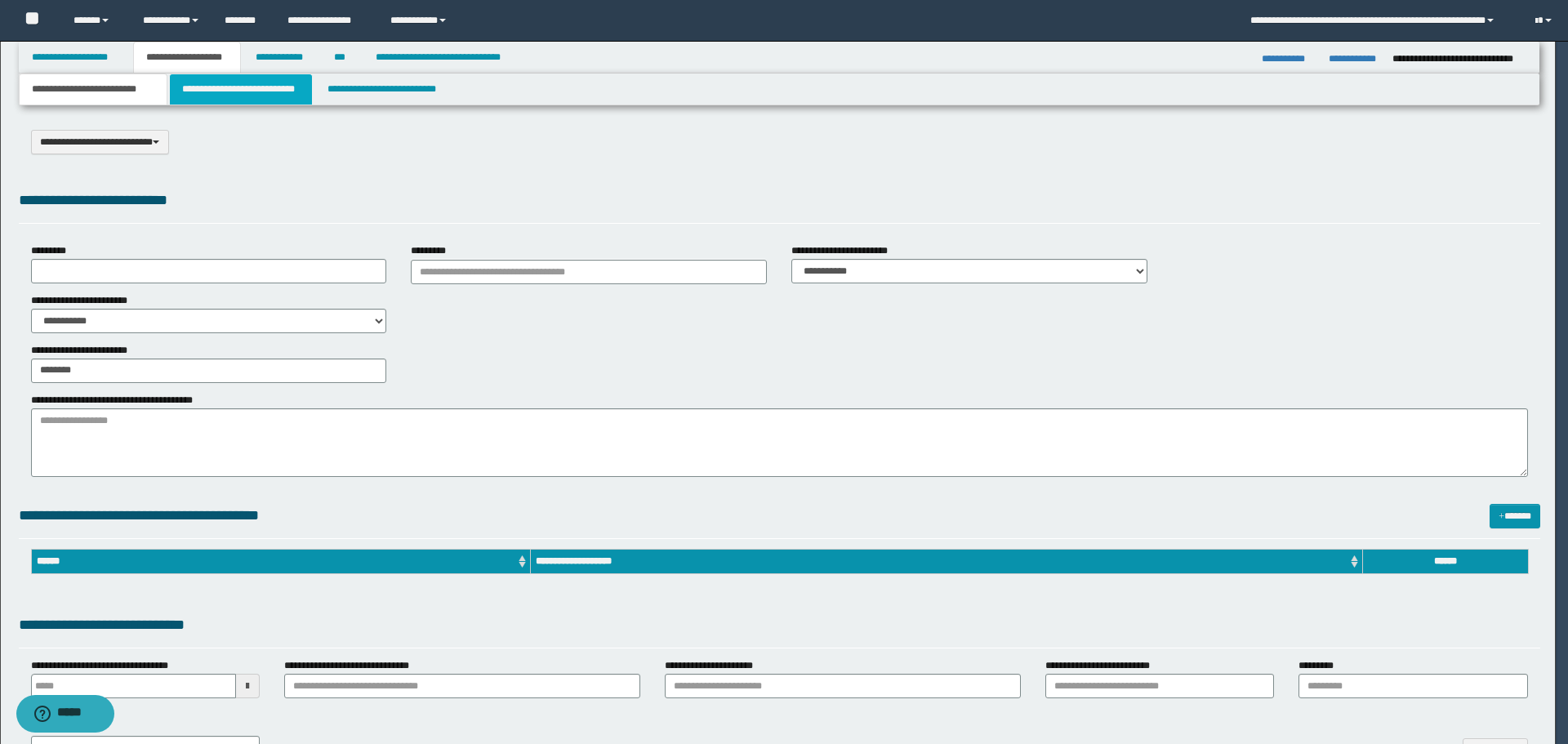 scroll, scrollTop: 0, scrollLeft: 0, axis: both 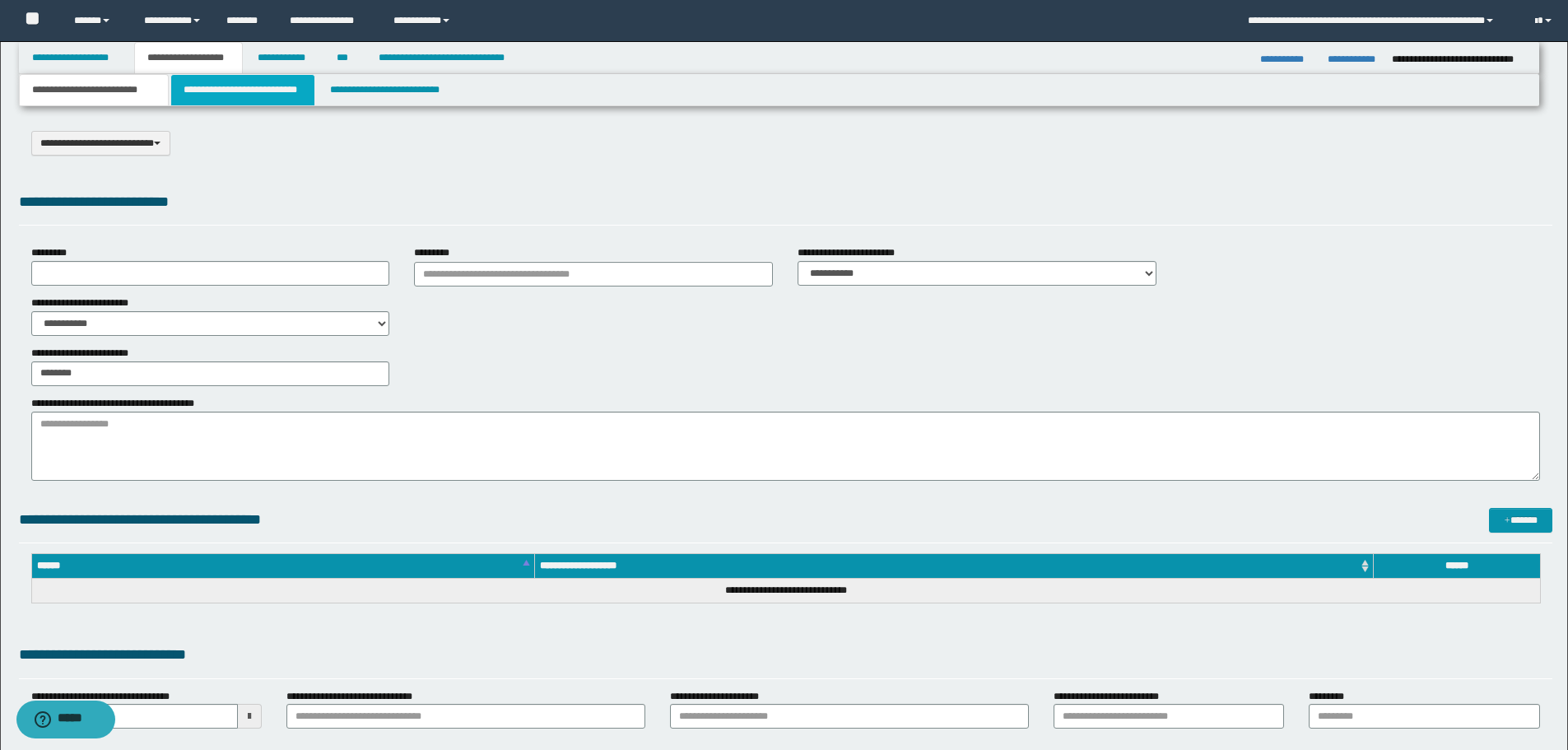 click on "**********" at bounding box center [243, 90] 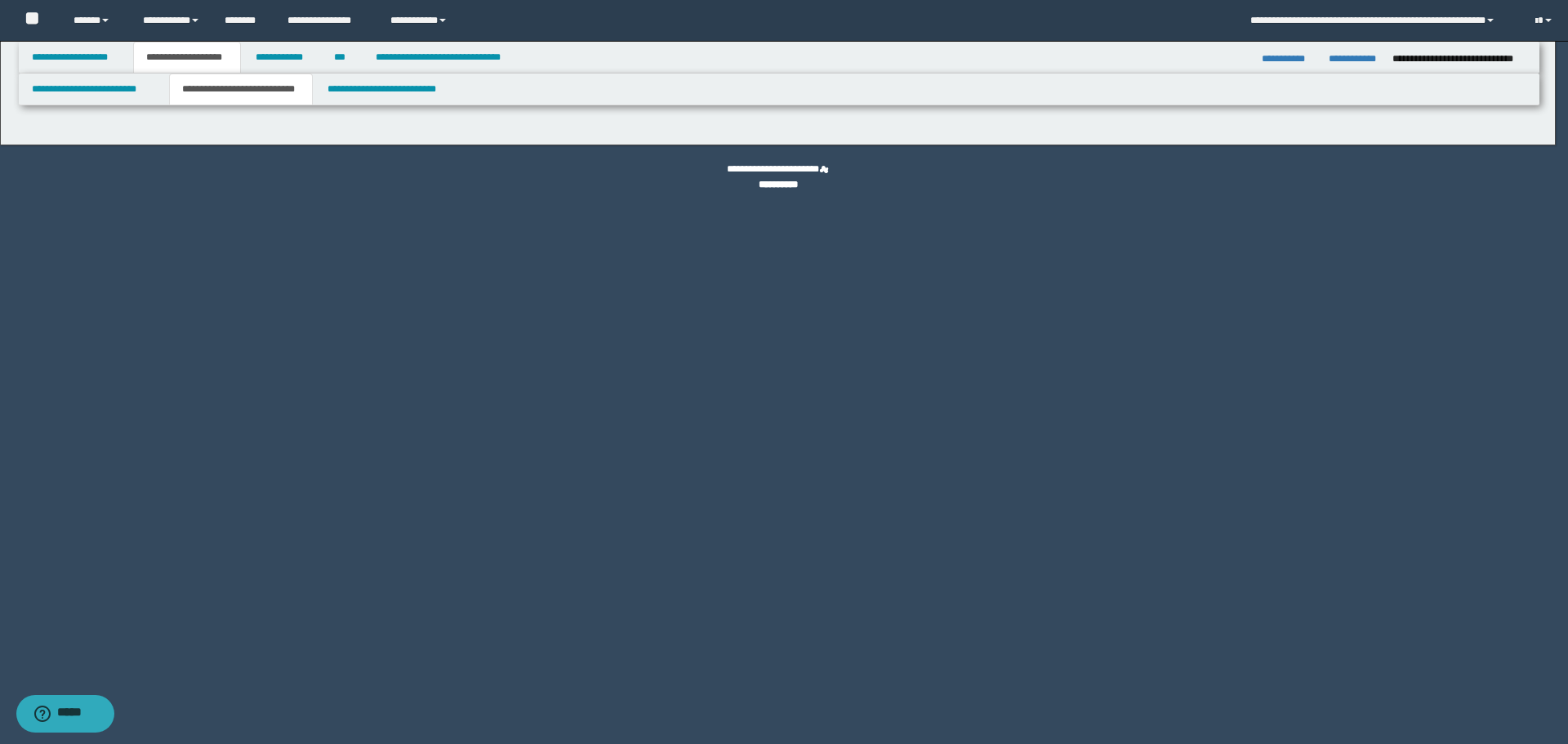 select on "*" 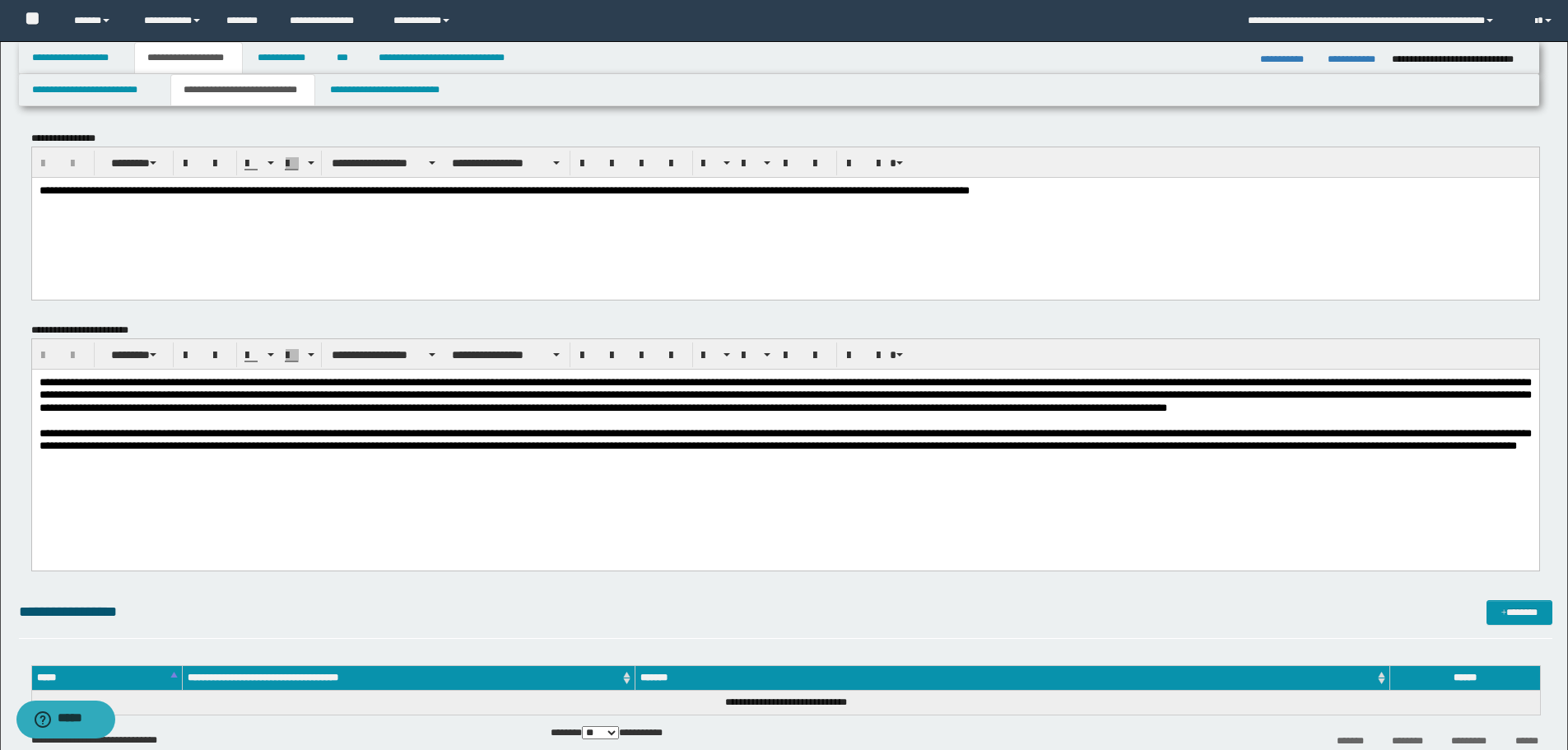scroll, scrollTop: 247, scrollLeft: 0, axis: vertical 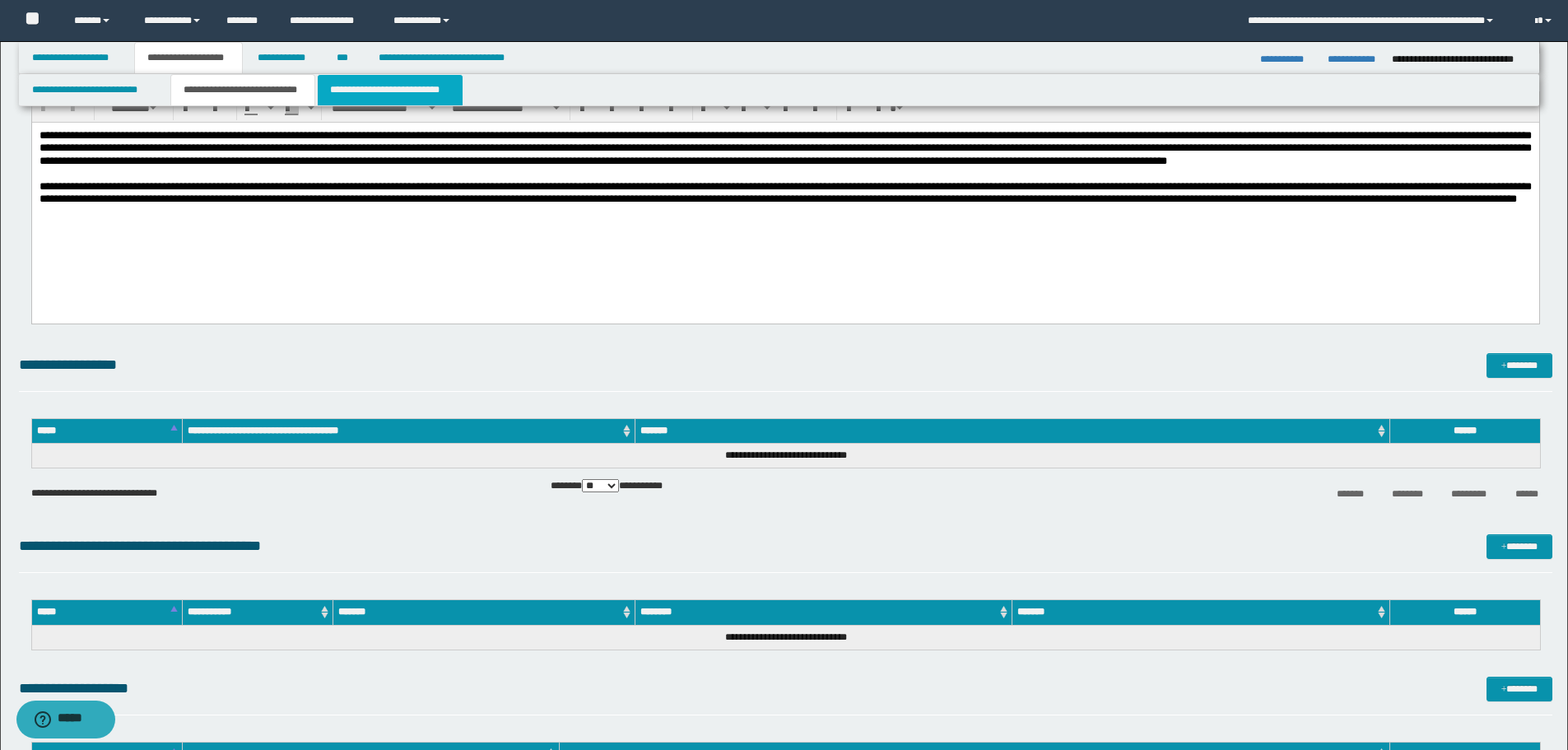 click on "**********" 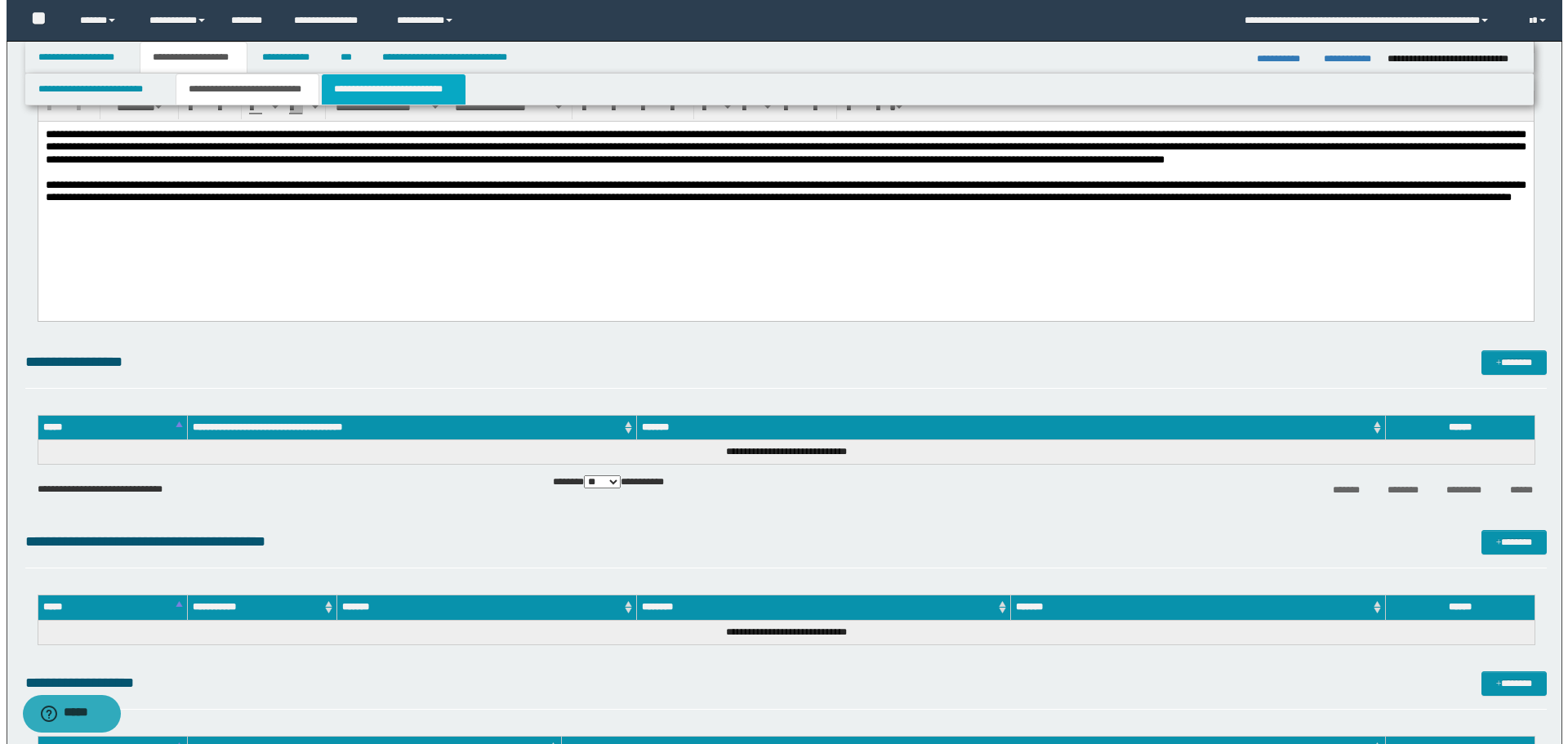 scroll, scrollTop: 0, scrollLeft: 0, axis: both 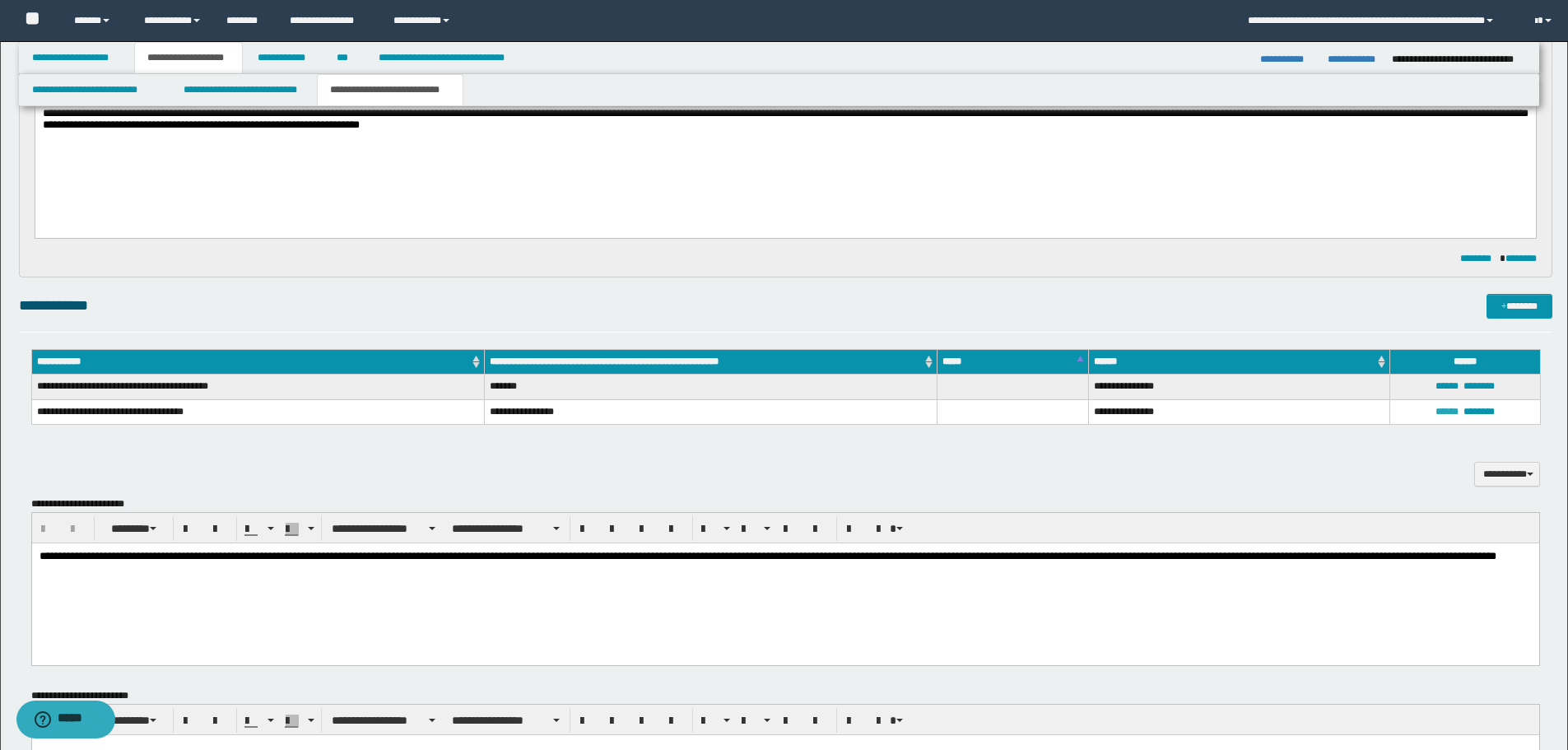 click on "******" 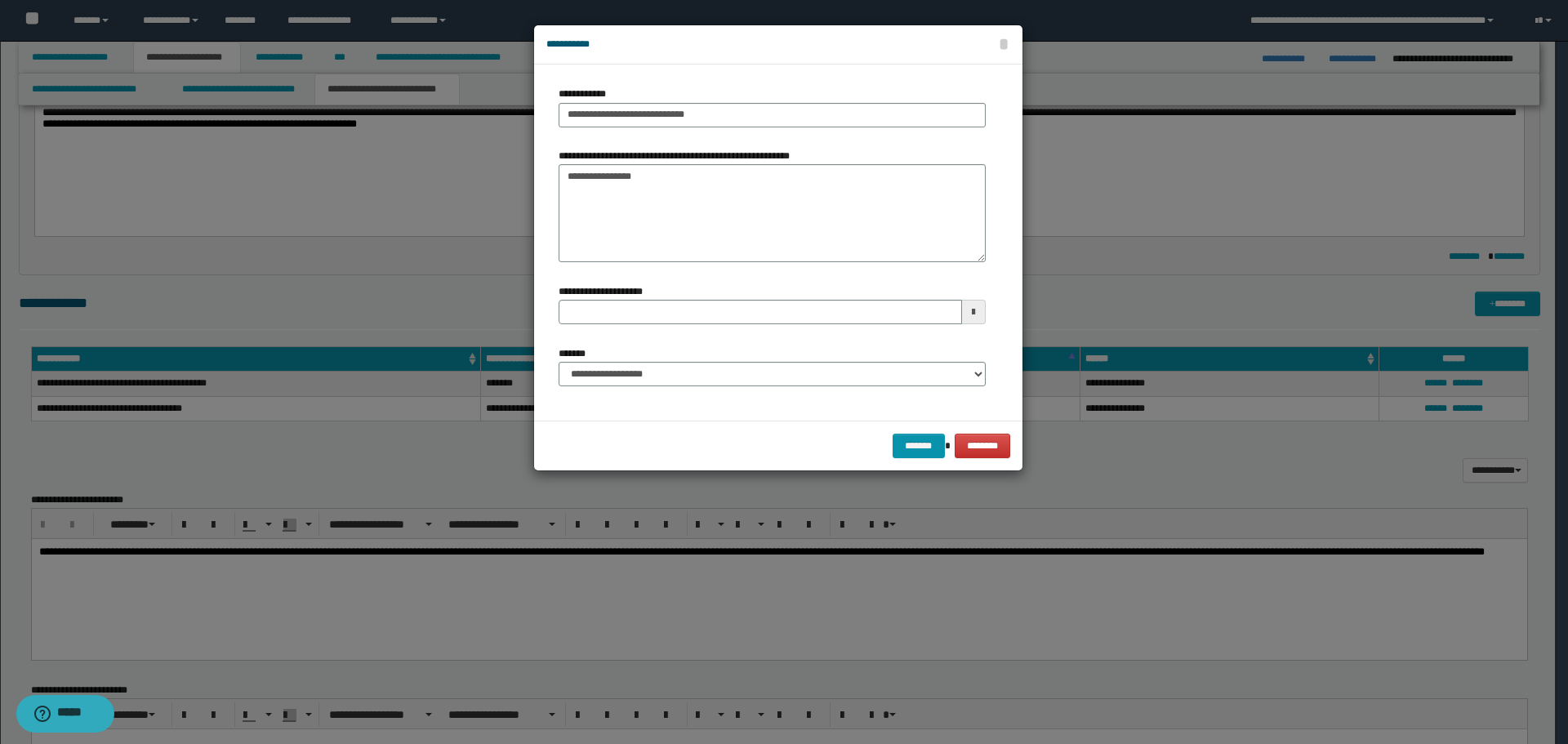 type 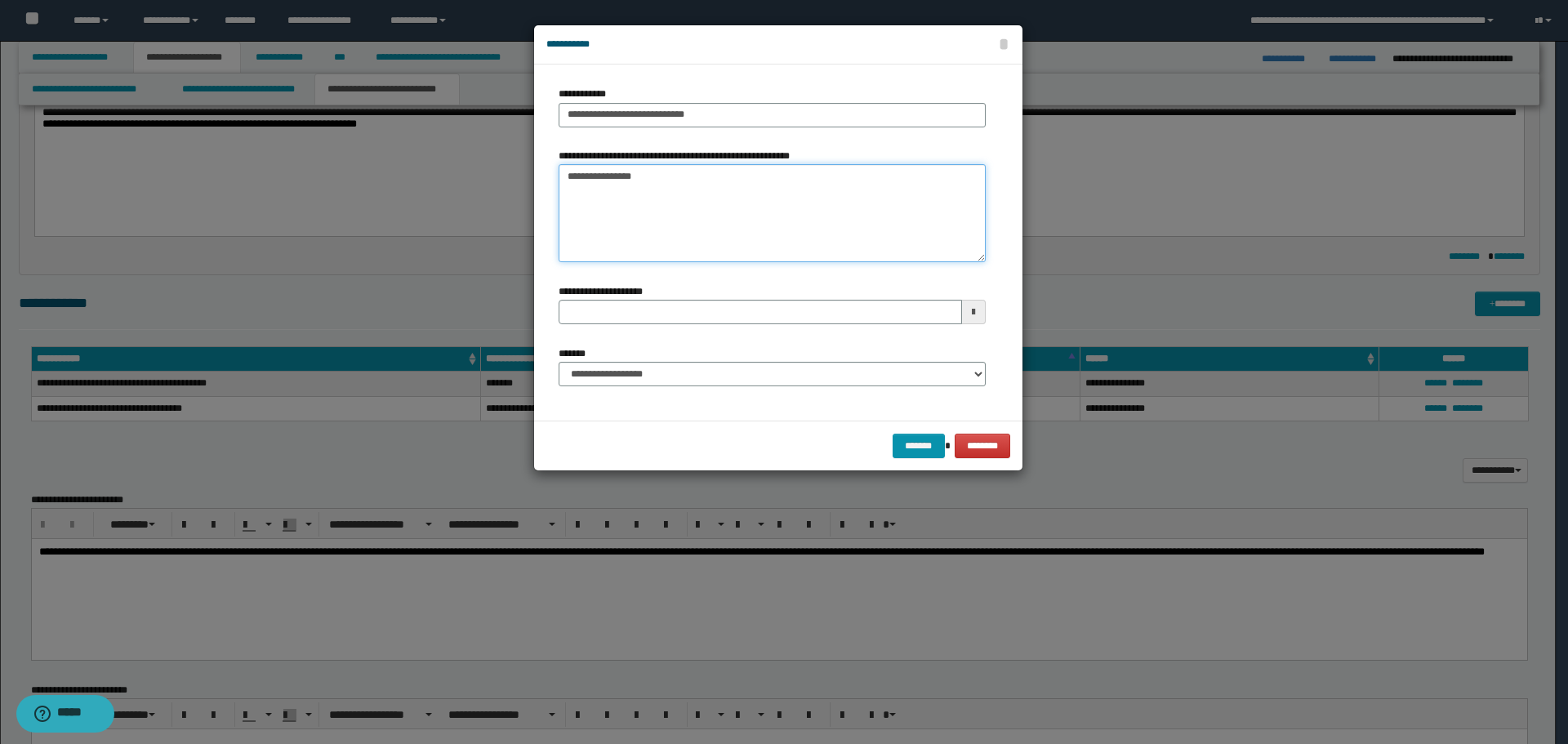 click on "**********" 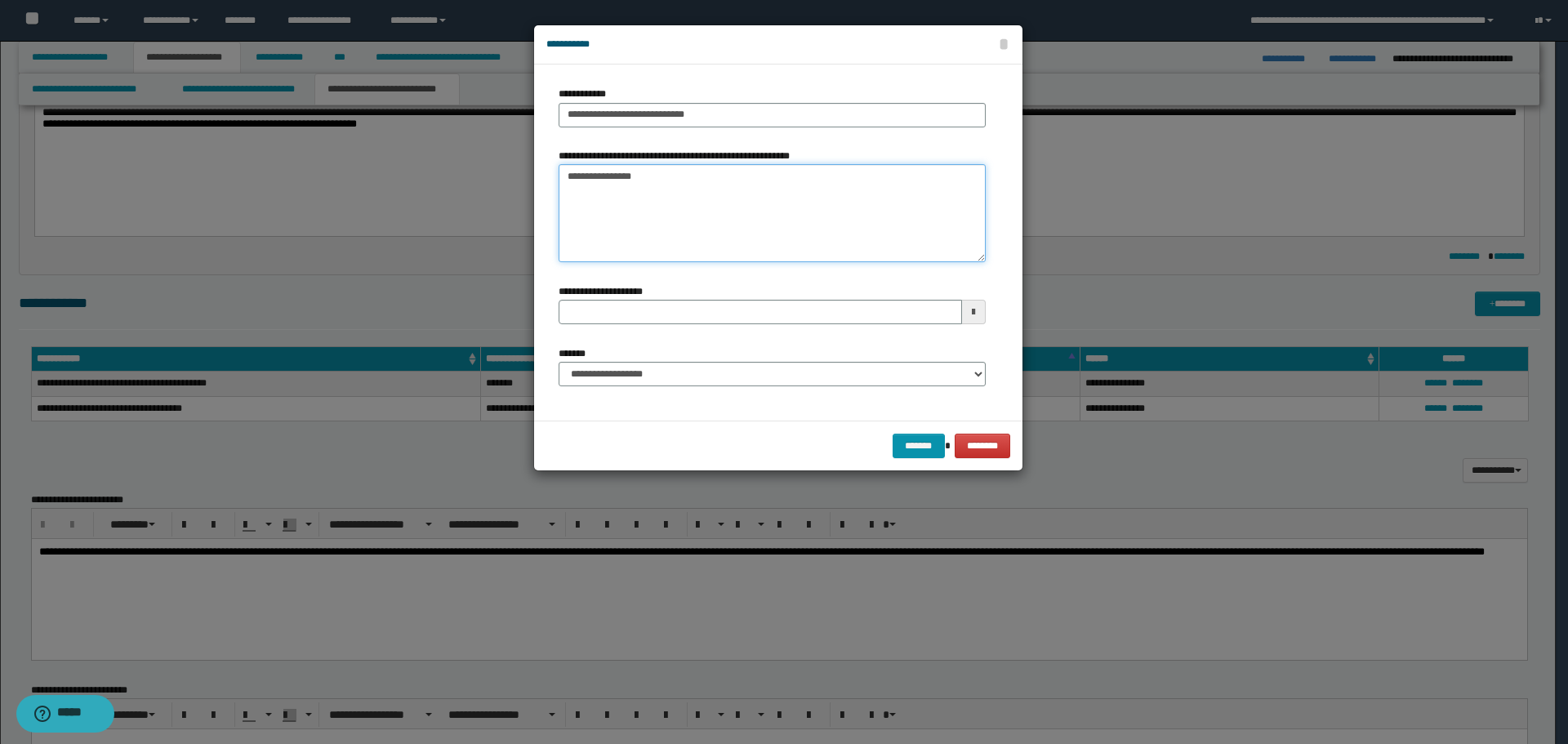click on "**********" 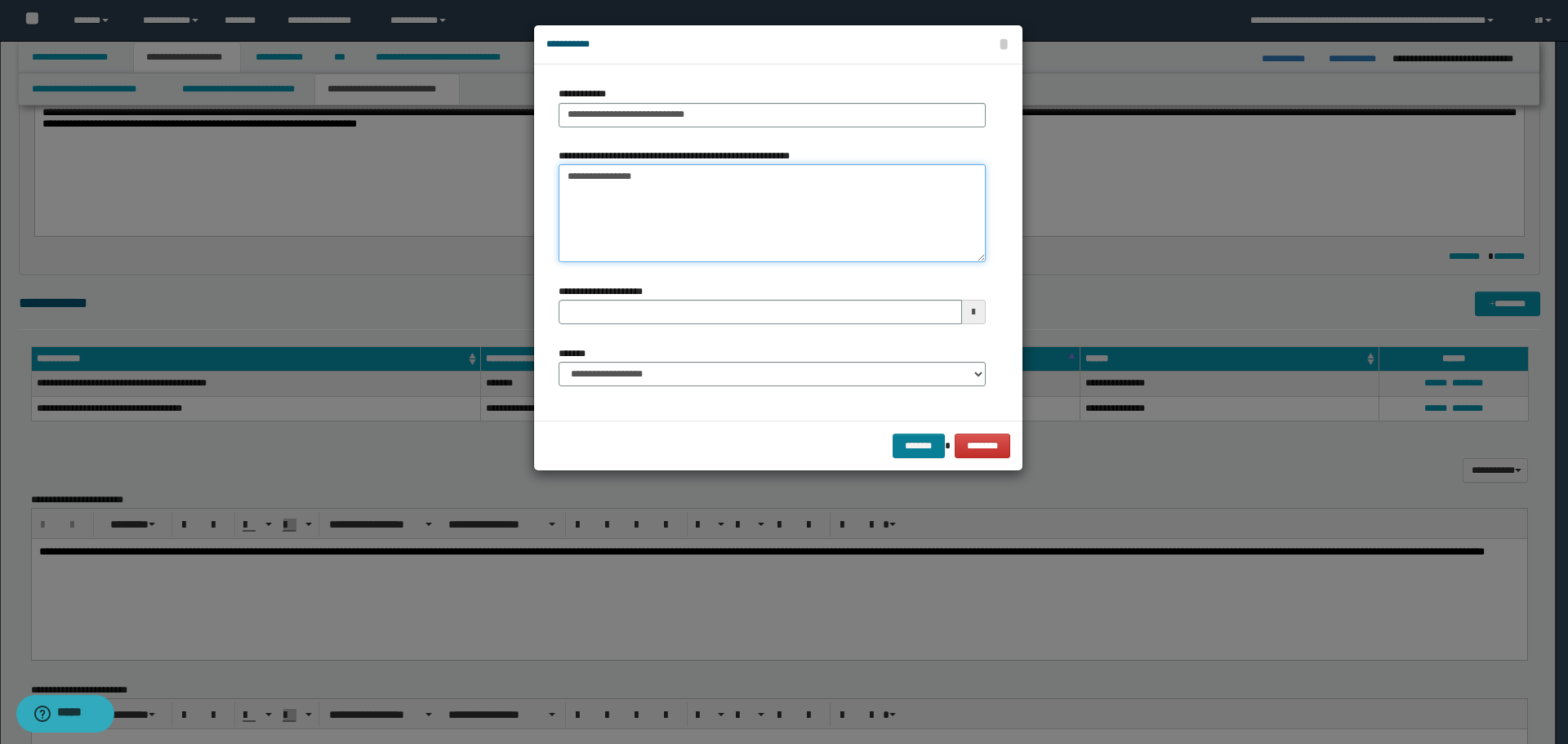 type on "**********" 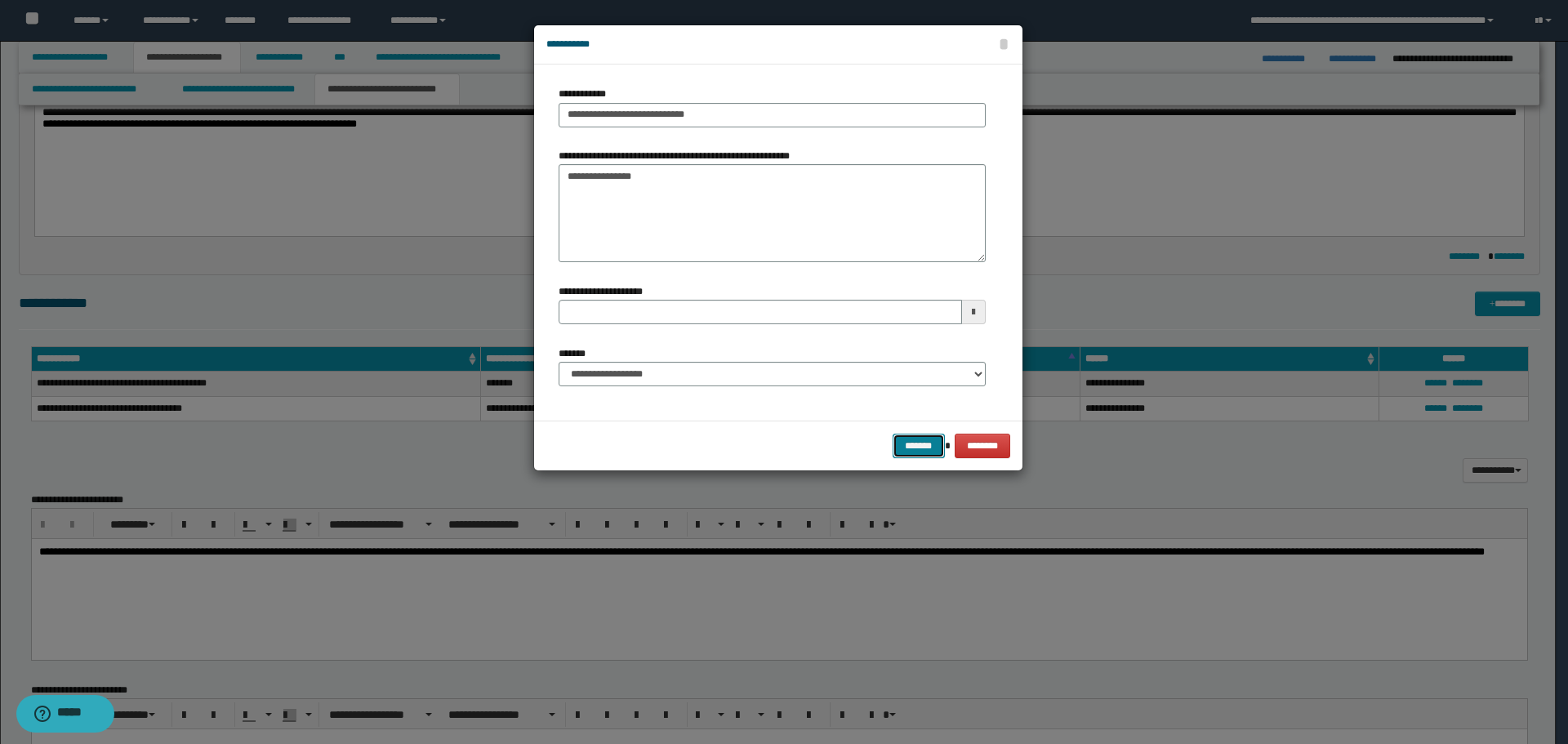 drag, startPoint x: 920, startPoint y: 445, endPoint x: 903, endPoint y: 439, distance: 18.027756 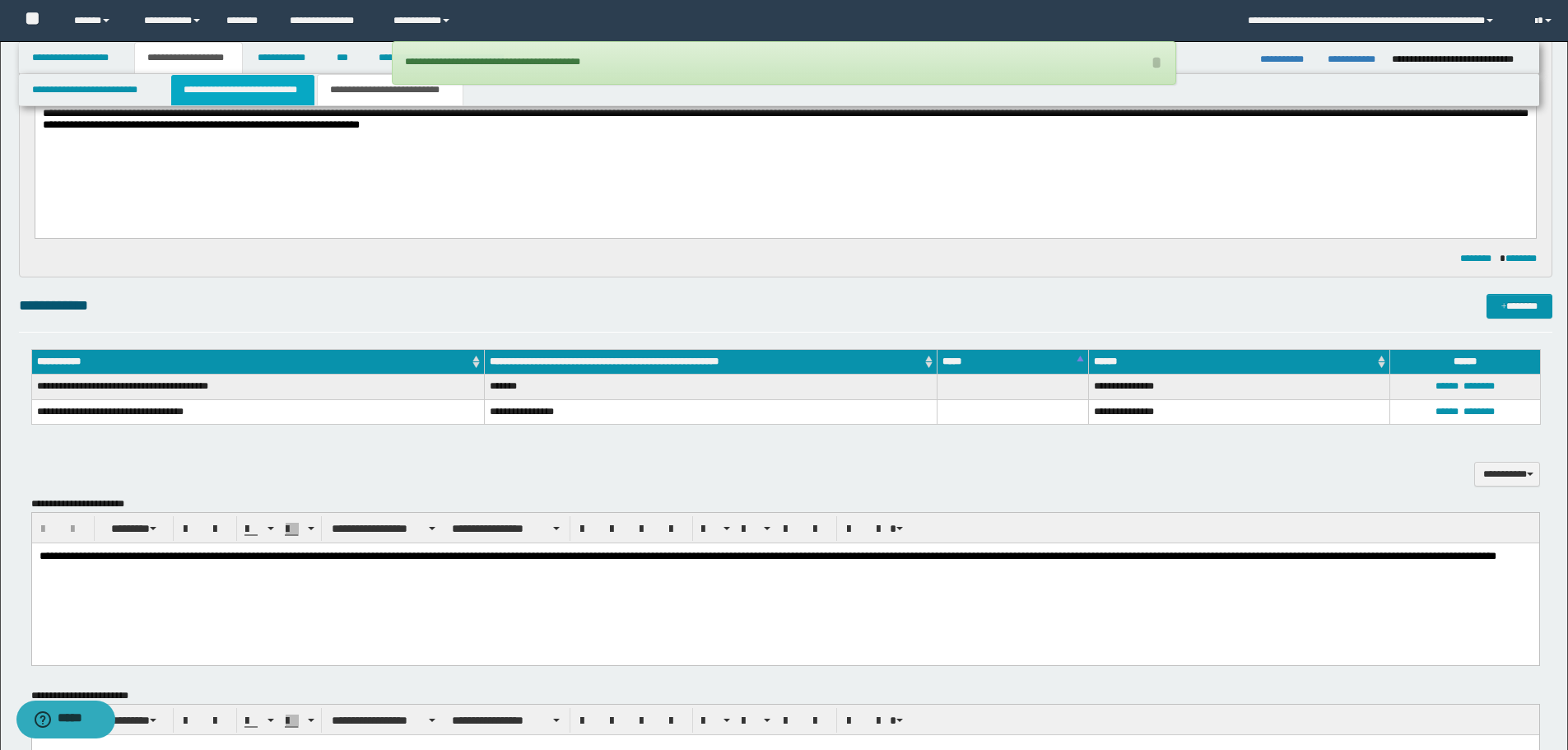 click on "**********" 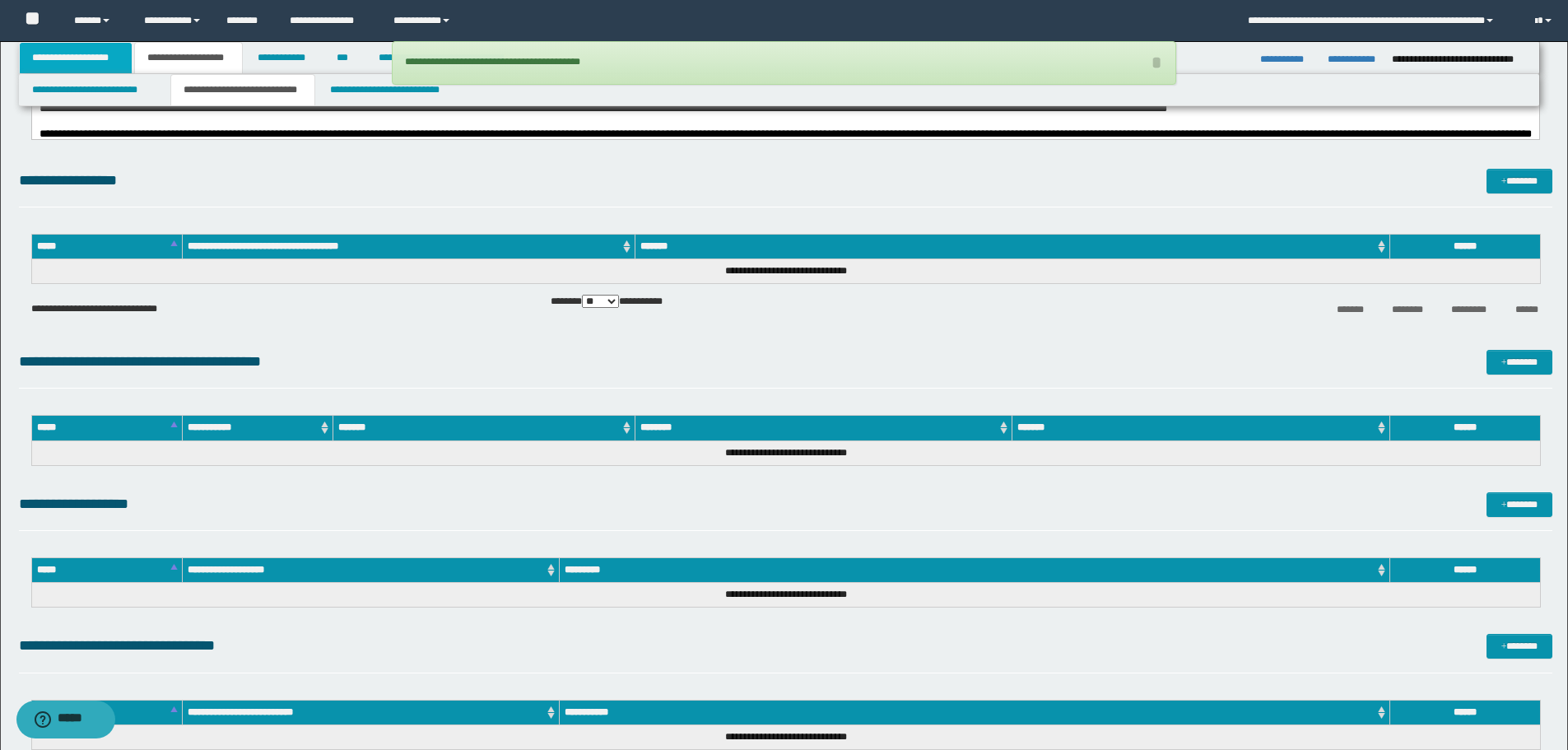 click on "**********" 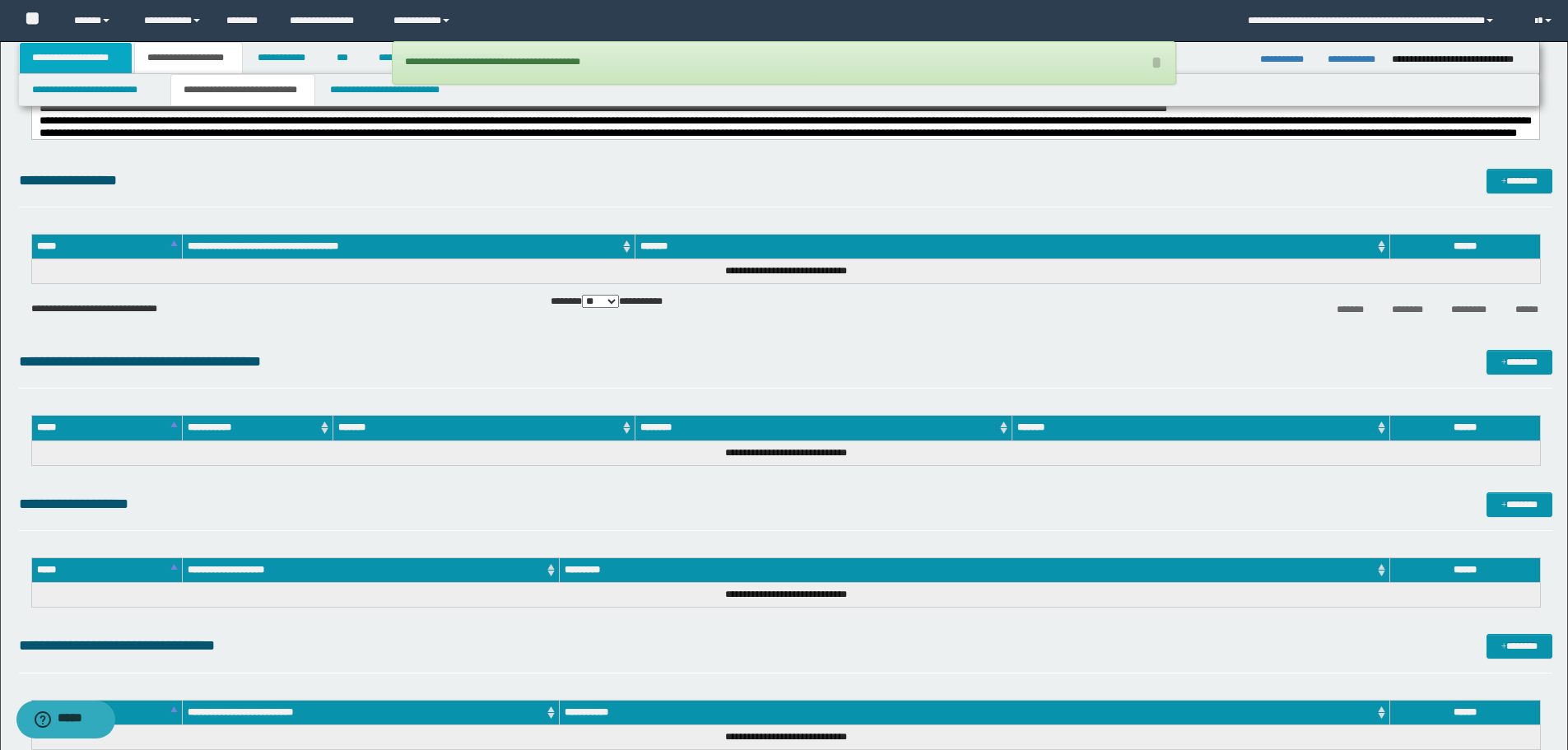 scroll, scrollTop: 0, scrollLeft: 0, axis: both 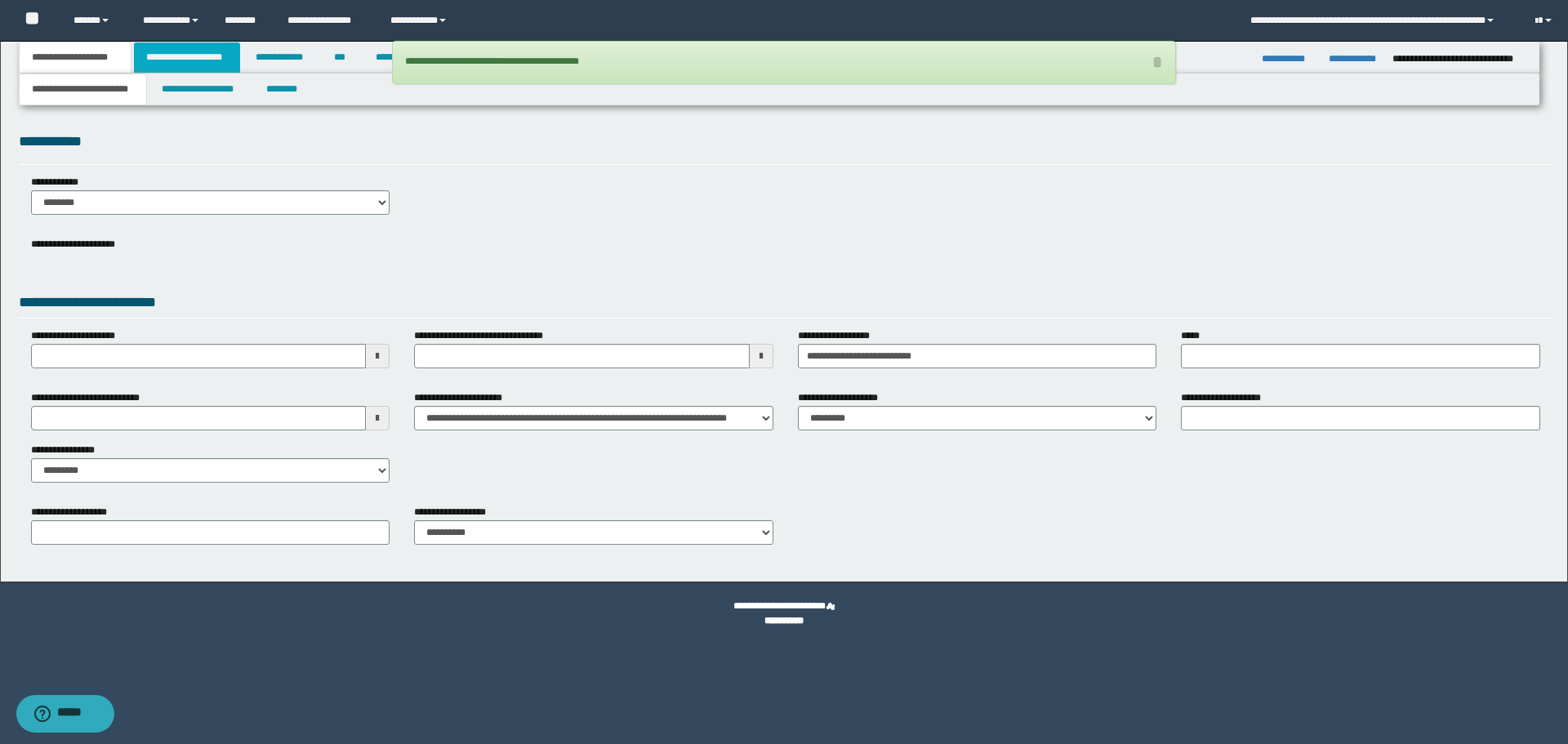 drag, startPoint x: 162, startPoint y: 58, endPoint x: 190, endPoint y: 64, distance: 28.63564 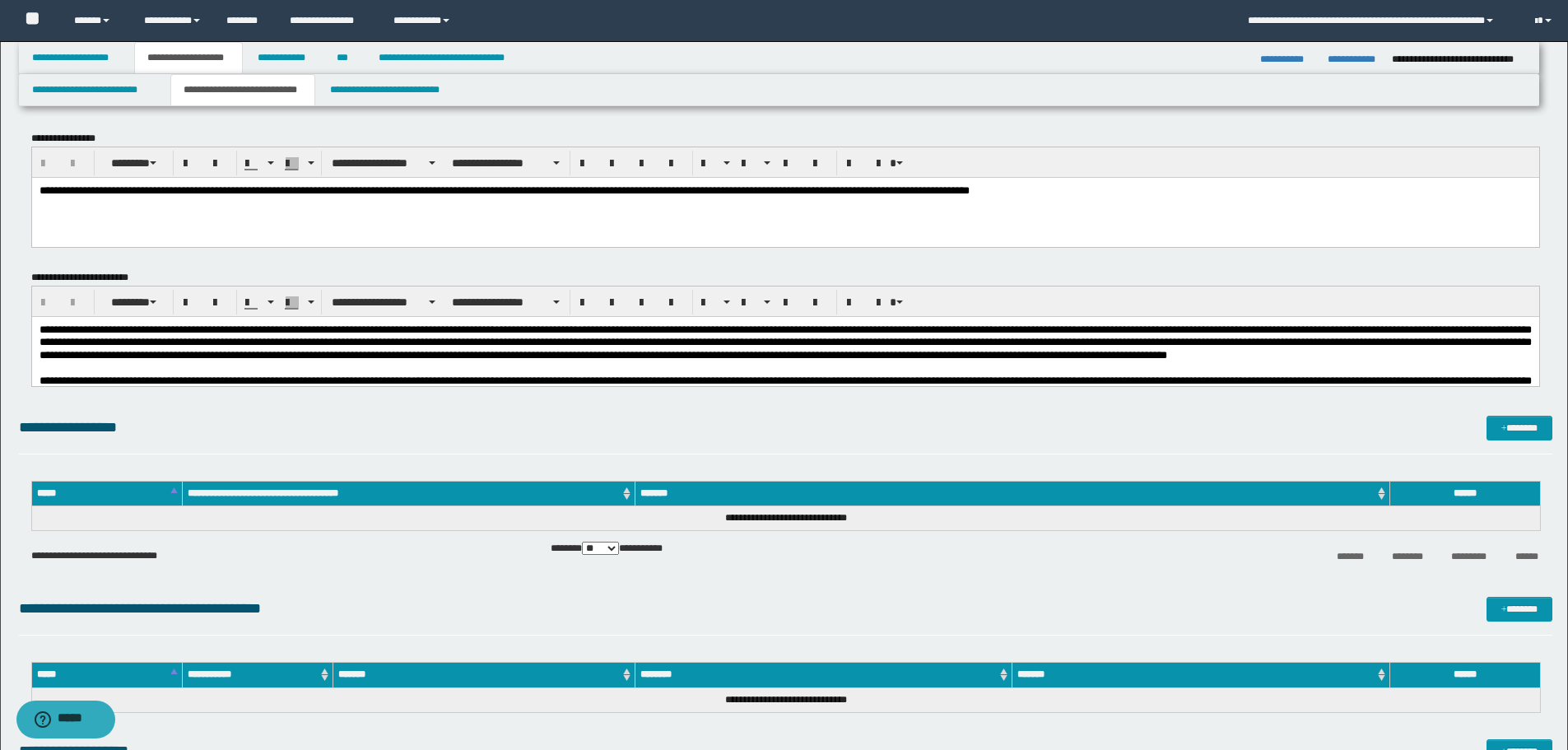 click on "**********" 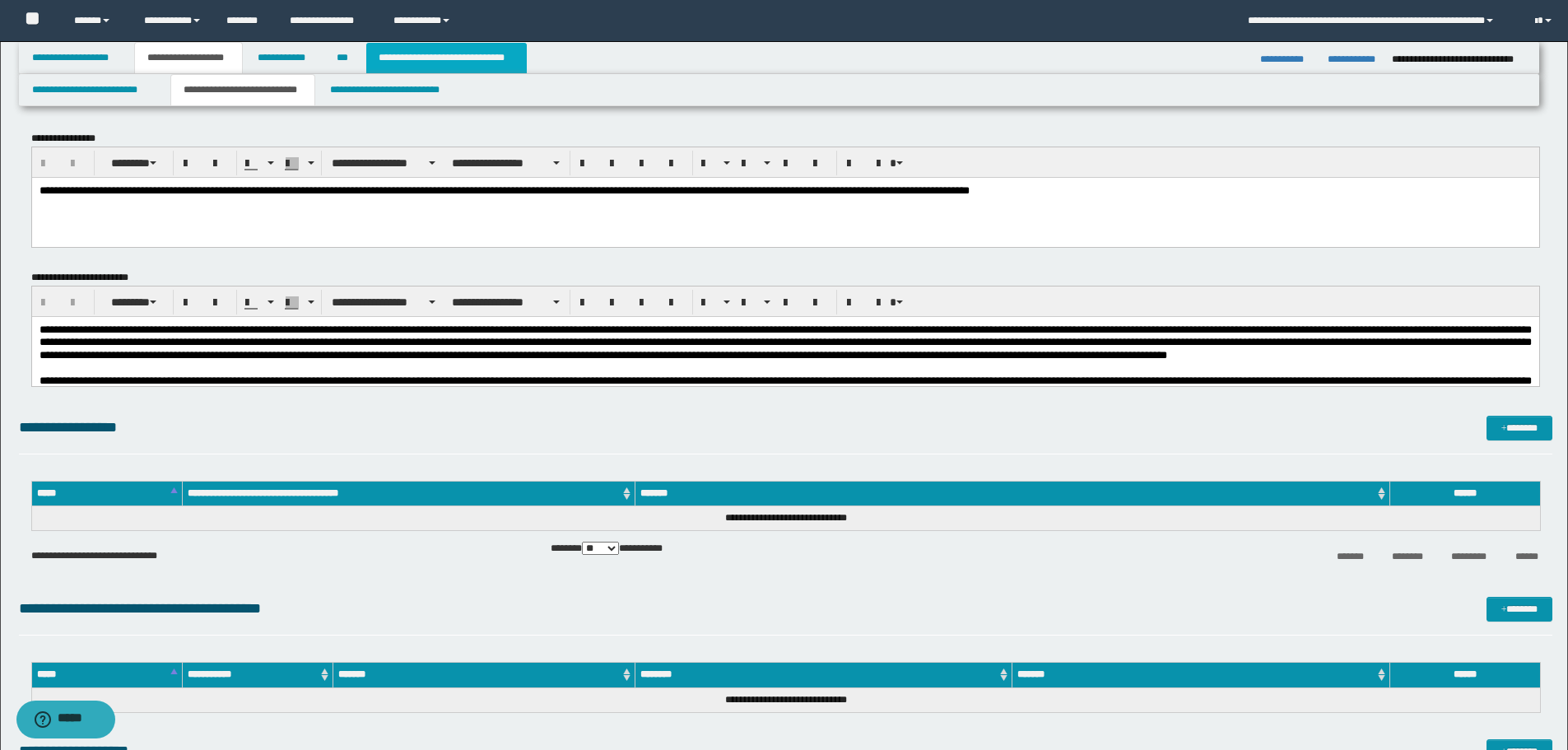click on "**********" 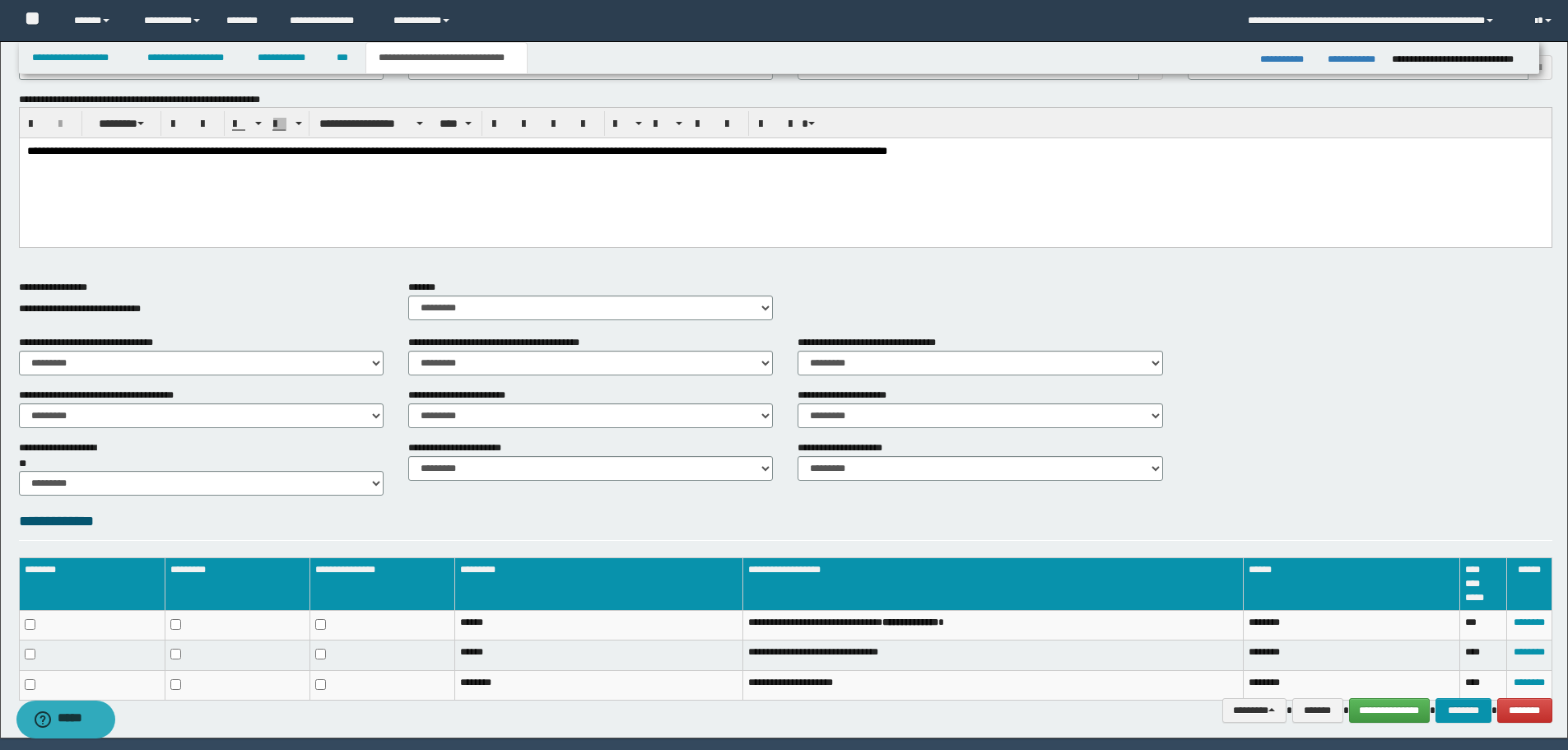 scroll, scrollTop: 464, scrollLeft: 0, axis: vertical 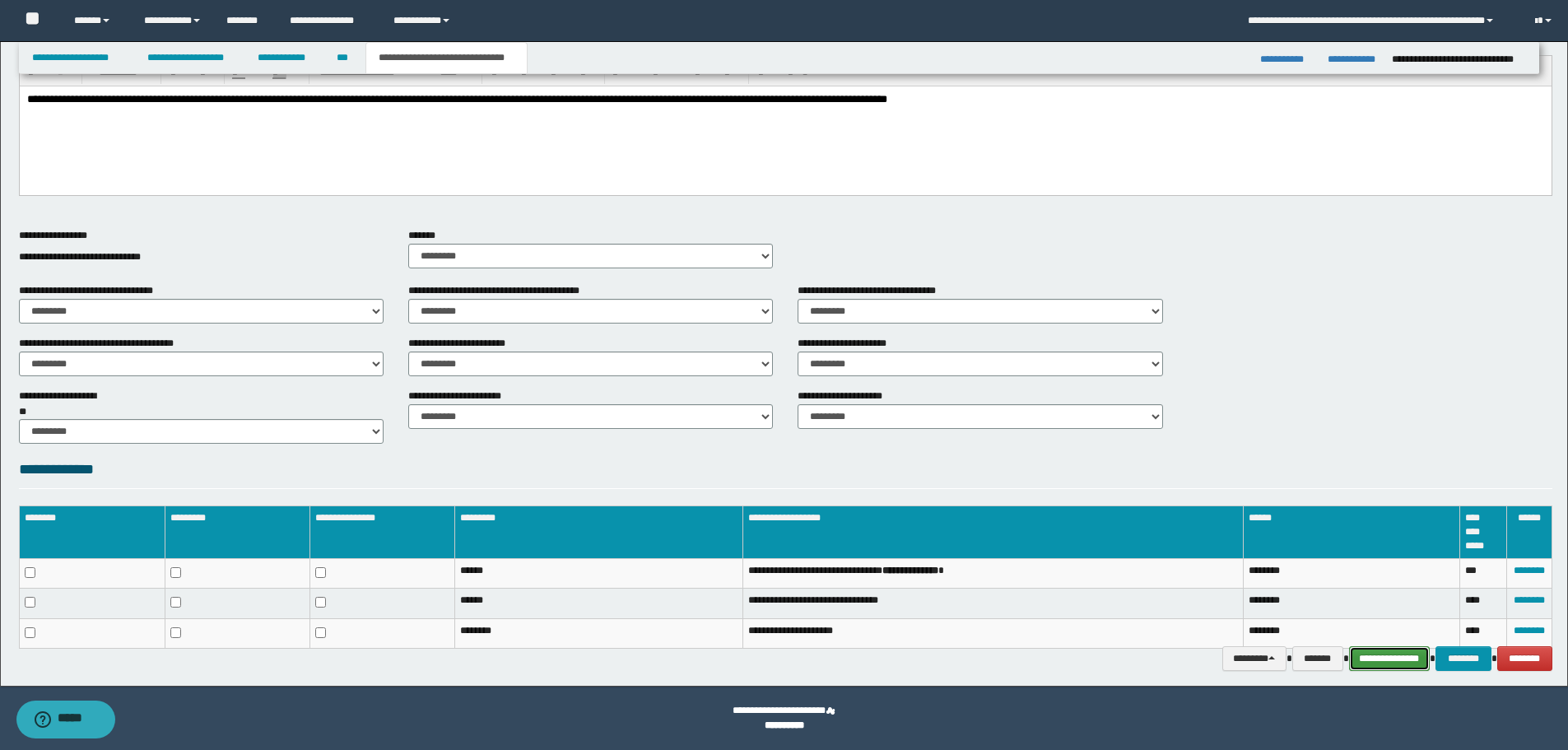 click on "**********" 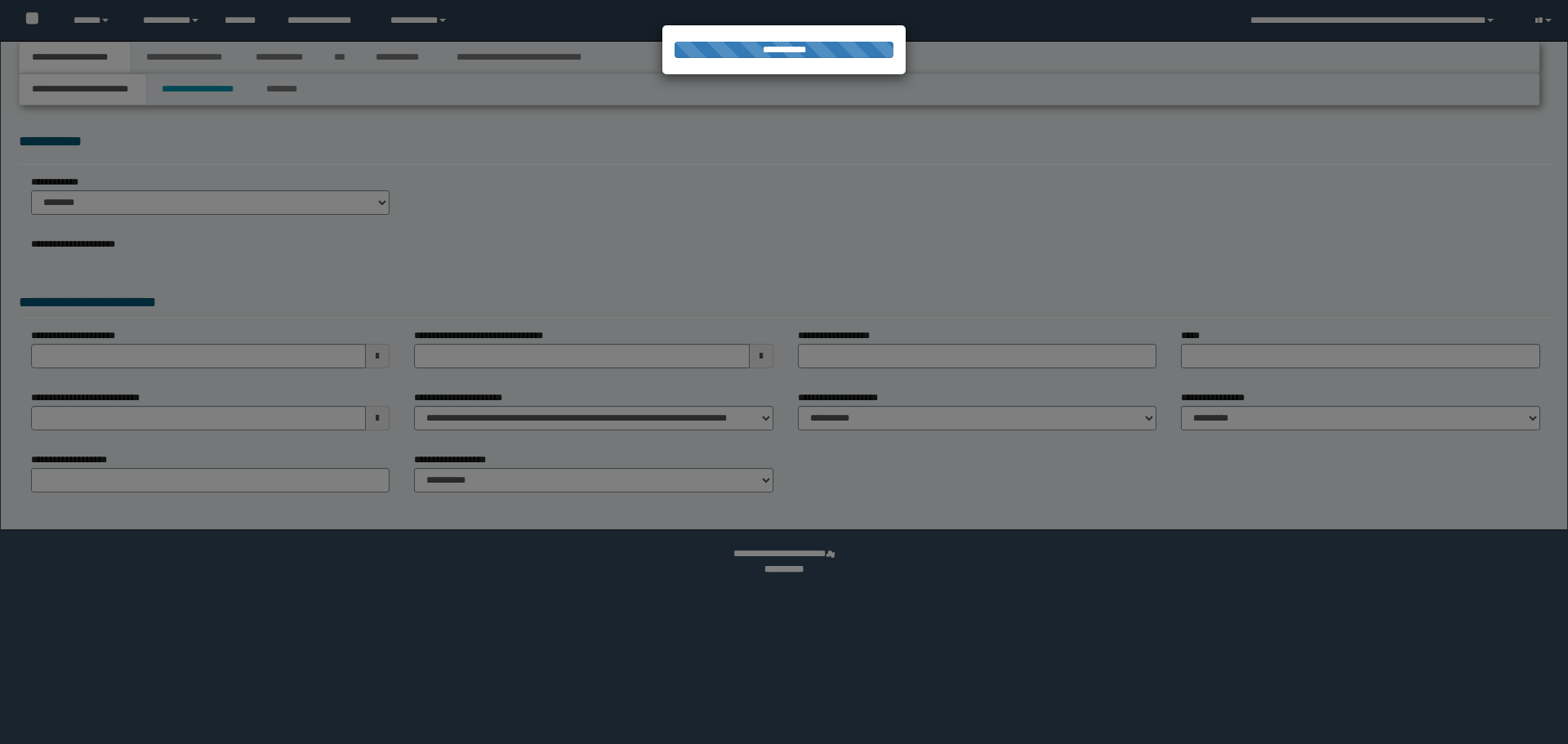 scroll, scrollTop: 0, scrollLeft: 0, axis: both 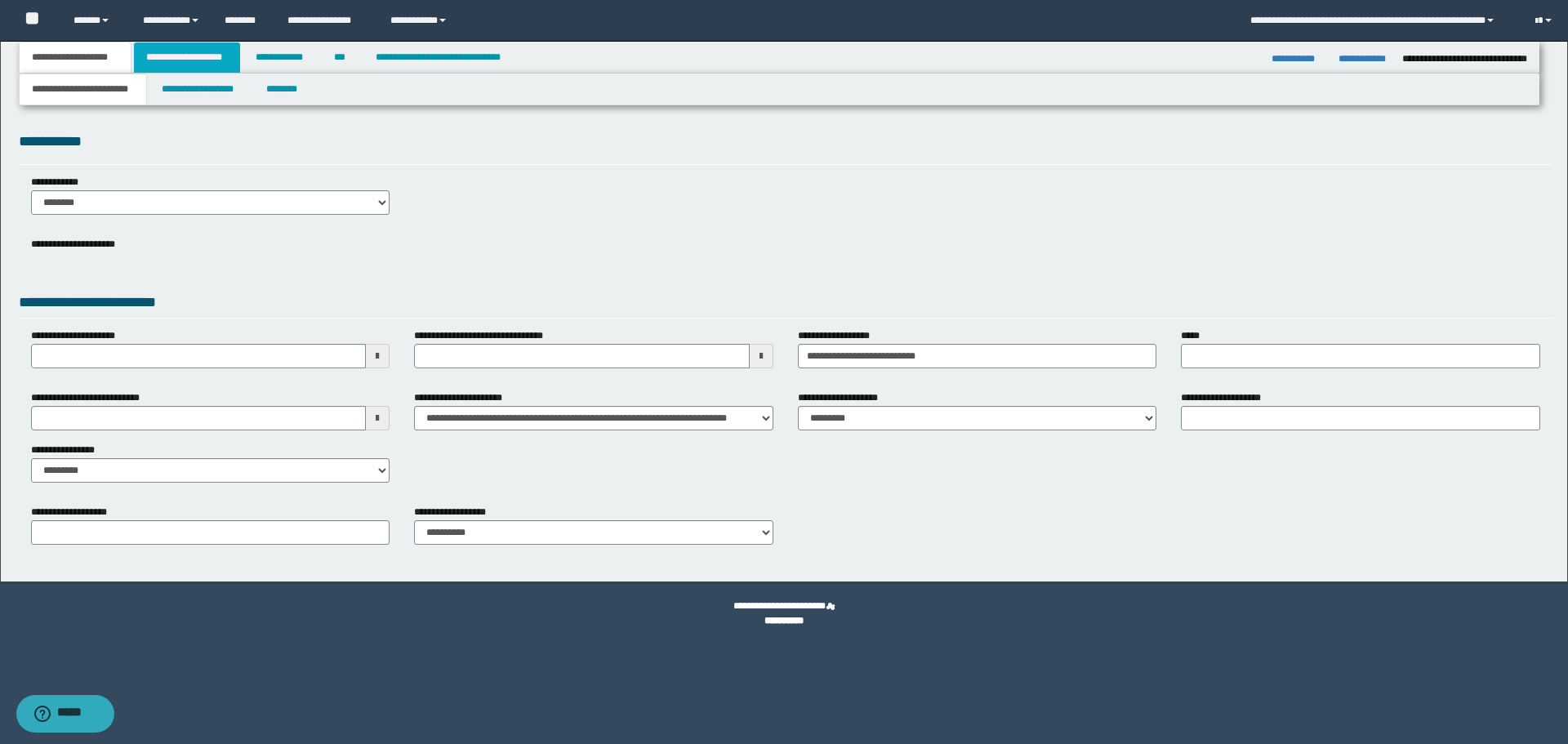 click on "**********" at bounding box center (187, 57) 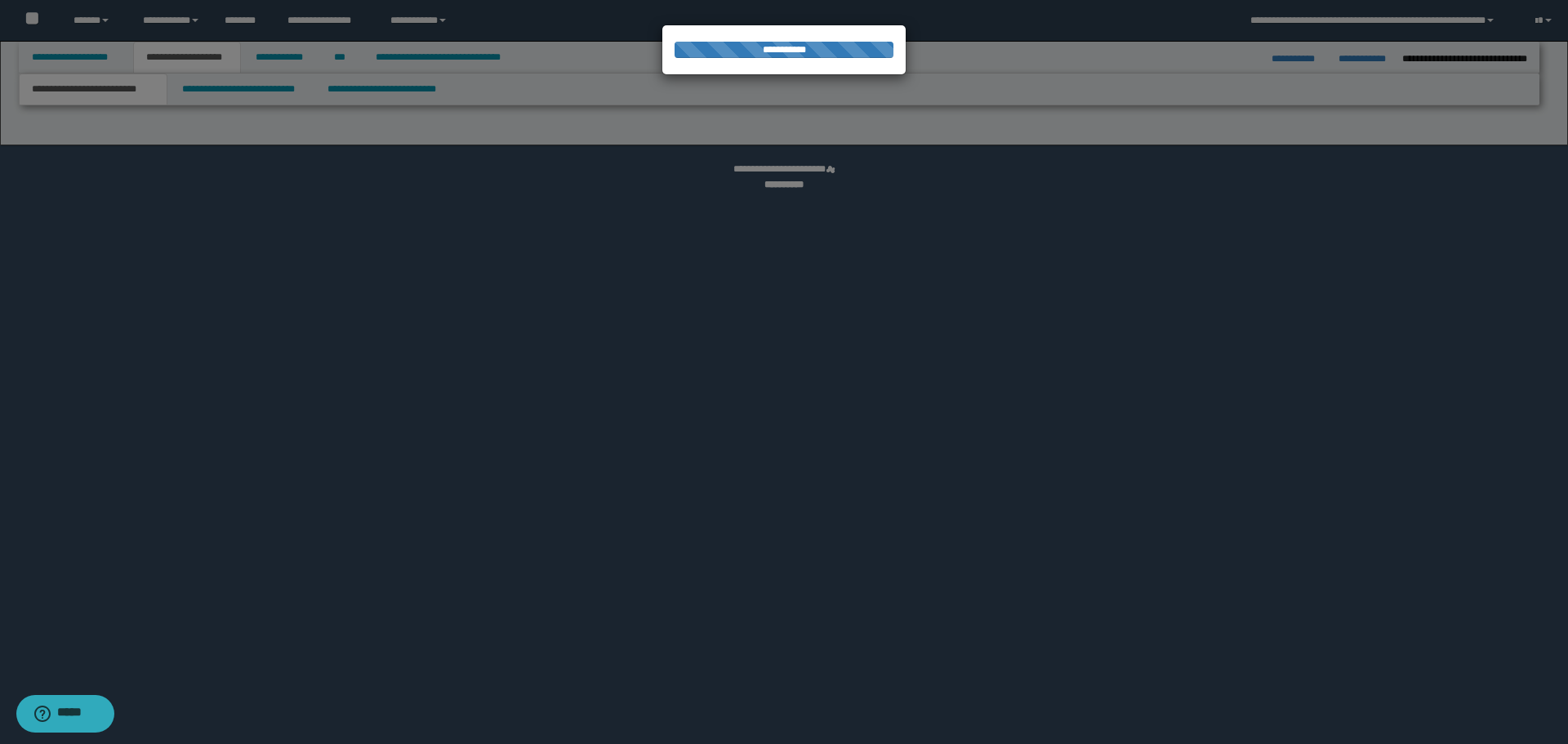 click at bounding box center [784, 372] 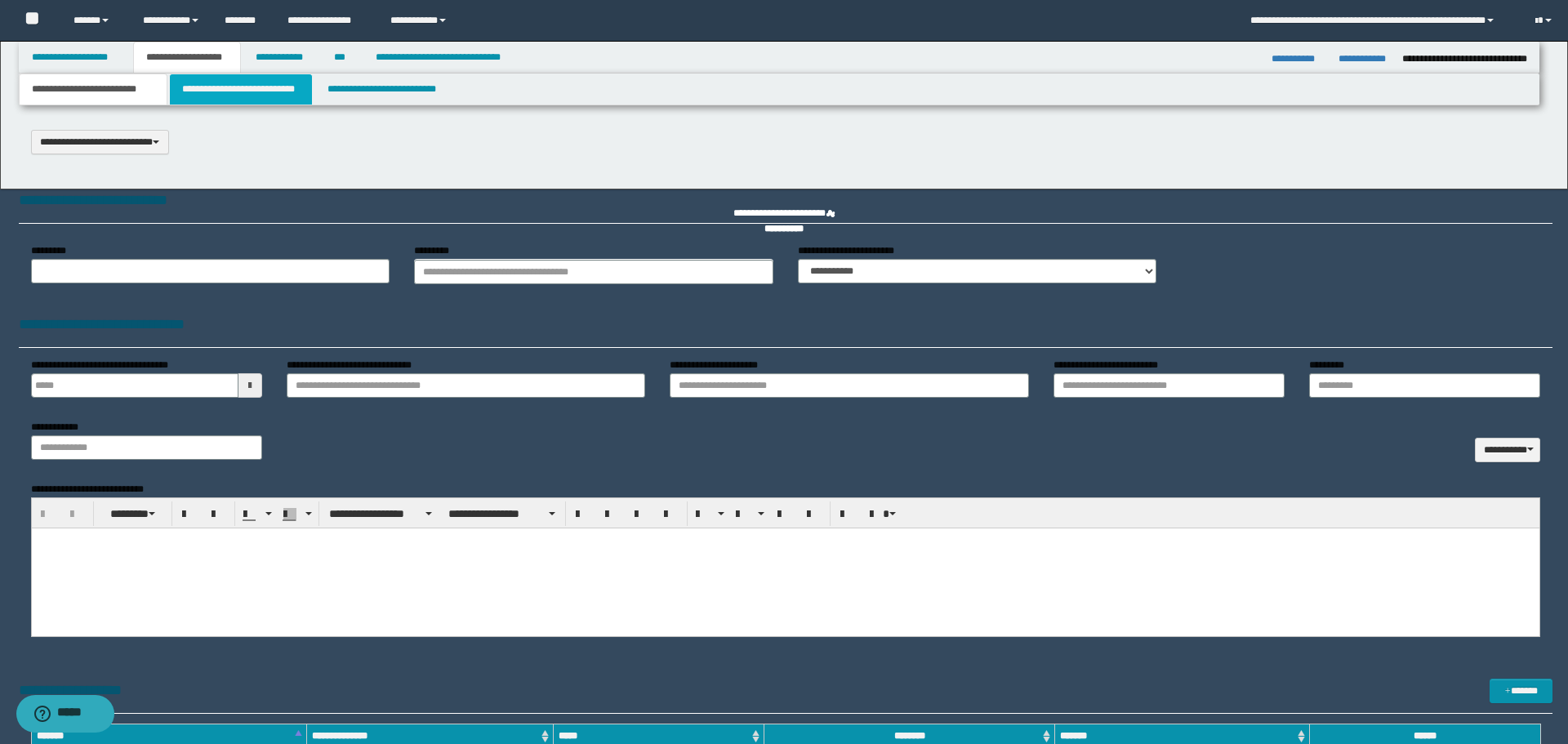 click on "**********" at bounding box center (241, 89) 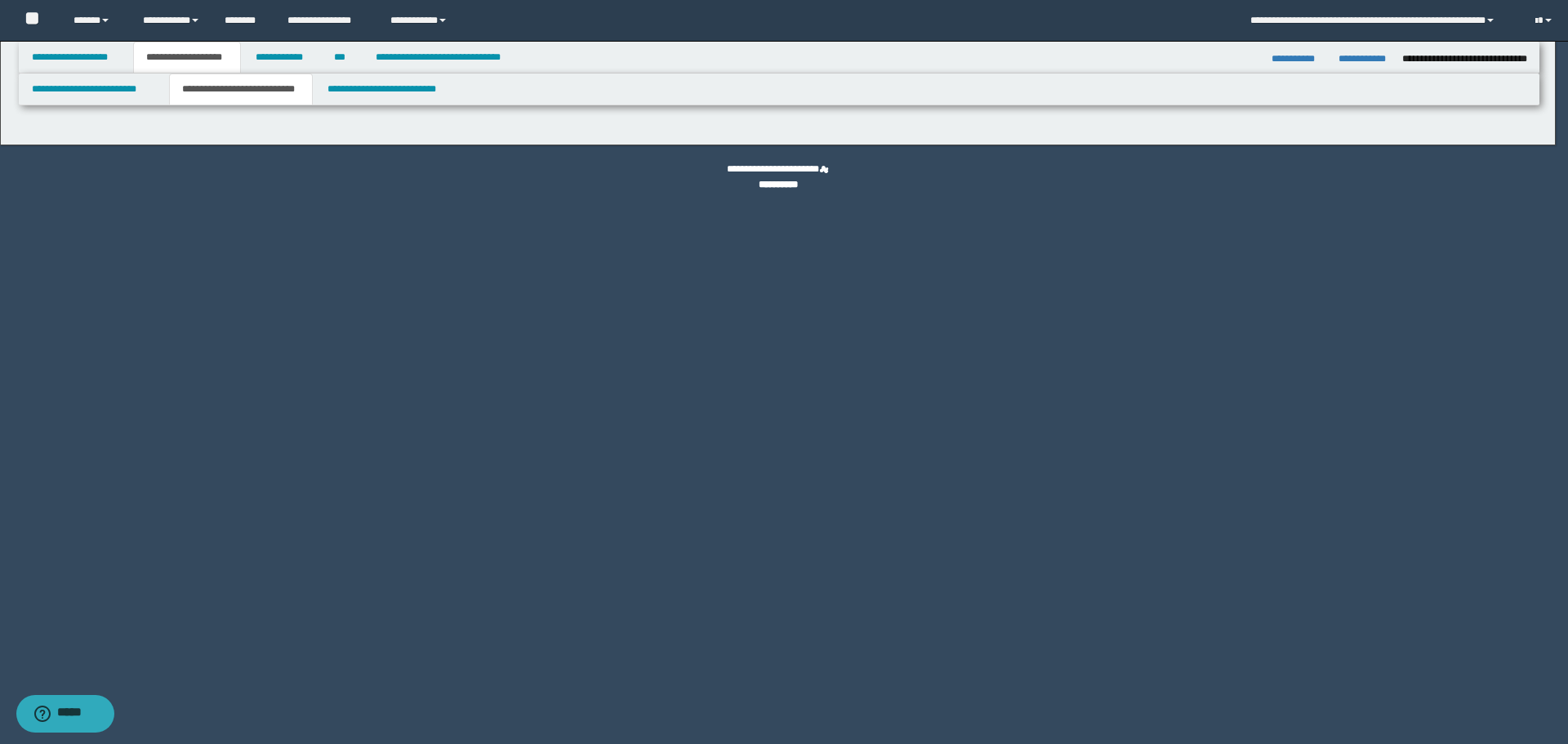 select on "*" 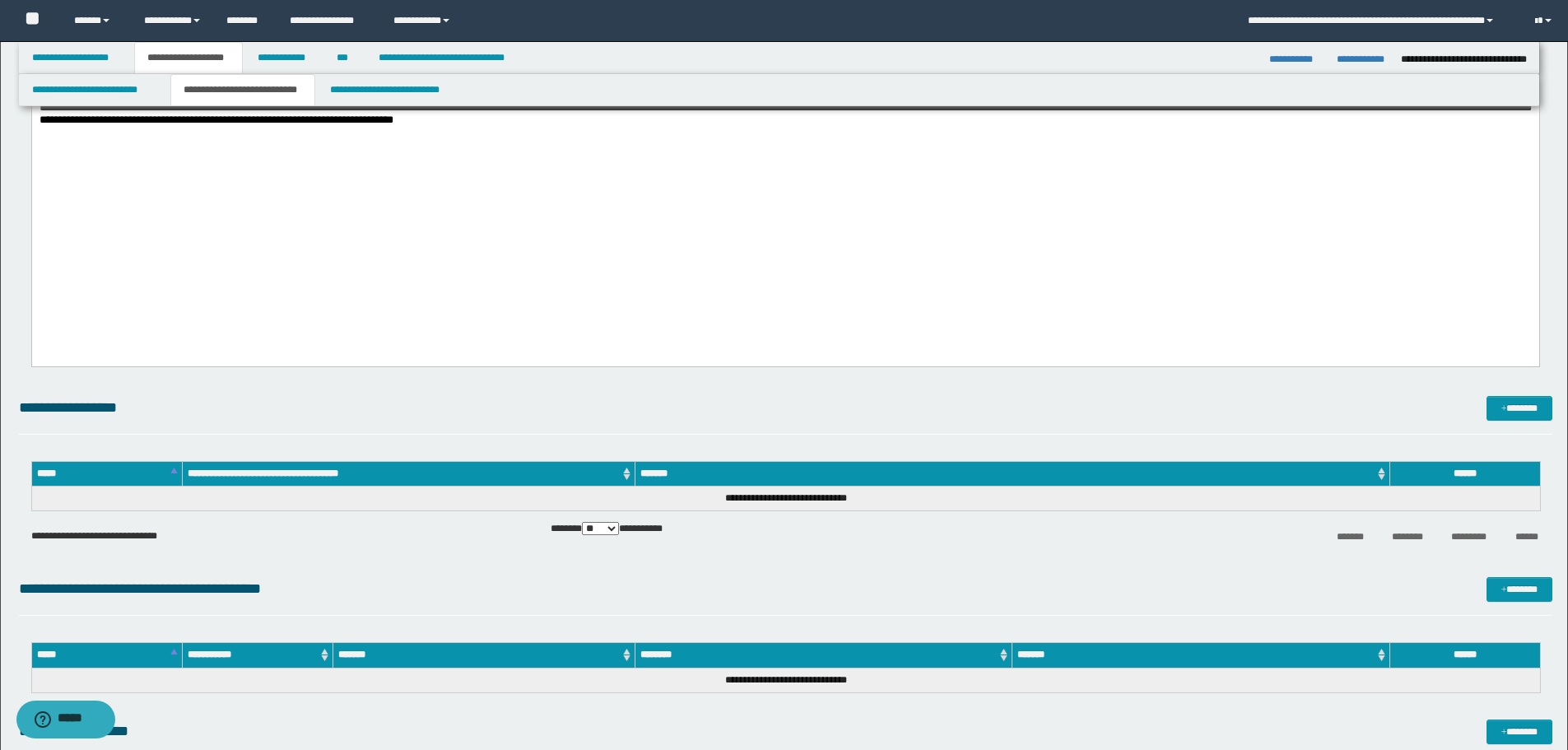 scroll, scrollTop: 576, scrollLeft: 0, axis: vertical 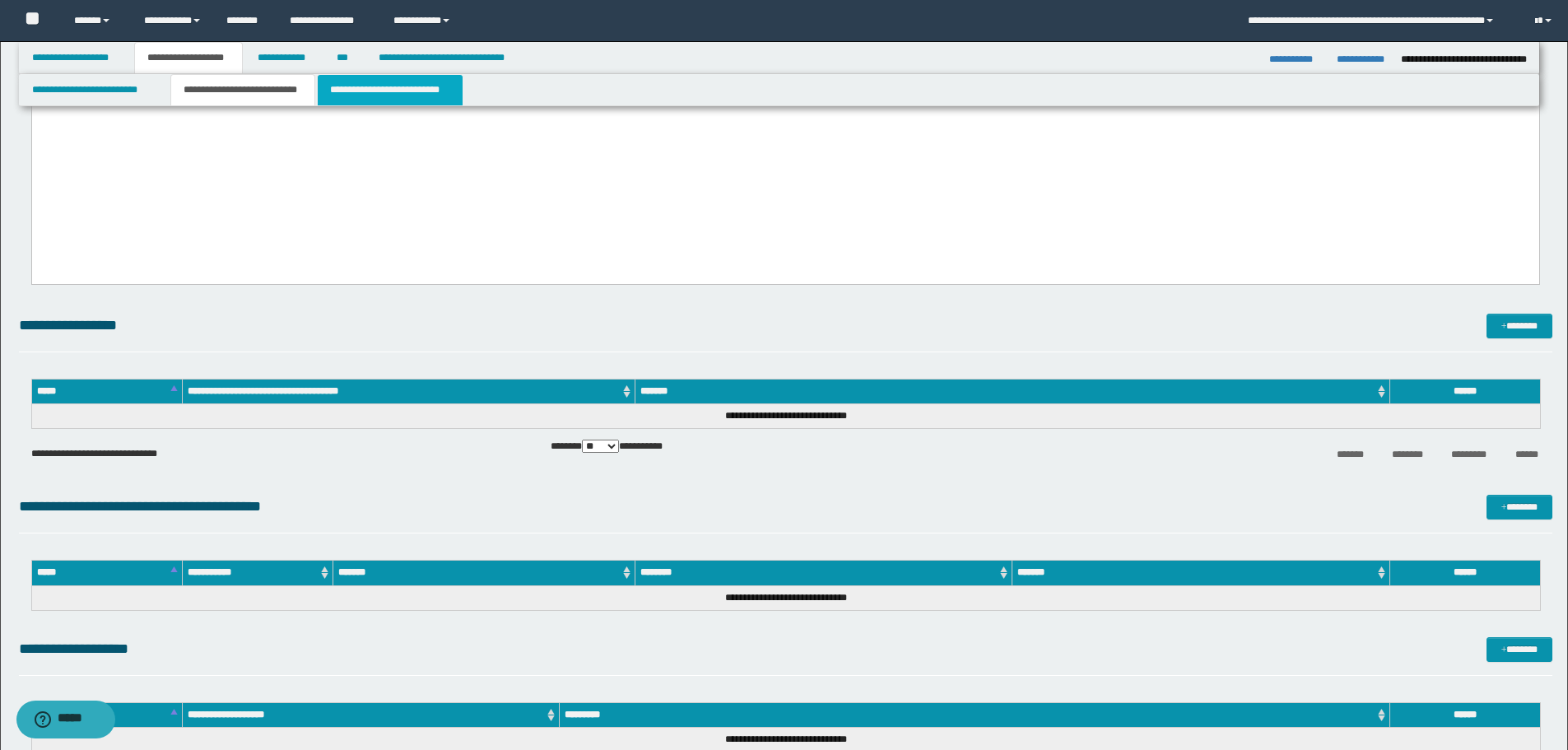click on "**********" at bounding box center [390, 90] 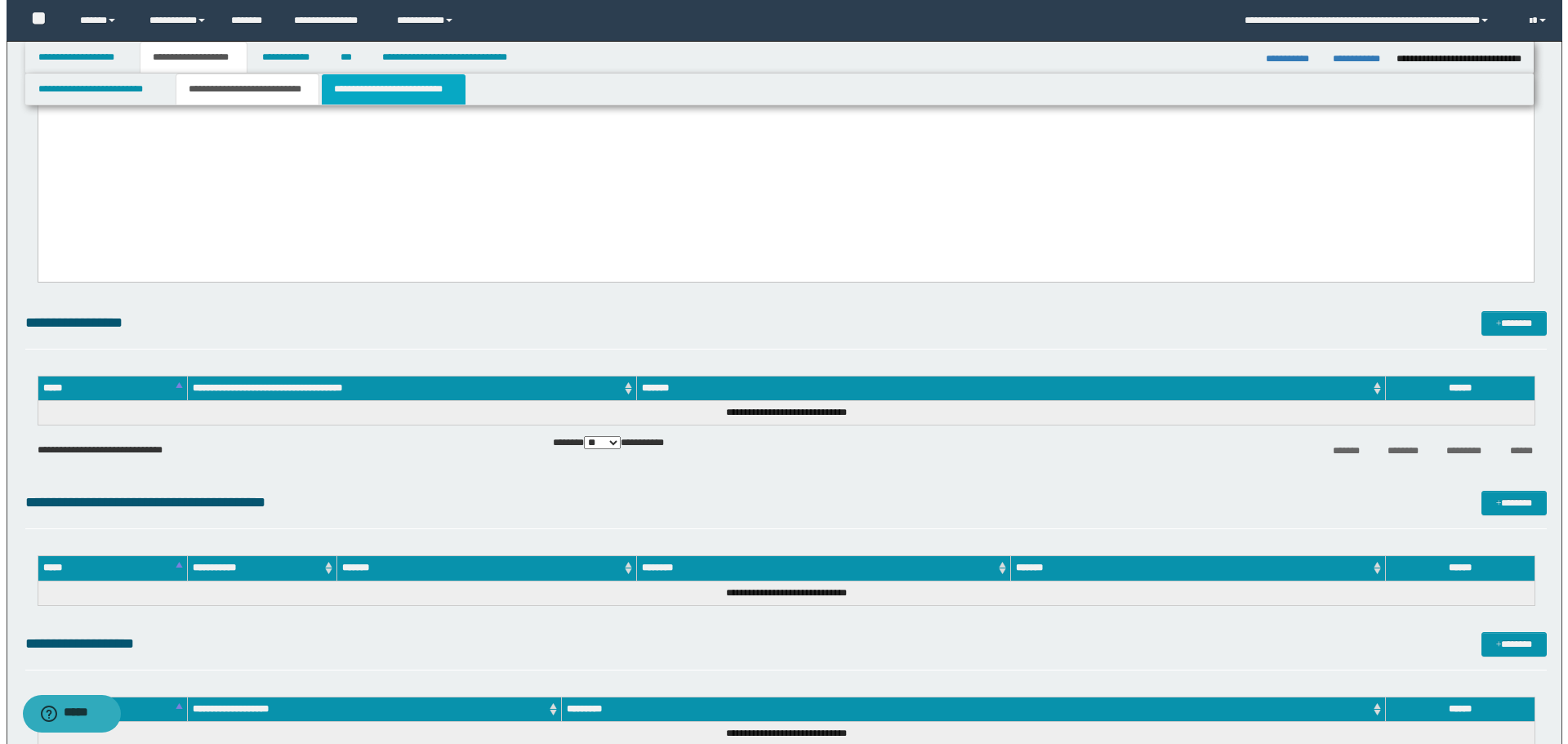 scroll, scrollTop: 0, scrollLeft: 0, axis: both 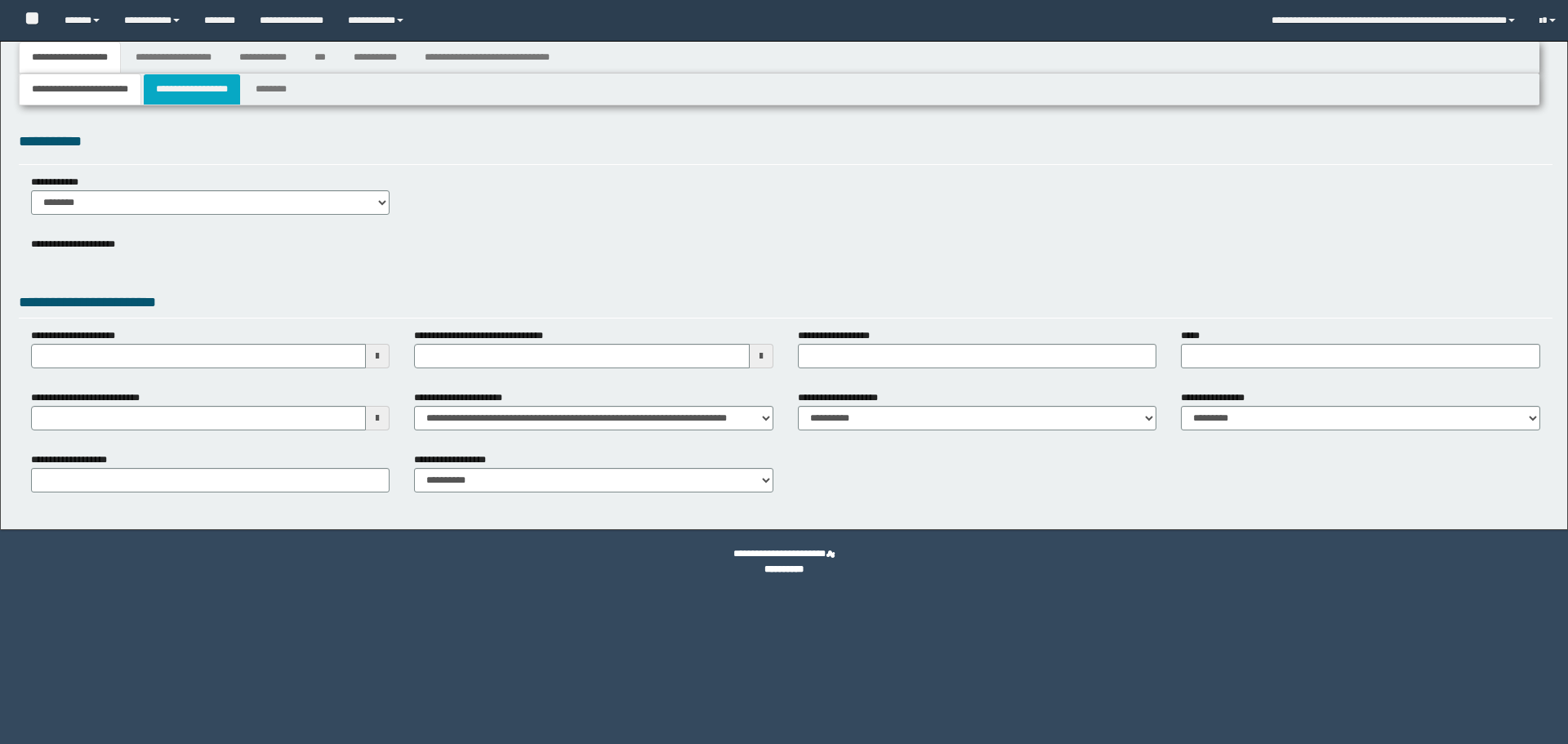 type 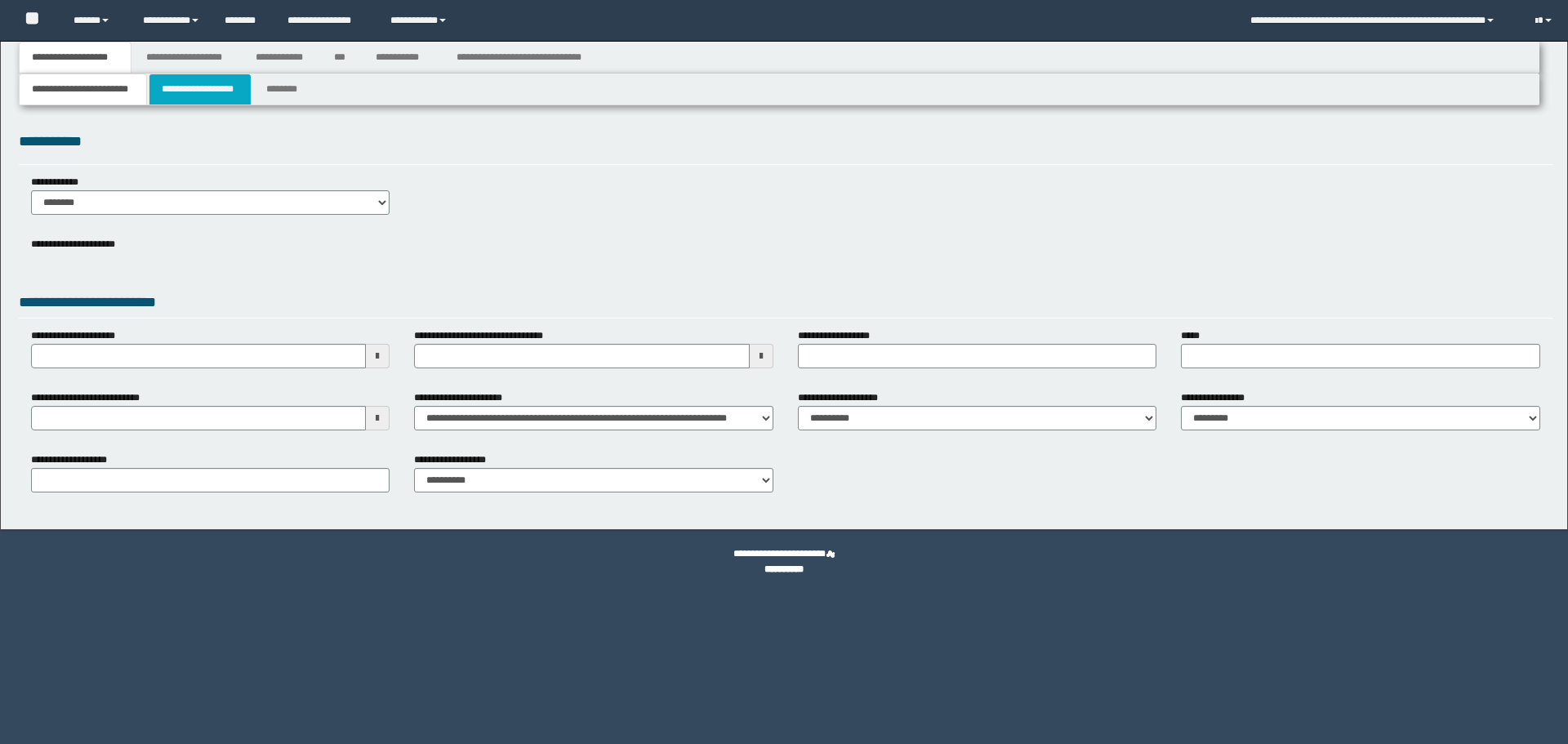 scroll, scrollTop: 0, scrollLeft: 0, axis: both 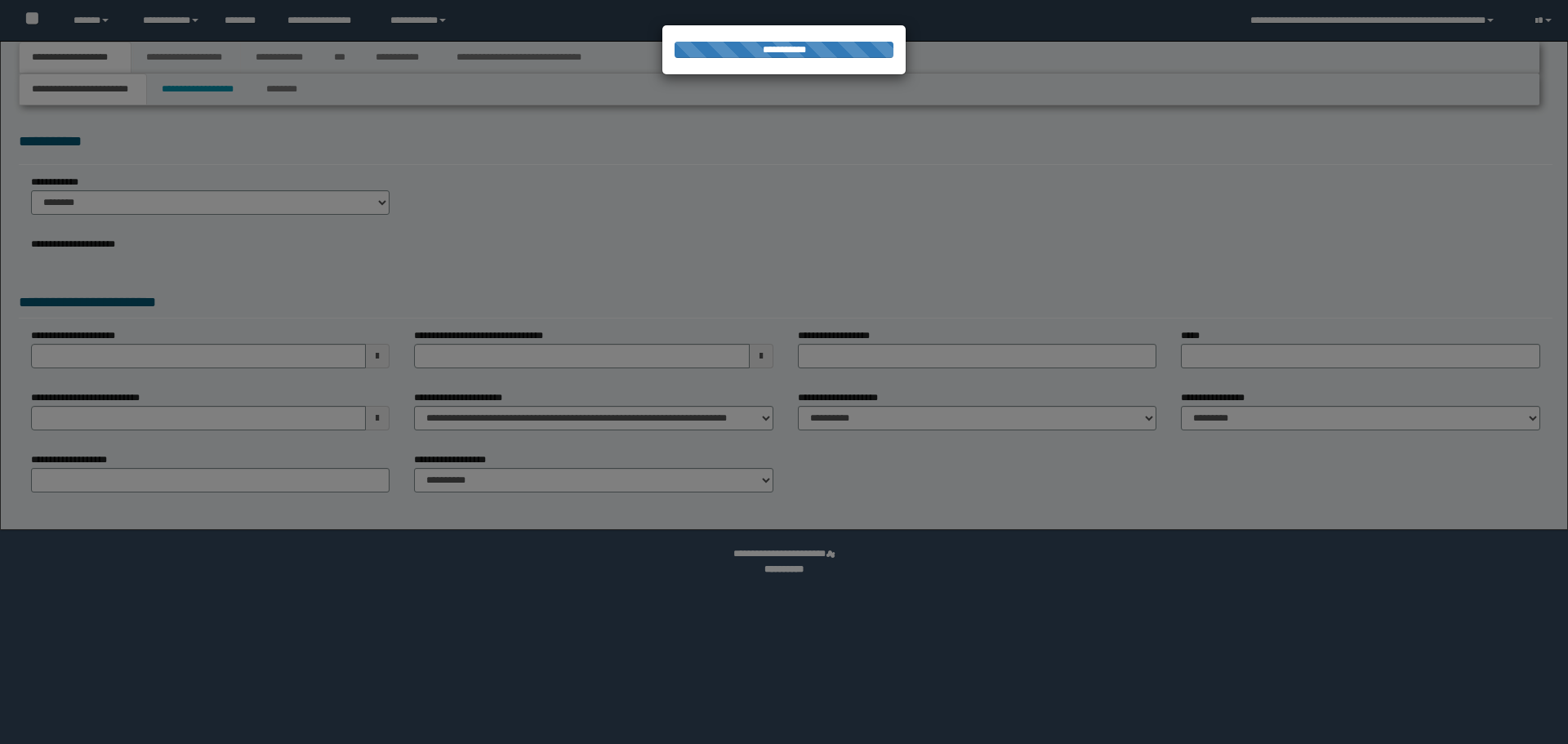click at bounding box center [784, 372] 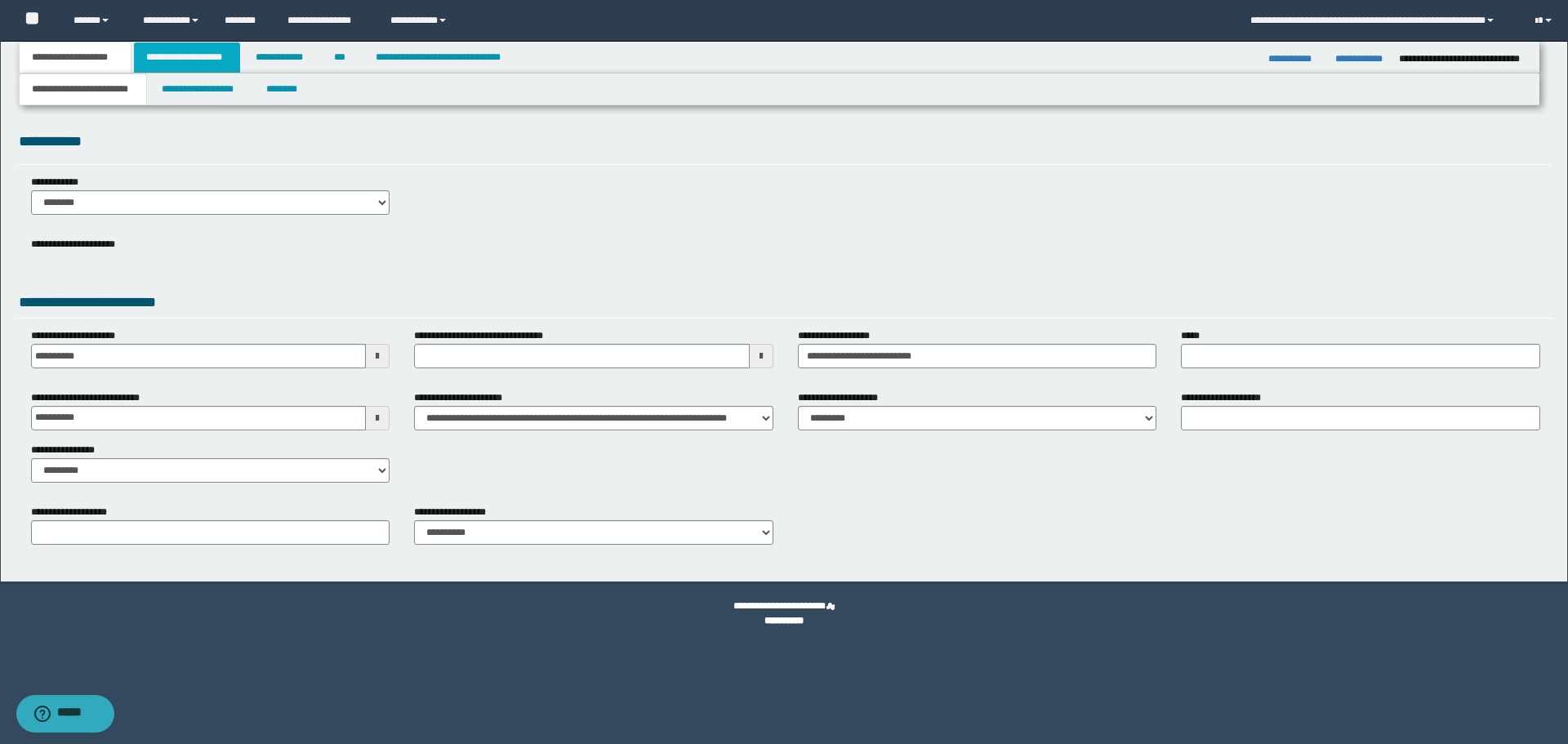 click on "**********" at bounding box center (187, 57) 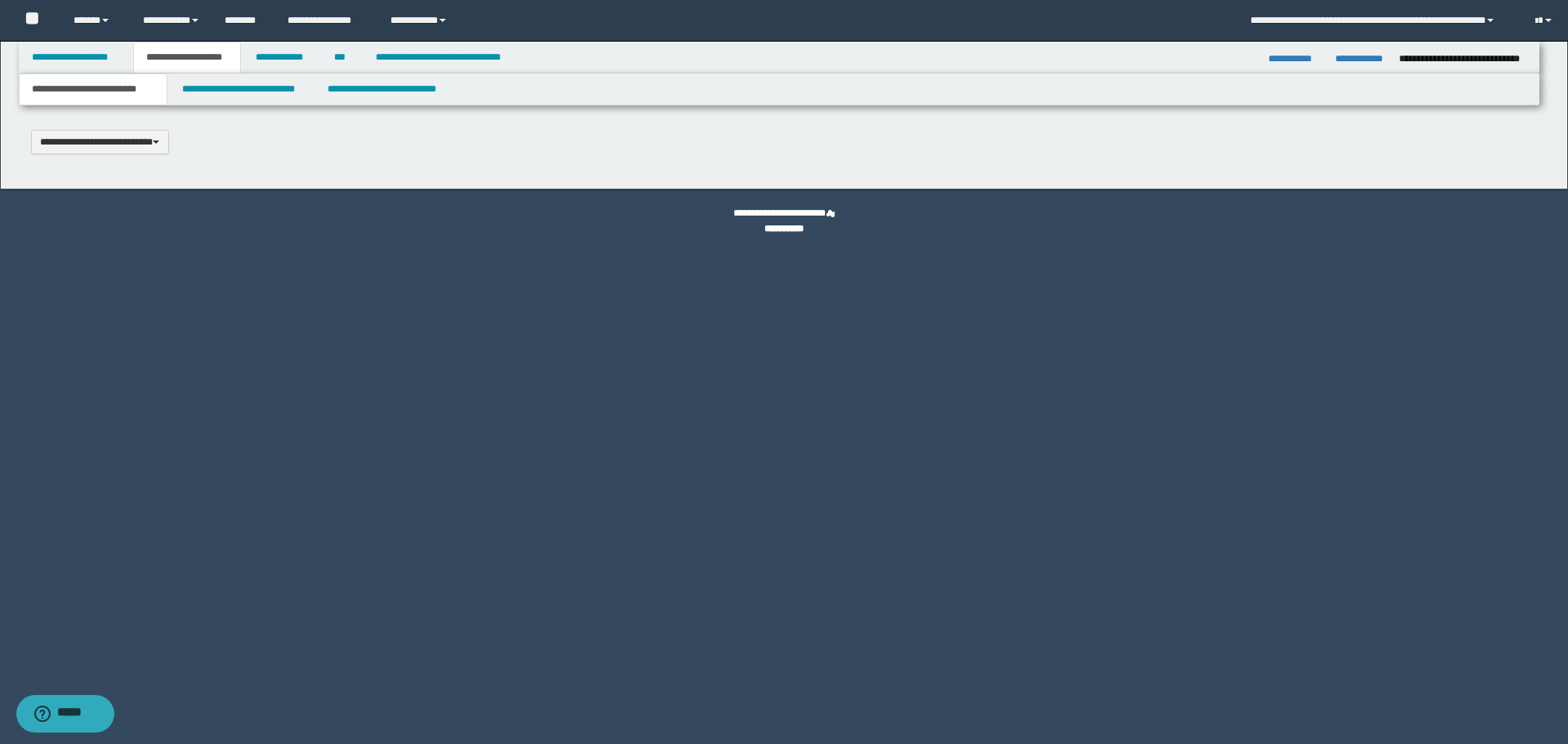 scroll, scrollTop: 0, scrollLeft: 0, axis: both 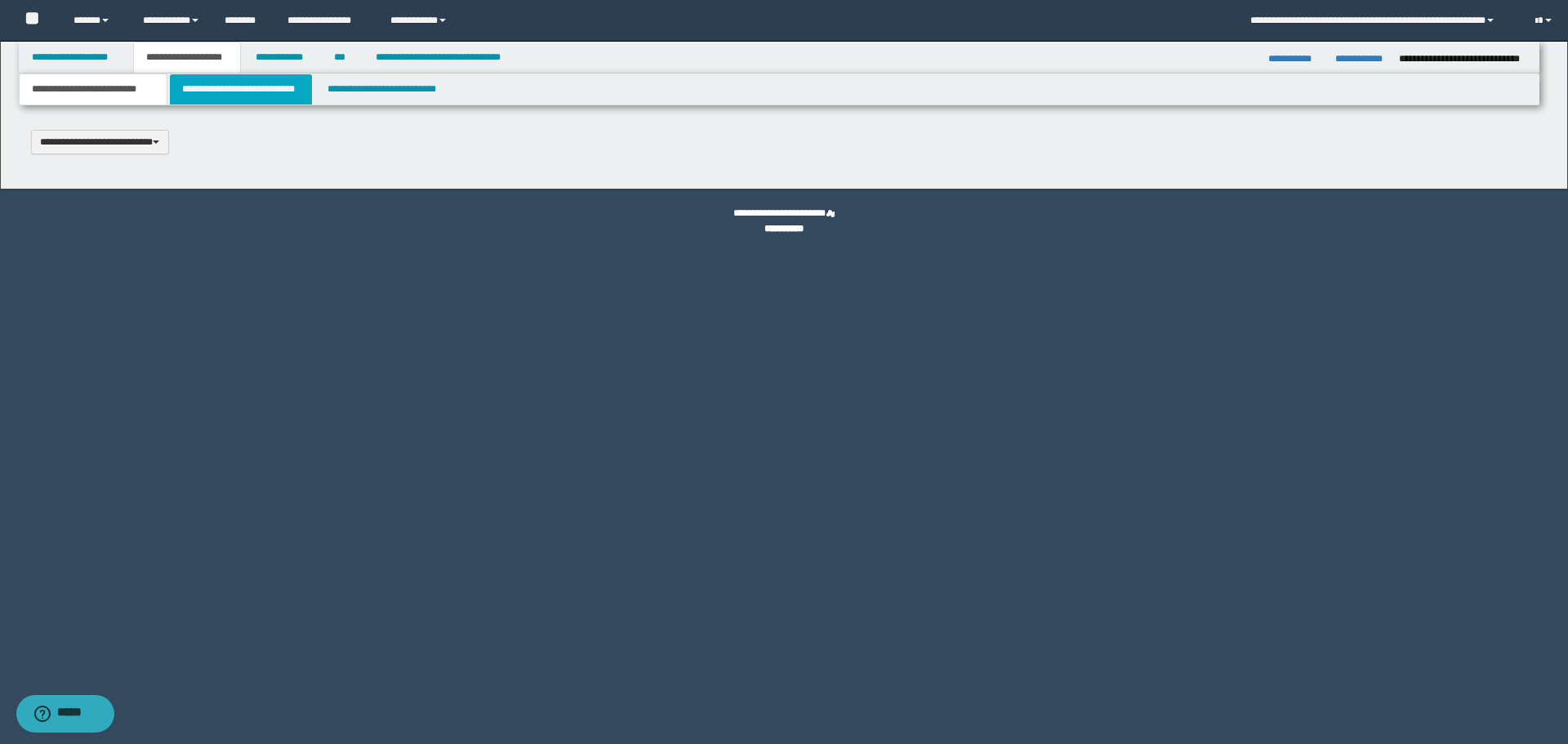 click on "**********" at bounding box center [241, 89] 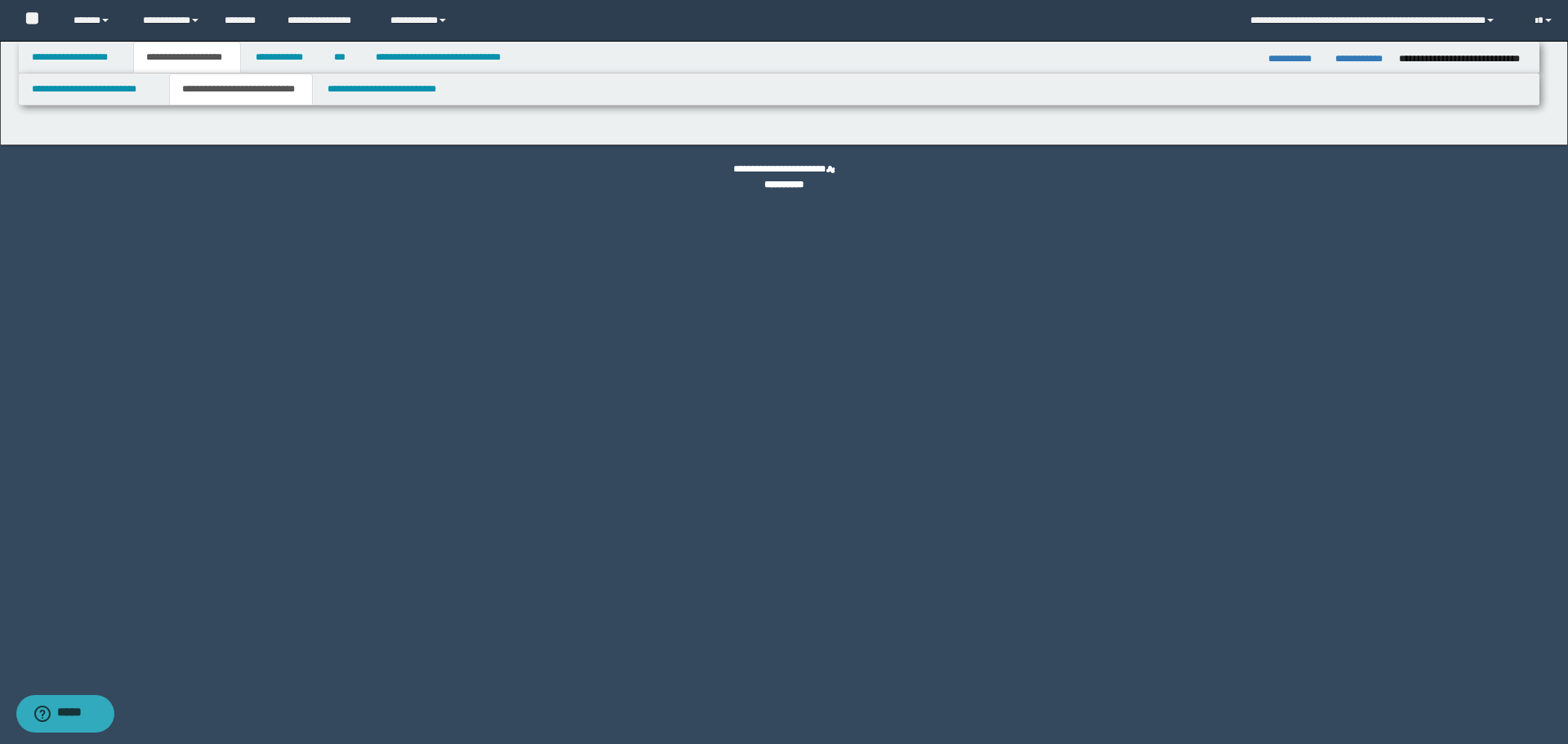 select on "*" 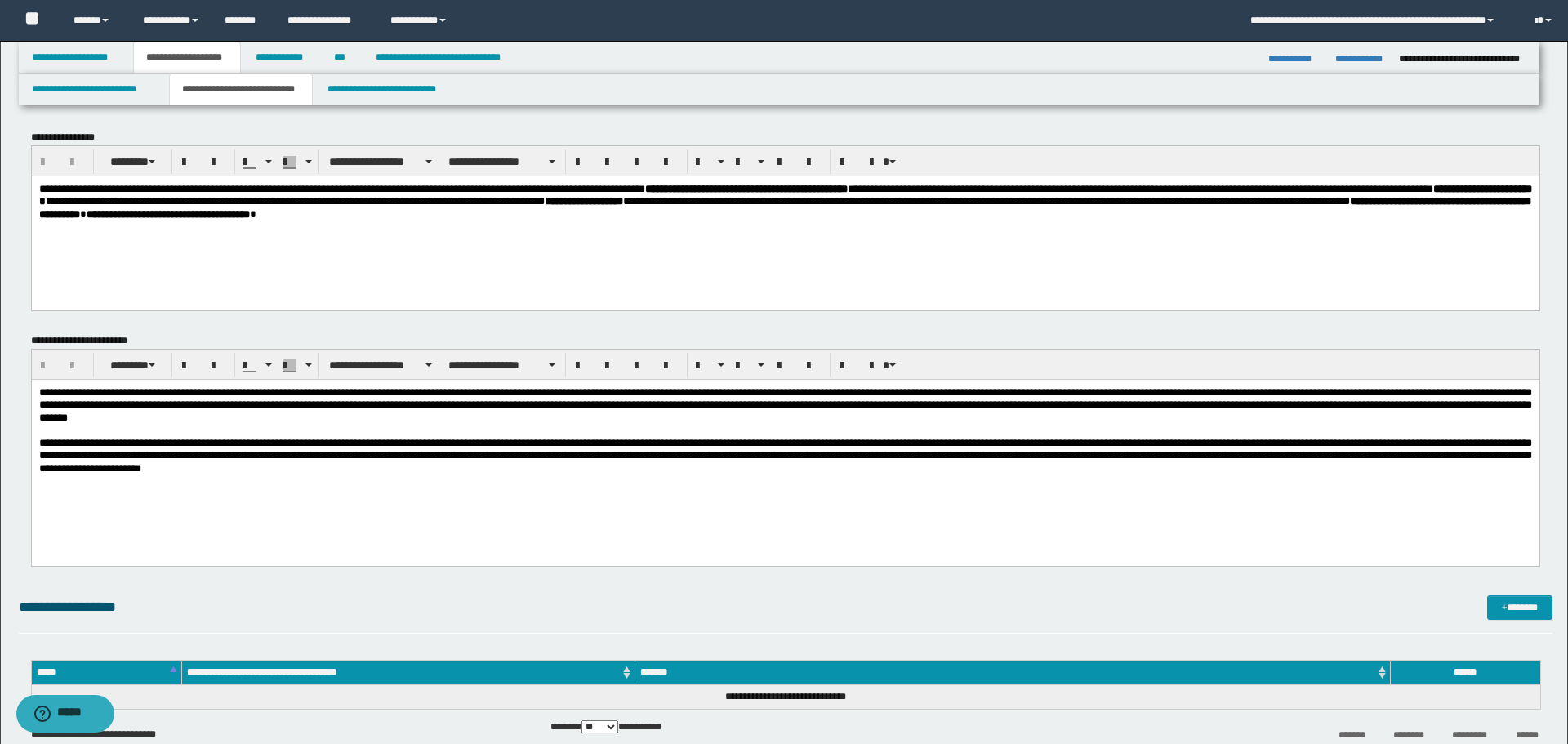 scroll, scrollTop: 0, scrollLeft: 0, axis: both 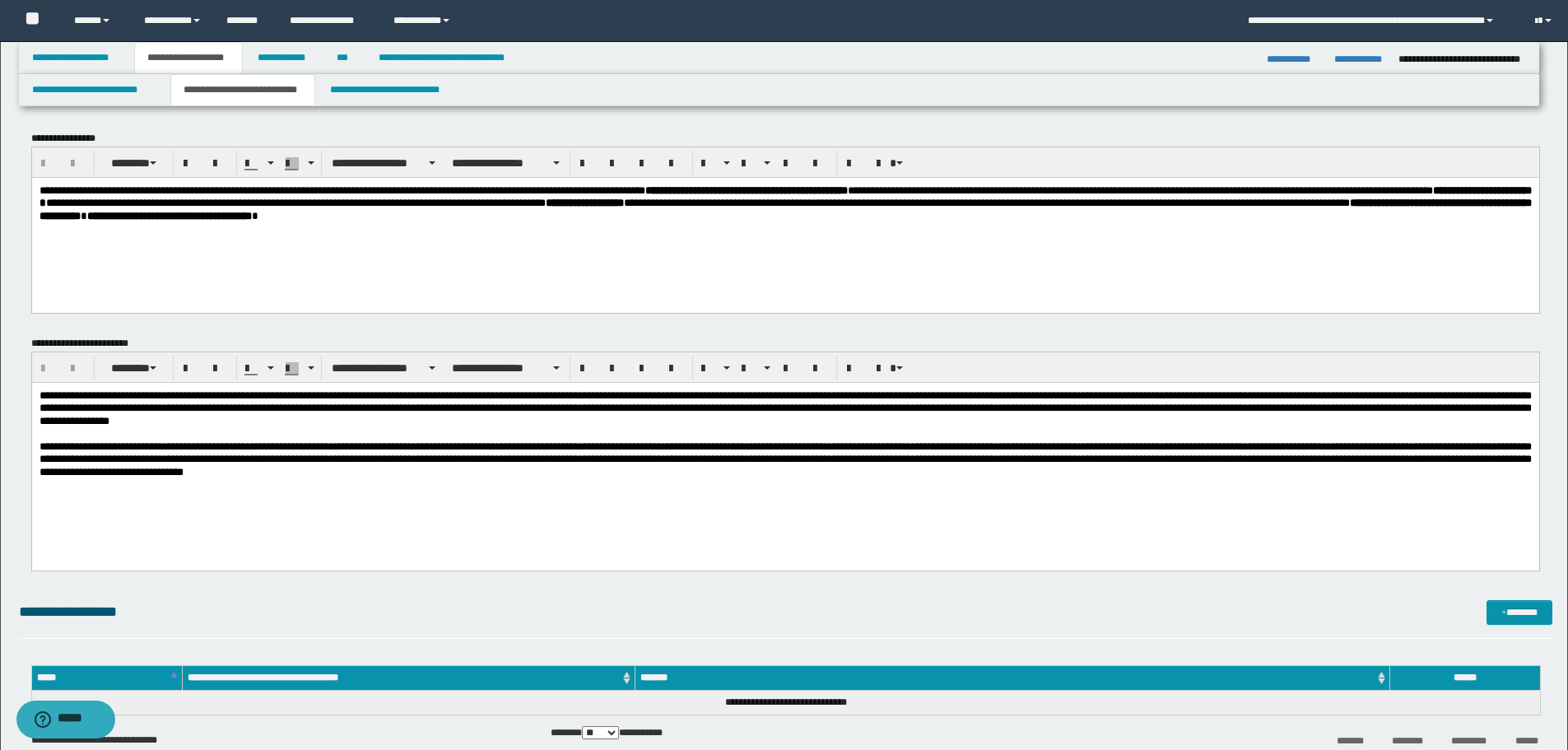 click on "**********" at bounding box center [784, 408] 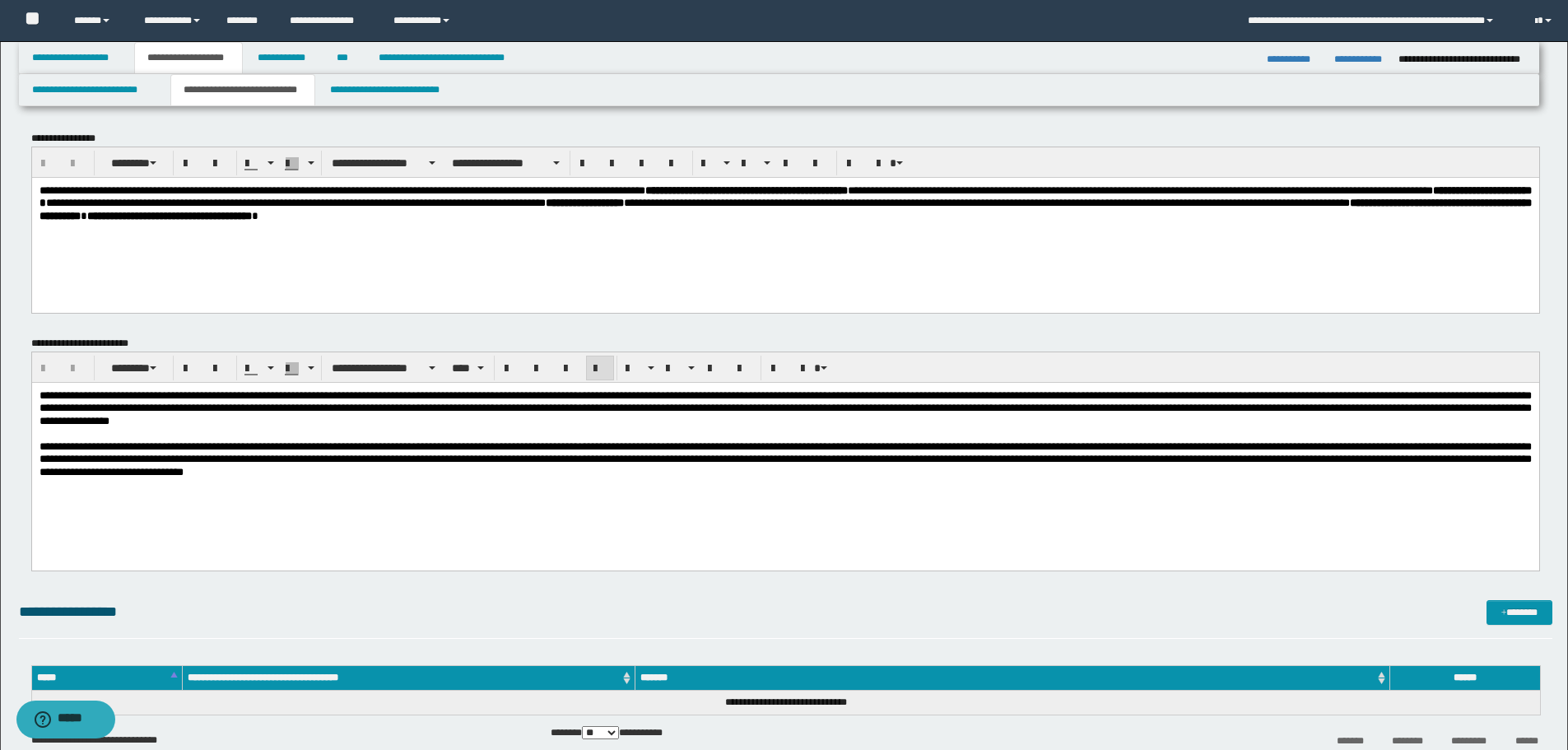 click on "**********" at bounding box center [784, 454] 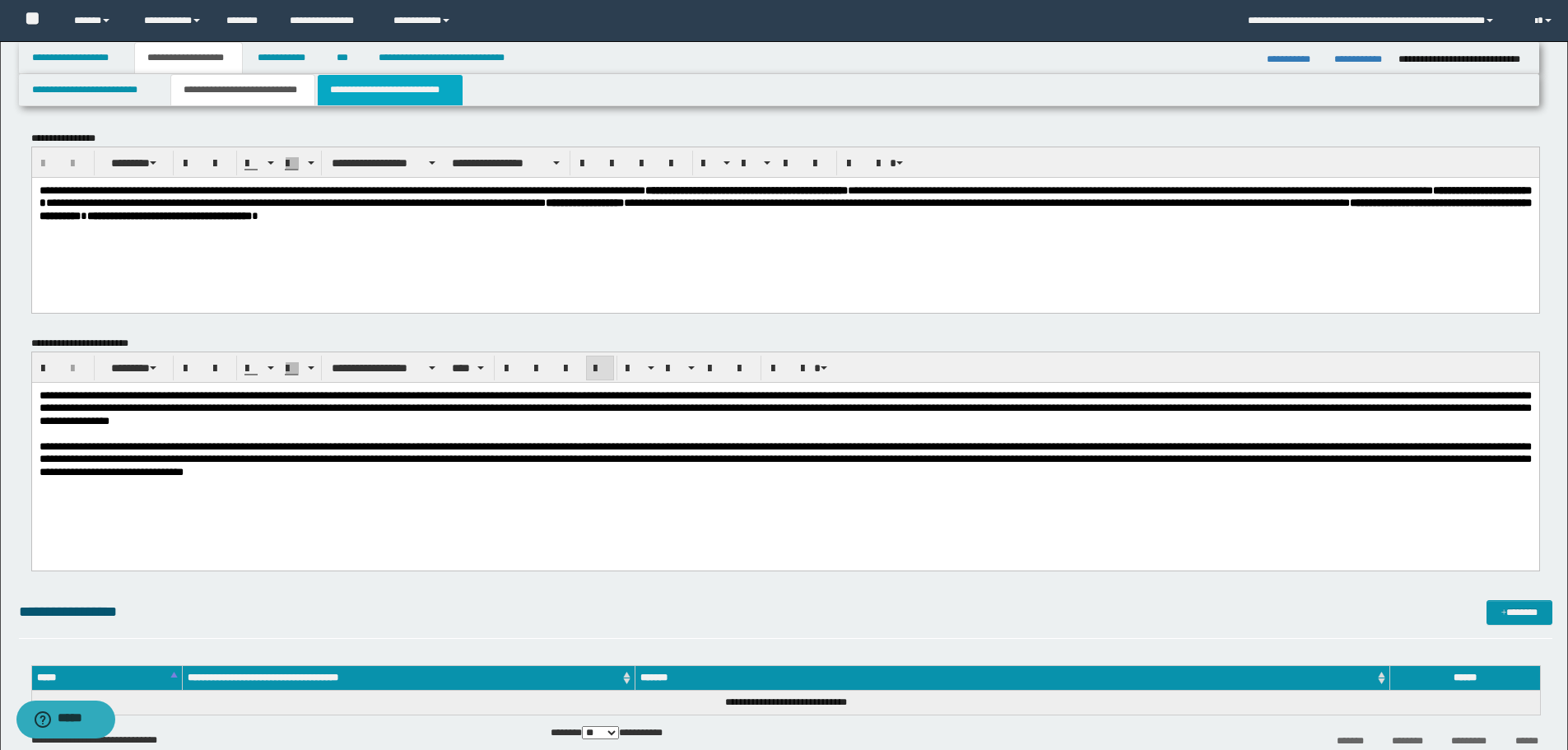 click on "**********" at bounding box center [390, 90] 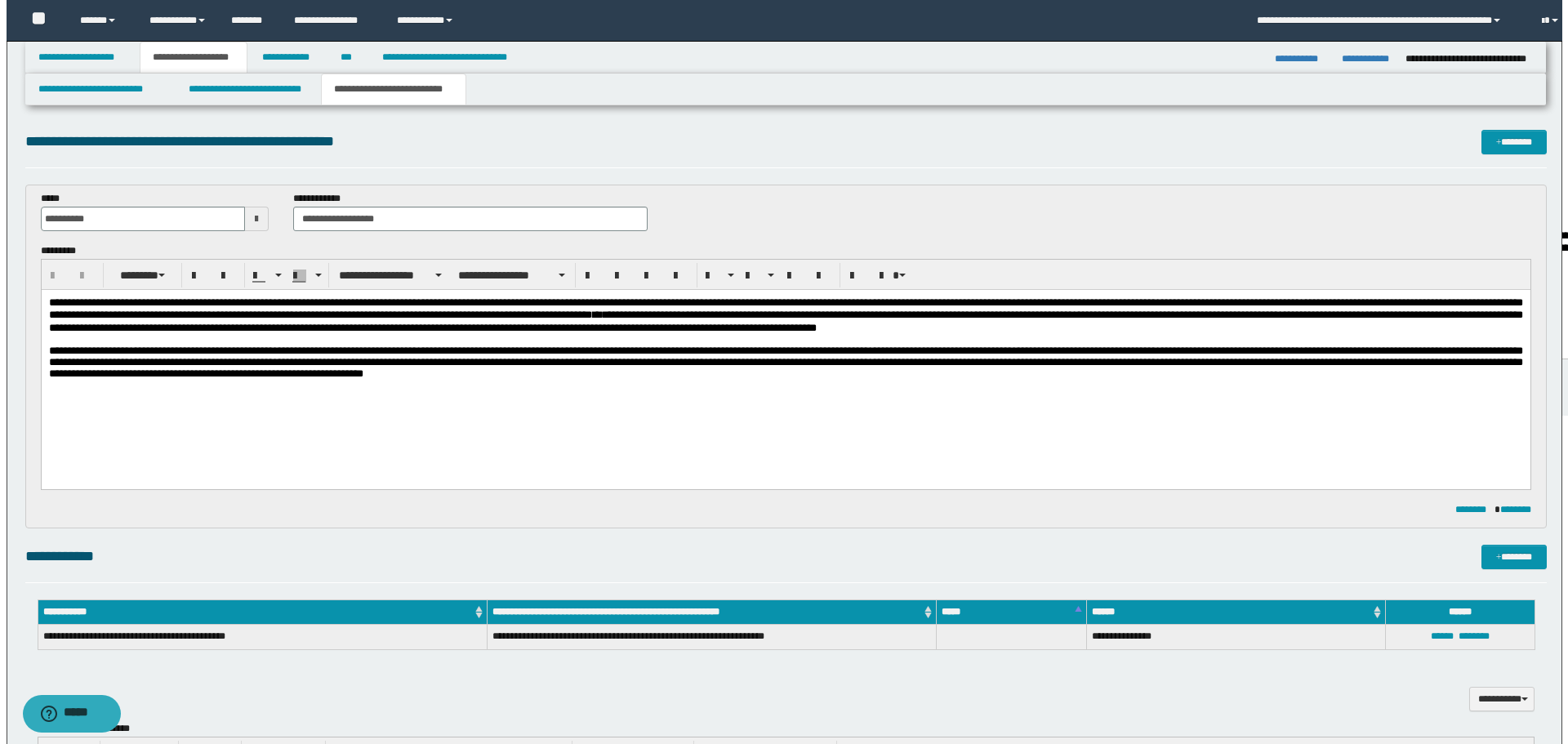 scroll, scrollTop: 0, scrollLeft: 0, axis: both 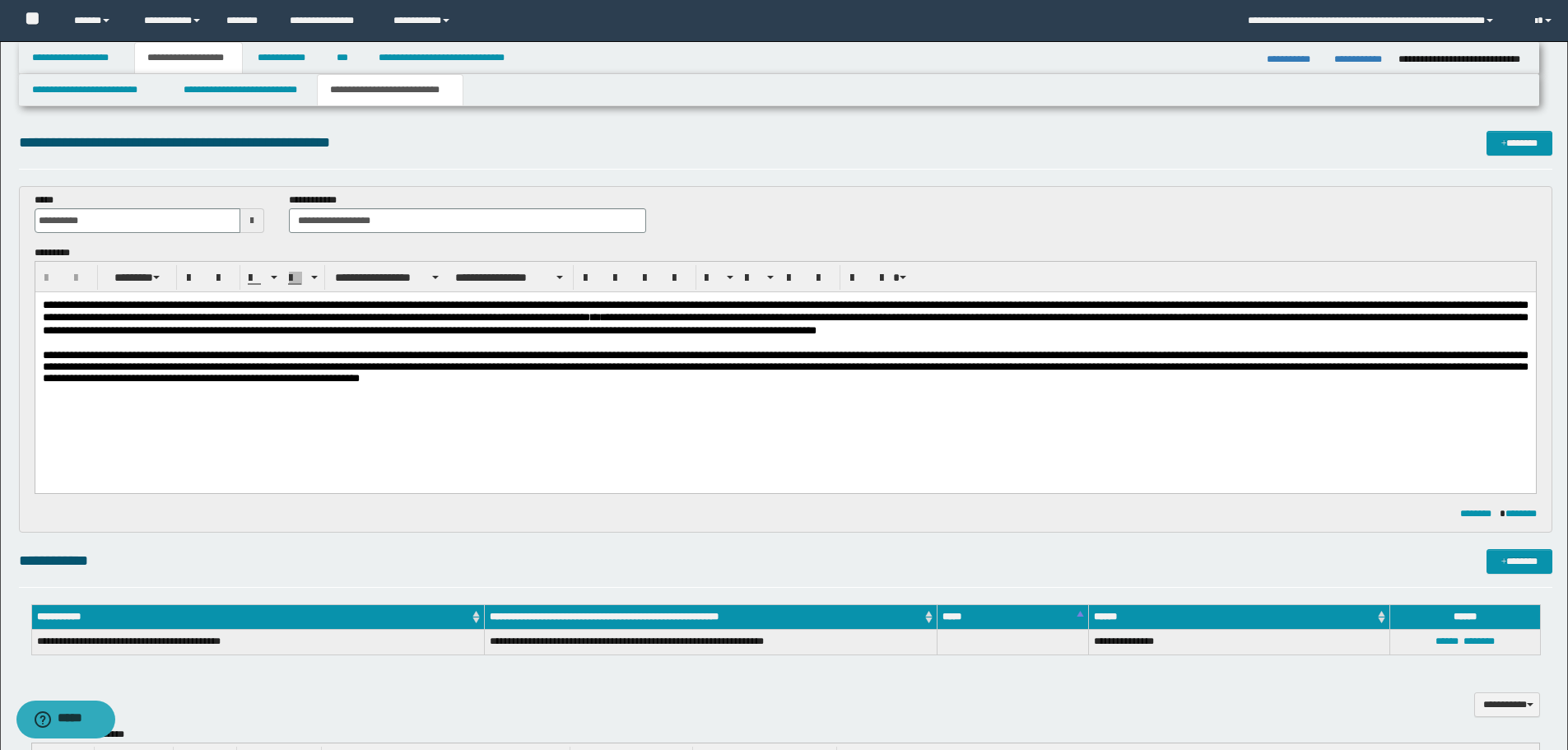 click at bounding box center [784, 343] 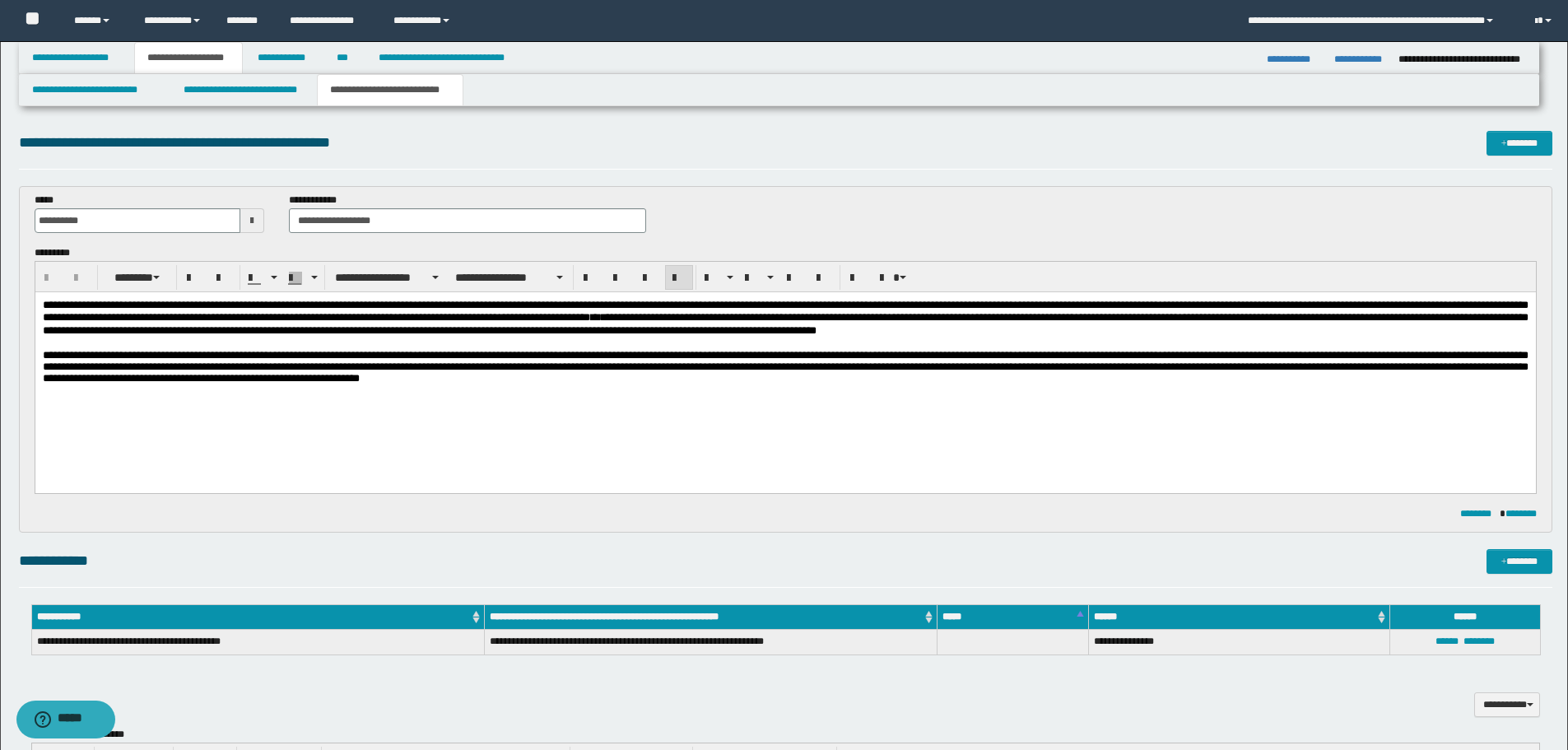 drag, startPoint x: 812, startPoint y: 406, endPoint x: 708, endPoint y: 341, distance: 122.64175 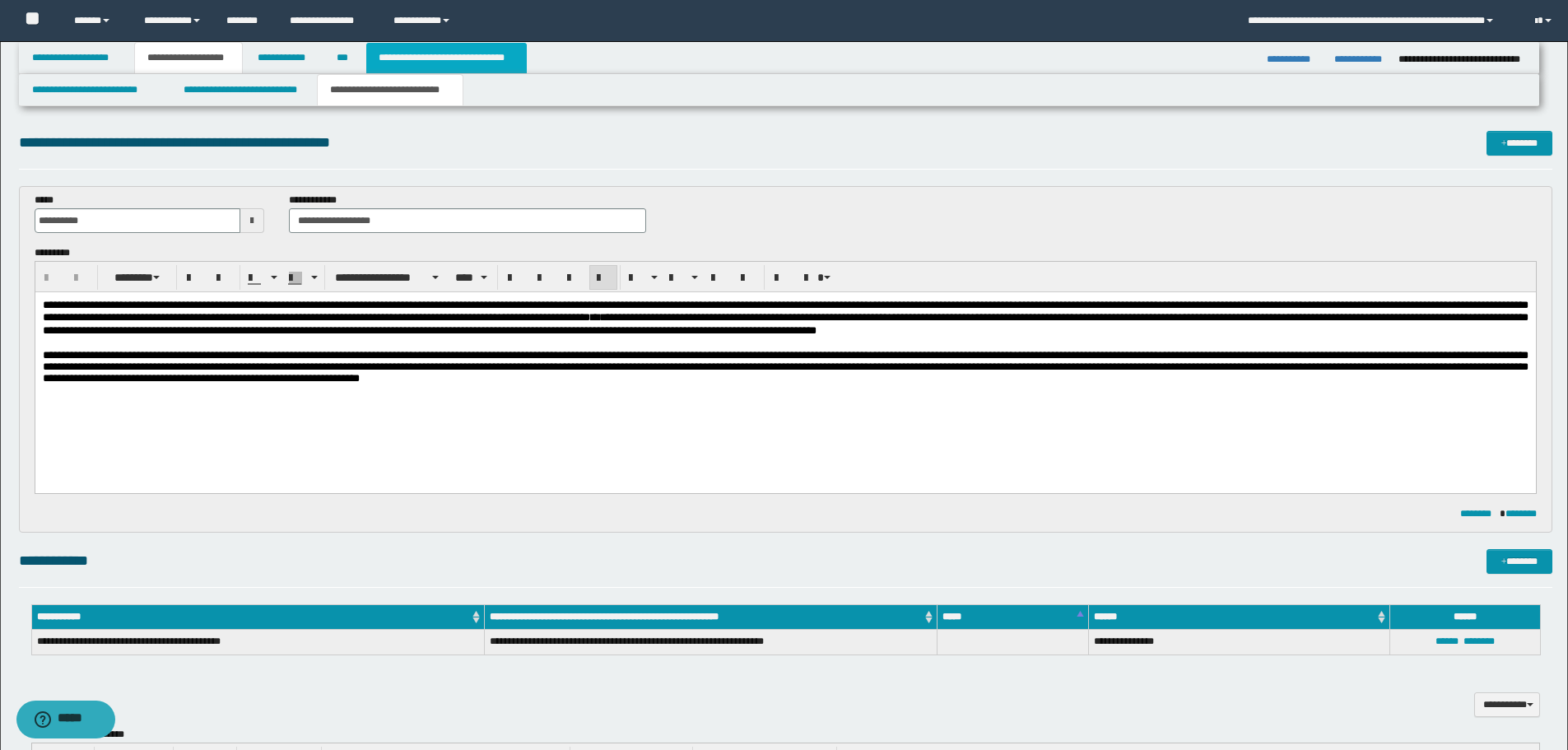 click on "**********" at bounding box center [446, 58] 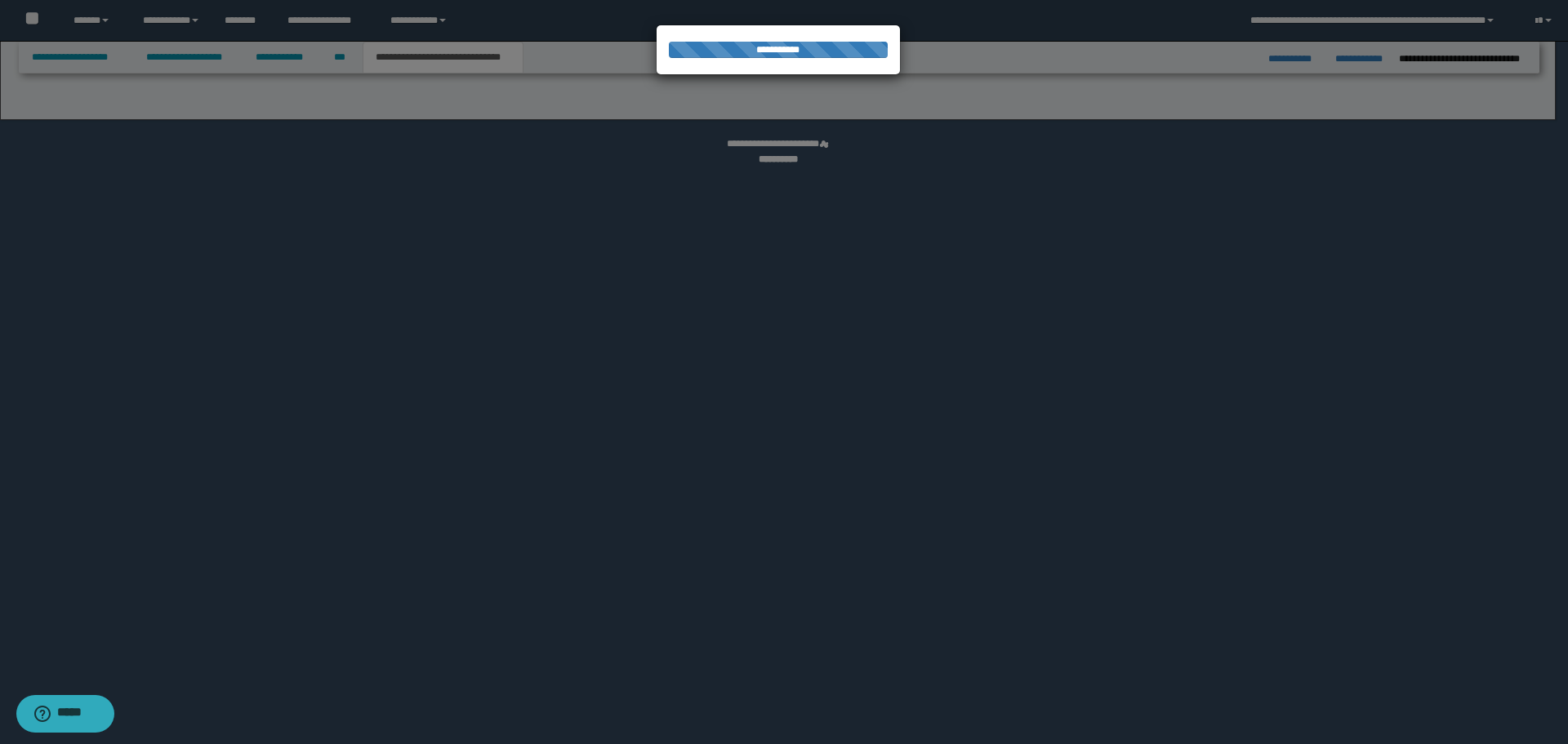 select on "*" 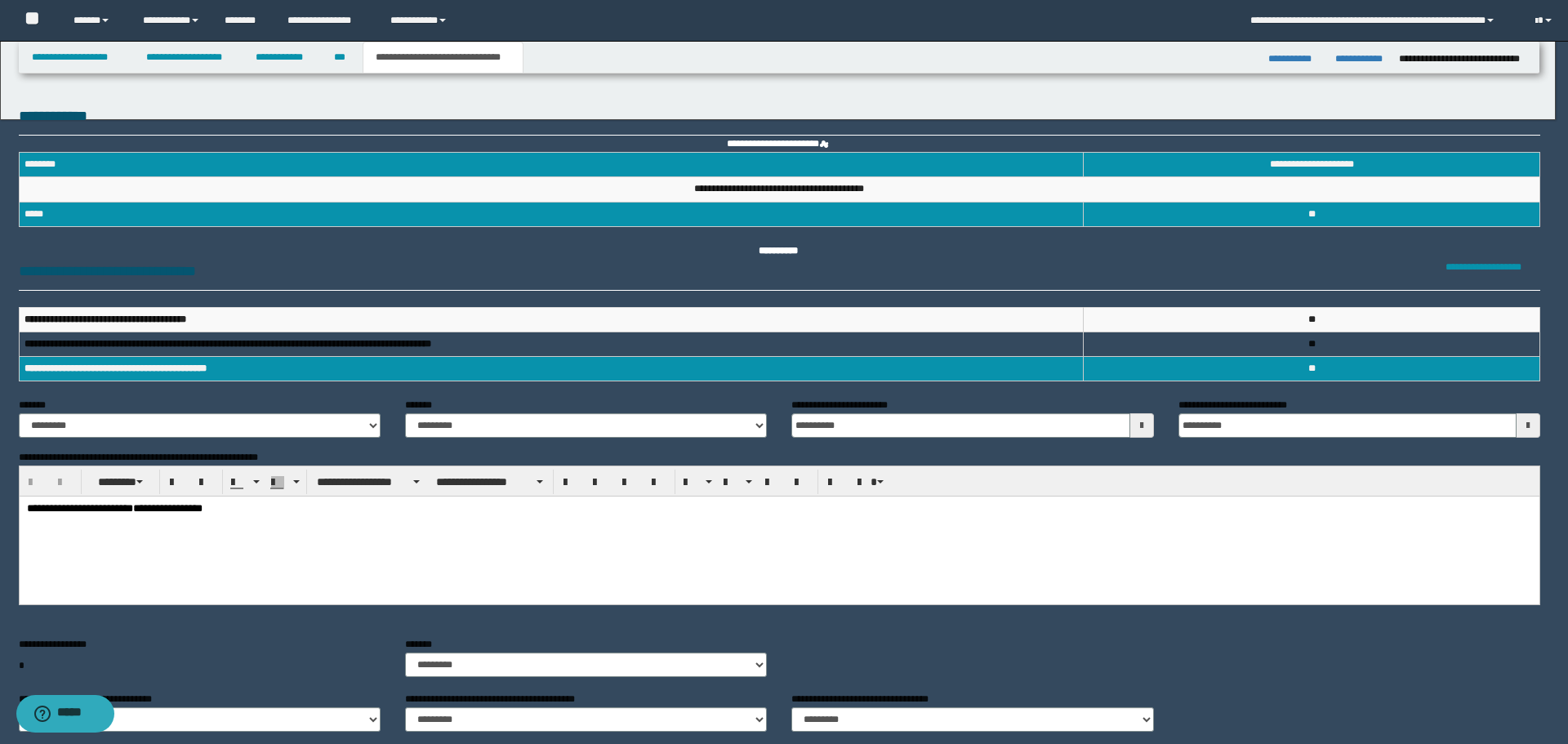 scroll, scrollTop: 0, scrollLeft: 0, axis: both 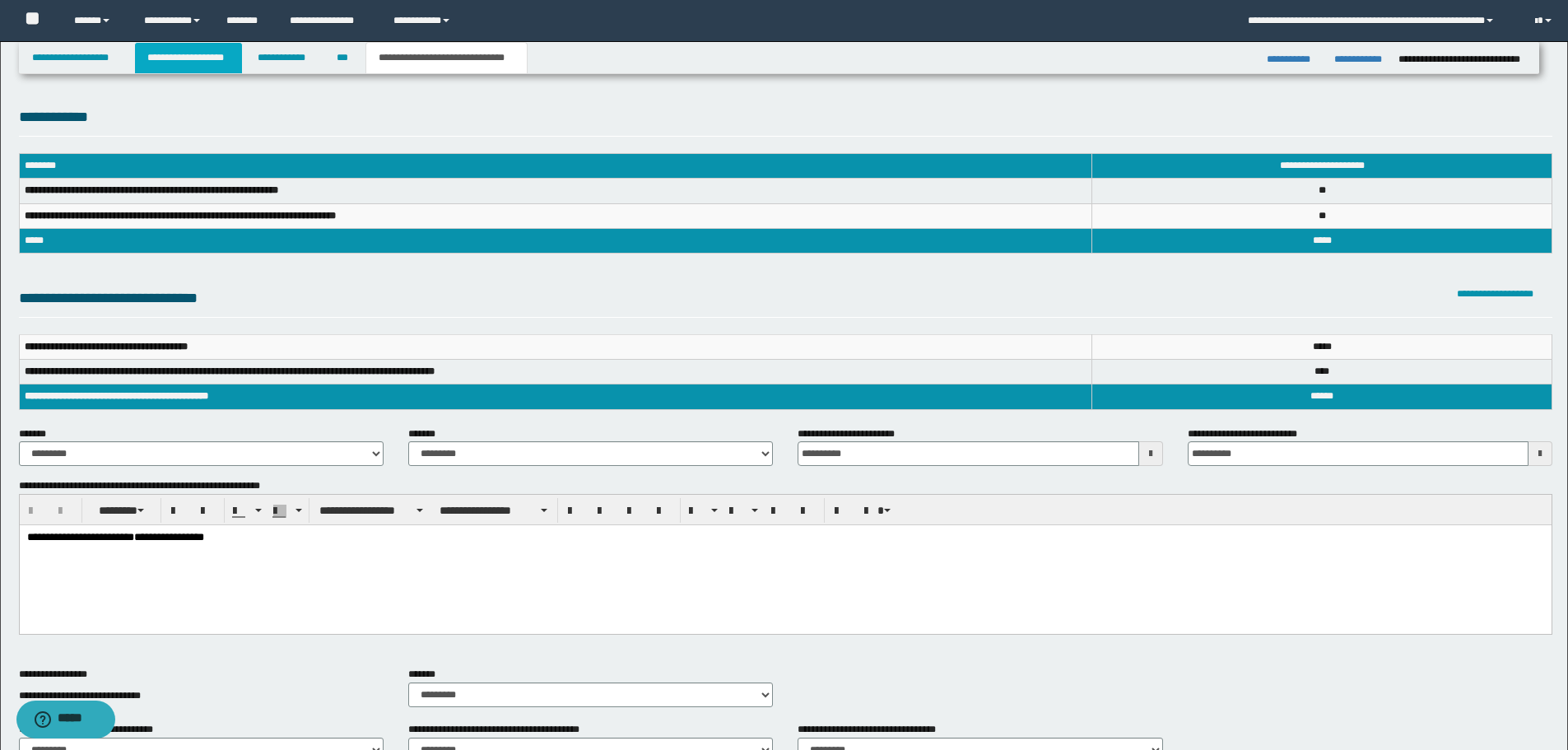 click on "**********" at bounding box center [188, 58] 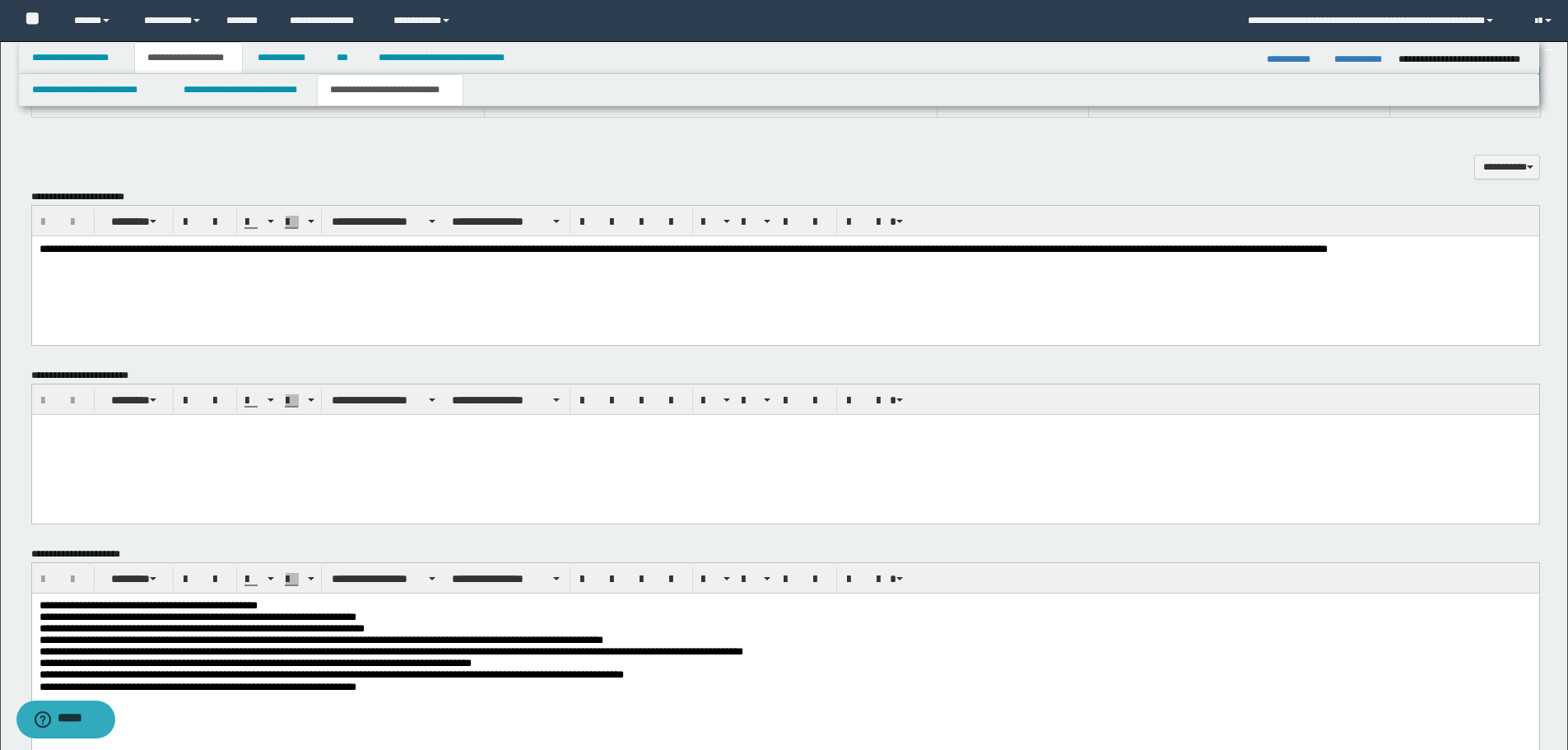 scroll, scrollTop: 684, scrollLeft: 0, axis: vertical 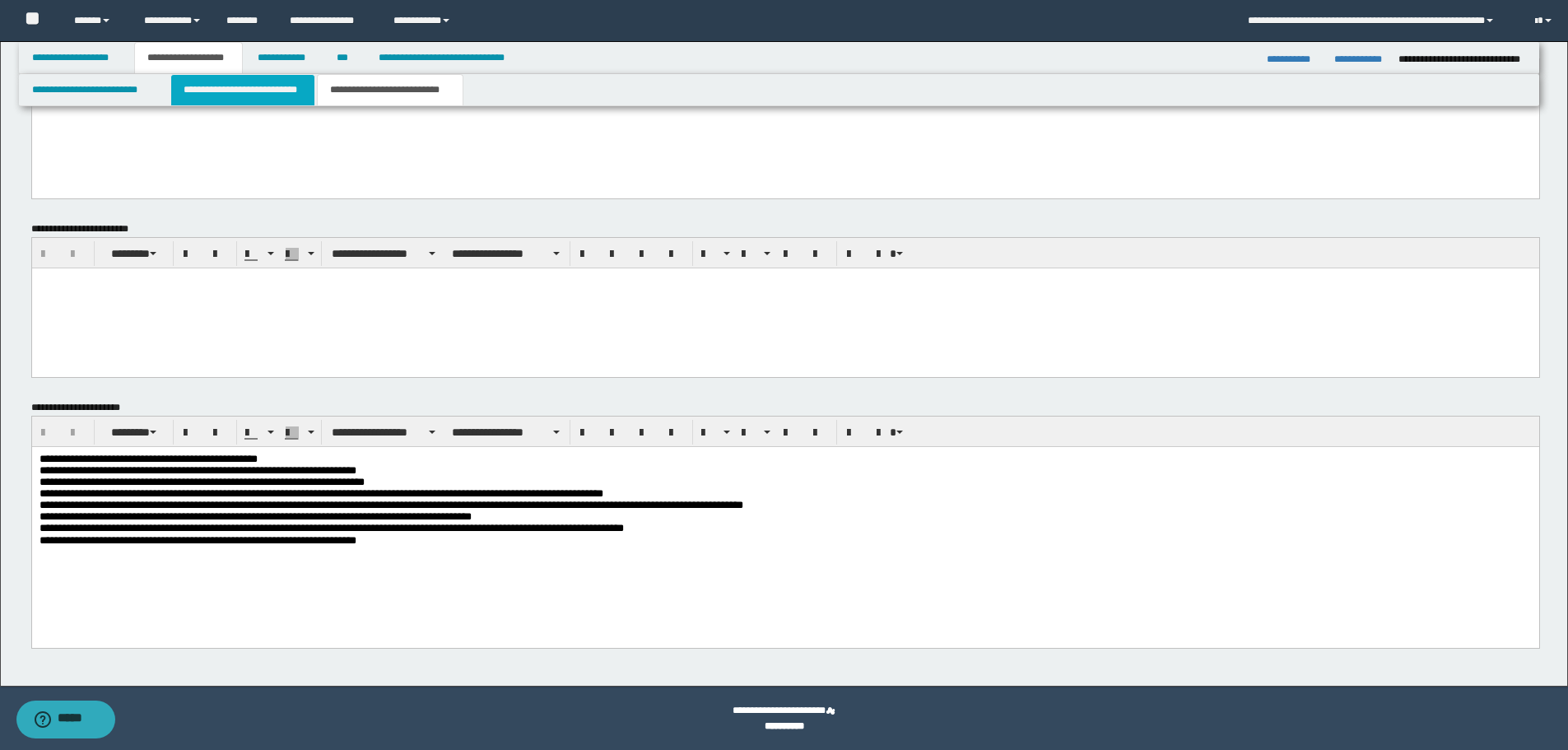 click on "**********" at bounding box center (243, 90) 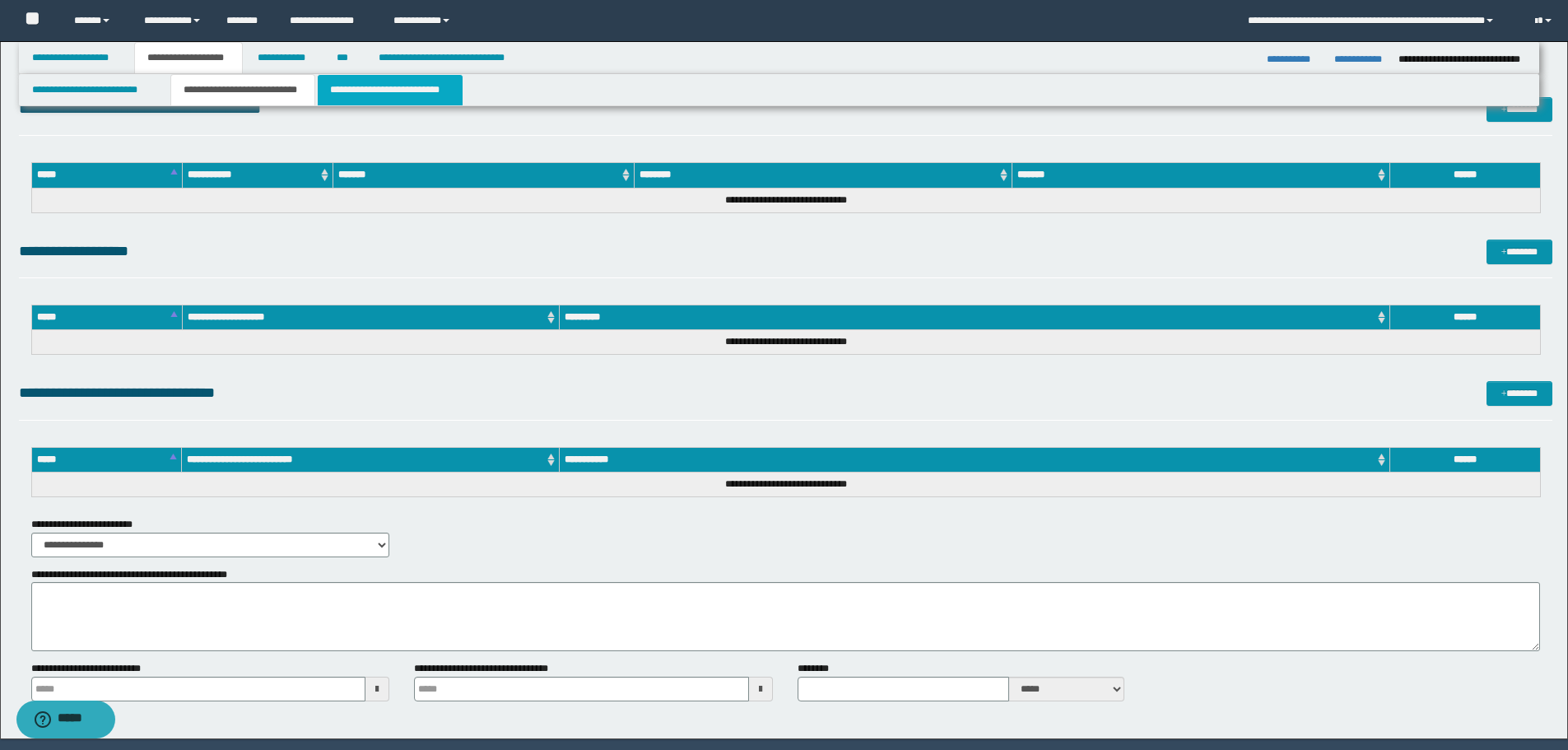 click on "**********" at bounding box center [390, 90] 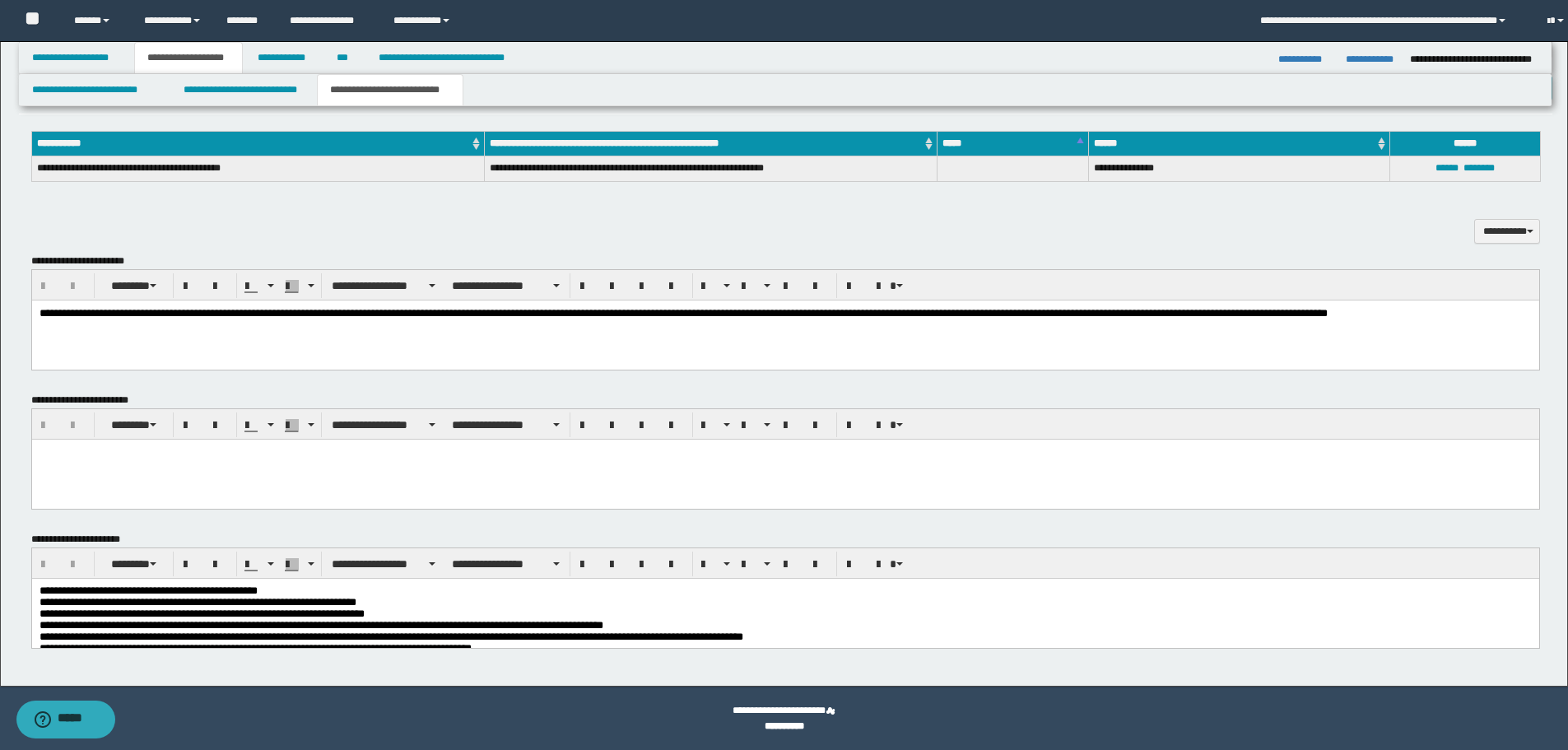 scroll, scrollTop: 327, scrollLeft: 0, axis: vertical 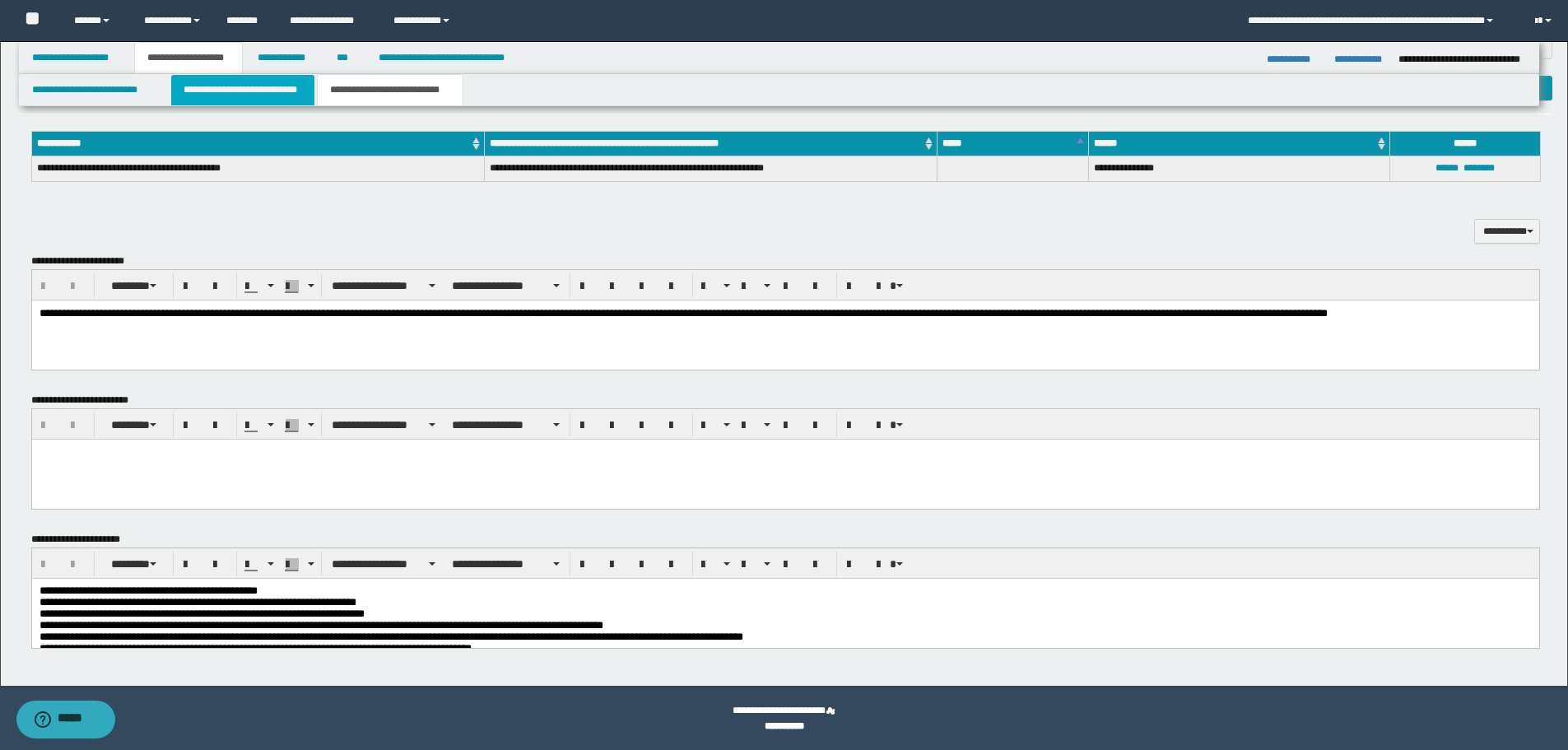 click on "**********" at bounding box center [243, 90] 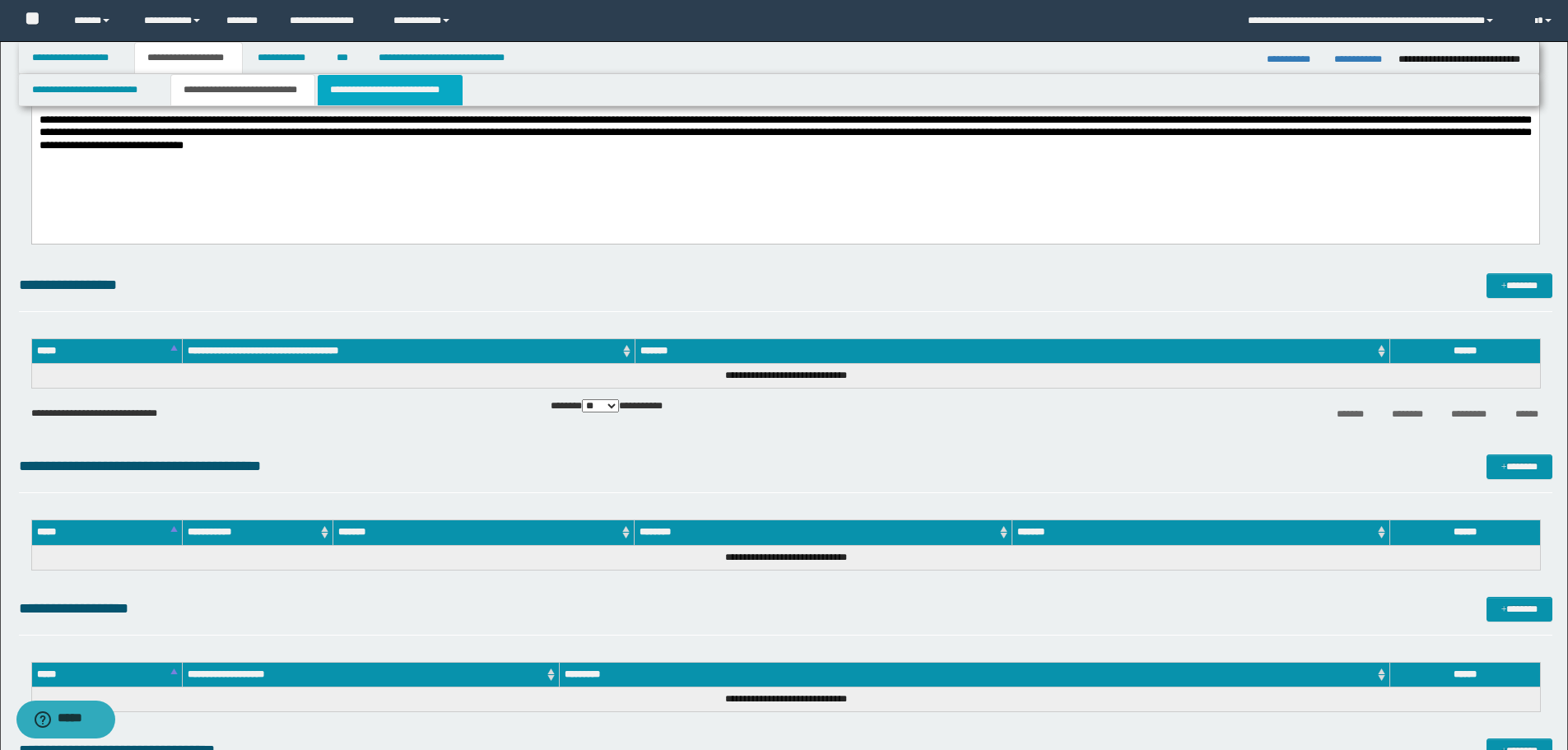 click on "**********" at bounding box center [390, 90] 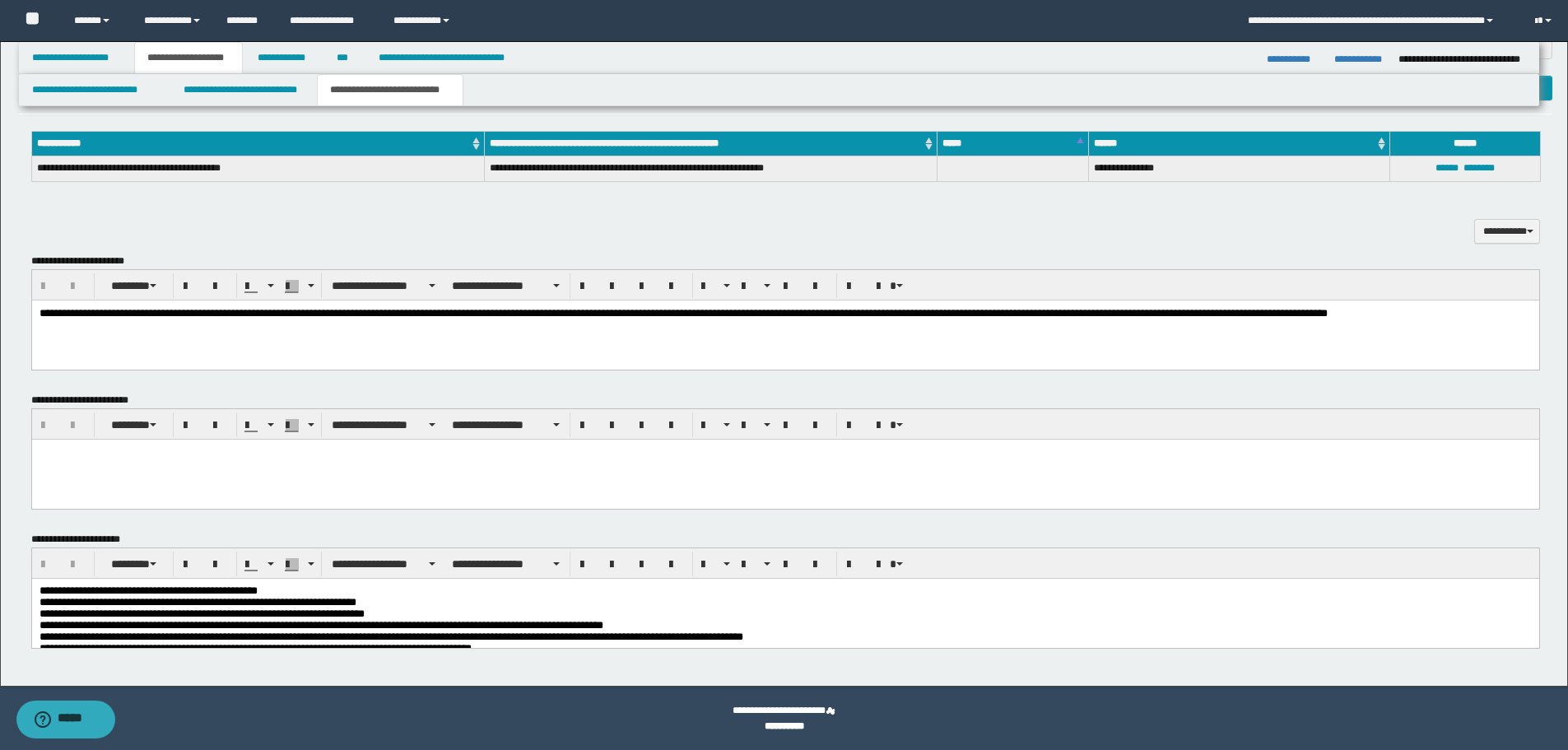 scroll, scrollTop: 0, scrollLeft: 0, axis: both 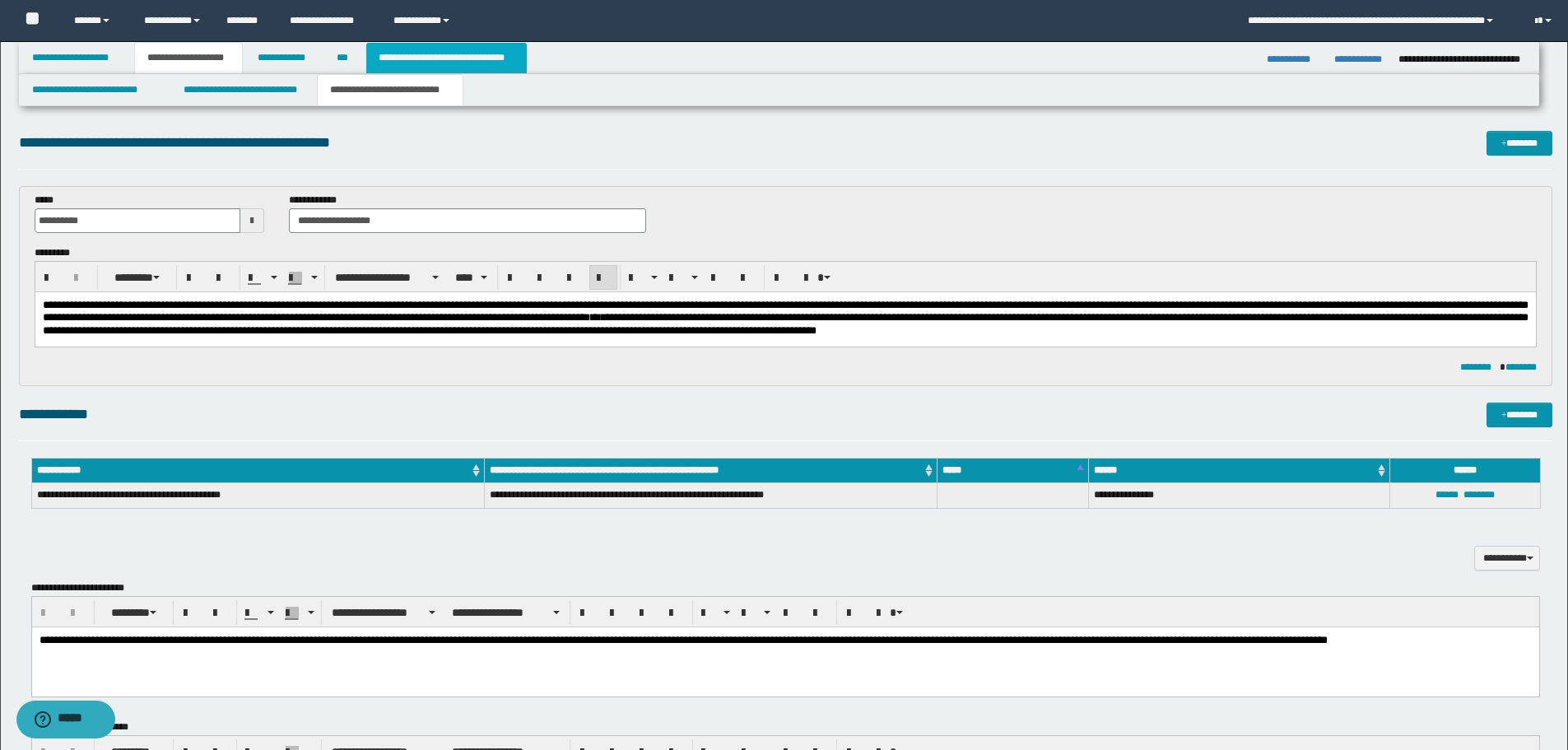 click on "**********" at bounding box center (446, 58) 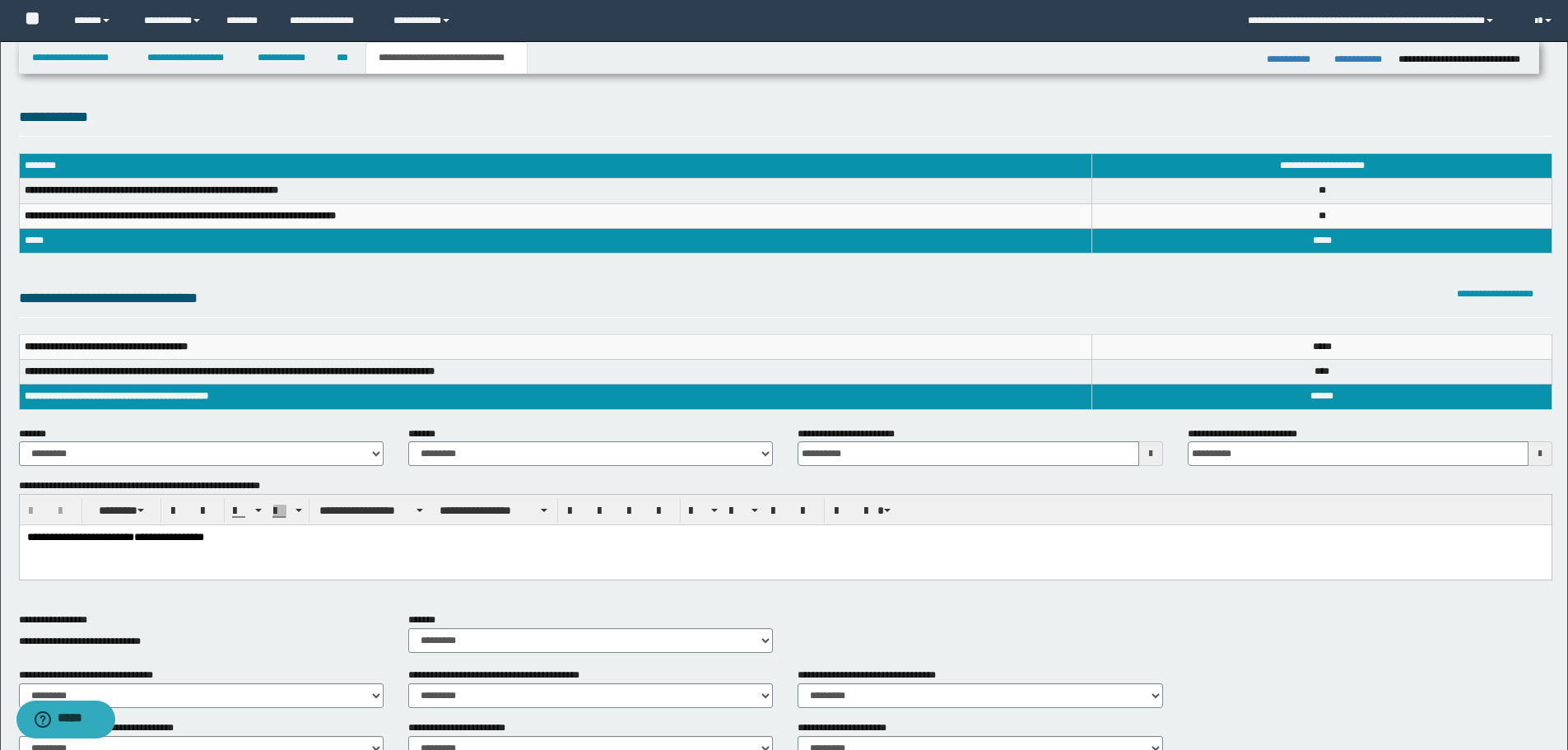 click on "**********" at bounding box center (784, 559) 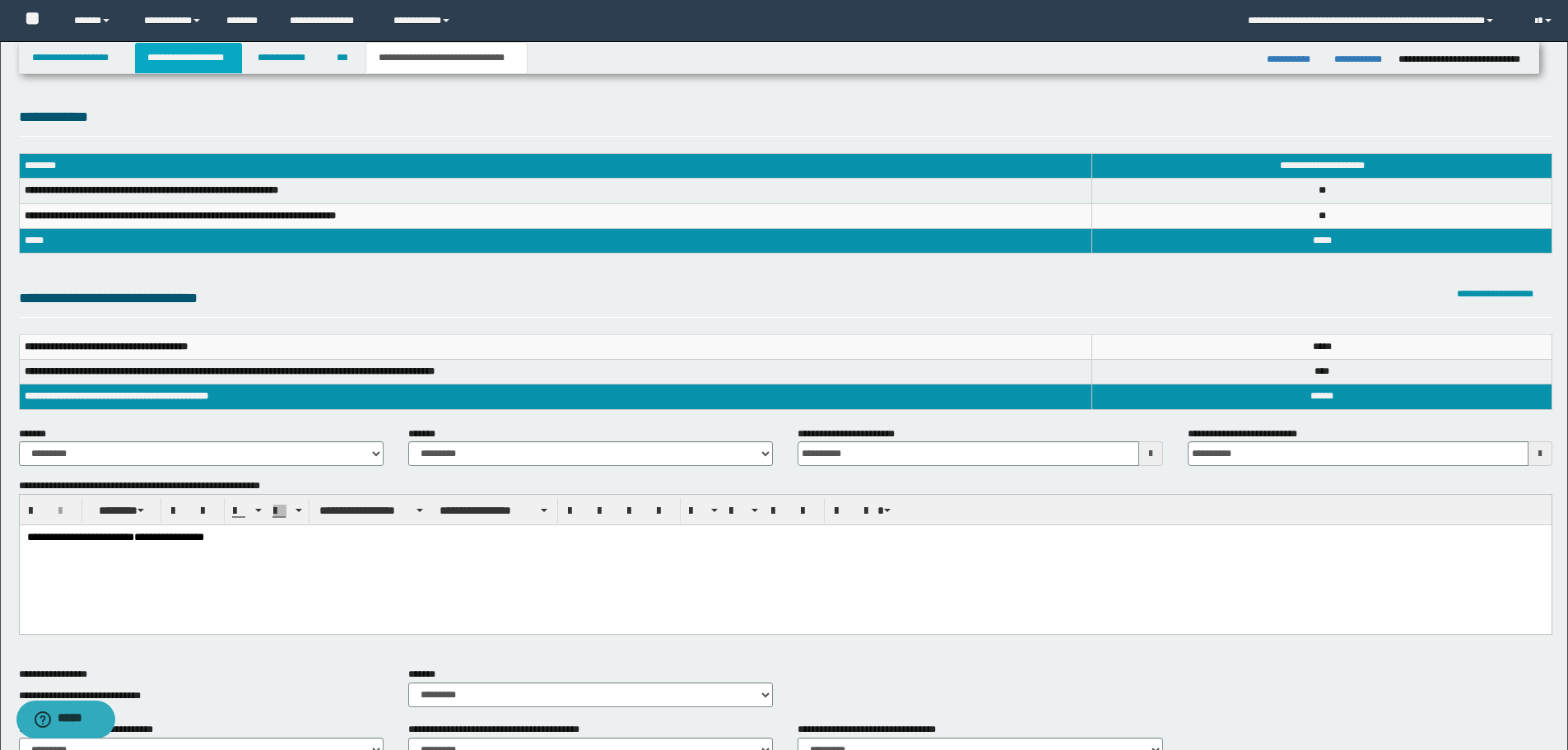 click on "**********" at bounding box center (188, 58) 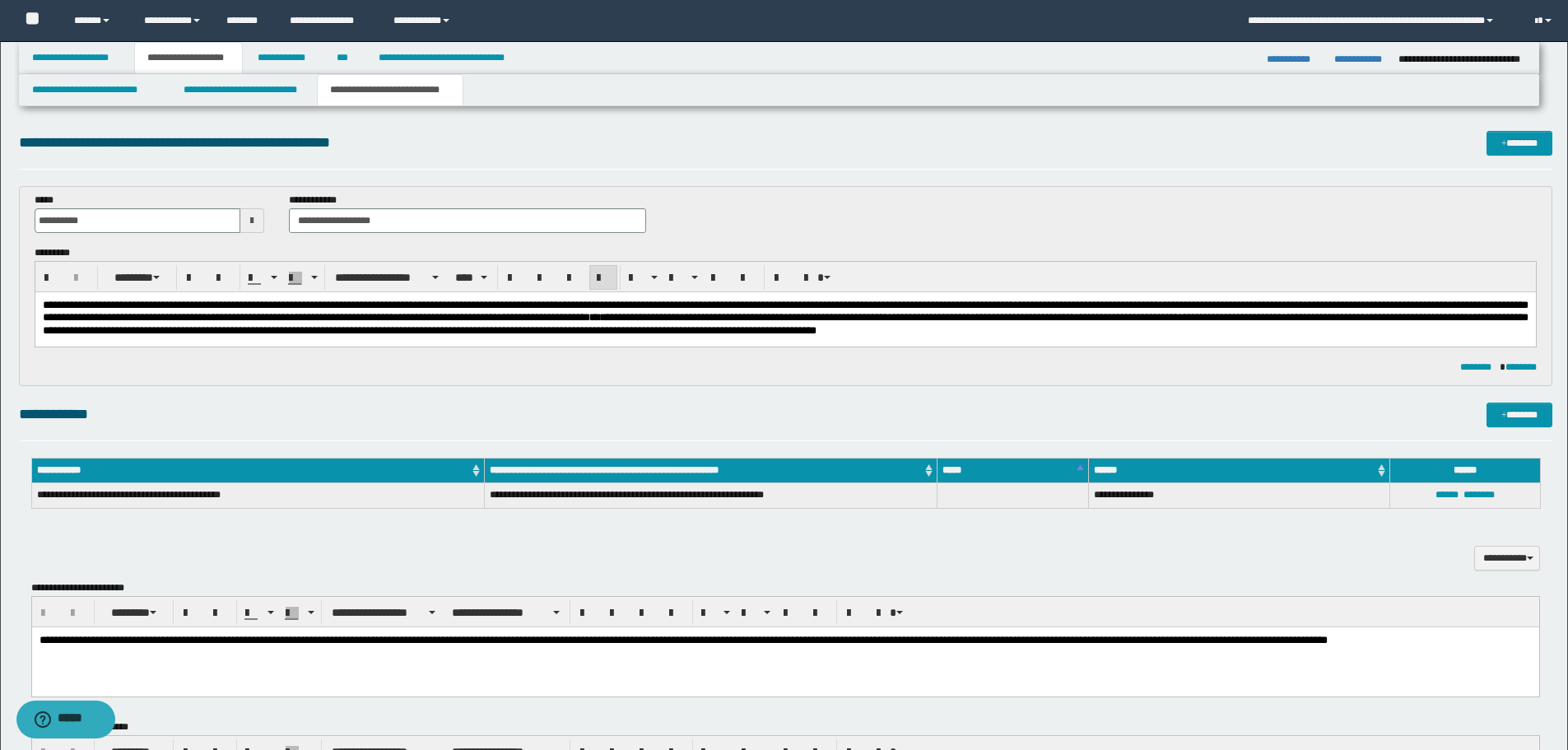 click on "**********" at bounding box center [784, 324] 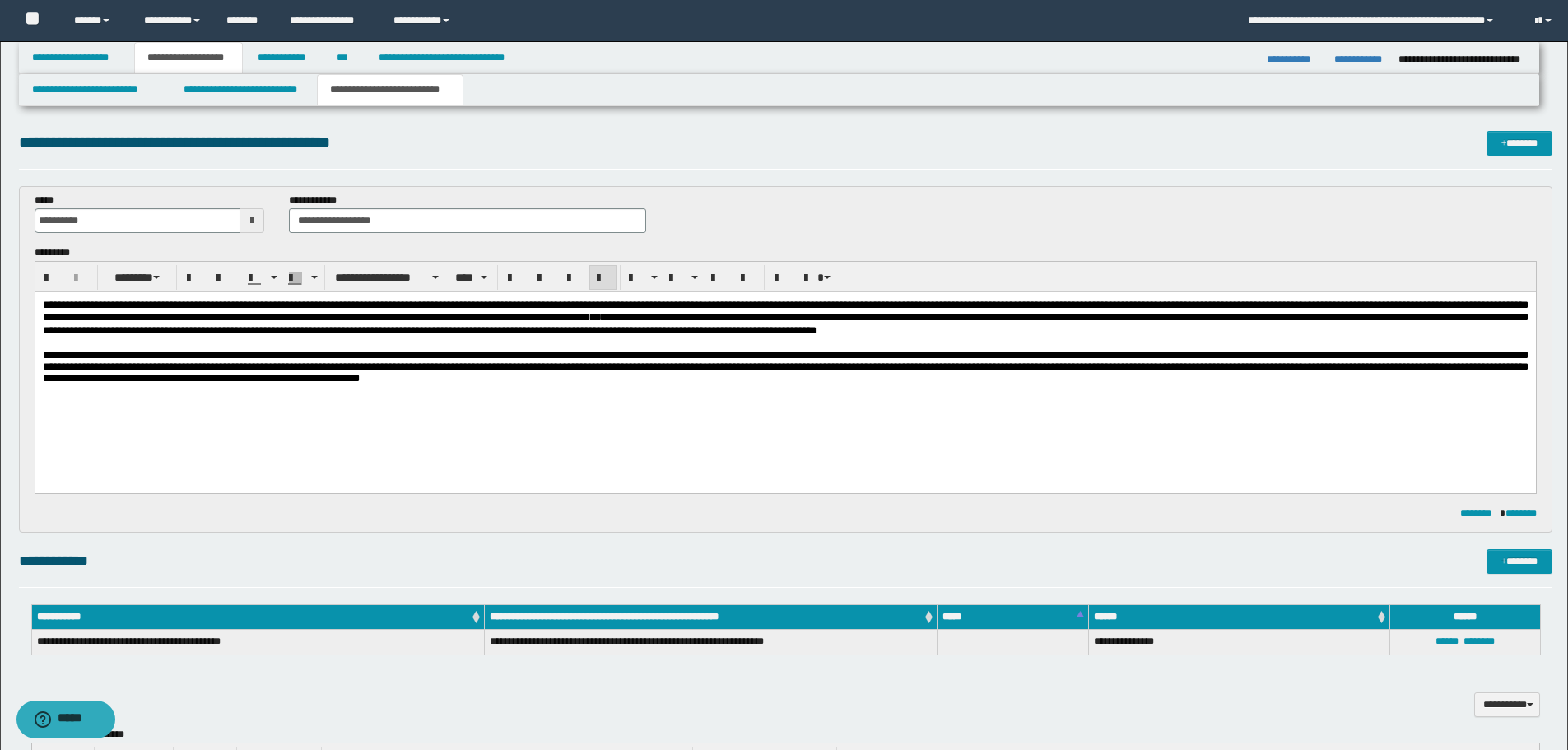 click at bounding box center [784, 343] 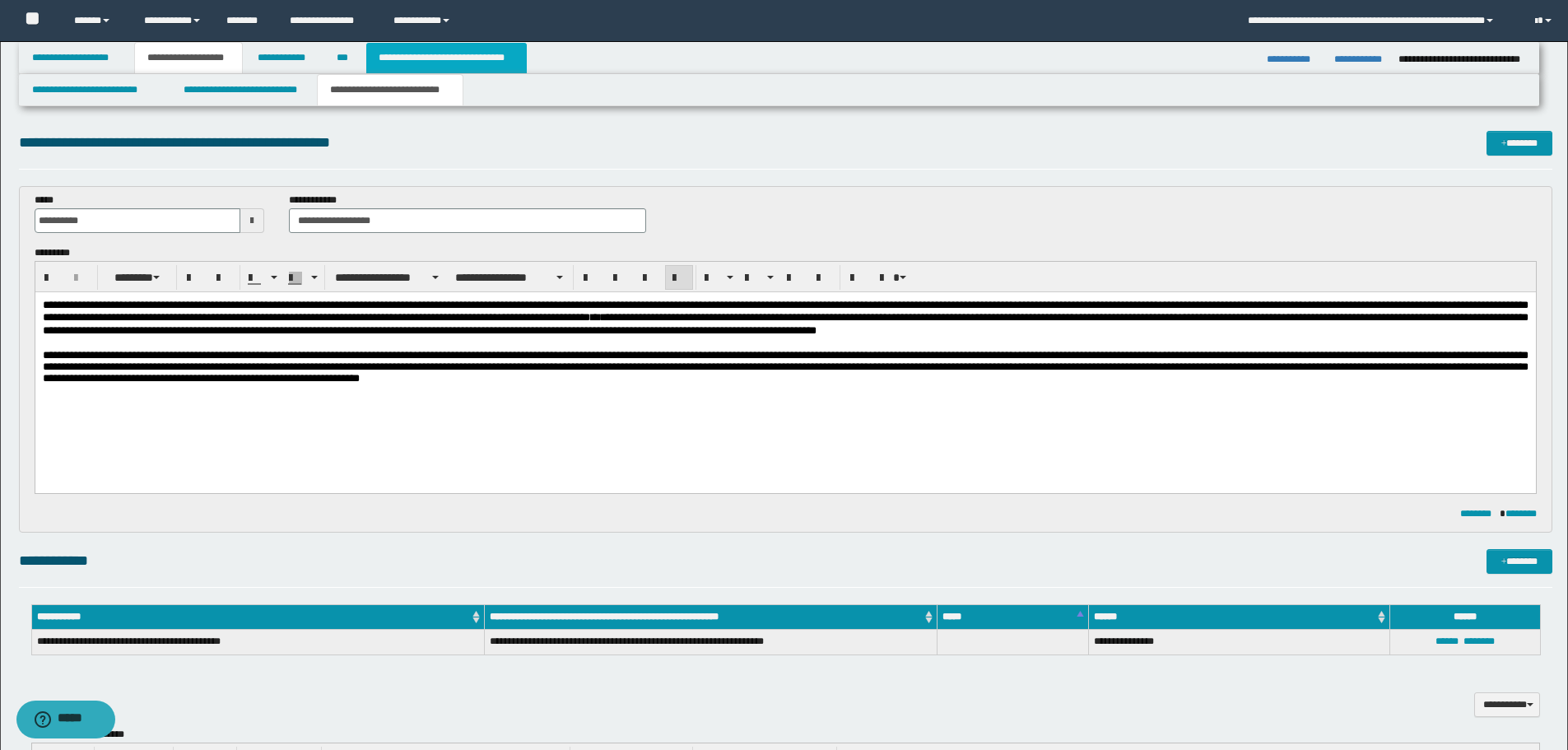 click on "**********" at bounding box center (446, 58) 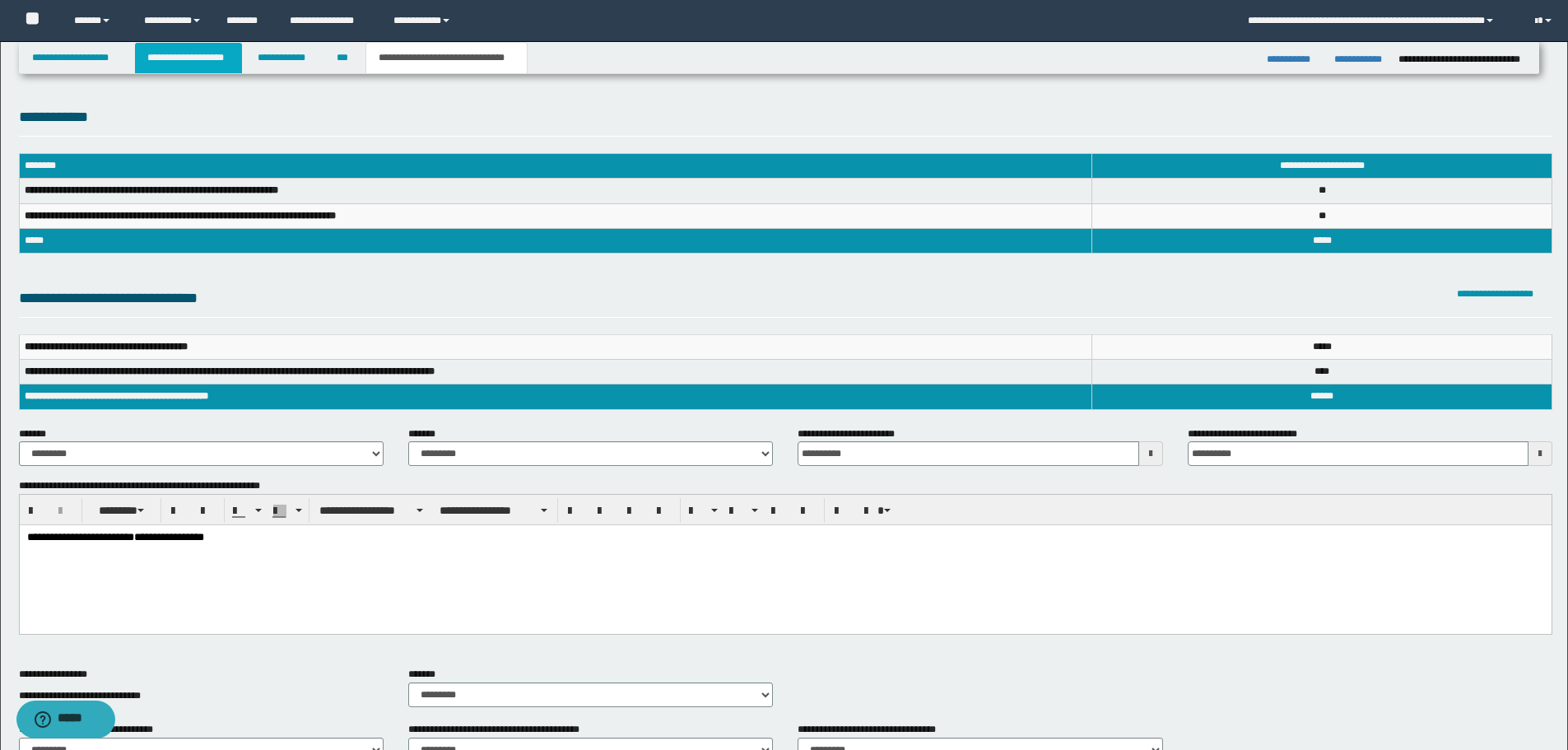 click on "**********" at bounding box center [188, 58] 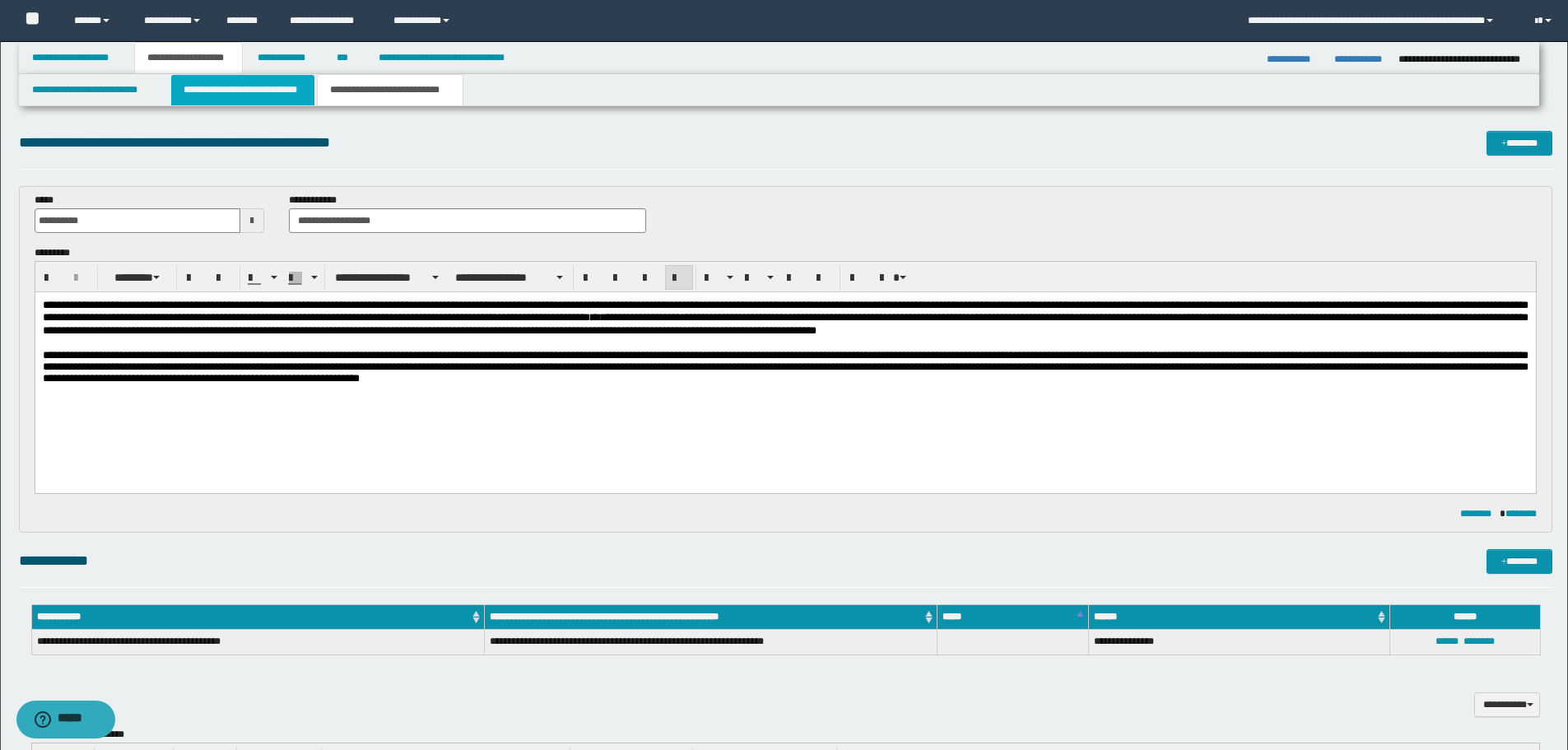 click on "**********" at bounding box center (243, 90) 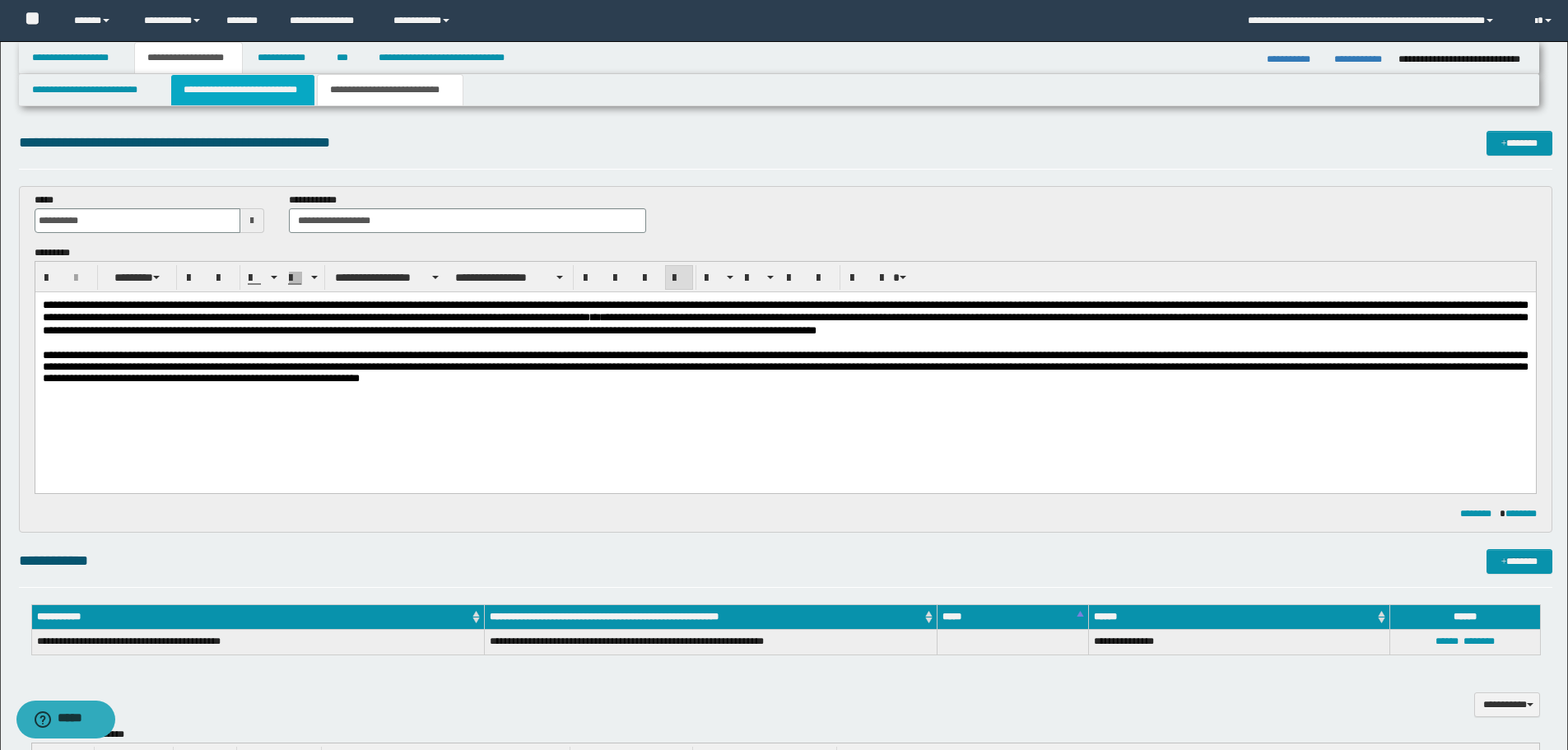 type 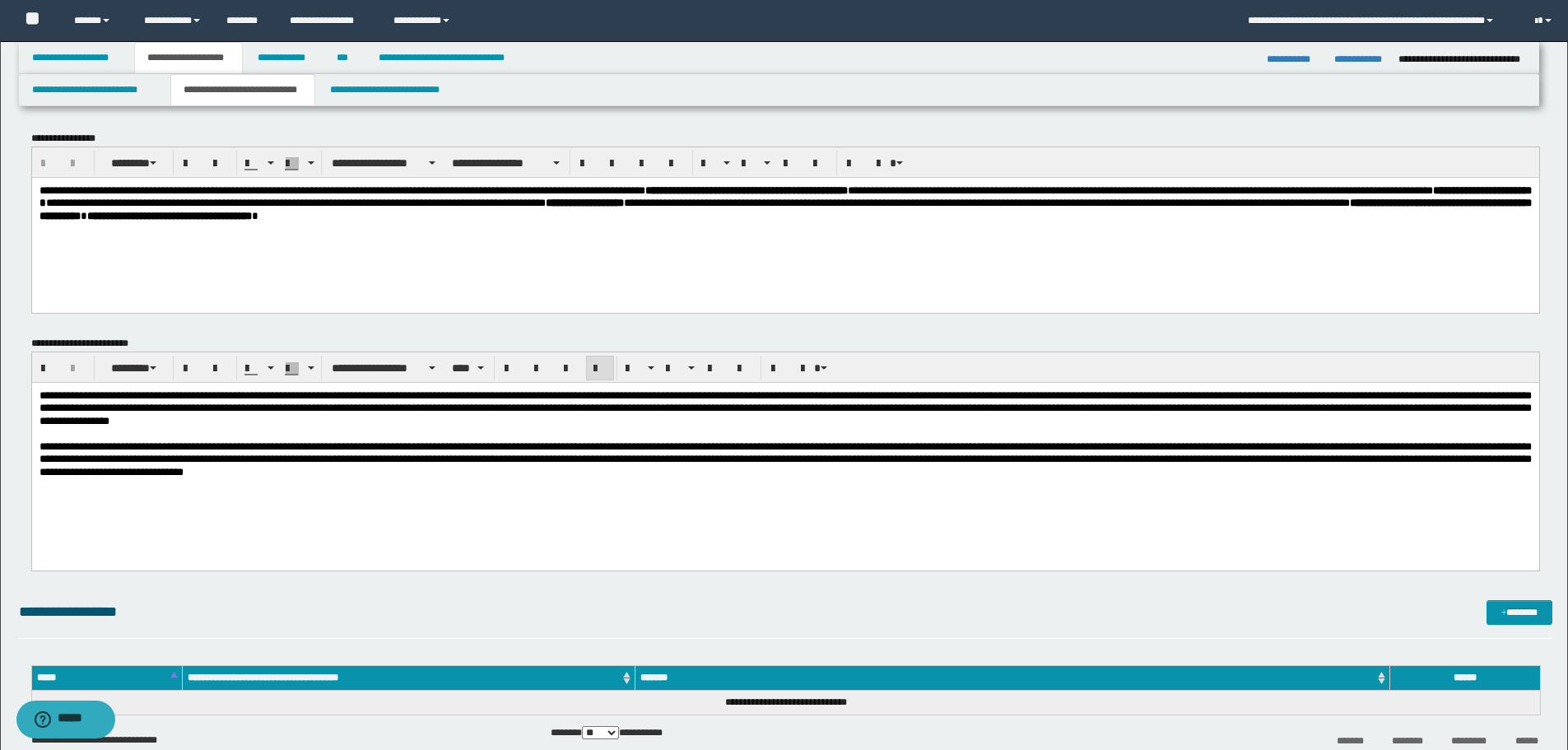 click on "**********" at bounding box center (784, 459) 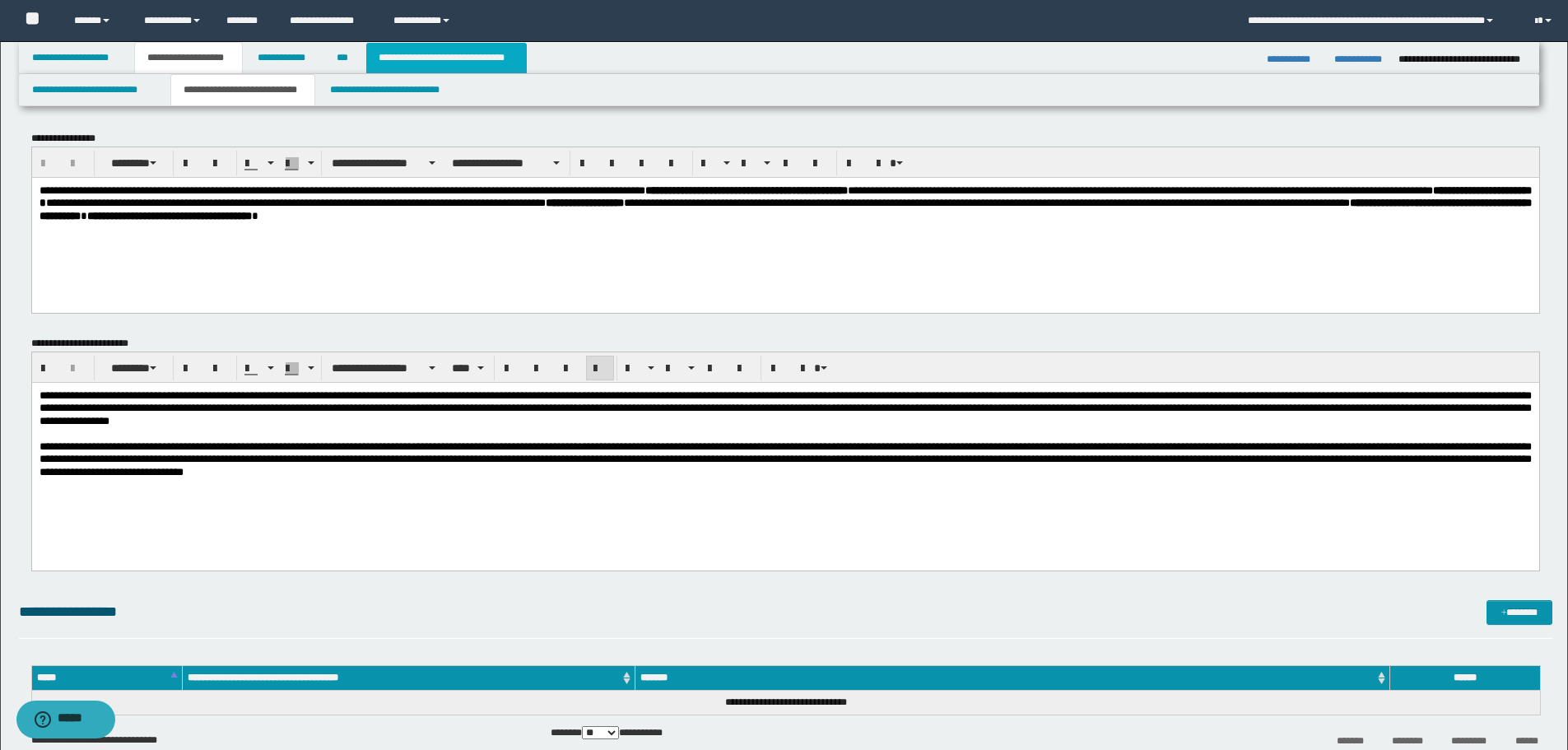 click on "**********" at bounding box center (446, 58) 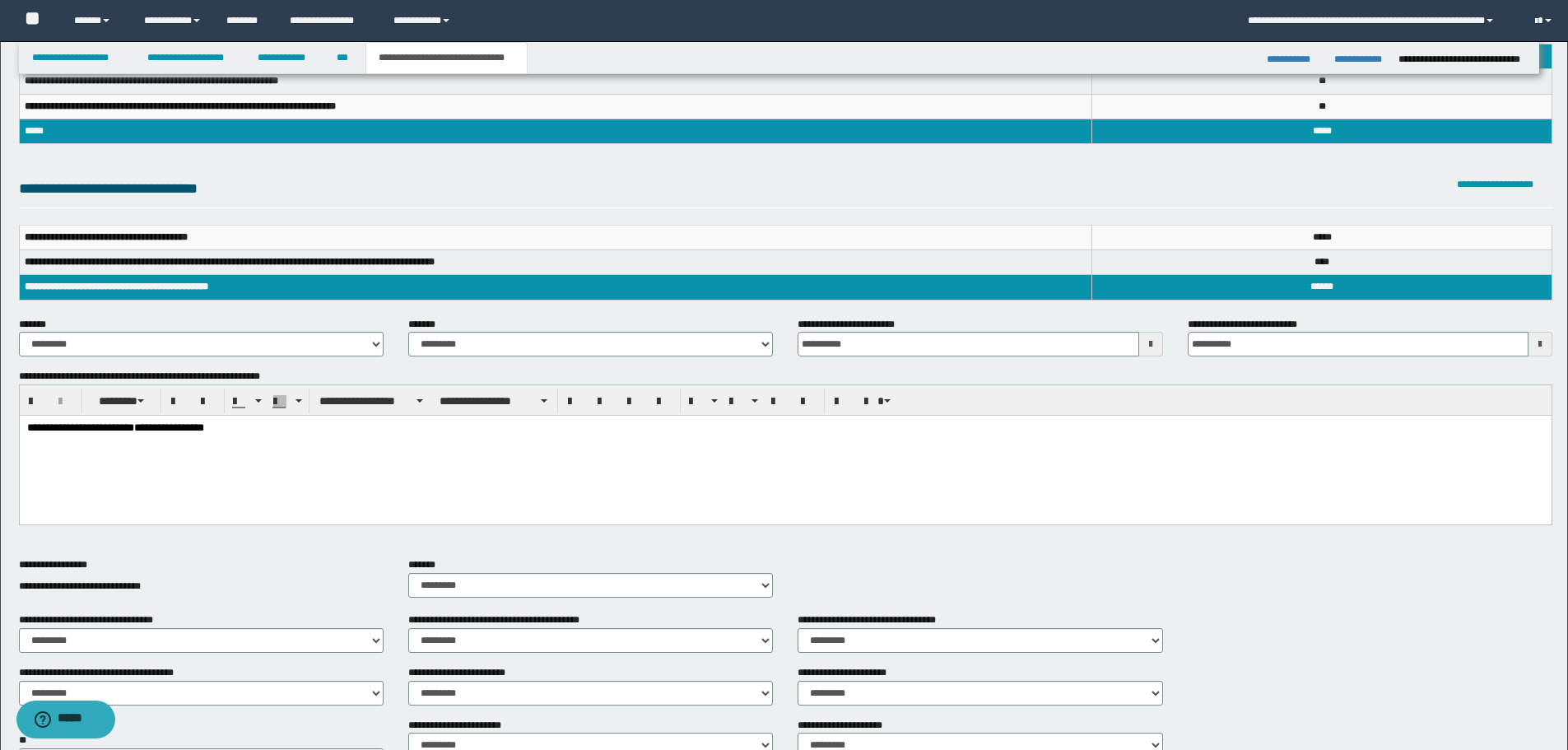 scroll, scrollTop: 27, scrollLeft: 0, axis: vertical 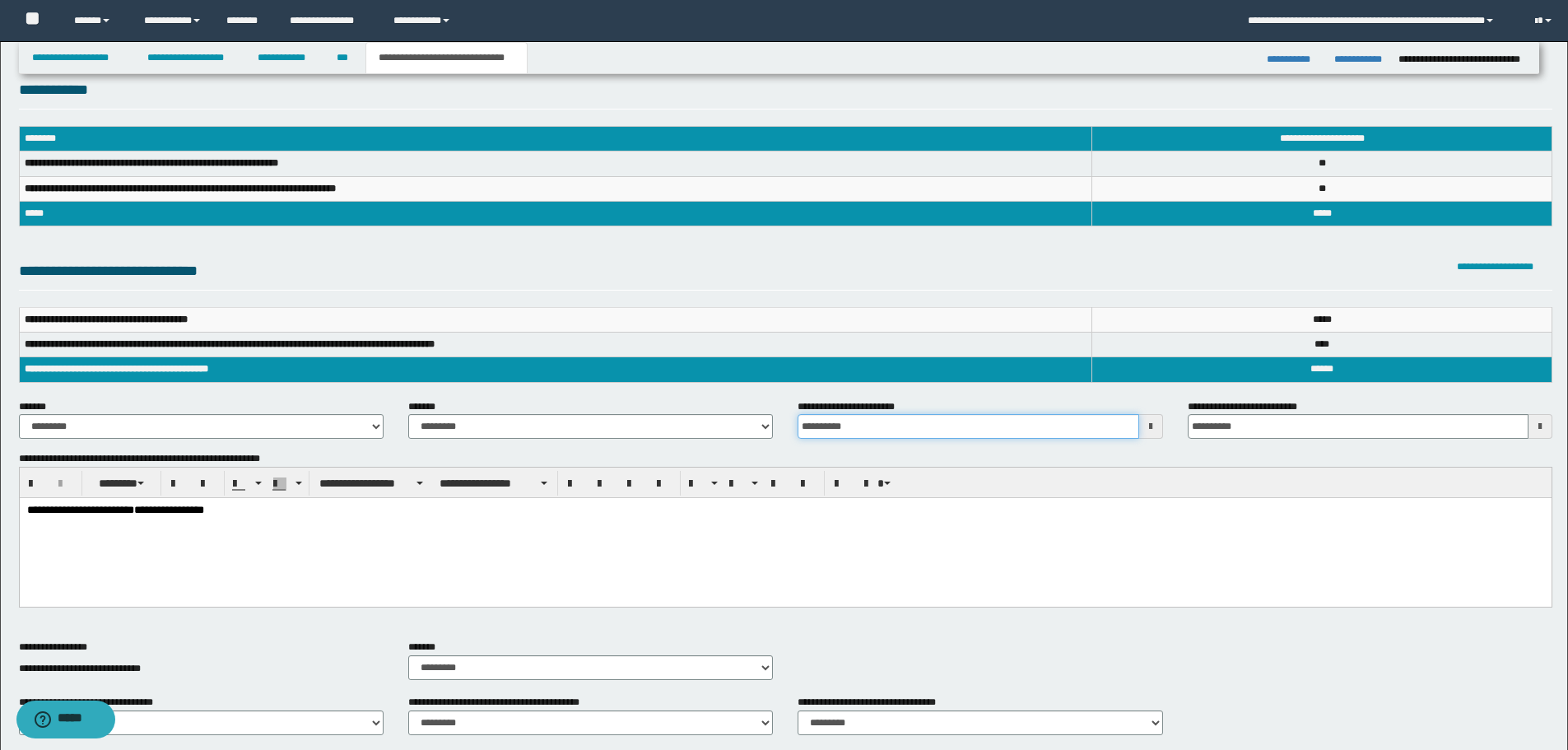 click on "**********" at bounding box center (968, 426) 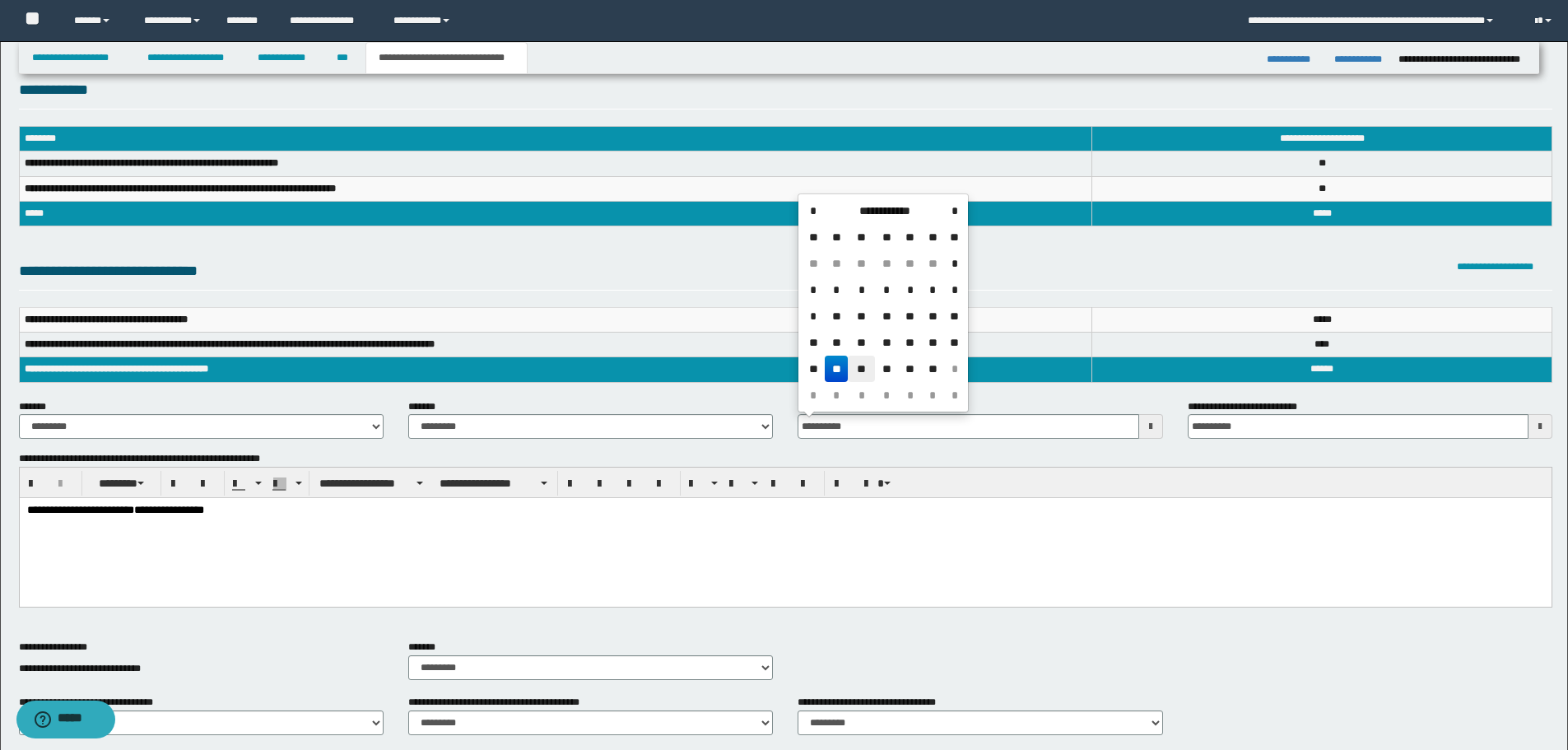 click on "**" at bounding box center (861, 369) 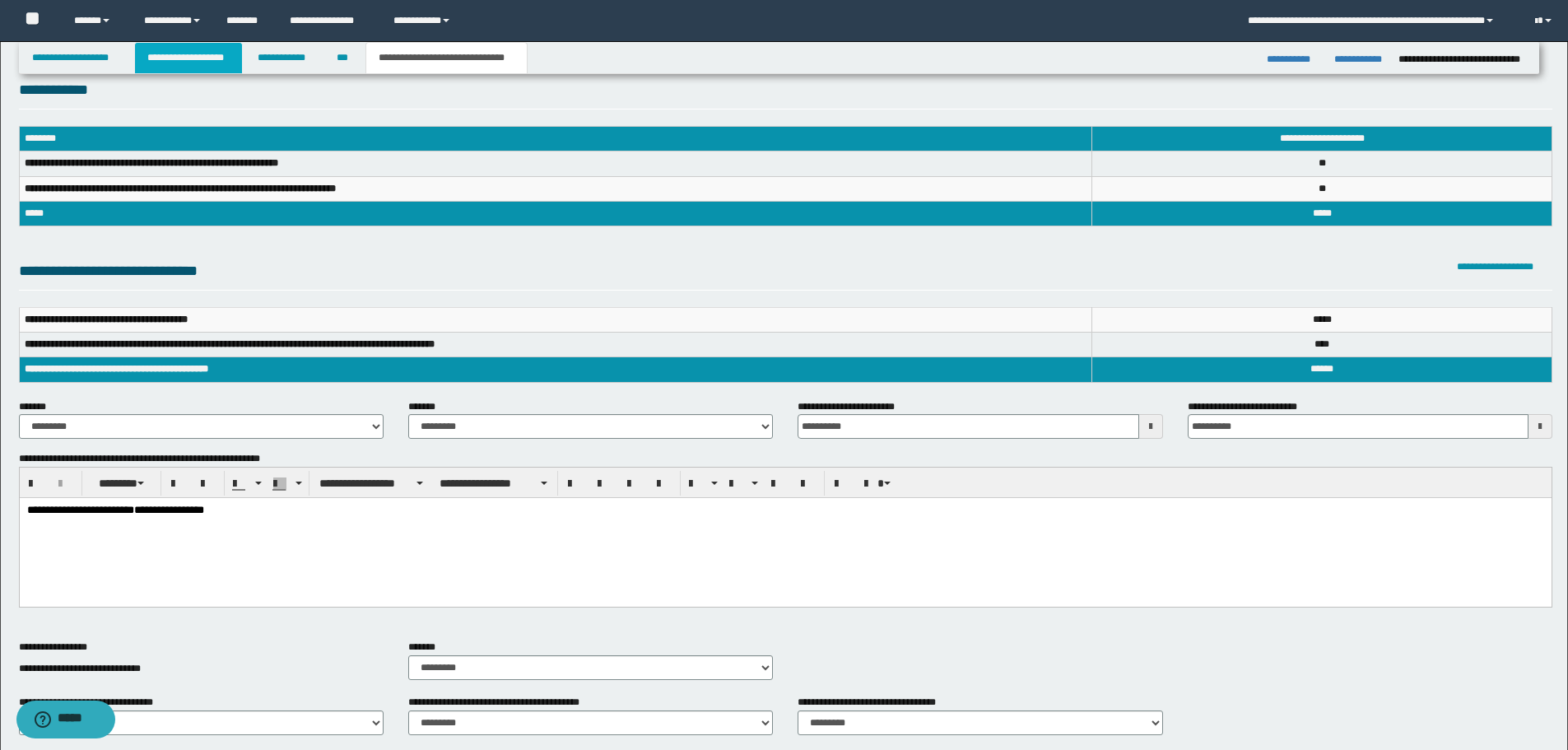 click on "**********" at bounding box center (188, 58) 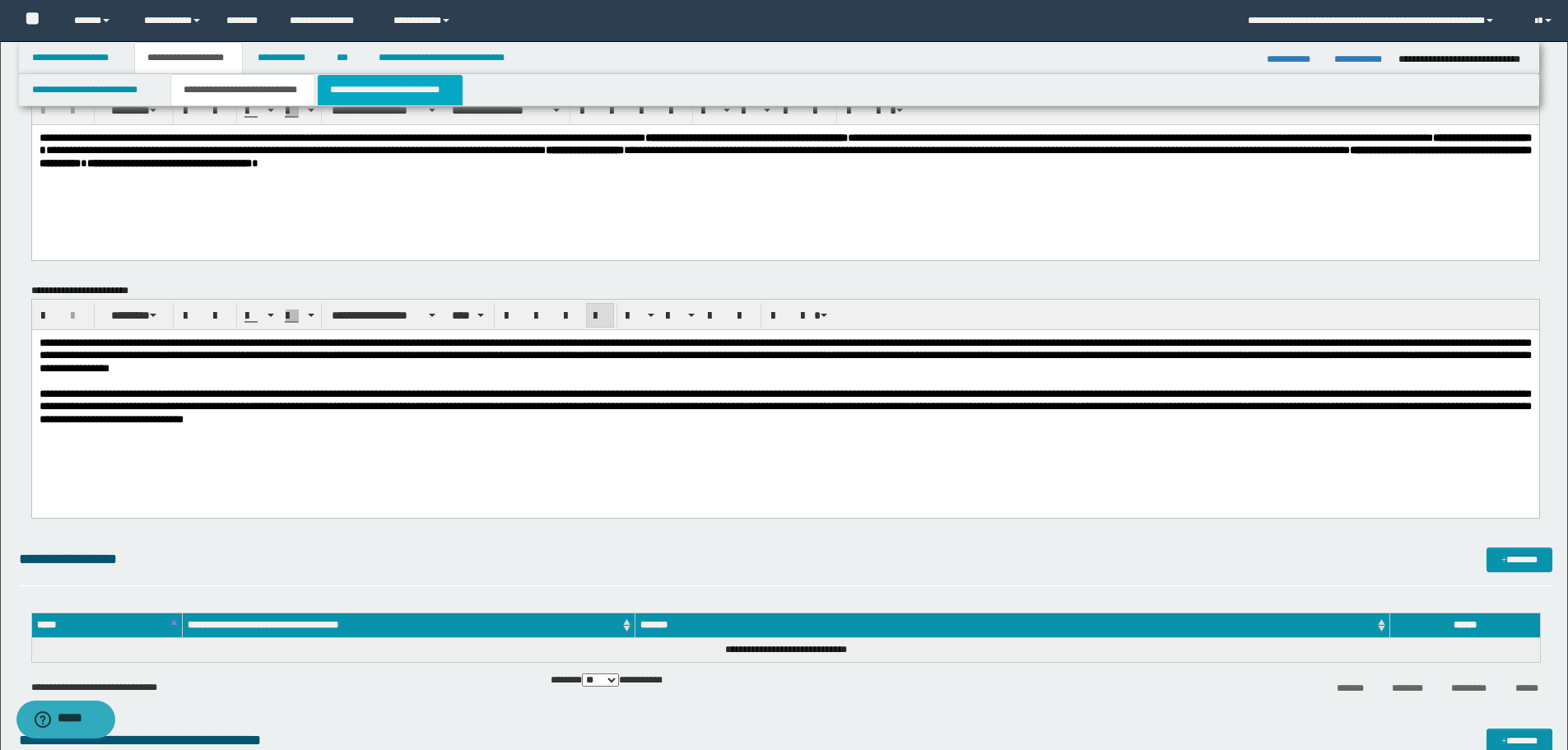 click on "**********" at bounding box center (390, 90) 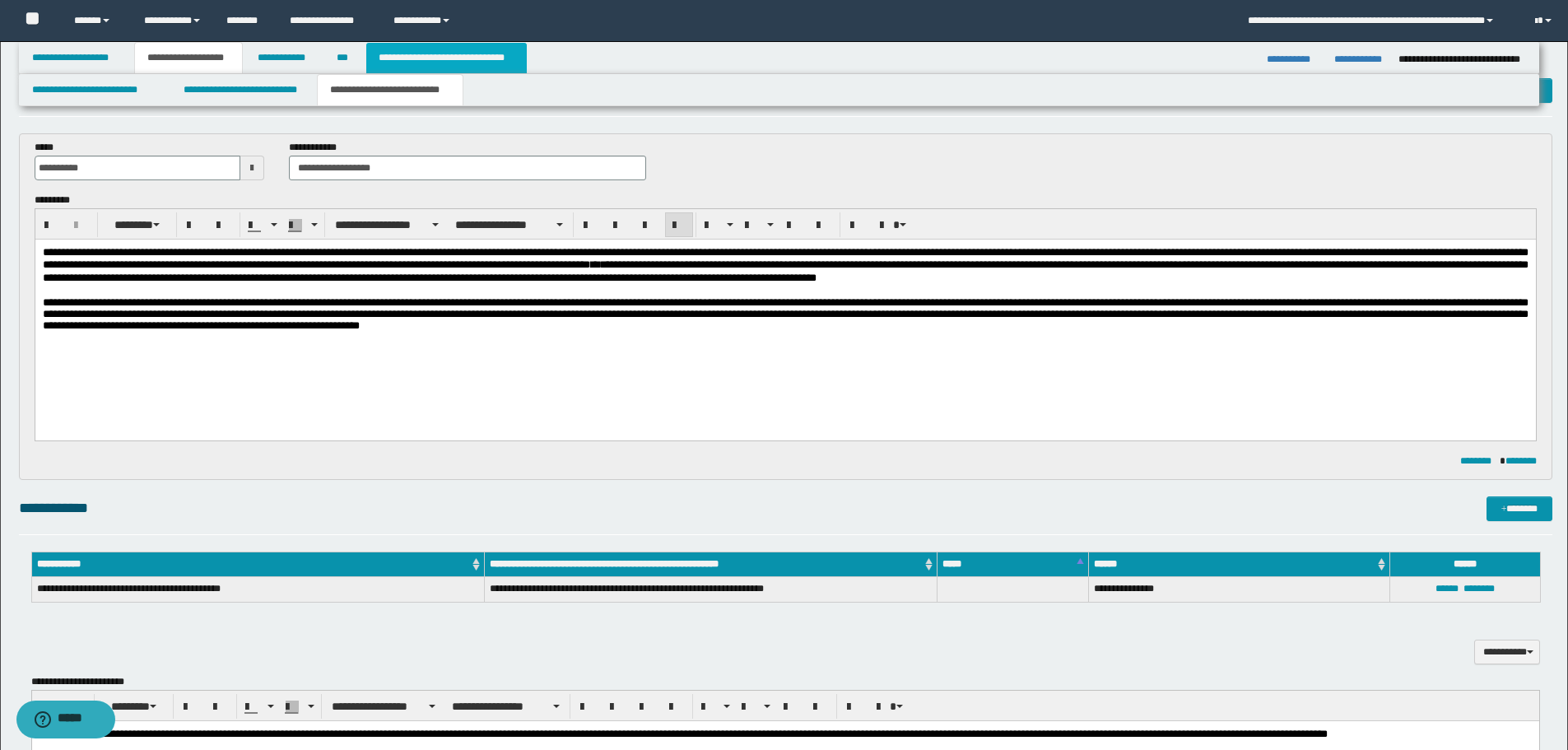 click on "**********" at bounding box center (446, 58) 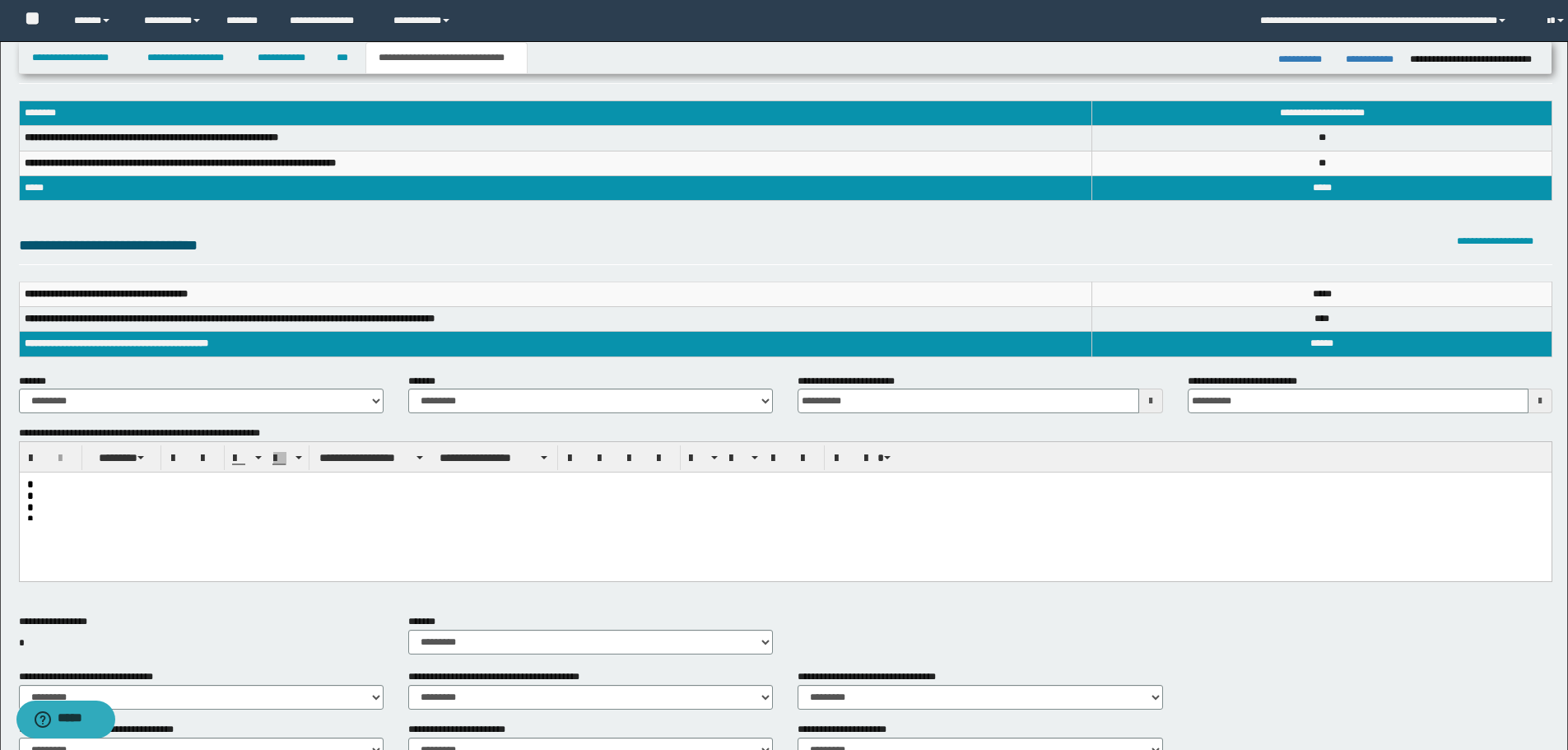 scroll, scrollTop: 27, scrollLeft: 0, axis: vertical 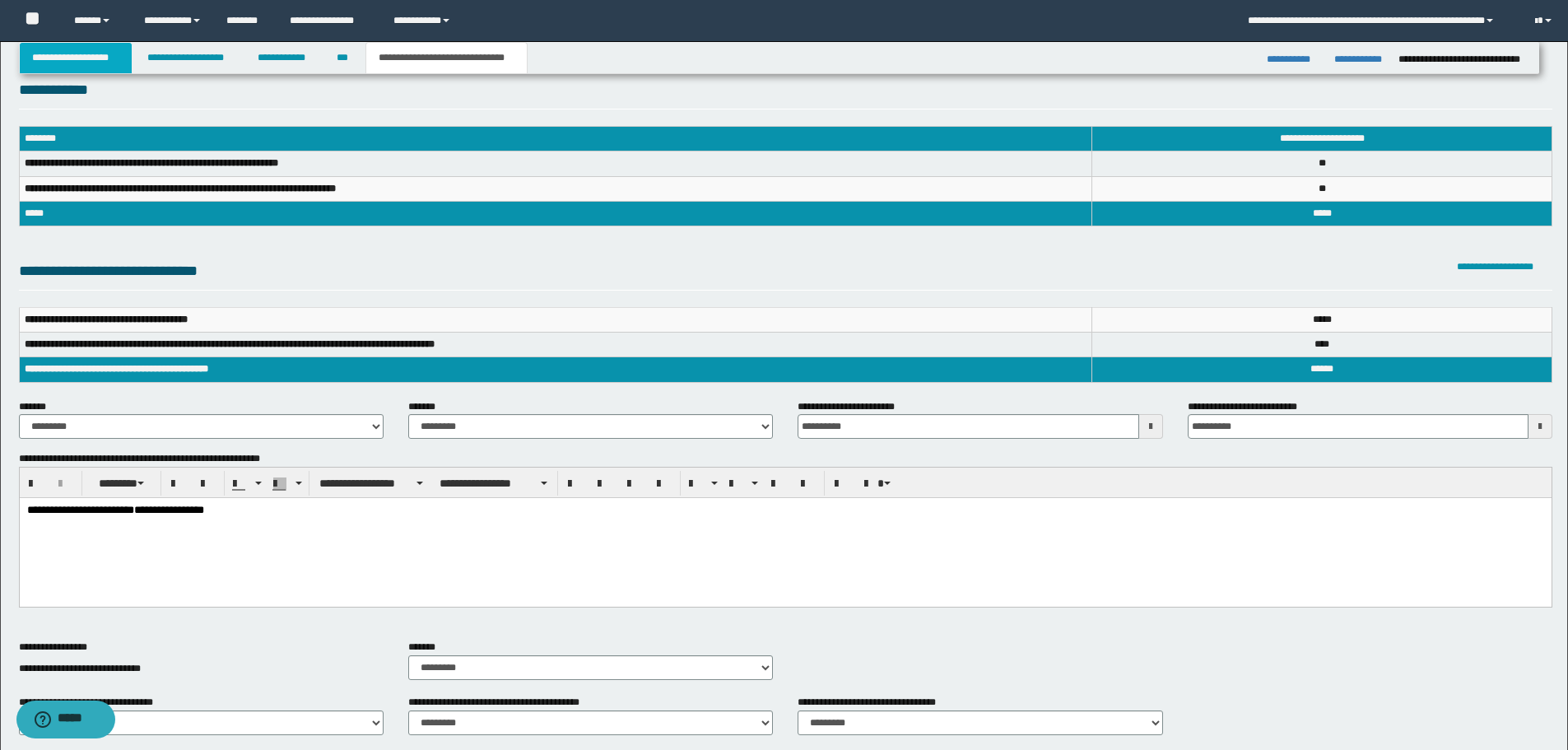 click on "**********" at bounding box center (76, 58) 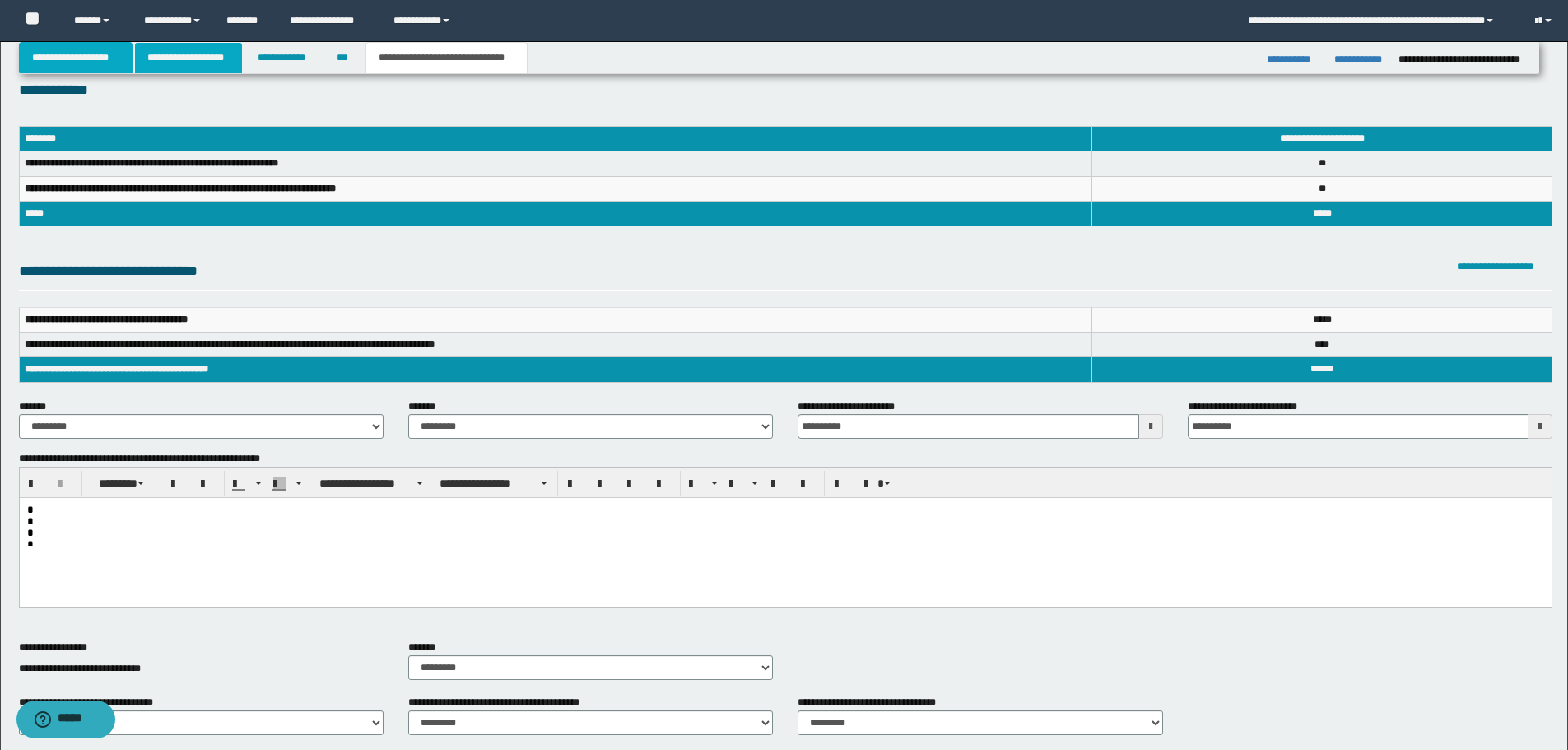 scroll, scrollTop: 0, scrollLeft: 0, axis: both 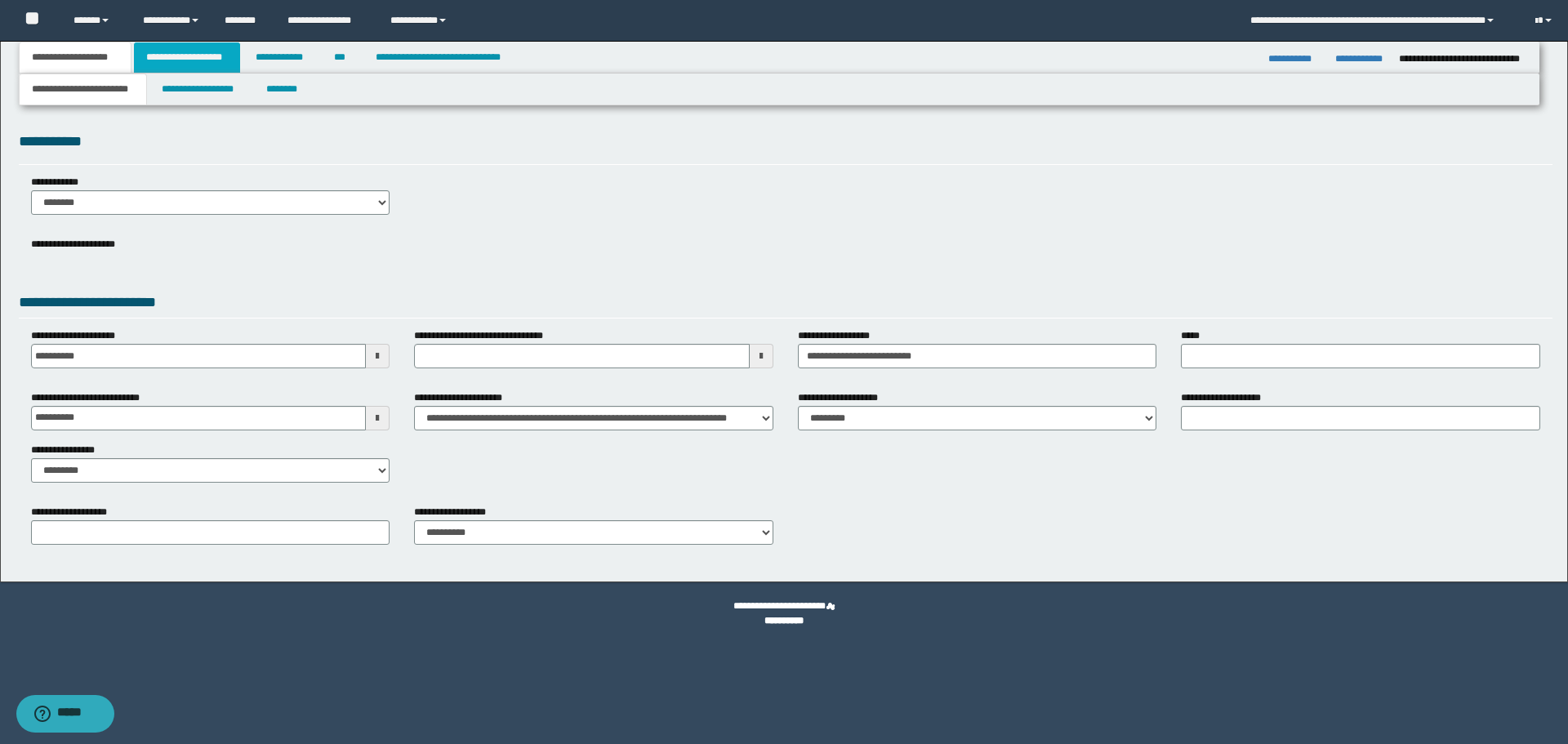 click on "**********" at bounding box center [187, 57] 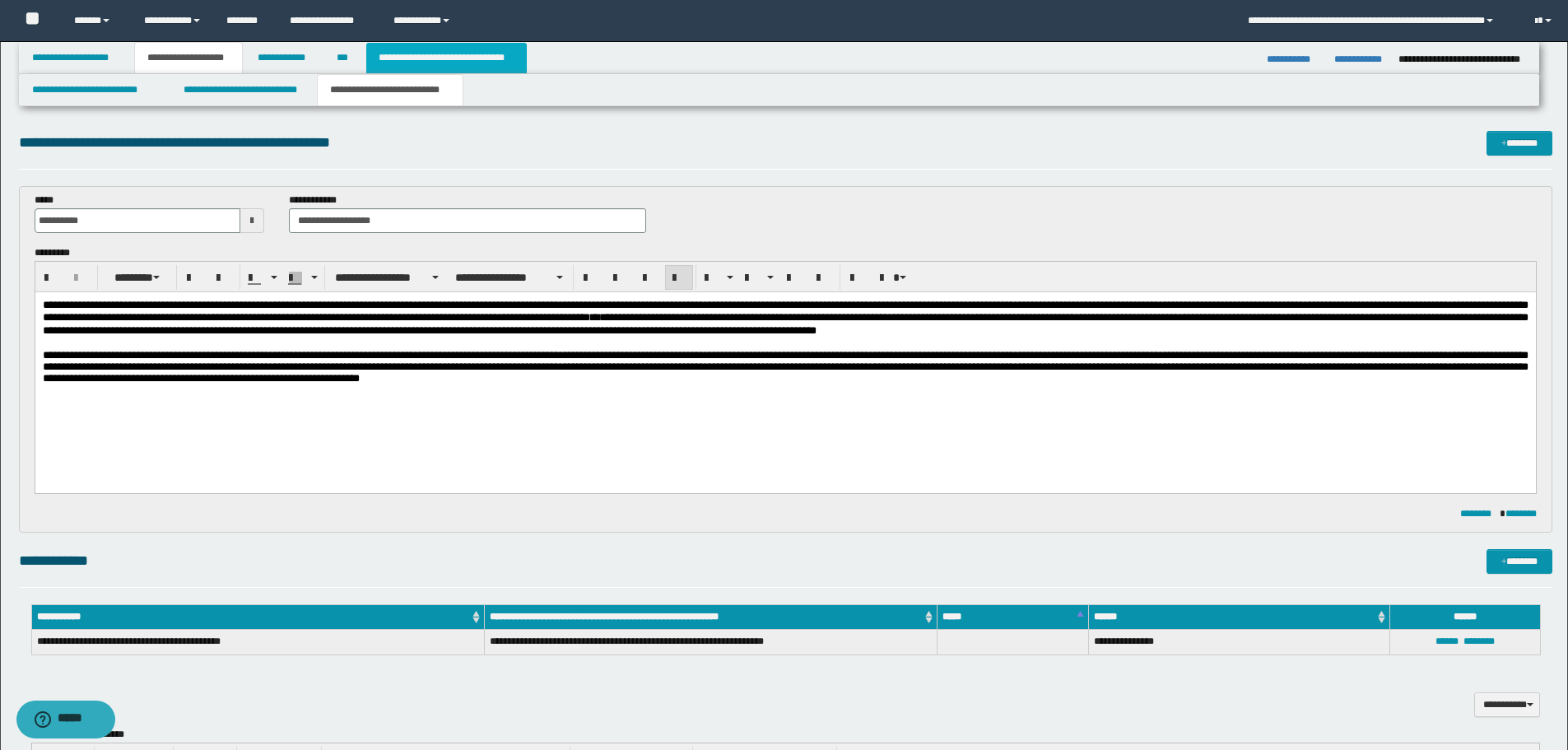 click on "**********" at bounding box center (446, 58) 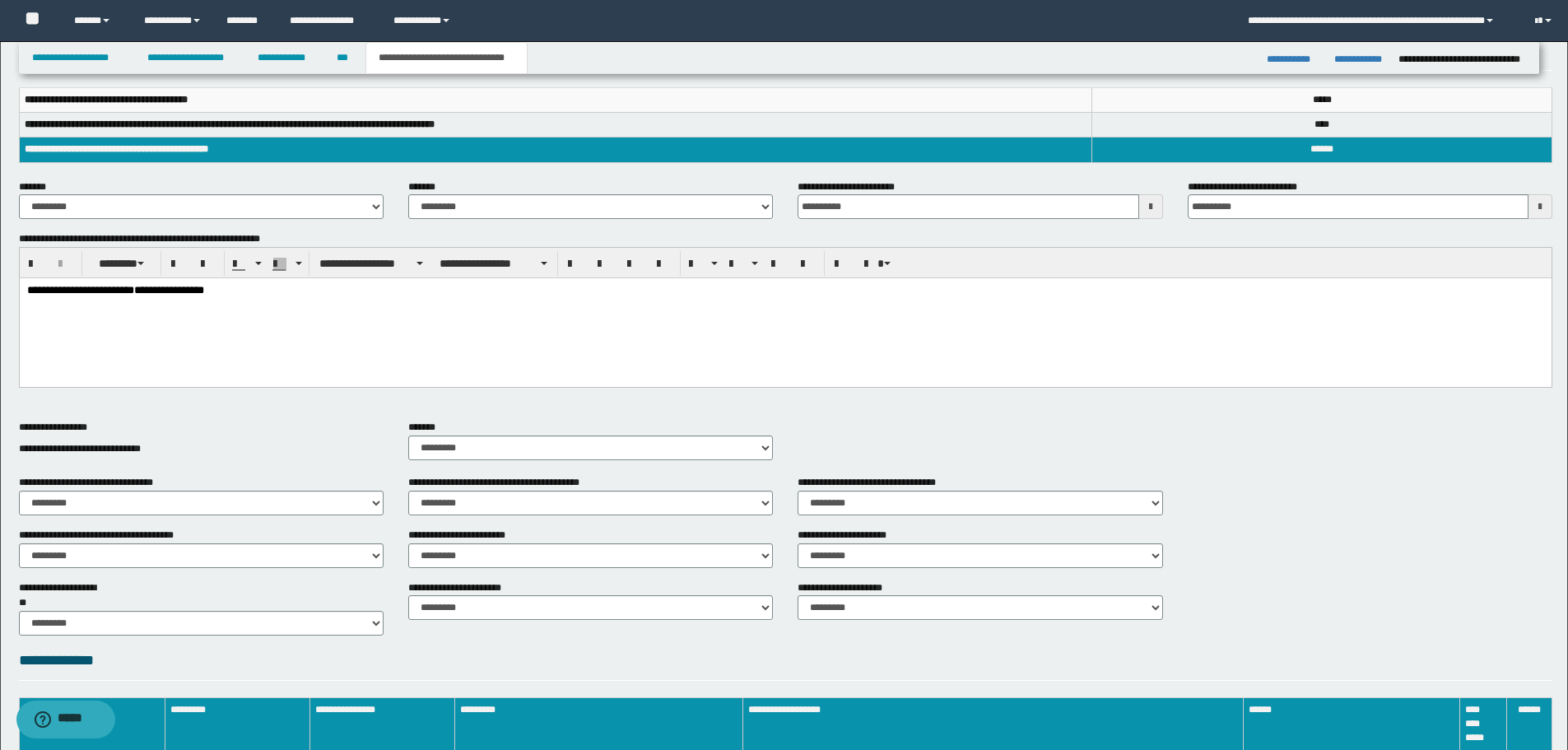 scroll, scrollTop: 439, scrollLeft: 0, axis: vertical 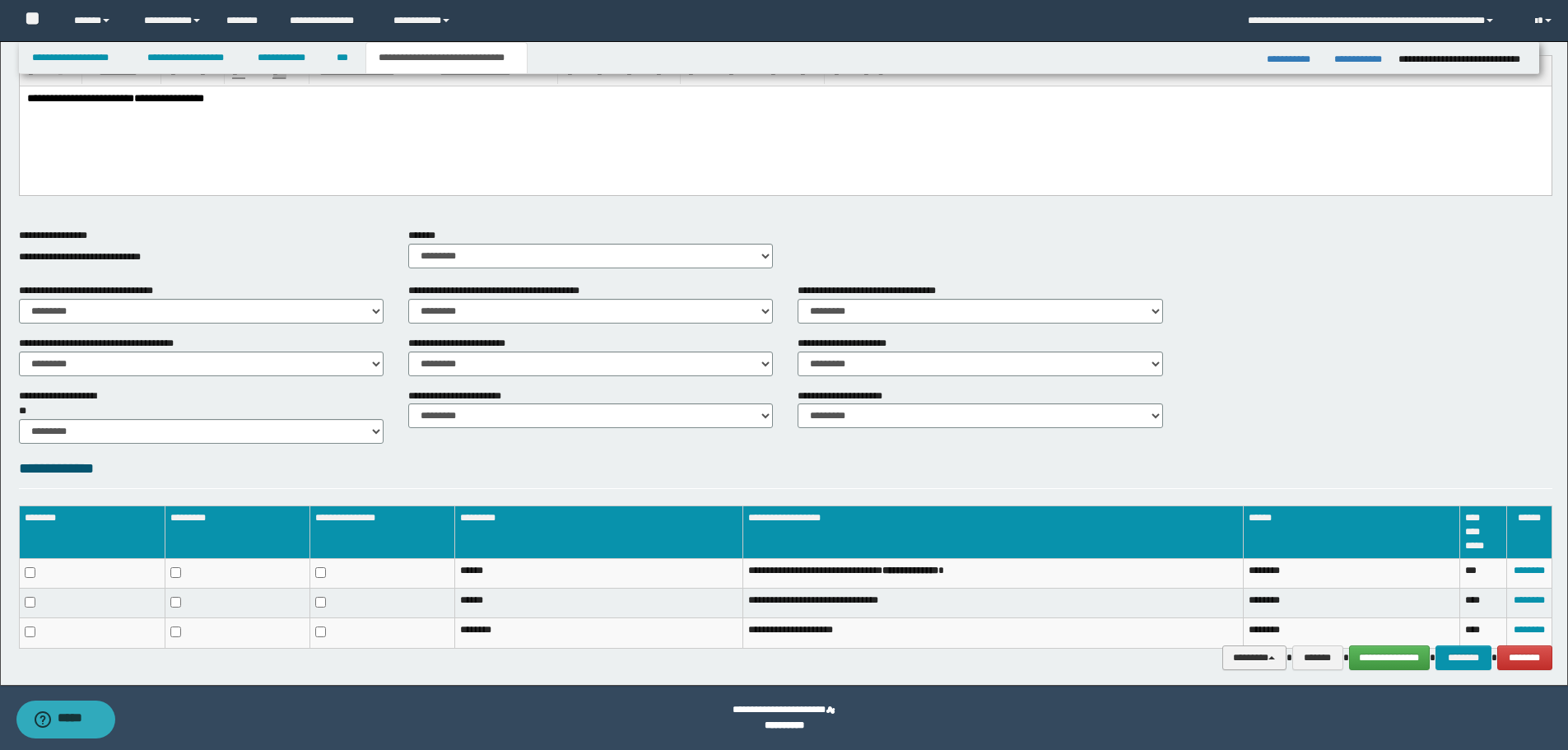 click on "********" at bounding box center (1254, 658) 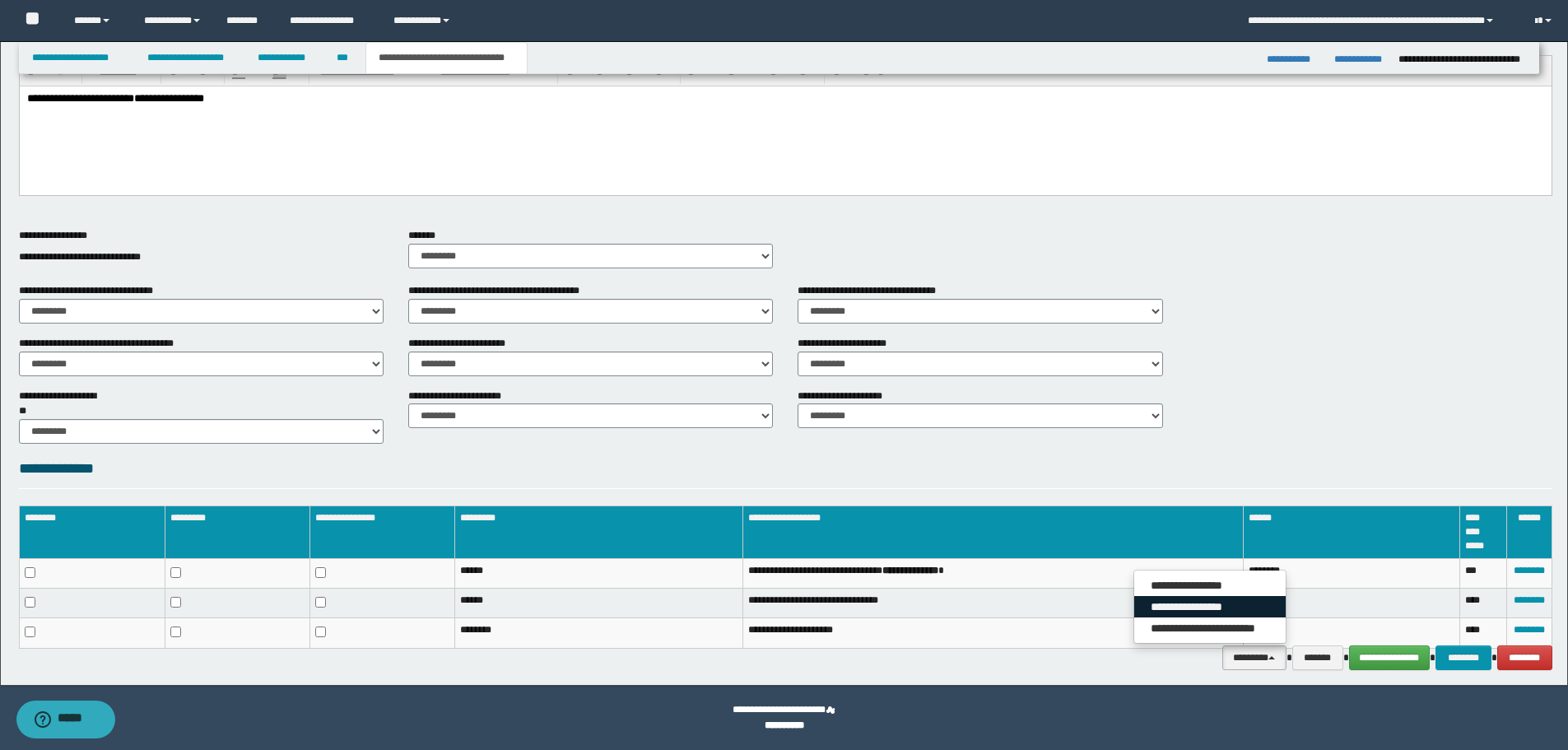 click on "**********" at bounding box center [1210, 607] 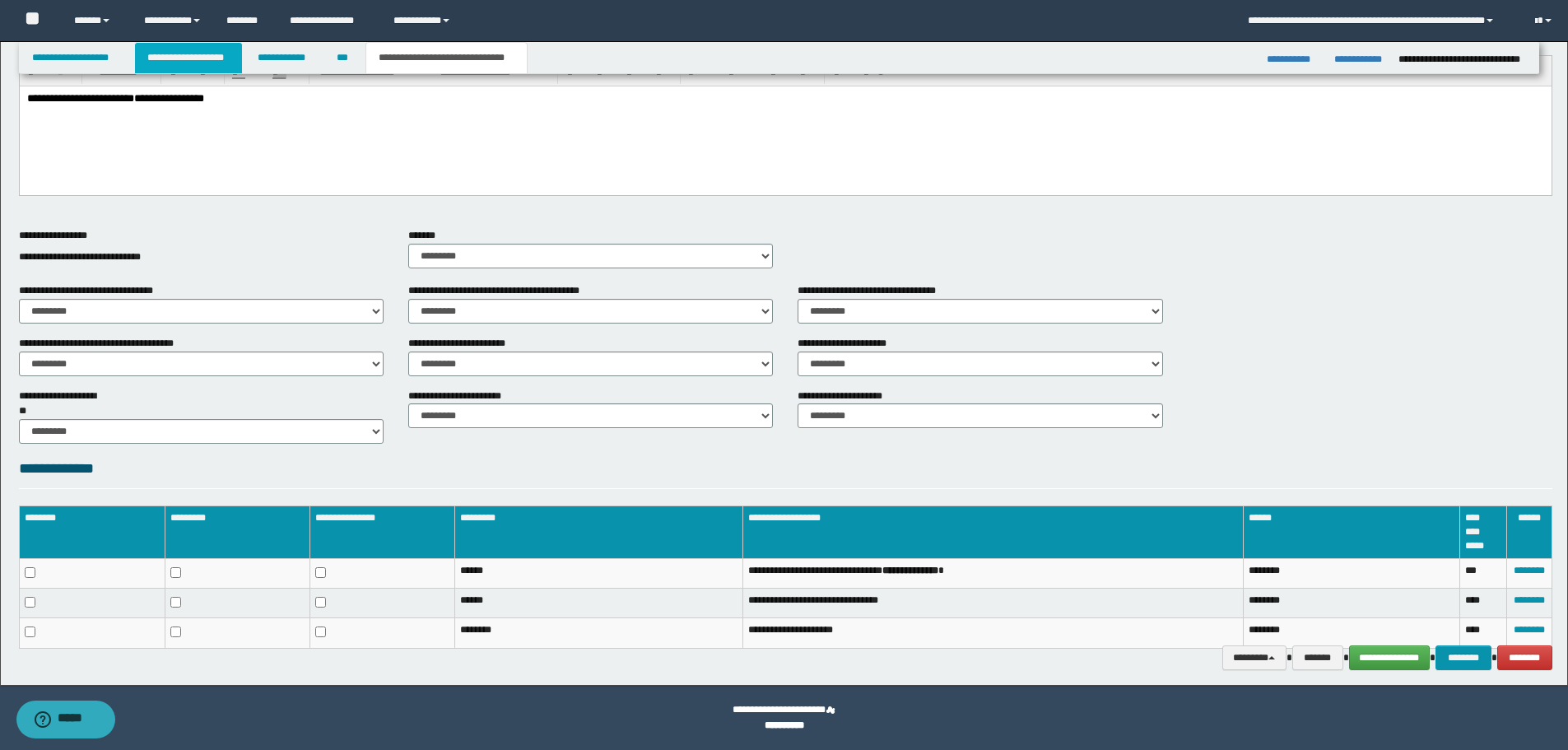 click on "**********" at bounding box center (188, 58) 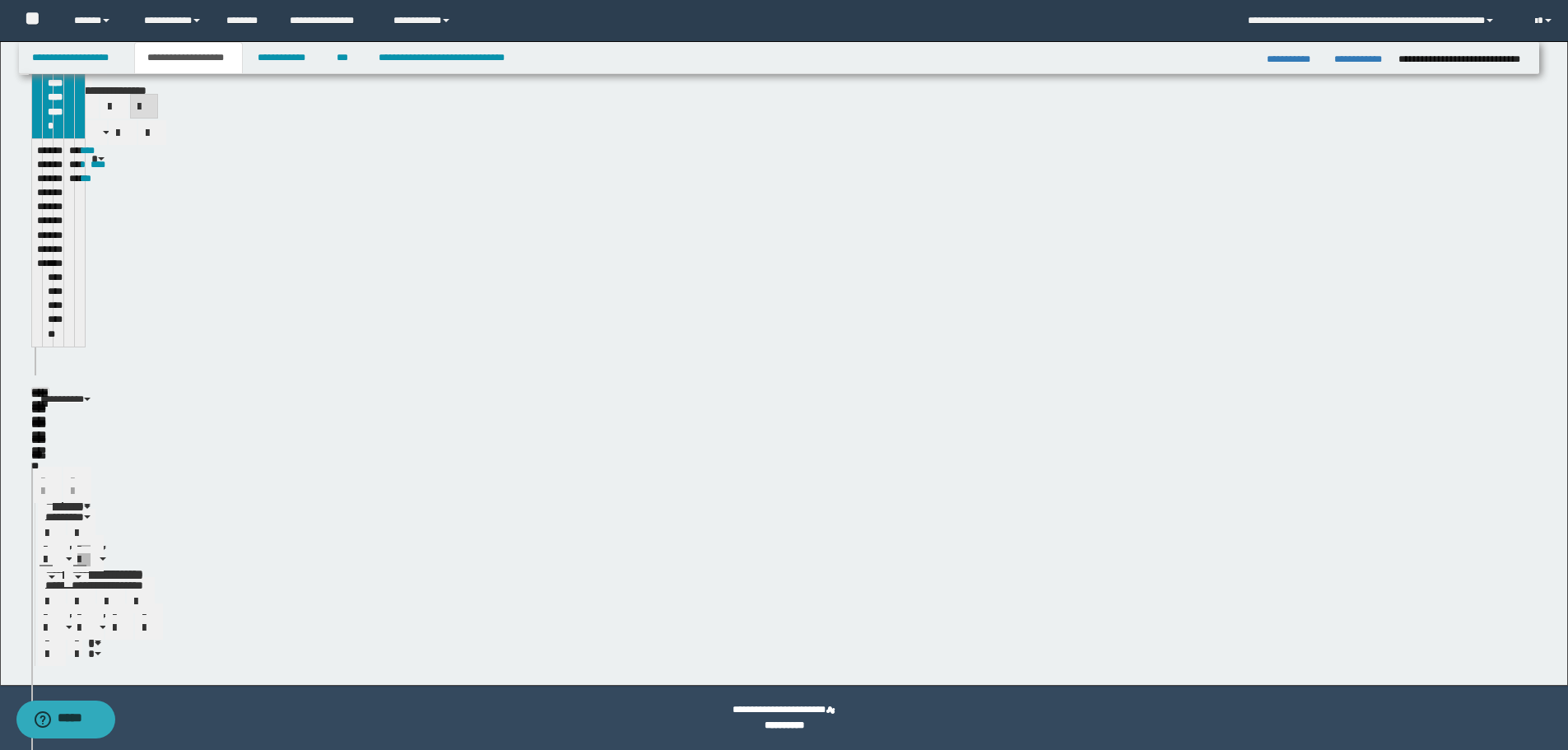 scroll, scrollTop: 464, scrollLeft: 0, axis: vertical 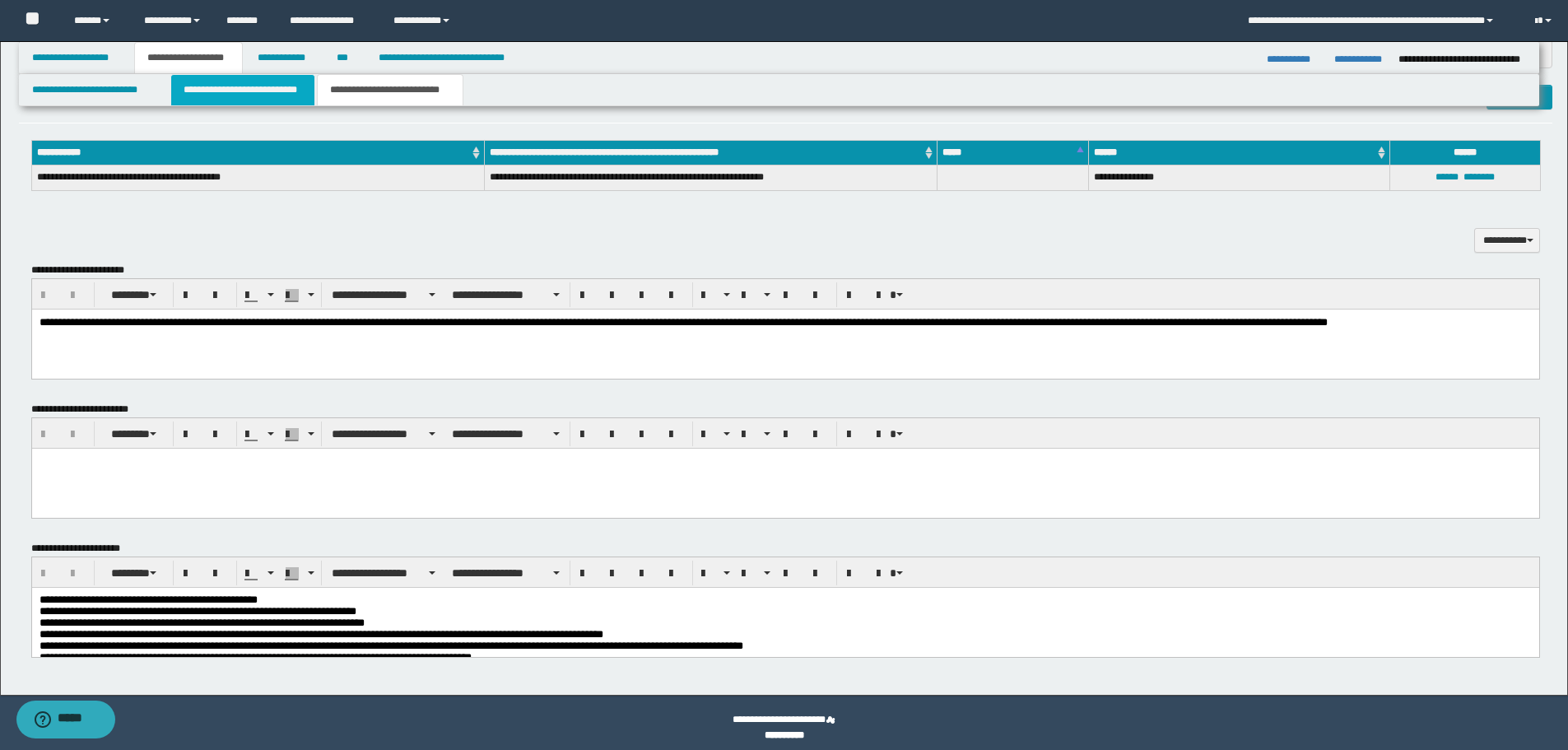 click on "**********" at bounding box center (243, 90) 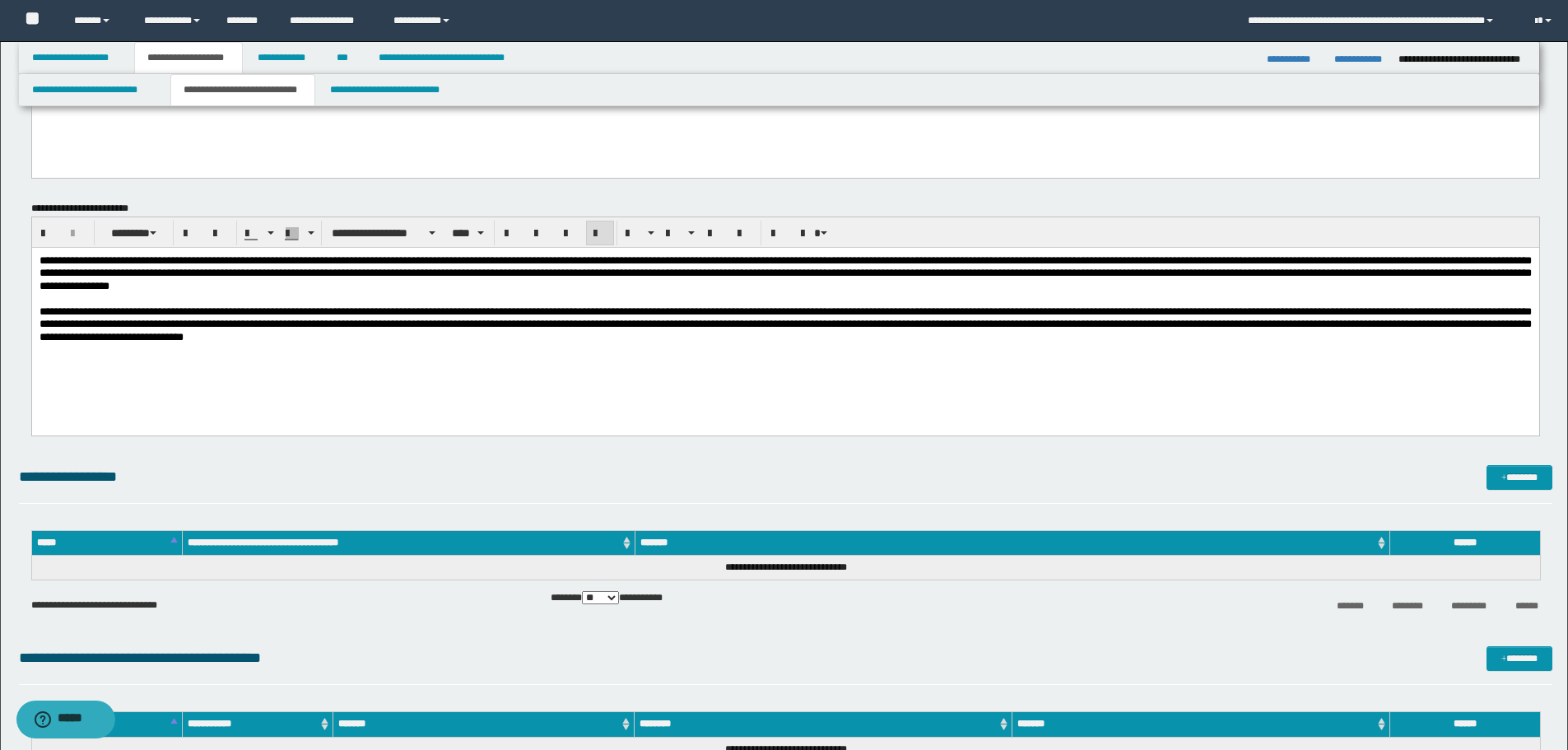 scroll, scrollTop: 53, scrollLeft: 0, axis: vertical 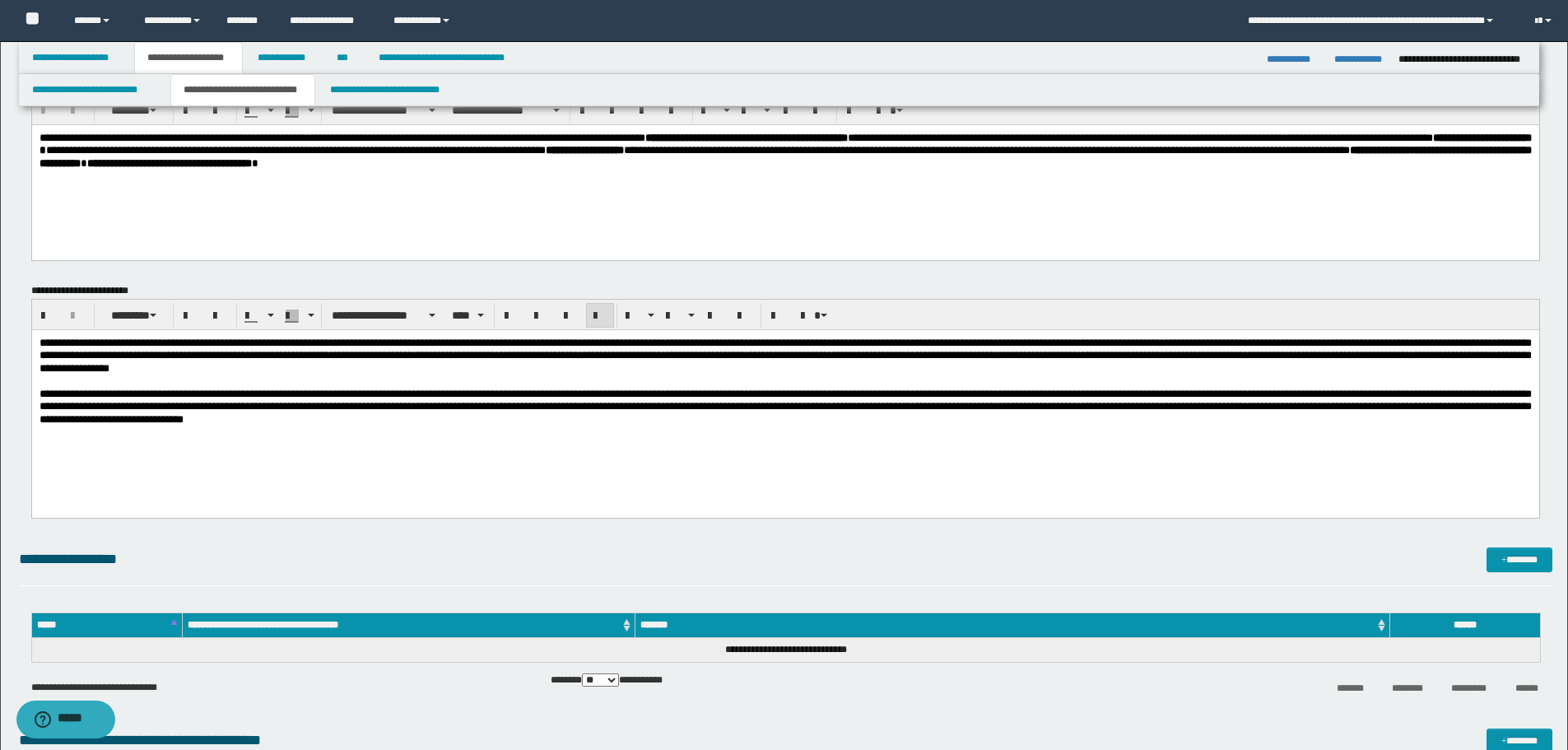 click on "**********" at bounding box center (784, 401) 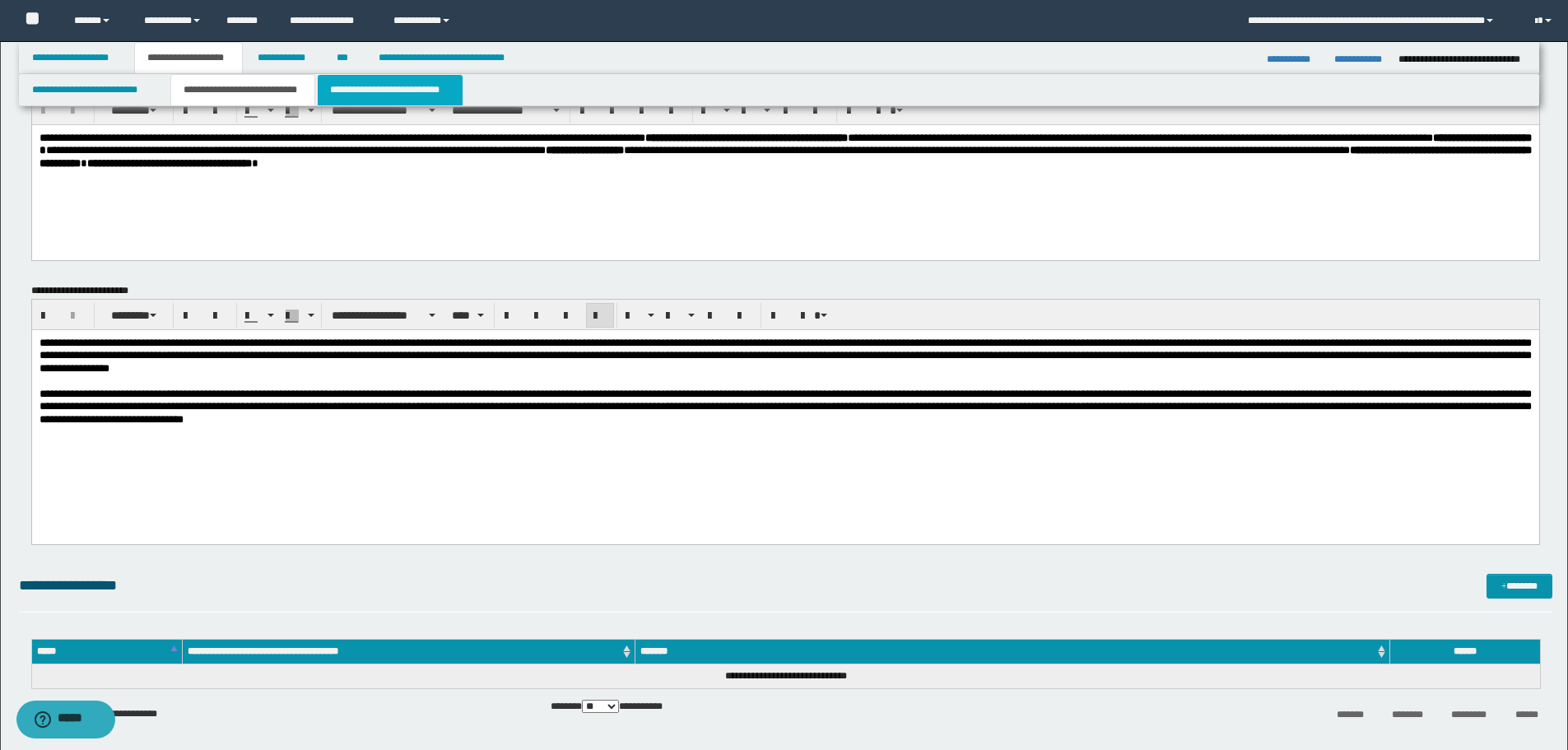 click on "**********" at bounding box center (390, 90) 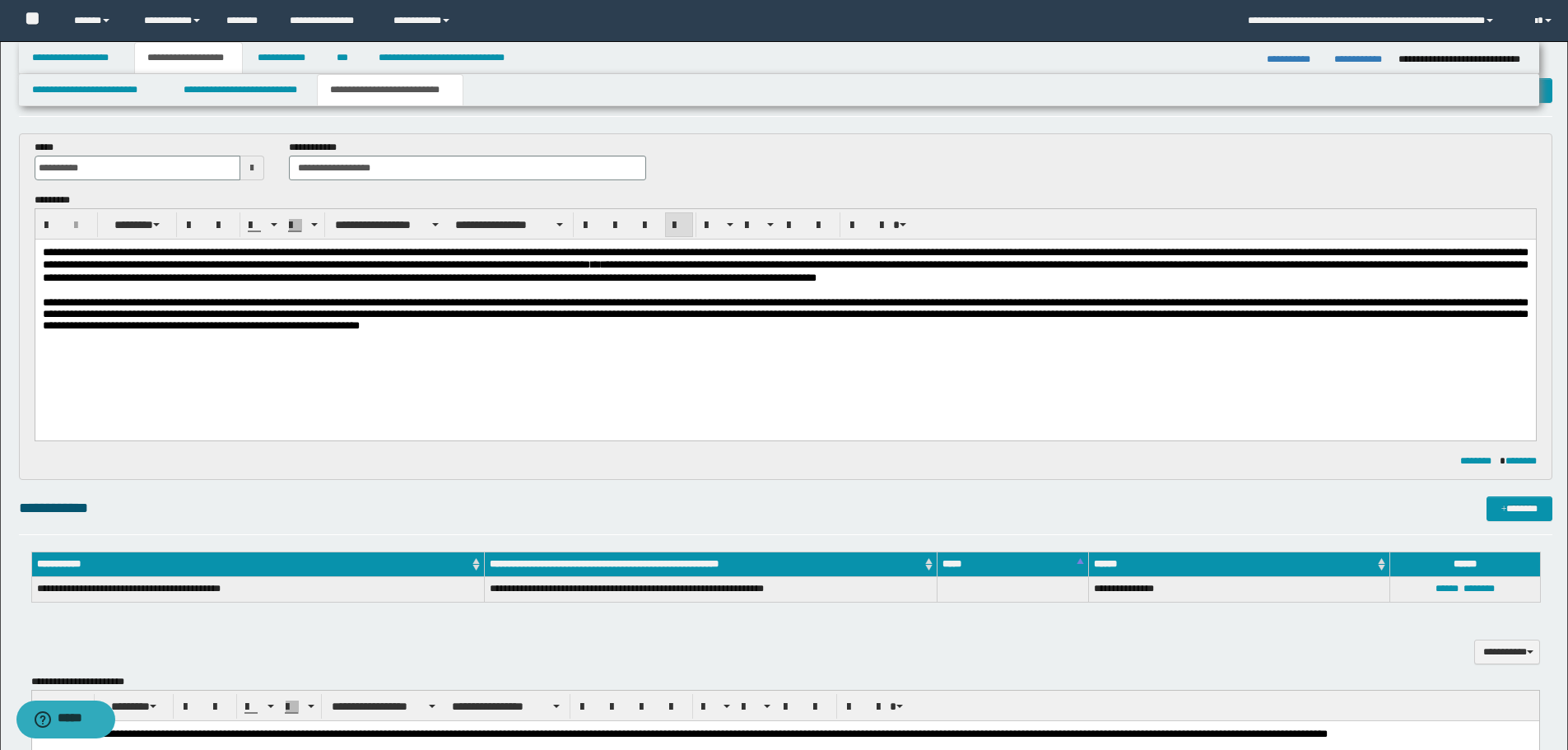click at bounding box center (784, 338) 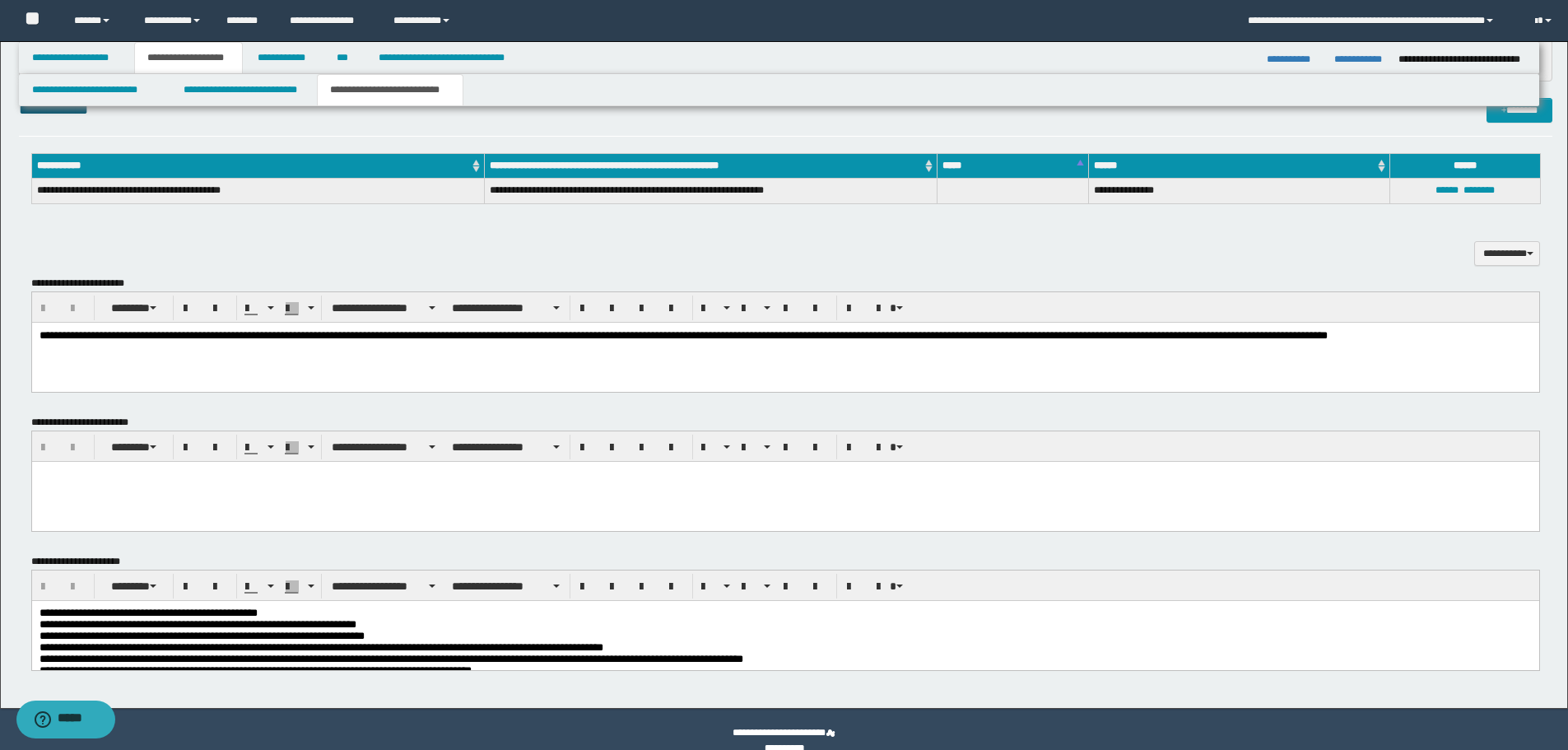 scroll, scrollTop: 487, scrollLeft: 0, axis: vertical 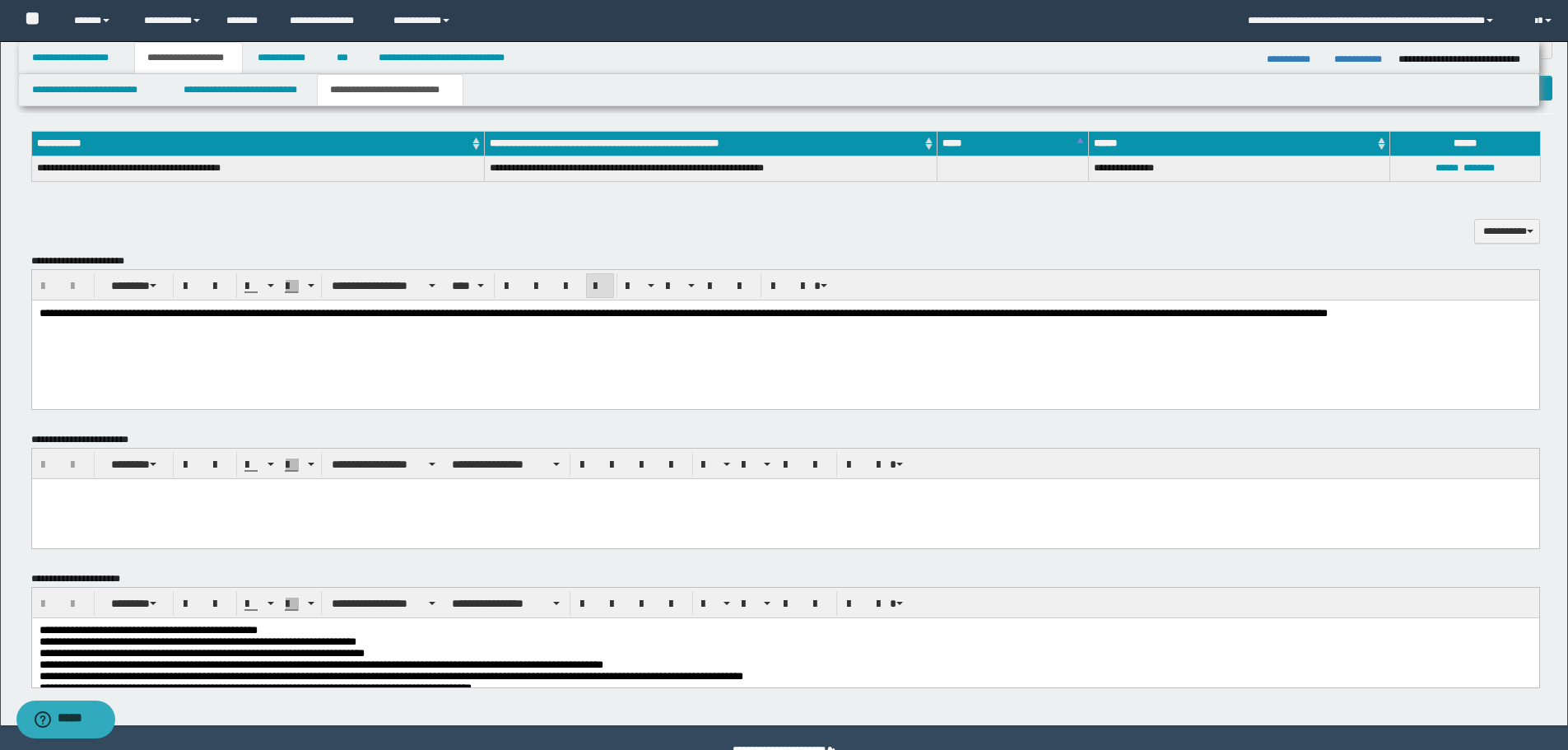click on "**********" at bounding box center (784, 313) 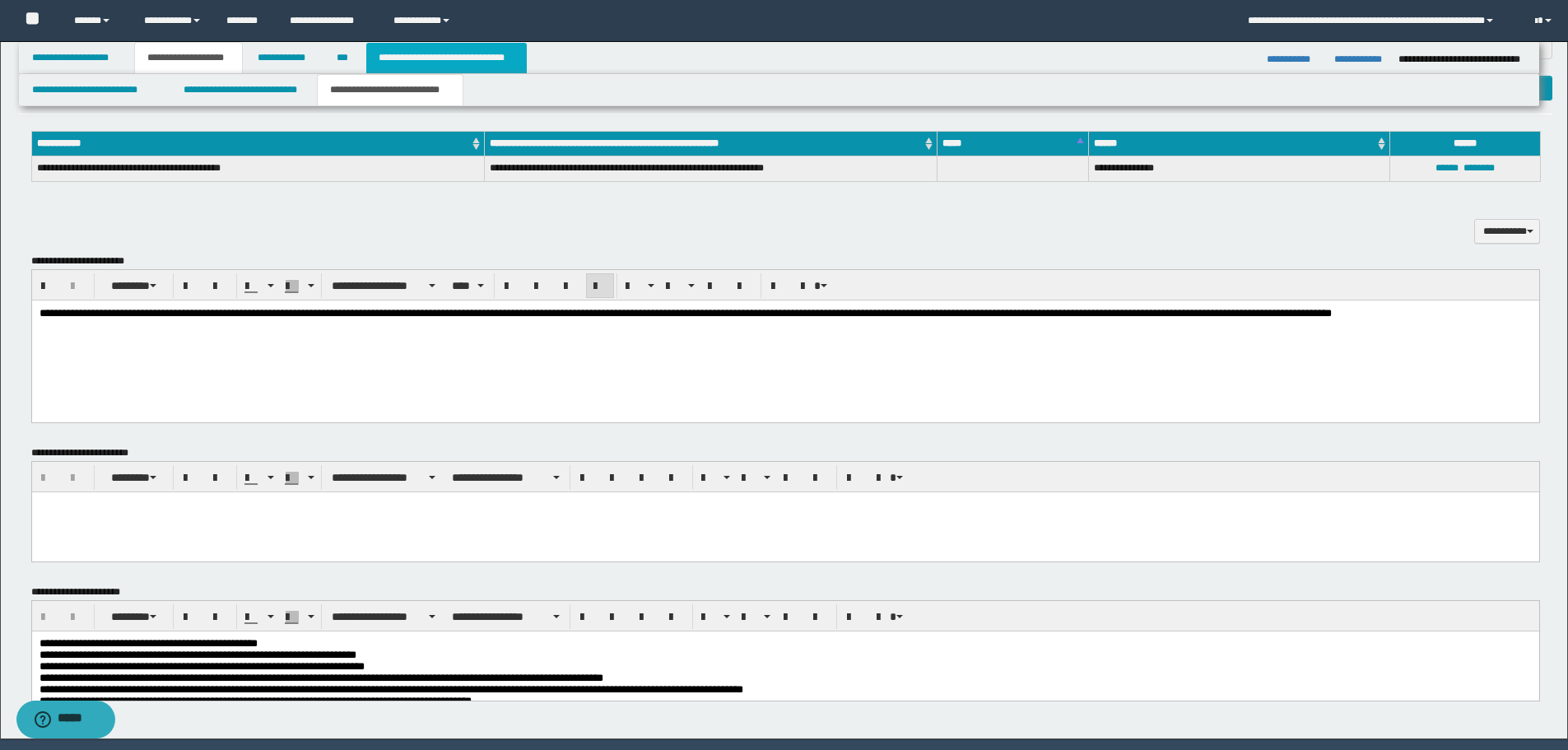 click on "**********" at bounding box center [446, 58] 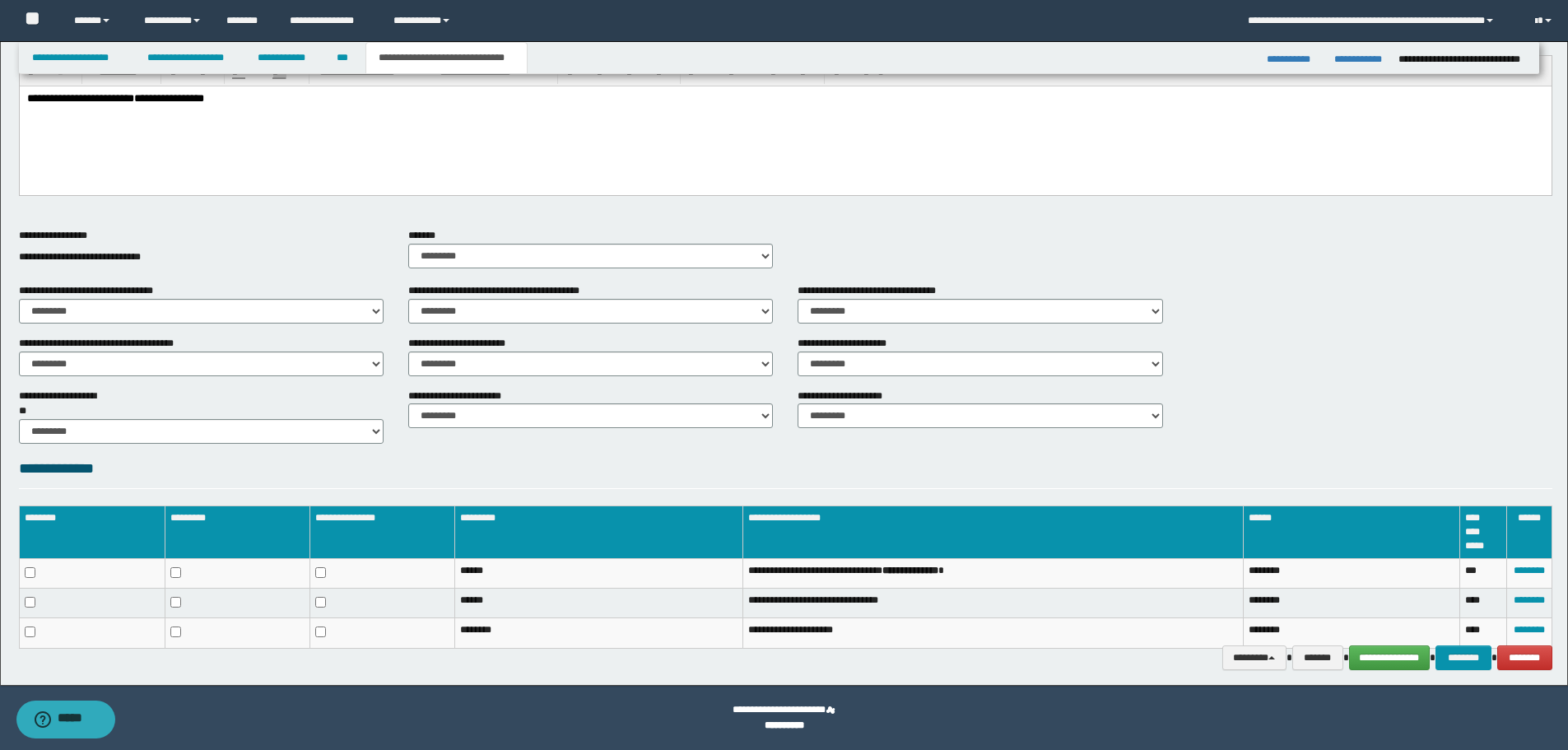 click on "**********" at bounding box center [784, 120] 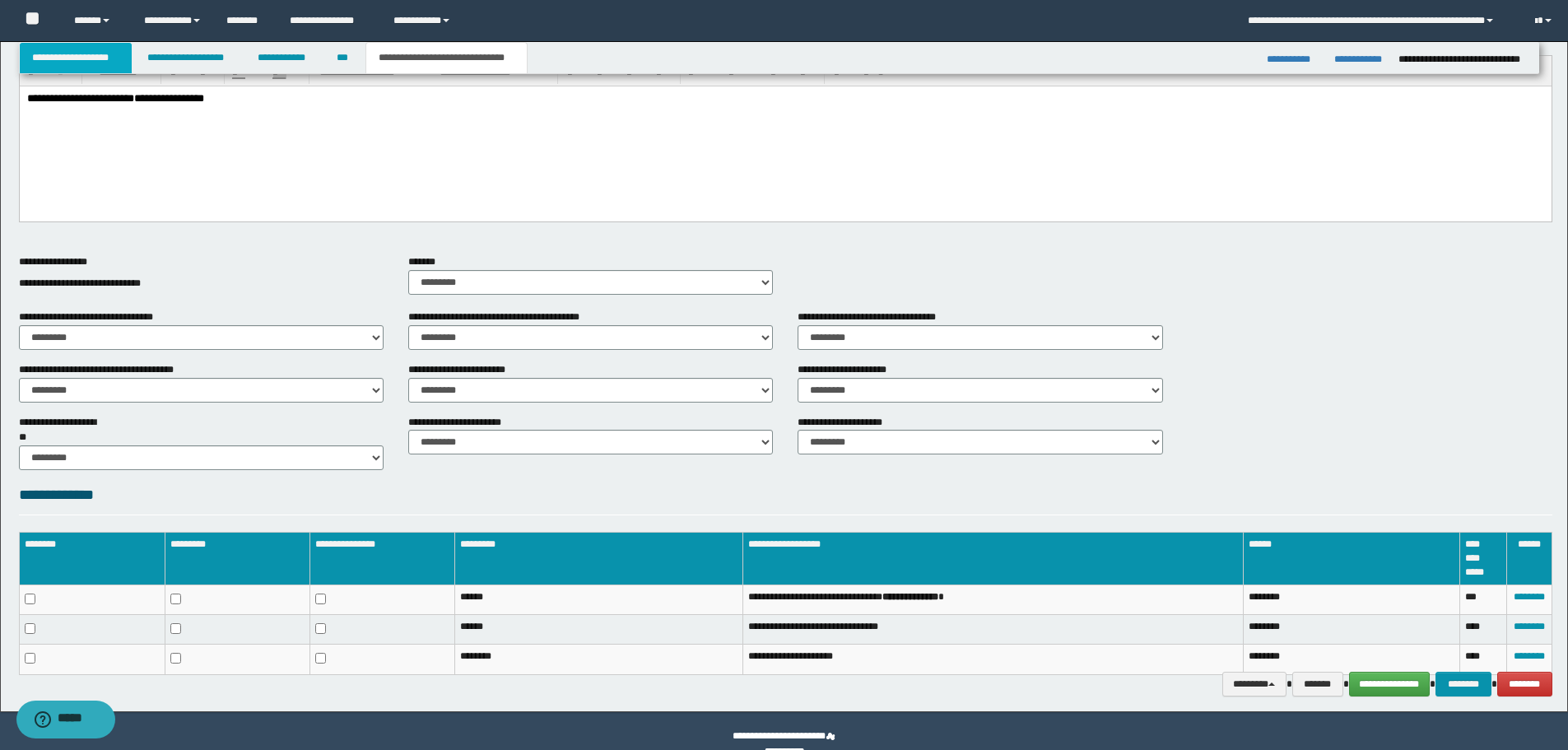 click on "**********" at bounding box center [76, 58] 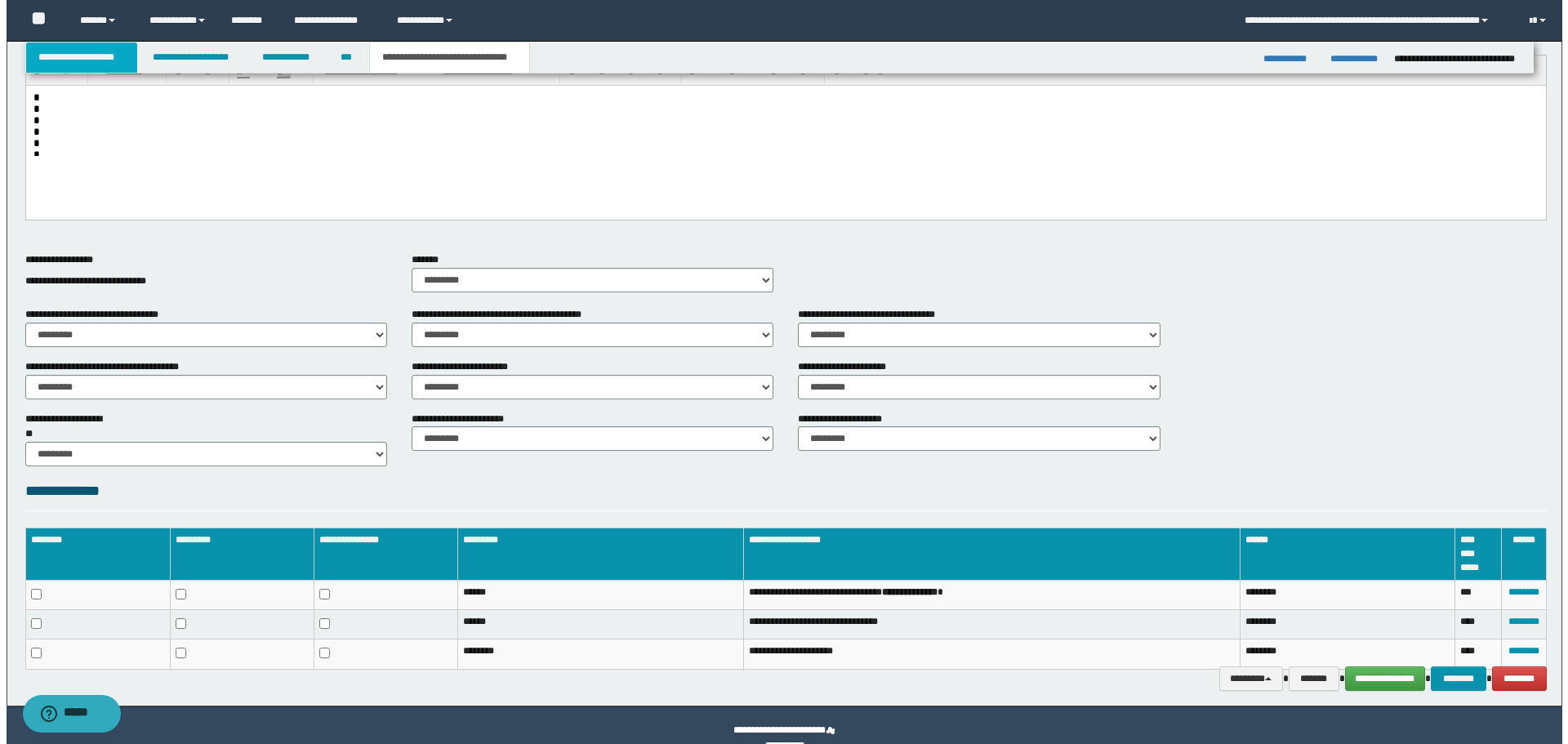 scroll, scrollTop: 0, scrollLeft: 0, axis: both 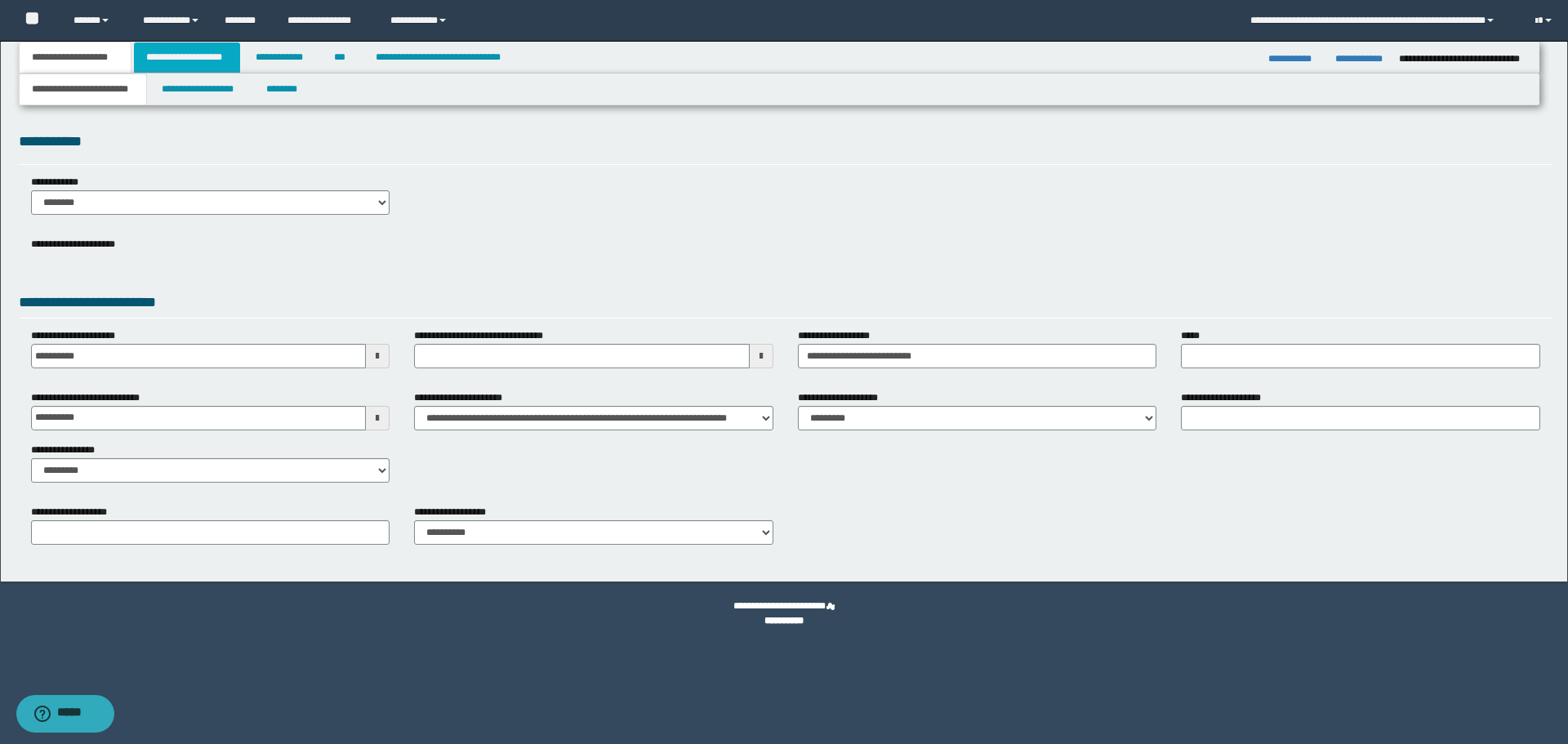 drag, startPoint x: 167, startPoint y: 49, endPoint x: 235, endPoint y: 49, distance: 68 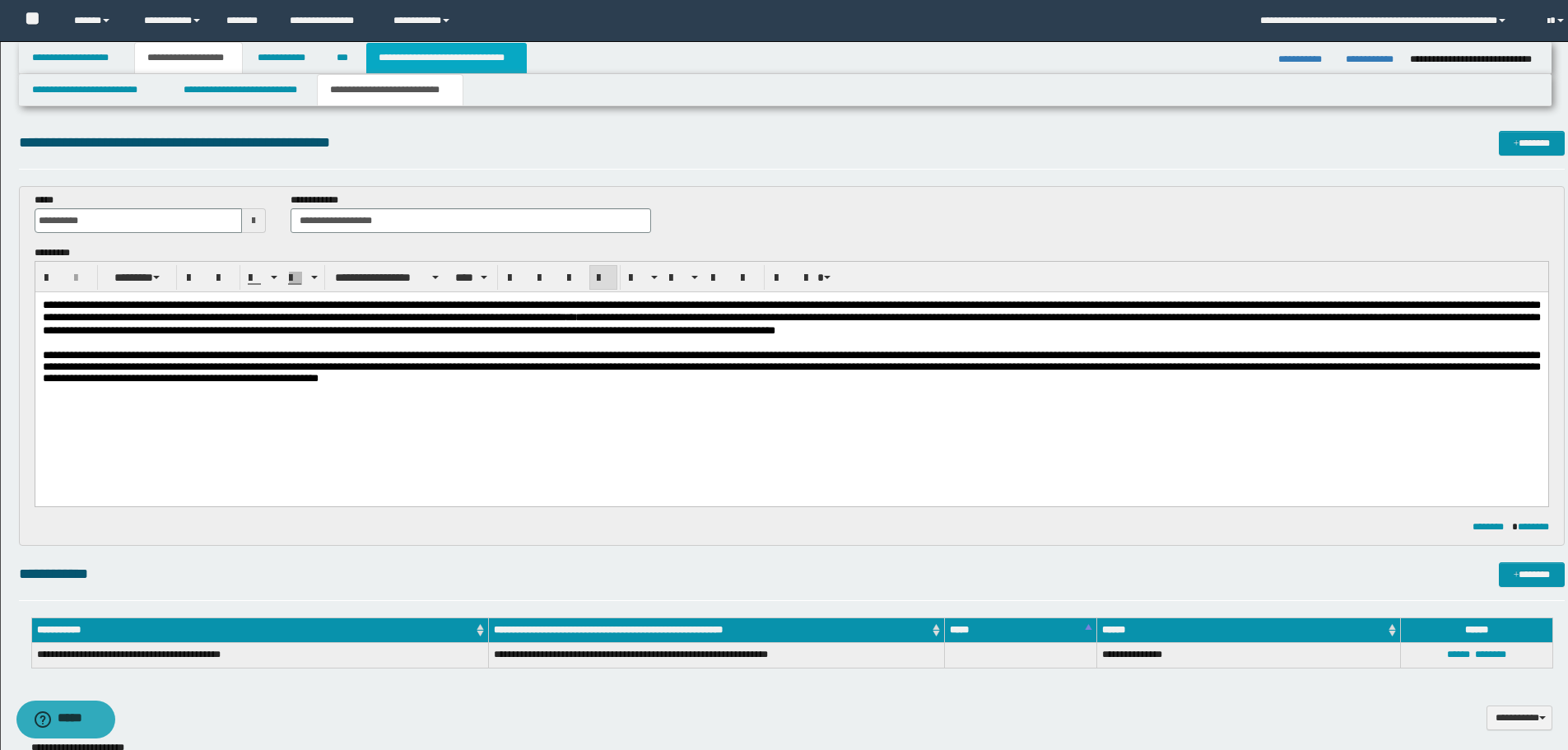 click on "**********" at bounding box center (446, 58) 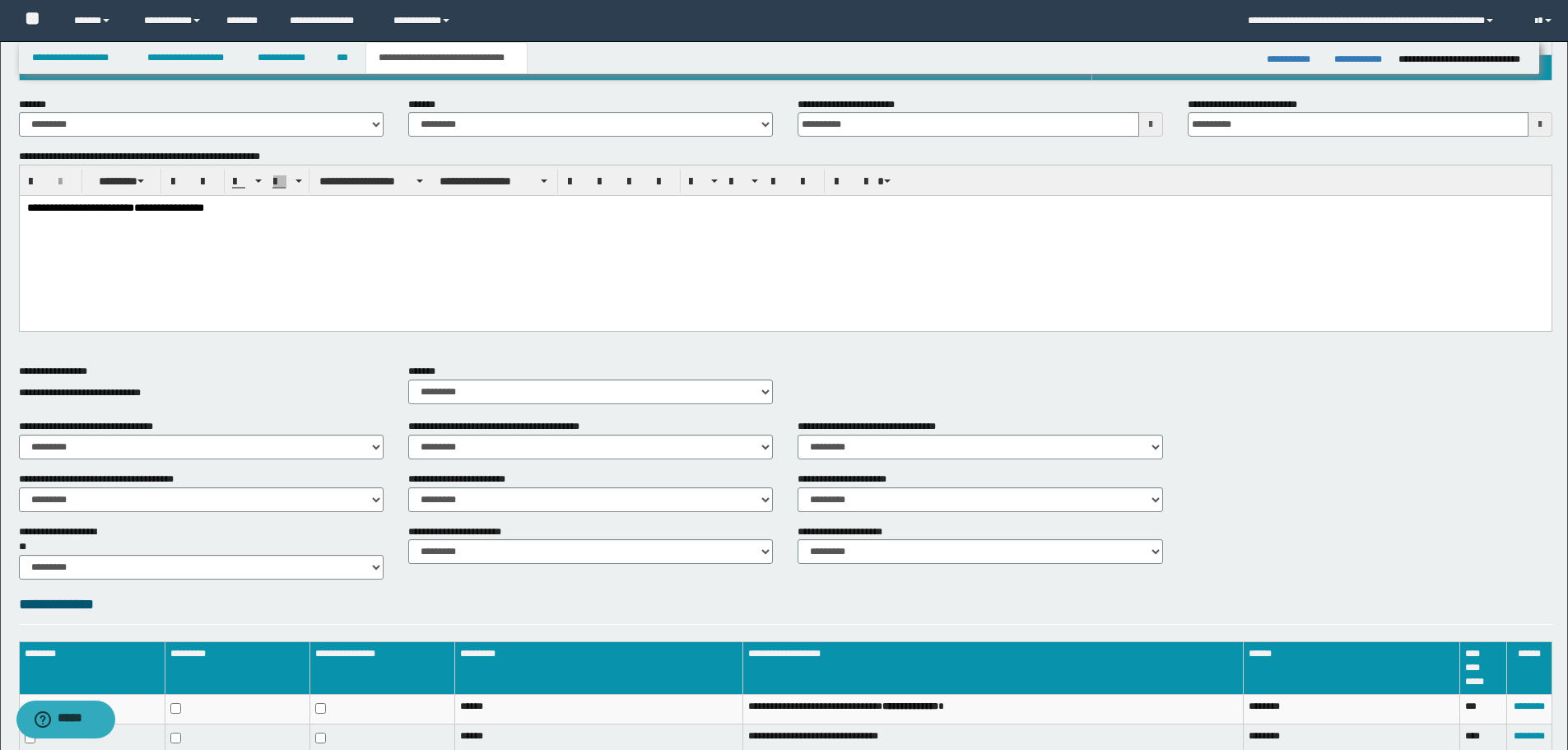 scroll, scrollTop: 465, scrollLeft: 0, axis: vertical 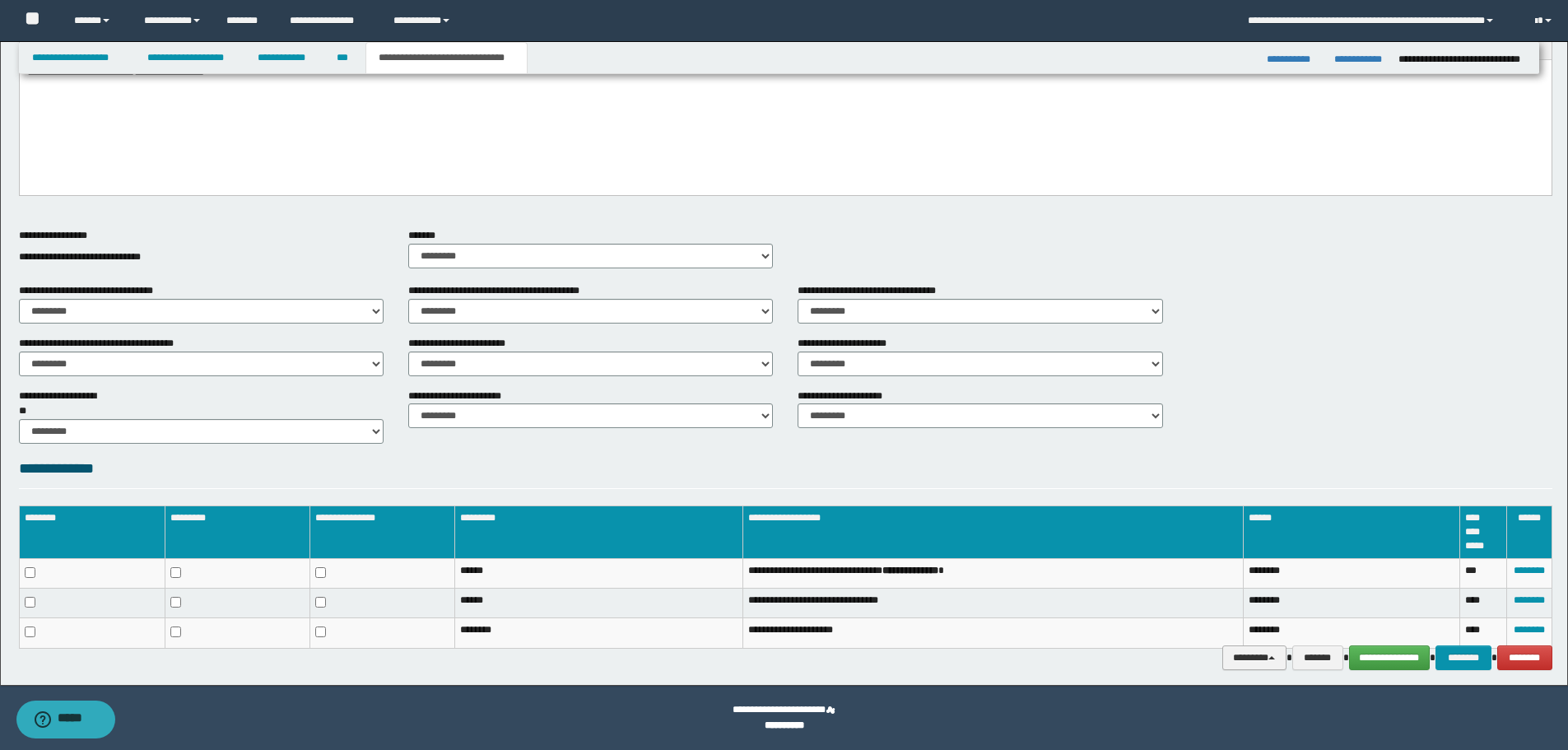 click on "********" at bounding box center [1254, 658] 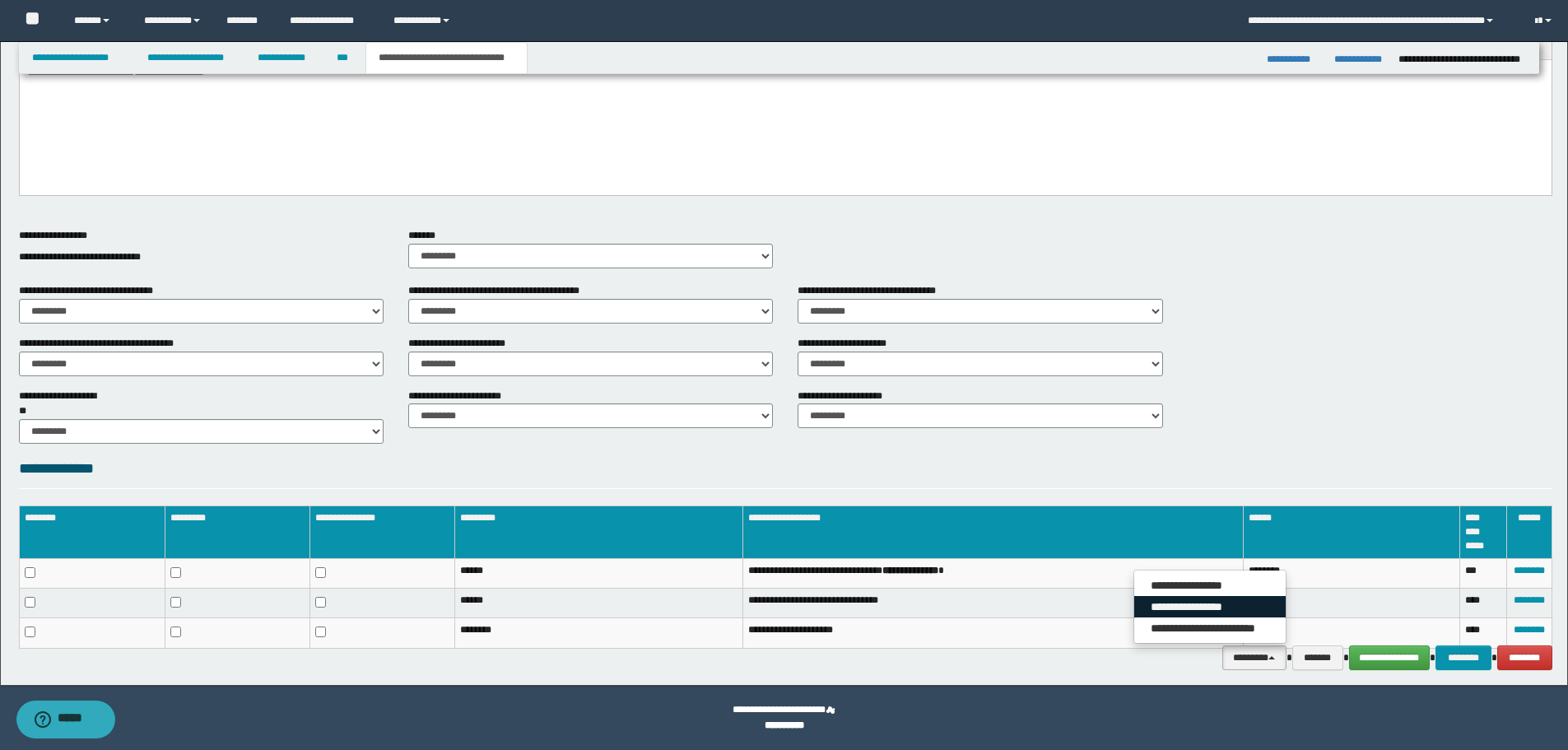 click on "**********" at bounding box center (1210, 607) 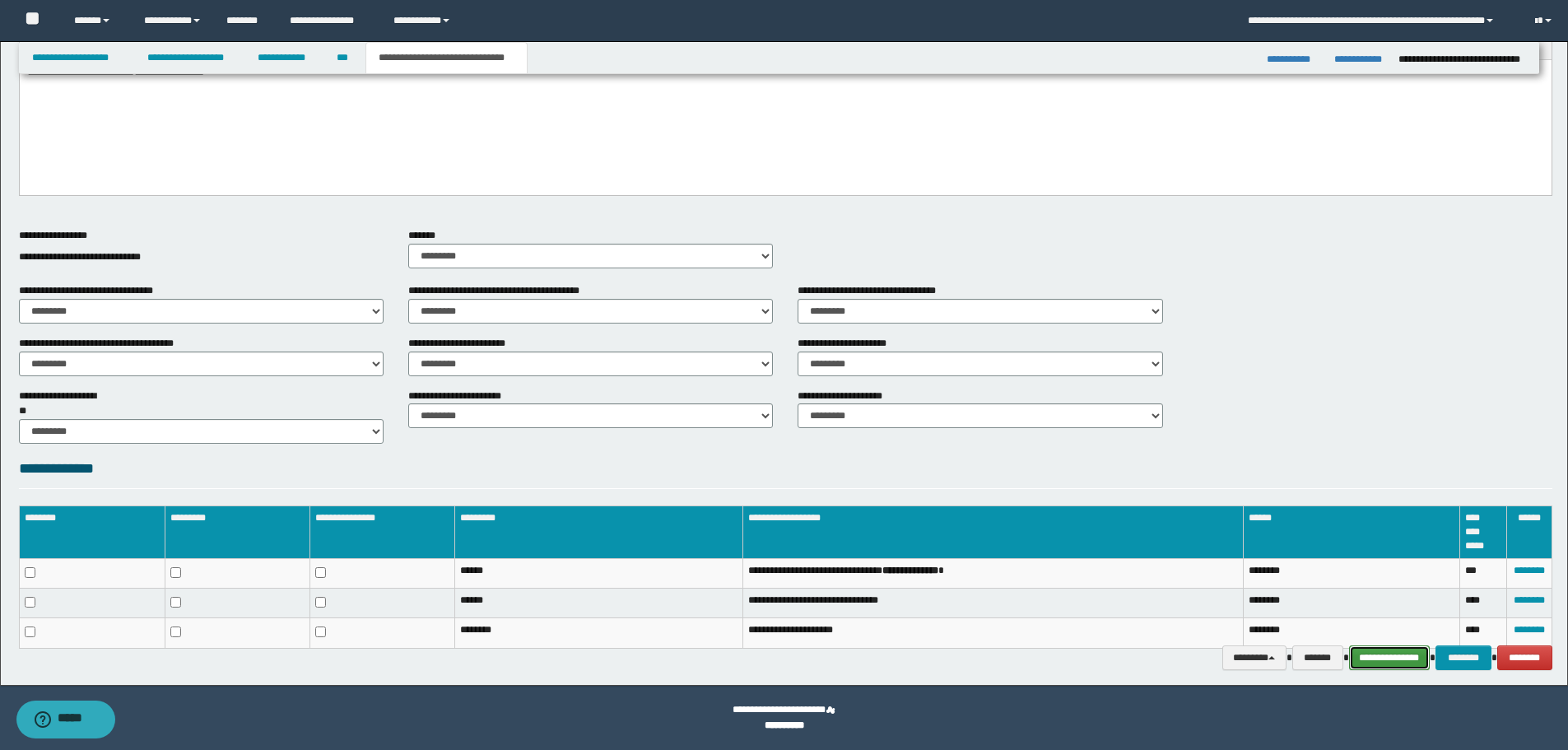 click on "**********" at bounding box center [1389, 658] 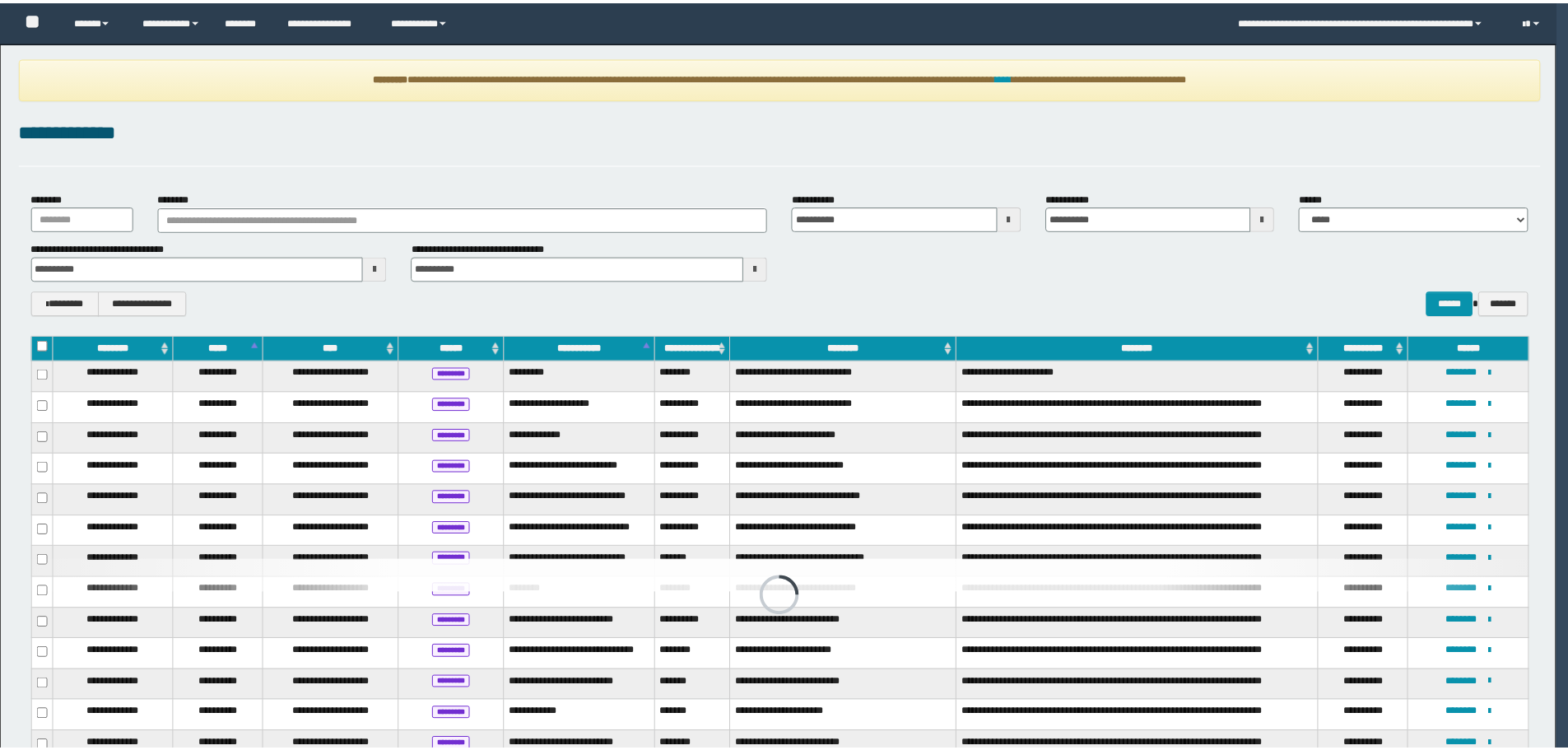 scroll, scrollTop: 0, scrollLeft: 0, axis: both 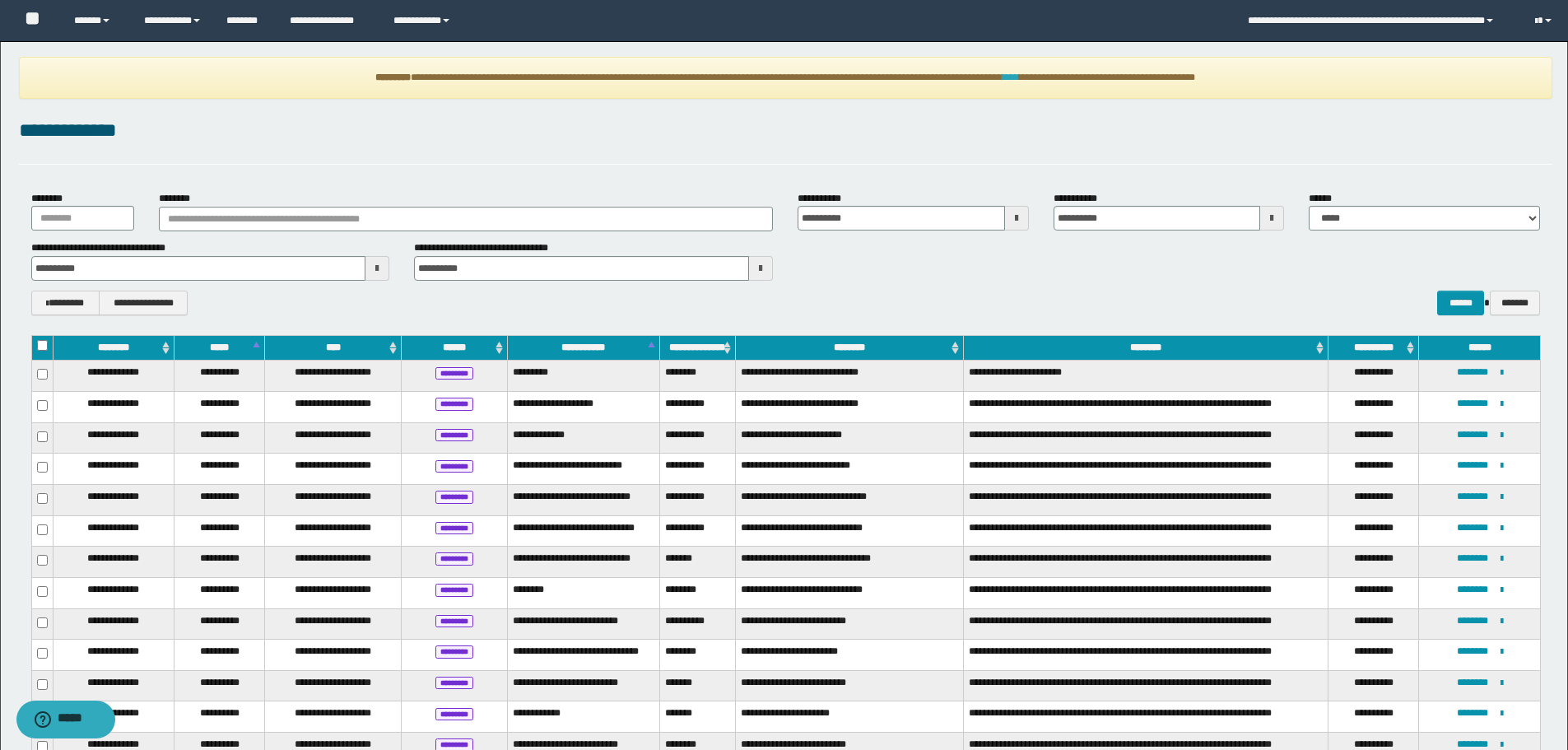 click on "****" at bounding box center (1011, 77) 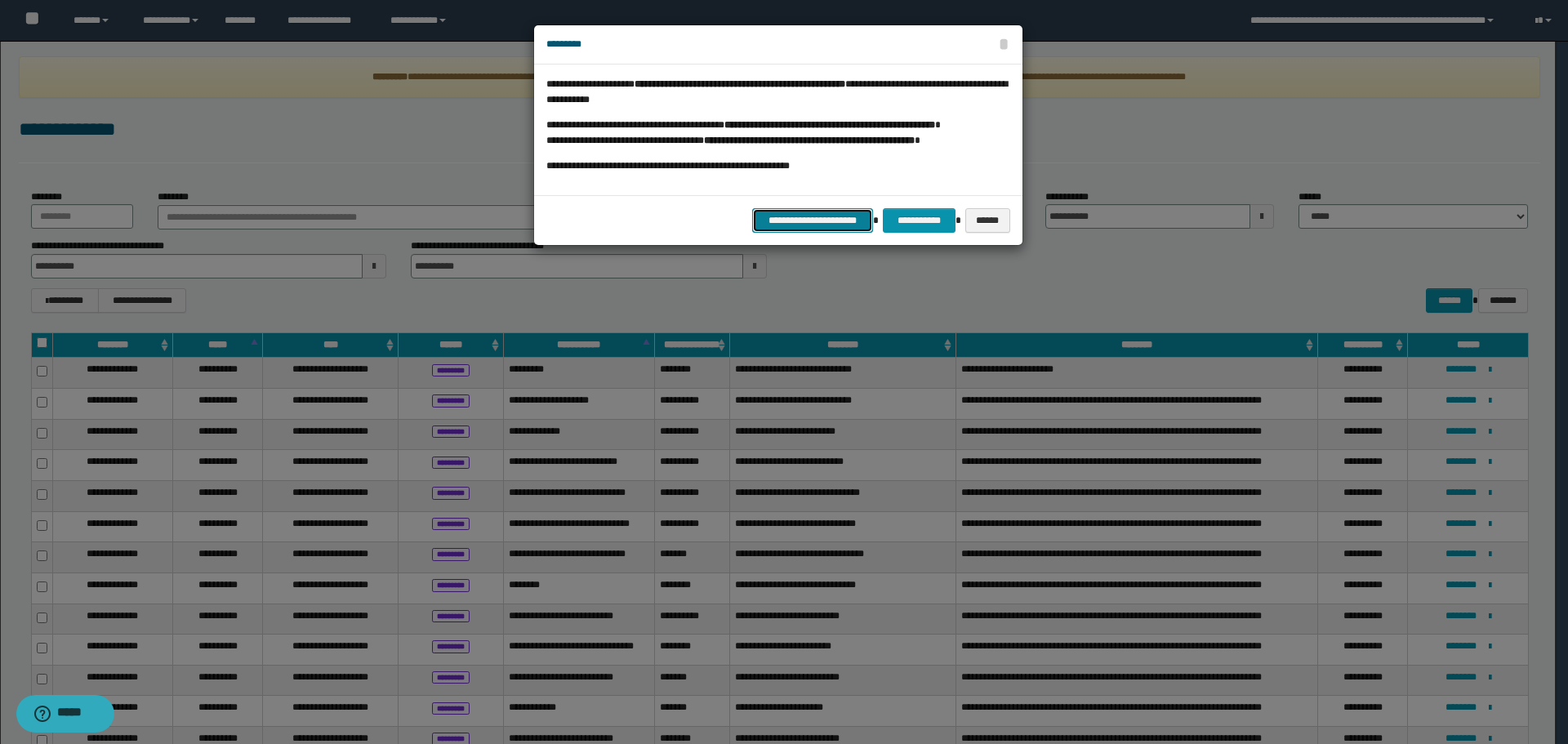 click on "**********" at bounding box center [813, 221] 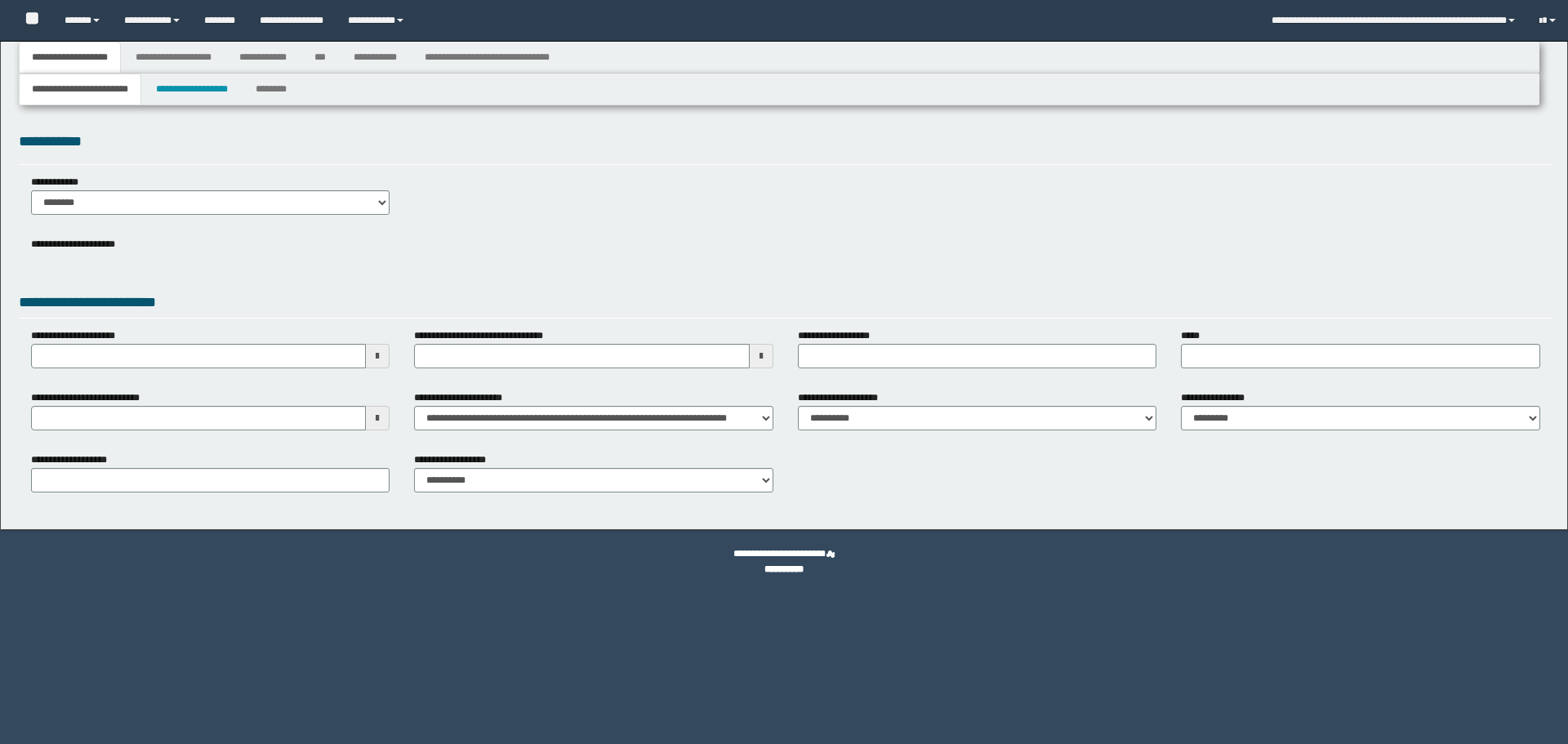 type on "**********" 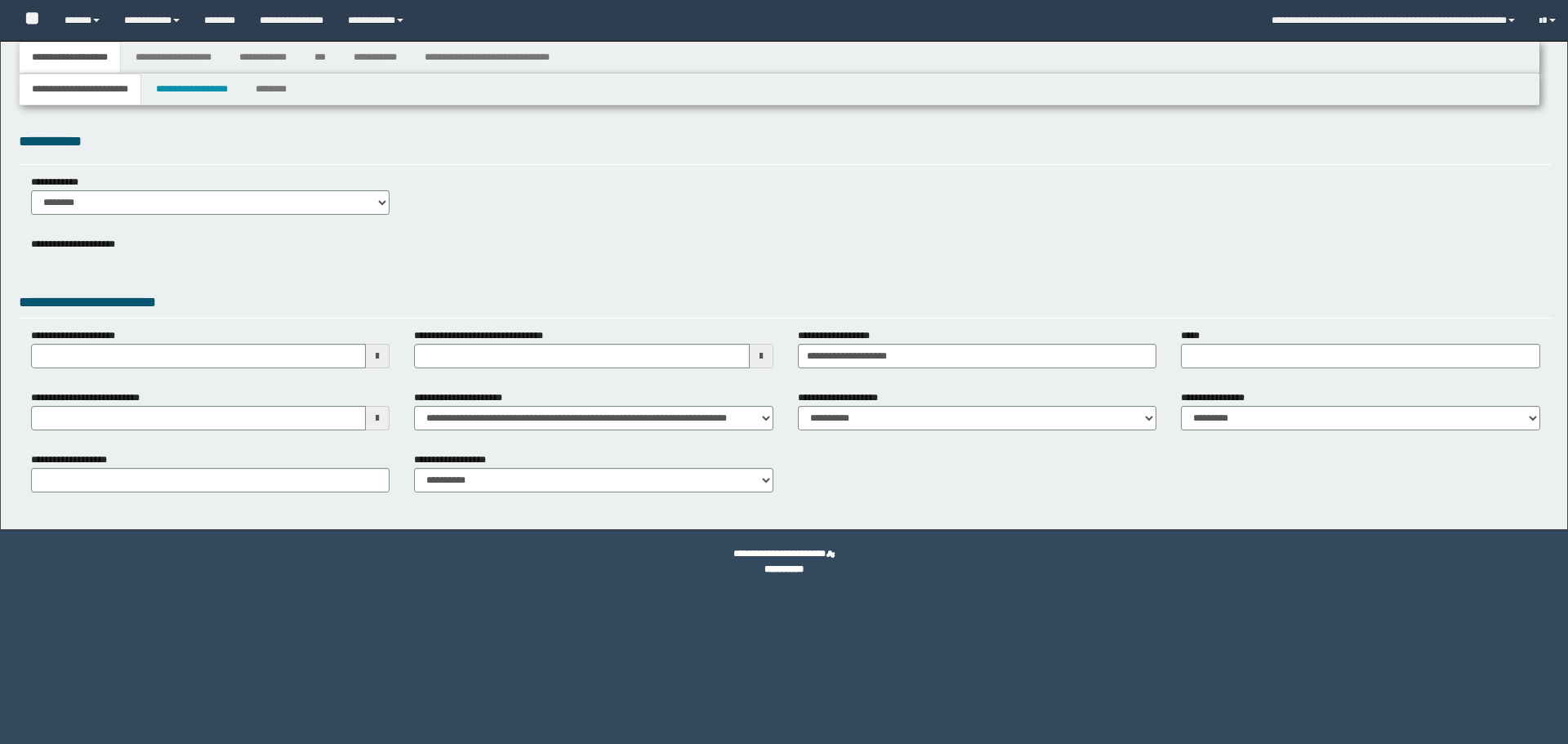 select on "*" 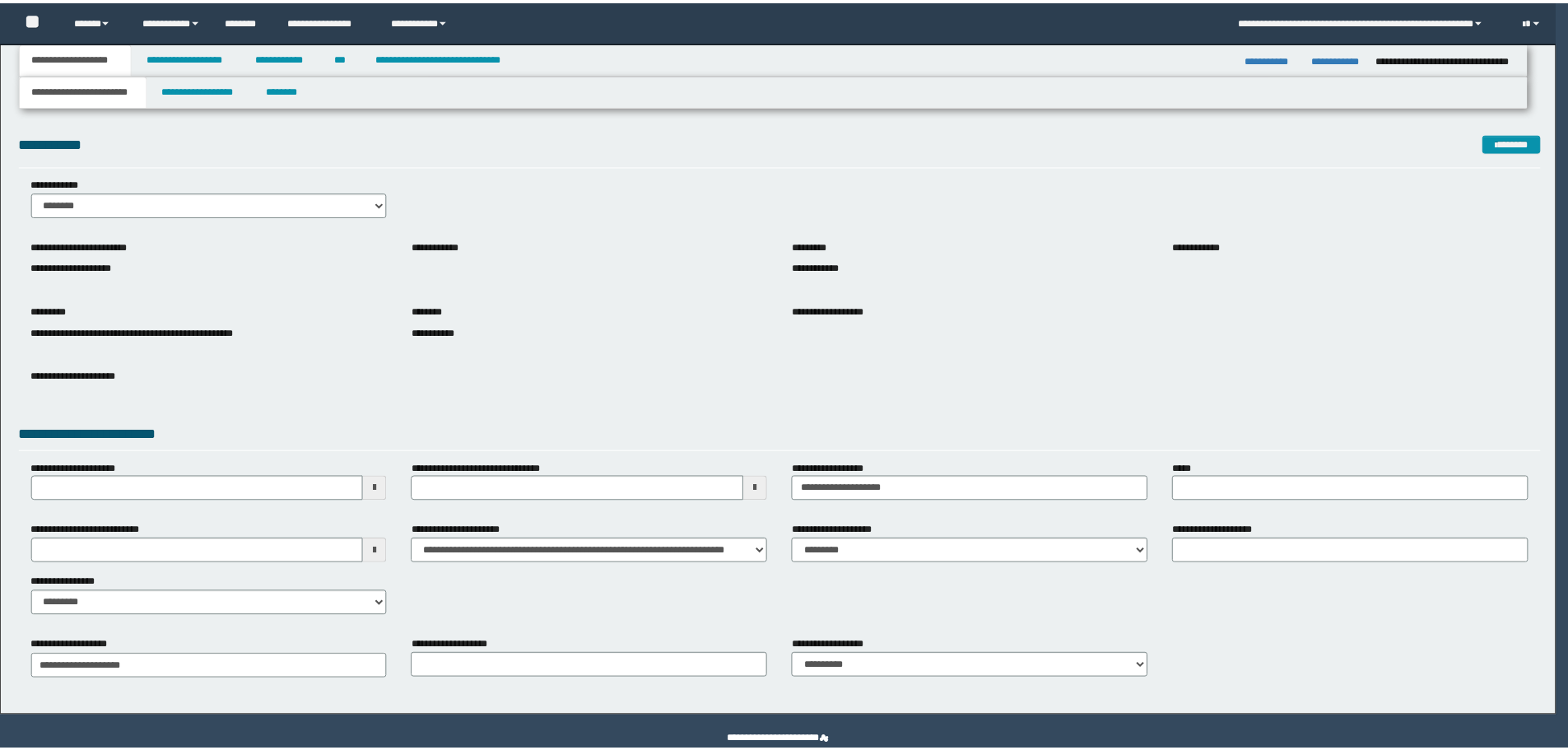 scroll, scrollTop: 0, scrollLeft: 0, axis: both 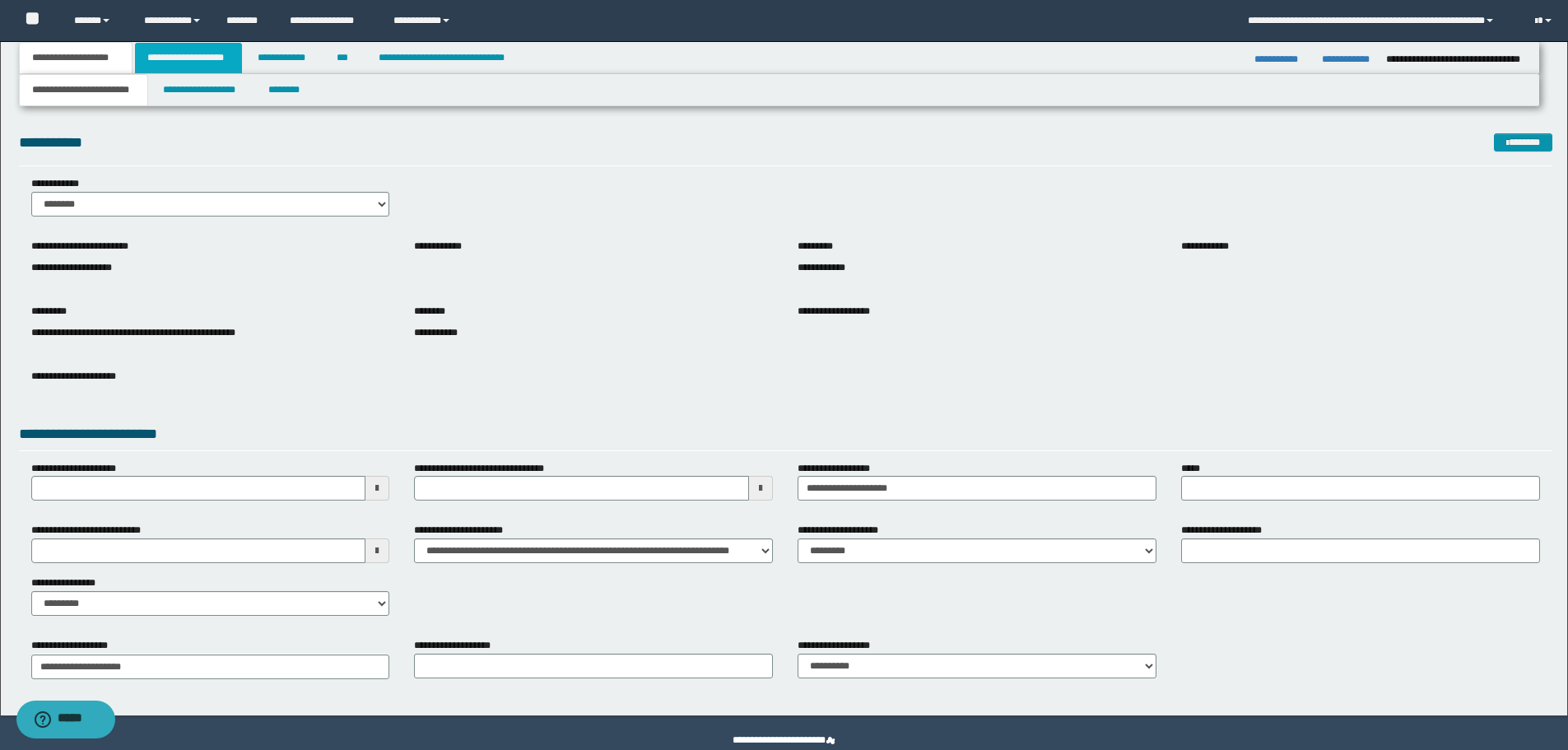 click on "**********" at bounding box center [188, 58] 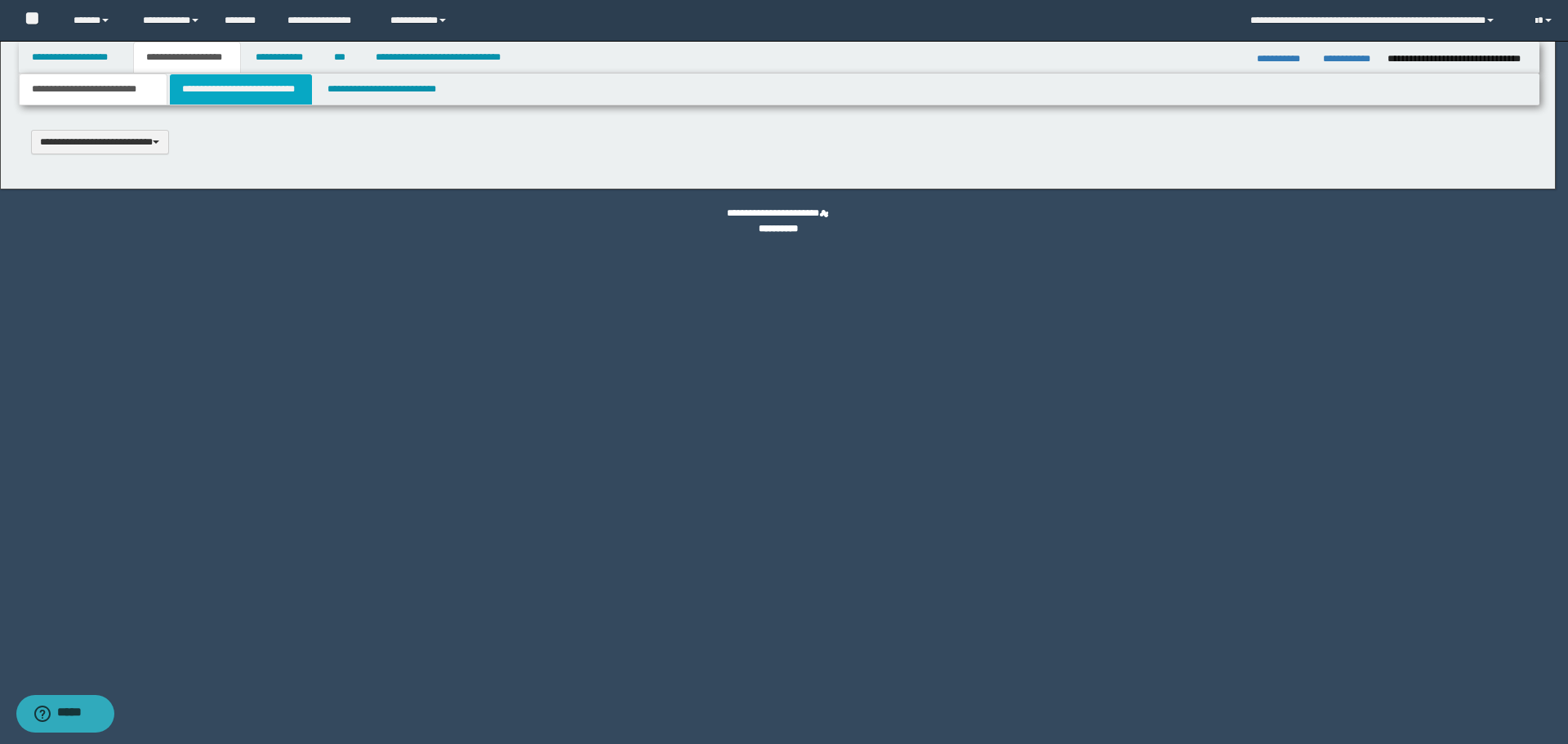type 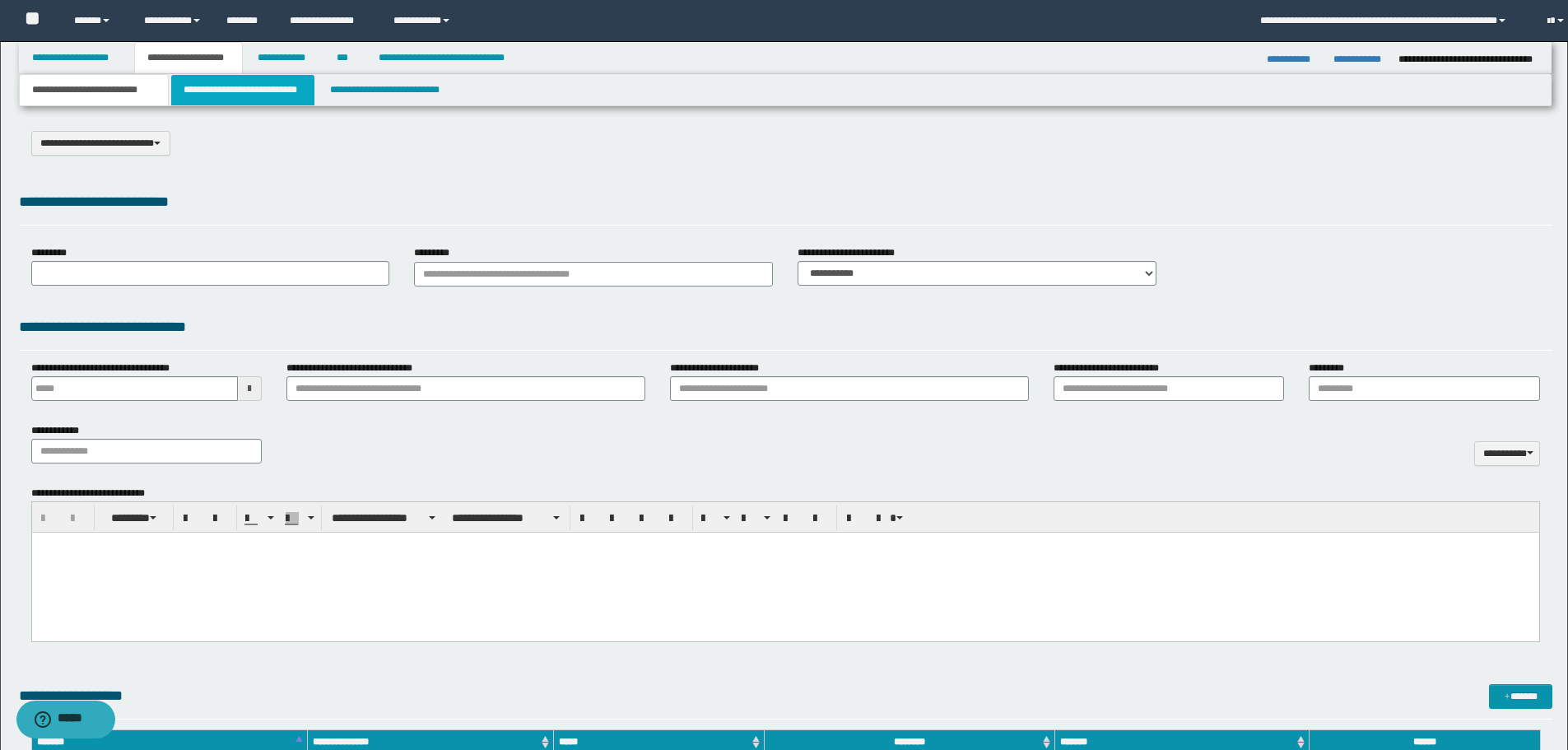 select on "*" 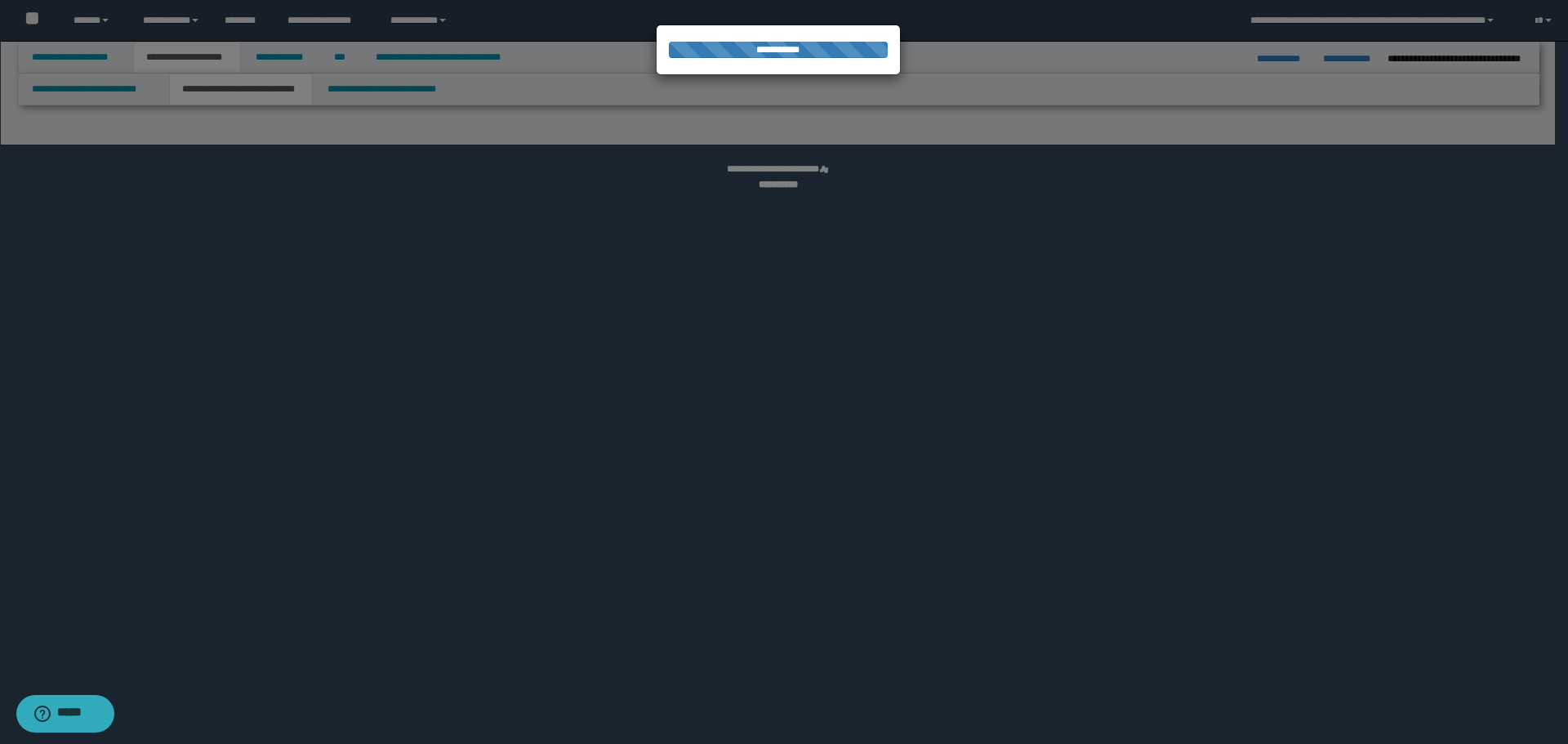select on "*" 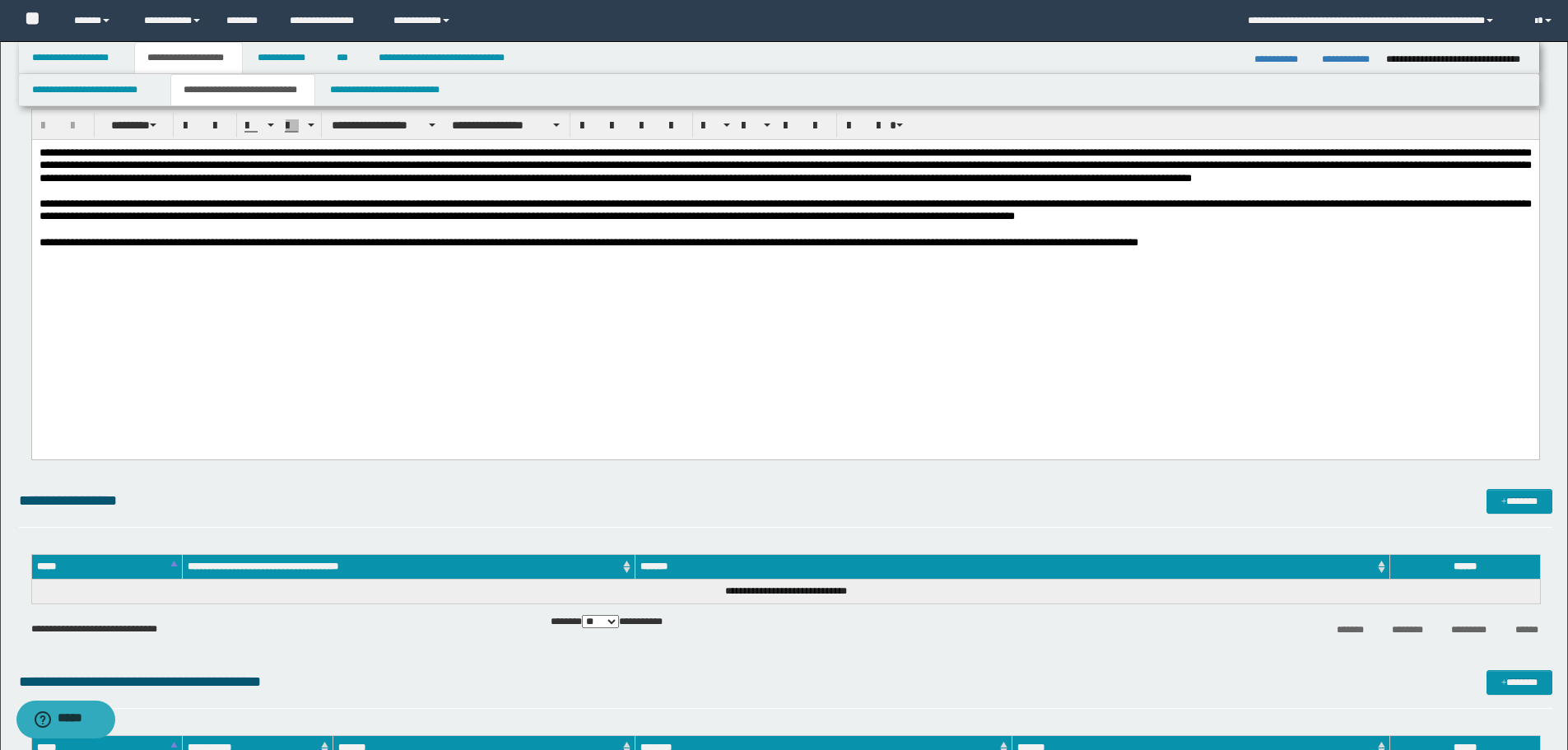 scroll, scrollTop: 659, scrollLeft: 0, axis: vertical 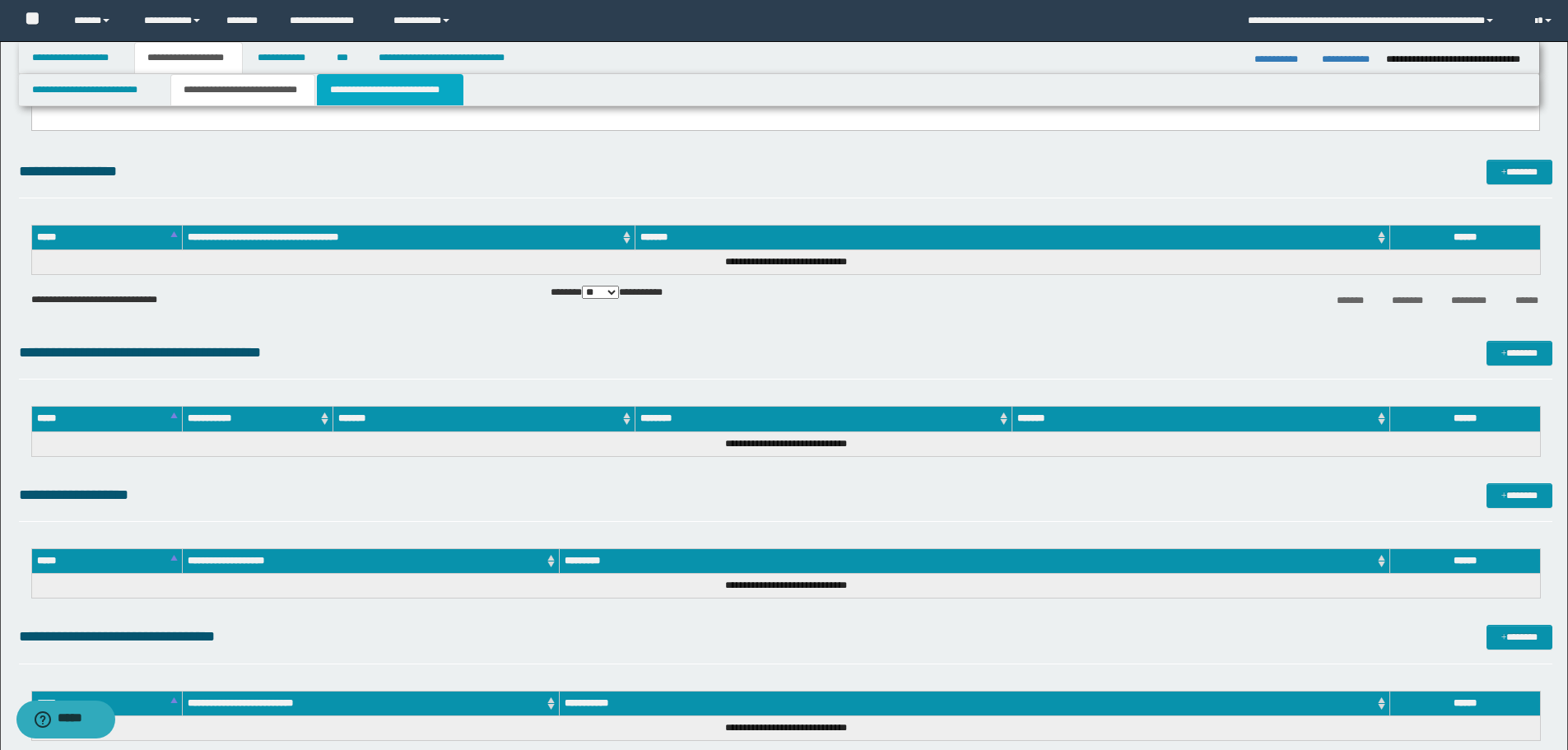 click on "**********" at bounding box center (390, 90) 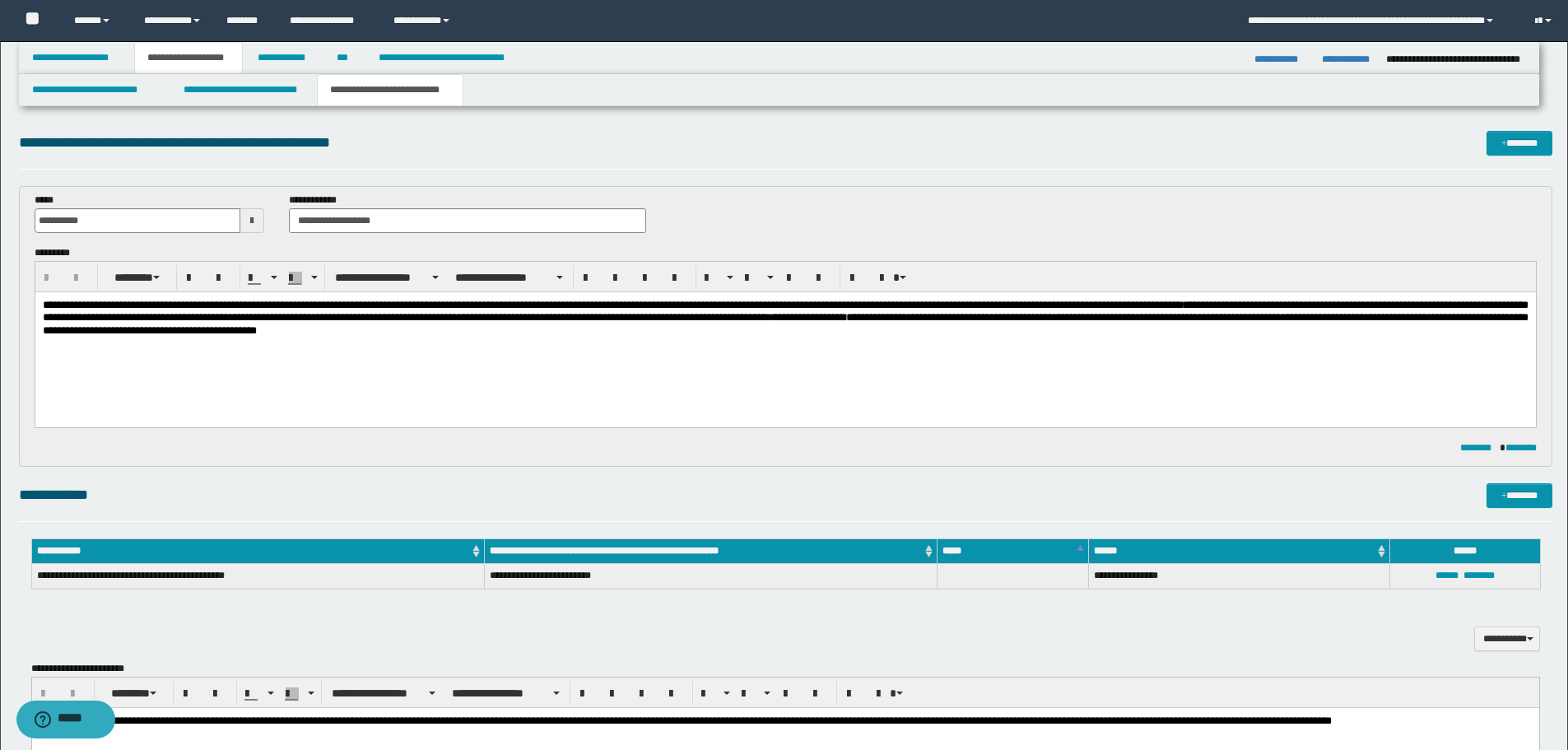 scroll, scrollTop: 247, scrollLeft: 0, axis: vertical 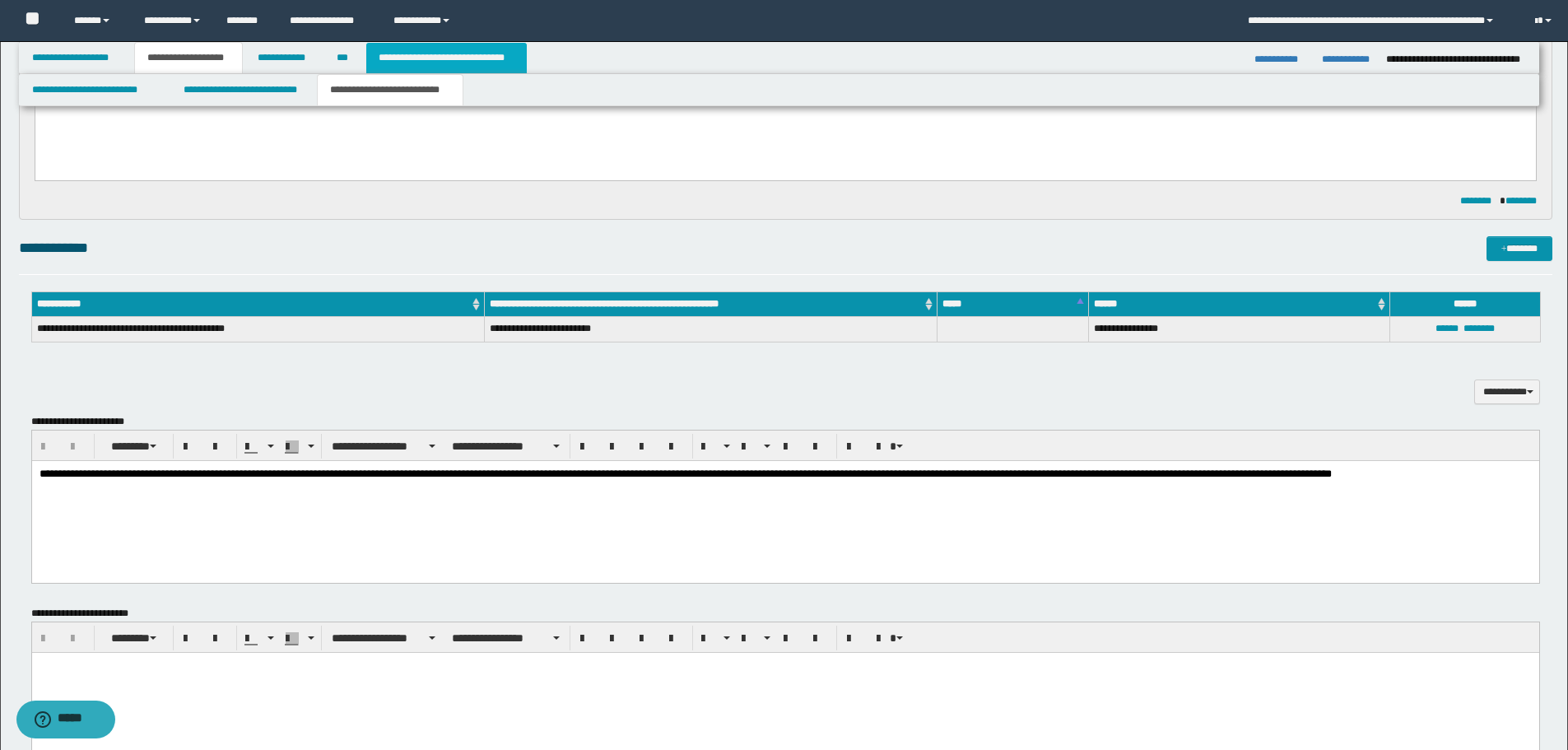 click on "**********" at bounding box center (446, 58) 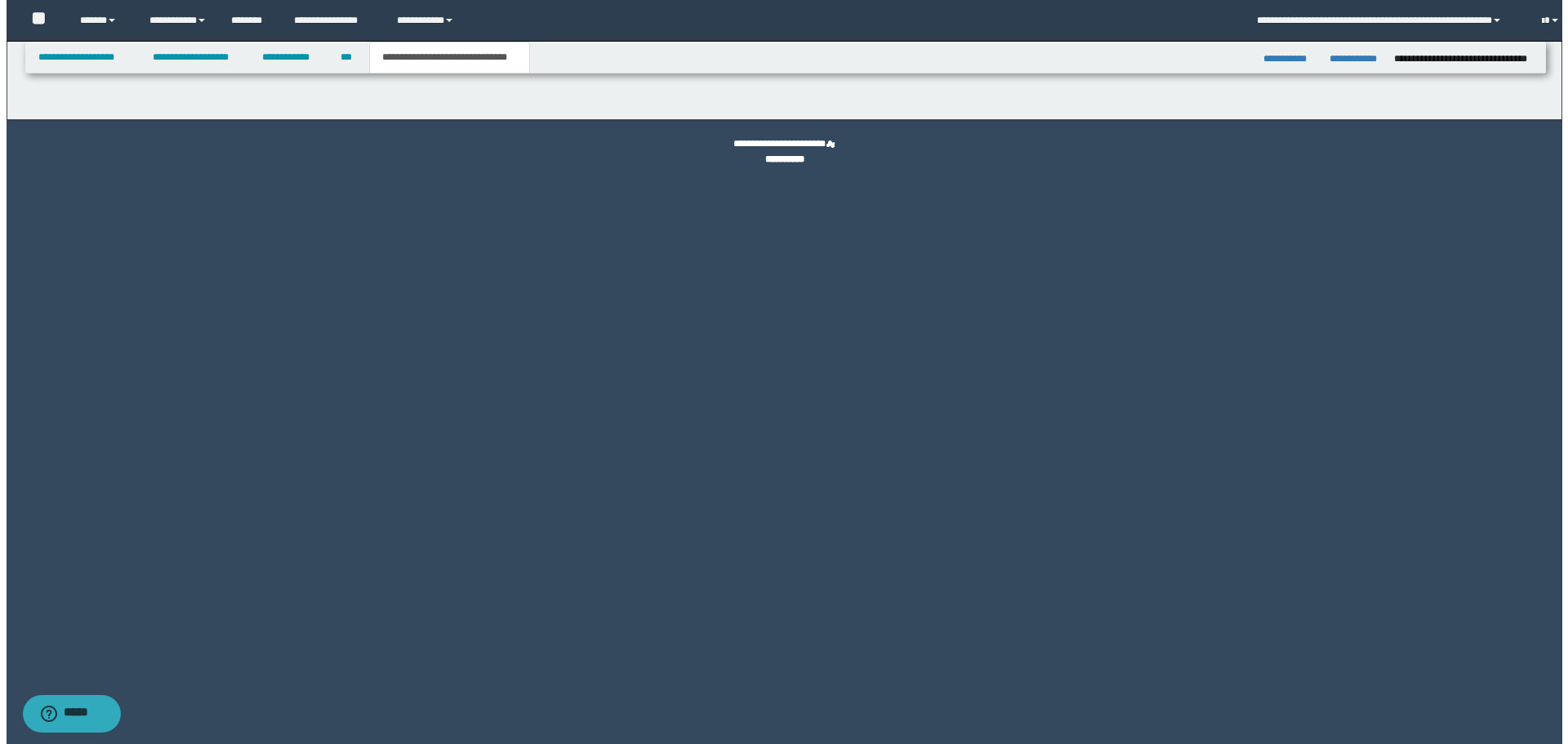 scroll, scrollTop: 0, scrollLeft: 0, axis: both 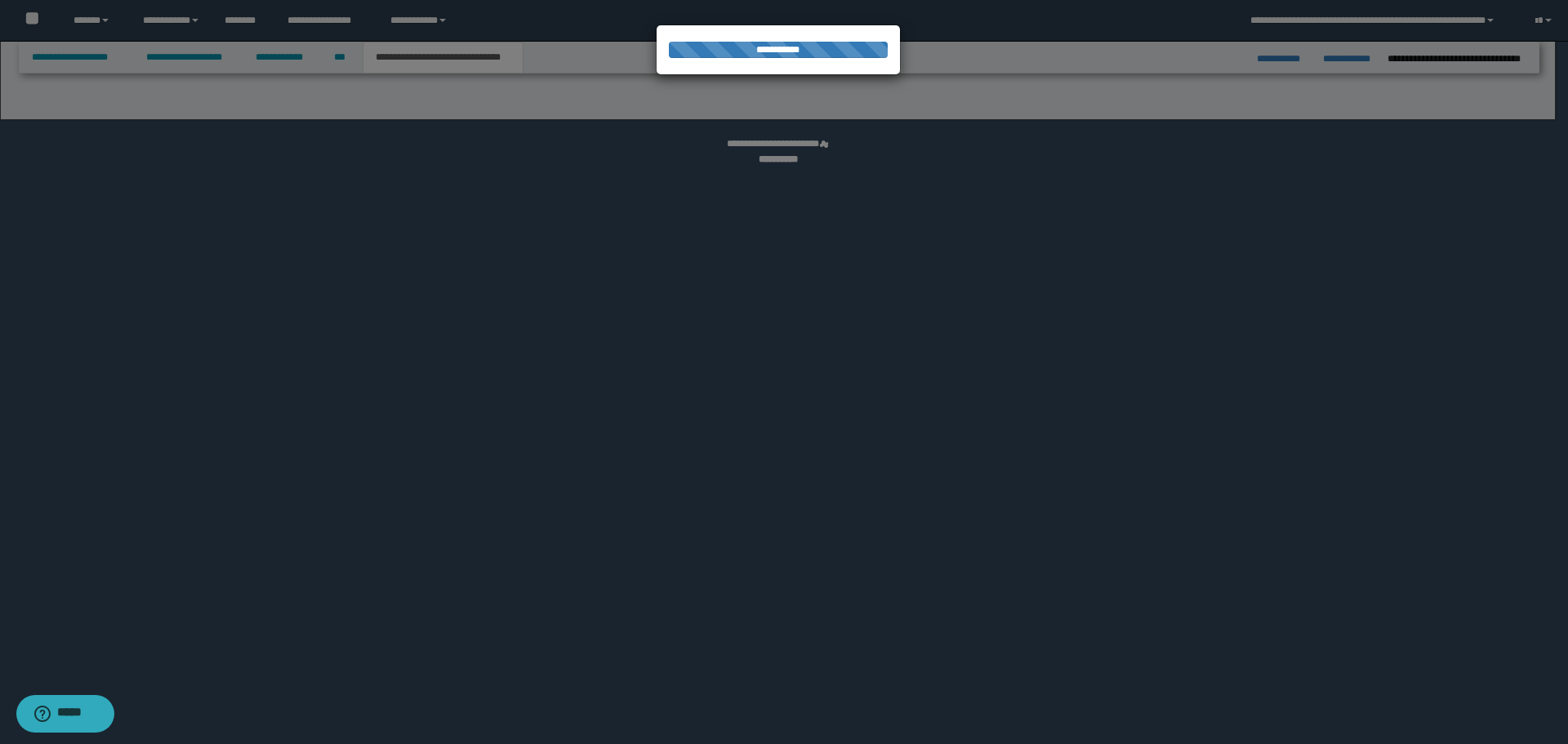 select on "*" 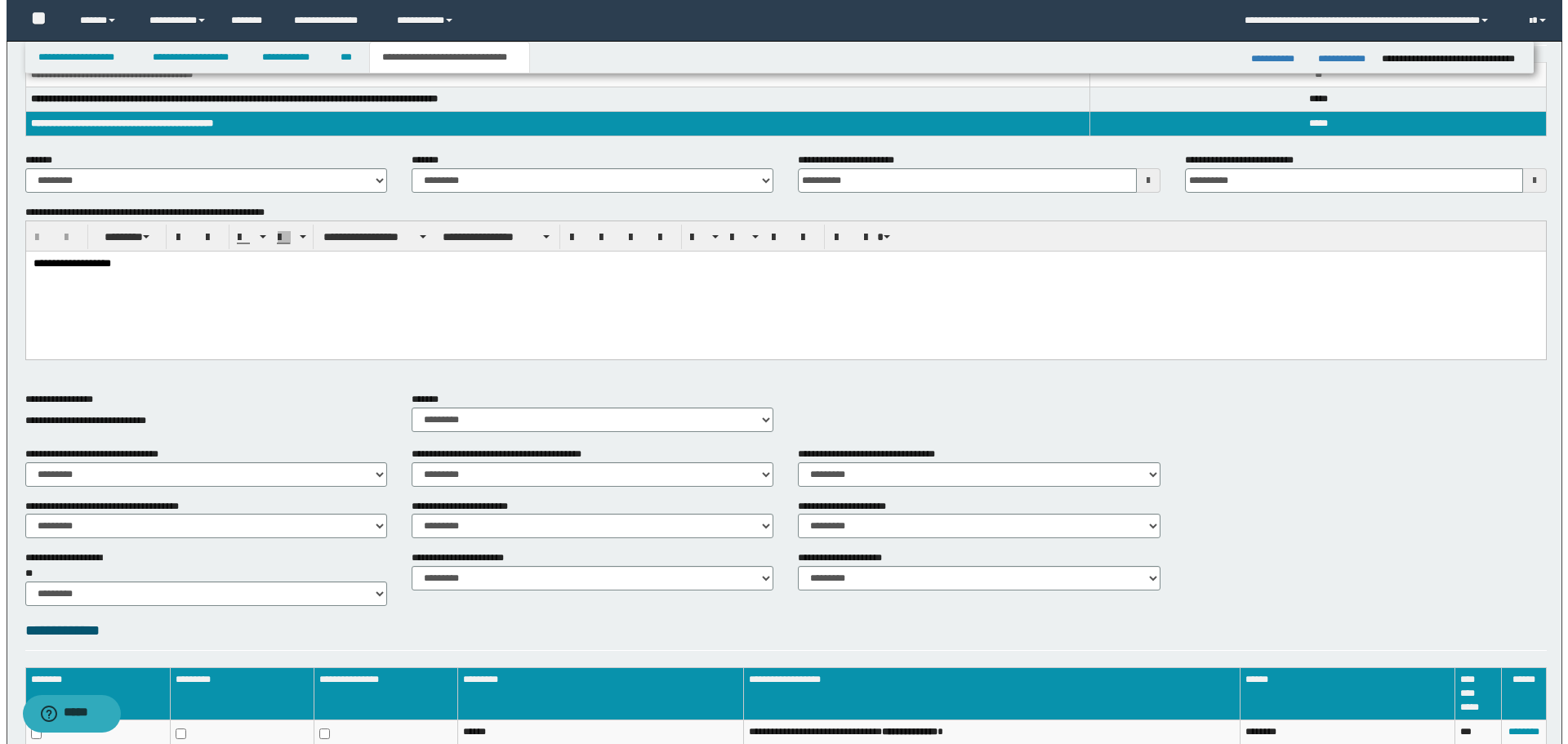 scroll, scrollTop: 411, scrollLeft: 0, axis: vertical 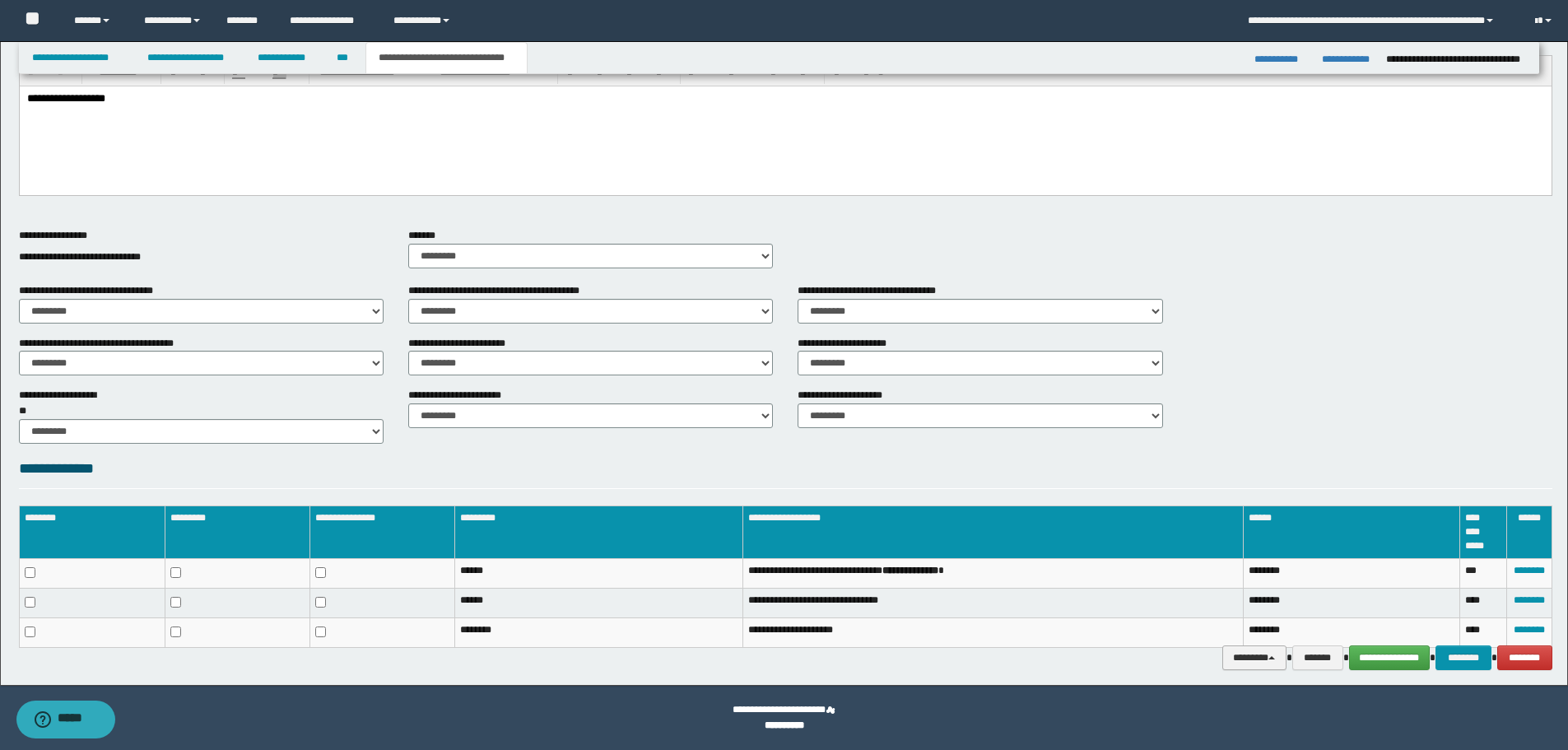 click on "********" at bounding box center (1254, 658) 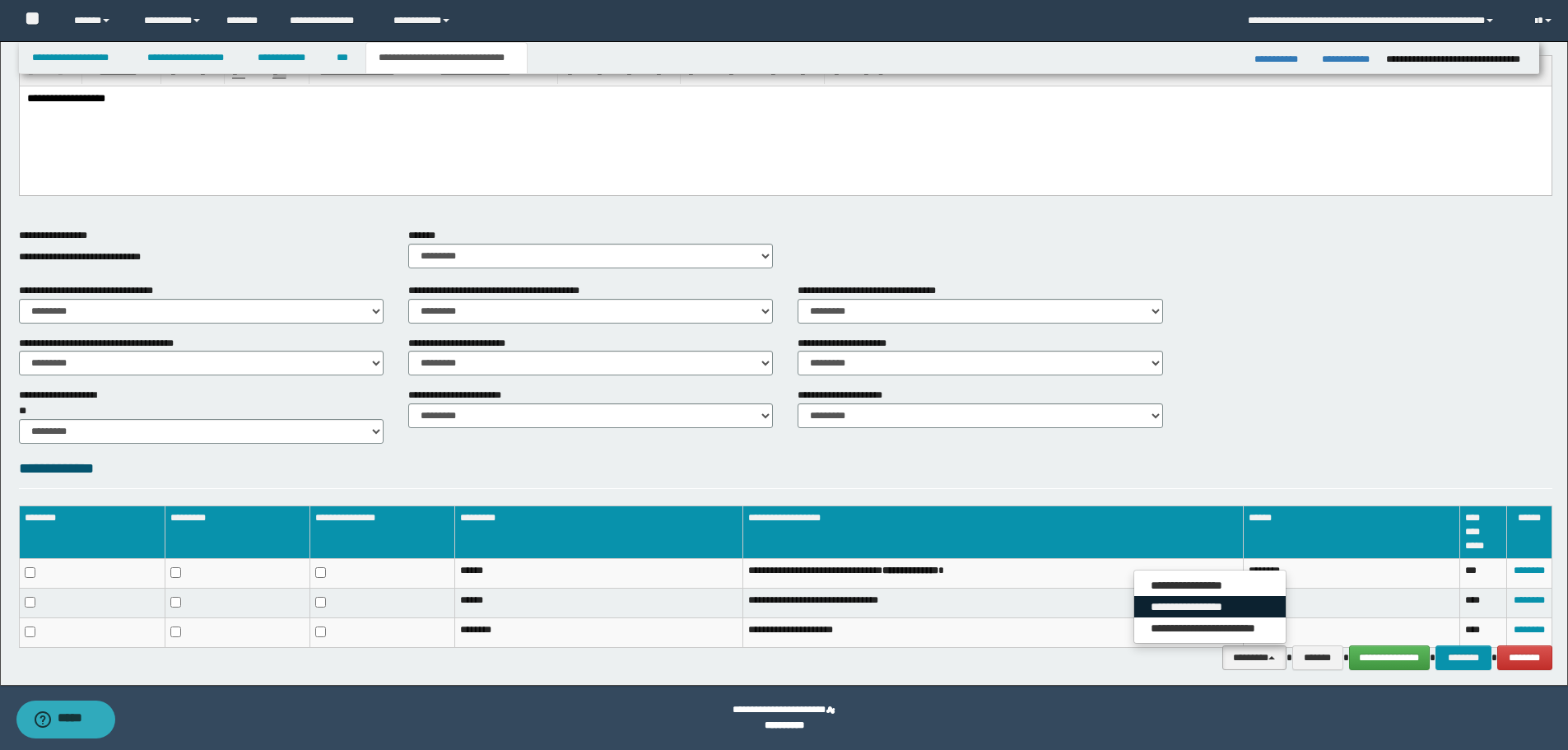 click on "**********" at bounding box center [1210, 607] 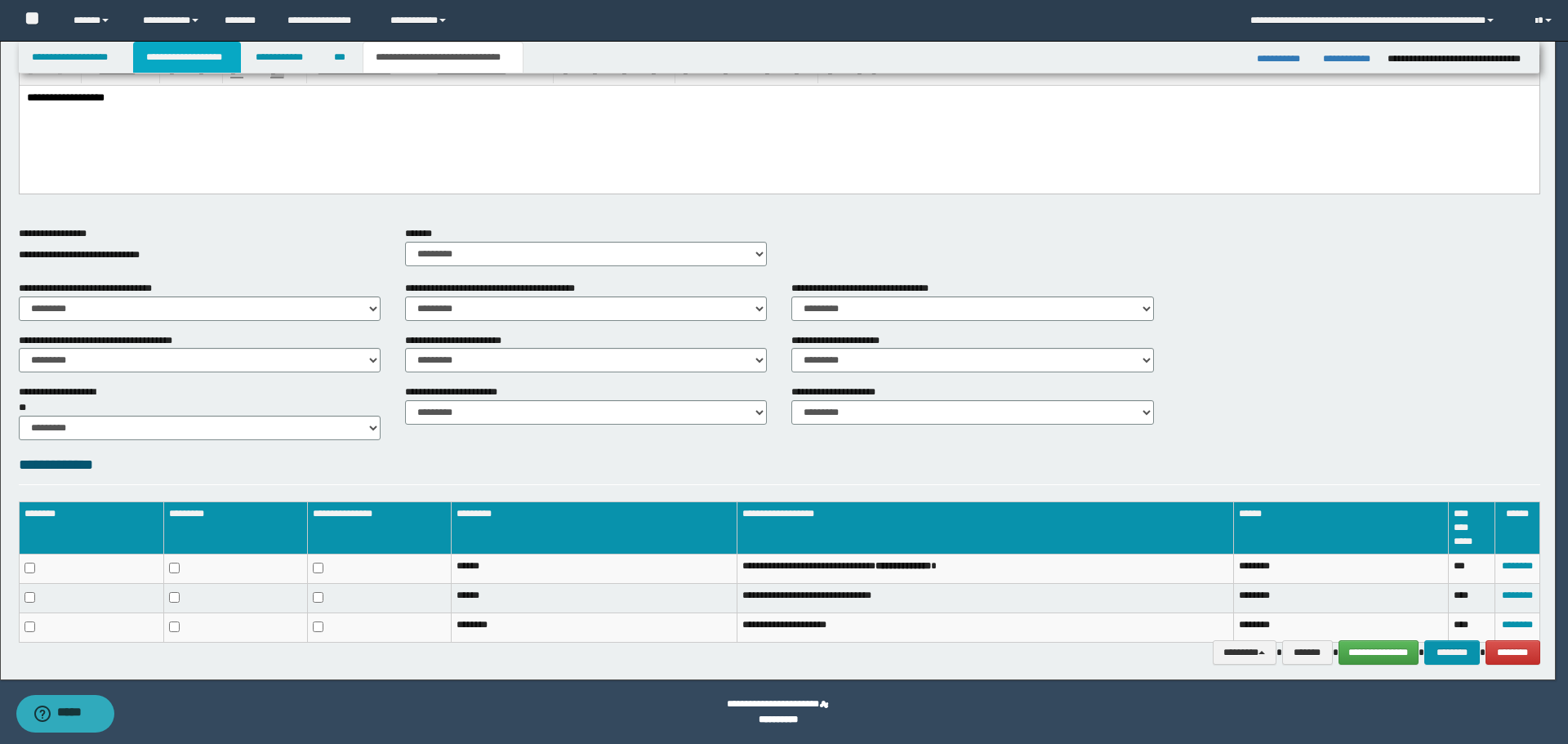 click on "**********" at bounding box center (187, 57) 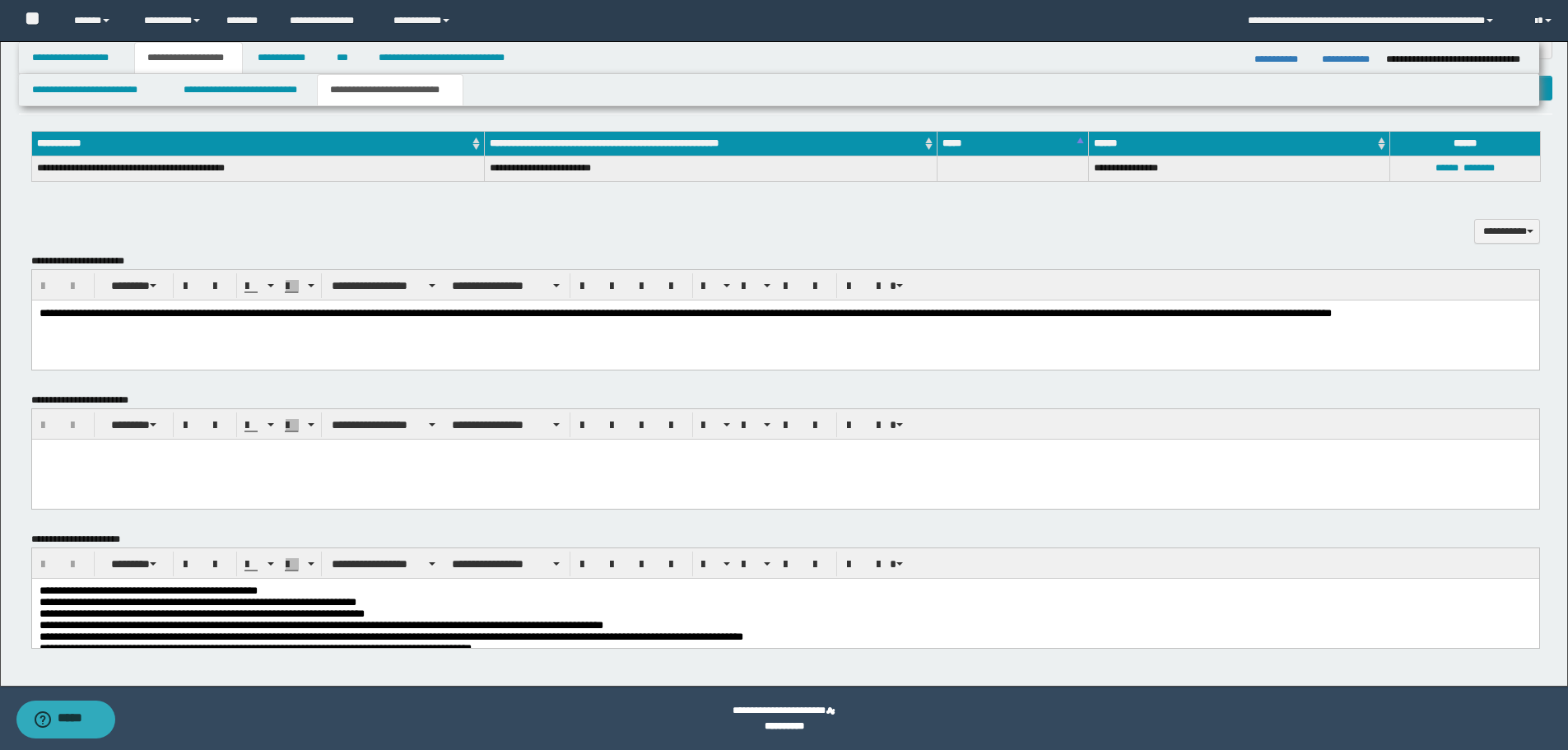 scroll, scrollTop: 0, scrollLeft: 0, axis: both 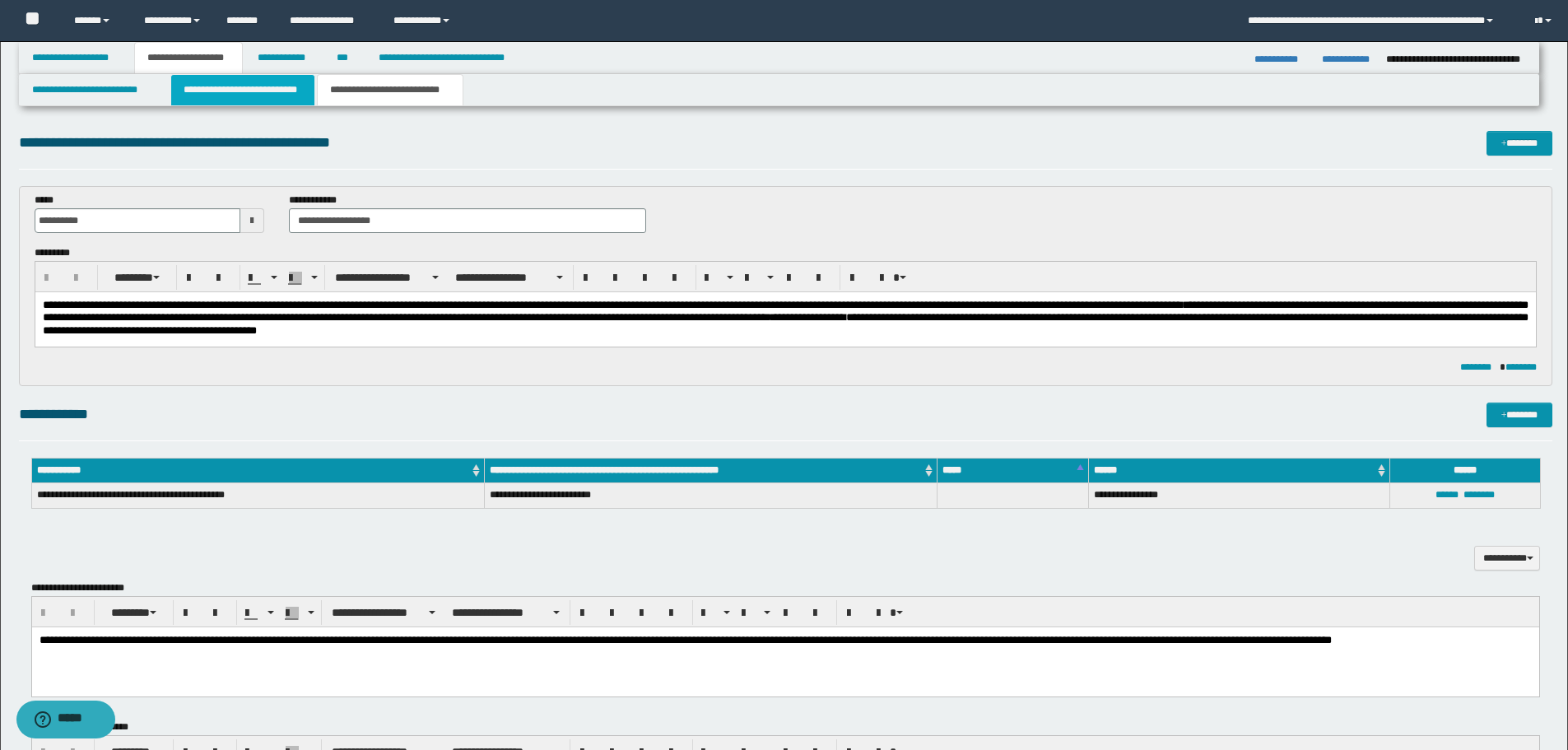 click on "**********" at bounding box center [243, 90] 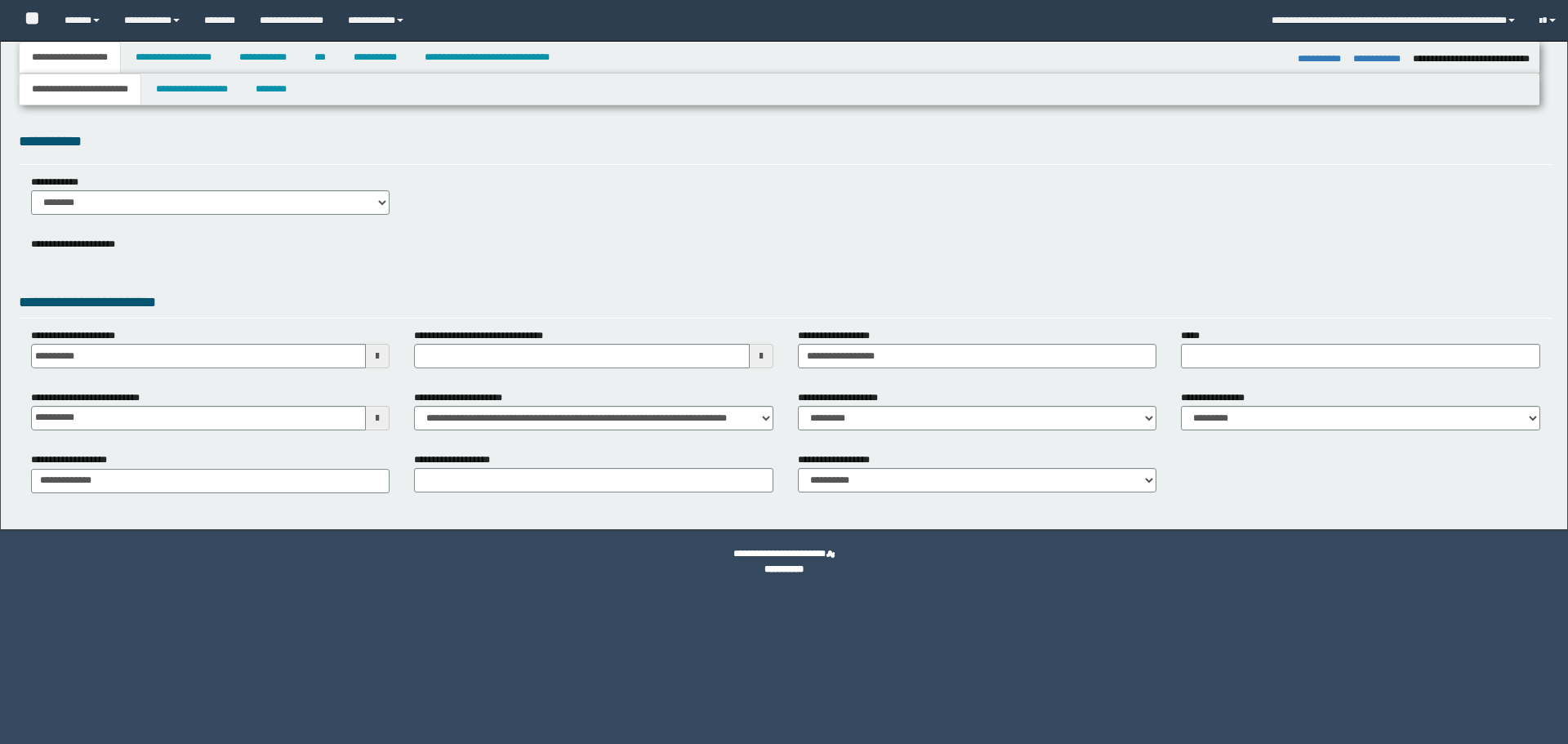 select on "*" 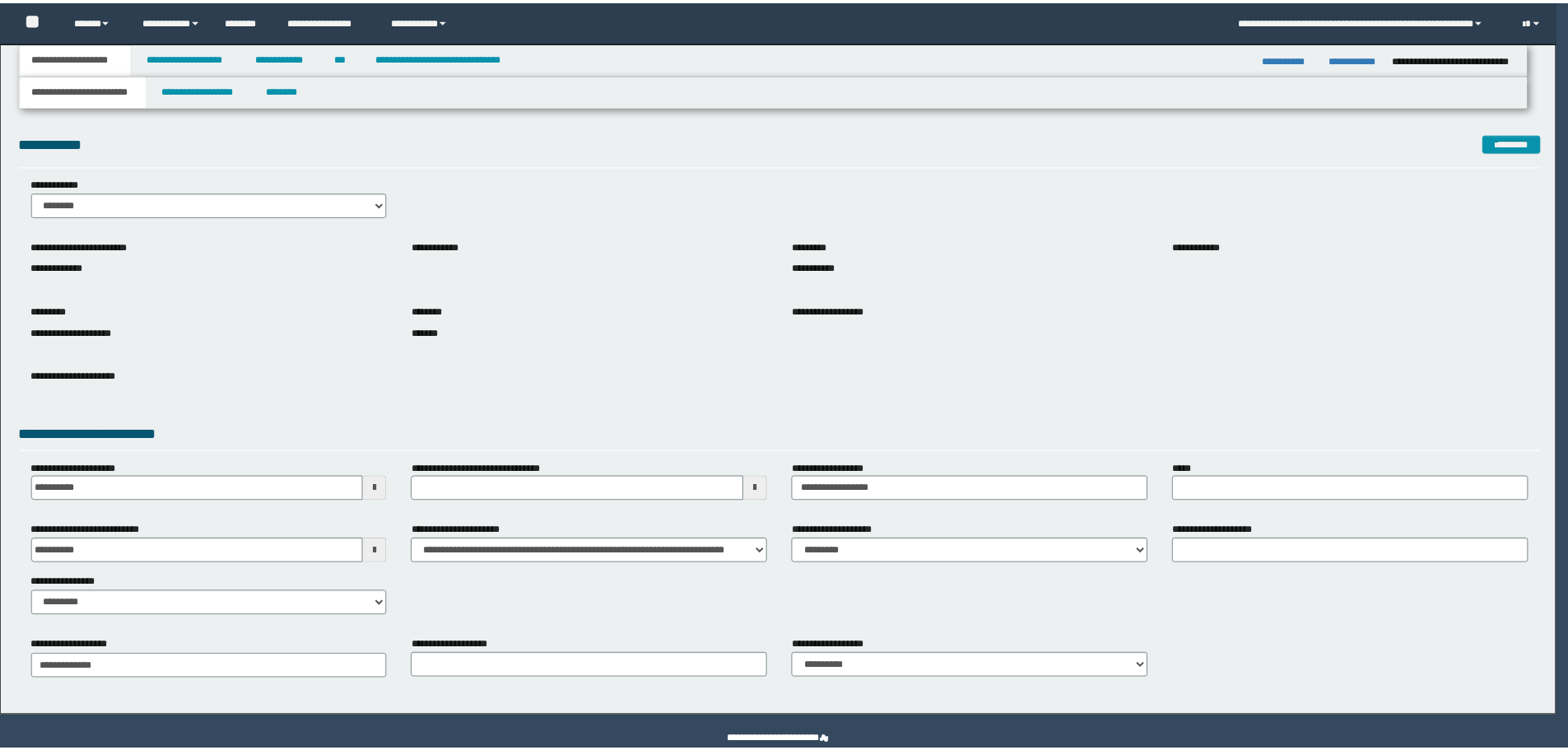 scroll, scrollTop: 0, scrollLeft: 0, axis: both 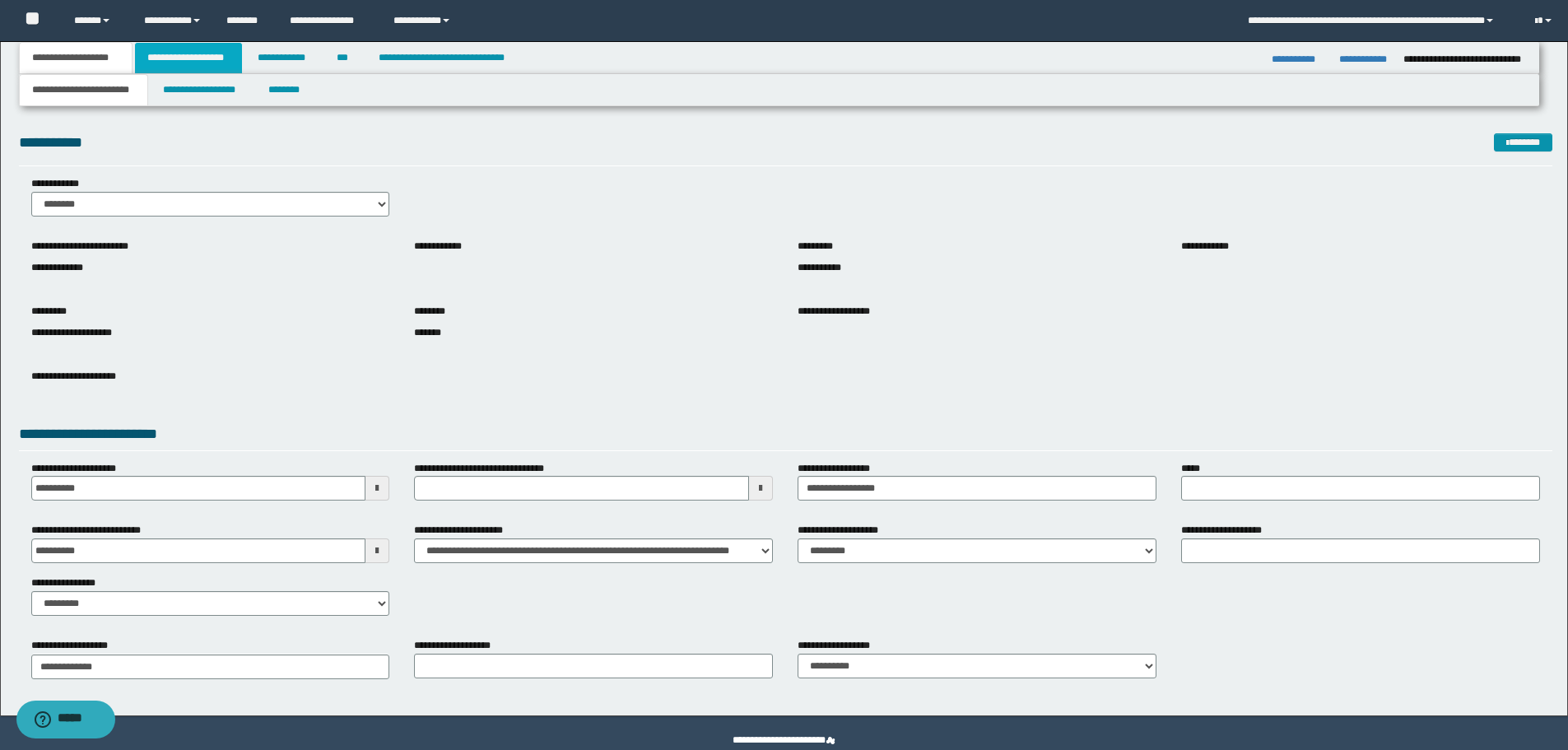 click on "**********" at bounding box center (188, 58) 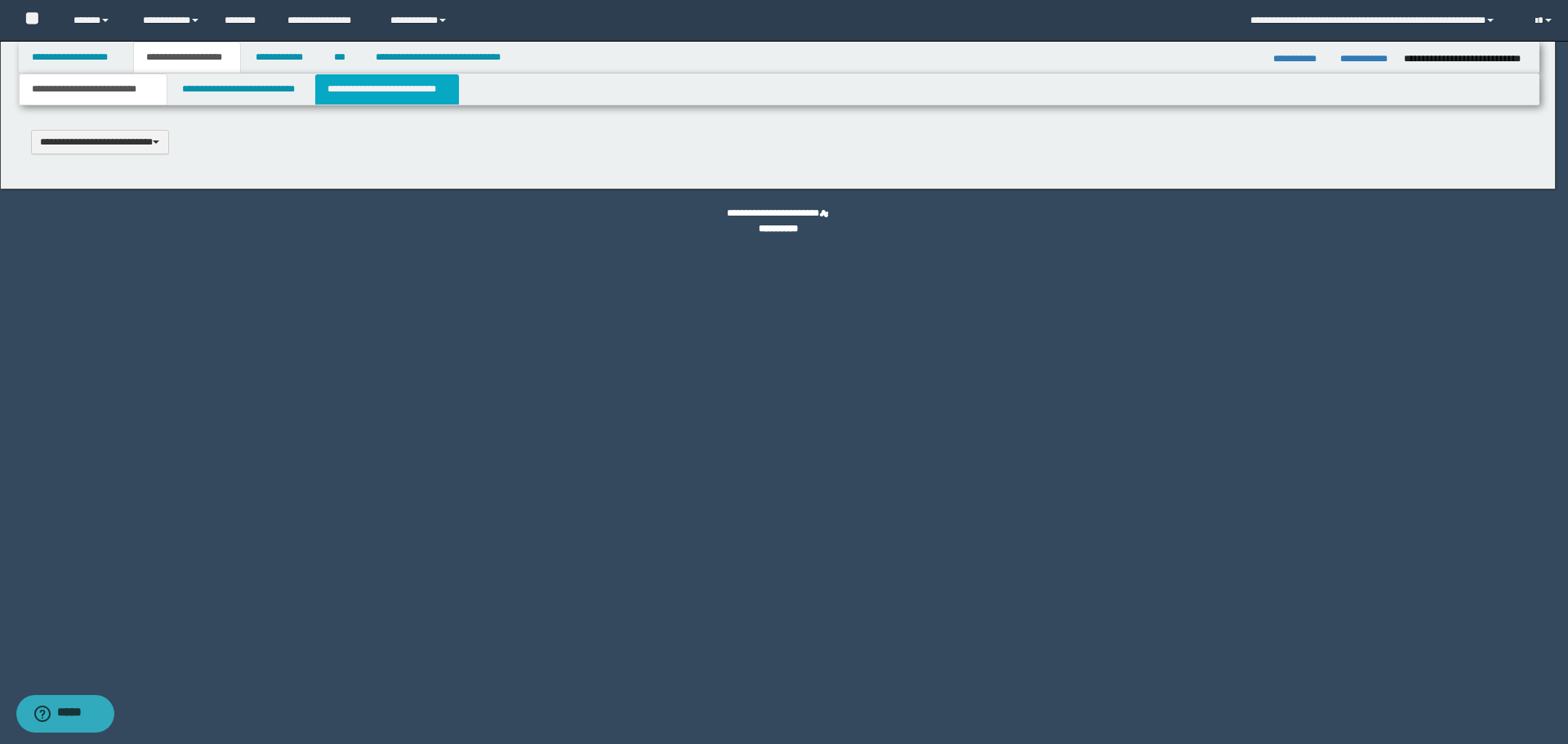 type 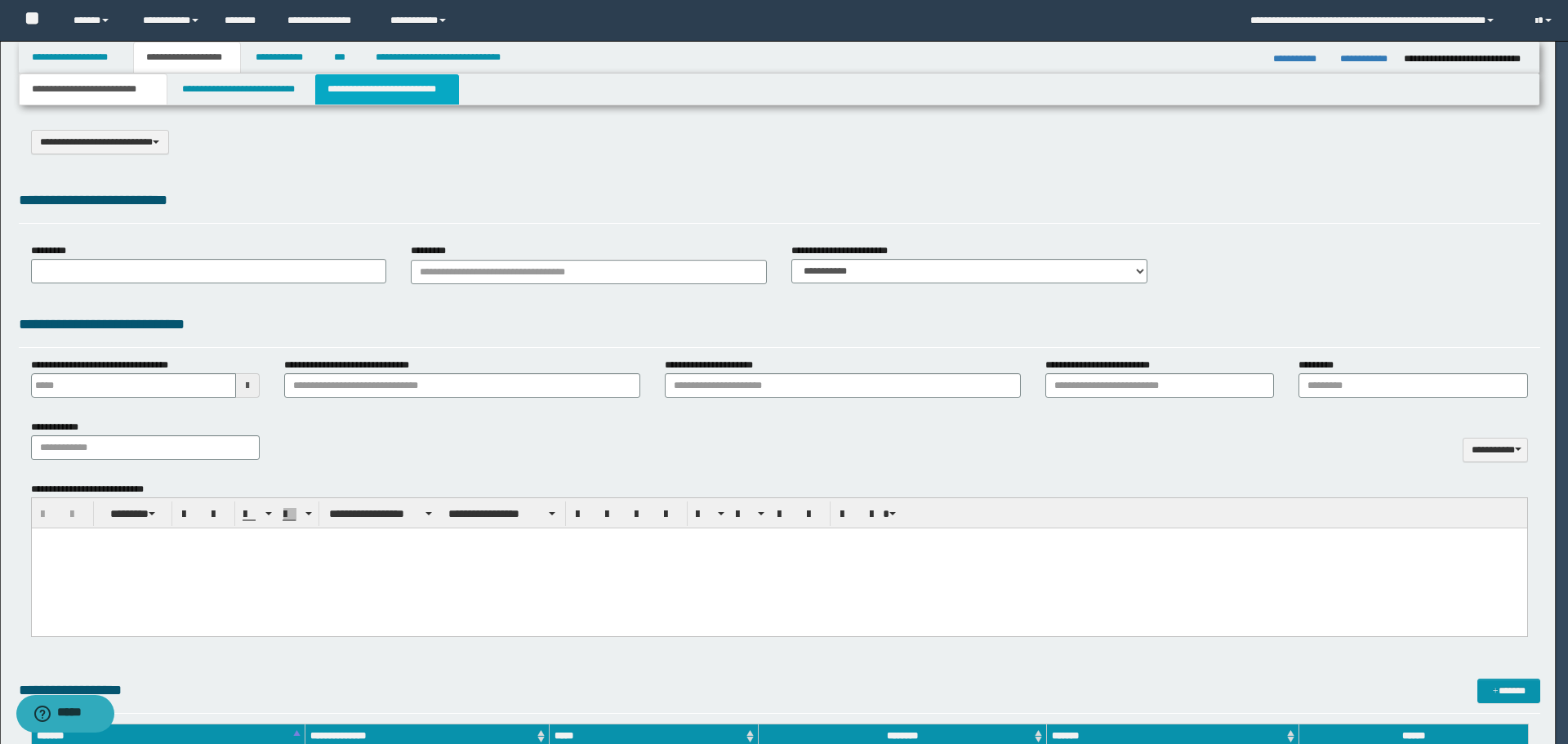 select on "*" 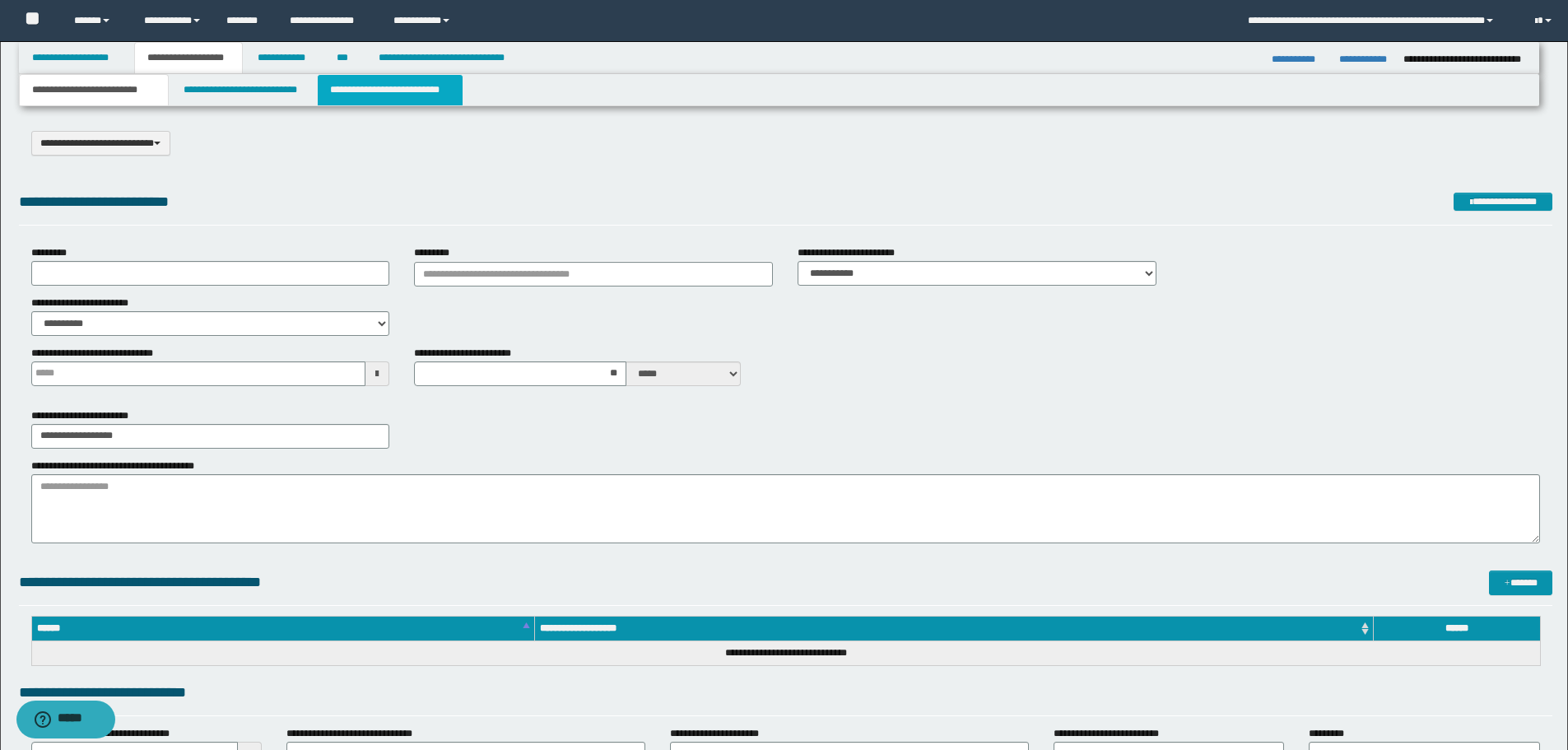 click on "**********" at bounding box center [390, 90] 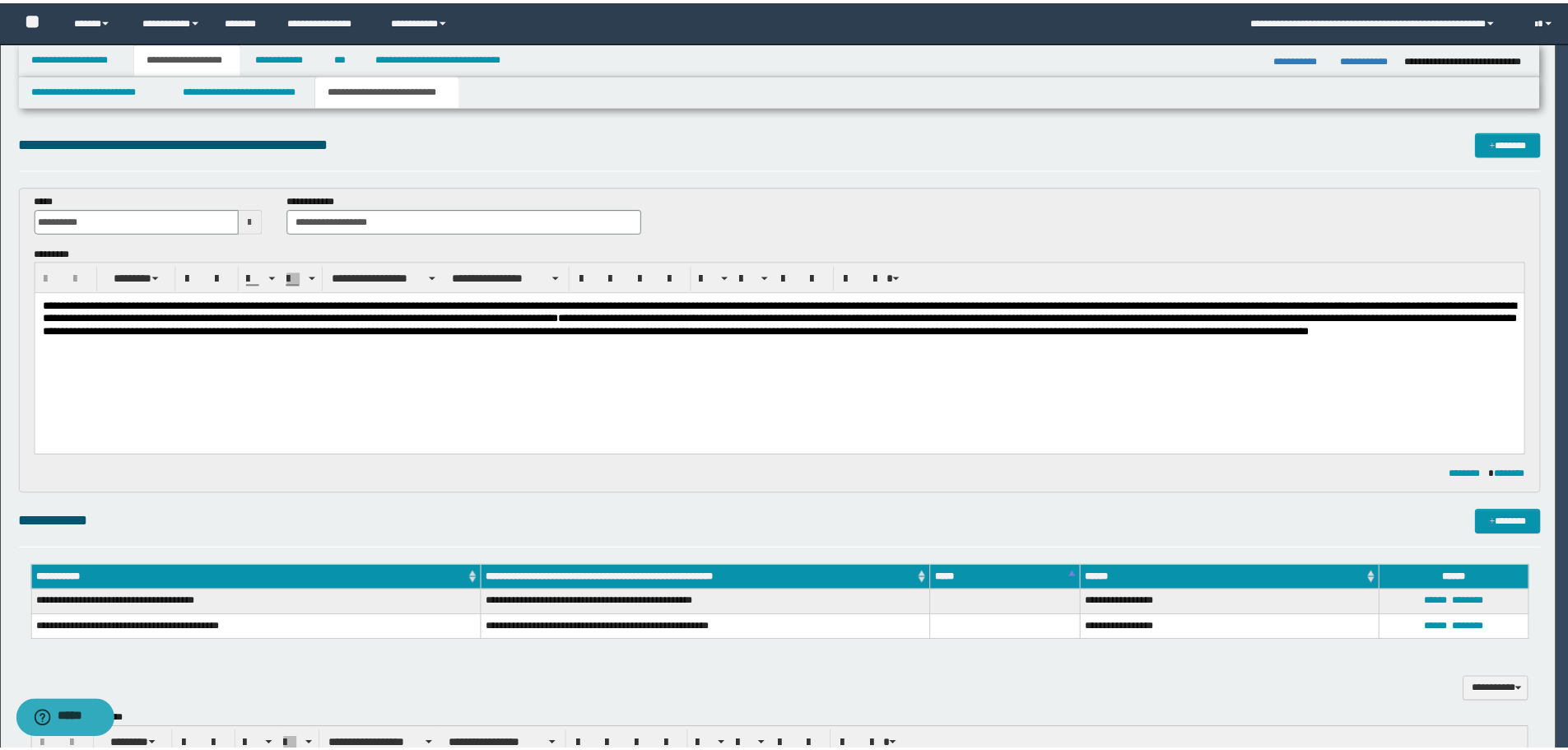 scroll, scrollTop: 0, scrollLeft: 0, axis: both 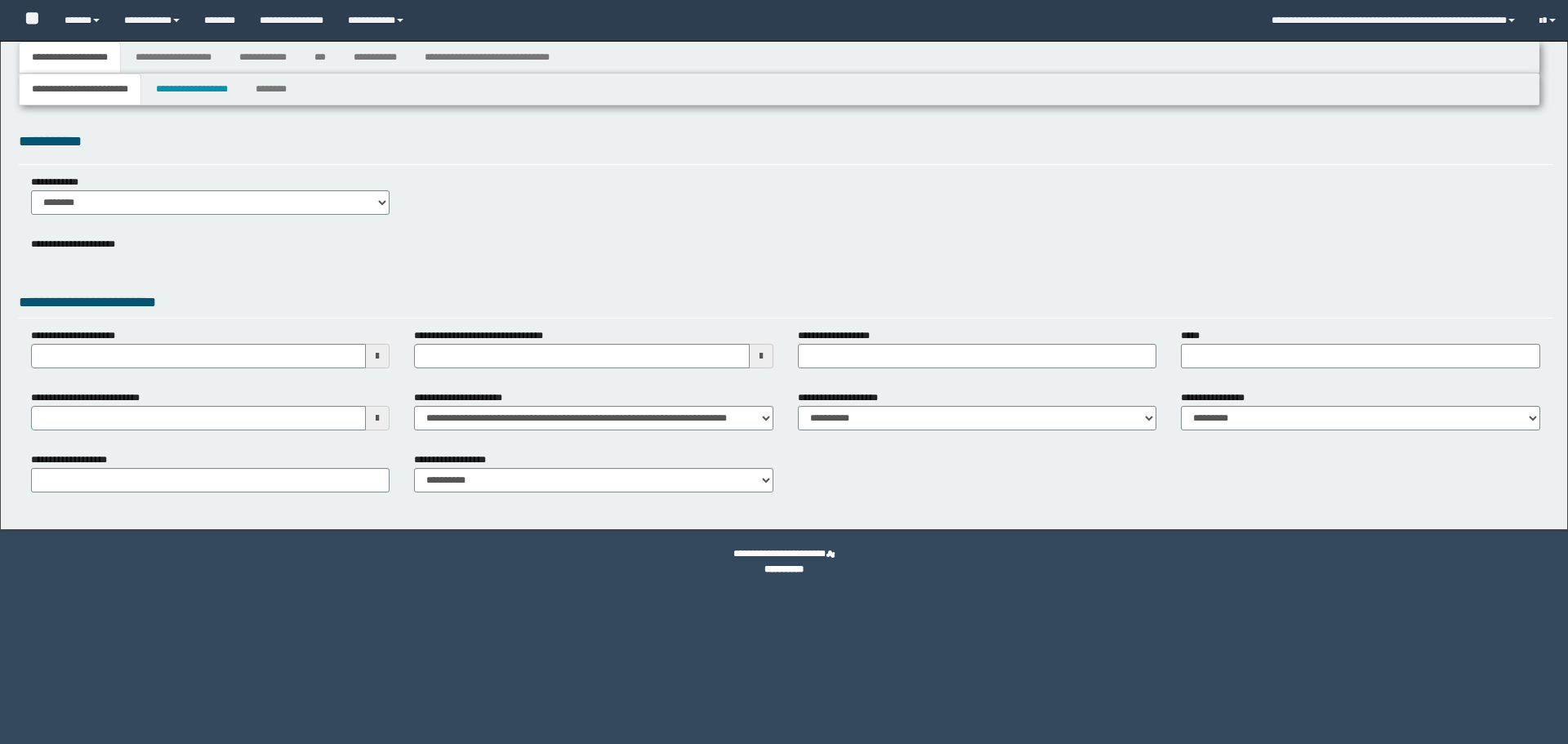 select on "*" 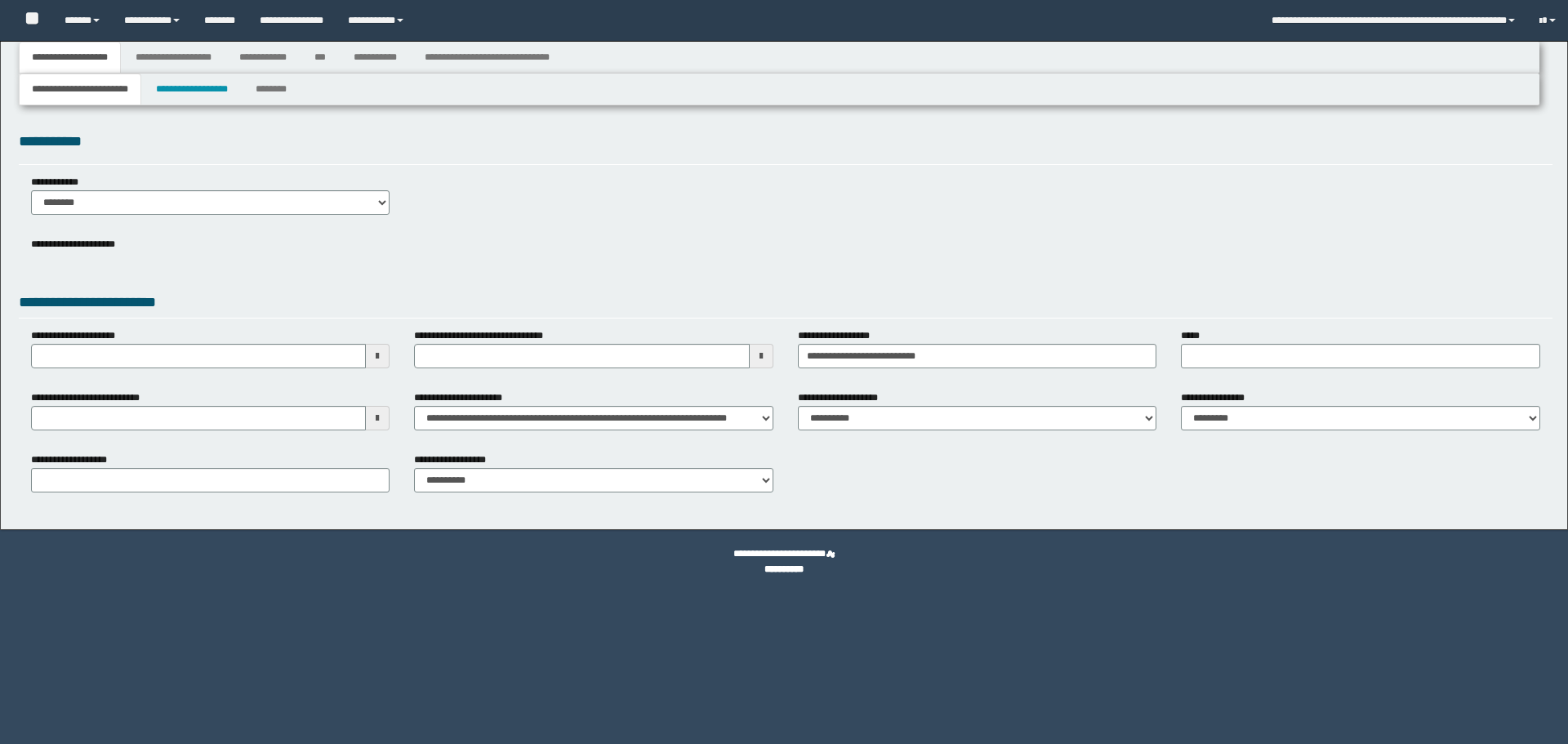 select on "*" 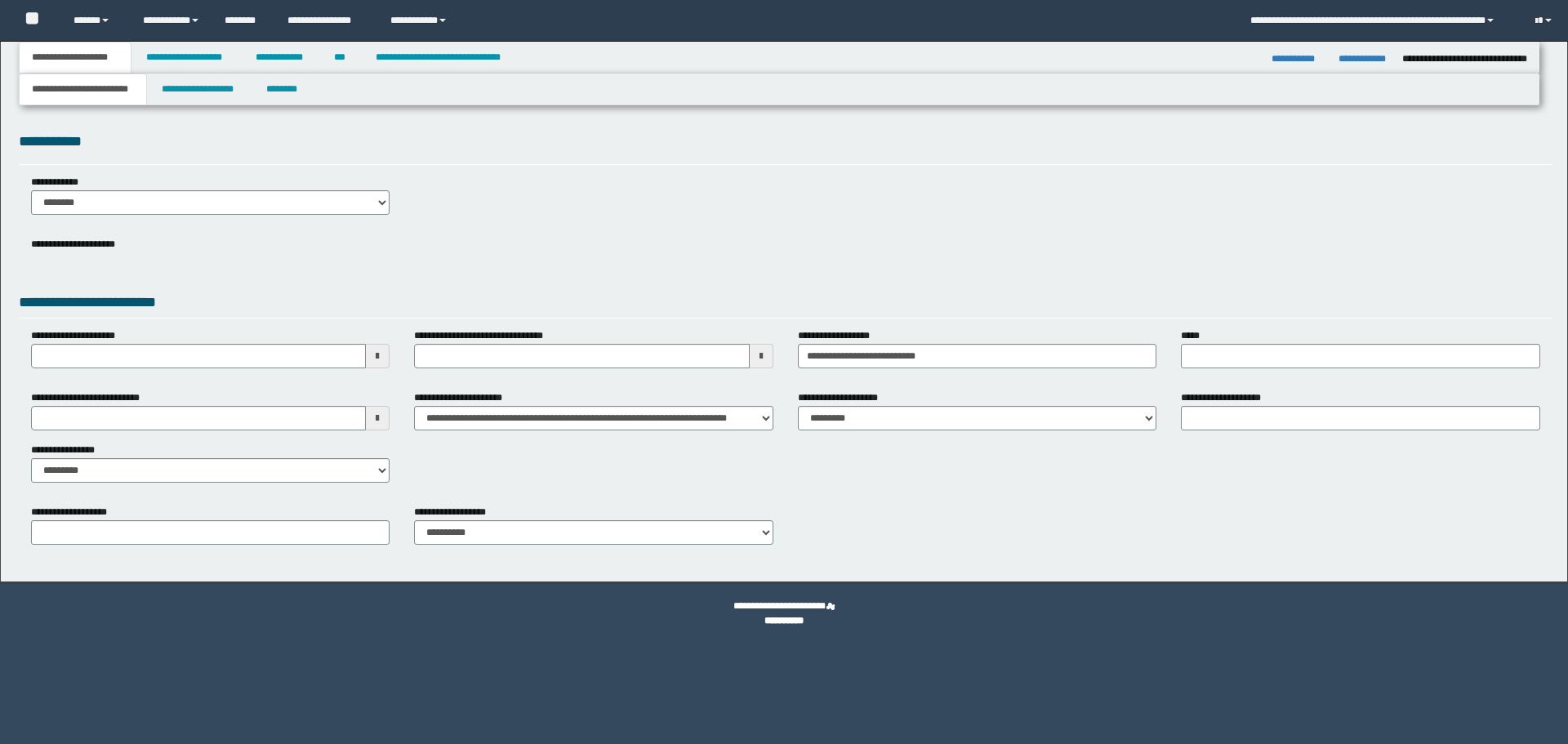 scroll, scrollTop: 0, scrollLeft: 0, axis: both 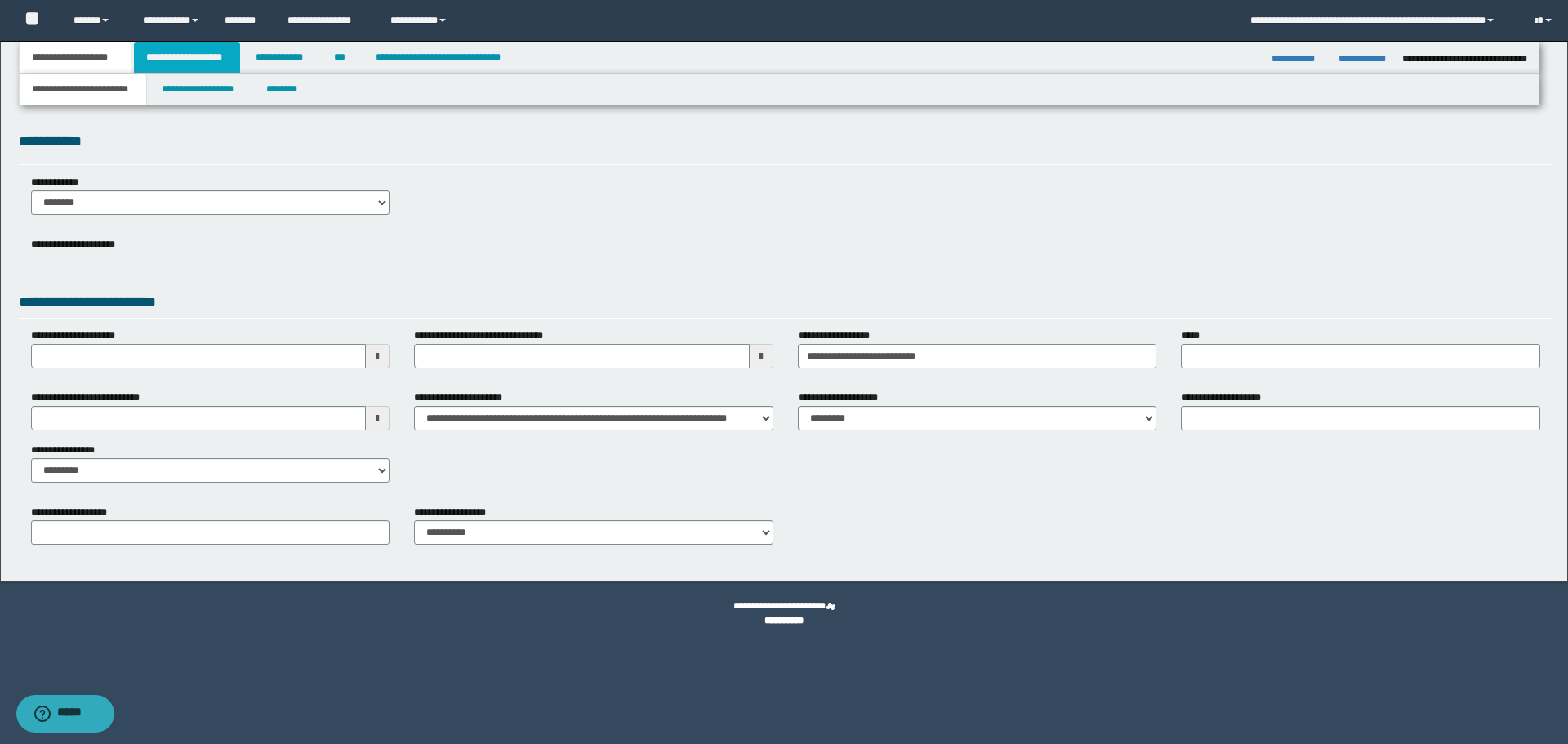 click on "**********" at bounding box center (187, 57) 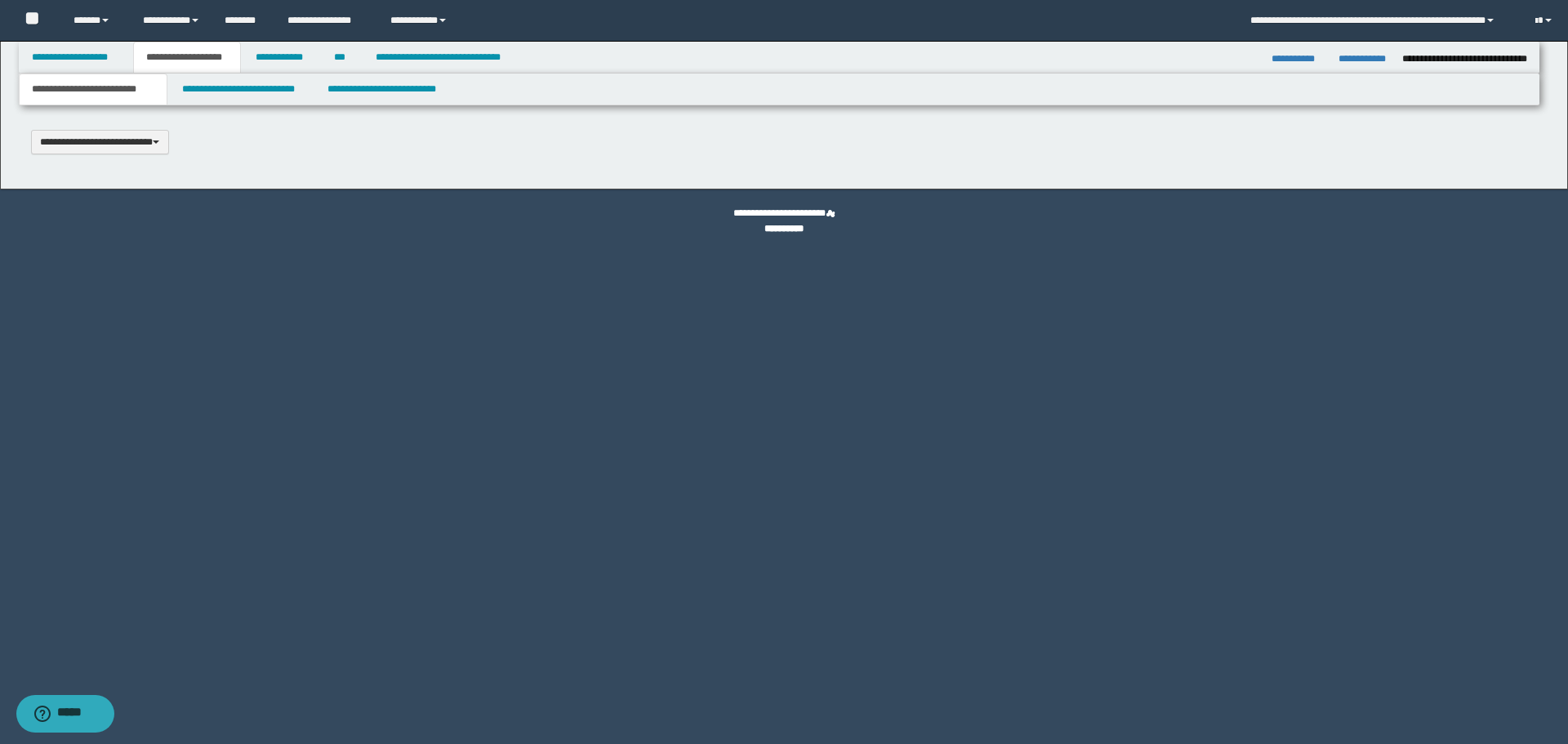 type 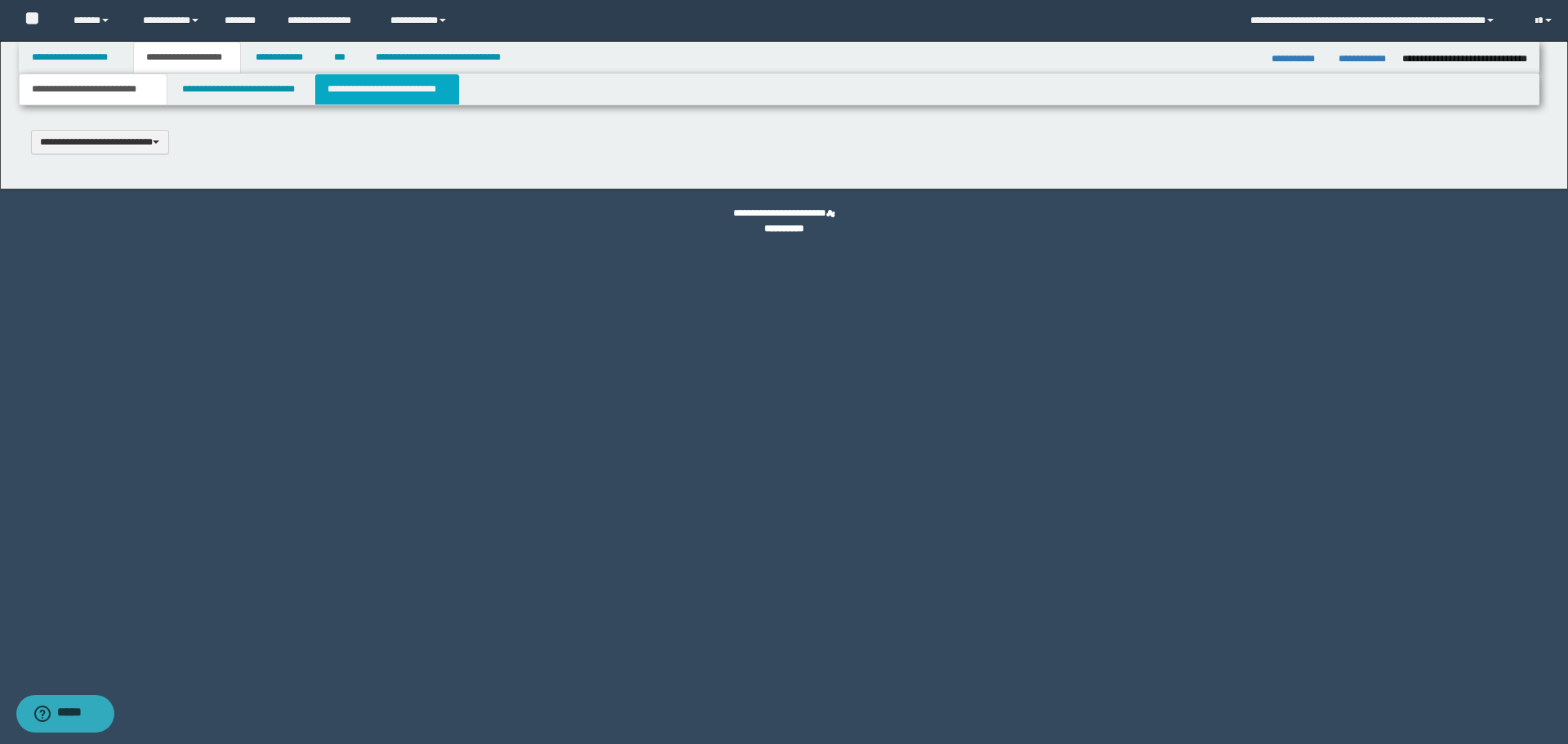 scroll, scrollTop: 0, scrollLeft: 0, axis: both 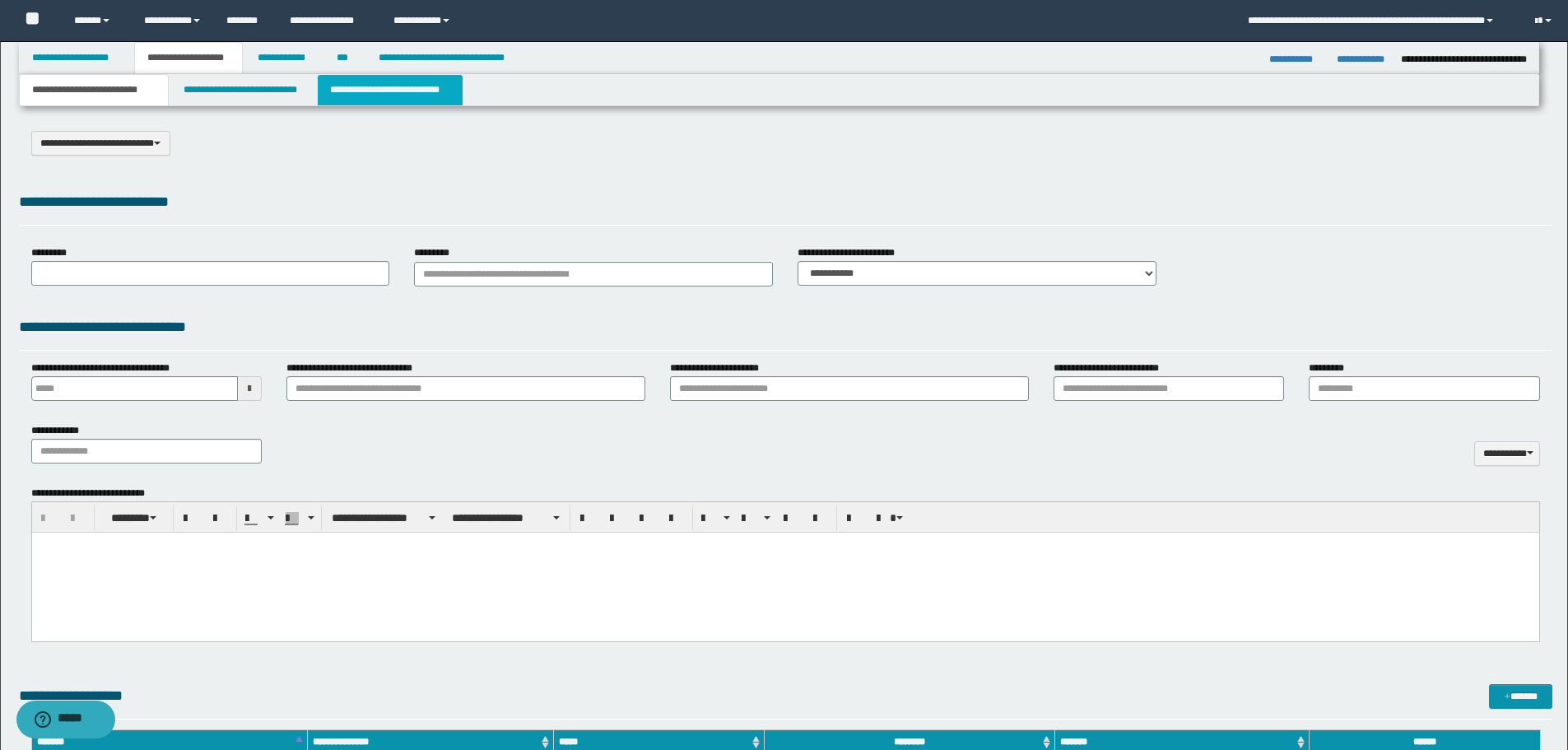 click on "**********" at bounding box center [390, 90] 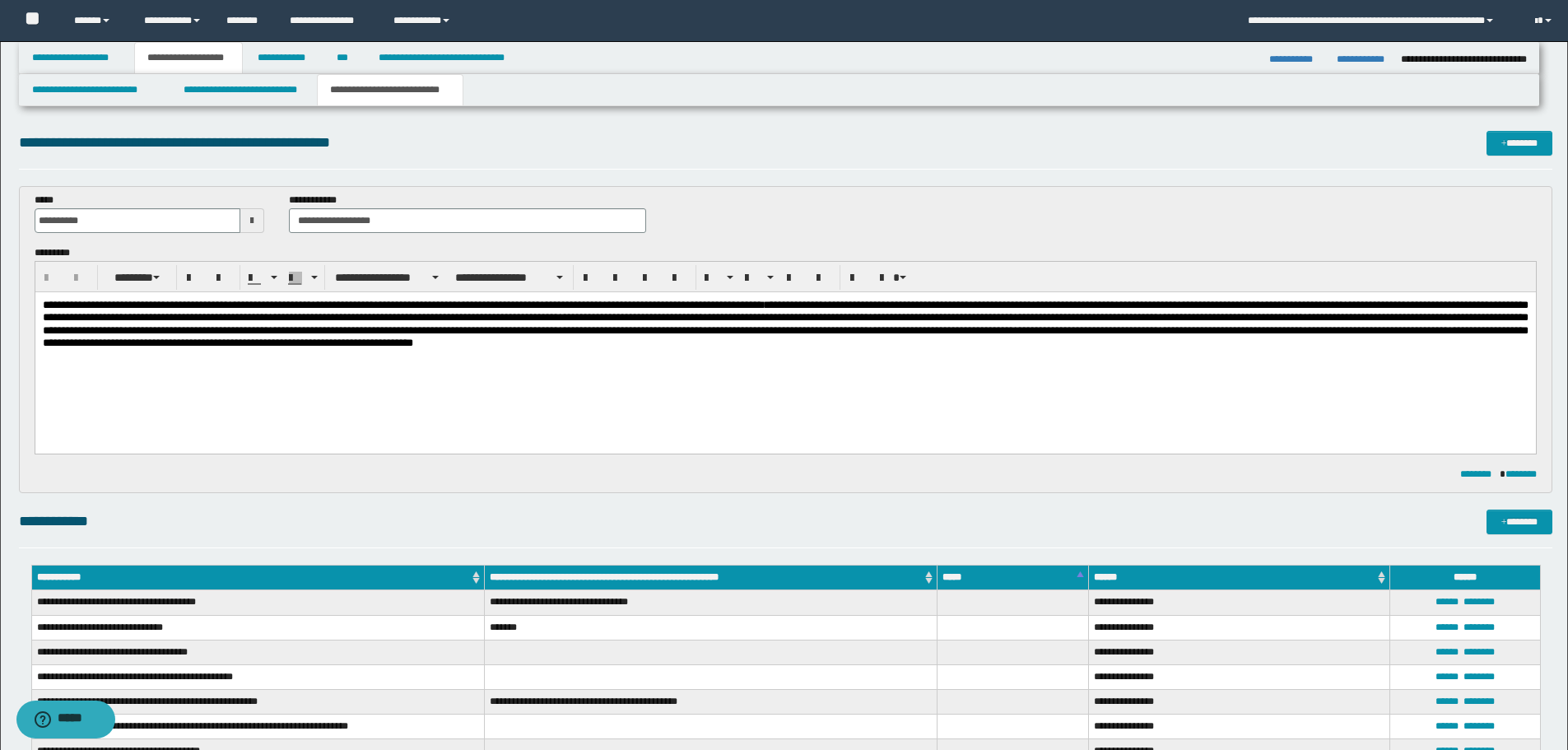 scroll, scrollTop: 82, scrollLeft: 0, axis: vertical 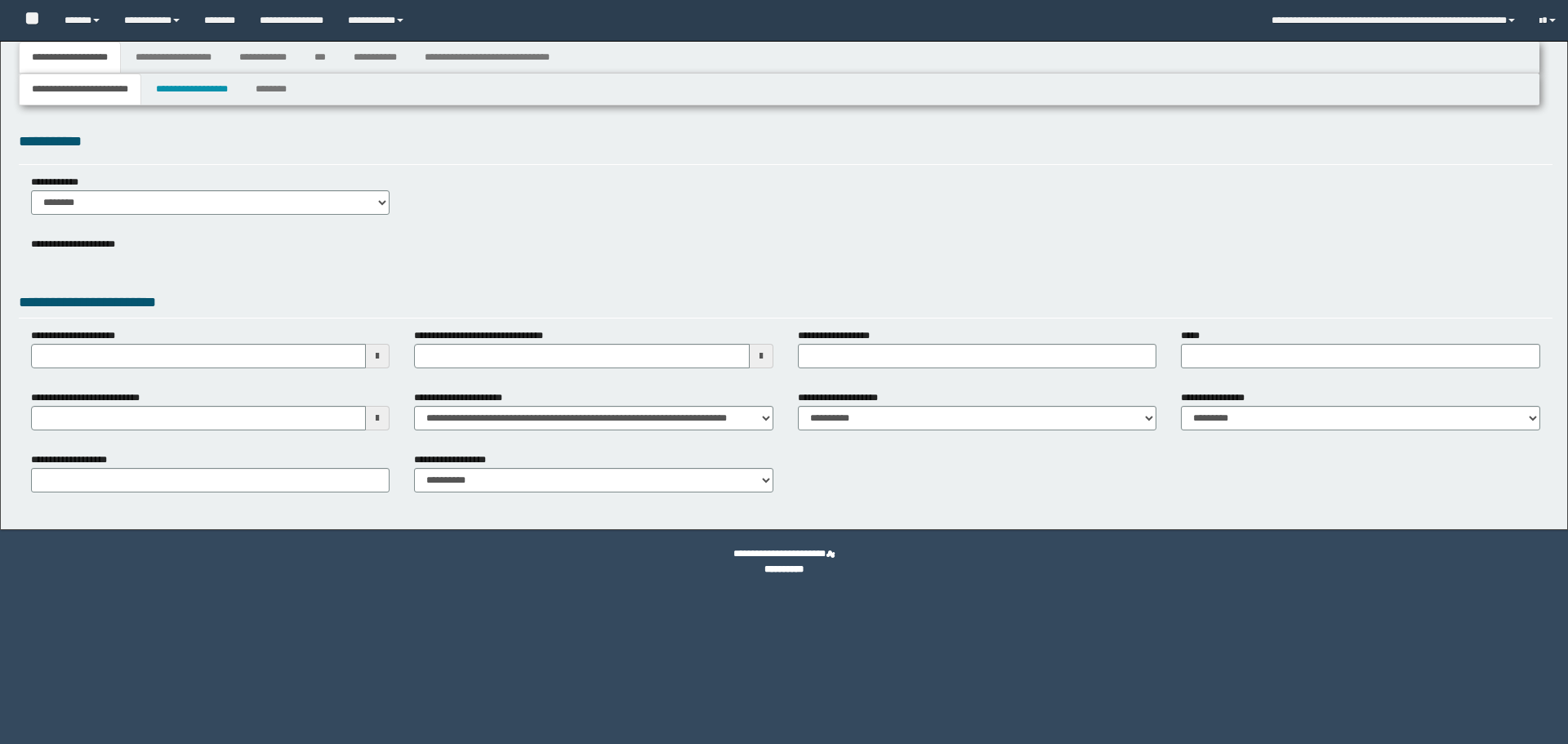 type on "**********" 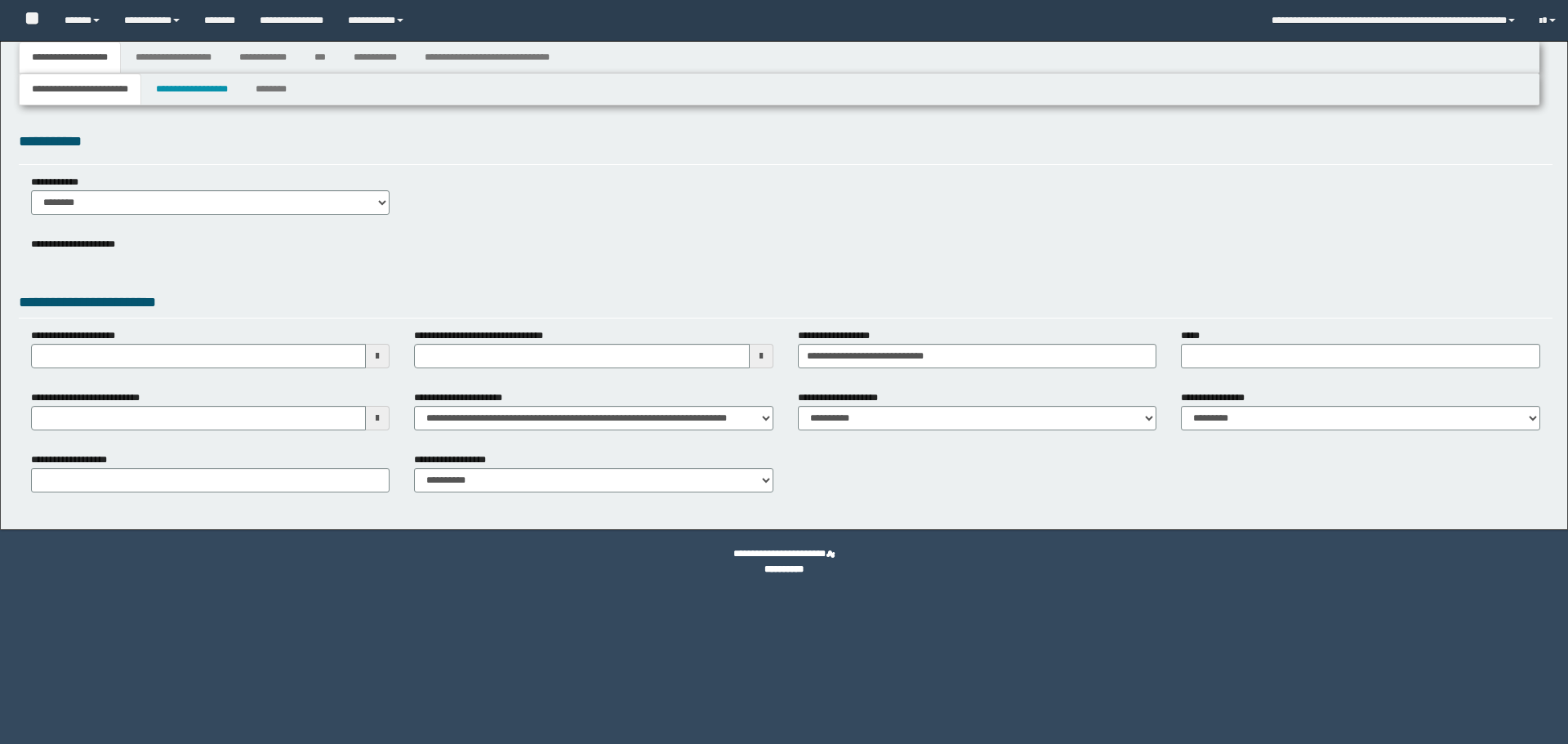 select on "*" 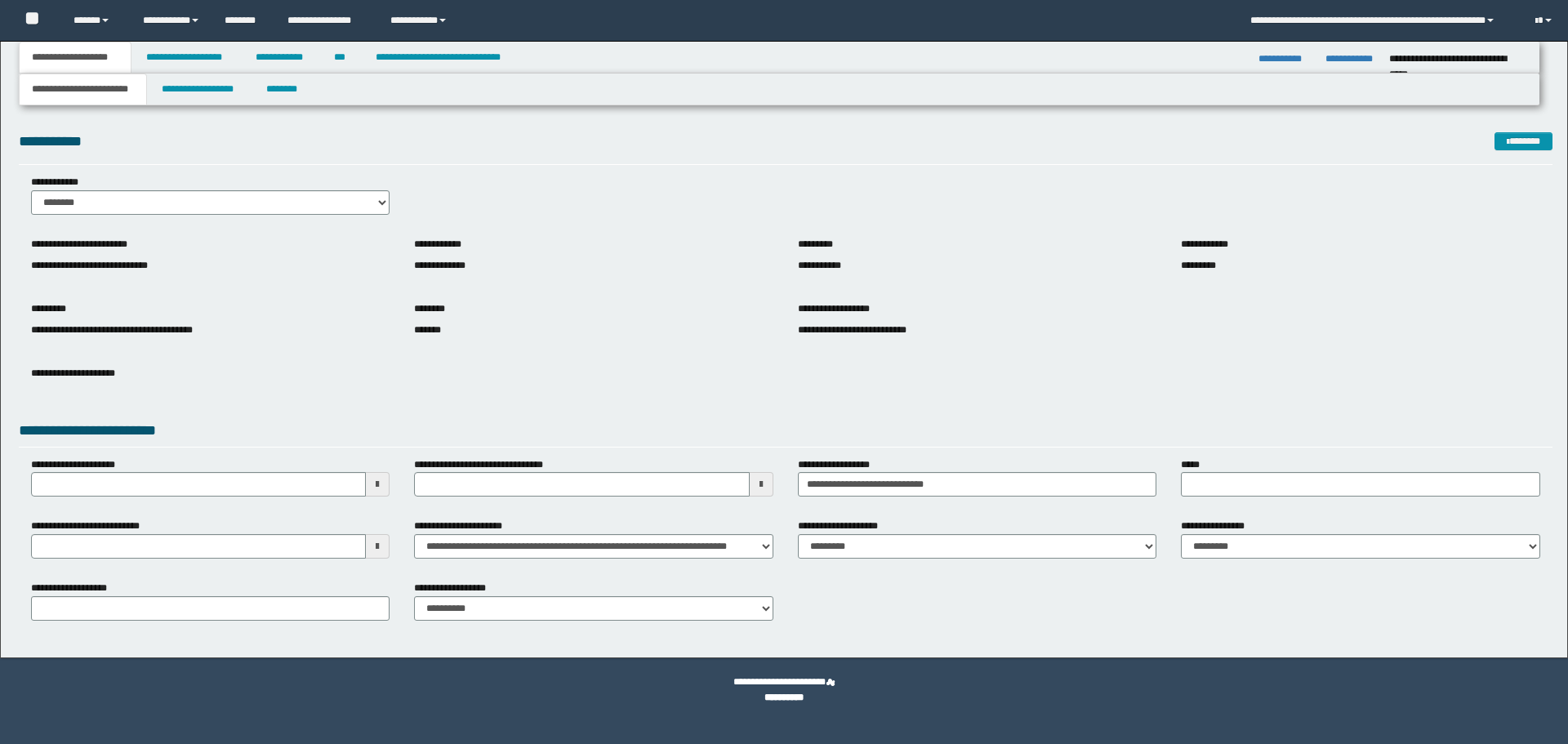 scroll, scrollTop: 0, scrollLeft: 0, axis: both 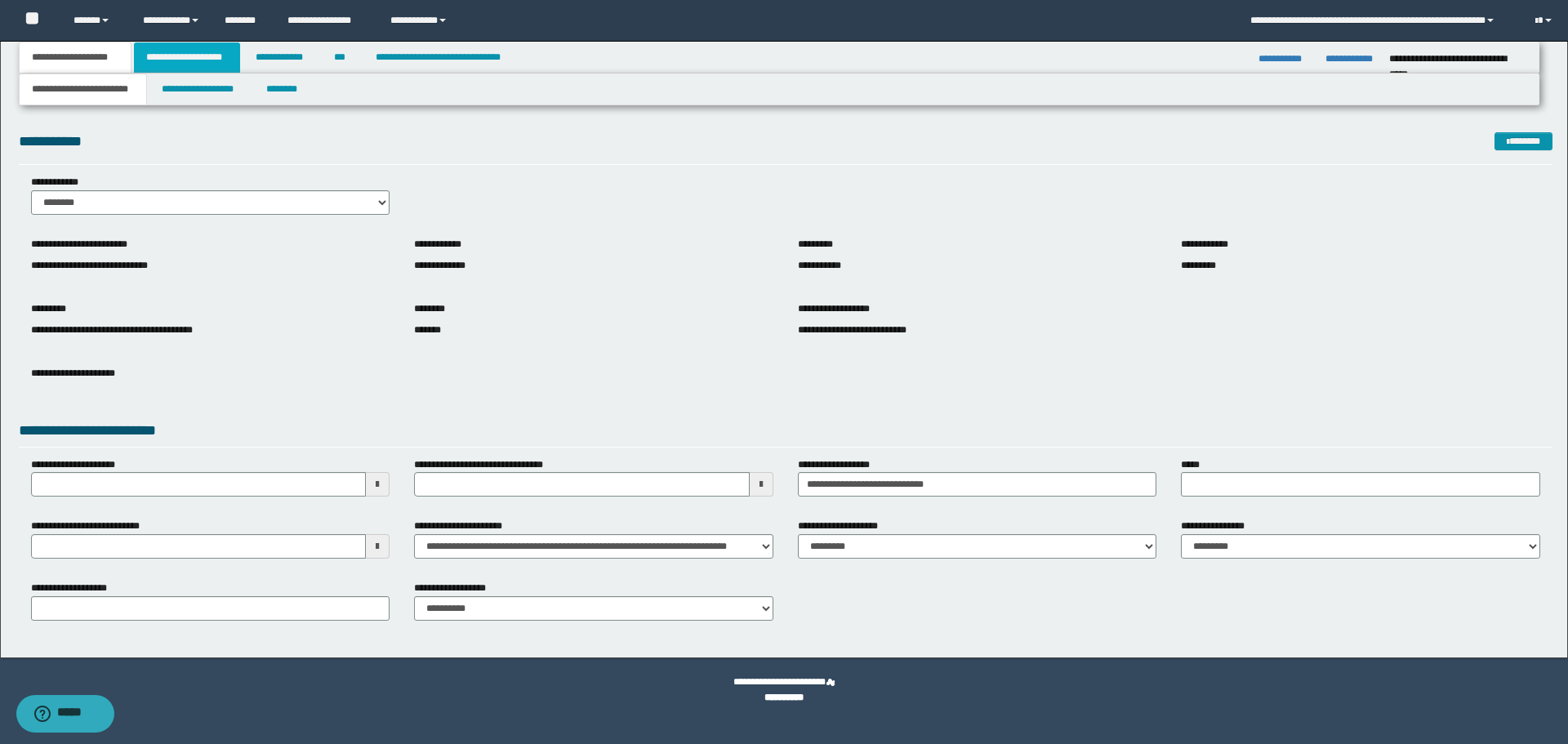 click on "**********" at bounding box center (187, 57) 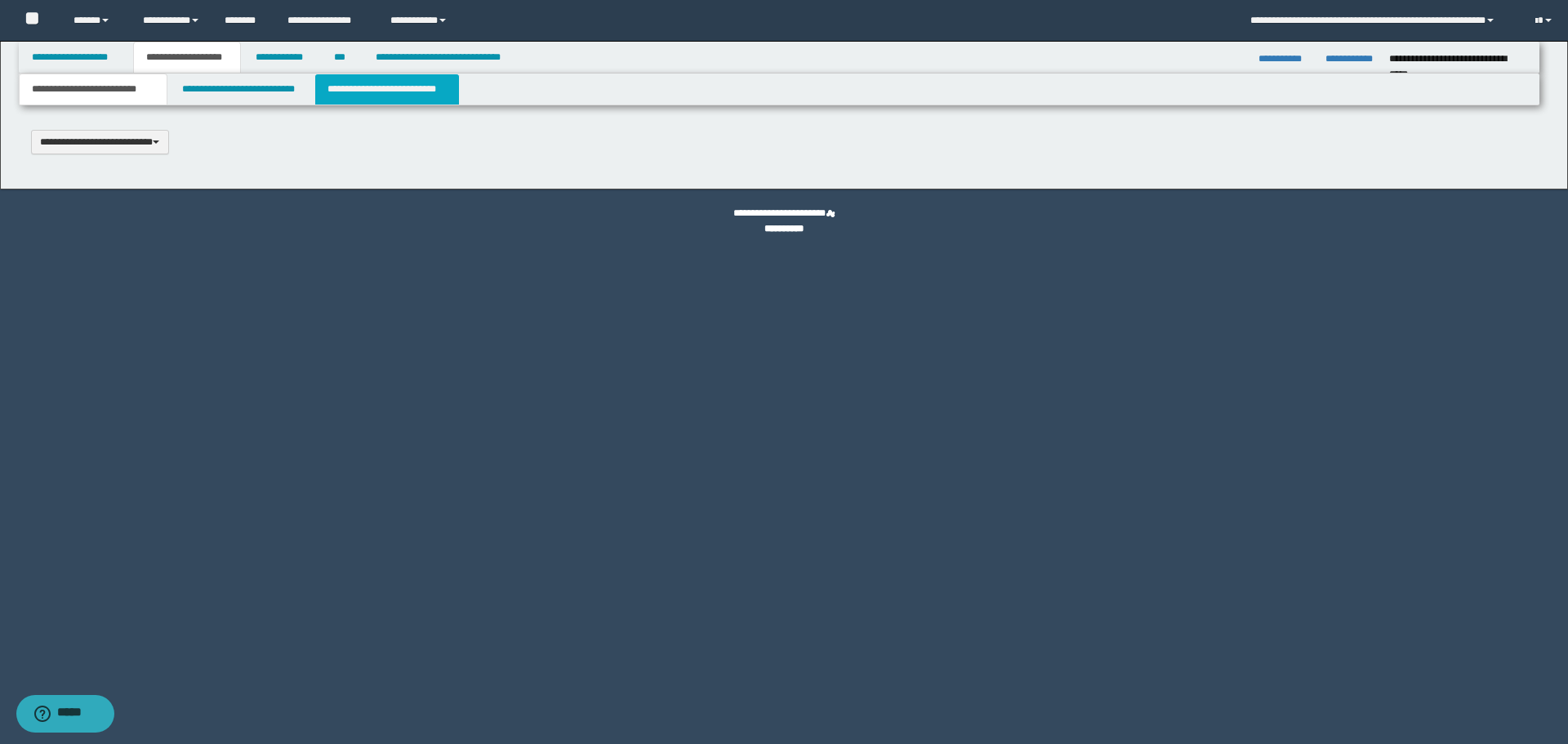 type 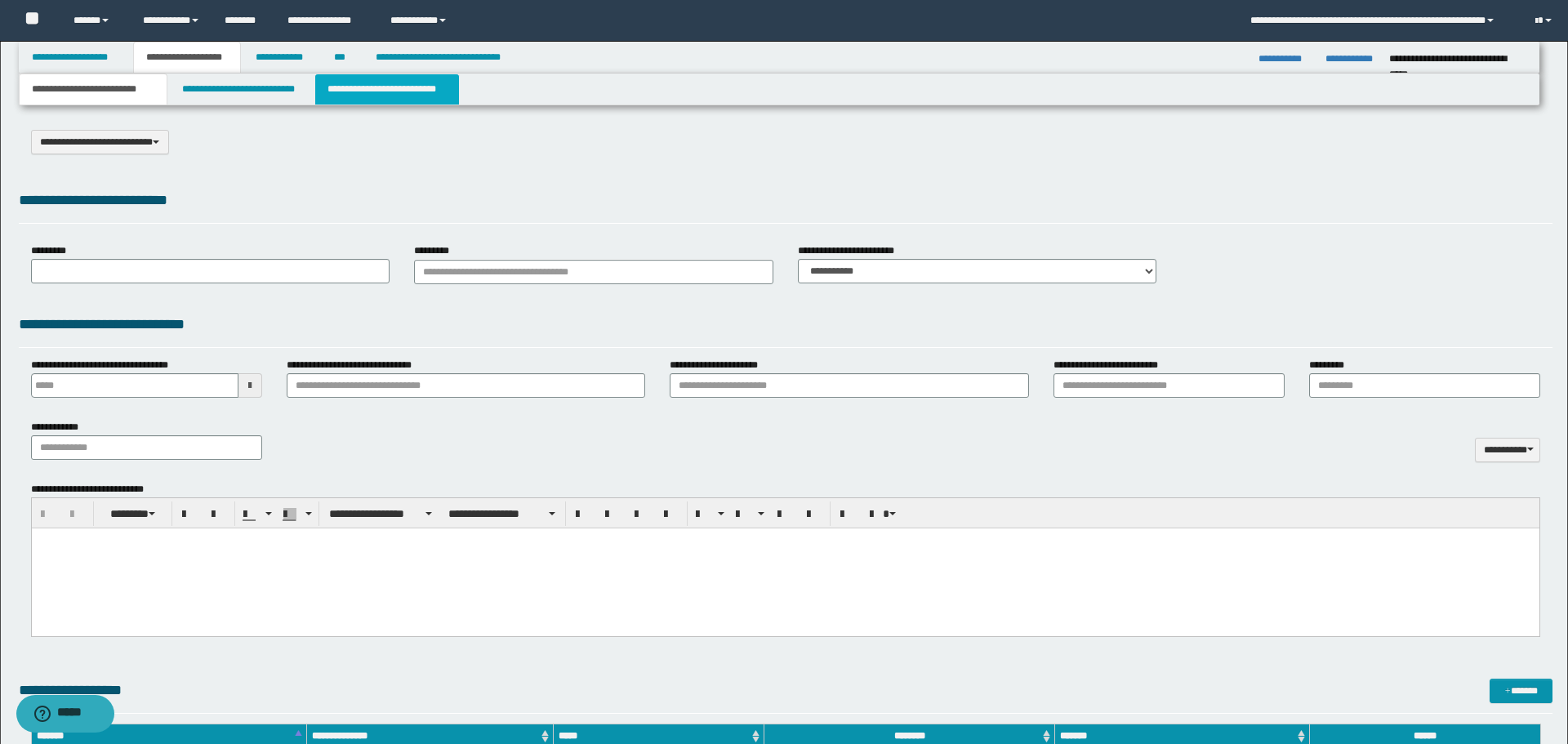 select on "*" 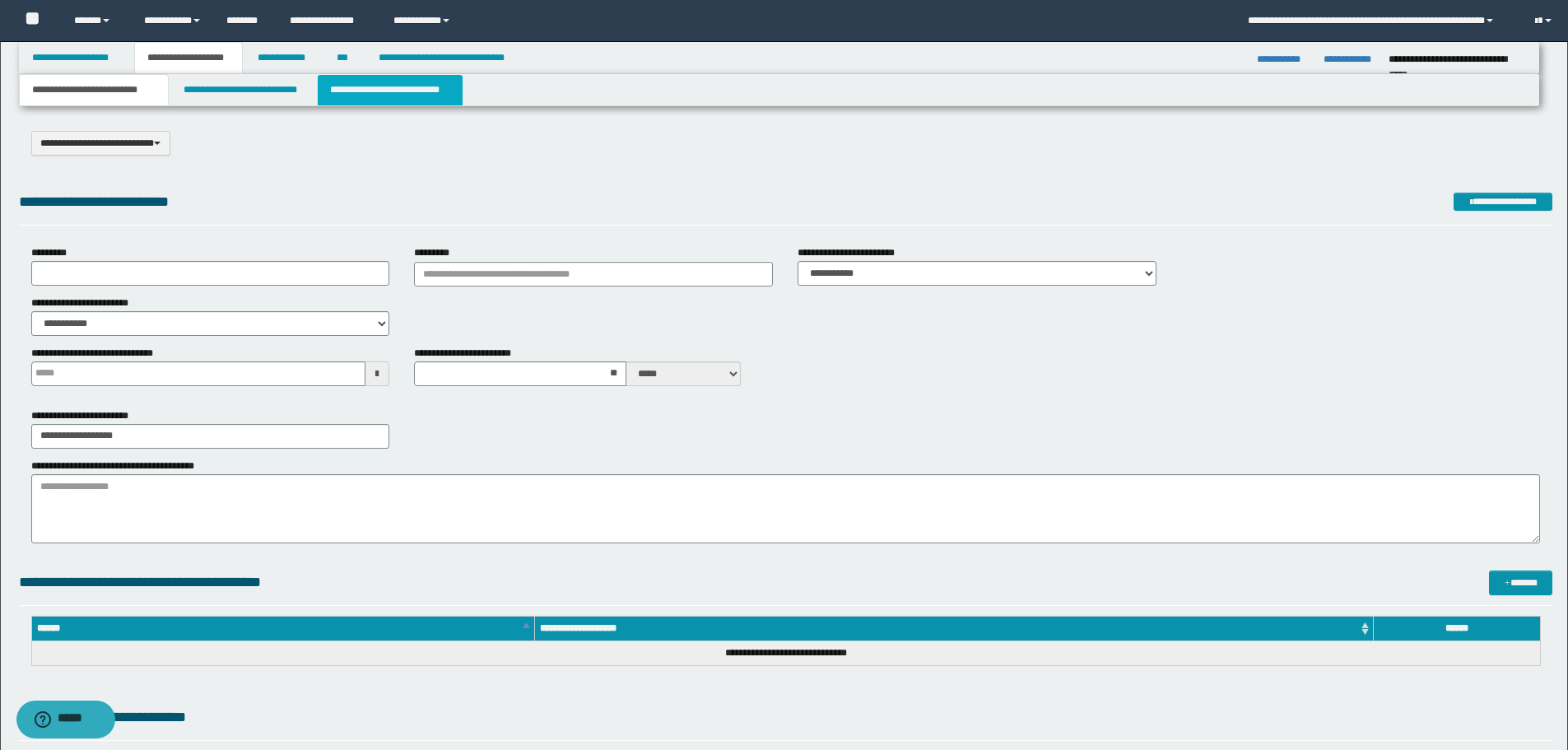 click on "**********" at bounding box center [390, 90] 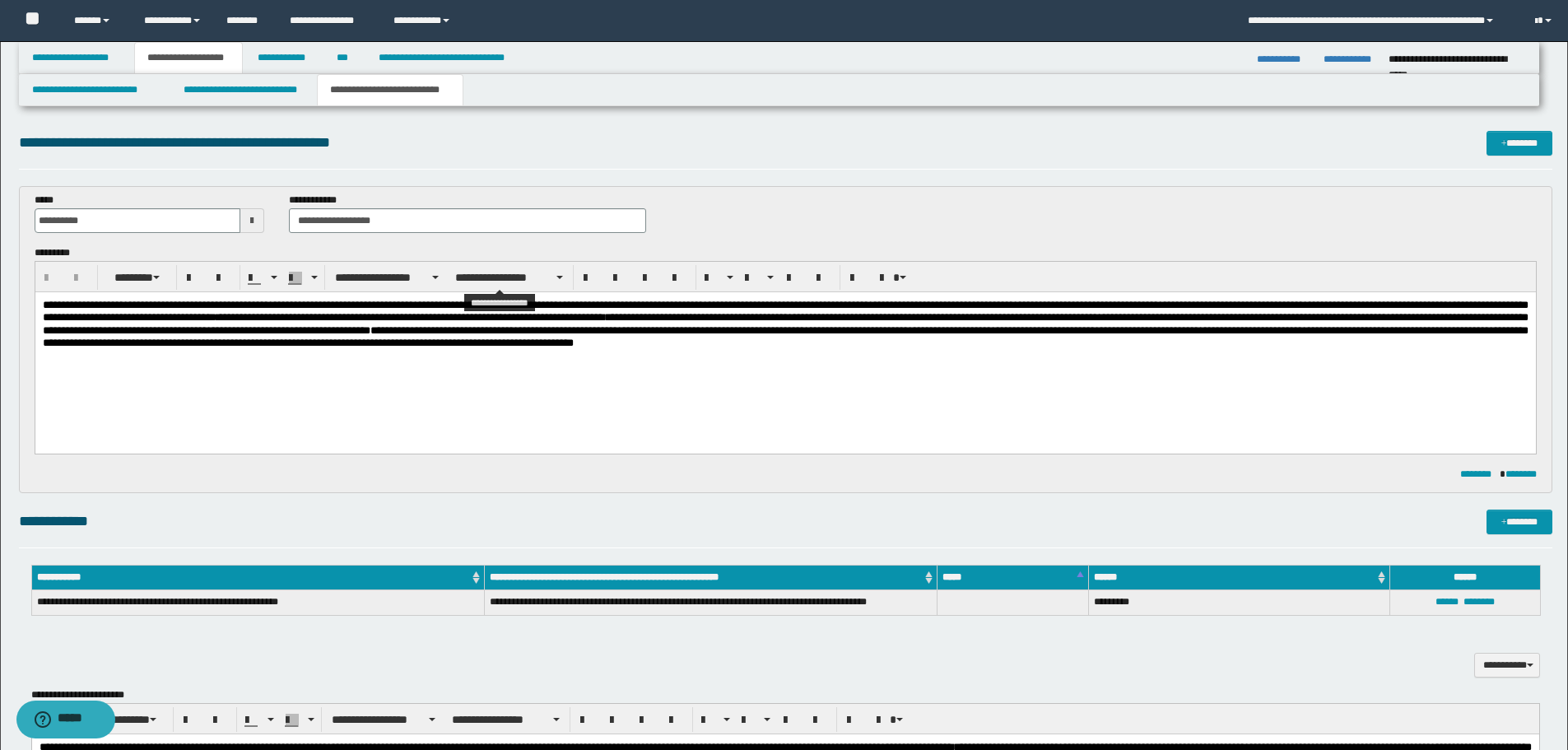 scroll, scrollTop: 247, scrollLeft: 0, axis: vertical 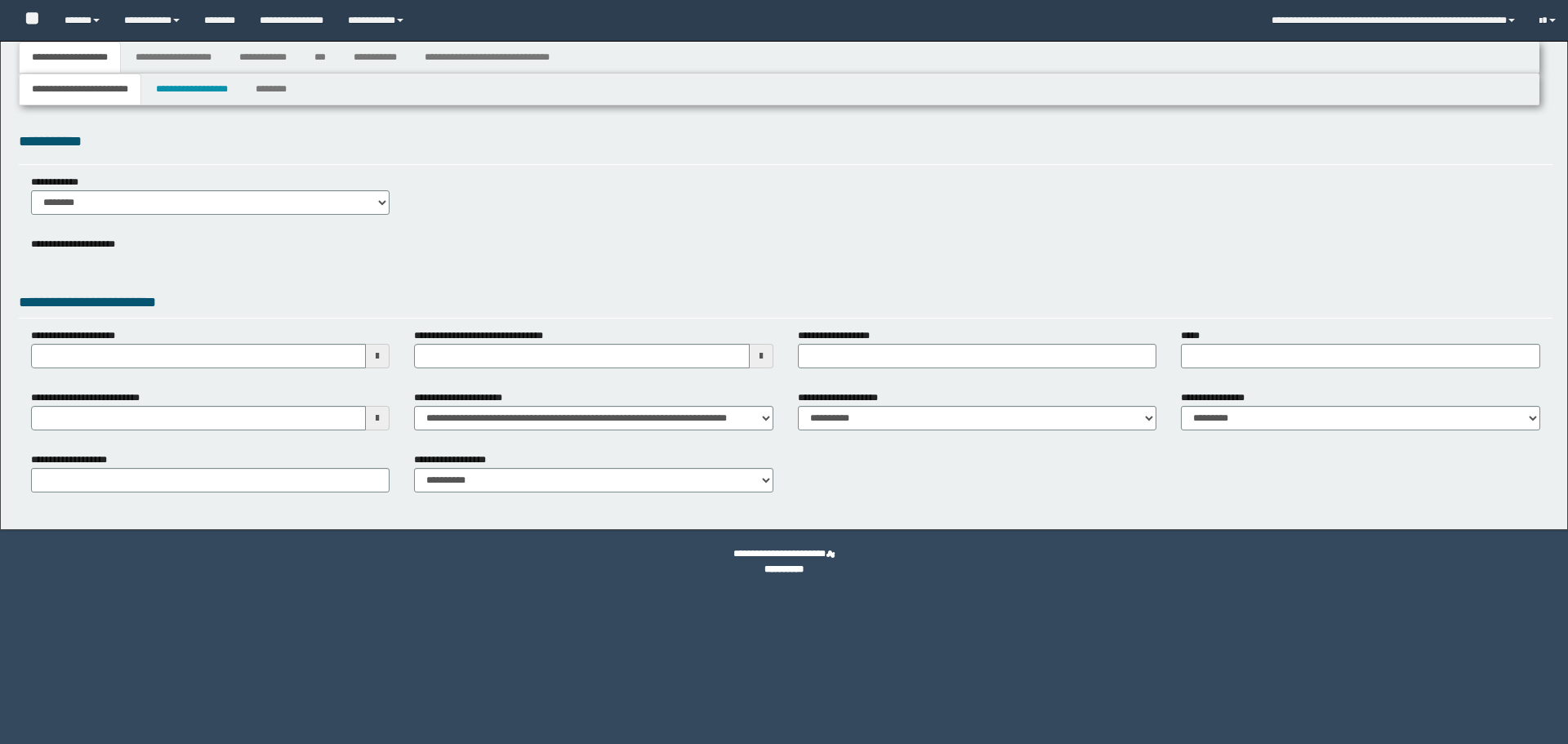 select on "*" 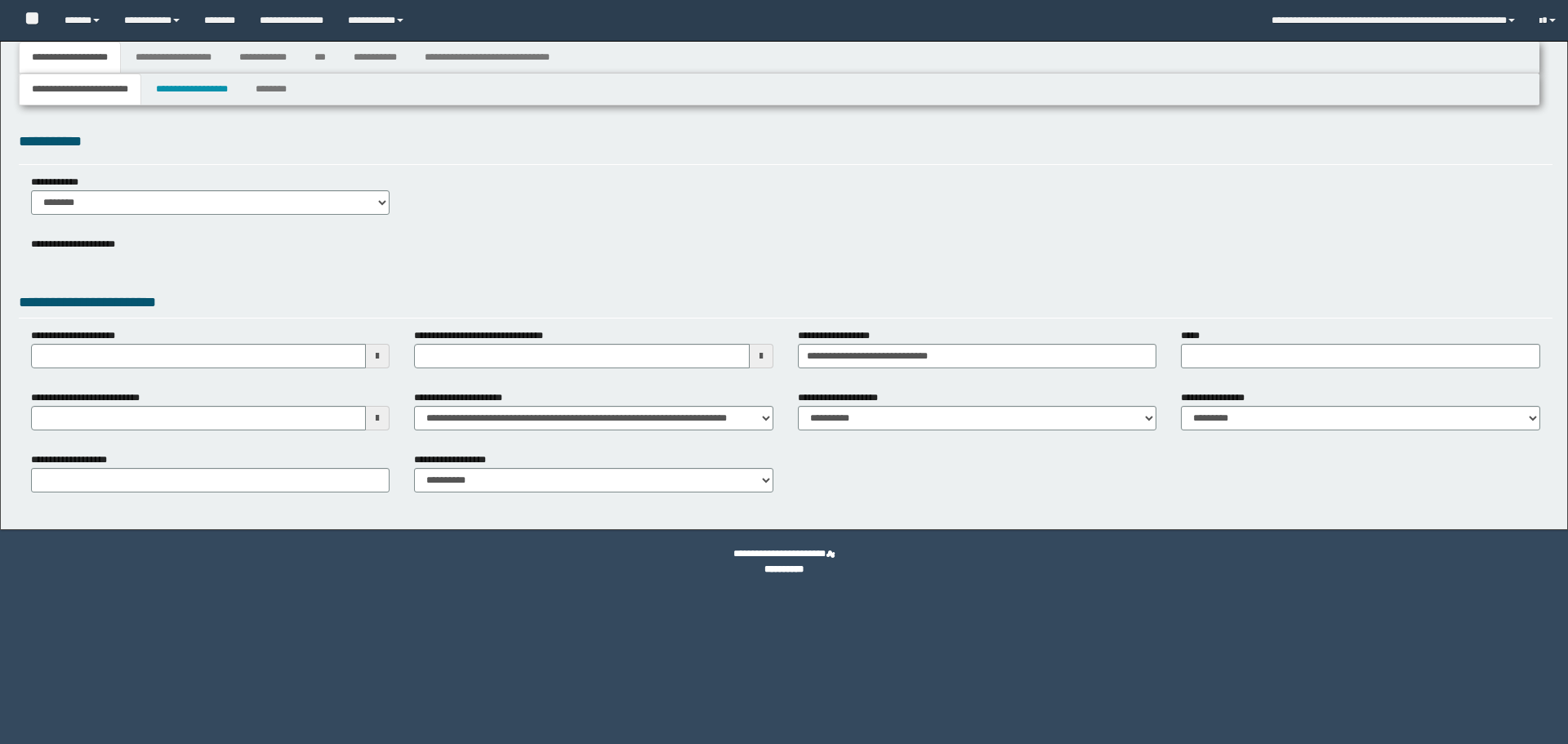 select on "*" 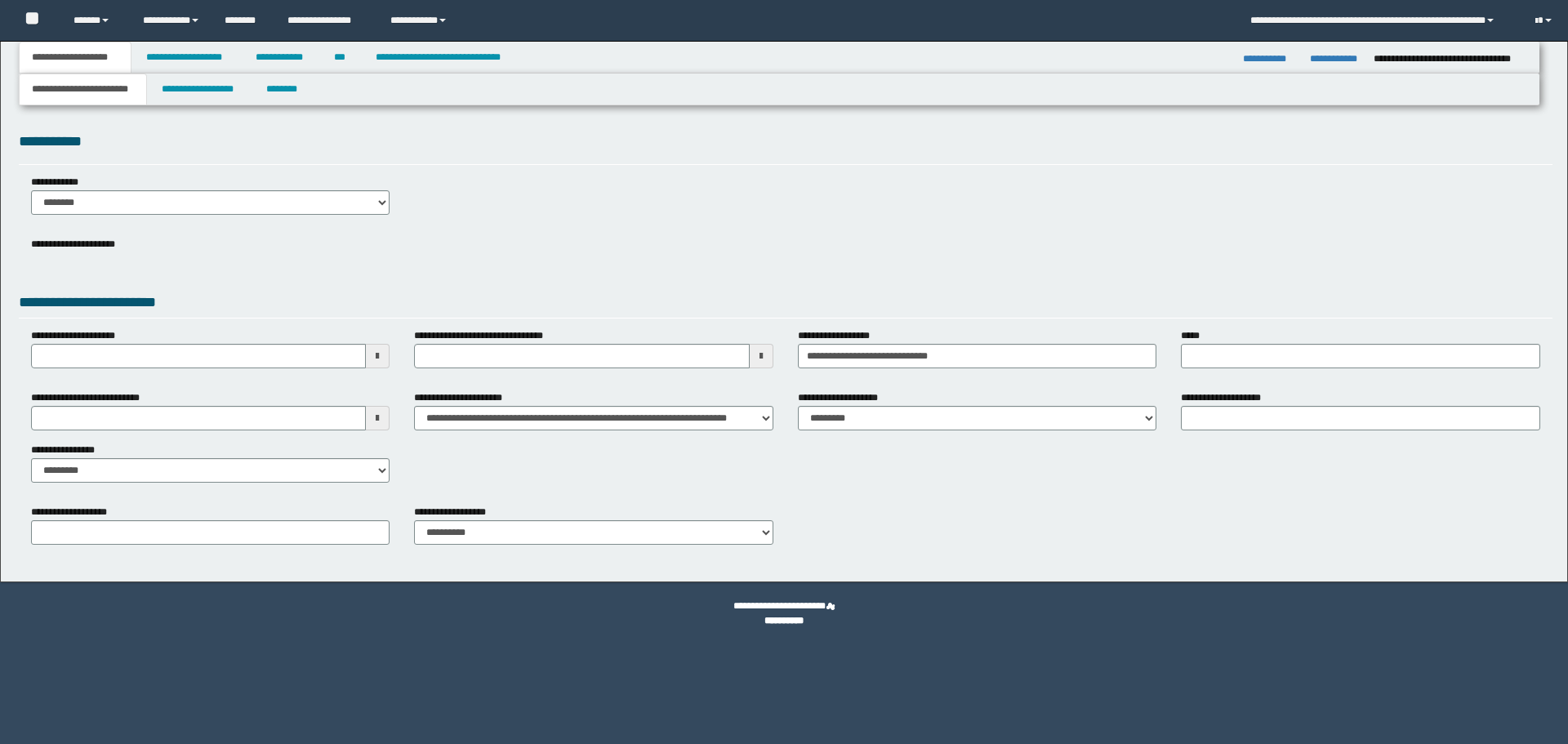scroll, scrollTop: 0, scrollLeft: 0, axis: both 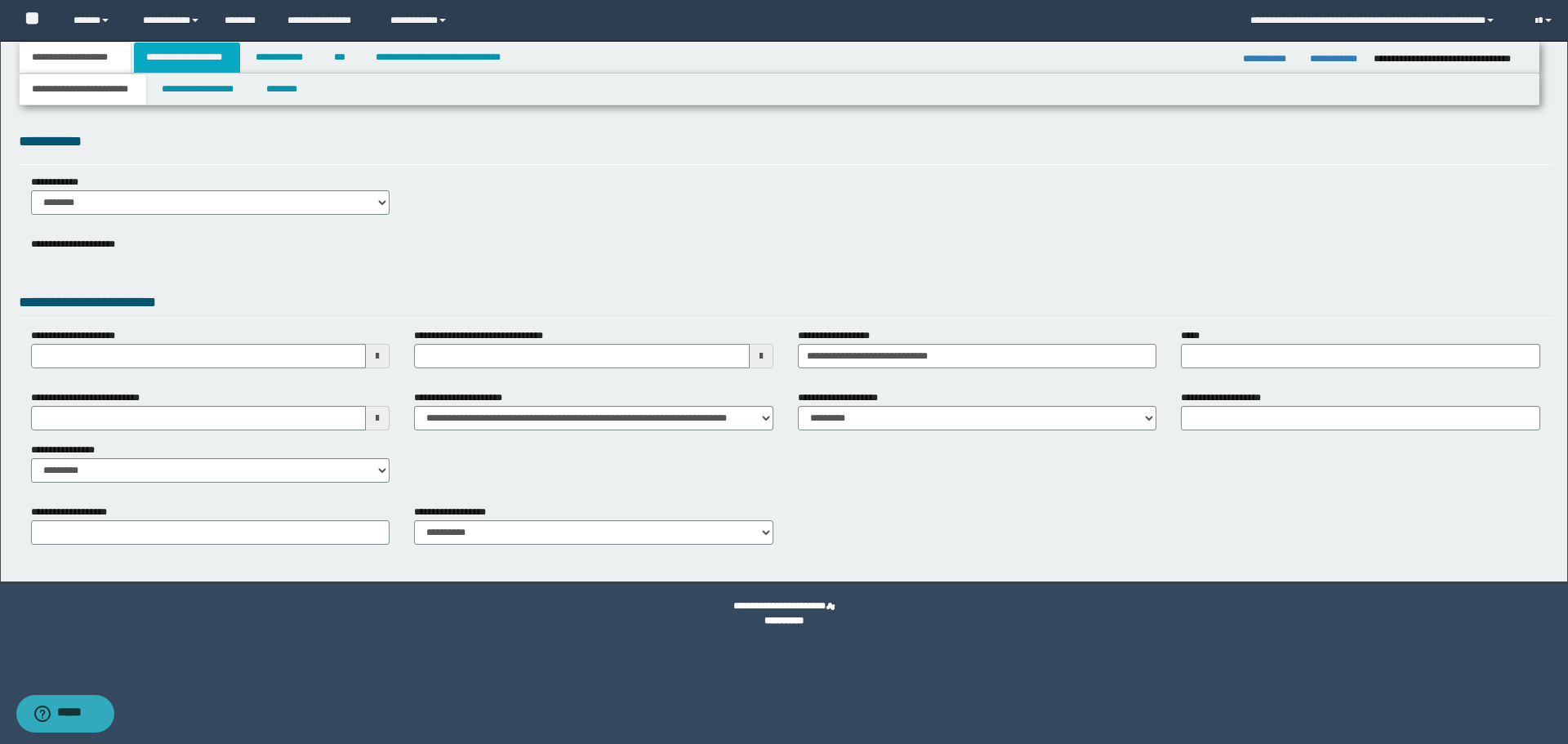 click on "**********" at bounding box center (187, 57) 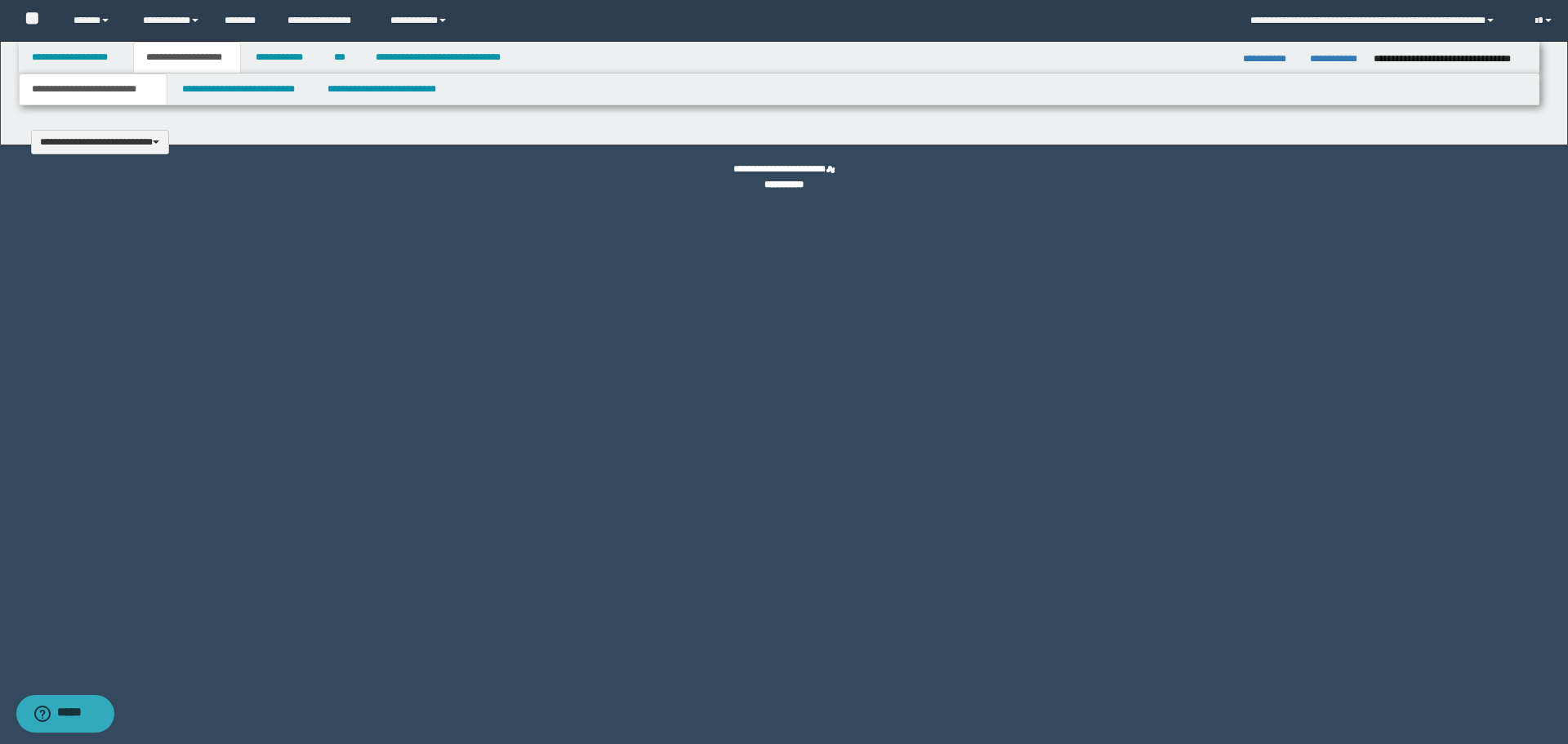 type 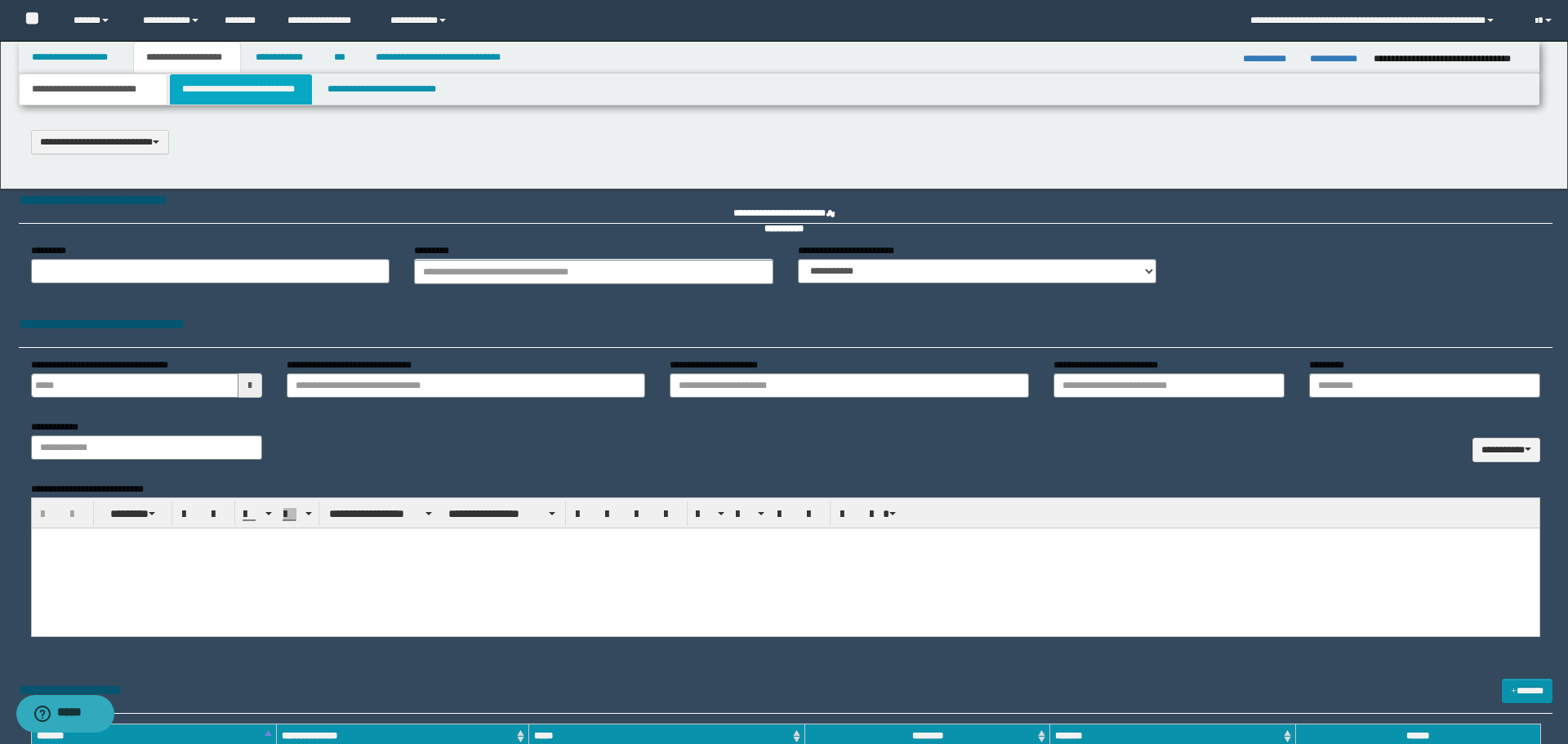 scroll, scrollTop: 0, scrollLeft: 0, axis: both 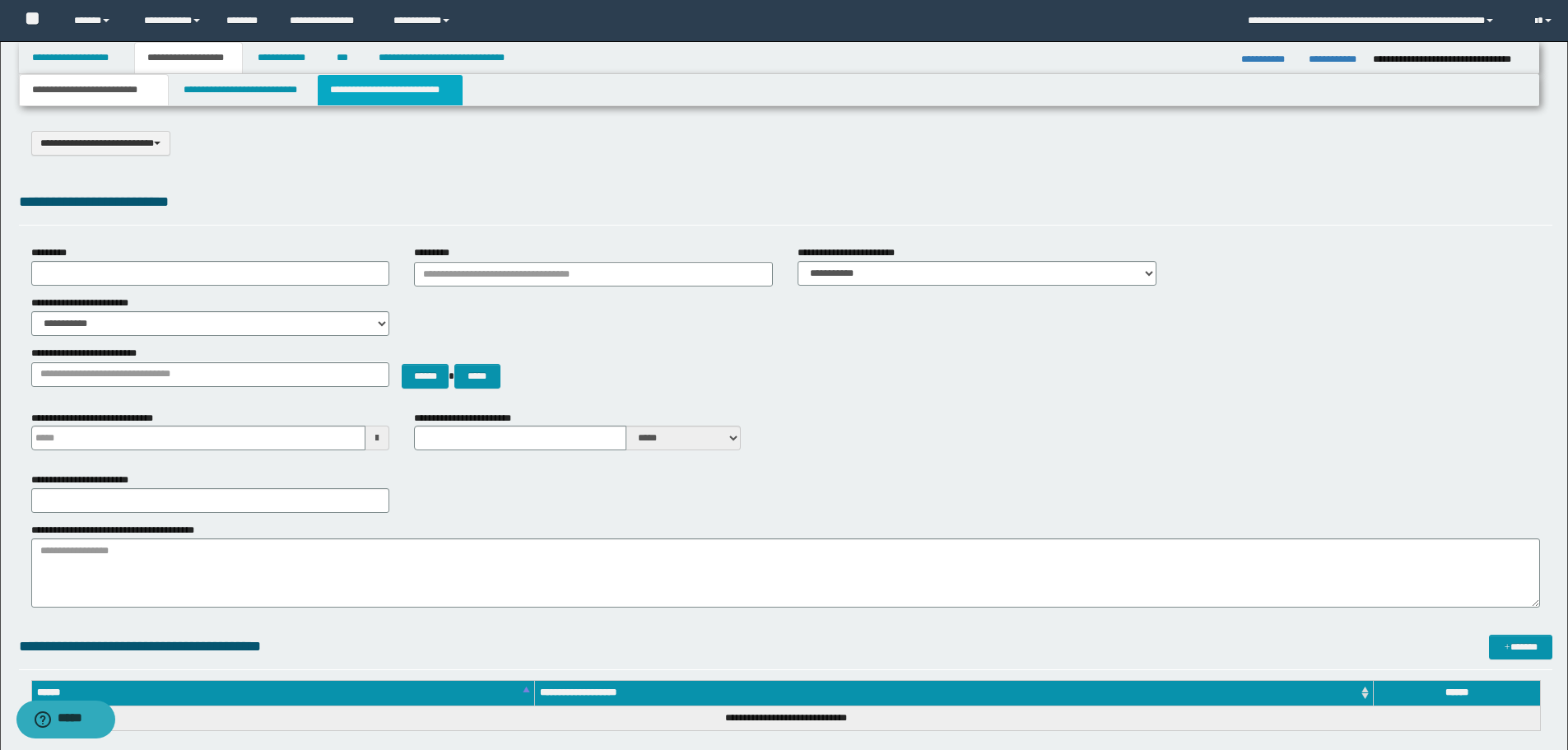 click on "**********" at bounding box center [390, 90] 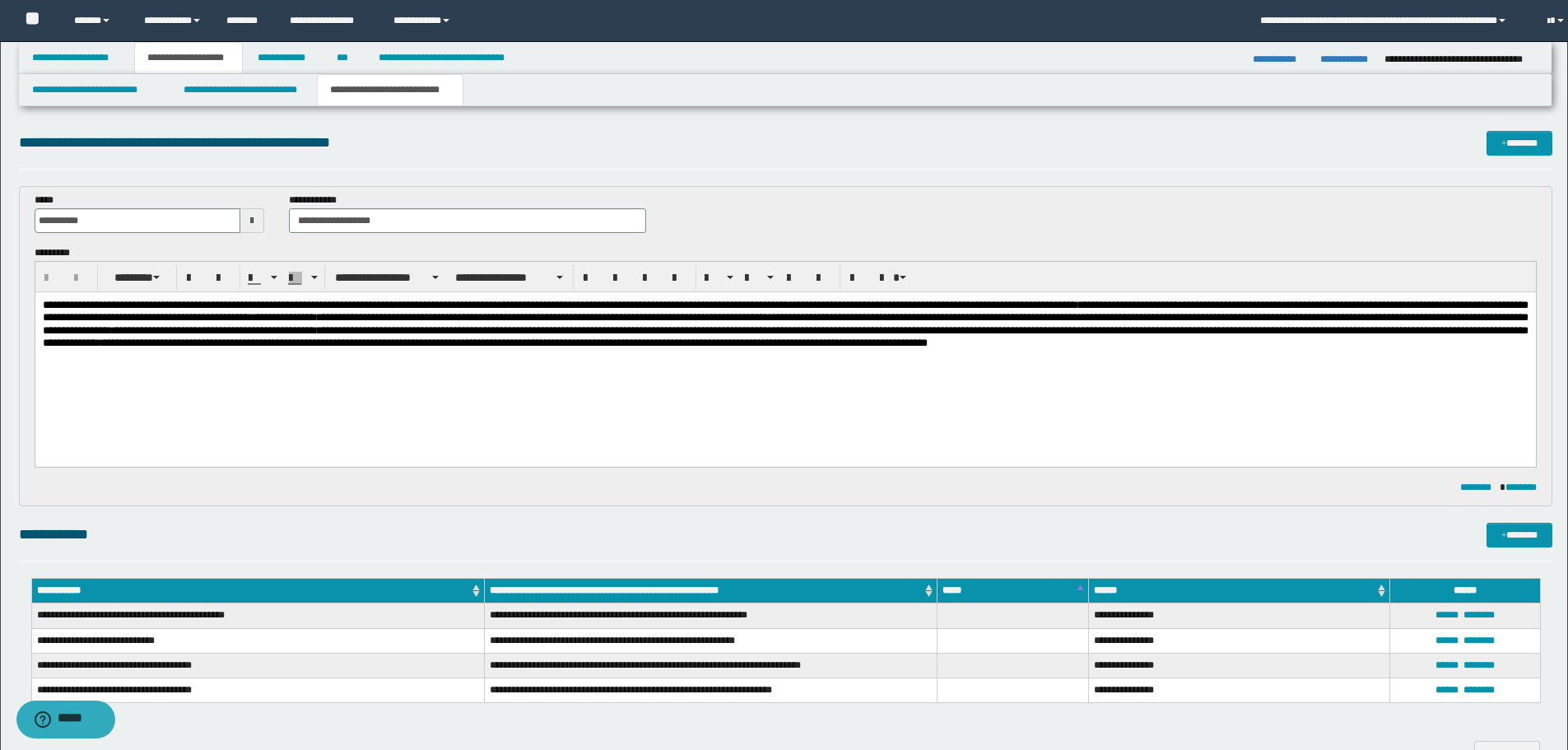 scroll, scrollTop: 0, scrollLeft: 0, axis: both 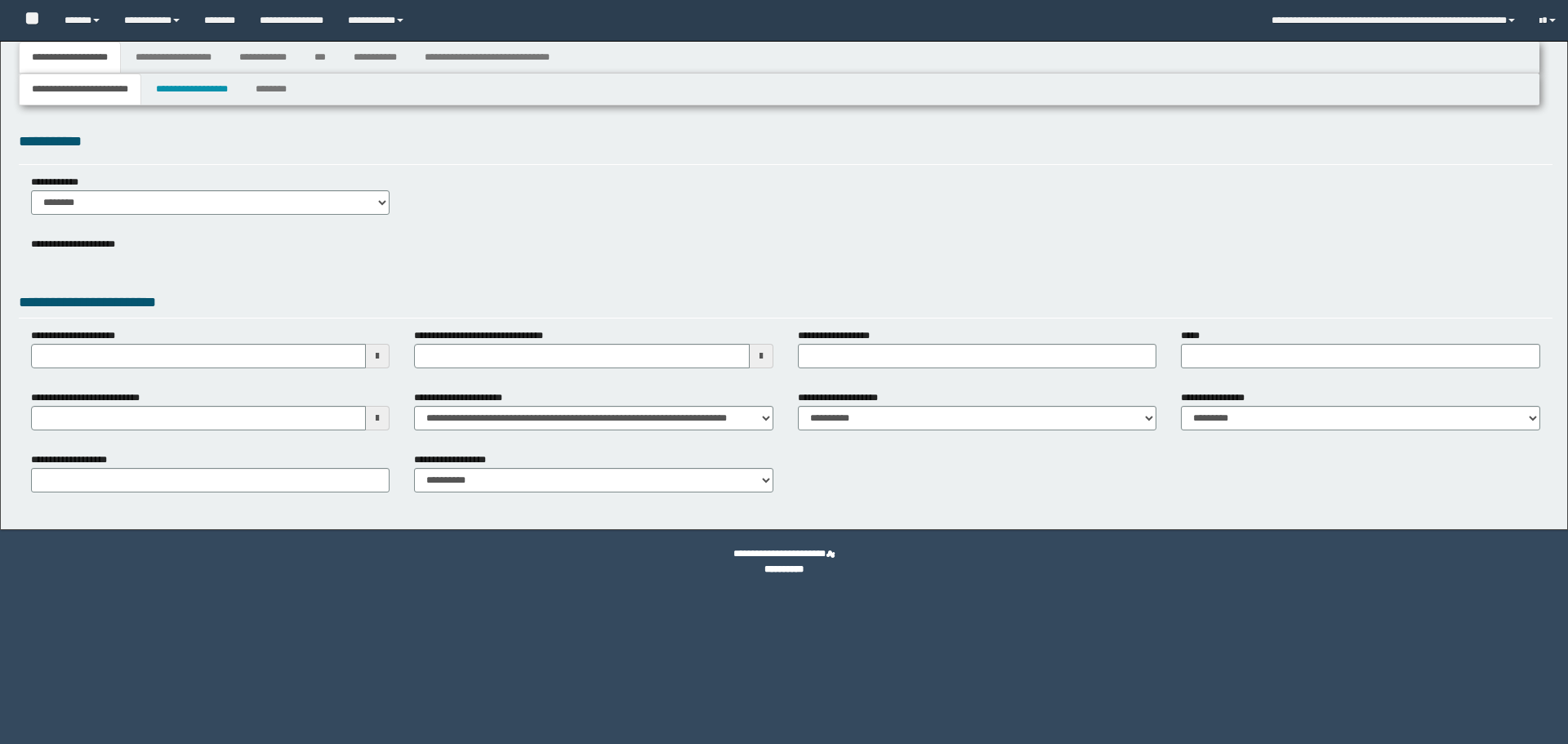type on "**********" 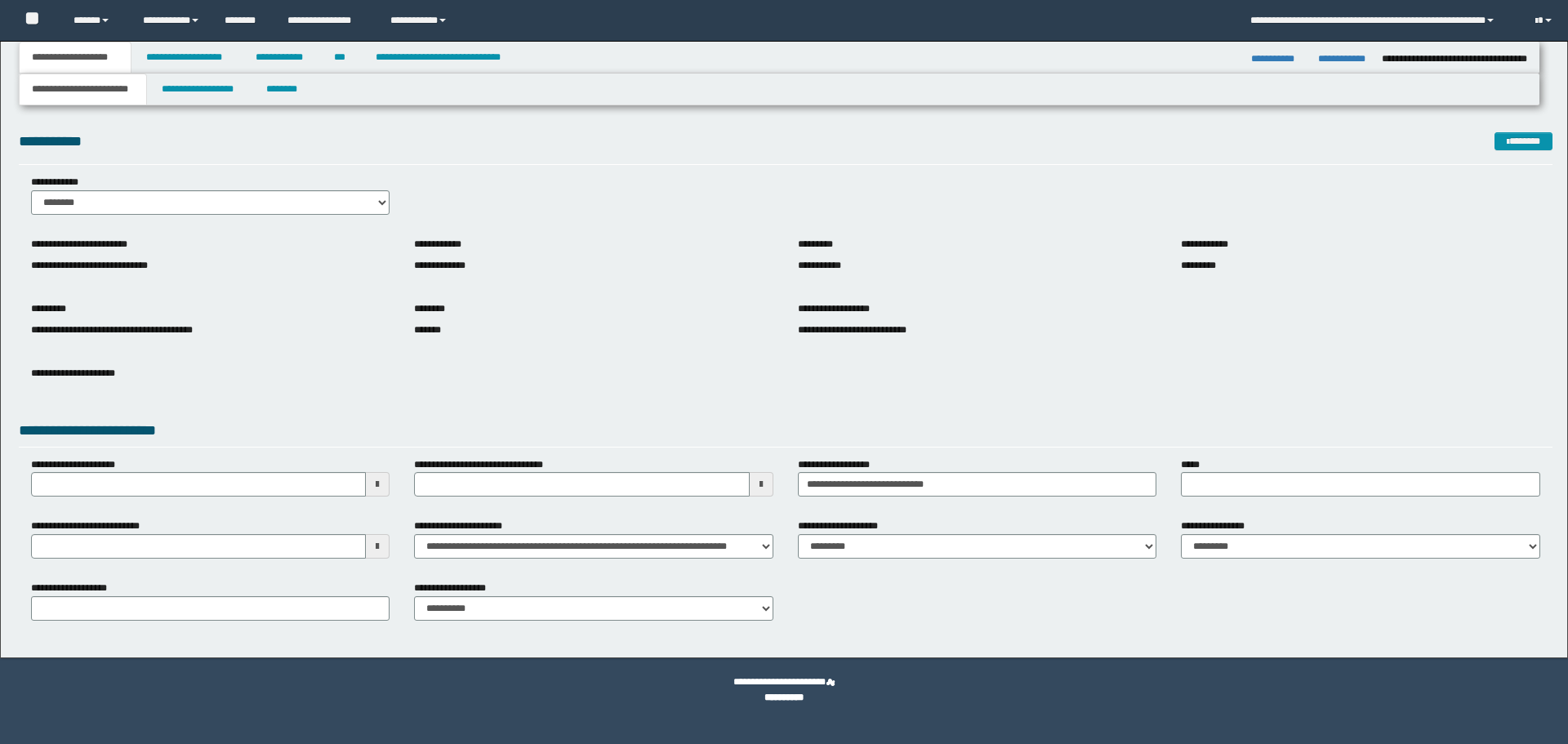 scroll, scrollTop: 0, scrollLeft: 0, axis: both 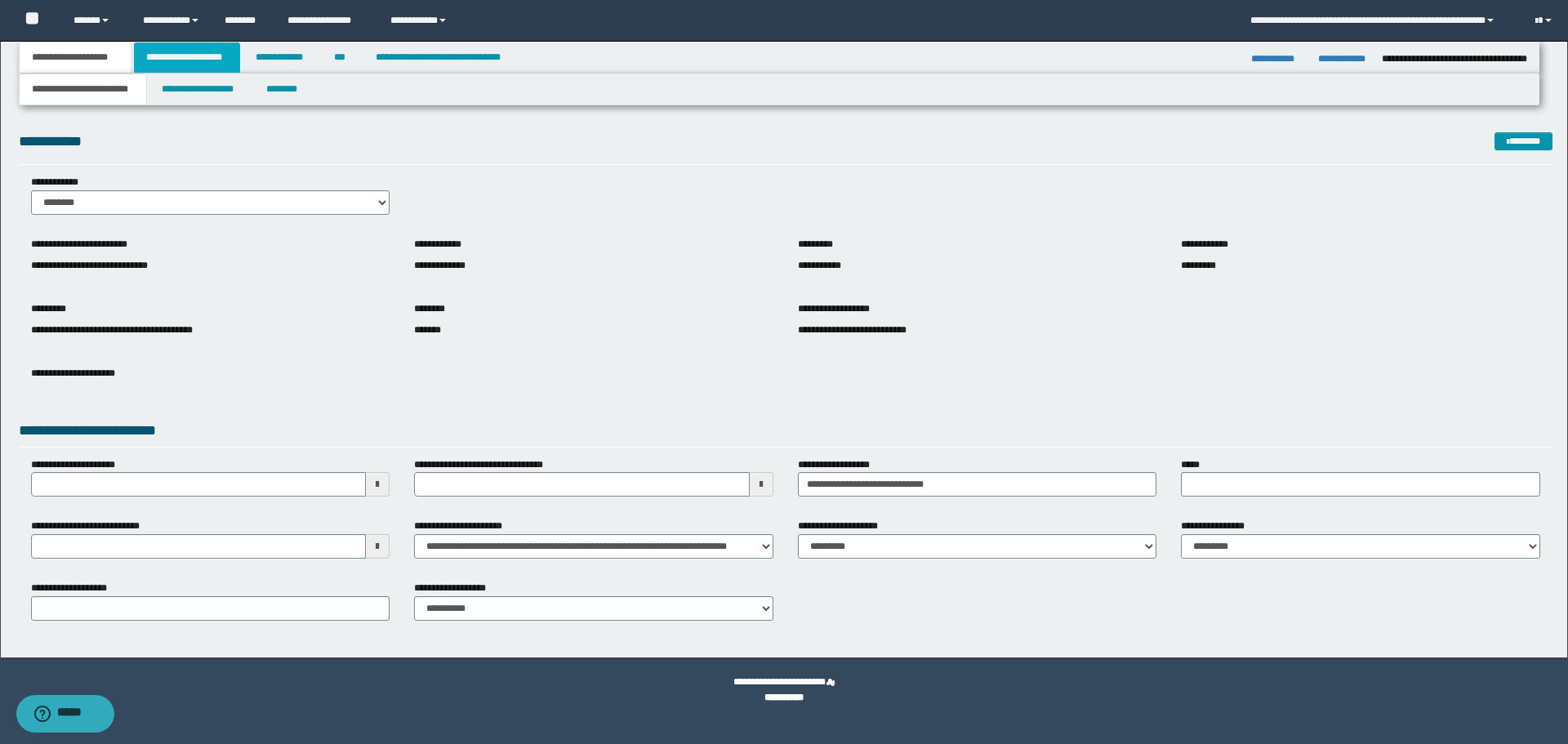 click on "**********" at bounding box center [187, 57] 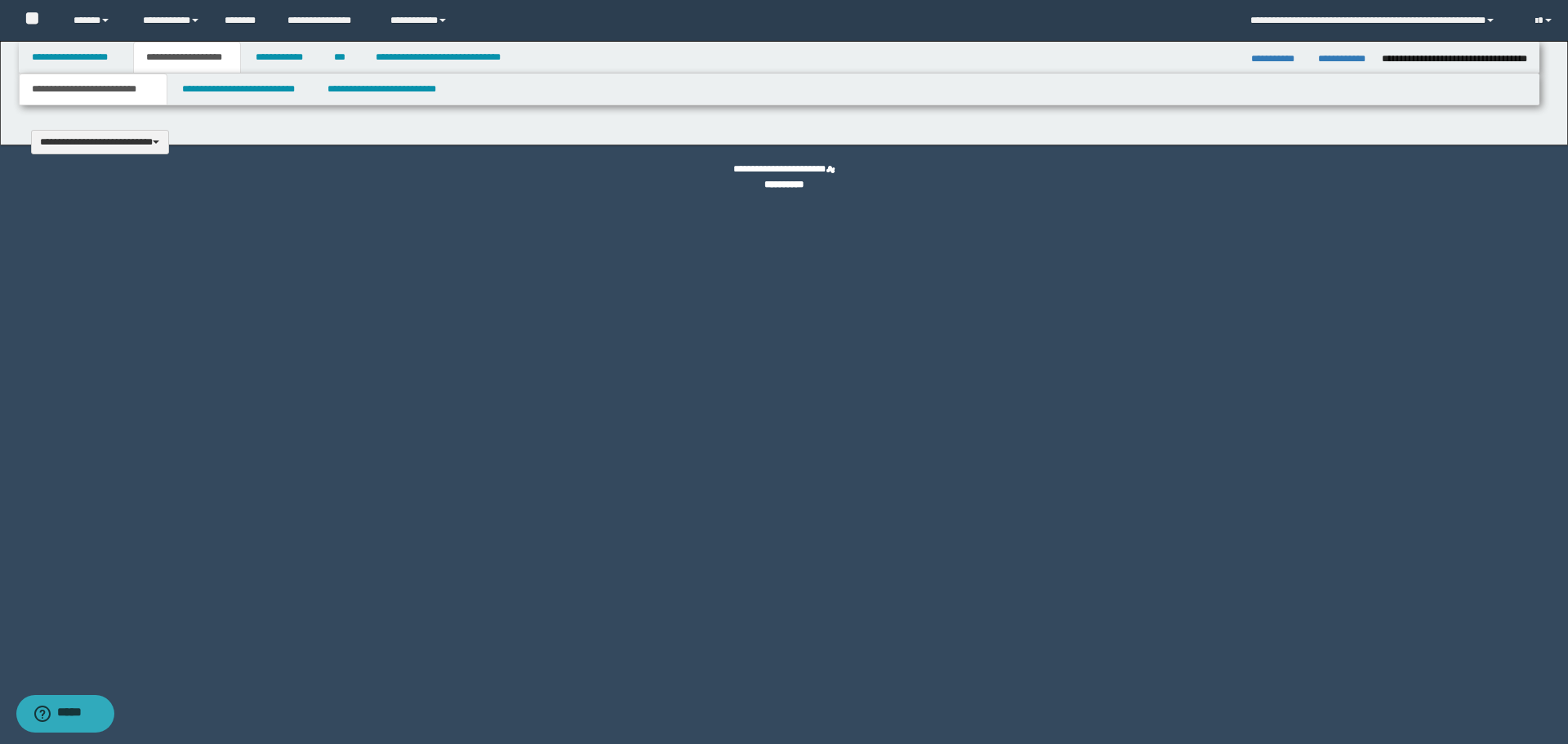 type 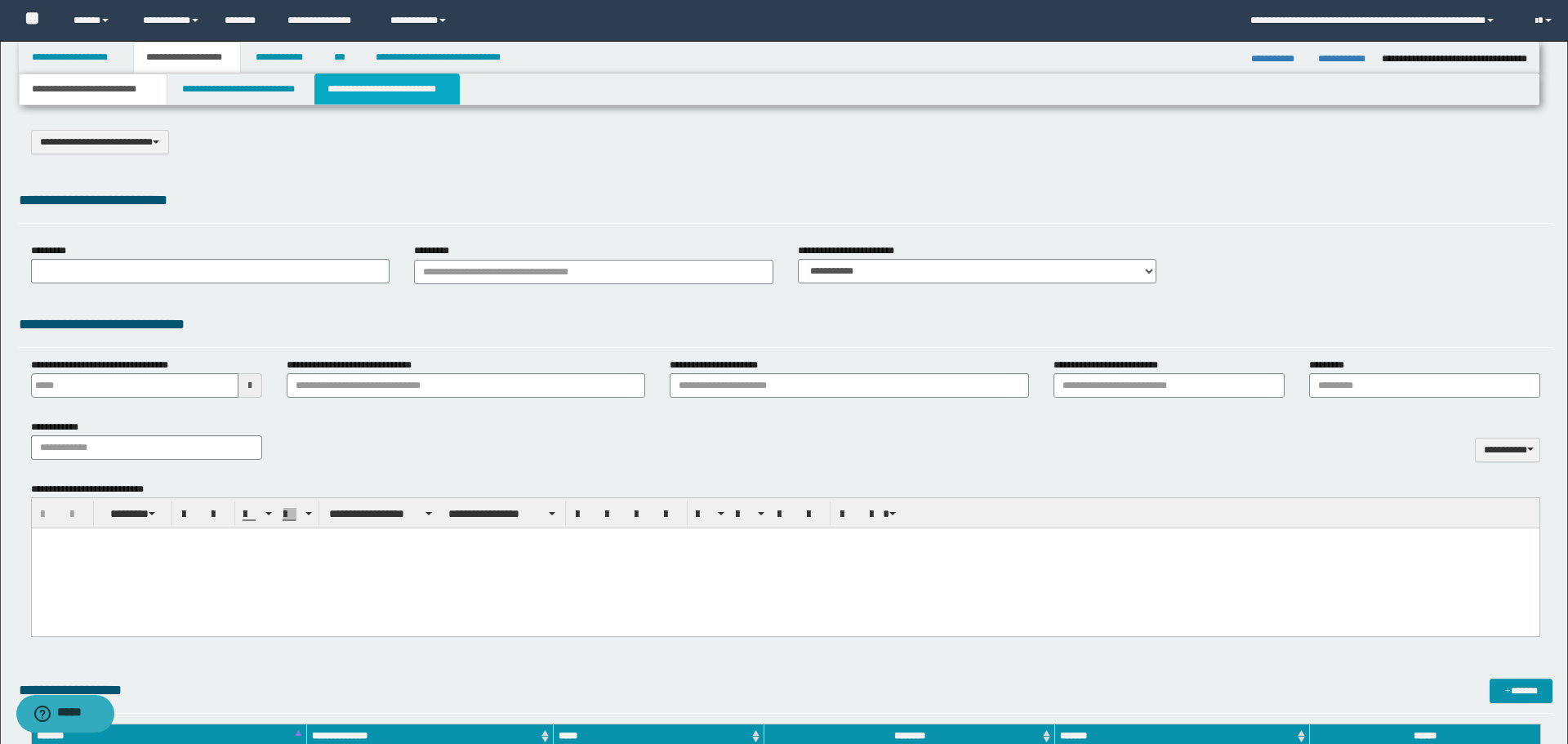 select on "*" 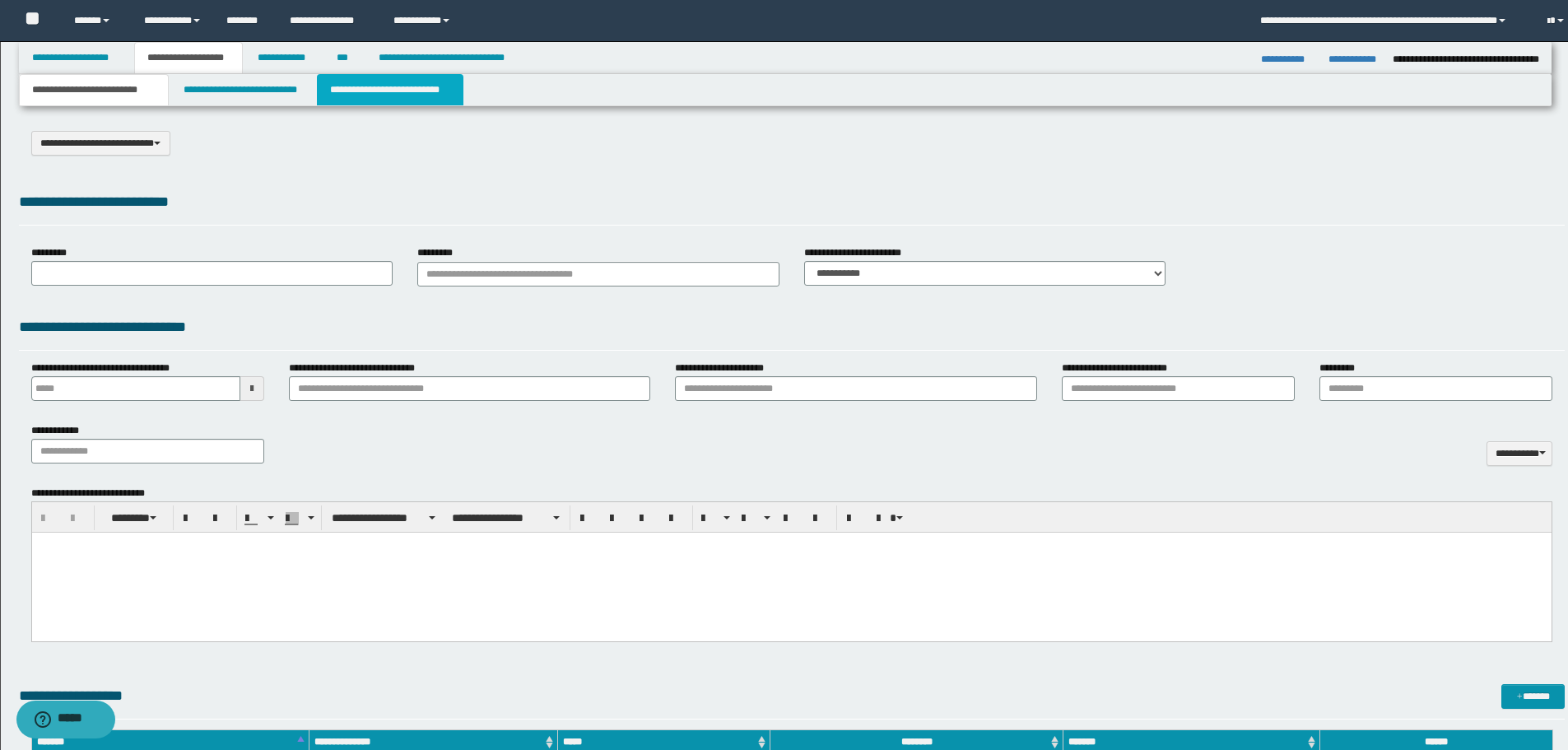click on "**********" at bounding box center (390, 90) 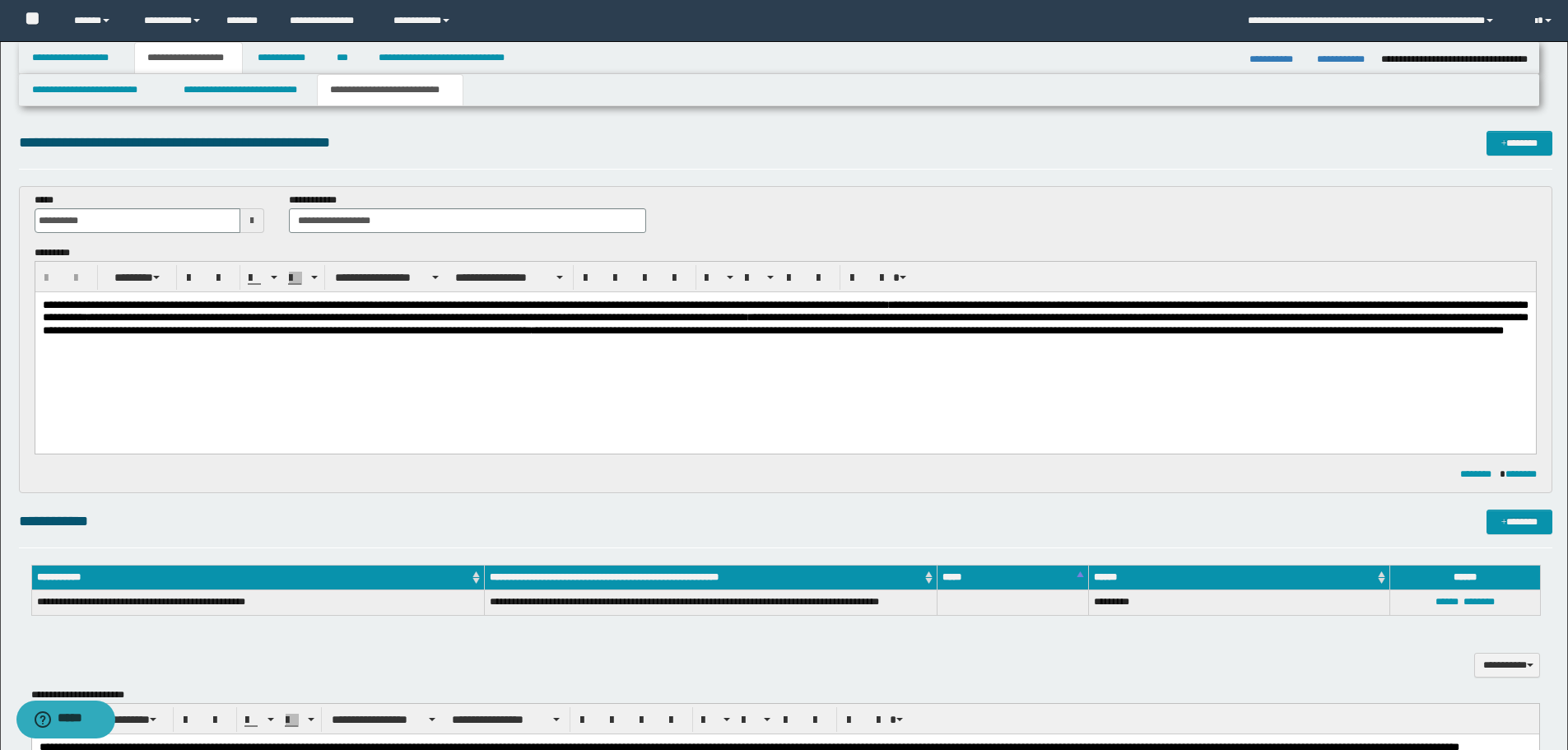 scroll, scrollTop: 0, scrollLeft: 0, axis: both 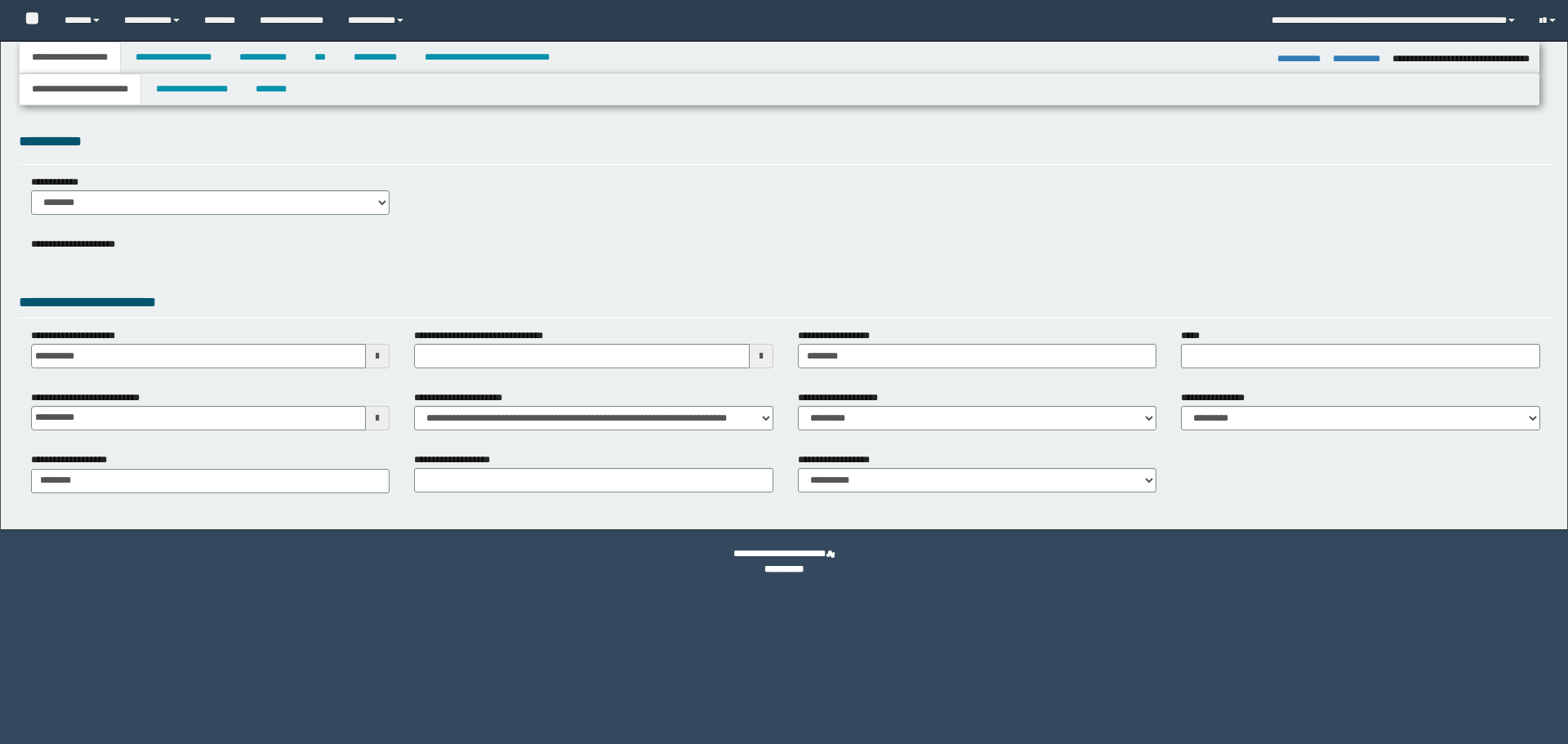 select on "*" 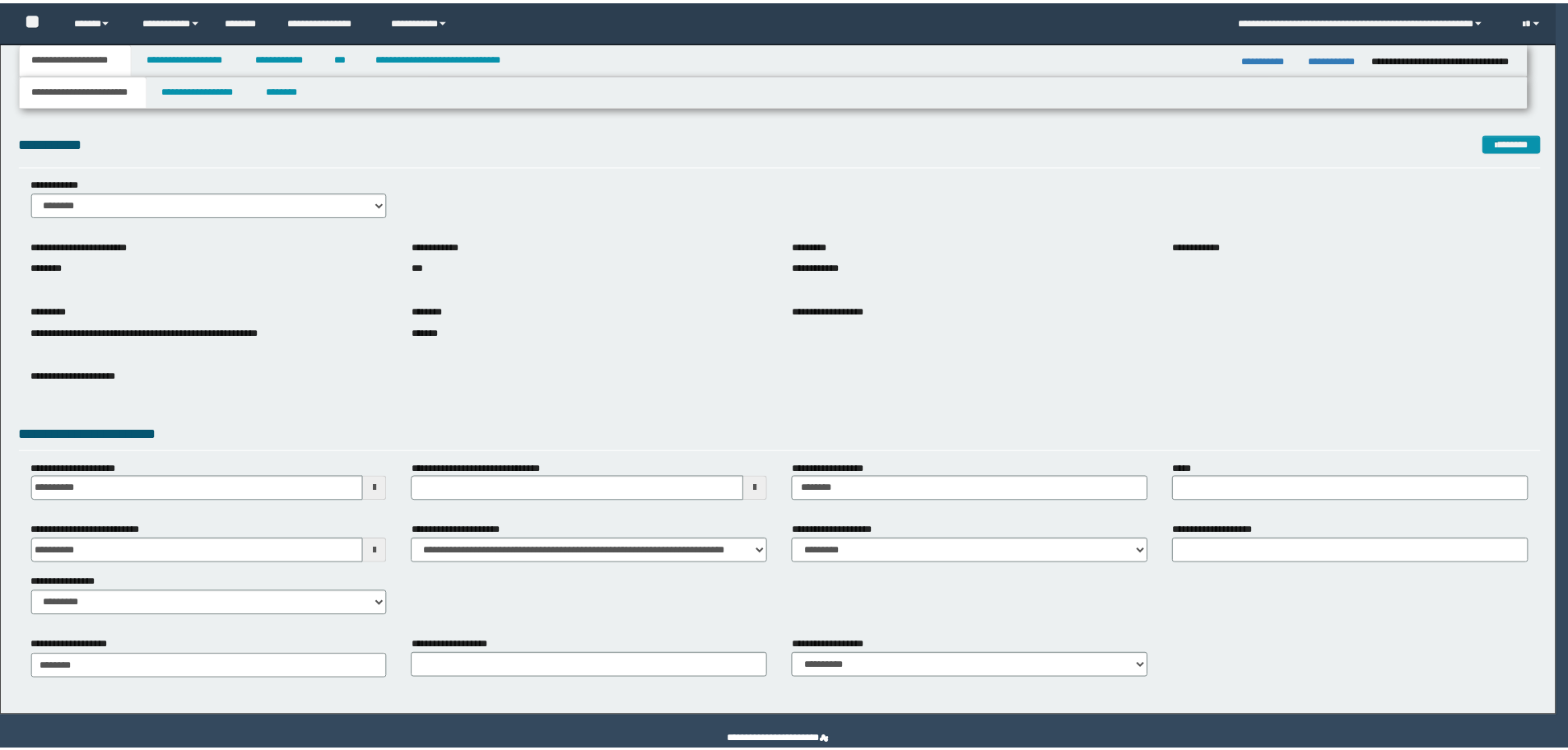 scroll, scrollTop: 0, scrollLeft: 0, axis: both 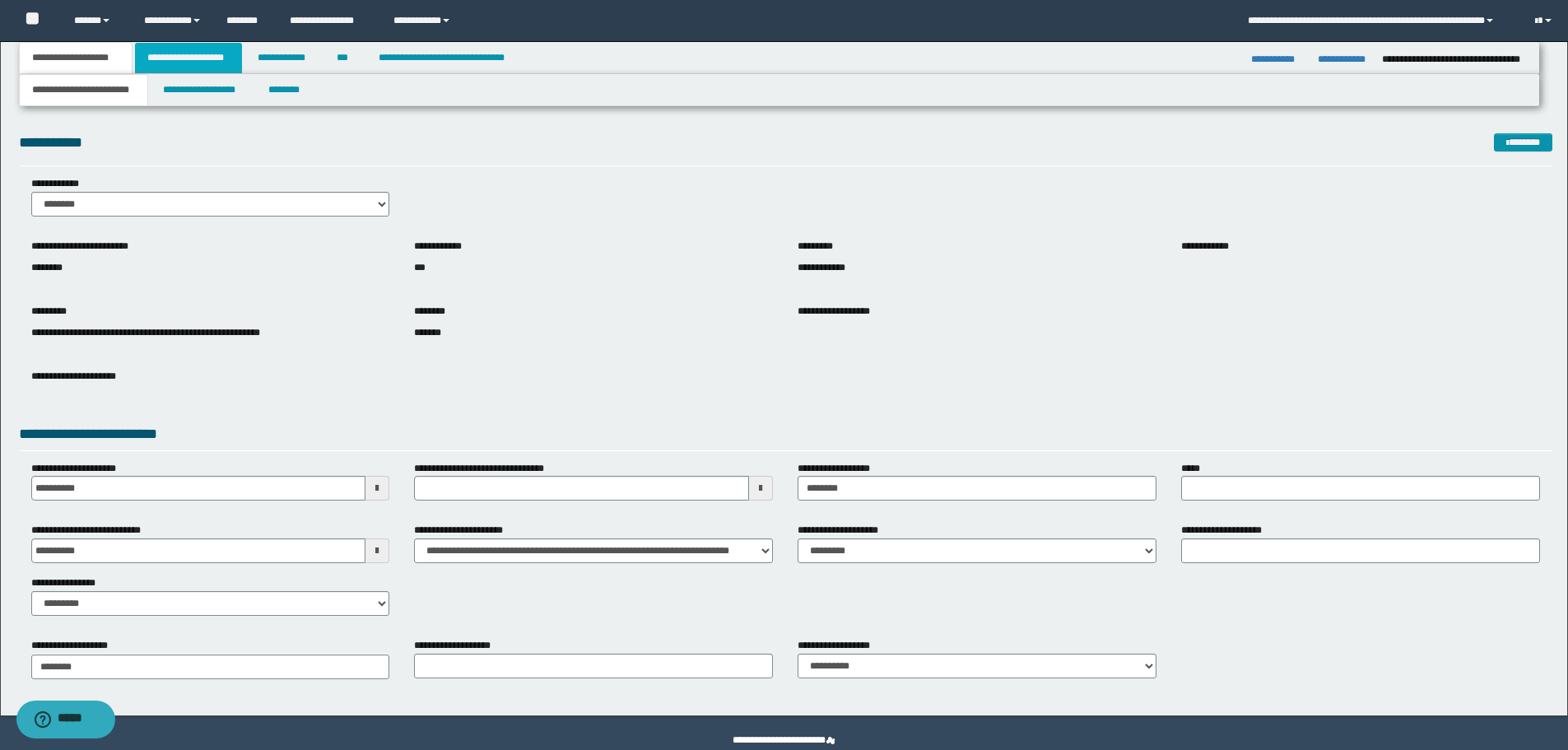 click on "**********" at bounding box center [188, 58] 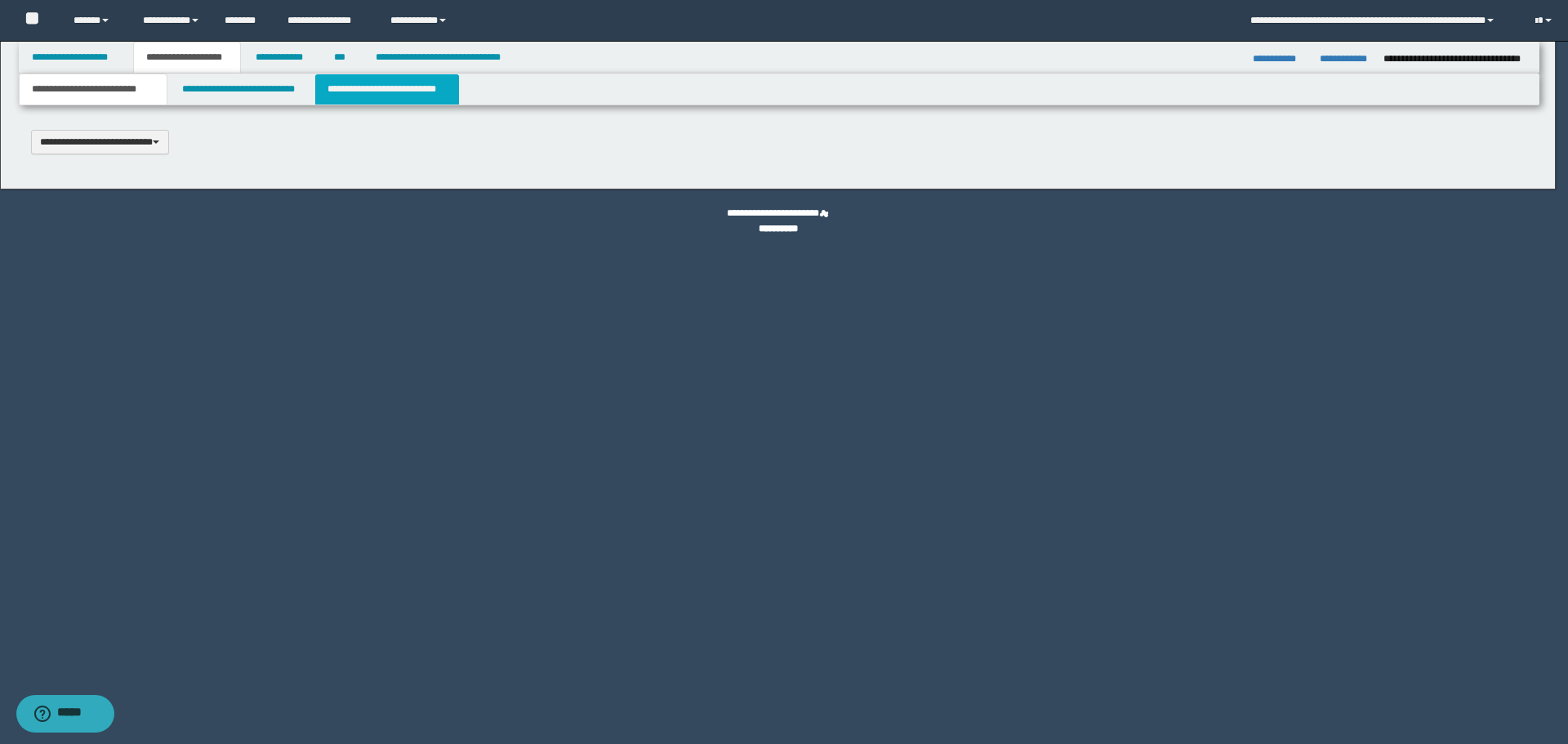 type 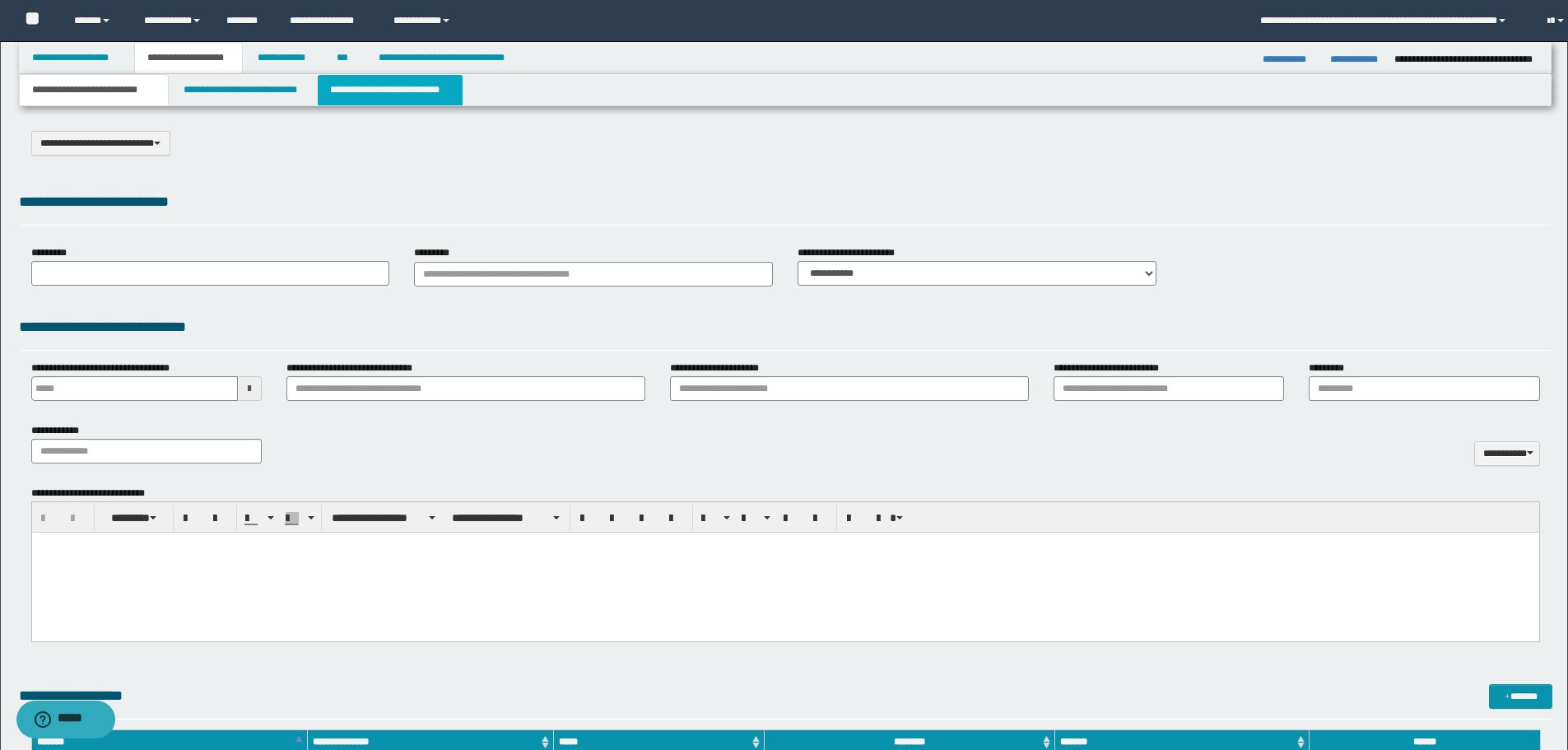 select on "*" 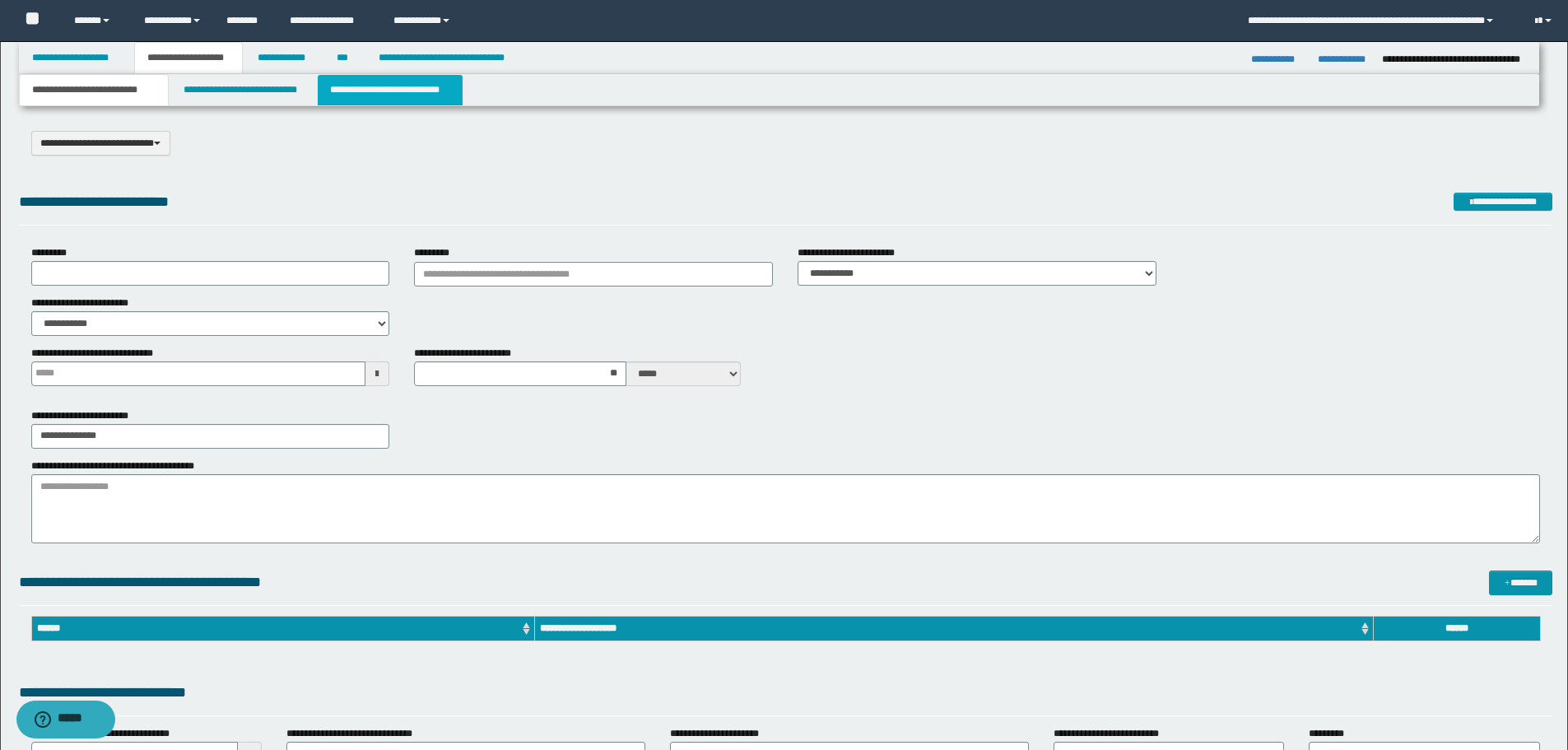 click on "**********" at bounding box center (390, 90) 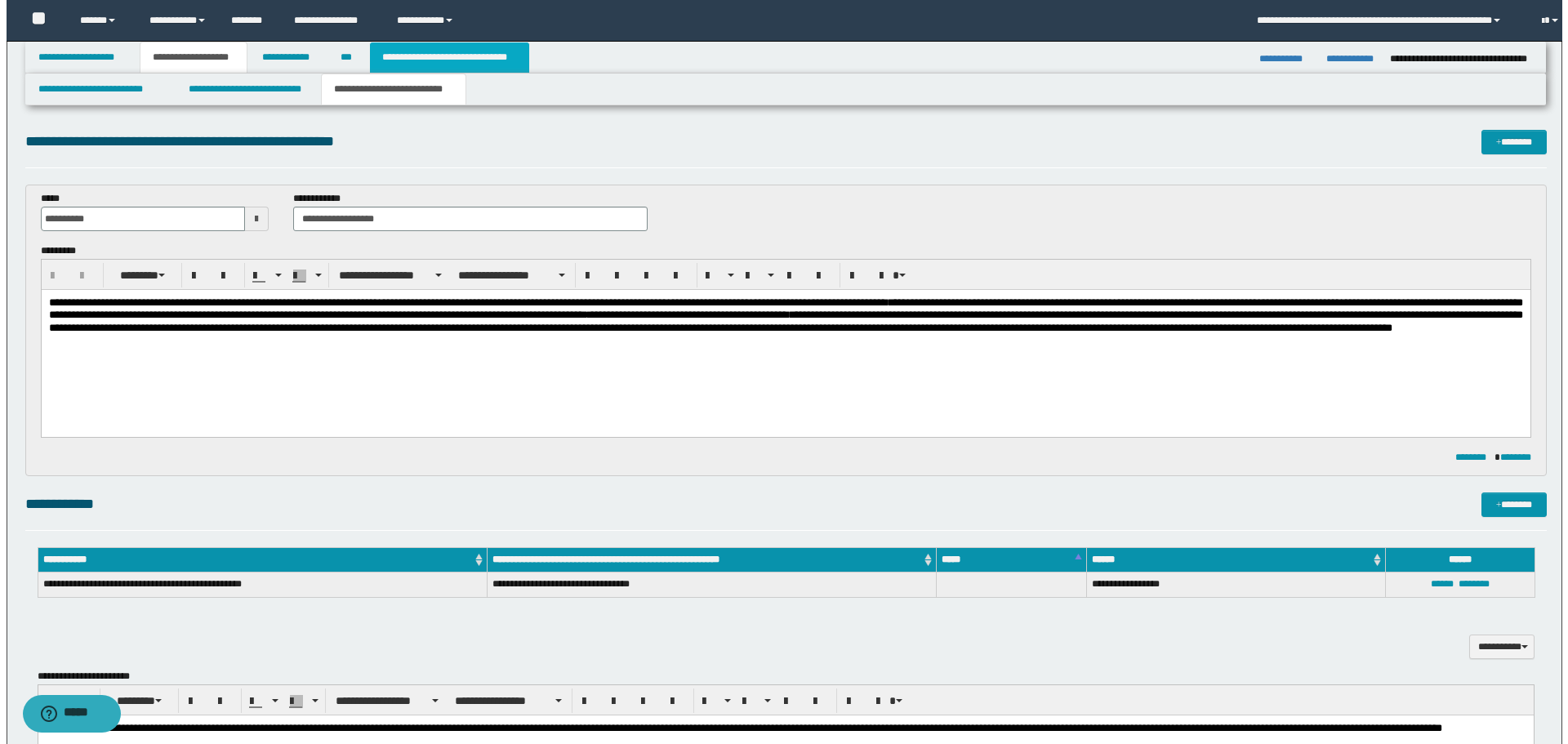 scroll, scrollTop: 0, scrollLeft: 0, axis: both 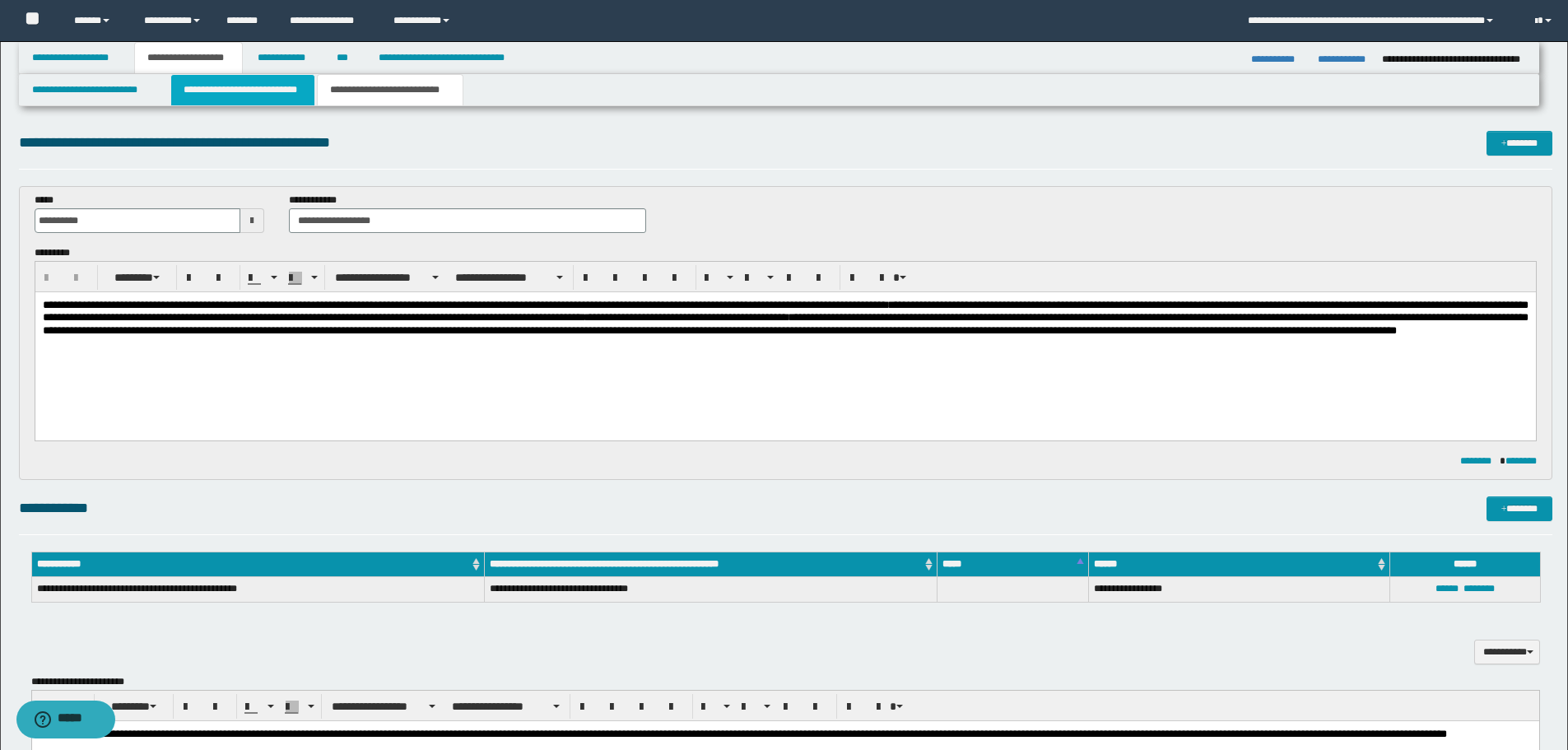 click on "**********" at bounding box center (243, 90) 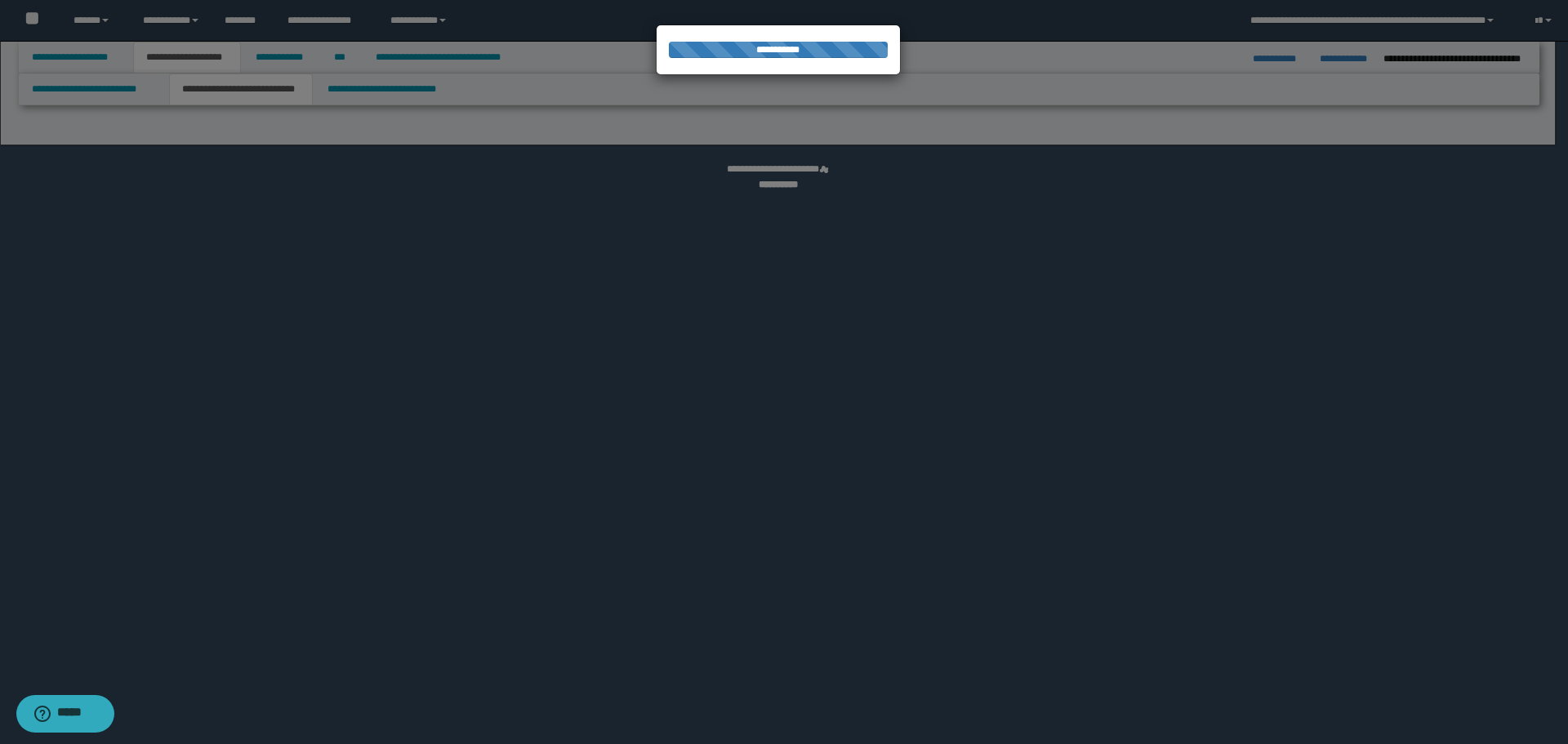 select on "*" 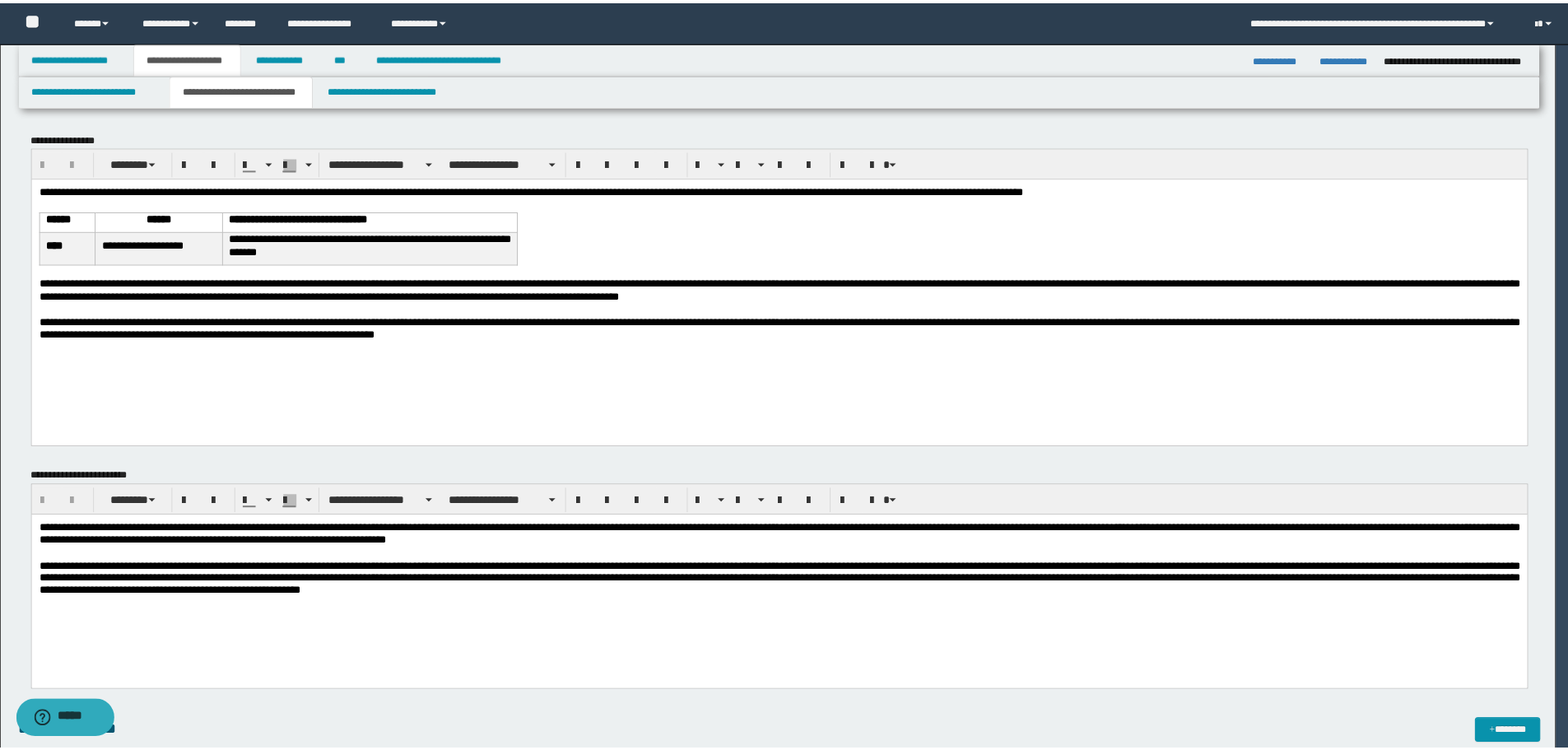 scroll, scrollTop: 0, scrollLeft: 0, axis: both 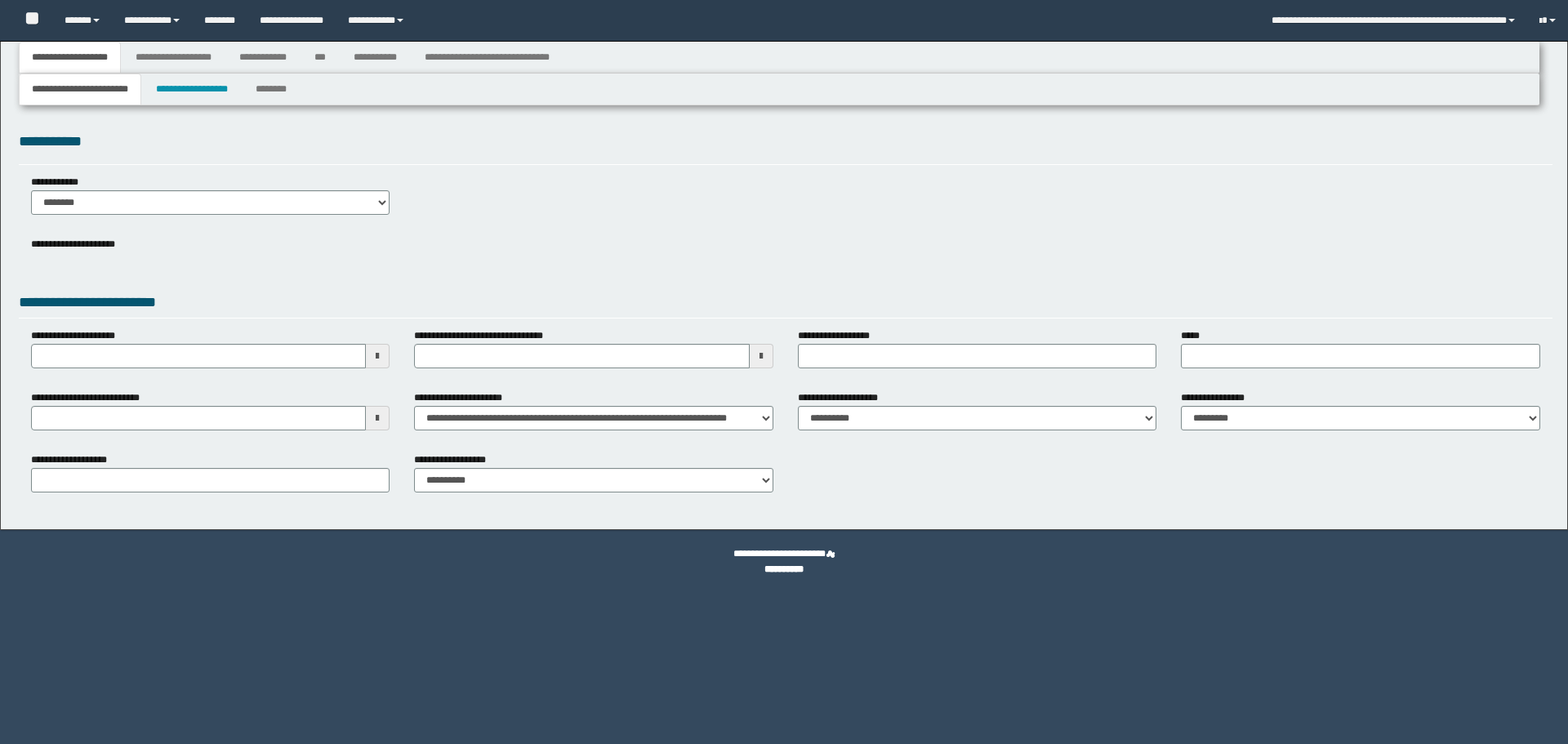 select on "*" 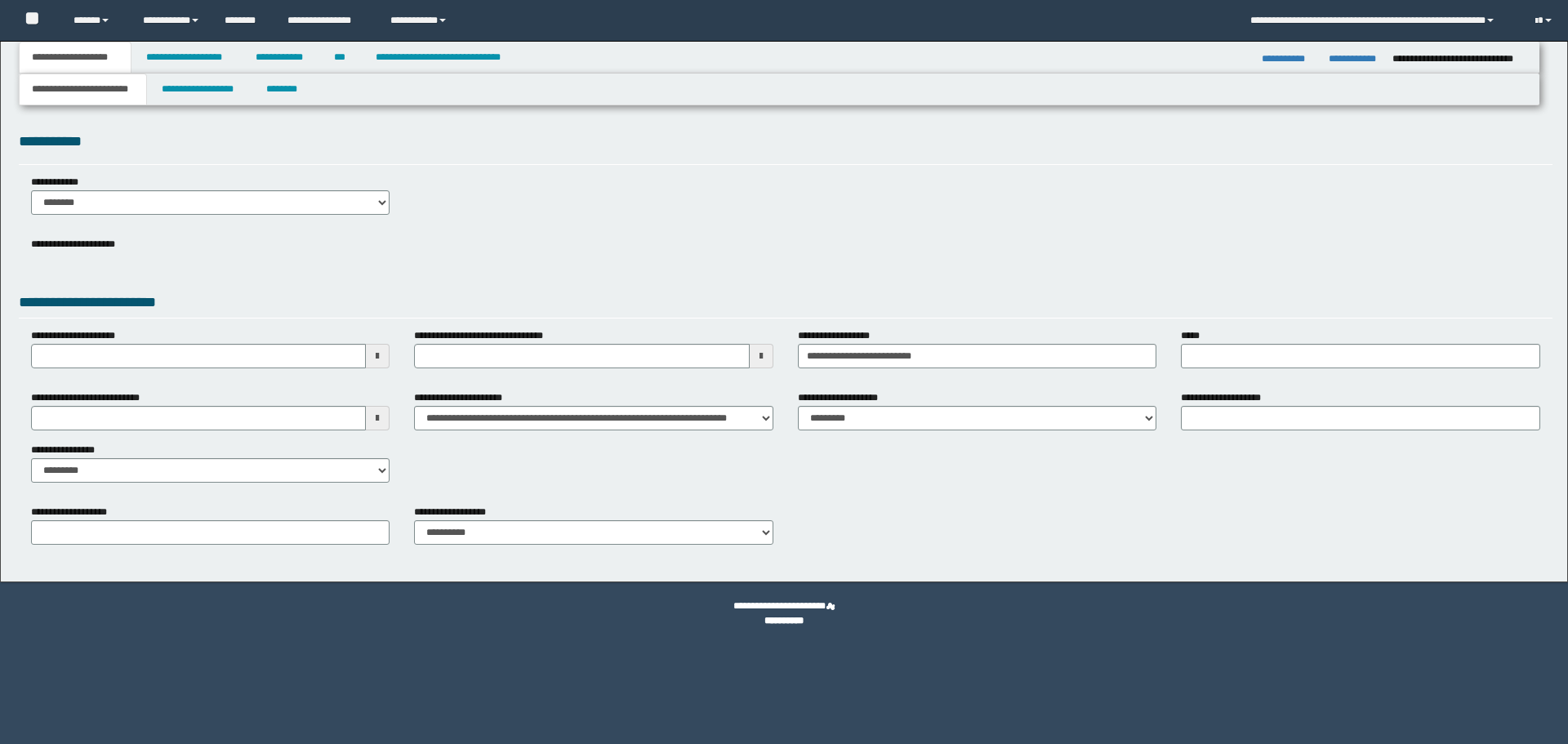 scroll, scrollTop: 0, scrollLeft: 0, axis: both 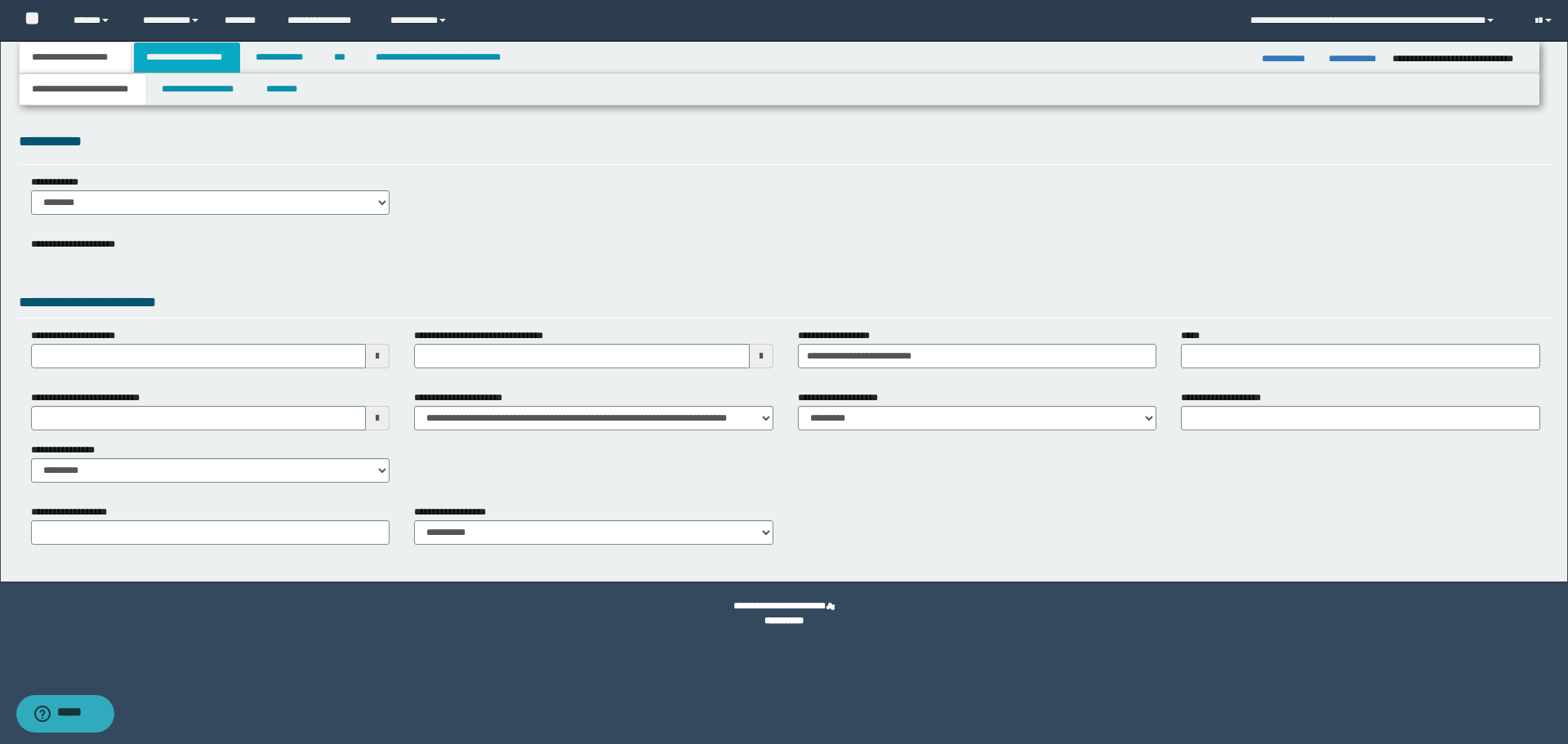 click on "**********" at bounding box center [187, 57] 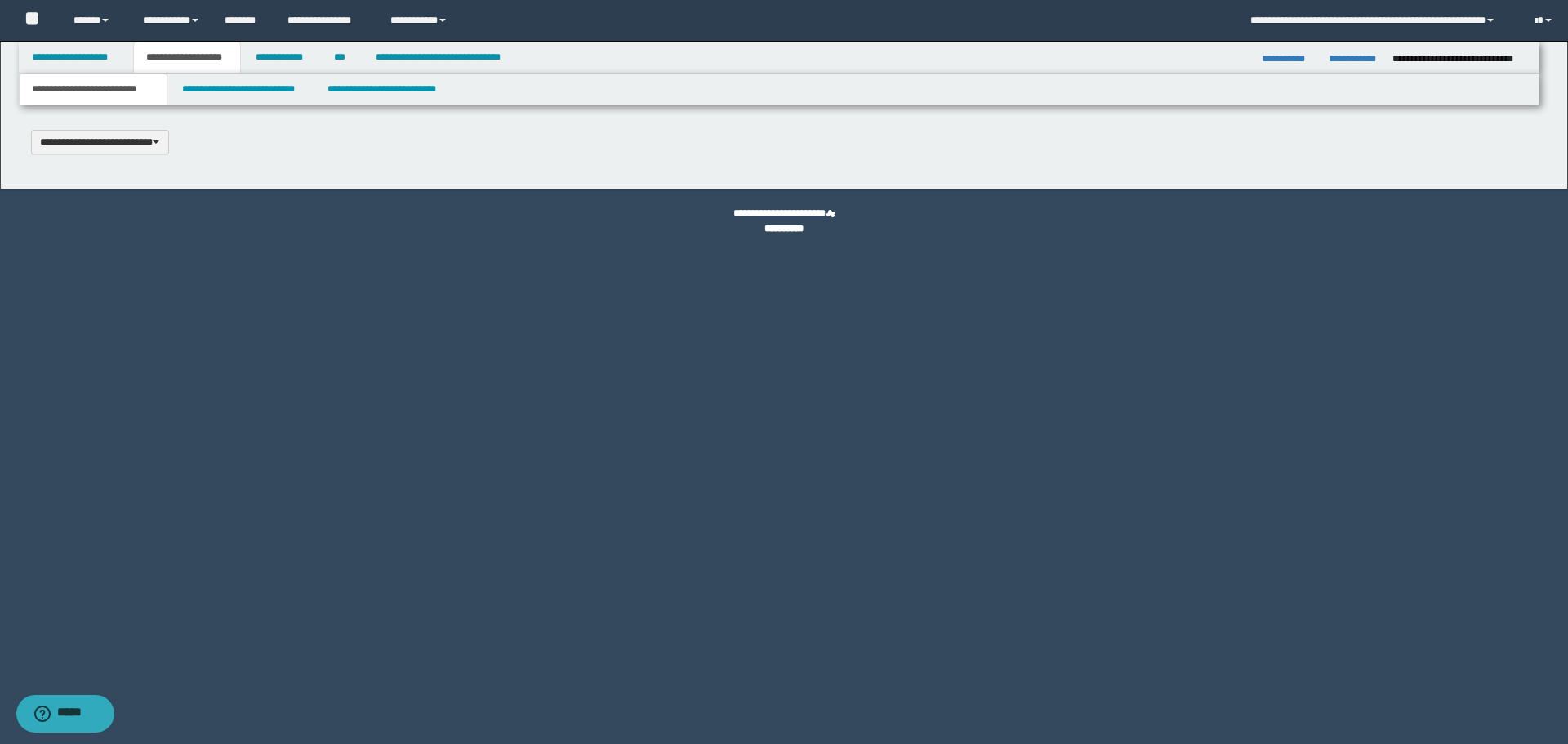 click on "**********" at bounding box center [784, 372] 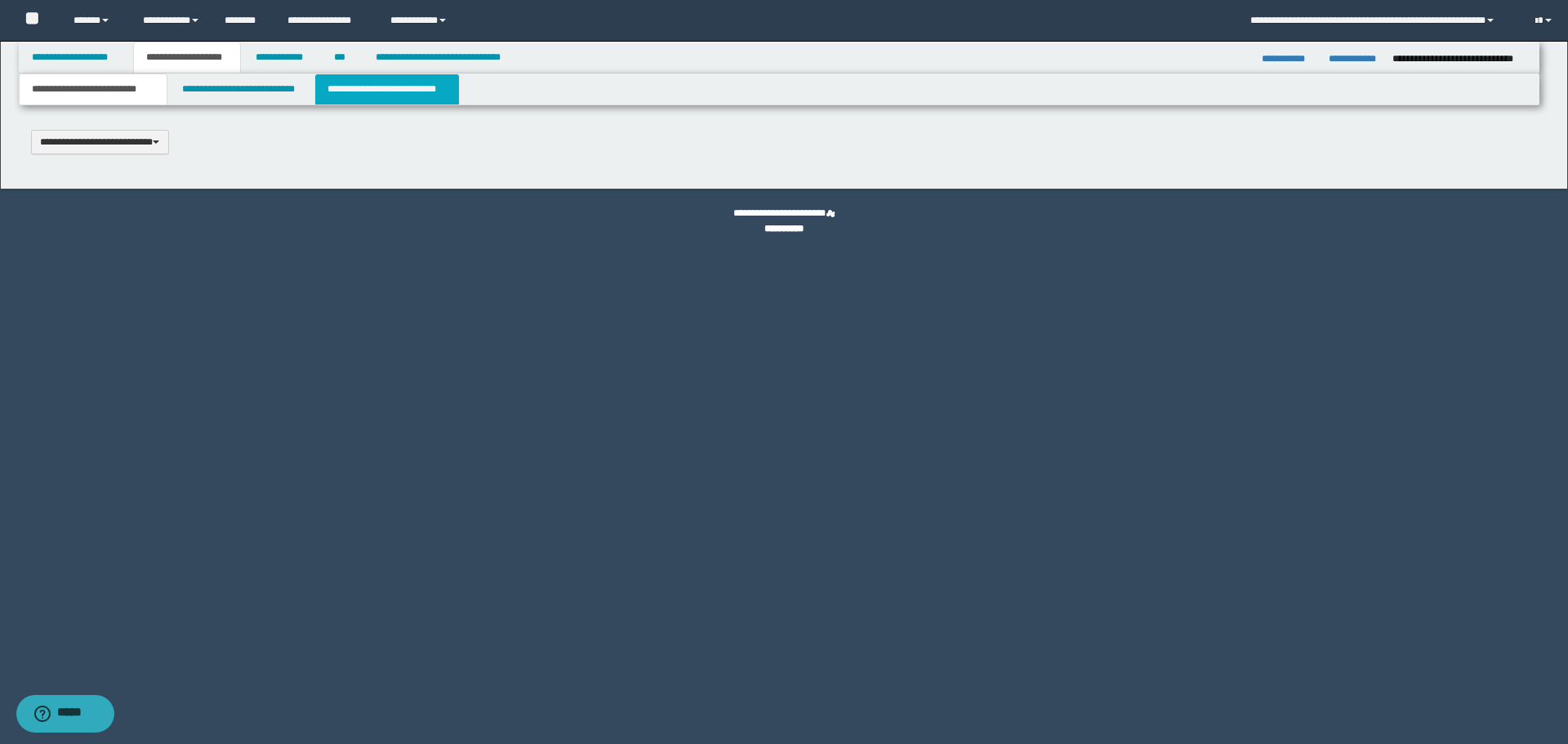 type 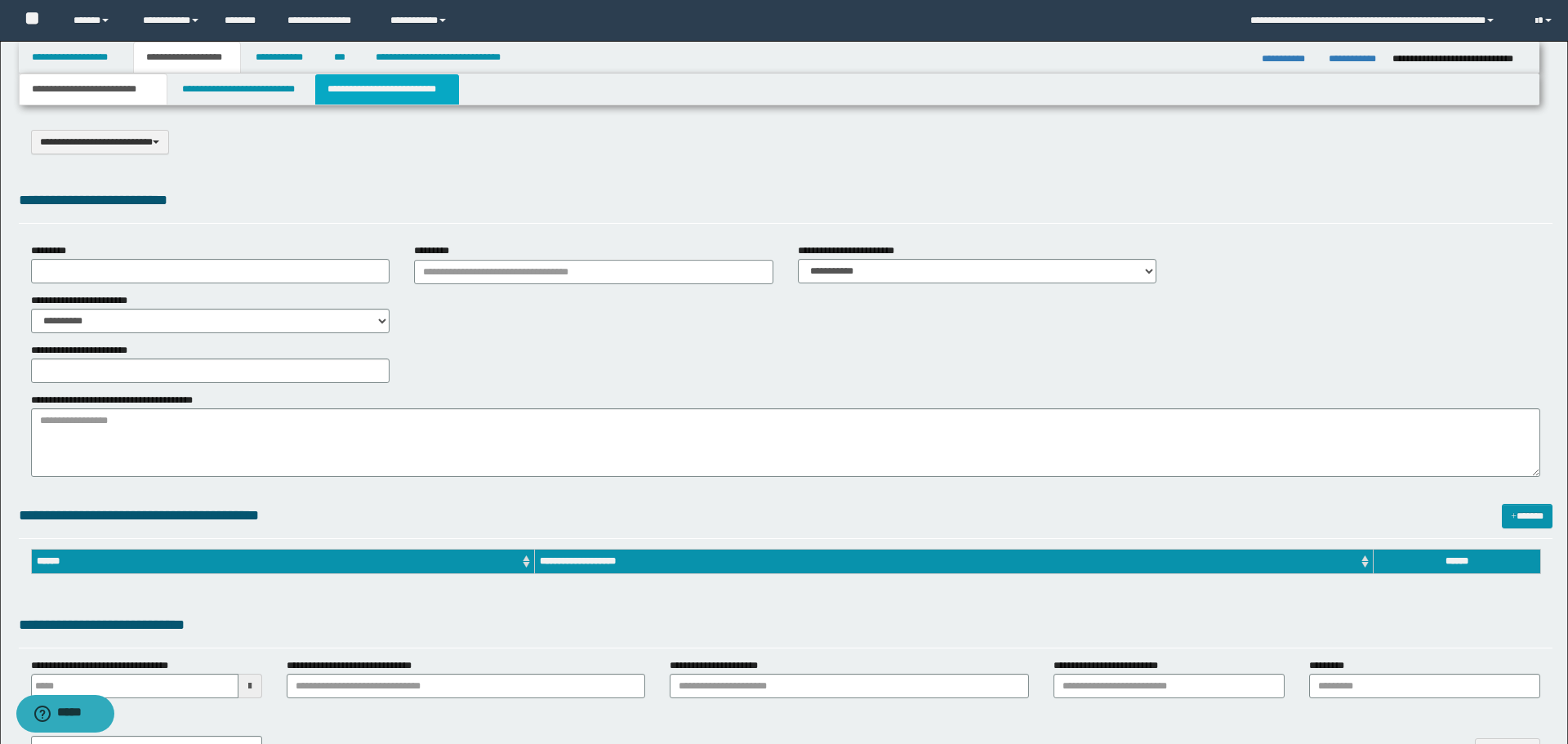 select on "*" 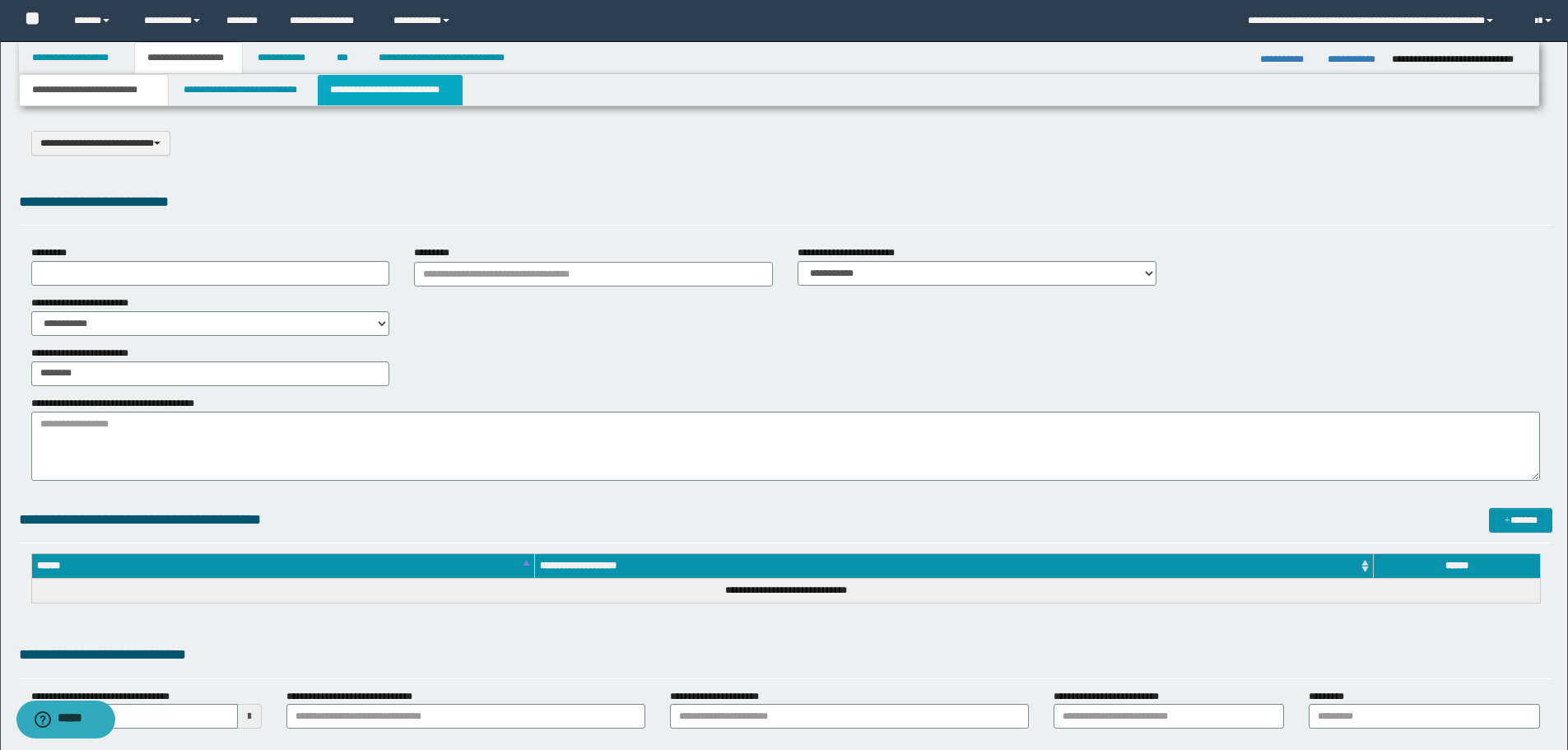 click on "**********" at bounding box center (390, 90) 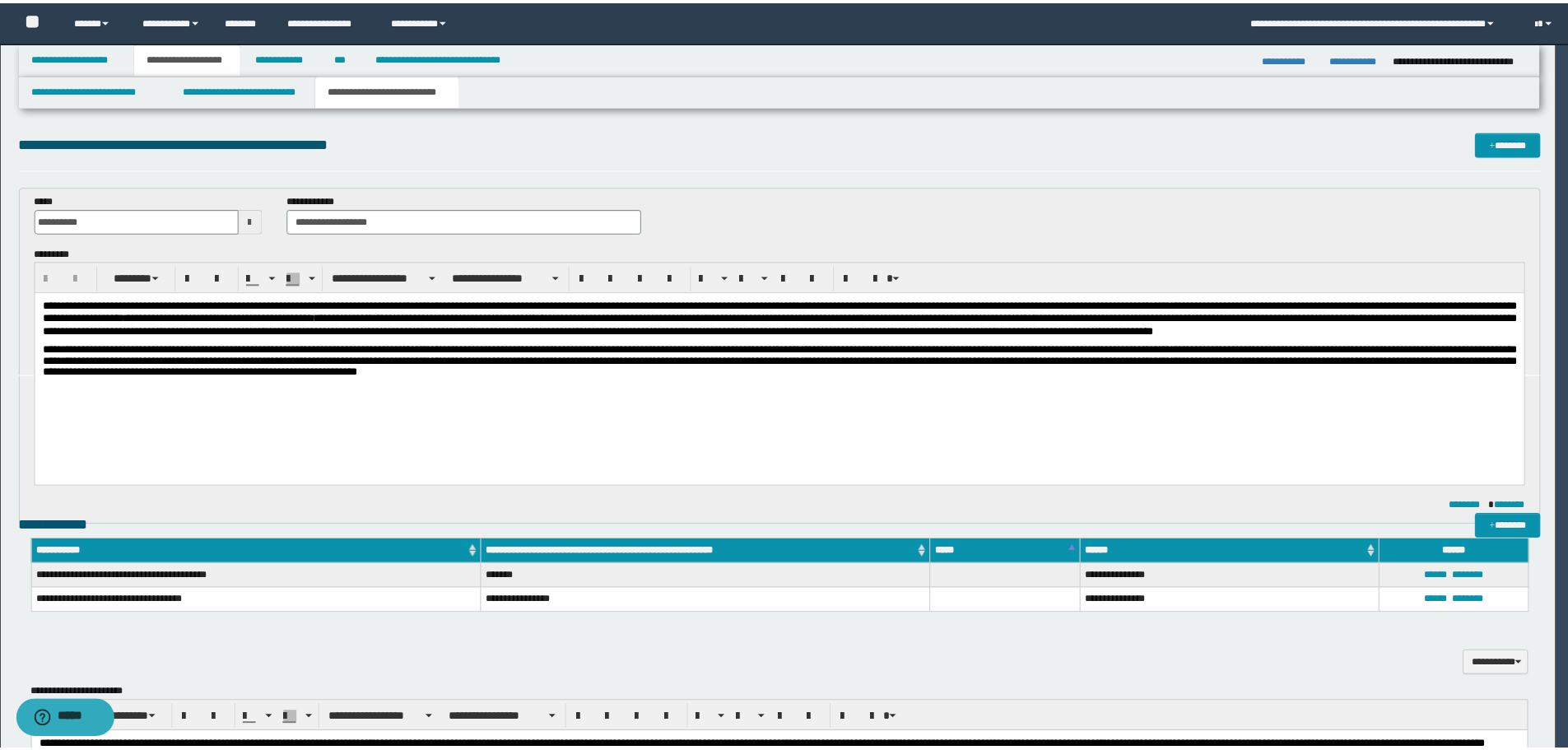 scroll, scrollTop: 0, scrollLeft: 0, axis: both 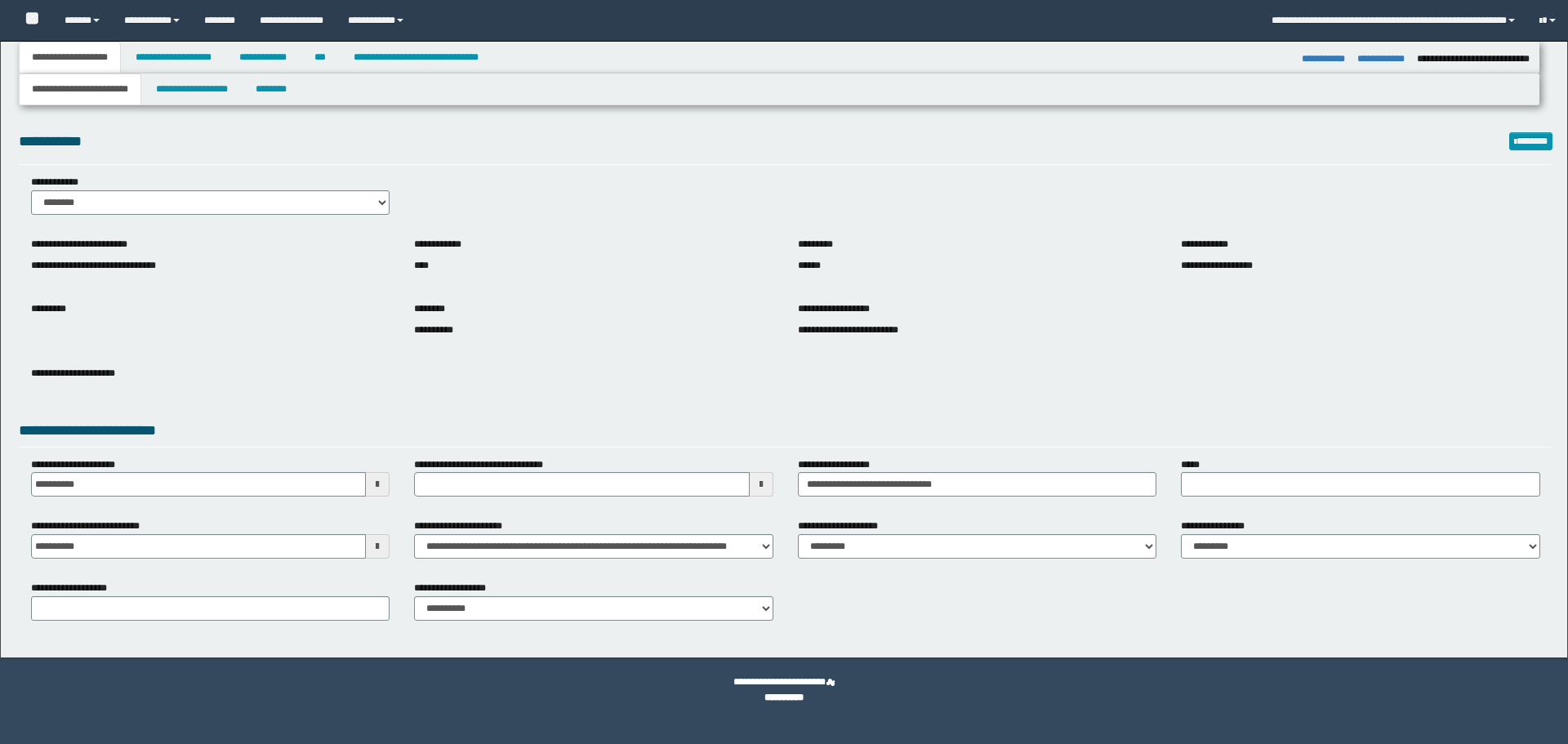 select on "*" 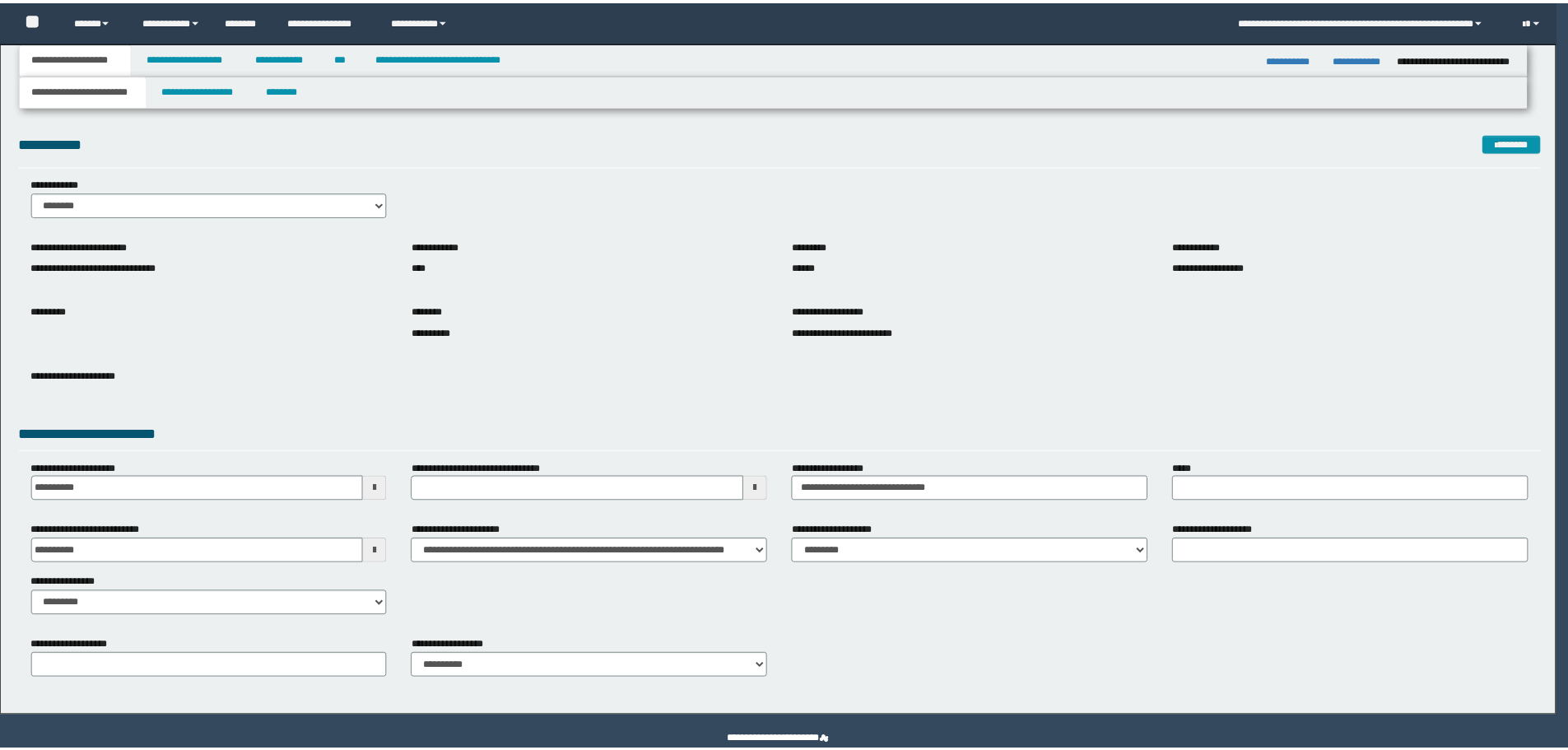 scroll, scrollTop: 0, scrollLeft: 0, axis: both 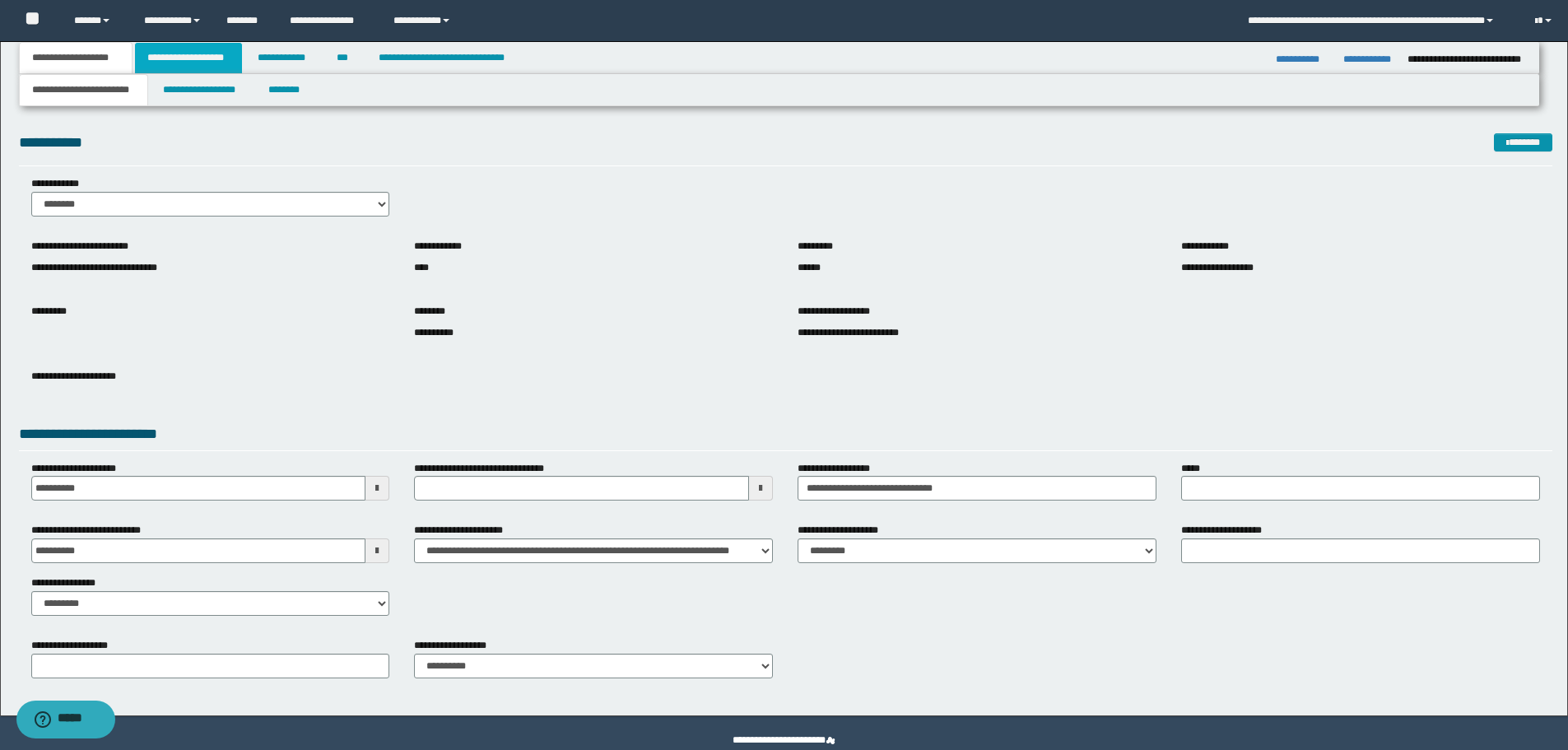 click on "**********" at bounding box center (188, 58) 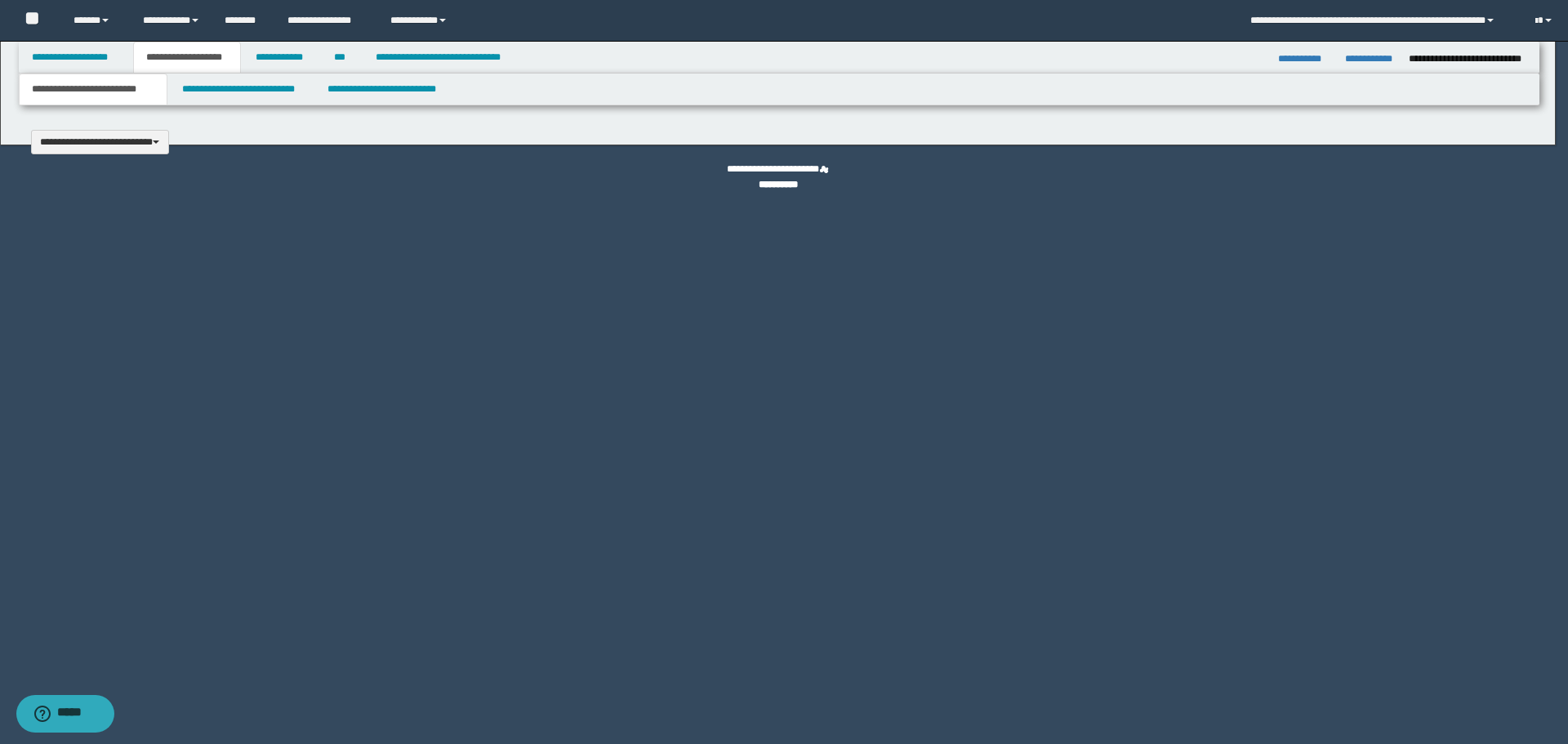 type 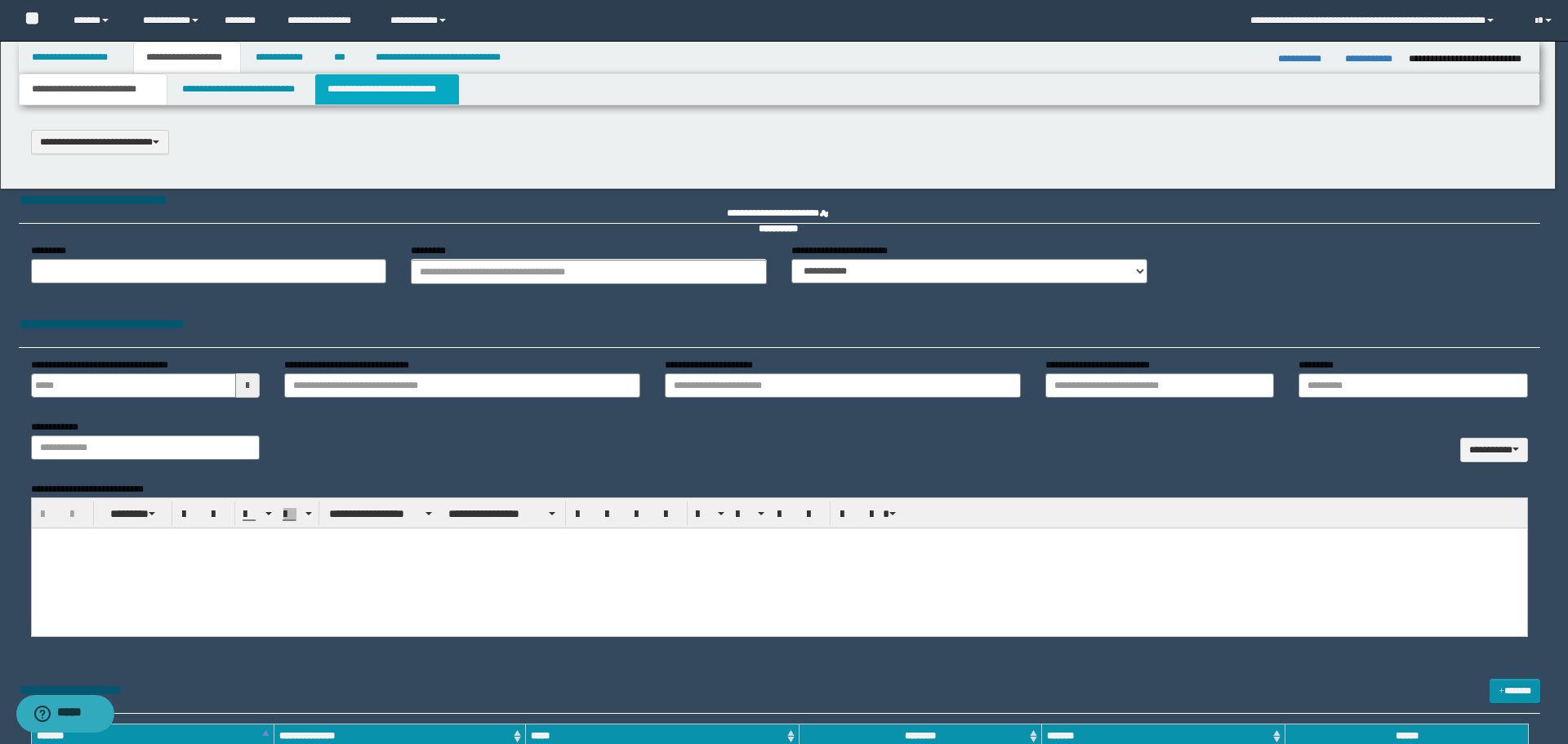 scroll, scrollTop: 0, scrollLeft: 0, axis: both 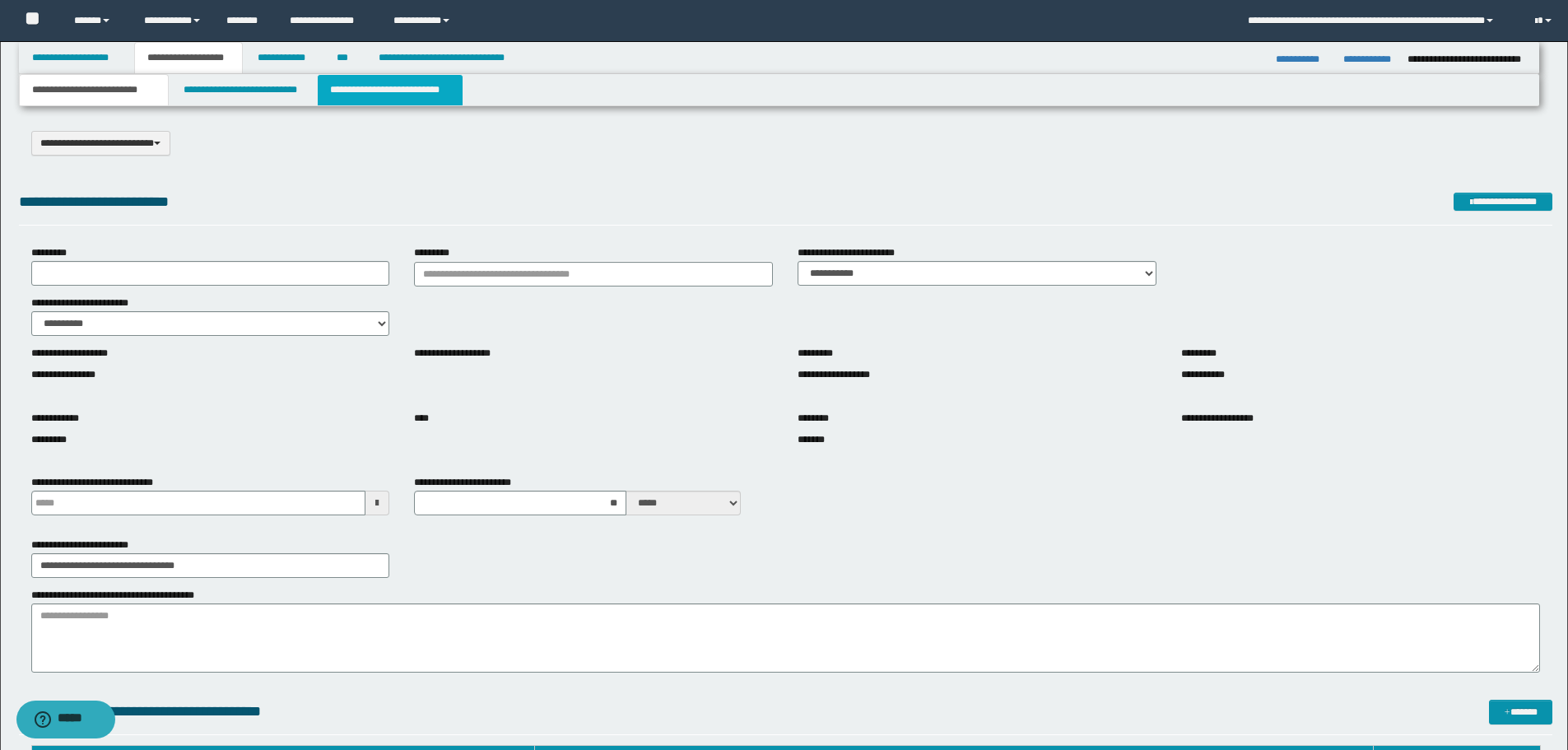 click on "**********" at bounding box center (390, 90) 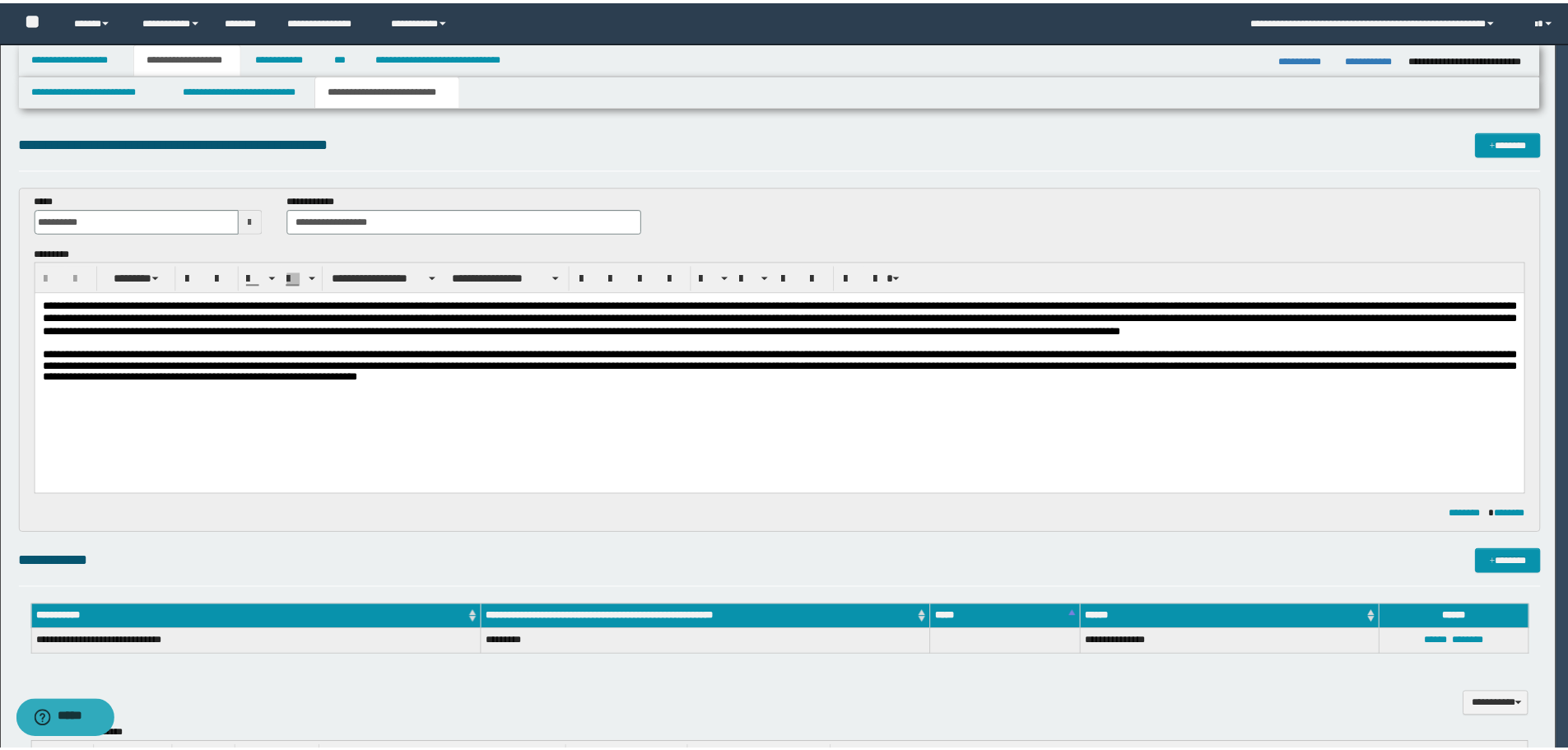 scroll, scrollTop: 0, scrollLeft: 0, axis: both 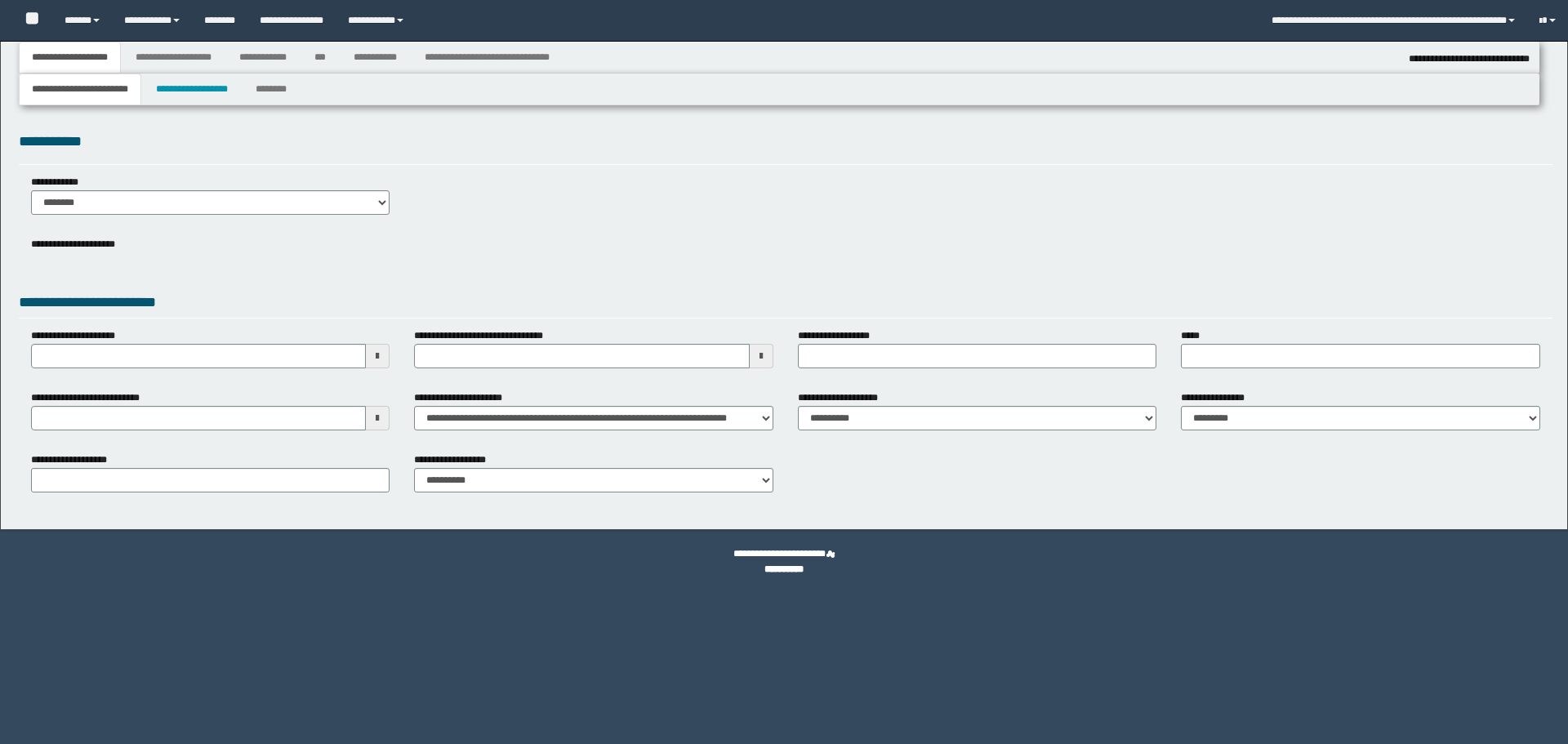 select on "*" 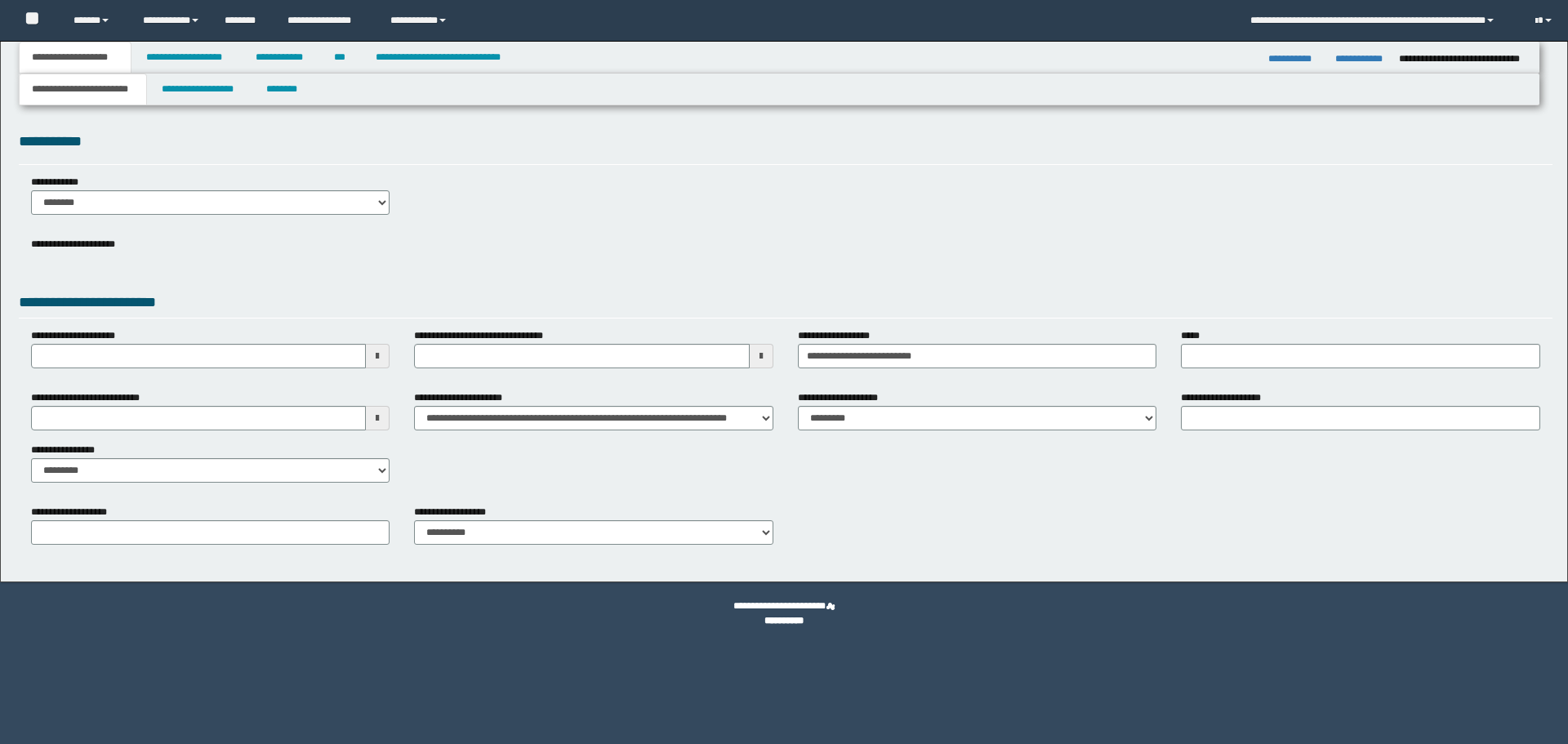 scroll, scrollTop: 0, scrollLeft: 0, axis: both 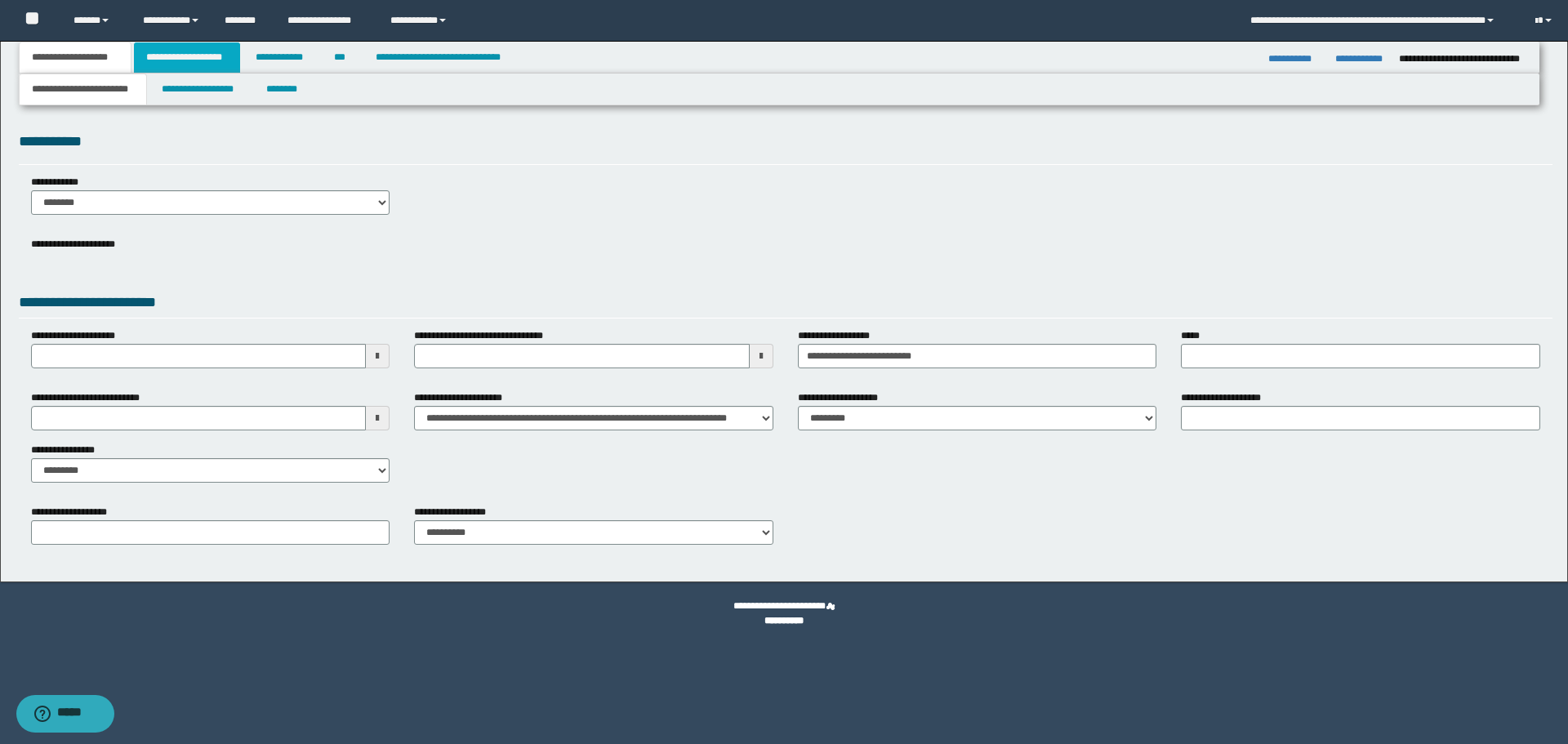 click on "**********" at bounding box center (187, 57) 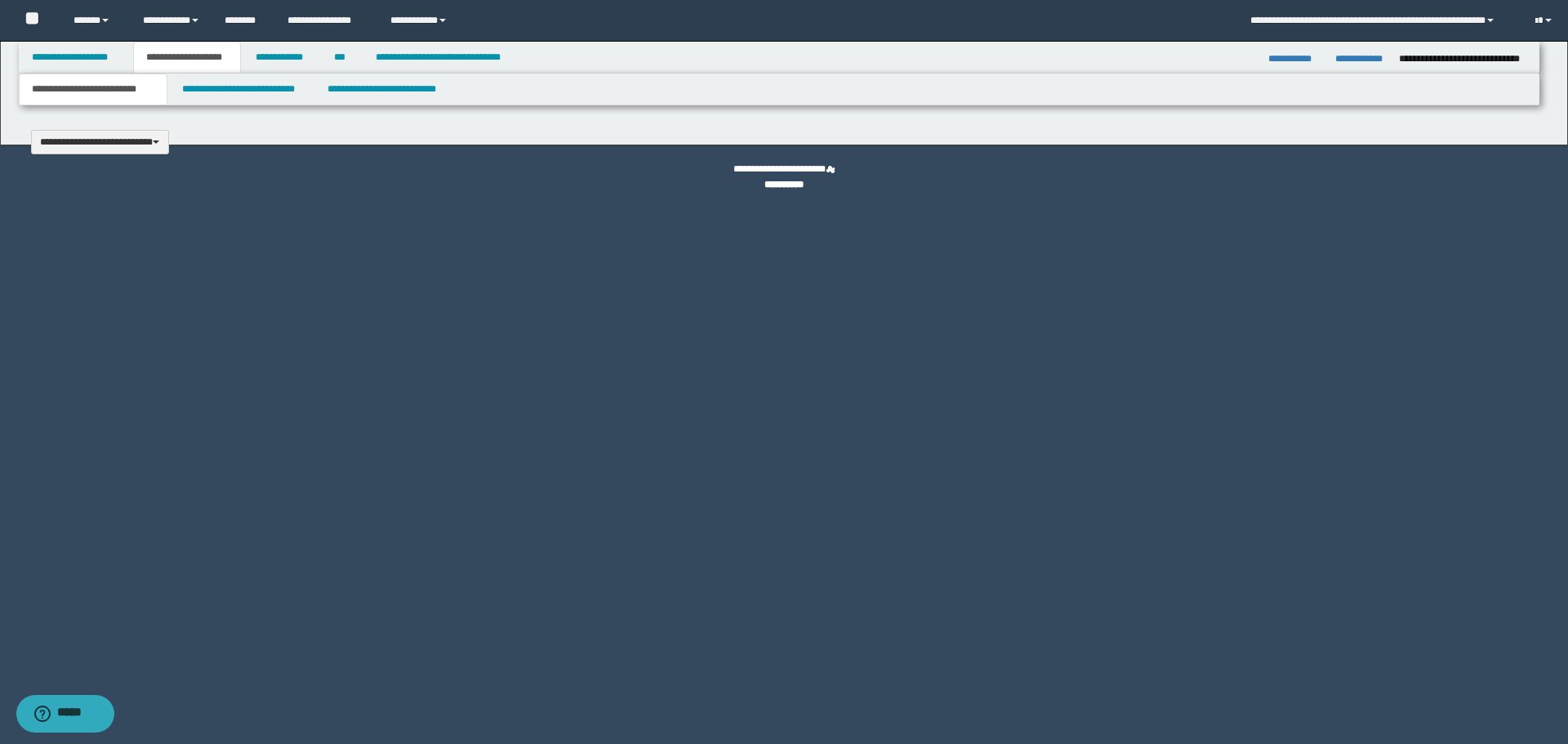 type 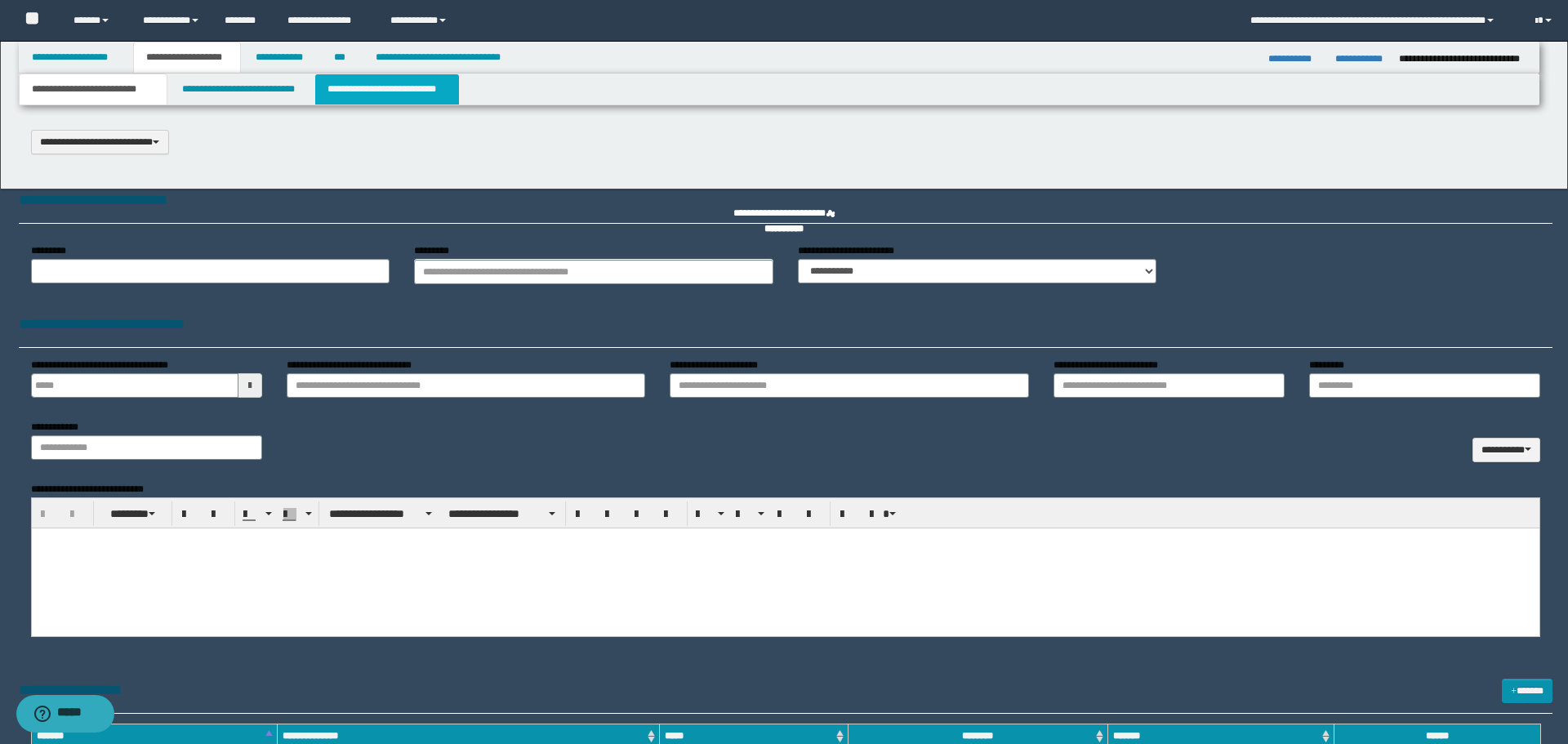 scroll, scrollTop: 0, scrollLeft: 0, axis: both 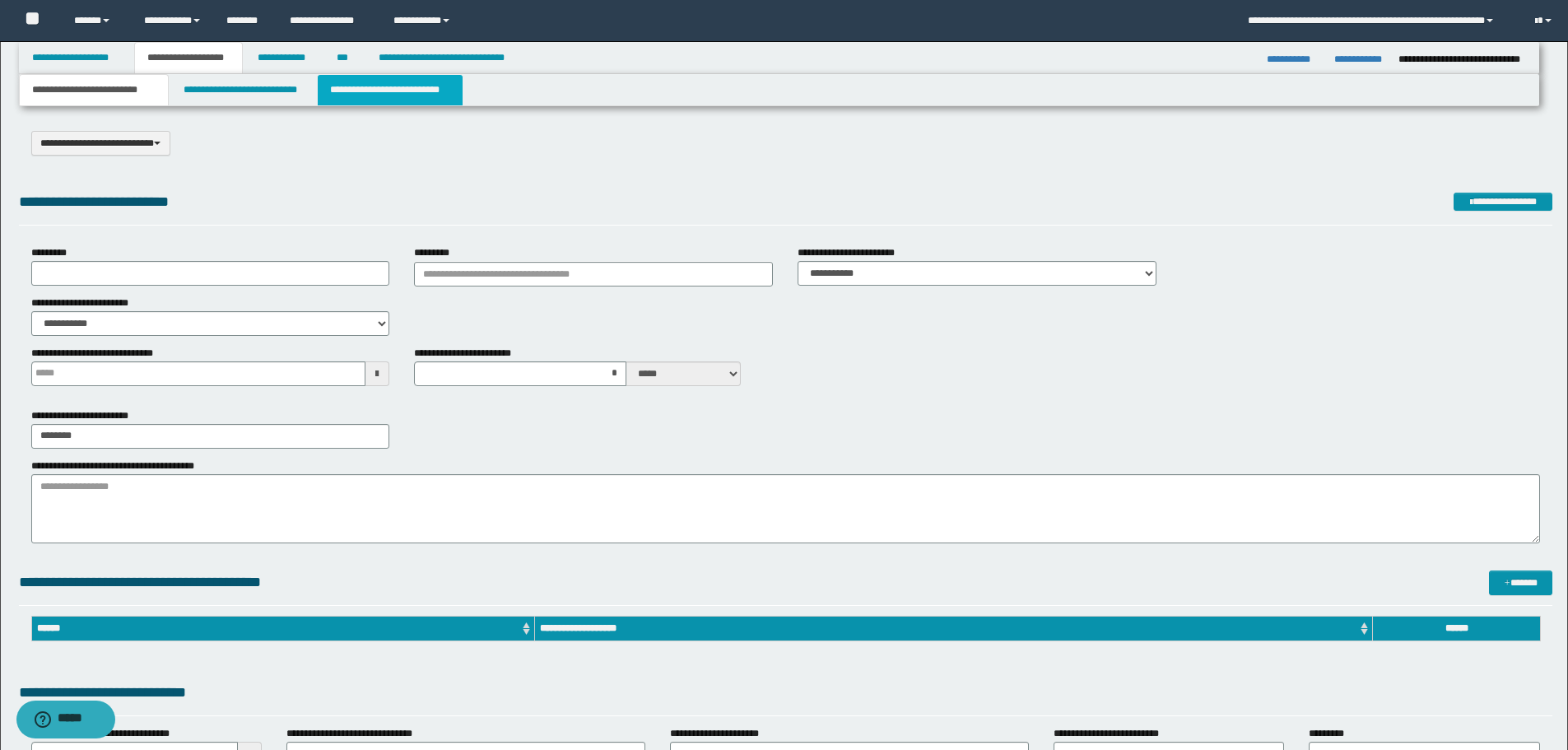 click on "**********" at bounding box center (390, 90) 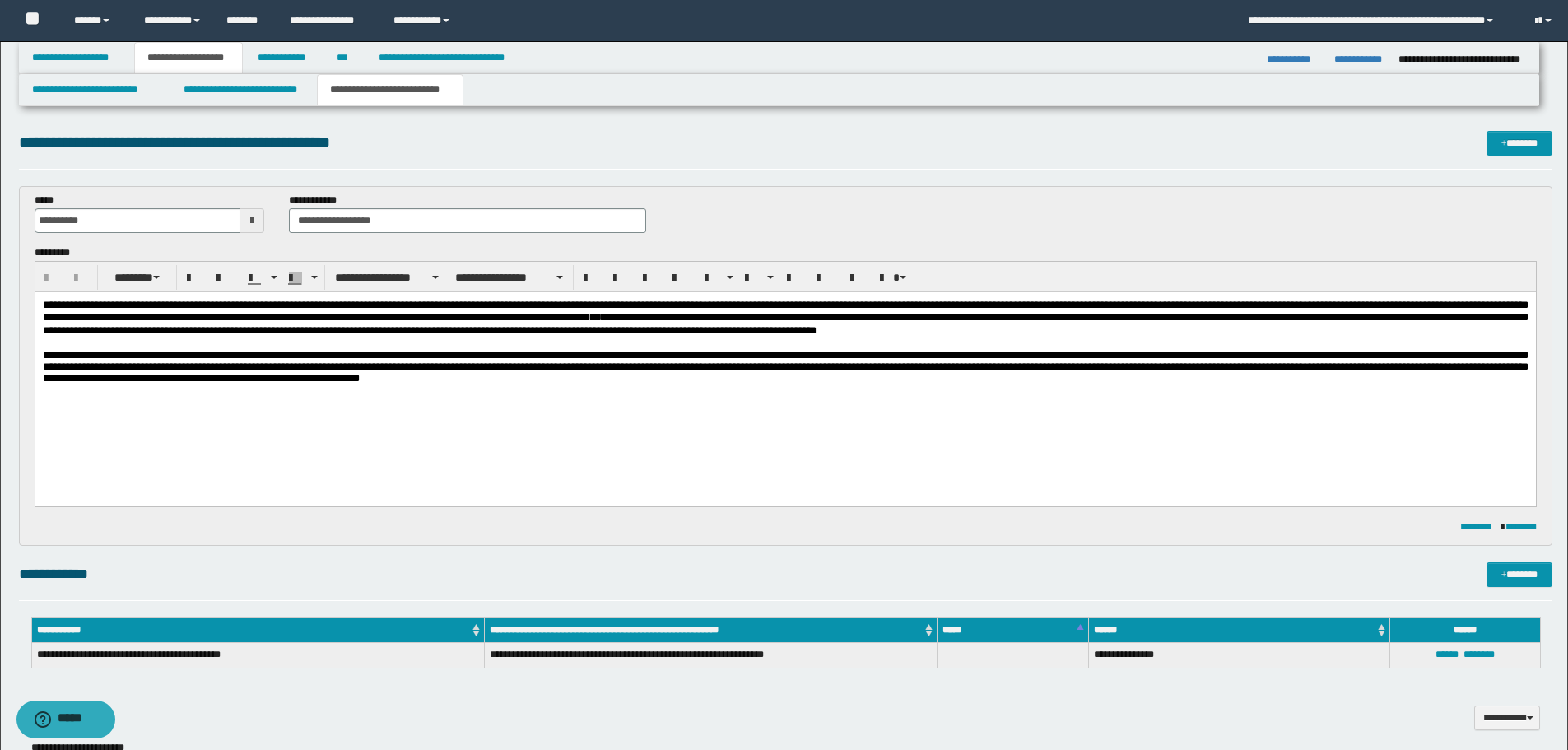 scroll, scrollTop: 0, scrollLeft: 0, axis: both 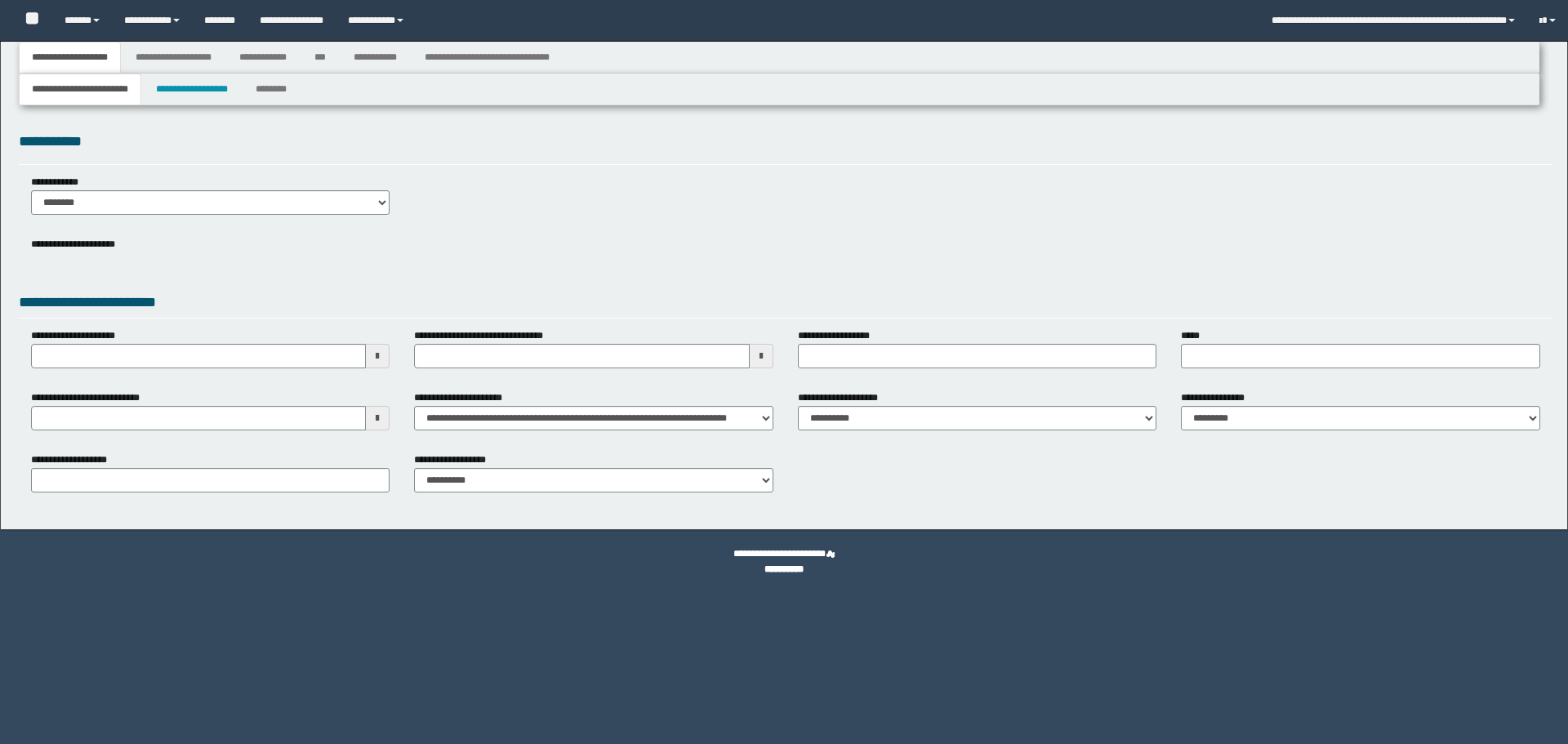 type on "**********" 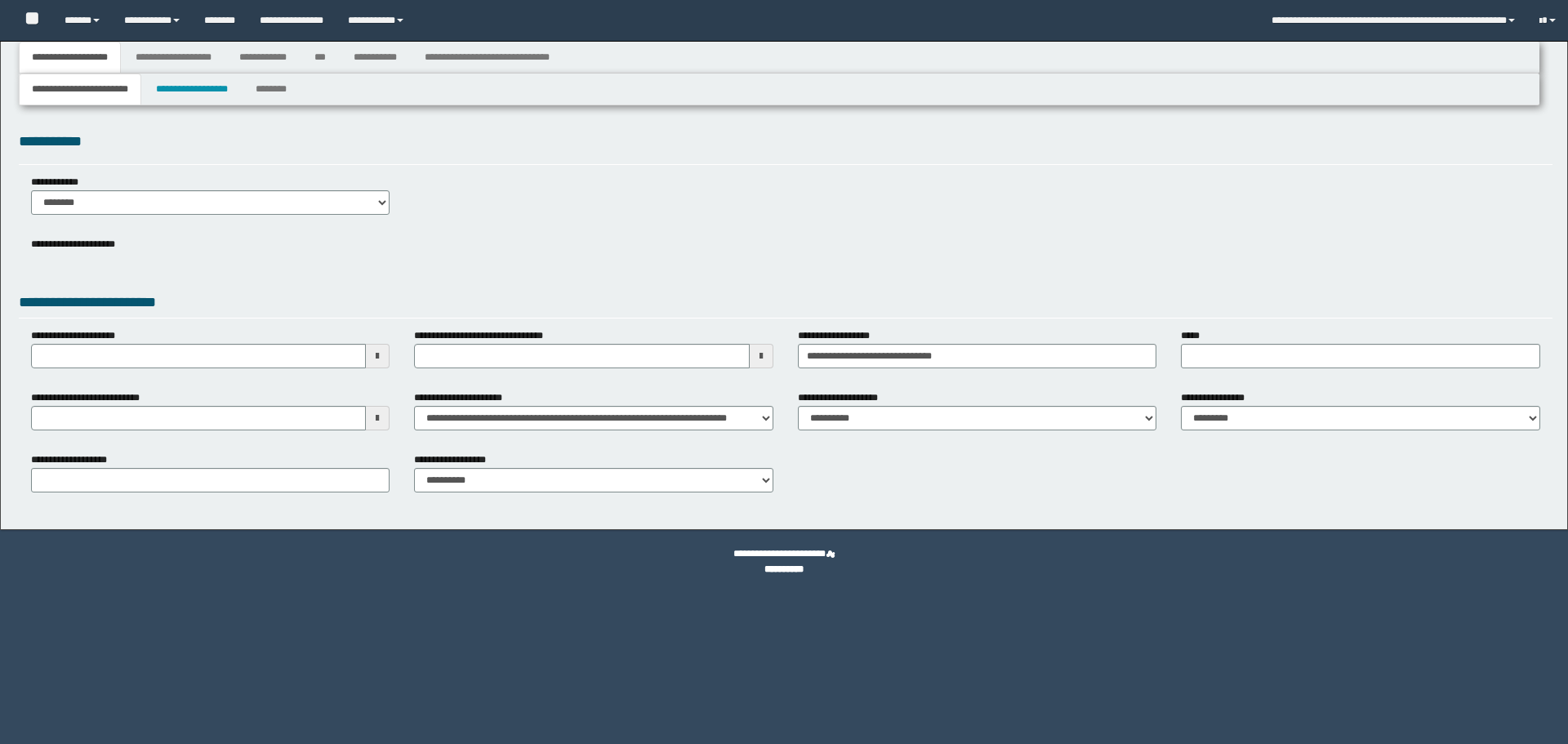 select on "*" 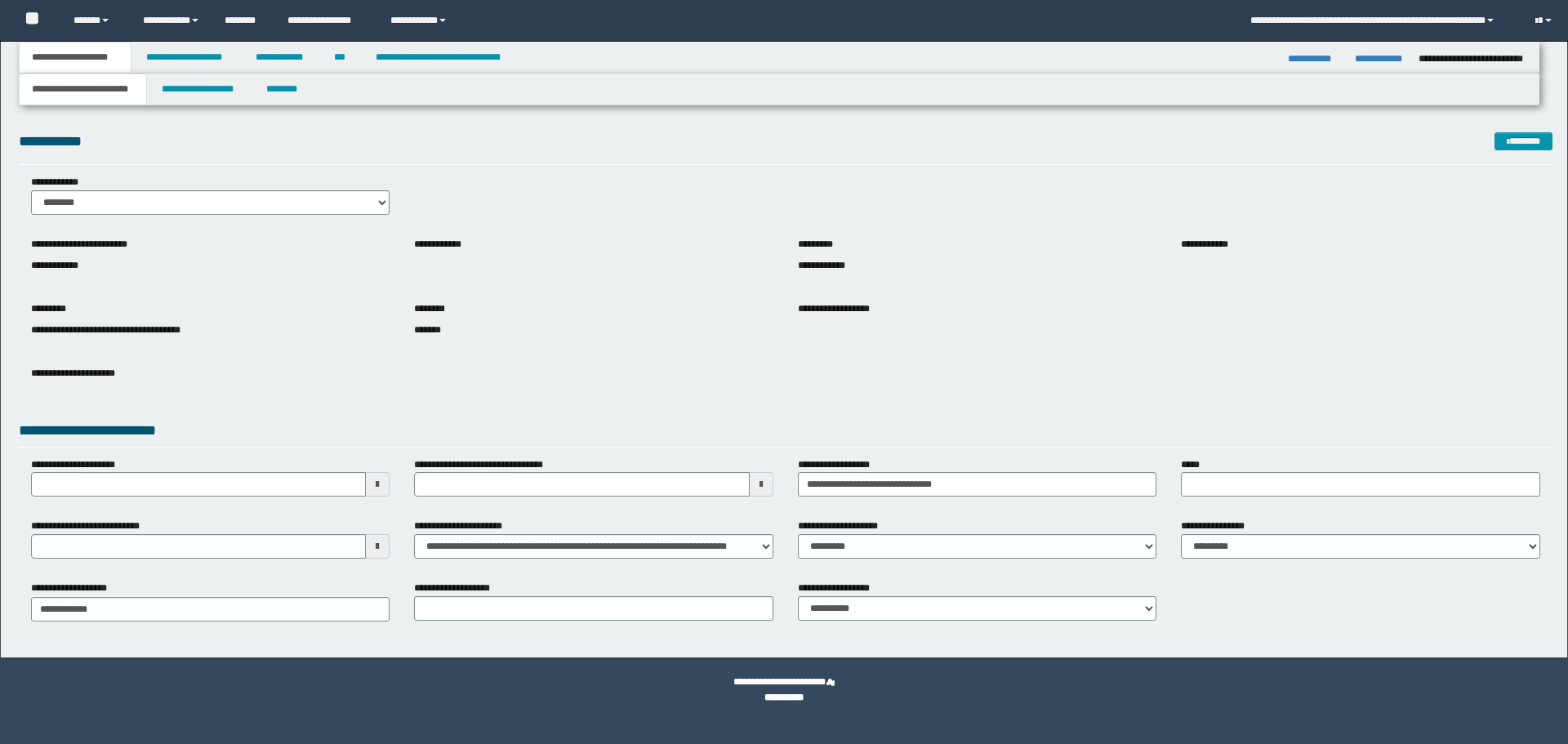 scroll, scrollTop: 0, scrollLeft: 0, axis: both 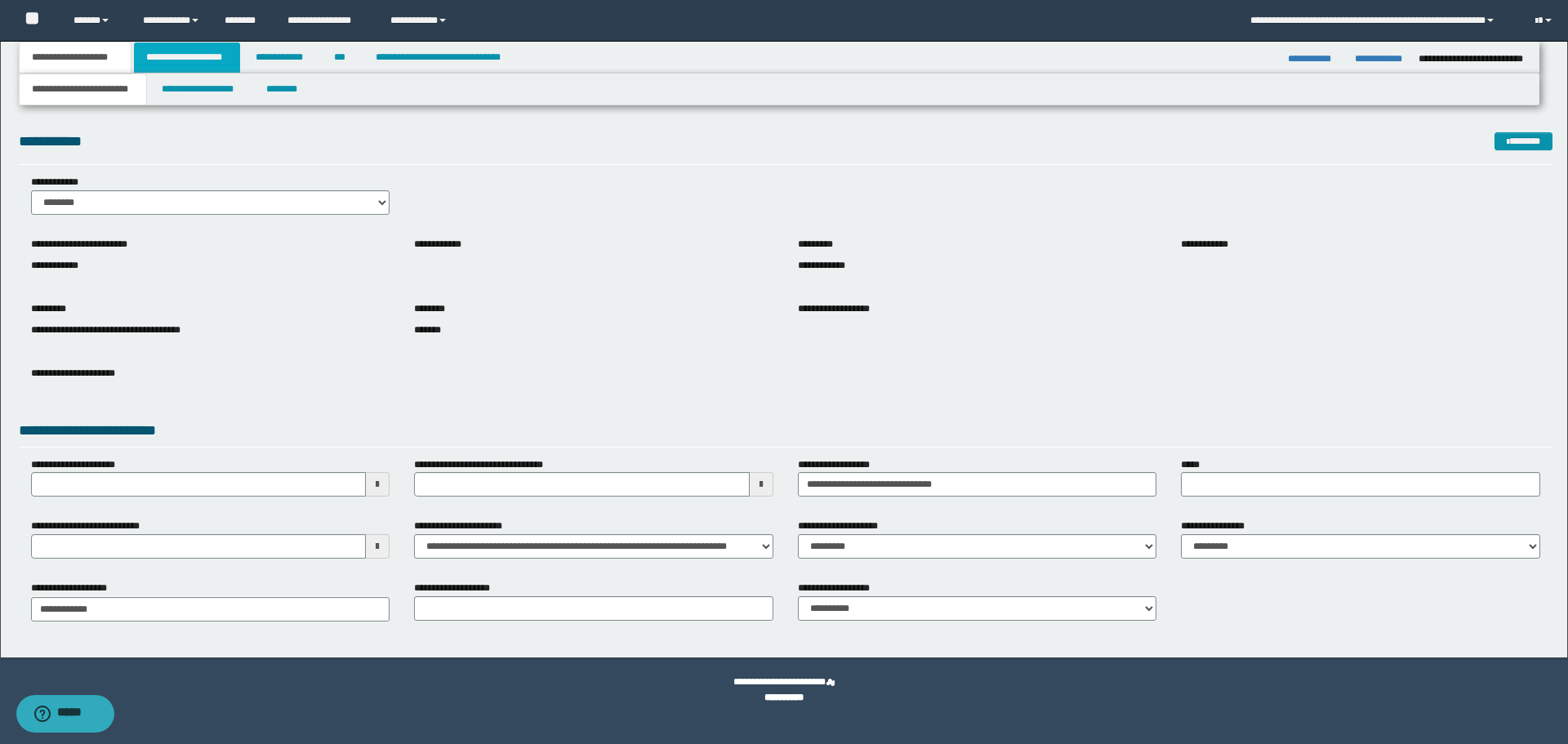 click on "**********" at bounding box center [187, 57] 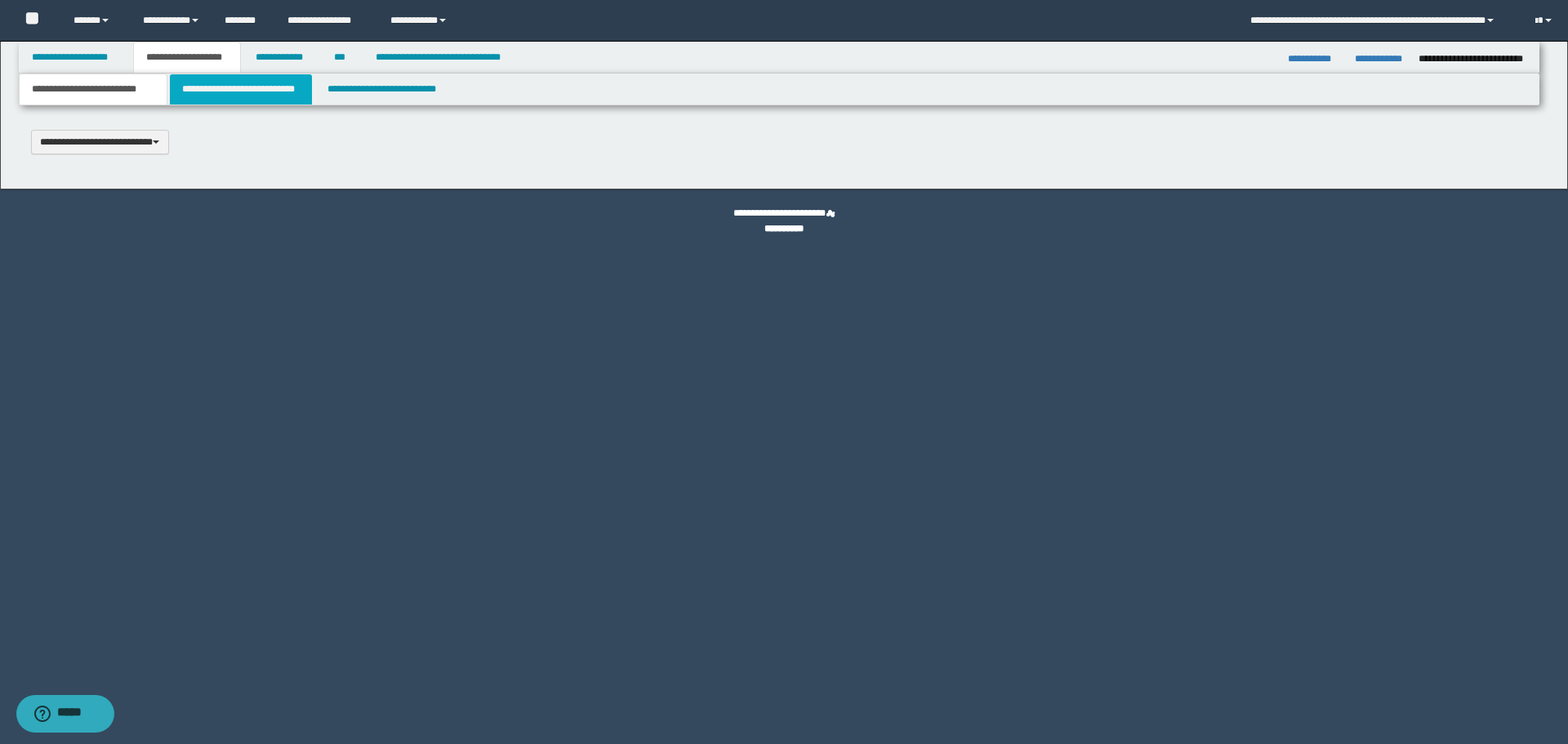 type 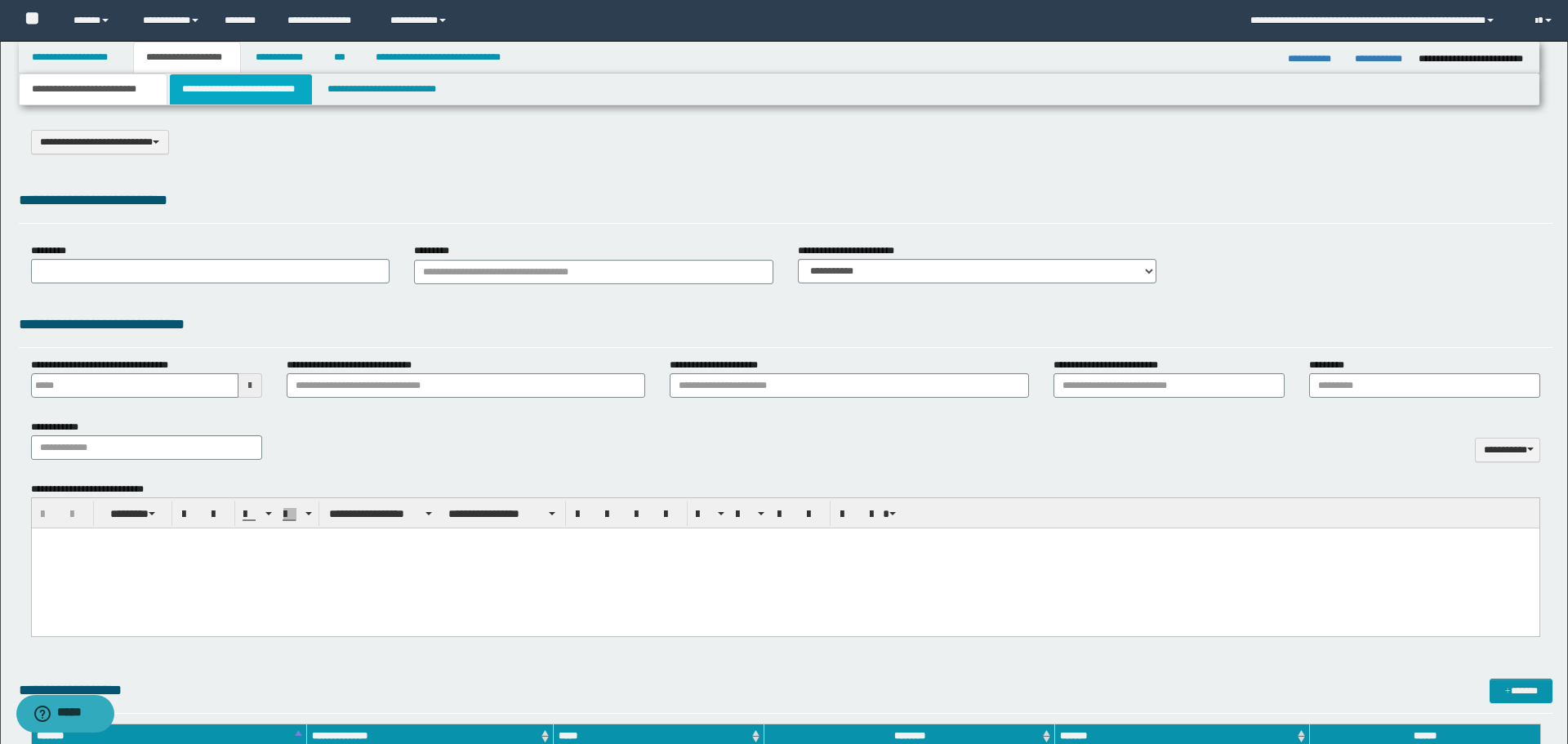 click on "**********" at bounding box center [784, 372] 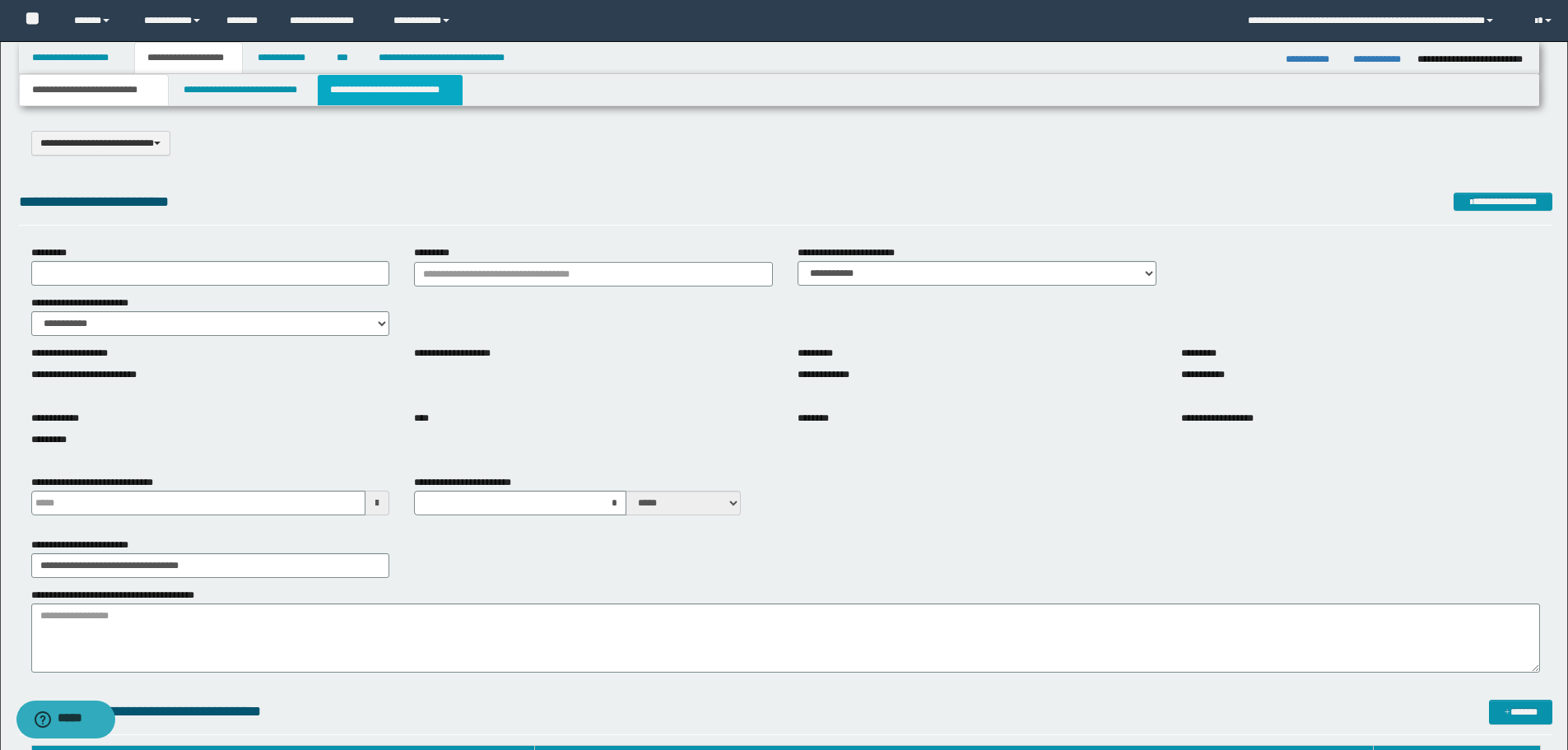 click on "**********" at bounding box center (390, 90) 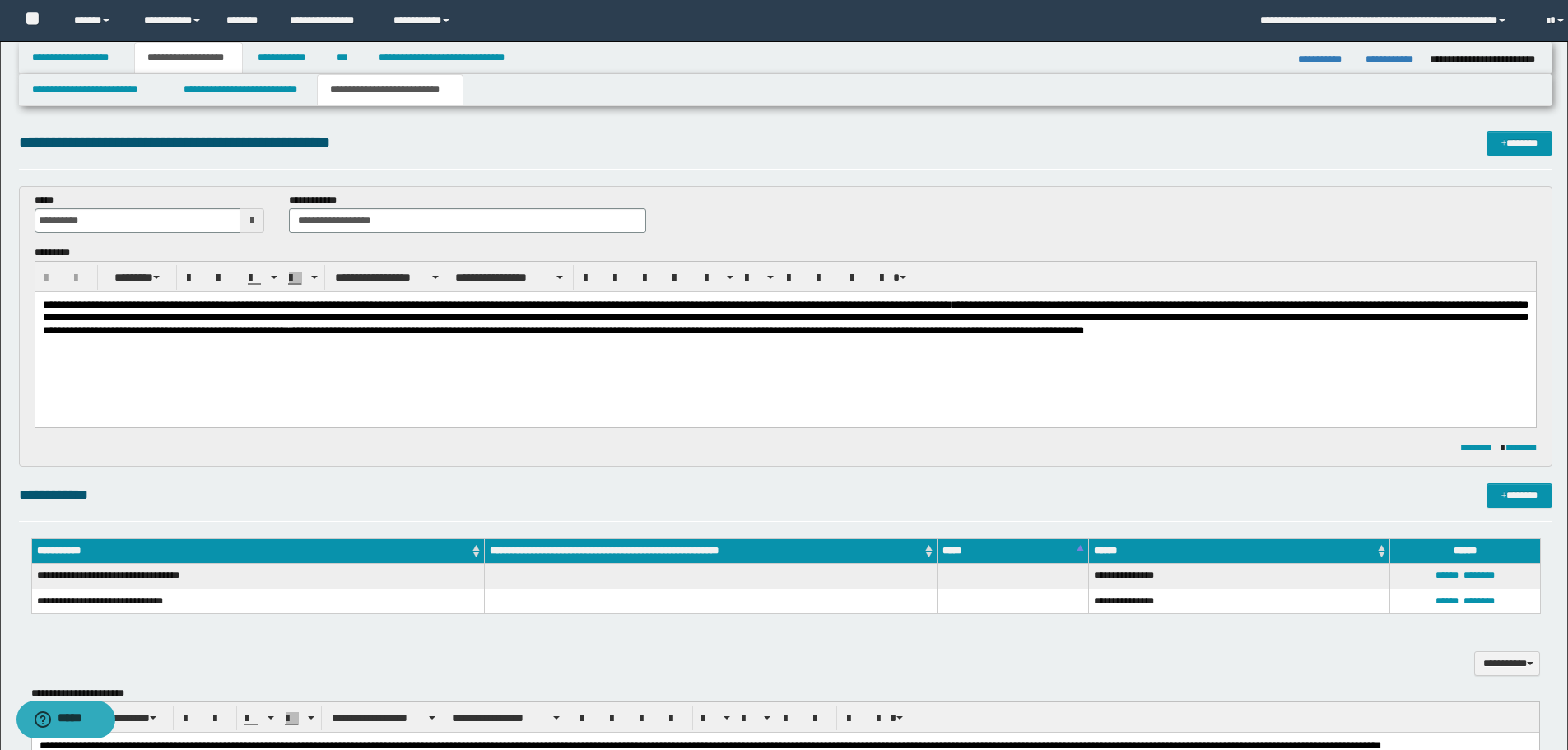 scroll, scrollTop: 0, scrollLeft: 0, axis: both 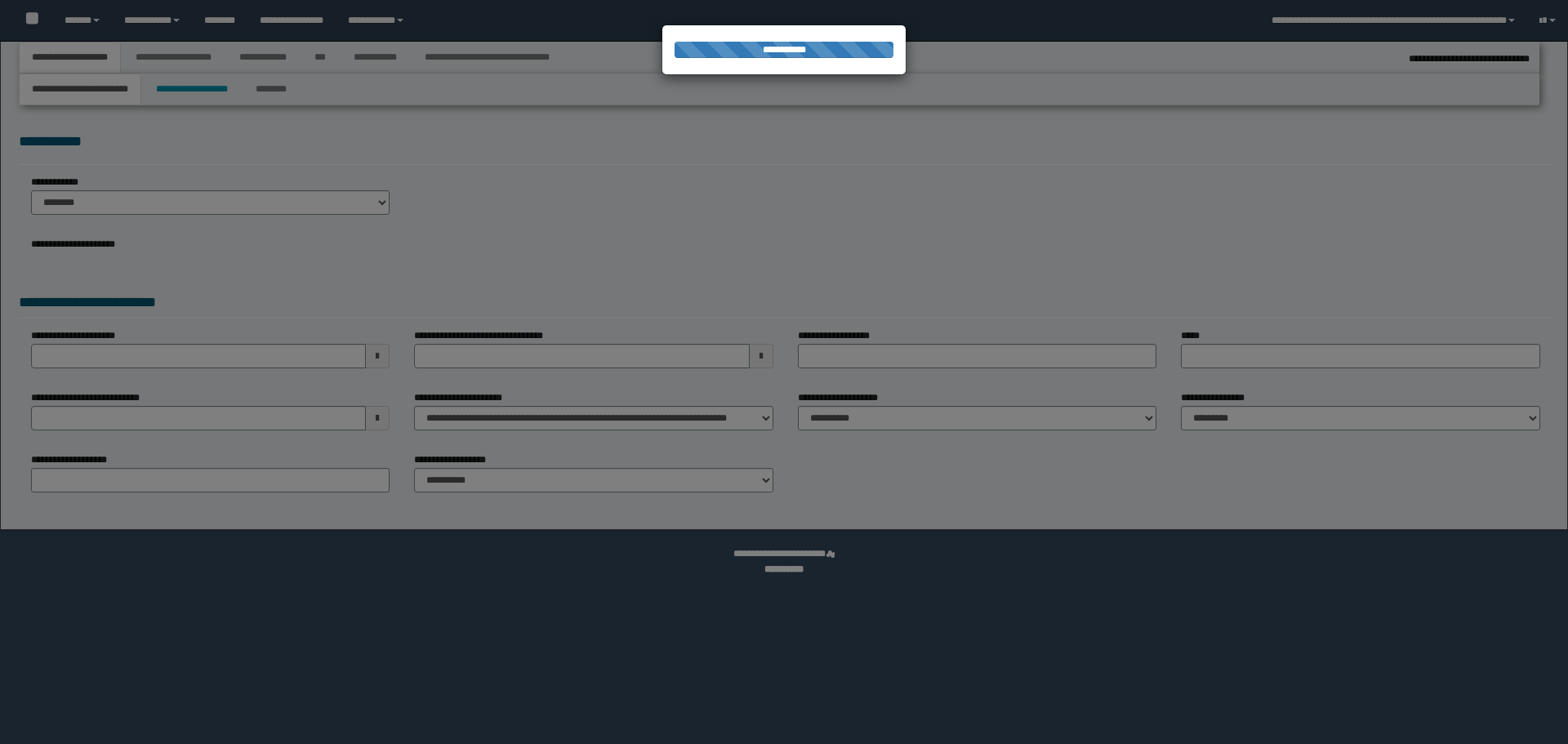 select on "*" 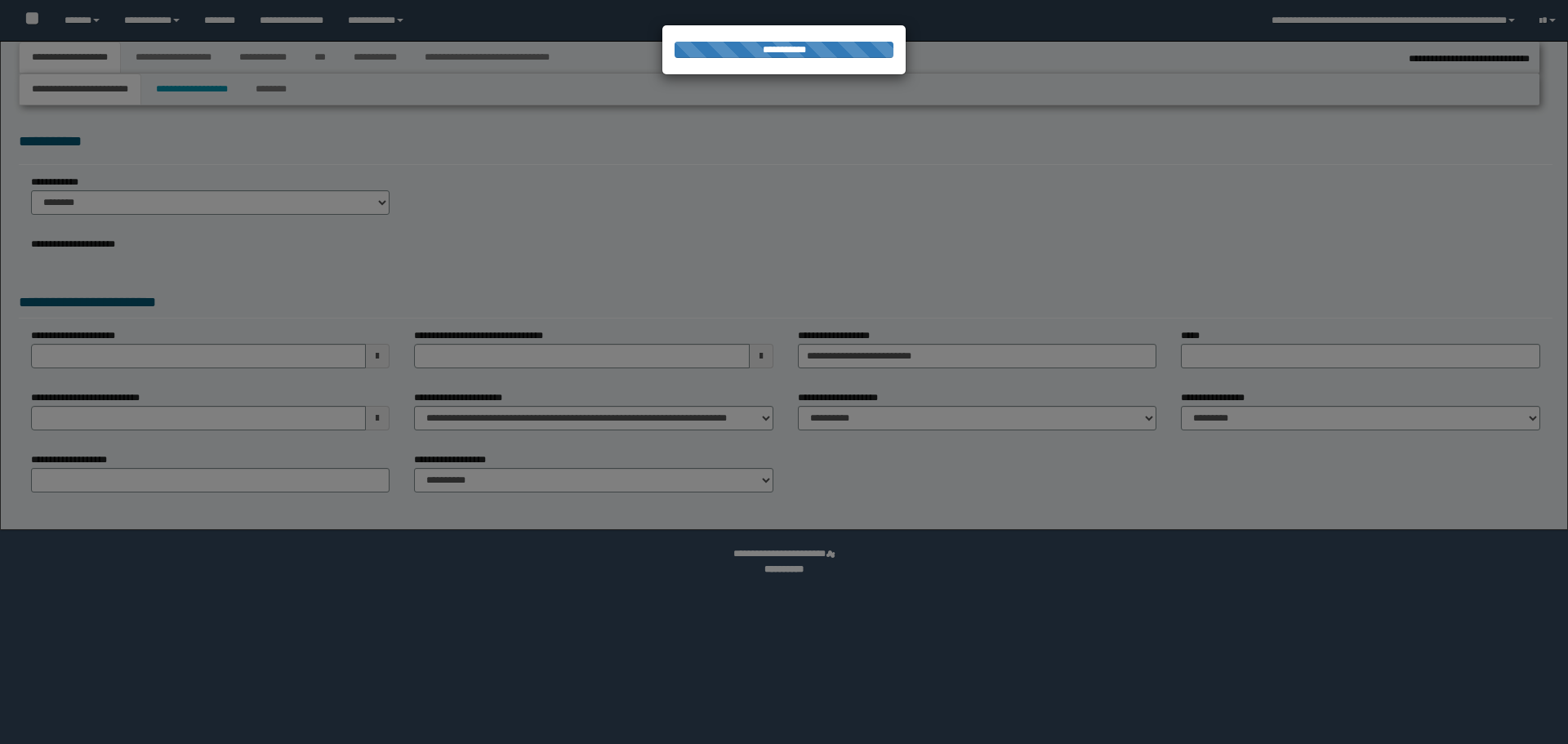 select on "*" 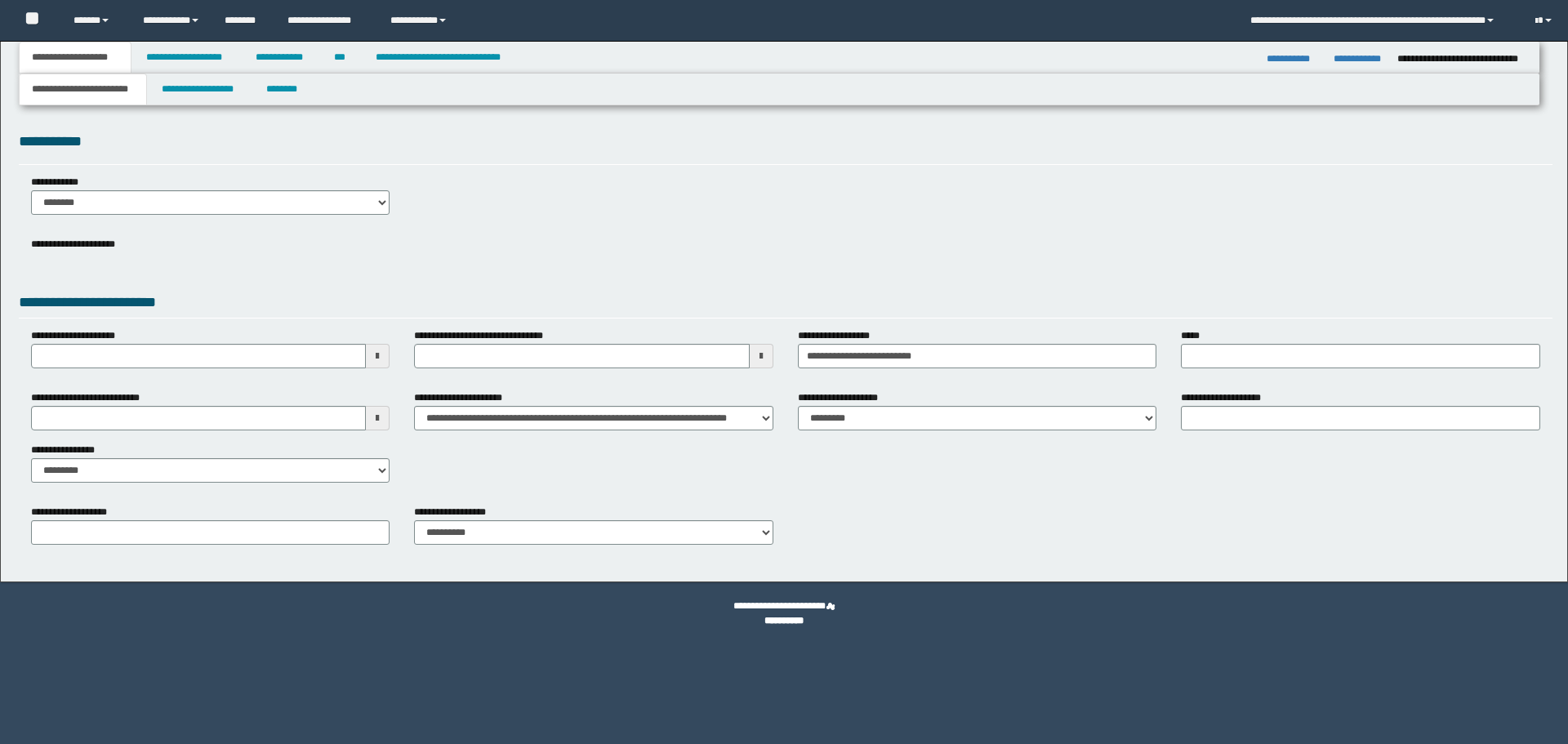 scroll, scrollTop: 0, scrollLeft: 0, axis: both 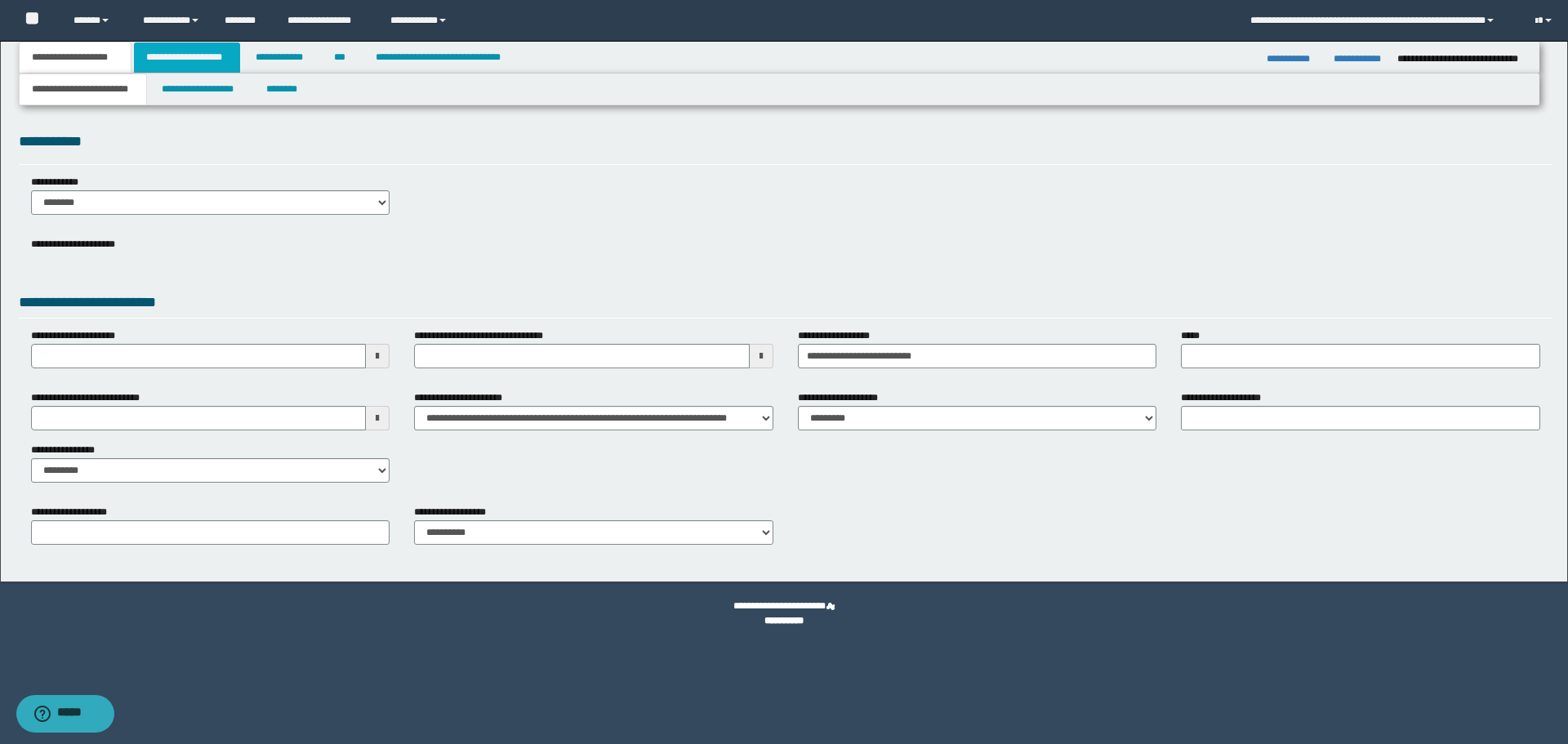 click on "**********" at bounding box center (187, 57) 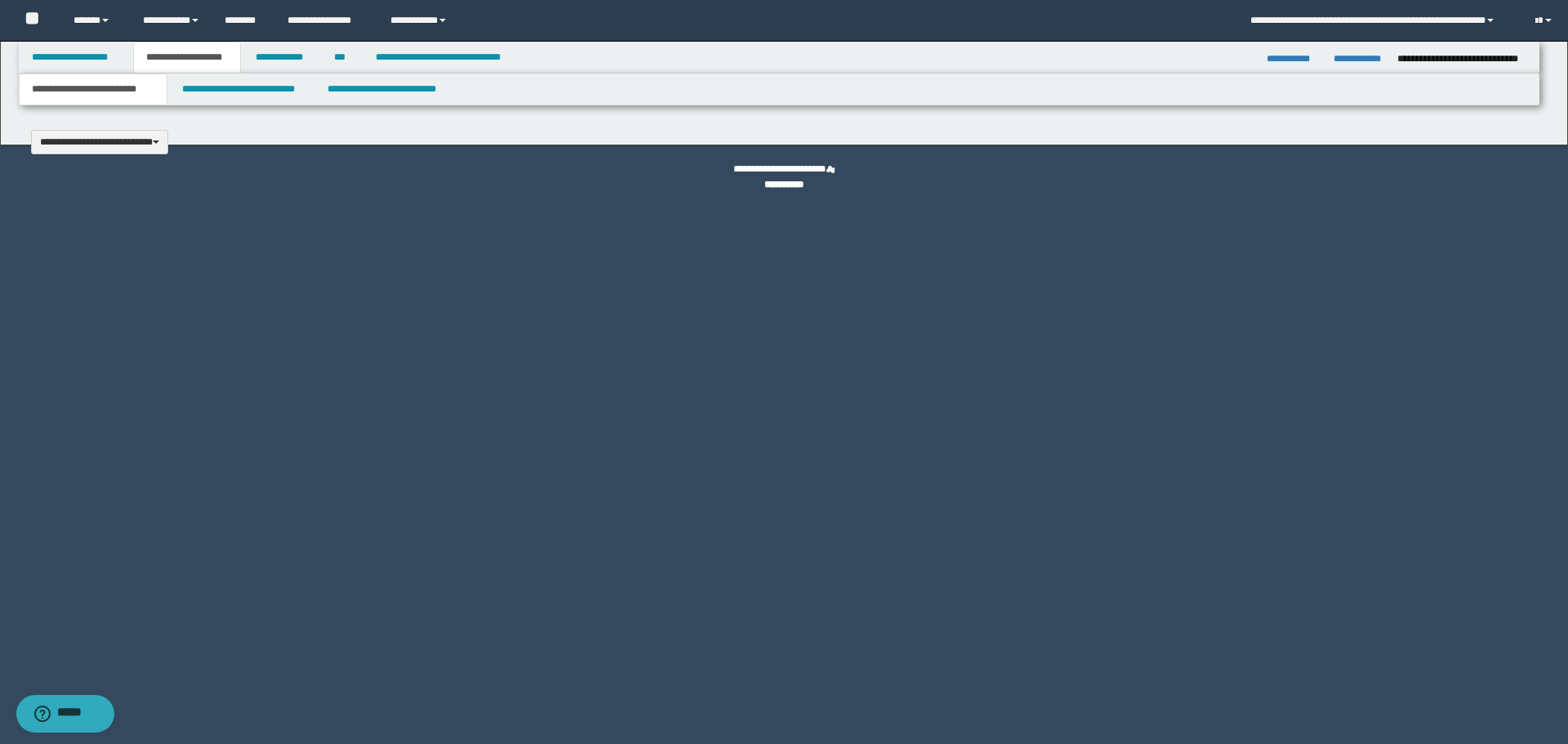 click at bounding box center [784, 372] 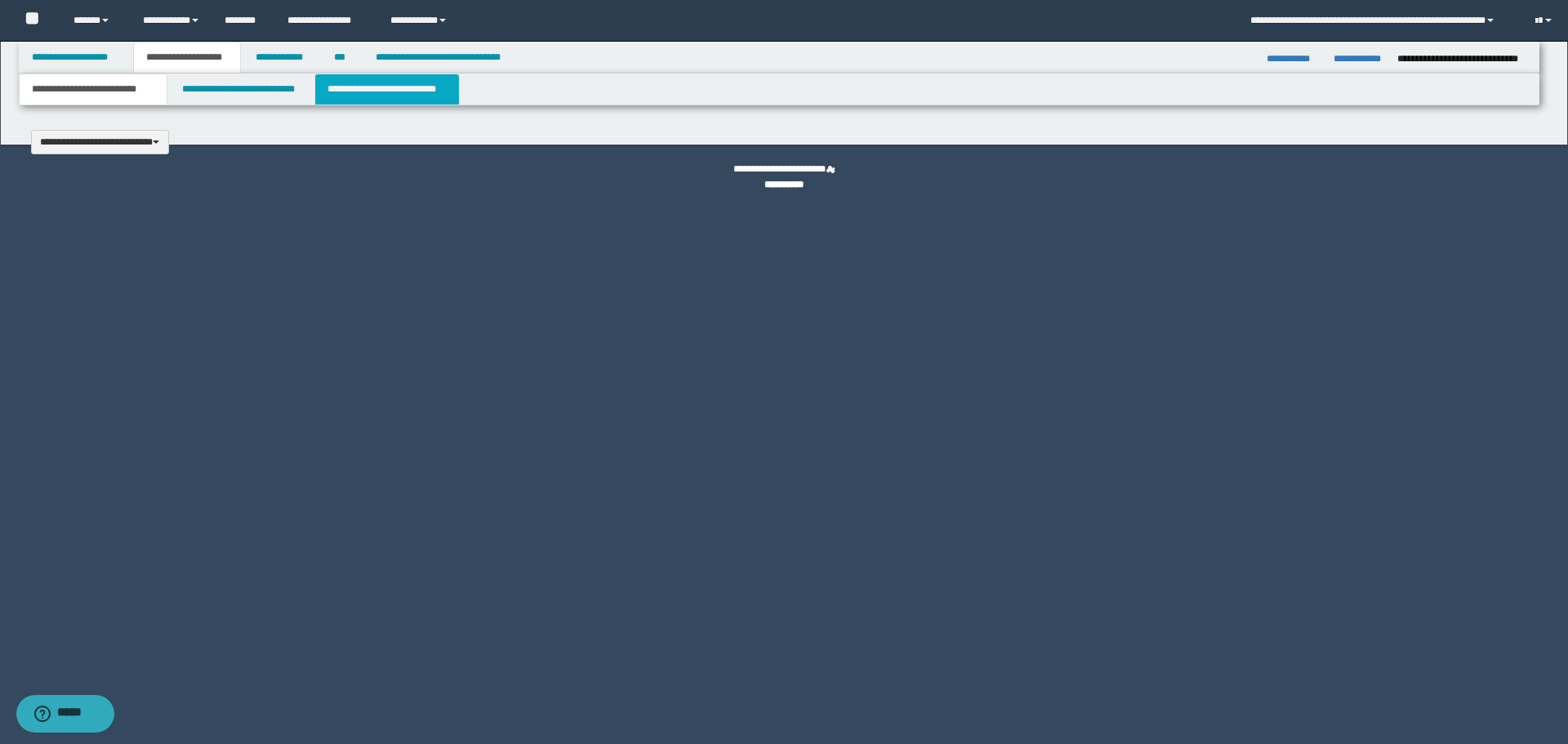 type 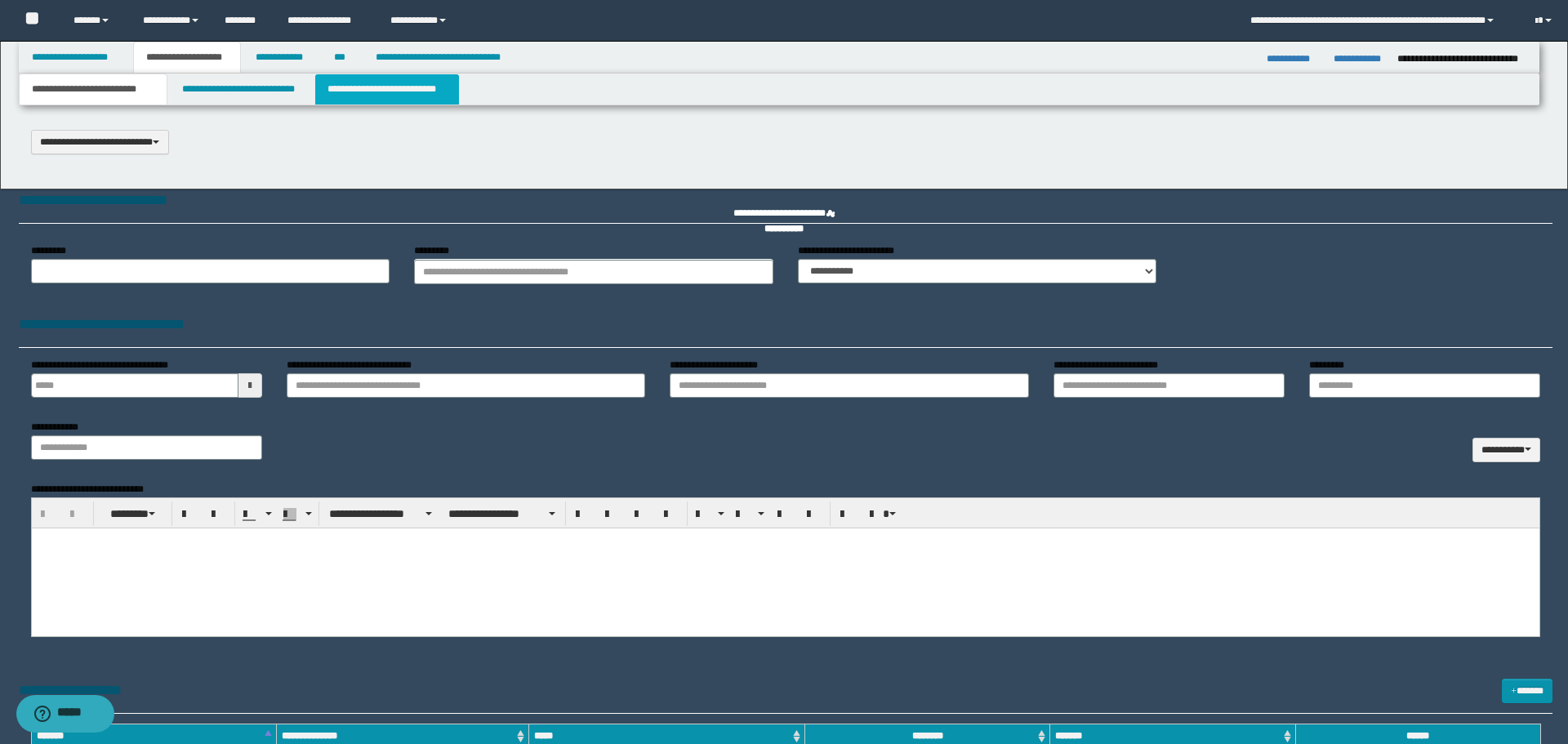 scroll, scrollTop: 0, scrollLeft: 0, axis: both 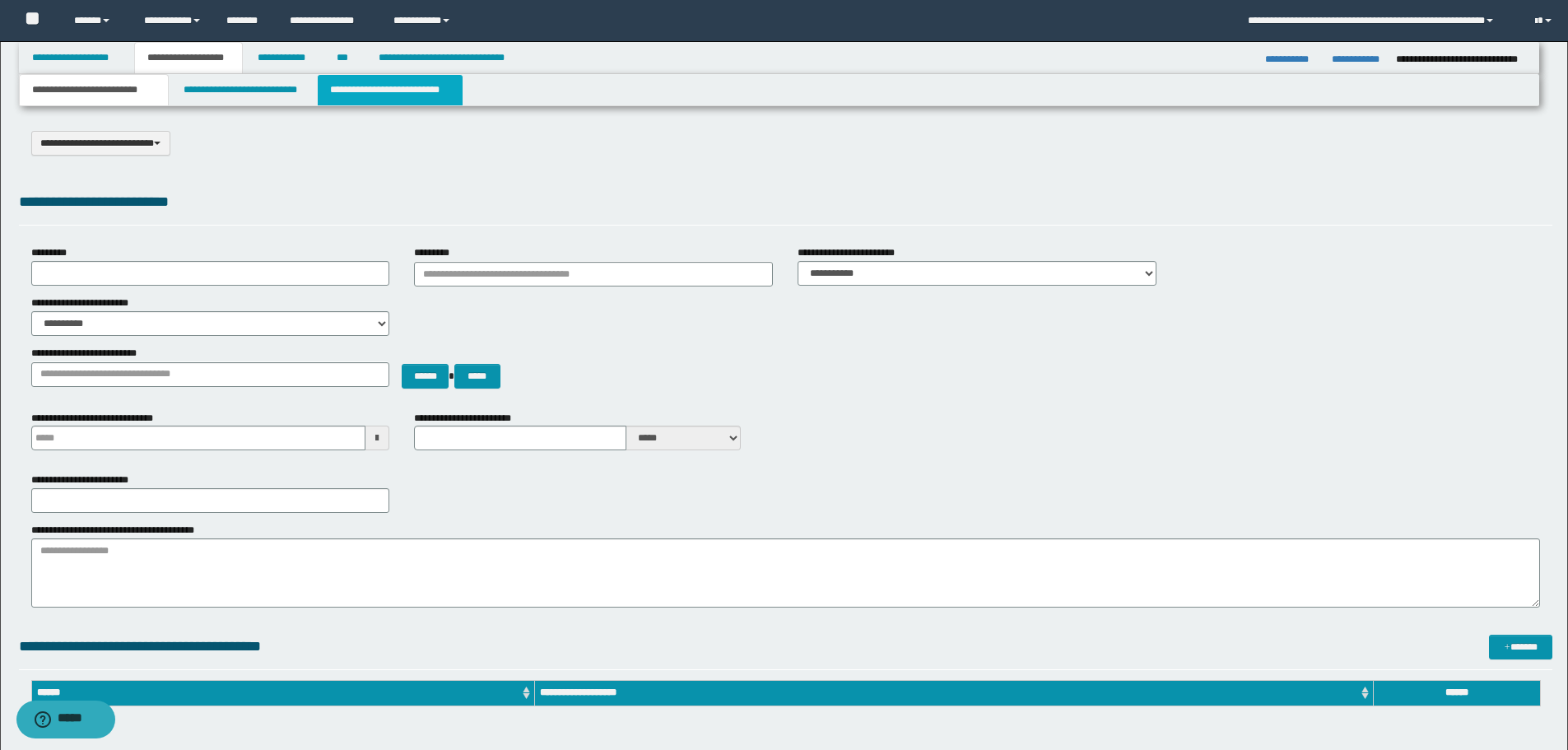 click on "**********" at bounding box center [390, 90] 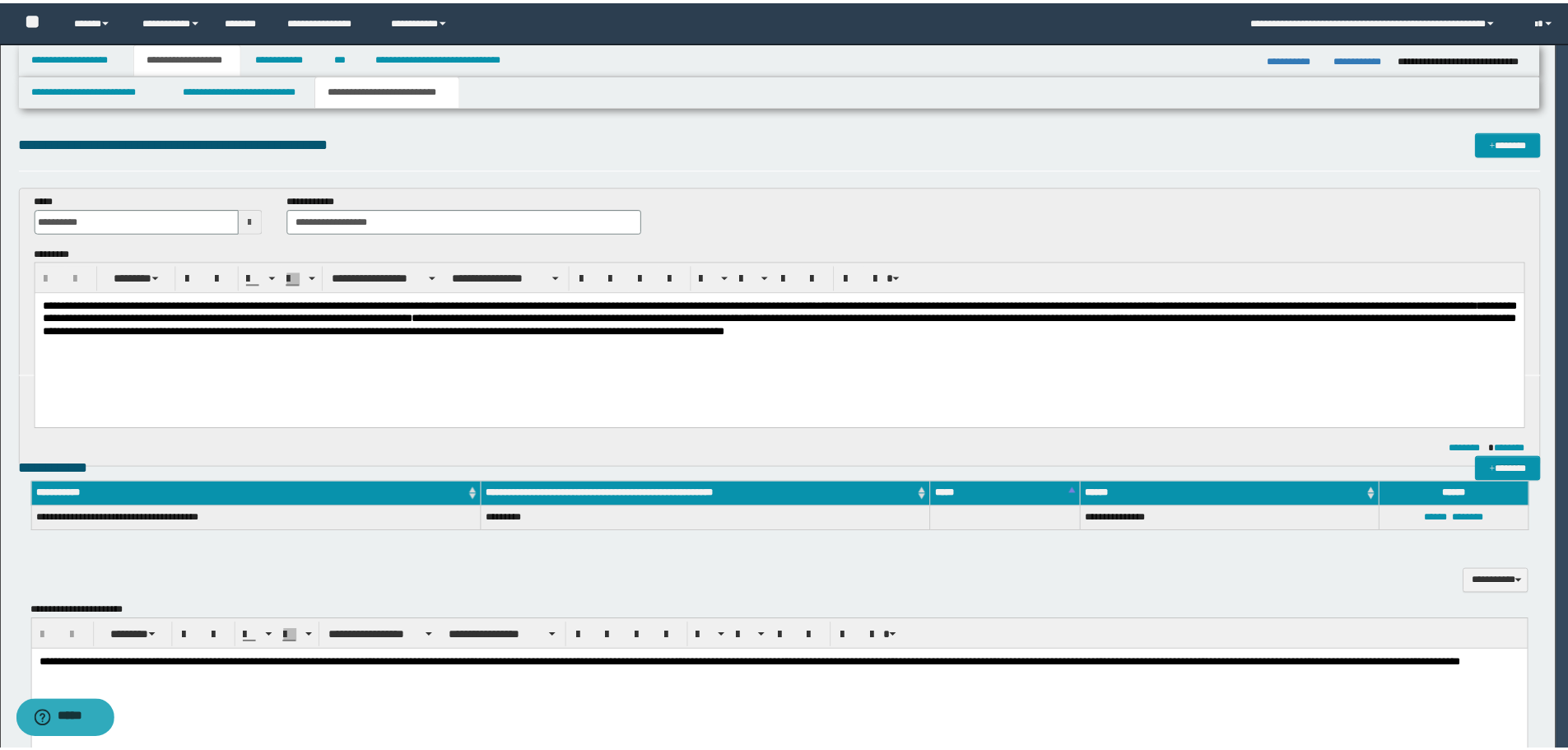 scroll, scrollTop: 0, scrollLeft: 0, axis: both 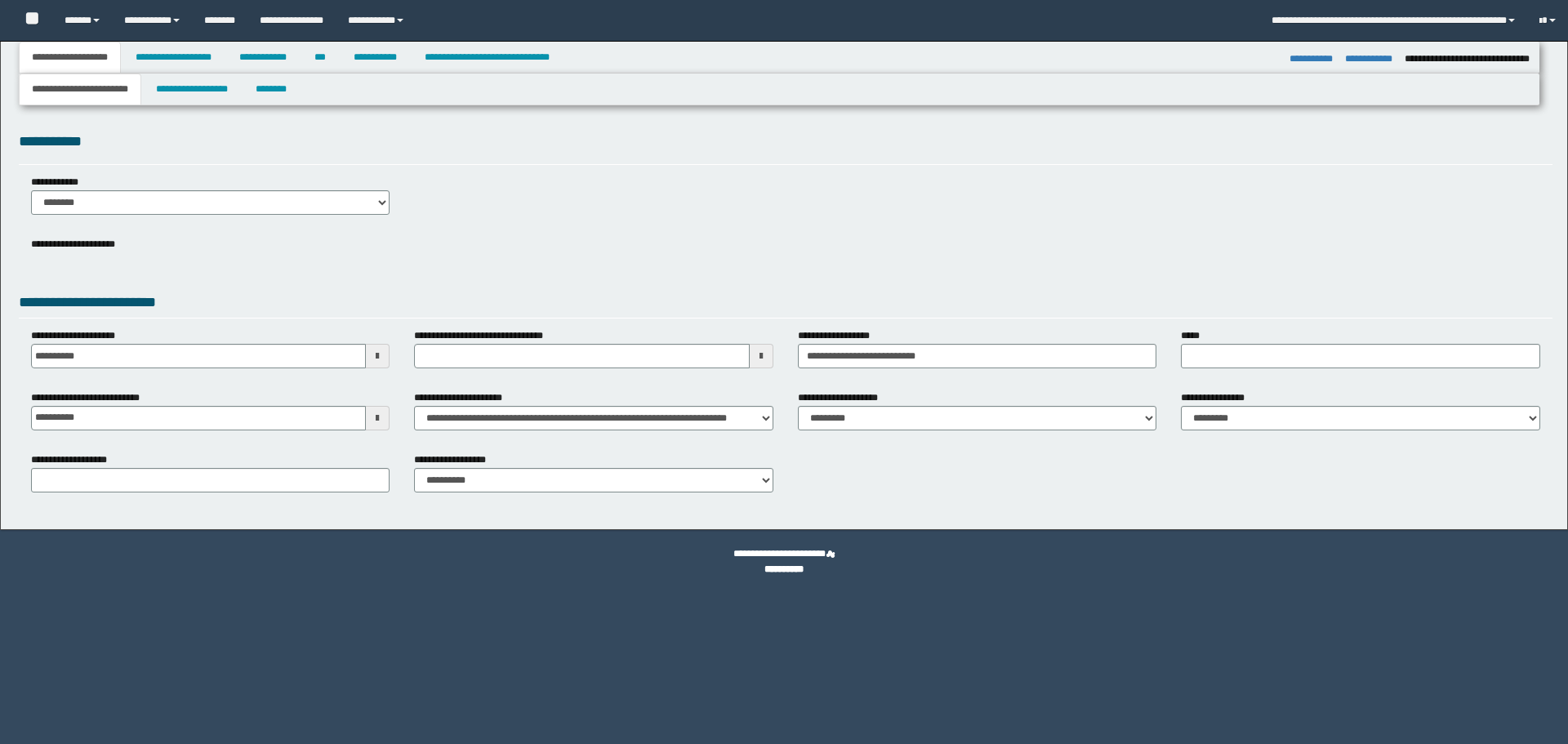select on "*" 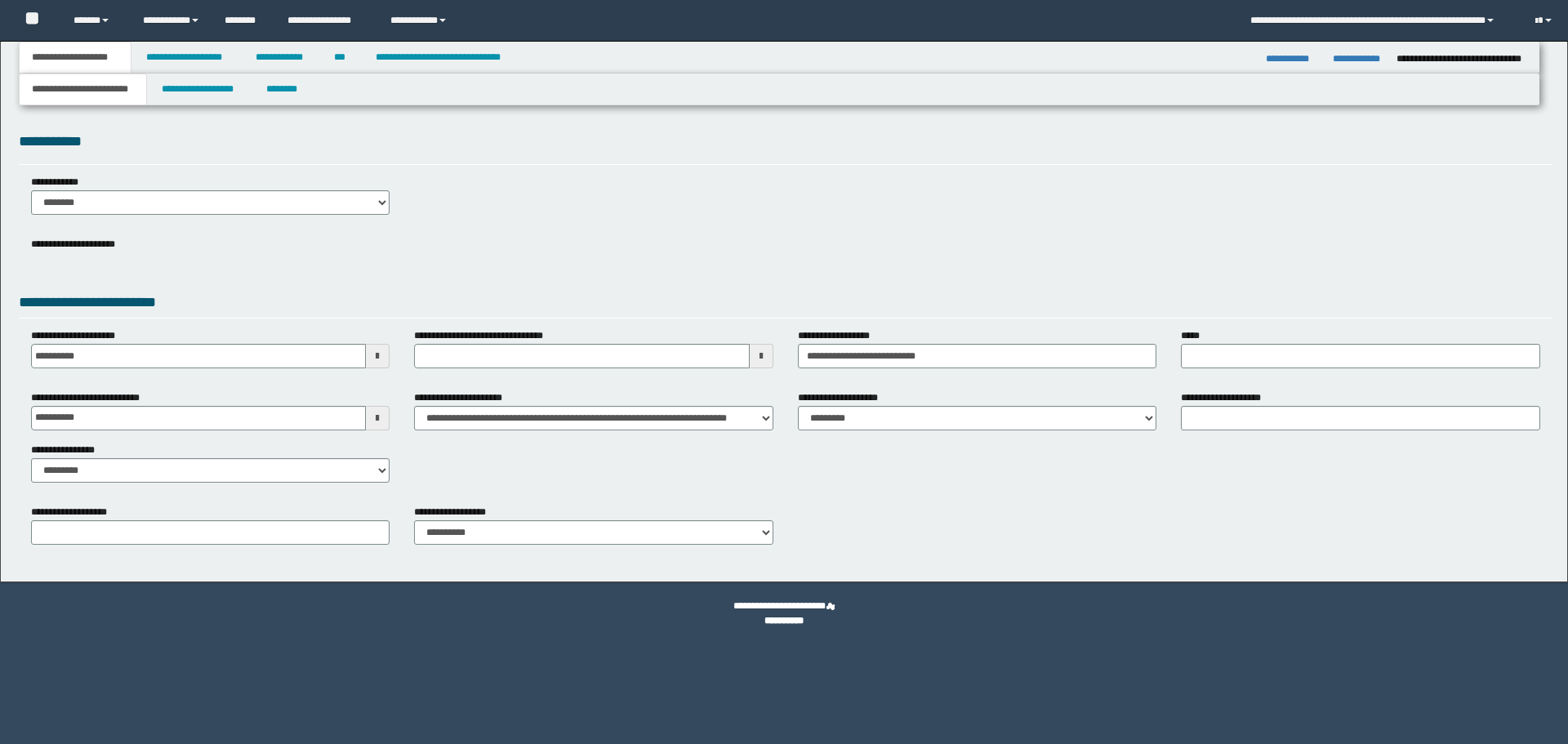 scroll, scrollTop: 0, scrollLeft: 0, axis: both 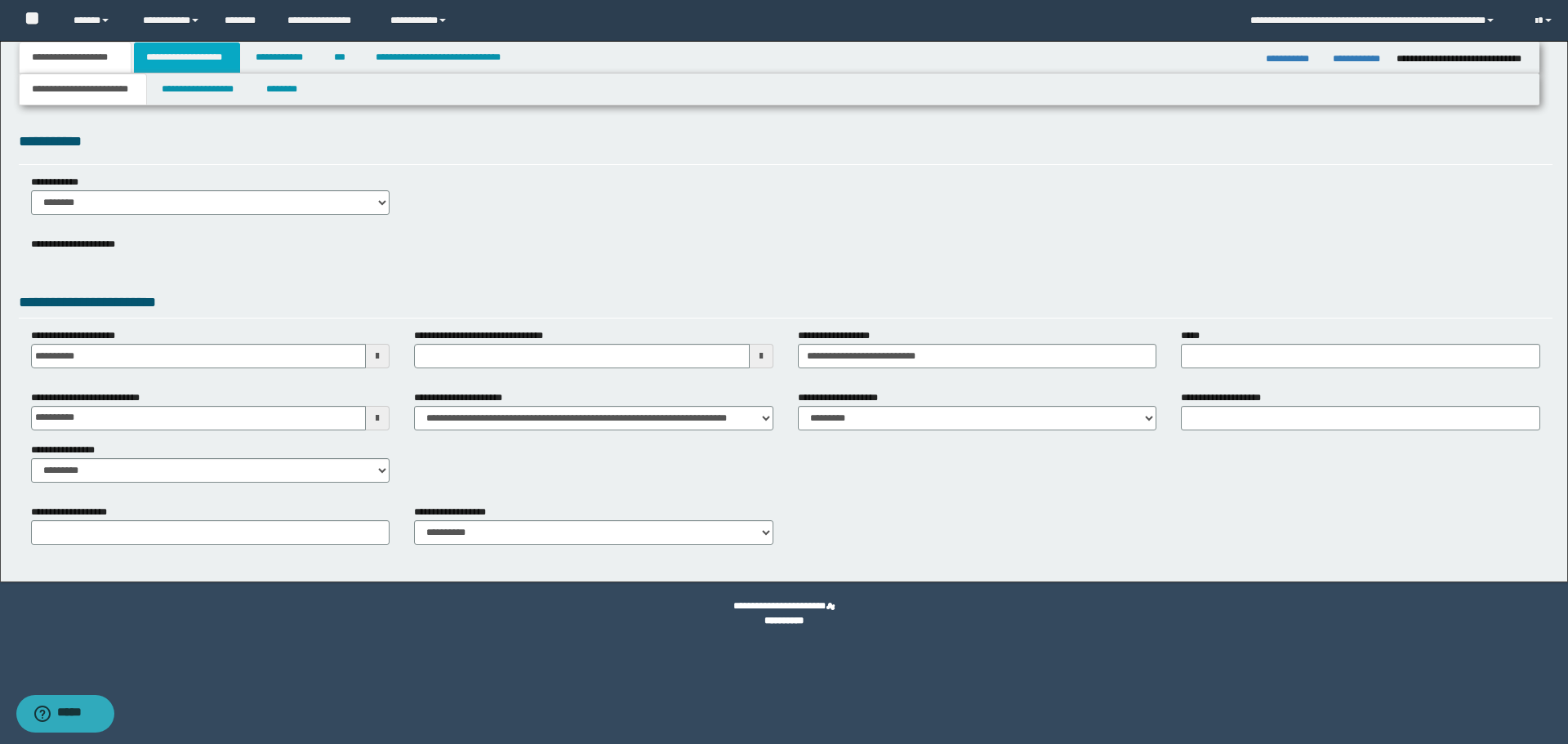 click on "**********" at bounding box center (187, 57) 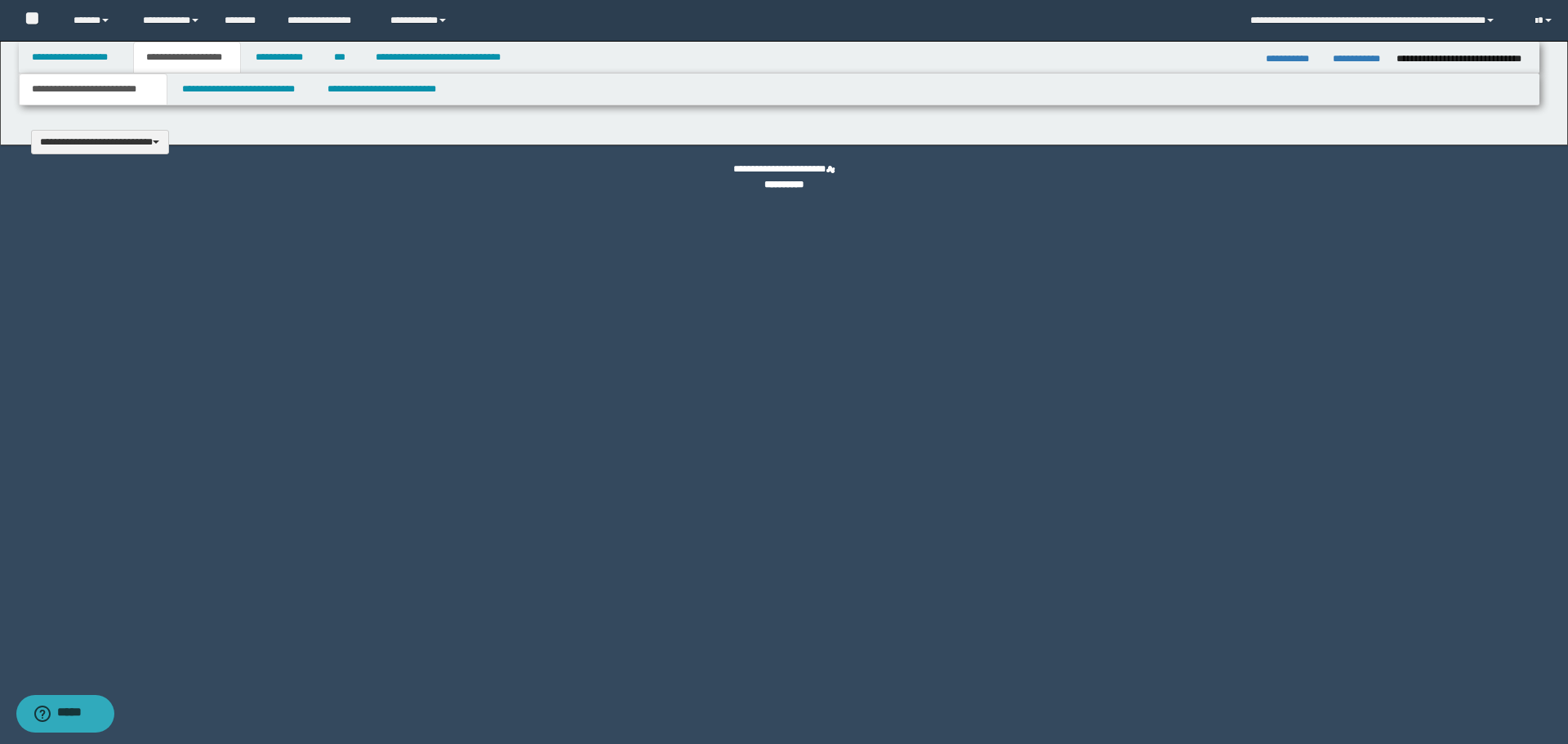 type 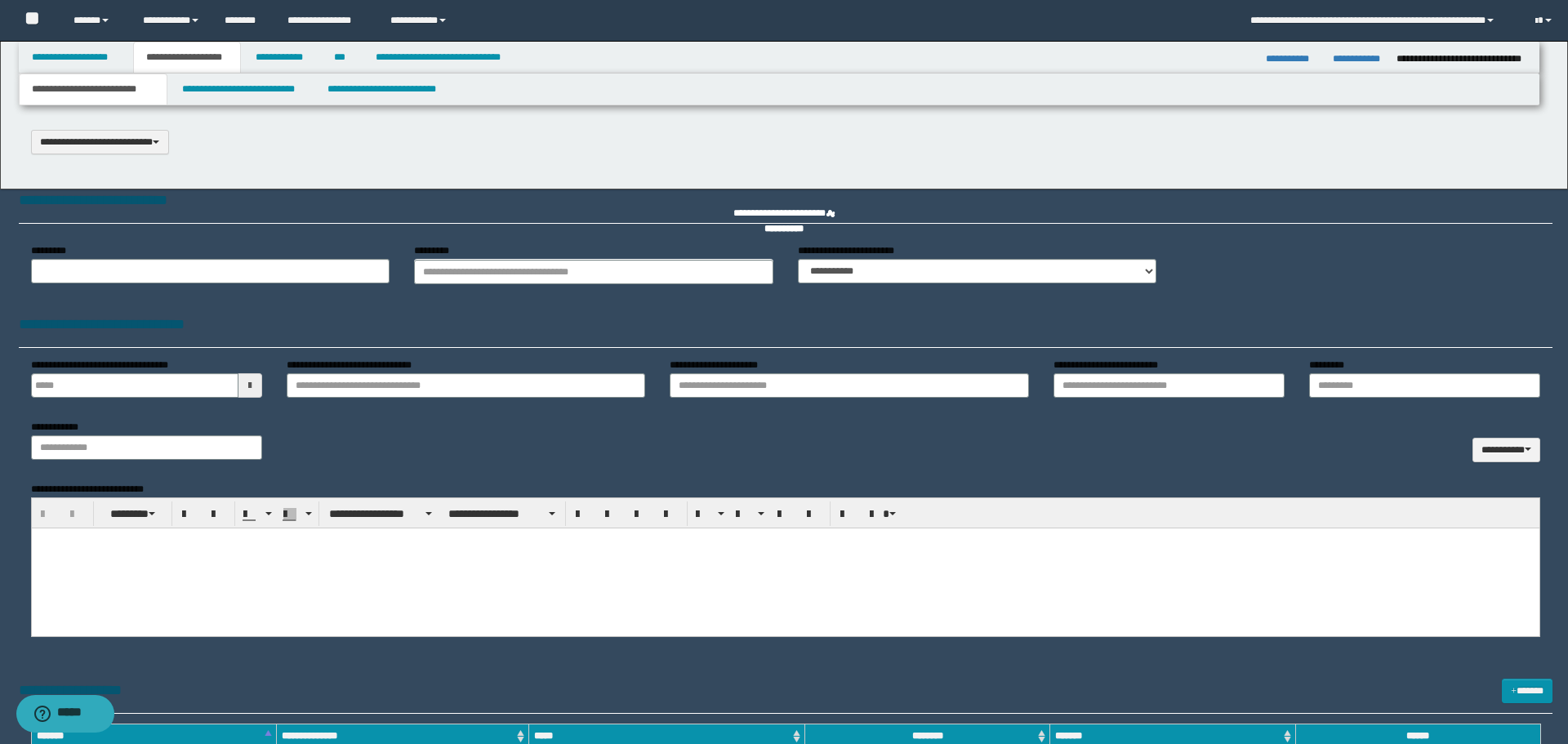 scroll, scrollTop: 0, scrollLeft: 0, axis: both 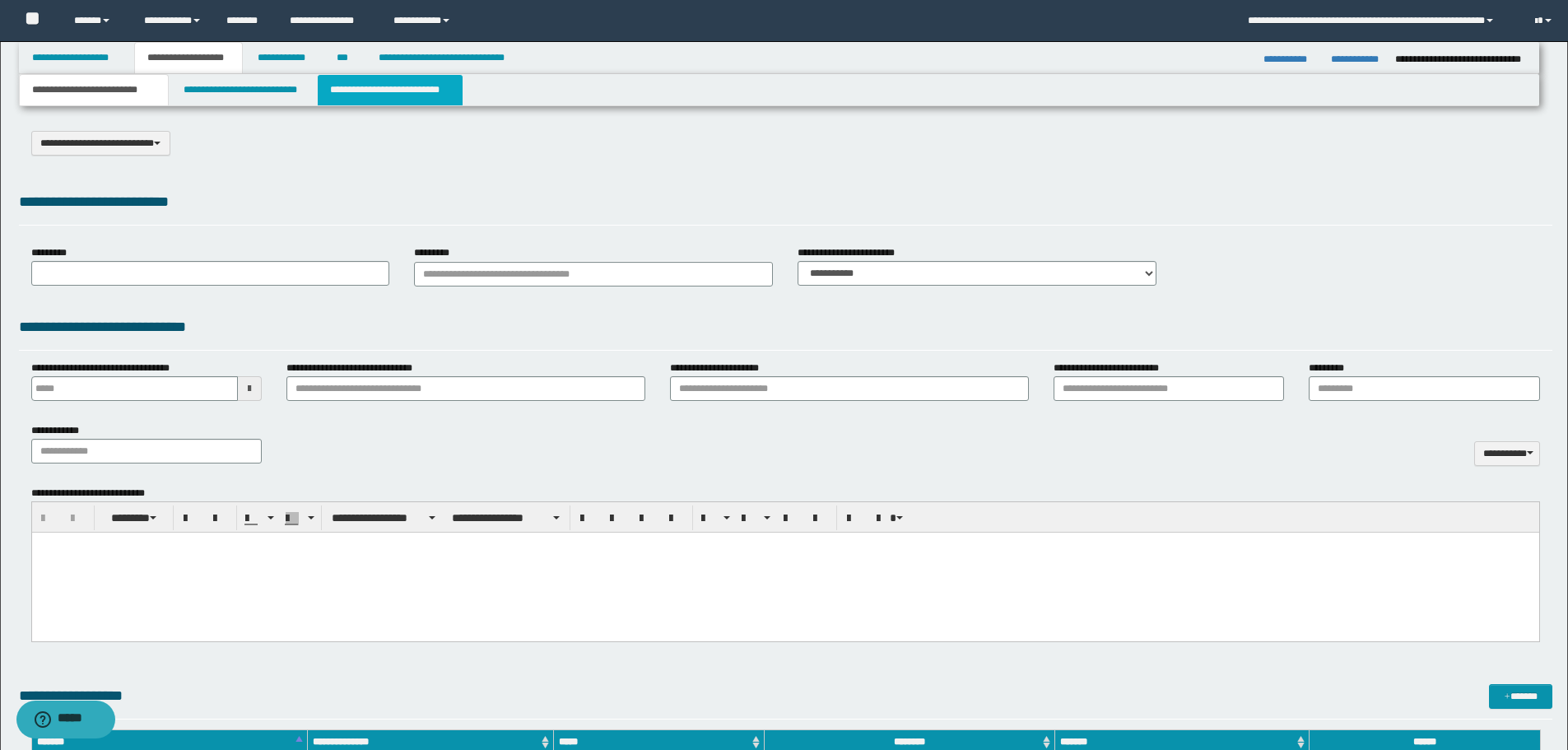 click on "**********" at bounding box center [390, 90] 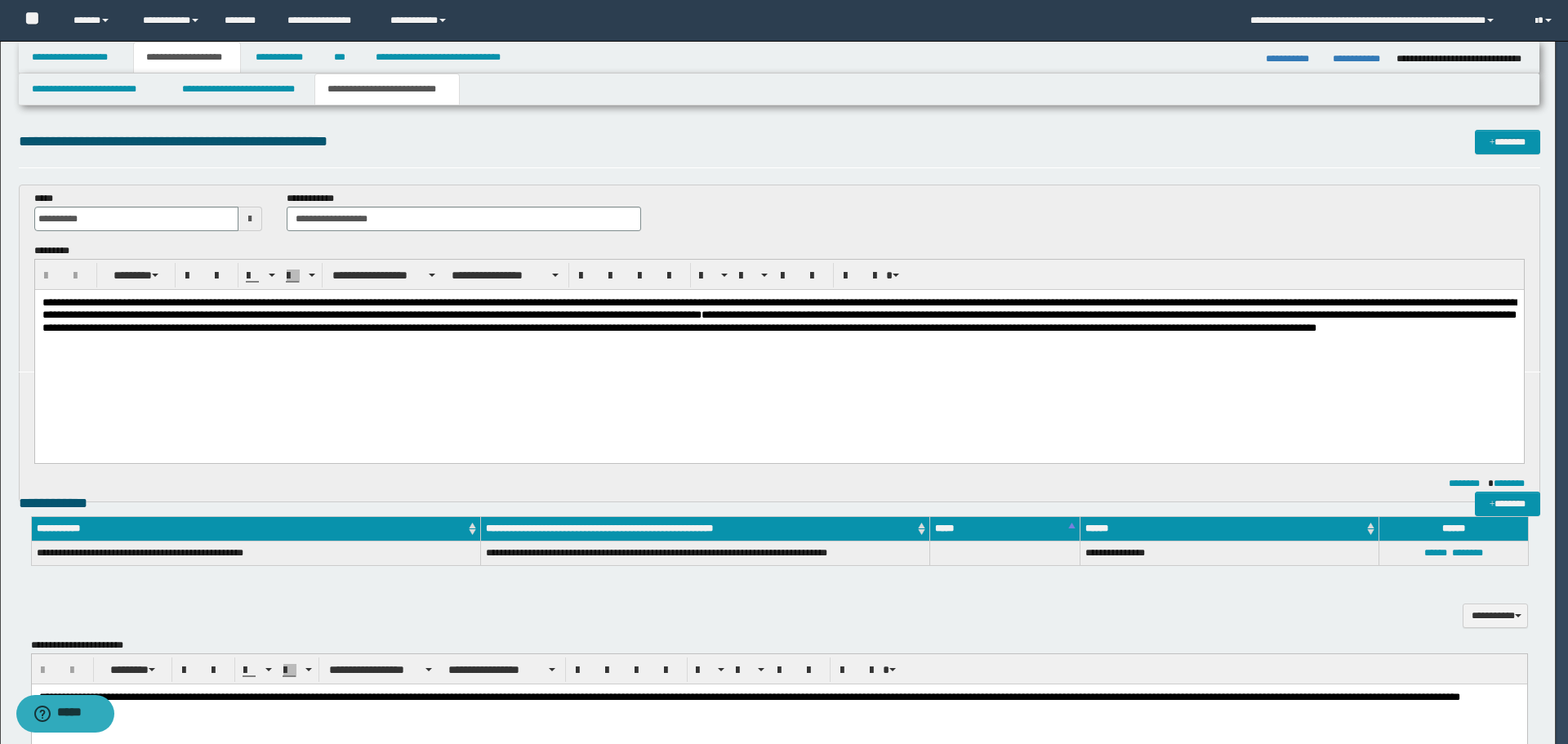 scroll, scrollTop: 0, scrollLeft: 0, axis: both 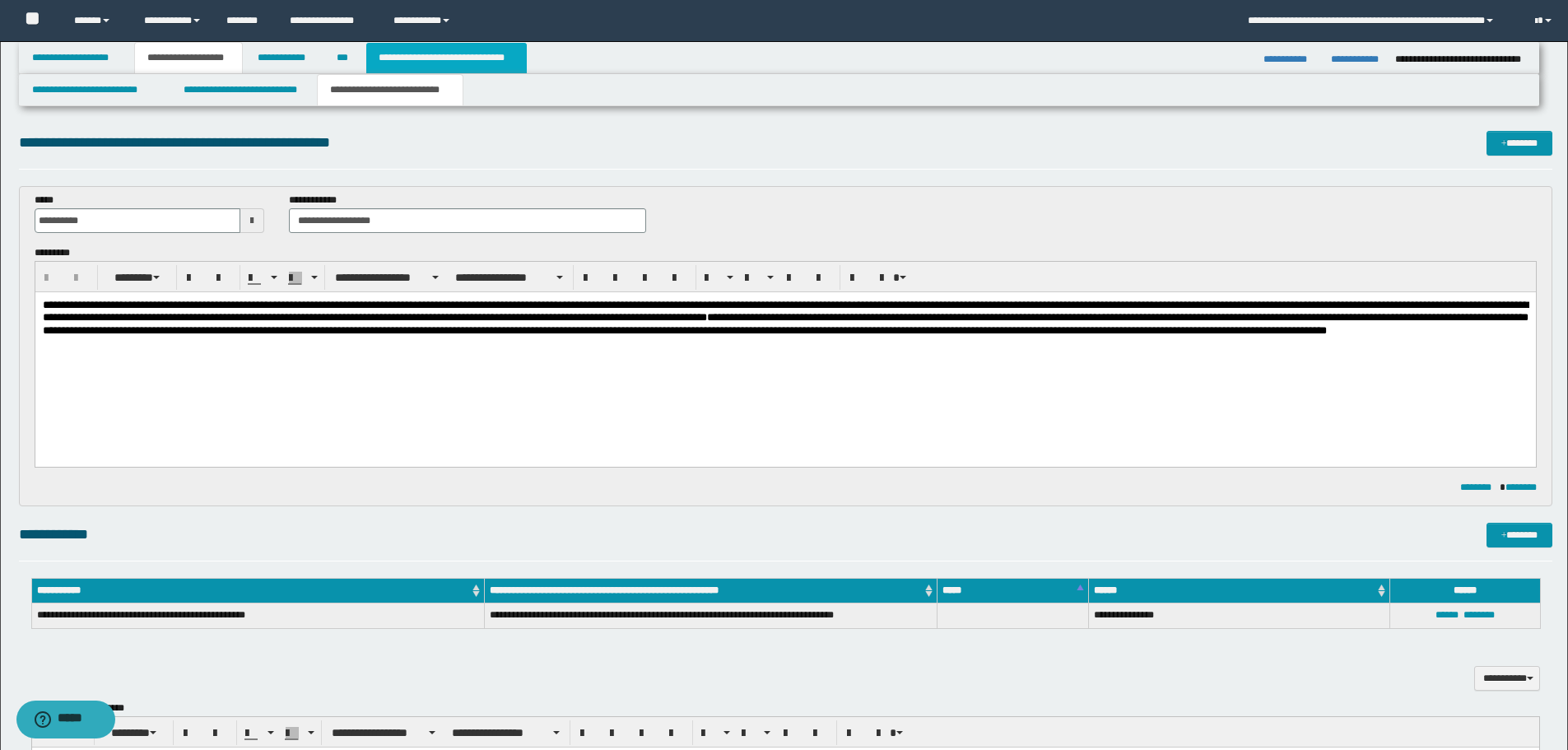click on "**********" at bounding box center (446, 58) 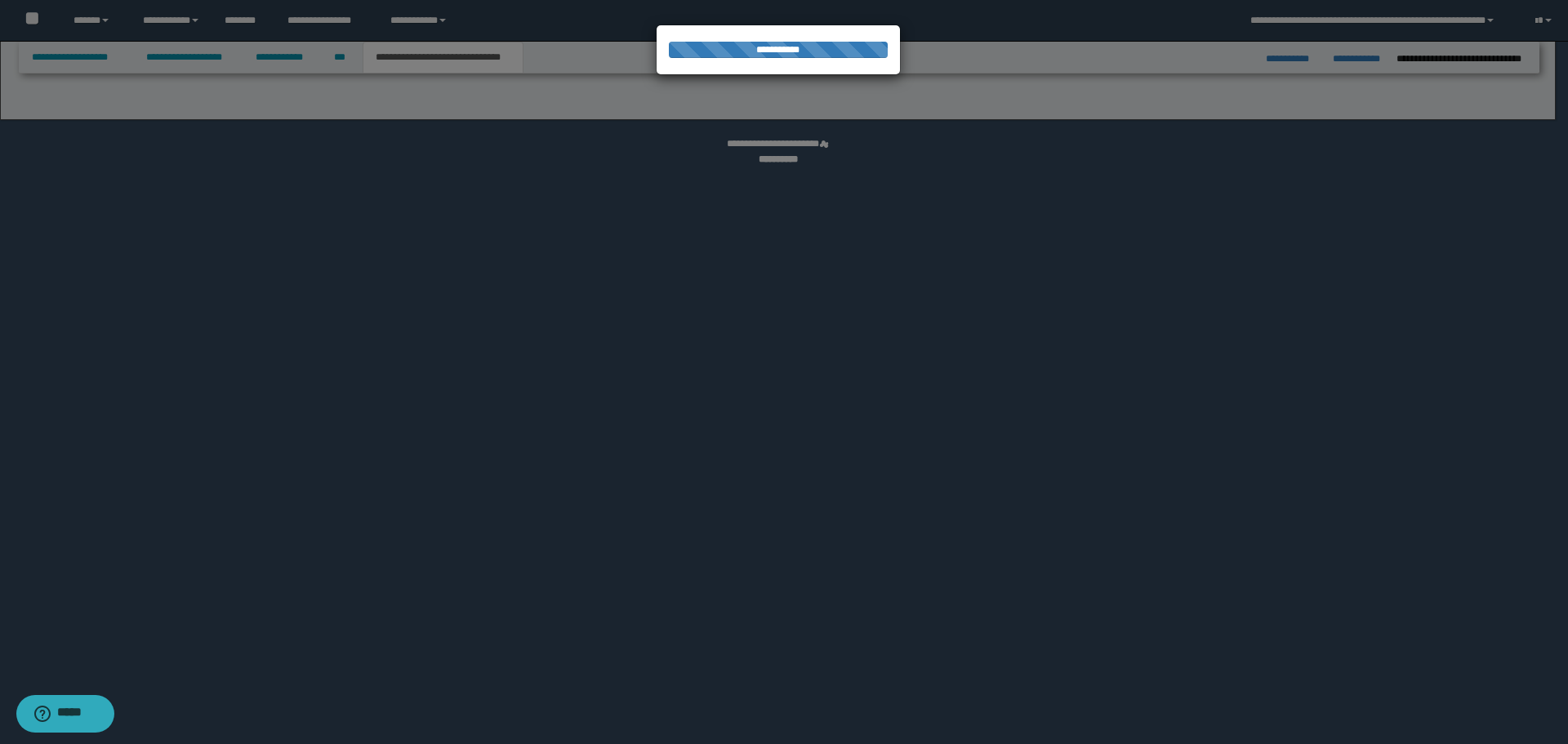select on "*" 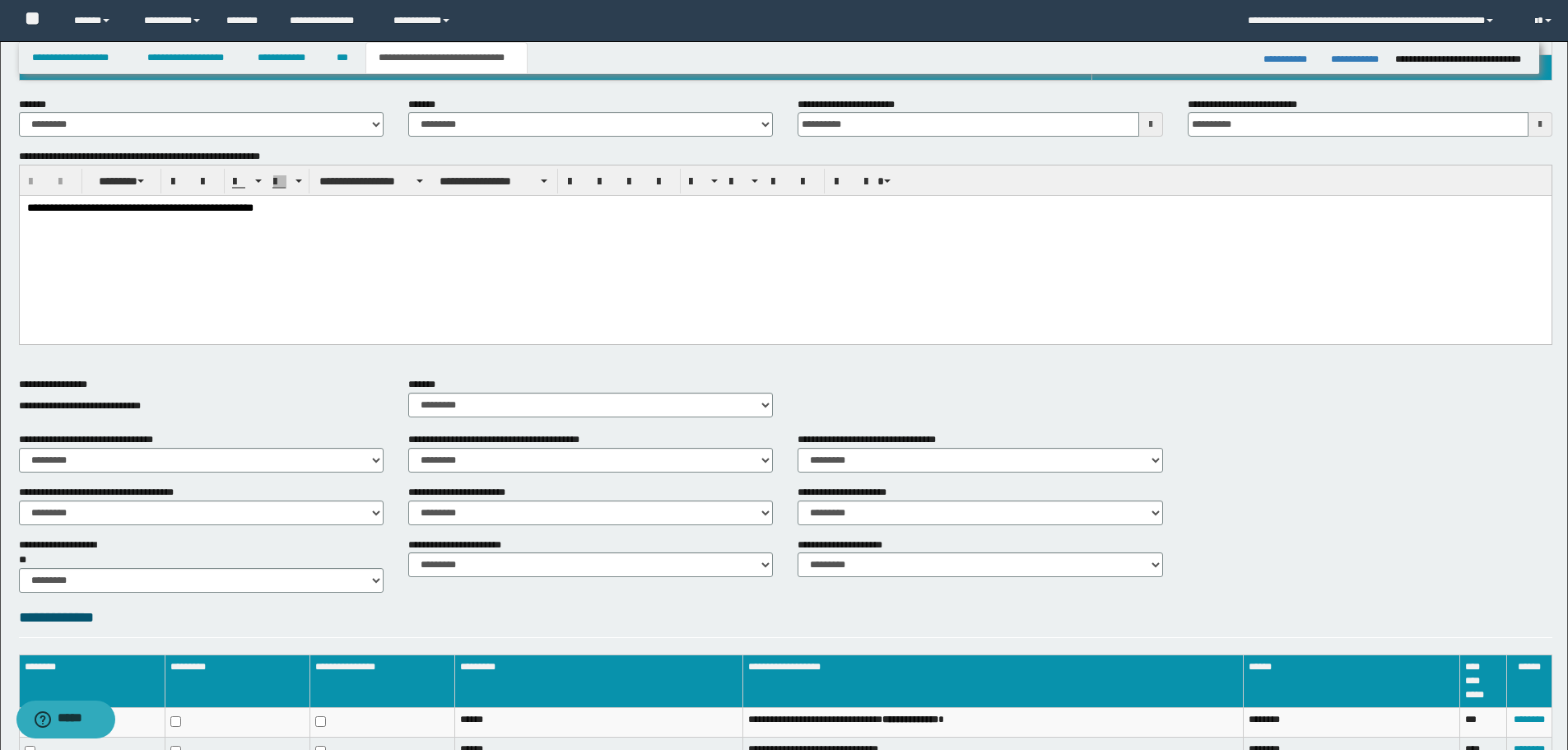 scroll, scrollTop: 478, scrollLeft: 0, axis: vertical 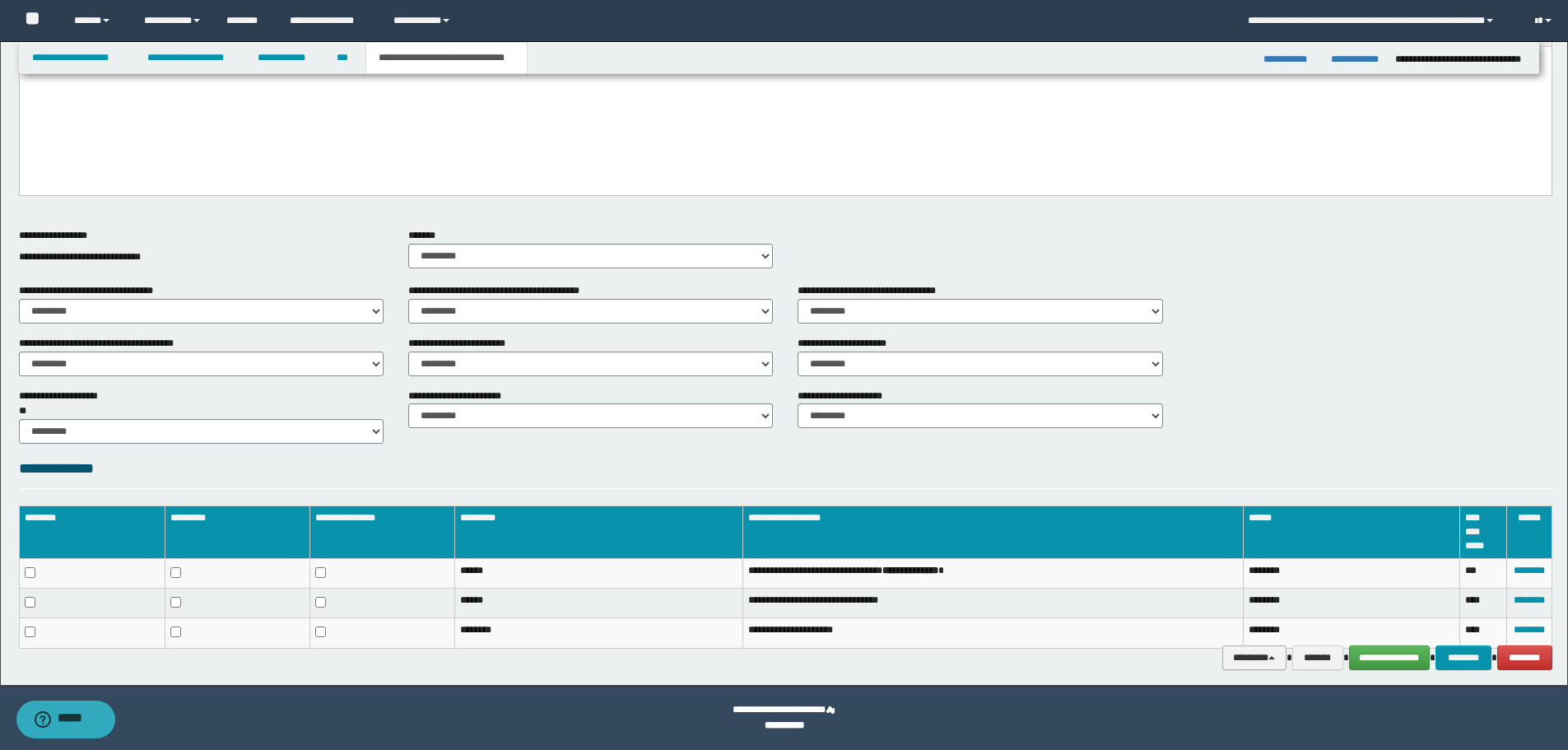 click on "********" at bounding box center [1254, 658] 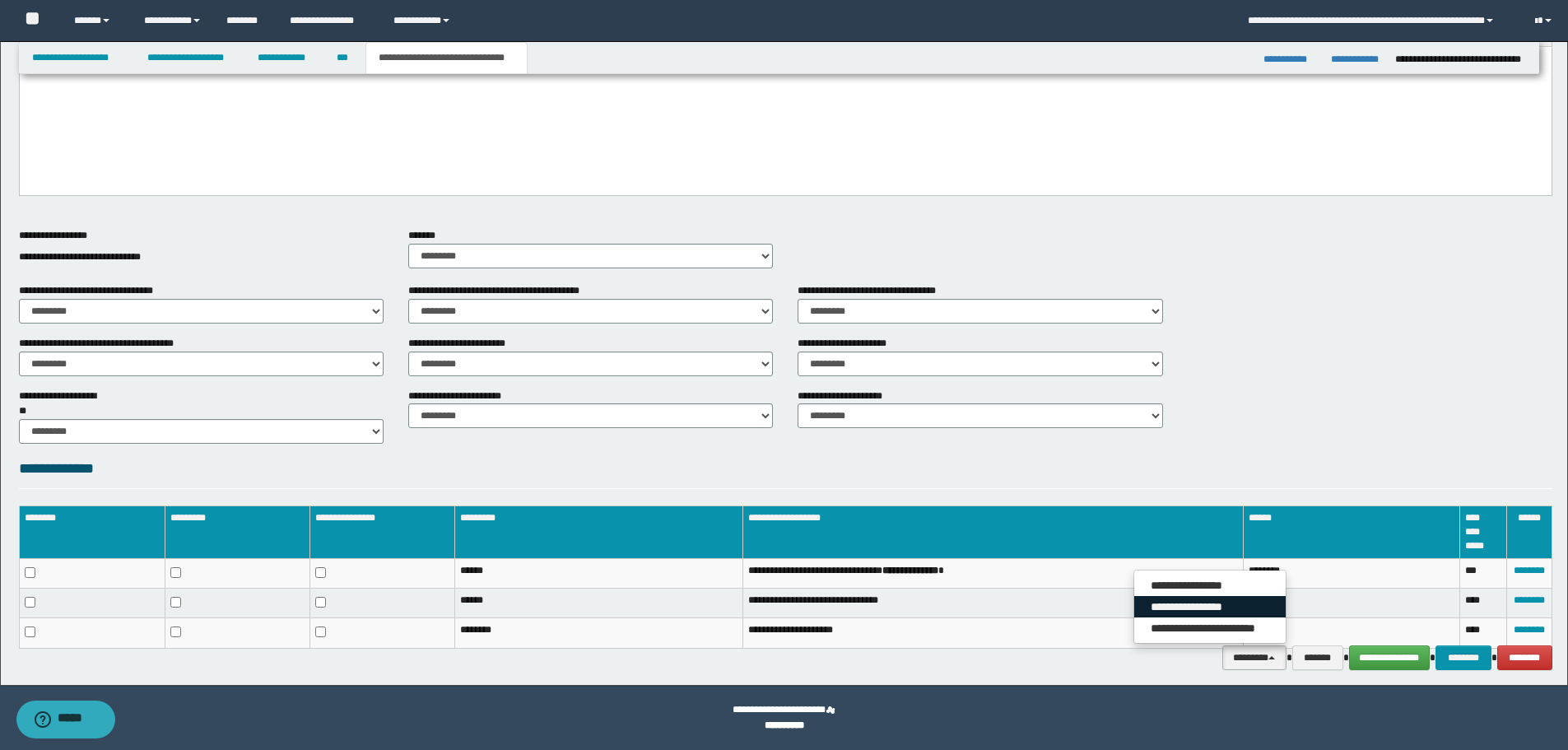 click on "**********" at bounding box center [1210, 607] 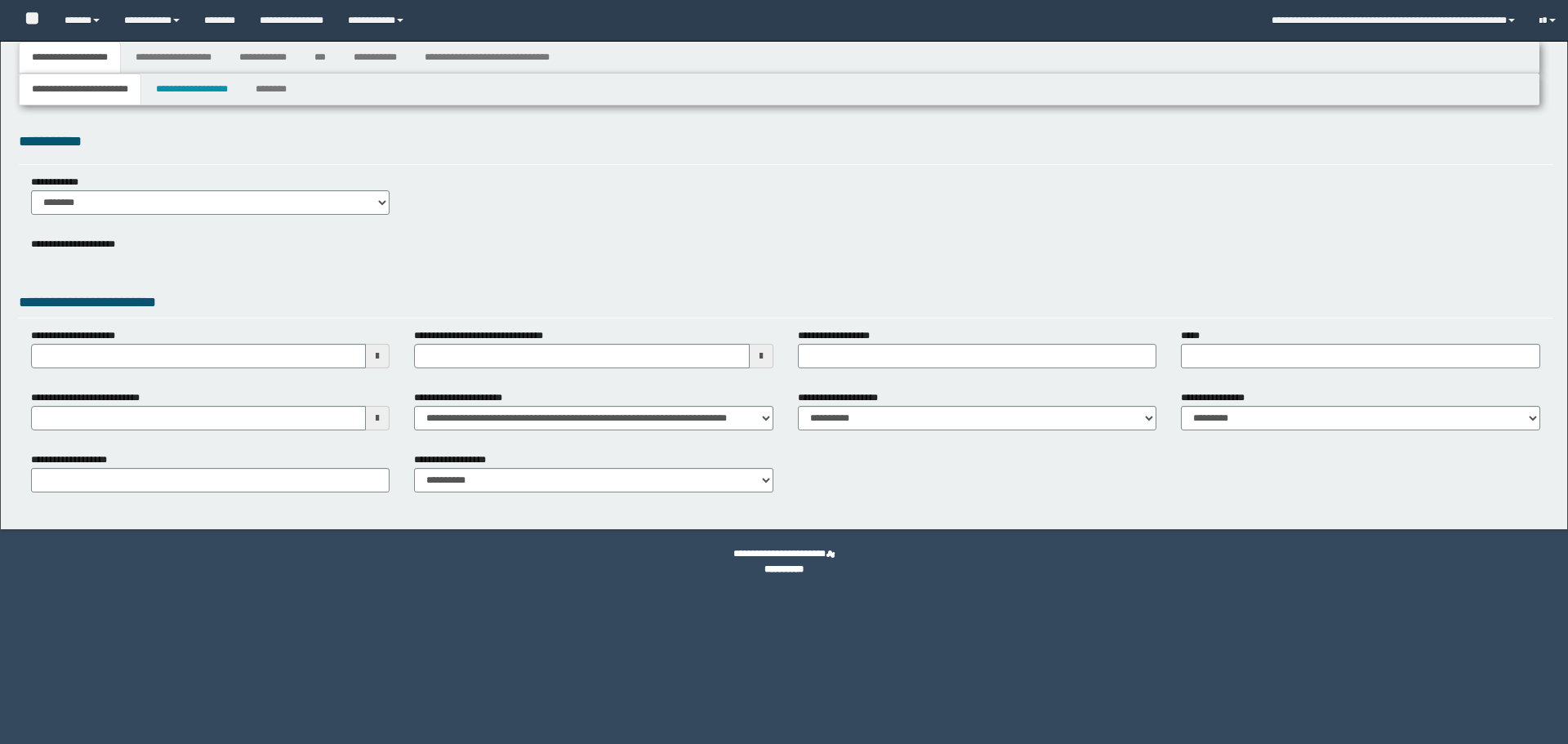 select on "*" 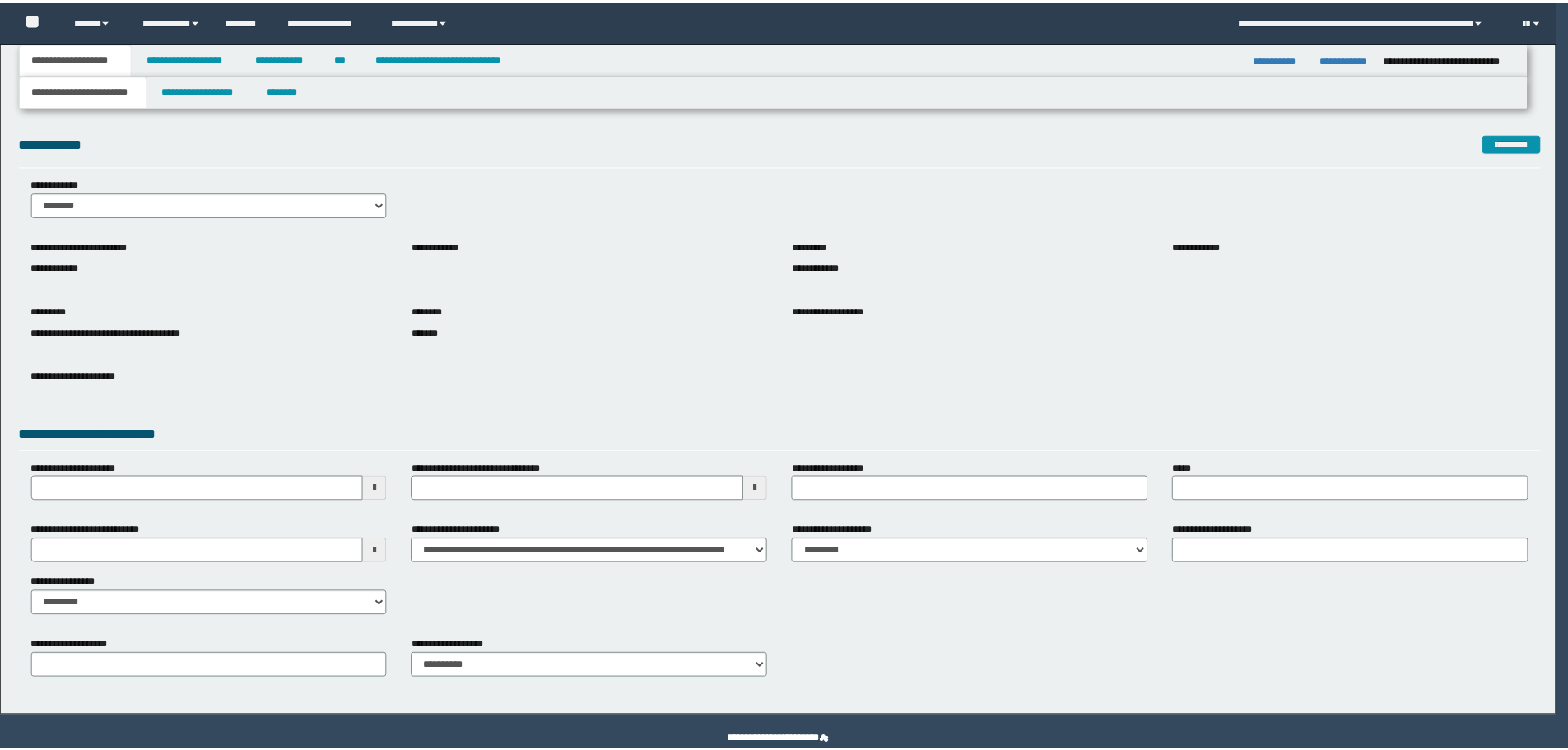 scroll, scrollTop: 0, scrollLeft: 0, axis: both 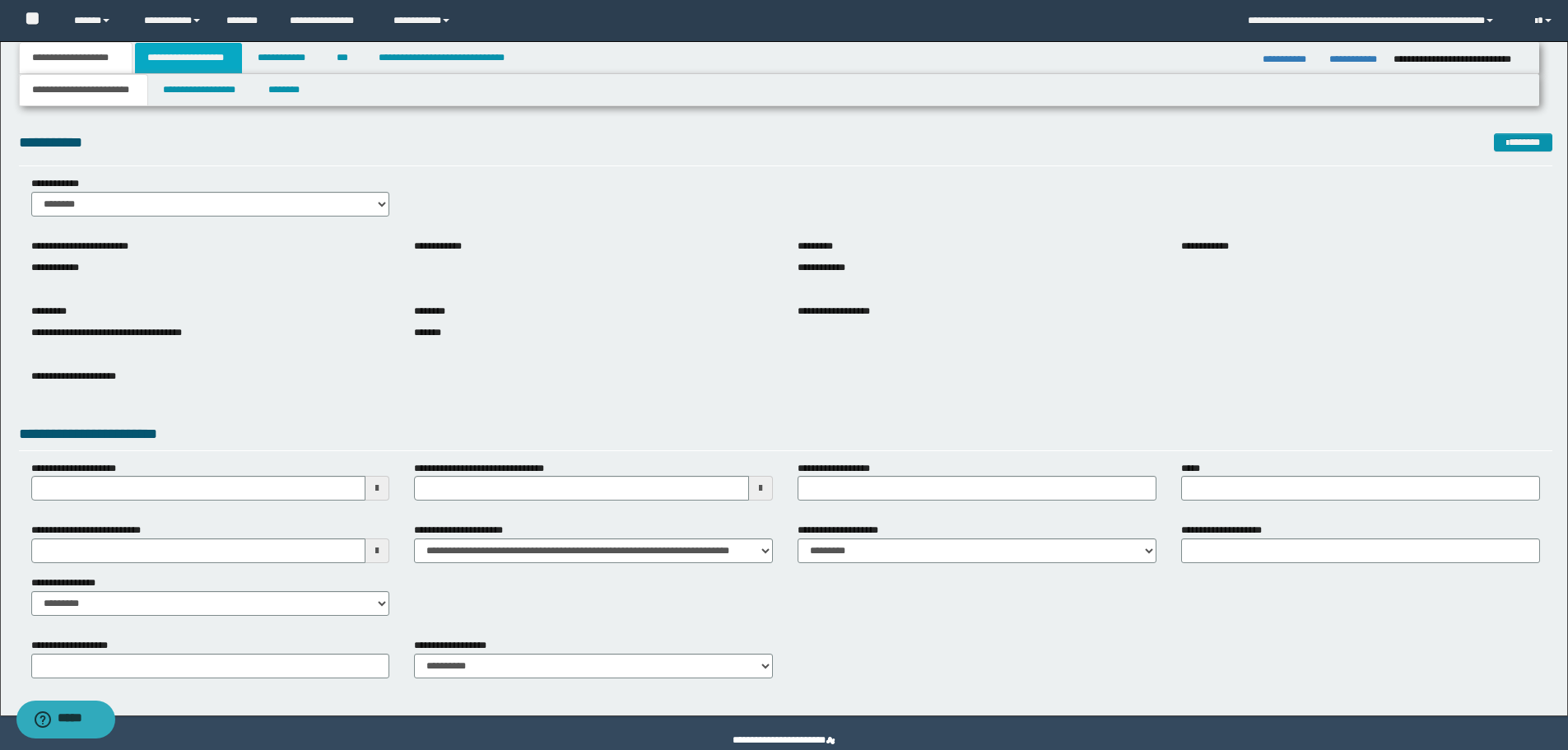 click on "**********" at bounding box center (188, 58) 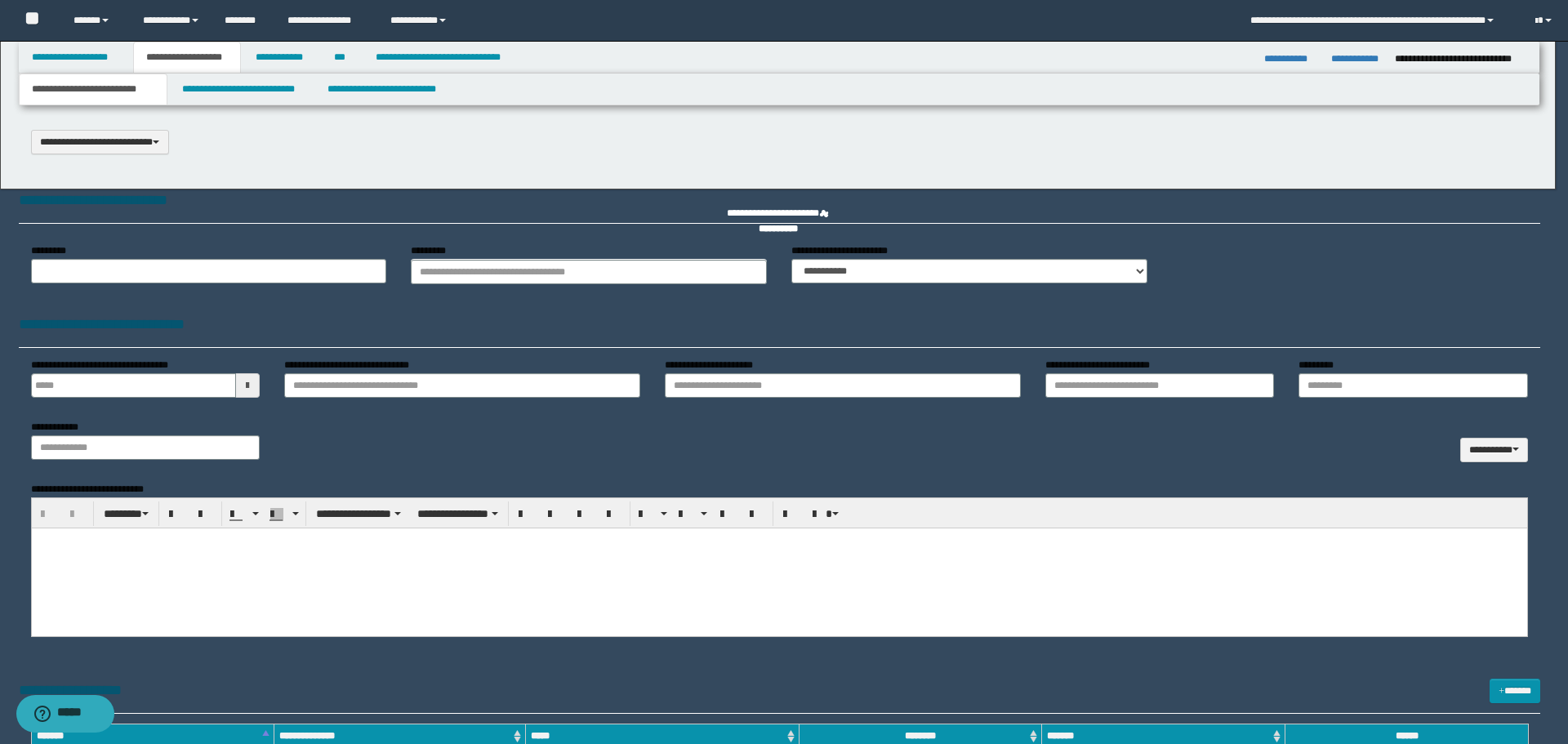 type 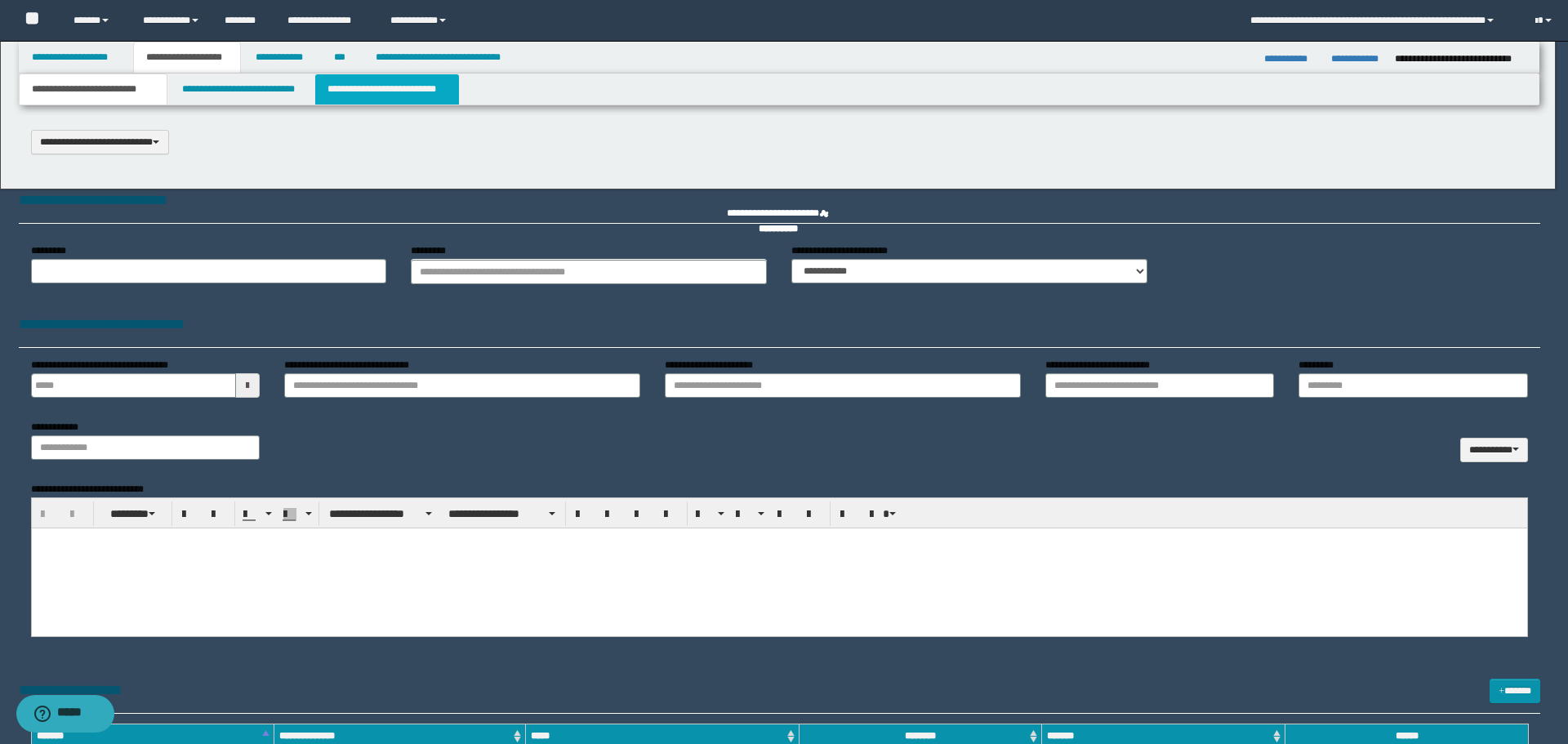 scroll, scrollTop: 0, scrollLeft: 0, axis: both 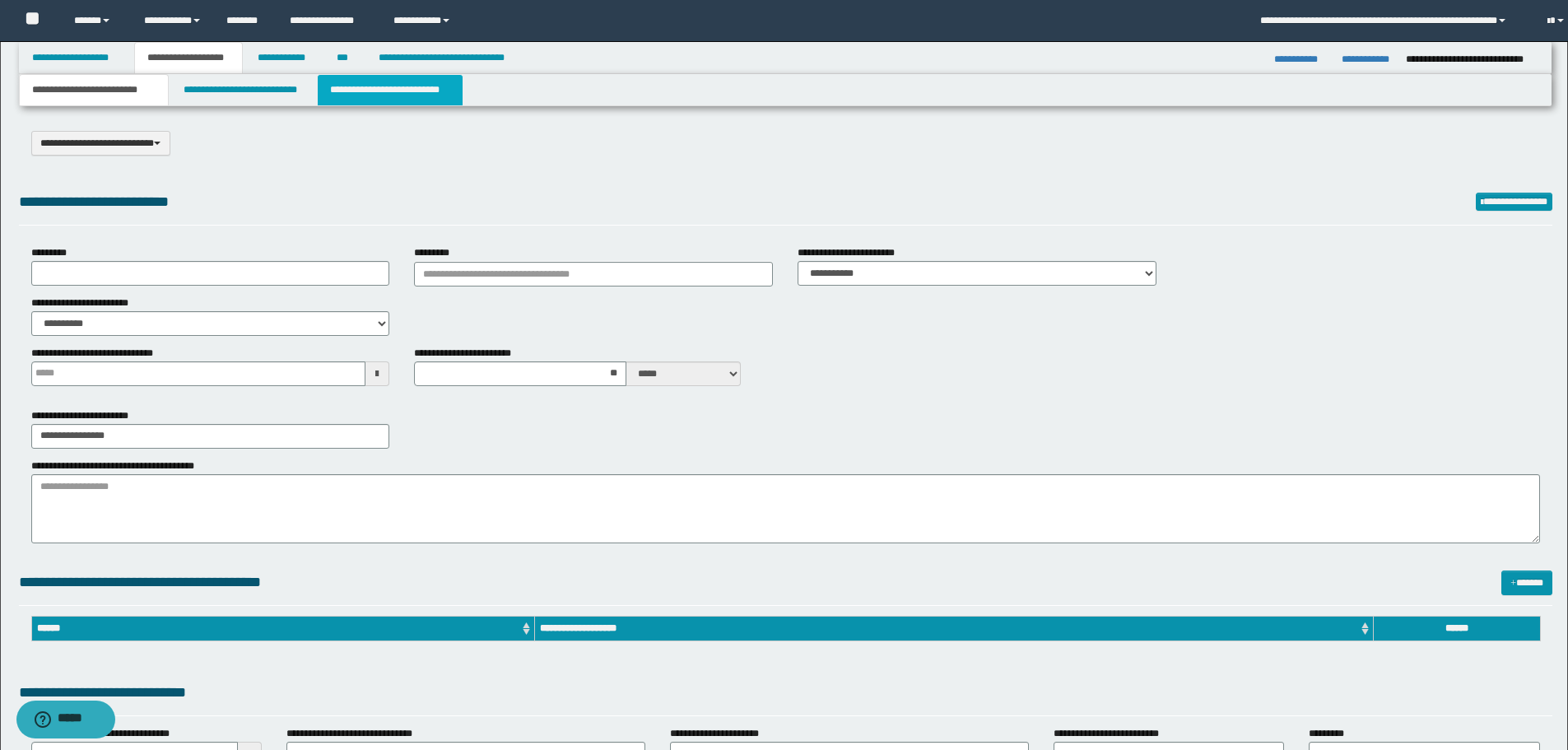 click on "**********" at bounding box center (390, 90) 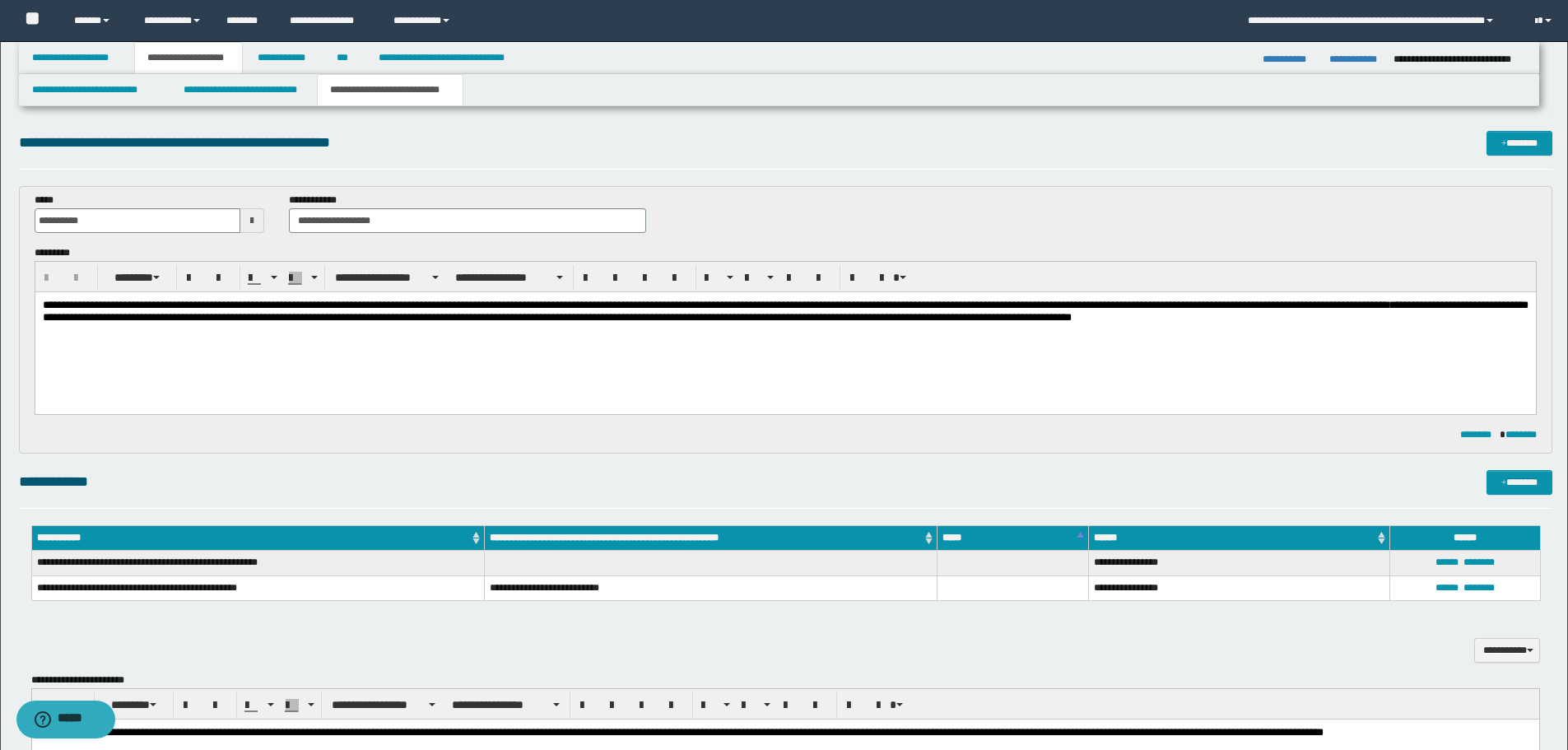 scroll, scrollTop: 0, scrollLeft: 0, axis: both 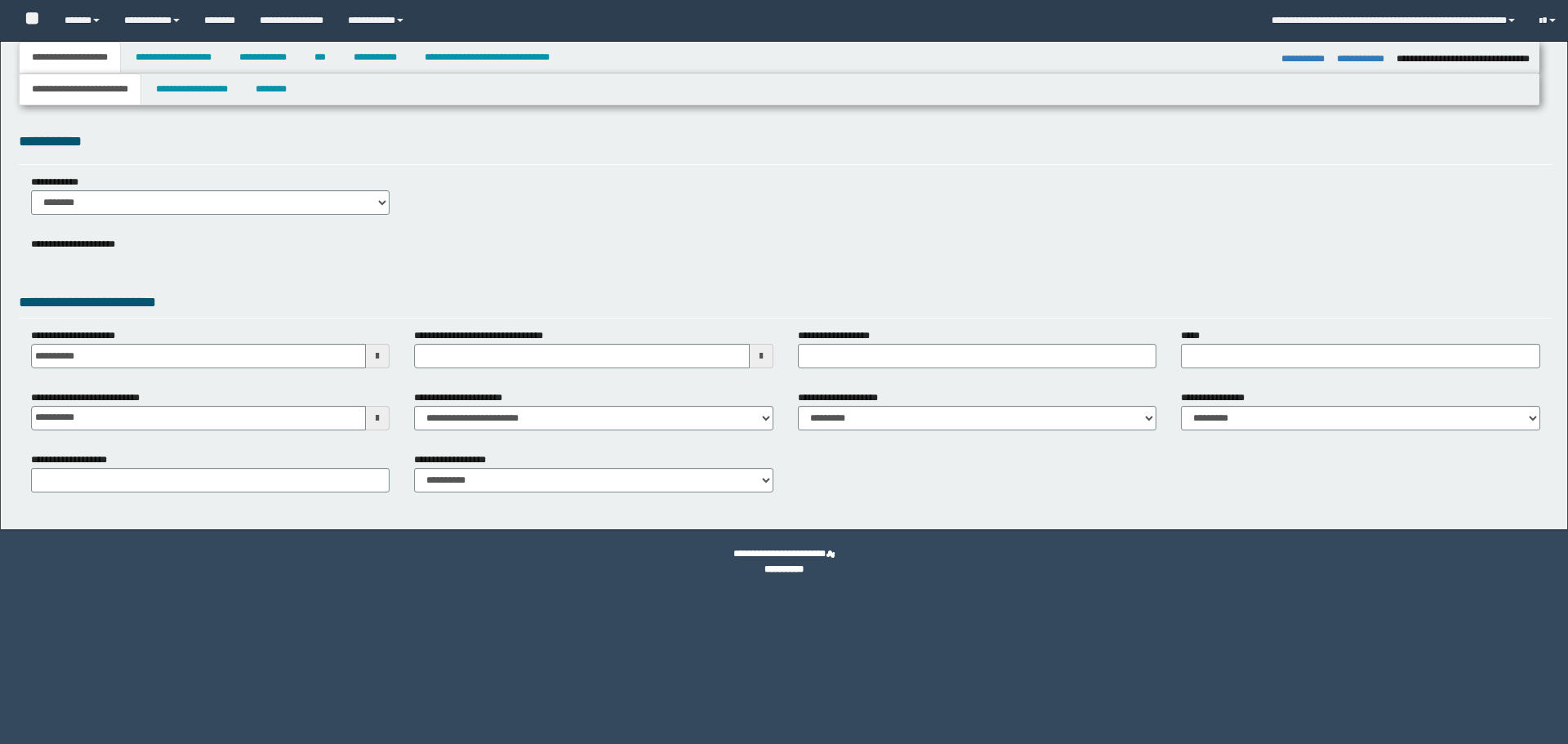 select on "*" 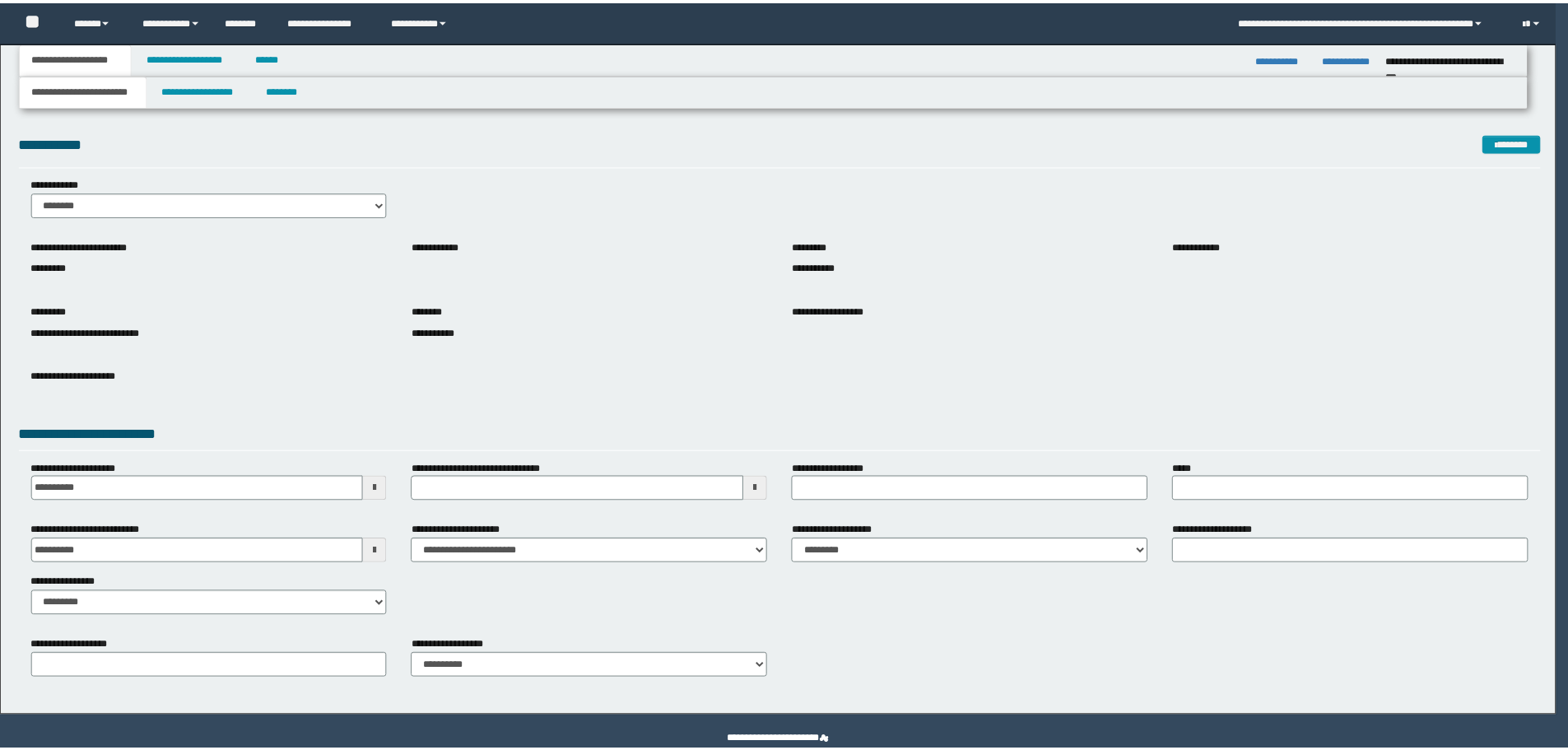 scroll, scrollTop: 0, scrollLeft: 0, axis: both 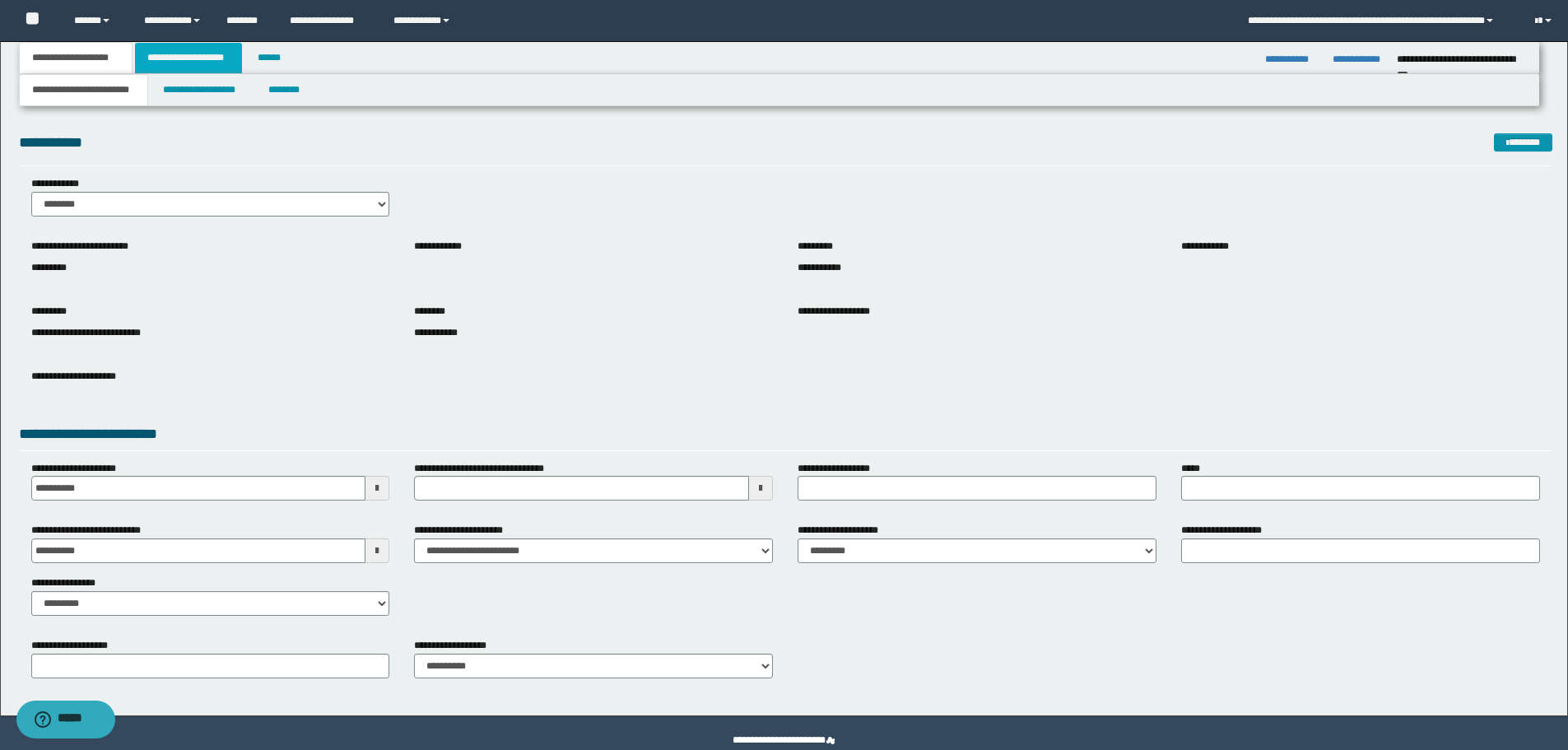 click on "**********" at bounding box center (188, 58) 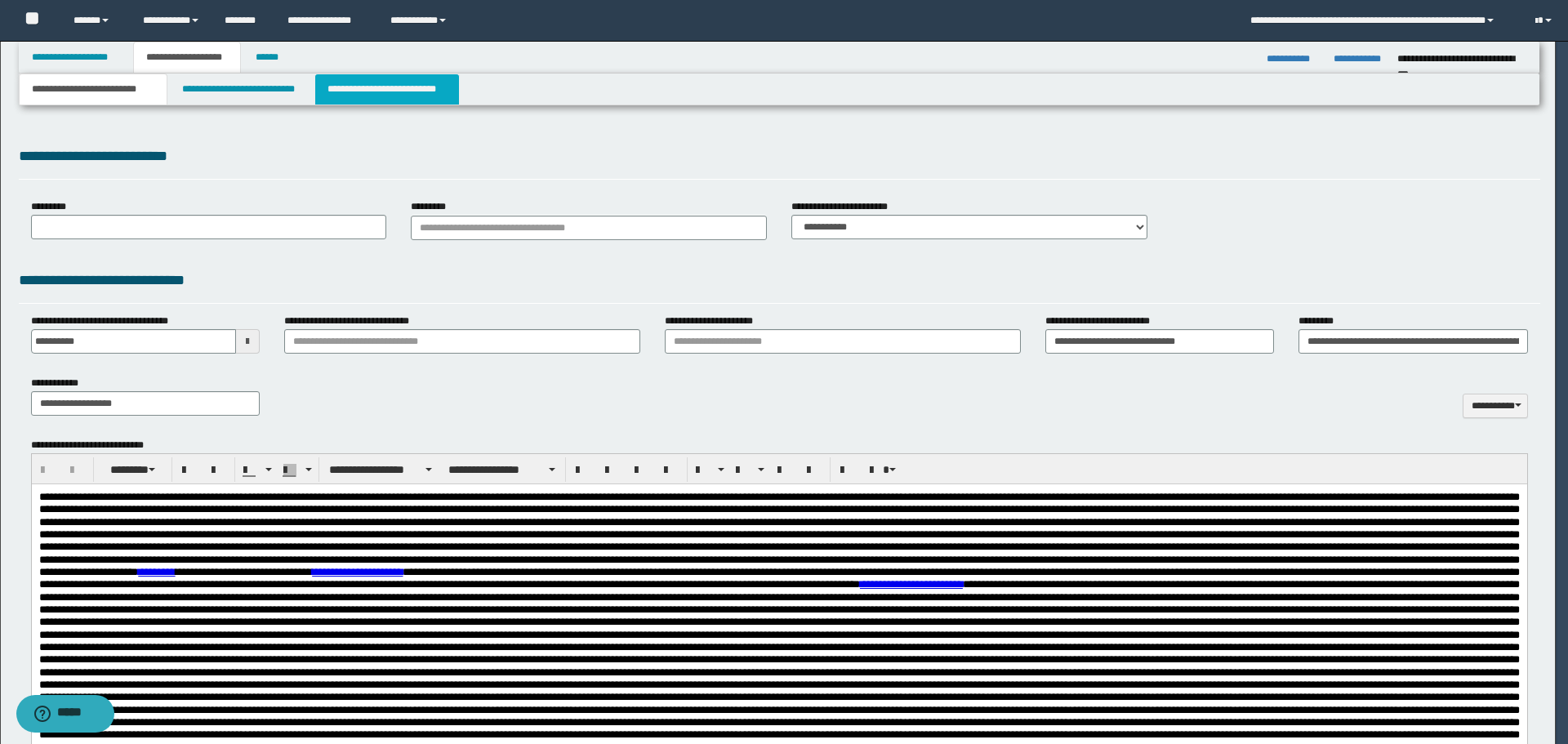 select on "*" 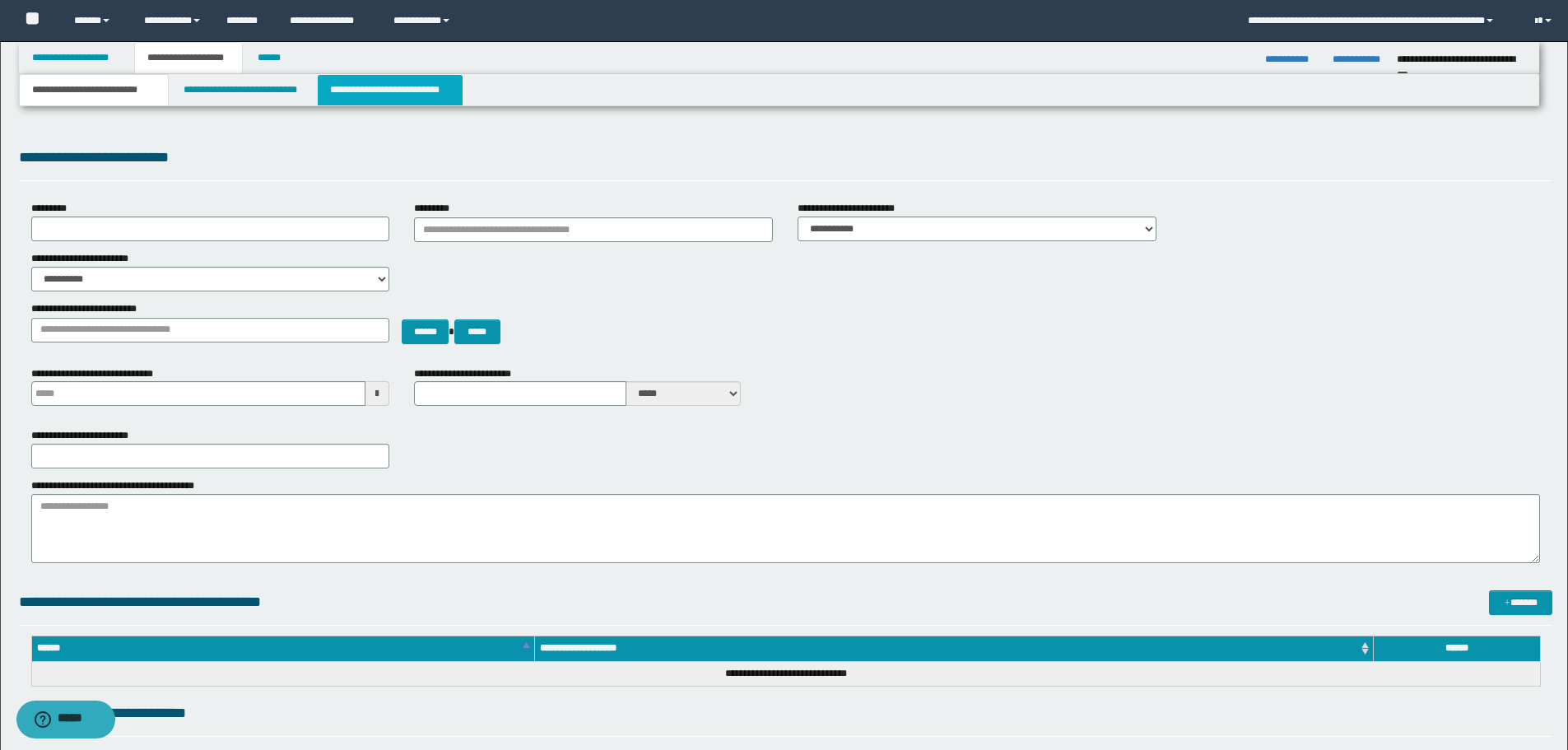 click on "**********" at bounding box center [390, 90] 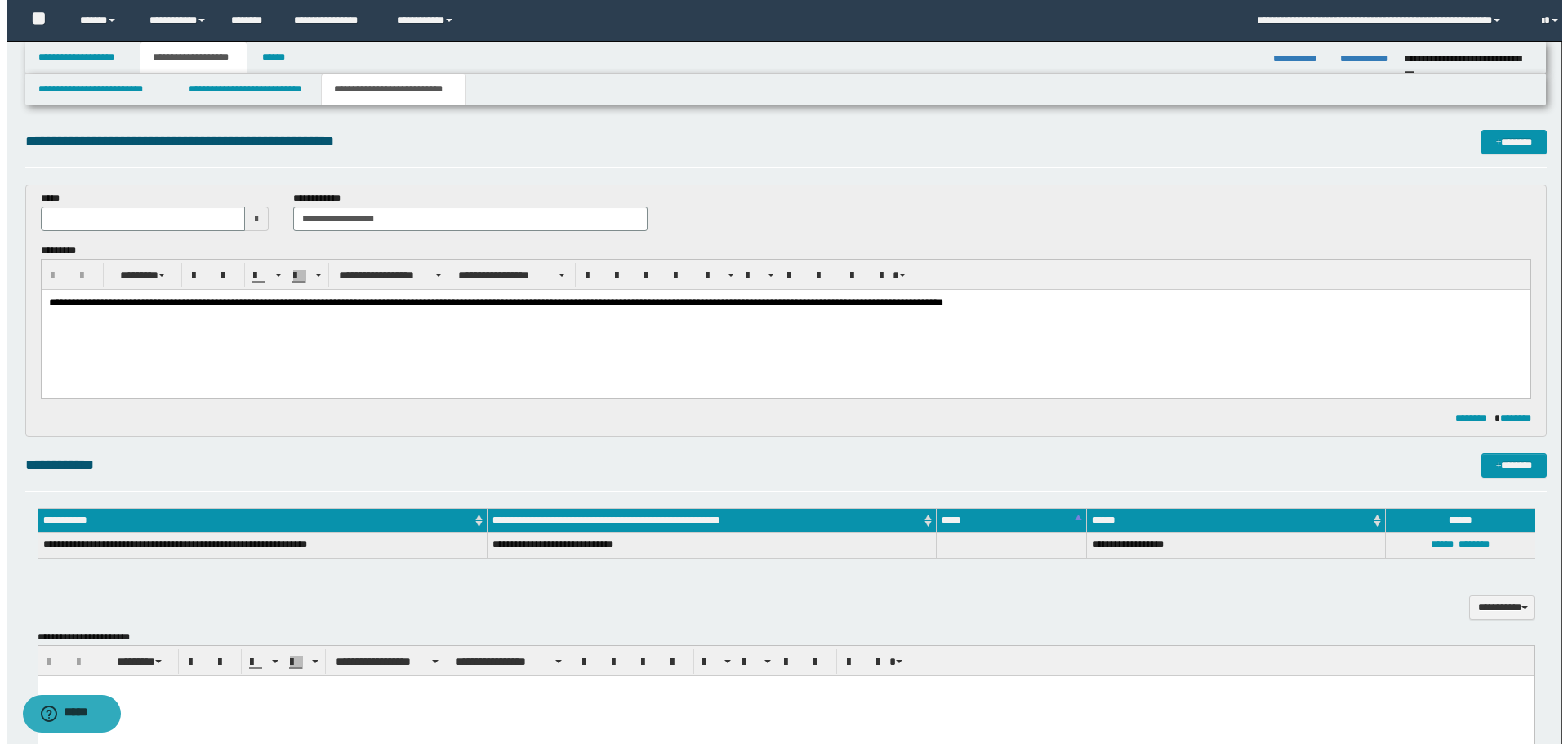 scroll, scrollTop: 0, scrollLeft: 0, axis: both 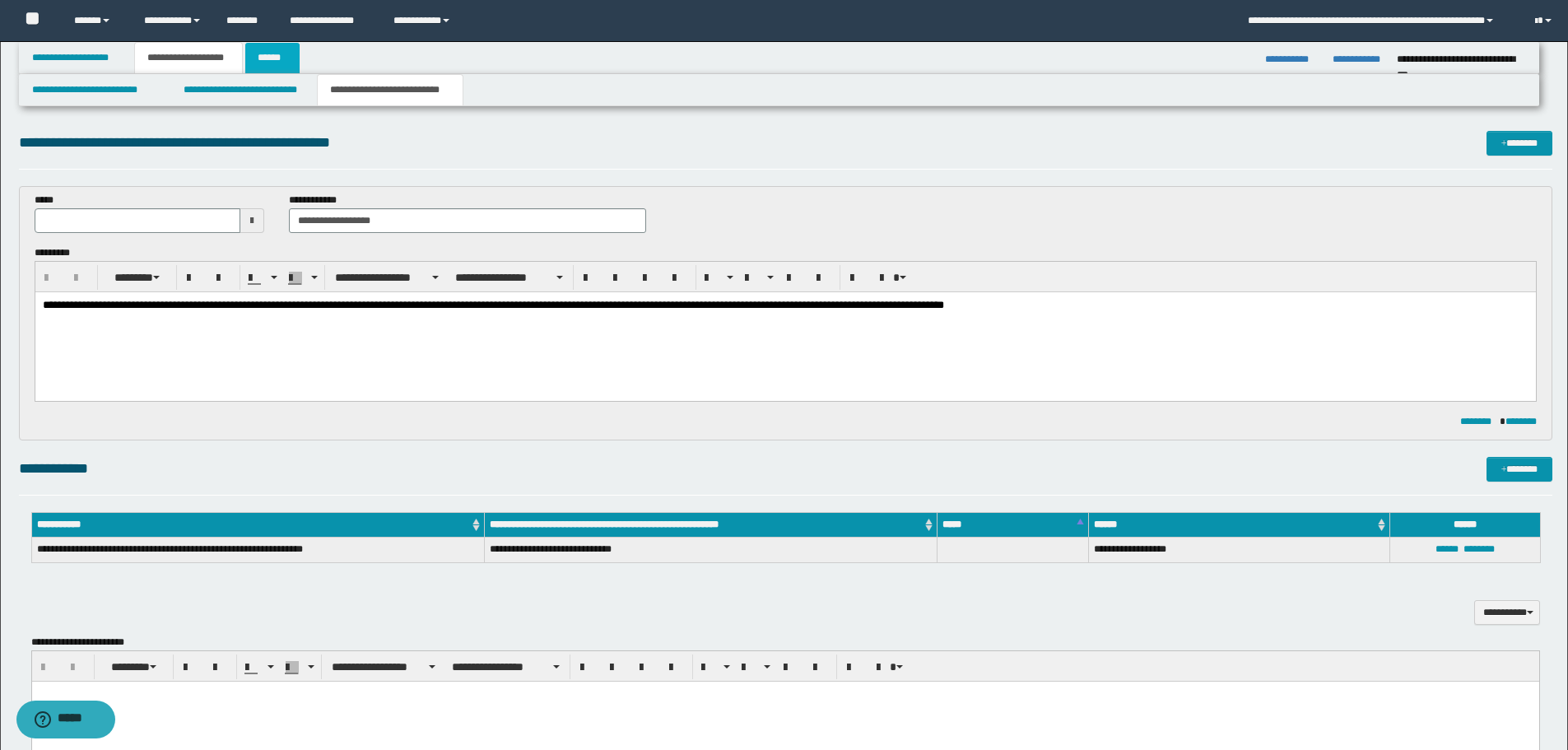click on "******" at bounding box center [272, 58] 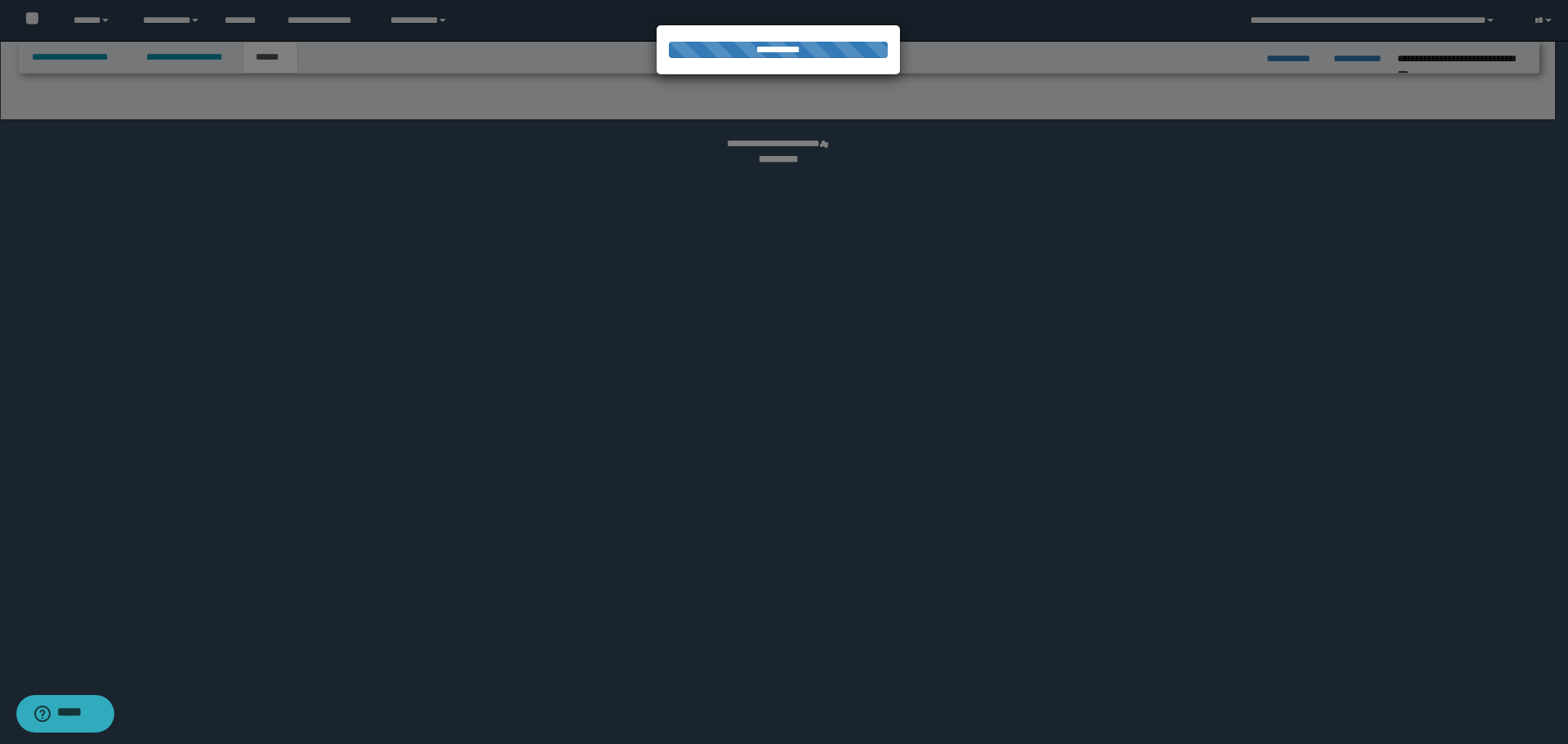 select on "*" 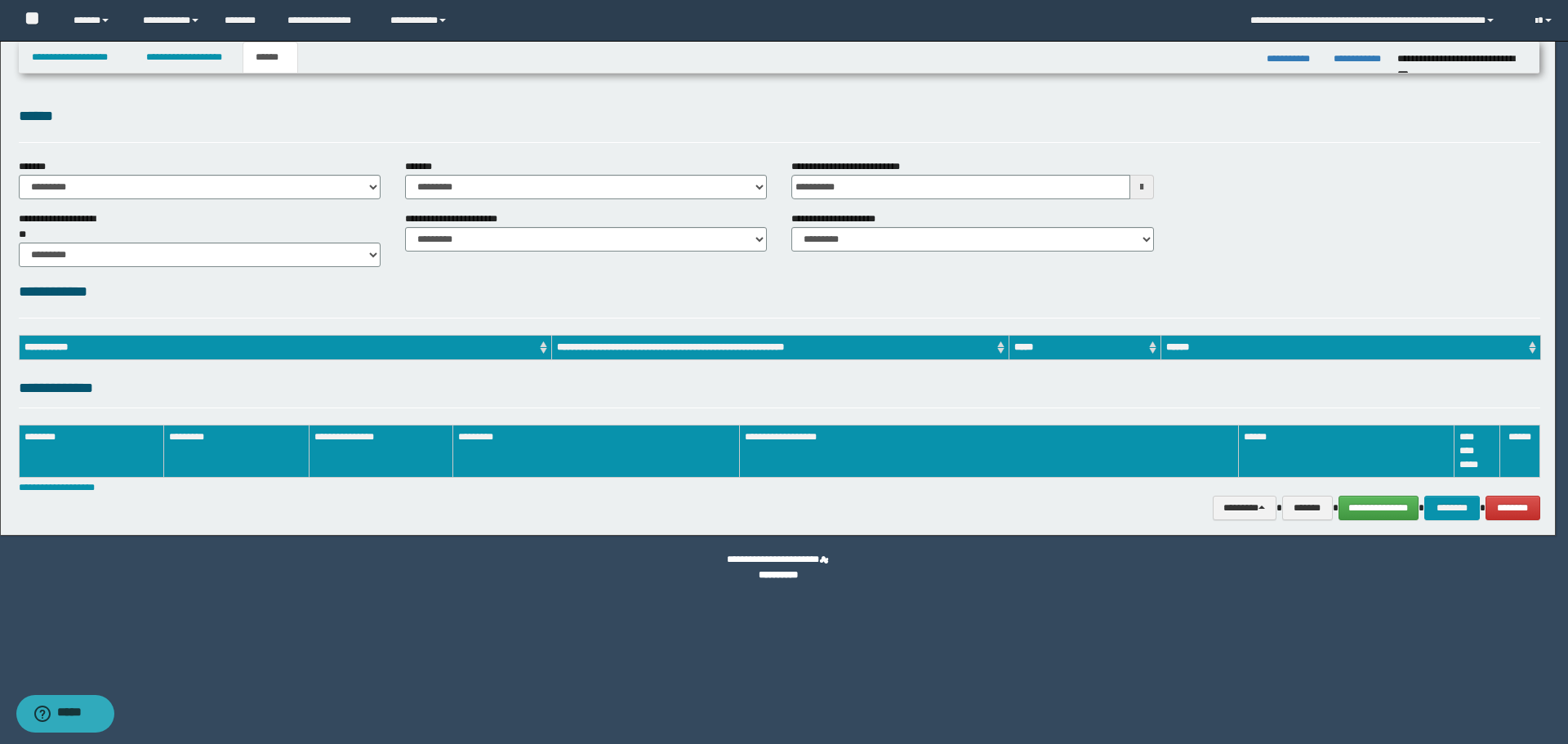 scroll, scrollTop: 0, scrollLeft: 0, axis: both 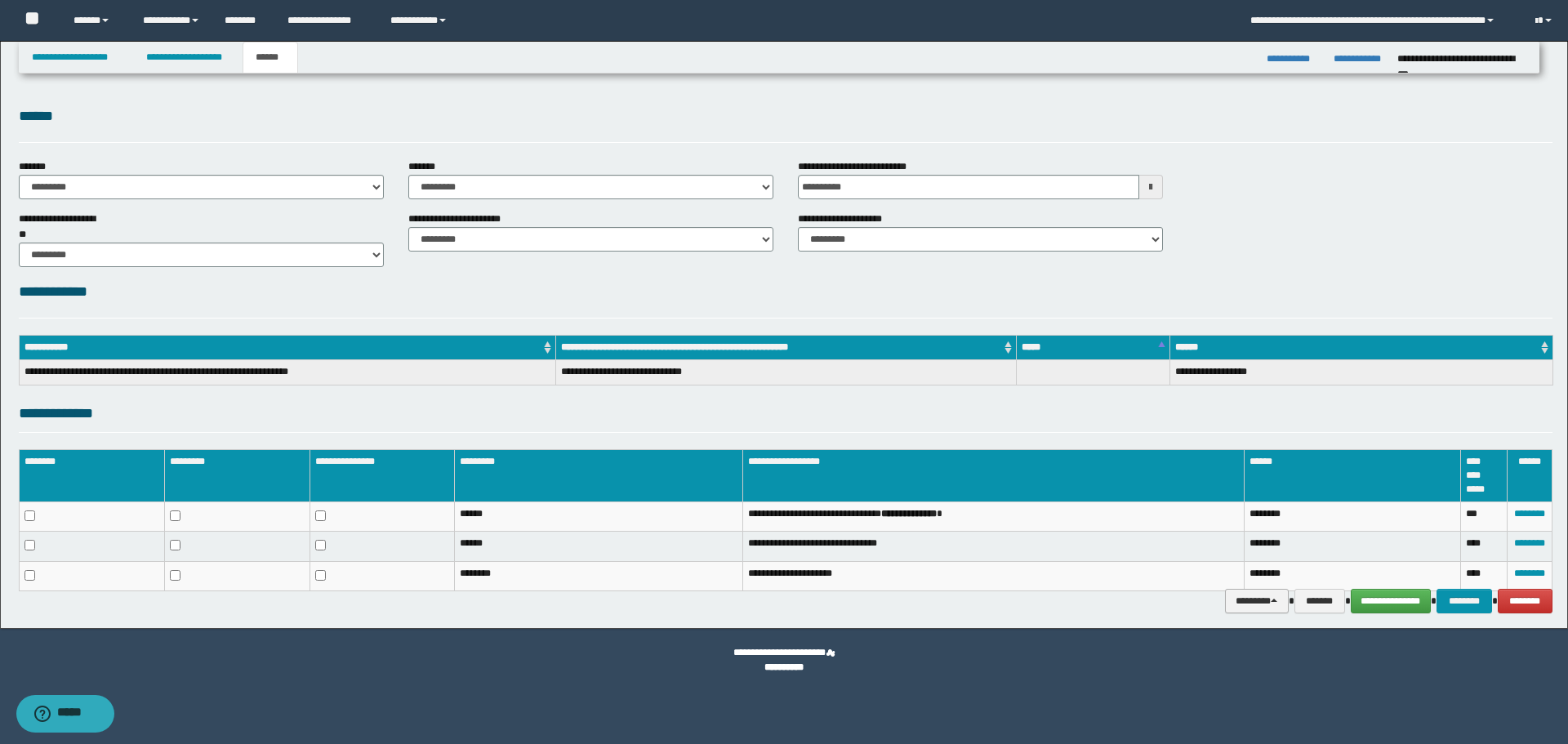 click on "********" at bounding box center [1257, 601] 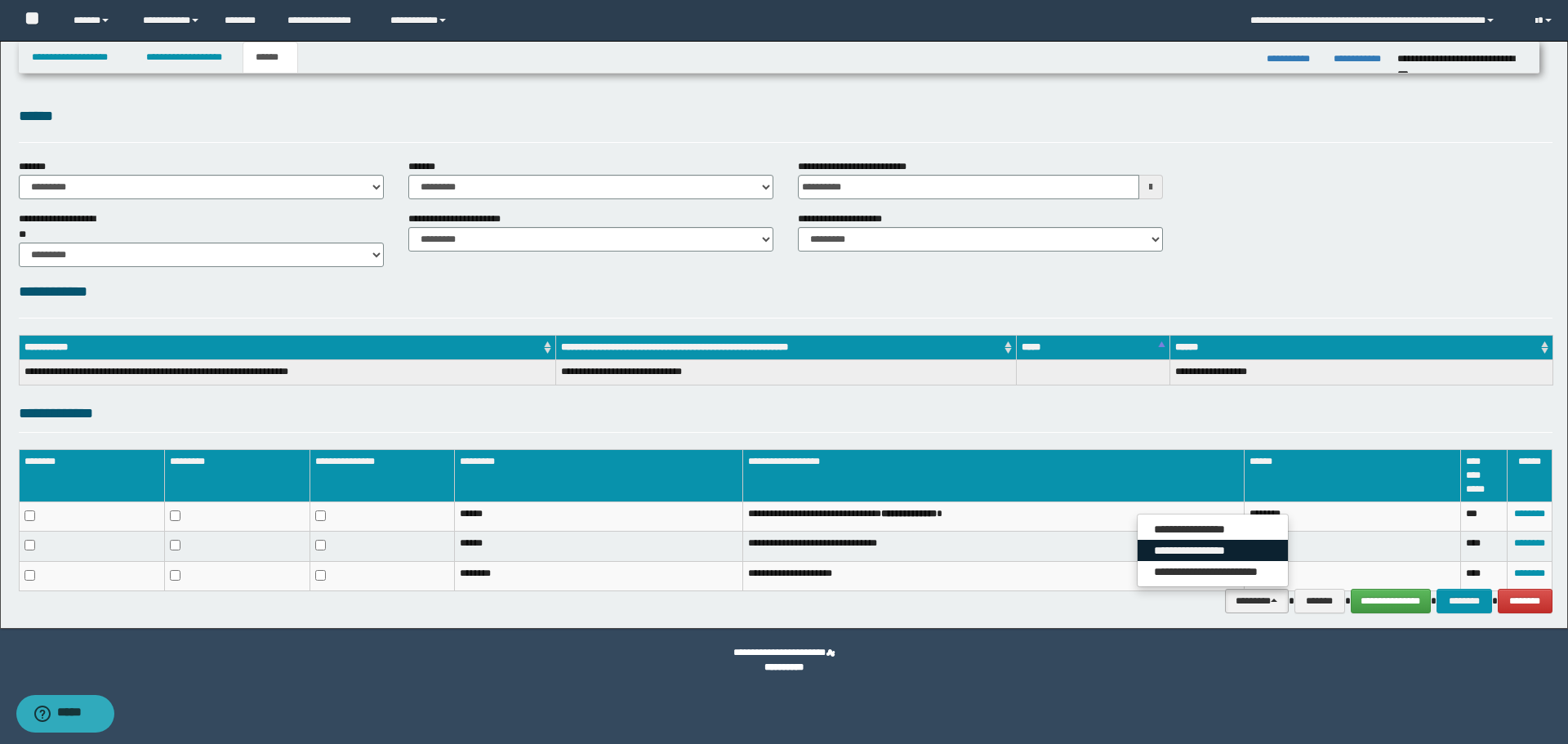 click on "**********" at bounding box center [1213, 550] 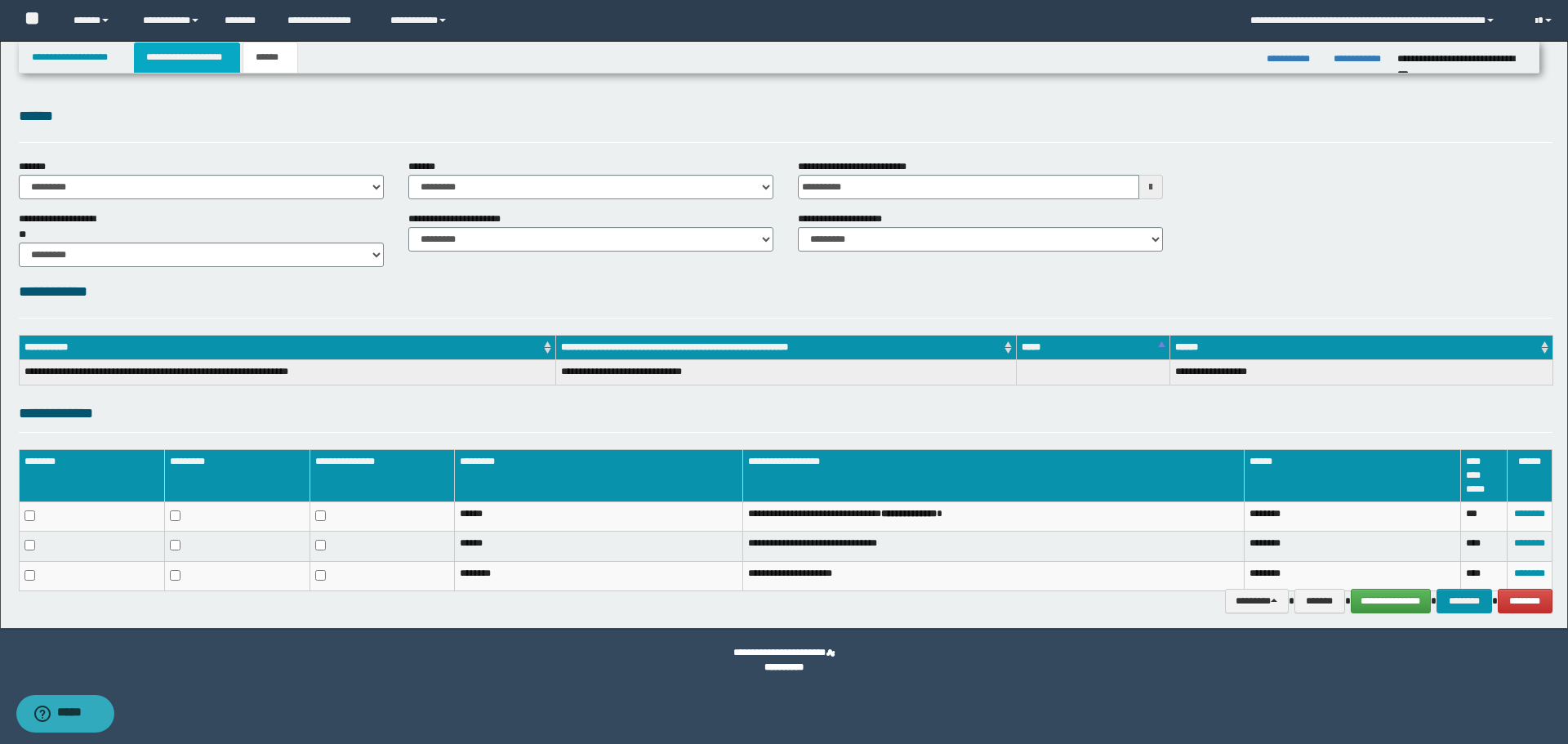 click on "**********" at bounding box center (187, 57) 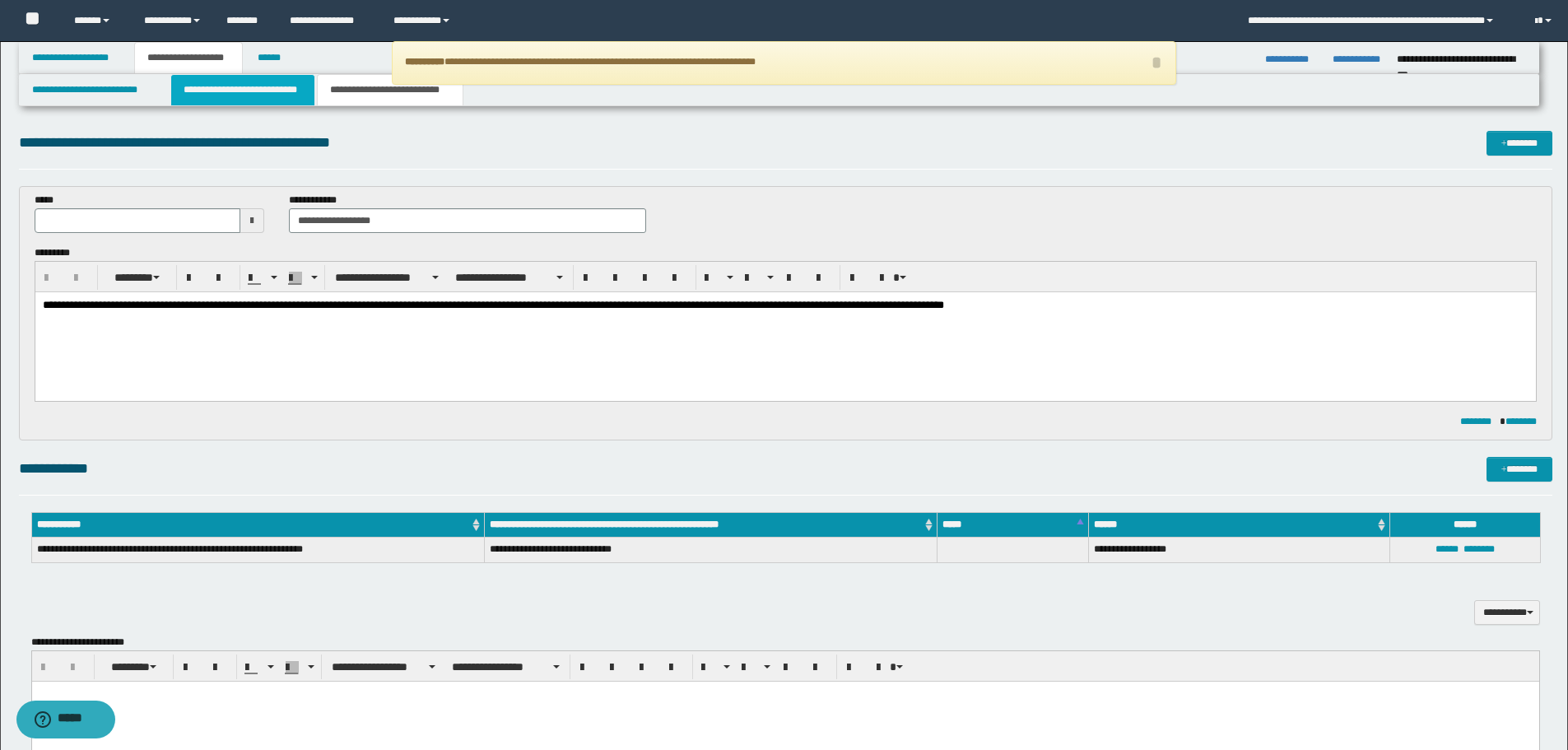 click on "**********" at bounding box center [243, 90] 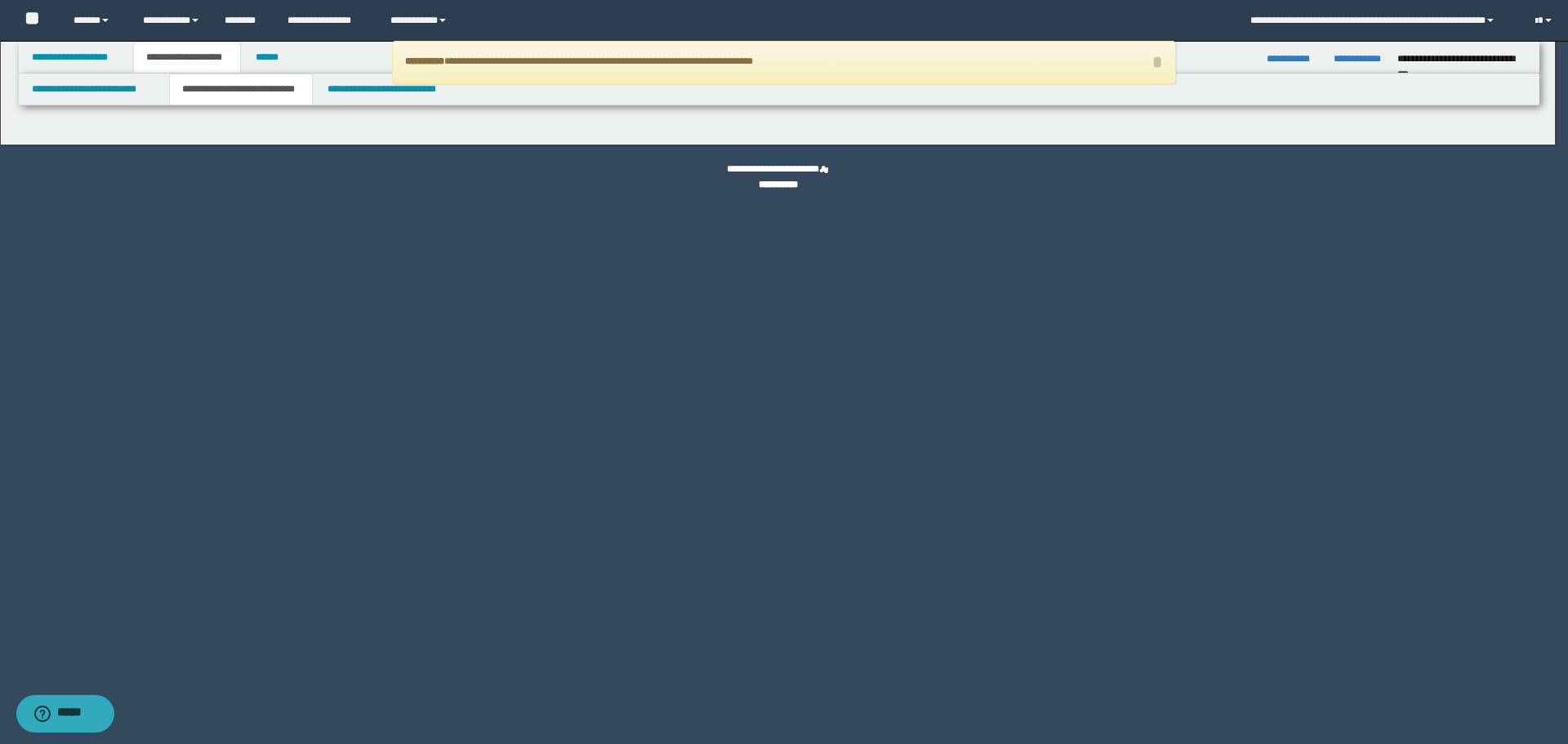 select on "*" 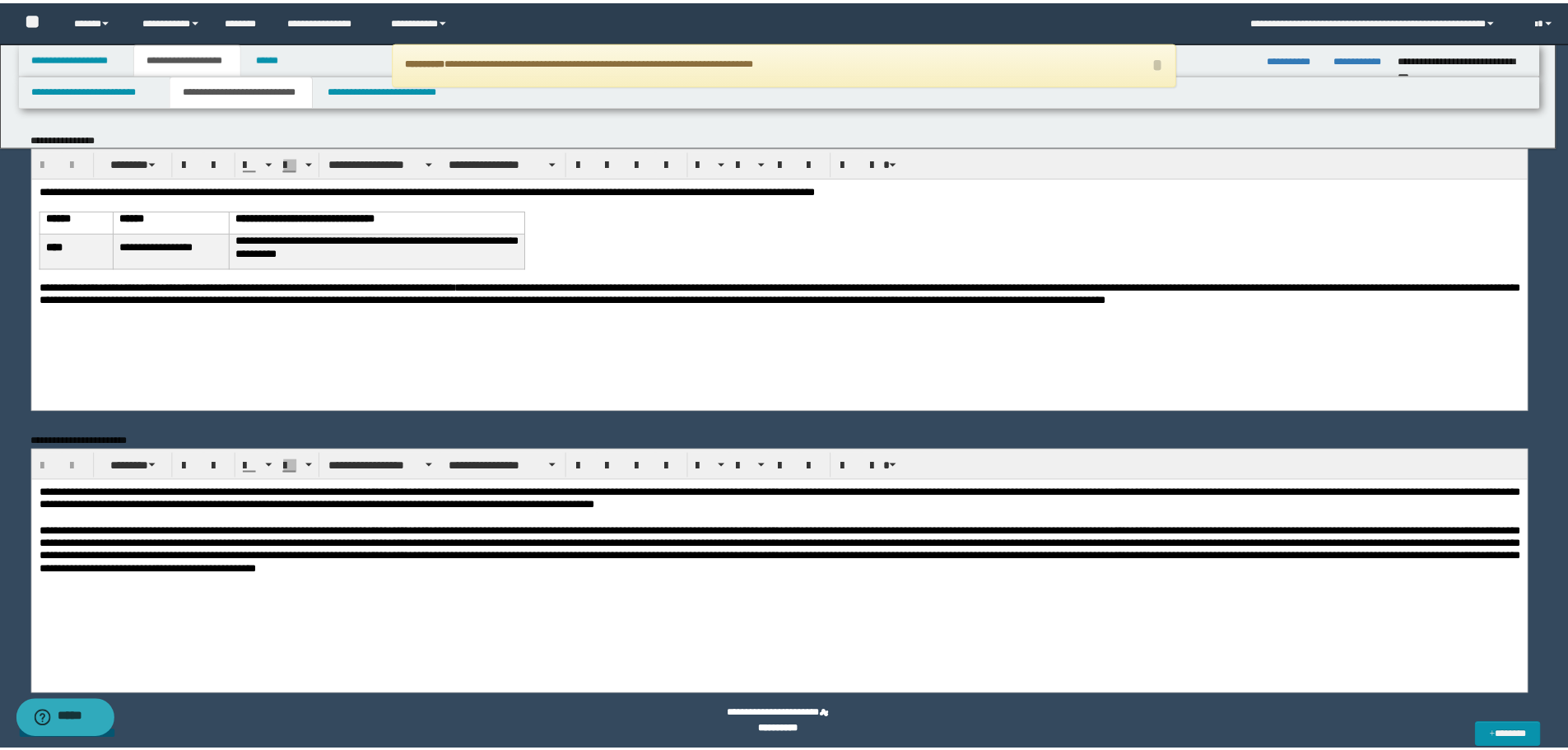 scroll, scrollTop: 0, scrollLeft: 0, axis: both 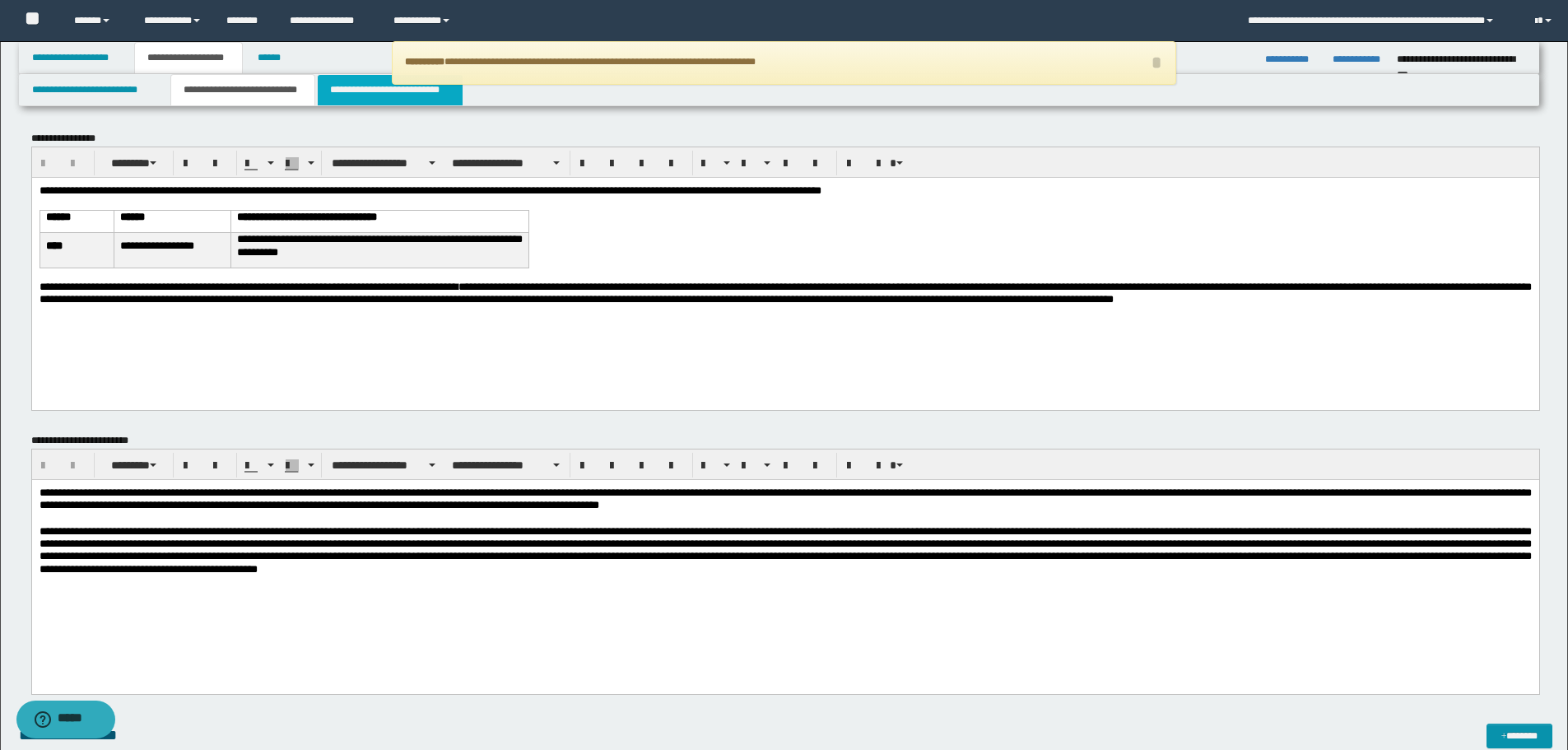 click on "**********" at bounding box center (390, 90) 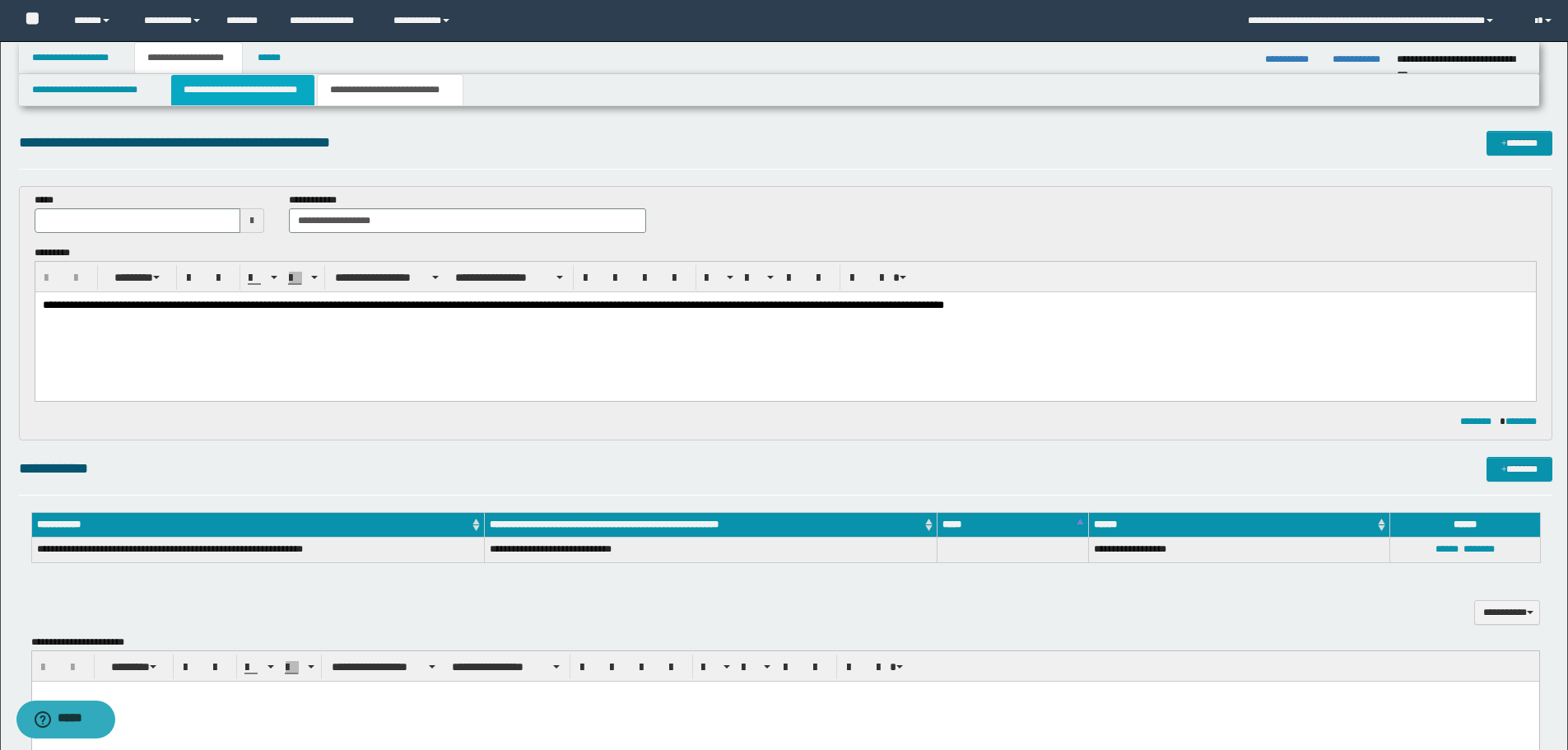 click on "**********" at bounding box center (243, 90) 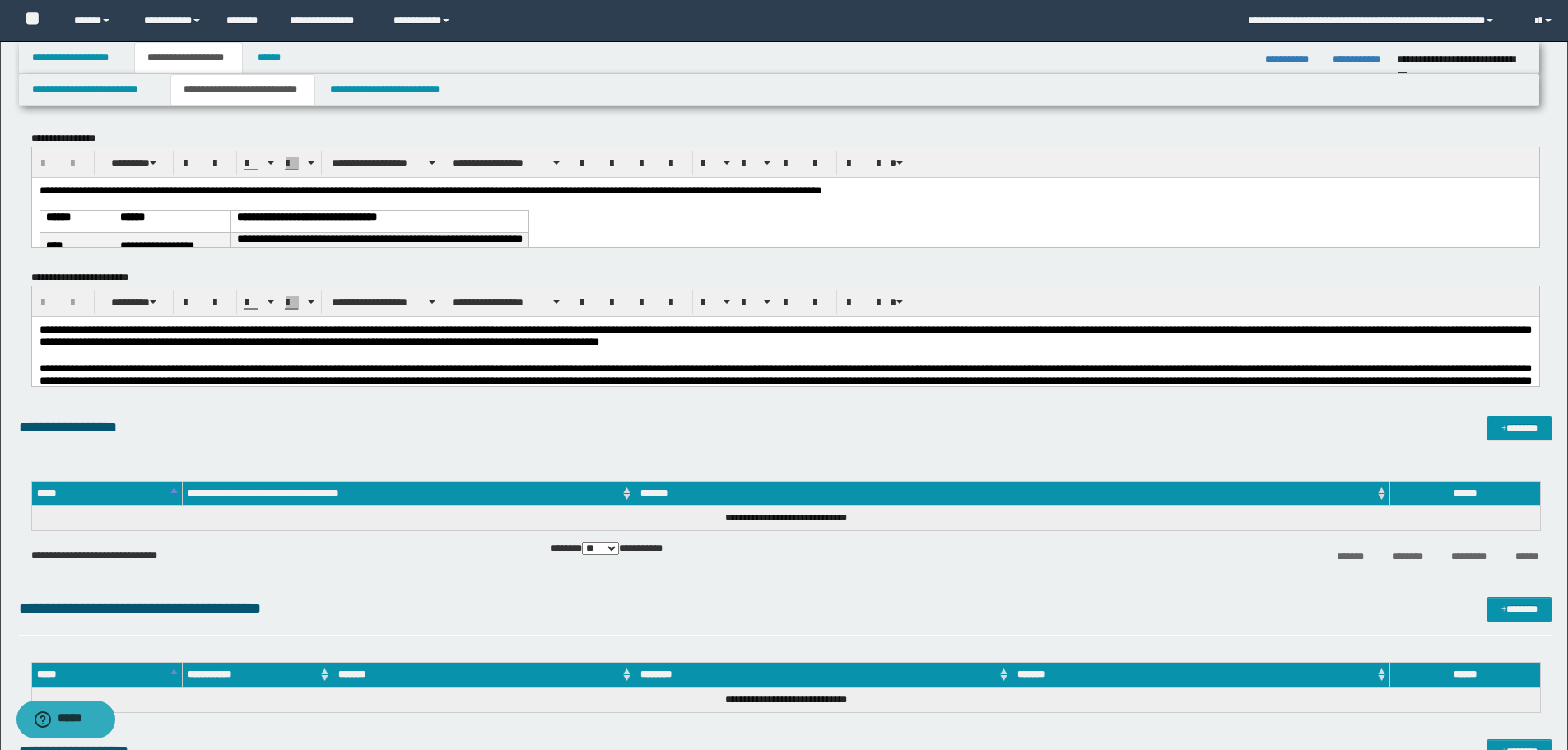 scroll, scrollTop: 82, scrollLeft: 0, axis: vertical 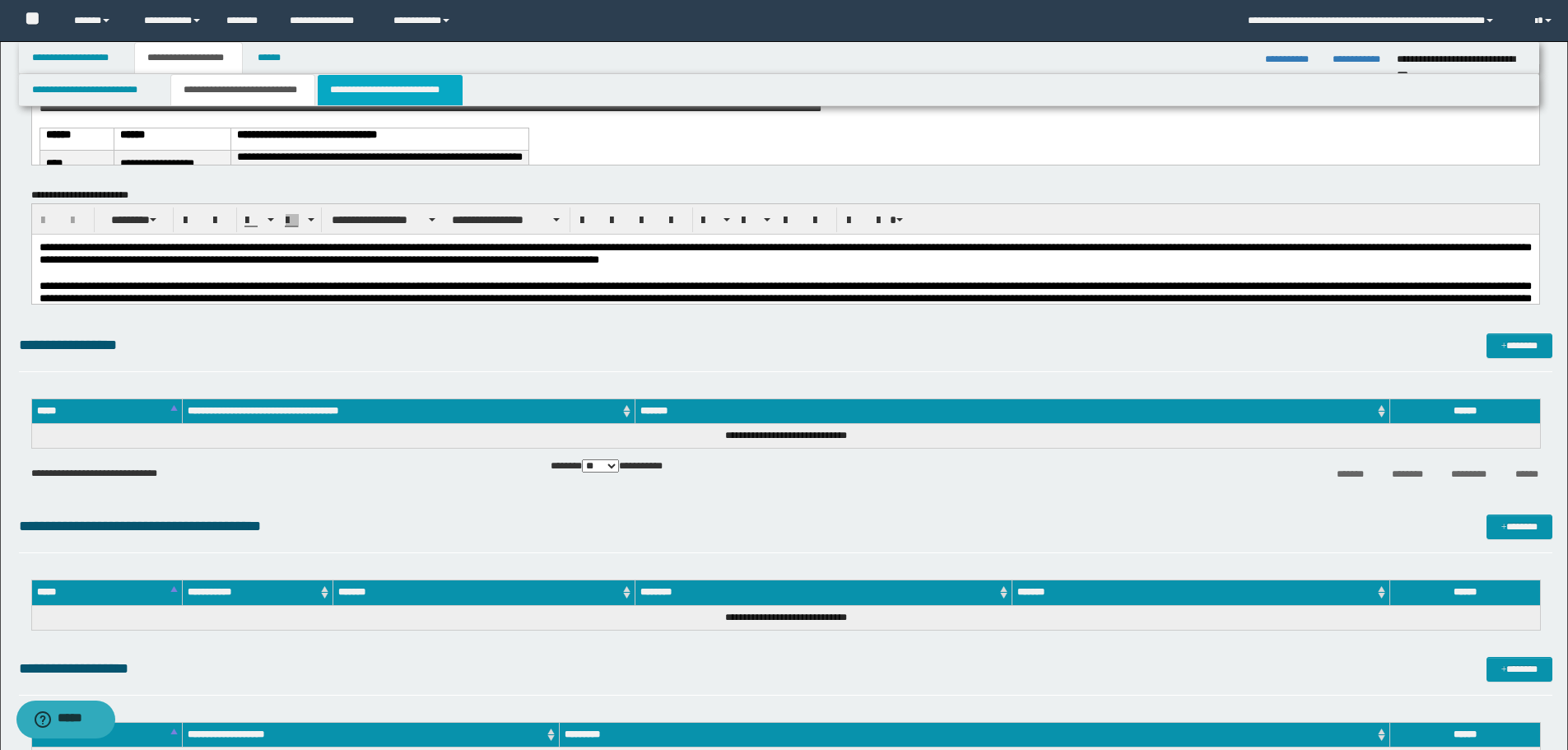 click on "**********" at bounding box center (390, 90) 